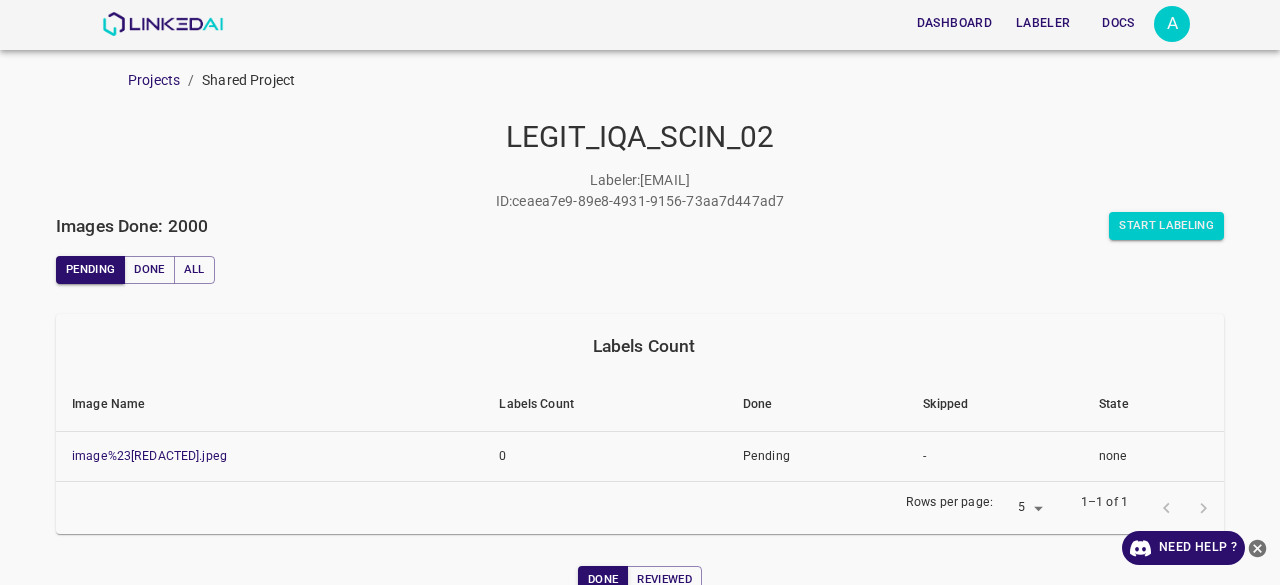 scroll, scrollTop: 0, scrollLeft: 0, axis: both 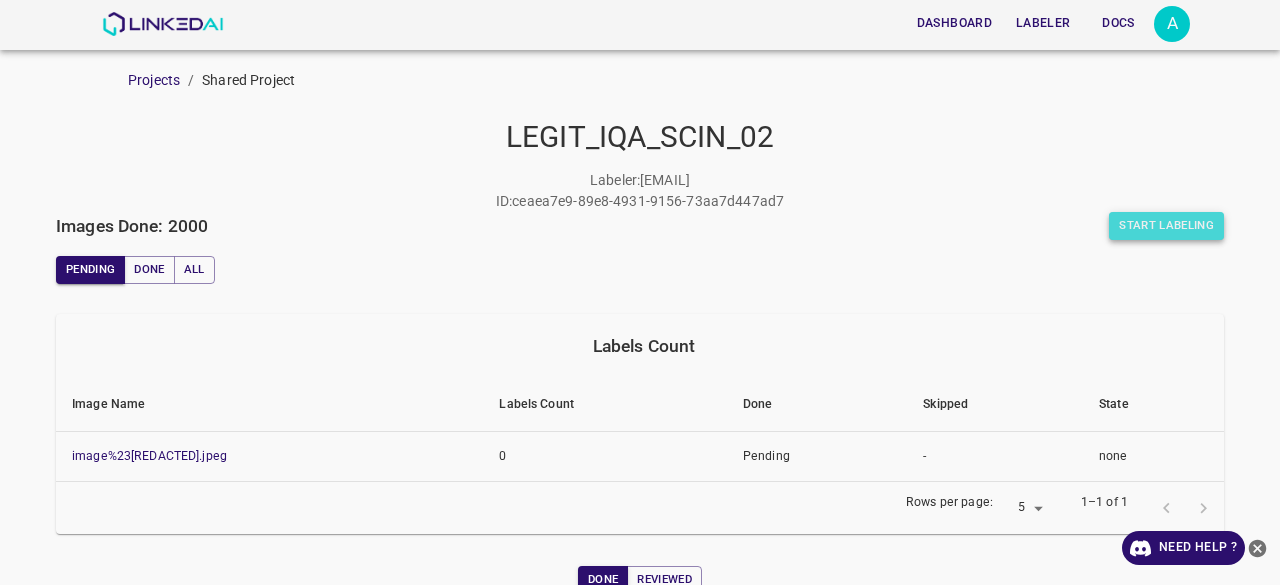 click on "Start Labeling" at bounding box center (1166, 226) 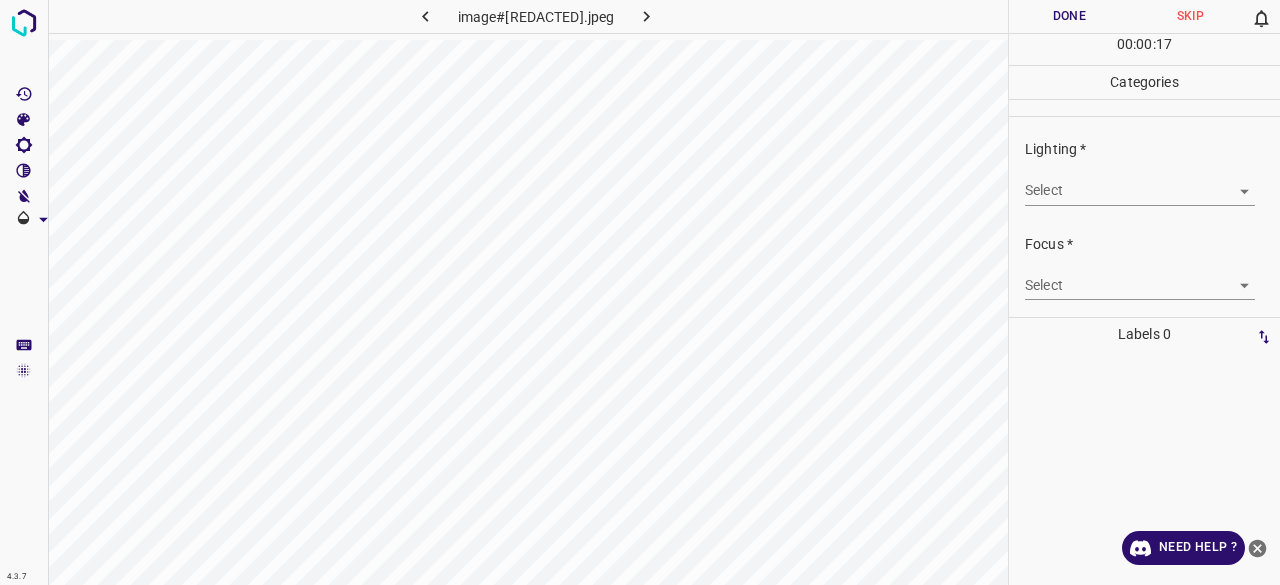 click on "4.3.7 image#002755.jpeg Done Skip 0 00   : 00   : 17   Categories Lighting *  Select ​ Focus *  Select ​ Overall *  Select ​ Labels   0 Categories 1 Lighting 2 Focus 3 Overall Tools Space Change between modes (Draw & Edit) I Auto labeling R Restore zoom M Zoom in N Zoom out Delete Delete selecte label Filters Z Restore filters X Saturation filter C Brightness filter V Contrast filter B Gray scale filter General O Download Need Help ? - Text - Hide - Delete" at bounding box center [640, 292] 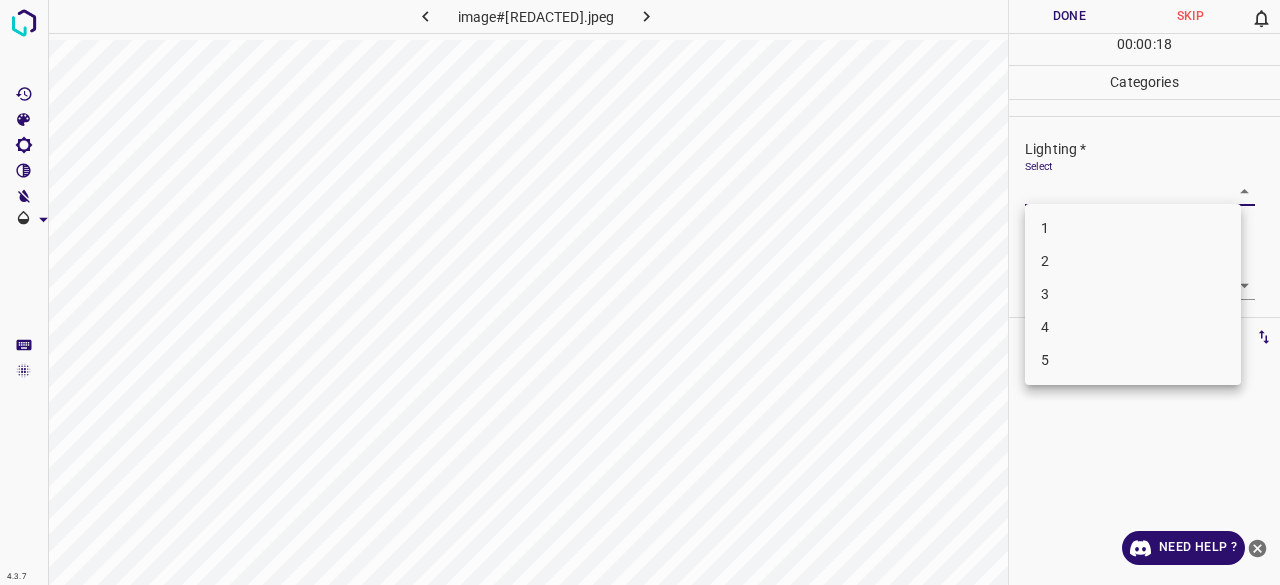 click on "3" at bounding box center (1133, 294) 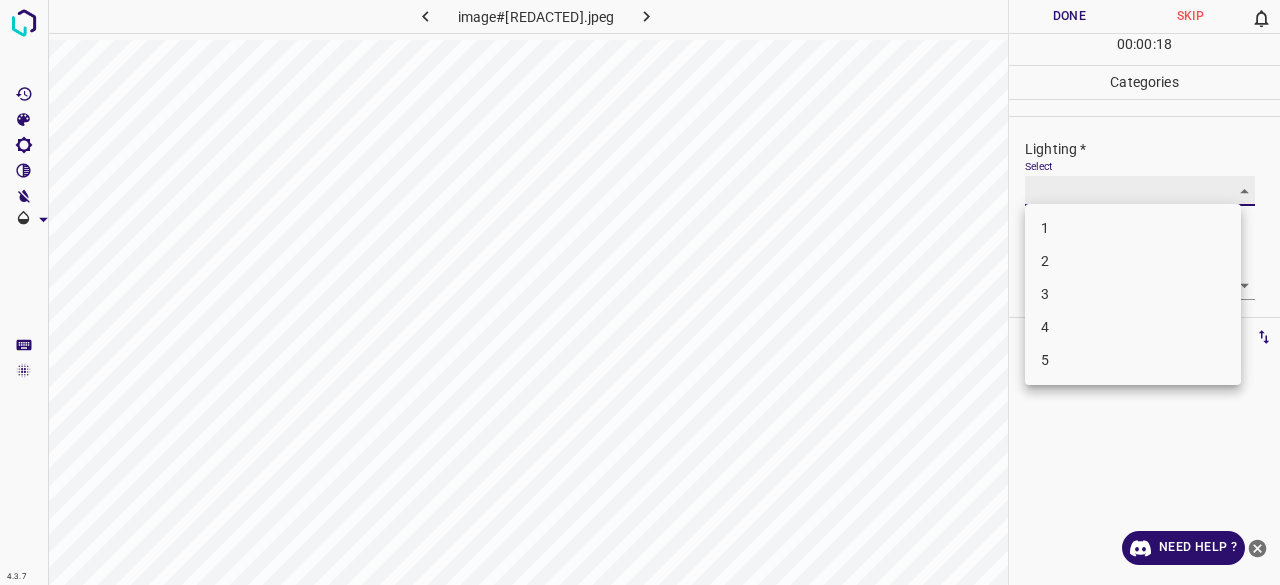 type on "3" 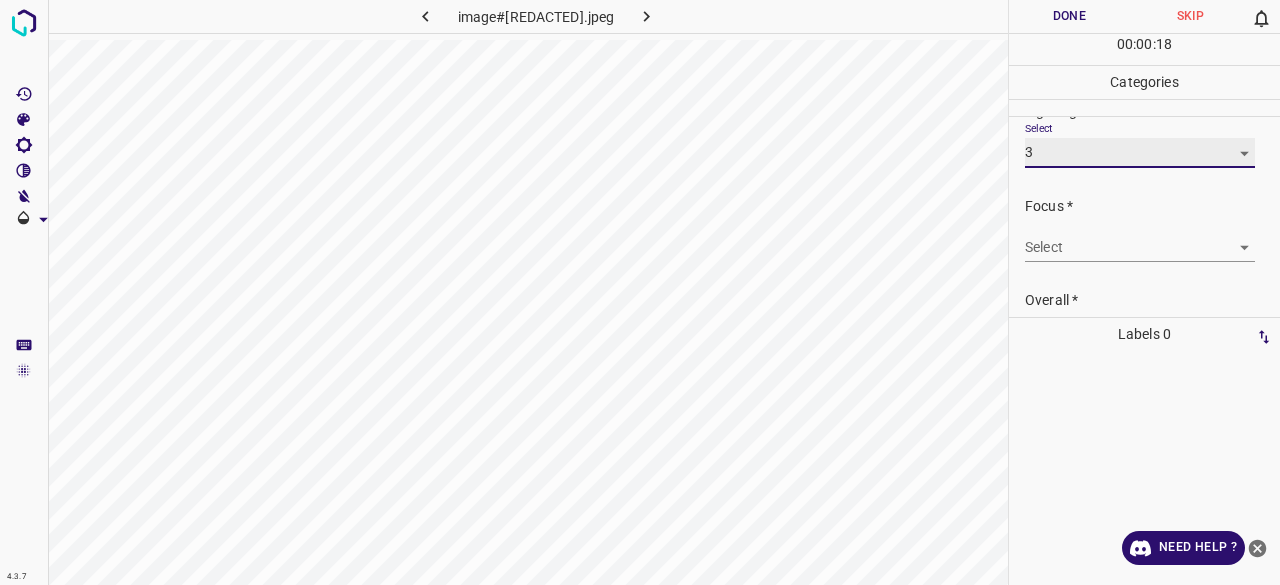 scroll, scrollTop: 98, scrollLeft: 0, axis: vertical 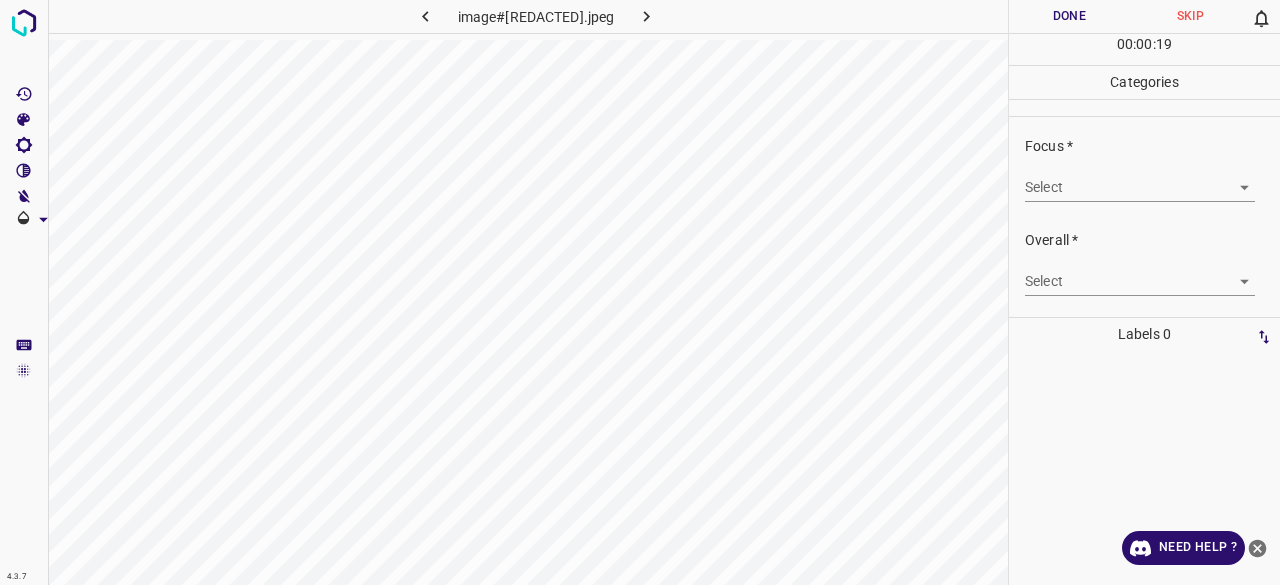 click on "Select ​" at bounding box center [1140, 273] 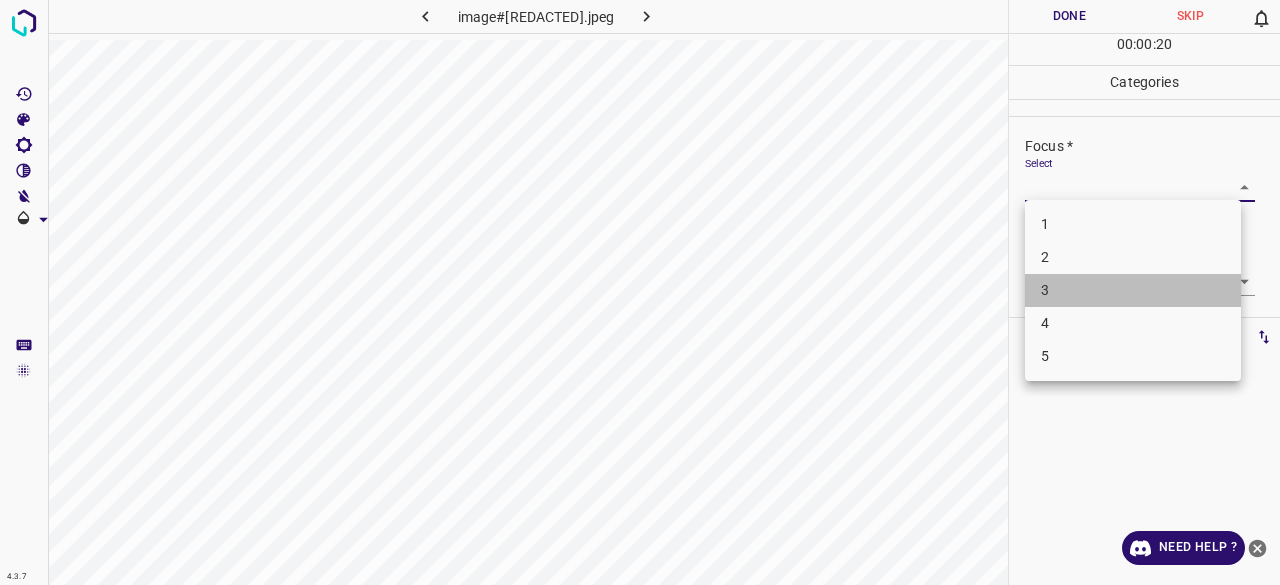 click on "3" at bounding box center (1133, 290) 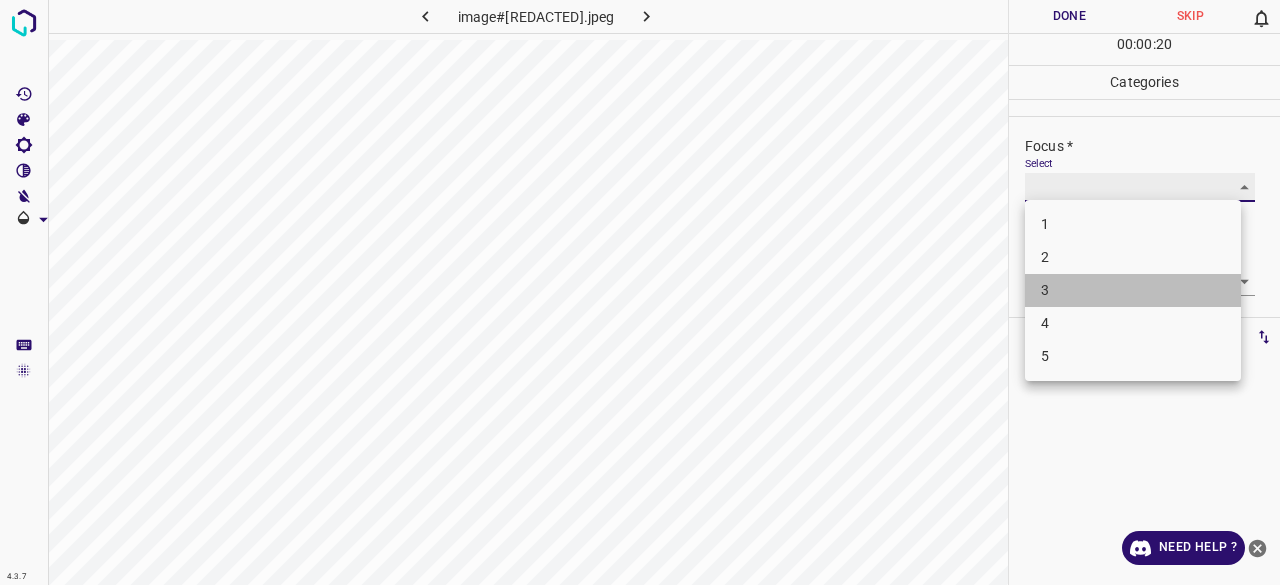 type on "3" 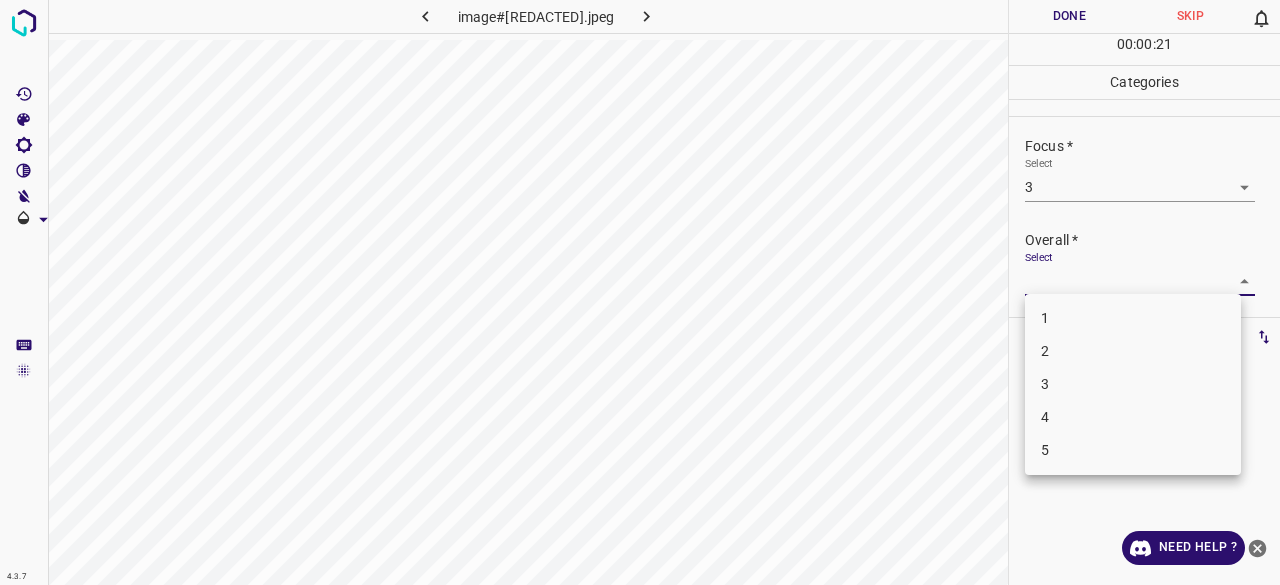 click on "4.3.7 image#002755.jpeg Done Skip 0 00   : 00   : 21   Categories Lighting *  Select 3 3 Focus *  Select 3 3 Overall *  Select ​ Labels   0 Categories 1 Lighting 2 Focus 3 Overall Tools Space Change between modes (Draw & Edit) I Auto labeling R Restore zoom M Zoom in N Zoom out Delete Delete selecte label Filters Z Restore filters X Saturation filter C Brightness filter V Contrast filter B Gray scale filter General O Download Need Help ? - Text - Hide - Delete 1 2 3 4 5" at bounding box center (640, 292) 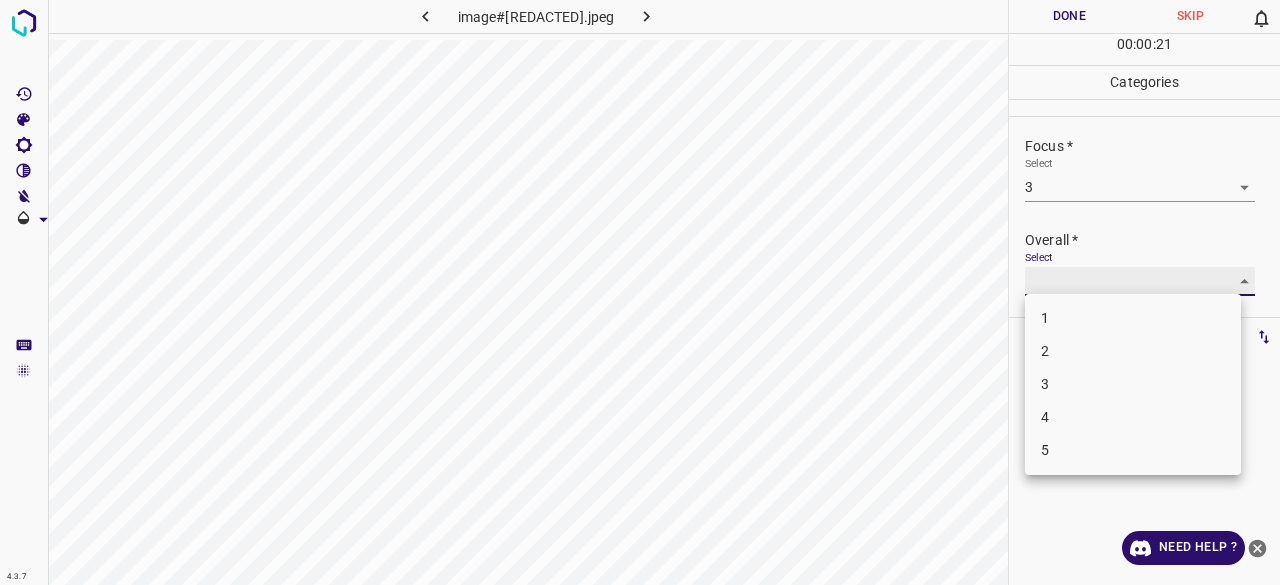 type on "3" 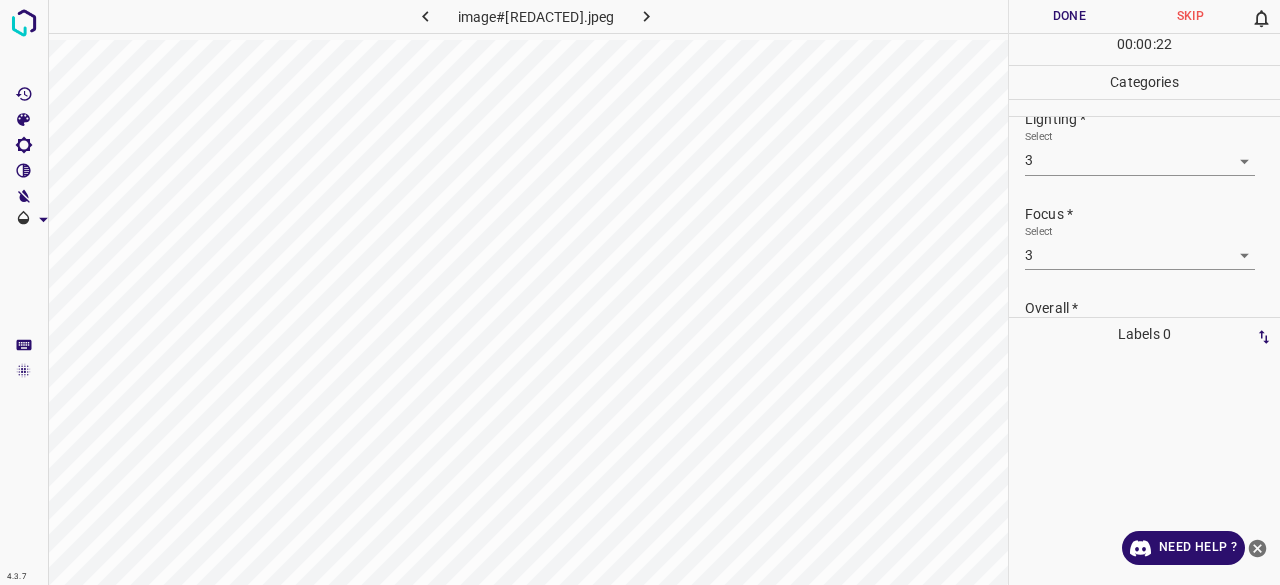 scroll, scrollTop: 0, scrollLeft: 0, axis: both 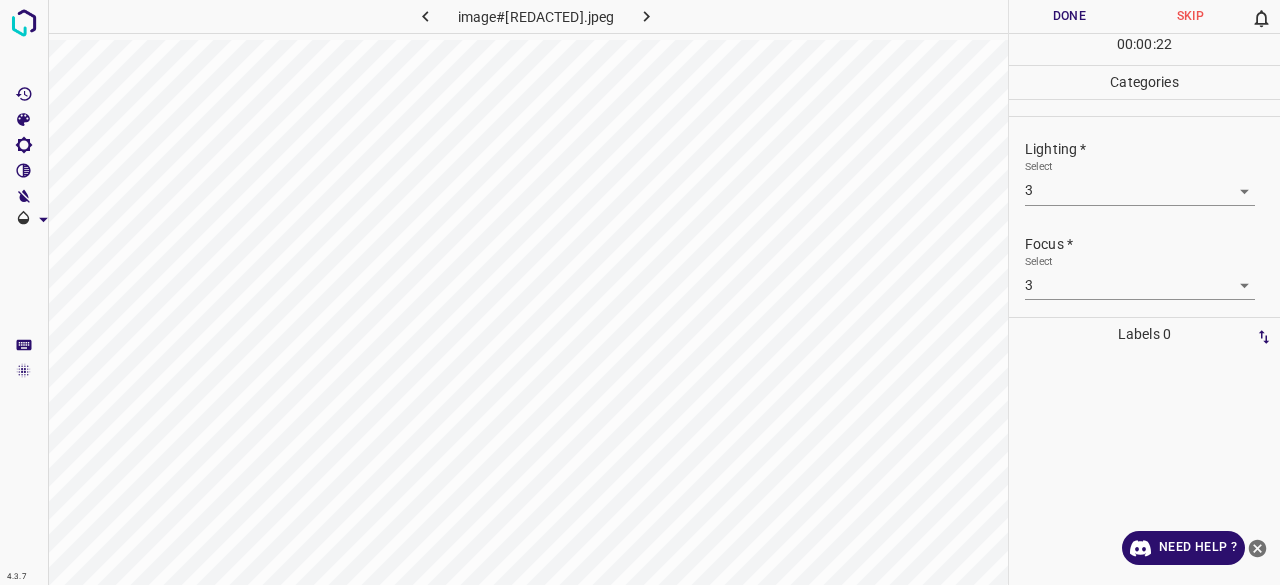 click on "Done" at bounding box center (1069, 16) 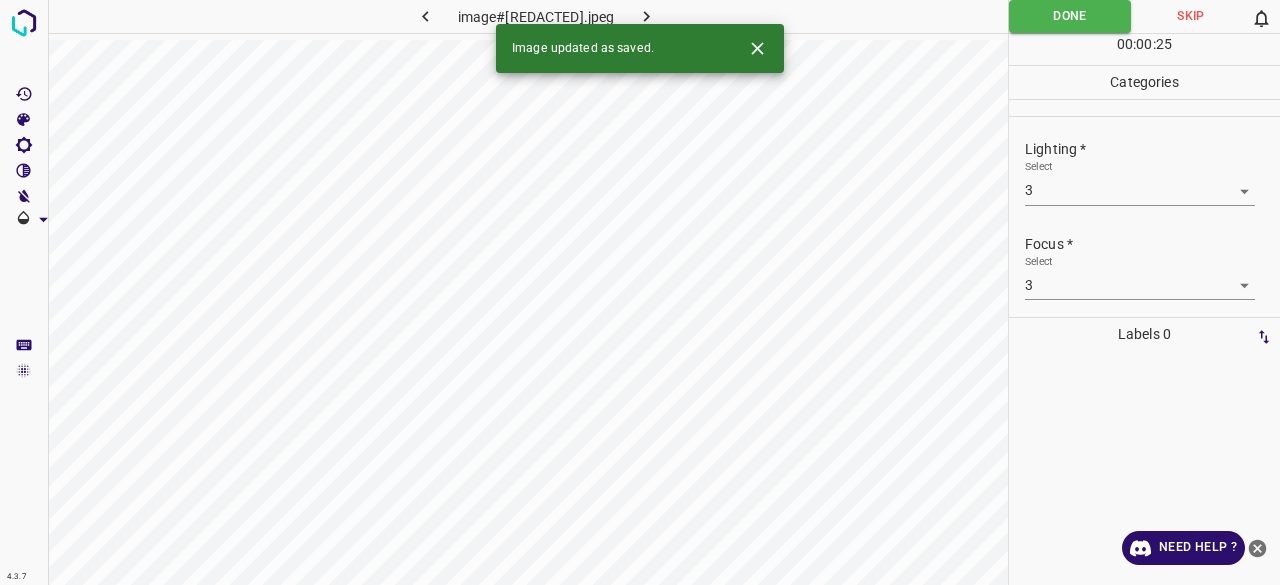 click 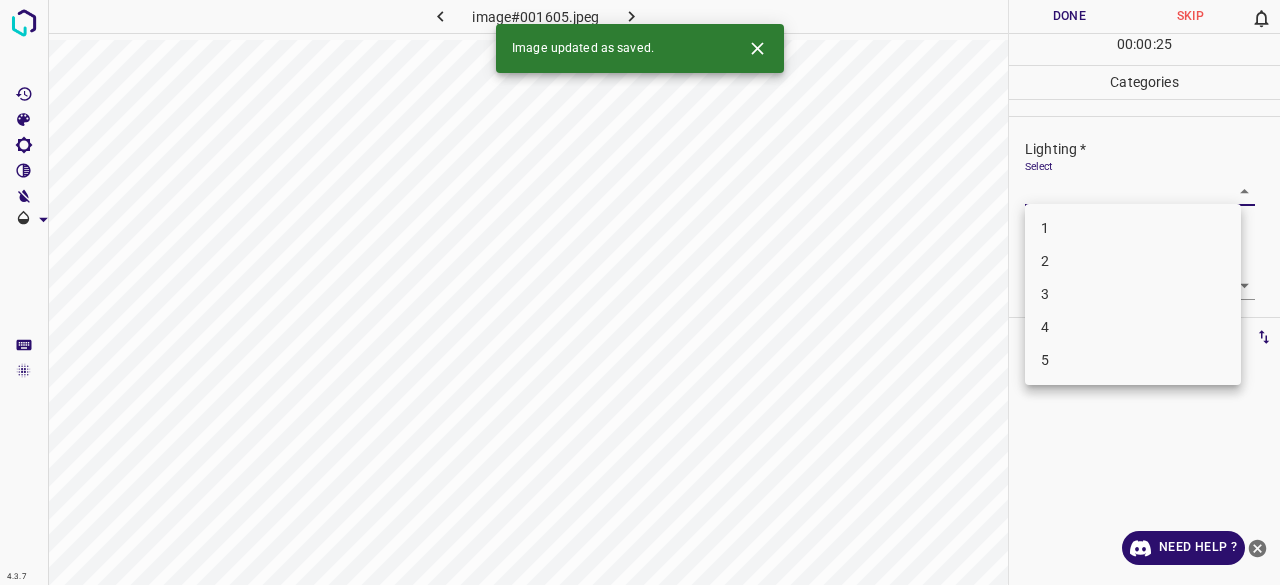 click on "4.3.7 image#001605.jpeg Done Skip 0 00   : 00   : 25   Categories Lighting *  Select ​ Focus *  Select ​ Overall *  Select ​ Labels   0 Categories 1 Lighting 2 Focus 3 Overall Tools Space Change between modes (Draw & Edit) I Auto labeling R Restore zoom M Zoom in N Zoom out Delete Delete selecte label Filters Z Restore filters X Saturation filter C Brightness filter V Contrast filter B Gray scale filter General O Download Image updated as saved. Need Help ? - Text - Hide - Delete 1 2 3 4 5" at bounding box center (640, 292) 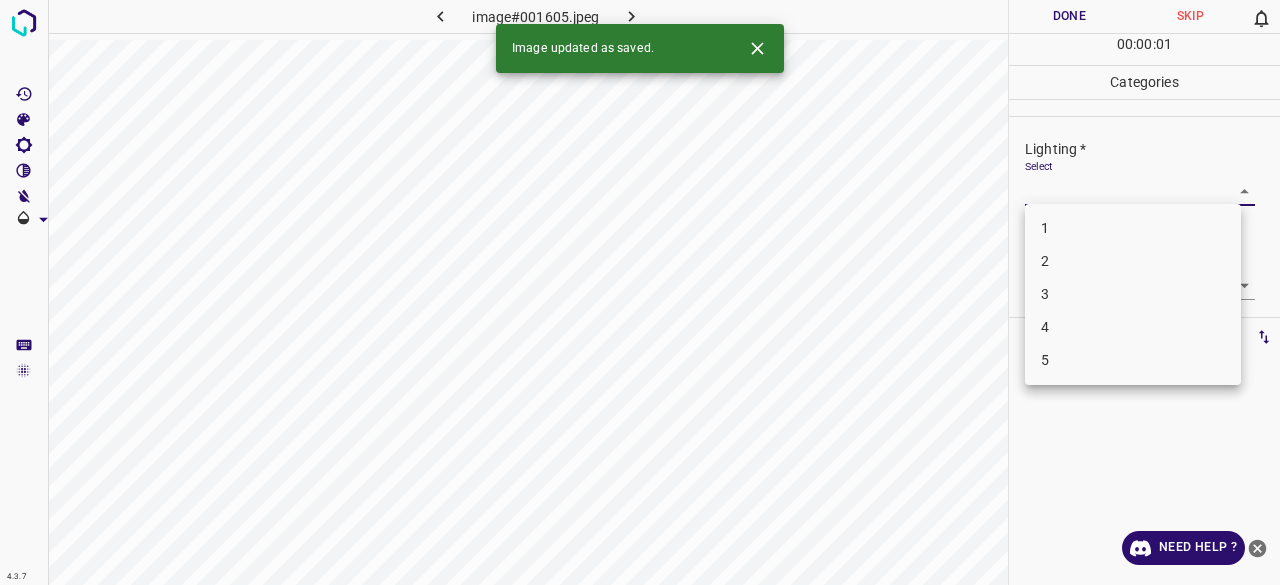 click on "3" at bounding box center [1133, 294] 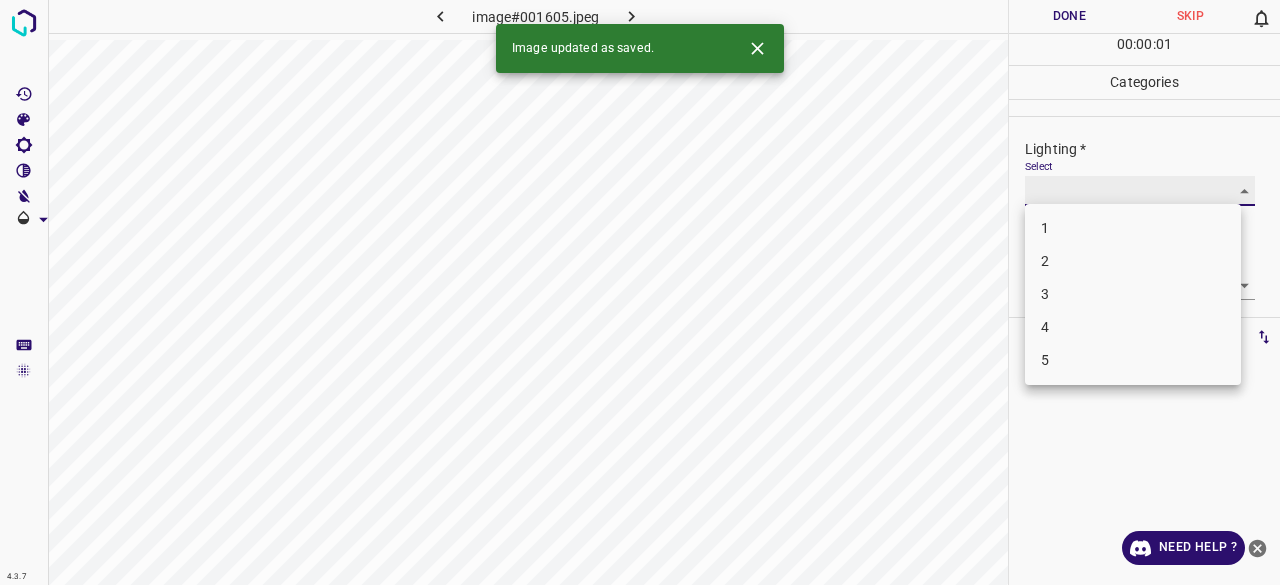 type on "3" 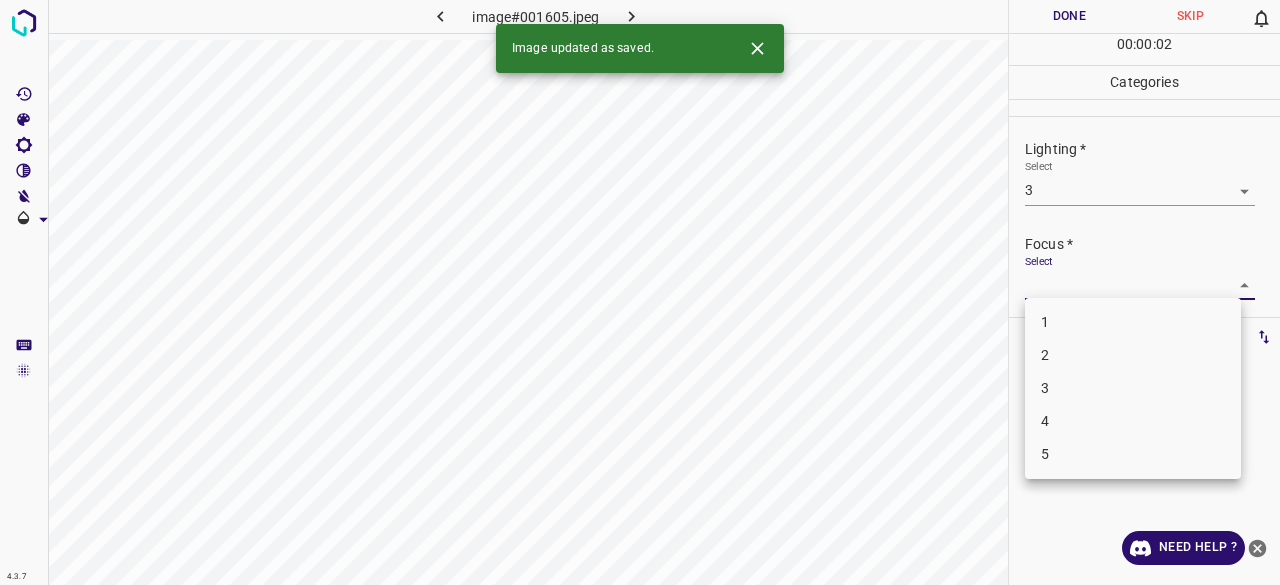 click on "4.3.7 image#001605.jpeg Done Skip 0 00   : 00   : 02   Categories Lighting *  Select 3 3 Focus *  Select ​ Overall *  Select ​ Labels   0 Categories 1 Lighting 2 Focus 3 Overall Tools Space Change between modes (Draw & Edit) I Auto labeling R Restore zoom M Zoom in N Zoom out Delete Delete selecte label Filters Z Restore filters X Saturation filter C Brightness filter V Contrast filter B Gray scale filter General O Download Image updated as saved. Need Help ? - Text - Hide - Delete 1 2 3 4 5" at bounding box center (640, 292) 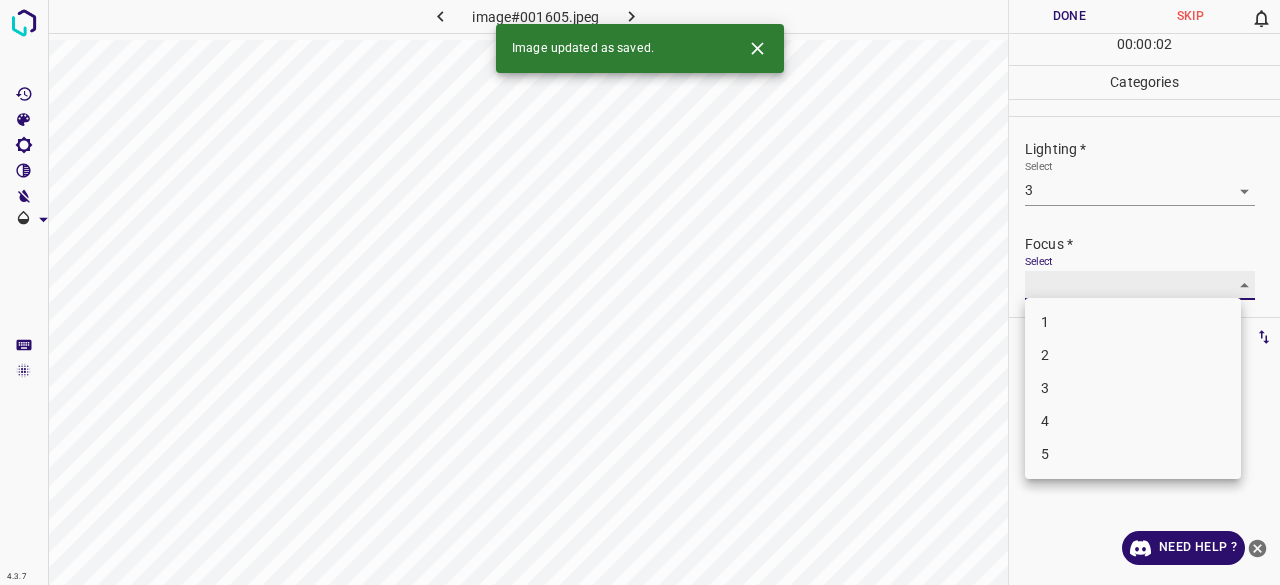 type on "3" 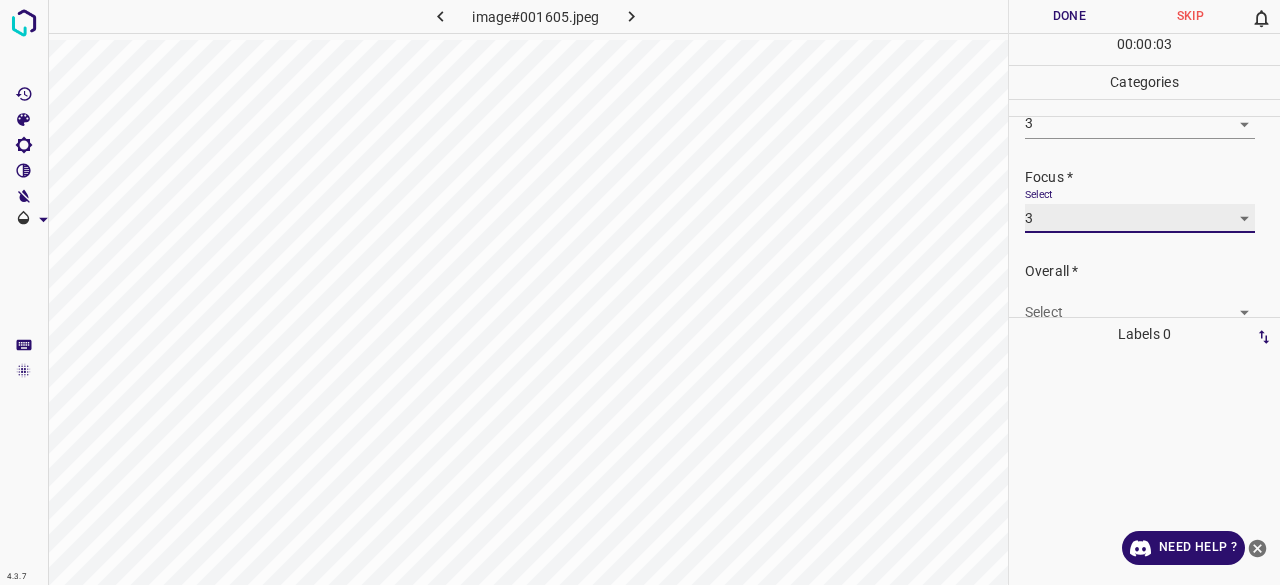 scroll, scrollTop: 98, scrollLeft: 0, axis: vertical 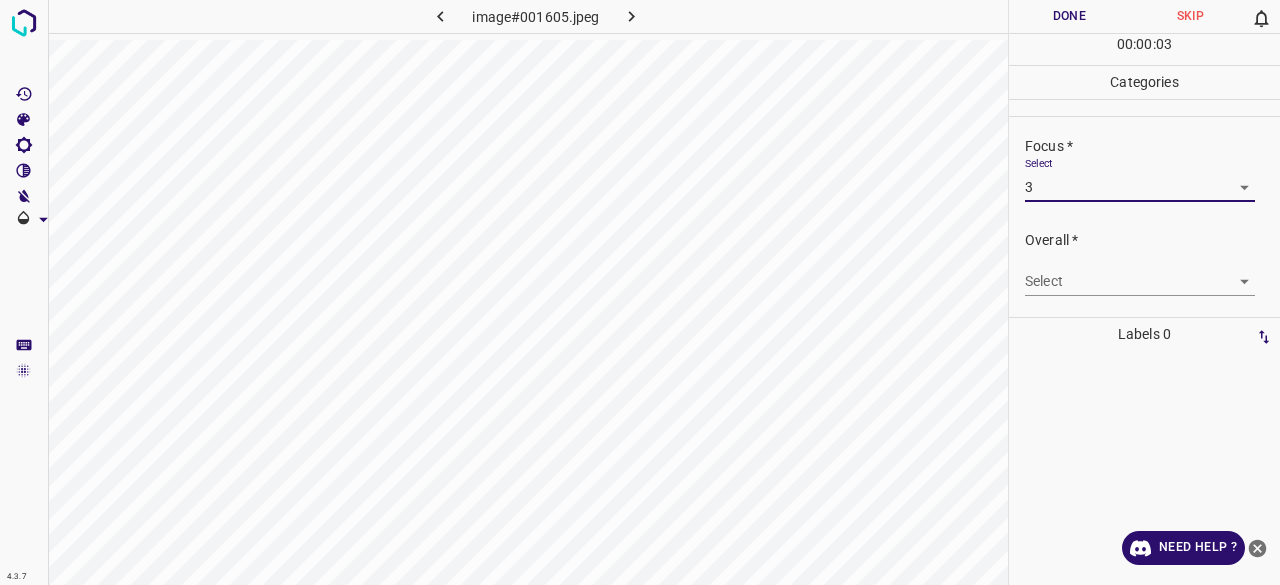 drag, startPoint x: 1066, startPoint y: 255, endPoint x: 1061, endPoint y: 272, distance: 17.720045 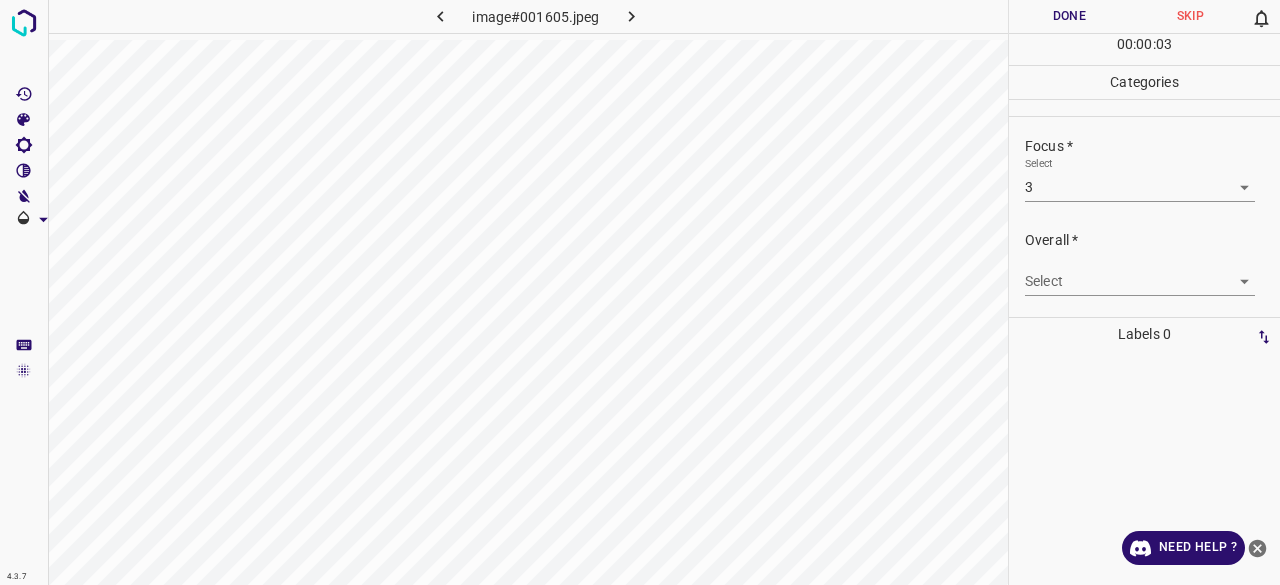 click on "4.3.7 image#001605.jpeg Done Skip 0 00   : 00   : 03   Categories Lighting *  Select 3 3 Focus *  Select 3 3 Overall *  Select ​ Labels   0 Categories 1 Lighting 2 Focus 3 Overall Tools Space Change between modes (Draw & Edit) I Auto labeling R Restore zoom M Zoom in N Zoom out Delete Delete selecte label Filters Z Restore filters X Saturation filter C Brightness filter V Contrast filter B Gray scale filter General O Download Need Help ? - Text - Hide - Delete" at bounding box center (640, 292) 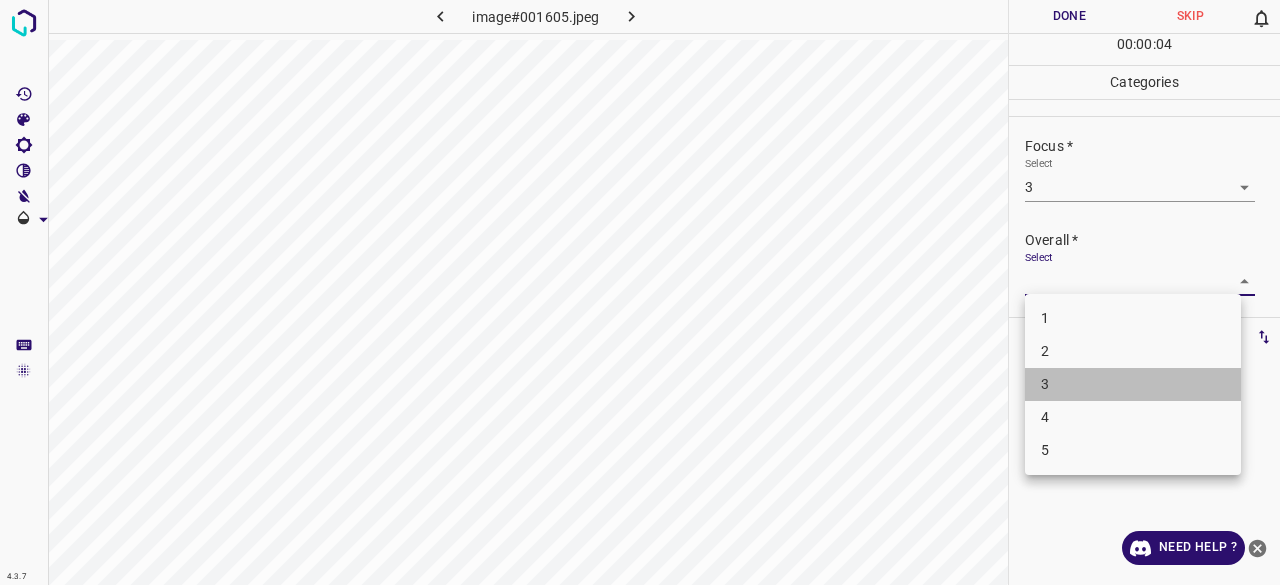 drag, startPoint x: 1071, startPoint y: 376, endPoint x: 1062, endPoint y: 359, distance: 19.235384 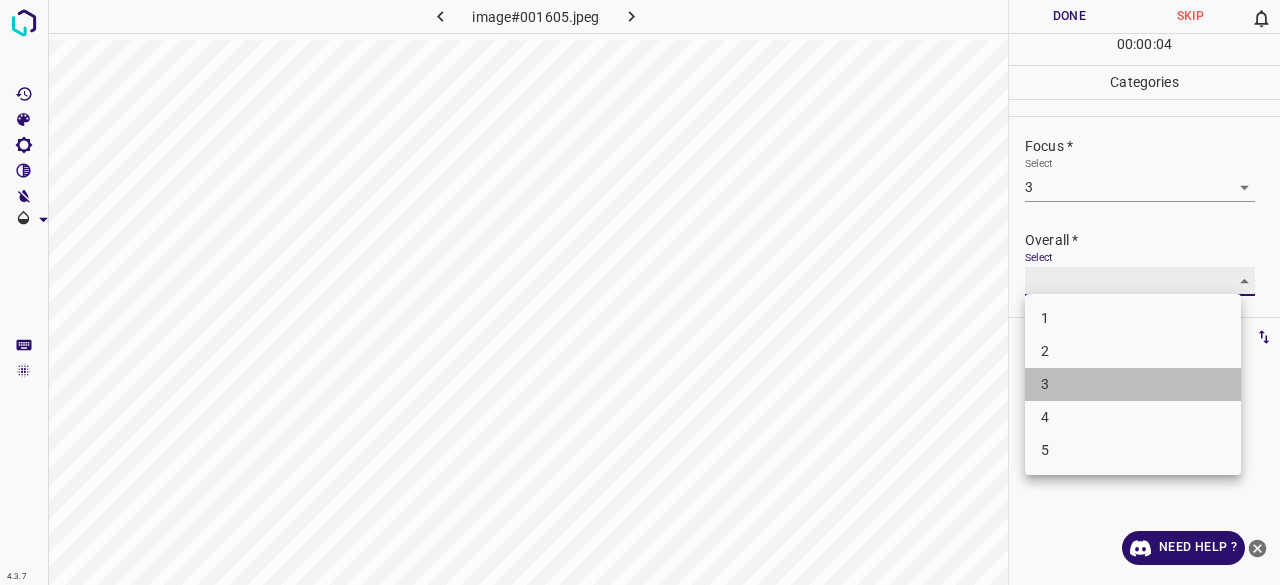 type on "3" 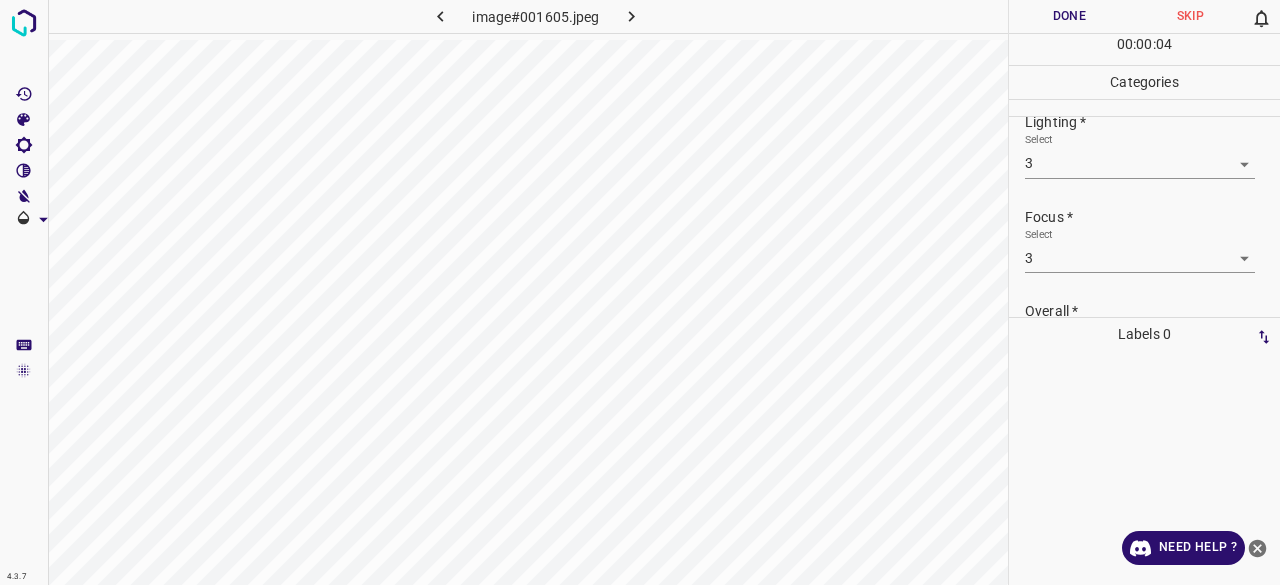 scroll, scrollTop: 0, scrollLeft: 0, axis: both 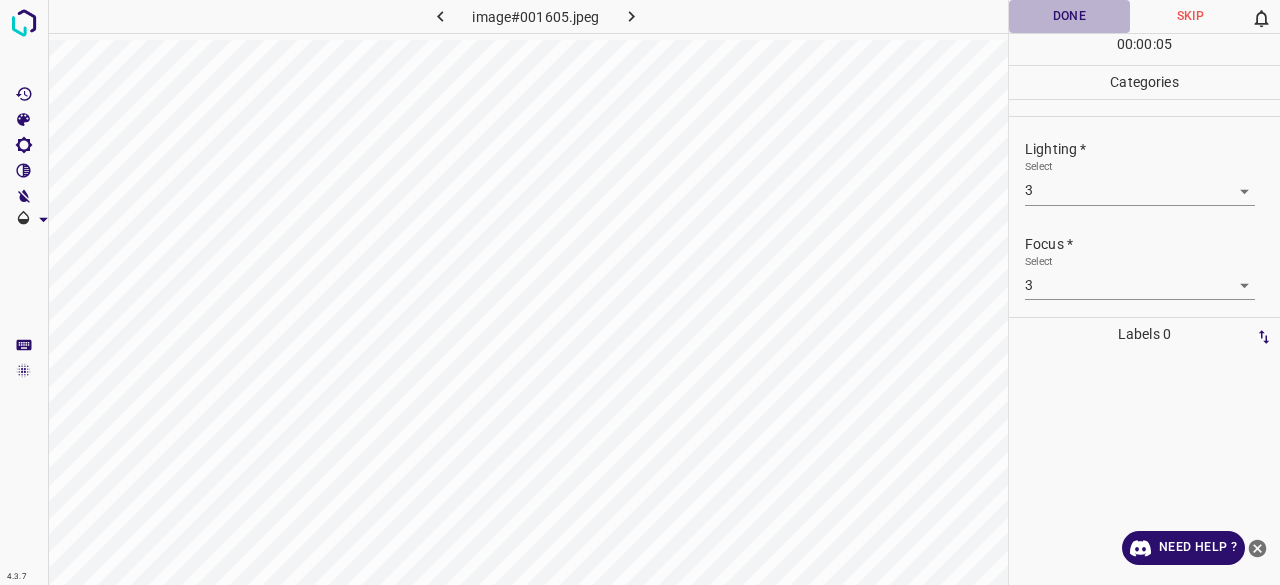 click on "Done" at bounding box center [1069, 16] 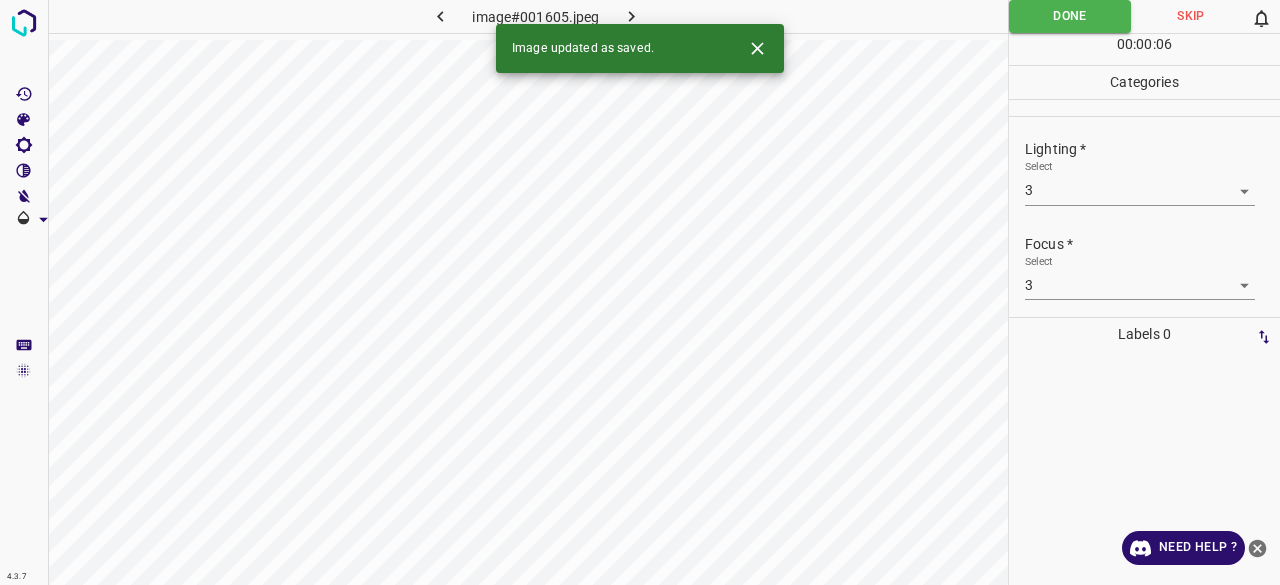 click 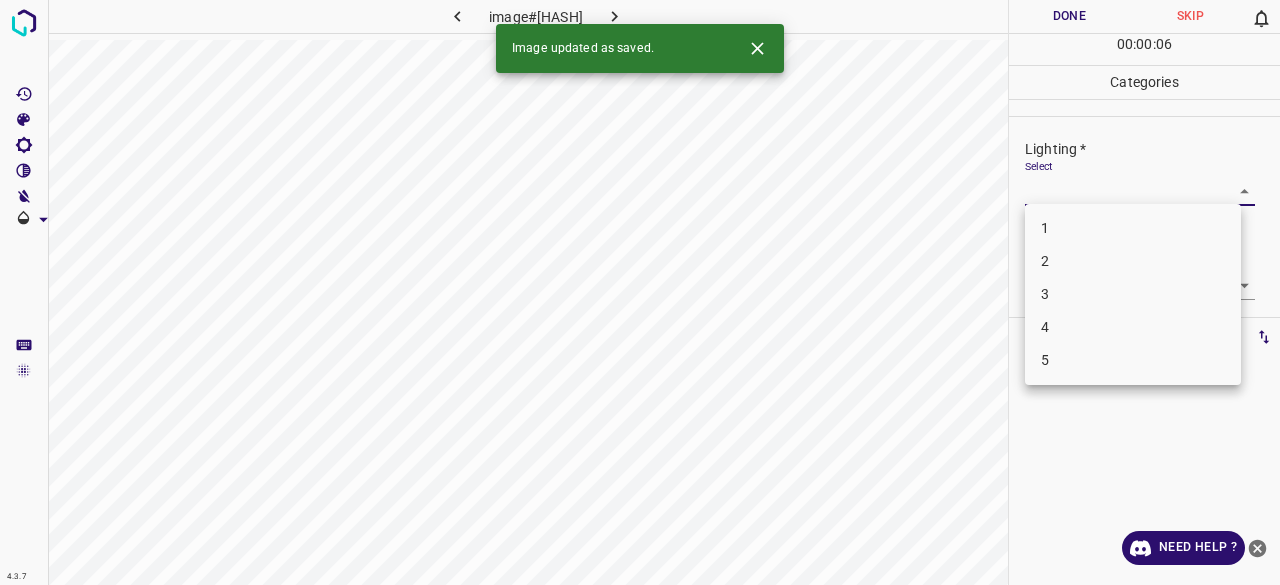 click on "4.3.7 image#001550.jpeg Done Skip 0 00   : 00   : 06   Categories Lighting *  Select ​ Focus *  Select ​ Overall *  Select ​ Labels   0 Categories 1 Lighting 2 Focus 3 Overall Tools Space Change between modes (Draw & Edit) I Auto labeling R Restore zoom M Zoom in N Zoom out Delete Delete selecte label Filters Z Restore filters X Saturation filter C Brightness filter V Contrast filter B Gray scale filter General O Download Image updated as saved. Need Help ? - Text - Hide - Delete 1 2 3 4 5" at bounding box center (640, 292) 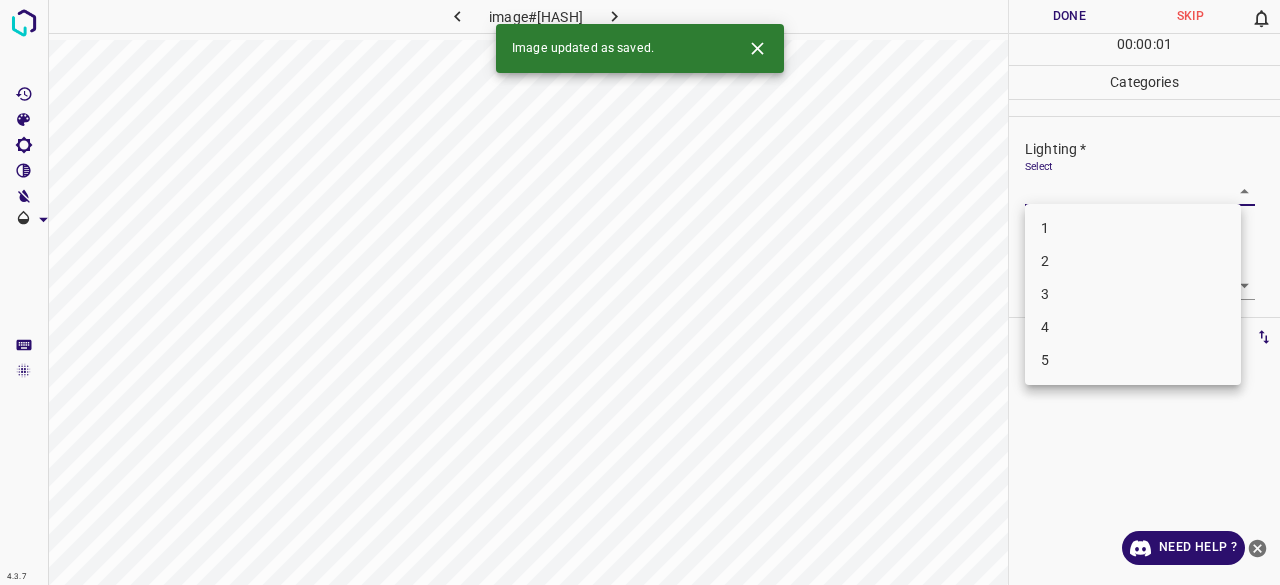 click on "3" at bounding box center (1133, 294) 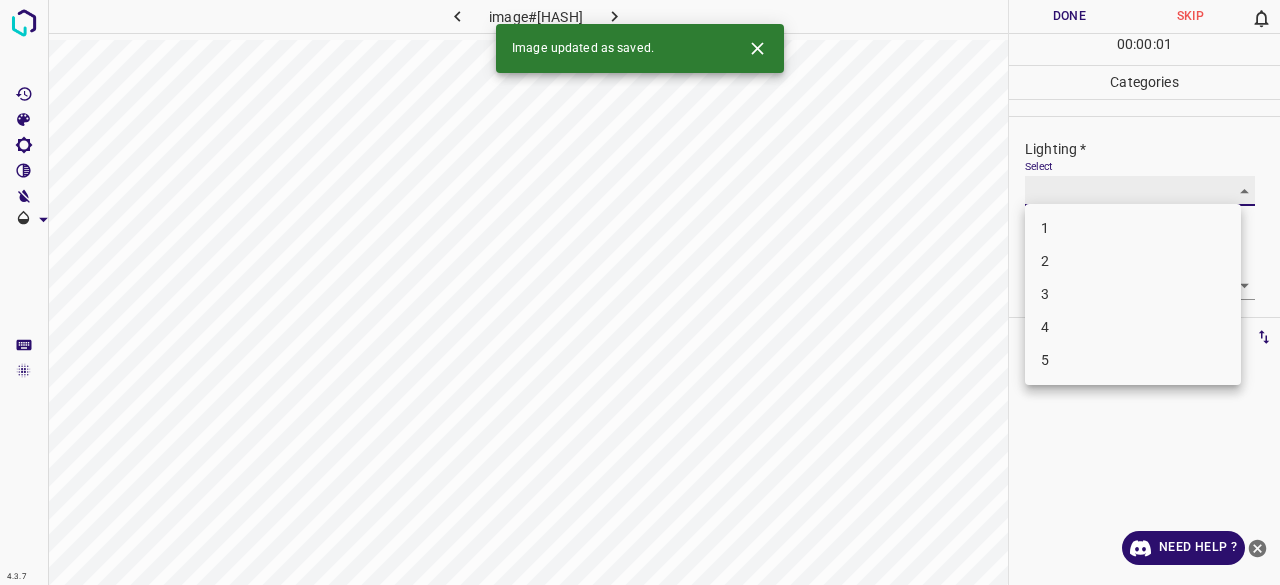 type on "3" 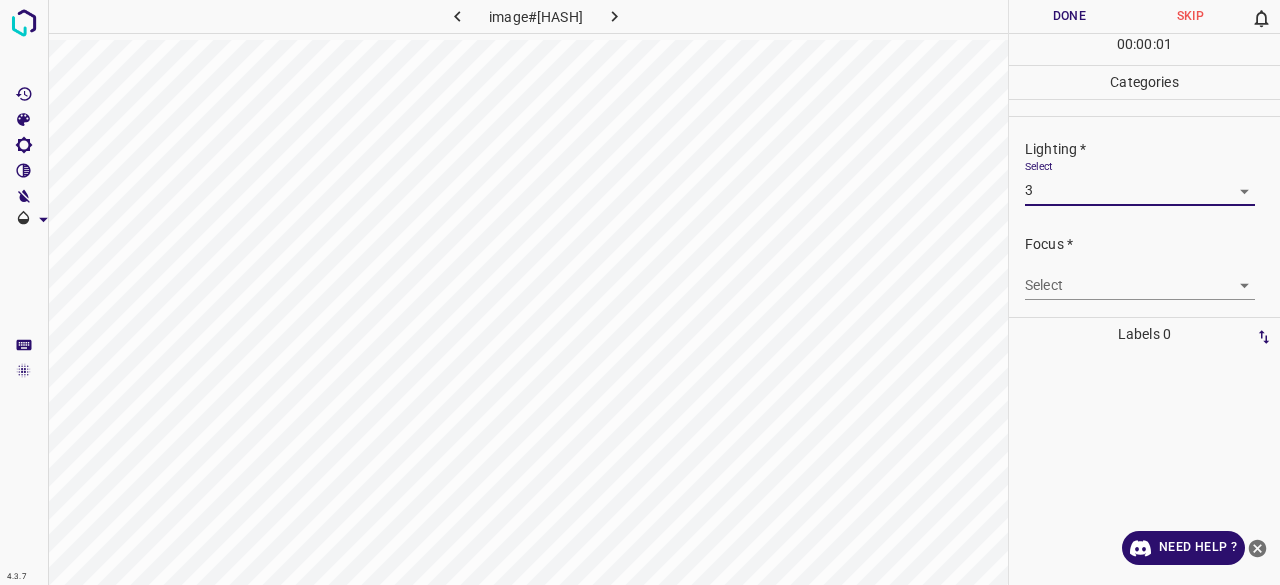 click on "4.3.7 image#[REDACTED].jpeg Done Skip 0 00   : 00   : 01   Categories Lighting *  Select 3 3 Focus *  Select ​ Overall *  Select ​ Labels   0 Categories 1 Lighting 2 Focus 3 Overall Tools Space Change between modes (Draw & Edit) I Auto labeling R Restore zoom M Zoom in N Zoom out Delete Delete selecte label Filters Z Restore filters X Saturation filter C Brightness filter V Contrast filter B Gray scale filter General O Download Need Help ? - Text - Hide - Delete" at bounding box center [640, 292] 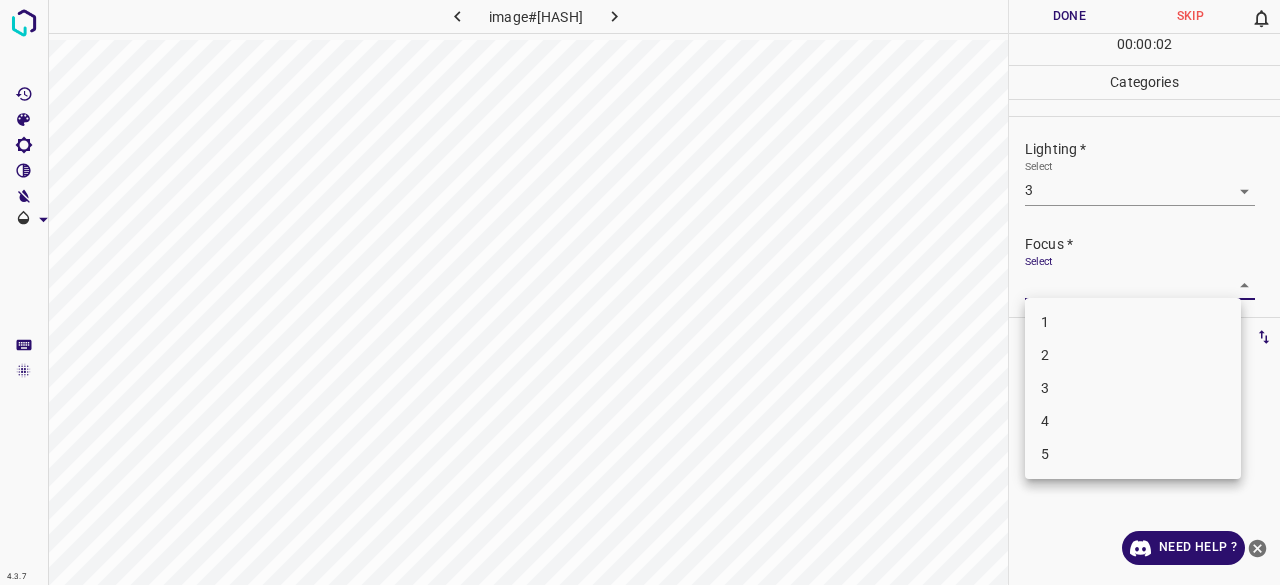 drag, startPoint x: 1062, startPoint y: 334, endPoint x: 1058, endPoint y: 356, distance: 22.36068 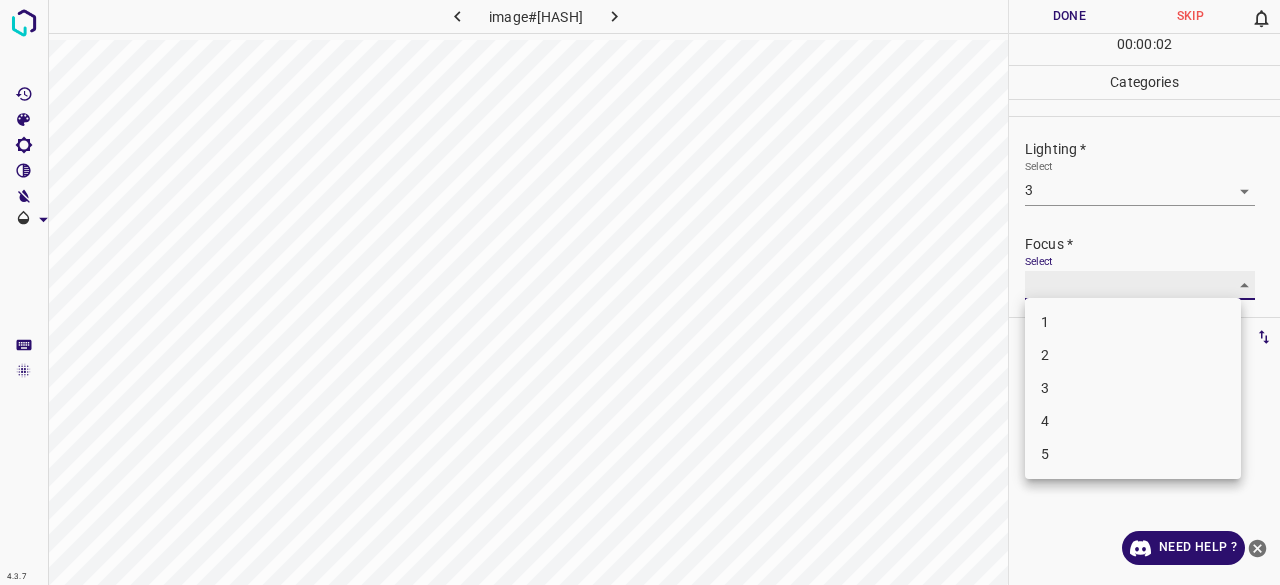 type on "2" 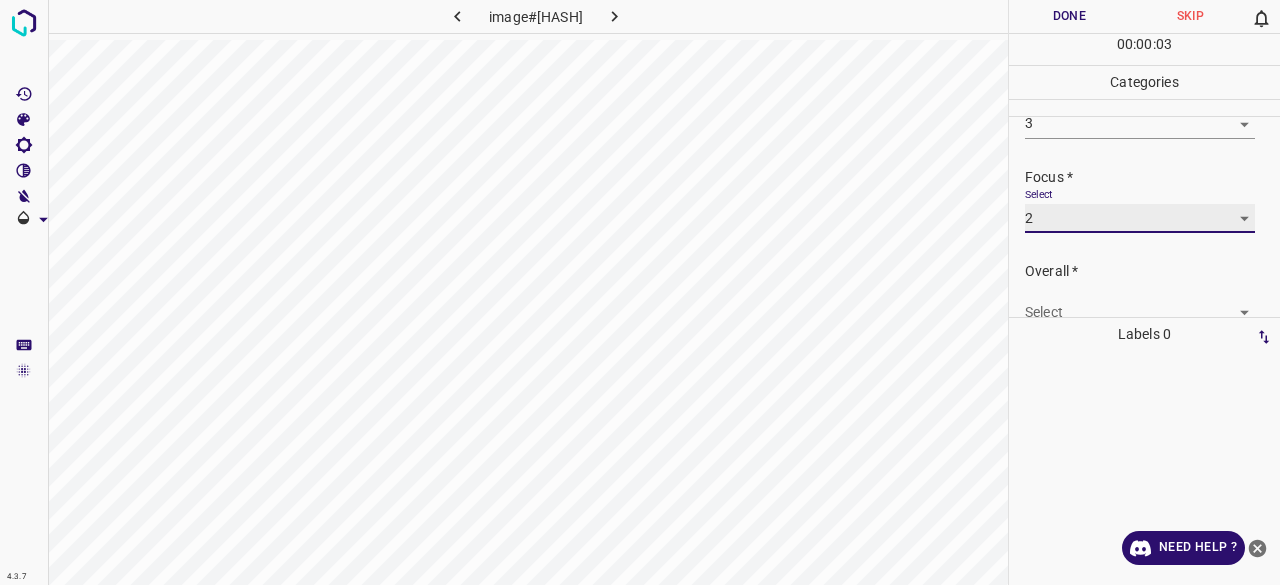 scroll, scrollTop: 98, scrollLeft: 0, axis: vertical 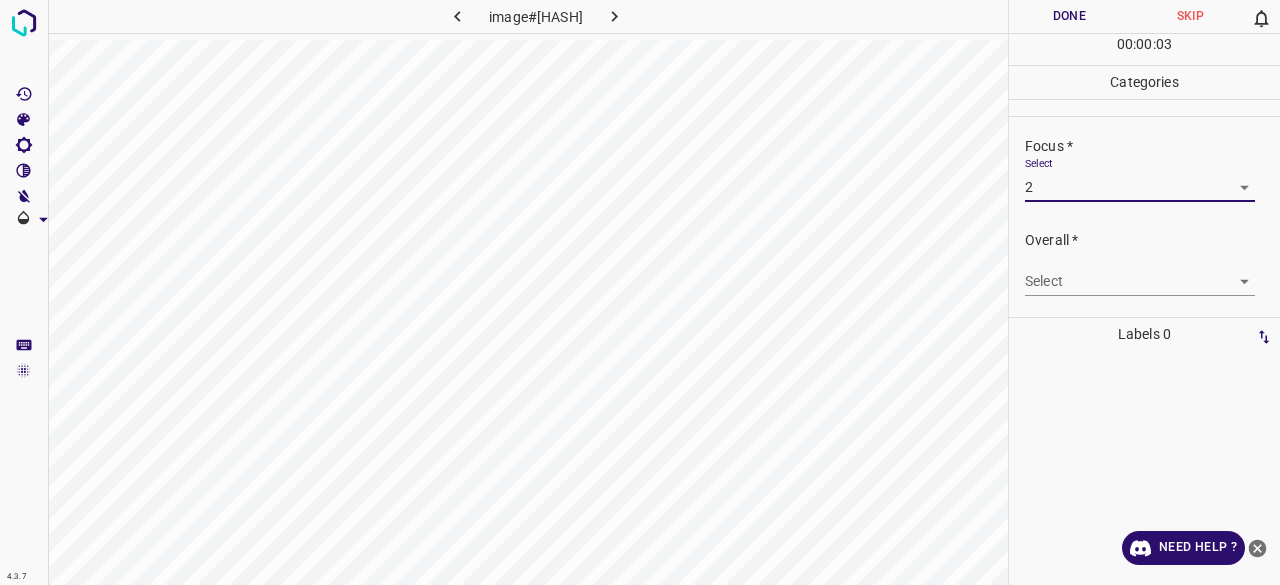click on "4.3.7 image#001550.jpeg Done Skip 0 00   : 00   : 03   Categories Lighting *  Select 3 3 Focus *  Select 2 2 Overall *  Select ​ Labels   0 Categories 1 Lighting 2 Focus 3 Overall Tools Space Change between modes (Draw & Edit) I Auto labeling R Restore zoom M Zoom in N Zoom out Delete Delete selecte label Filters Z Restore filters X Saturation filter C Brightness filter V Contrast filter B Gray scale filter General O Download Need Help ? - Text - Hide - Delete" at bounding box center [640, 292] 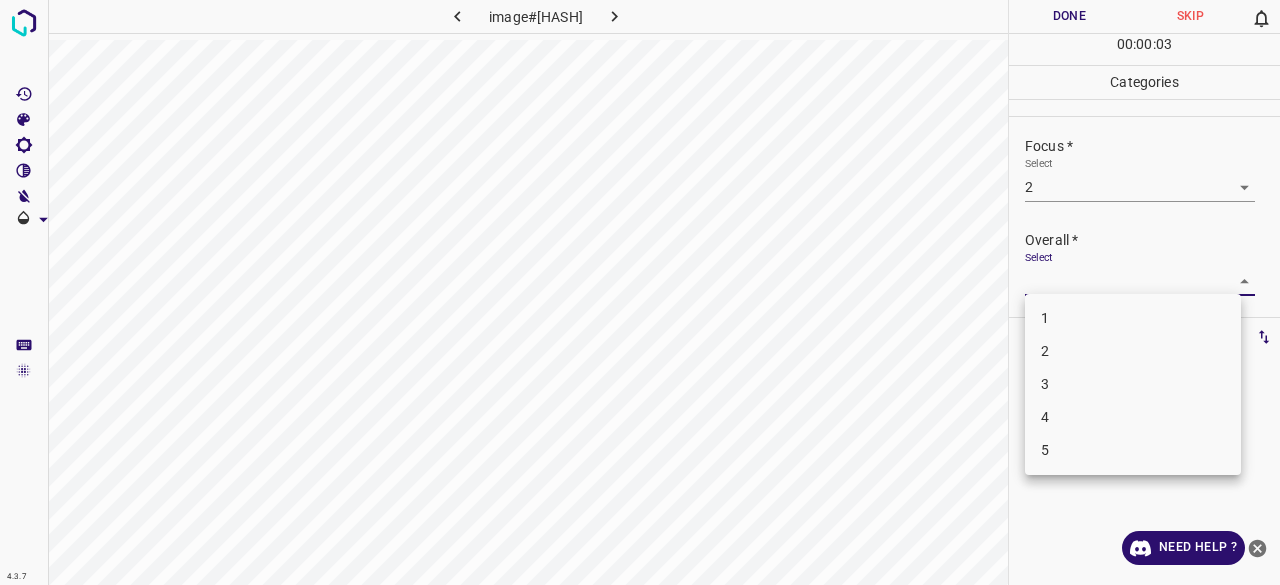 click on "3" at bounding box center [1133, 384] 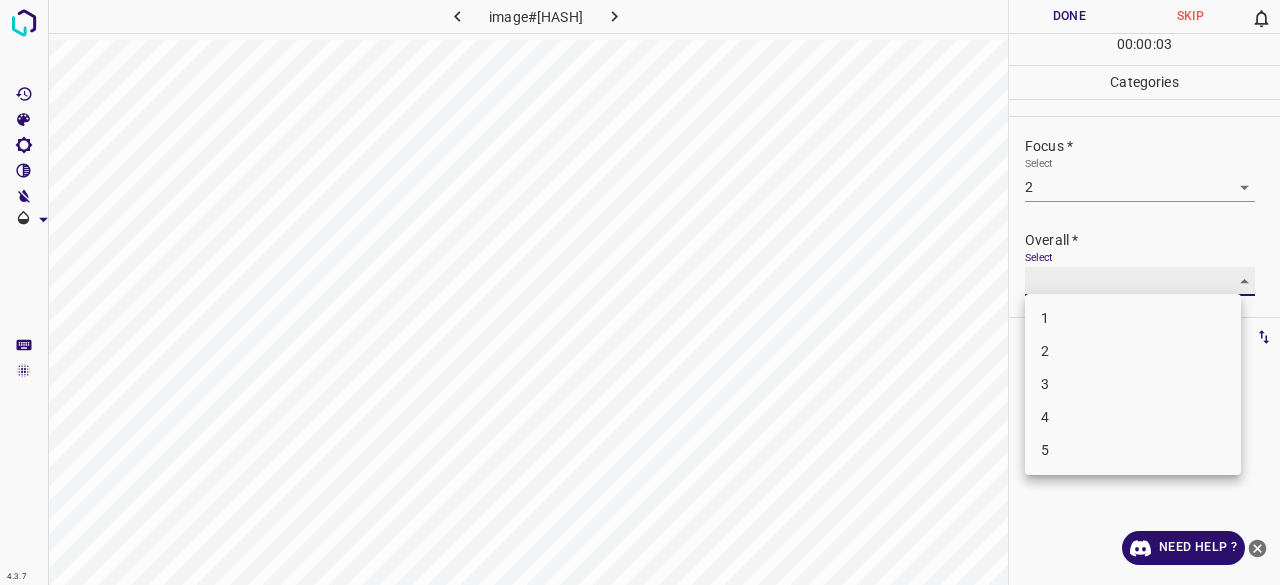 type on "3" 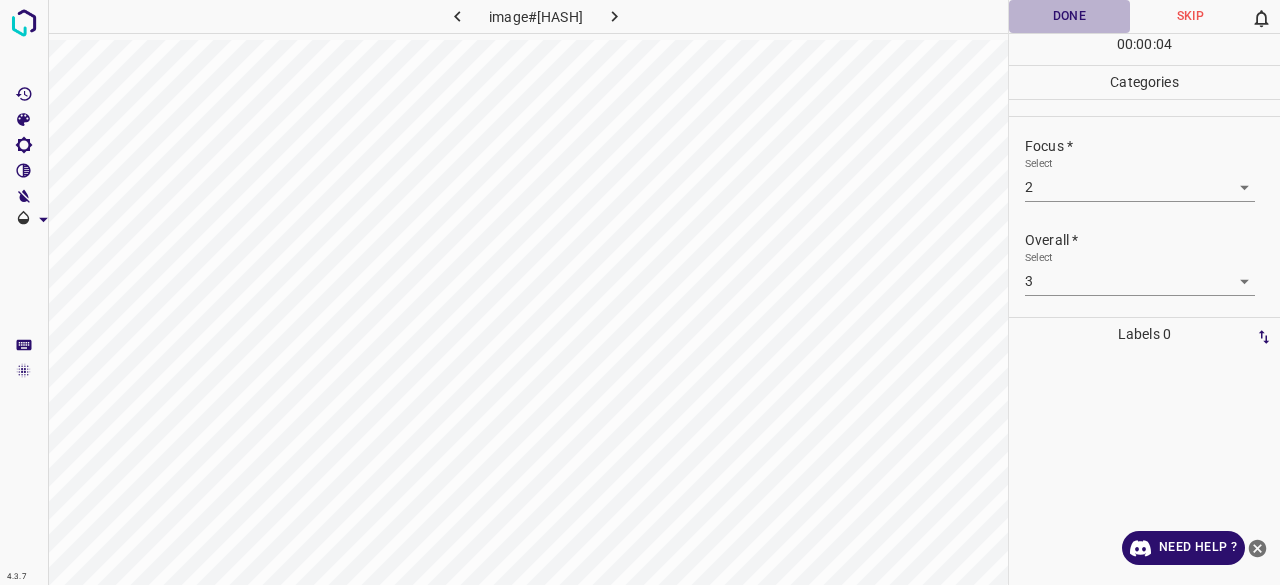 click on "Done" at bounding box center (1069, 16) 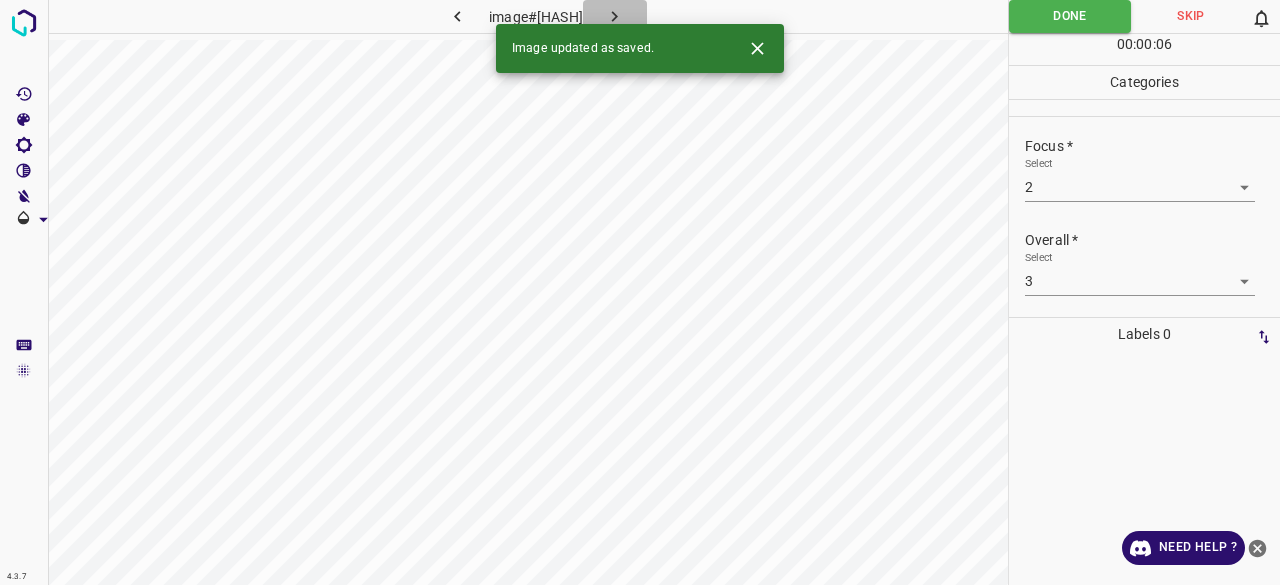 click at bounding box center (615, 16) 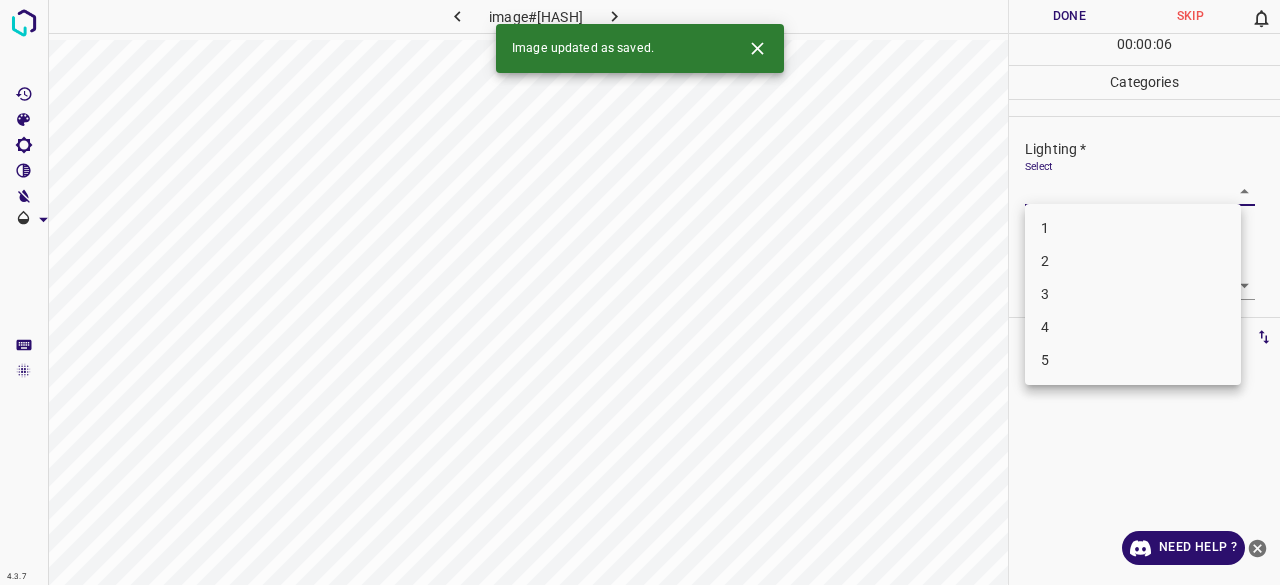 click on "4.3.7 image#[HASH] Done Skip 0 00   : 00   : 06   Categories Lighting *  Select ​ Focus *  Select ​ Overall *  Select ​ Labels   0 Categories 1 Lighting 2 Focus 3 Overall Tools Space Change between modes (Draw & Edit) I Auto labeling R Restore zoom M Zoom in N Zoom out Delete Delete selecte label Filters Z Restore filters X Saturation filter C Brightness filter V Contrast filter B Gray scale filter General O Download Image updated as saved. Need Help ? - Text - Hide - Delete 1 2 3 4 5" at bounding box center (640, 292) 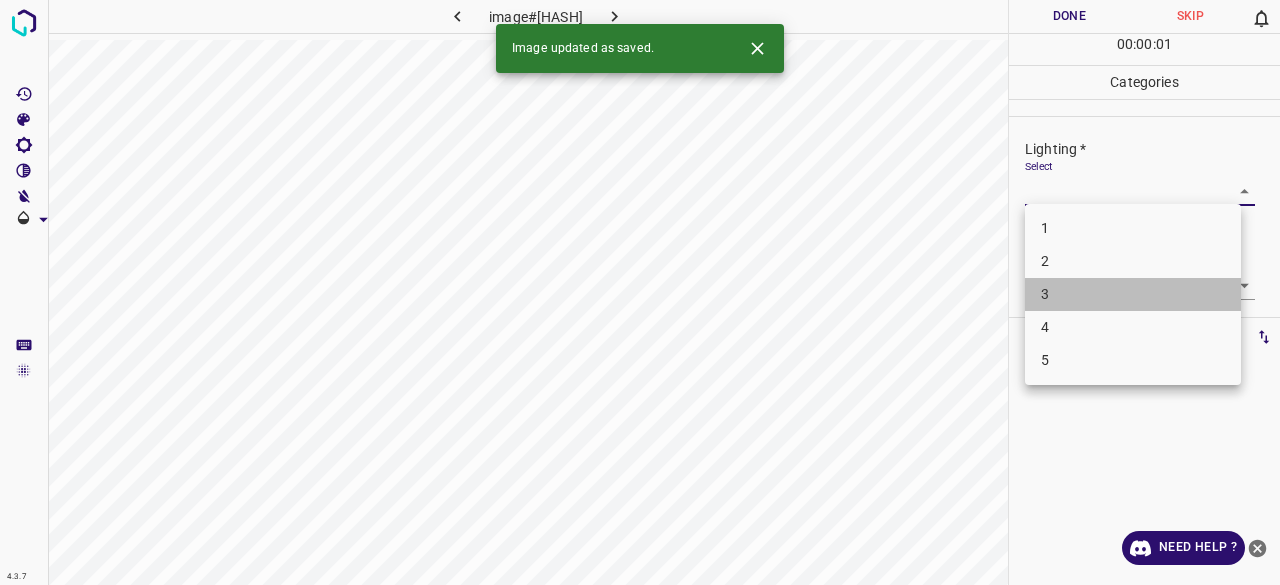 click on "3" at bounding box center [1133, 294] 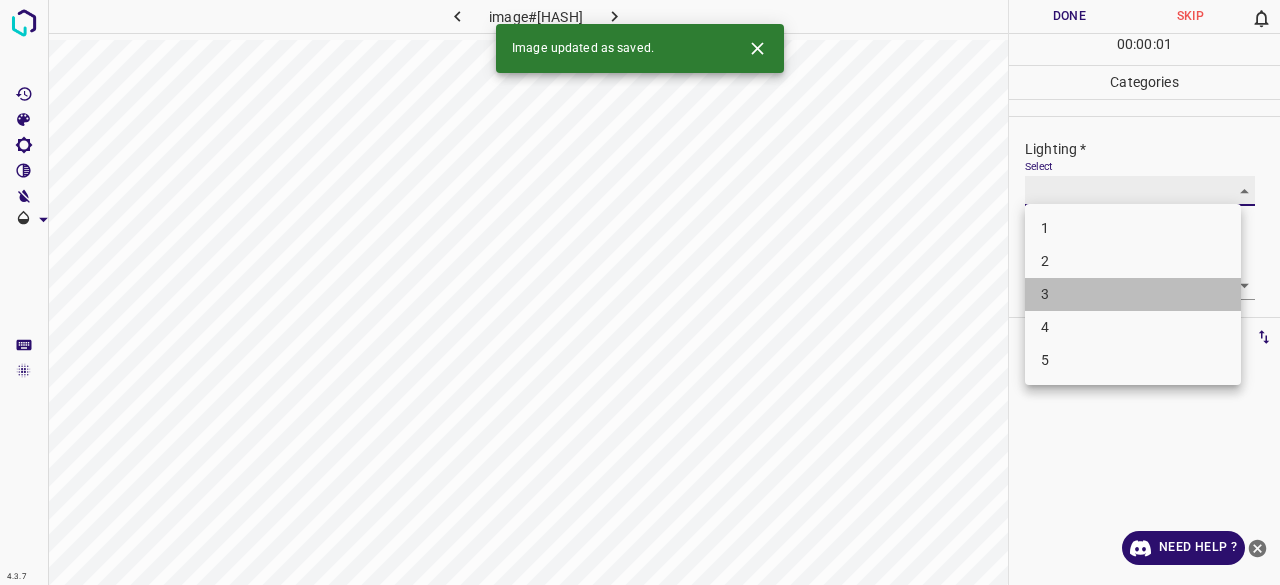 type on "3" 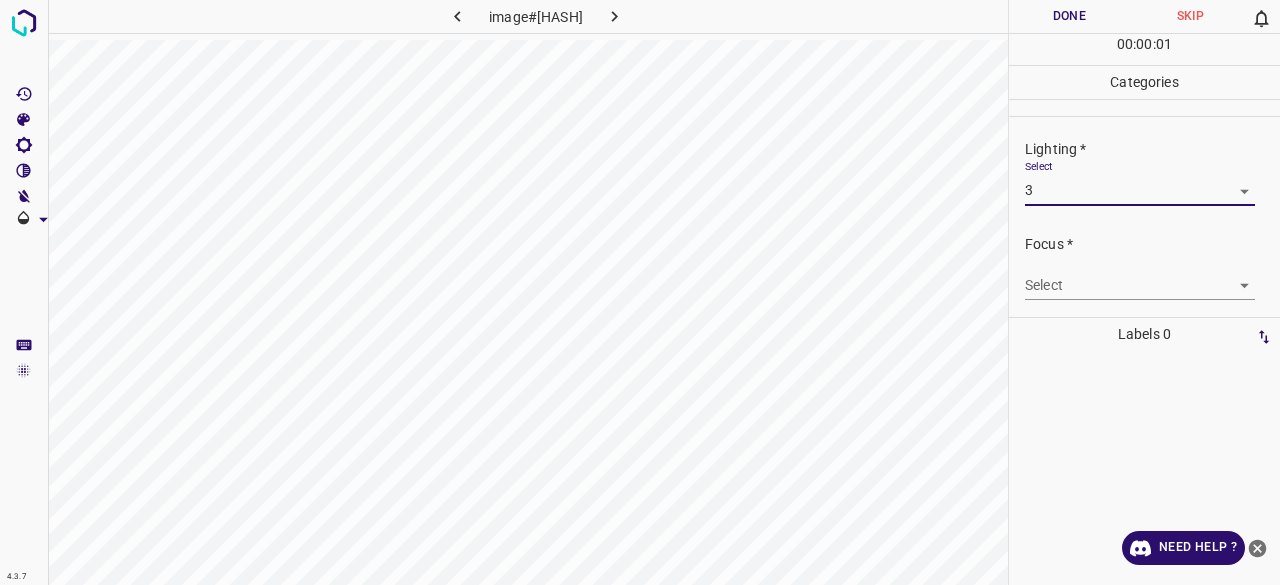 click on "4.3.7 image#001464.jpeg Done Skip 0 00   : 00   : 01   Categories Lighting *  Select 3 3 Focus *  Select ​ Overall *  Select ​ Labels   0 Categories 1 Lighting 2 Focus 3 Overall Tools Space Change between modes (Draw & Edit) I Auto labeling R Restore zoom M Zoom in N Zoom out Delete Delete selecte label Filters Z Restore filters X Saturation filter C Brightness filter V Contrast filter B Gray scale filter General O Download Need Help ? - Text - Hide - Delete 1 2 3 4 5" at bounding box center [640, 292] 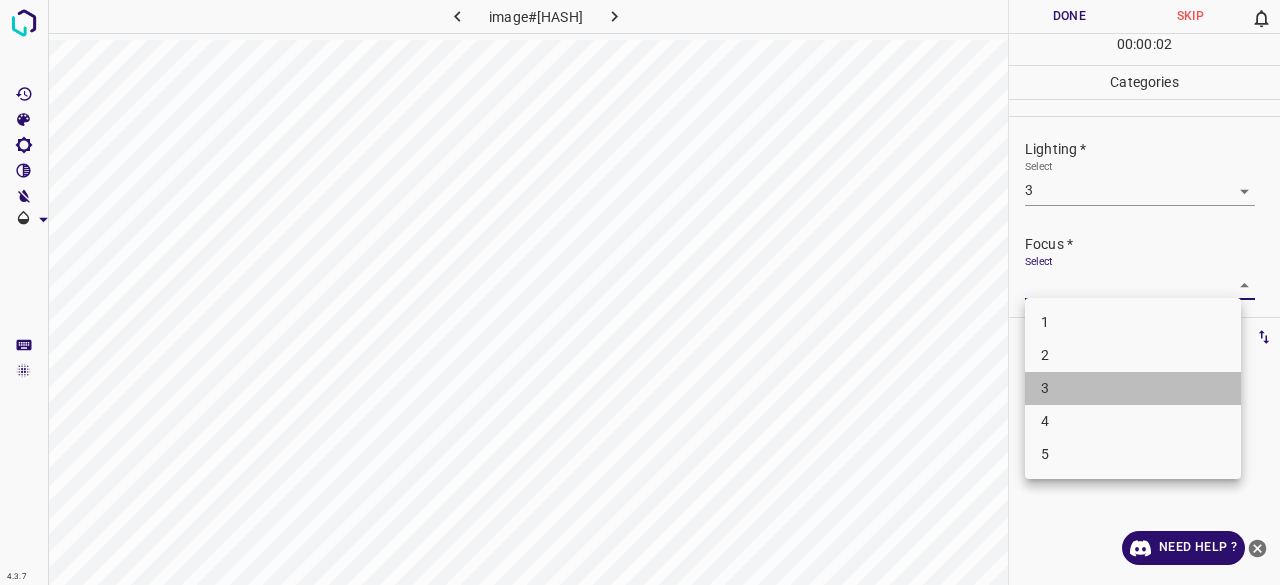 click on "3" at bounding box center (1133, 388) 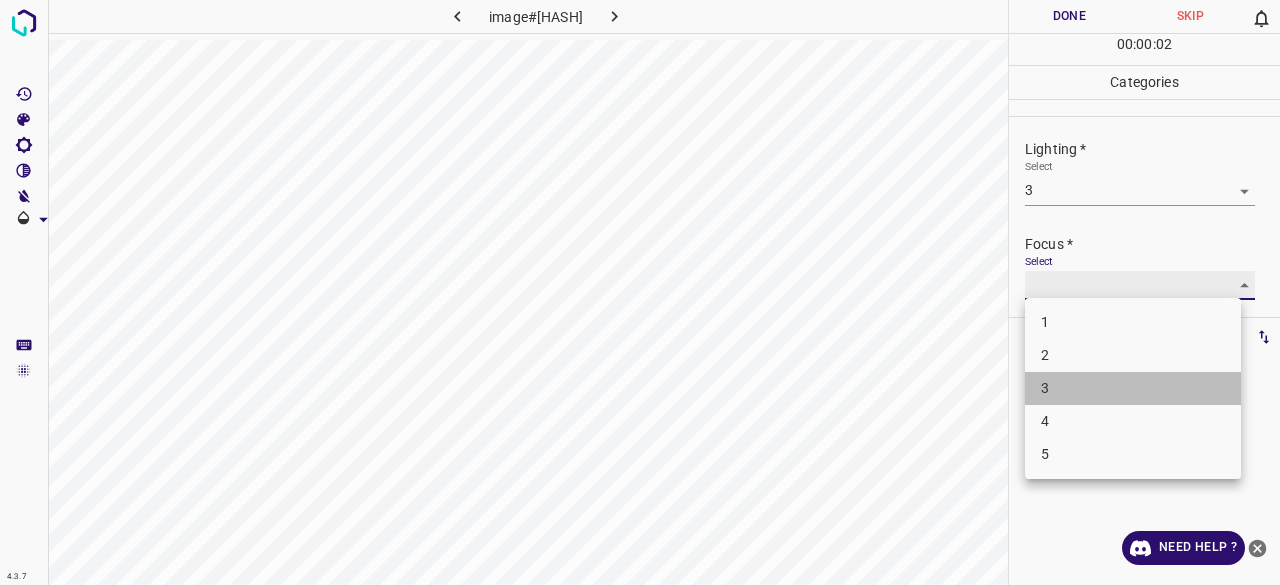 type on "3" 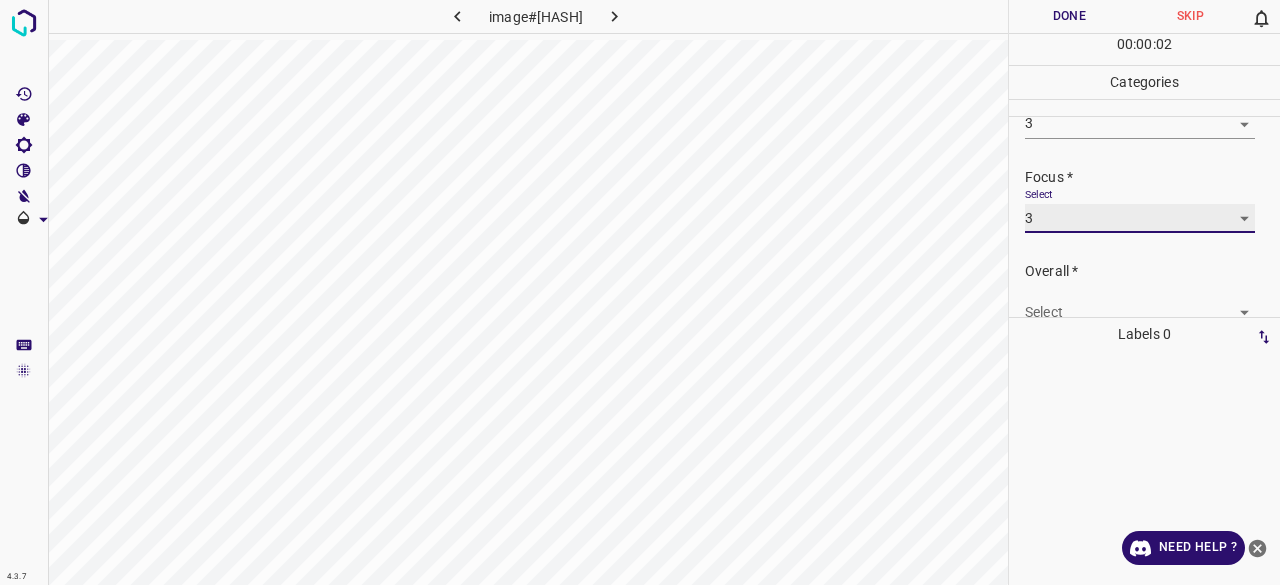 scroll, scrollTop: 98, scrollLeft: 0, axis: vertical 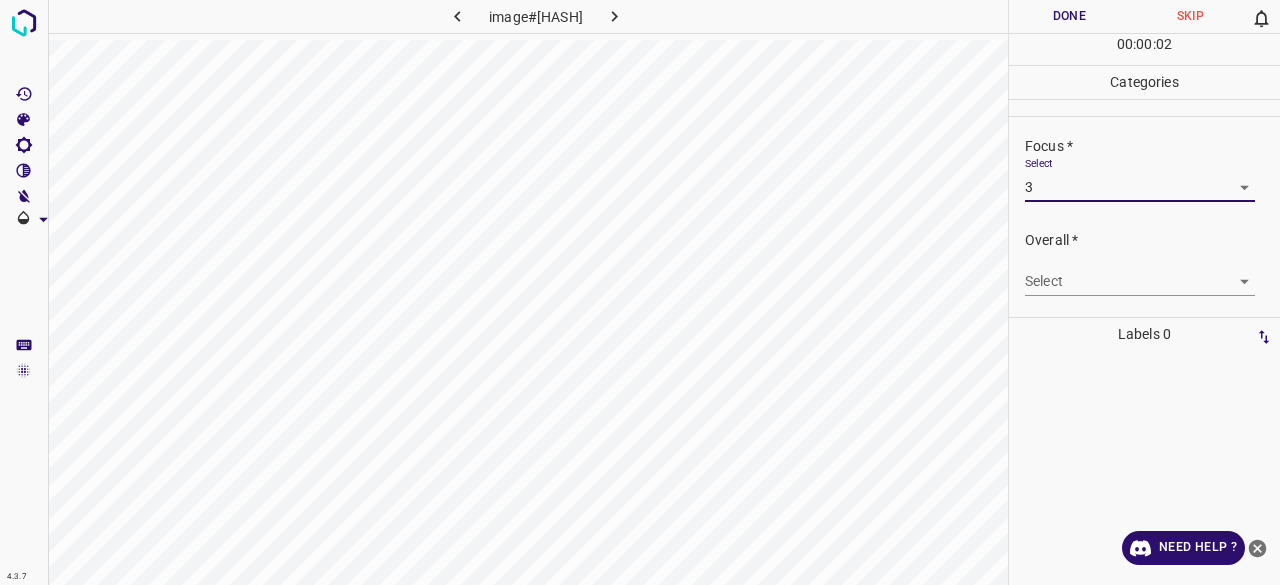 click on "4.3.7 image#001464.jpeg Done Skip 0 00   : 00   : 02   Categories Lighting *  Select 3 3 Focus *  Select 3 3 Overall *  Select ​ Labels   0 Categories 1 Lighting 2 Focus 3 Overall Tools Space Change between modes (Draw & Edit) I Auto labeling R Restore zoom M Zoom in N Zoom out Delete Delete selecte label Filters Z Restore filters X Saturation filter C Brightness filter V Contrast filter B Gray scale filter General O Download Need Help ? - Text - Hide - Delete" at bounding box center [640, 292] 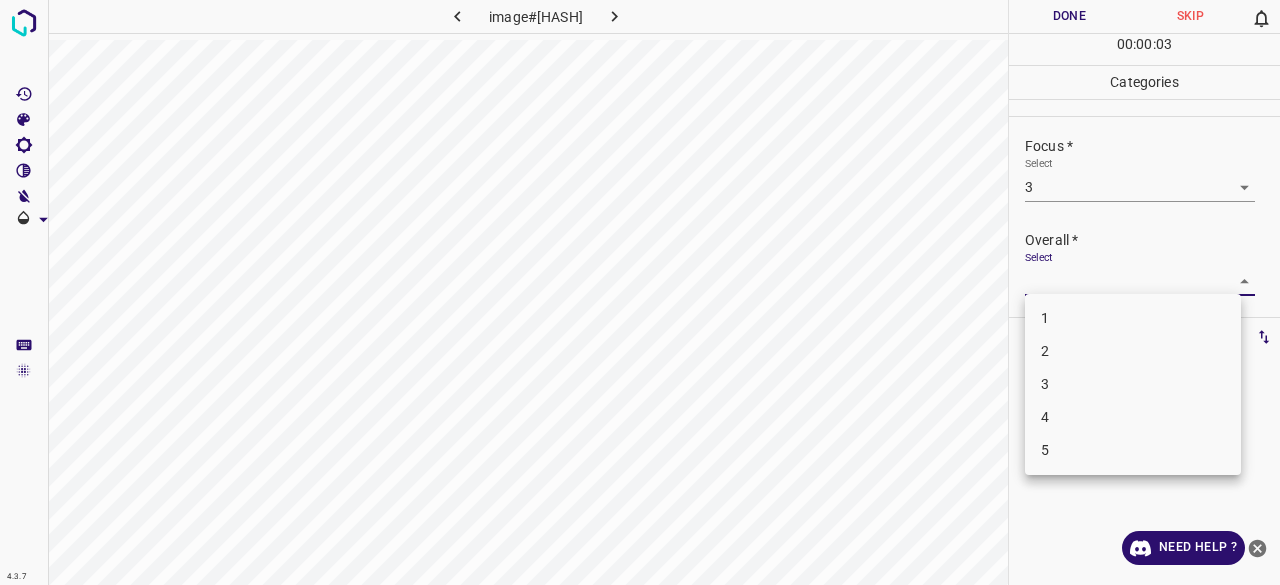 click on "3" at bounding box center (1133, 384) 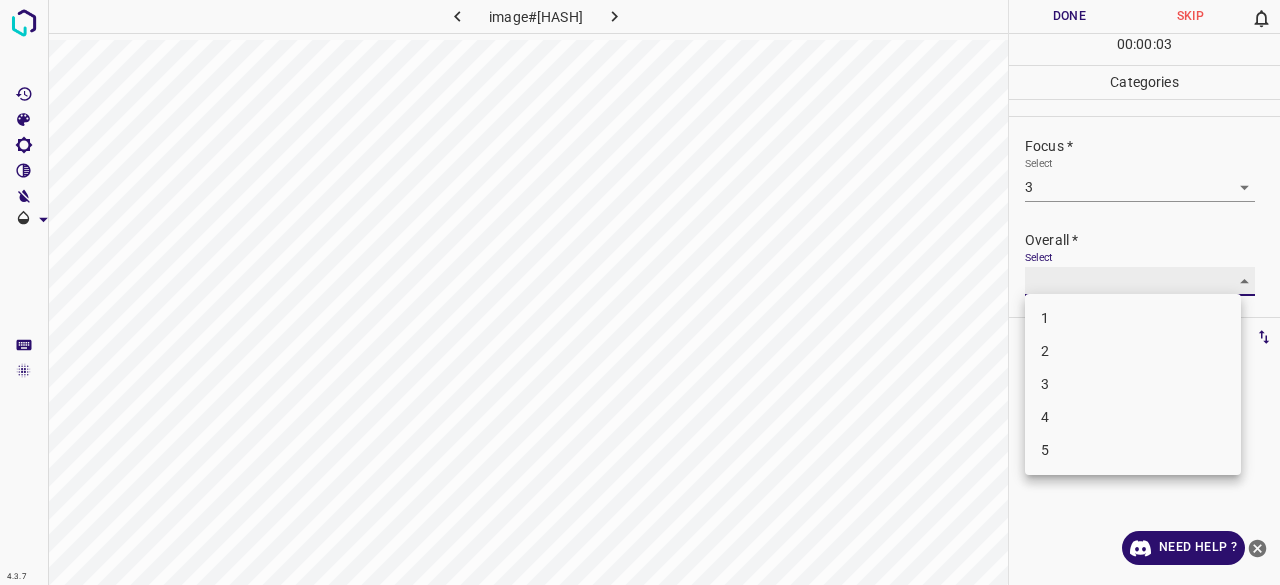 type on "3" 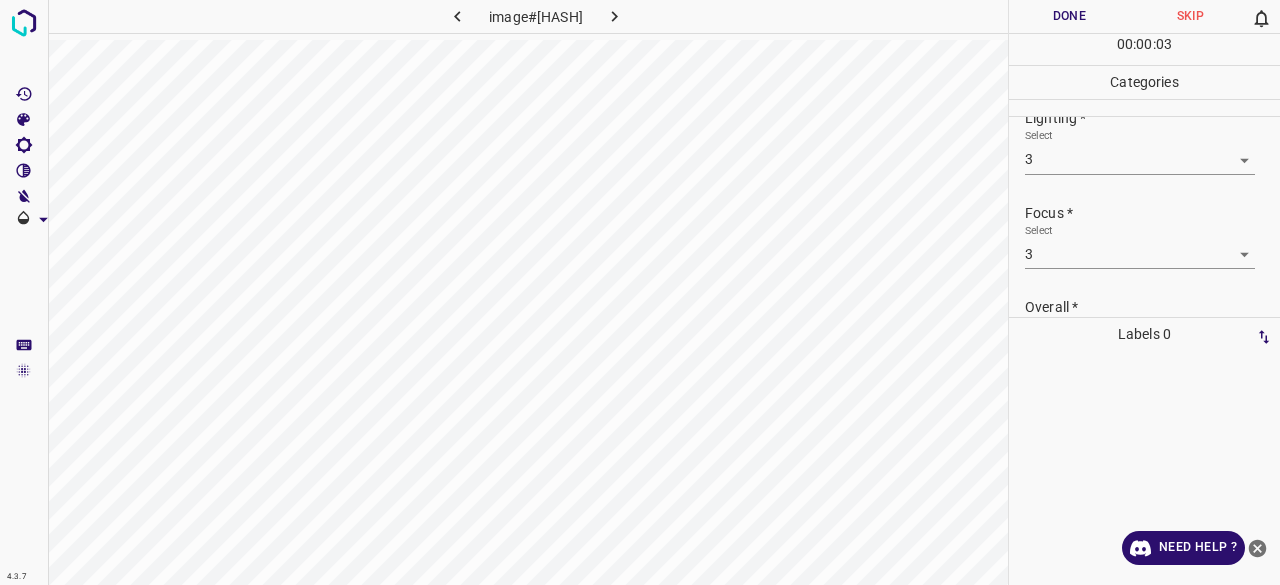 scroll, scrollTop: 0, scrollLeft: 0, axis: both 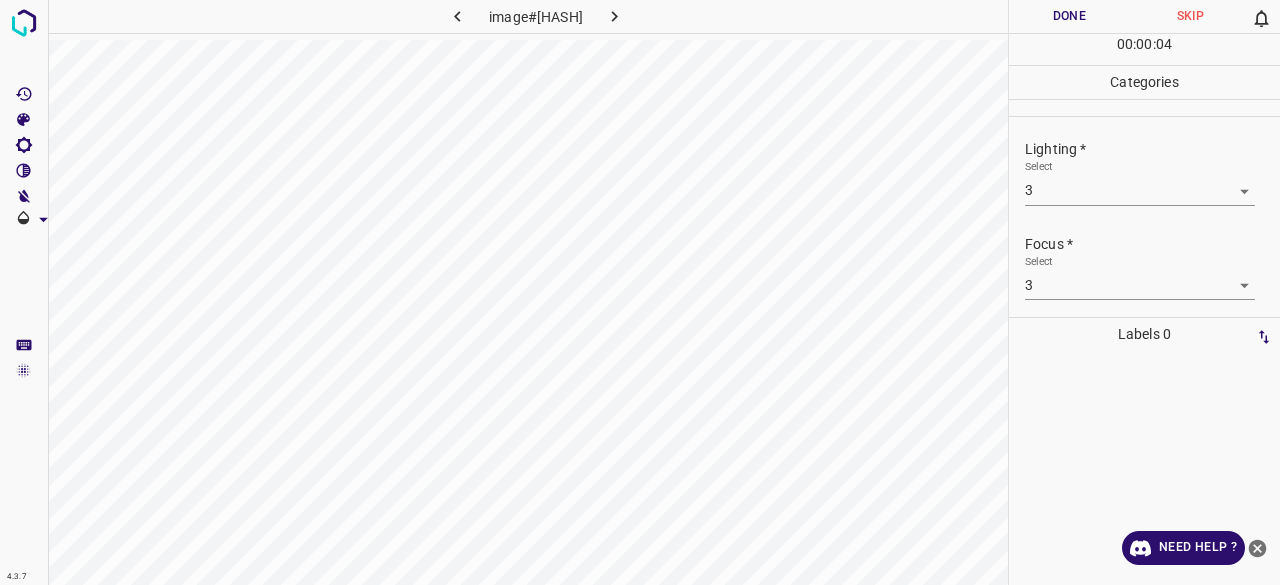 click on "00   : 00   : 04" at bounding box center [1144, 49] 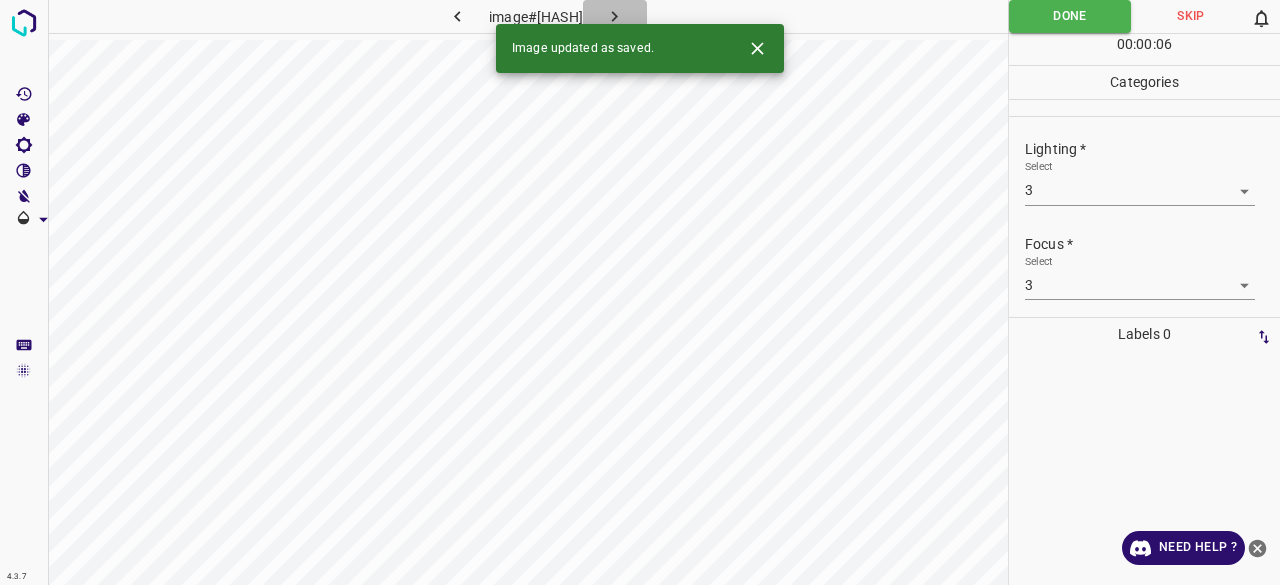 click at bounding box center (615, 16) 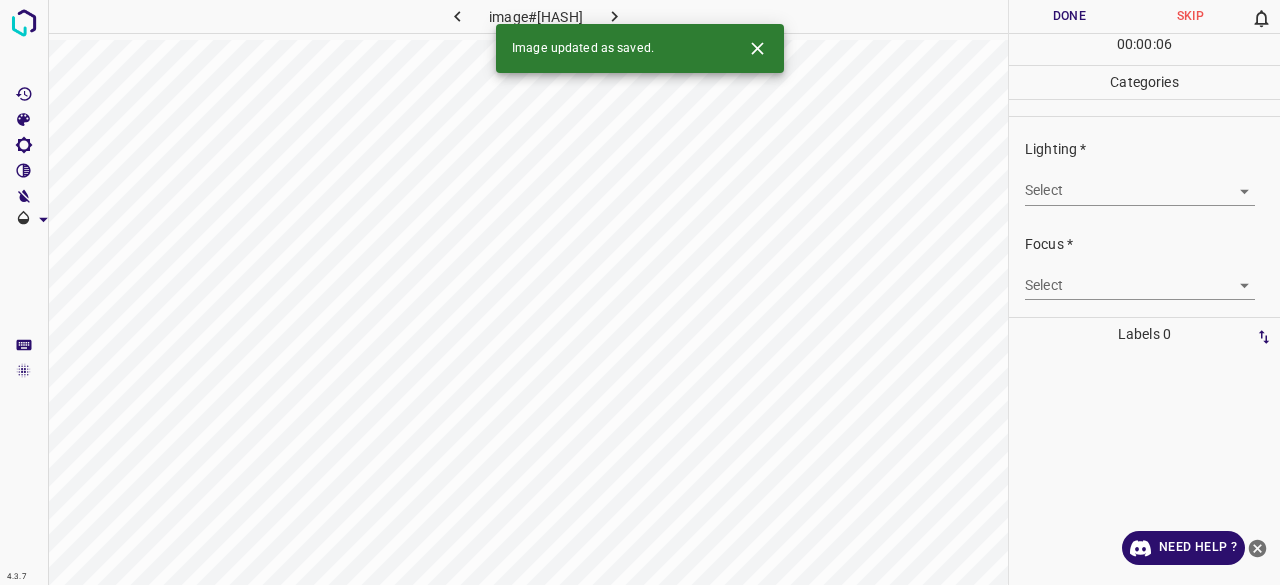 click on "4.3.7 image#001527.jpeg Done Skip 0 00   : 00   : 06   Categories Lighting *  Select ​ Focus *  Select ​ Overall *  Select ​ Labels   0 Categories 1 Lighting 2 Focus 3 Overall Tools Space Change between modes (Draw & Edit) I Auto labeling R Restore zoom M Zoom in N Zoom out Delete Delete selecte label Filters Z Restore filters X Saturation filter C Brightness filter V Contrast filter B Gray scale filter General O Download Image updated as saved. Need Help ? - Text - Hide - Delete" at bounding box center [640, 292] 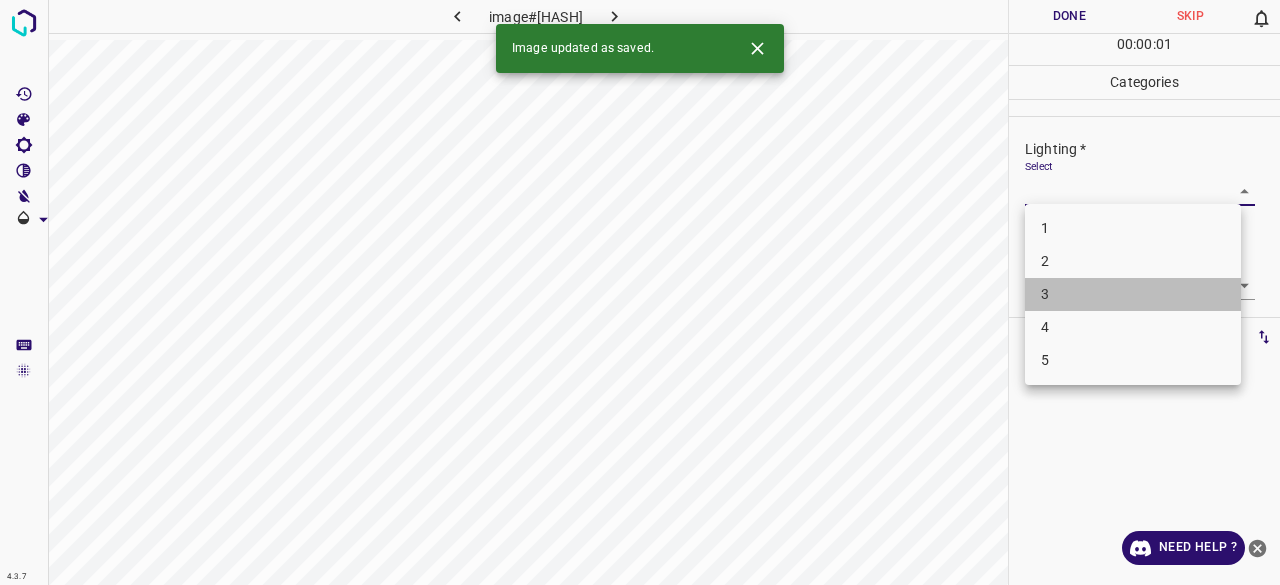 click on "3" at bounding box center (1133, 294) 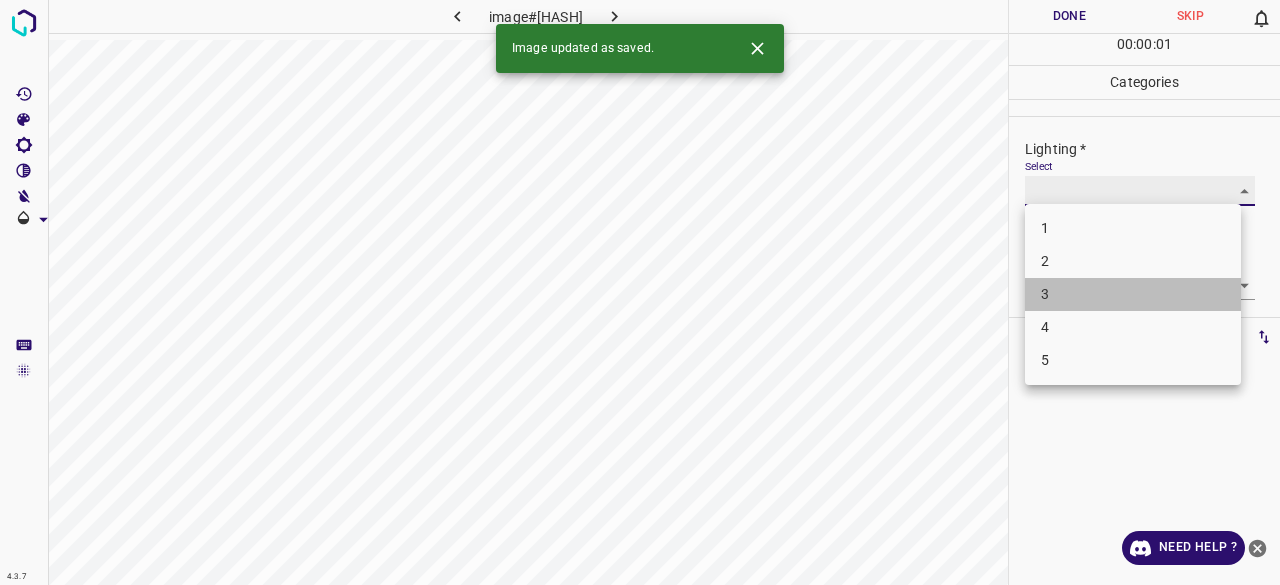 type on "3" 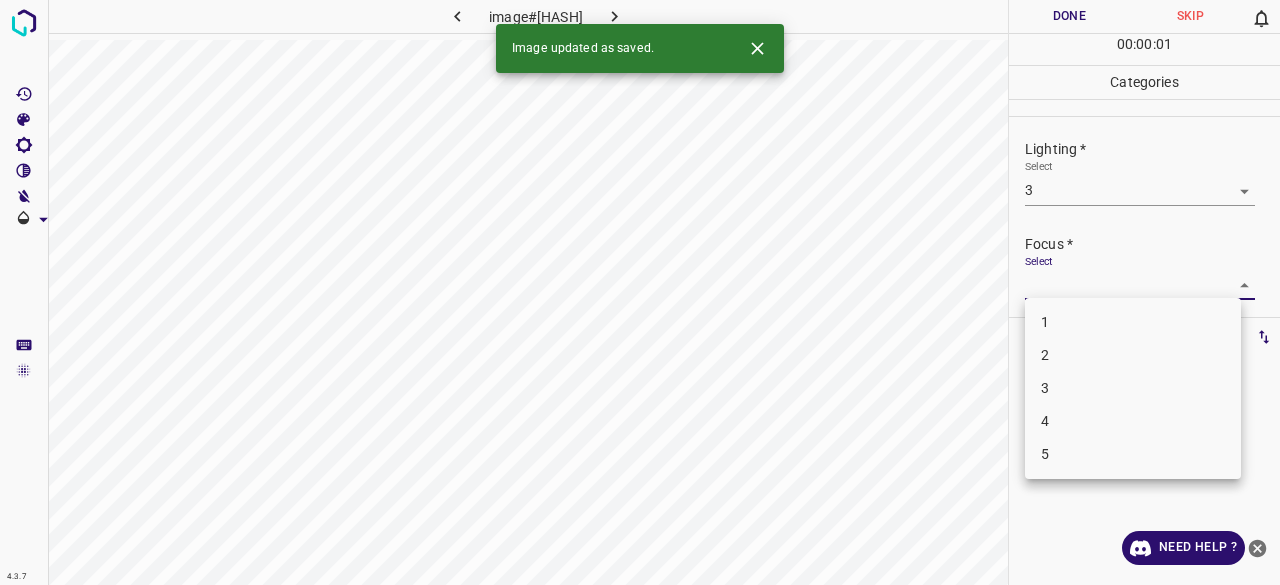 click on "4.3.7 image#001527.jpeg Done Skip 0 00   : 00   : 01   Categories Lighting *  Select 3 3 Focus *  Select ​ Overall *  Select ​ Labels   0 Categories 1 Lighting 2 Focus 3 Overall Tools Space Change between modes (Draw & Edit) I Auto labeling R Restore zoom M Zoom in N Zoom out Delete Delete selecte label Filters Z Restore filters X Saturation filter C Brightness filter V Contrast filter B Gray scale filter General O Download Image updated as saved. Need Help ? - Text - Hide - Delete 1 2 3 4 5" at bounding box center [640, 292] 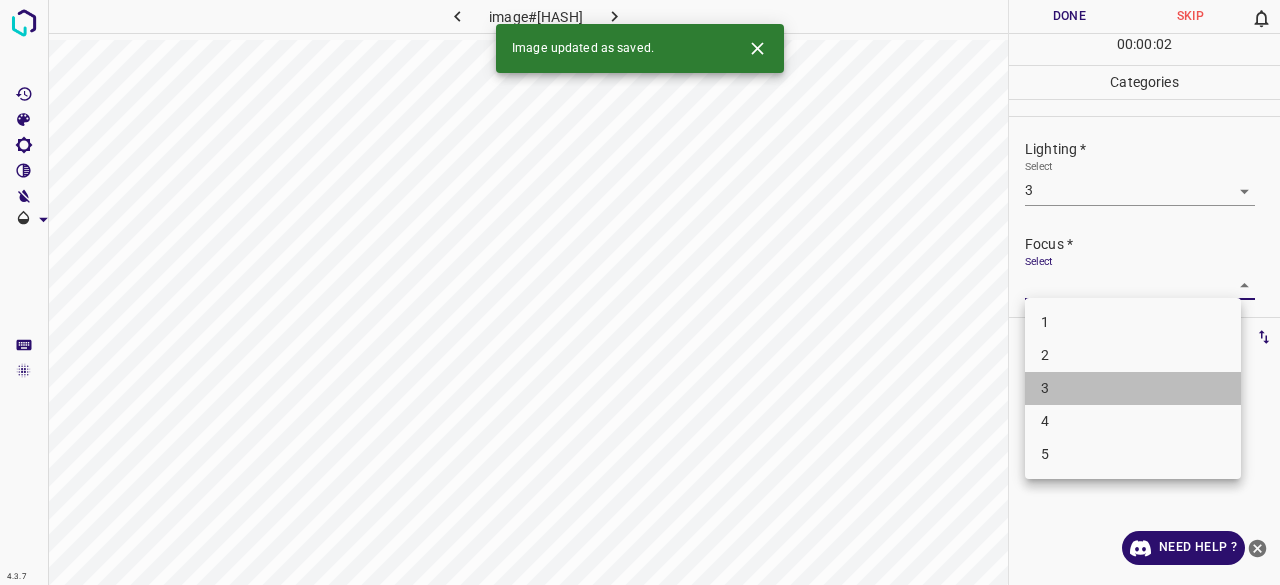 click on "3" at bounding box center (1133, 388) 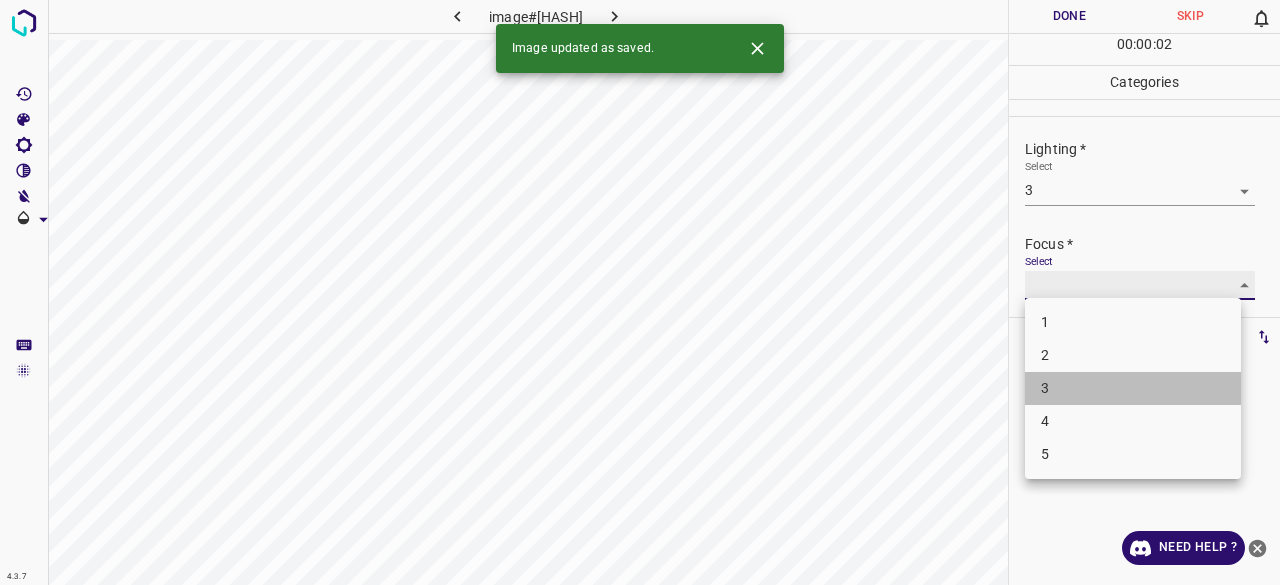 type on "3" 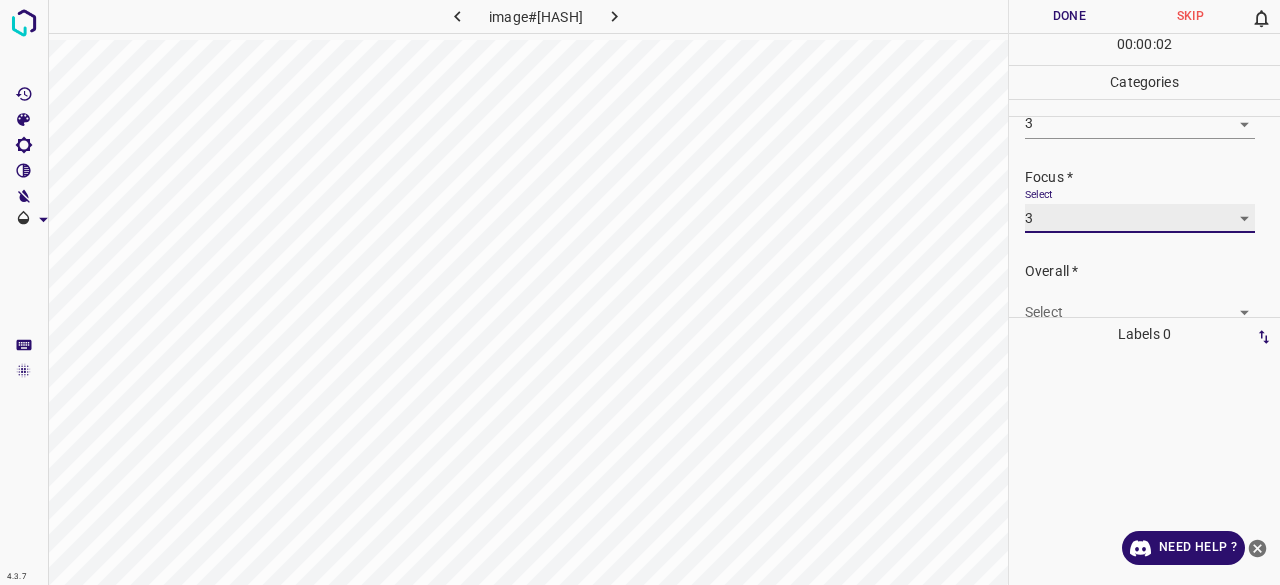 scroll, scrollTop: 98, scrollLeft: 0, axis: vertical 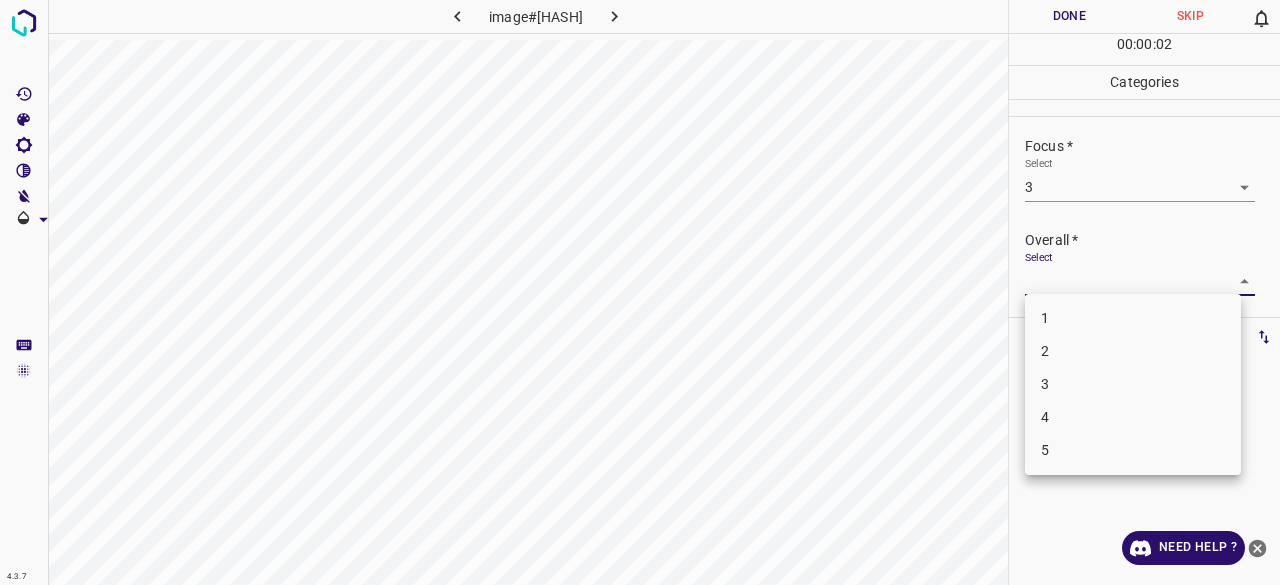 drag, startPoint x: 1064, startPoint y: 267, endPoint x: 1062, endPoint y: 288, distance: 21.095022 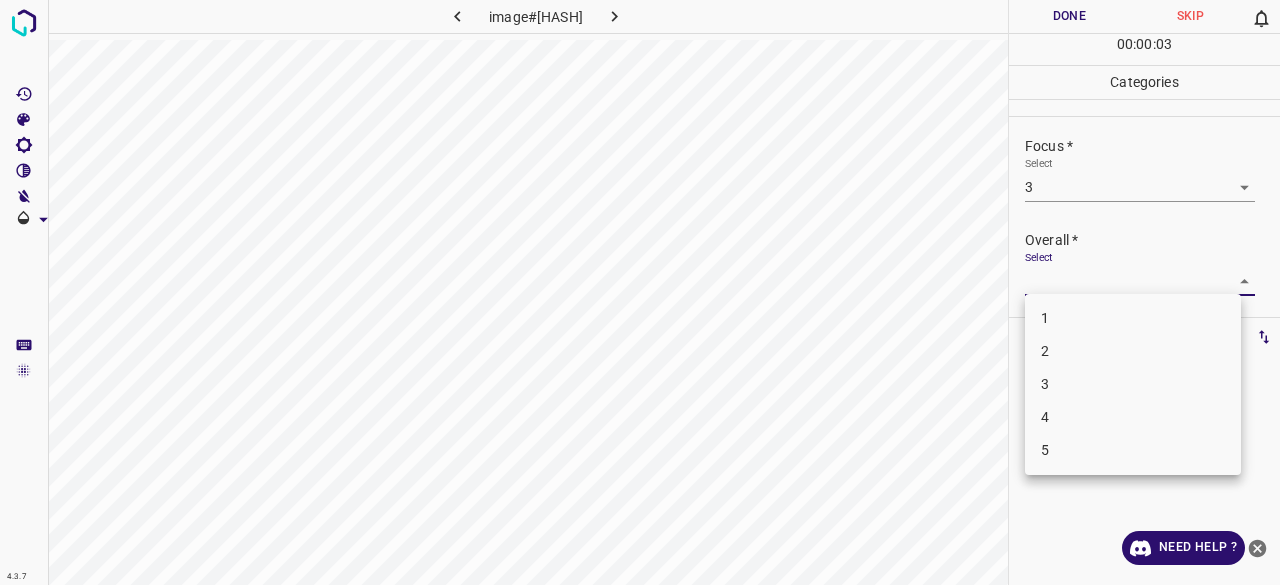 click on "3" at bounding box center (1133, 384) 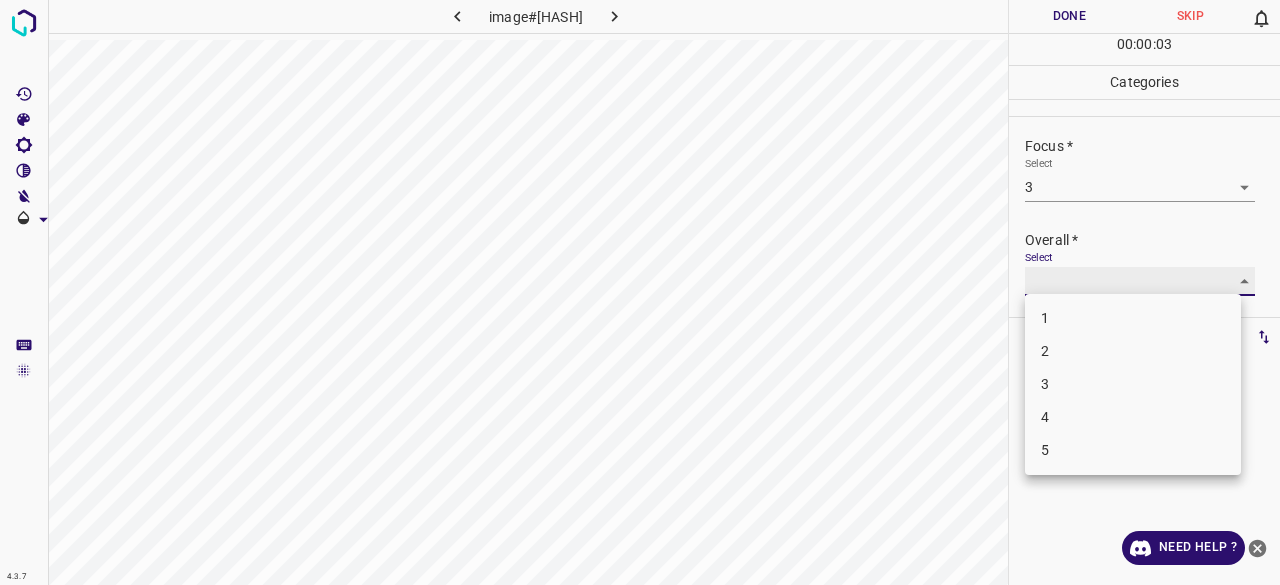 type on "3" 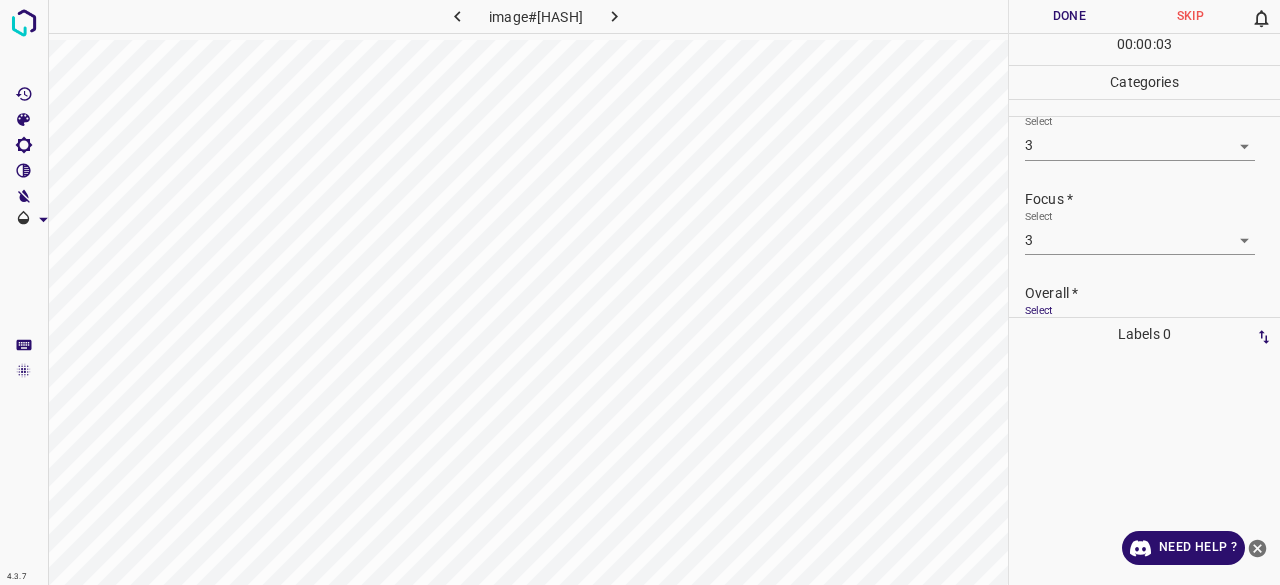 scroll, scrollTop: 0, scrollLeft: 0, axis: both 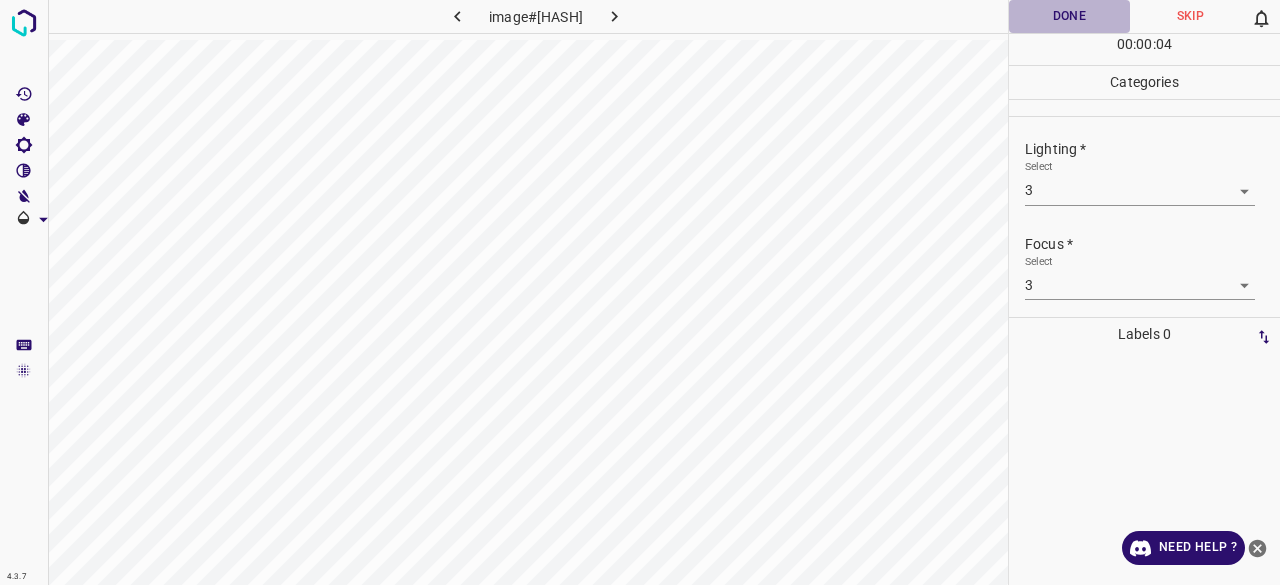 click on "Done" at bounding box center [1069, 16] 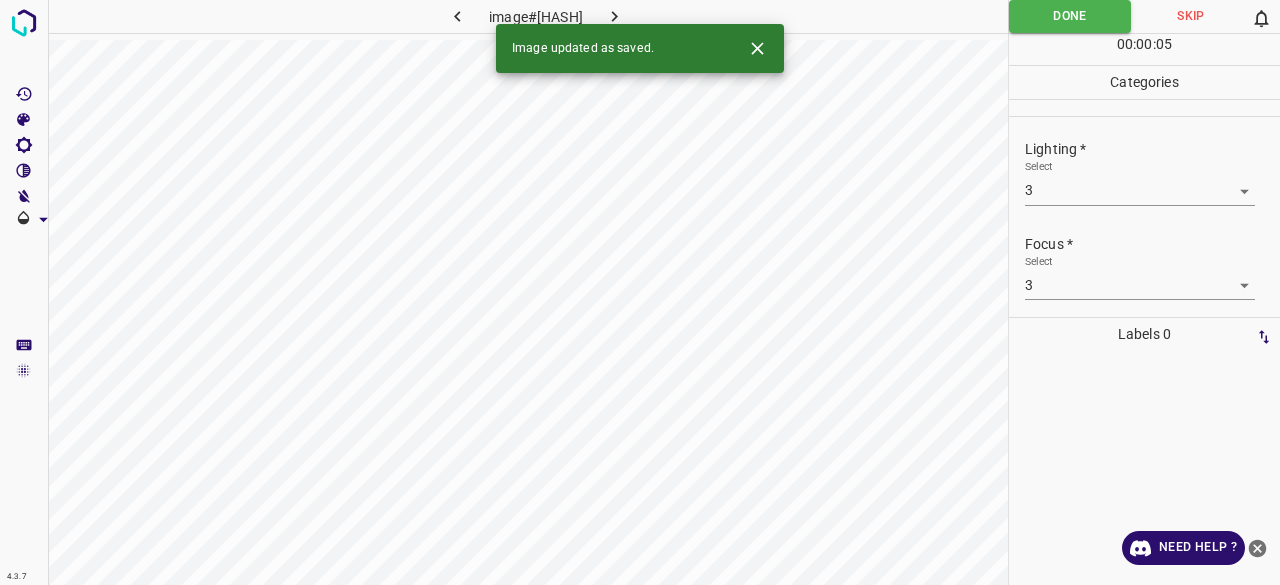 click at bounding box center (615, 16) 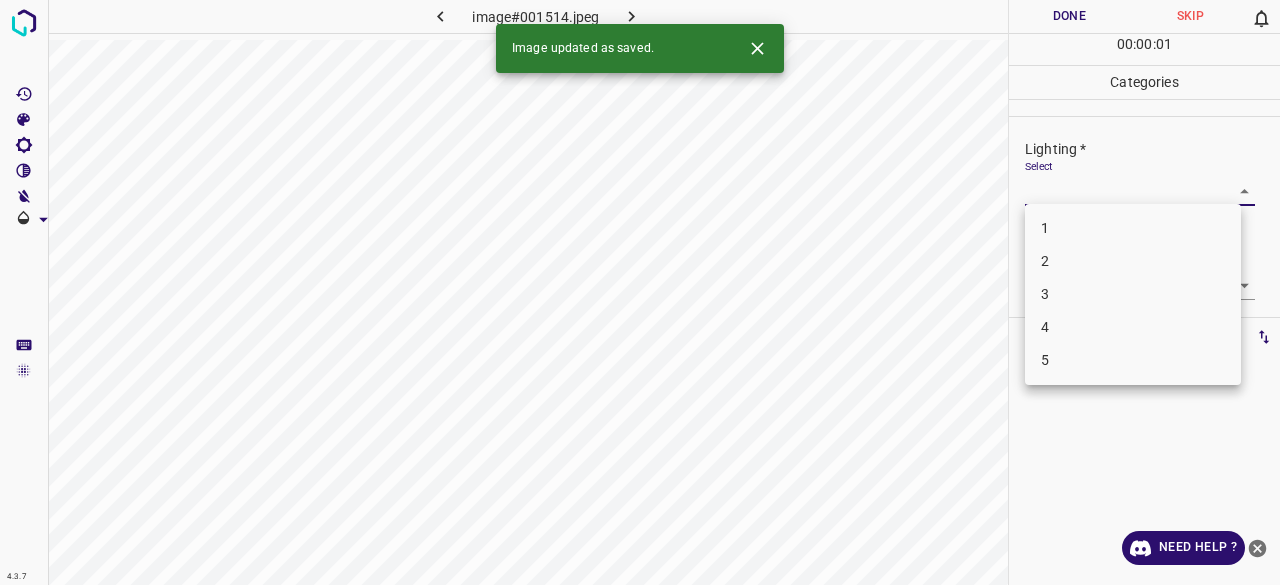 click on "4.3.7 image#001514.jpeg Done Skip 0 00   : 00   : 01   Categories Lighting *  Select ​ Focus *  Select ​ Overall *  Select ​ Labels   0 Categories 1 Lighting 2 Focus 3 Overall Tools Space Change between modes (Draw & Edit) I Auto labeling R Restore zoom M Zoom in N Zoom out Delete Delete selecte label Filters Z Restore filters X Saturation filter C Brightness filter V Contrast filter B Gray scale filter General O Download Image updated as saved. Need Help ? - Text - Hide - Delete 1 2 3 4 5" at bounding box center (640, 292) 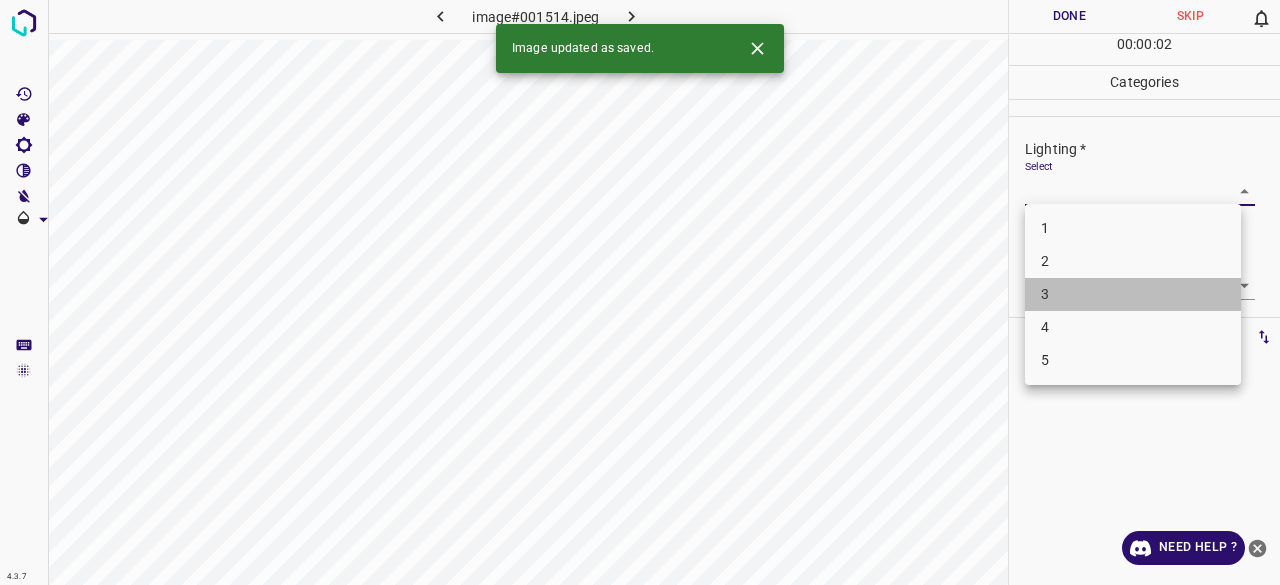 click on "3" at bounding box center [1133, 294] 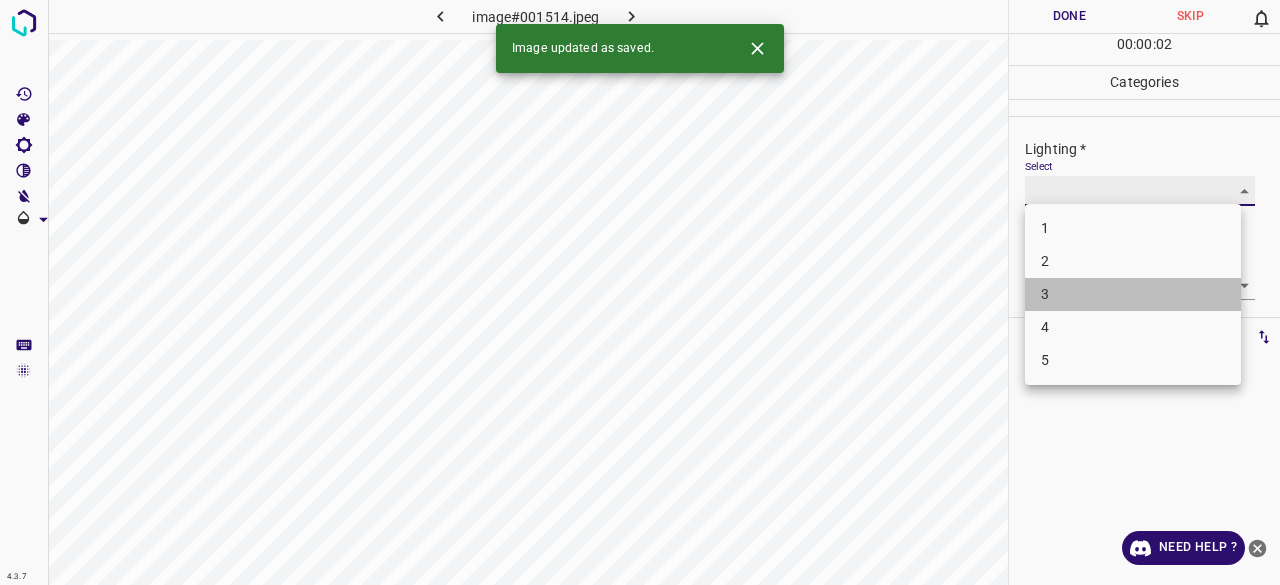 type on "3" 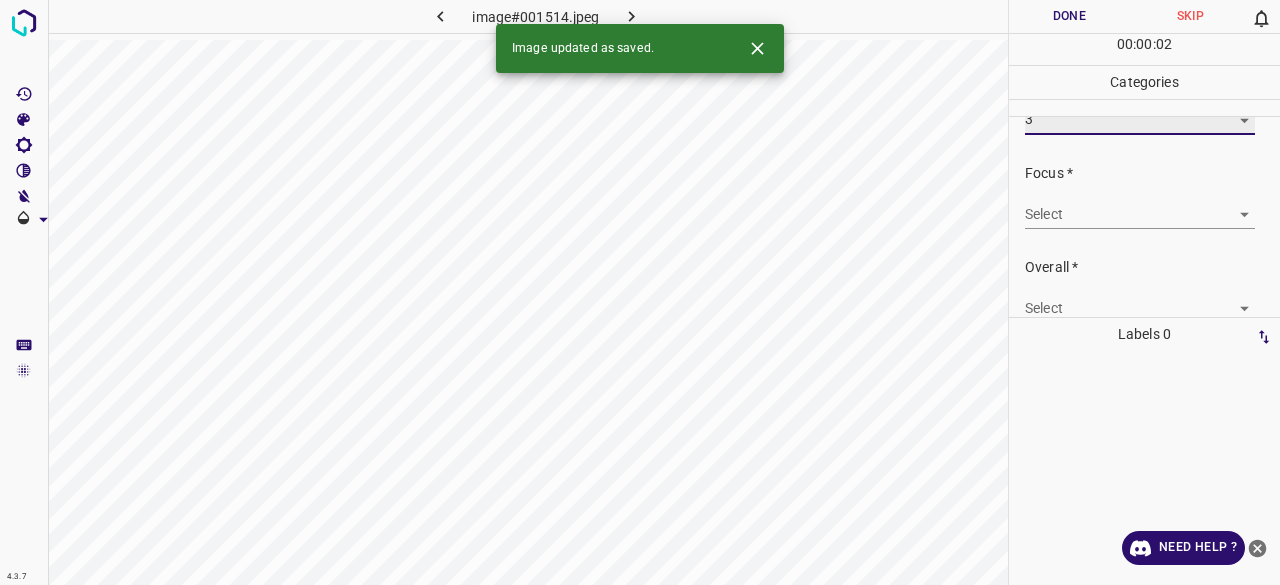 scroll, scrollTop: 98, scrollLeft: 0, axis: vertical 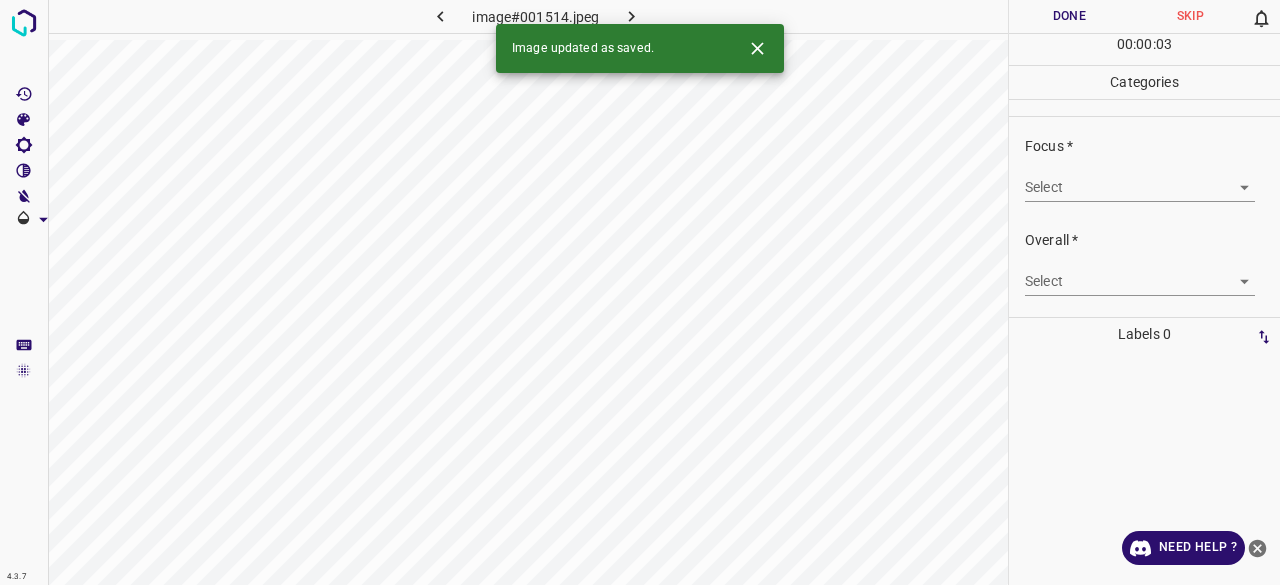 click on "Focus *  Select ​" at bounding box center (1144, 169) 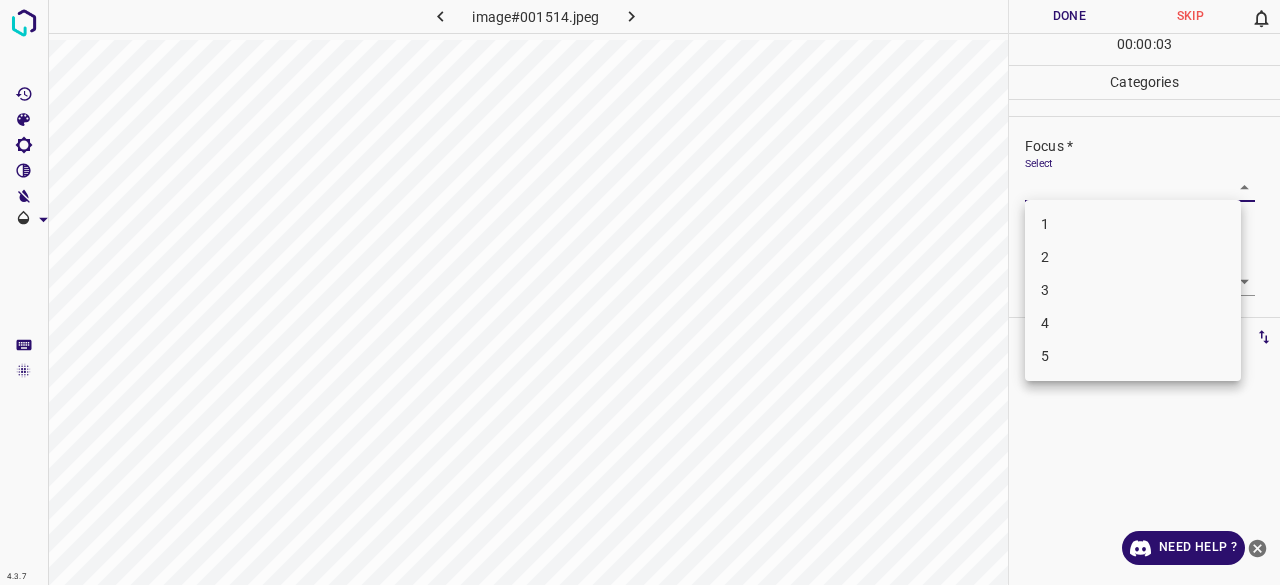 click on "3" at bounding box center [1133, 290] 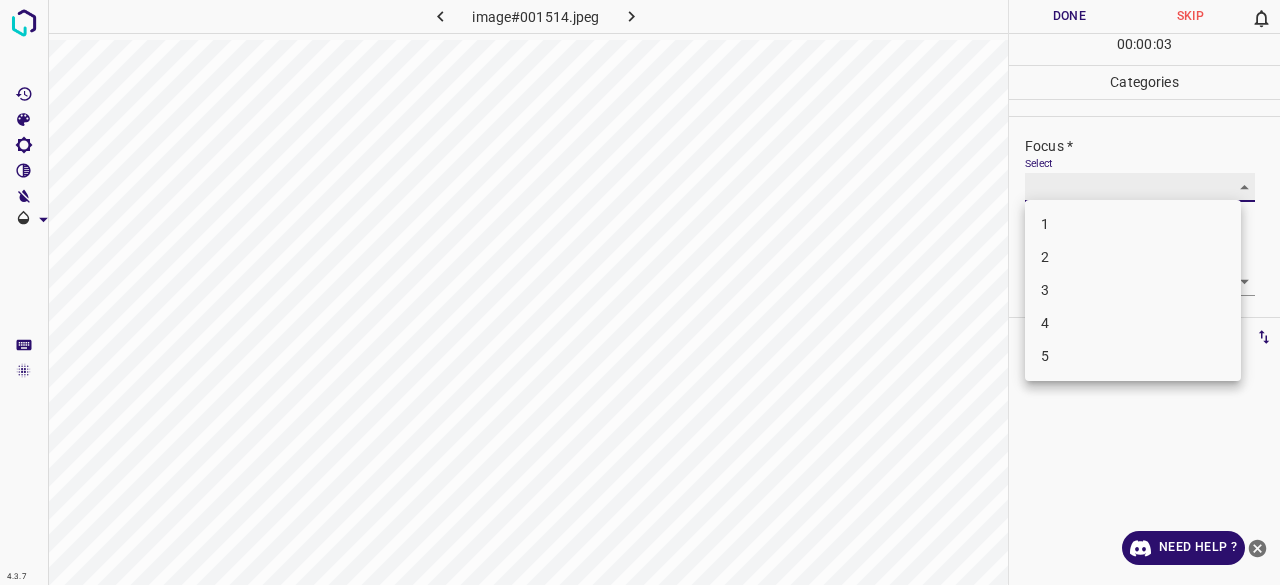 type on "3" 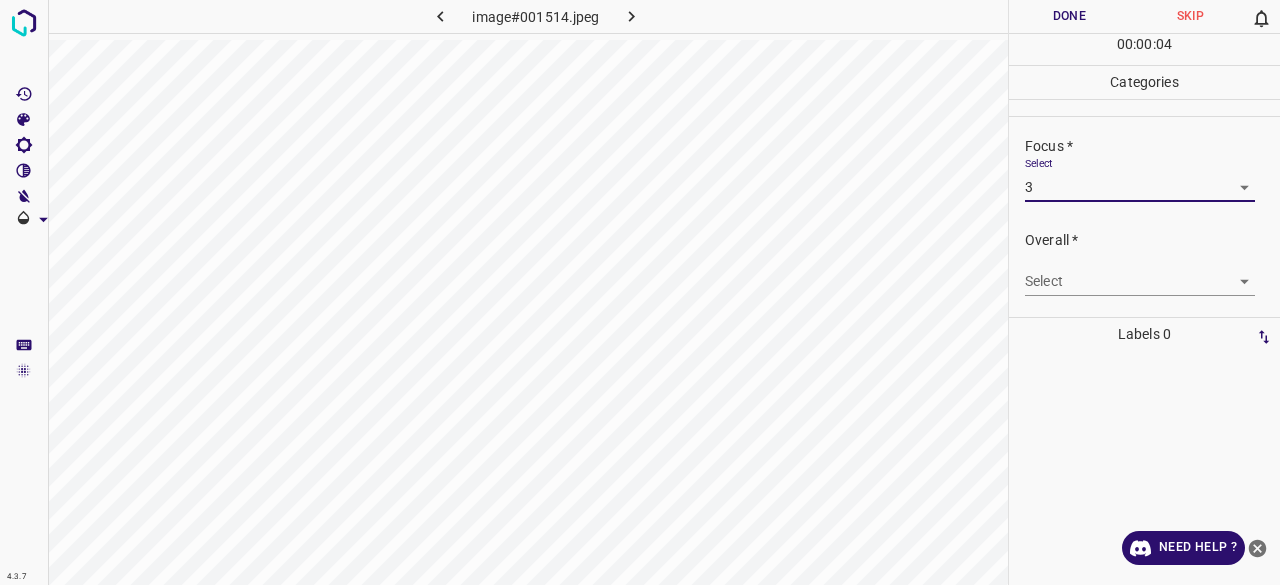 click on "4.3.7 image#[REDACTED].jpeg Done Skip 0 00   : 00   : 04   Categories Lighting *  Select 3 3 Focus *  Select 3 3 Overall *  Select ​ Labels   0 Categories 1 Lighting 2 Focus 3 Overall Tools Space Change between modes (Draw & Edit) I Auto labeling R Restore zoom M Zoom in N Zoom out Delete Delete selecte label Filters Z Restore filters X Saturation filter C Brightness filter V Contrast filter B Gray scale filter General O Download Need Help ? - Text - Hide - Delete" at bounding box center [640, 292] 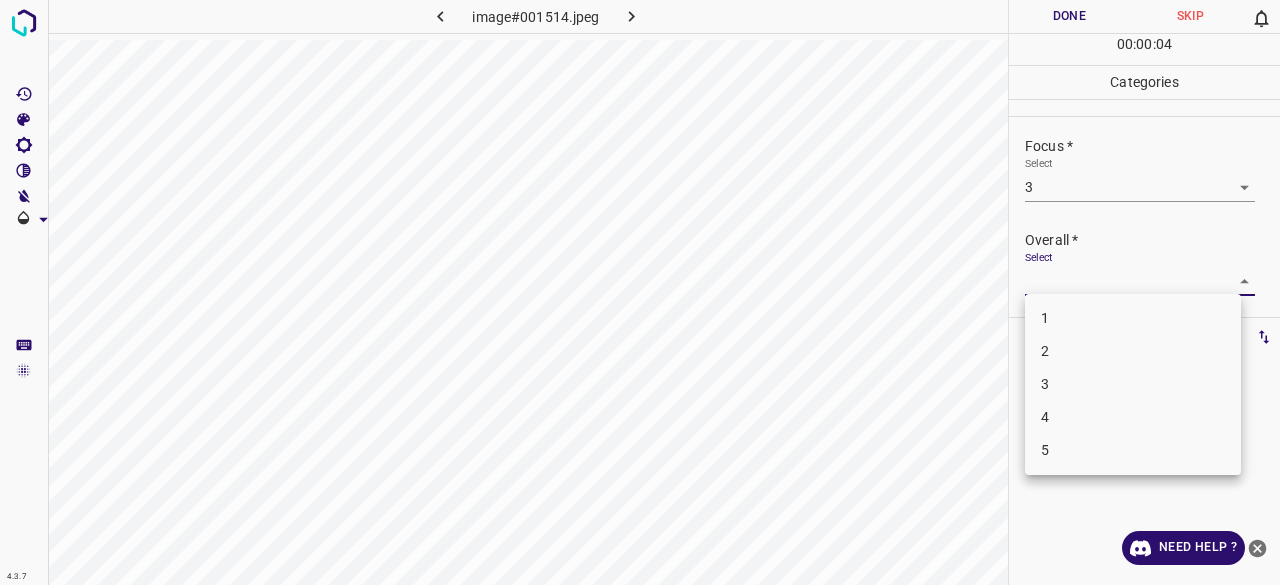 drag, startPoint x: 1081, startPoint y: 381, endPoint x: 1101, endPoint y: 276, distance: 106.887794 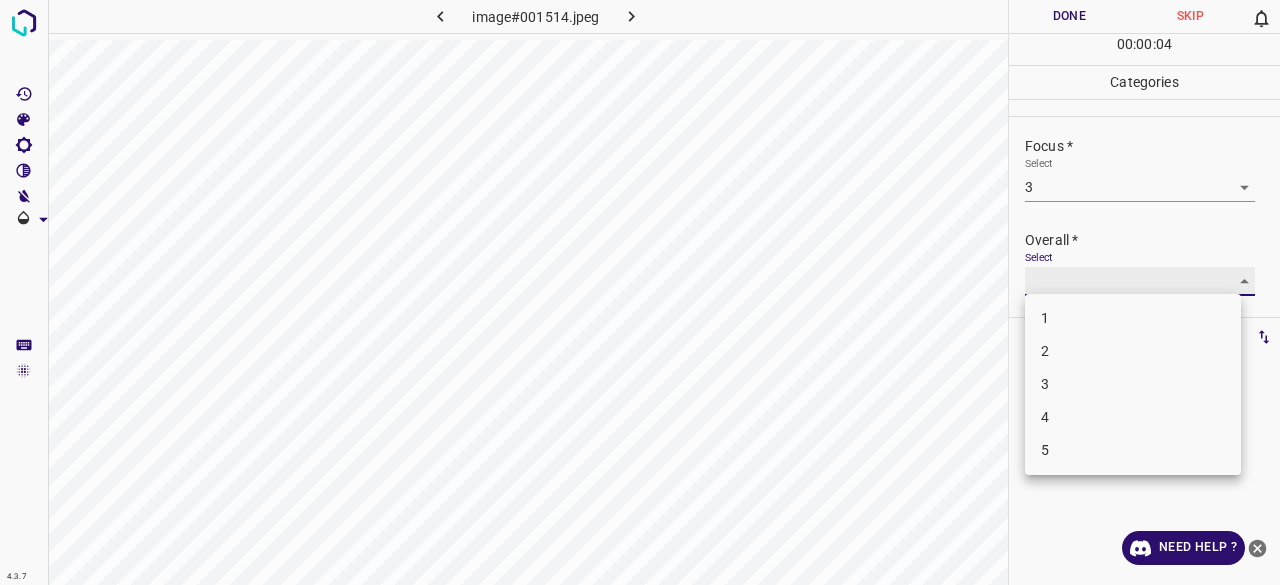 type on "3" 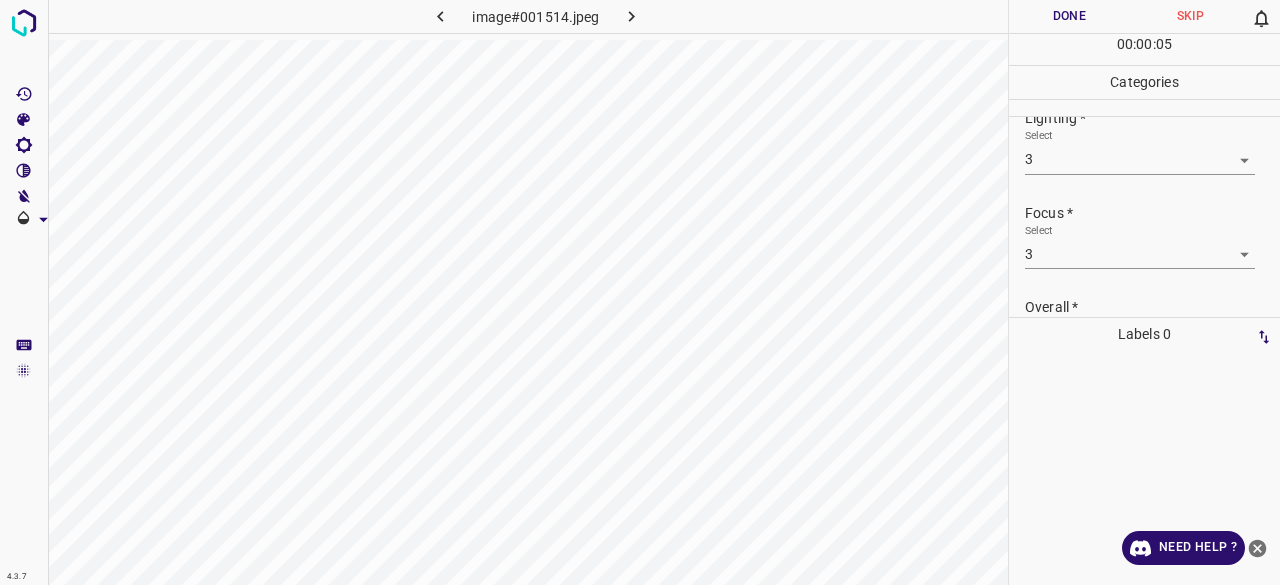 scroll, scrollTop: 0, scrollLeft: 0, axis: both 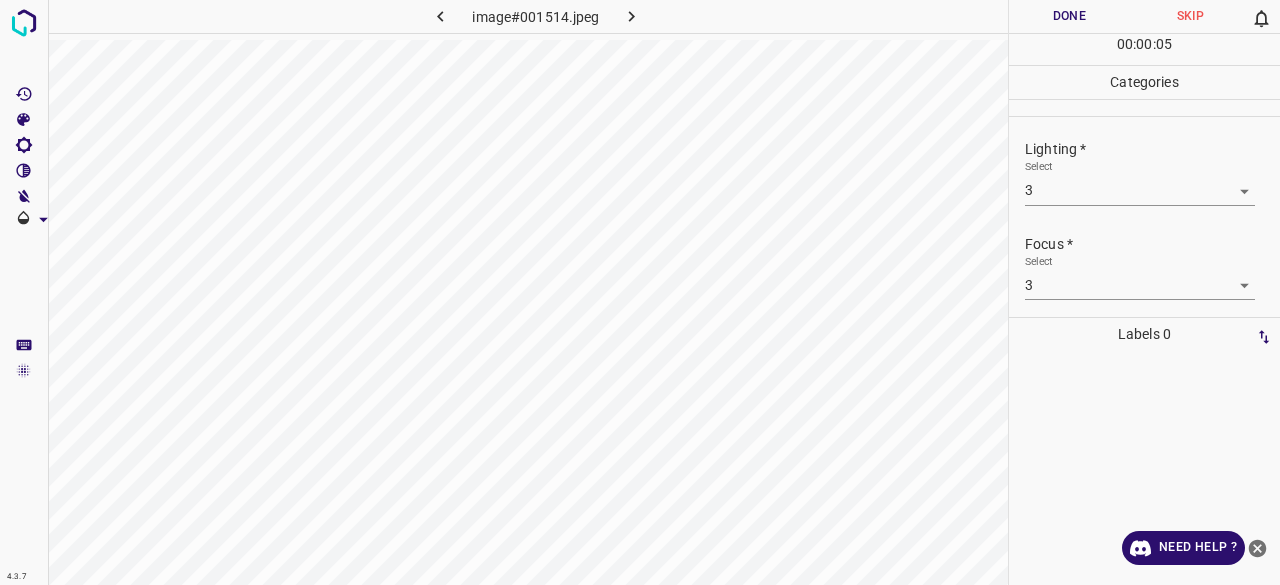 click on "00   : 00   : 05" at bounding box center [1144, 49] 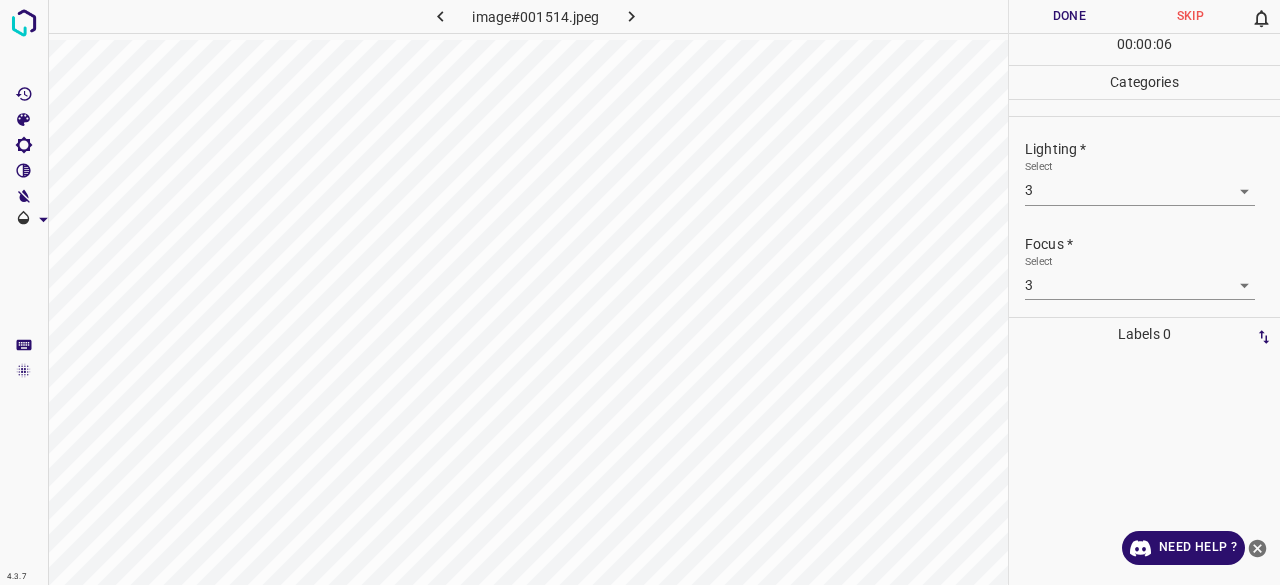click on "00   : 00   : 06" at bounding box center (1144, 49) 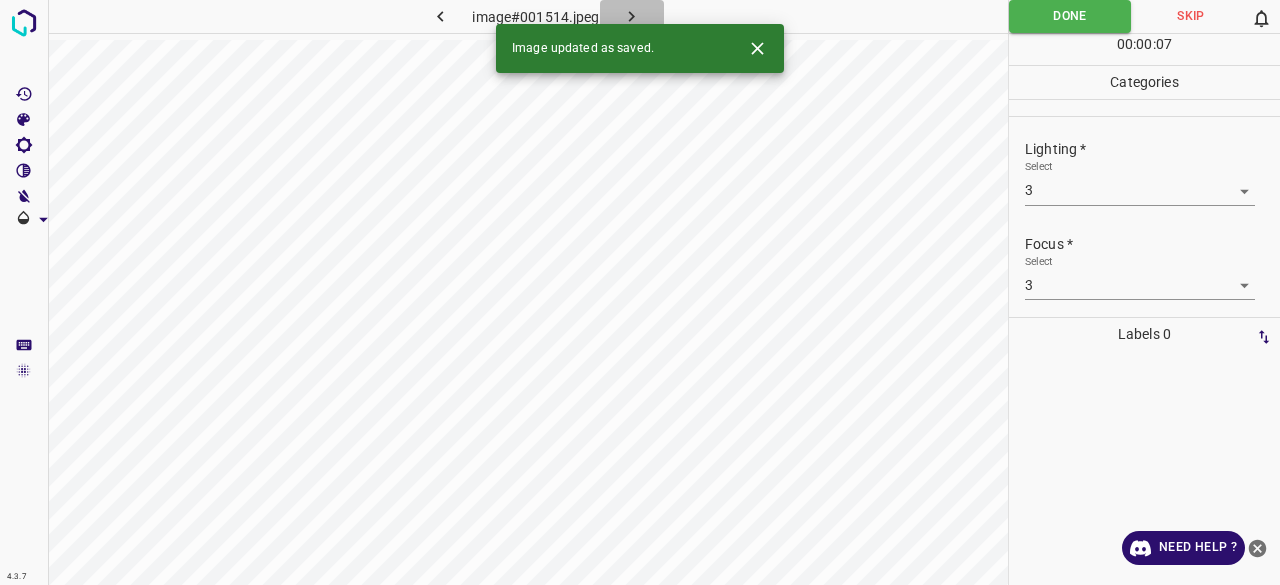 click at bounding box center [632, 16] 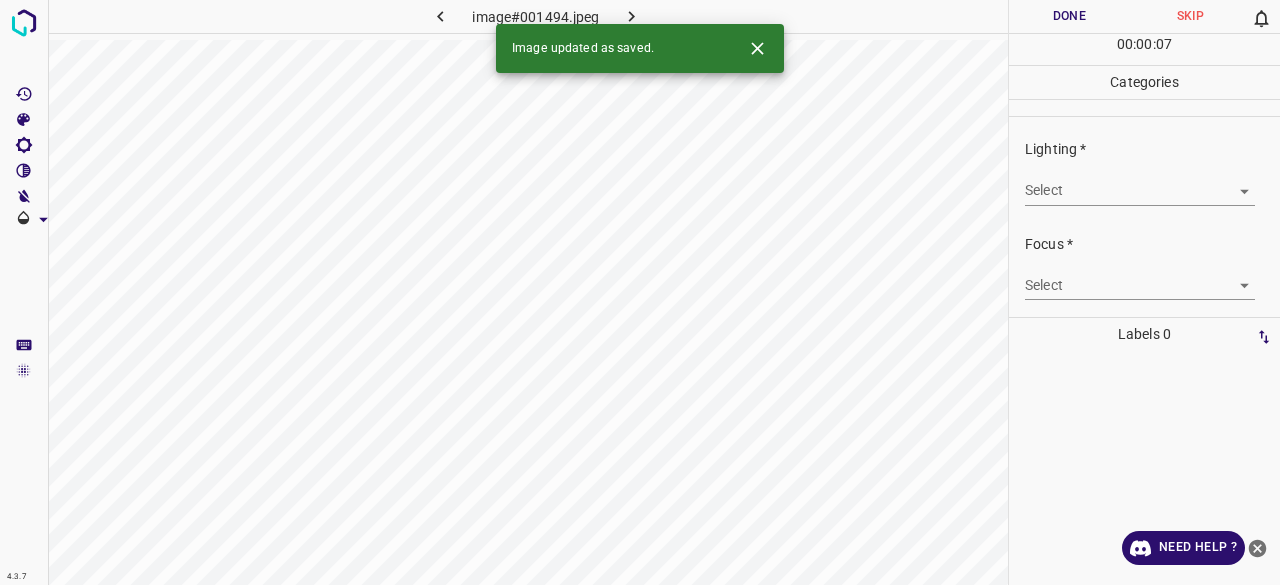 click on "4.3.7 image#[REDACTED].jpeg Done Skip 0 00   : 00   : 07   Categories Lighting *  Select ​ Focus *  Select ​ Overall *  Select ​ Labels   0 Categories 1 Lighting 2 Focus 3 Overall Tools Space Change between modes (Draw & Edit) I Auto labeling R Restore zoom M Zoom in N Zoom out Delete Delete selecte label Filters Z Restore filters X Saturation filter C Brightness filter V Contrast filter B Gray scale filter General O Download Image updated as saved. Need Help ? - Text - Hide - Delete" at bounding box center (640, 292) 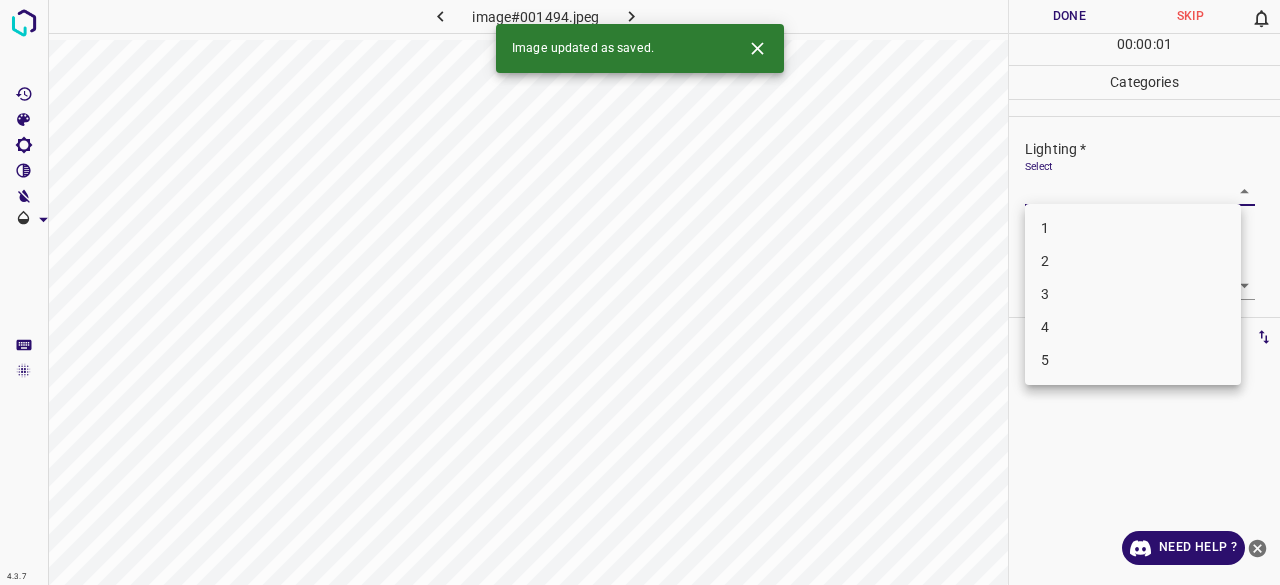 click on "3" at bounding box center [1133, 294] 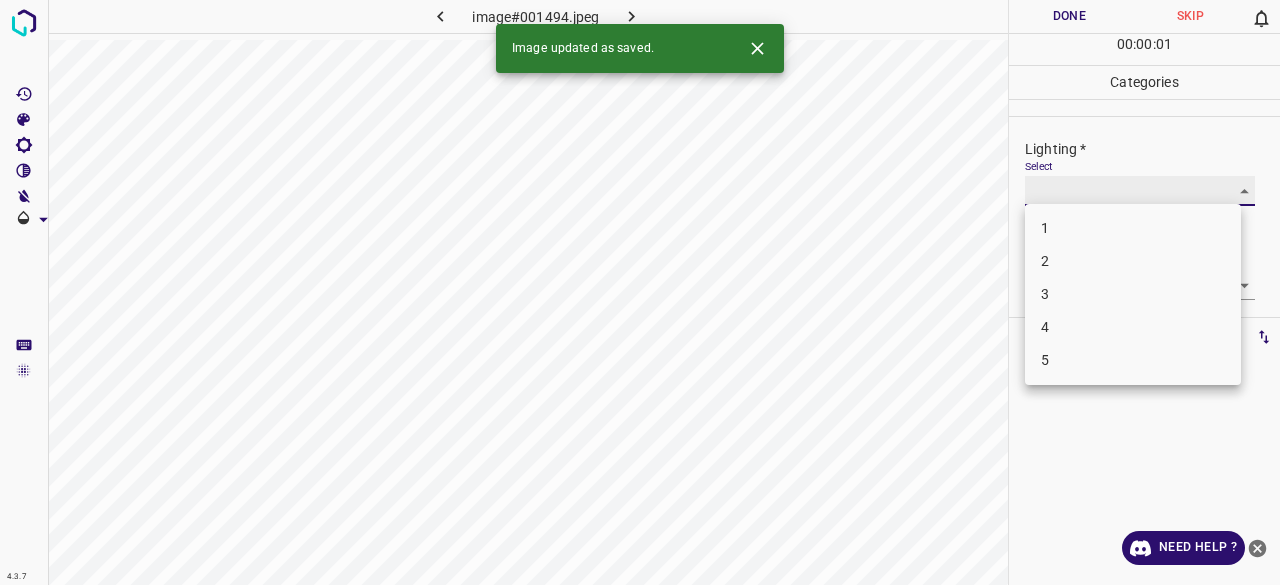 type on "3" 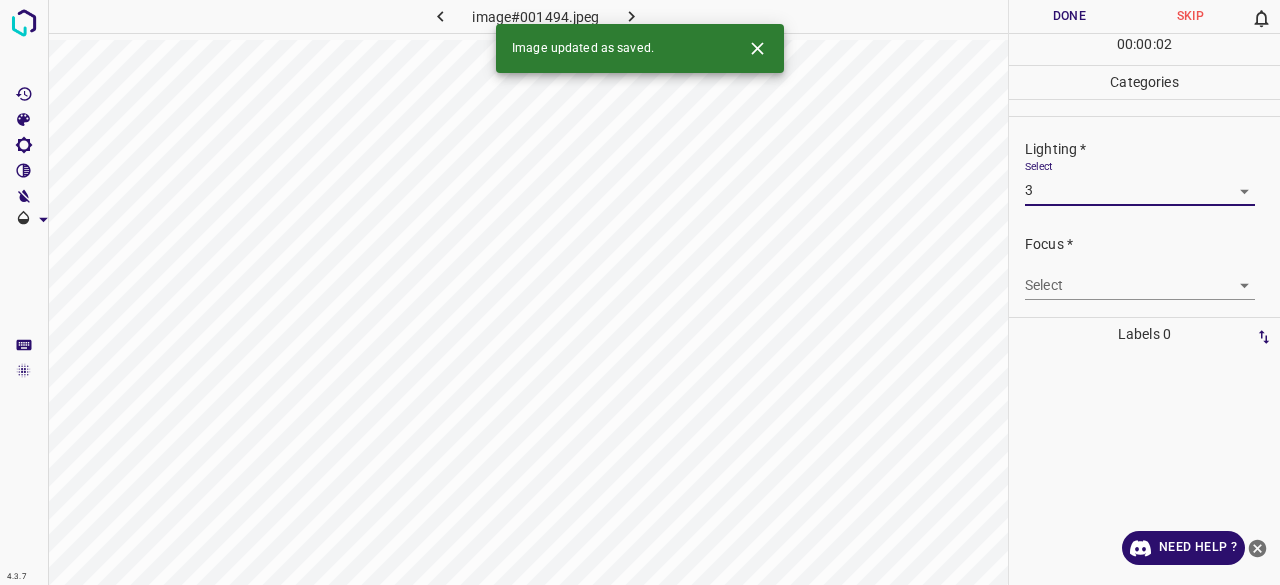 click on "4.3.7 image#[HASH] Done Skip 0 00   : 00   : 02   Categories Lighting *  Select 3 3 Focus *  Select ​ Overall *  Select ​ Labels   0 Categories 1 Lighting 2 Focus 3 Overall Tools Space Change between modes (Draw & Edit) I Auto labeling R Restore zoom M Zoom in N Zoom out Delete Delete selecte label Filters Z Restore filters X Saturation filter C Brightness filter V Contrast filter B Gray scale filter General O Download Image updated as saved. Need Help ? - Text - Hide - Delete" at bounding box center (640, 292) 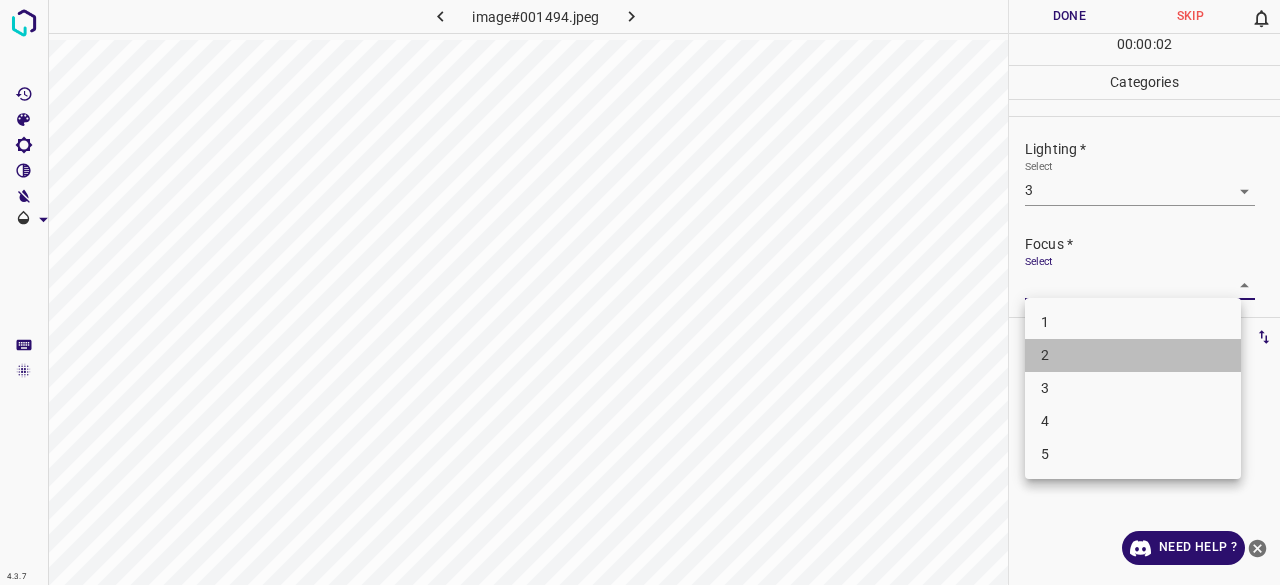 drag, startPoint x: 1051, startPoint y: 352, endPoint x: 1074, endPoint y: 243, distance: 111.40018 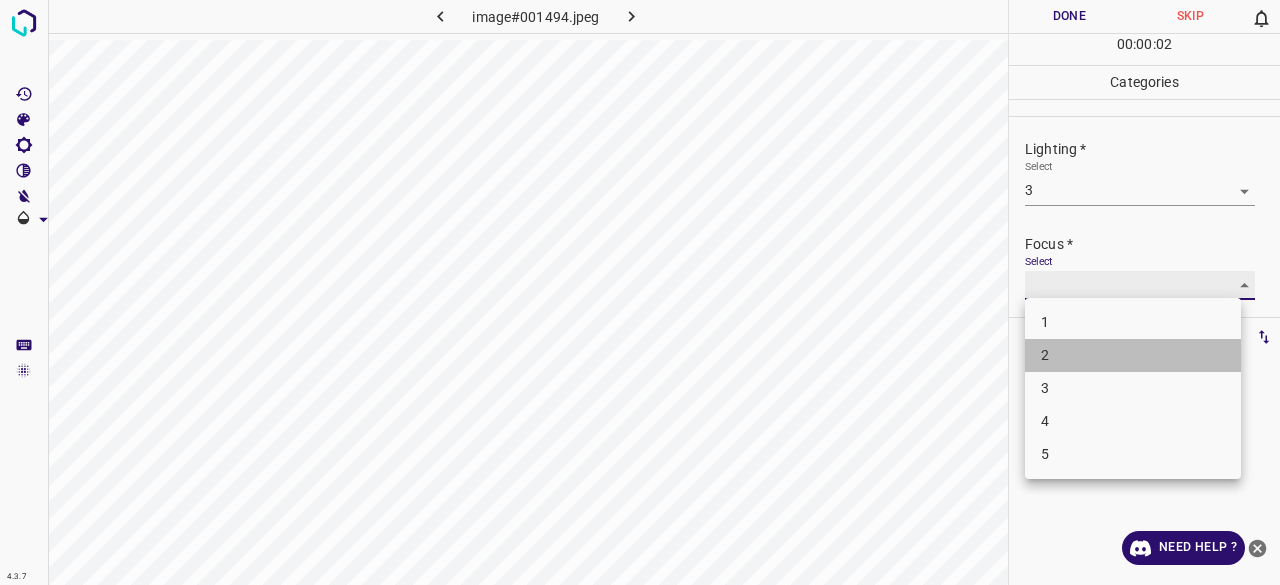 type on "2" 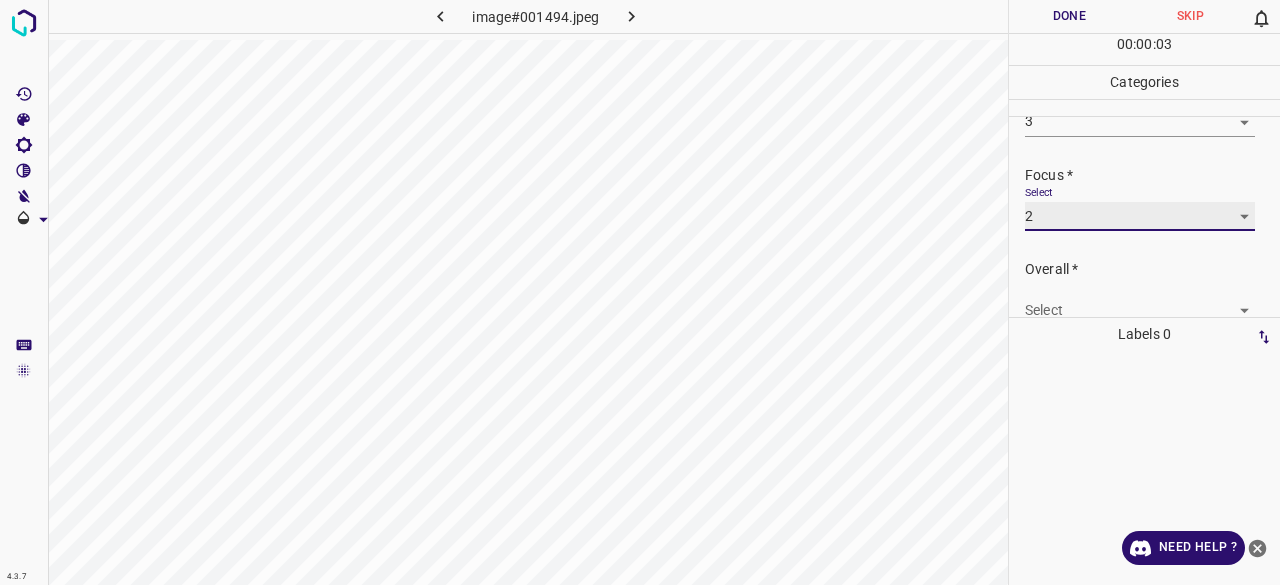 scroll, scrollTop: 98, scrollLeft: 0, axis: vertical 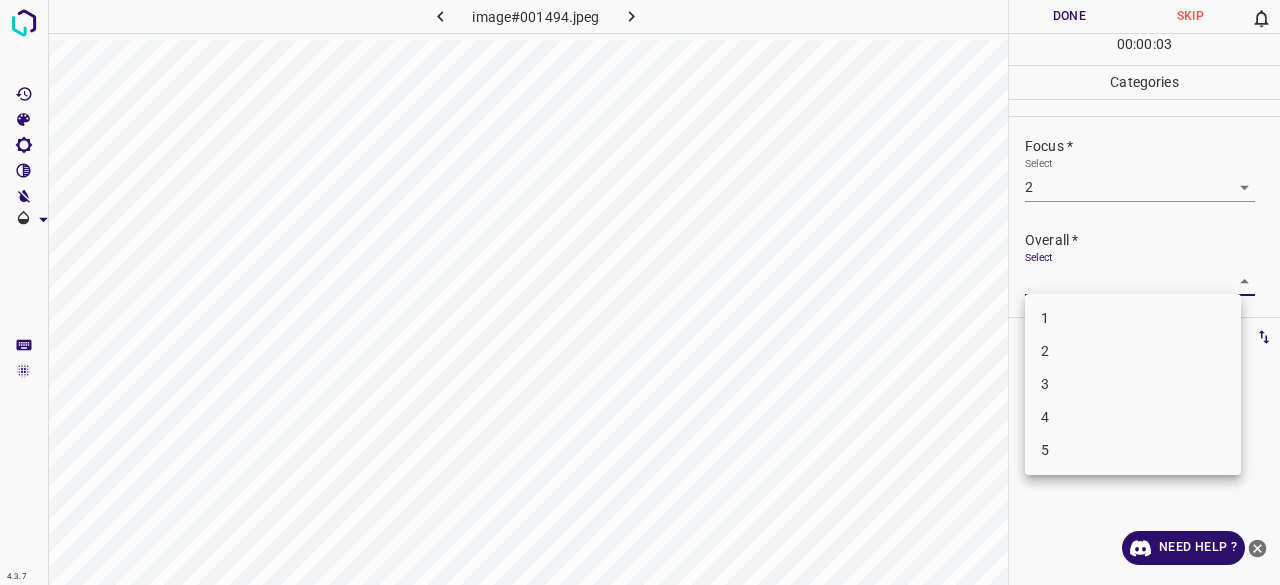 click on "4.3.7 image#[REDACTED].jpeg Done Skip 0 00   : 00   : 03   Categories Lighting *  Select 3 3 Focus *  Select 2 2 Overall *  Select ​ Labels   0 Categories 1 Lighting 2 Focus 3 Overall Tools Space Change between modes (Draw & Edit) I Auto labeling R Restore zoom M Zoom in N Zoom out Delete Delete selecte label Filters Z Restore filters X Saturation filter C Brightness filter V Contrast filter B Gray scale filter General O Download Need Help ? - Text - Hide - Delete 1 2 3 4 5" at bounding box center [640, 292] 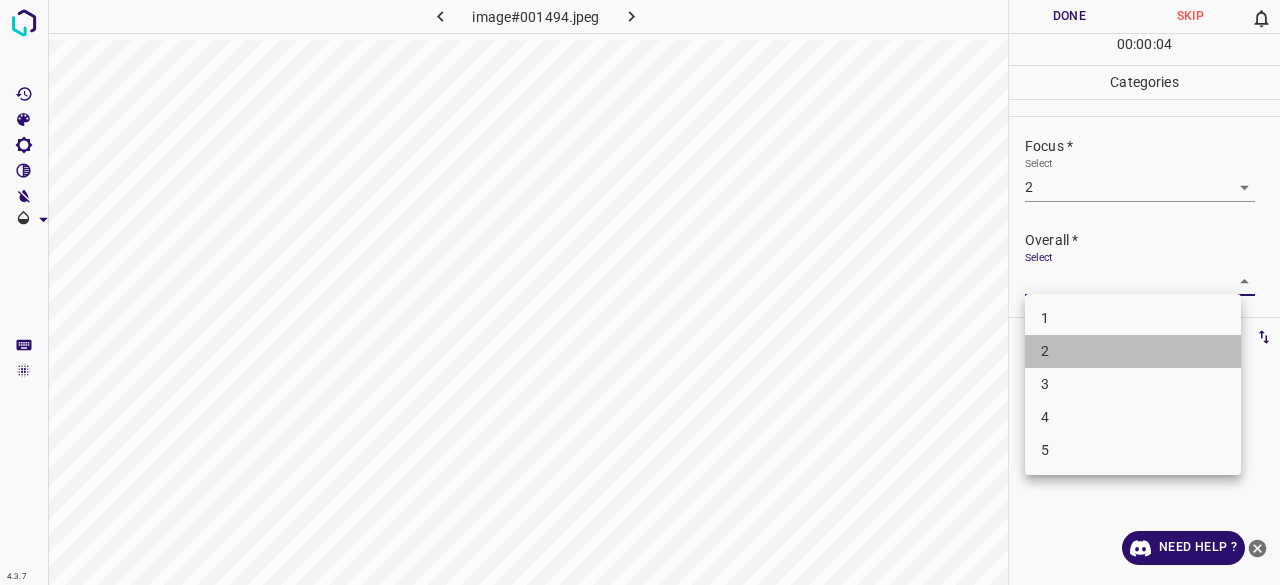 click on "2" at bounding box center (1133, 351) 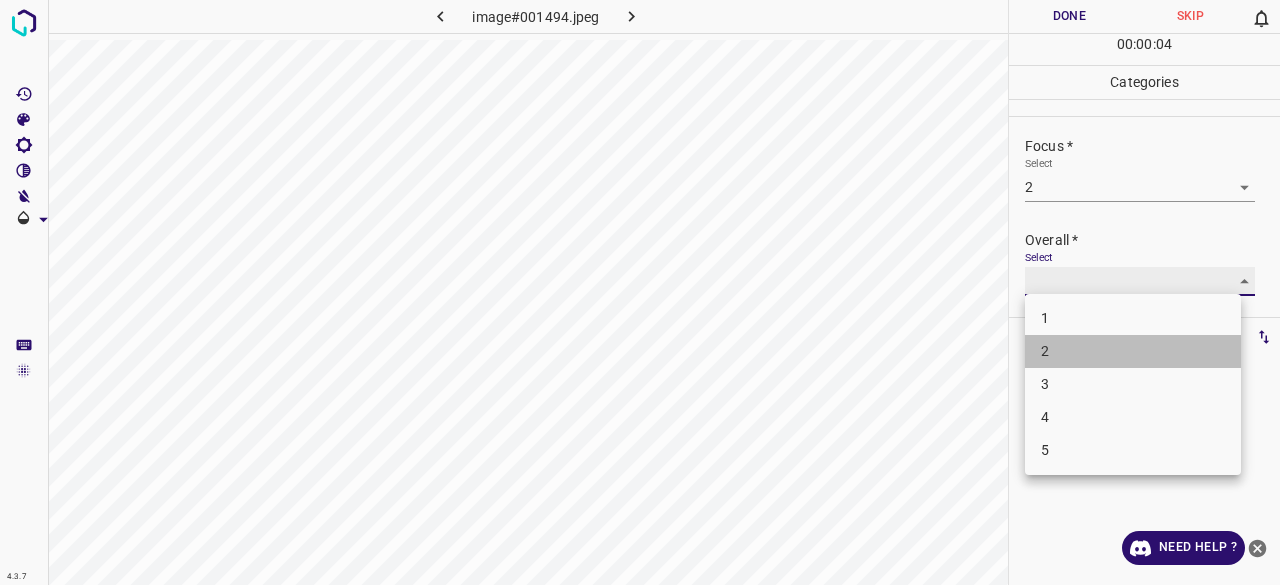 type on "2" 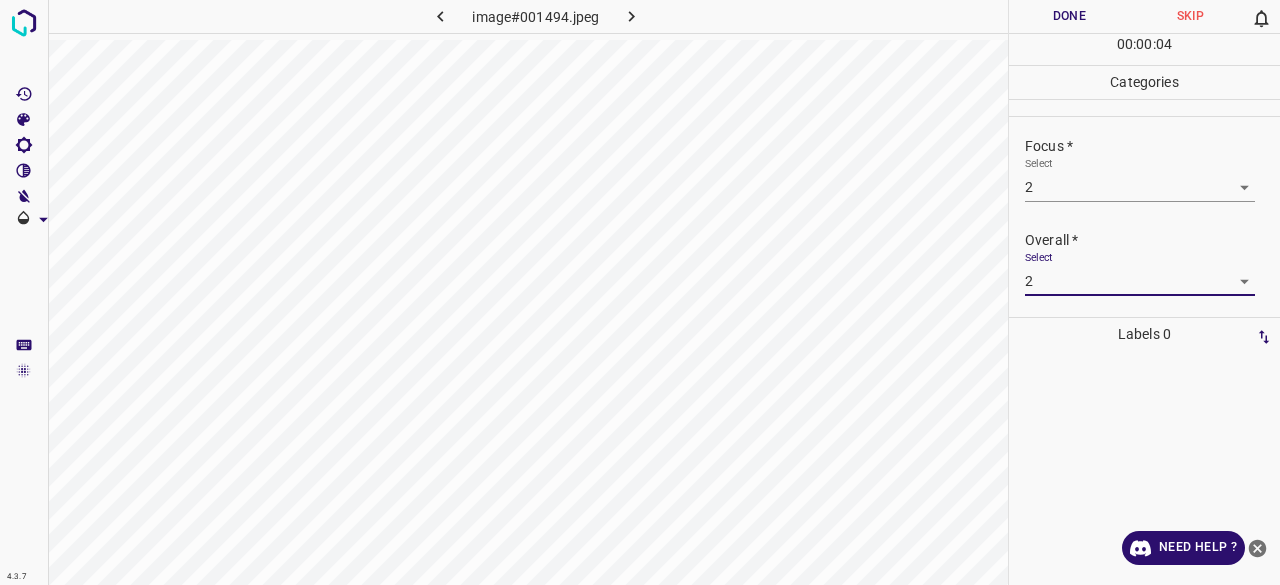 click on "Done" at bounding box center [1069, 16] 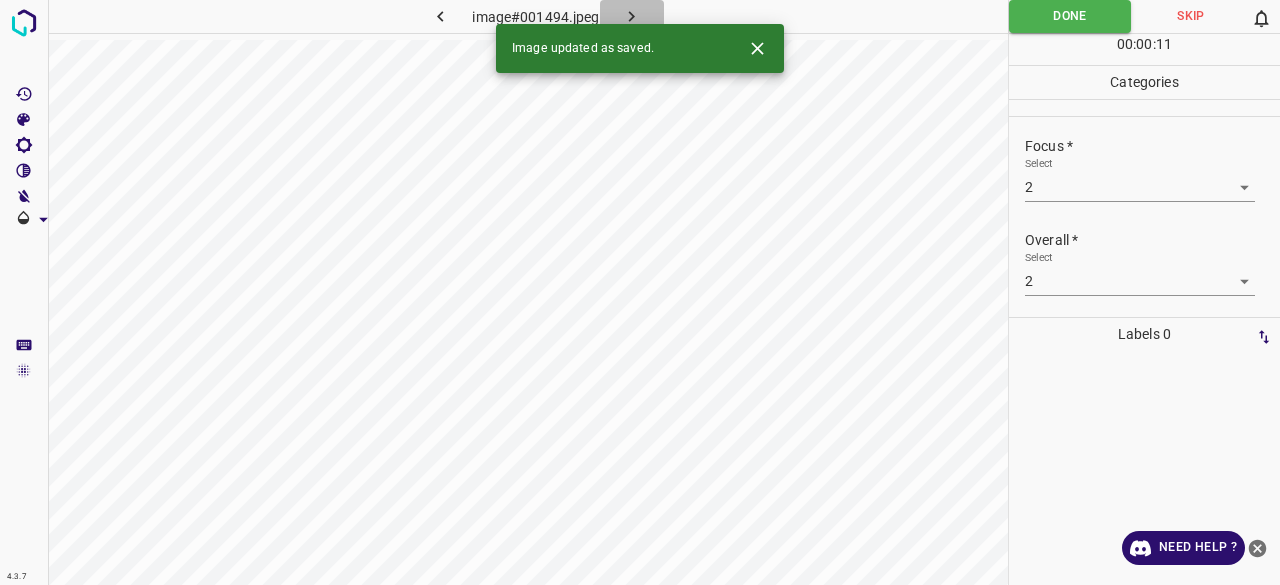 click at bounding box center [632, 16] 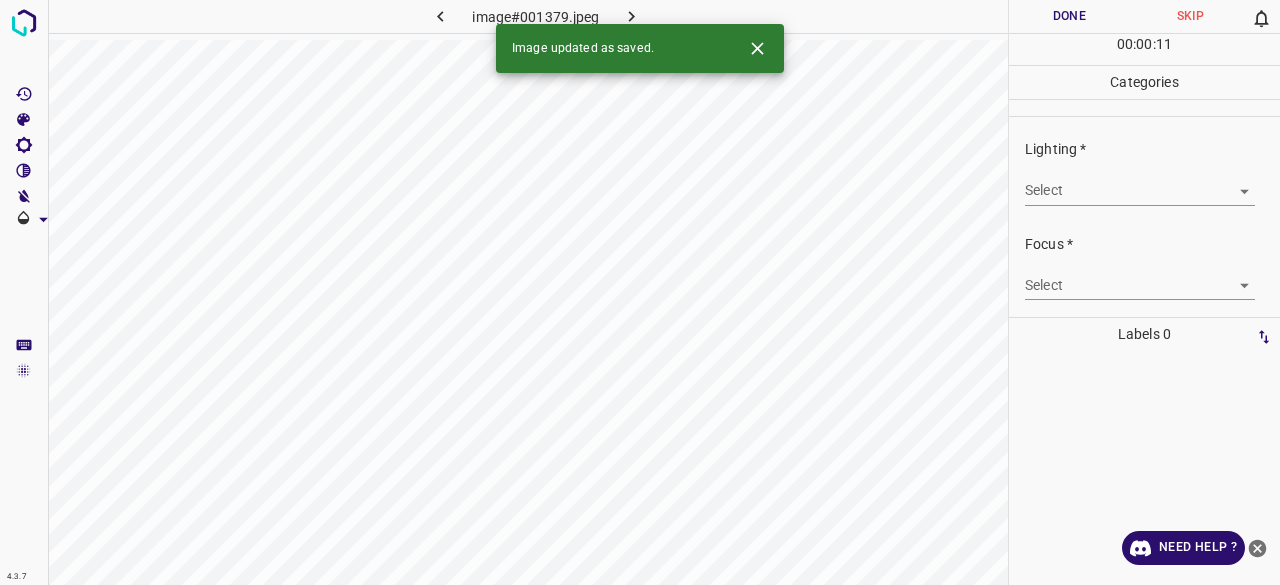 click on "4.3.7 image#001379.jpeg Done Skip 0 00   : 00   : 11   Categories Lighting *  Select ​ Focus *  Select ​ Overall *  Select ​ Labels   0 Categories 1 Lighting 2 Focus 3 Overall Tools Space Change between modes (Draw & Edit) I Auto labeling R Restore zoom M Zoom in N Zoom out Delete Delete selecte label Filters Z Restore filters X Saturation filter C Brightness filter V Contrast filter B Gray scale filter General O Download Image updated as saved. Need Help ? - Text - Hide - Delete" at bounding box center (640, 292) 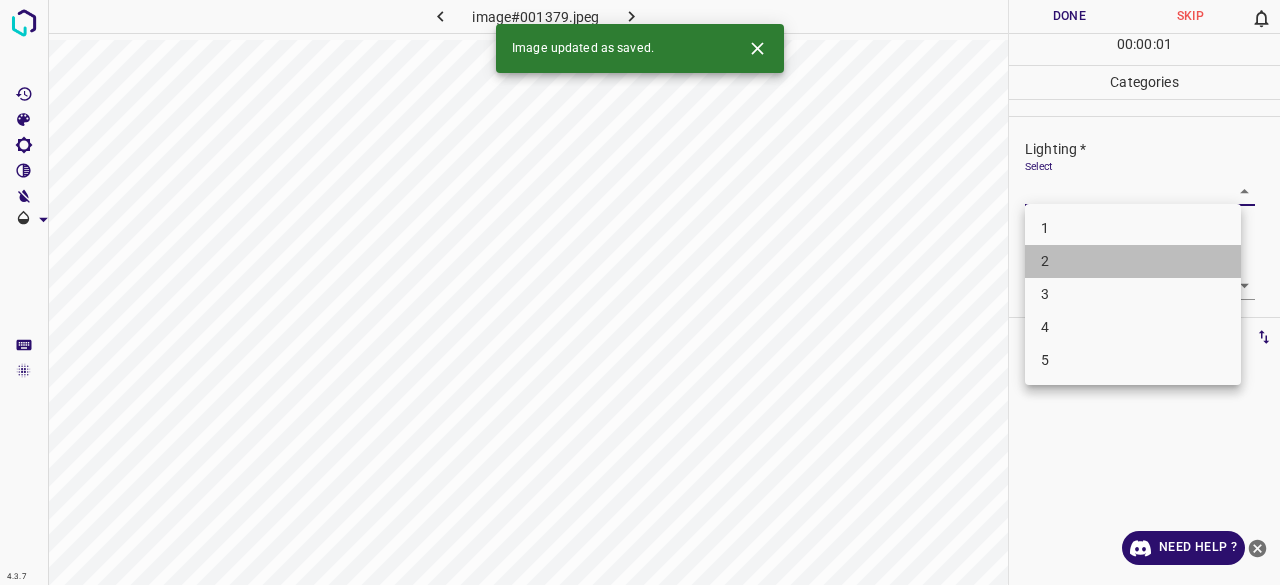 click on "2" at bounding box center (1133, 261) 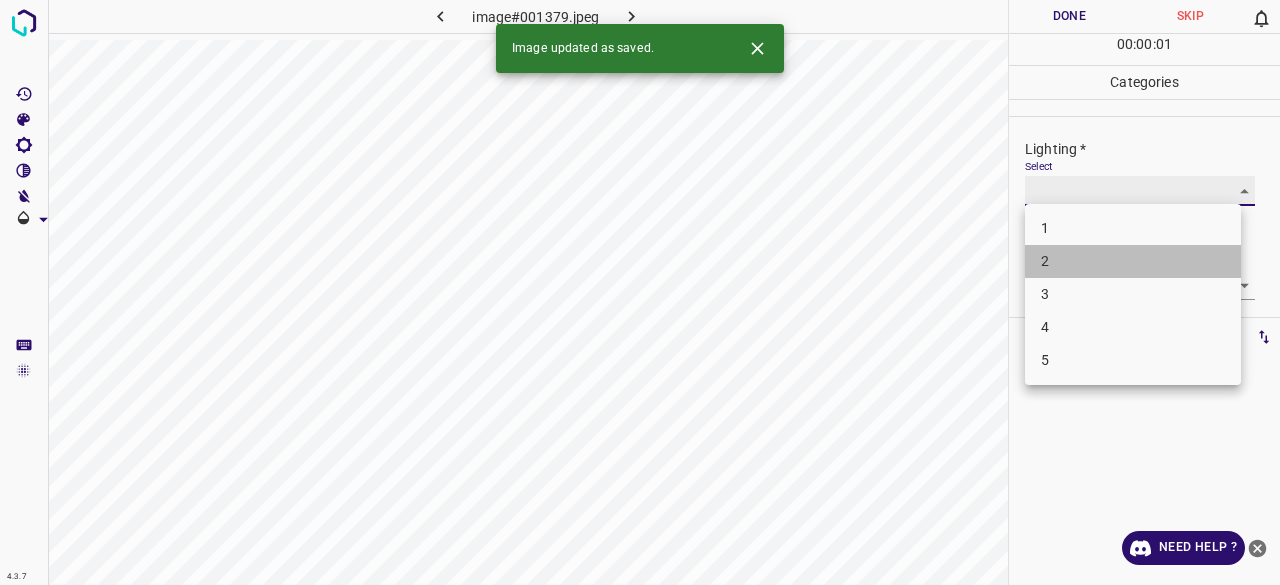 type on "2" 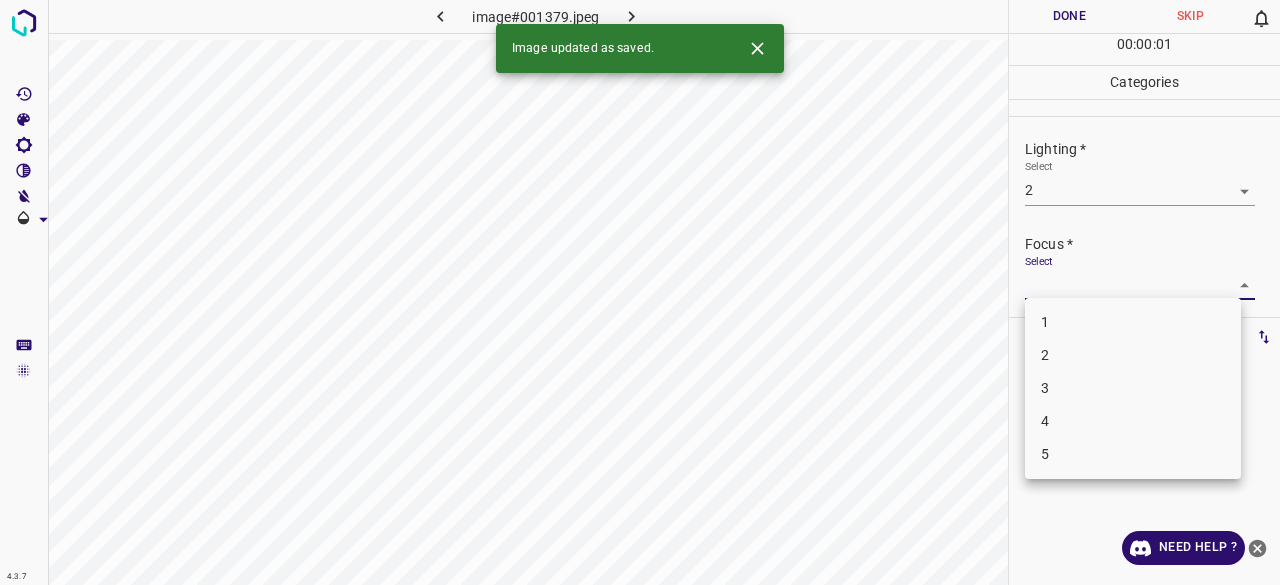 click on "4.3.7 image#001379.jpeg Done Skip 0 00   : 00   : 01   Categories Lighting *  Select 2 2 Focus *  Select ​ Overall *  Select ​ Labels   0 Categories 1 Lighting 2 Focus 3 Overall Tools Space Change between modes (Draw & Edit) I Auto labeling R Restore zoom M Zoom in N Zoom out Delete Delete selecte label Filters Z Restore filters X Saturation filter C Brightness filter V Contrast filter B Gray scale filter General O Download Image updated as saved. Need Help ? - Text - Hide - Delete 1 2 3 4 5" at bounding box center [640, 292] 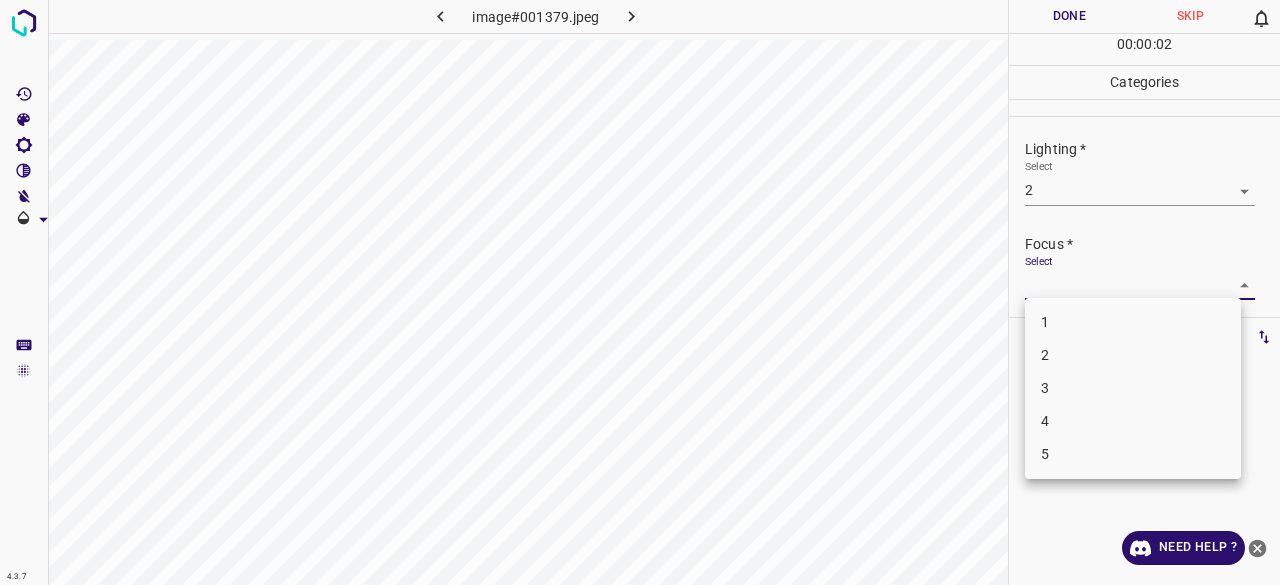 drag, startPoint x: 1056, startPoint y: 371, endPoint x: 1052, endPoint y: 361, distance: 10.770329 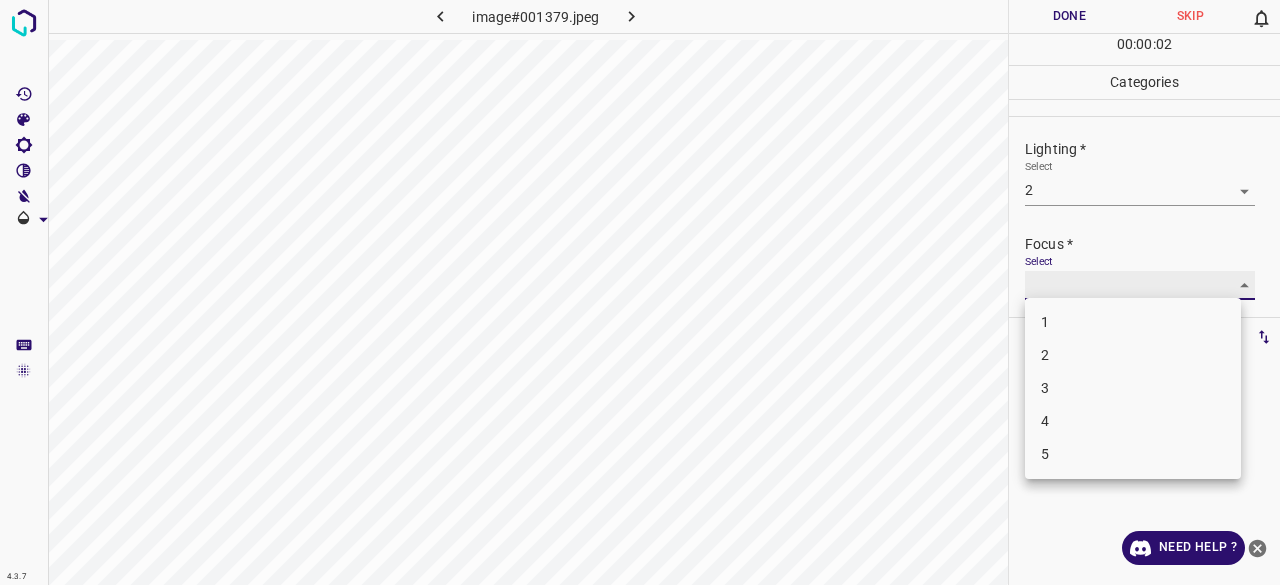 type on "2" 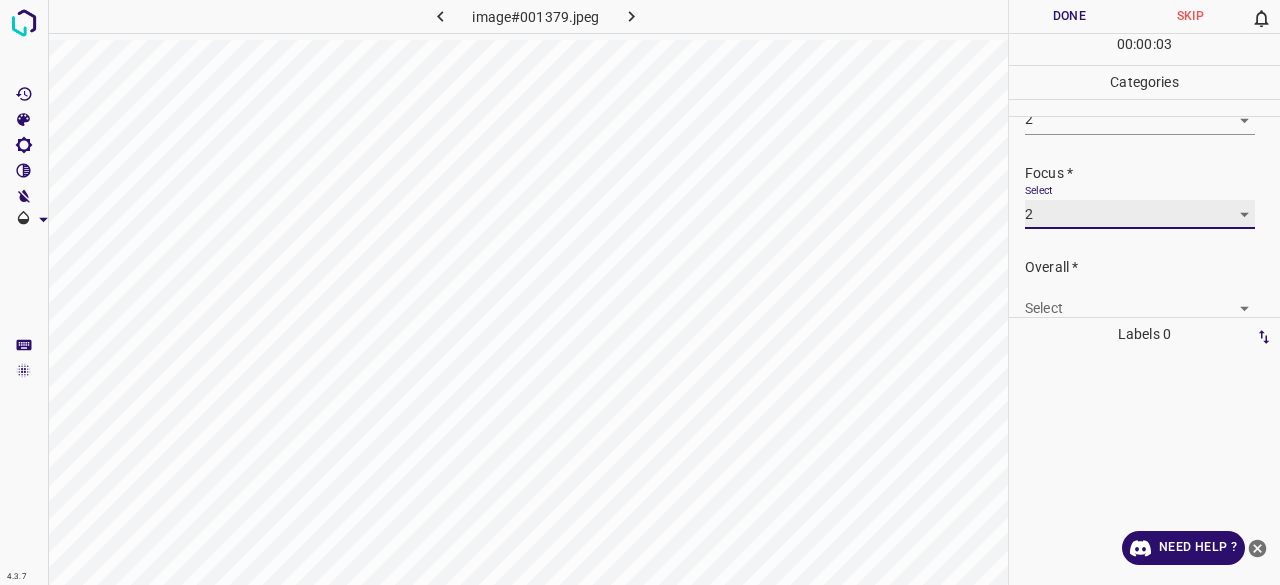 scroll, scrollTop: 98, scrollLeft: 0, axis: vertical 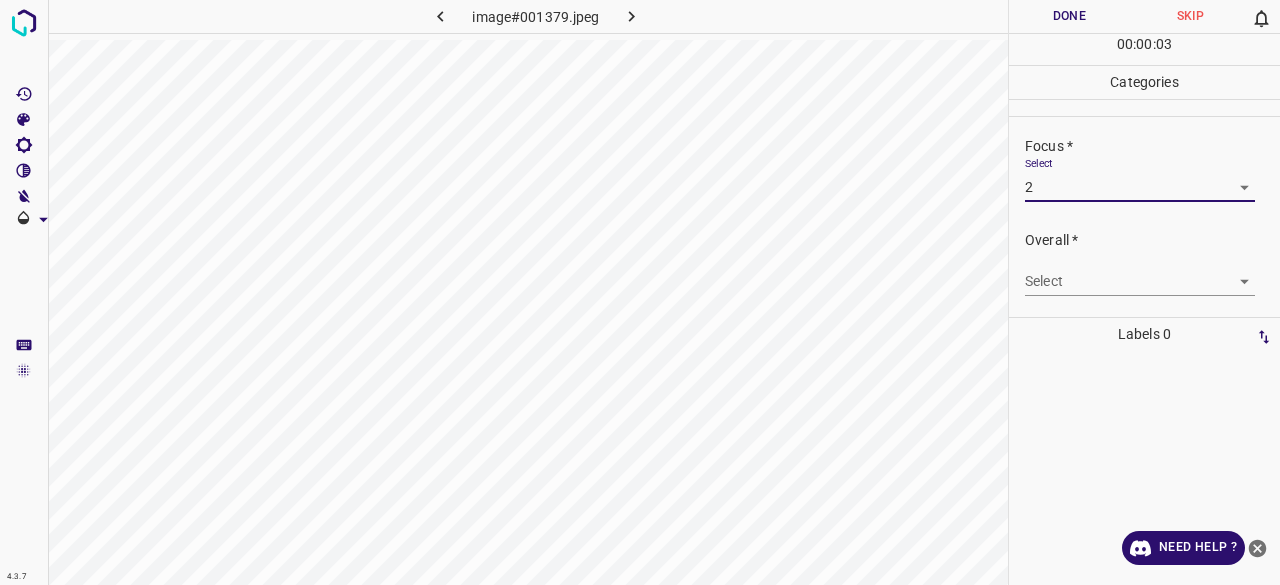 click on "4.3.7 image#[REDACTED].jpeg Done Skip 0 00   : 00   : 03   Categories Lighting *  Select 2 2 Focus *  Select 2 2 Overall *  Select ​ Labels   0 Categories 1 Lighting 2 Focus 3 Overall Tools Space Change between modes (Draw & Edit) I Auto labeling R Restore zoom M Zoom in N Zoom out Delete Delete selecte label Filters Z Restore filters X Saturation filter C Brightness filter V Contrast filter B Gray scale filter General O Download Need Help ? - Text - Hide - Delete" at bounding box center (640, 292) 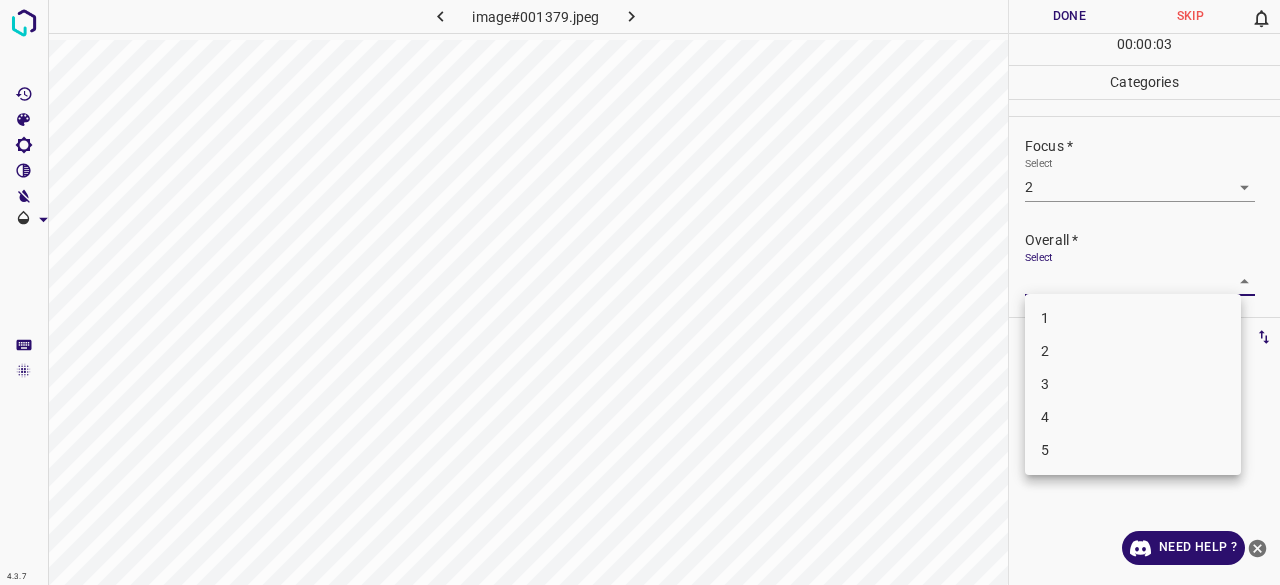 click on "2" at bounding box center (1133, 351) 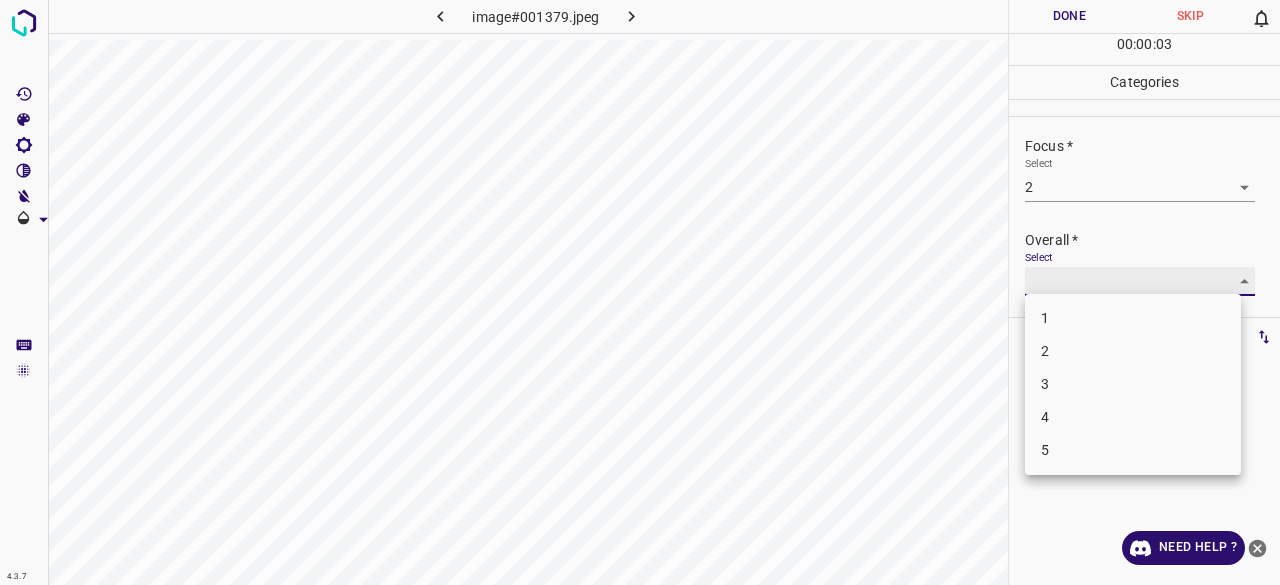 type on "2" 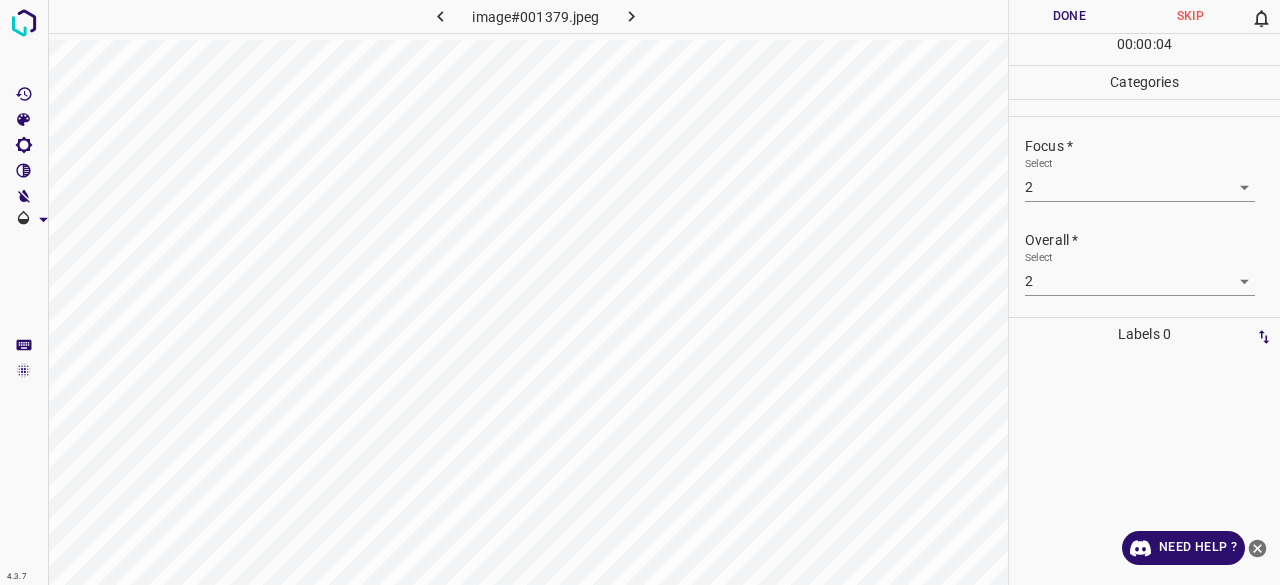 click on "Done" at bounding box center [1069, 16] 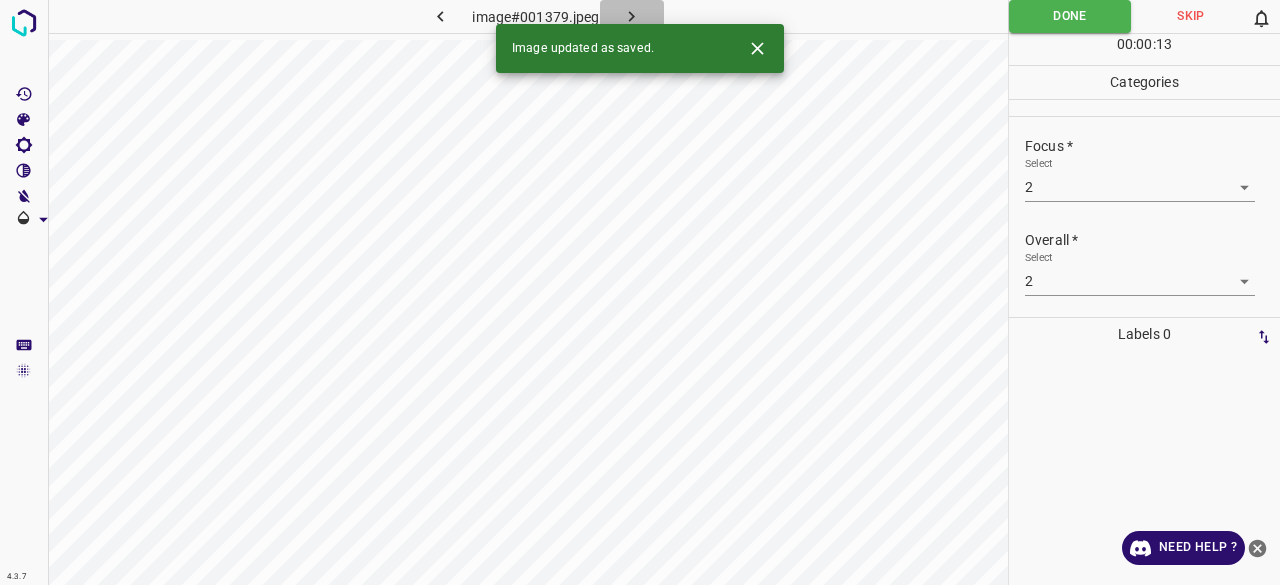 click at bounding box center (632, 16) 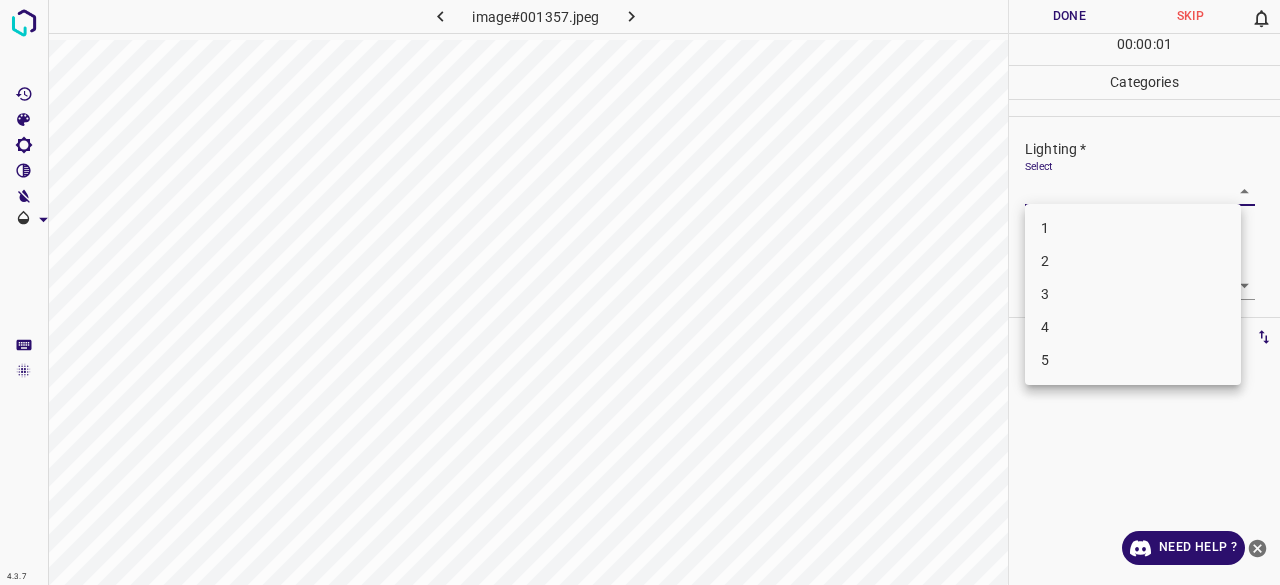 drag, startPoint x: 1091, startPoint y: 193, endPoint x: 1063, endPoint y: 262, distance: 74.46476 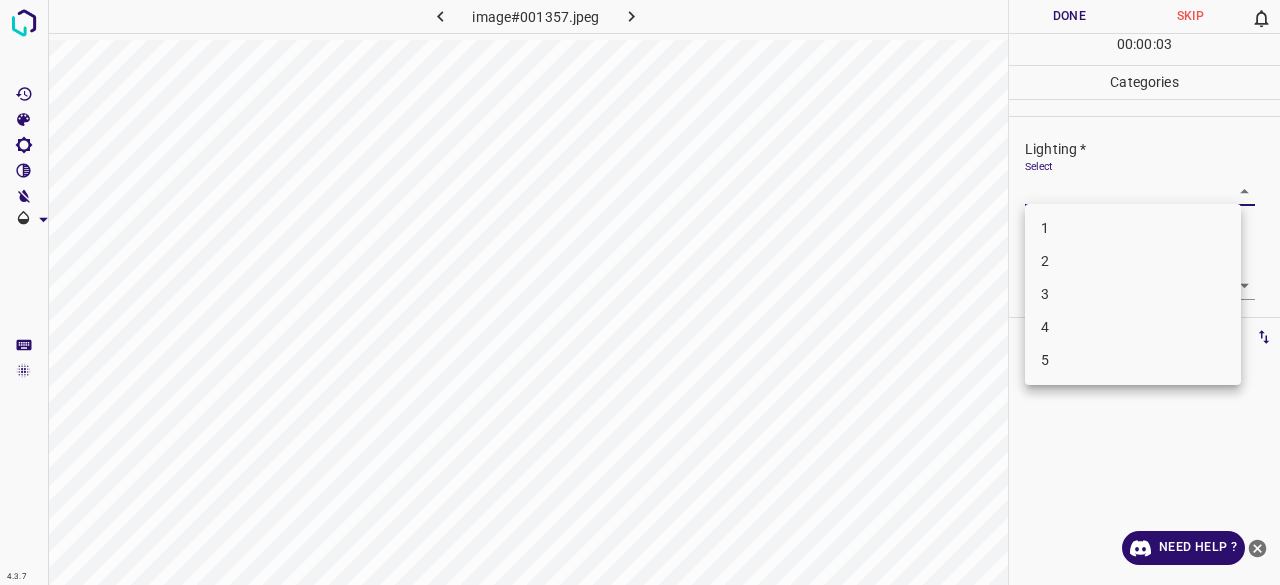 click on "3" at bounding box center [1133, 294] 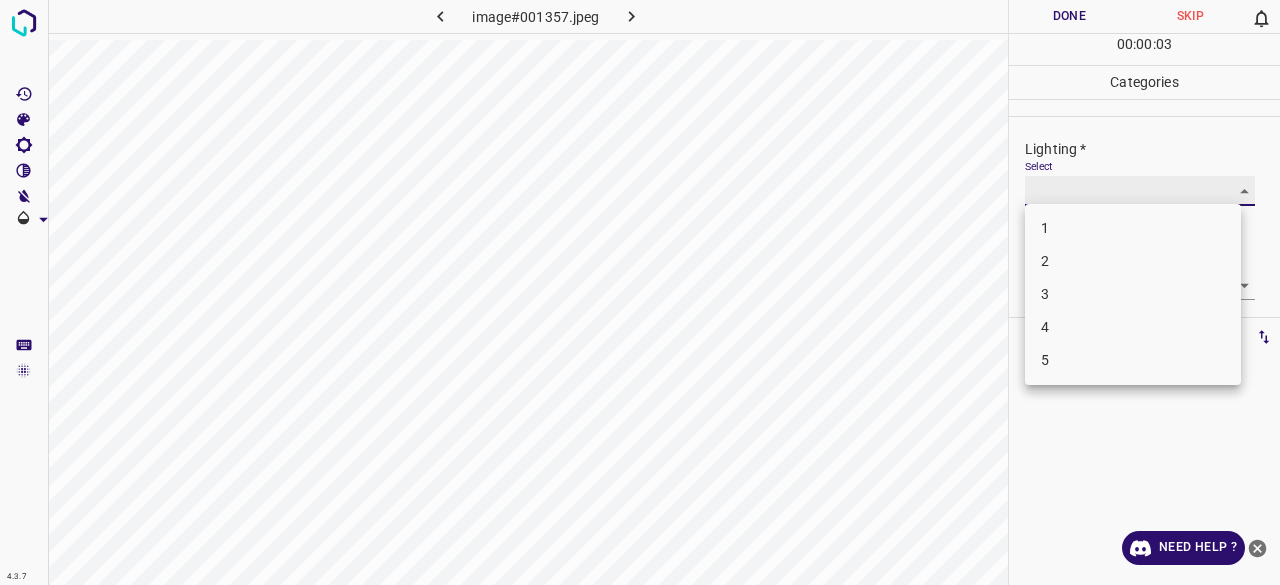 type on "3" 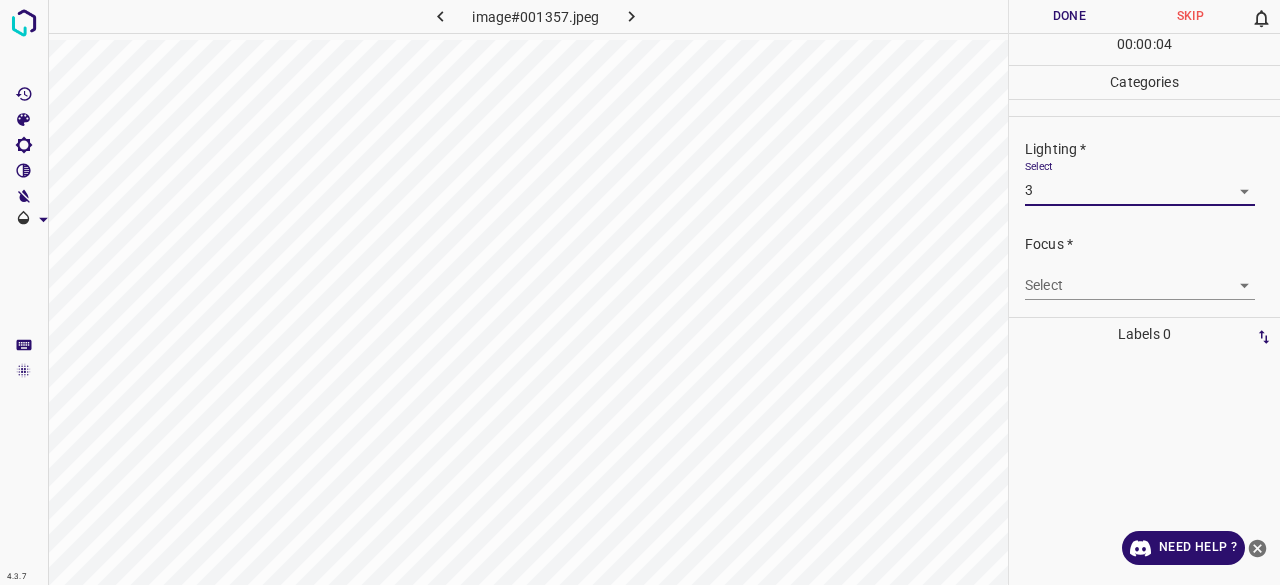 click on "4.3.7 image#001357.jpeg Done Skip 0 00   : 00   : 04   Categories Lighting *  Select 3 3 Focus *  Select ​ Overall *  Select ​ Labels   0 Categories 1 Lighting 2 Focus 3 Overall Tools Space Change between modes (Draw & Edit) I Auto labeling R Restore zoom M Zoom in N Zoom out Delete Delete selecte label Filters Z Restore filters X Saturation filter C Brightness filter V Contrast filter B Gray scale filter General O Download Need Help ? - Text - Hide - Delete" at bounding box center [640, 292] 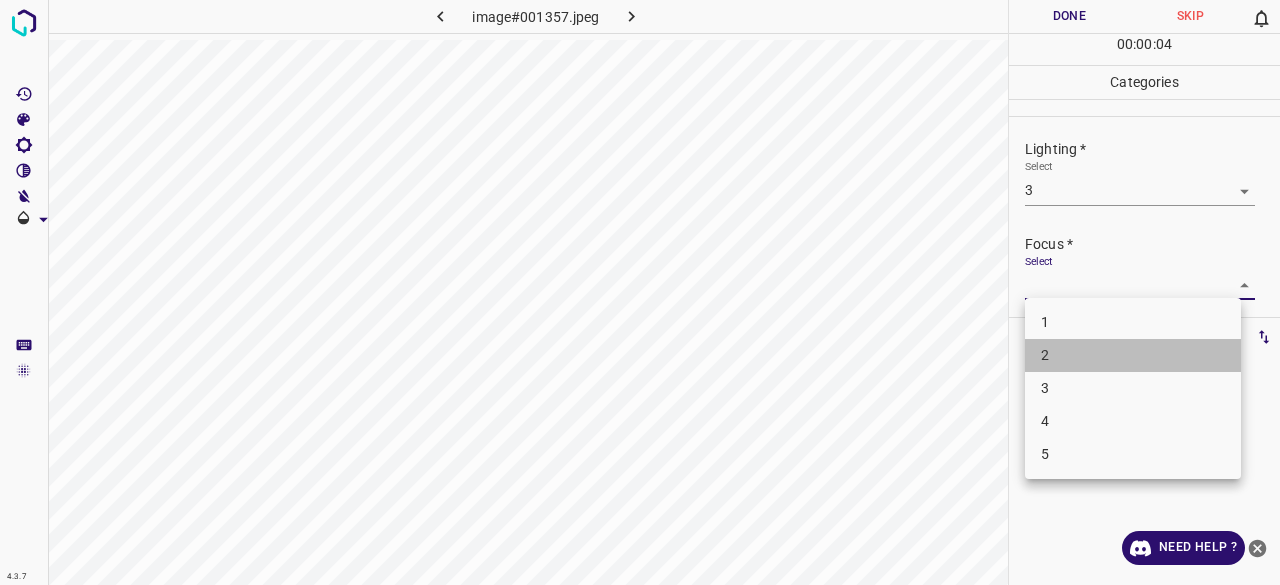 drag, startPoint x: 1066, startPoint y: 371, endPoint x: 1064, endPoint y: 351, distance: 20.09975 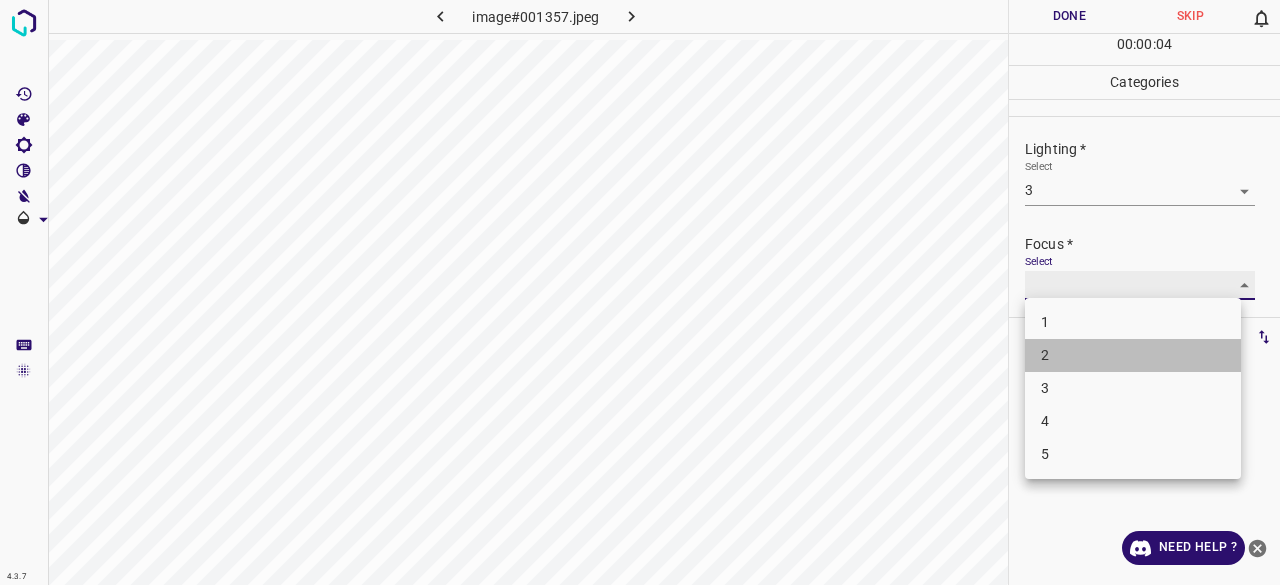 type on "2" 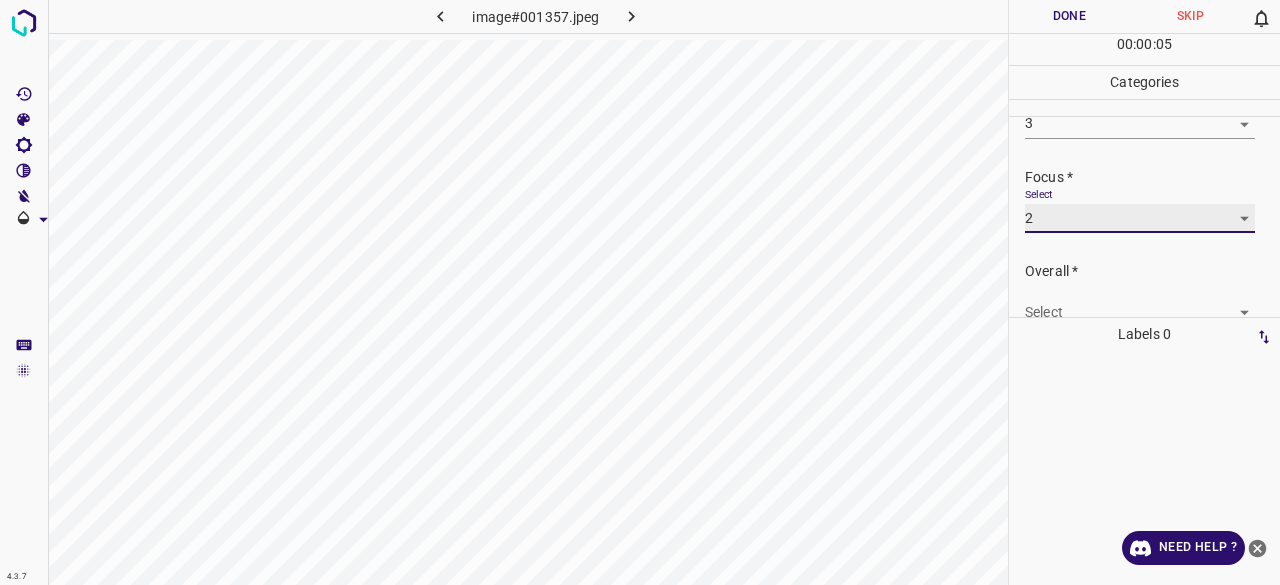 scroll, scrollTop: 98, scrollLeft: 0, axis: vertical 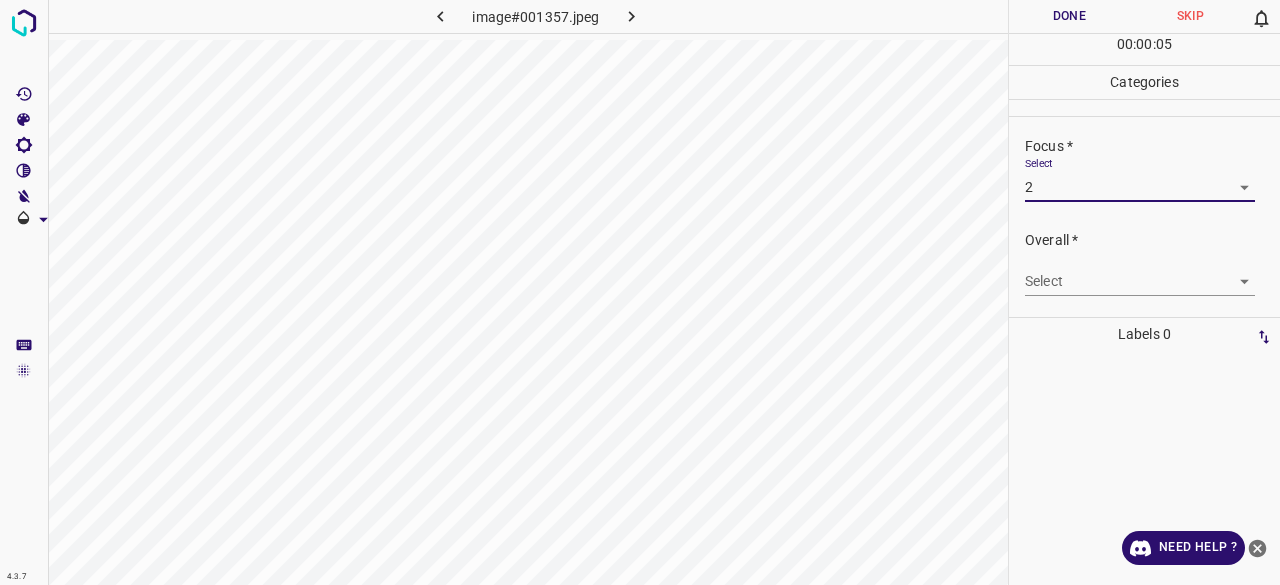 click on "Select ​" at bounding box center (1140, 273) 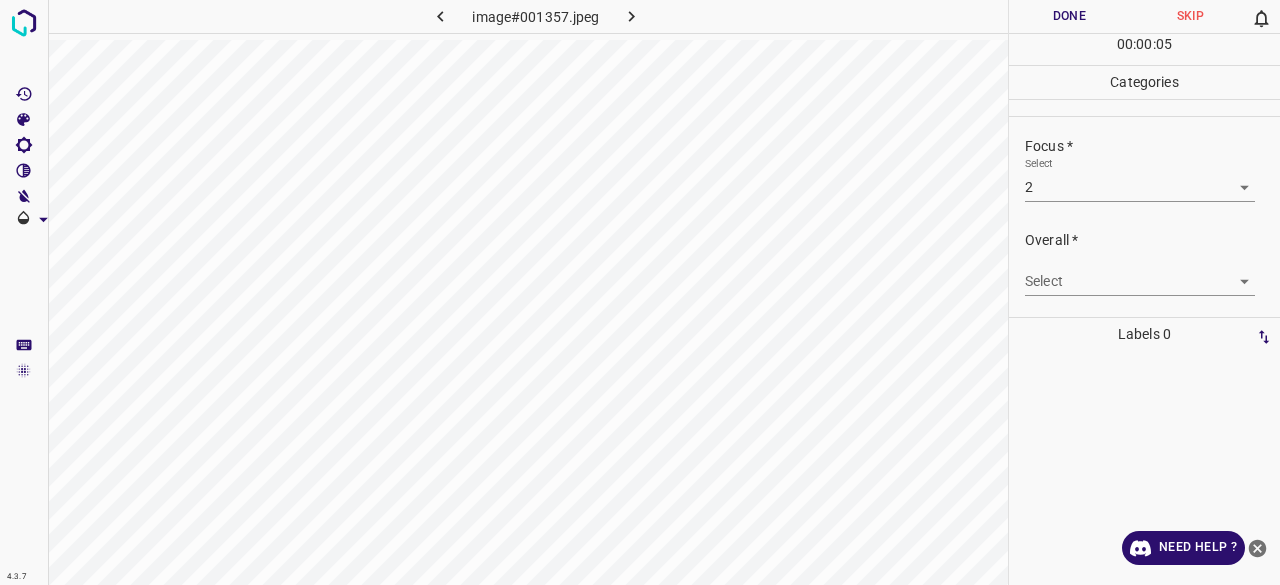 click on "4.3.7 image#001357.jpeg Done Skip 0 00   : 00   : 05   Categories Lighting *  Select 3 3 Focus *  Select 2 2 Overall *  Select ​ Labels   0 Categories 1 Lighting 2 Focus 3 Overall Tools Space Change between modes (Draw & Edit) I Auto labeling R Restore zoom M Zoom in N Zoom out Delete Delete selecte label Filters Z Restore filters X Saturation filter C Brightness filter V Contrast filter B Gray scale filter General O Download Need Help ? - Text - Hide - Delete" at bounding box center (640, 292) 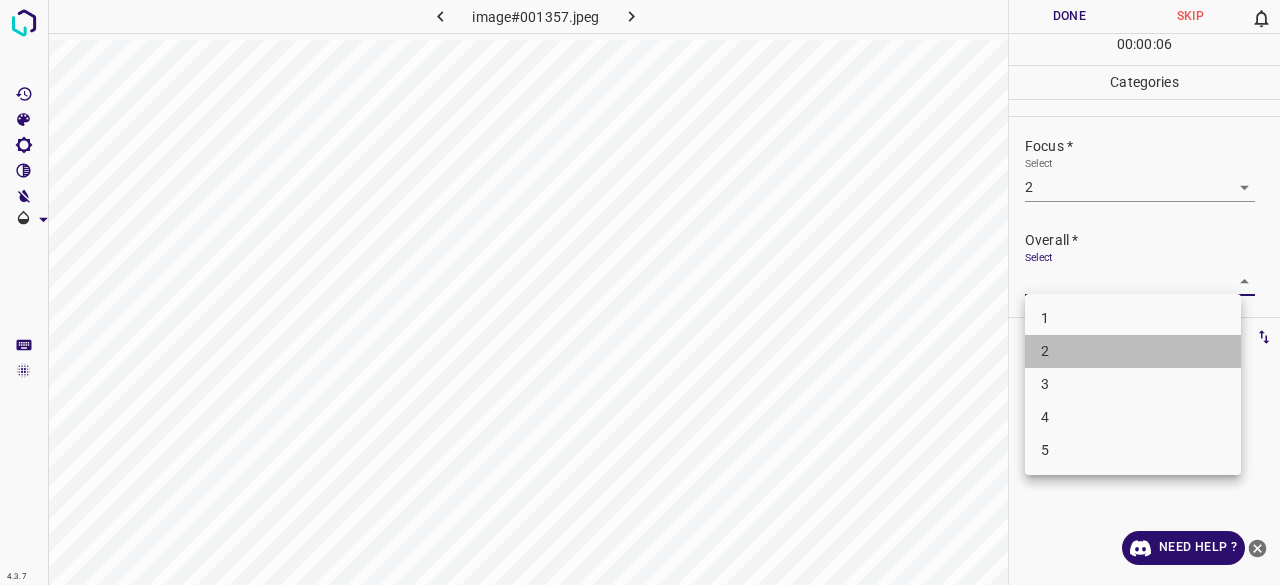click on "2" at bounding box center [1133, 351] 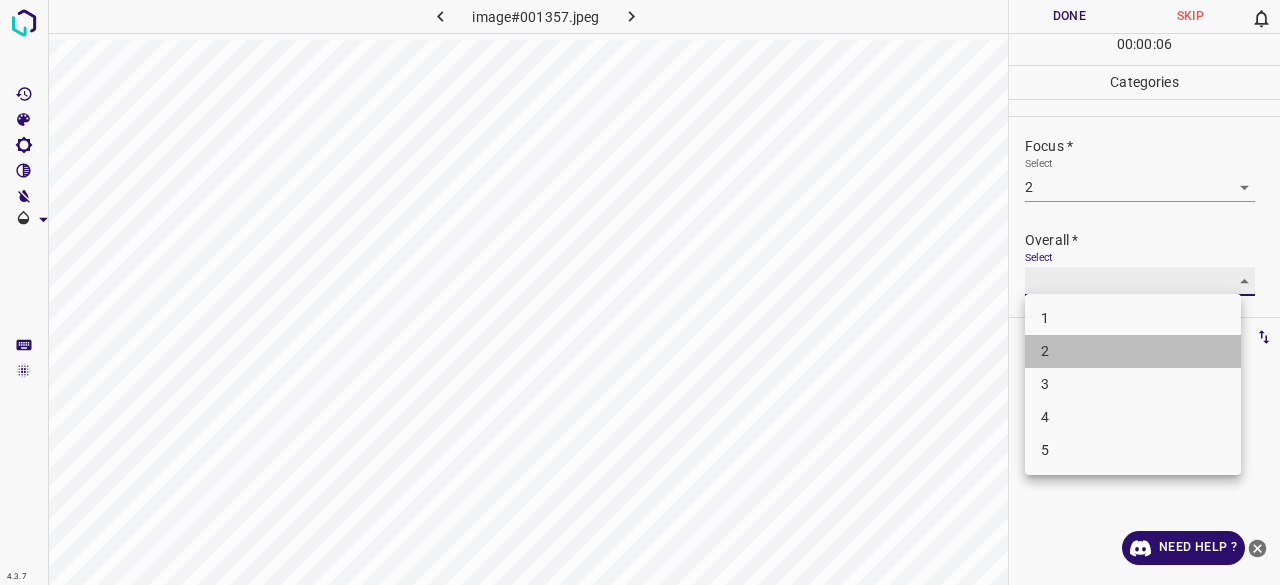 type on "2" 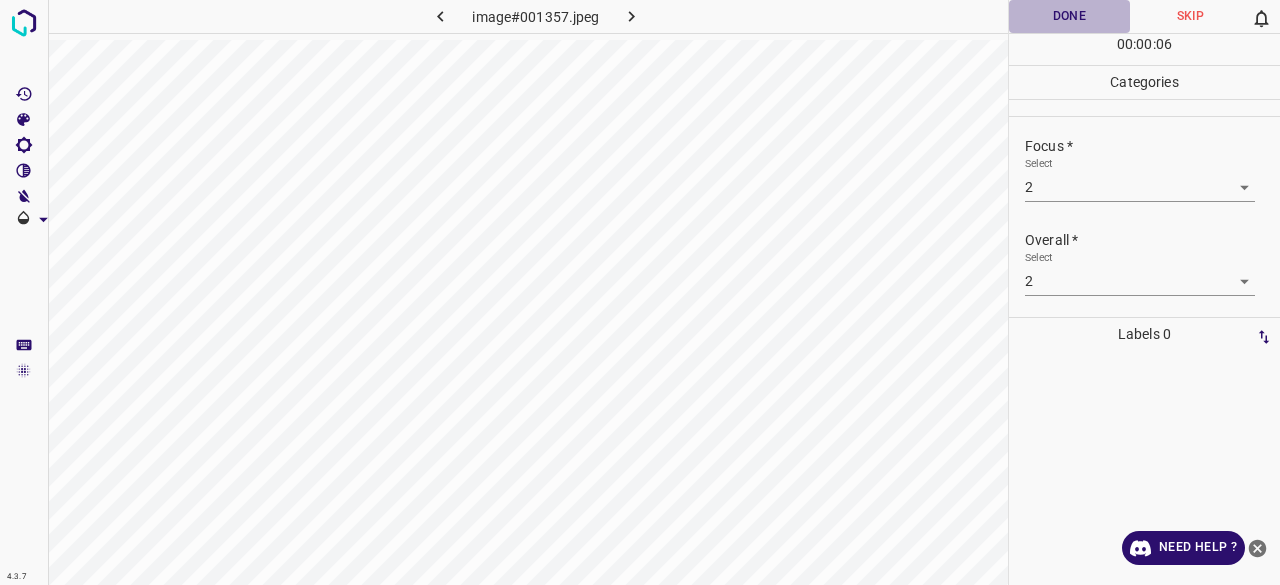 click on "Done" at bounding box center (1069, 16) 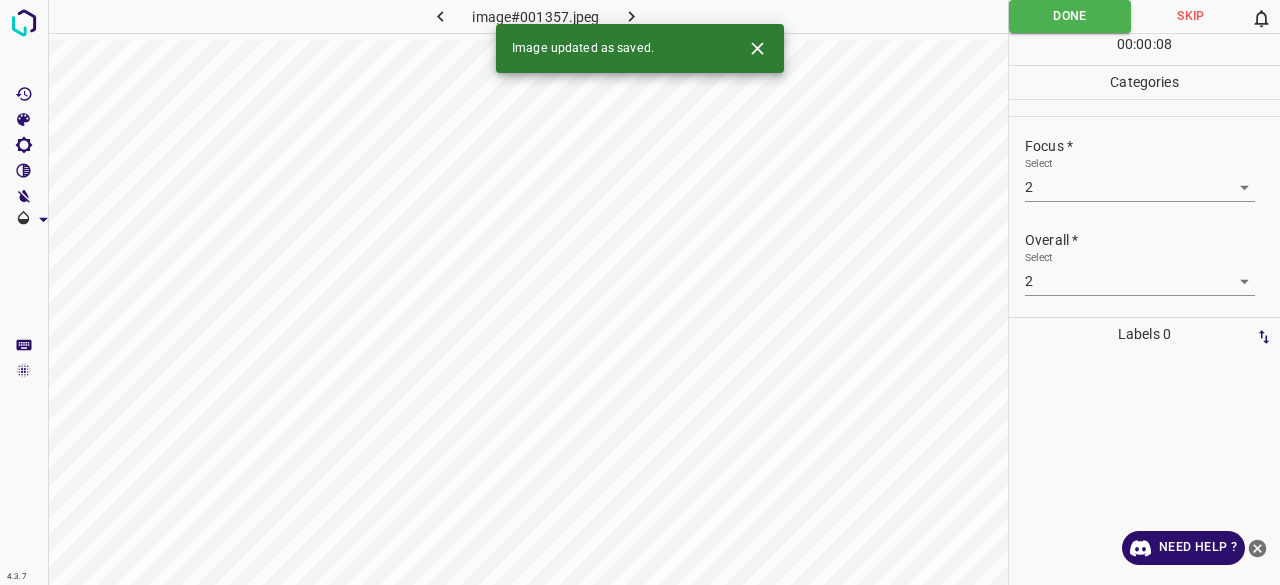 click at bounding box center (632, 16) 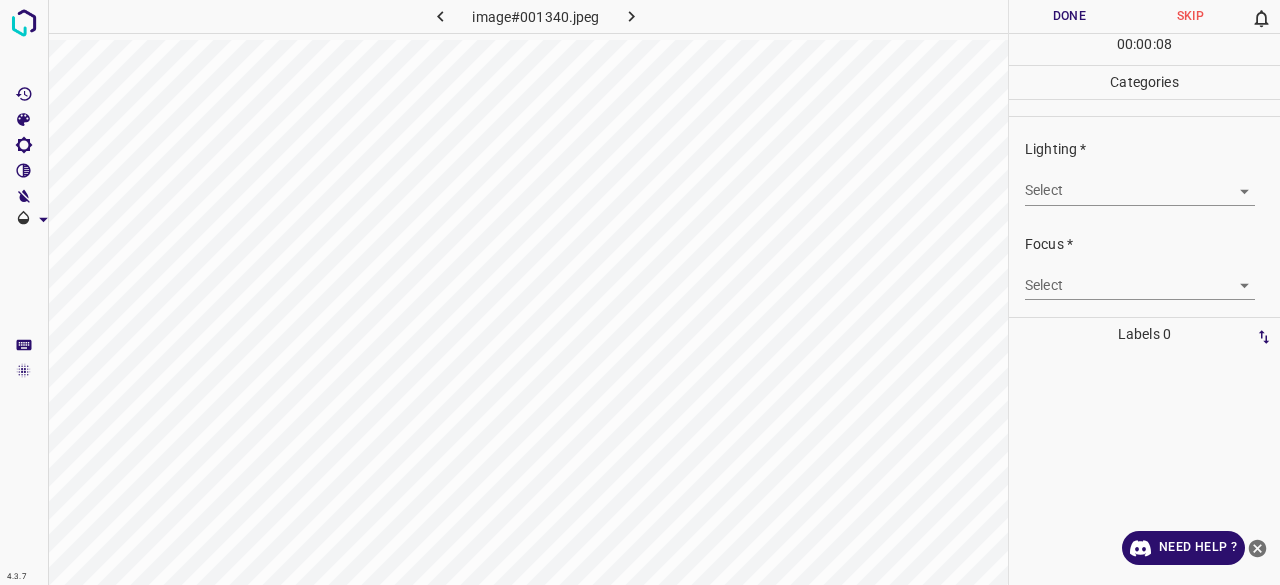 click on "4.3.7 image#001340.jpeg Done Skip 0 00   : 00   : 08   Categories Lighting *  Select ​ Focus *  Select ​ Overall *  Select ​ Labels   0 Categories 1 Lighting 2 Focus 3 Overall Tools Space Change between modes (Draw & Edit) I Auto labeling R Restore zoom M Zoom in N Zoom out Delete Delete selecte label Filters Z Restore filters X Saturation filter C Brightness filter V Contrast filter B Gray scale filter General O Download Need Help ? - Text - Hide - Delete" at bounding box center [640, 292] 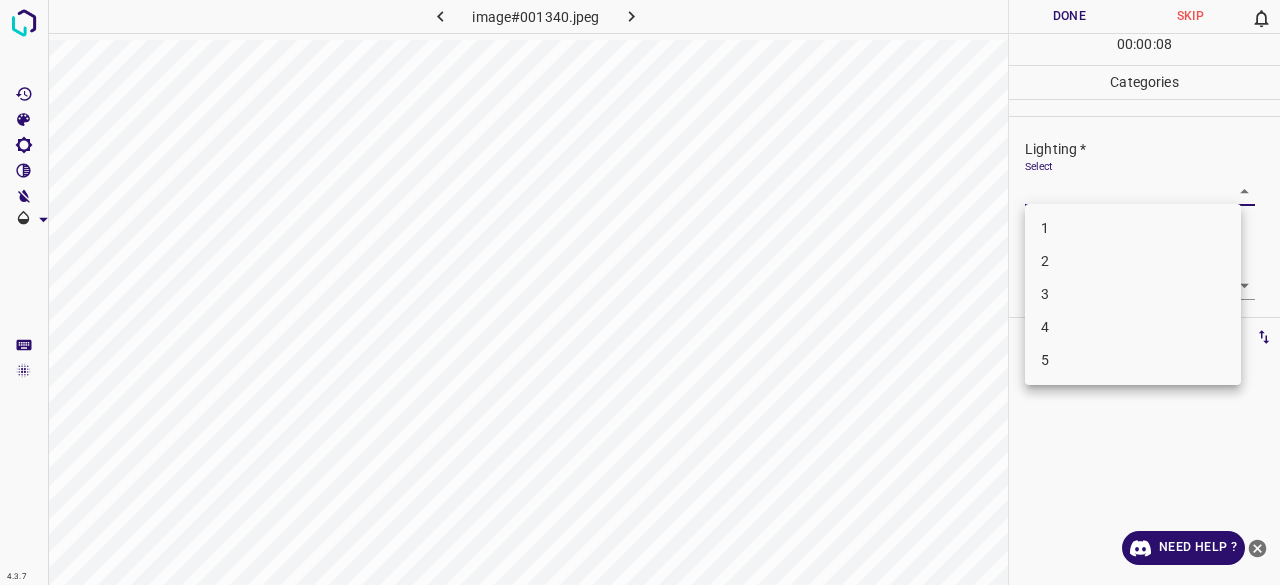 click on "3" at bounding box center (1133, 294) 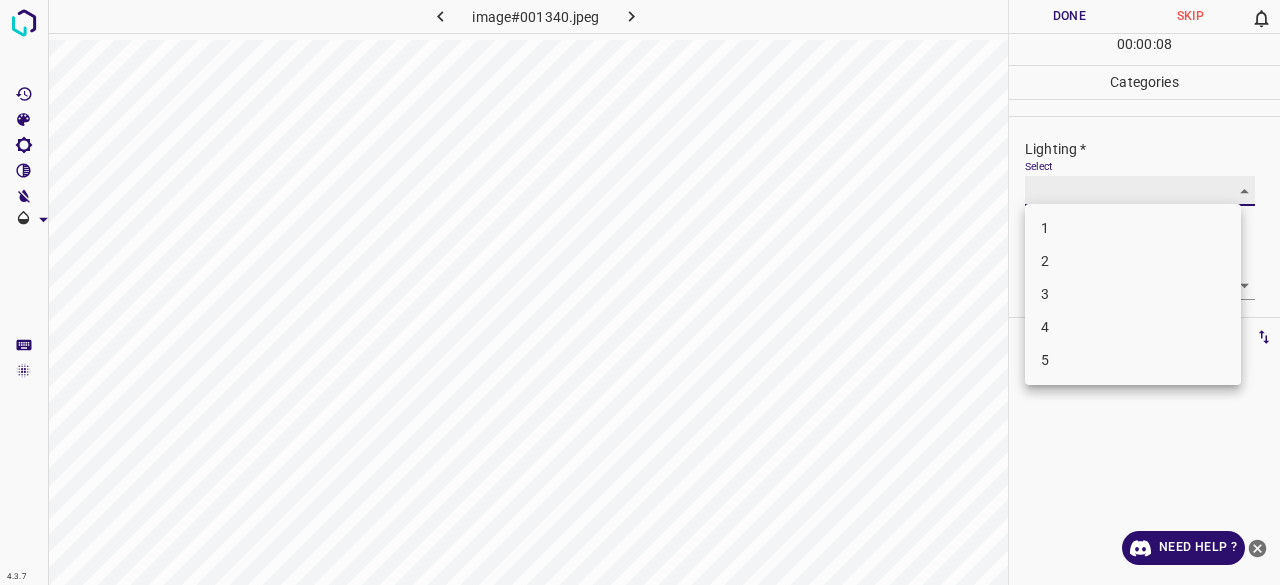 type on "3" 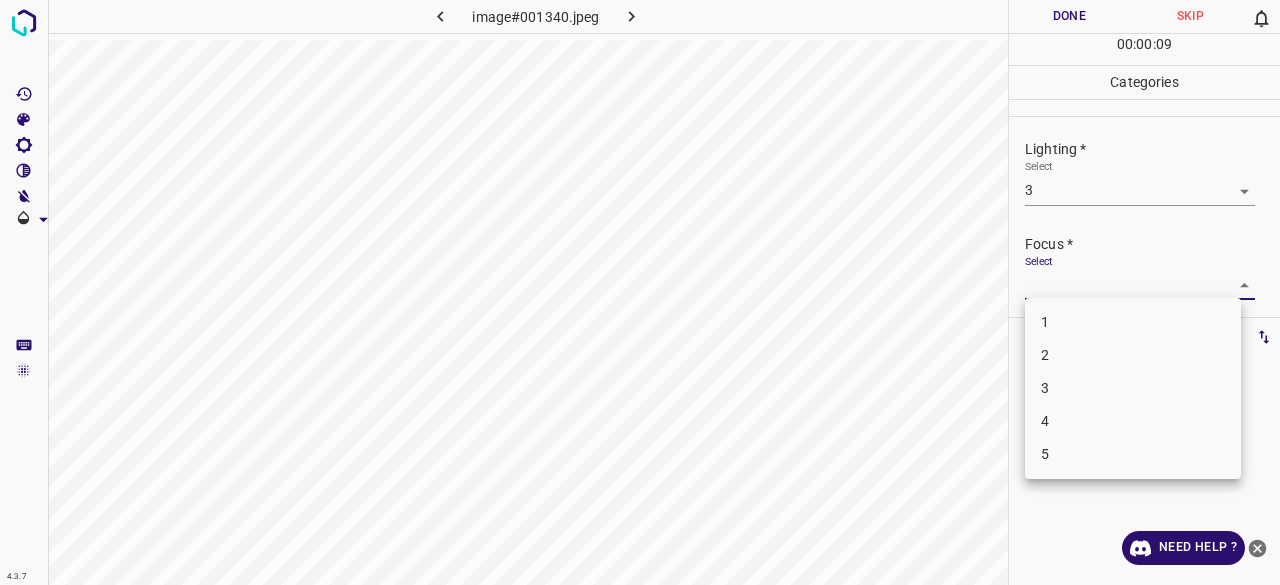 click on "4.3.7 image#001340.jpeg Done Skip 0 00   : 00   : 09   Categories Lighting *  Select 3 3 Focus *  Select ​ Overall *  Select ​ Labels   0 Categories 1 Lighting 2 Focus 3 Overall Tools Space Change between modes (Draw & Edit) I Auto labeling R Restore zoom M Zoom in N Zoom out Delete Delete selecte label Filters Z Restore filters X Saturation filter C Brightness filter V Contrast filter B Gray scale filter General O Download Need Help ? - Text - Hide - Delete 1 2 3 4 5" at bounding box center [640, 292] 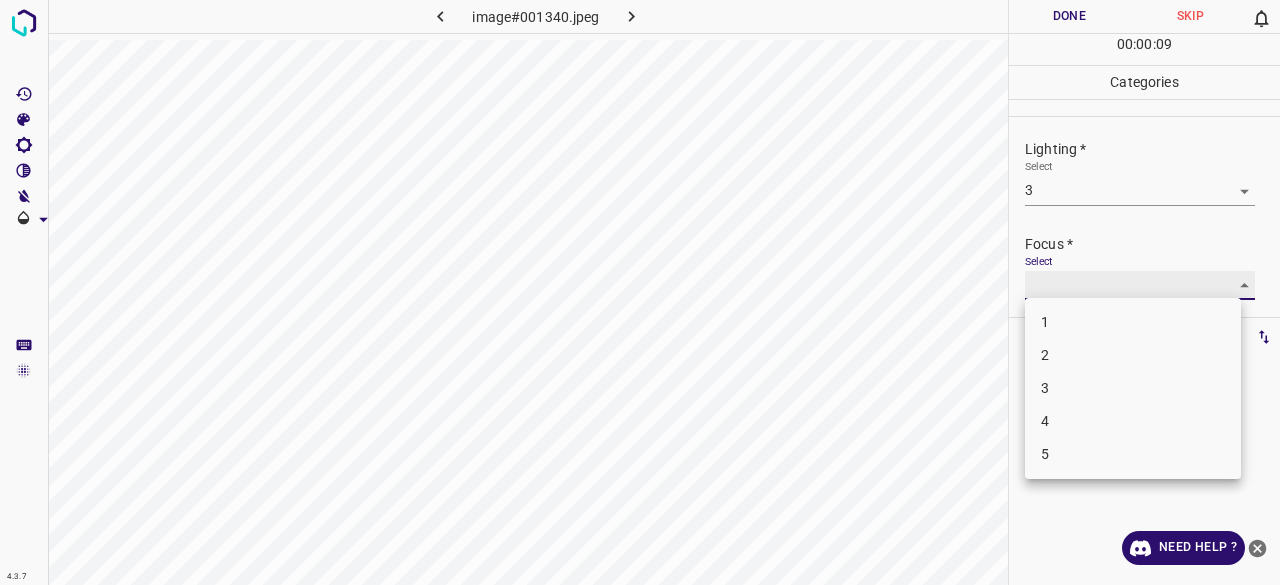 type on "3" 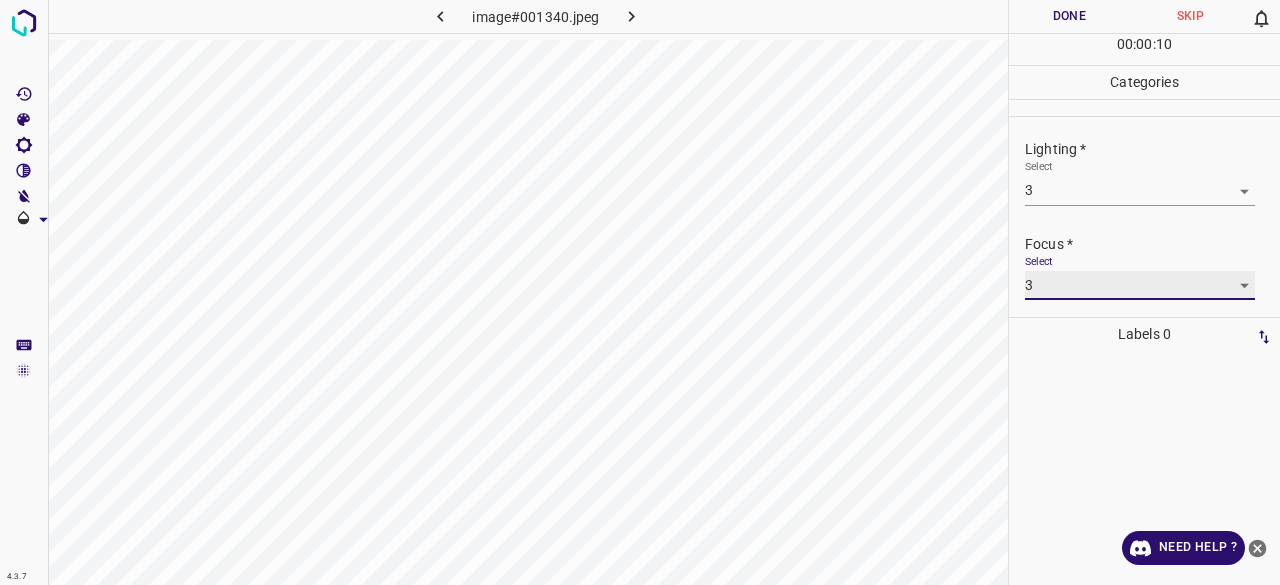 scroll, scrollTop: 98, scrollLeft: 0, axis: vertical 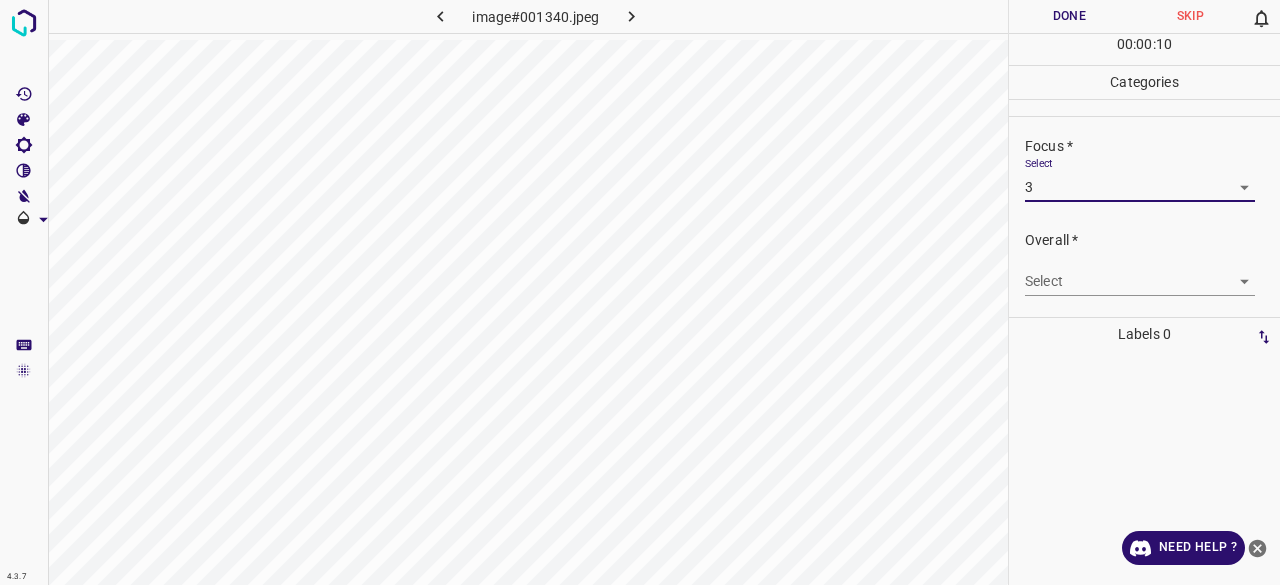 click on "Select ​" at bounding box center [1140, 273] 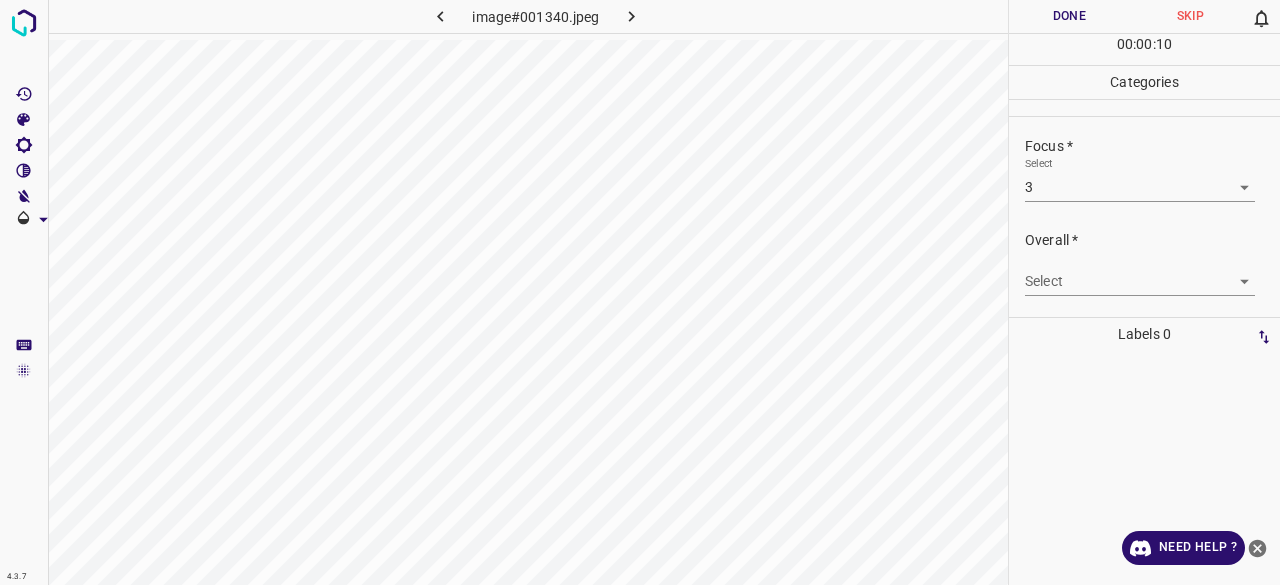 click on "4.3.7 image#001340.jpeg Done Skip 0 00   : 00   : 10   Categories Lighting *  Select 3 3 Focus *  Select 3 3 Overall *  Select ​ Labels   0 Categories 1 Lighting 2 Focus 3 Overall Tools Space Change between modes (Draw & Edit) I Auto labeling R Restore zoom M Zoom in N Zoom out Delete Delete selecte label Filters Z Restore filters X Saturation filter C Brightness filter V Contrast filter B Gray scale filter General O Download Need Help ? - Text - Hide - Delete" at bounding box center [640, 292] 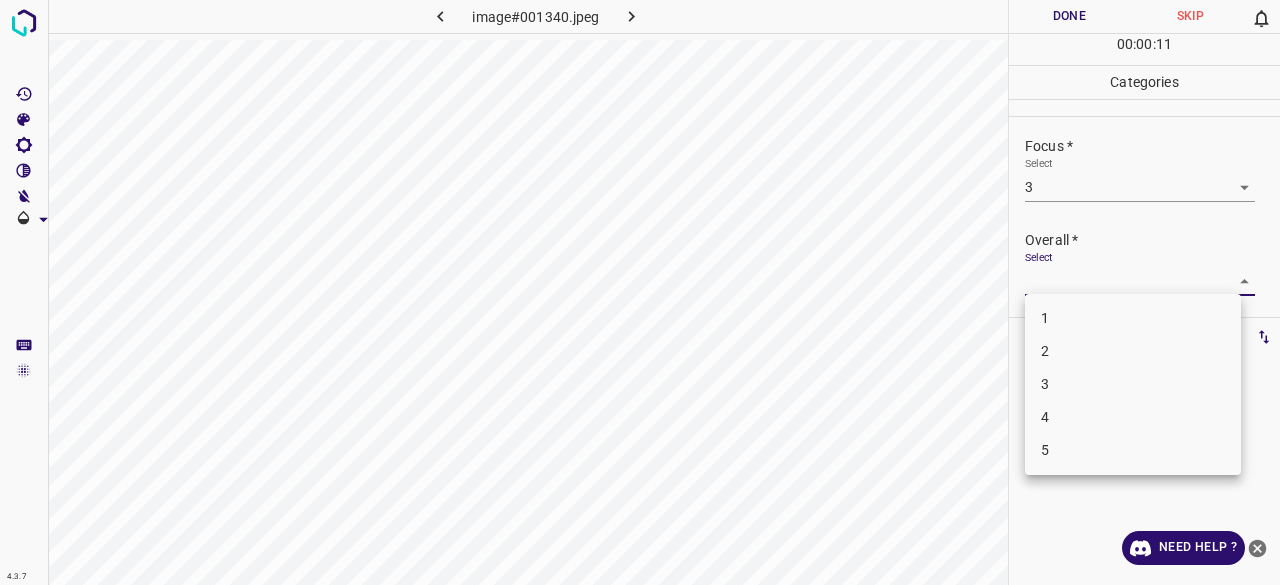 click on "3" at bounding box center (1133, 384) 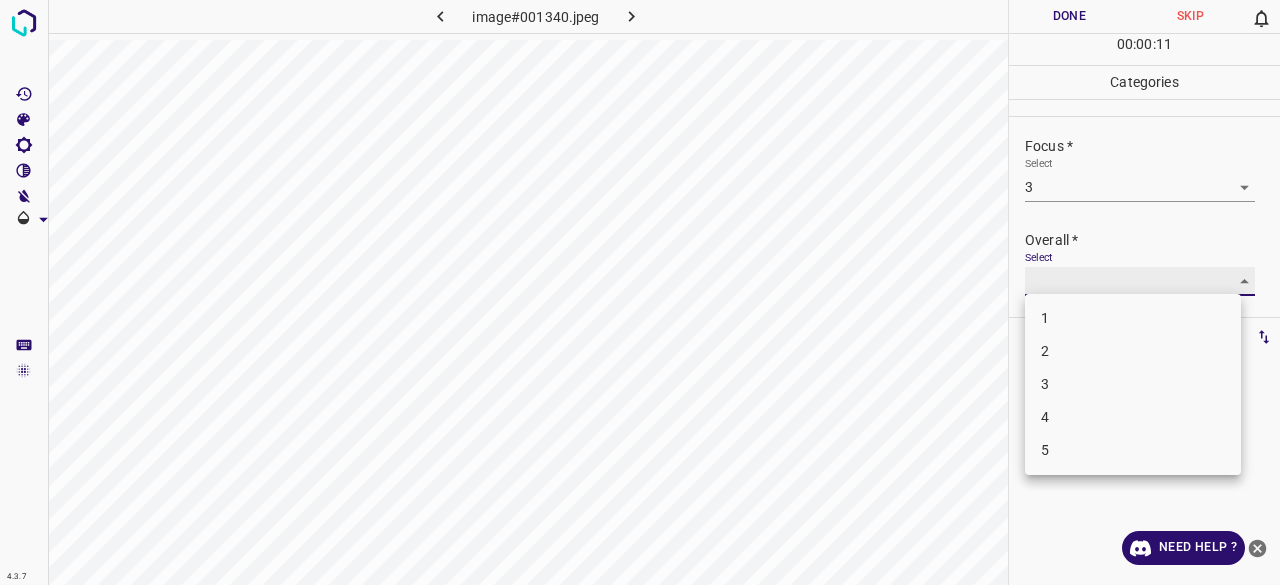 type on "3" 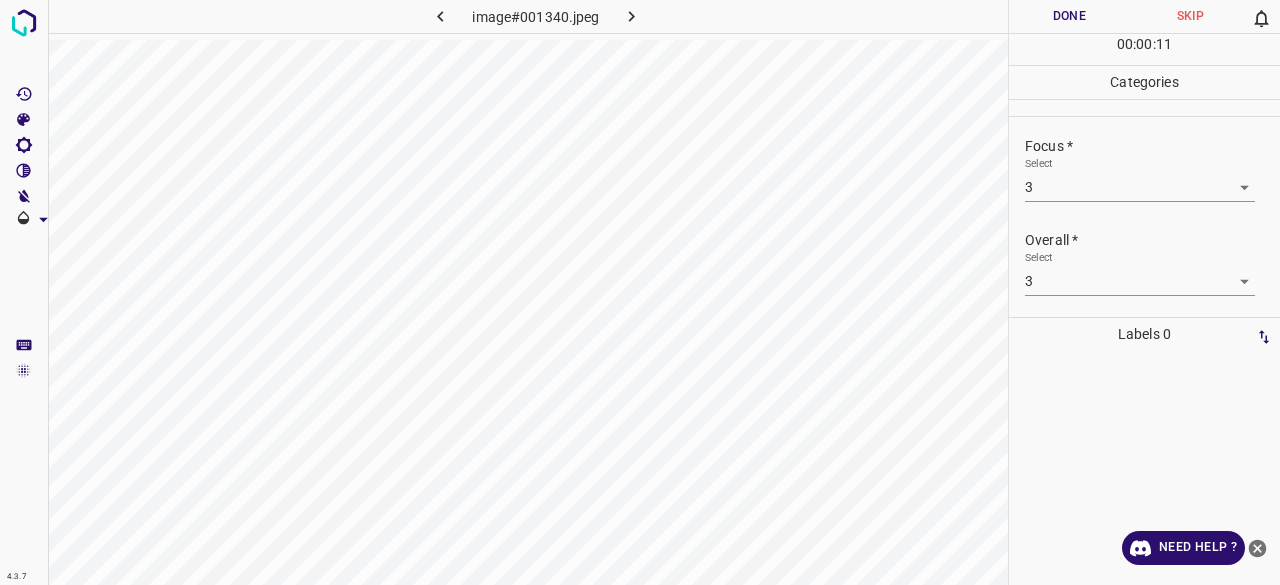 click on "00   : 00   : 11" at bounding box center [1144, 49] 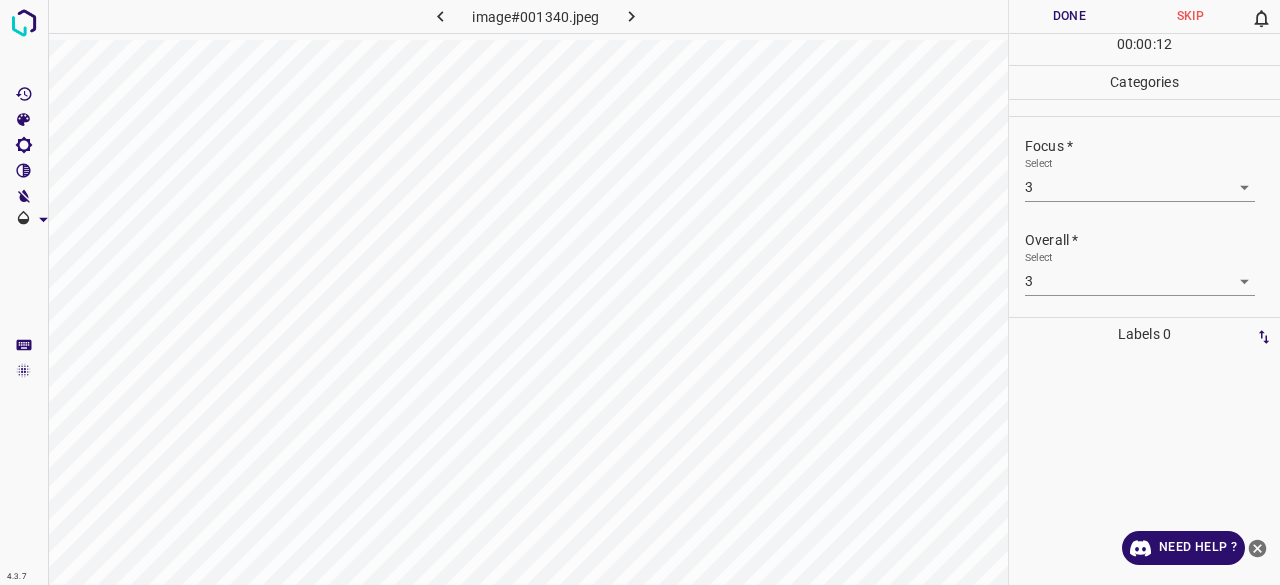 click on "Done" at bounding box center [1069, 16] 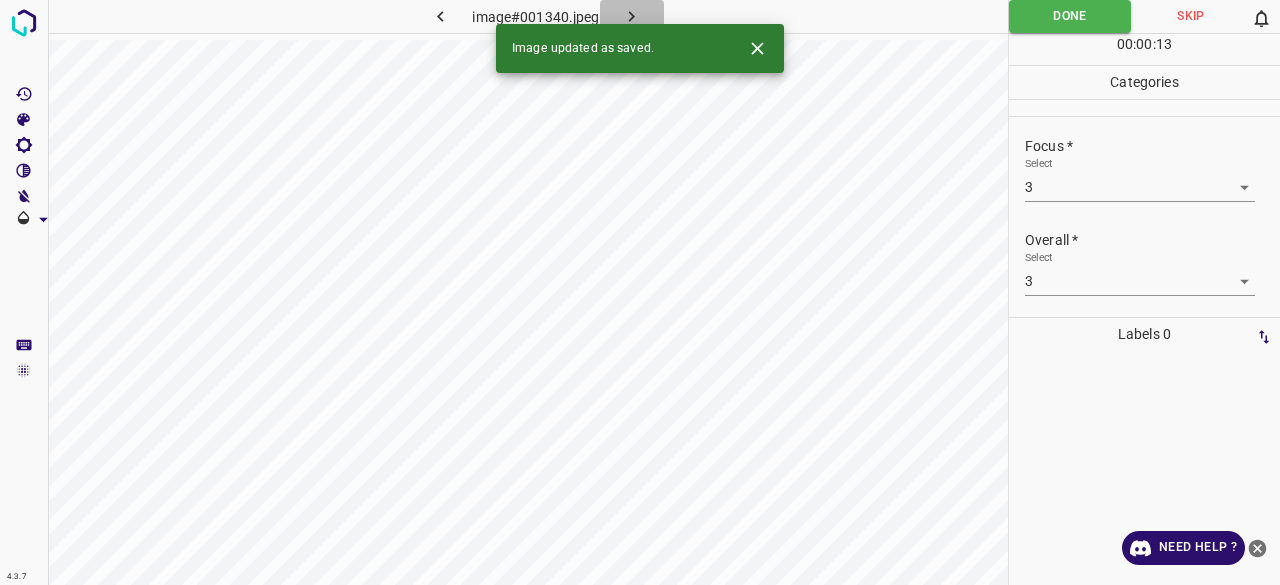 click at bounding box center [632, 16] 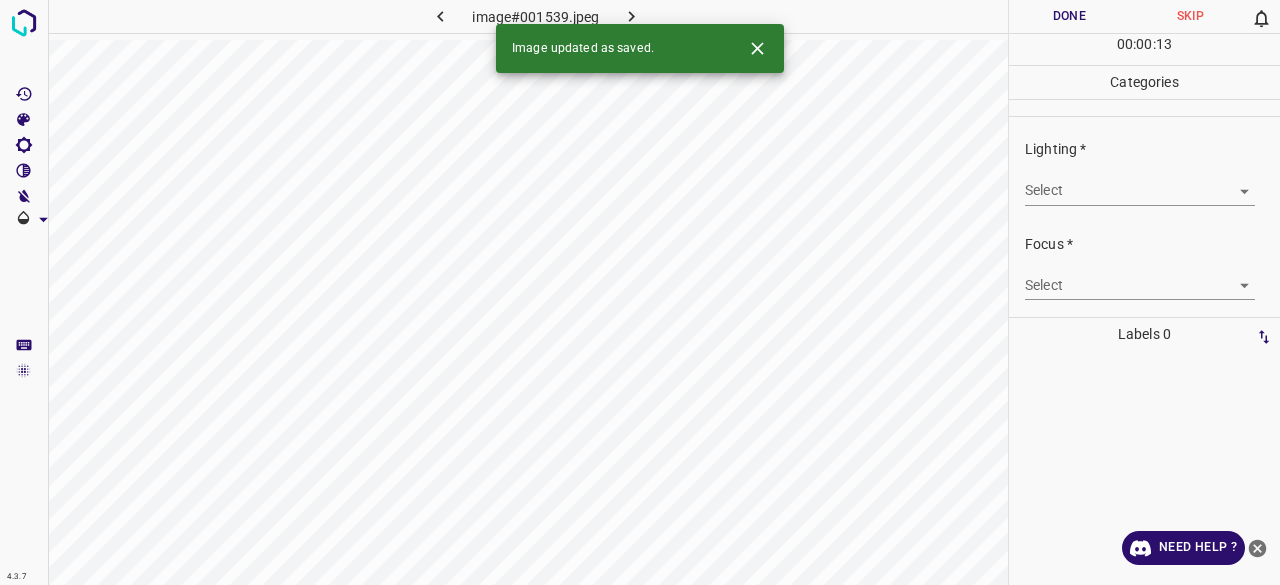 click on "Lighting *  Select ​" at bounding box center [1144, 172] 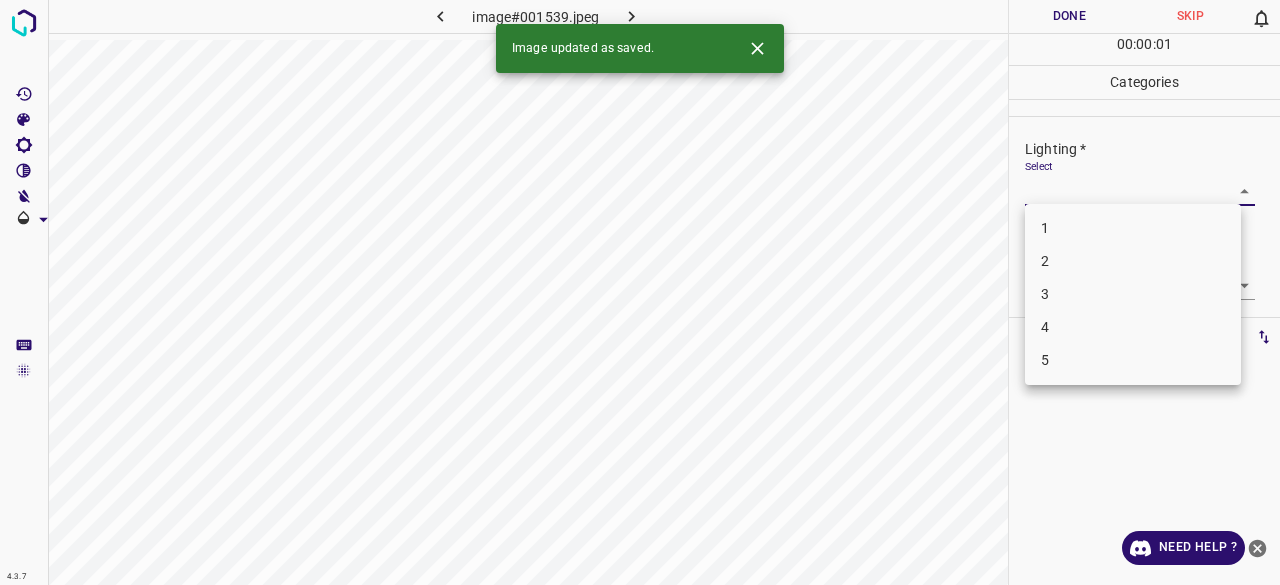 drag, startPoint x: 1048, startPoint y: 197, endPoint x: 1056, endPoint y: 216, distance: 20.615528 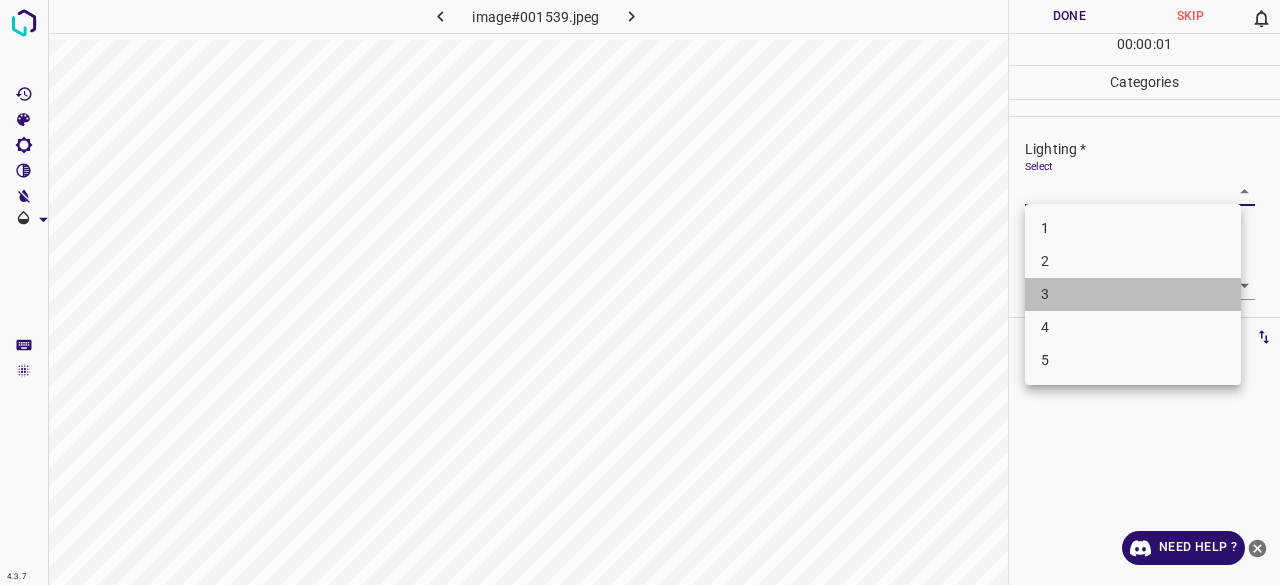 click on "3" at bounding box center (1133, 294) 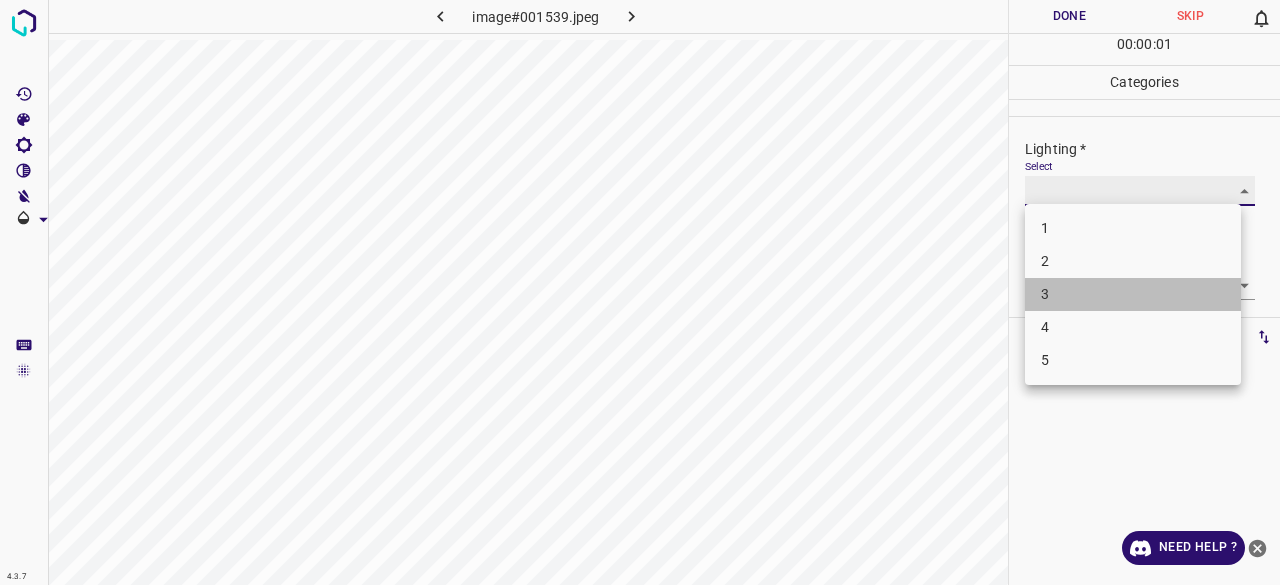 type on "3" 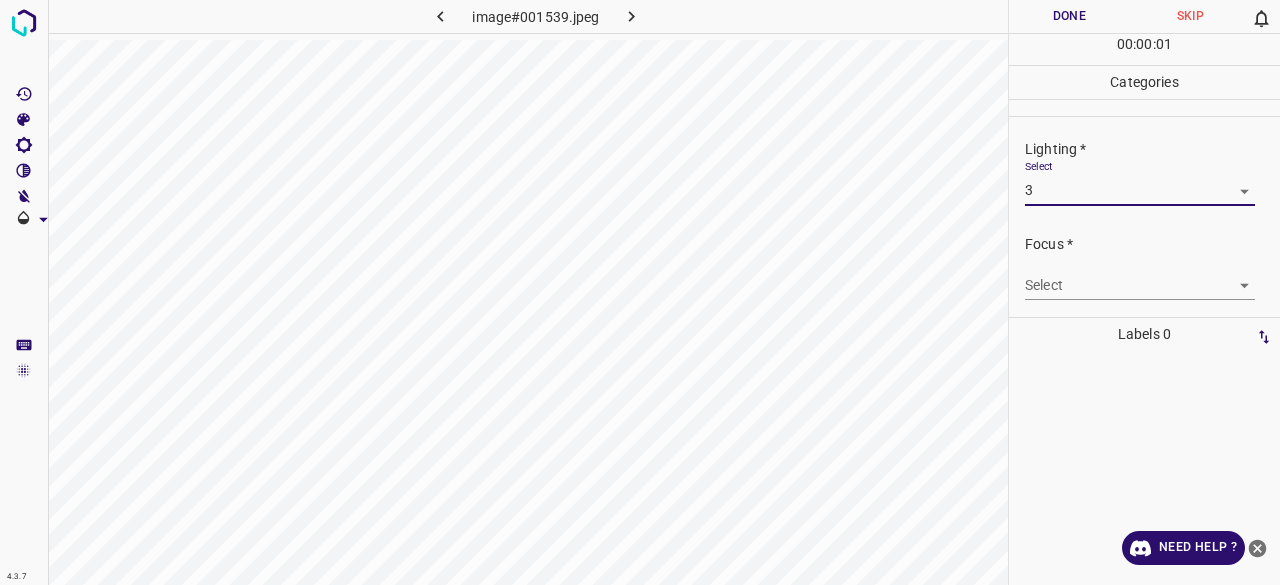 click on "4.3.7 image#[HASH] Done Skip 0 00   : 00   : 01   Categories Lighting *  Select 3 3 Focus *  Select ​ Overall *  Select ​ Labels   0 Categories 1 Lighting 2 Focus 3 Overall Tools Space Change between modes (Draw & Edit) I Auto labeling R Restore zoom M Zoom in N Zoom out Delete Delete selecte label Filters Z Restore filters X Saturation filter C Brightness filter V Contrast filter B Gray scale filter General O Download Need Help ? - Text - Hide - Delete 1 2 3 4 5" at bounding box center (640, 292) 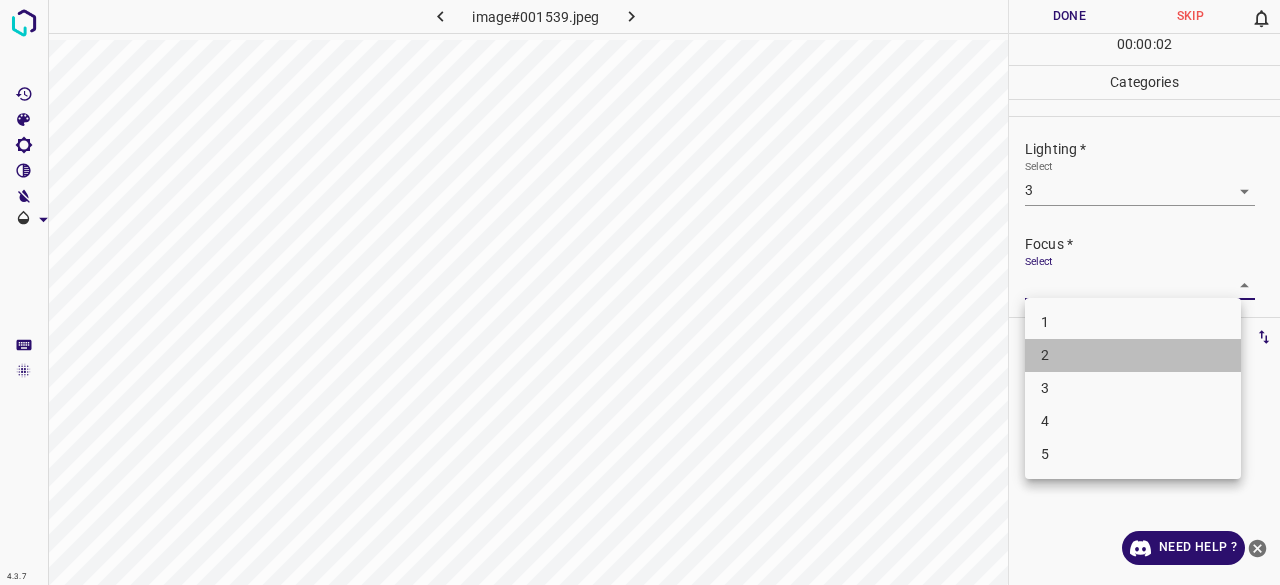 drag, startPoint x: 1054, startPoint y: 364, endPoint x: 1054, endPoint y: 382, distance: 18 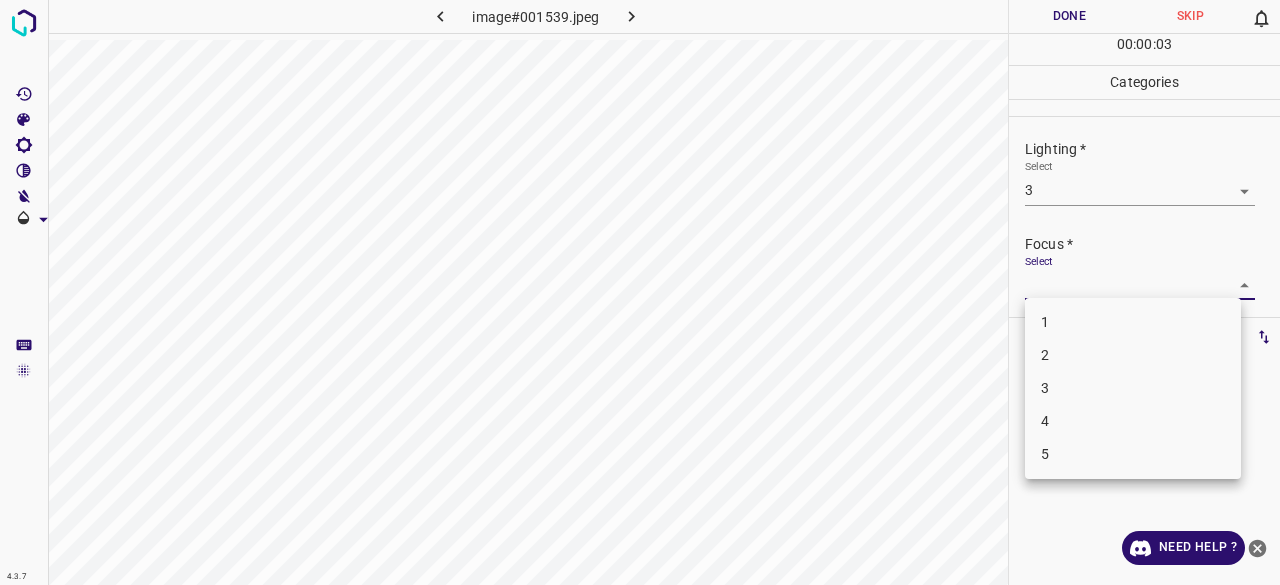 click on "3" at bounding box center (1133, 388) 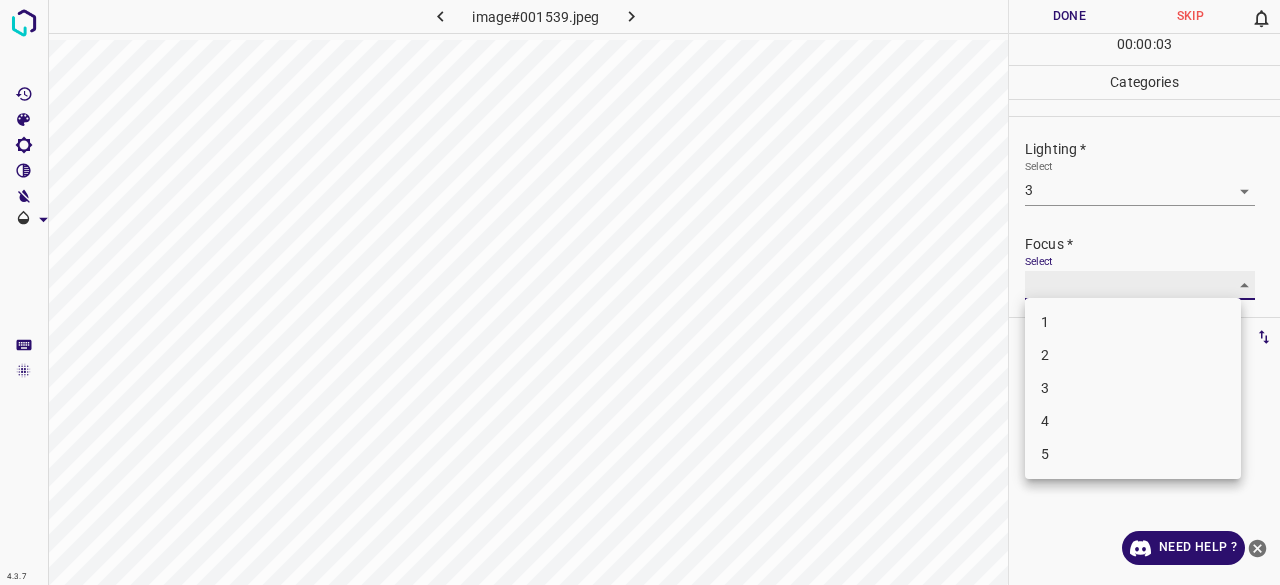 type on "3" 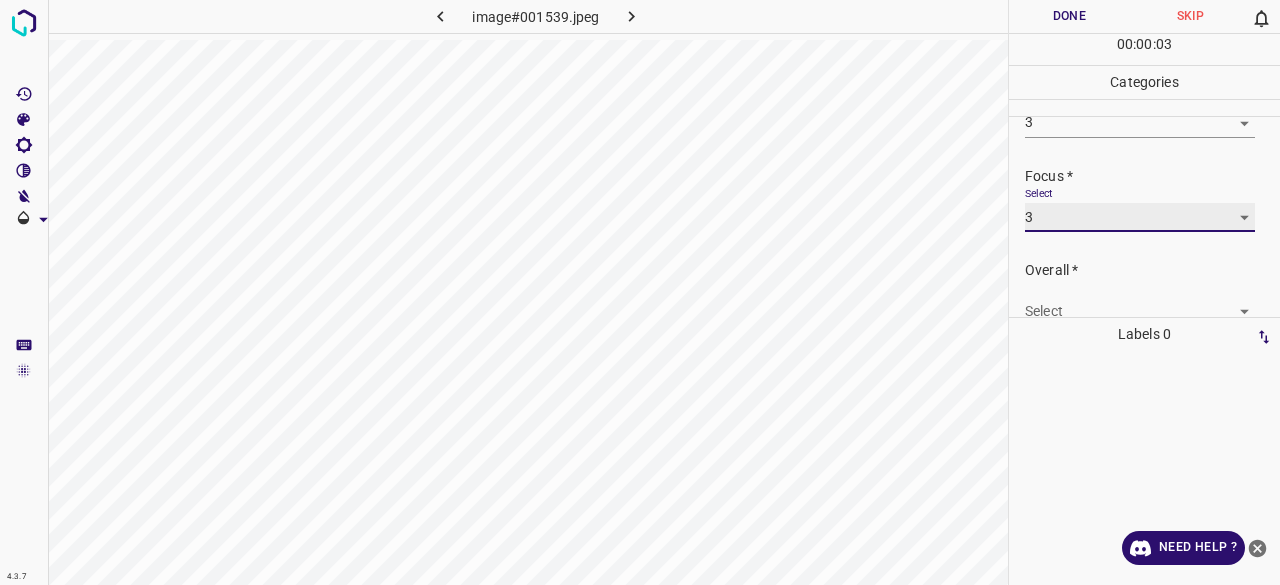 scroll, scrollTop: 98, scrollLeft: 0, axis: vertical 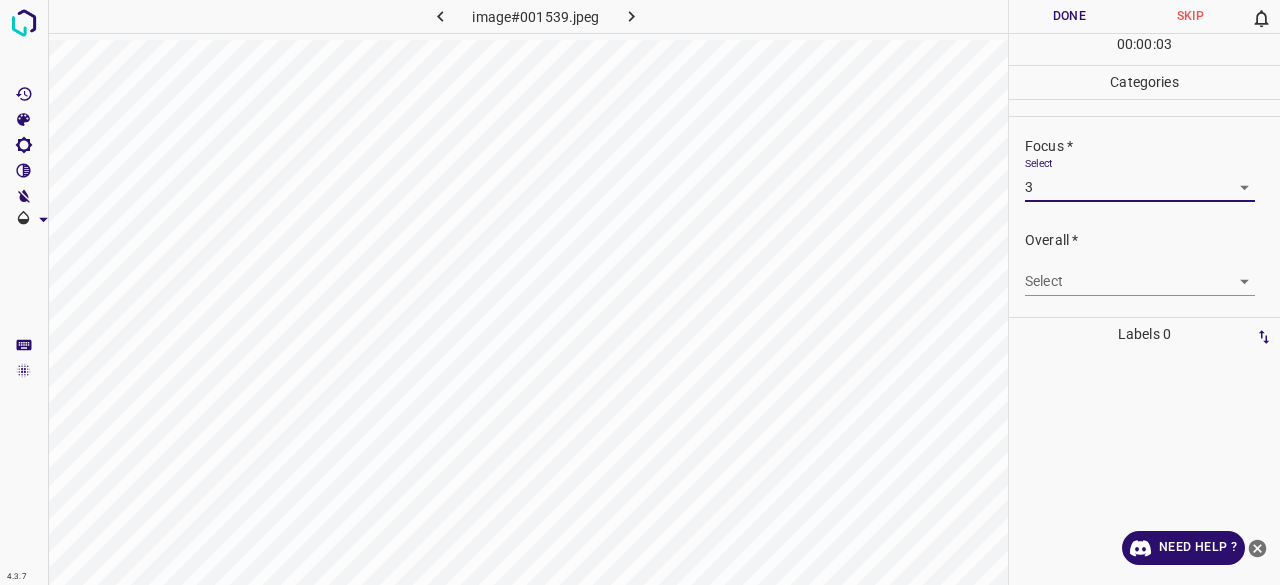click on "4.3.7 image#001539.jpeg Done Skip 0 00   : 00   : 03   Categories Lighting *  Select 3 3 Focus *  Select 3 3 Overall *  Select ​ Labels   0 Categories 1 Lighting 2 Focus 3 Overall Tools Space Change between modes (Draw & Edit) I Auto labeling R Restore zoom M Zoom in N Zoom out Delete Delete selecte label Filters Z Restore filters X Saturation filter C Brightness filter V Contrast filter B Gray scale filter General O Download Need Help ? - Text - Hide - Delete" at bounding box center (640, 292) 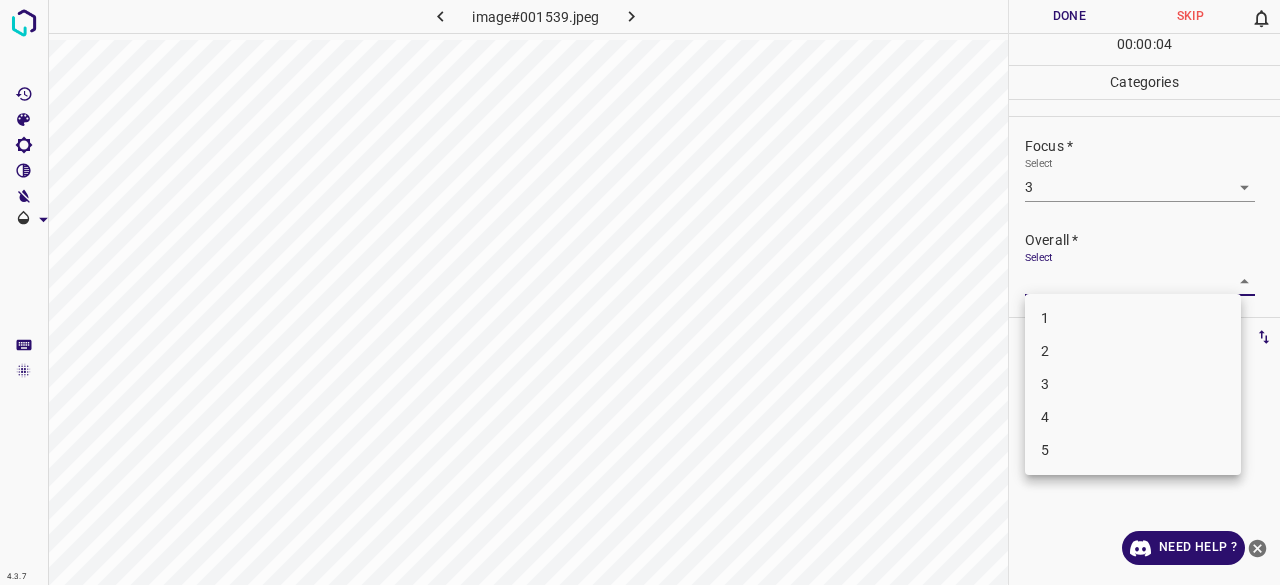 click on "3" at bounding box center (1133, 384) 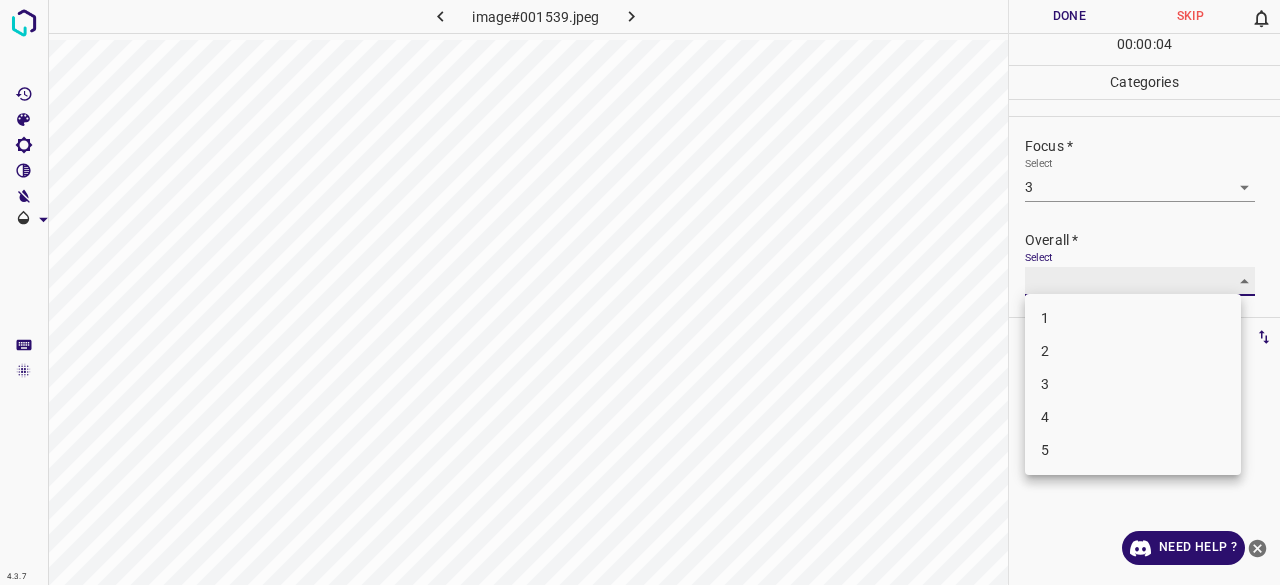 type on "3" 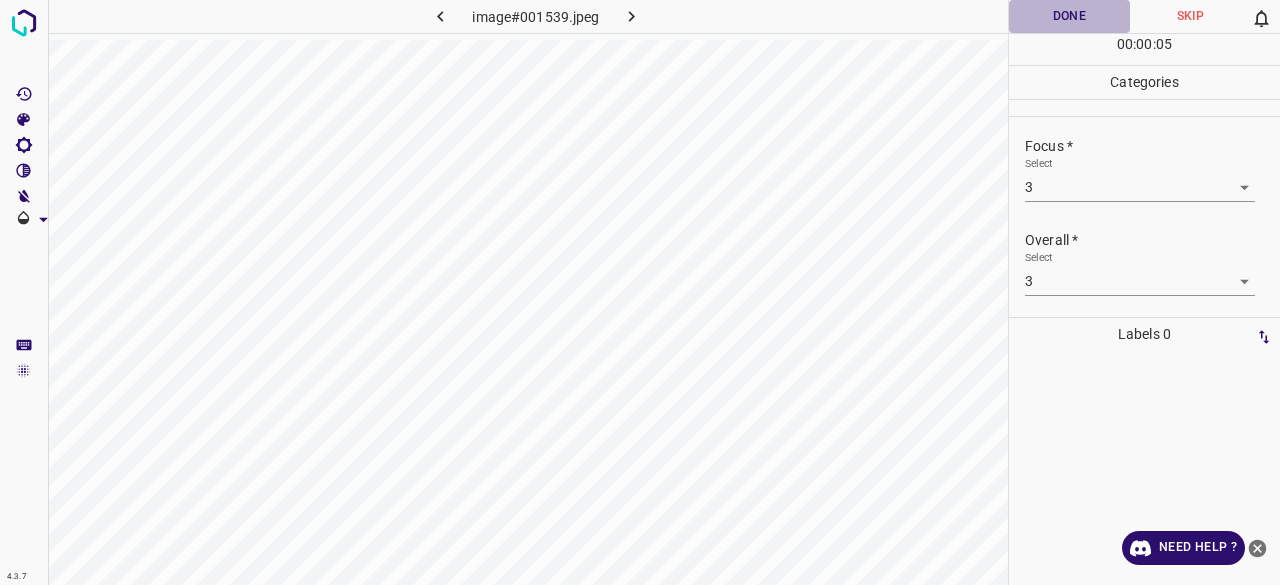 click on "Done" at bounding box center (1069, 16) 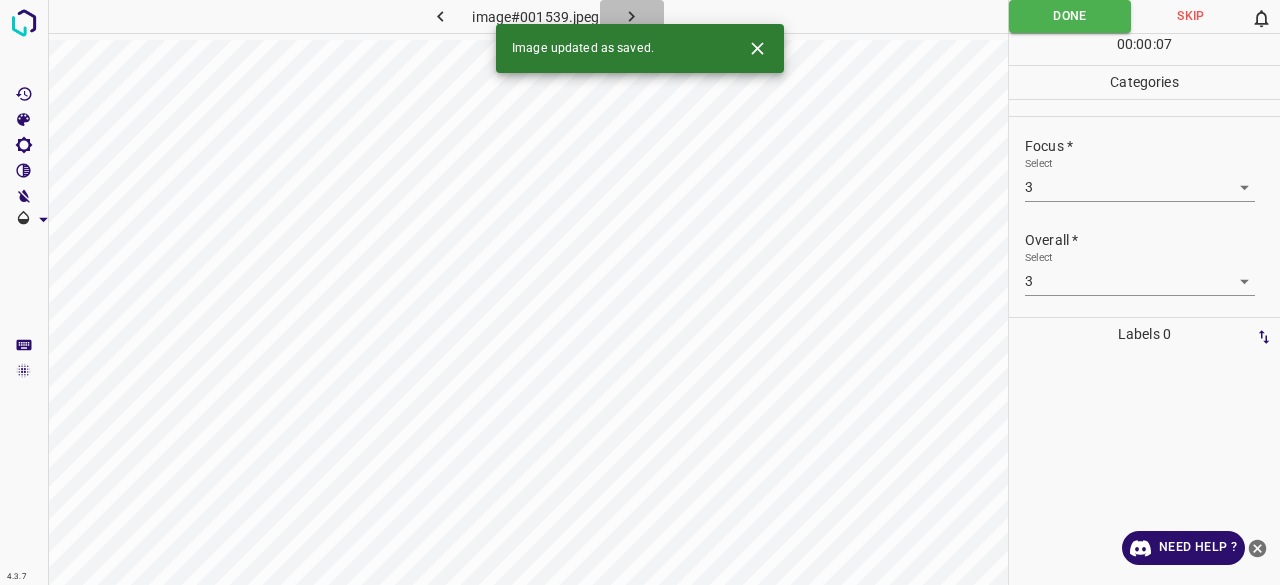 click at bounding box center (632, 16) 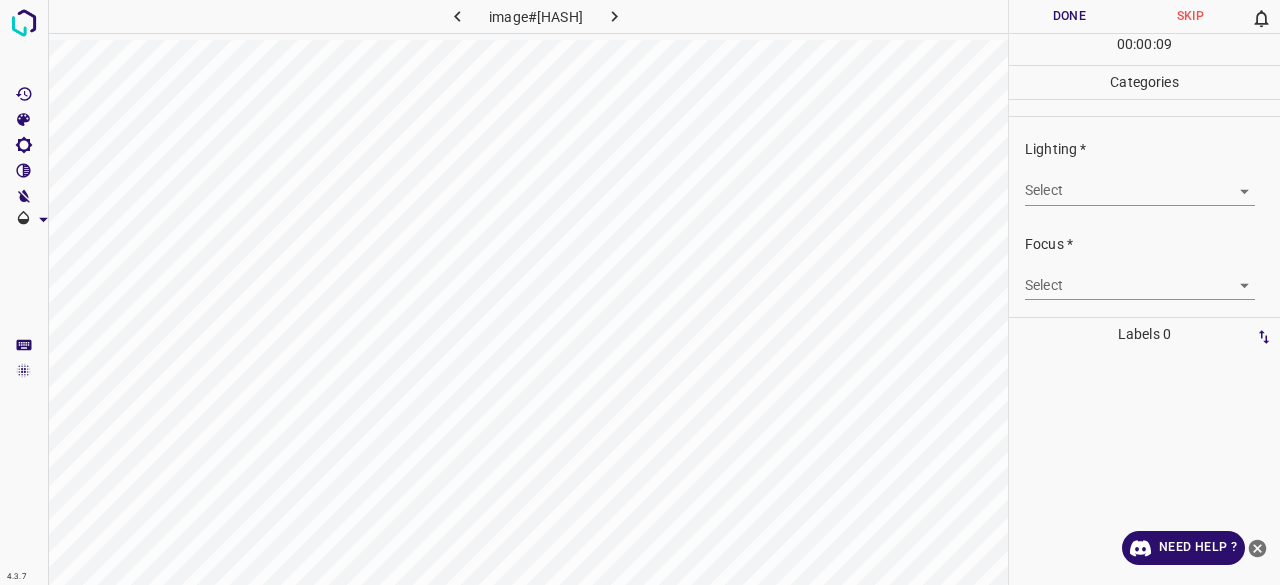 click on "4.3.7 image#[REDACTED].jpeg Done Skip 0 00   : 00   : 09   Categories Lighting *  Select ​ Focus *  Select ​ Overall *  Select ​ Labels   0 Categories 1 Lighting 2 Focus 3 Overall Tools Space Change between modes (Draw & Edit) I Auto labeling R Restore zoom M Zoom in N Zoom out Delete Delete selecte label Filters Z Restore filters X Saturation filter C Brightness filter V Contrast filter B Gray scale filter General O Download Need Help ? - Text - Hide - Delete" at bounding box center [640, 292] 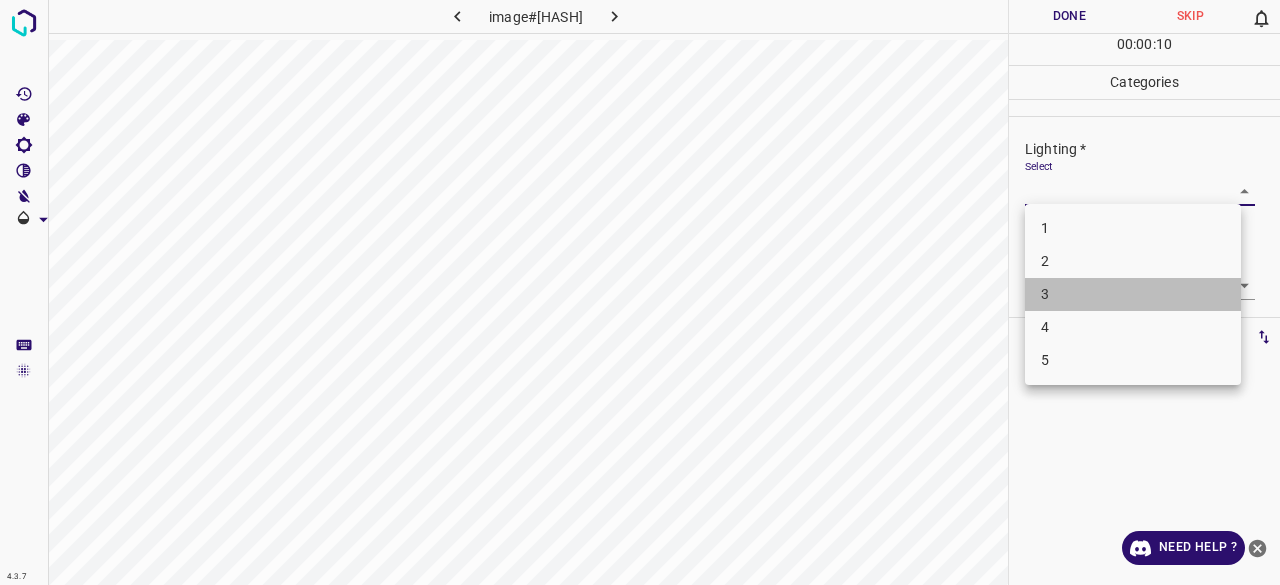 click on "3" at bounding box center (1133, 294) 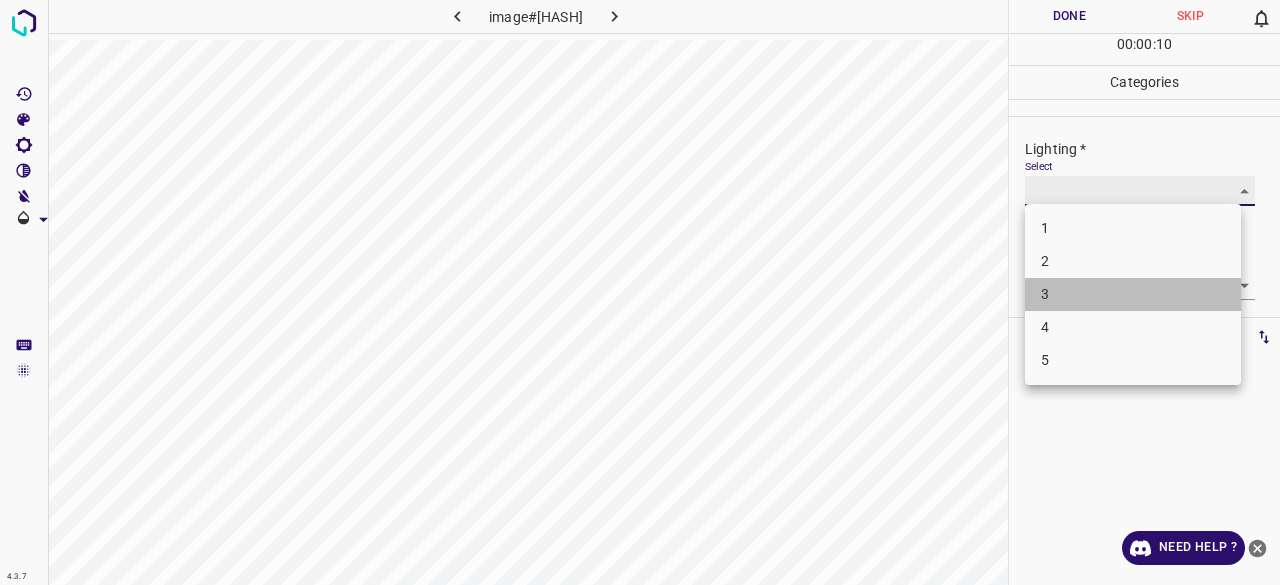 type on "3" 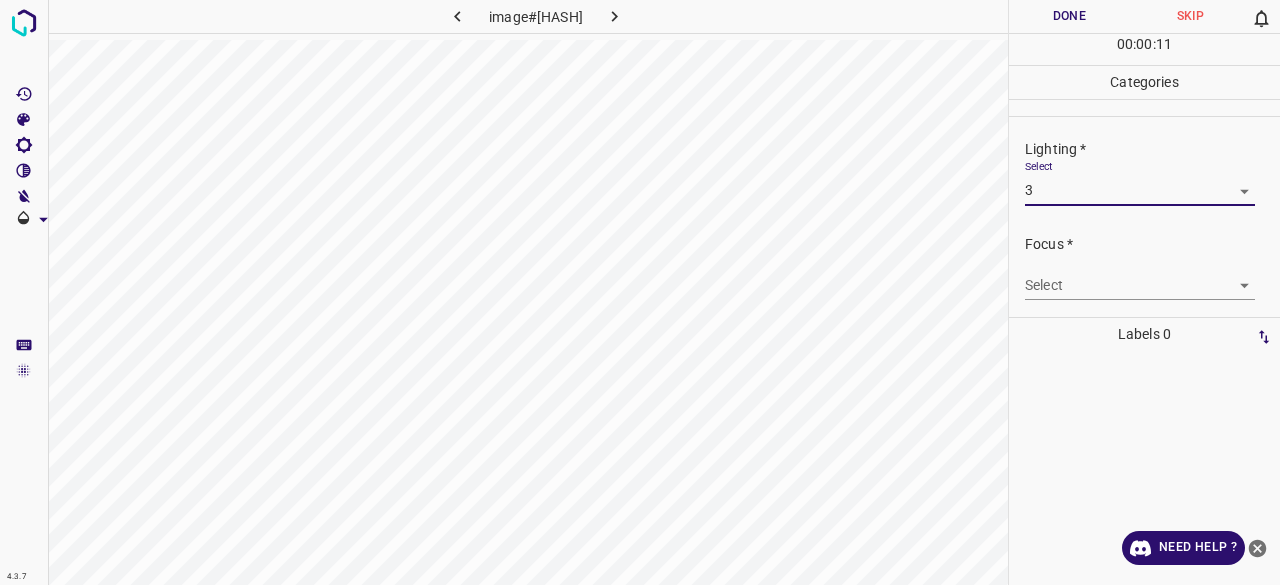 click on "4.3.7 image#001525.jpeg Done Skip 0 00   : 00   : 11   Categories Lighting *  Select 3 3 Focus *  Select ​ Overall *  Select ​ Labels   0 Categories 1 Lighting 2 Focus 3 Overall Tools Space Change between modes (Draw & Edit) I Auto labeling R Restore zoom M Zoom in N Zoom out Delete Delete selecte label Filters Z Restore filters X Saturation filter C Brightness filter V Contrast filter B Gray scale filter General O Download Need Help ? - Text - Hide - Delete" at bounding box center (640, 292) 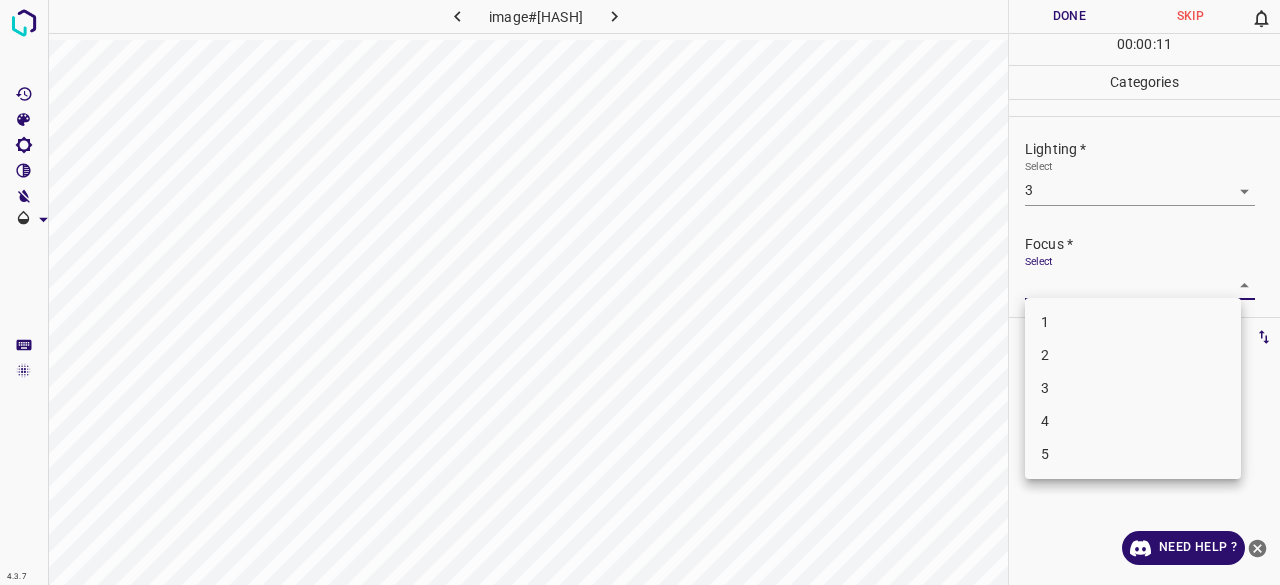 drag, startPoint x: 1060, startPoint y: 367, endPoint x: 1062, endPoint y: 339, distance: 28.071337 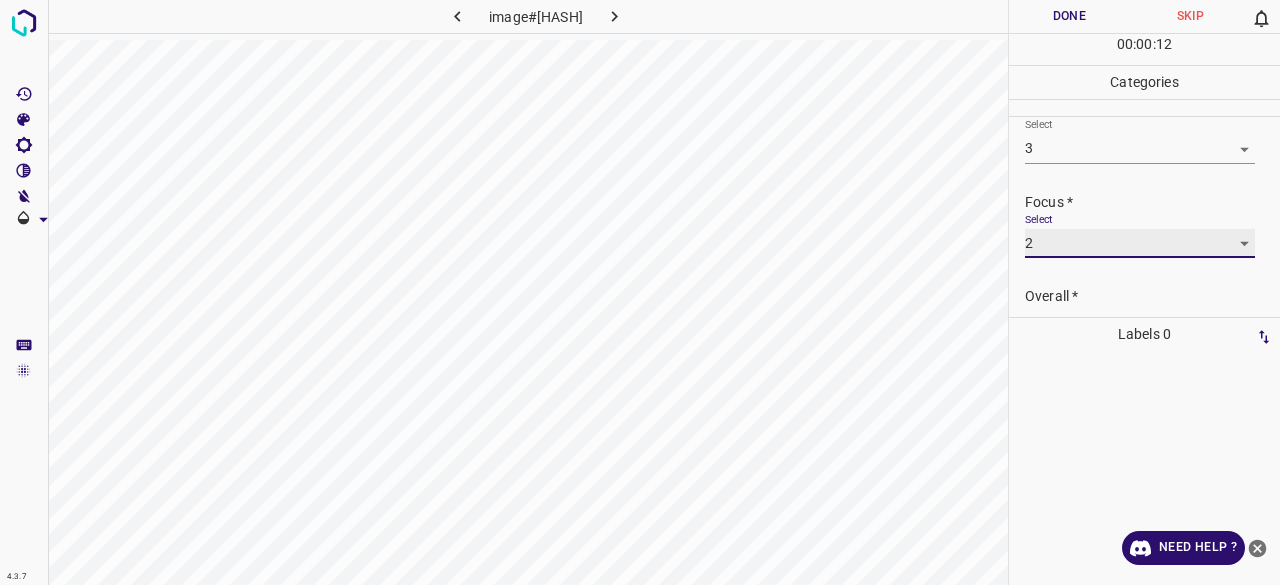 scroll, scrollTop: 98, scrollLeft: 0, axis: vertical 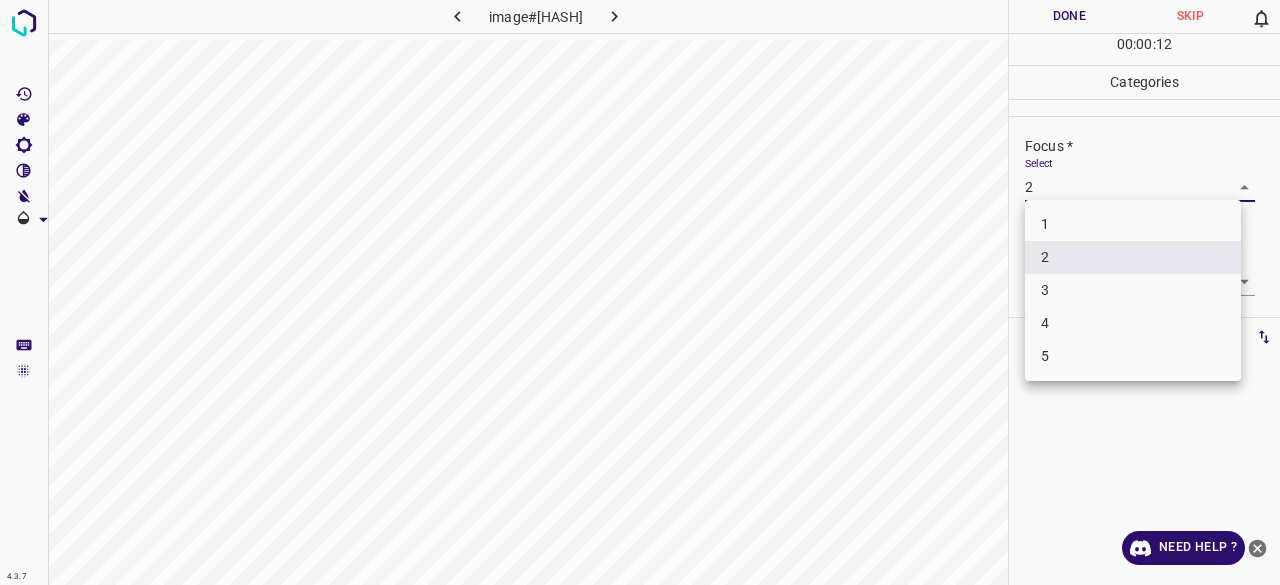 click on "4.3.7 image#001525.jpeg Done Skip 0 00   : 00   : 12   Categories Lighting *  Select 3 3 Focus *  Select 2 2 Overall *  Select ​ Labels   0 Categories 1 Lighting 2 Focus 3 Overall Tools Space Change between modes (Draw & Edit) I Auto labeling R Restore zoom M Zoom in N Zoom out Delete Delete selecte label Filters Z Restore filters X Saturation filter C Brightness filter V Contrast filter B Gray scale filter General O Download Need Help ? - Text - Hide - Delete 1 2 3 4 5" at bounding box center (640, 292) 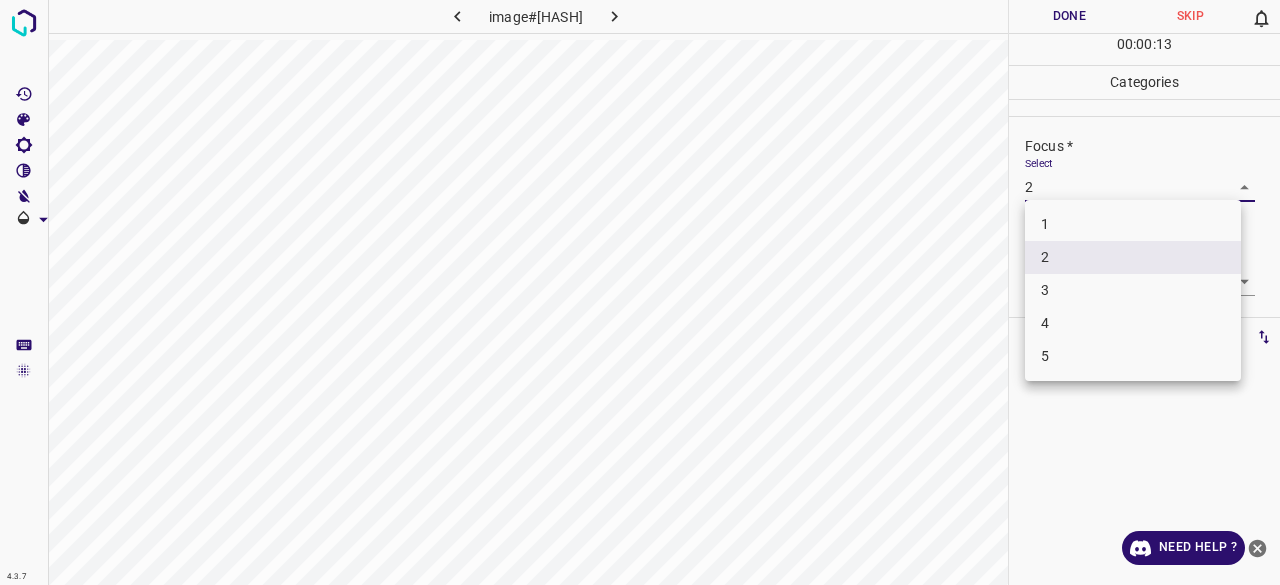 click on "3" at bounding box center (1133, 290) 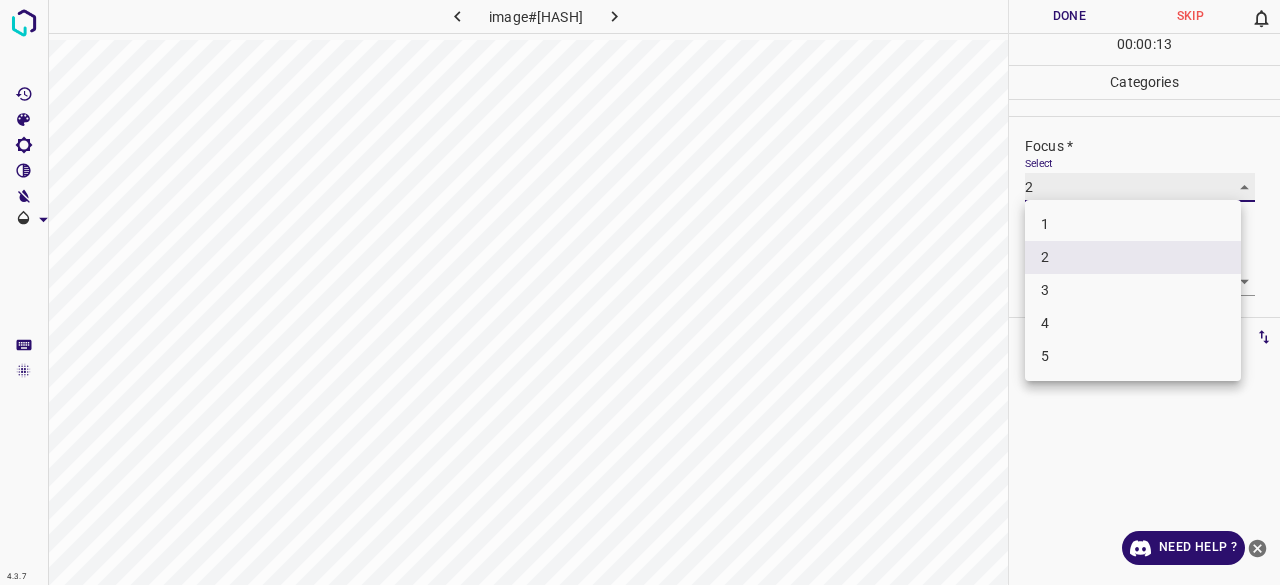 type on "3" 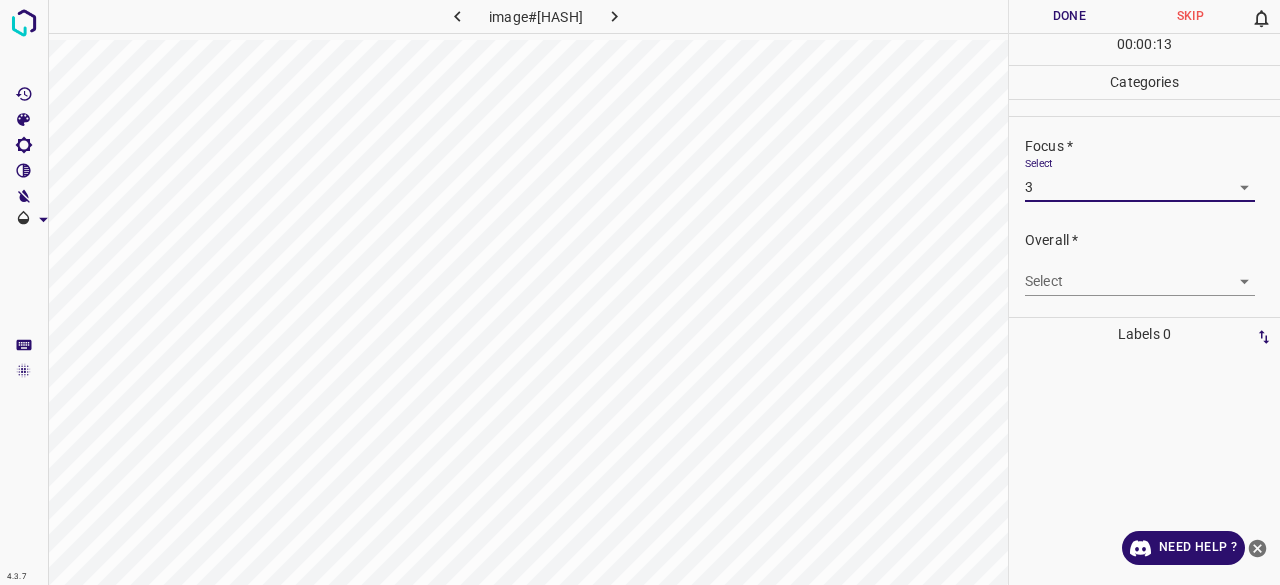 click on "4.3.7 image#[HASH] Done Skip 0 00   : 00   : 13   Categories Lighting *  Select 3 3 Focus *  Select 3 3 Overall *  Select ​ Labels   0 Categories 1 Lighting 2 Focus 3 Overall Tools Space Change between modes (Draw & Edit) I Auto labeling R Restore zoom M Zoom in N Zoom out Delete Delete selecte label Filters Z Restore filters X Saturation filter C Brightness filter V Contrast filter B Gray scale filter General O Download Need Help ? - Text - Hide - Delete 1 2 3 4 5" at bounding box center (640, 292) 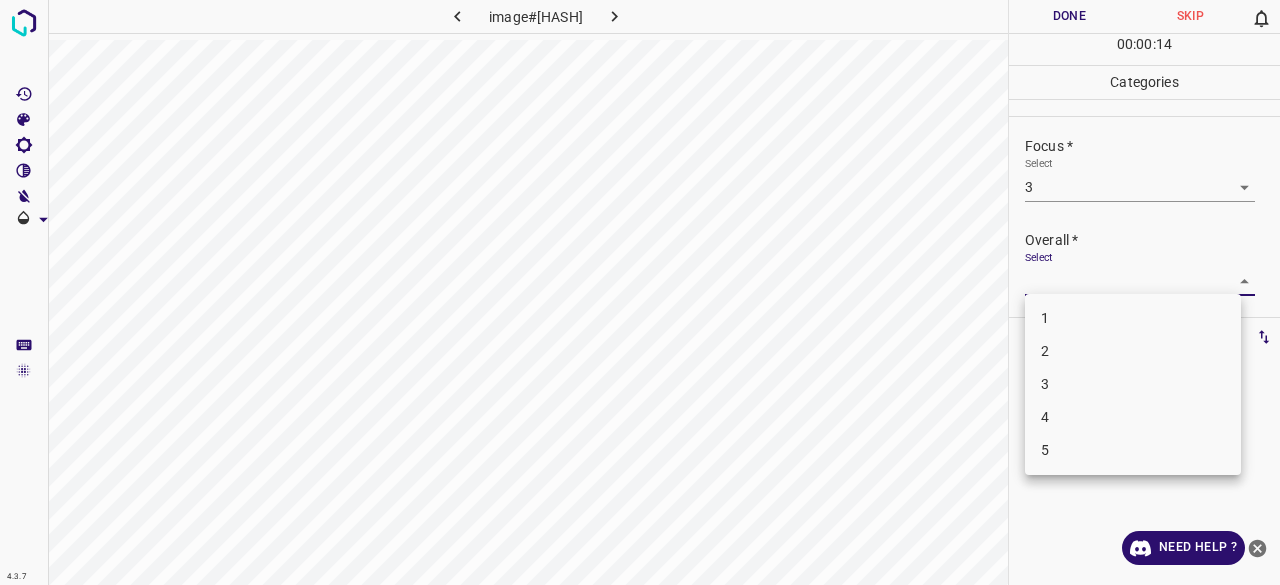 drag, startPoint x: 1055, startPoint y: 371, endPoint x: 1055, endPoint y: 310, distance: 61 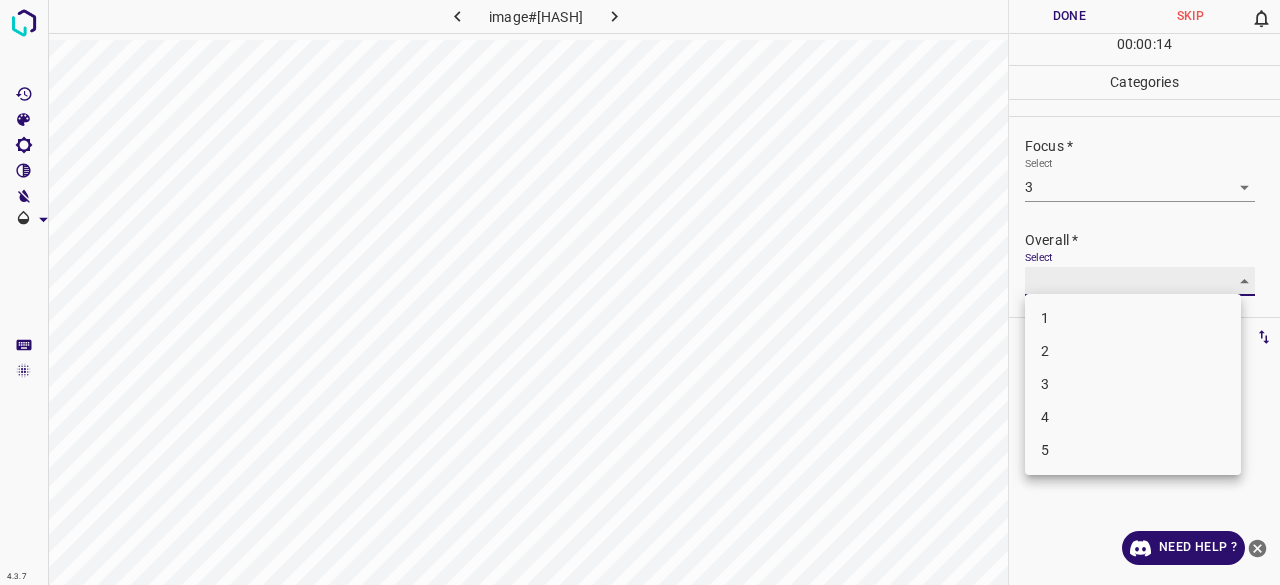 type on "3" 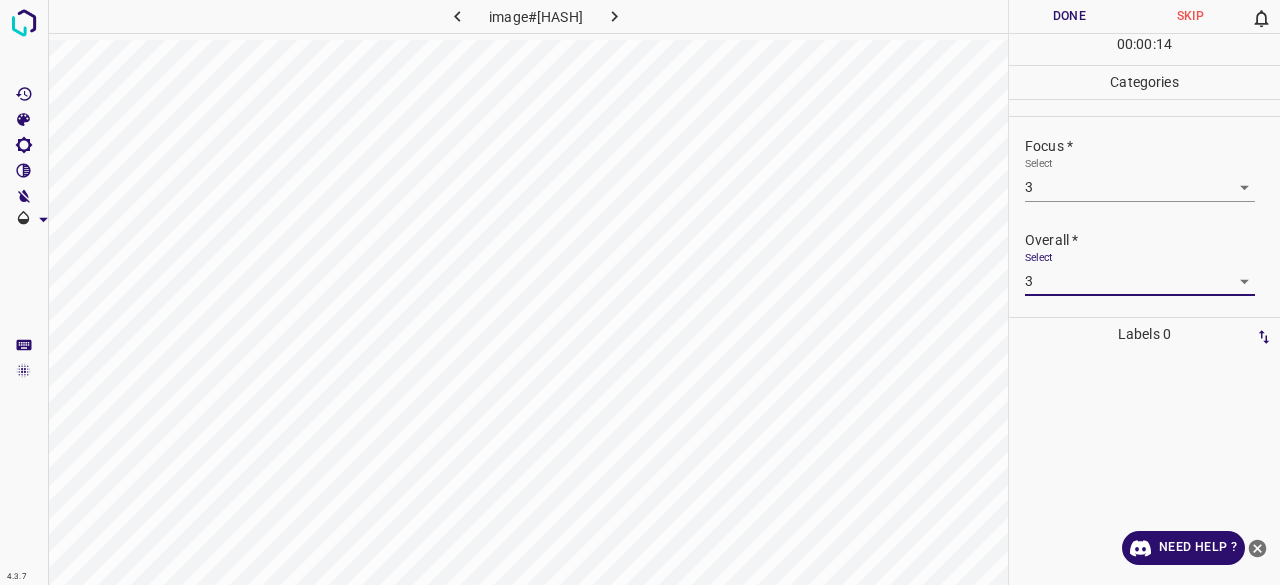 click on "Done" at bounding box center (1069, 16) 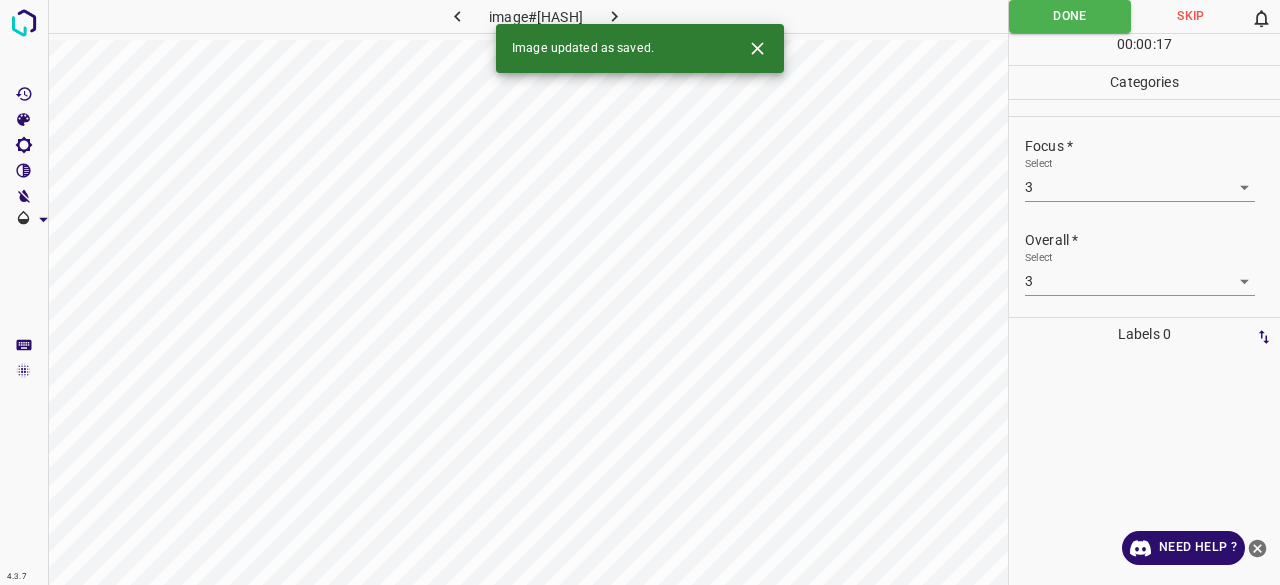 click at bounding box center [615, 16] 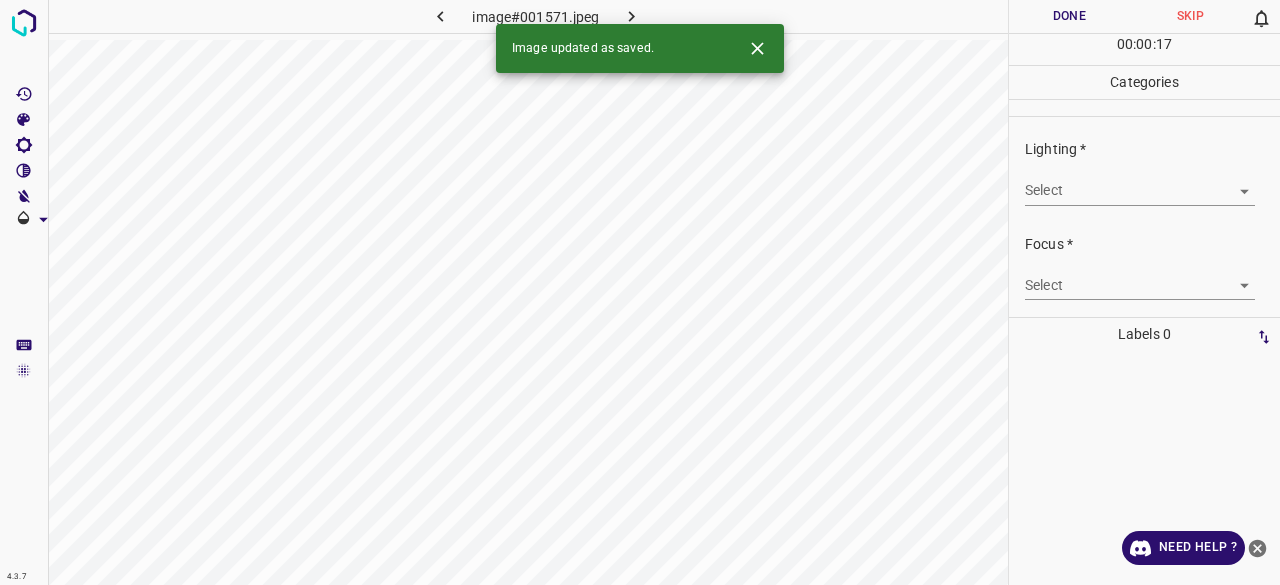 click on "4.3.7 image#001571.jpeg Done Skip 0 00   : 00   : 17   Categories Lighting *  Select ​ Focus *  Select ​ Overall *  Select ​ Labels   0 Categories 1 Lighting 2 Focus 3 Overall Tools Space Change between modes (Draw & Edit) I Auto labeling R Restore zoom M Zoom in N Zoom out Delete Delete selecte label Filters Z Restore filters X Saturation filter C Brightness filter V Contrast filter B Gray scale filter General O Download Image updated as saved. Need Help ? - Text - Hide - Delete" at bounding box center [640, 292] 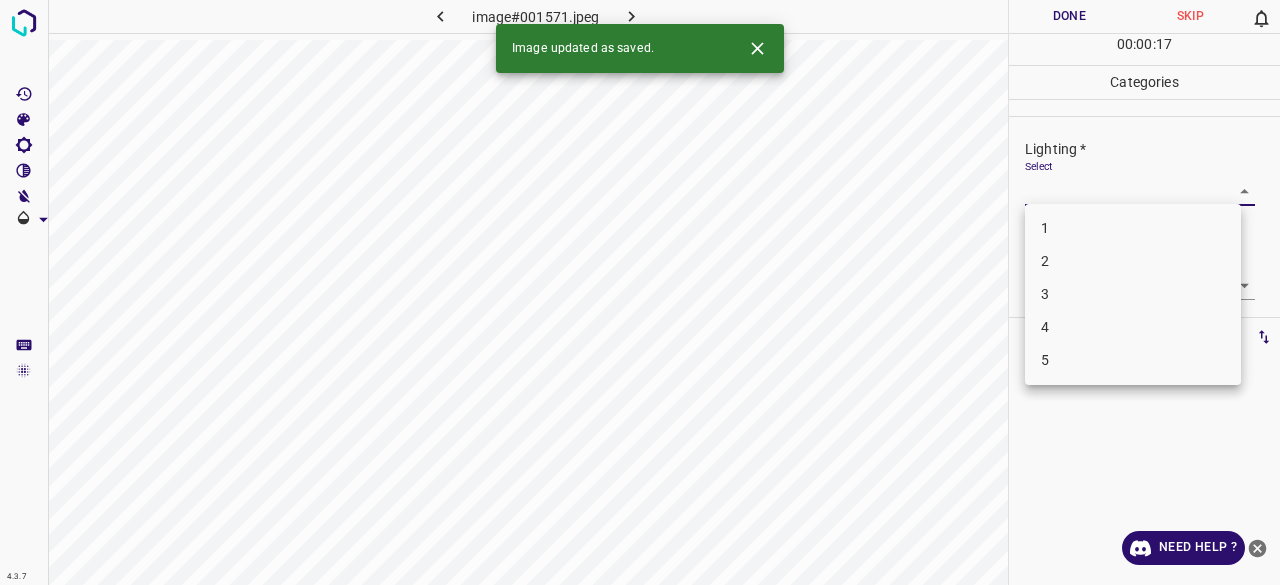 click on "3" at bounding box center (1133, 294) 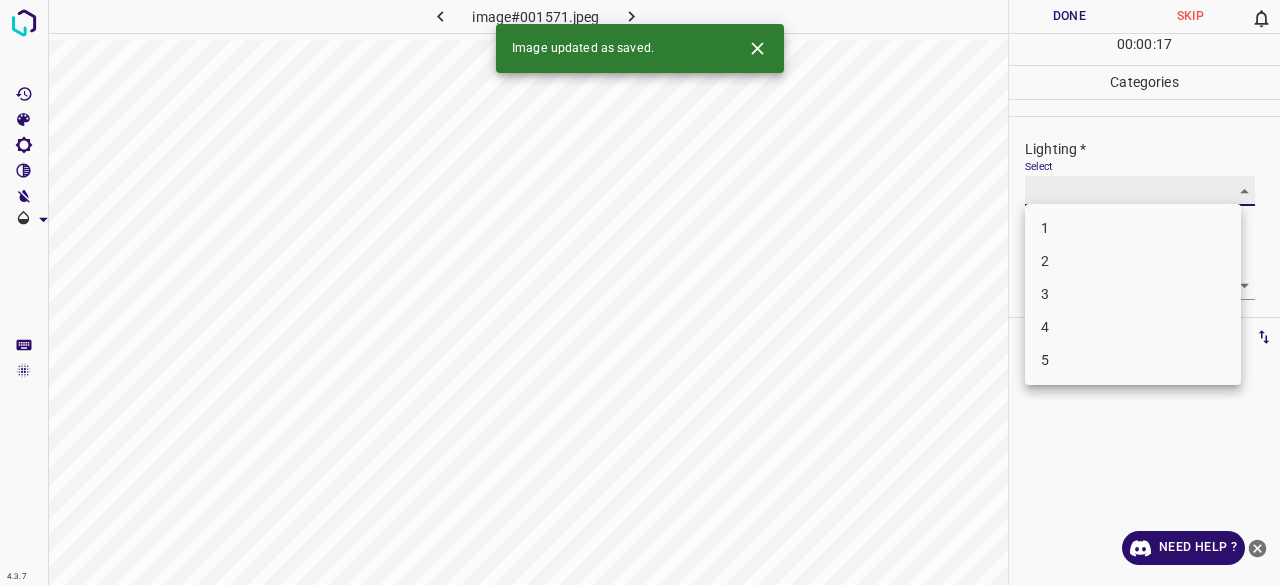 type on "3" 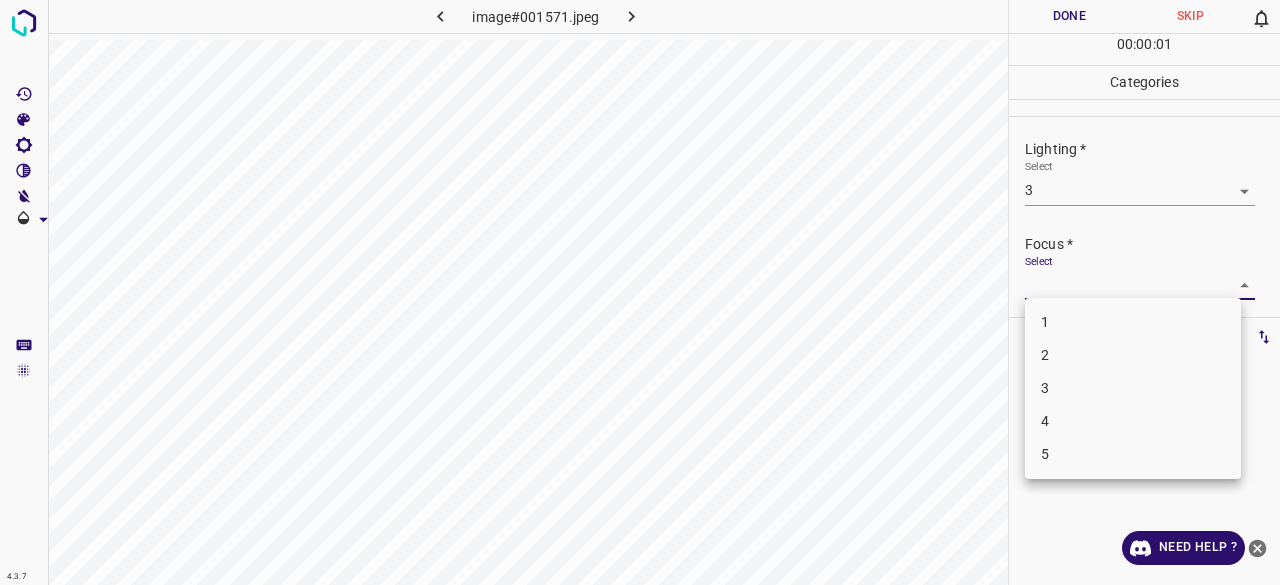 click on "4.3.7 image#001571.jpeg Done Skip 0 00   : 00   : 01   Categories Lighting *  Select 3 3 Focus *  Select ​ Overall *  Select ​ Labels   0 Categories 1 Lighting 2 Focus 3 Overall Tools Space Change between modes (Draw & Edit) I Auto labeling R Restore zoom M Zoom in N Zoom out Delete Delete selecte label Filters Z Restore filters X Saturation filter C Brightness filter V Contrast filter B Gray scale filter General O Download Need Help ? - Text - Hide - Delete 1 2 3 4 5" at bounding box center (640, 292) 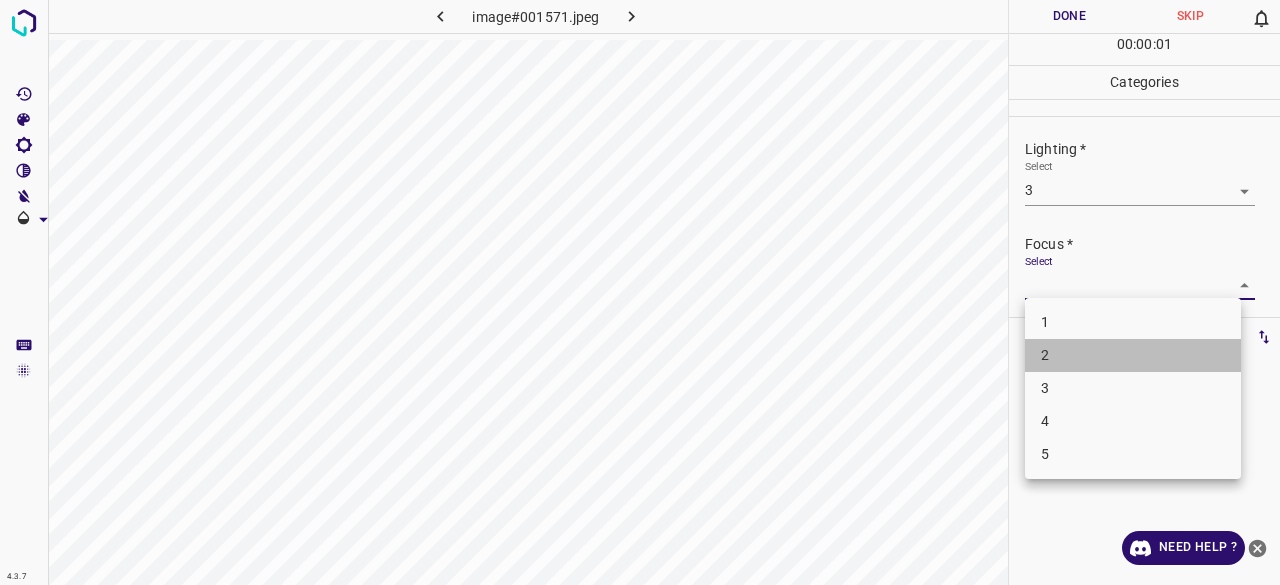 drag, startPoint x: 1051, startPoint y: 355, endPoint x: 1073, endPoint y: 275, distance: 82.96987 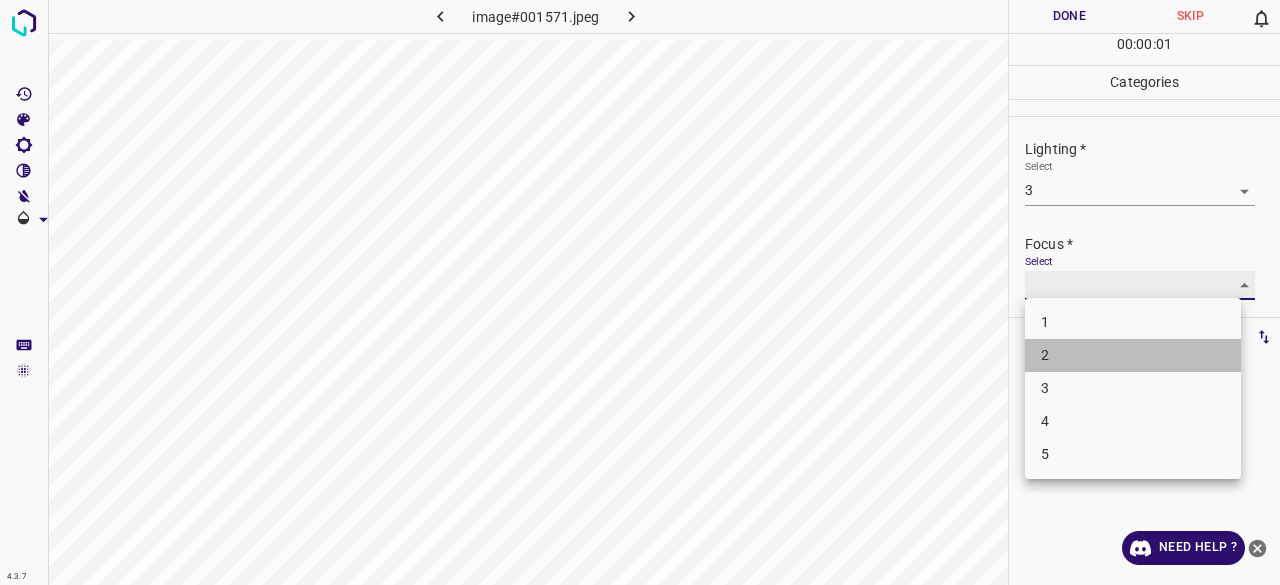 type on "2" 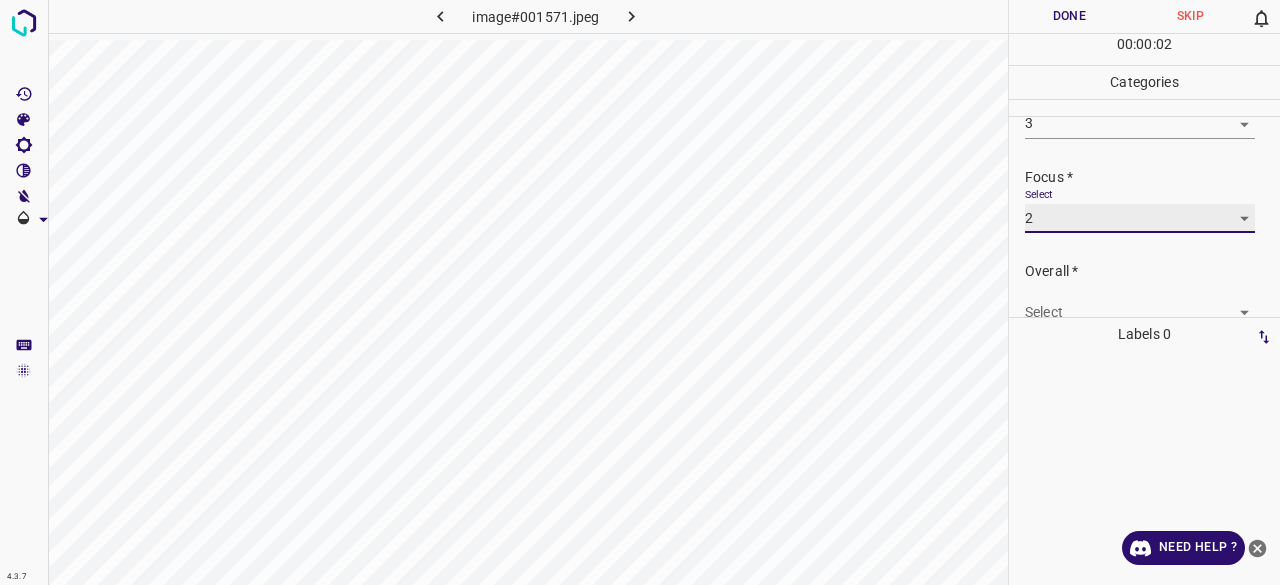 scroll, scrollTop: 98, scrollLeft: 0, axis: vertical 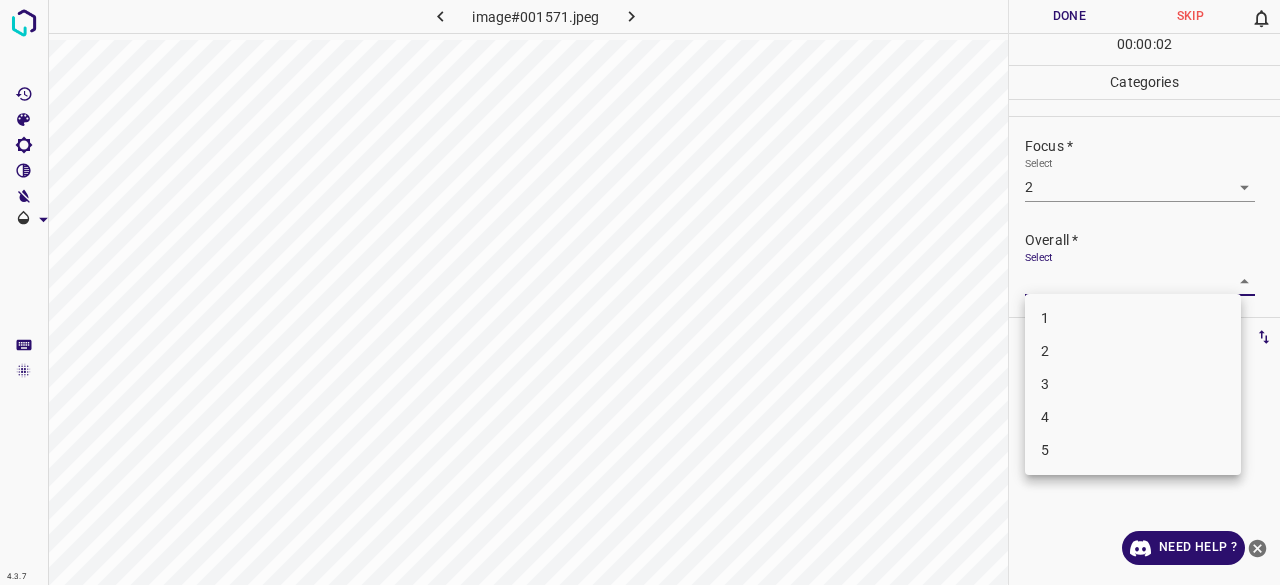 drag, startPoint x: 1044, startPoint y: 277, endPoint x: 1048, endPoint y: 317, distance: 40.1995 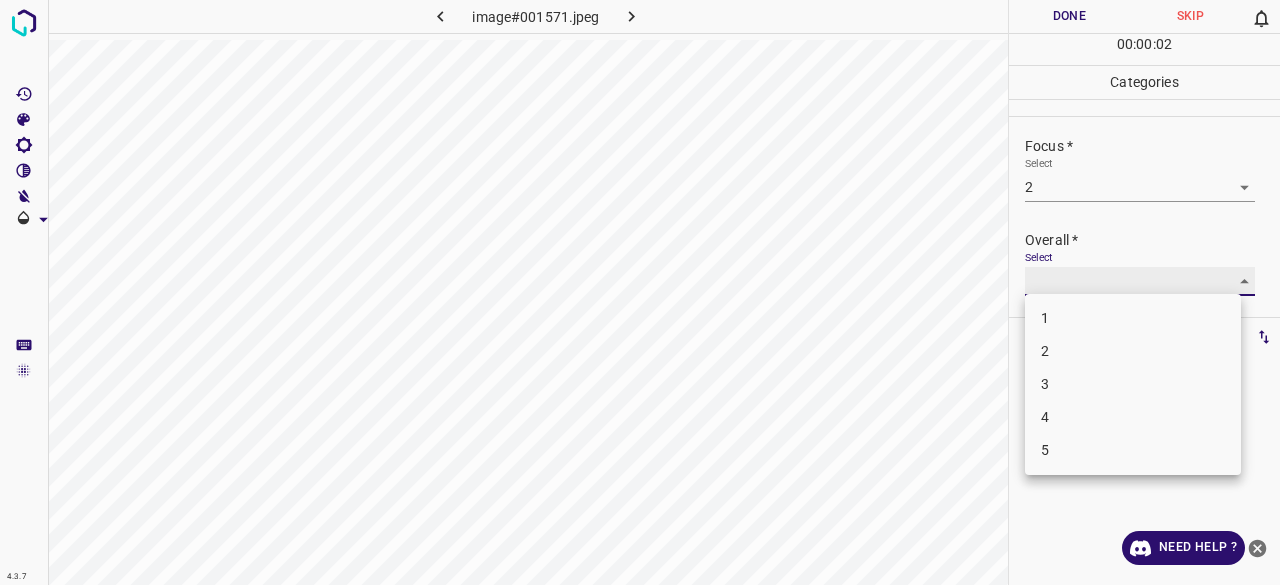 type on "2" 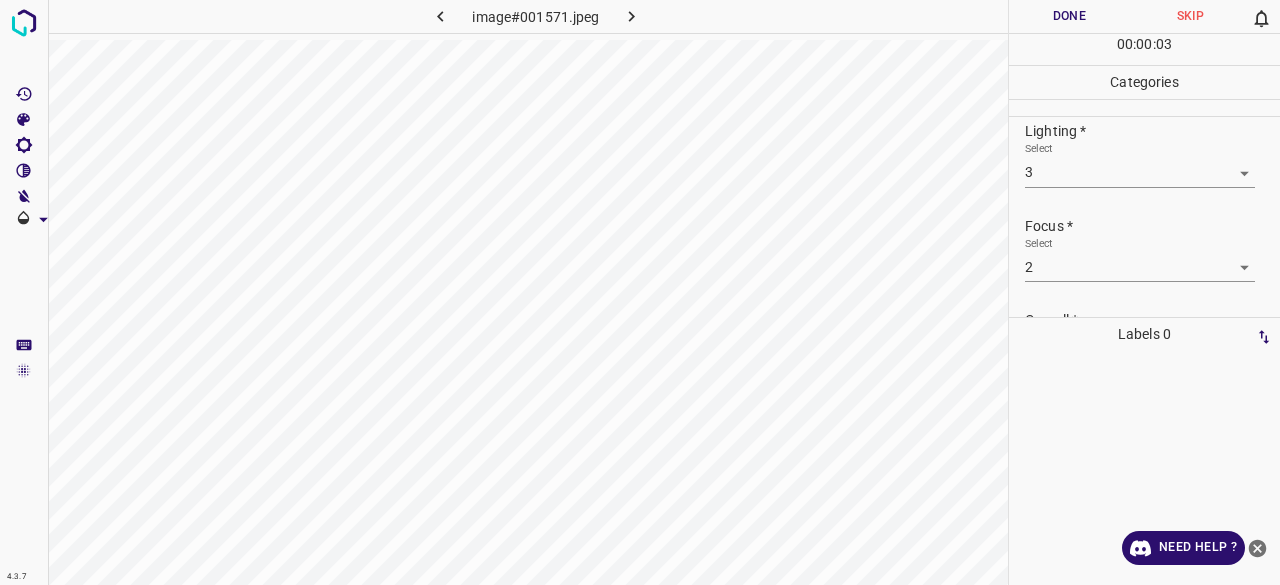 scroll, scrollTop: 0, scrollLeft: 0, axis: both 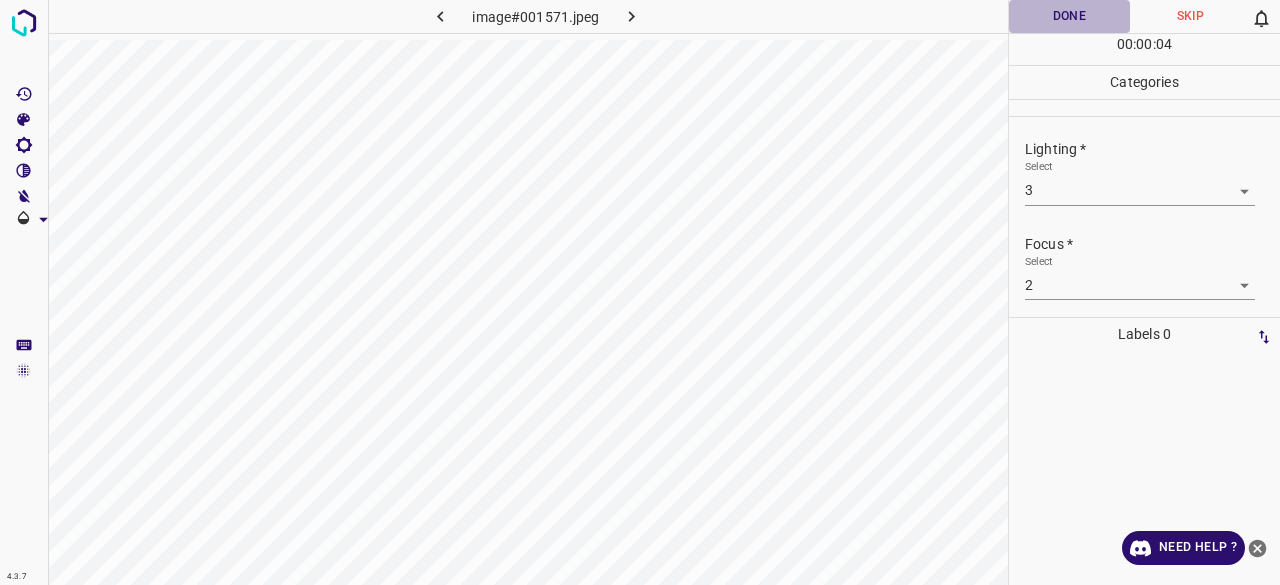 click on "Done" at bounding box center (1069, 16) 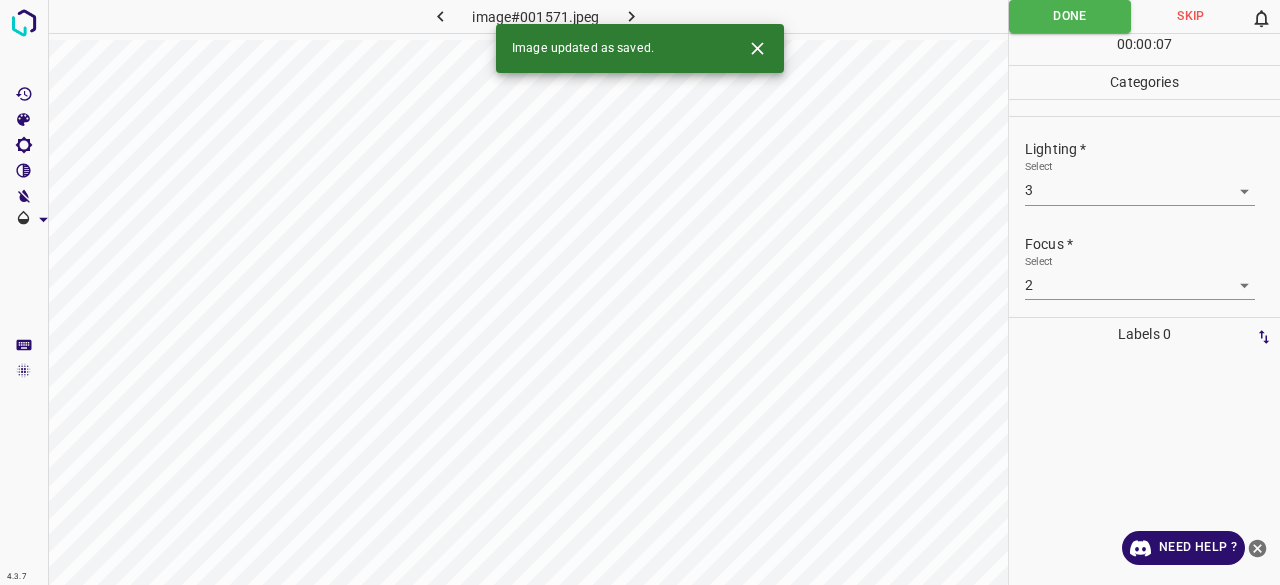 click 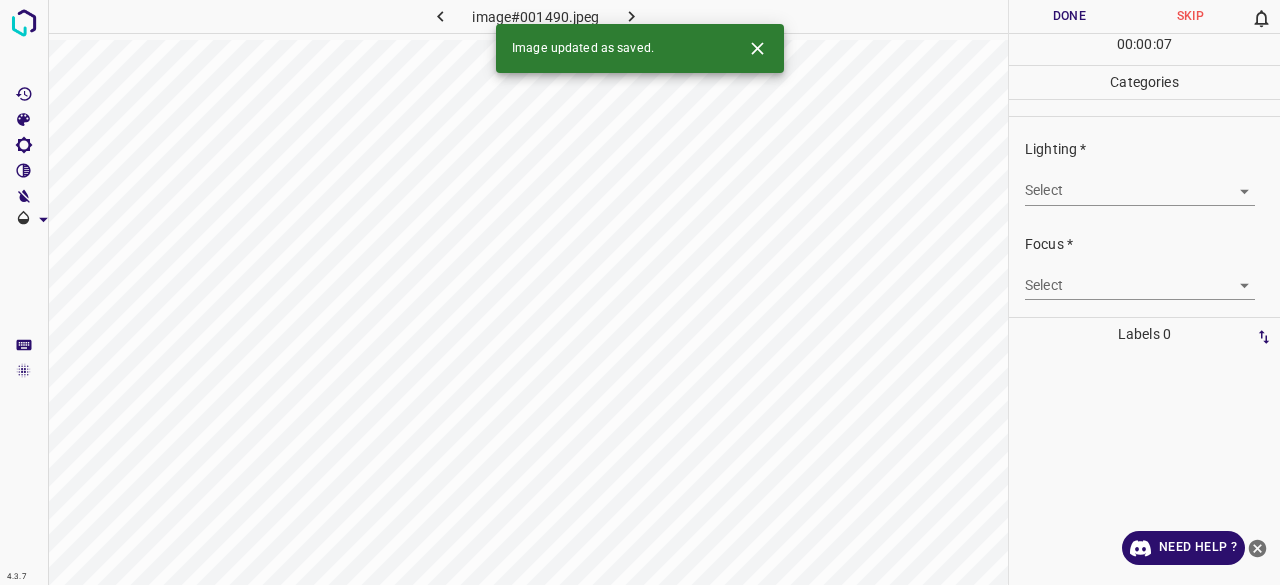 drag, startPoint x: 1086, startPoint y: 140, endPoint x: 1072, endPoint y: 193, distance: 54.81788 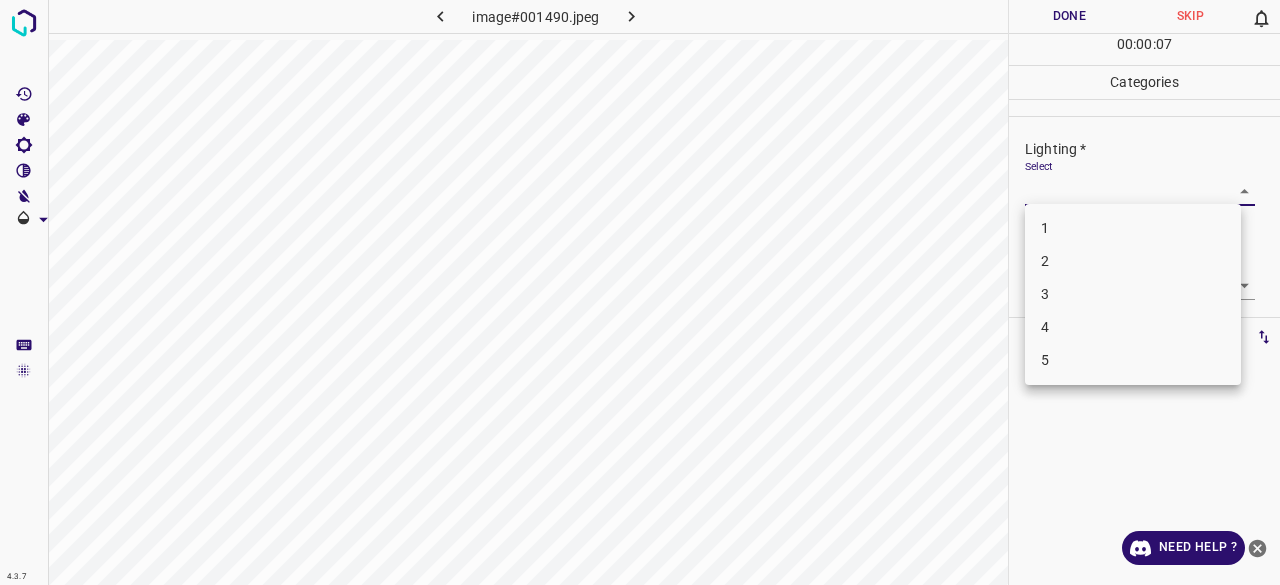 click on "3" at bounding box center [1133, 294] 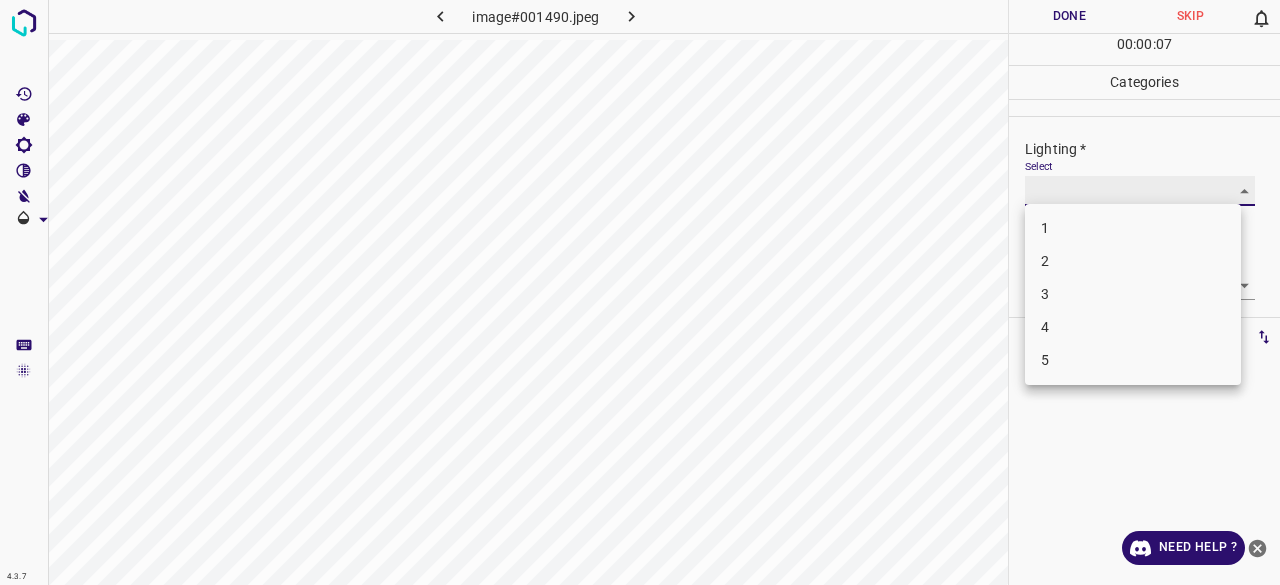type on "3" 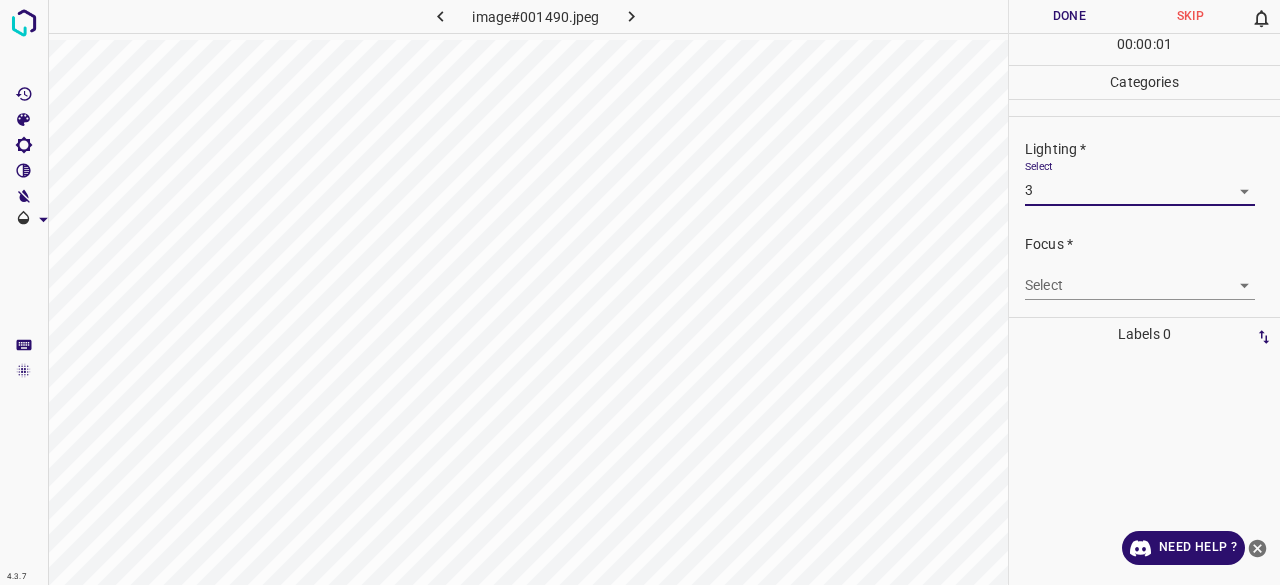 click on "4.3.7 image#001490.jpeg Done Skip 0 00   : 00   : 01   Categories Lighting *  Select 3 3 Focus *  Select ​ Overall *  Select ​ Labels   0 Categories 1 Lighting 2 Focus 3 Overall Tools Space Change between modes (Draw & Edit) I Auto labeling R Restore zoom M Zoom in N Zoom out Delete Delete selecte label Filters Z Restore filters X Saturation filter C Brightness filter V Contrast filter B Gray scale filter General O Download Need Help ? - Text - Hide - Delete 1 2 3 4 5" at bounding box center (640, 292) 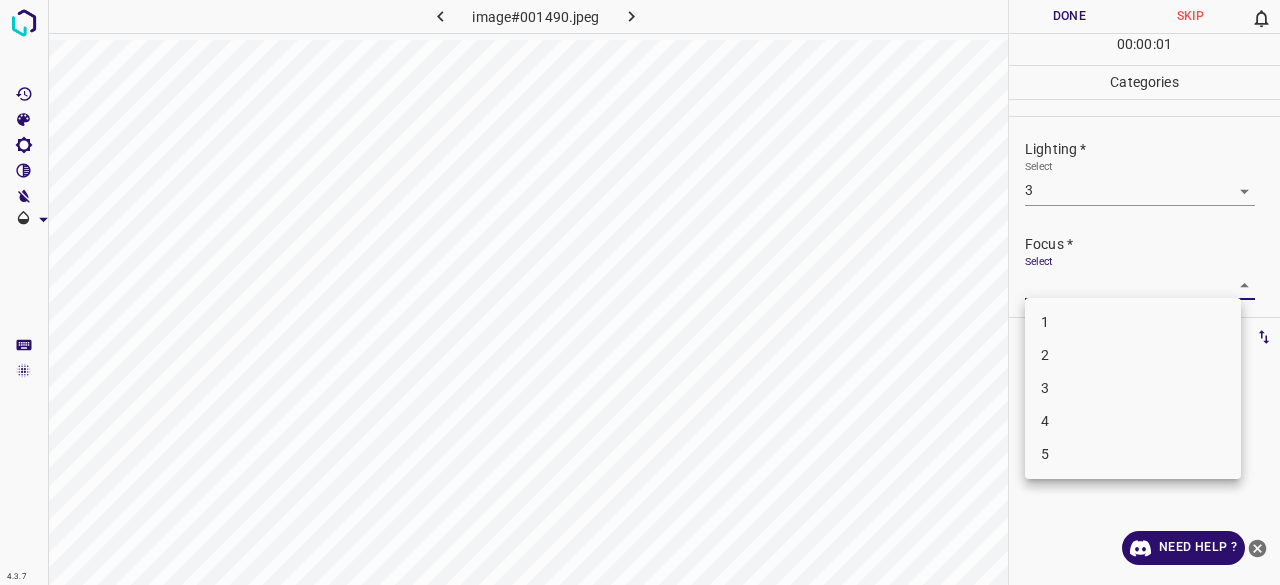 drag, startPoint x: 1054, startPoint y: 367, endPoint x: 1054, endPoint y: 380, distance: 13 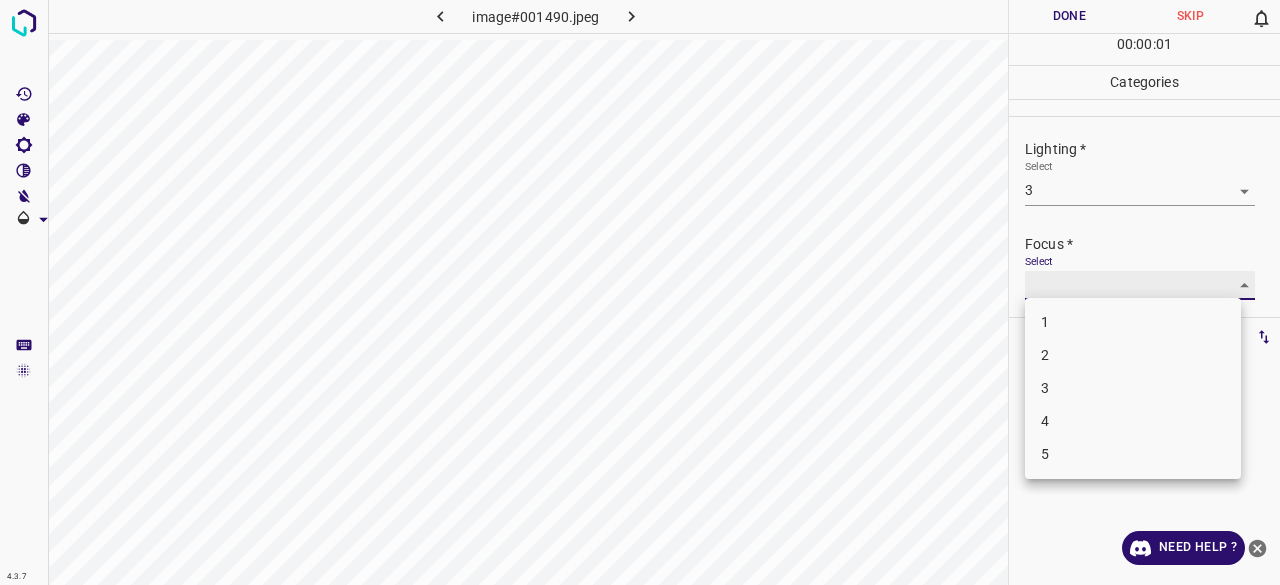 type on "3" 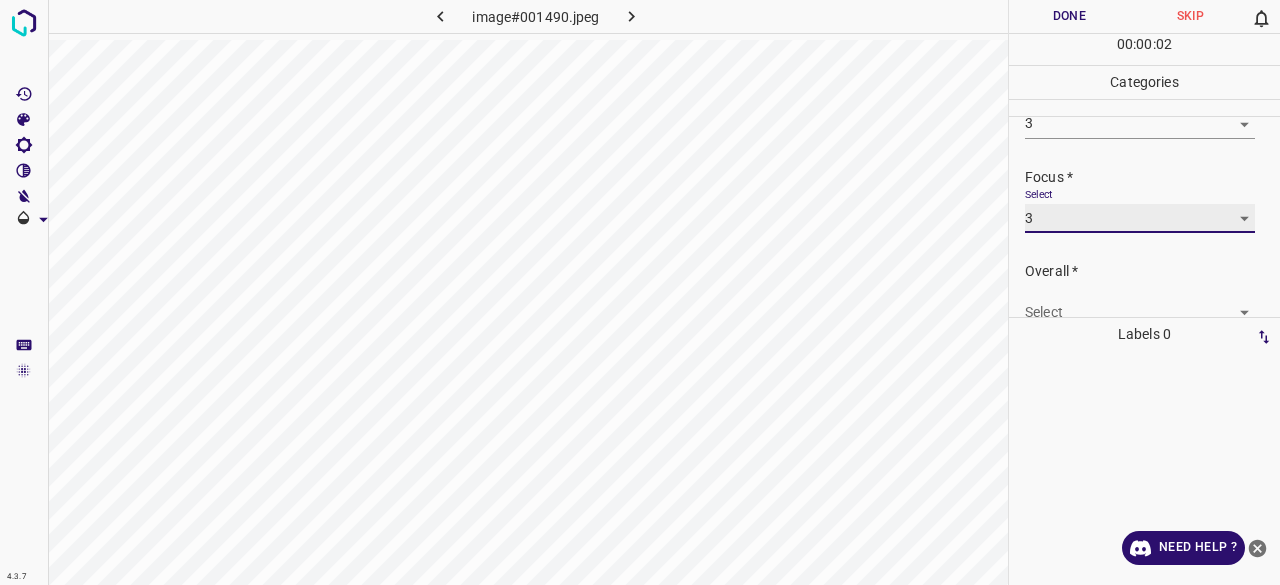 scroll, scrollTop: 98, scrollLeft: 0, axis: vertical 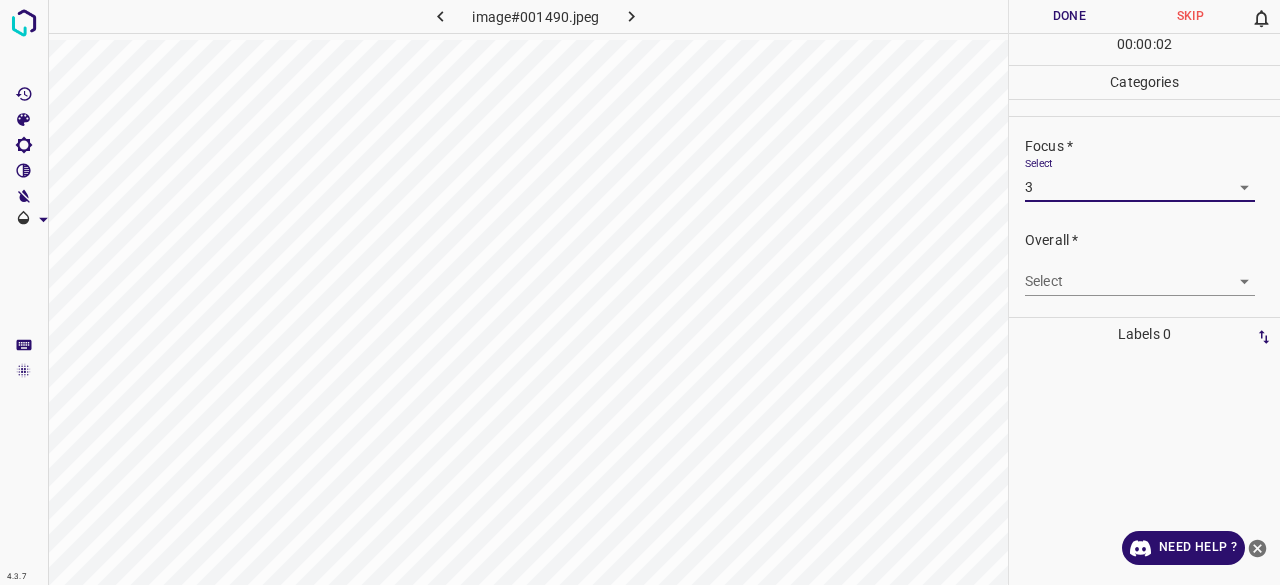 click on "4.3.7 image#001490.jpeg Done Skip 0 00   : 00   : 02   Categories Lighting *  Select 3 3 Focus *  Select 3 3 Overall *  Select ​ Labels   0 Categories 1 Lighting 2 Focus 3 Overall Tools Space Change between modes (Draw & Edit) I Auto labeling R Restore zoom M Zoom in N Zoom out Delete Delete selecte label Filters Z Restore filters X Saturation filter C Brightness filter V Contrast filter B Gray scale filter General O Download Need Help ? - Text - Hide - Delete" at bounding box center (640, 292) 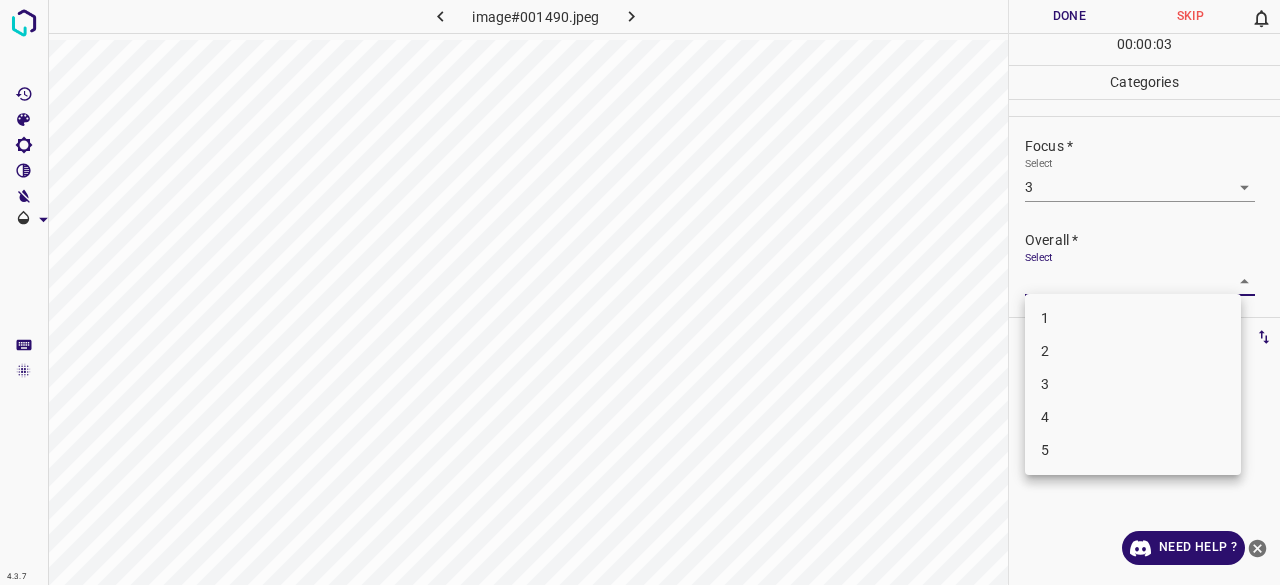 click on "3" at bounding box center (1133, 384) 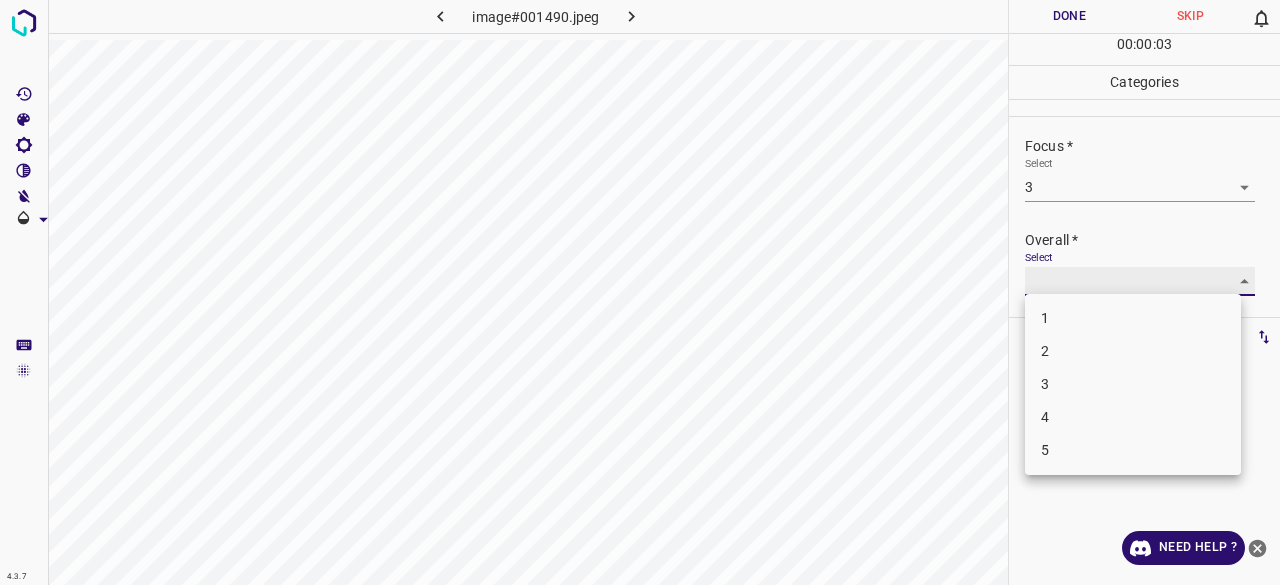 type on "3" 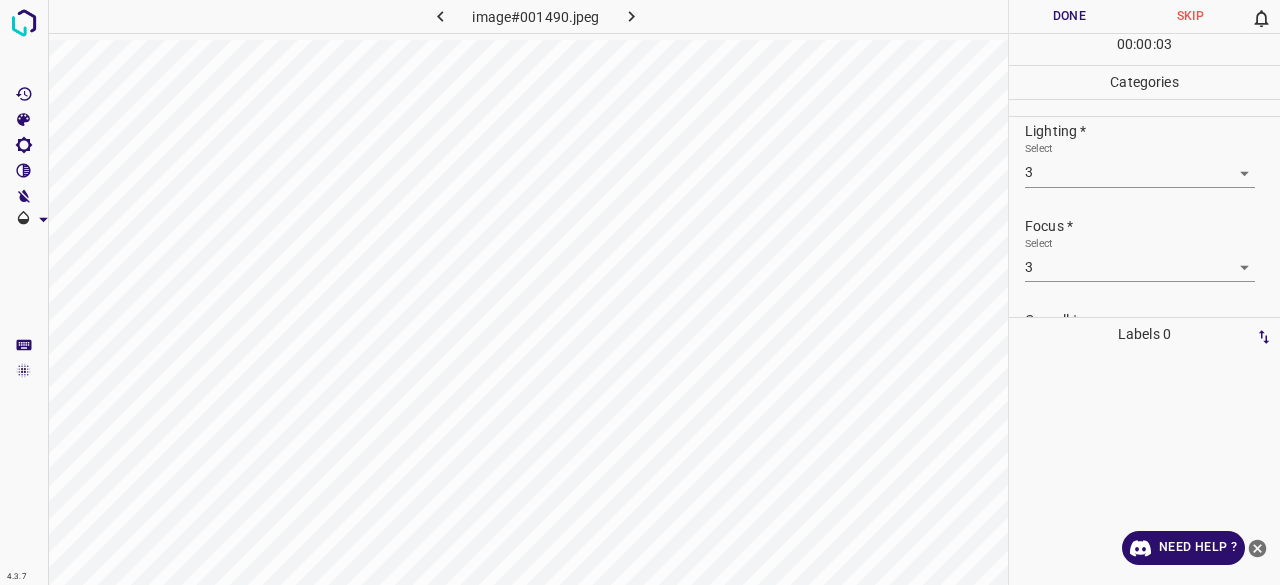 scroll, scrollTop: 0, scrollLeft: 0, axis: both 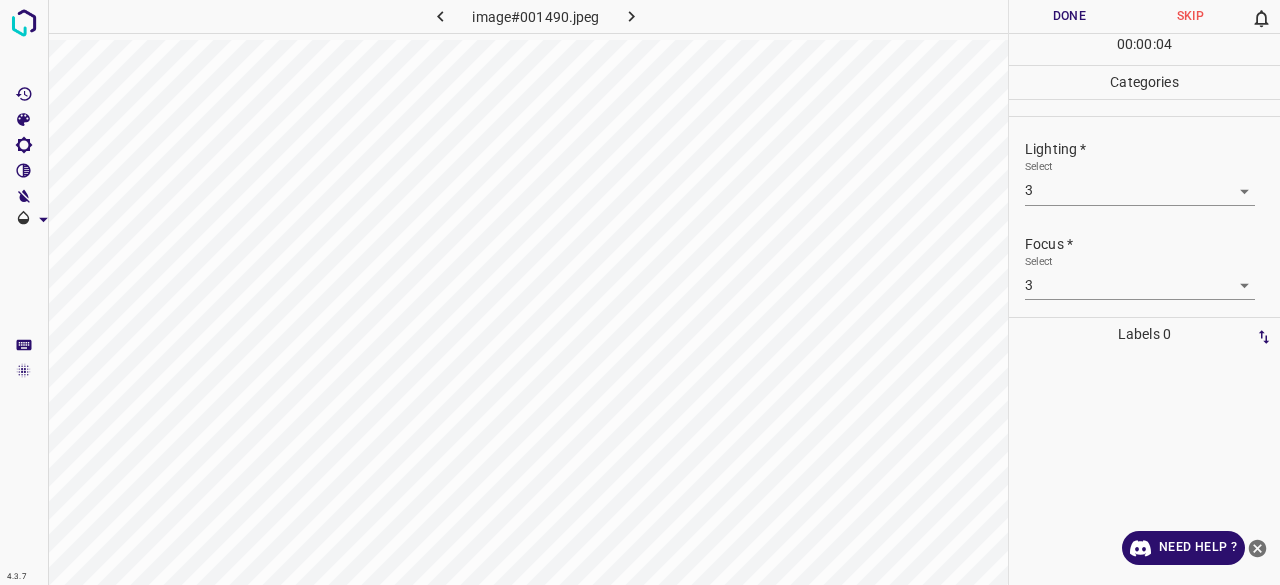 click on "Done" at bounding box center [1069, 16] 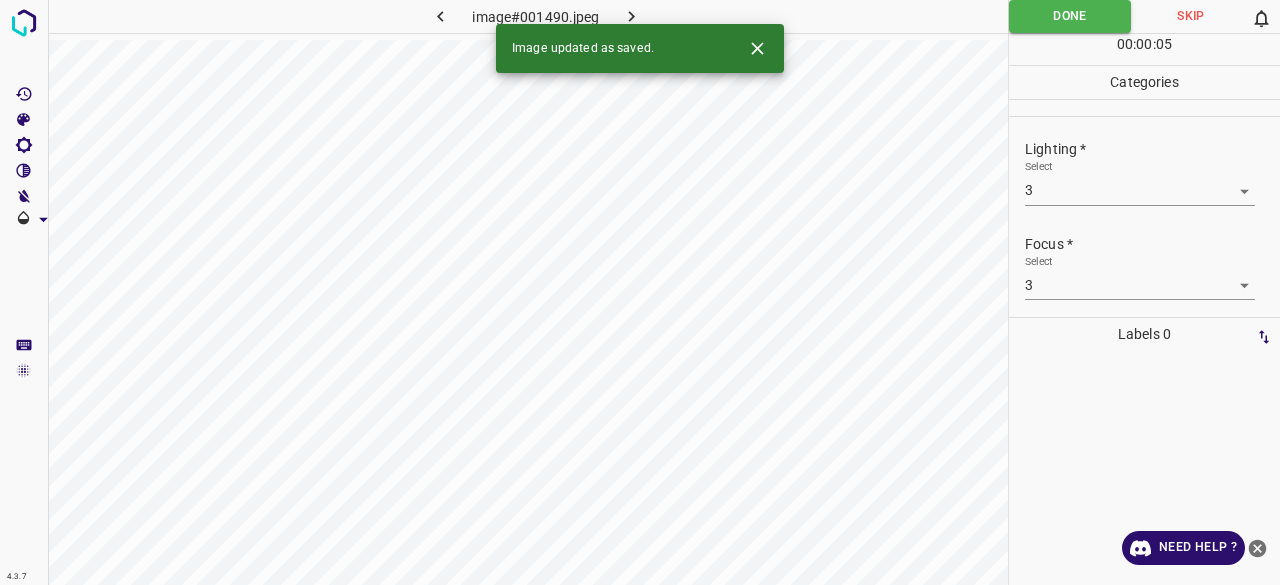 click on "Image updated as saved." at bounding box center (640, 48) 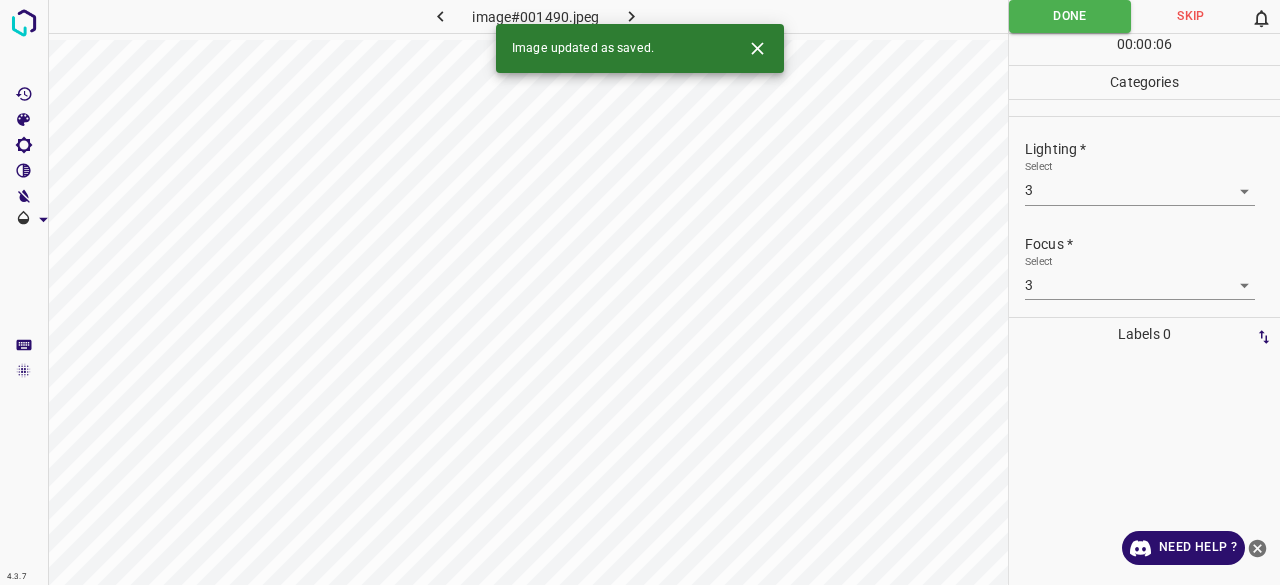 click at bounding box center [632, 16] 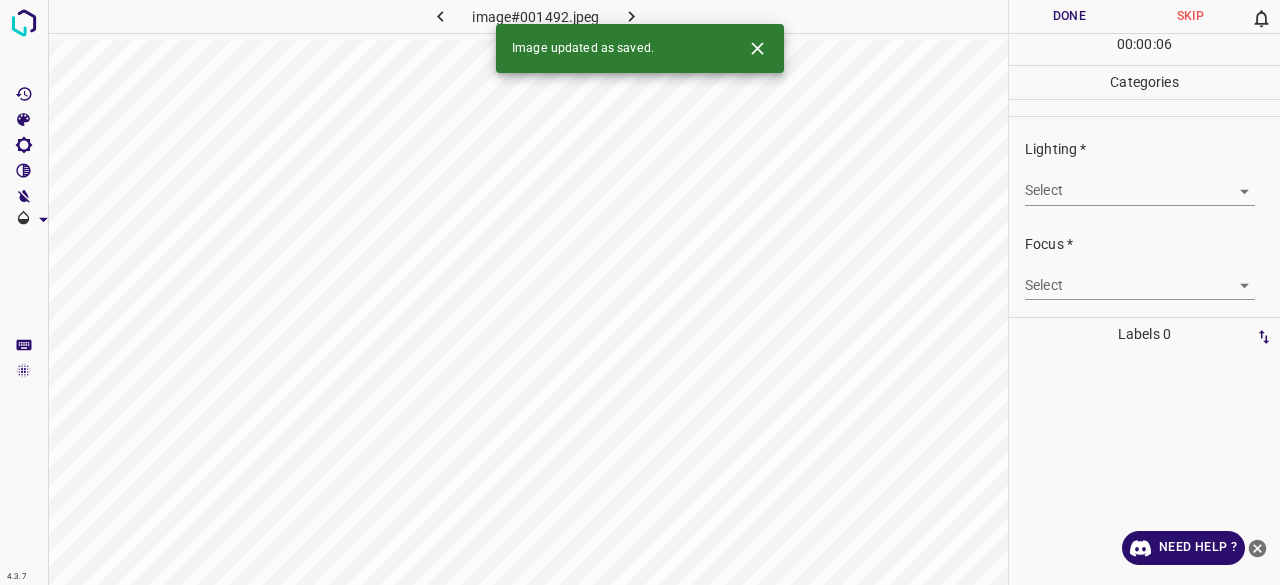 drag, startPoint x: 1072, startPoint y: 136, endPoint x: 1066, endPoint y: 186, distance: 50.358715 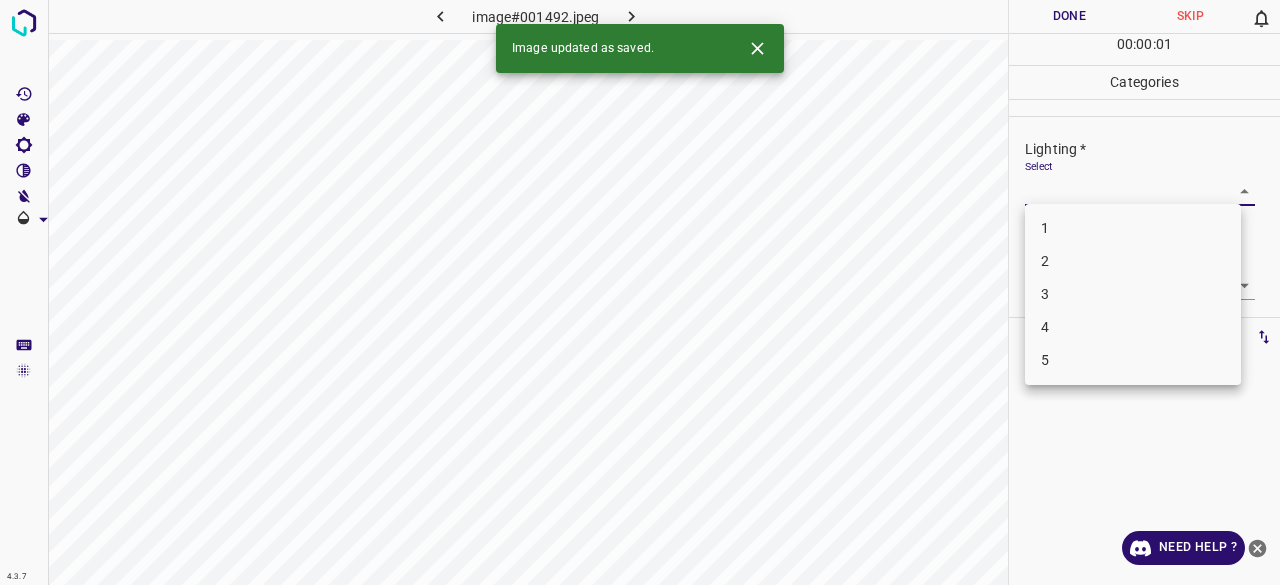 click on "3" at bounding box center [1133, 294] 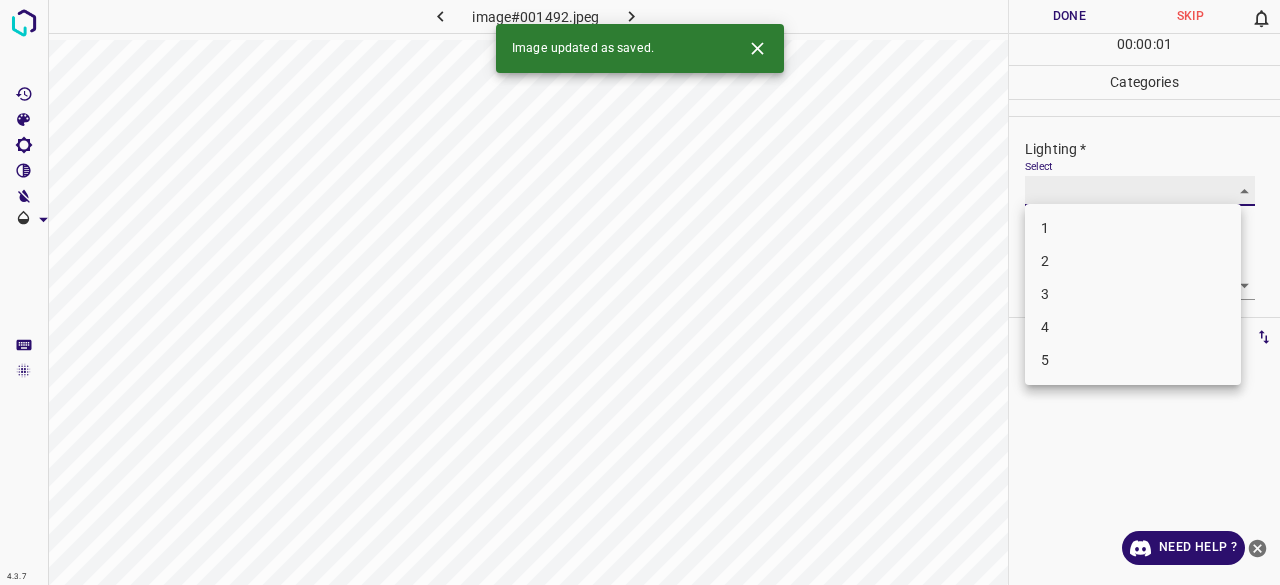 type on "3" 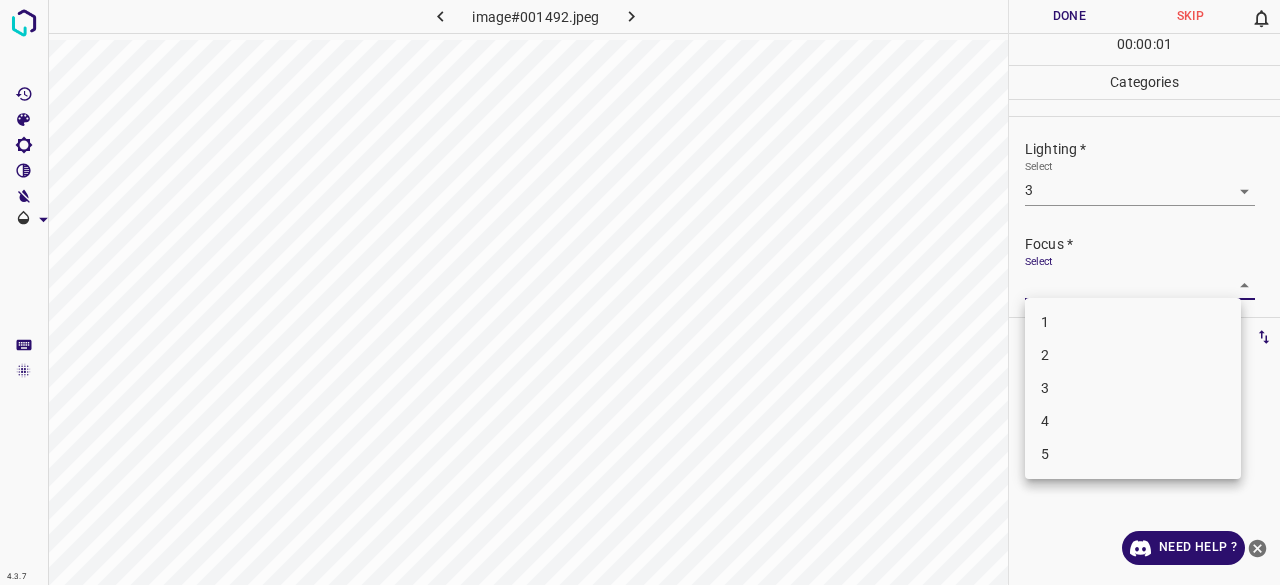 click on "4.3.7 image#001492.jpeg Done Skip 0 00   : 00   : 01   Categories Lighting *  Select 3 3 Focus *  Select ​ Overall *  Select ​ Labels   0 Categories 1 Lighting 2 Focus 3 Overall Tools Space Change between modes (Draw & Edit) I Auto labeling R Restore zoom M Zoom in N Zoom out Delete Delete selecte label Filters Z Restore filters X Saturation filter C Brightness filter V Contrast filter B Gray scale filter General O Download Need Help ? - Text - Hide - Delete 1 2 3 4 5" at bounding box center [640, 292] 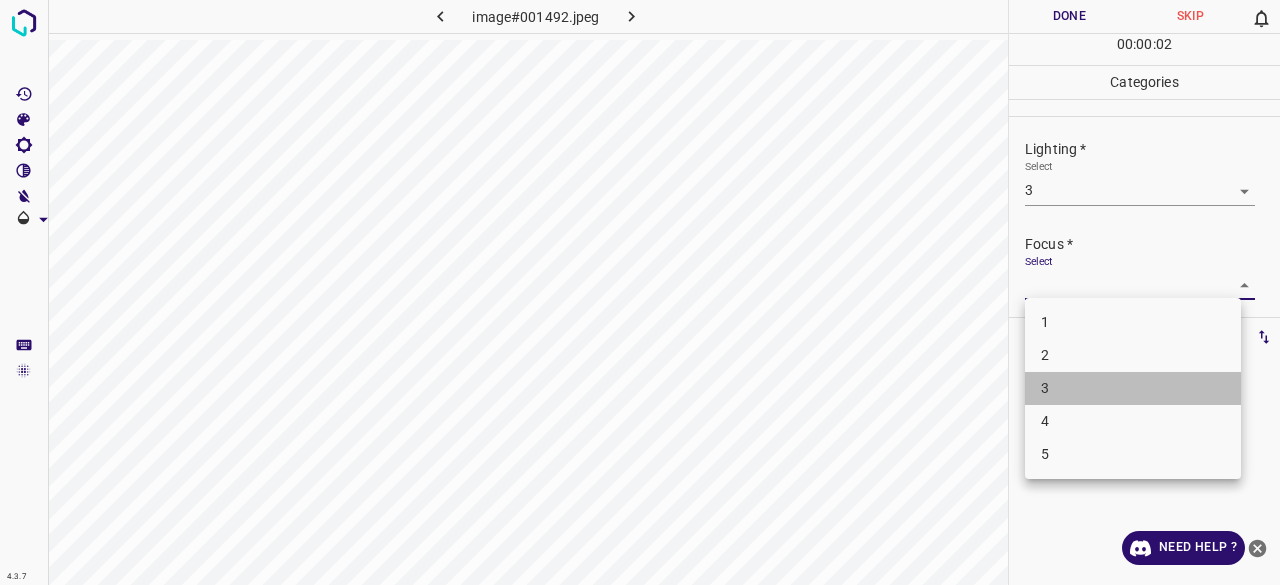 click on "3" at bounding box center (1133, 388) 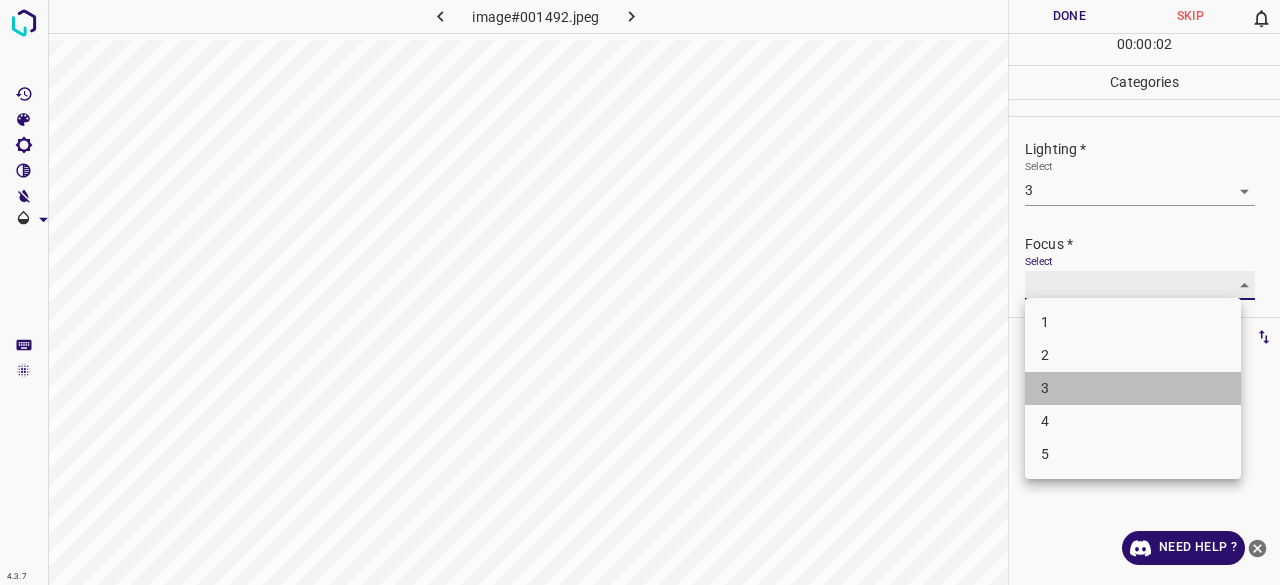 type on "3" 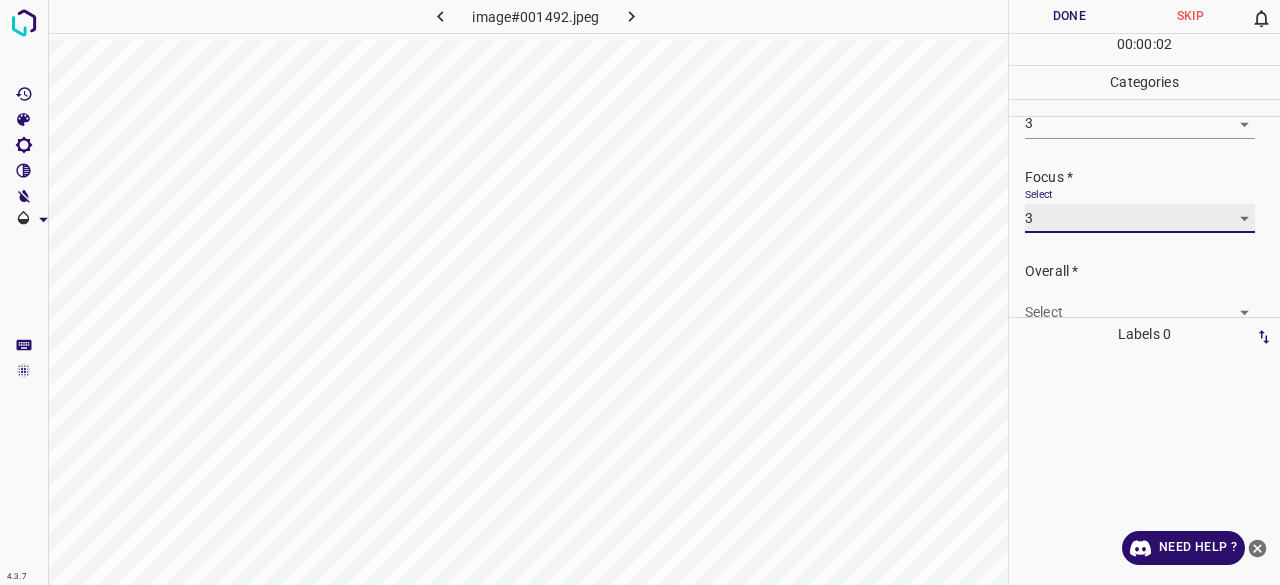 scroll, scrollTop: 98, scrollLeft: 0, axis: vertical 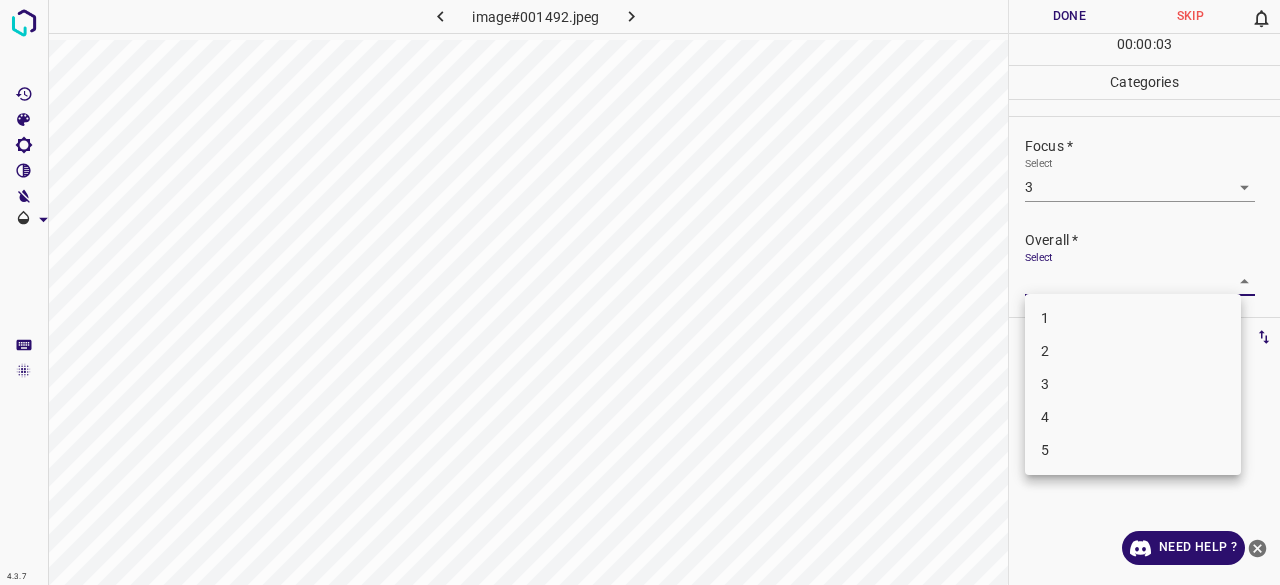 click on "4.3.7 image#001492.jpeg Done Skip 0 00   : 00   : 03   Categories Lighting *  Select 3 3 Focus *  Select 3 3 Overall *  Select ​ Labels   0 Categories 1 Lighting 2 Focus 3 Overall Tools Space Change between modes (Draw & Edit) I Auto labeling R Restore zoom M Zoom in N Zoom out Delete Delete selecte label Filters Z Restore filters X Saturation filter C Brightness filter V Contrast filter B Gray scale filter General O Download Need Help ? - Text - Hide - Delete 1 2 3 4 5" at bounding box center [640, 292] 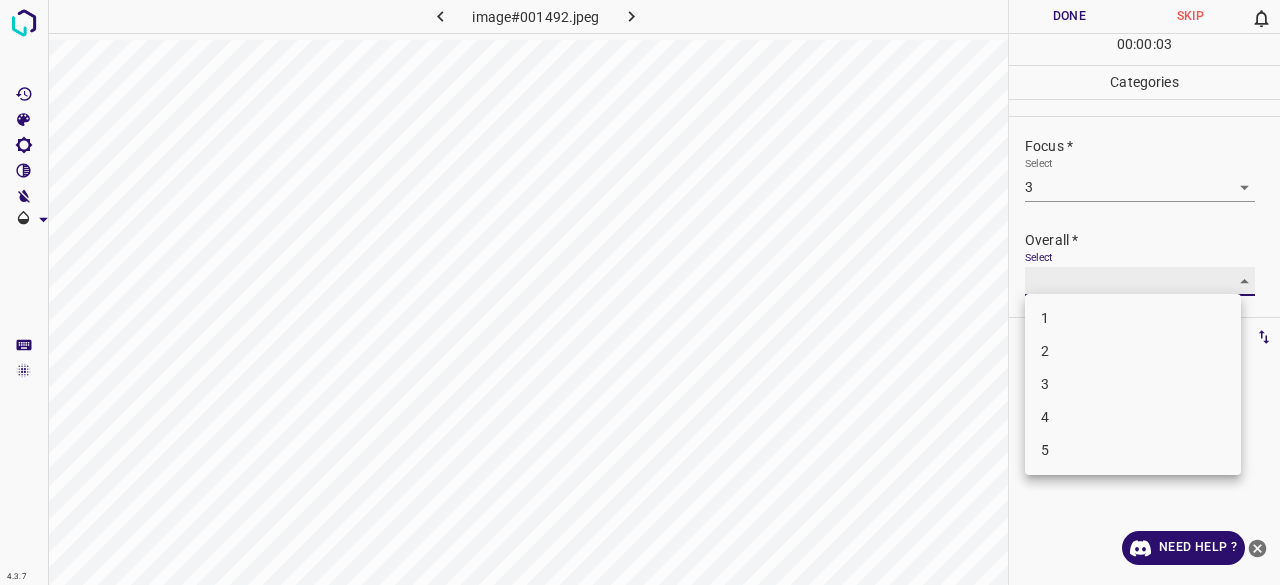 type on "3" 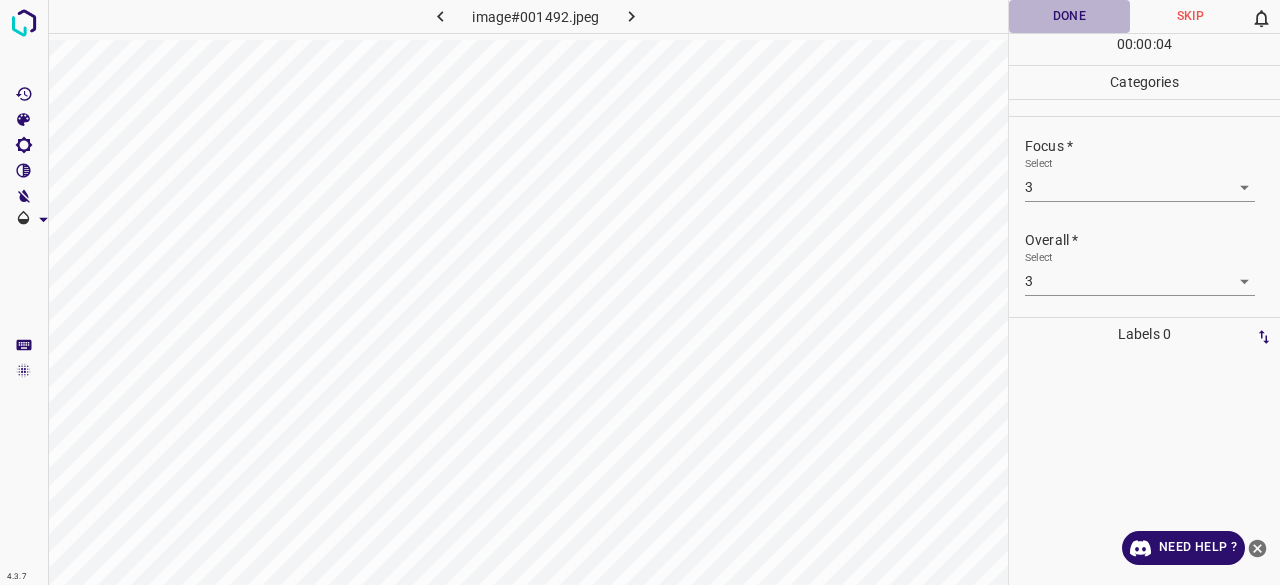 click on "Done" at bounding box center (1069, 16) 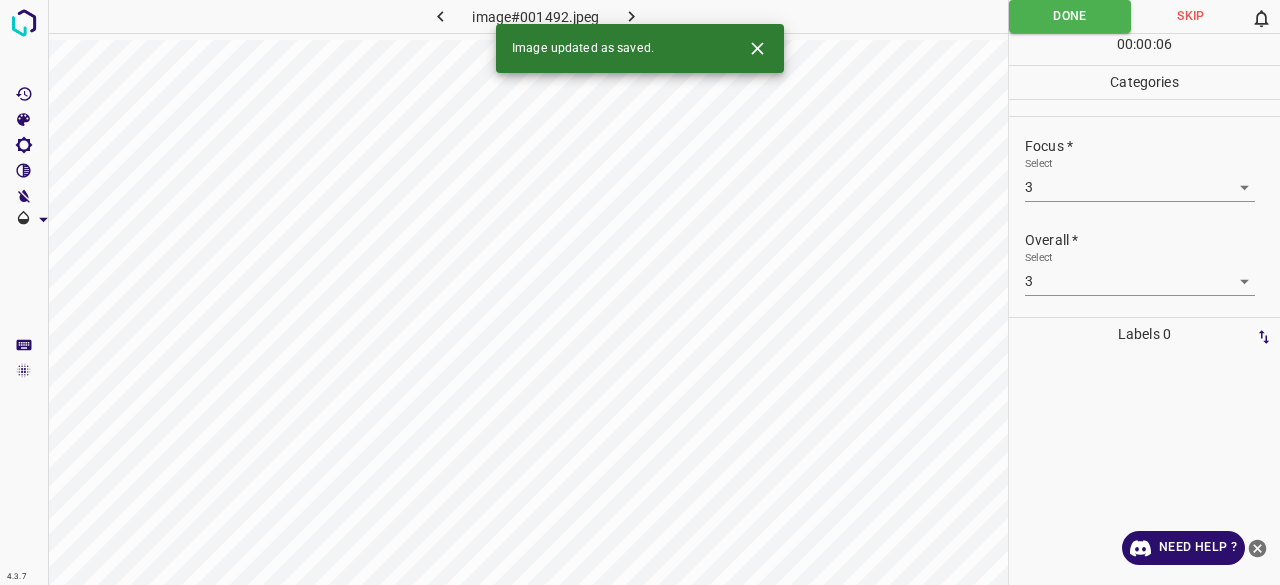 click at bounding box center (632, 16) 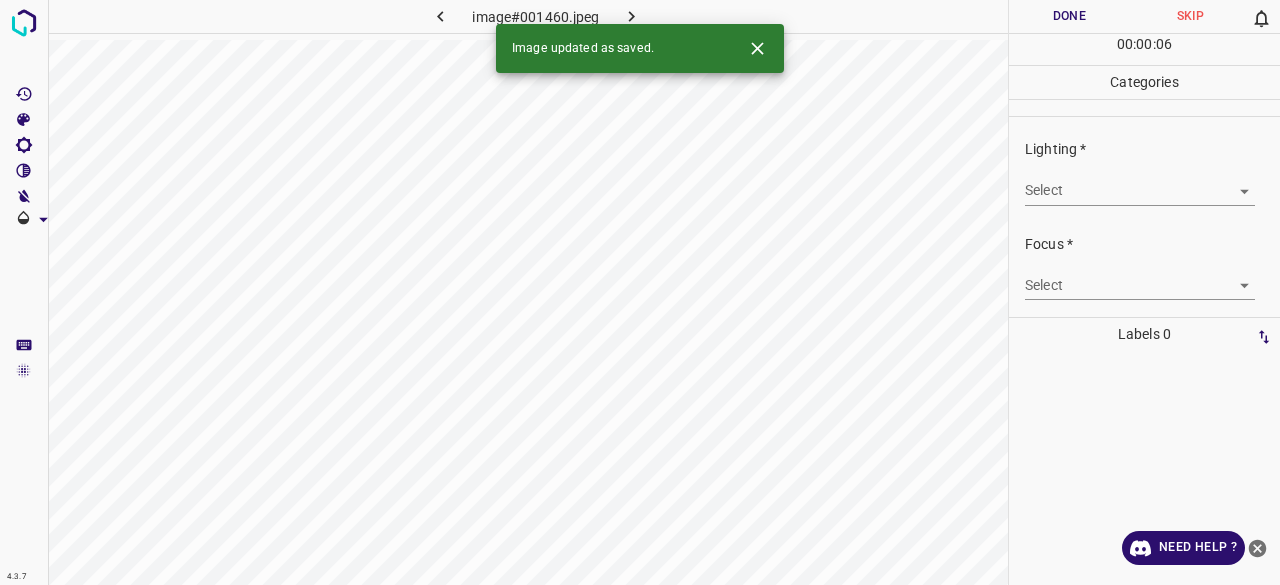click on "4.3.7 image#[REDACTED].jpeg Done Skip 0 00   : 00   : 06   Categories Lighting *  Select ​ Focus *  Select ​ Overall *  Select ​ Labels   0 Categories 1 Lighting 2 Focus 3 Overall Tools Space Change between modes (Draw & Edit) I Auto labeling R Restore zoom M Zoom in N Zoom out Delete Delete selecte label Filters Z Restore filters X Saturation filter C Brightness filter V Contrast filter B Gray scale filter General O Download Image updated as saved. Need Help ? - Text - Hide - Delete" at bounding box center (640, 292) 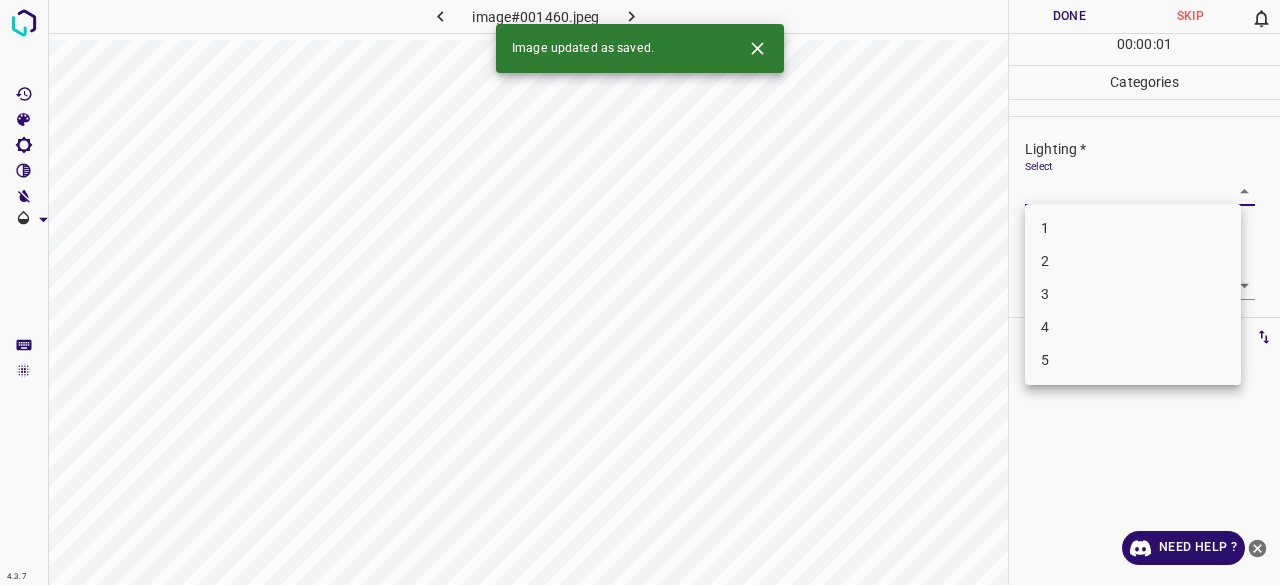 click on "2" at bounding box center [1133, 261] 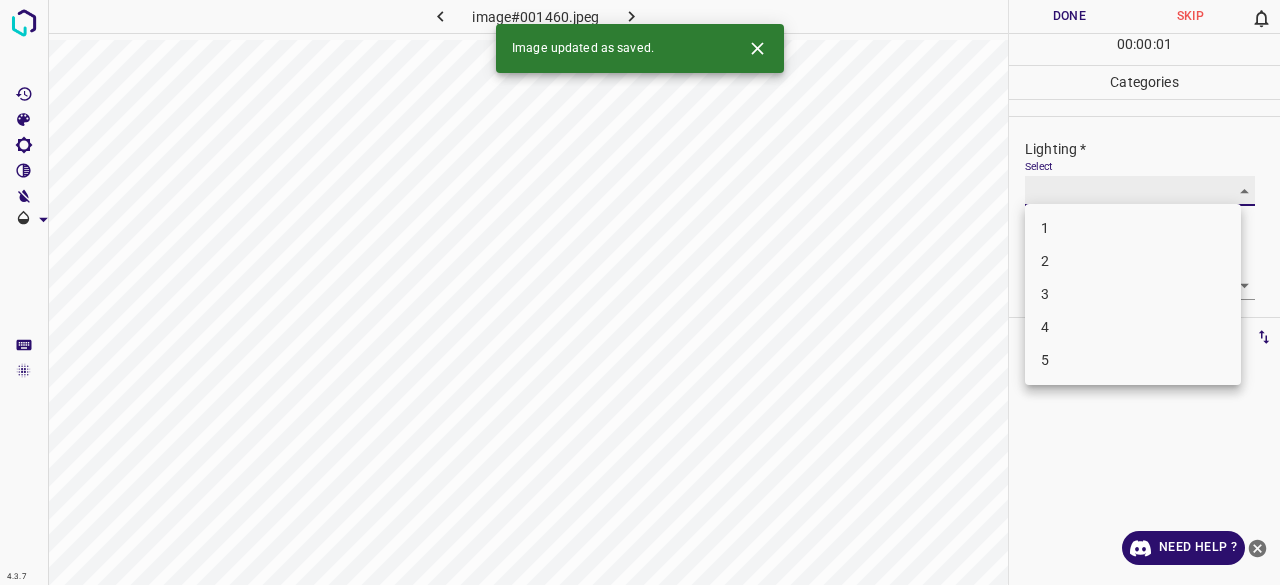 type on "2" 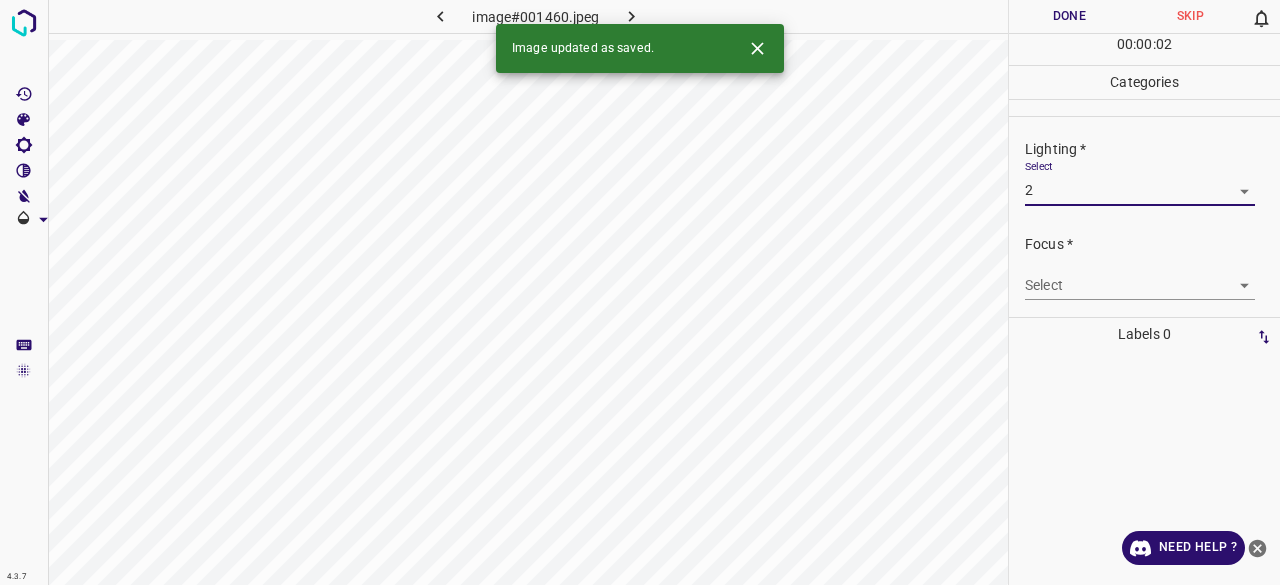 click on "4.3.7 image#001460.jpeg Done Skip 0 00   : 00   : 02   Categories Lighting *  Select 2 2 Focus *  Select ​ Overall *  Select ​ Labels   0 Categories 1 Lighting 2 Focus 3 Overall Tools Space Change between modes (Draw & Edit) I Auto labeling R Restore zoom M Zoom in N Zoom out Delete Delete selecte label Filters Z Restore filters X Saturation filter C Brightness filter V Contrast filter B Gray scale filter General O Download Image updated as saved. Need Help ? - Text - Hide - Delete" at bounding box center [640, 292] 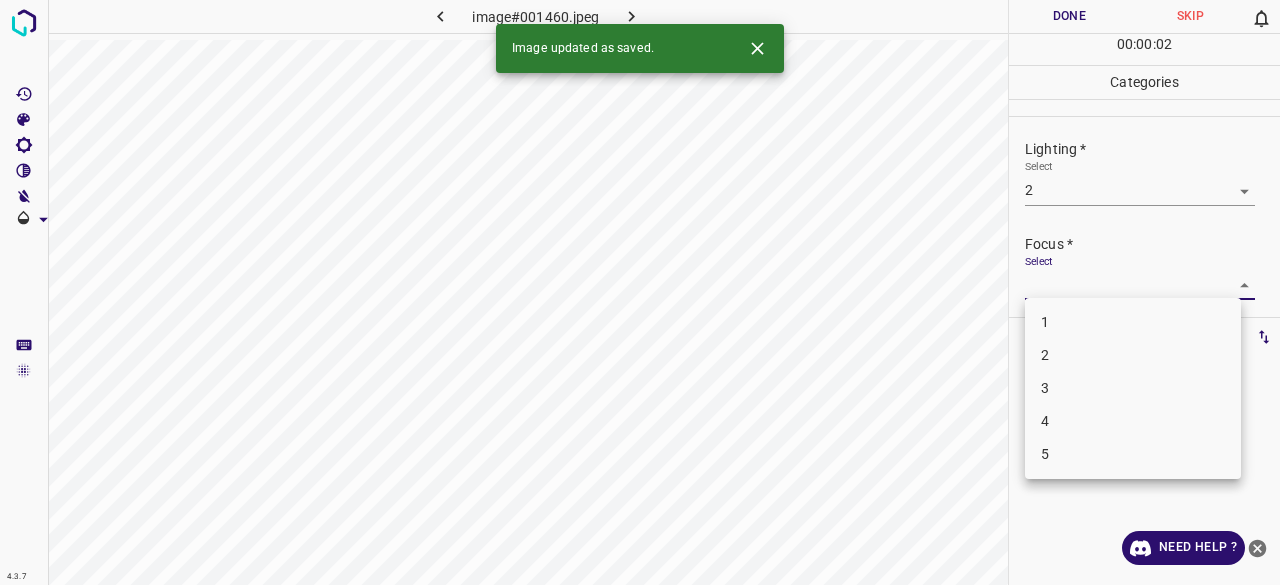 click on "2" at bounding box center [1133, 355] 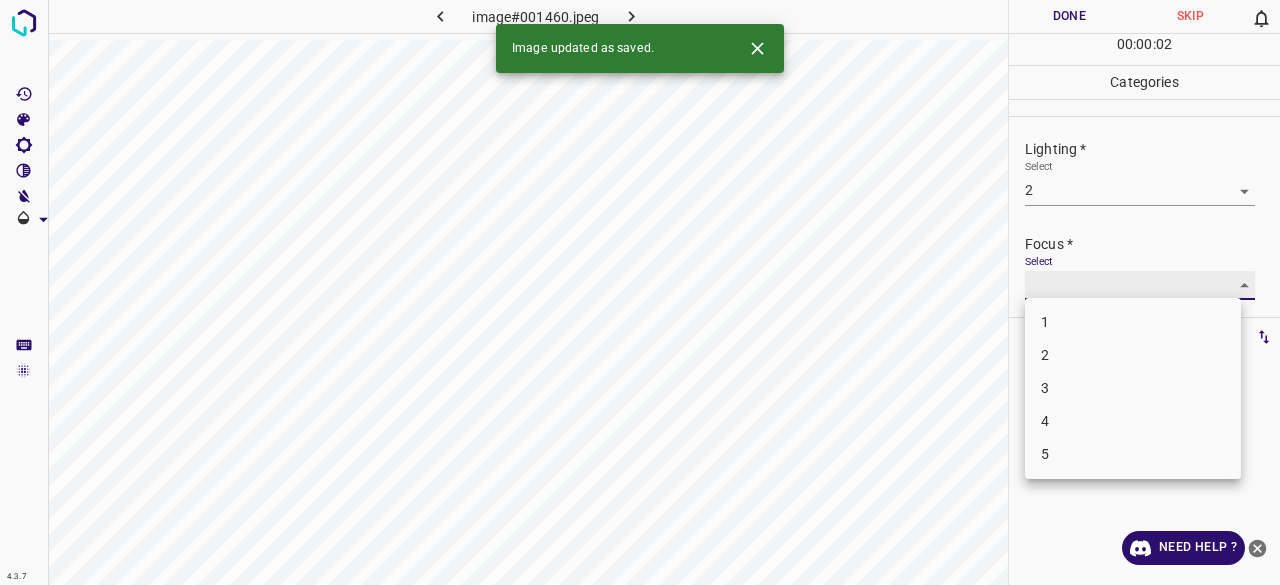 type on "2" 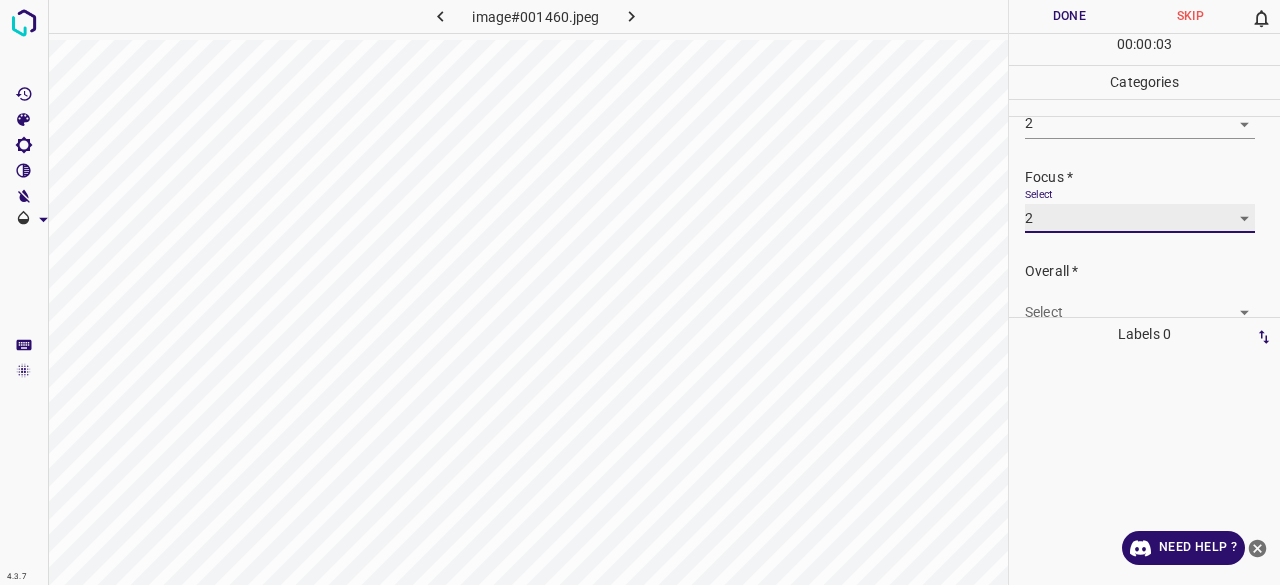 scroll, scrollTop: 98, scrollLeft: 0, axis: vertical 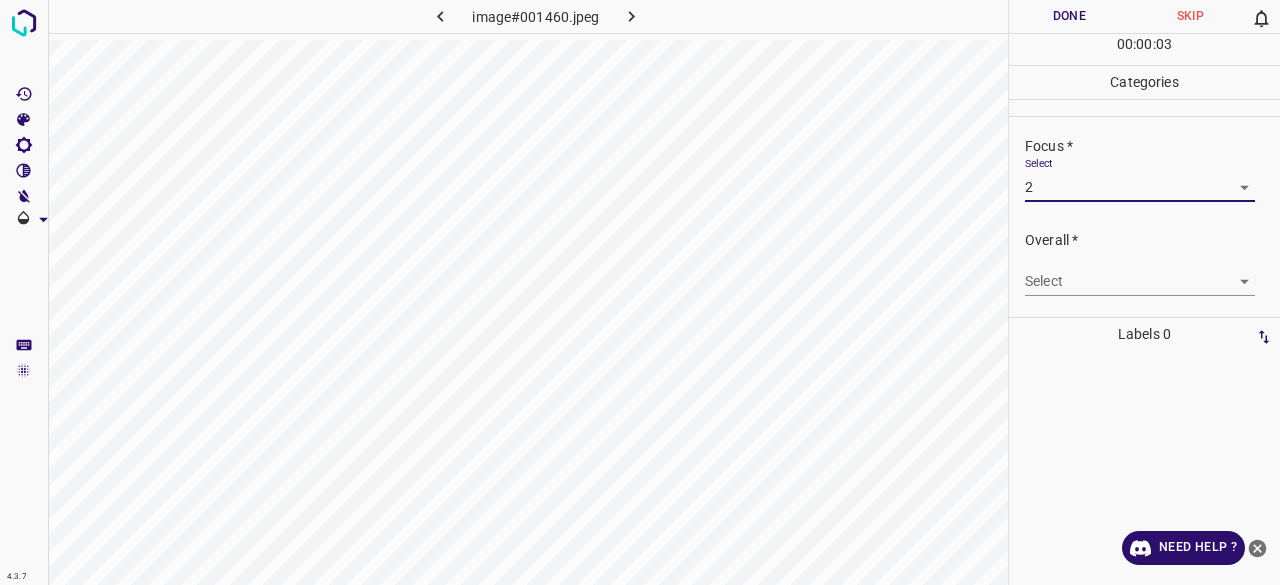 click on "4.3.7 image#001460.jpeg Done Skip 0 00   : 00   : 03   Categories Lighting *  Select 2 2 Focus *  Select 2 2 Overall *  Select ​ Labels   0 Categories 1 Lighting 2 Focus 3 Overall Tools Space Change between modes (Draw & Edit) I Auto labeling R Restore zoom M Zoom in N Zoom out Delete Delete selecte label Filters Z Restore filters X Saturation filter C Brightness filter V Contrast filter B Gray scale filter General O Download Need Help ? - Text - Hide - Delete" at bounding box center [640, 292] 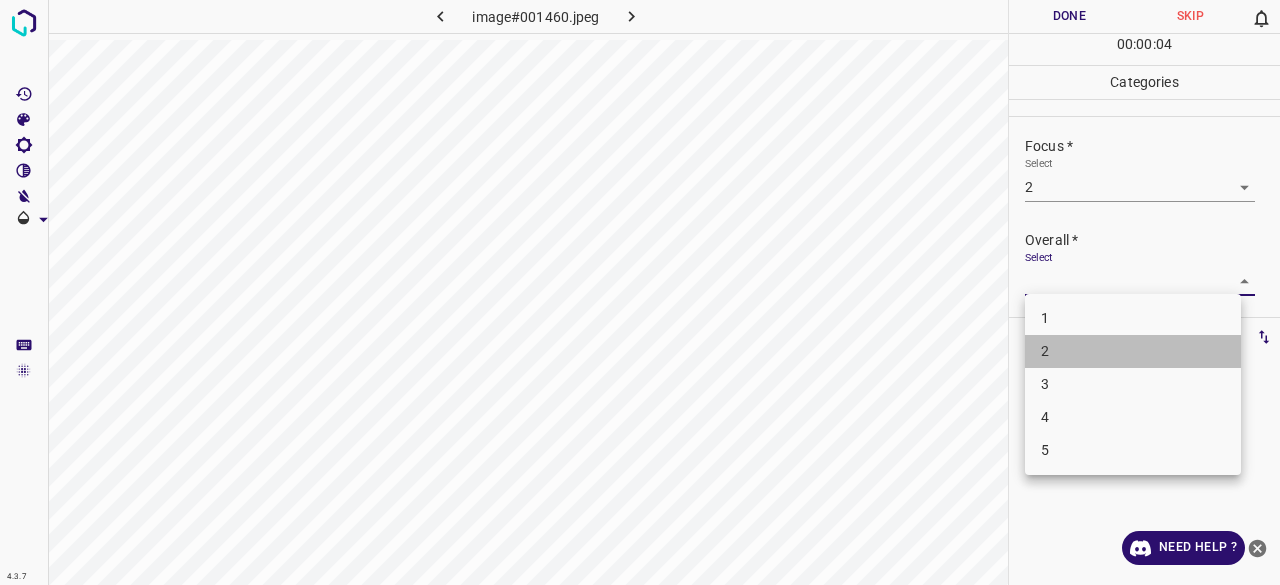 click on "2" at bounding box center (1133, 351) 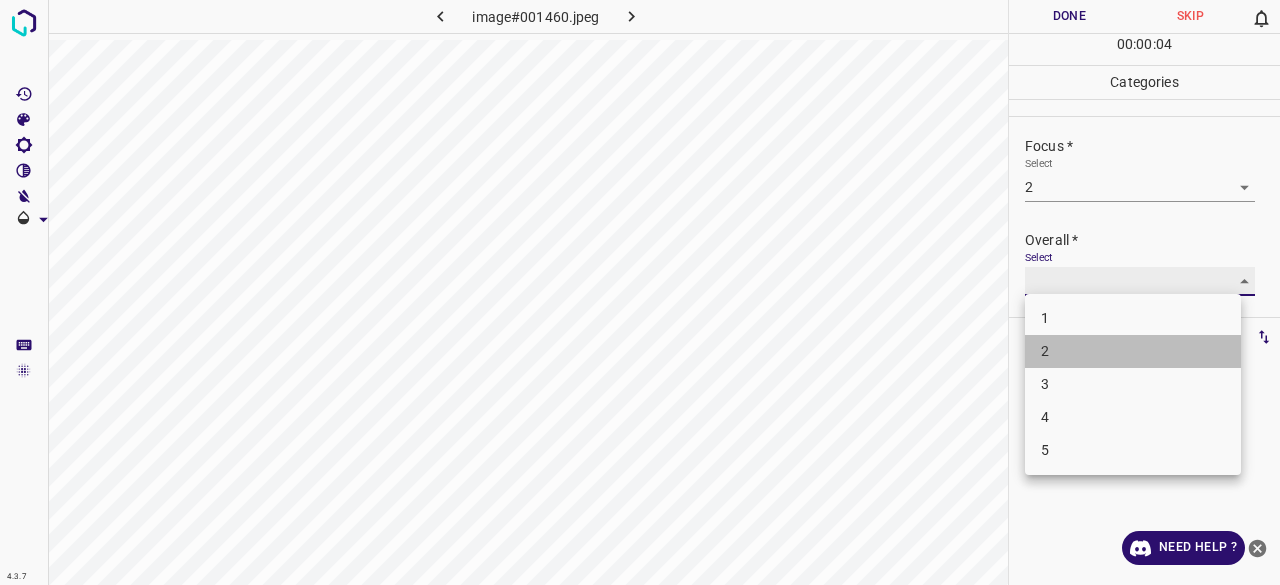 type on "2" 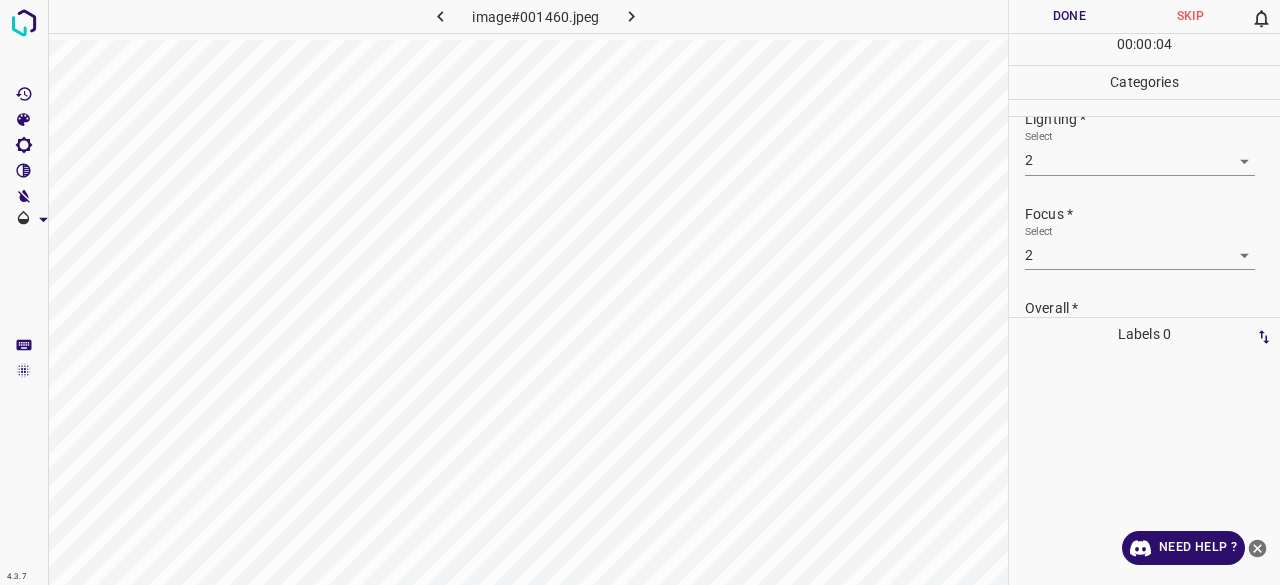 scroll, scrollTop: 0, scrollLeft: 0, axis: both 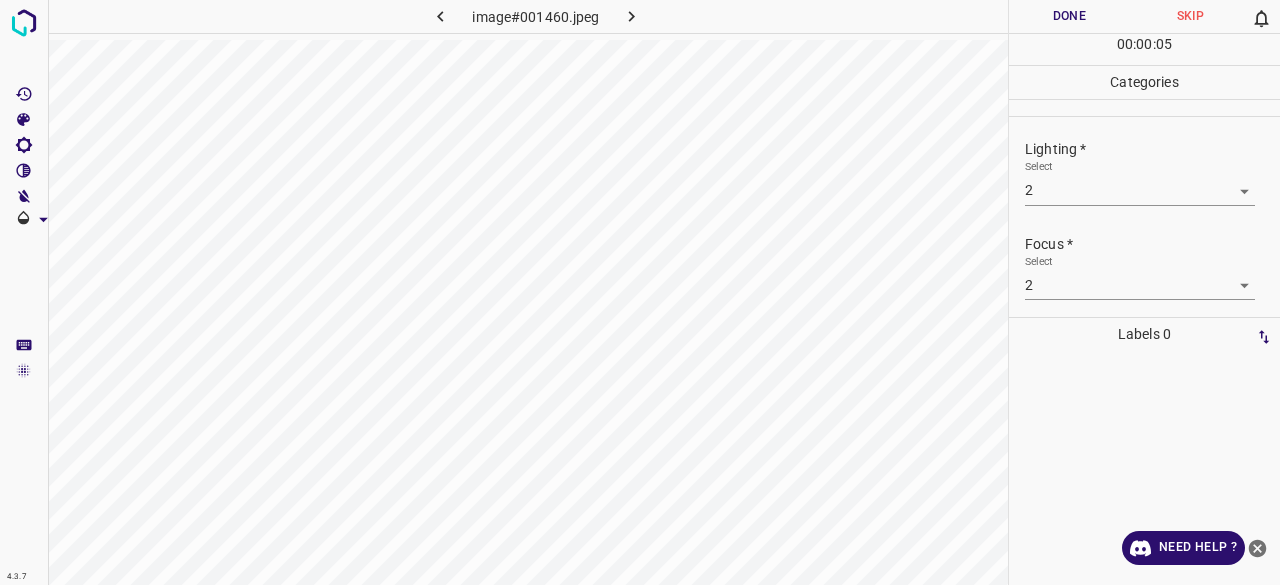 click on "00   : 00   : 05" at bounding box center (1144, 49) 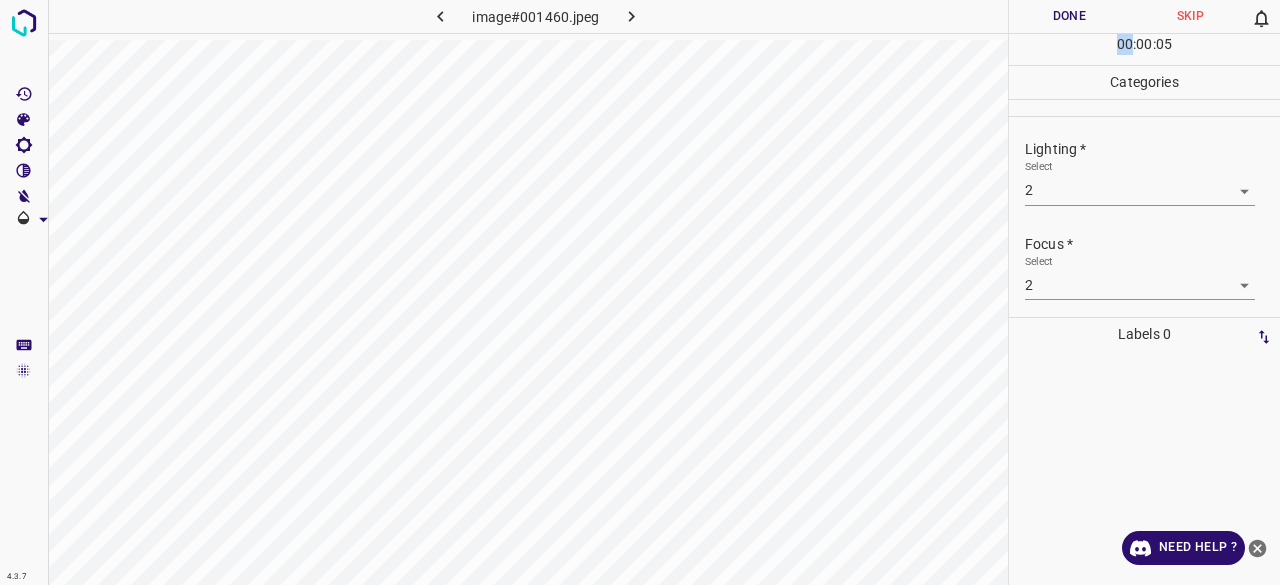click on "00   : 00   : 05" at bounding box center (1144, 49) 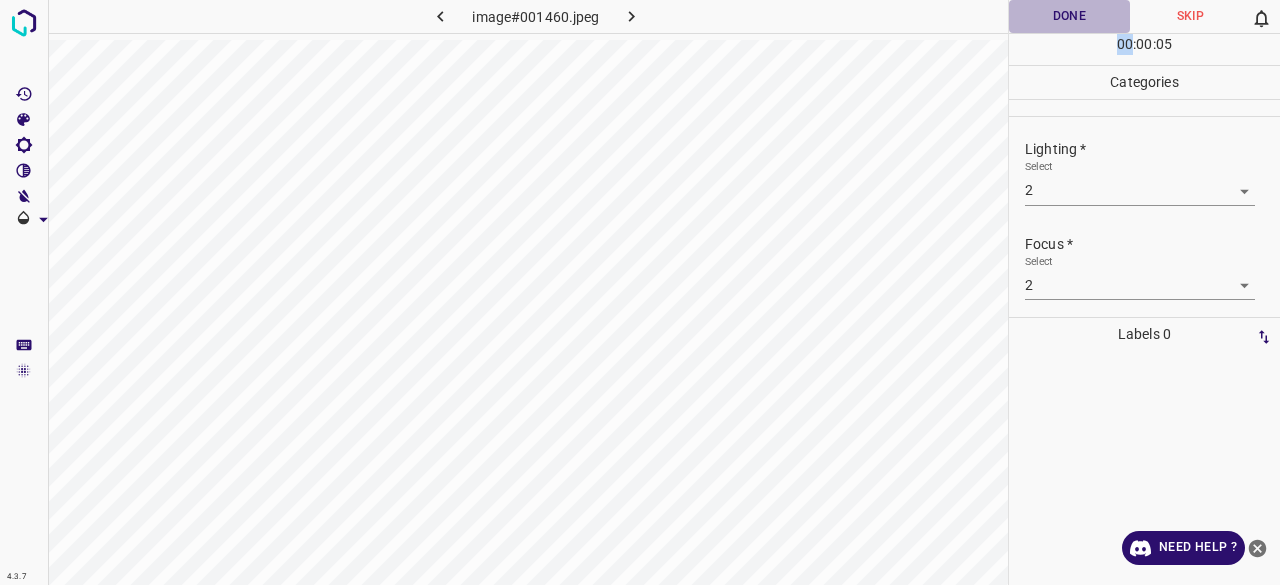 click on "Done" at bounding box center [1069, 16] 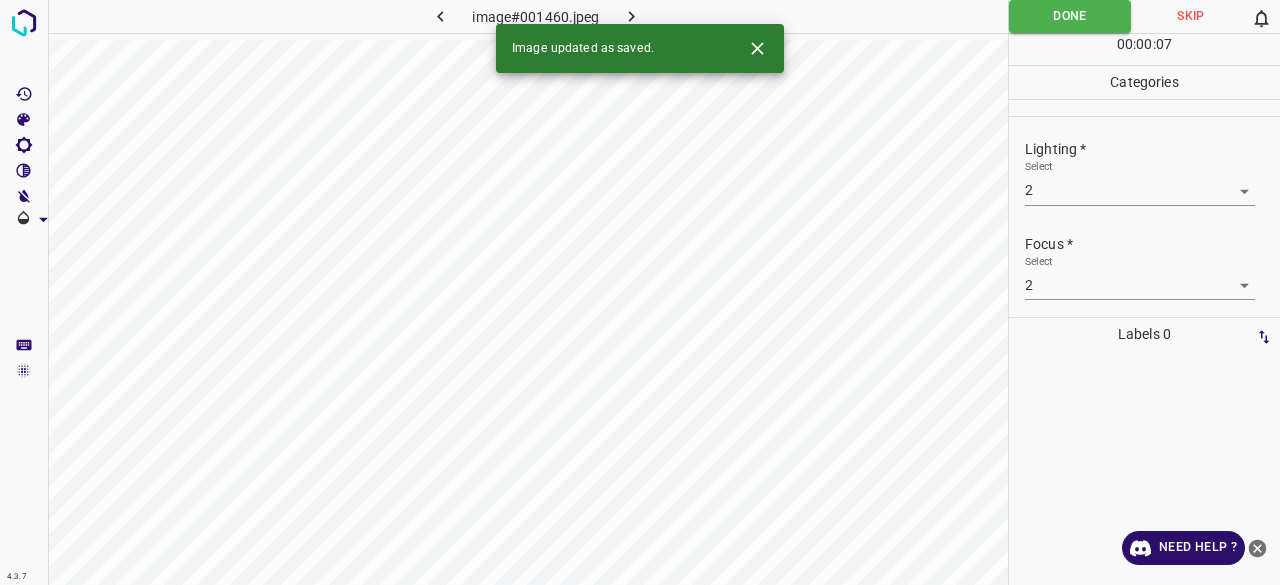 click on "Image updated as saved." at bounding box center (640, 48) 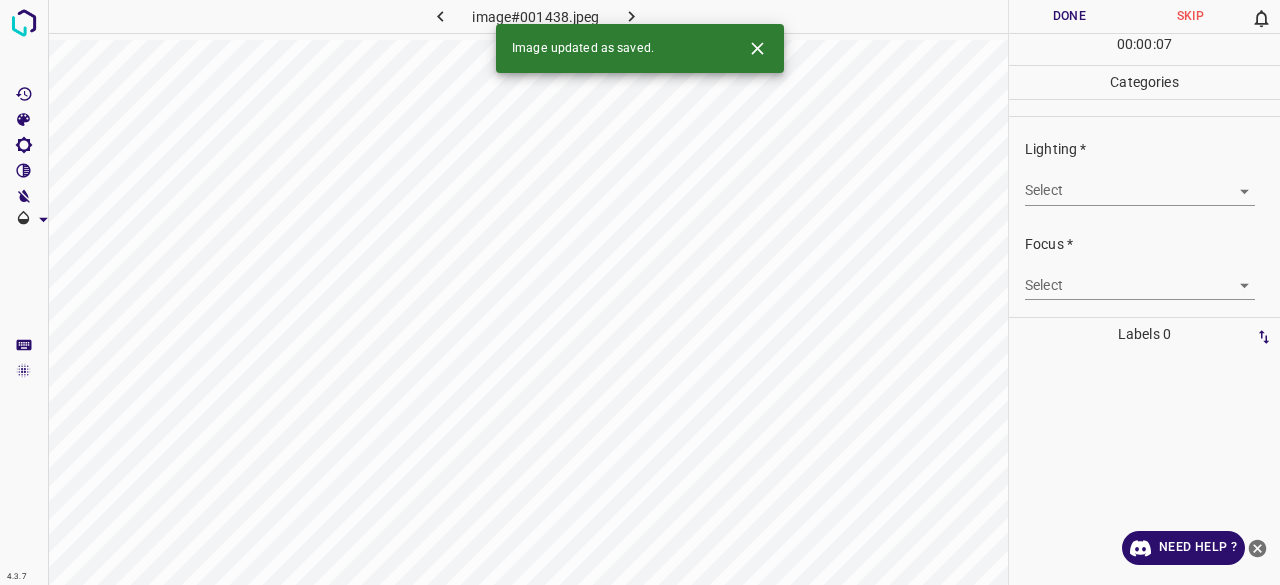 click on "4.3.7 image#001438.jpeg Done Skip 0 00   : 00   : 07   Categories Lighting *  Select ​ Focus *  Select ​ Overall *  Select ​ Labels   0 Categories 1 Lighting 2 Focus 3 Overall Tools Space Change between modes (Draw & Edit) I Auto labeling R Restore zoom M Zoom in N Zoom out Delete Delete selecte label Filters Z Restore filters X Saturation filter C Brightness filter V Contrast filter B Gray scale filter General O Download Image updated as saved. Need Help ? - Text - Hide - Delete" at bounding box center (640, 292) 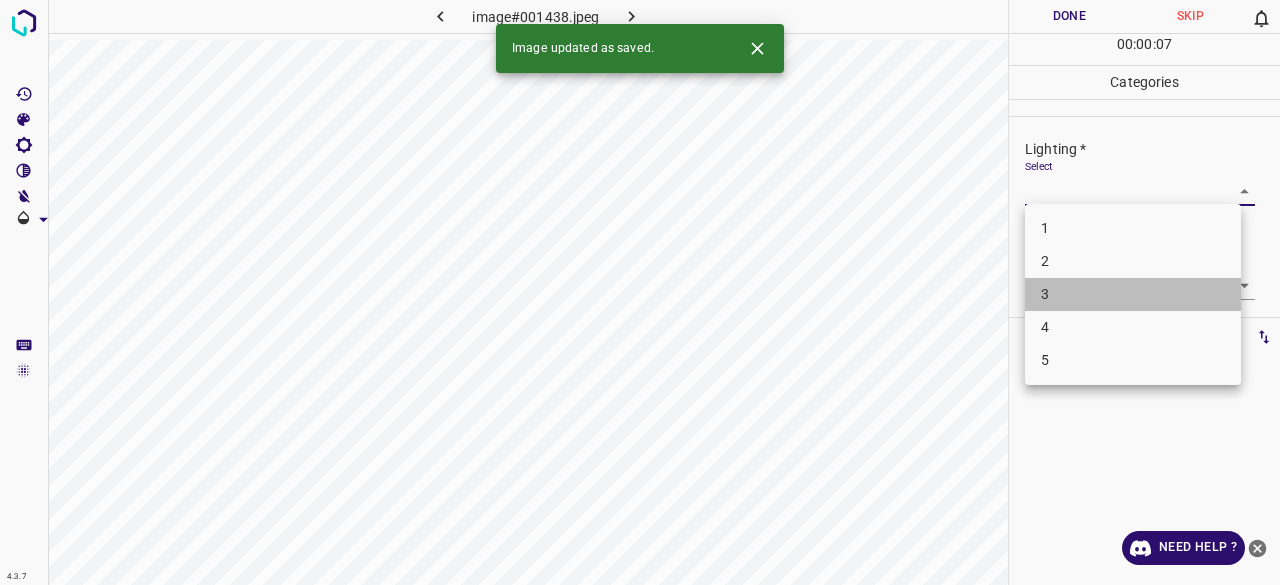 click on "3" at bounding box center [1133, 294] 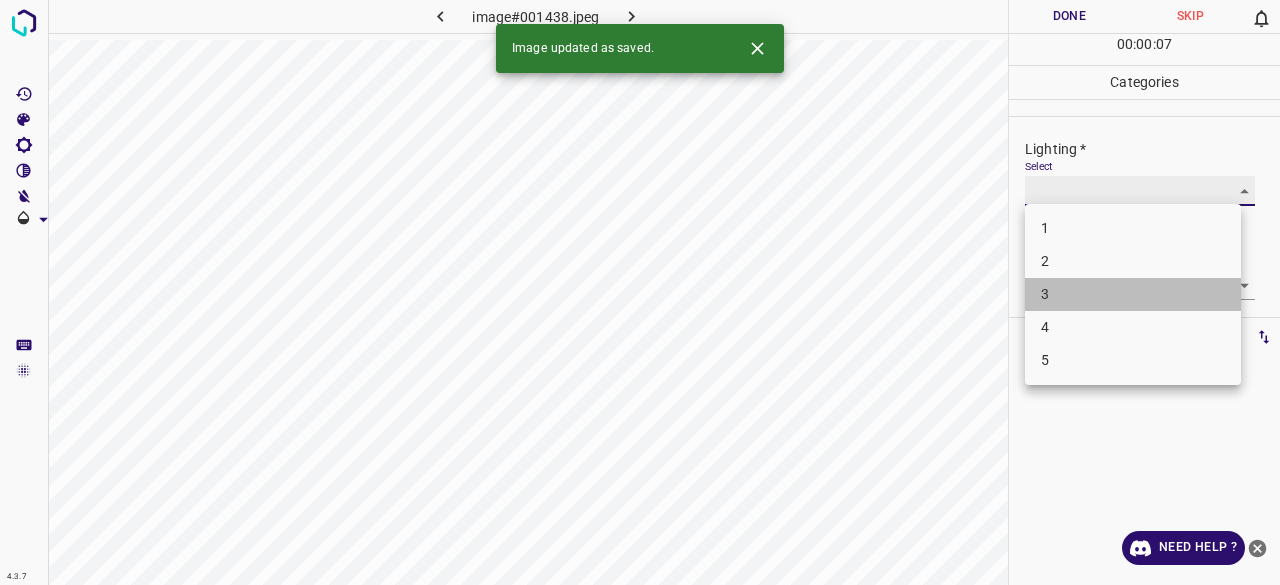 type on "3" 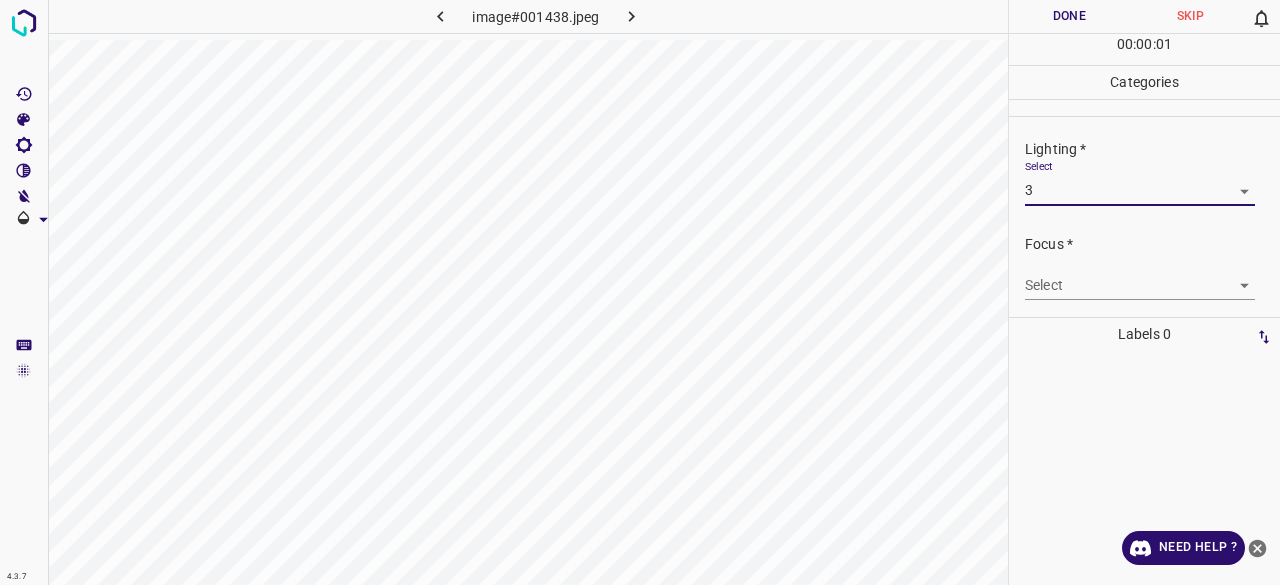 click on "4.3.7 image#001438.jpeg Done Skip 0 00   : 00   : 01   Categories Lighting *  Select 3 3 Focus *  Select ​ Overall *  Select ​ Labels   0 Categories 1 Lighting 2 Focus 3 Overall Tools Space Change between modes (Draw & Edit) I Auto labeling R Restore zoom M Zoom in N Zoom out Delete Delete selecte label Filters Z Restore filters X Saturation filter C Brightness filter V Contrast filter B Gray scale filter General O Download Need Help ? - Text - Hide - Delete 1 2 3 4 5" at bounding box center [640, 292] 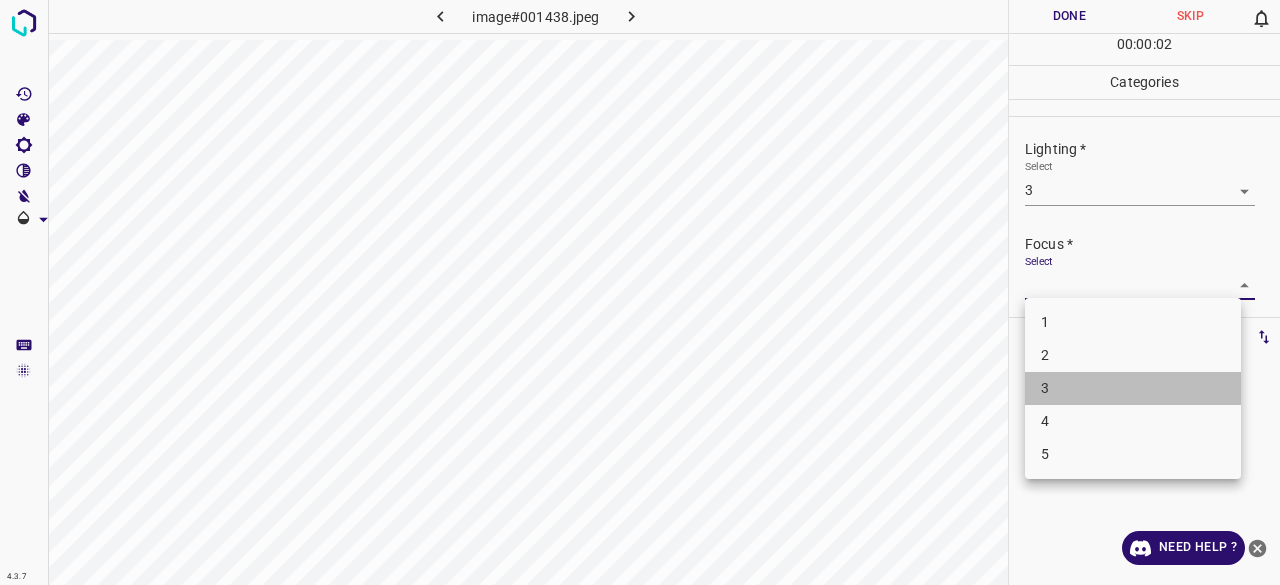 drag, startPoint x: 1057, startPoint y: 379, endPoint x: 1057, endPoint y: 367, distance: 12 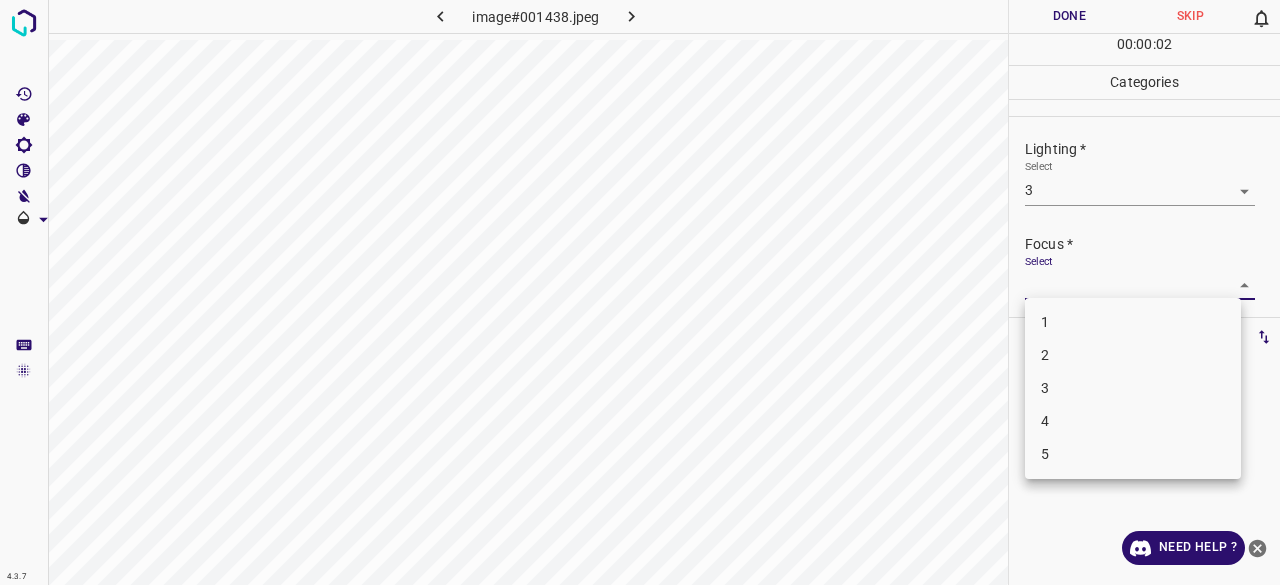 click on "2" at bounding box center [1133, 355] 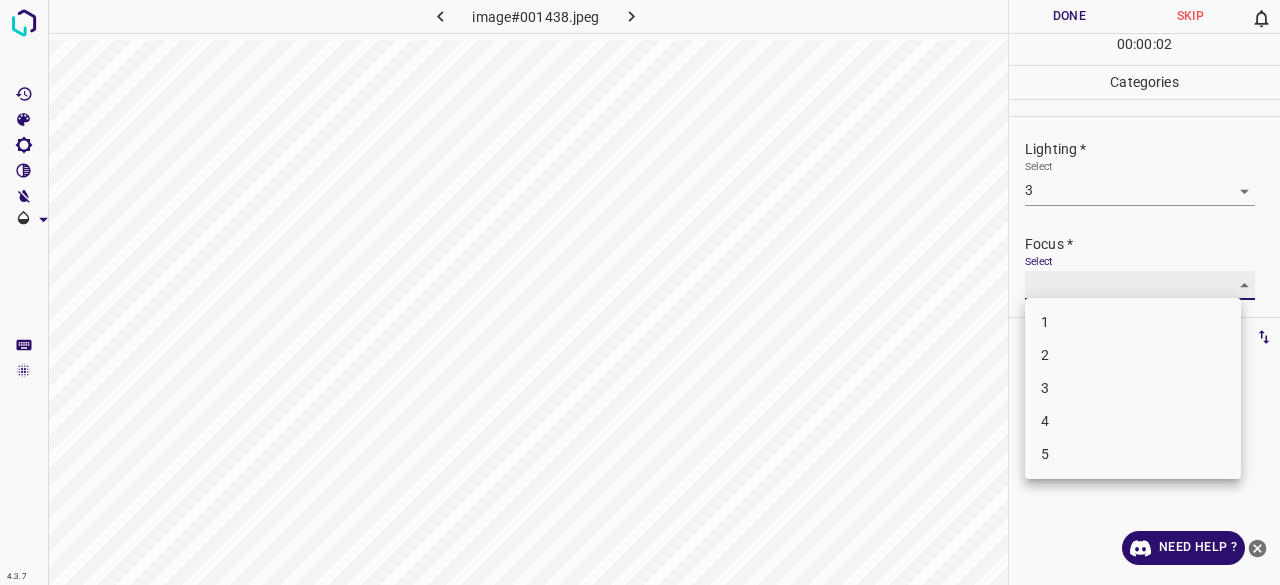 type on "2" 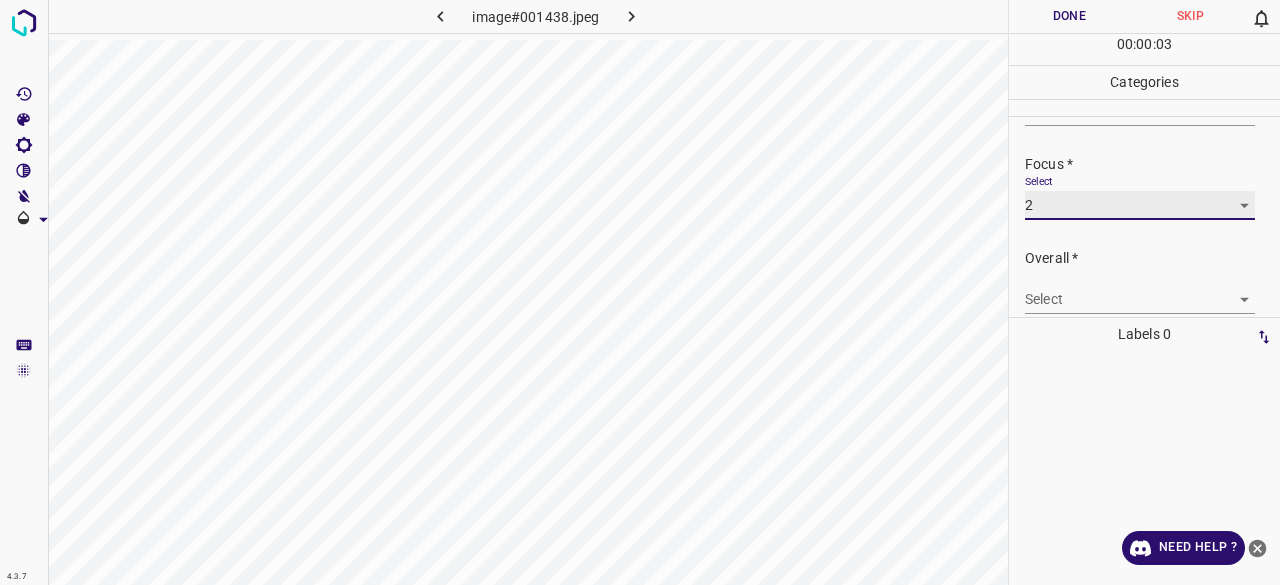 scroll, scrollTop: 98, scrollLeft: 0, axis: vertical 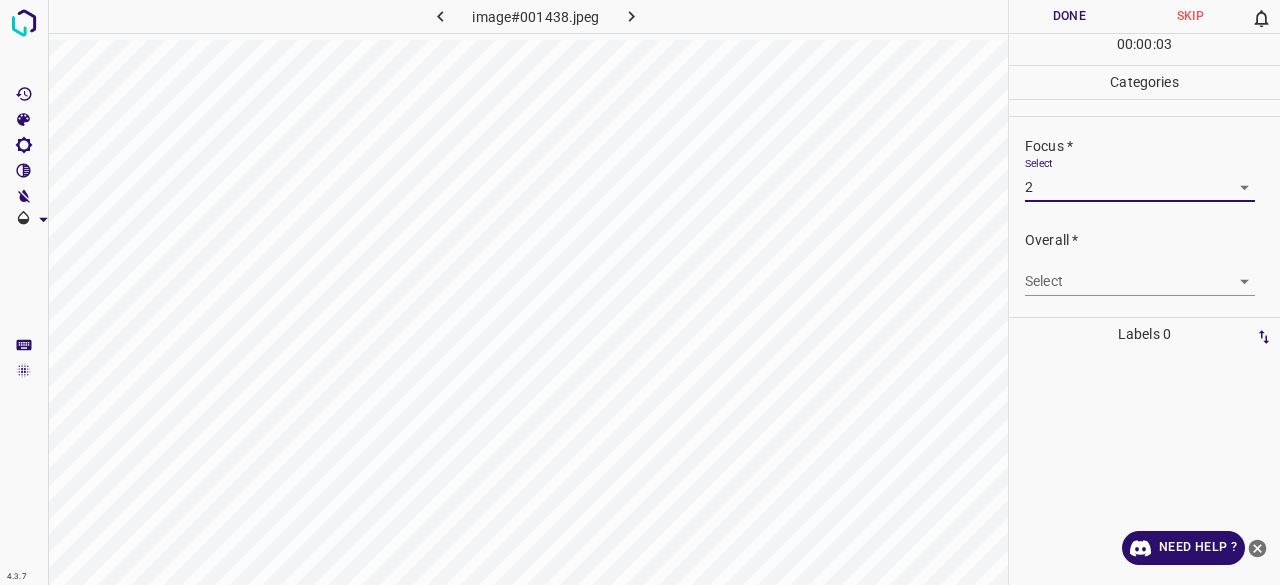 click on "4.3.7 image#[HASH] Done Skip 0 00   : 00   : 03   Categories Lighting *  Select 3 3 Focus *  Select 2 2 Overall *  Select ​ Labels   0 Categories 1 Lighting 2 Focus 3 Overall Tools Space Change between modes (Draw & Edit) I Auto labeling R Restore zoom M Zoom in N Zoom out Delete Delete selecte label Filters Z Restore filters X Saturation filter C Brightness filter V Contrast filter B Gray scale filter General O Download Need Help ? - Text - Hide - Delete" at bounding box center (640, 292) 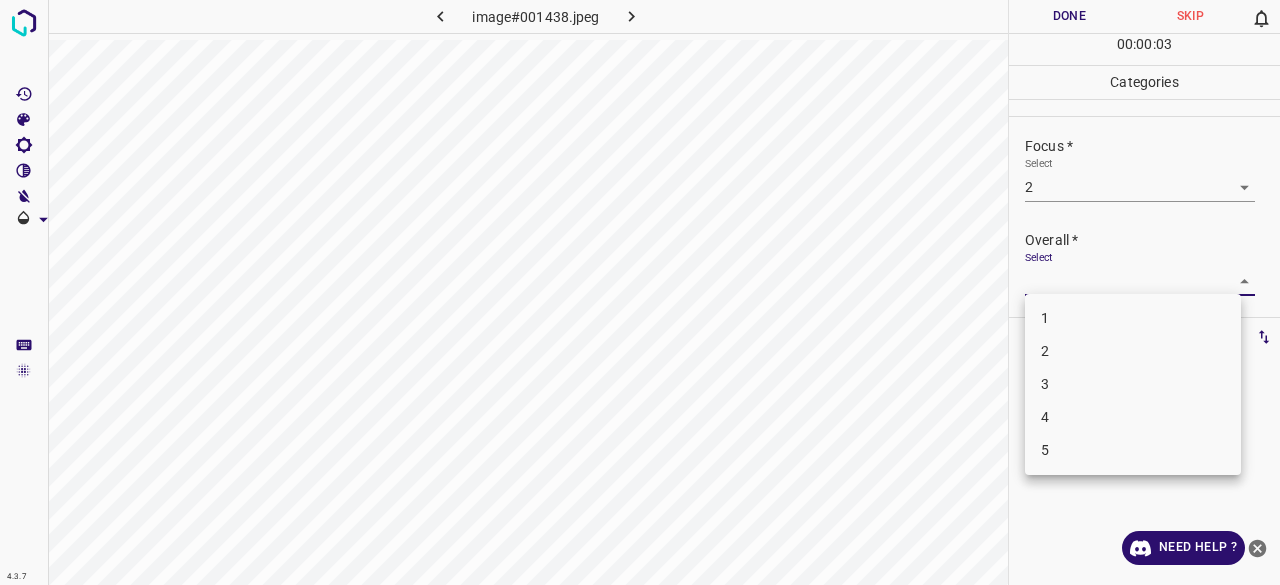 click on "2" at bounding box center [1133, 351] 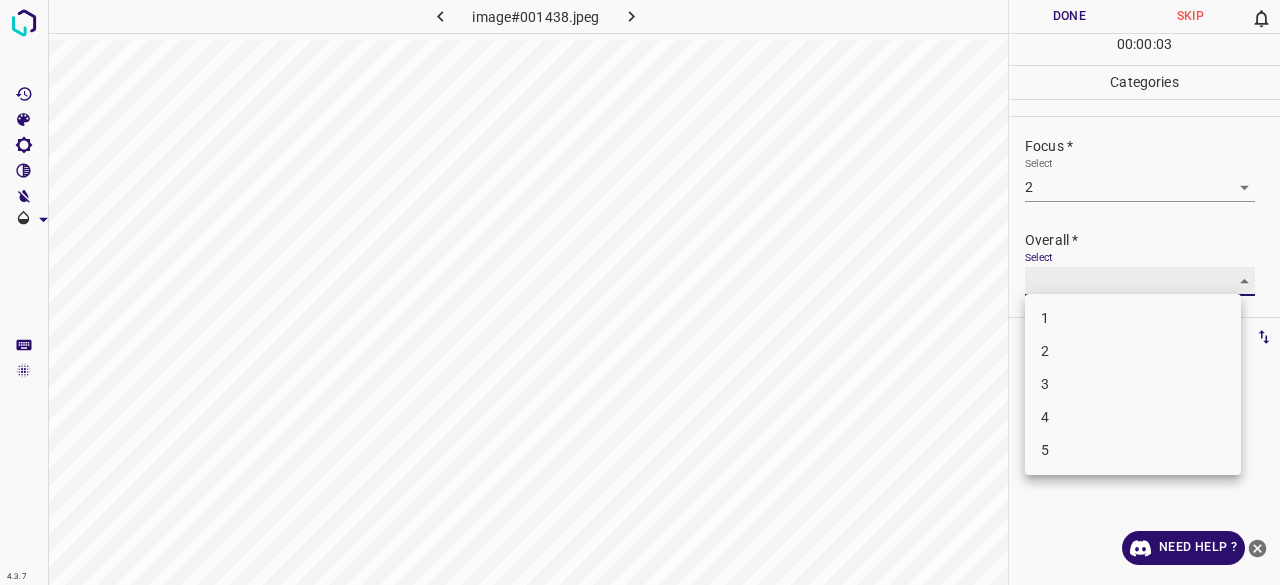type on "2" 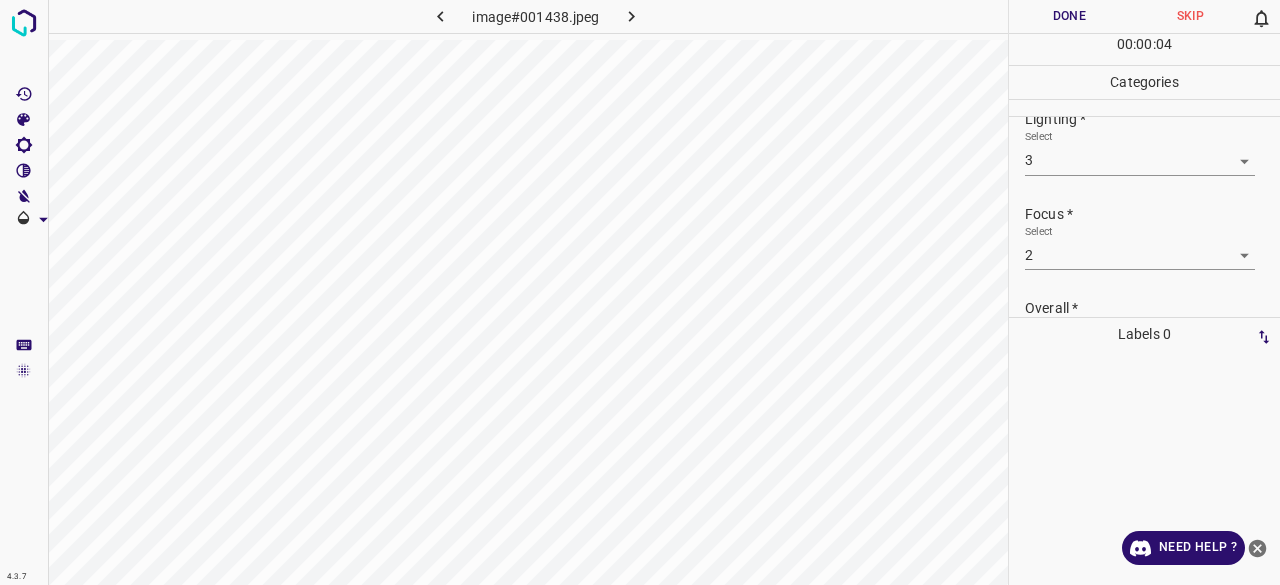 scroll, scrollTop: 0, scrollLeft: 0, axis: both 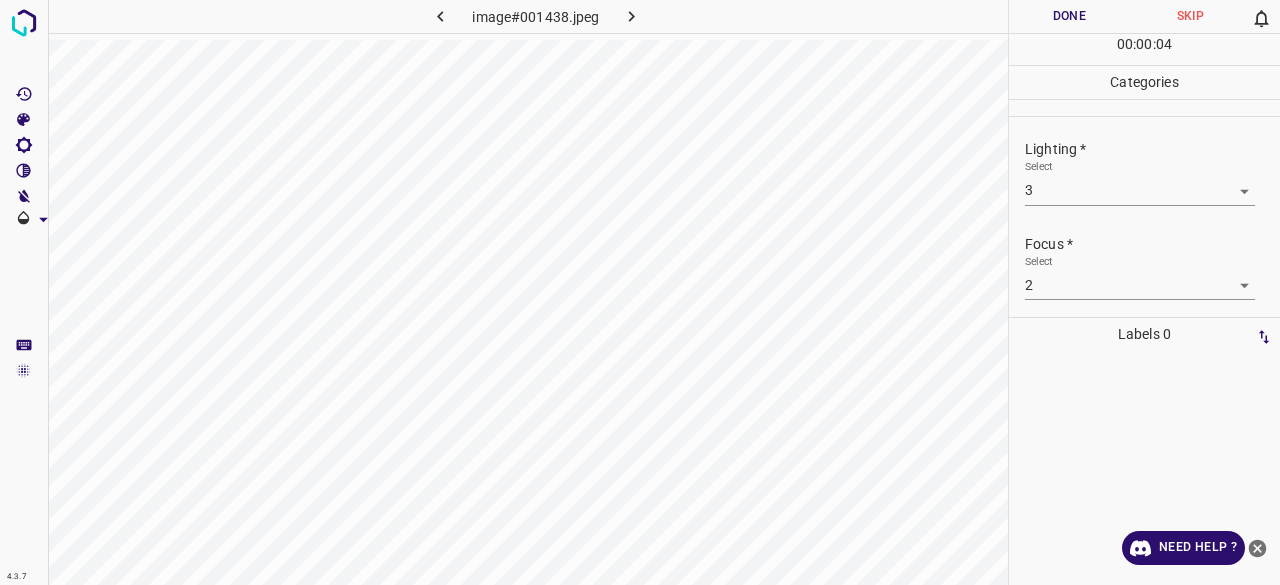 click on "Done" at bounding box center [1069, 16] 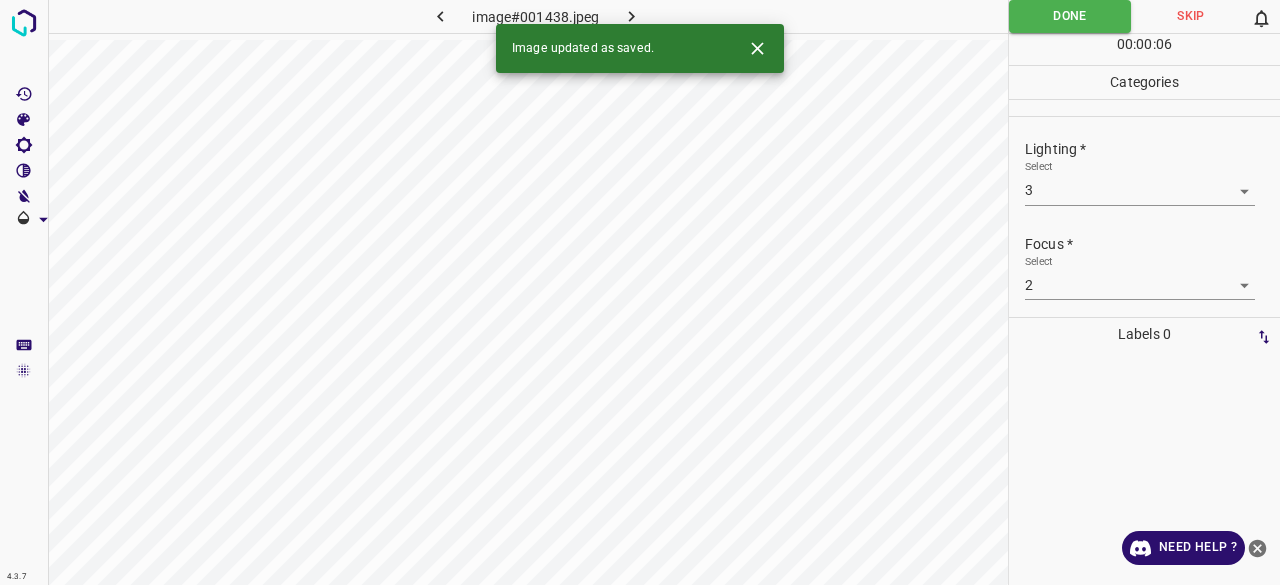 click 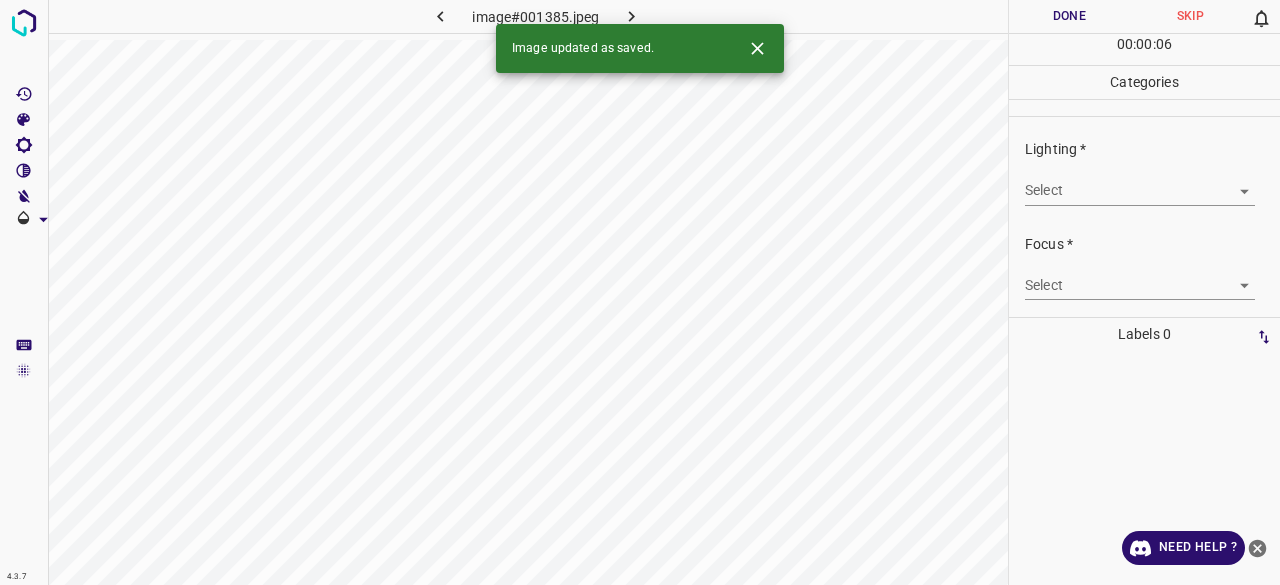 click on "4.3.7 image#001385.jpeg Done Skip 0 00   : 00   : 06   Categories Lighting *  Select ​ Focus *  Select ​ Overall *  Select ​ Labels   0 Categories 1 Lighting 2 Focus 3 Overall Tools Space Change between modes (Draw & Edit) I Auto labeling R Restore zoom M Zoom in N Zoom out Delete Delete selecte label Filters Z Restore filters X Saturation filter C Brightness filter V Contrast filter B Gray scale filter General O Download Image updated as saved. Need Help ? - Text - Hide - Delete" at bounding box center [640, 292] 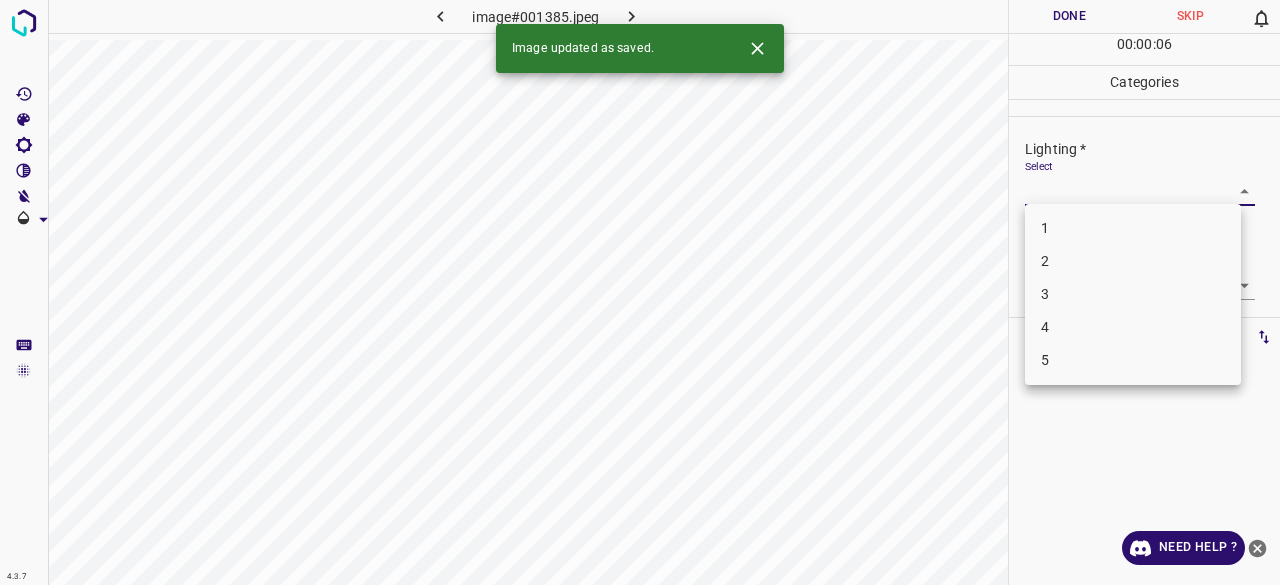 click on "2" at bounding box center [1133, 261] 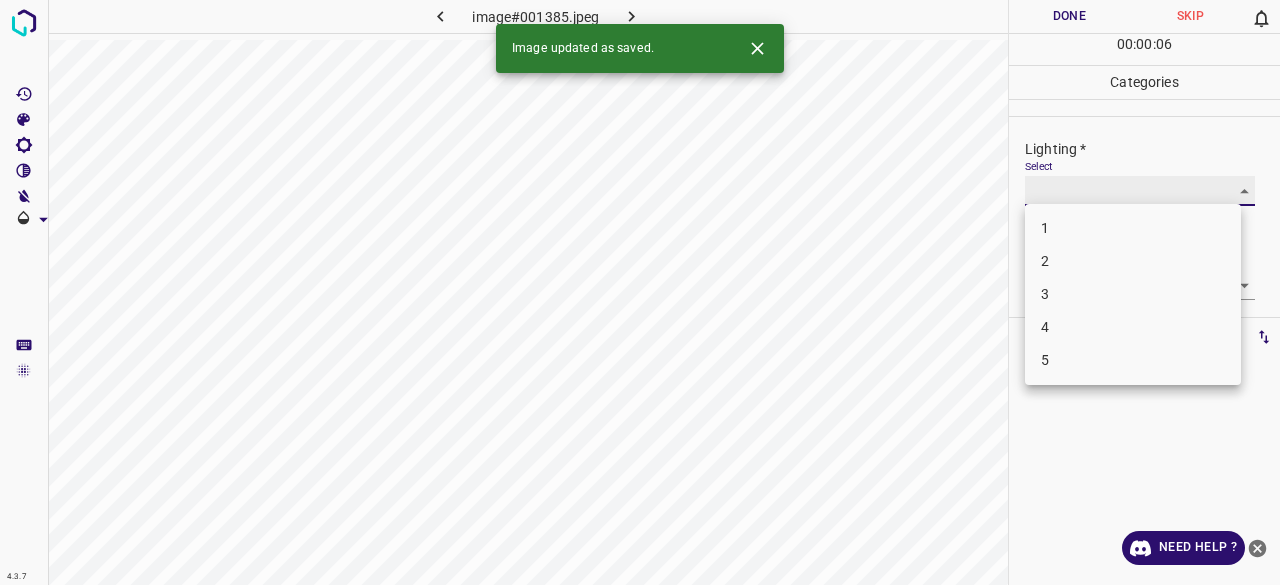 type on "2" 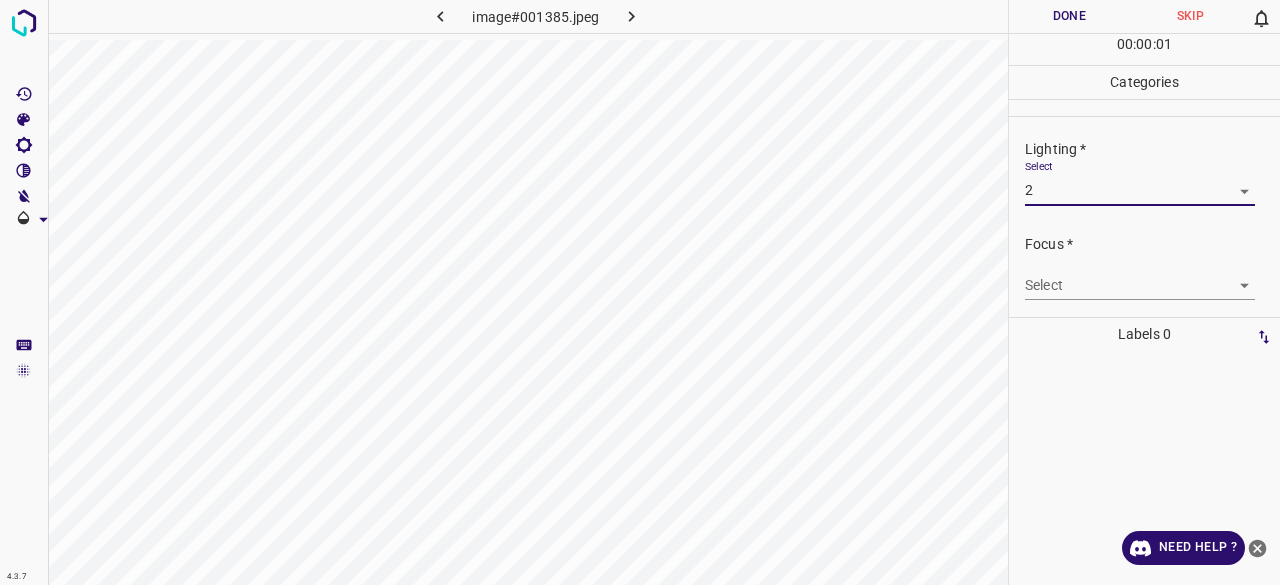 click on "4.3.7 image#[REDACTED].jpeg Done Skip 0 00   : 00   : 01   Categories Lighting *  Select 2 2 Focus *  Select ​ Overall *  Select ​ Labels   0 Categories 1 Lighting 2 Focus 3 Overall Tools Space Change between modes (Draw & Edit) I Auto labeling R Restore zoom M Zoom in N Zoom out Delete Delete selecte label Filters Z Restore filters X Saturation filter C Brightness filter V Contrast filter B Gray scale filter General O Download Need Help ? - Text - Hide - Delete 1 2 3 4 5" at bounding box center (640, 292) 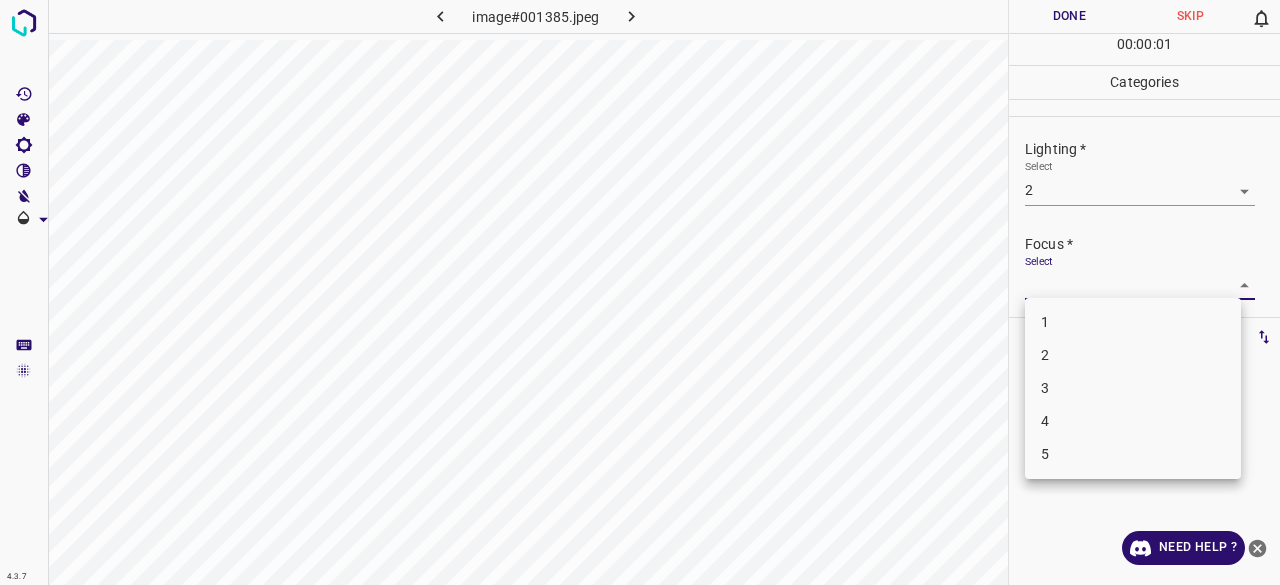 click on "2" at bounding box center (1133, 355) 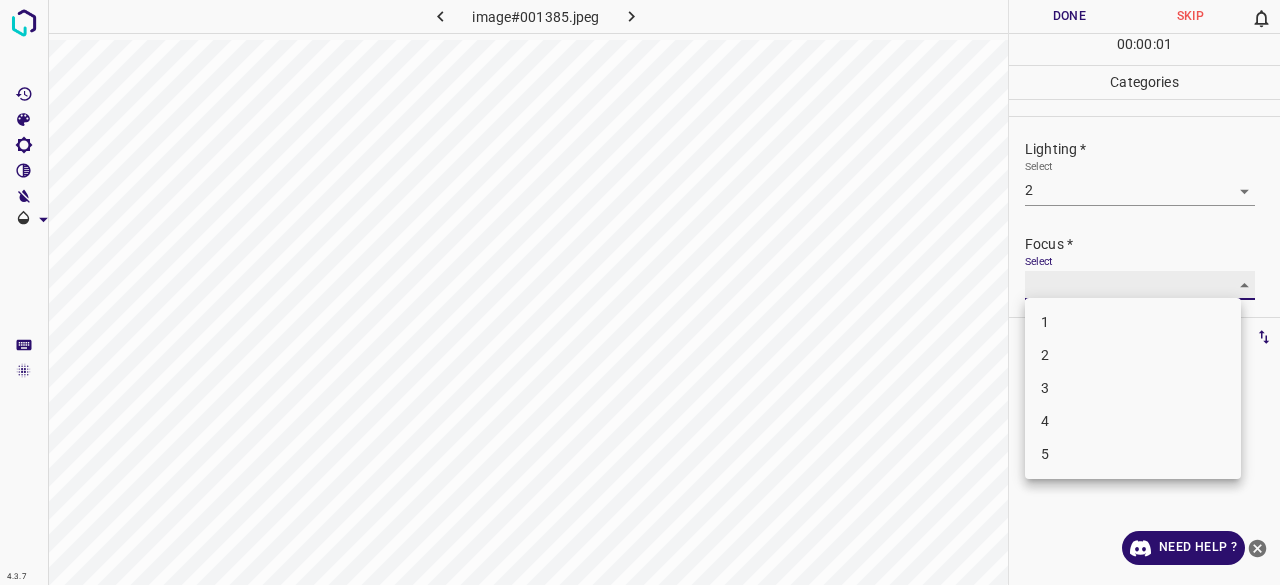 type on "2" 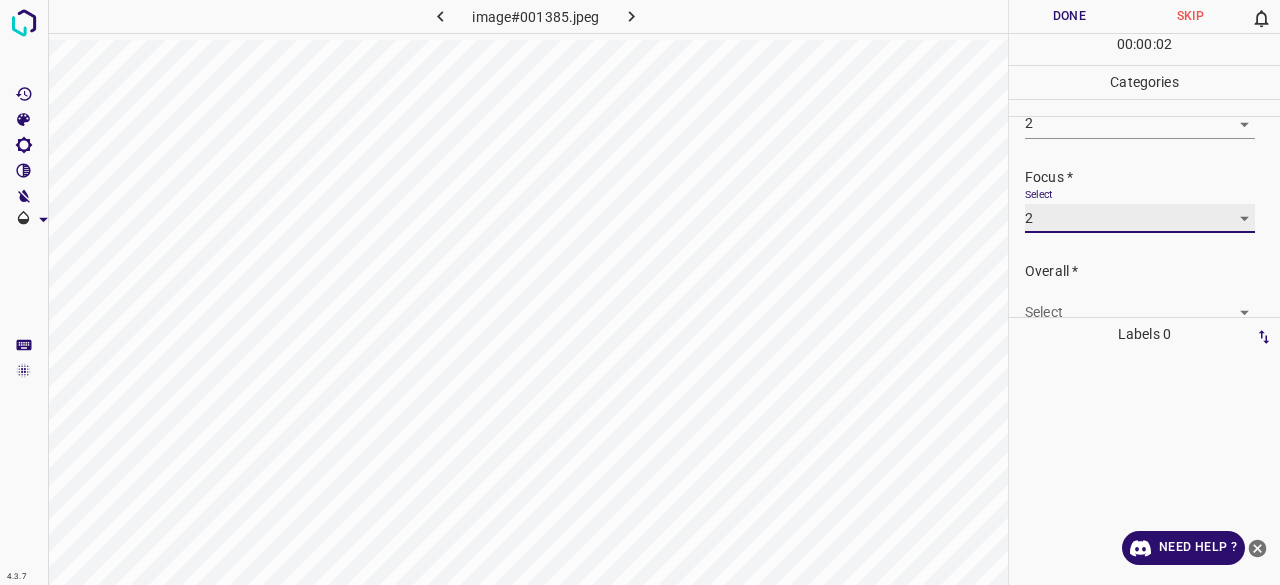 scroll, scrollTop: 98, scrollLeft: 0, axis: vertical 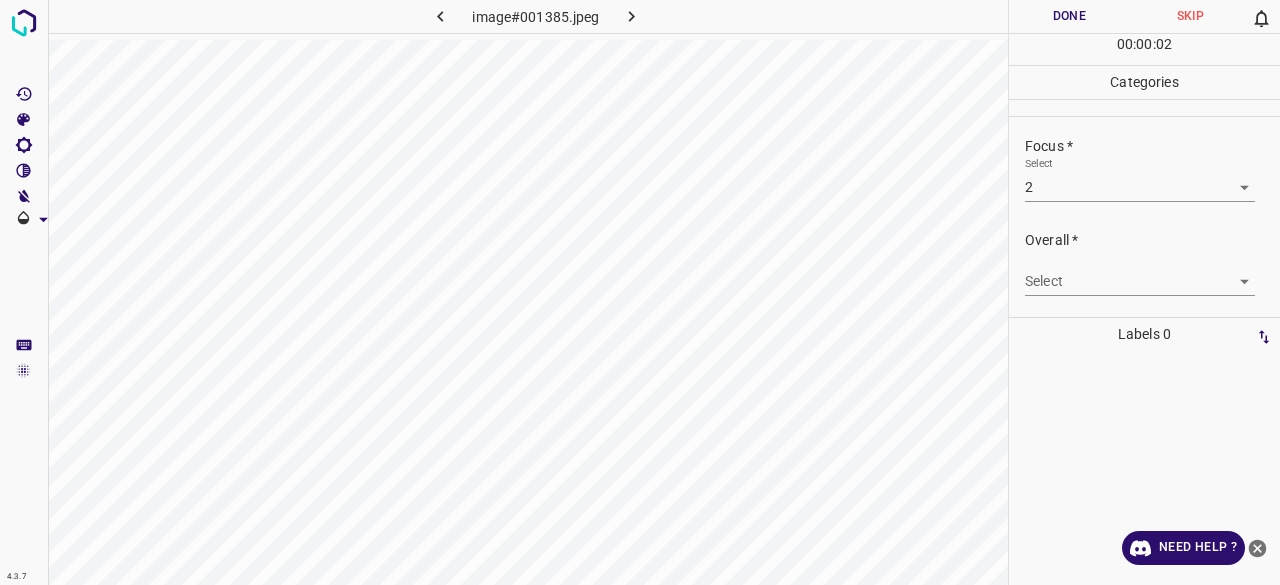 click on "Select ​" at bounding box center (1140, 273) 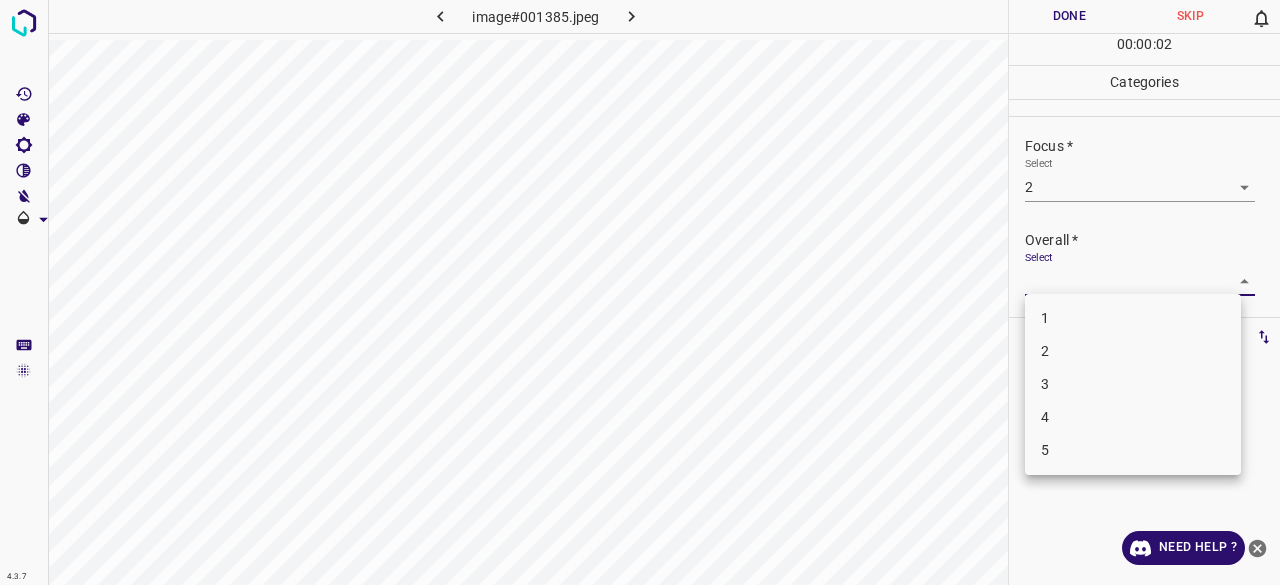 click on "4.3.7 image#001385.jpeg Done Skip 0 00   : 00   : 02   Categories Lighting *  Select 2 2 Focus *  Select 2 2 Overall *  Select ​ Labels   0 Categories 1 Lighting 2 Focus 3 Overall Tools Space Change between modes (Draw & Edit) I Auto labeling R Restore zoom M Zoom in N Zoom out Delete Delete selecte label Filters Z Restore filters X Saturation filter C Brightness filter V Contrast filter B Gray scale filter General O Download Need Help ? - Text - Hide - Delete 1 2 3 4 5" at bounding box center (640, 292) 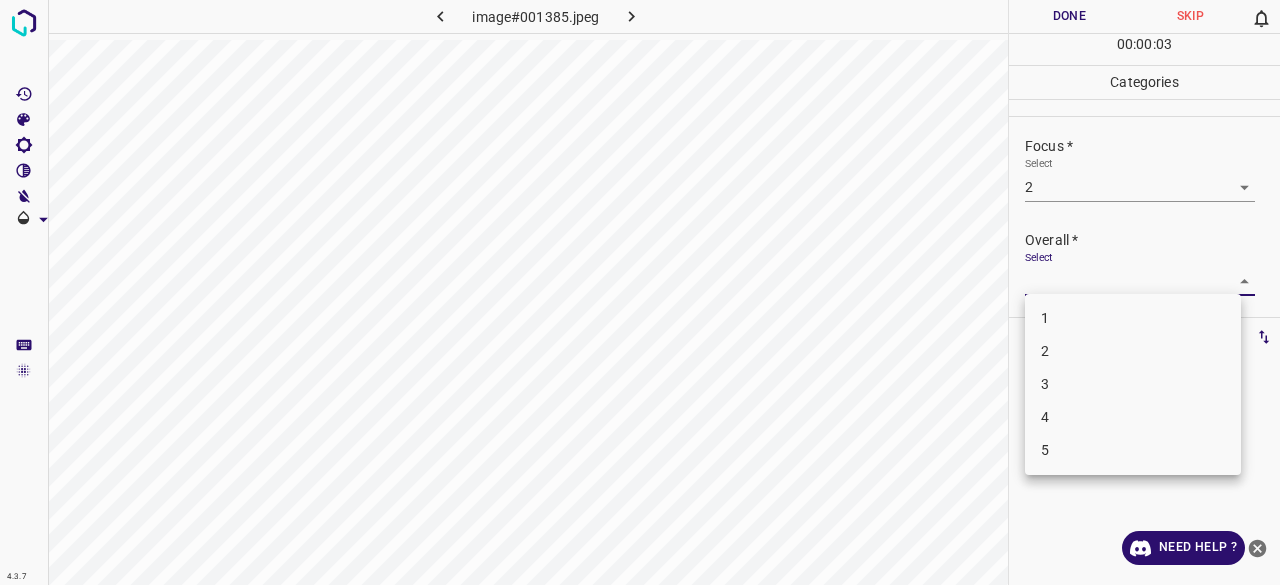 click on "2" at bounding box center [1133, 351] 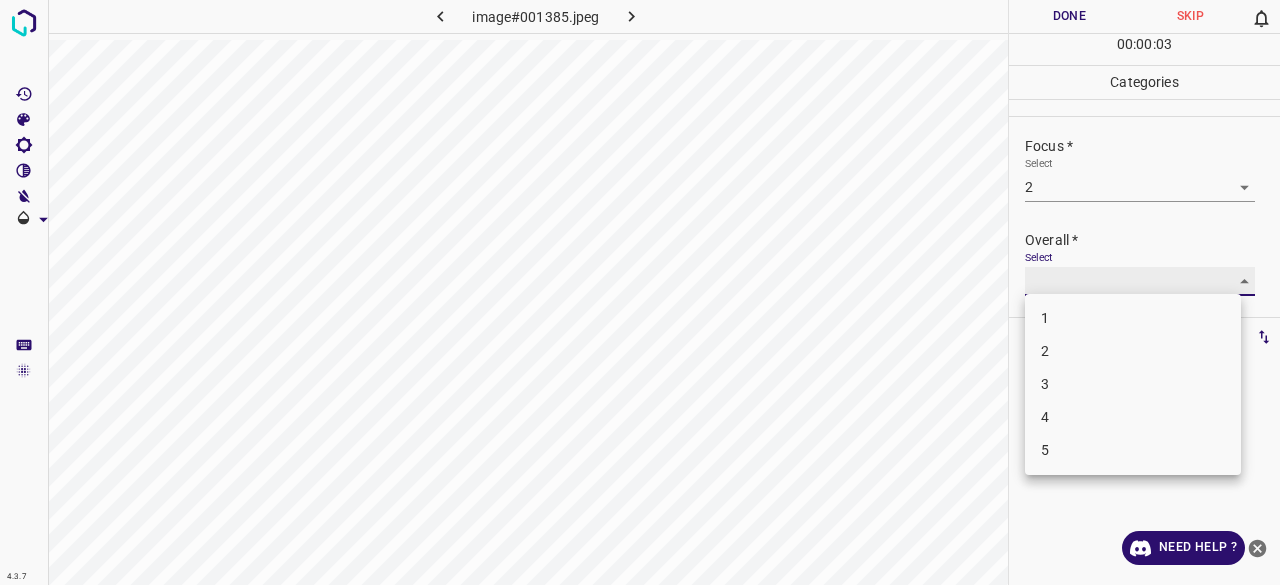 type on "2" 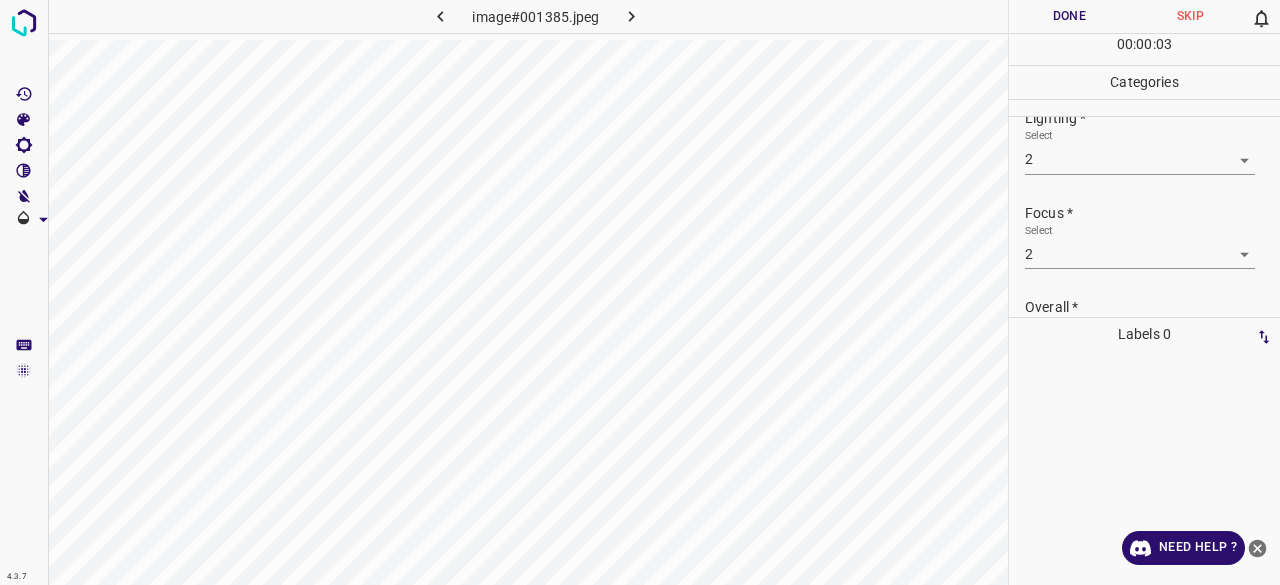 scroll, scrollTop: 0, scrollLeft: 0, axis: both 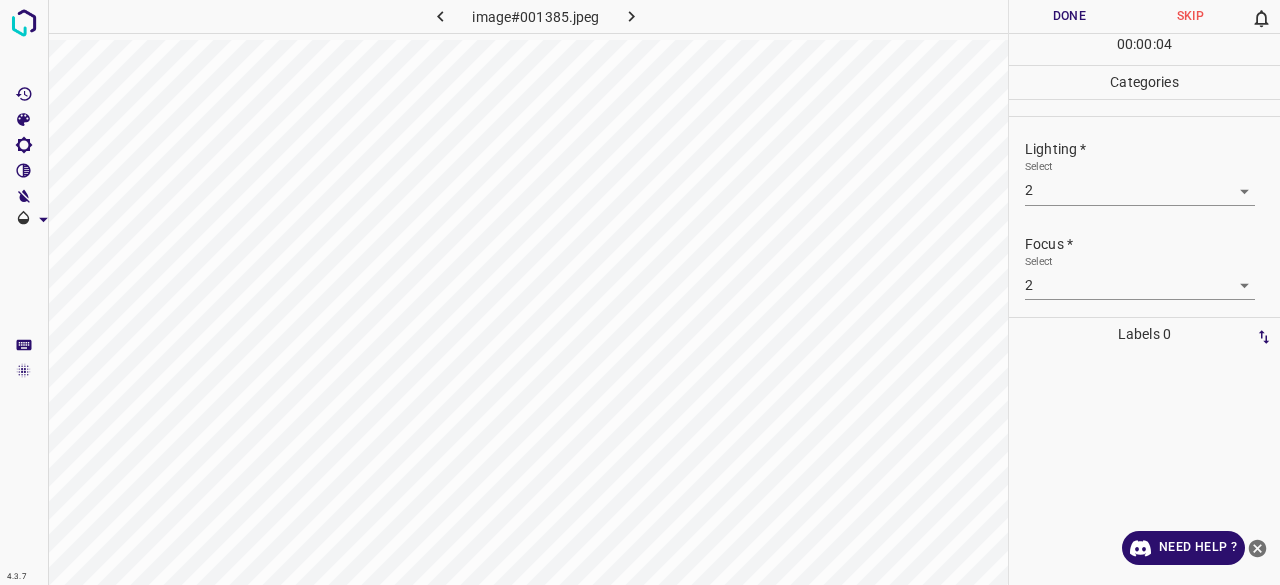 click on "Done" at bounding box center (1069, 16) 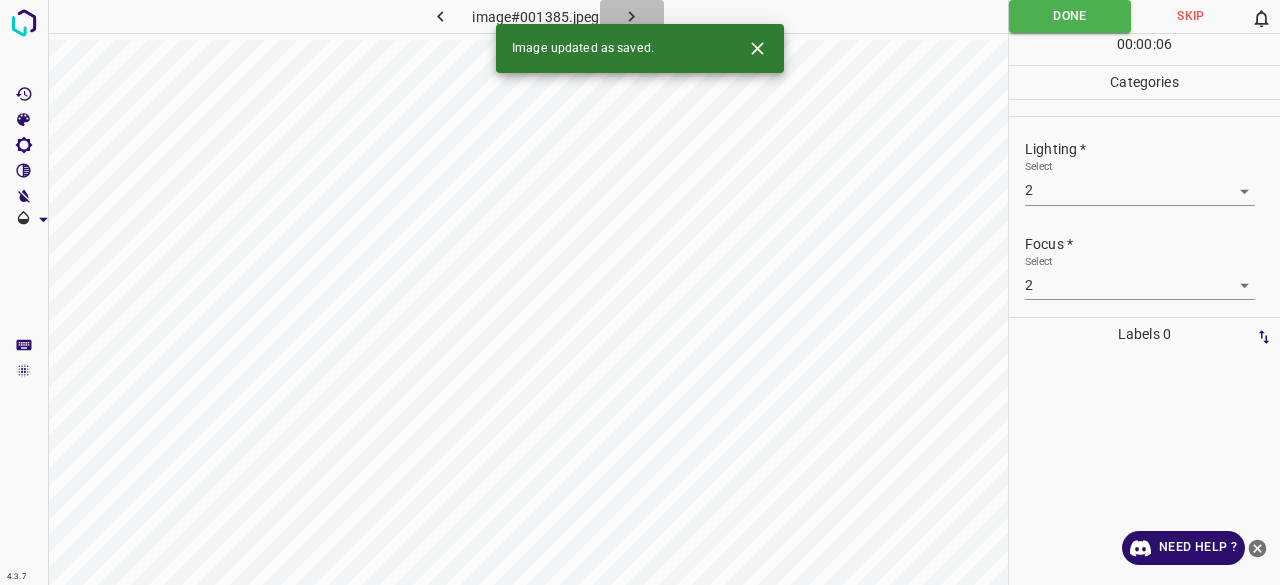 click at bounding box center (632, 16) 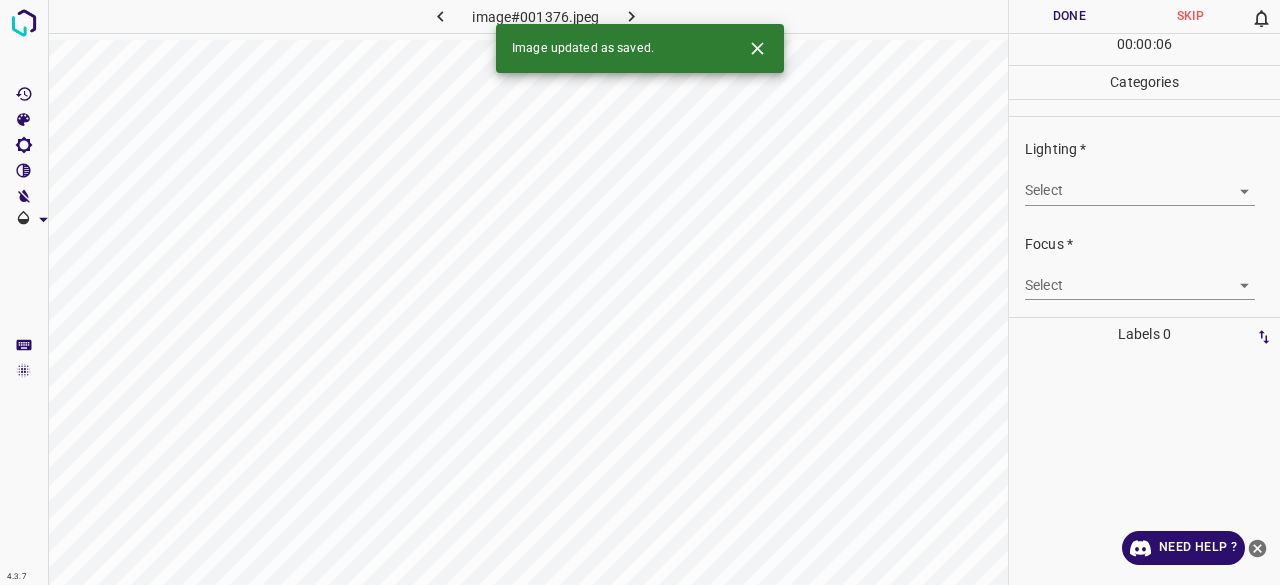 drag, startPoint x: 1043, startPoint y: 169, endPoint x: 1046, endPoint y: 188, distance: 19.235384 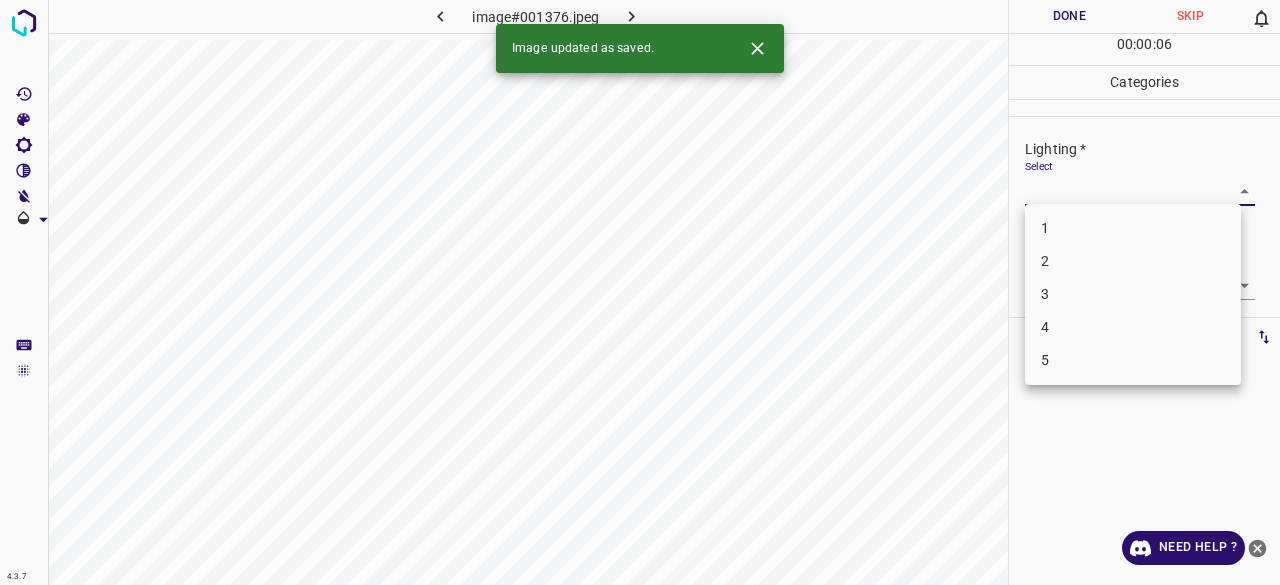 drag, startPoint x: 1056, startPoint y: 265, endPoint x: 1074, endPoint y: 245, distance: 26.907248 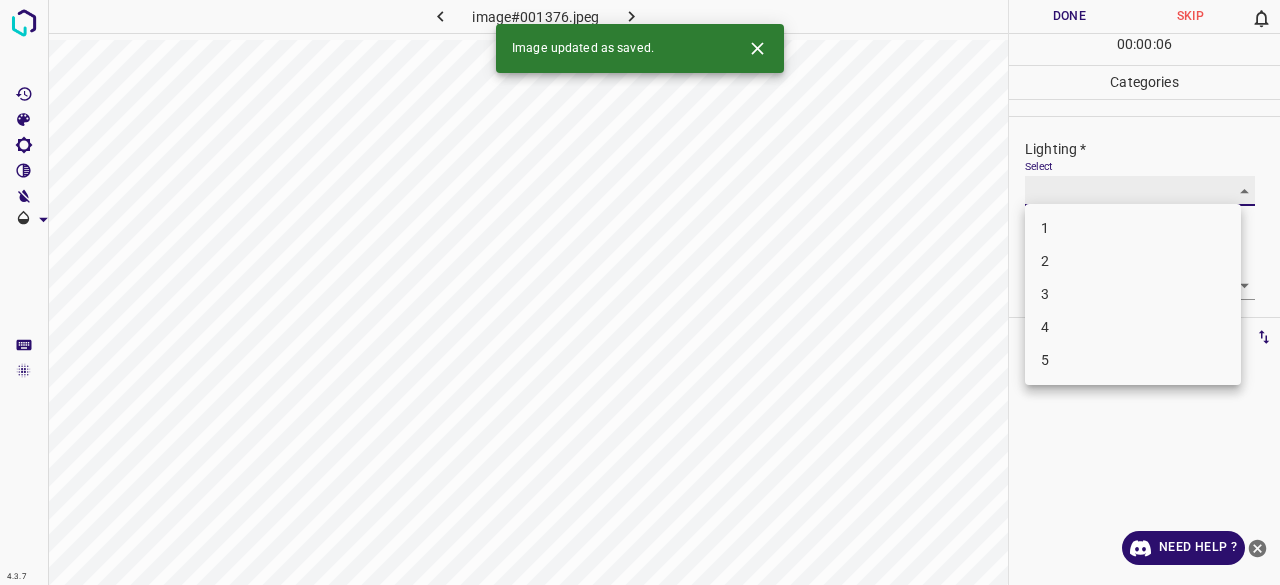 type on "2" 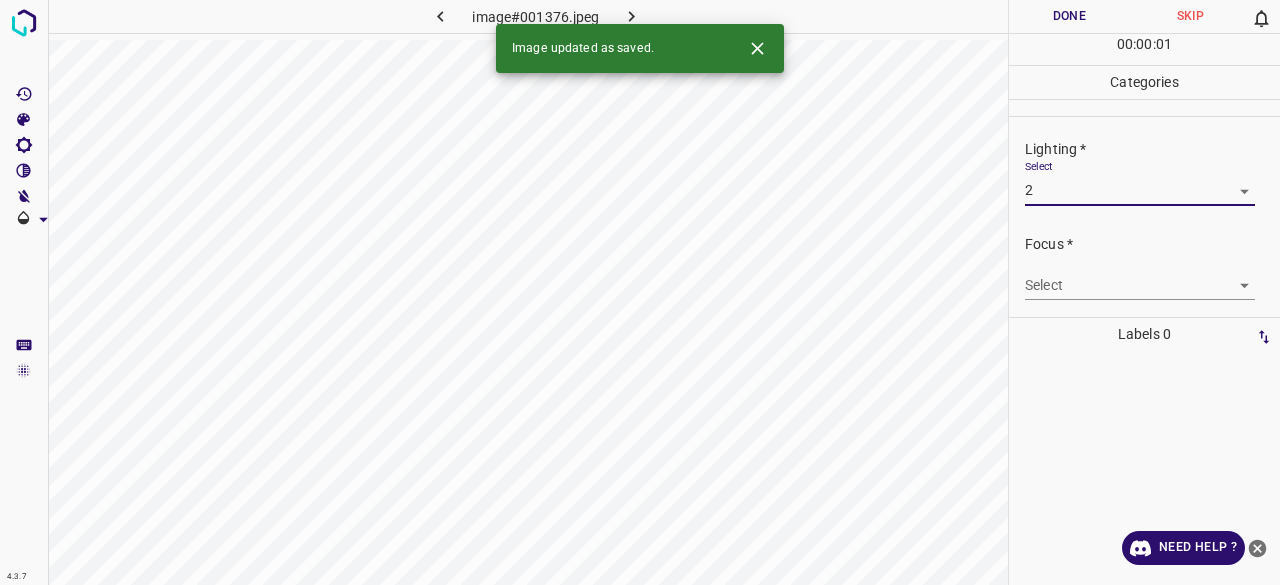 click on "4.3.7 image#001376.jpeg Done Skip 0 00   : 00   : 01   Categories Lighting *  Select 2 2 Focus *  Select ​ Overall *  Select ​ Labels   0 Categories 1 Lighting 2 Focus 3 Overall Tools Space Change between modes (Draw & Edit) I Auto labeling R Restore zoom M Zoom in N Zoom out Delete Delete selecte label Filters Z Restore filters X Saturation filter C Brightness filter V Contrast filter B Gray scale filter General O Download Image updated as saved. Need Help ? - Text - Hide - Delete" at bounding box center (640, 292) 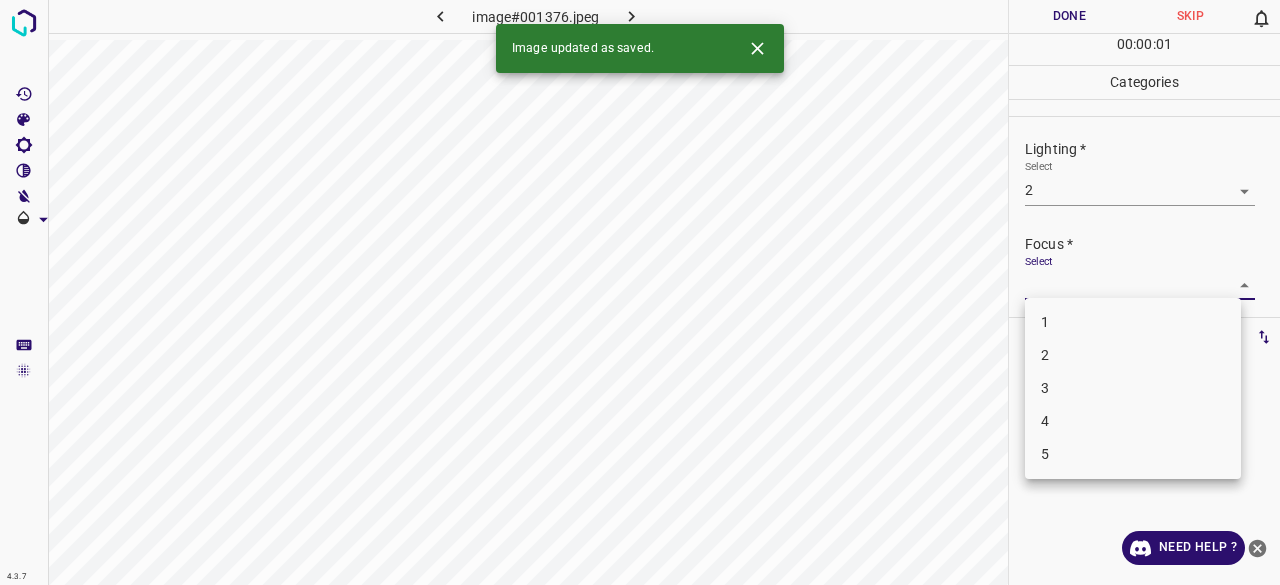 click on "2" at bounding box center (1133, 355) 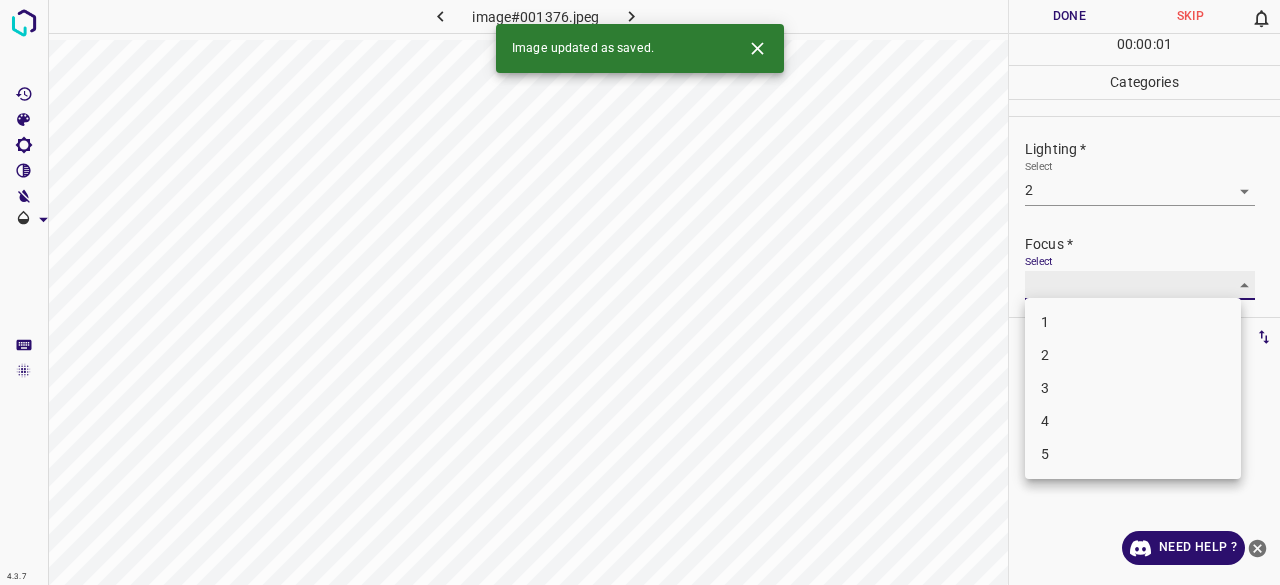 type on "2" 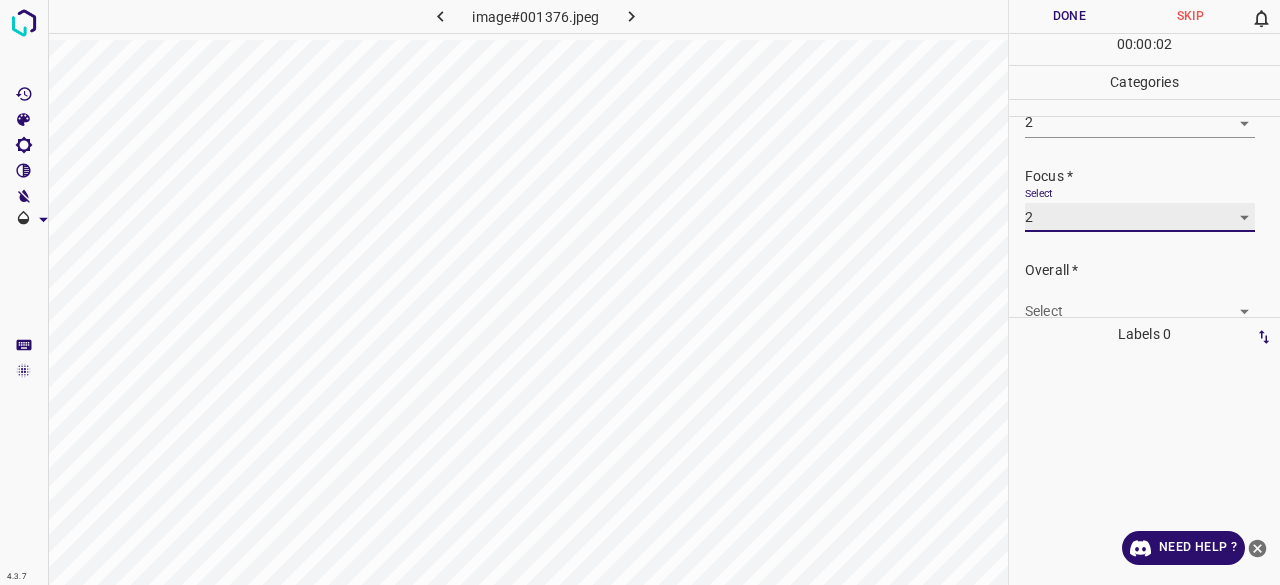 scroll, scrollTop: 98, scrollLeft: 0, axis: vertical 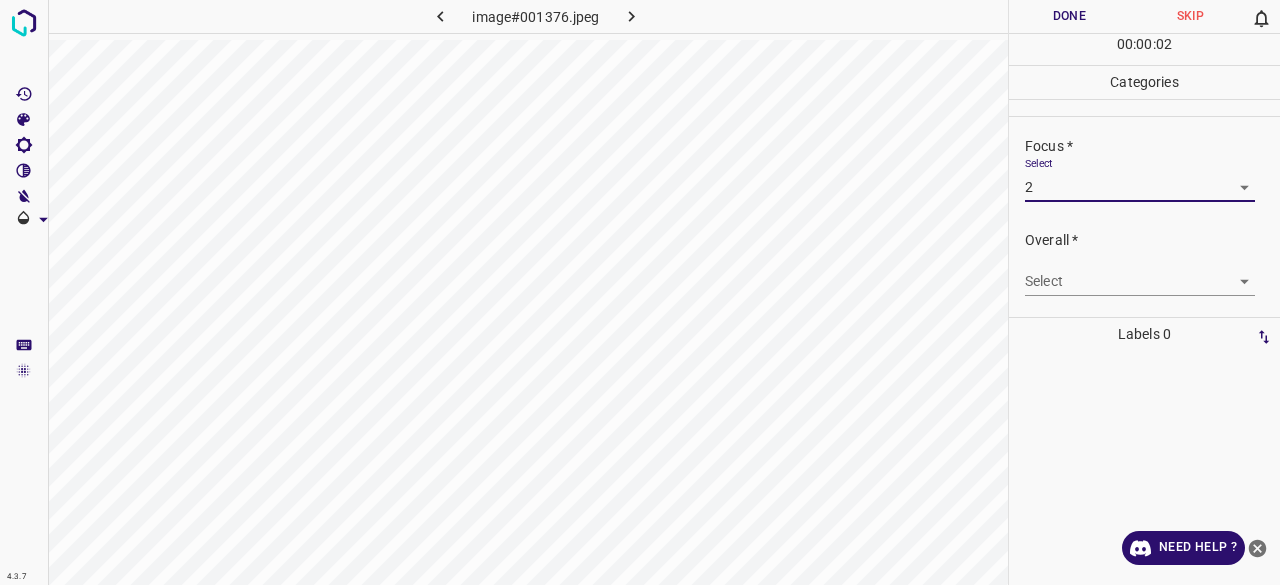 click on "Overall *" at bounding box center [1152, 240] 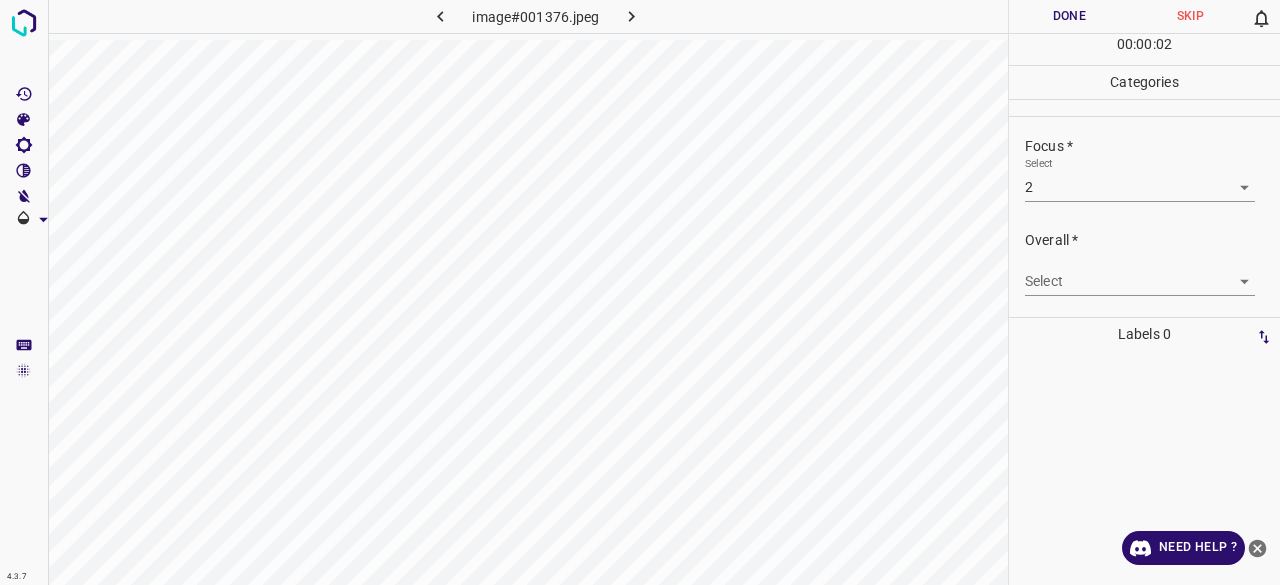 click on "Select ​" at bounding box center [1140, 273] 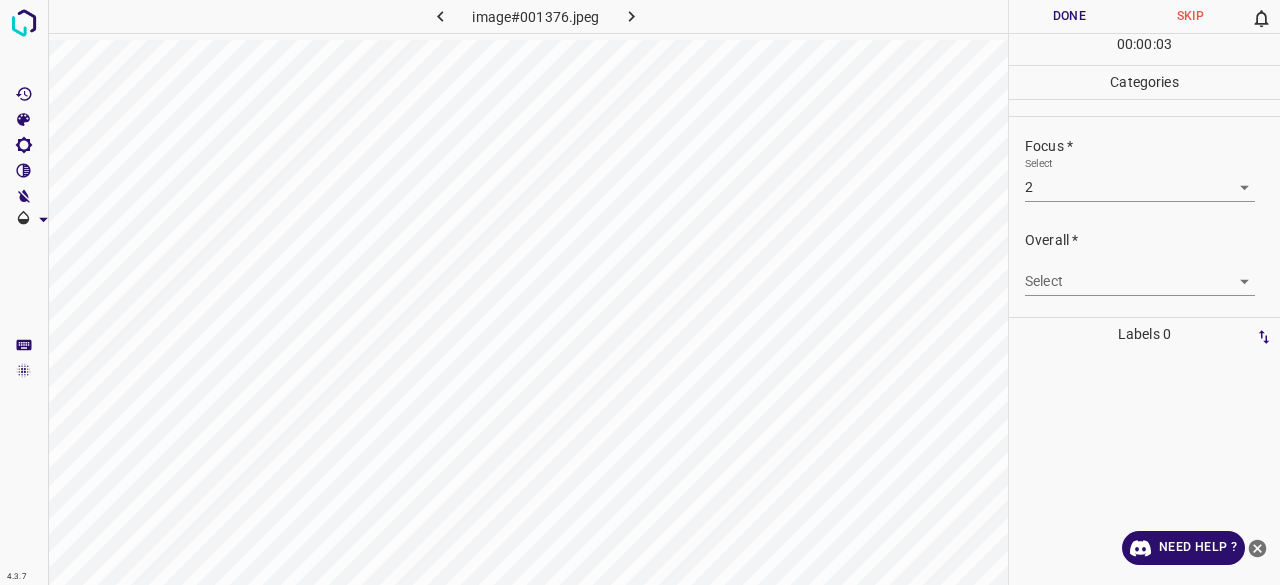 click on "Overall *  Select ​" at bounding box center [1144, 263] 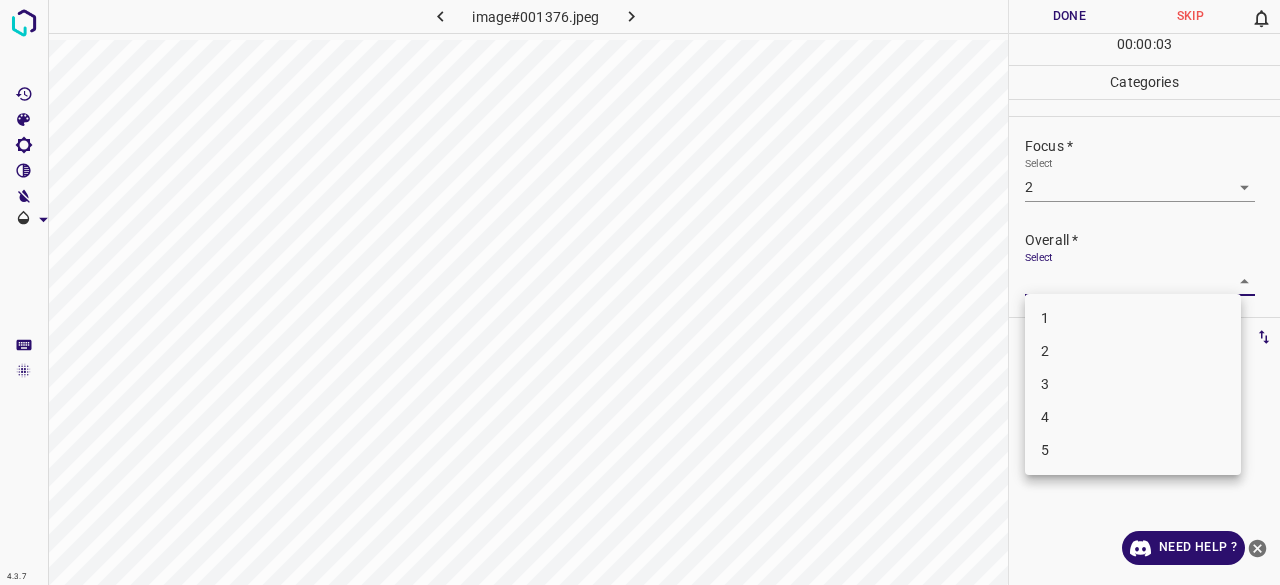 click on "4.3.7 image#[HASH] Done Skip 0 00   : 00   : 03   Categories Lighting *  Select 2 2 Focus *  Select 2 2 Overall *  Select ​ Labels   0 Categories 1 Lighting 2 Focus 3 Overall Tools Space Change between modes (Draw & Edit) I Auto labeling R Restore zoom M Zoom in N Zoom out Delete Delete selecte label Filters Z Restore filters X Saturation filter C Brightness filter V Contrast filter B Gray scale filter General O Download Need Help ? - Text - Hide - Delete 1 2 3 4 5" at bounding box center [640, 292] 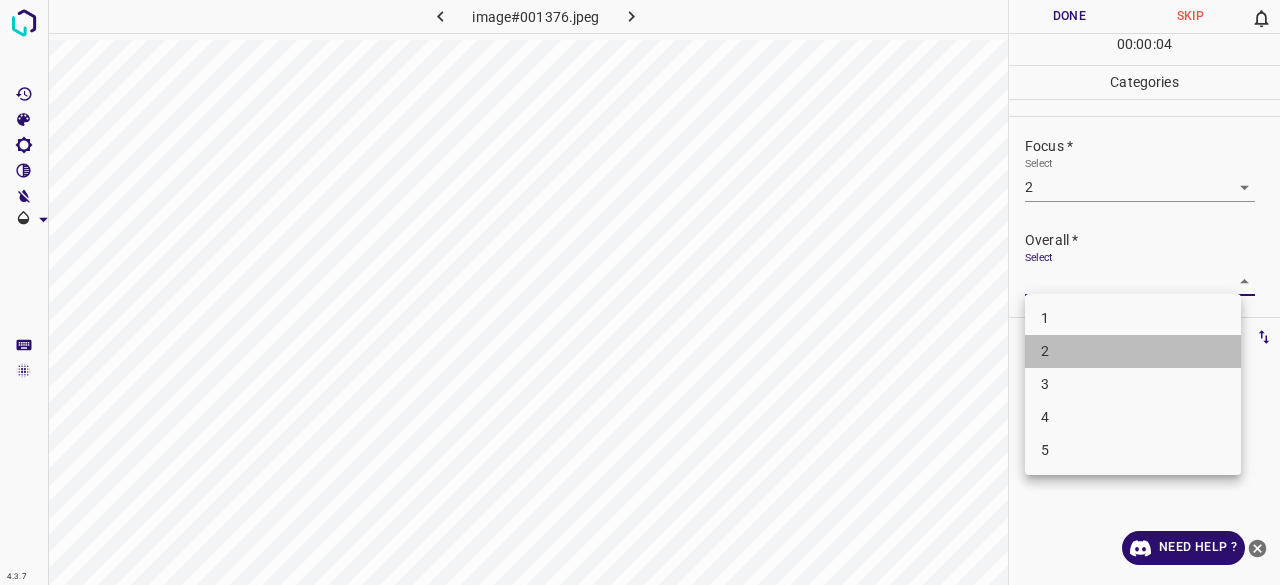 click on "2" at bounding box center (1133, 351) 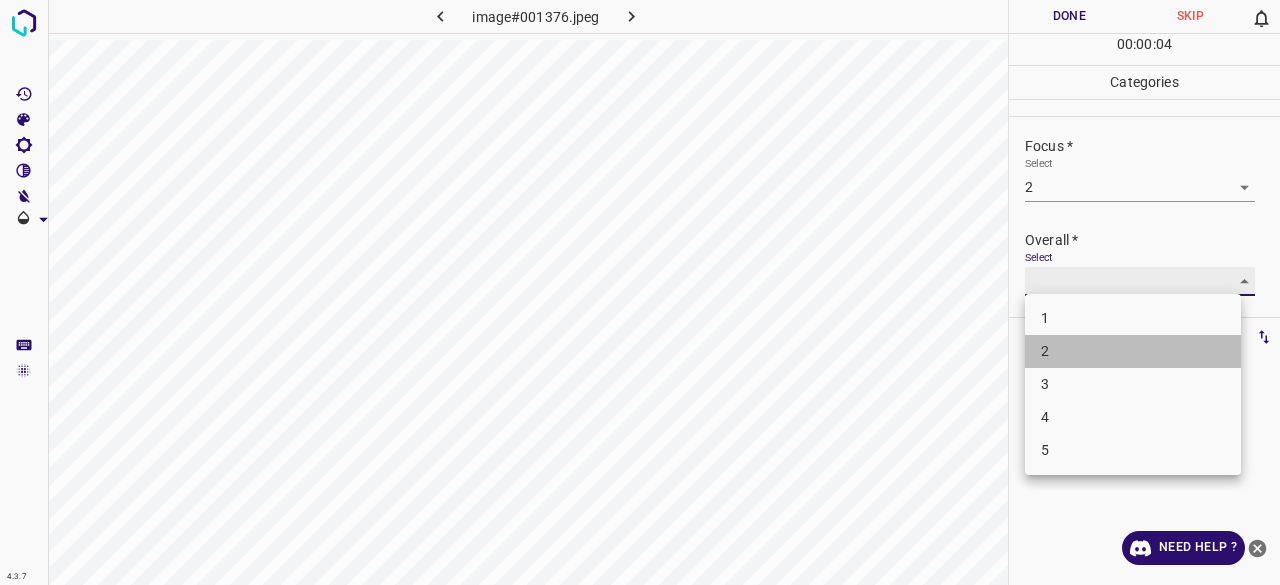 type on "2" 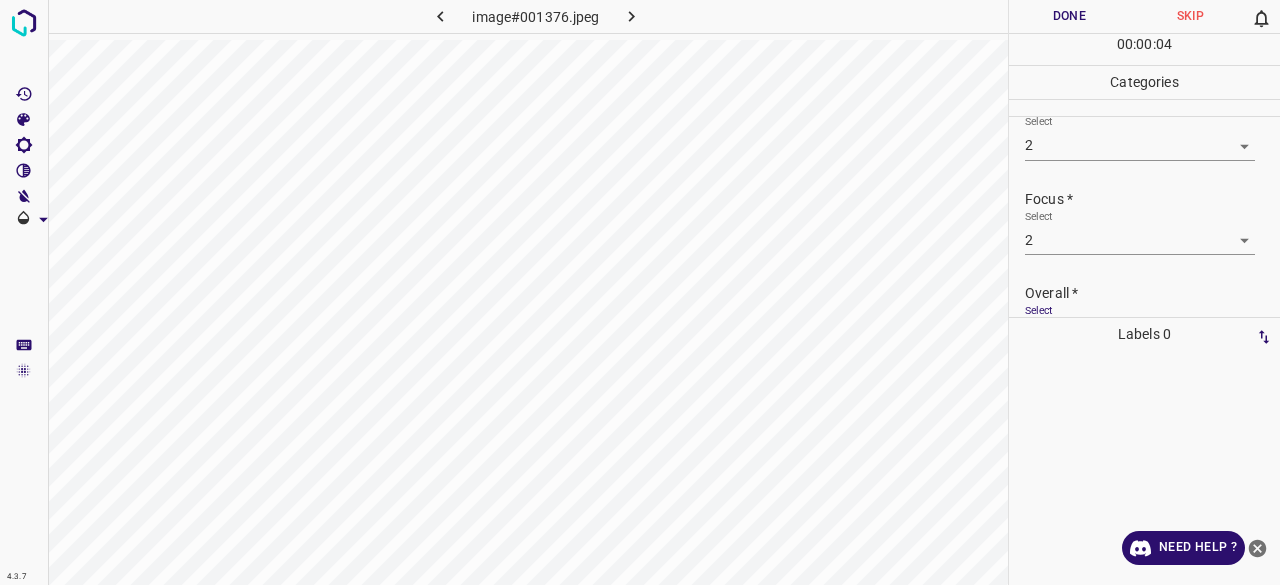scroll, scrollTop: 0, scrollLeft: 0, axis: both 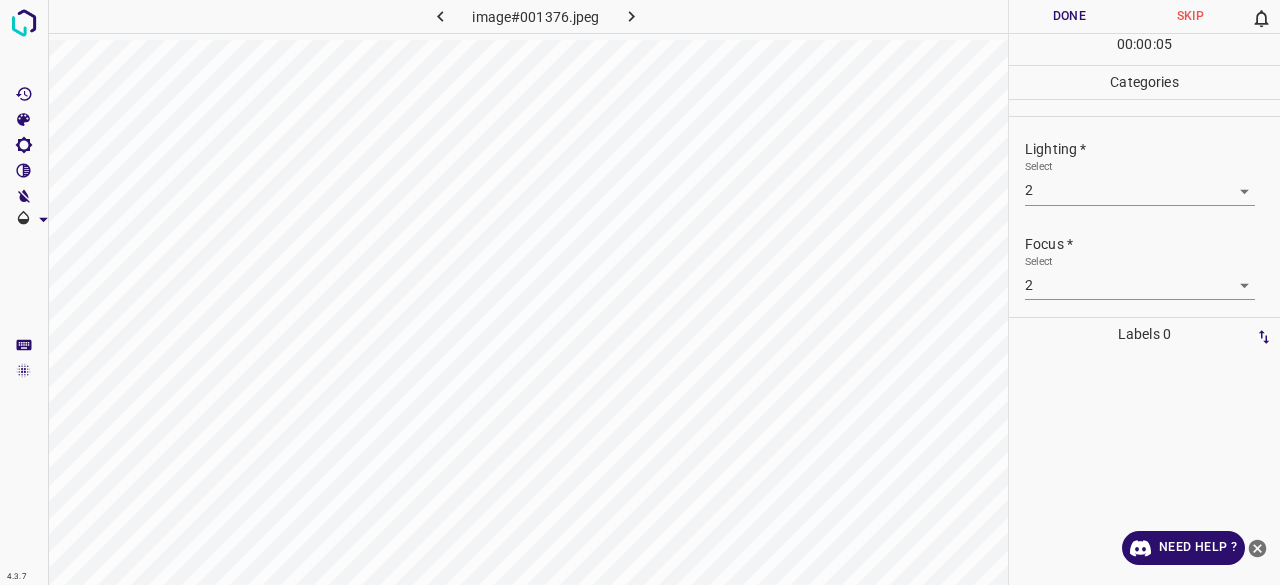 click on "00   : 00   : 05" at bounding box center [1144, 49] 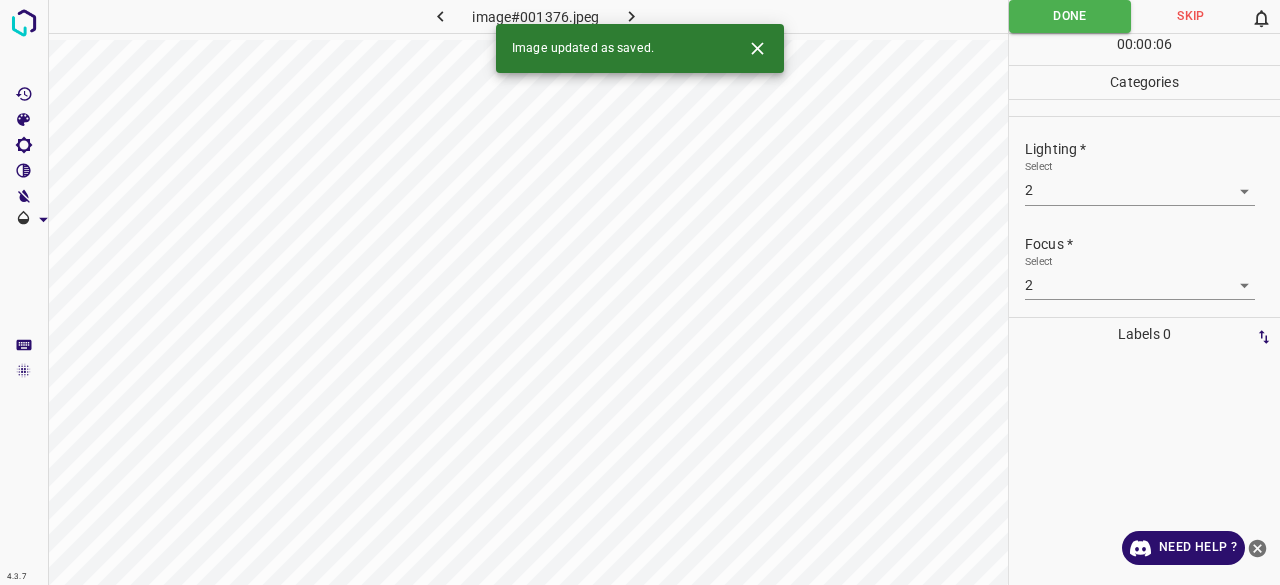 click at bounding box center [632, 16] 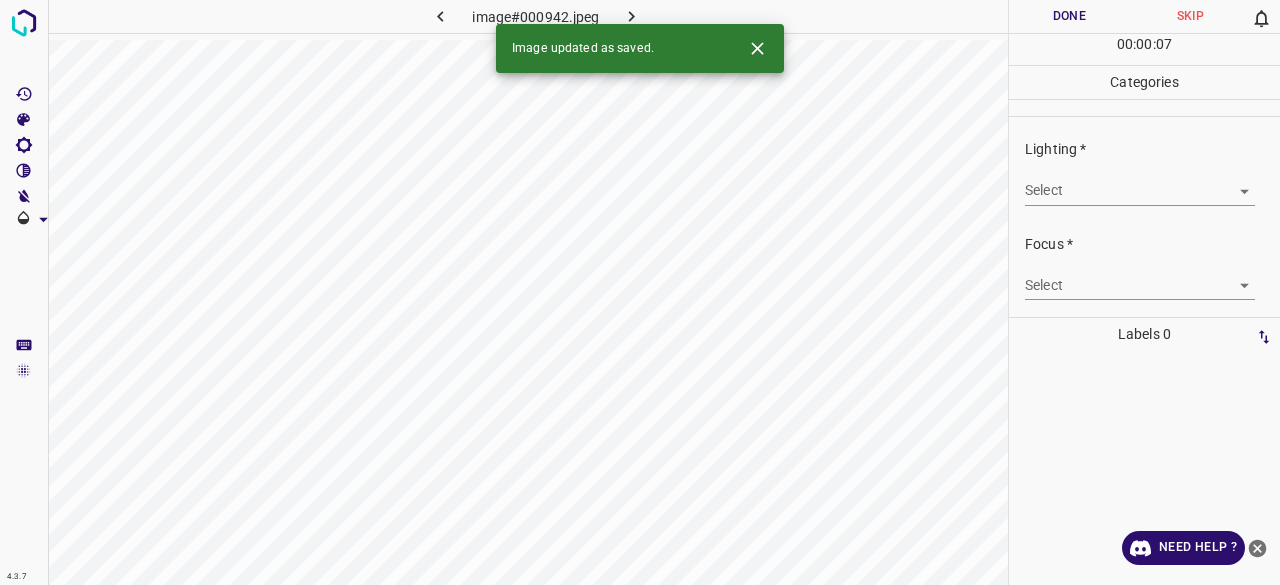 click on "4.3.7 image#000942.jpeg Done Skip 0 00   : 00   : 07   Categories Lighting *  Select ​ Focus *  Select ​ Overall *  Select ​ Labels   0 Categories 1 Lighting 2 Focus 3 Overall Tools Space Change between modes (Draw & Edit) I Auto labeling R Restore zoom M Zoom in N Zoom out Delete Delete selecte label Filters Z Restore filters X Saturation filter C Brightness filter V Contrast filter B Gray scale filter General O Download Image updated as saved. Need Help ? - Text - Hide - Delete" at bounding box center [640, 292] 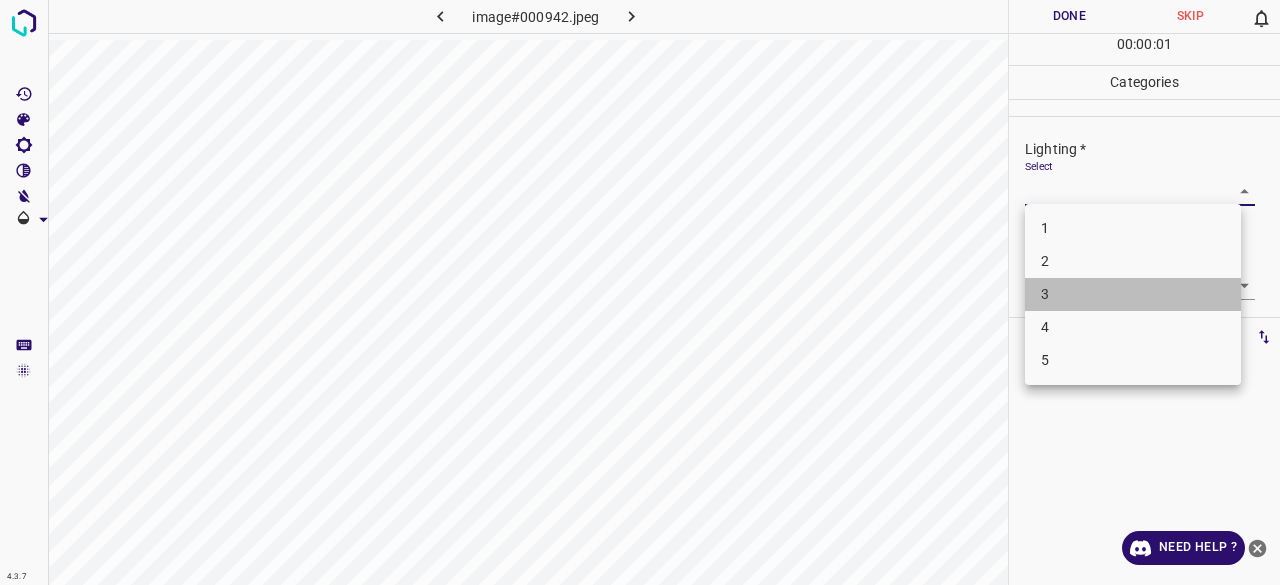click on "3" at bounding box center [1133, 294] 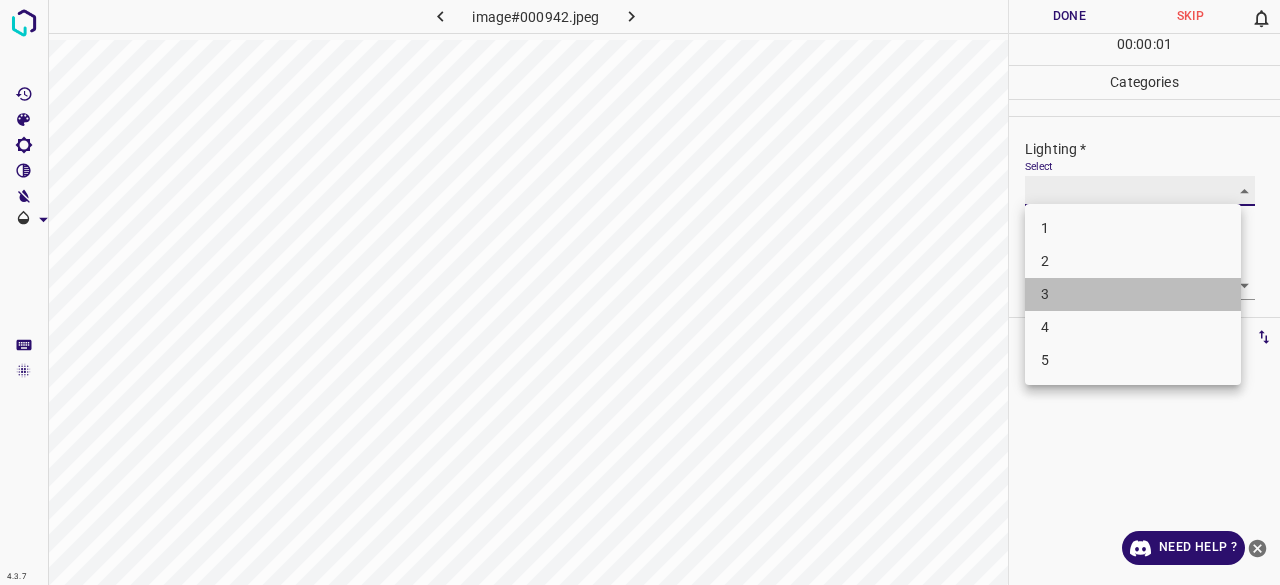 type on "3" 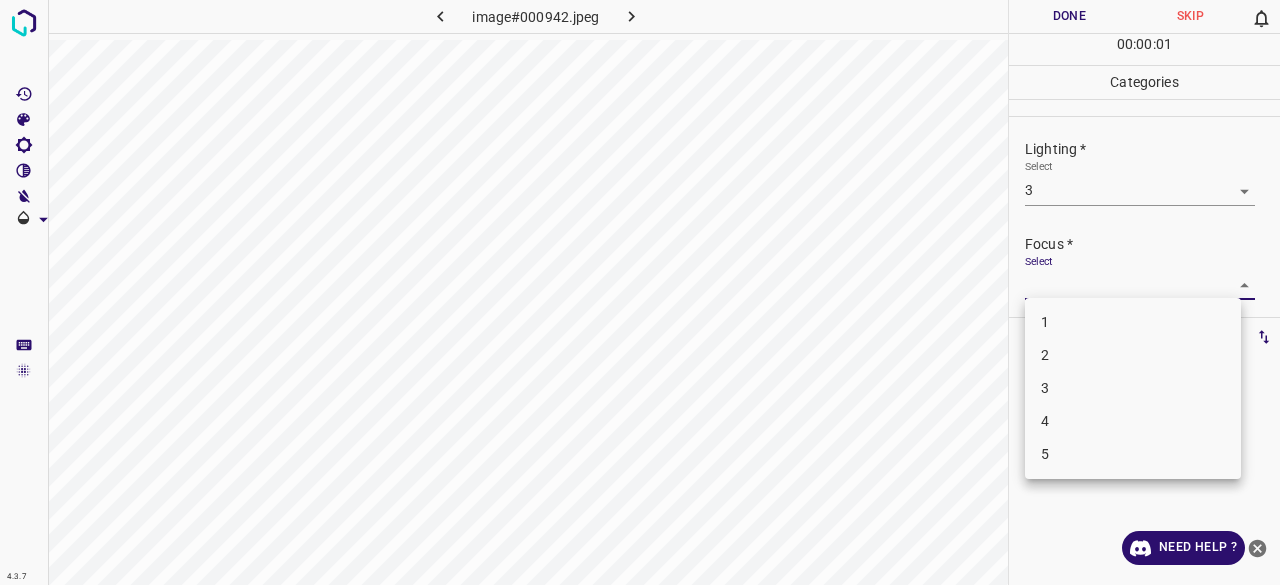 click on "4.3.7 image#000942.jpeg Done Skip 0 00   : 00   : 01   Categories Lighting *  Select 3 3 Focus *  Select ​ Overall *  Select ​ Labels   0 Categories 1 Lighting 2 Focus 3 Overall Tools Space Change between modes (Draw & Edit) I Auto labeling R Restore zoom M Zoom in N Zoom out Delete Delete selecte label Filters Z Restore filters X Saturation filter C Brightness filter V Contrast filter B Gray scale filter General O Download Need Help ? - Text - Hide - Delete 1 2 3 4 5" at bounding box center (640, 292) 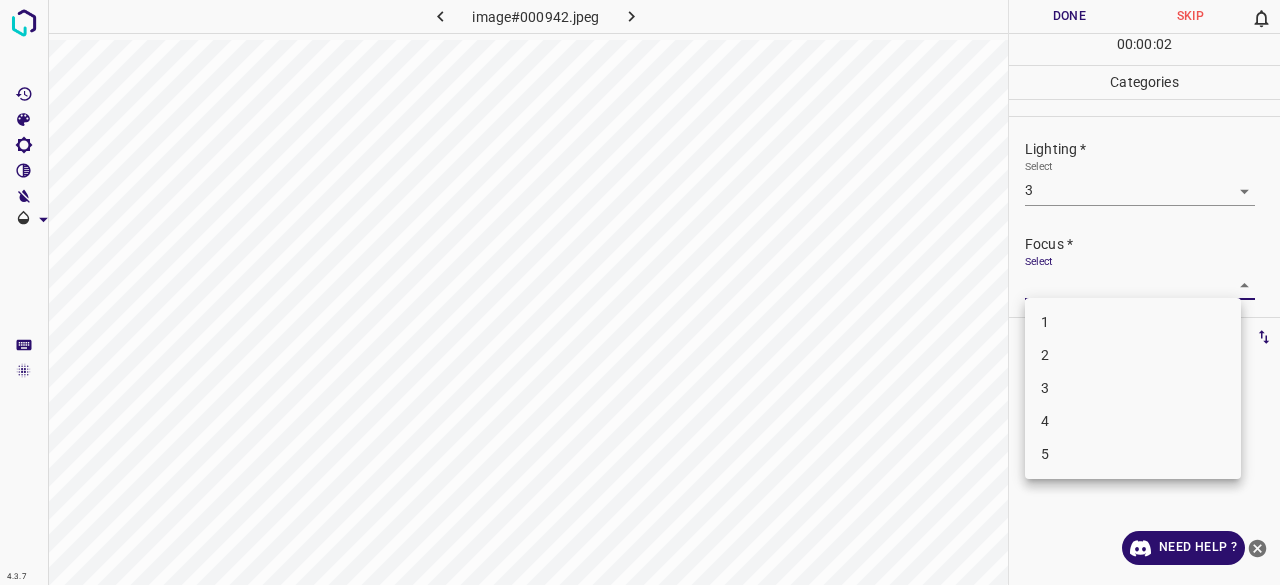 click on "3" at bounding box center (1133, 388) 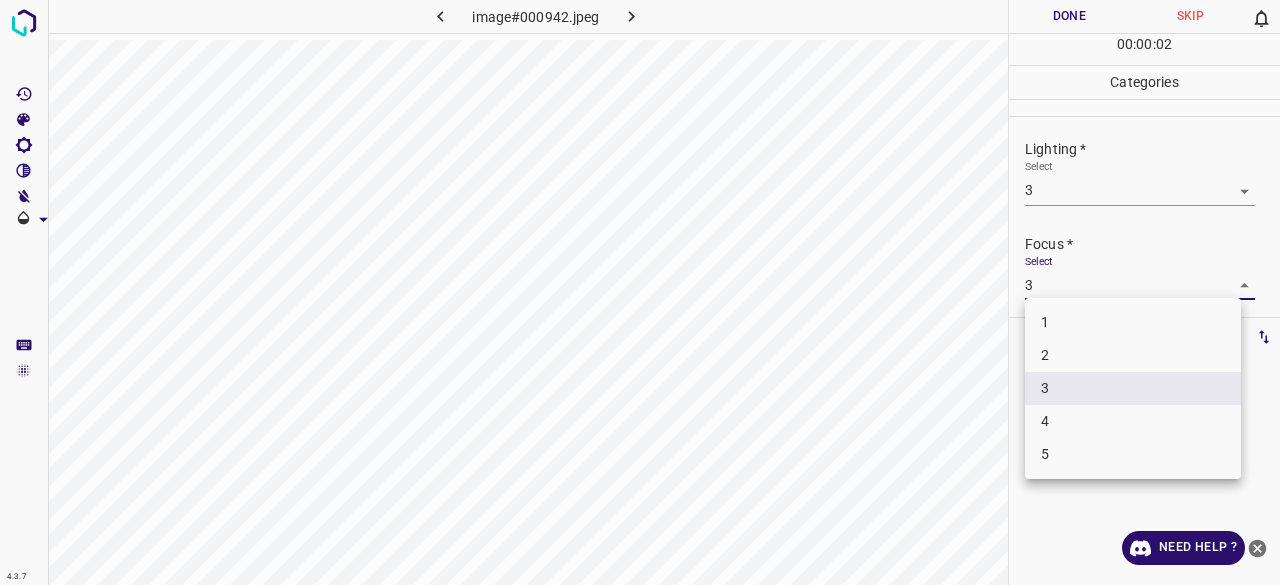 click on "4.3.7 image#000942.jpeg Done Skip 0 00   : 00   : 02   Categories Lighting *  Select 3 3 Focus *  Select 3 3 Overall *  Select ​ Labels   0 Categories 1 Lighting 2 Focus 3 Overall Tools Space Change between modes (Draw & Edit) I Auto labeling R Restore zoom M Zoom in N Zoom out Delete Delete selecte label Filters Z Restore filters X Saturation filter C Brightness filter V Contrast filter B Gray scale filter General O Download Need Help ? - Text - Hide - Delete 1 2 3 4 5" at bounding box center [640, 292] 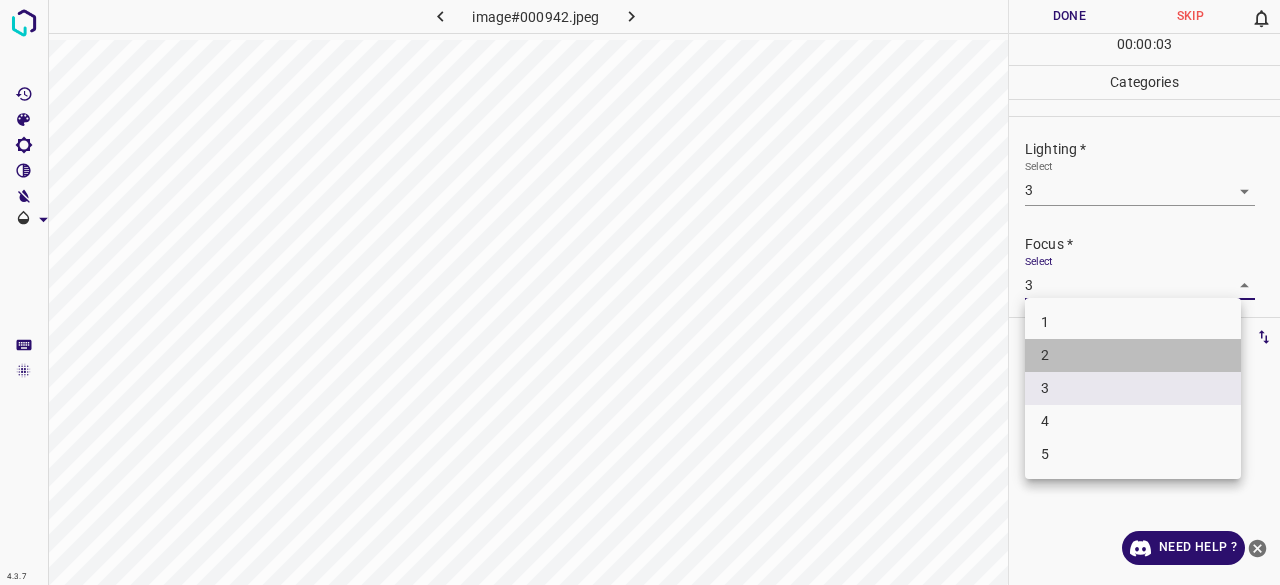 drag, startPoint x: 1048, startPoint y: 350, endPoint x: 1066, endPoint y: 282, distance: 70.34202 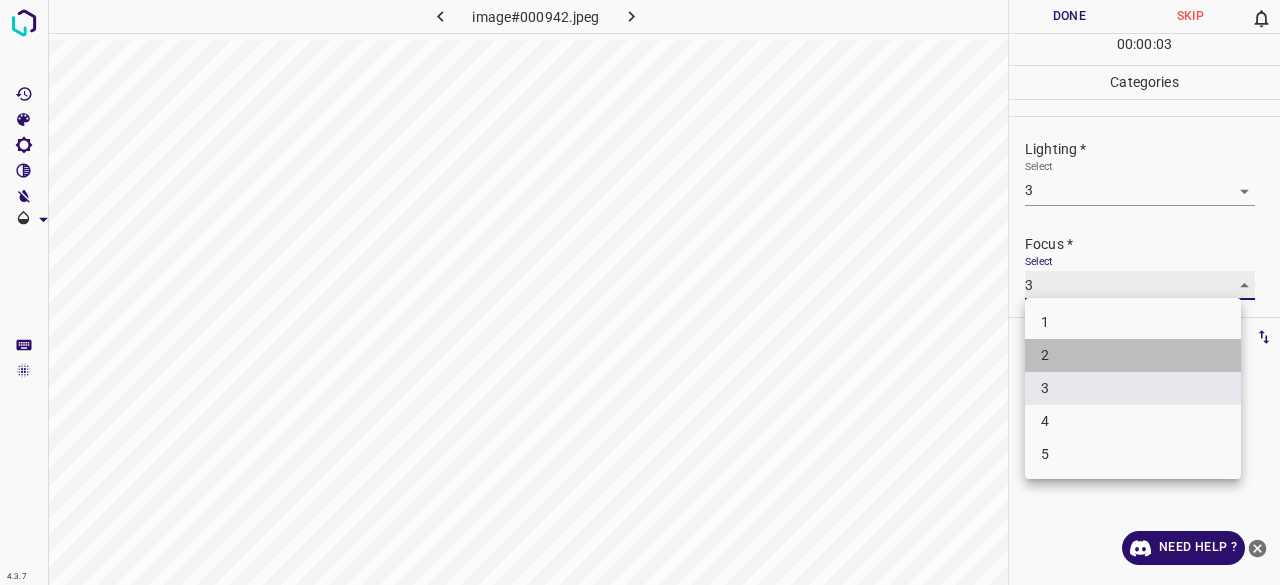type on "2" 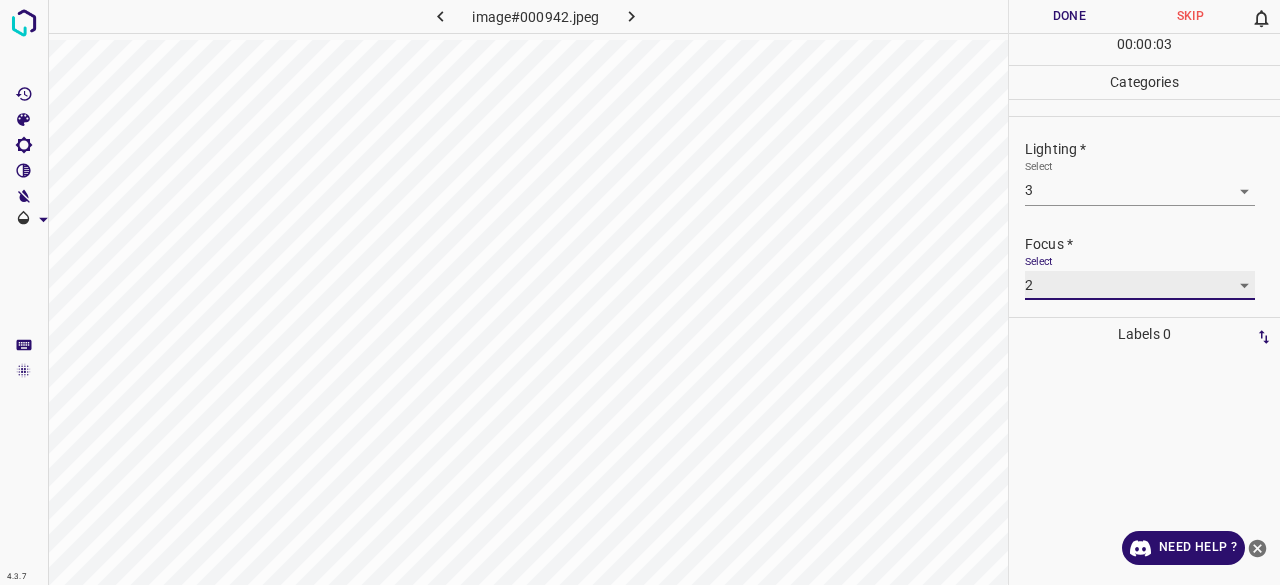 scroll, scrollTop: 98, scrollLeft: 0, axis: vertical 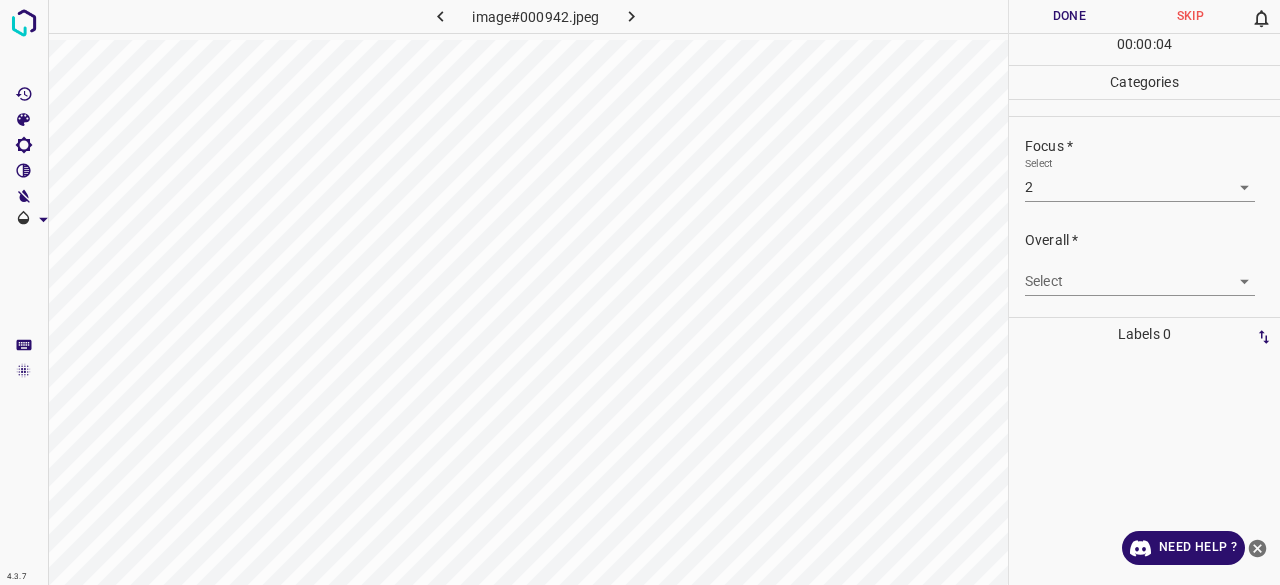 click on "Select ​" at bounding box center [1140, 273] 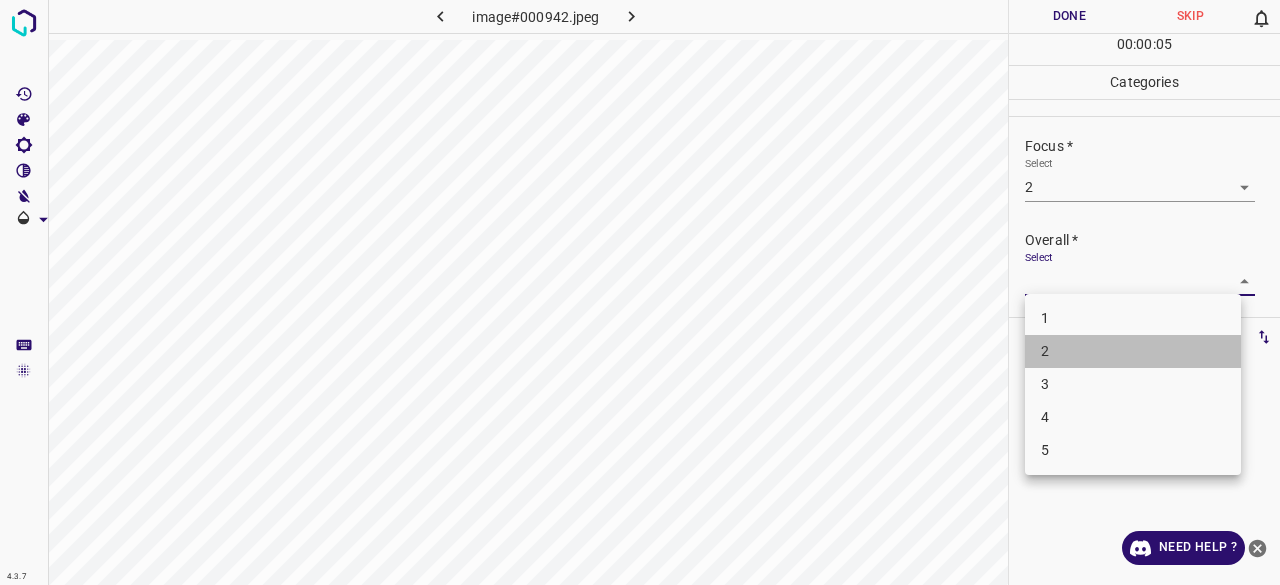 click on "1 2 3 4 5" at bounding box center [1133, 384] 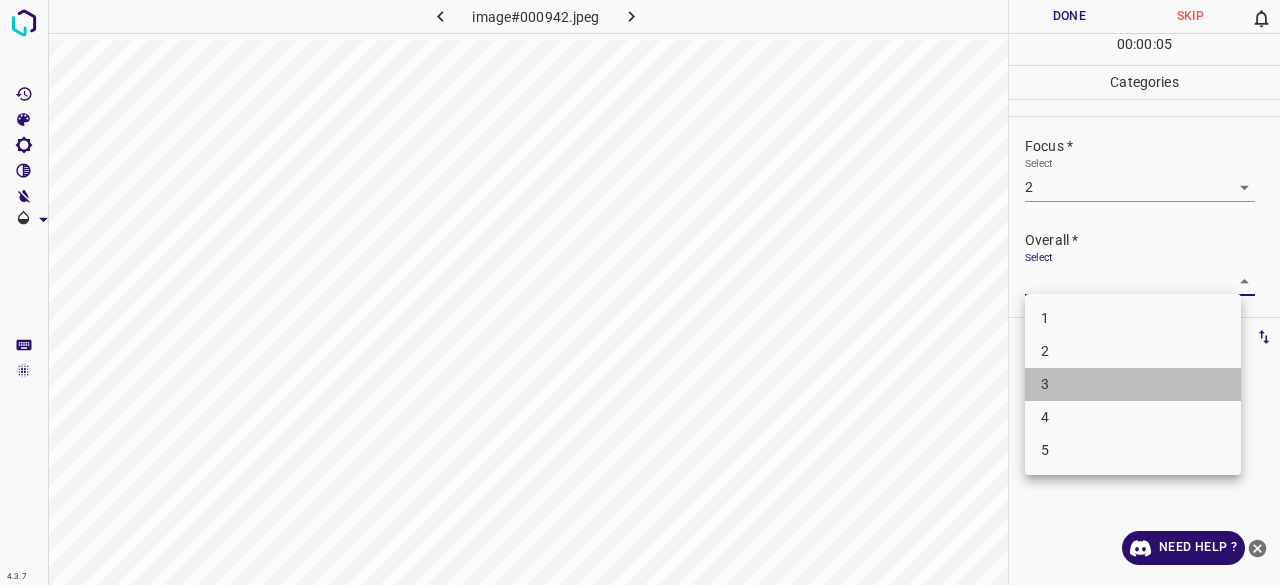 click on "3" at bounding box center [1133, 384] 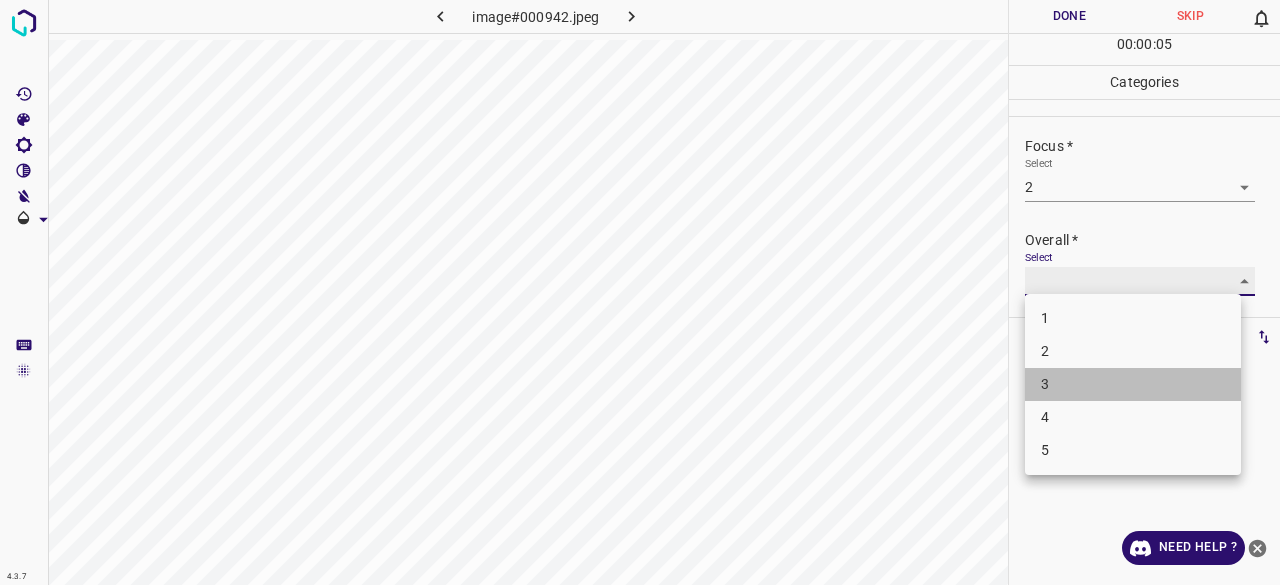 type on "3" 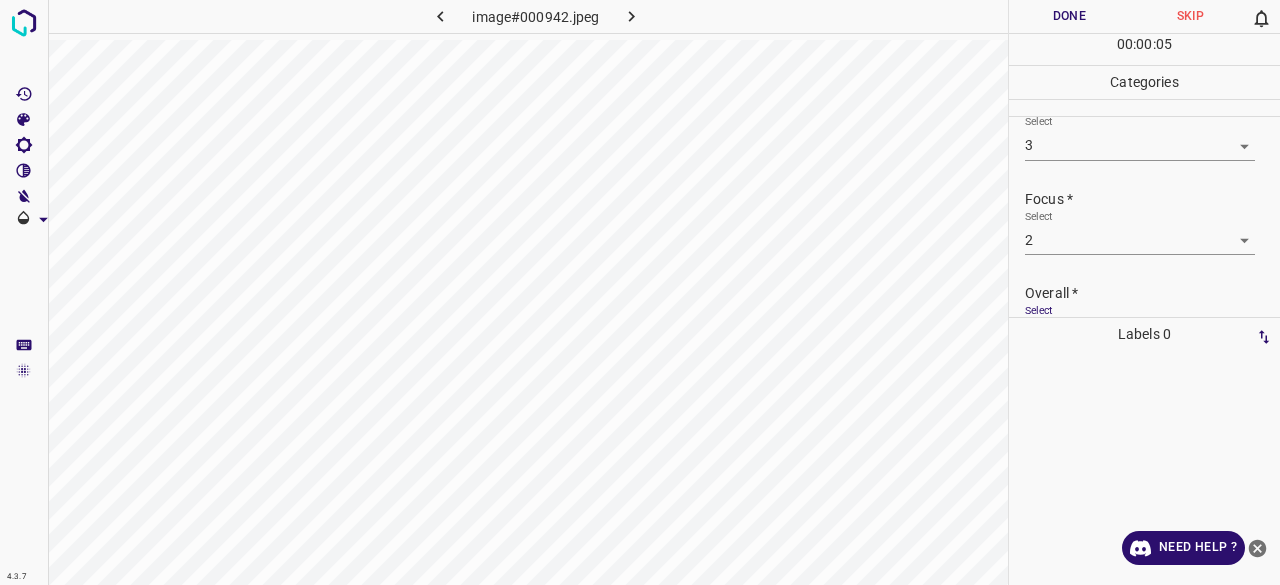 scroll, scrollTop: 0, scrollLeft: 0, axis: both 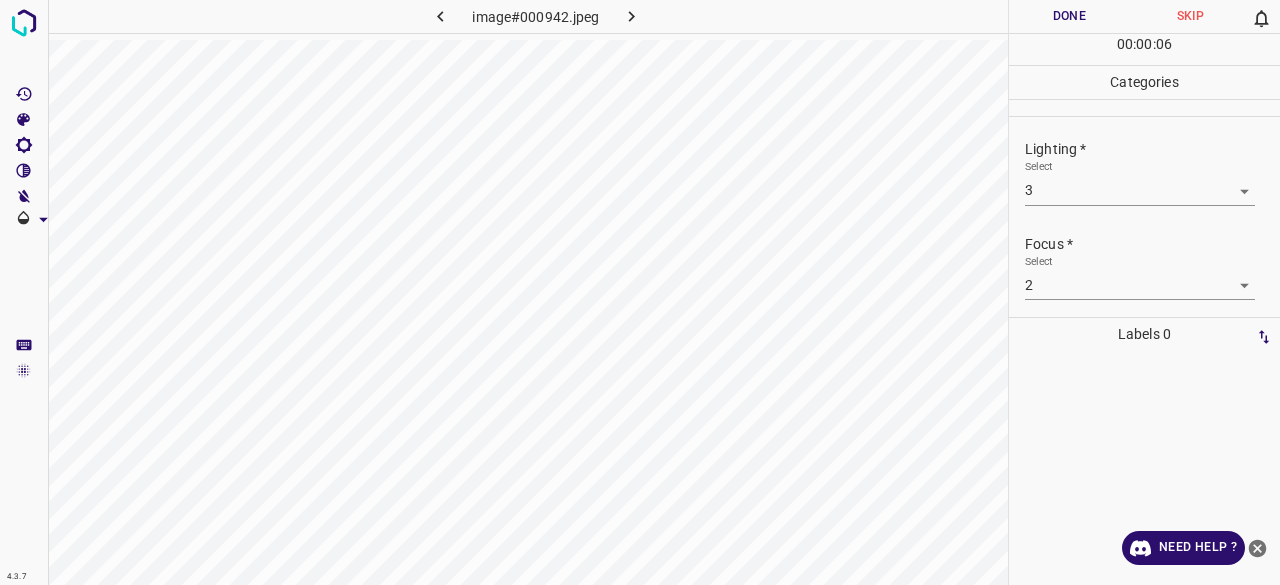 click on "Done" at bounding box center (1069, 16) 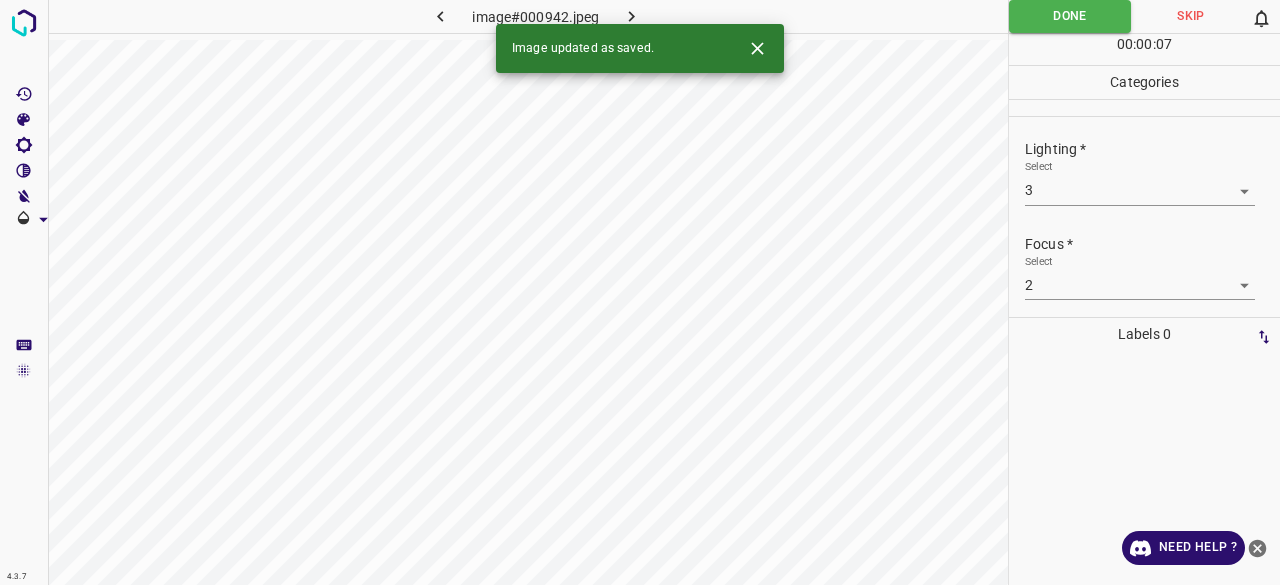 click at bounding box center [632, 16] 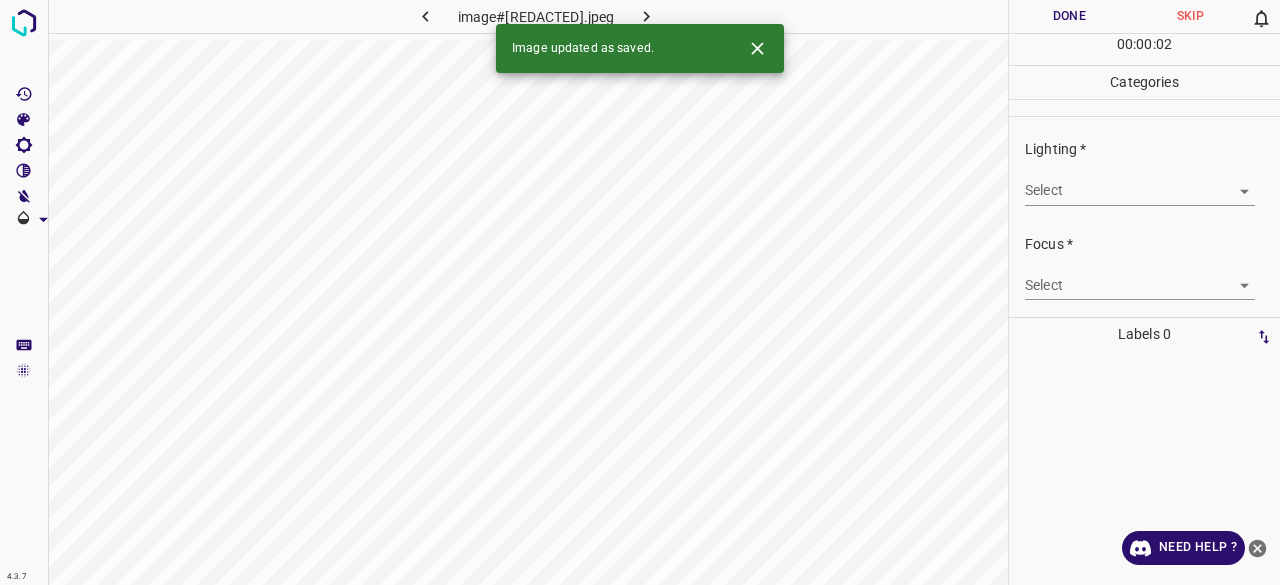 click on "4.3.7 image#000957.jpeg Done Skip 0 00   : 00   : 02   Categories Lighting *  Select ​ Focus *  Select ​ Overall *  Select ​ Labels   0 Categories 1 Lighting 2 Focus 3 Overall Tools Space Change between modes (Draw & Edit) I Auto labeling R Restore zoom M Zoom in N Zoom out Delete Delete selecte label Filters Z Restore filters X Saturation filter C Brightness filter V Contrast filter B Gray scale filter General O Download Image updated as saved. Need Help ? - Text - Hide - Delete" at bounding box center [640, 292] 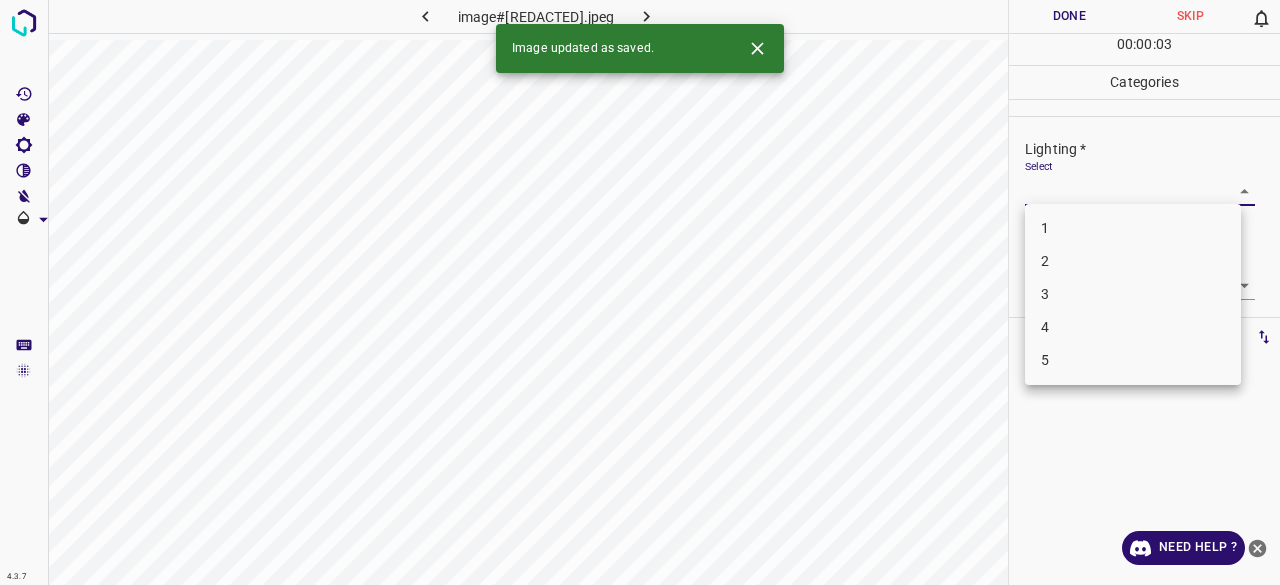 click on "3" at bounding box center (1133, 294) 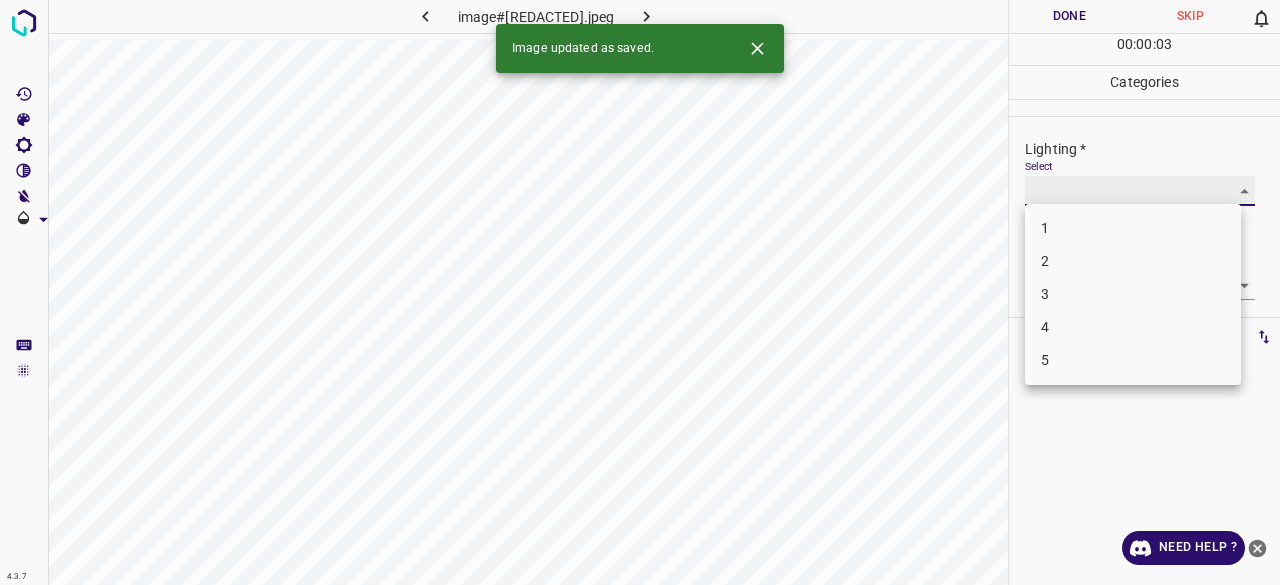 type on "3" 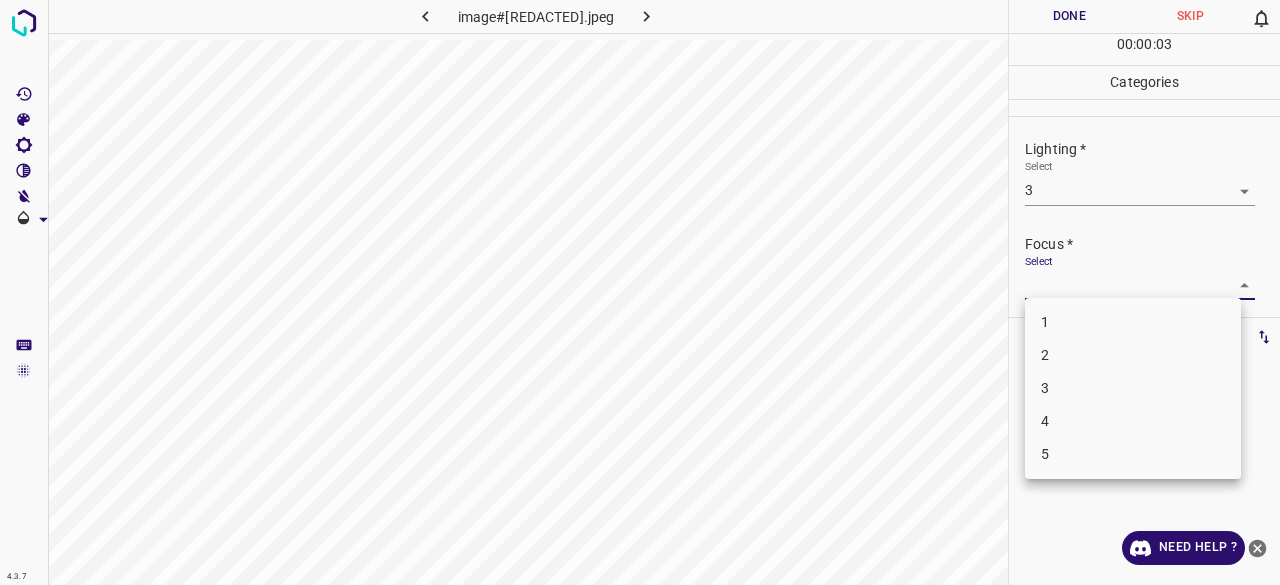 click on "4.3.7 image#000957.jpeg Done Skip 0 00   : 00   : 03   Categories Lighting *  Select 3 3 Focus *  Select ​ Overall *  Select ​ Labels   0 Categories 1 Lighting 2 Focus 3 Overall Tools Space Change between modes (Draw & Edit) I Auto labeling R Restore zoom M Zoom in N Zoom out Delete Delete selecte label Filters Z Restore filters X Saturation filter C Brightness filter V Contrast filter B Gray scale filter General O Download Need Help ? - Text - Hide - Delete 1 2 3 4 5" at bounding box center [640, 292] 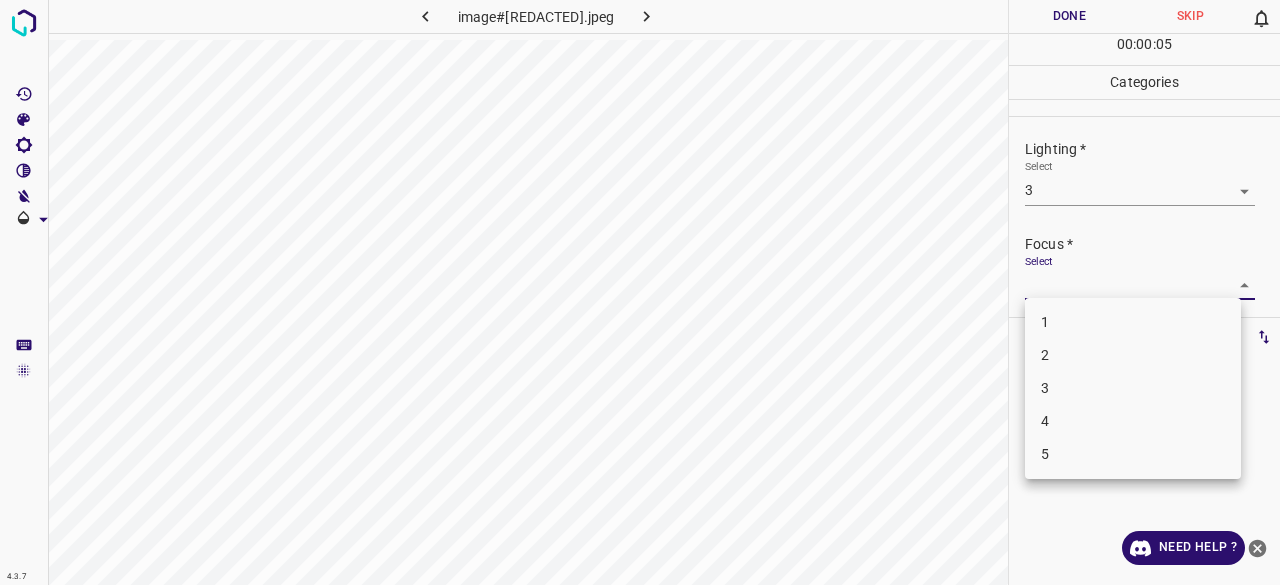 drag, startPoint x: 1071, startPoint y: 385, endPoint x: 1073, endPoint y: 356, distance: 29.068884 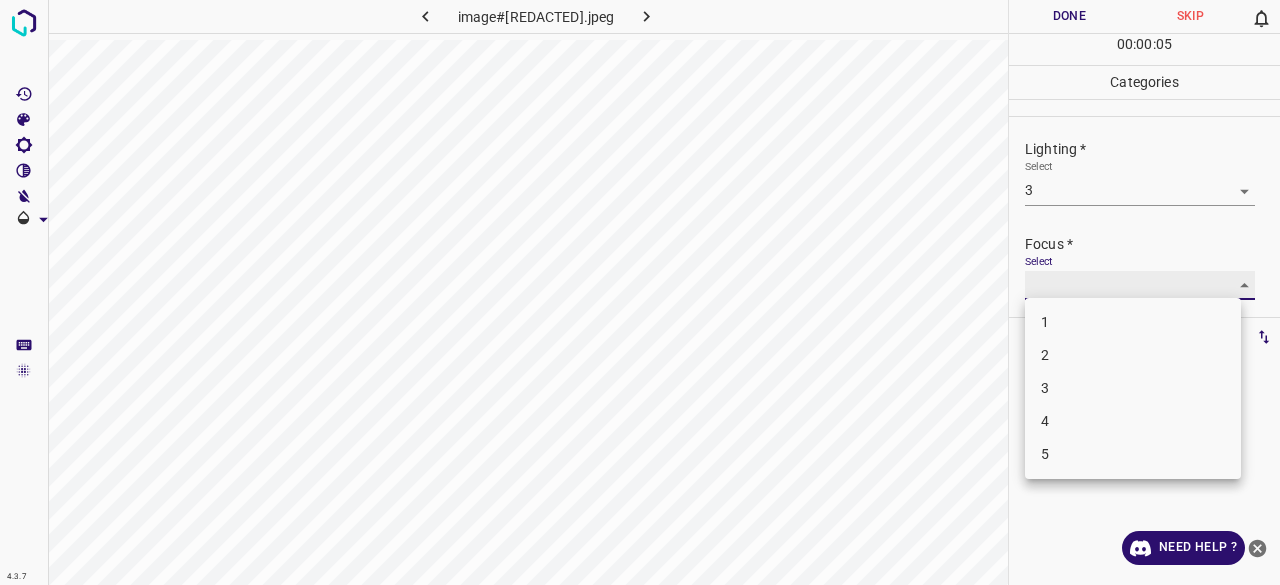 type on "2" 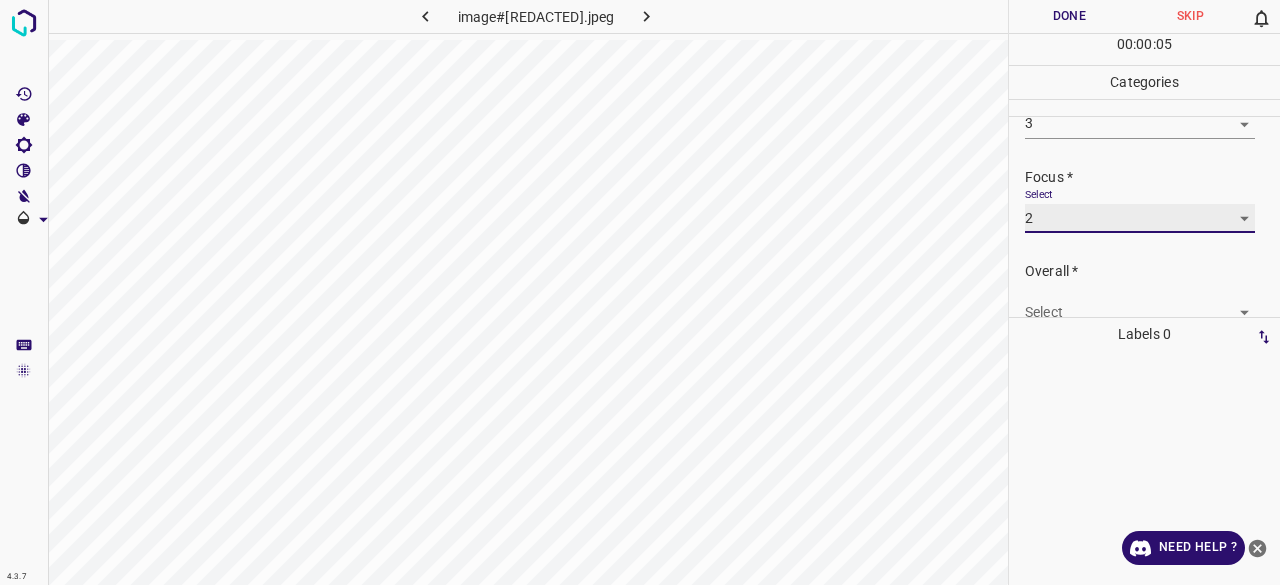 scroll, scrollTop: 98, scrollLeft: 0, axis: vertical 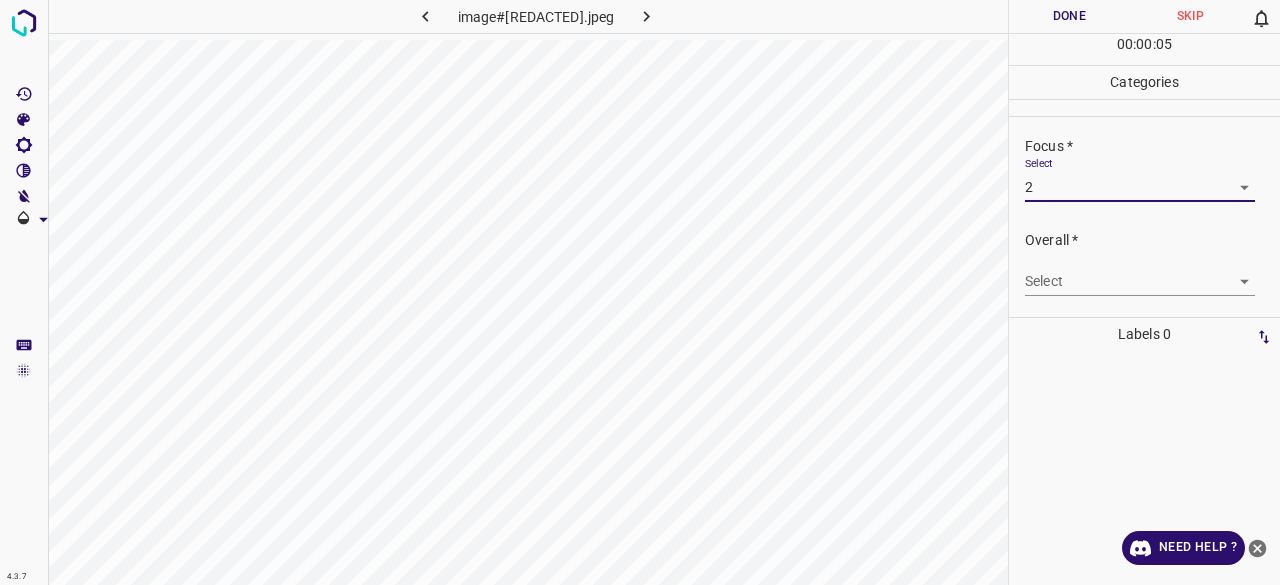 click on "4.3.7 image#[REDACTED].jpeg Done Skip 0 00   : 00   : 05   Categories Lighting *  Select 3 3 Focus *  Select 2 2 Overall *  Select ​ Labels   0 Categories 1 Lighting 2 Focus 3 Overall Tools Space Change between modes (Draw & Edit) I Auto labeling R Restore zoom M Zoom in N Zoom out Delete Delete selecte label Filters Z Restore filters X Saturation filter C Brightness filter V Contrast filter B Gray scale filter General O Download Need Help ? - Text - Hide - Delete" at bounding box center (640, 292) 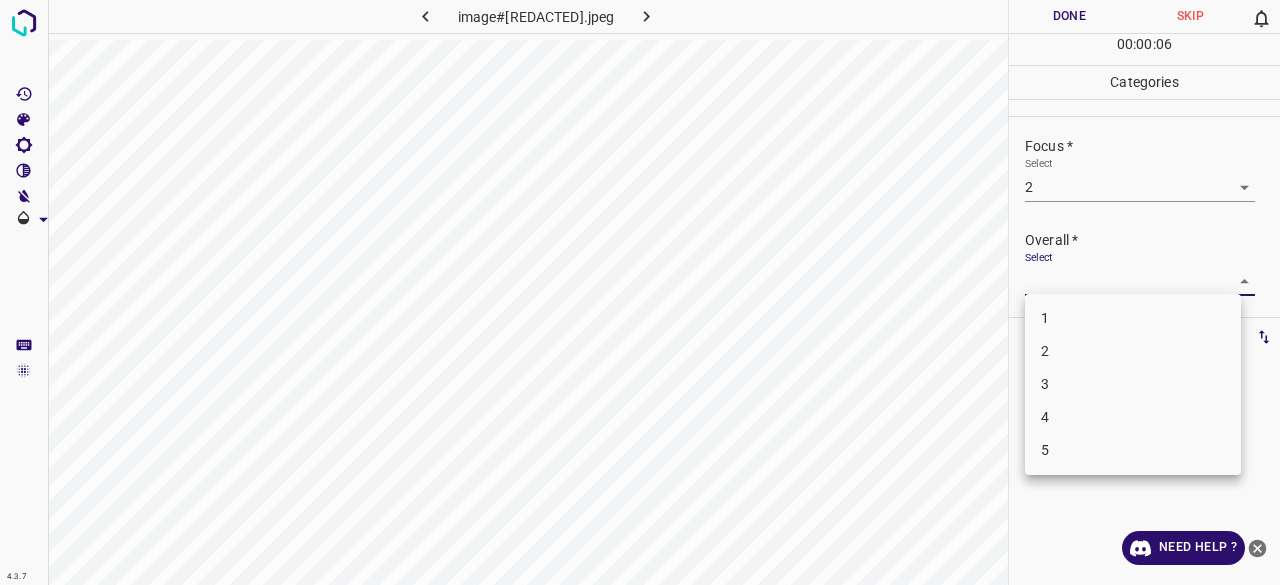 drag, startPoint x: 1063, startPoint y: 388, endPoint x: 1077, endPoint y: 287, distance: 101.96568 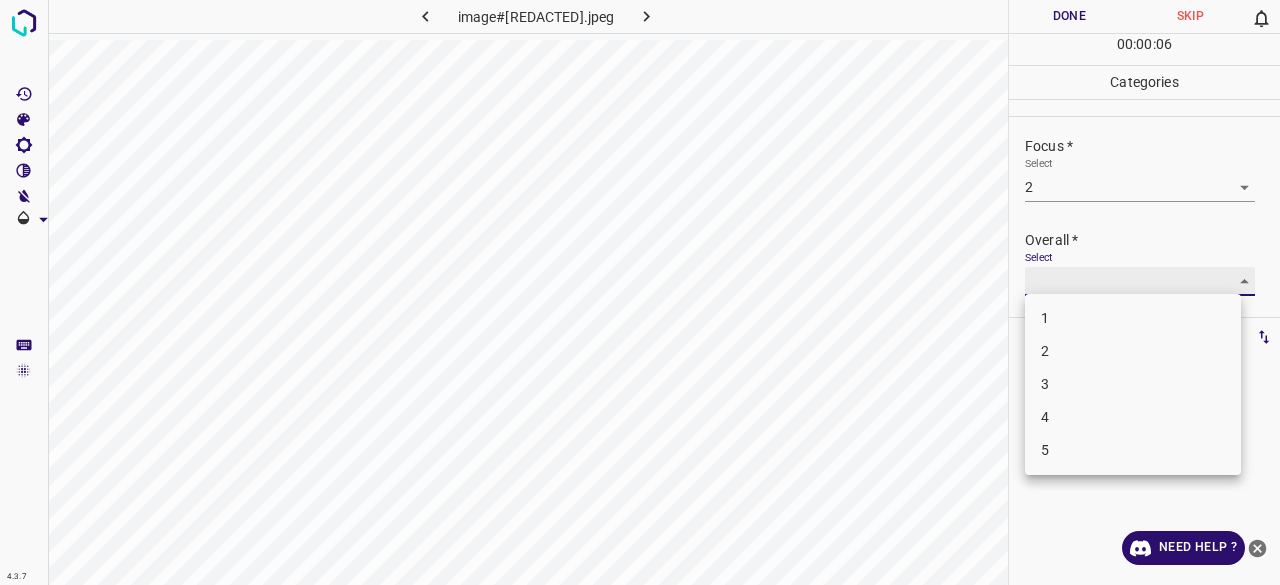 type on "3" 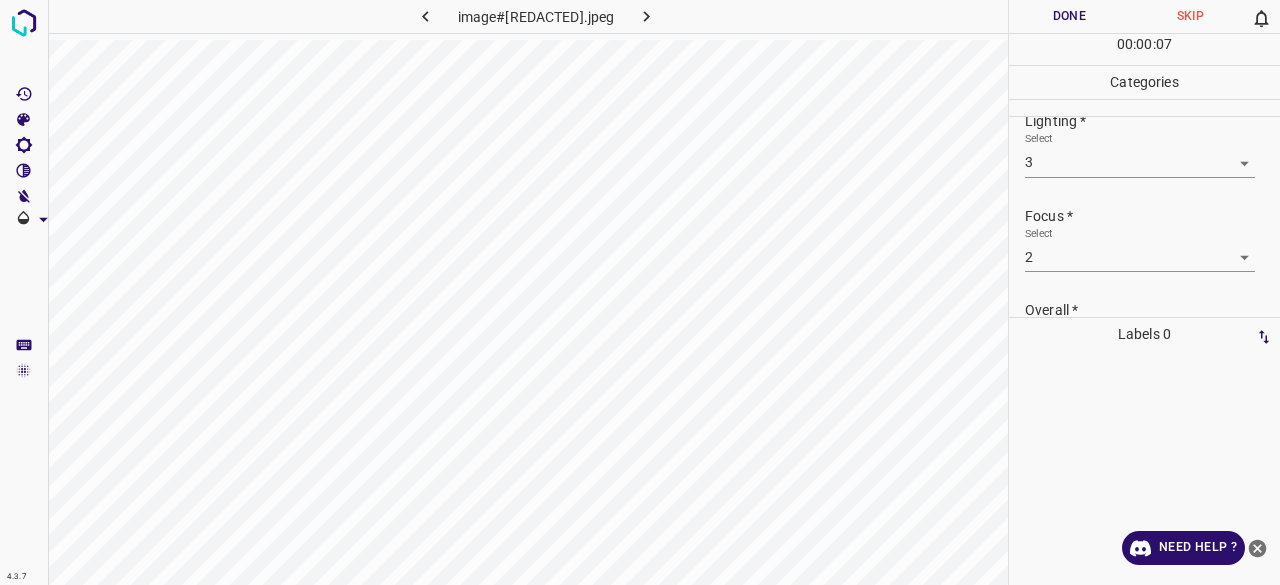 scroll, scrollTop: 0, scrollLeft: 0, axis: both 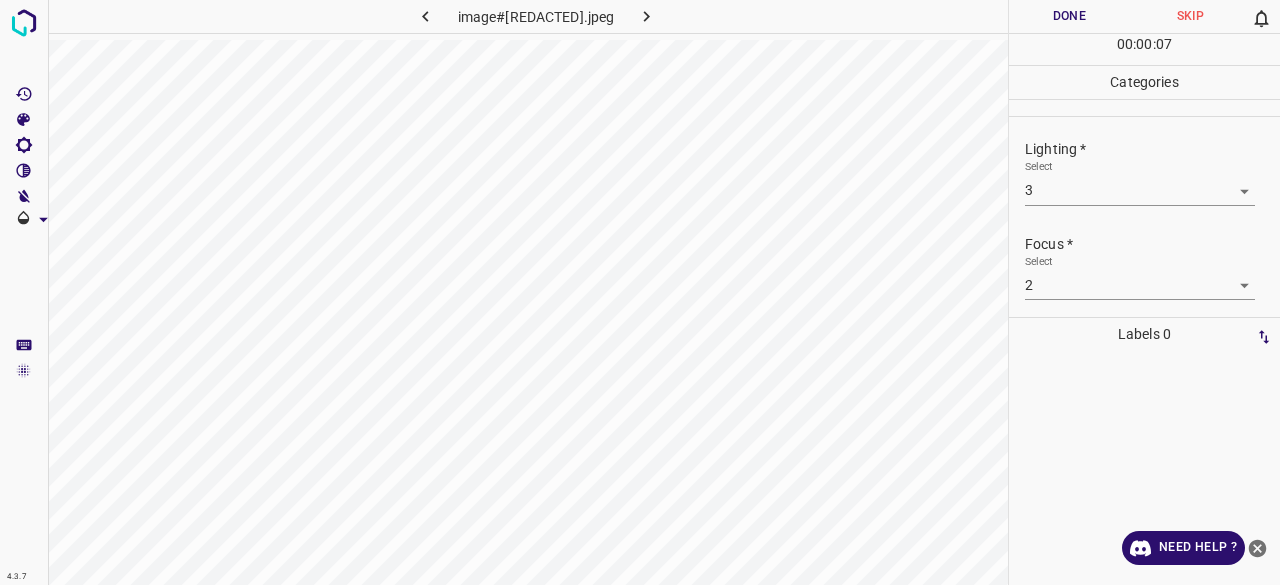 click on "Done" at bounding box center (1069, 16) 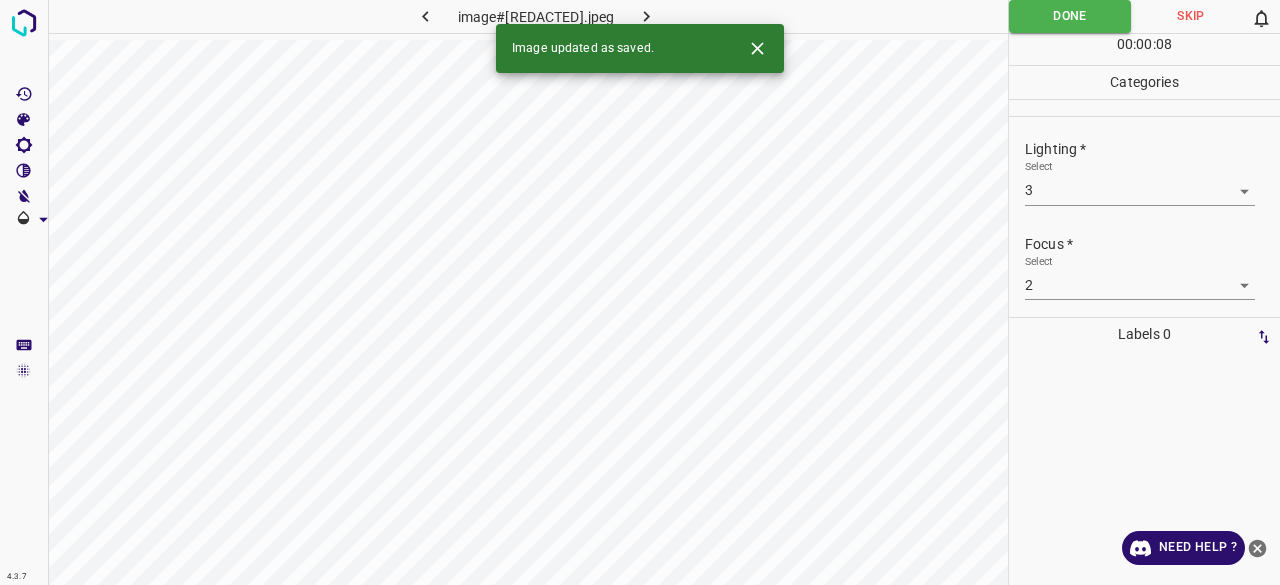 click at bounding box center (646, 16) 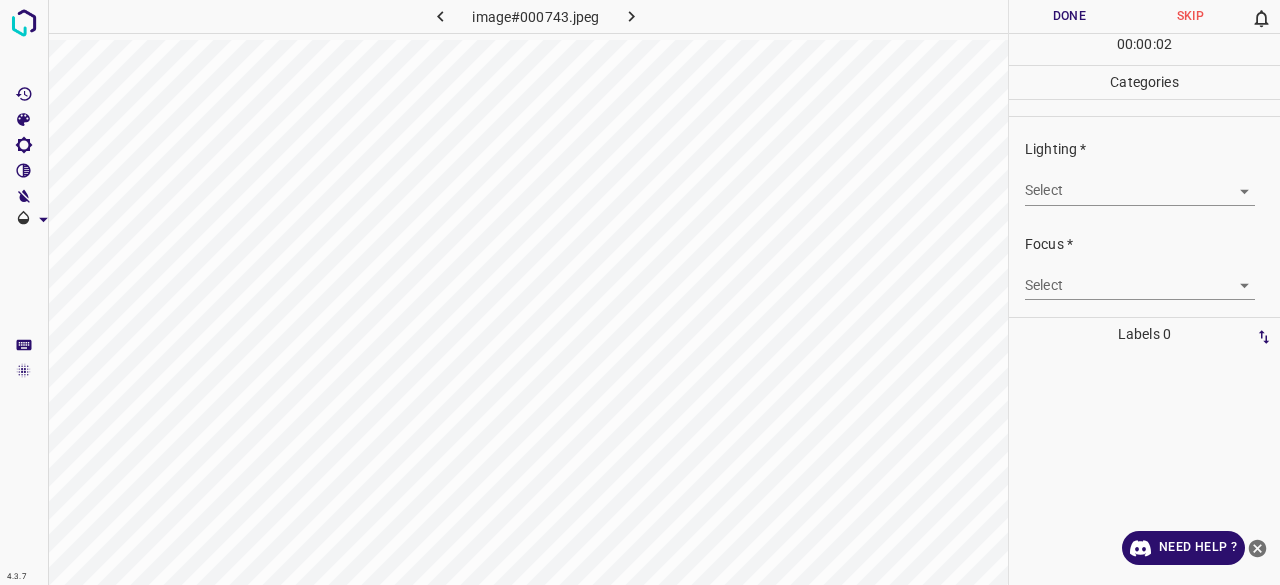 click on "4.3.7 image#000743.jpeg Done Skip 0 00   : 00   : 02   Categories Lighting *  Select ​ Focus *  Select ​ Overall *  Select ​ Labels   0 Categories 1 Lighting 2 Focus 3 Overall Tools Space Change between modes (Draw & Edit) I Auto labeling R Restore zoom M Zoom in N Zoom out Delete Delete selecte label Filters Z Restore filters X Saturation filter C Brightness filter V Contrast filter B Gray scale filter General O Download Need Help ? - Text - Hide - Delete" at bounding box center (640, 292) 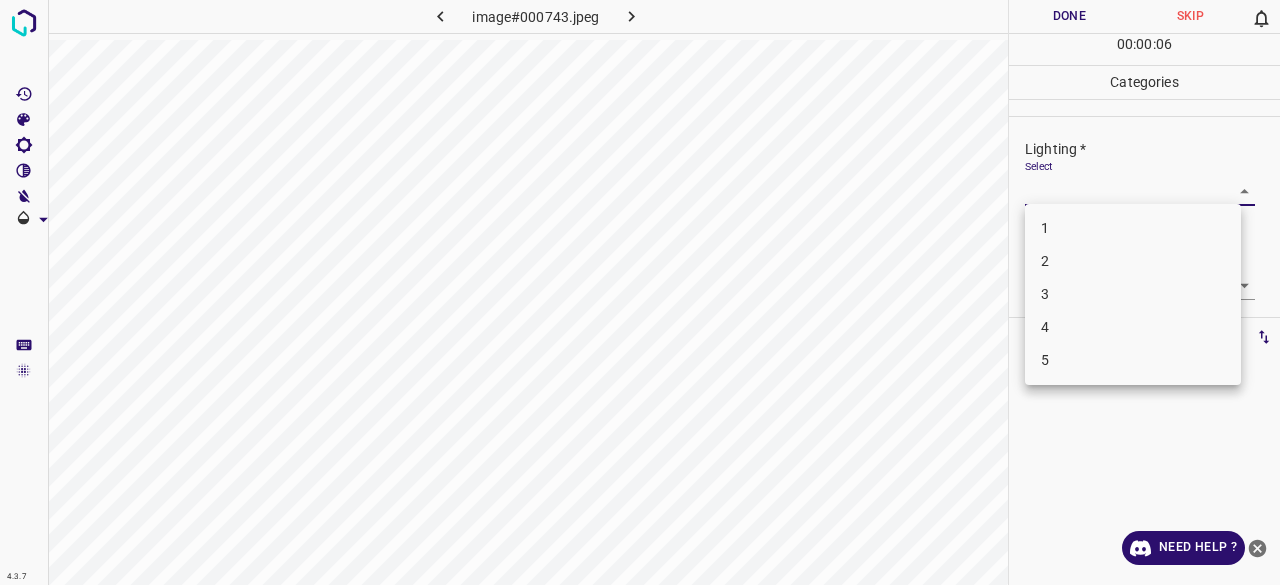 click on "3" at bounding box center (1133, 294) 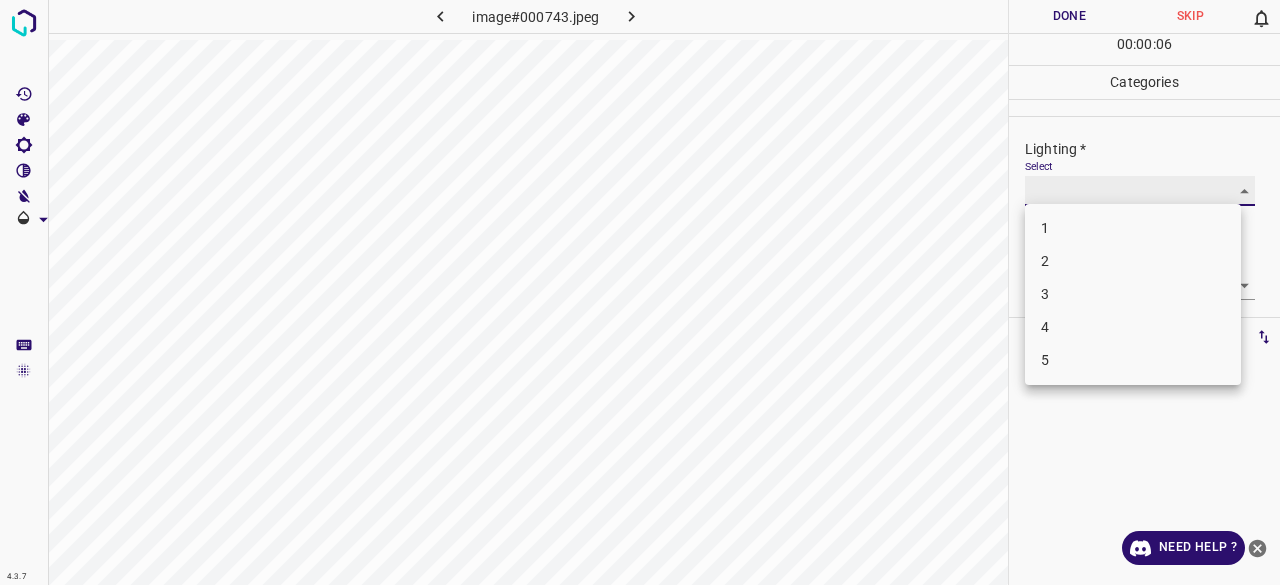 type on "3" 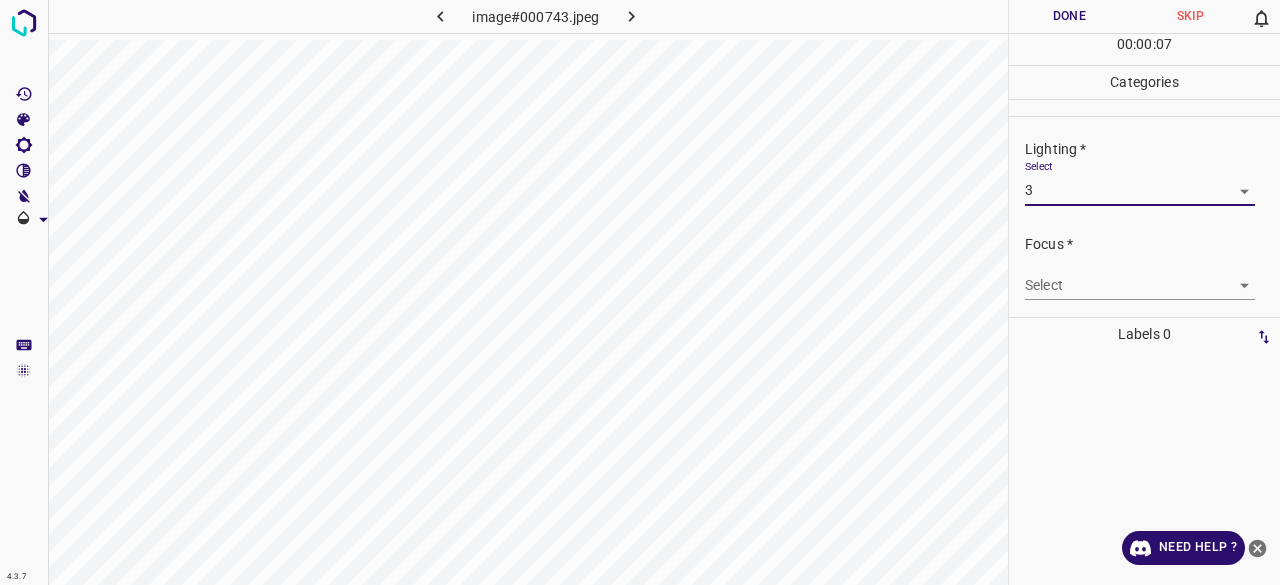 click on "4.3.7 image#[HASH] Done Skip 0 00   : 00   : 07   Categories Lighting *  Select 3 3 Focus *  Select ​ Overall *  Select ​ Labels   0 Categories 1 Lighting 2 Focus 3 Overall Tools Space Change between modes (Draw & Edit) I Auto labeling R Restore zoom M Zoom in N Zoom out Delete Delete selecte label Filters Z Restore filters X Saturation filter C Brightness filter V Contrast filter B Gray scale filter General O Download Need Help ? - Text - Hide - Delete 1 2 3 4 5" at bounding box center (640, 292) 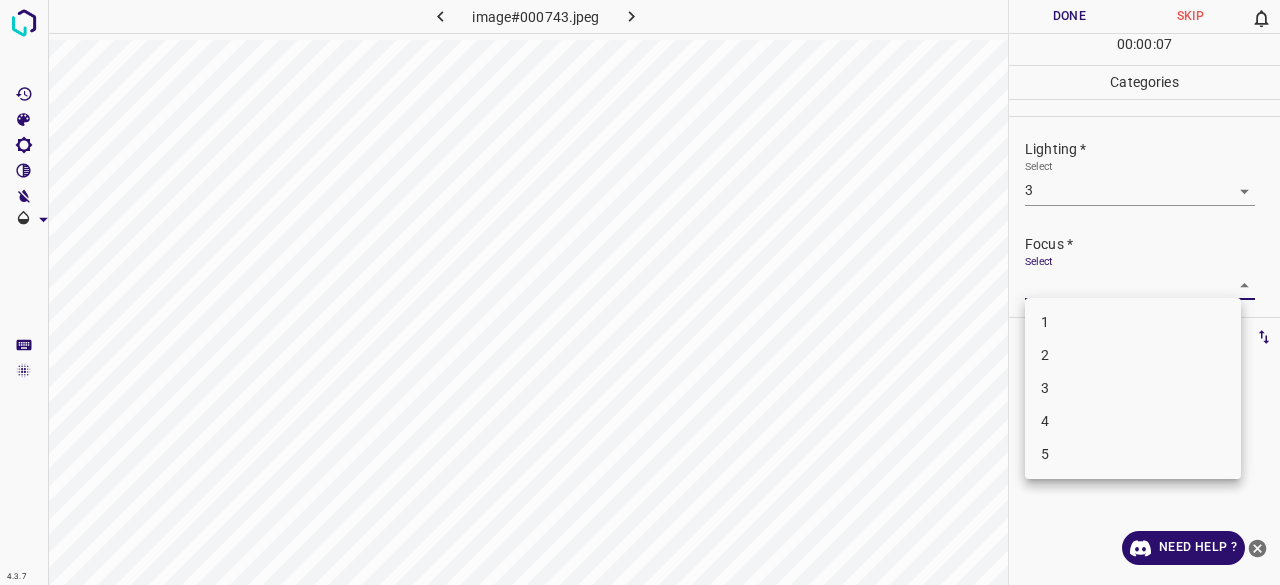 click on "3" at bounding box center [1133, 388] 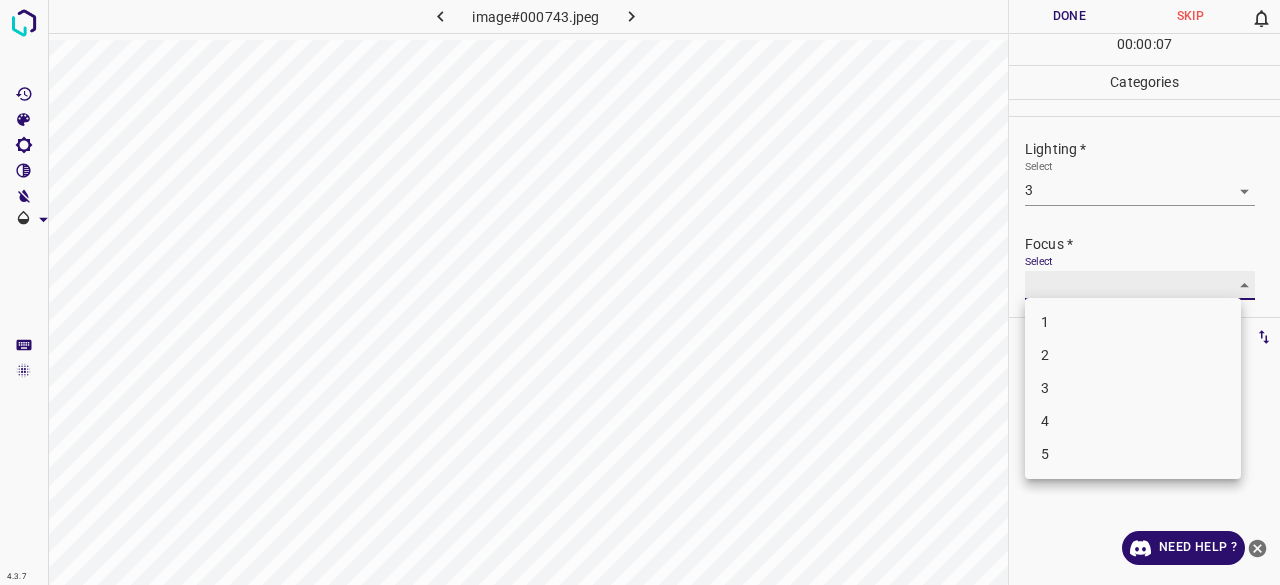 type on "3" 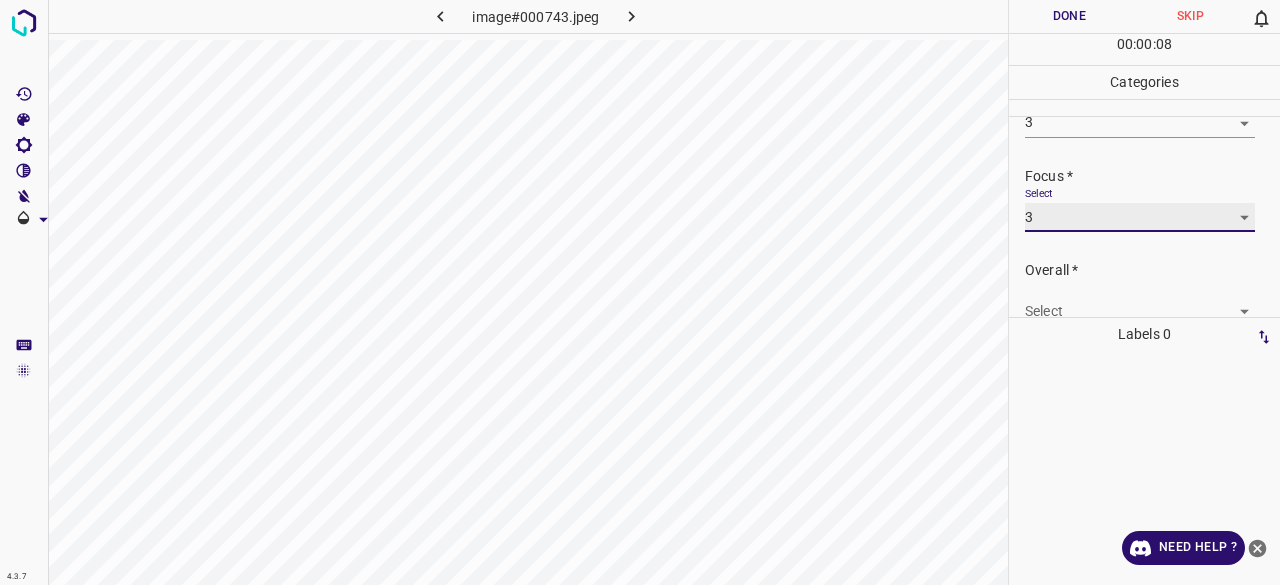 scroll, scrollTop: 98, scrollLeft: 0, axis: vertical 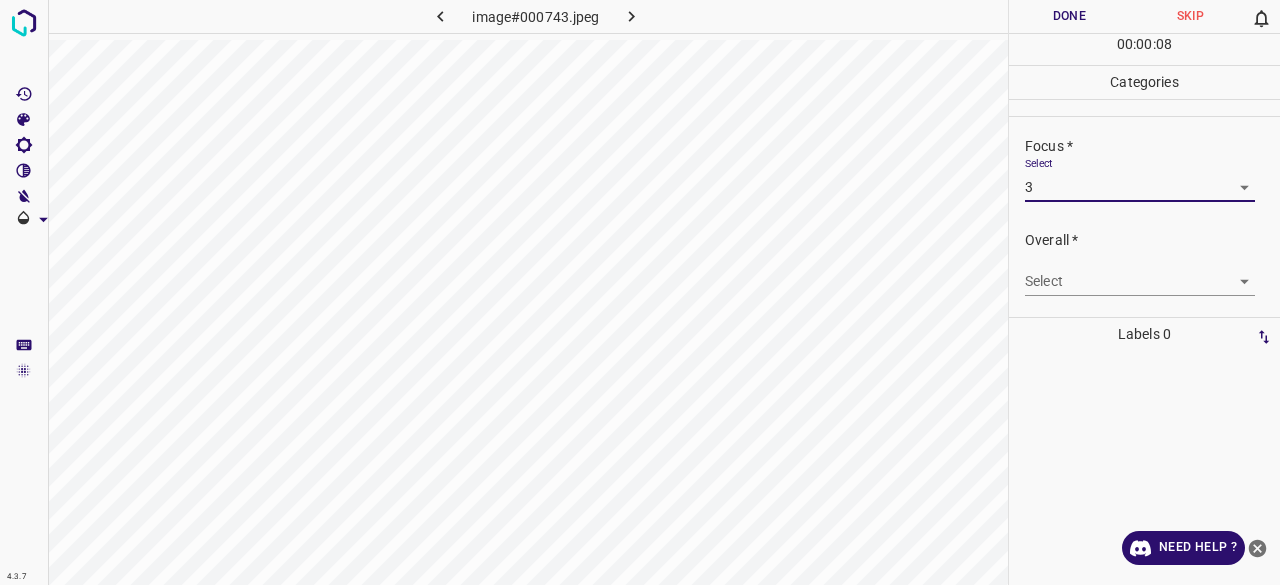 click on "4.3.7 image#[REDACTED].jpeg Done Skip 0 00   : 00   : 08   Categories Lighting *  Select 3 3 Focus *  Select 3 3 Overall *  Select ​ Labels   0 Categories 1 Lighting 2 Focus 3 Overall Tools Space Change between modes (Draw & Edit) I Auto labeling R Restore zoom M Zoom in N Zoom out Delete Delete selecte label Filters Z Restore filters X Saturation filter C Brightness filter V Contrast filter B Gray scale filter General O Download Need Help ? - Text - Hide - Delete" at bounding box center [640, 292] 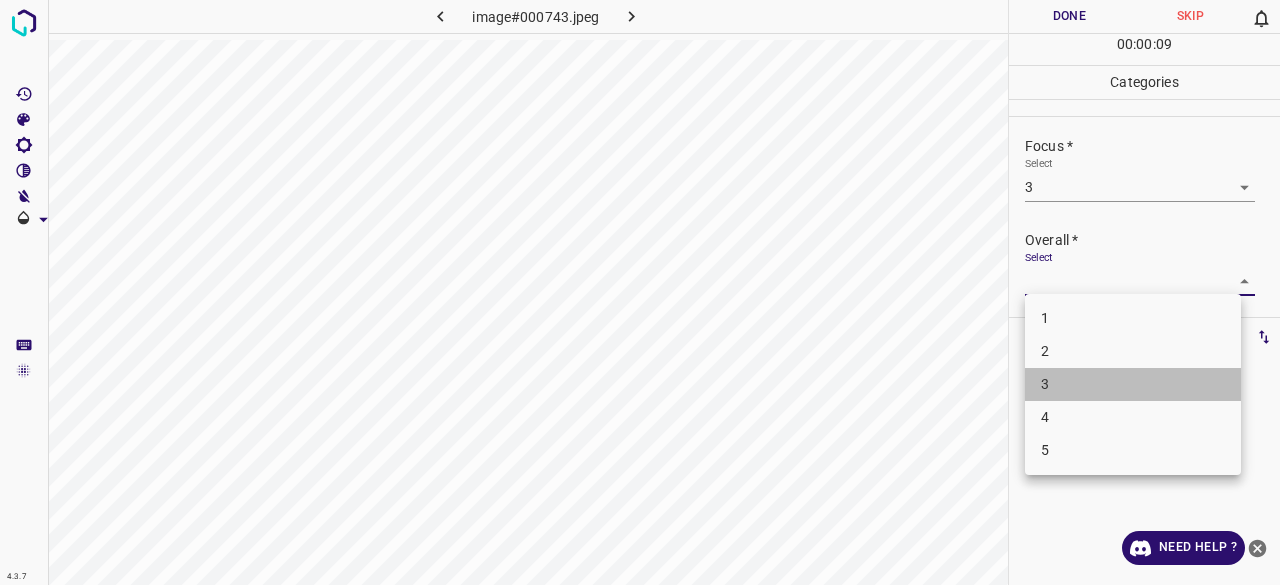 click on "3" at bounding box center (1133, 384) 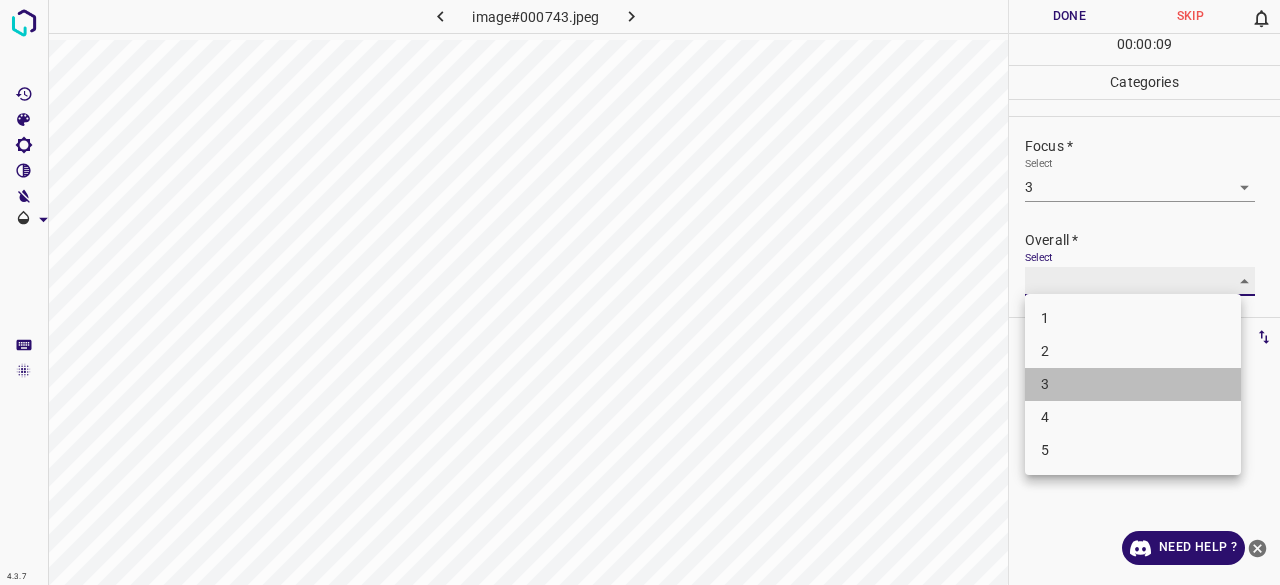 type on "3" 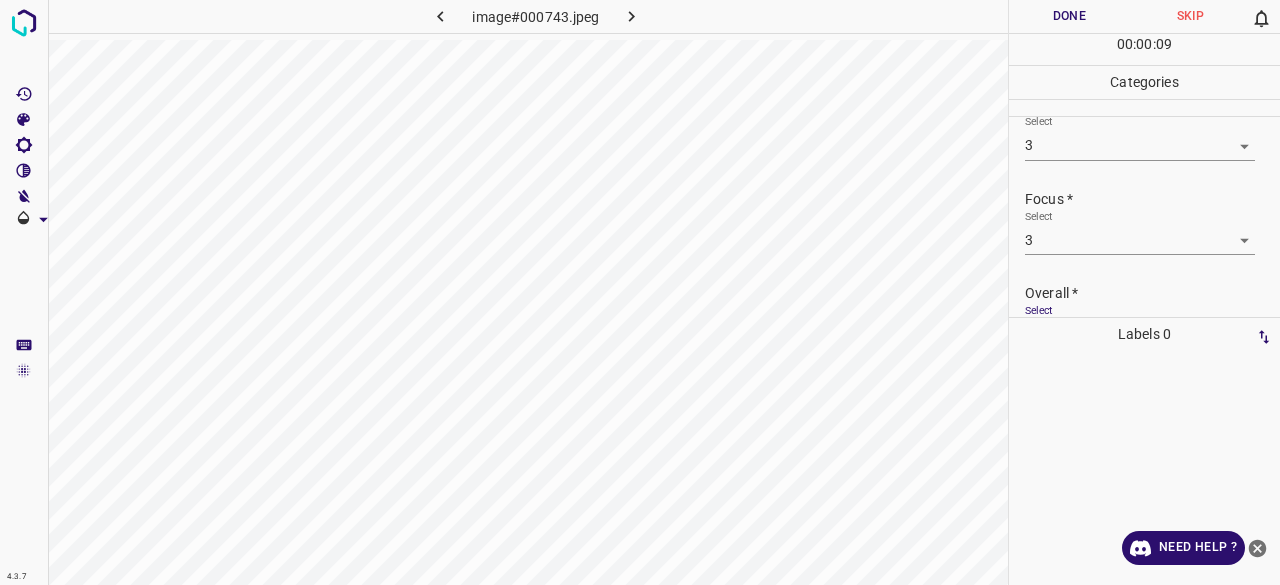 scroll, scrollTop: 0, scrollLeft: 0, axis: both 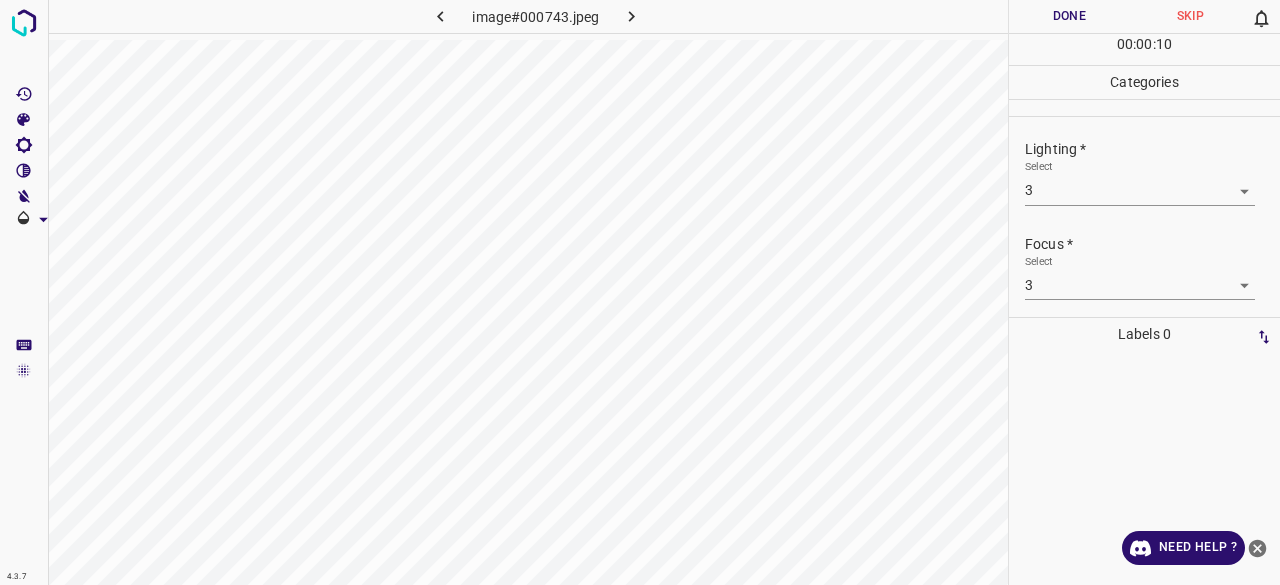click on "Done" at bounding box center (1069, 16) 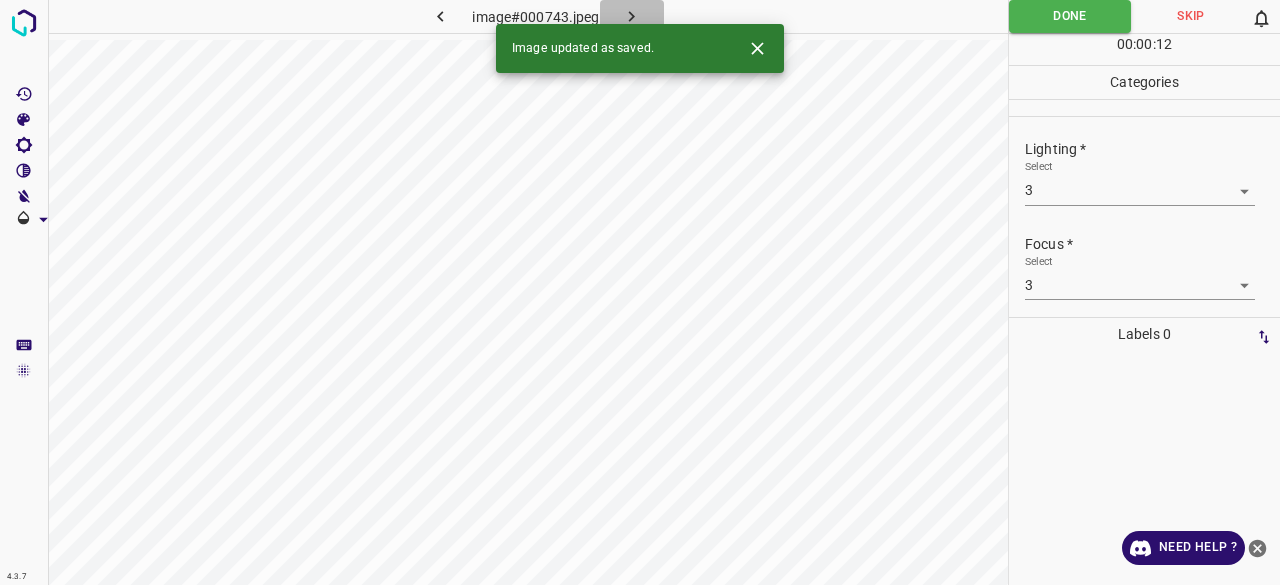 click 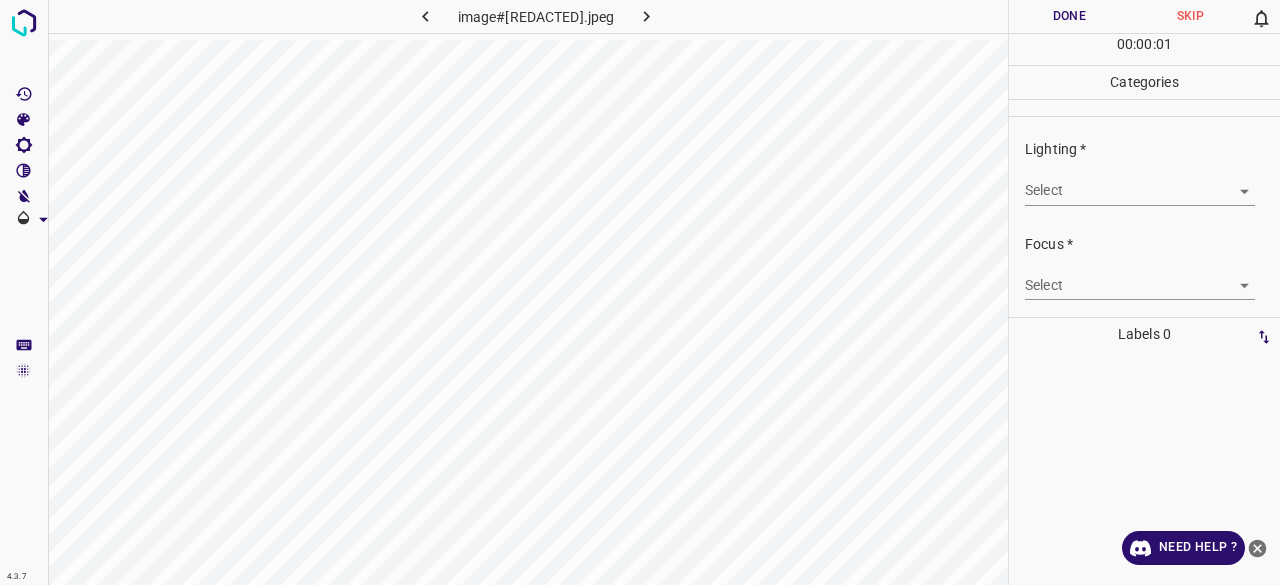 click on "4.3.7 image#000983.jpeg Done Skip 0 00   : 00   : 01   Categories Lighting *  Select ​ Focus *  Select ​ Overall *  Select ​ Labels   0 Categories 1 Lighting 2 Focus 3 Overall Tools Space Change between modes (Draw & Edit) I Auto labeling R Restore zoom M Zoom in N Zoom out Delete Delete selecte label Filters Z Restore filters X Saturation filter C Brightness filter V Contrast filter B Gray scale filter General O Download Need Help ? - Text - Hide - Delete" at bounding box center (640, 292) 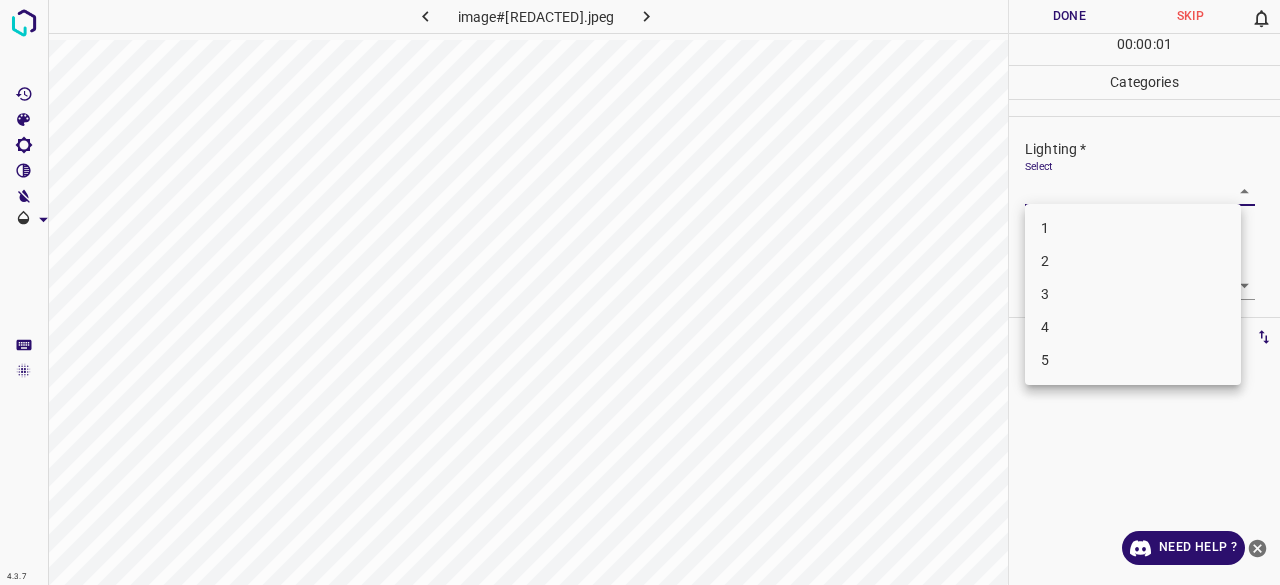 click on "3" at bounding box center [1133, 294] 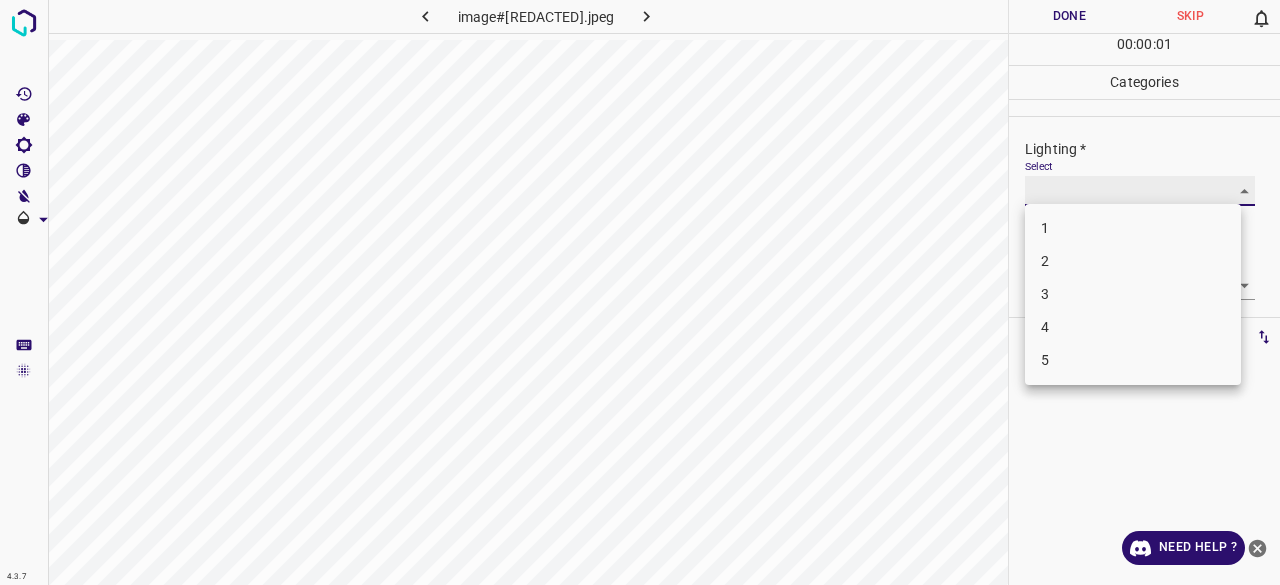 type on "3" 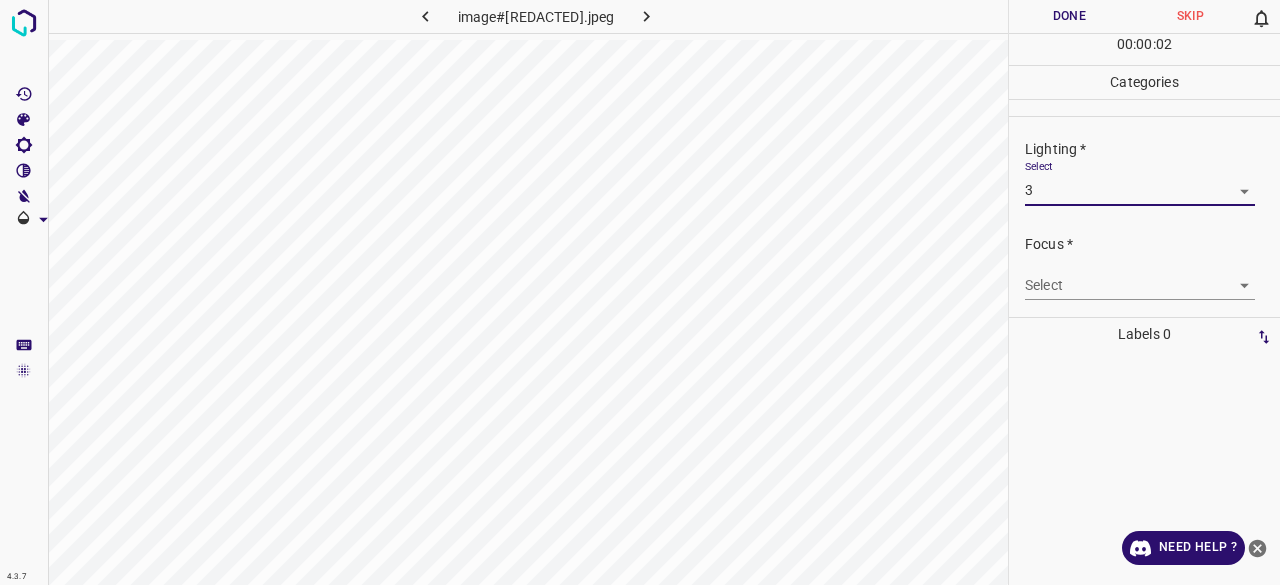 click on "4.3.7 image#000983.jpeg Done Skip 0 00   : 00   : 02   Categories Lighting *  Select 3 3 Focus *  Select ​ Overall *  Select ​ Labels   0 Categories 1 Lighting 2 Focus 3 Overall Tools Space Change between modes (Draw & Edit) I Auto labeling R Restore zoom M Zoom in N Zoom out Delete Delete selecte label Filters Z Restore filters X Saturation filter C Brightness filter V Contrast filter B Gray scale filter General O Download Need Help ? - Text - Hide - Delete 1 2 3 4 5" at bounding box center [640, 292] 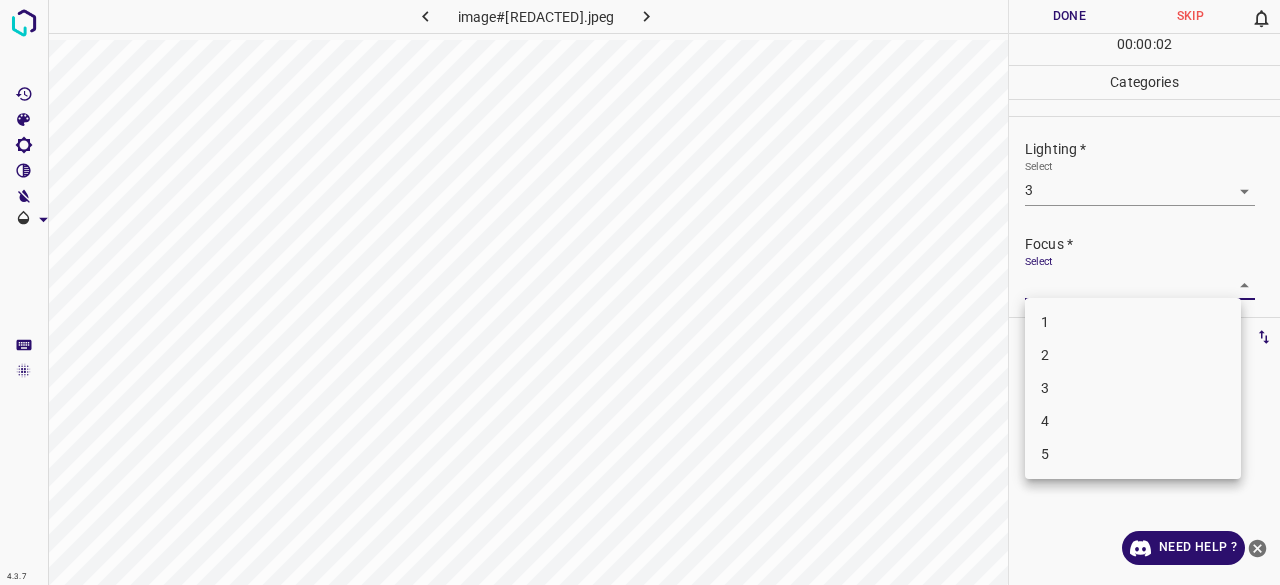 click on "2" at bounding box center [1133, 355] 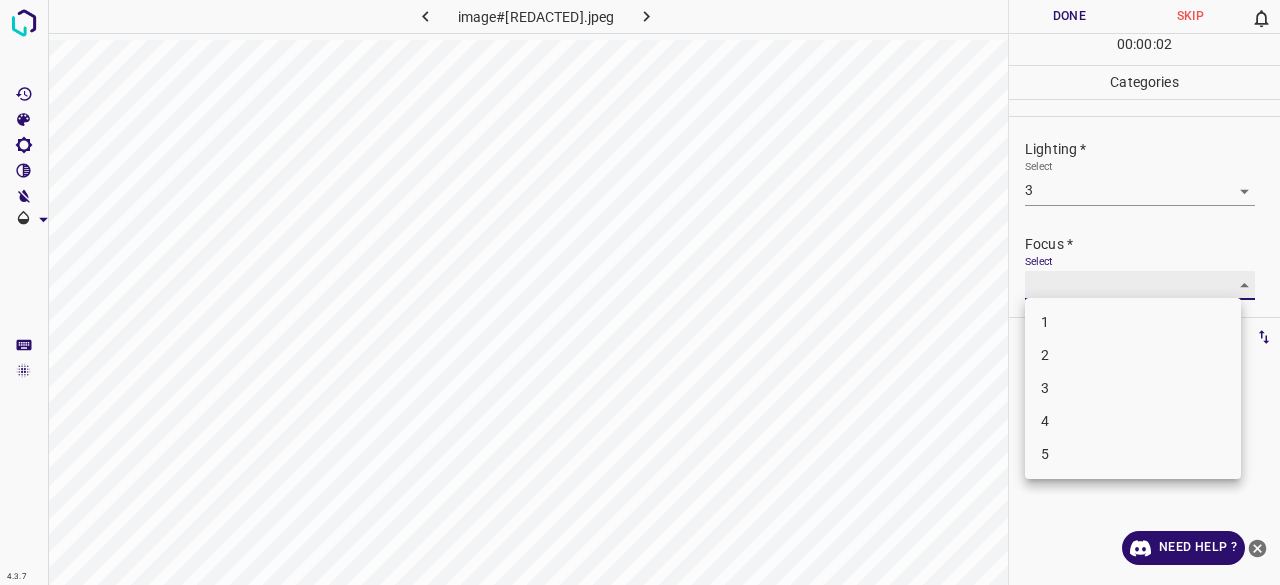 type on "2" 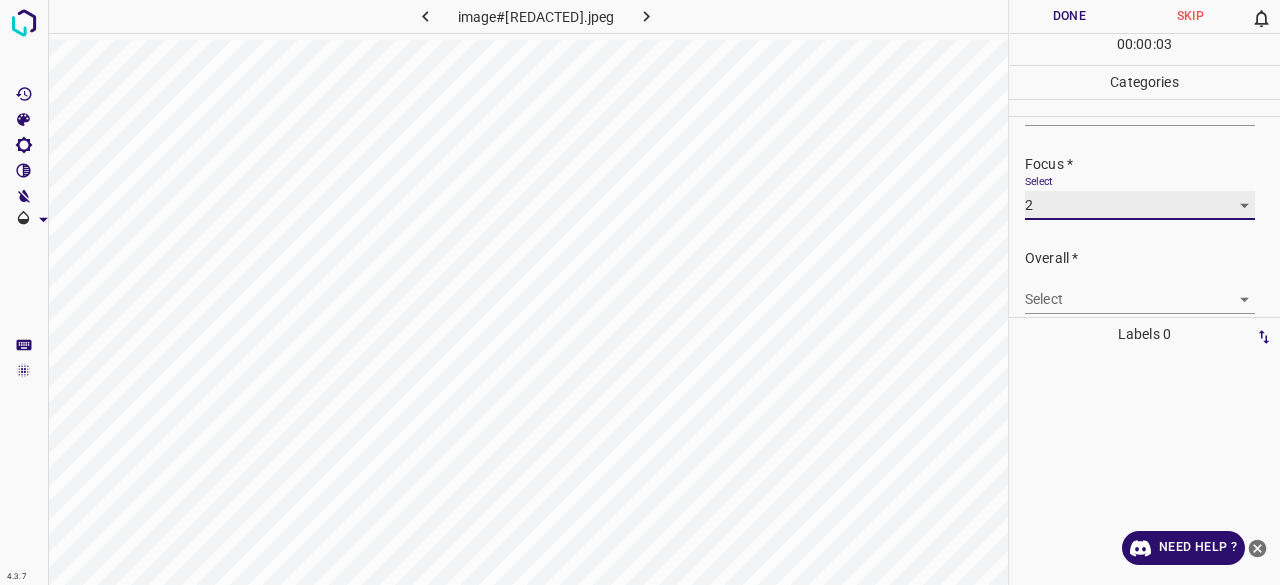 scroll, scrollTop: 98, scrollLeft: 0, axis: vertical 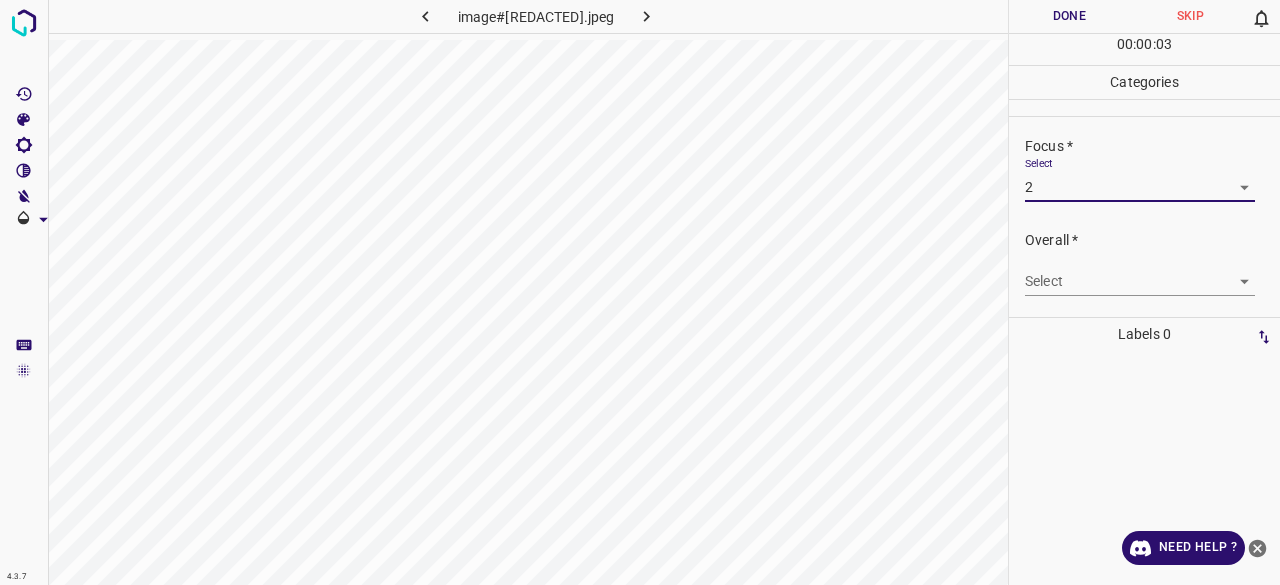click on "4.3.7 image#000983.jpeg Done Skip 0 00   : 00   : 03   Categories Lighting *  Select 3 3 Focus *  Select 2 2 Overall *  Select ​ Labels   0 Categories 1 Lighting 2 Focus 3 Overall Tools Space Change between modes (Draw & Edit) I Auto labeling R Restore zoom M Zoom in N Zoom out Delete Delete selecte label Filters Z Restore filters X Saturation filter C Brightness filter V Contrast filter B Gray scale filter General O Download Need Help ? - Text - Hide - Delete" at bounding box center [640, 292] 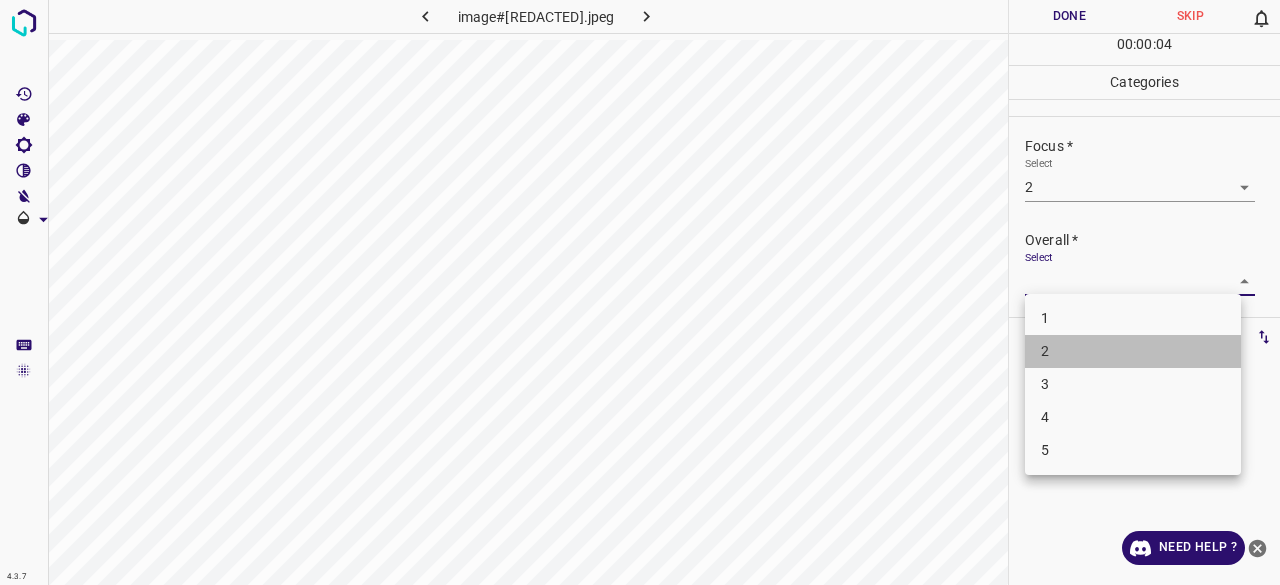 click on "2" at bounding box center [1133, 351] 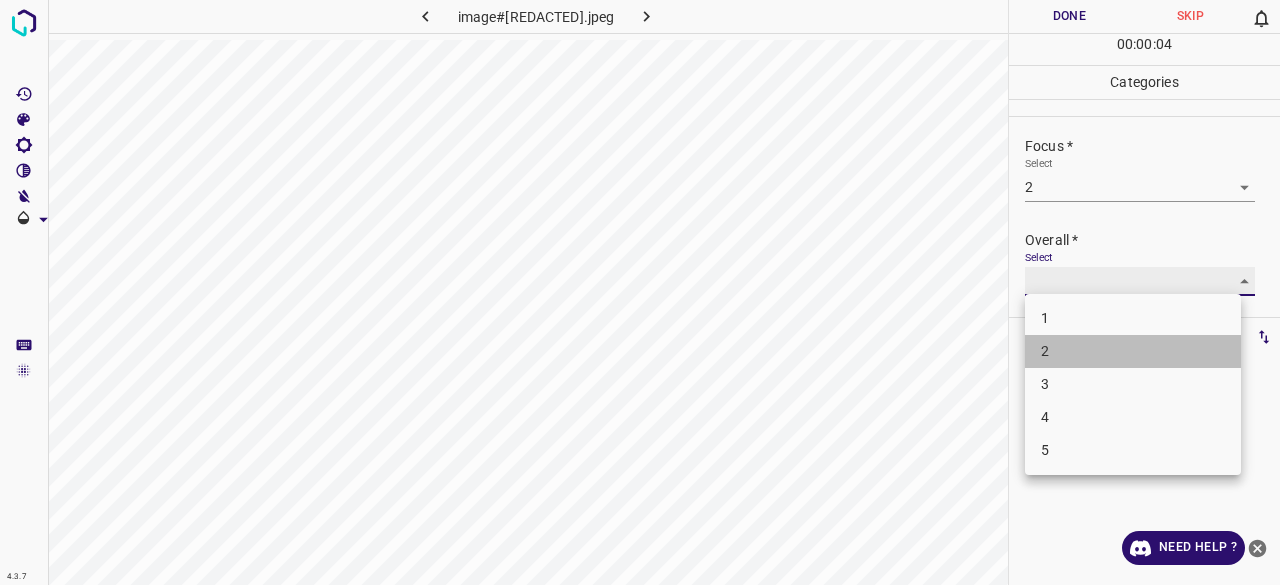 type on "2" 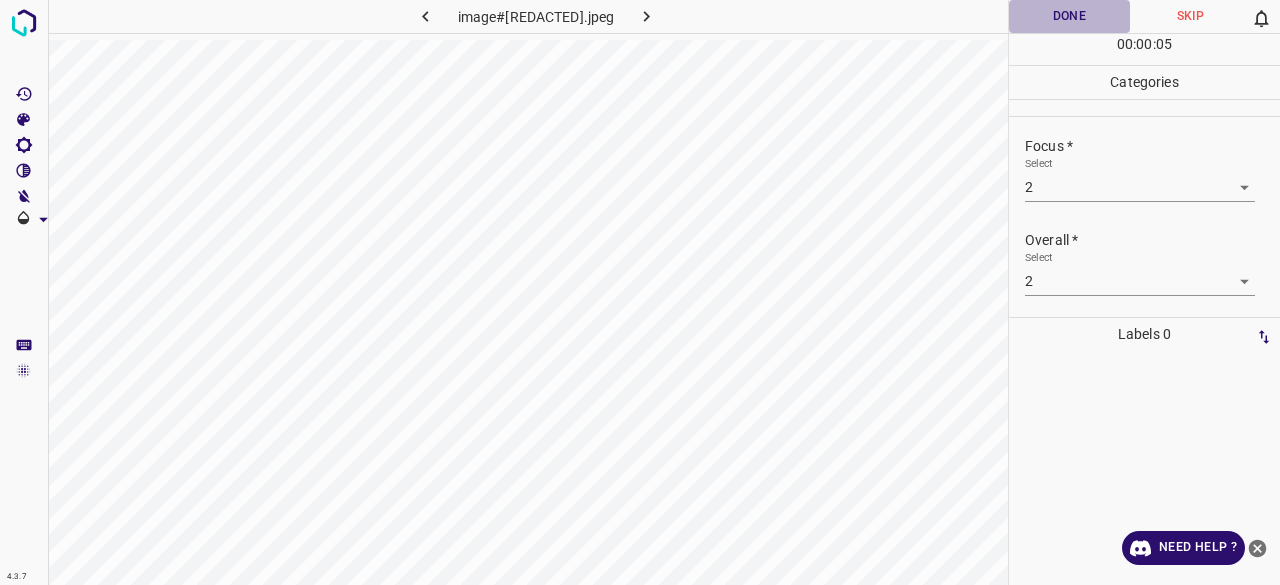 click on "Done" at bounding box center [1069, 16] 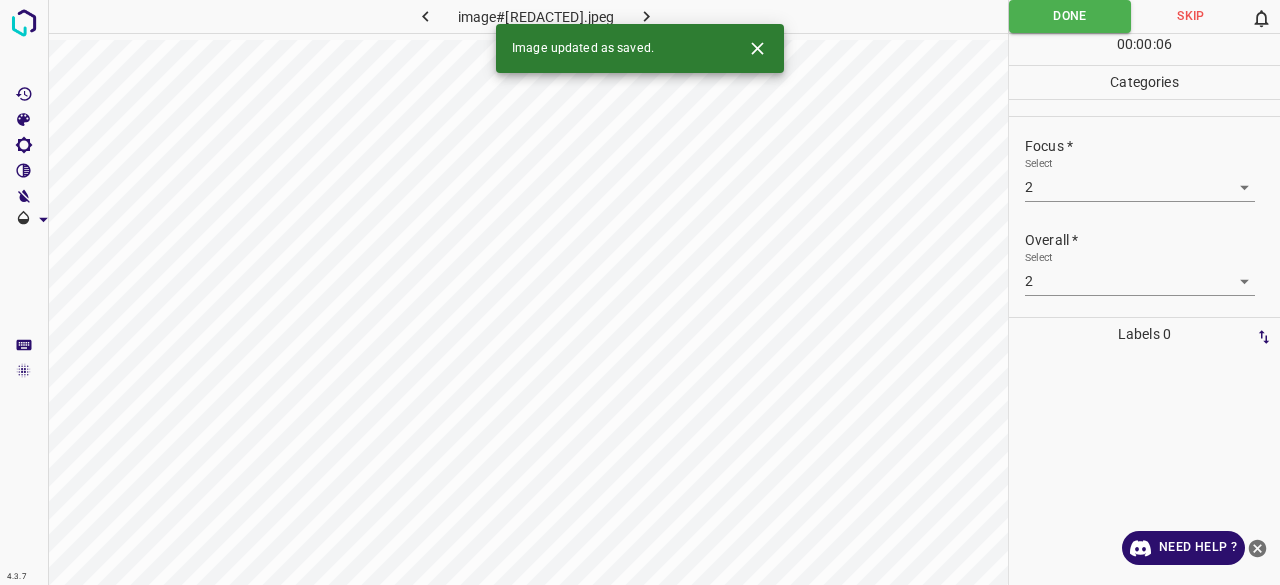 click on "Image updated as saved." at bounding box center [640, 48] 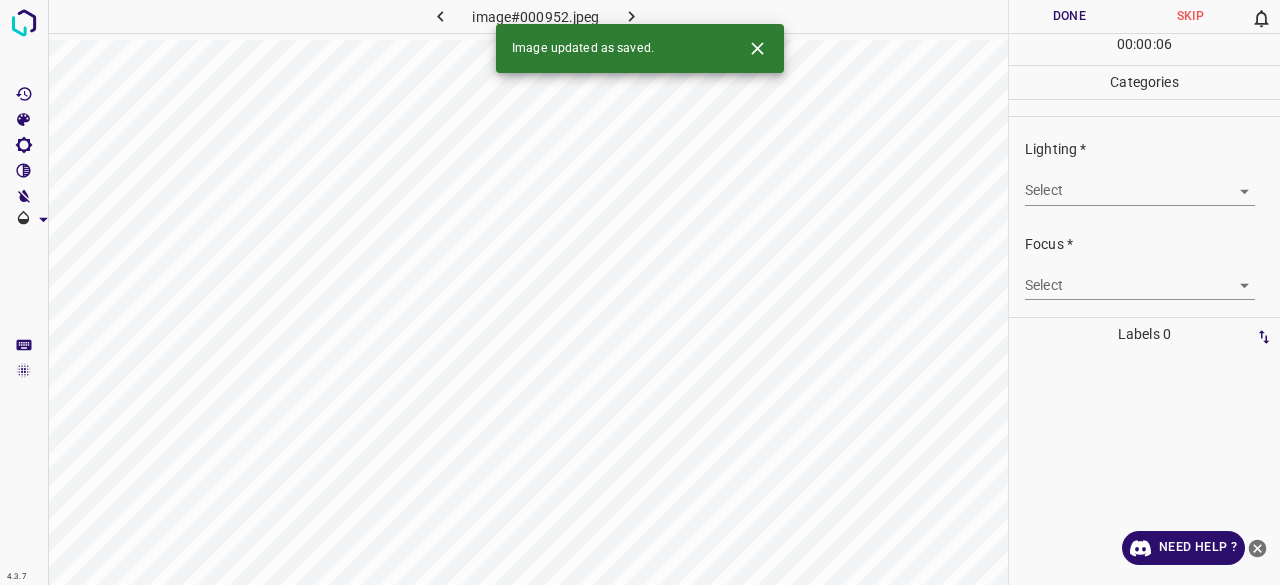 click on "4.3.7 image#000952.jpeg Done Skip 0 00   : 00   : 06   Categories Lighting *  Select ​ Focus *  Select ​ Overall *  Select ​ Labels   0 Categories 1 Lighting 2 Focus 3 Overall Tools Space Change between modes (Draw & Edit) I Auto labeling R Restore zoom M Zoom in N Zoom out Delete Delete selecte label Filters Z Restore filters X Saturation filter C Brightness filter V Contrast filter B Gray scale filter General O Download Image updated as saved. Need Help ? - Text - Hide - Delete" at bounding box center (640, 292) 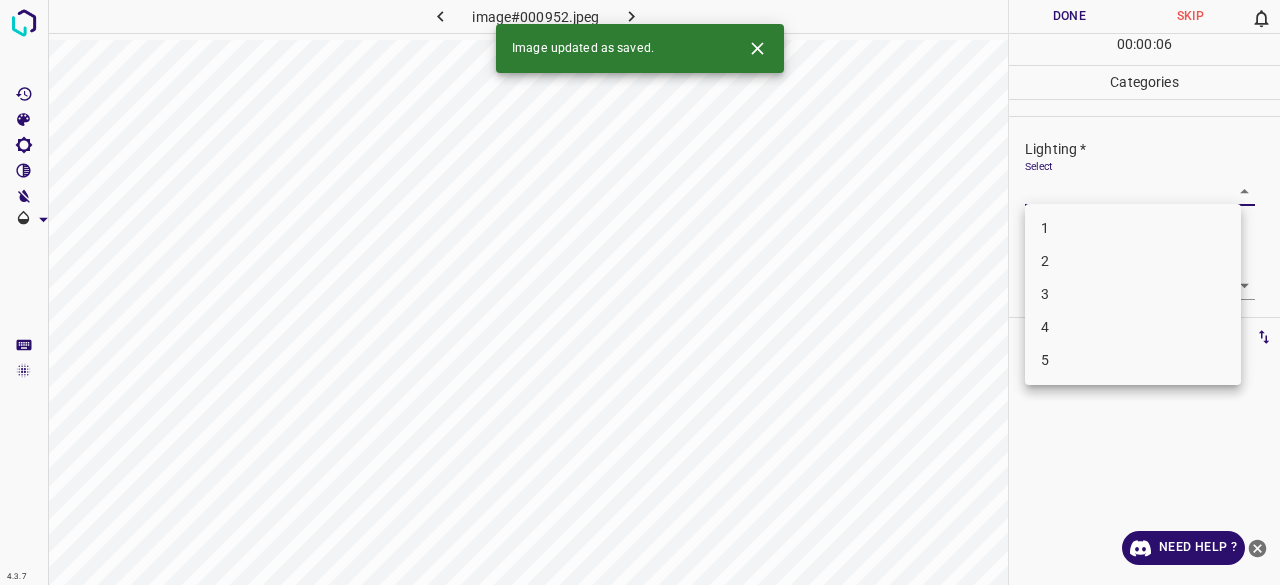 click on "3" at bounding box center [1133, 294] 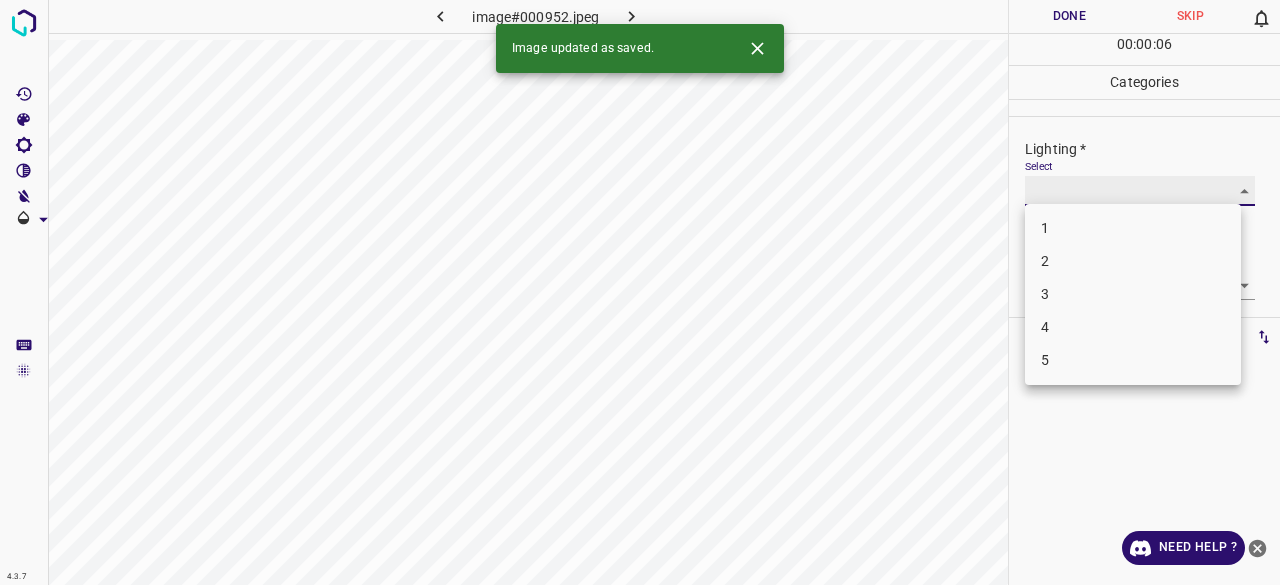 type on "3" 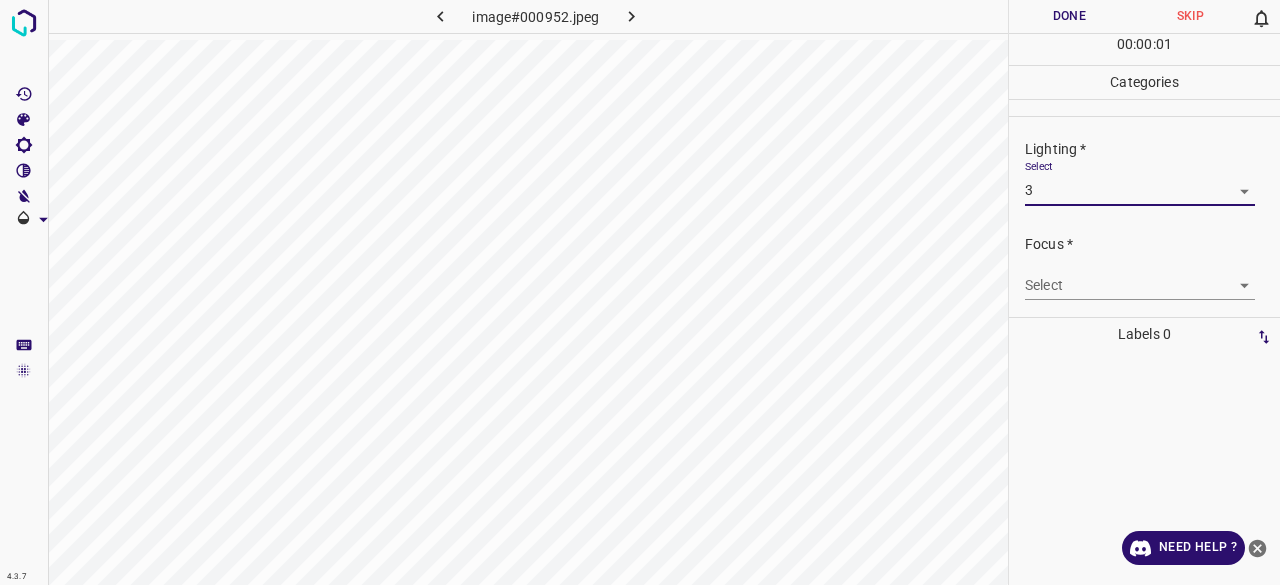 click on "4.3.7 image#000952.jpeg Done Skip 0 00   : 00   : 01   Categories Lighting *  Select 3 3 Focus *  Select ​ Overall *  Select ​ Labels   0 Categories 1 Lighting 2 Focus 3 Overall Tools Space Change between modes (Draw & Edit) I Auto labeling R Restore zoom M Zoom in N Zoom out Delete Delete selecte label Filters Z Restore filters X Saturation filter C Brightness filter V Contrast filter B Gray scale filter General O Download Need Help ? - Text - Hide - Delete 1 2 3 4 5" at bounding box center (640, 292) 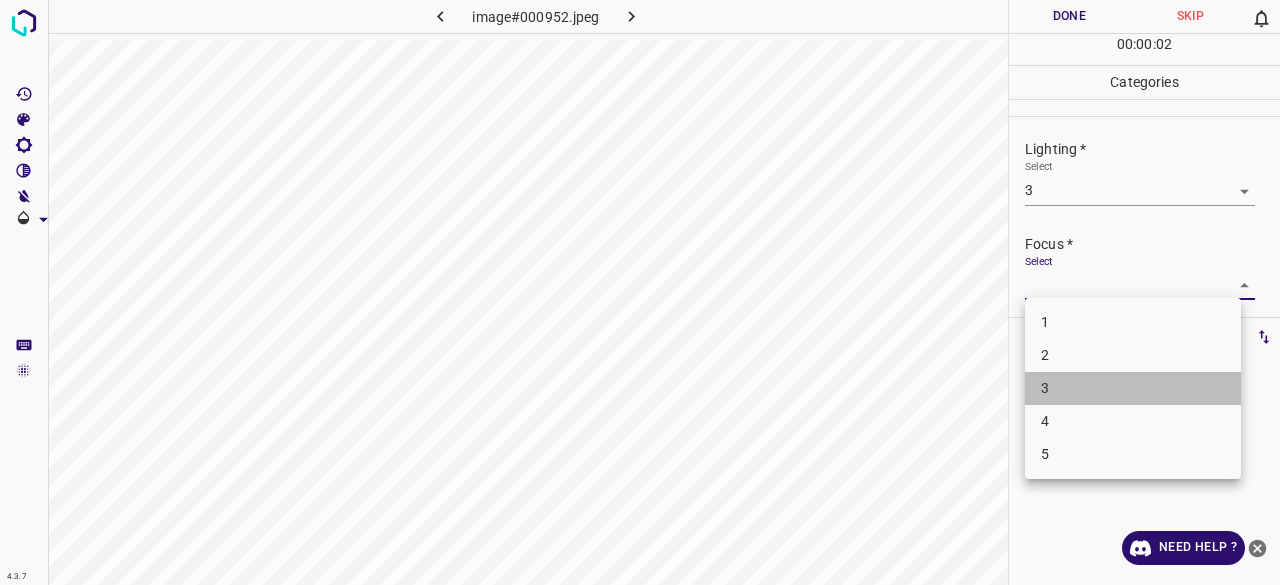 click on "3" at bounding box center (1133, 388) 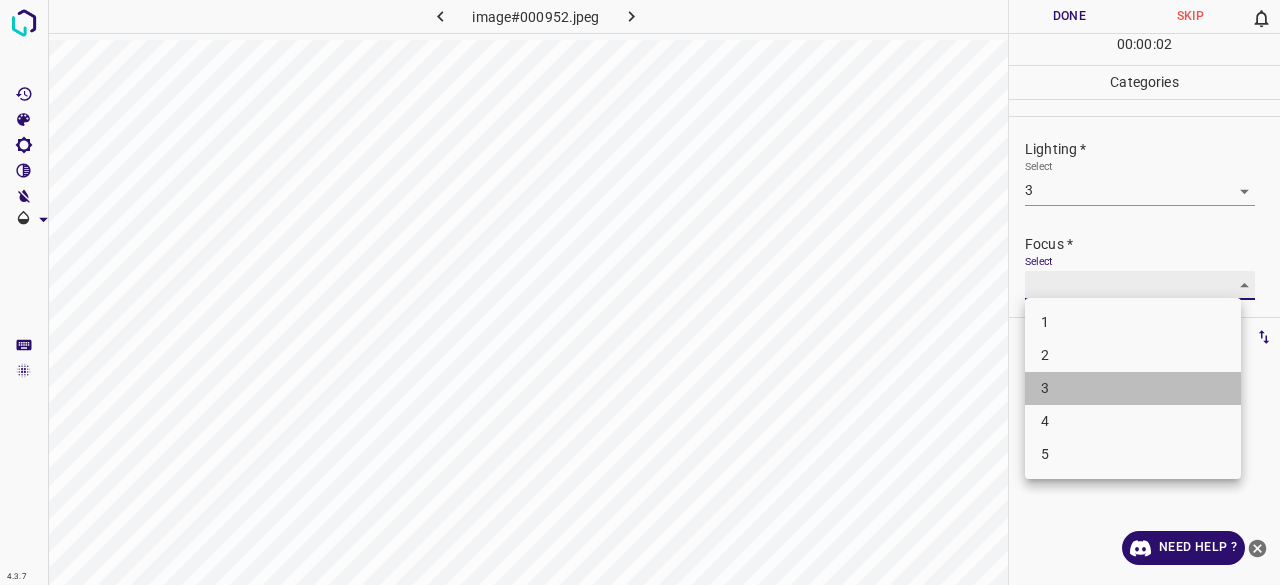 type on "3" 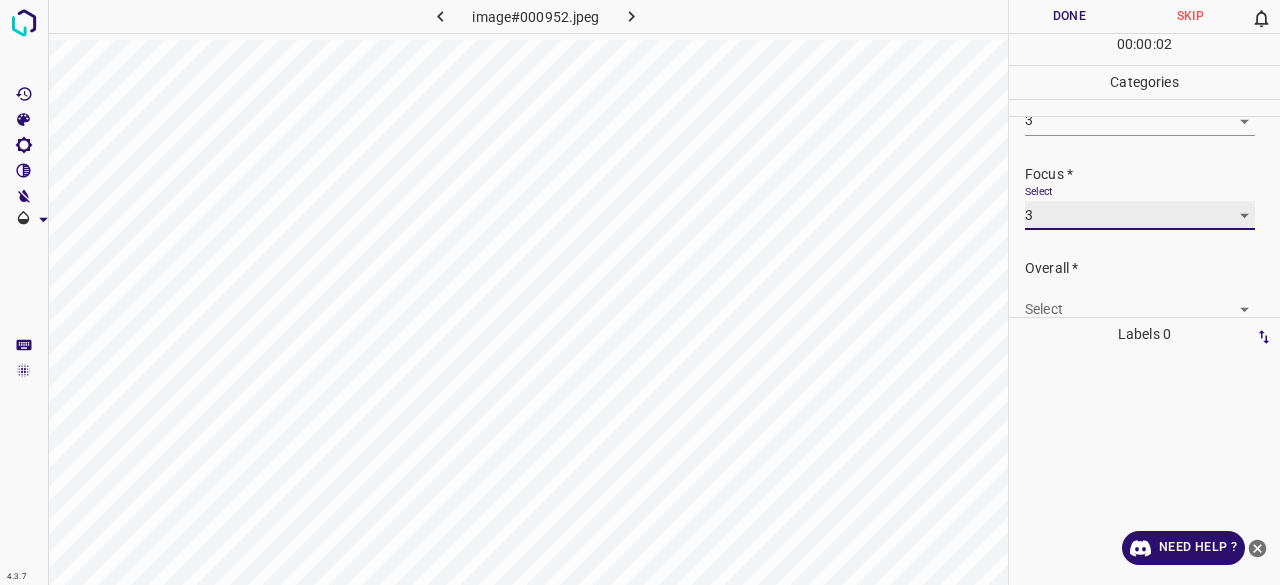 scroll, scrollTop: 98, scrollLeft: 0, axis: vertical 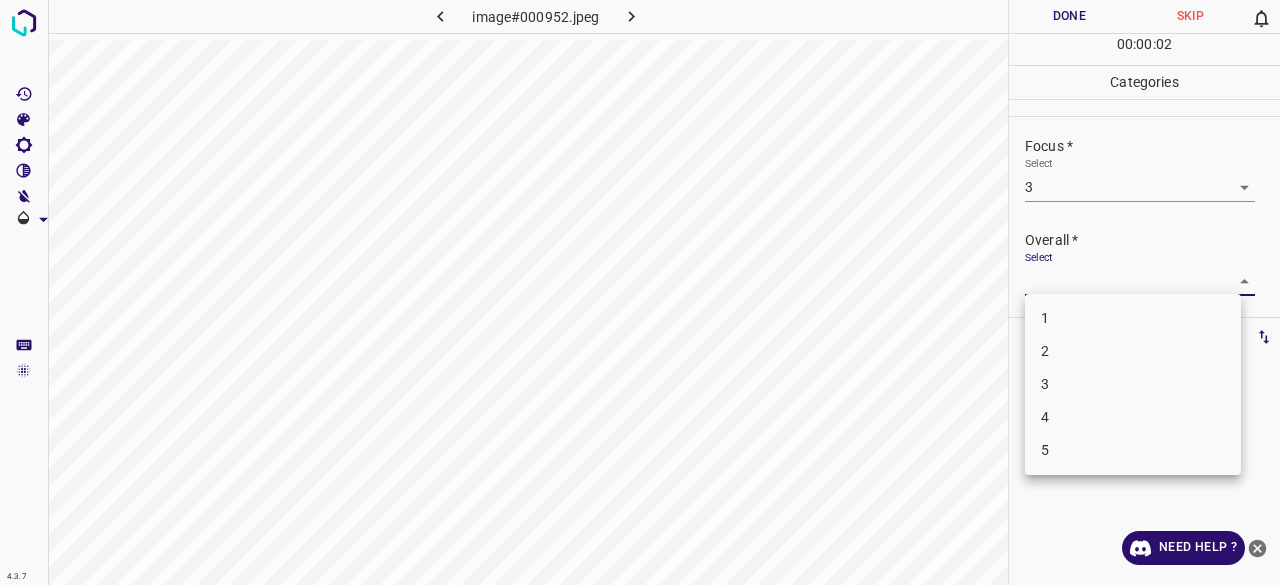 click on "4.3.7 image#[REDACTED].jpeg Done Skip 0 00   : 00   : 02   Categories Lighting *  Select 3 3 Focus *  Select 3 3 Overall *  Select ​ Labels   0 Categories 1 Lighting 2 Focus 3 Overall Tools Space Change between modes (Draw & Edit) I Auto labeling R Restore zoom M Zoom in N Zoom out Delete Delete selecte label Filters Z Restore filters X Saturation filter C Brightness filter V Contrast filter B Gray scale filter General O Download Need Help ? - Text - Hide - Delete 1 2 3 4 5" at bounding box center [640, 292] 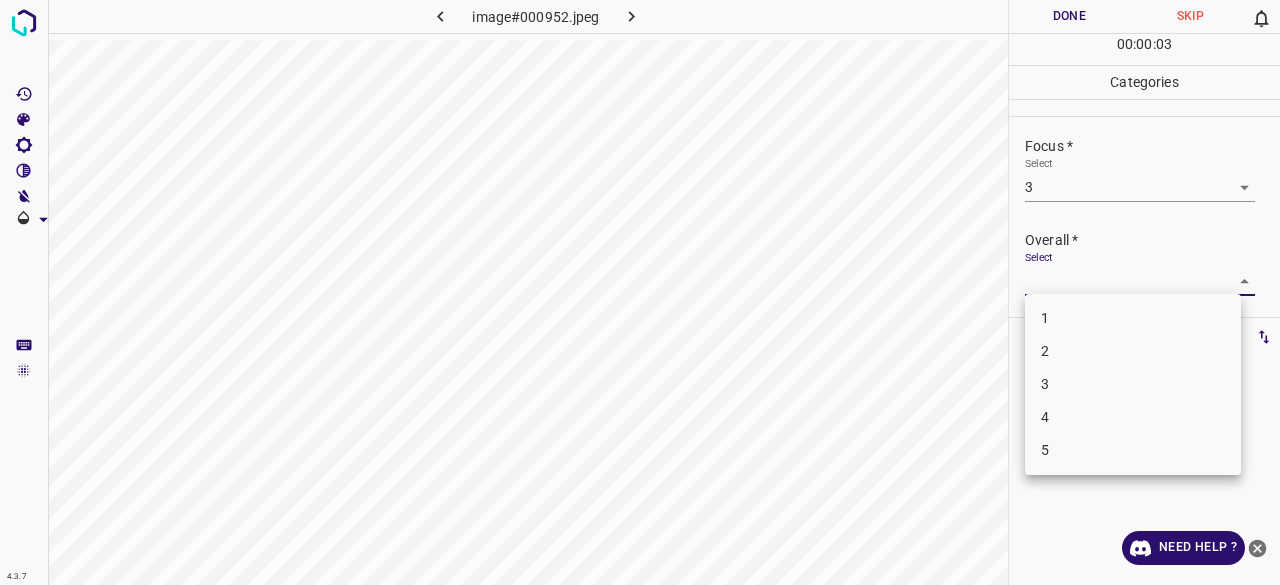 click on "3" at bounding box center (1133, 384) 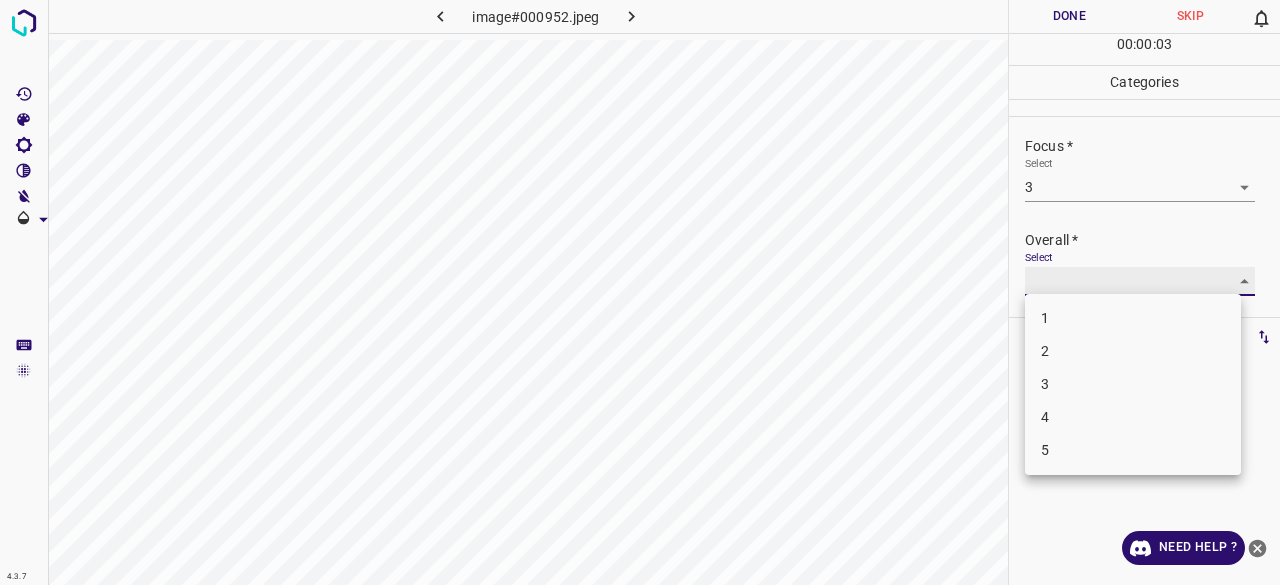 type on "3" 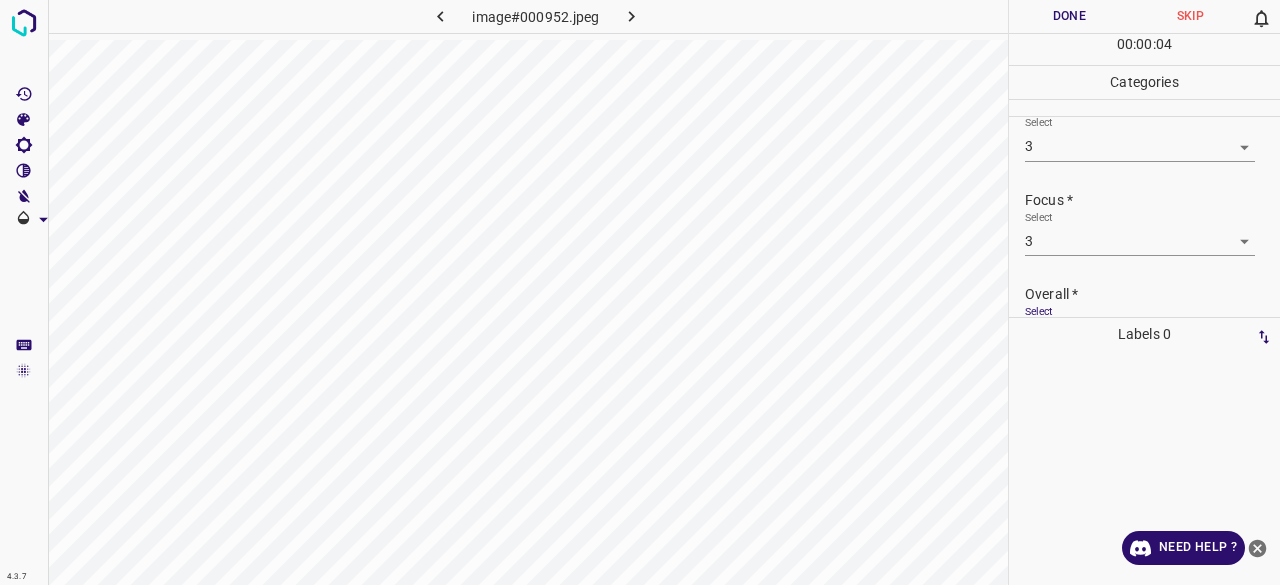 scroll, scrollTop: 0, scrollLeft: 0, axis: both 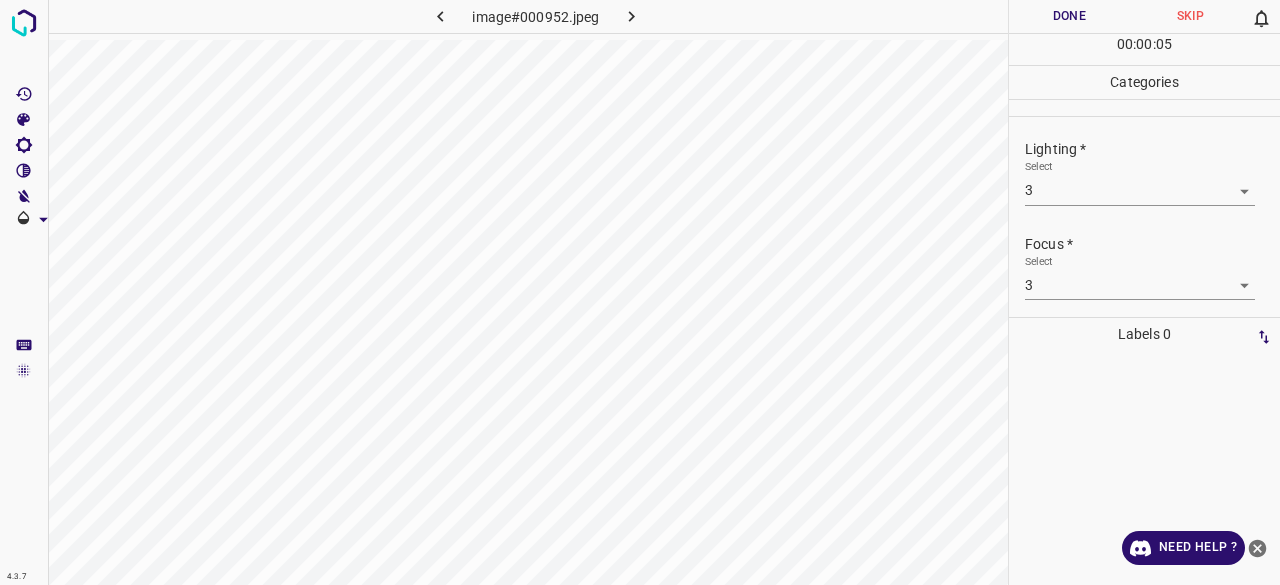 click on "Done" at bounding box center (1069, 16) 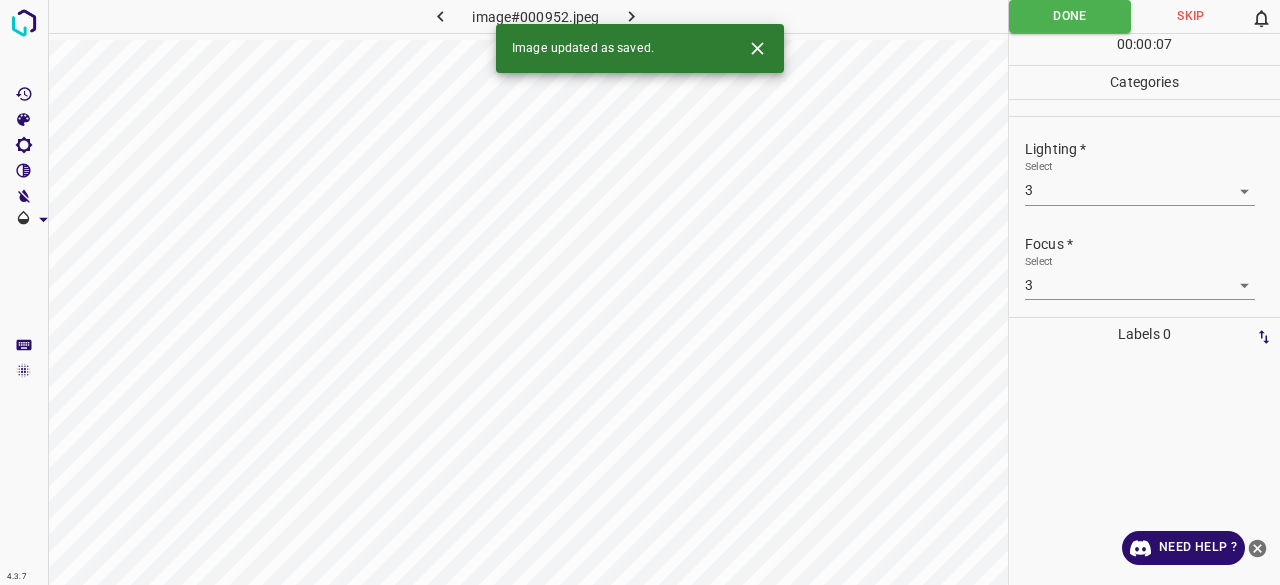 click at bounding box center [632, 16] 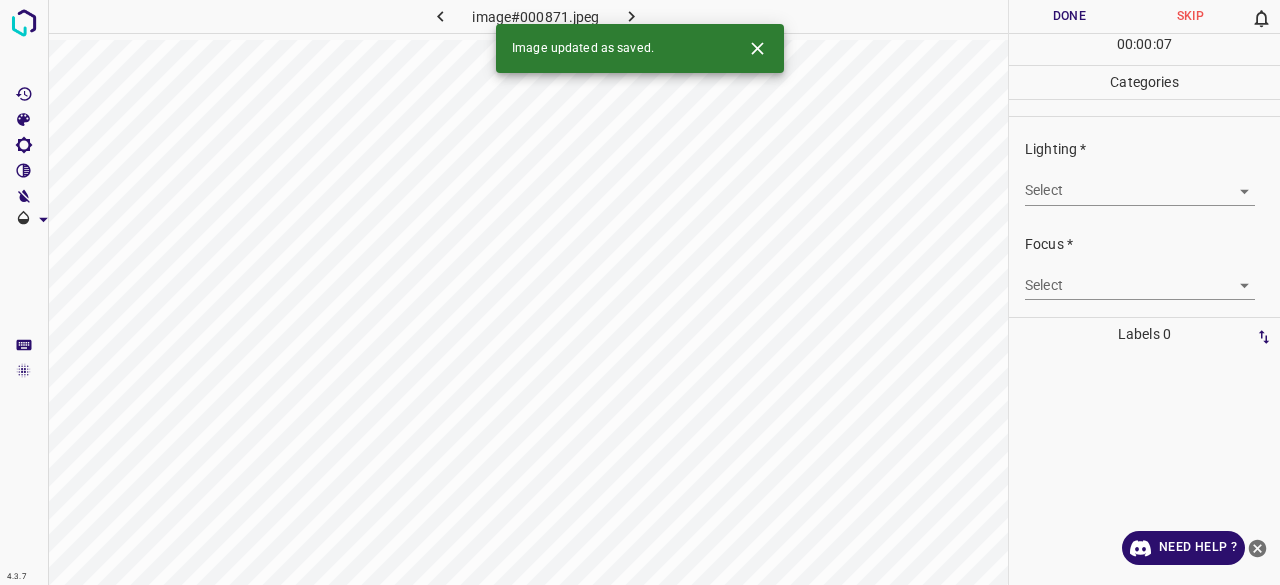 click on "4.3.7 image#[REDACTED].jpeg Done Skip 0 00   : 00   : 07   Categories Lighting *  Select ​ Focus *  Select ​ Overall *  Select ​ Labels   0 Categories 1 Lighting 2 Focus 3 Overall Tools Space Change between modes (Draw & Edit) I Auto labeling R Restore zoom M Zoom in N Zoom out Delete Delete selecte label Filters Z Restore filters X Saturation filter C Brightness filter V Contrast filter B Gray scale filter General O Download Image updated as saved. Need Help ? - Text - Hide - Delete" at bounding box center [640, 292] 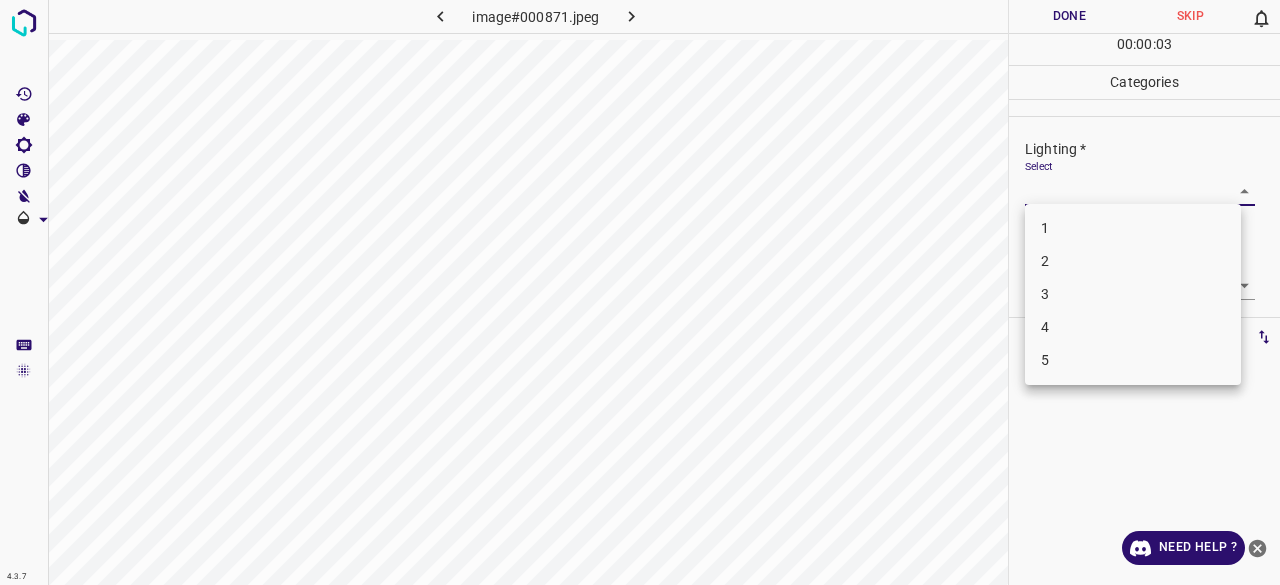 click at bounding box center (640, 292) 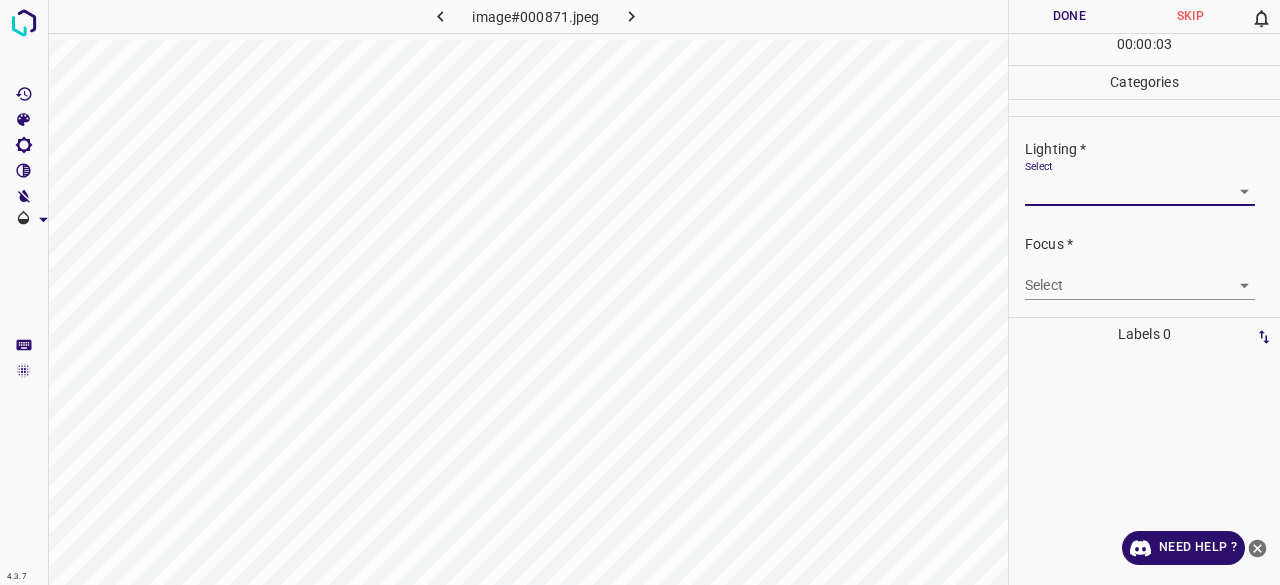 click on "4.3.7 image#000871.jpeg Done Skip 0 00   : 00   : 03   Categories Lighting *  Select ​ Focus *  Select ​ Overall *  Select ​ Labels   0 Categories 1 Lighting 2 Focus 3 Overall Tools Space Change between modes (Draw & Edit) I Auto labeling R Restore zoom M Zoom in N Zoom out Delete Delete selecte label Filters Z Restore filters X Saturation filter C Brightness filter V Contrast filter B Gray scale filter General O Download Need Help ? - Text - Hide - Delete 1 2 3 4 5" at bounding box center [640, 292] 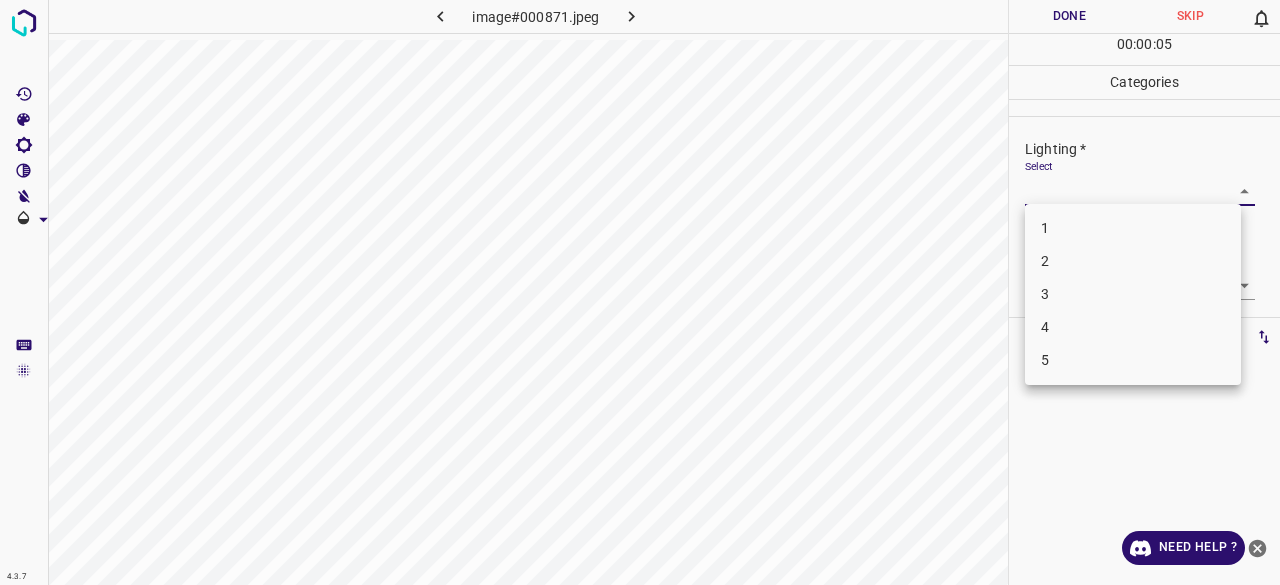 click on "3" at bounding box center [1133, 294] 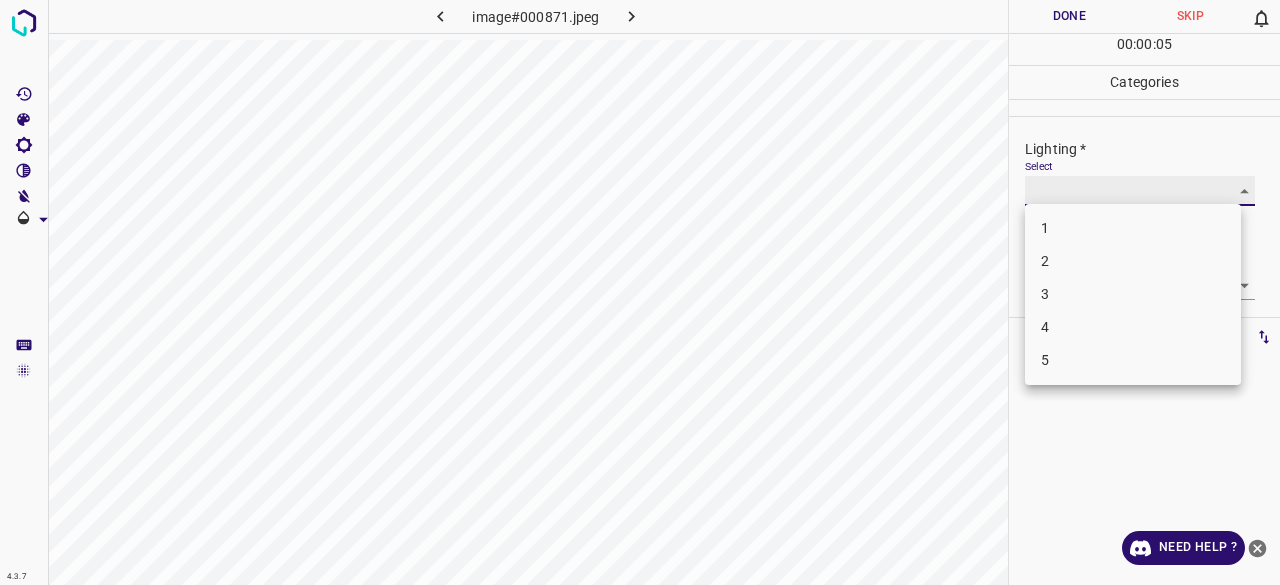 type on "3" 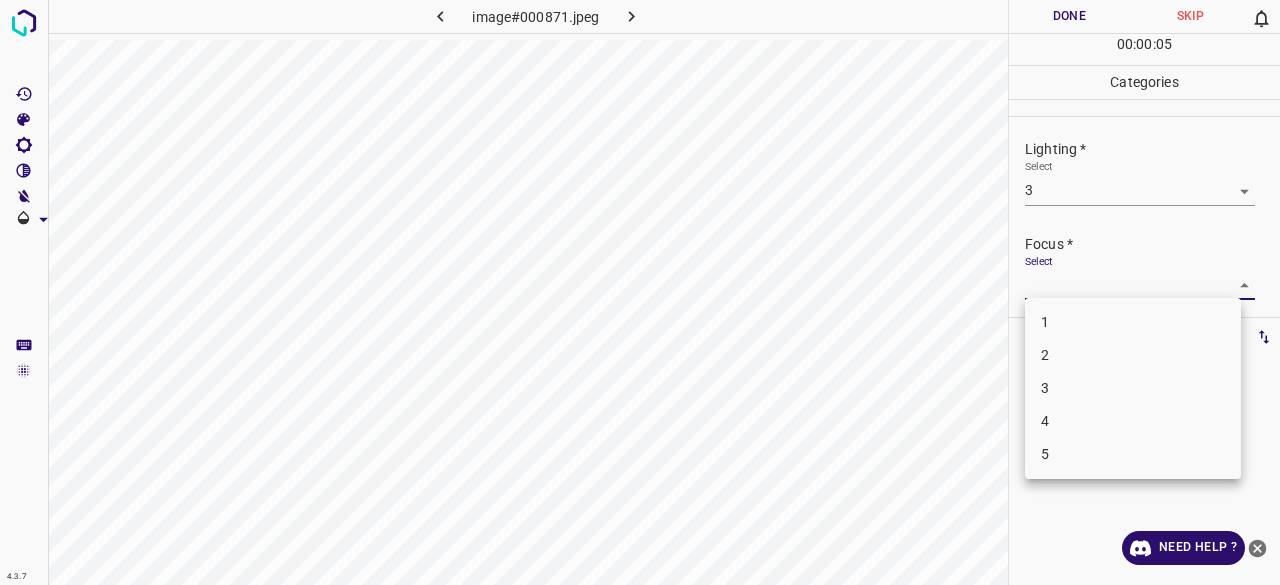 click on "4.3.7 image#000871.jpeg Done Skip 0 00   : 00   : 05   Categories Lighting *  Select 3 3 Focus *  Select ​ Overall *  Select ​ Labels   0 Categories 1 Lighting 2 Focus 3 Overall Tools Space Change between modes (Draw & Edit) I Auto labeling R Restore zoom M Zoom in N Zoom out Delete Delete selecte label Filters Z Restore filters X Saturation filter C Brightness filter V Contrast filter B Gray scale filter General O Download Need Help ? - Text - Hide - Delete 1 2 3 4 5" at bounding box center (640, 292) 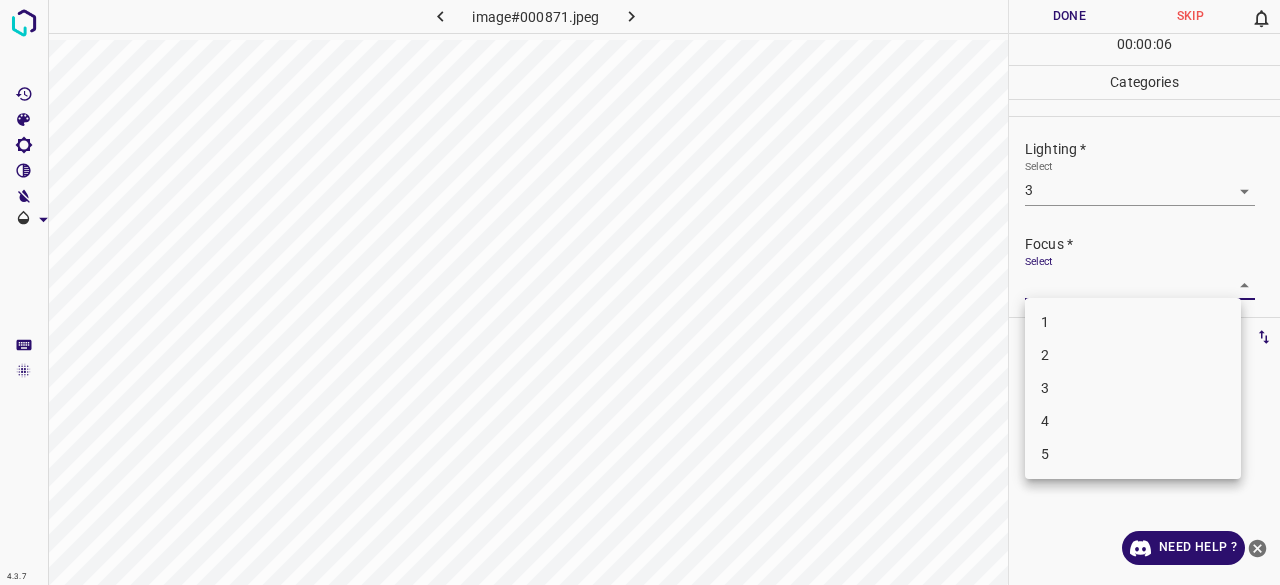 click on "3" at bounding box center (1133, 388) 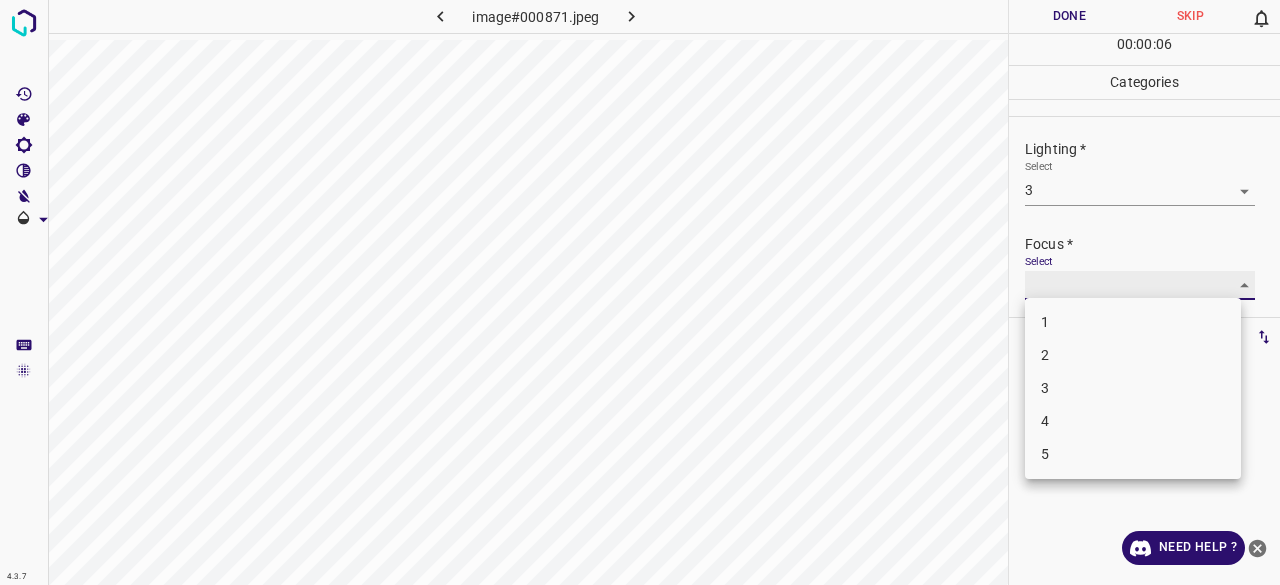 type on "3" 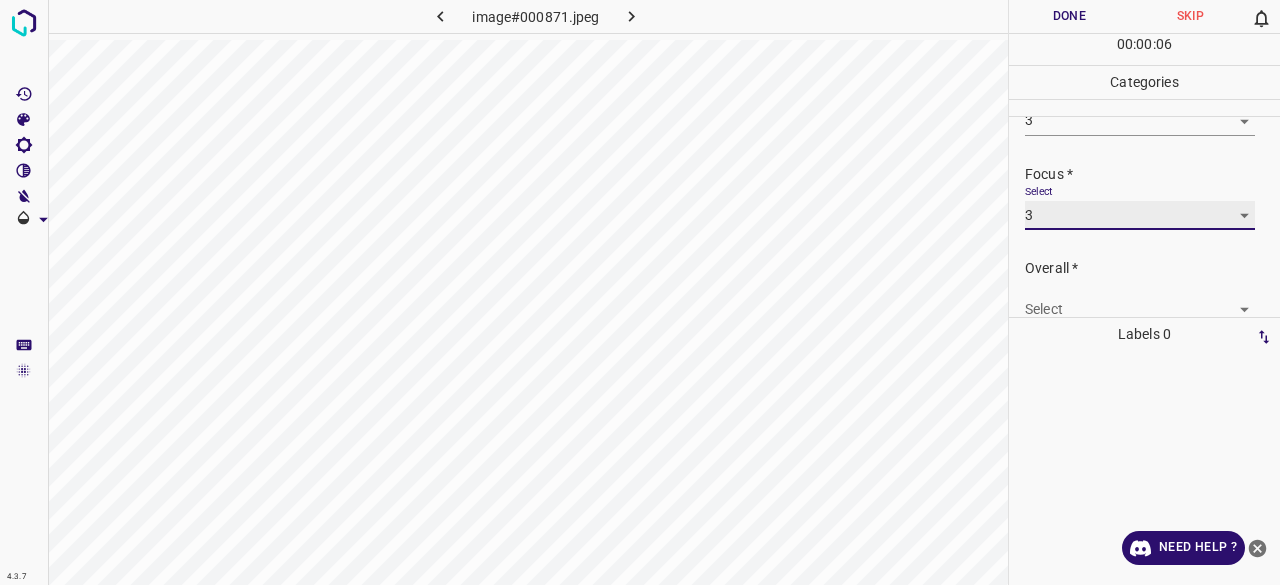 scroll, scrollTop: 98, scrollLeft: 0, axis: vertical 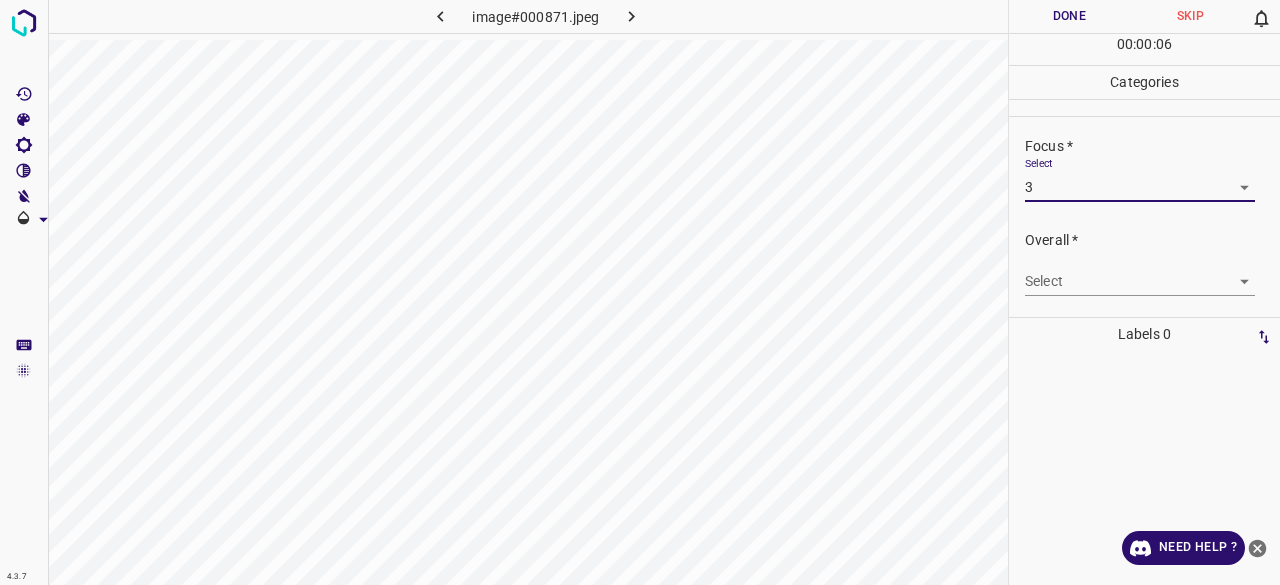 click on "4.3.7 image#000871.jpeg Done Skip 0 00   : 00   : 06   Categories Lighting *  Select 3 3 Focus *  Select 3 3 Overall *  Select ​ Labels   0 Categories 1 Lighting 2 Focus 3 Overall Tools Space Change between modes (Draw & Edit) I Auto labeling R Restore zoom M Zoom in N Zoom out Delete Delete selecte label Filters Z Restore filters X Saturation filter C Brightness filter V Contrast filter B Gray scale filter General O Download Need Help ? - Text - Hide - Delete" at bounding box center (640, 292) 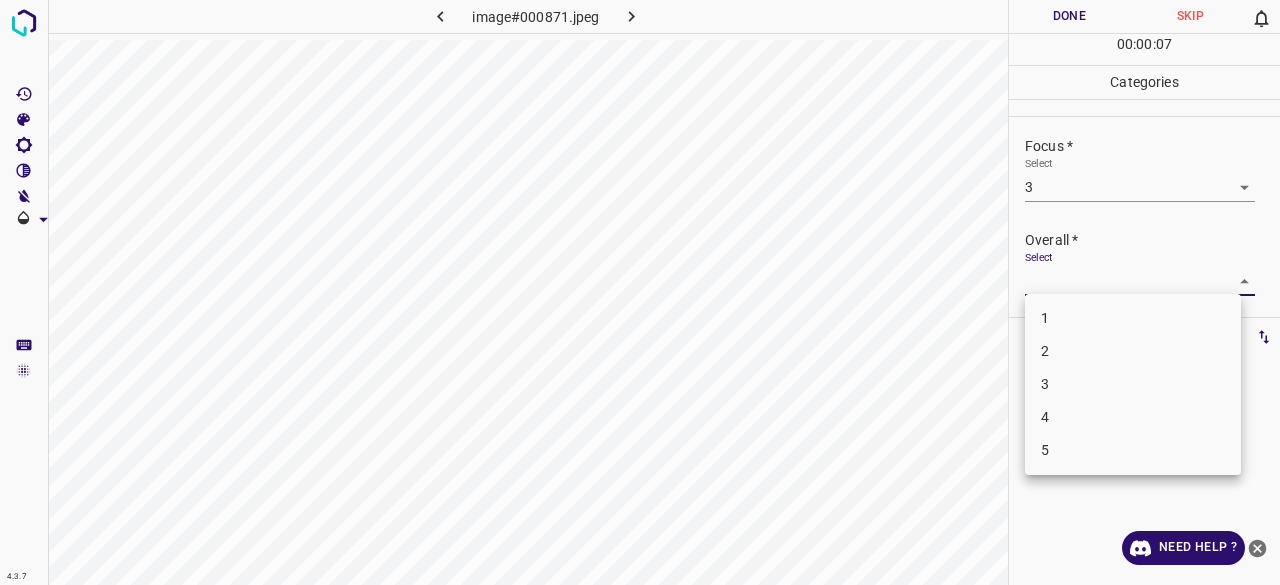 click on "3" at bounding box center [1133, 384] 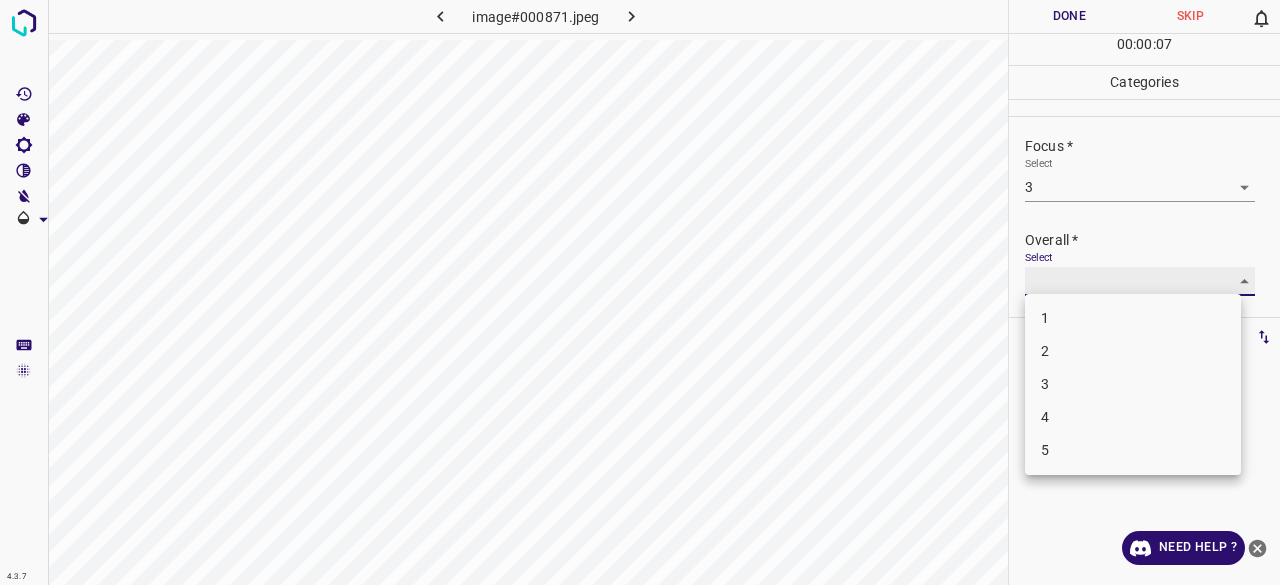 type on "3" 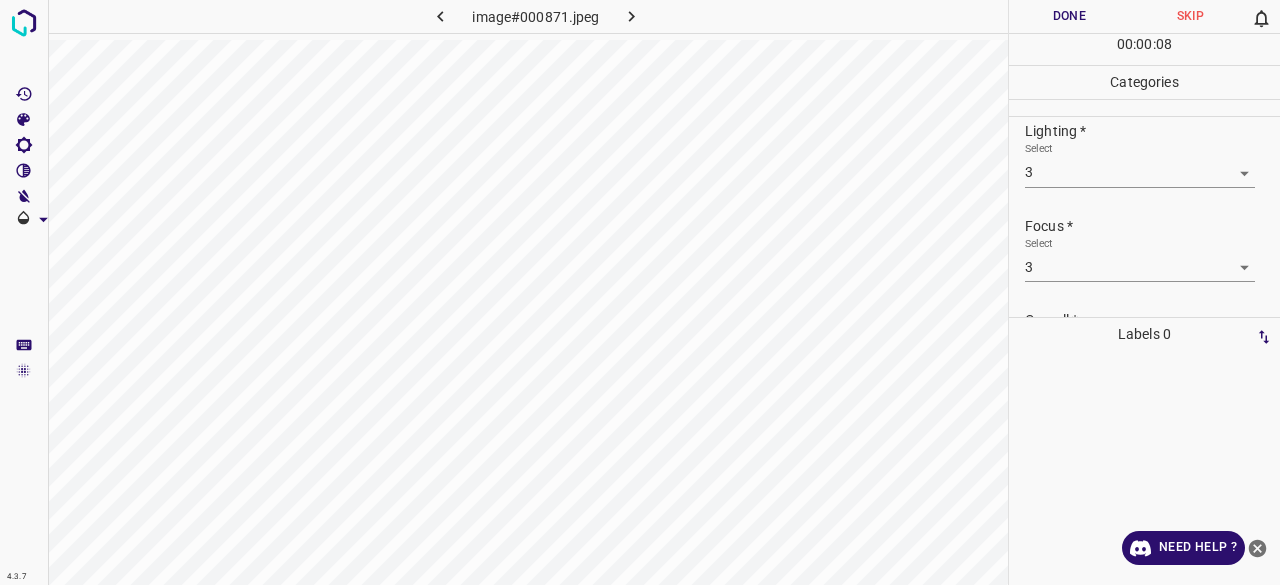 scroll, scrollTop: 0, scrollLeft: 0, axis: both 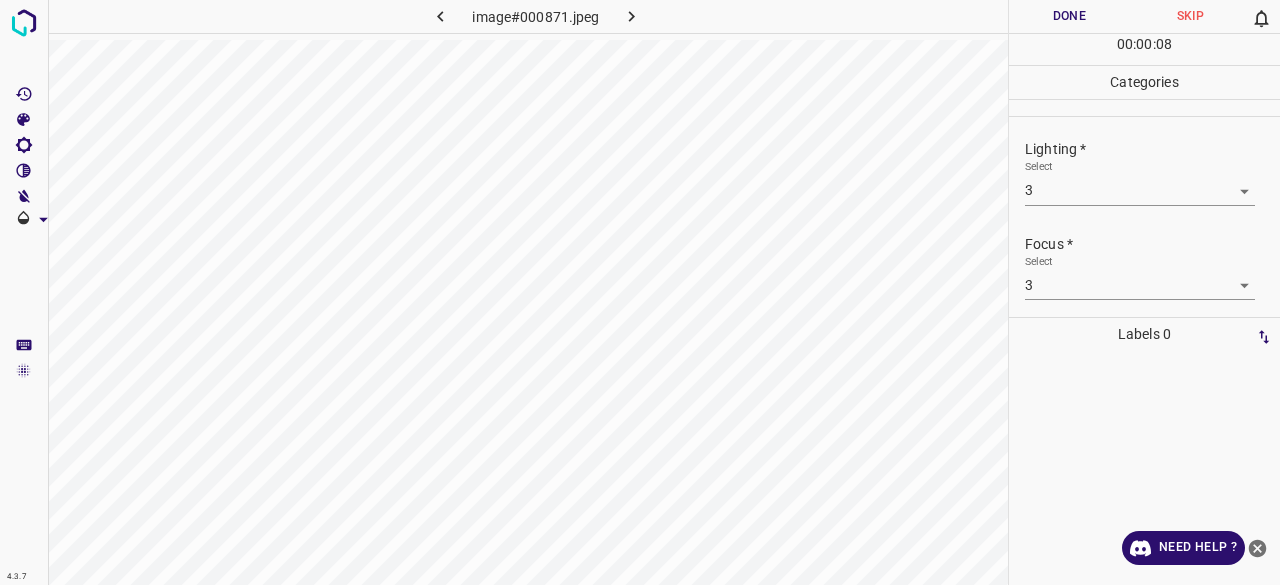 click on "Done" at bounding box center [1069, 16] 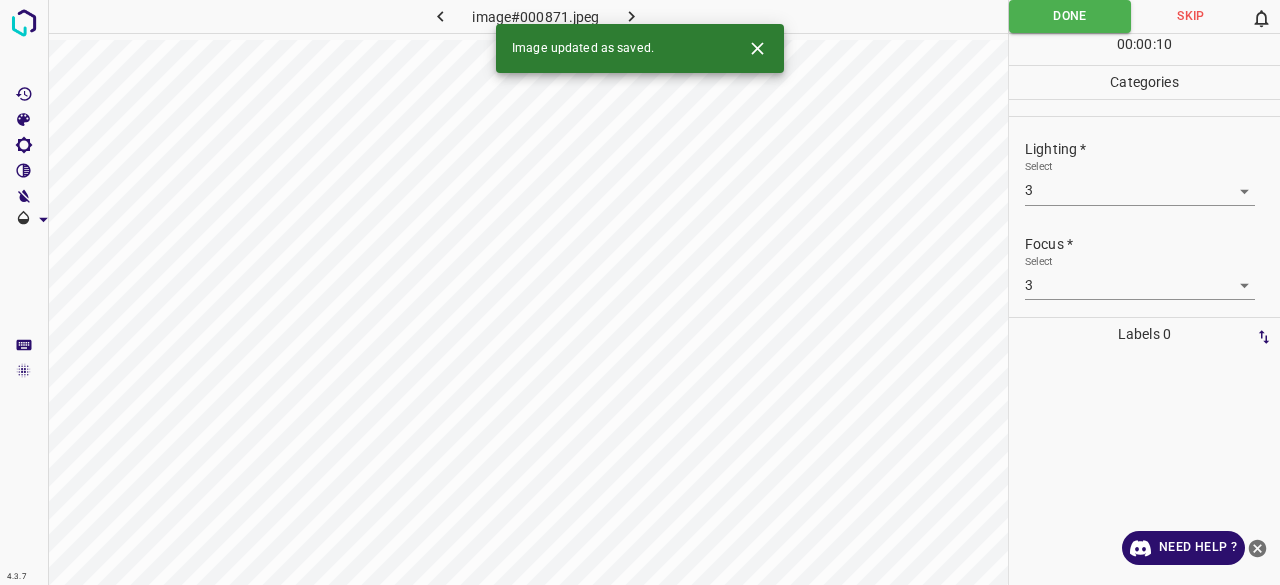 click 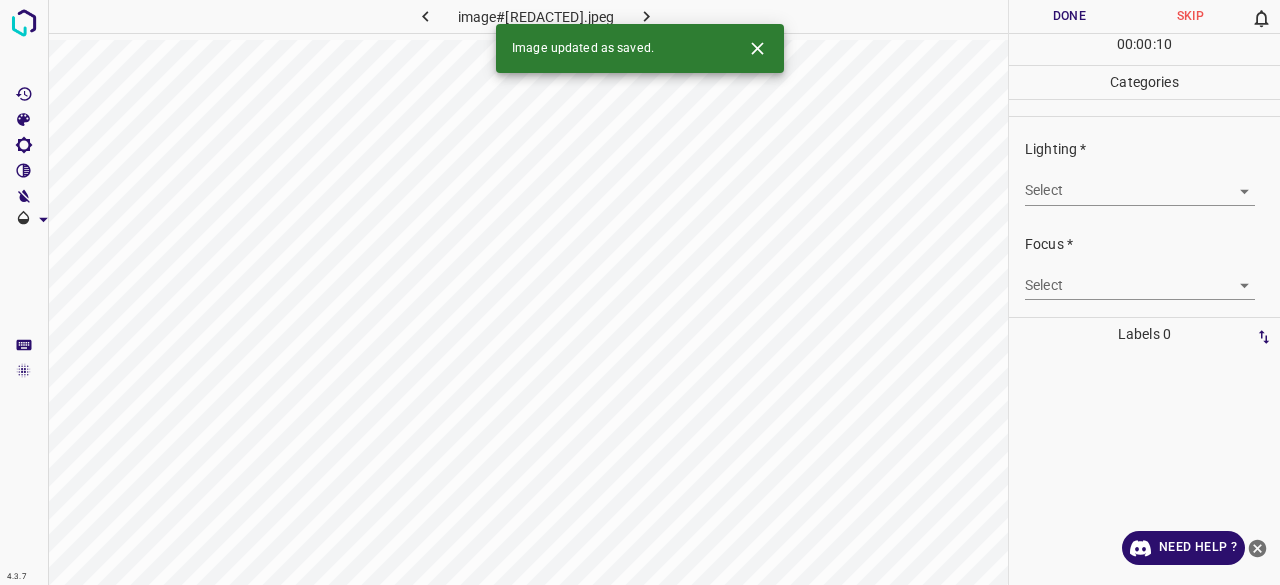 click on "4.3.7 image#[HASH] Done Skip 0 00   : 00   : 10   Categories Lighting *  Select ​ Focus *  Select ​ Overall *  Select ​ Labels   0 Categories 1 Lighting 2 Focus 3 Overall Tools Space Change between modes (Draw & Edit) I Auto labeling R Restore zoom M Zoom in N Zoom out Delete Delete selecte label Filters Z Restore filters X Saturation filter C Brightness filter V Contrast filter B Gray scale filter General O Download Image updated as saved. Need Help ? - Text - Hide - Delete" at bounding box center [640, 292] 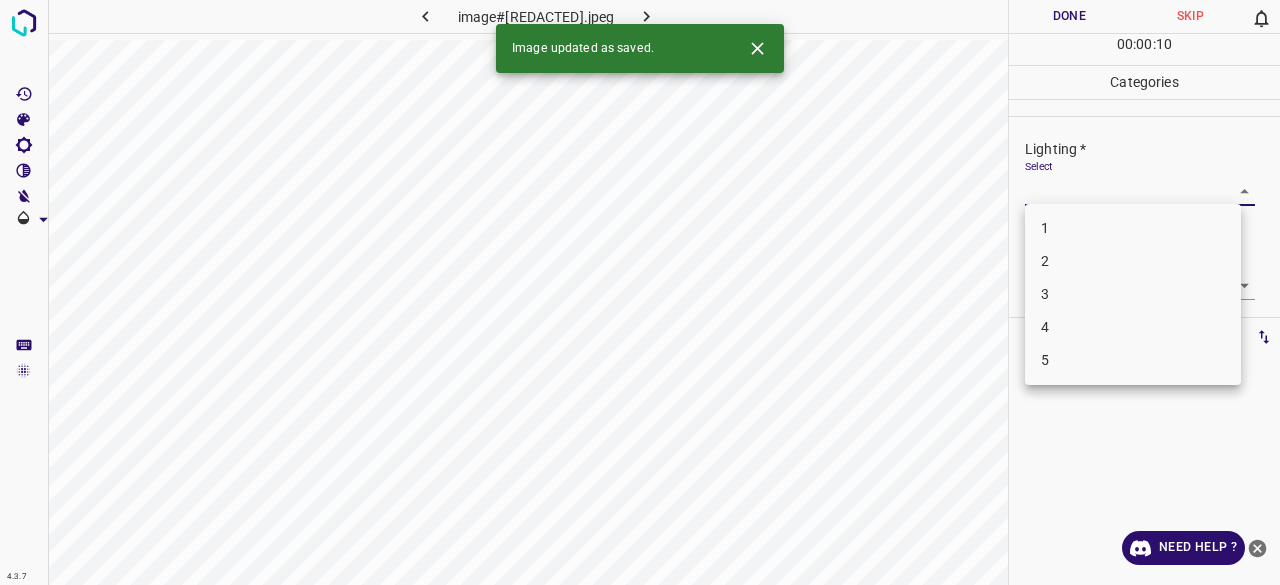 click on "3" at bounding box center [1133, 294] 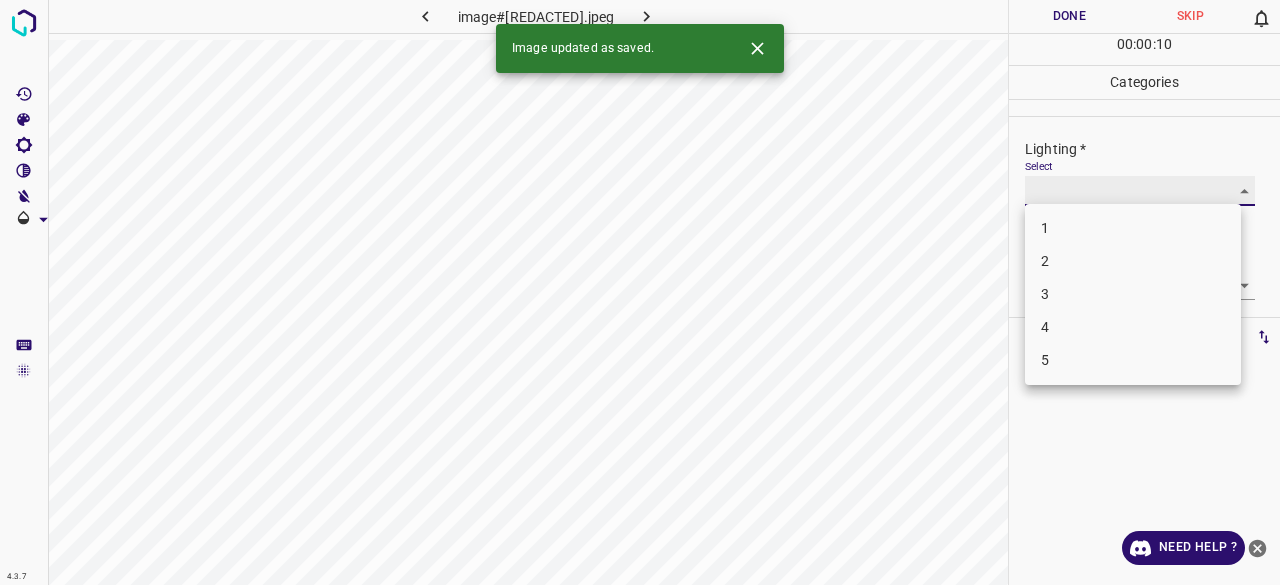 type on "3" 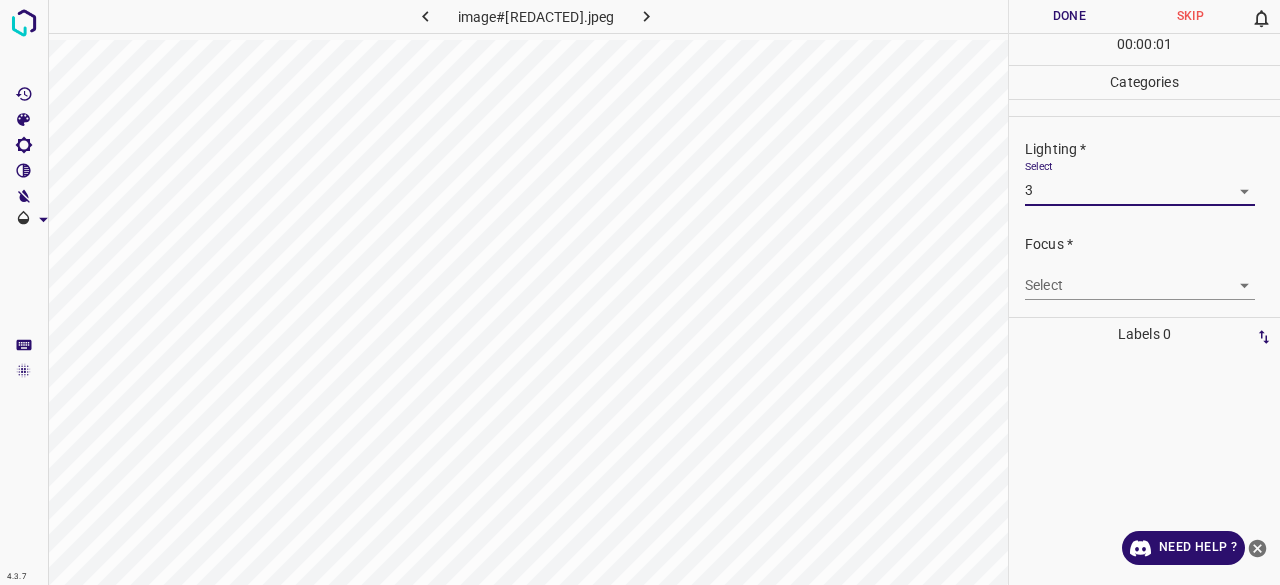 click on "4.3.7 image#000865.jpeg Done Skip 0 00   : 00   : 01   Categories Lighting *  Select 3 3 Focus *  Select ​ Overall *  Select ​ Labels   0 Categories 1 Lighting 2 Focus 3 Overall Tools Space Change between modes (Draw & Edit) I Auto labeling R Restore zoom M Zoom in N Zoom out Delete Delete selecte label Filters Z Restore filters X Saturation filter C Brightness filter V Contrast filter B Gray scale filter General O Download Need Help ? - Text - Hide - Delete 1 2 3 4 5" at bounding box center [640, 292] 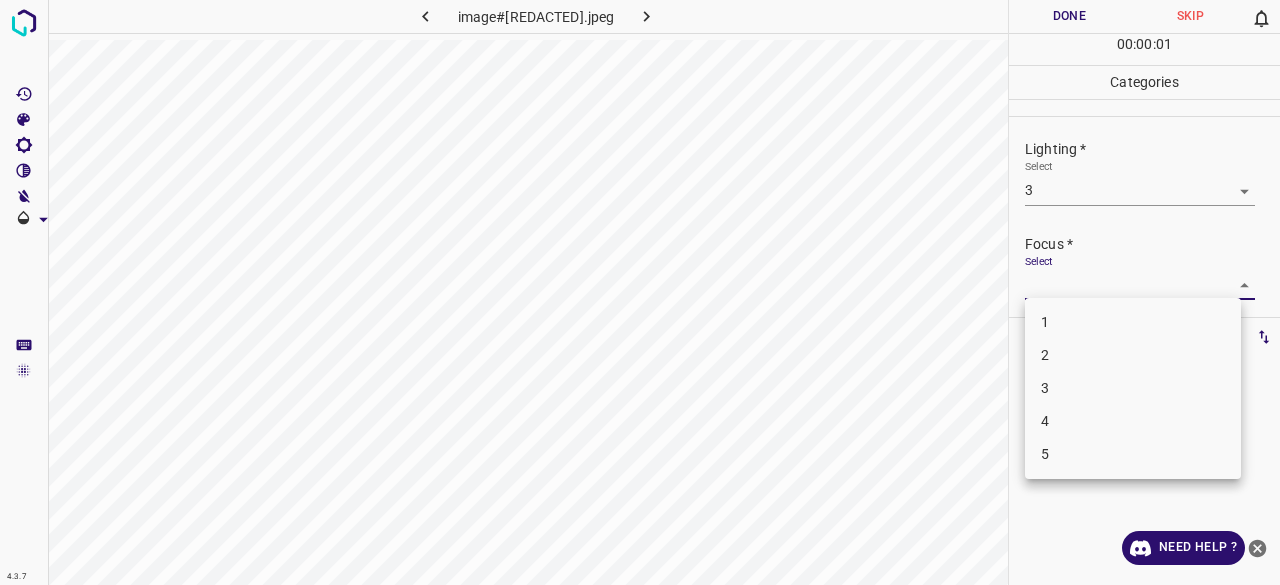 click on "3" at bounding box center (1133, 388) 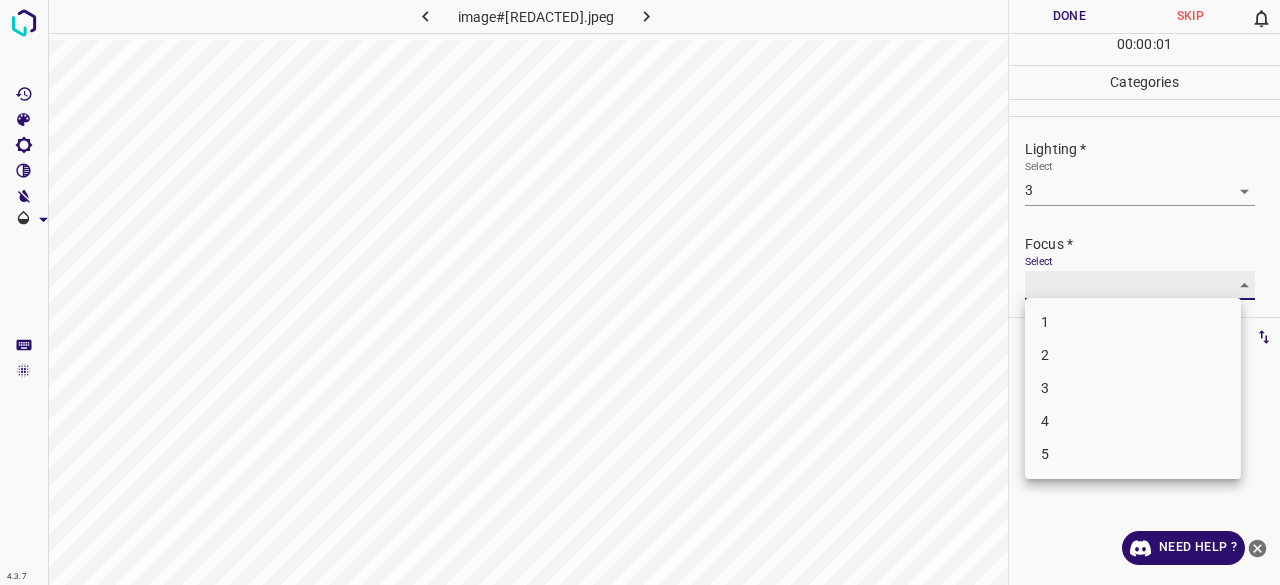 type on "3" 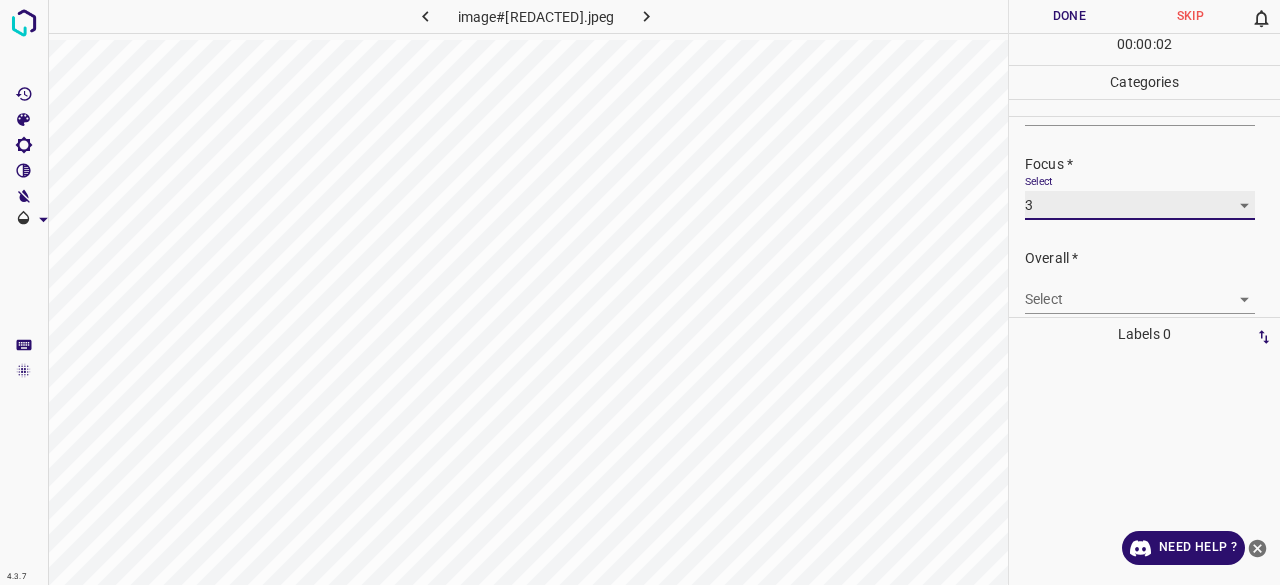 scroll, scrollTop: 98, scrollLeft: 0, axis: vertical 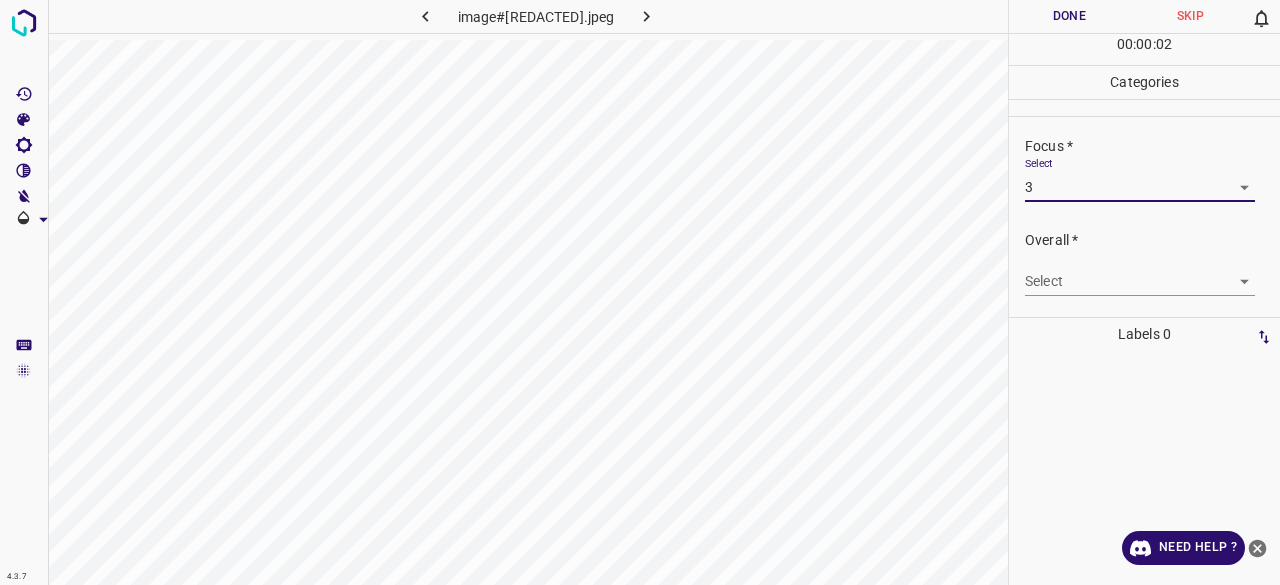 click on "4.3.7 image#000865.jpeg Done Skip 0 00   : 00   : 02   Categories Lighting *  Select 3 3 Focus *  Select 3 3 Overall *  Select ​ Labels   0 Categories 1 Lighting 2 Focus 3 Overall Tools Space Change between modes (Draw & Edit) I Auto labeling R Restore zoom M Zoom in N Zoom out Delete Delete selecte label Filters Z Restore filters X Saturation filter C Brightness filter V Contrast filter B Gray scale filter General O Download Need Help ? - Text - Hide - Delete" at bounding box center (640, 292) 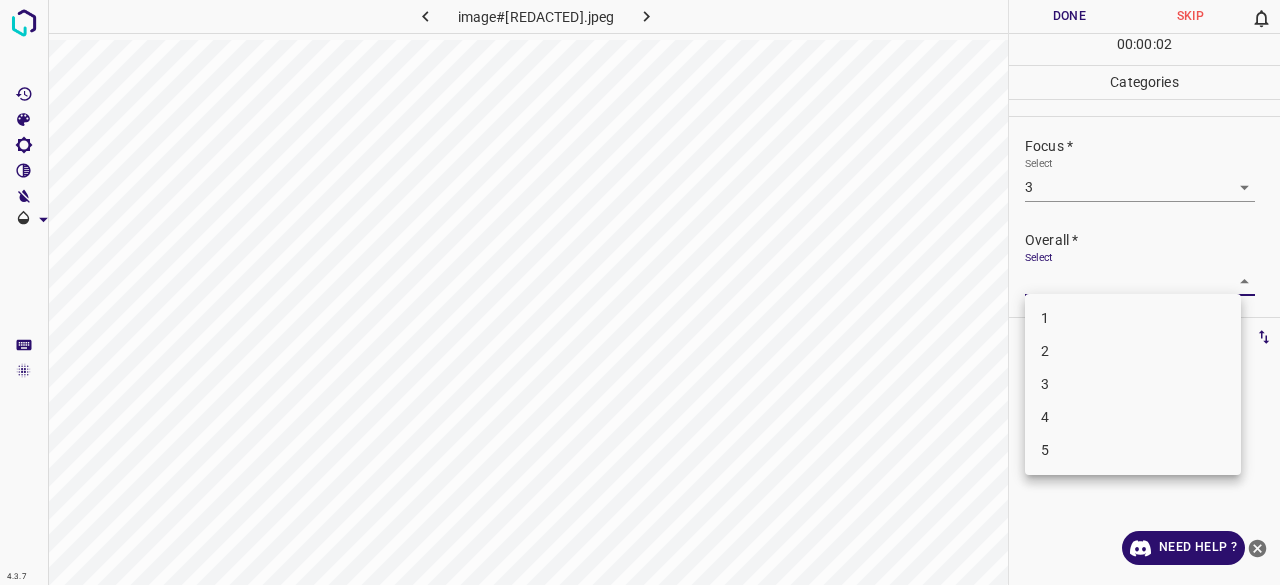 click on "3" at bounding box center [1133, 384] 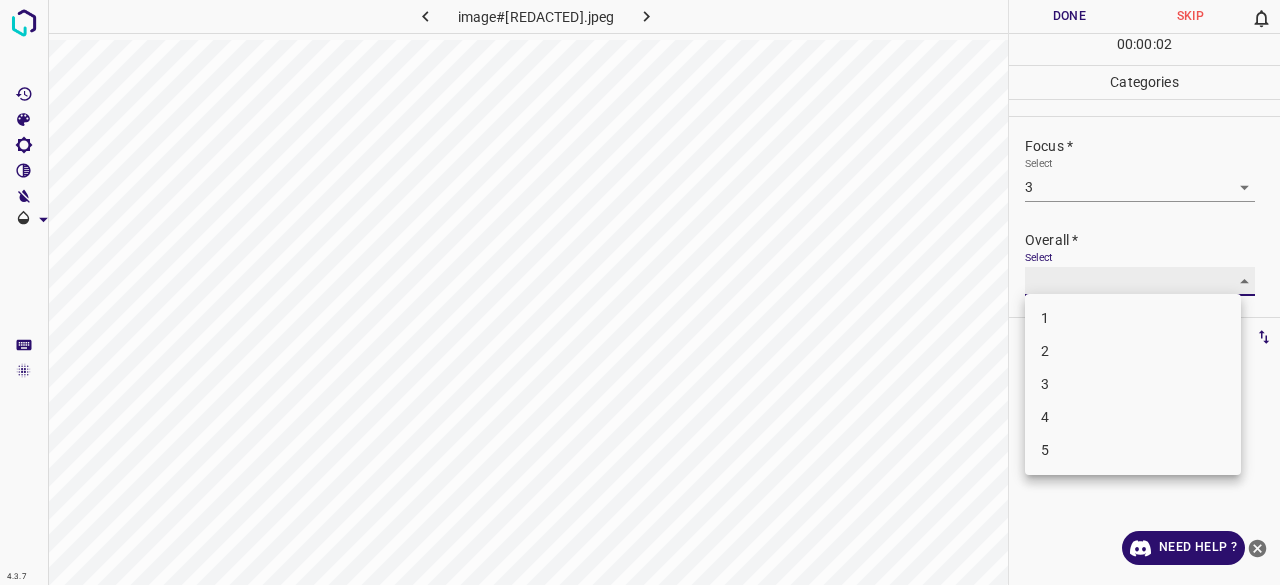 type on "3" 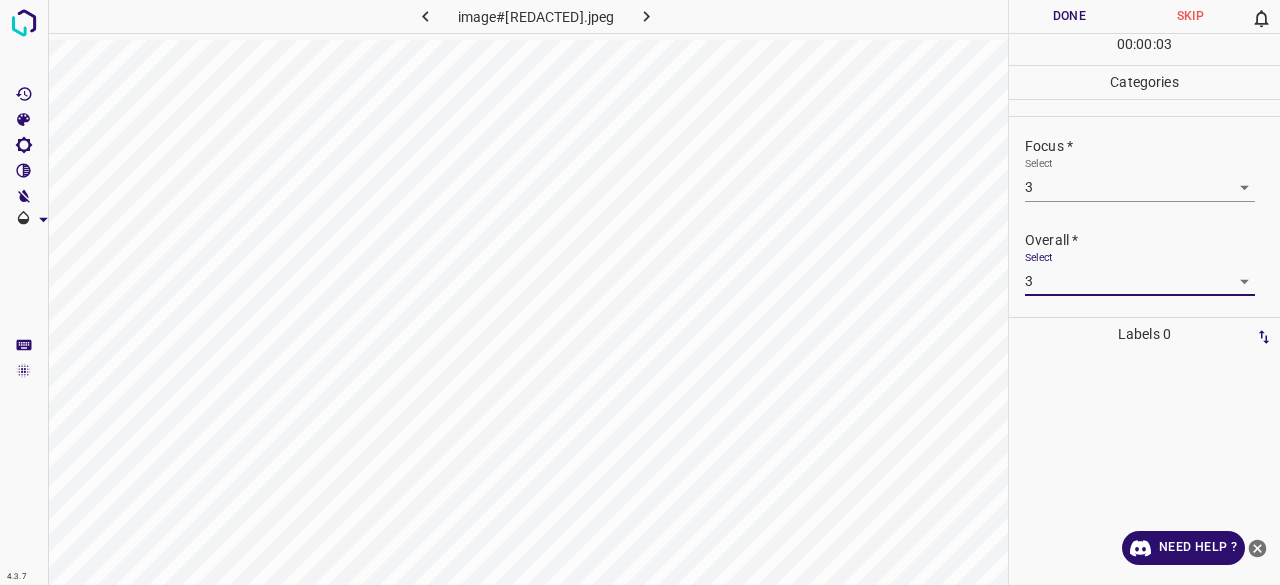 click on "Done" at bounding box center [1069, 16] 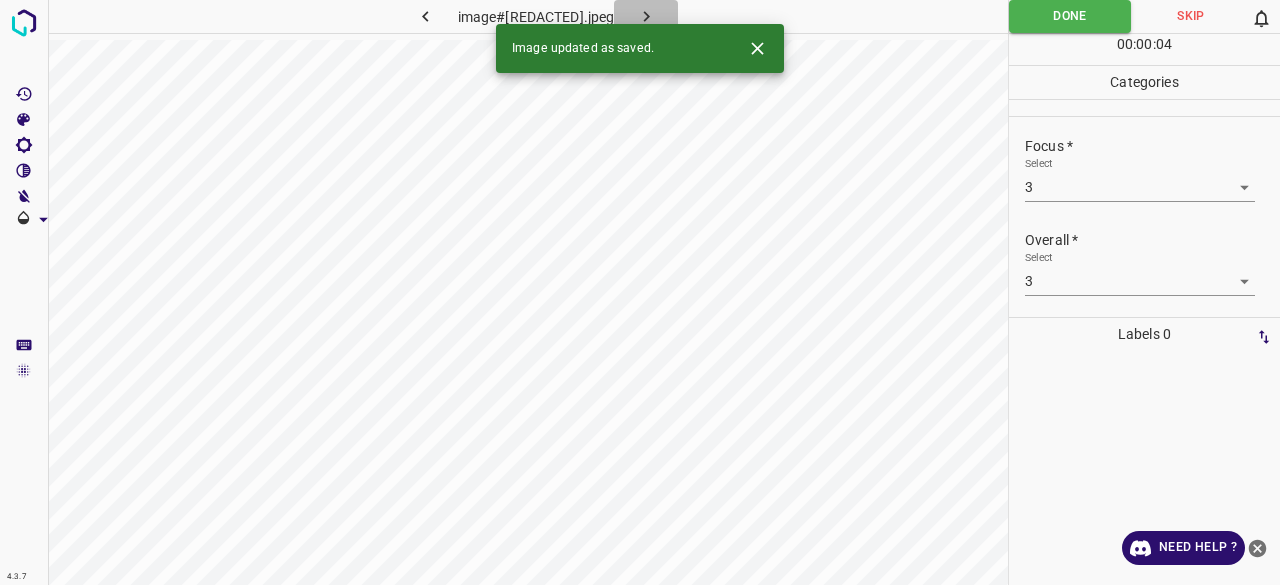 click at bounding box center [646, 16] 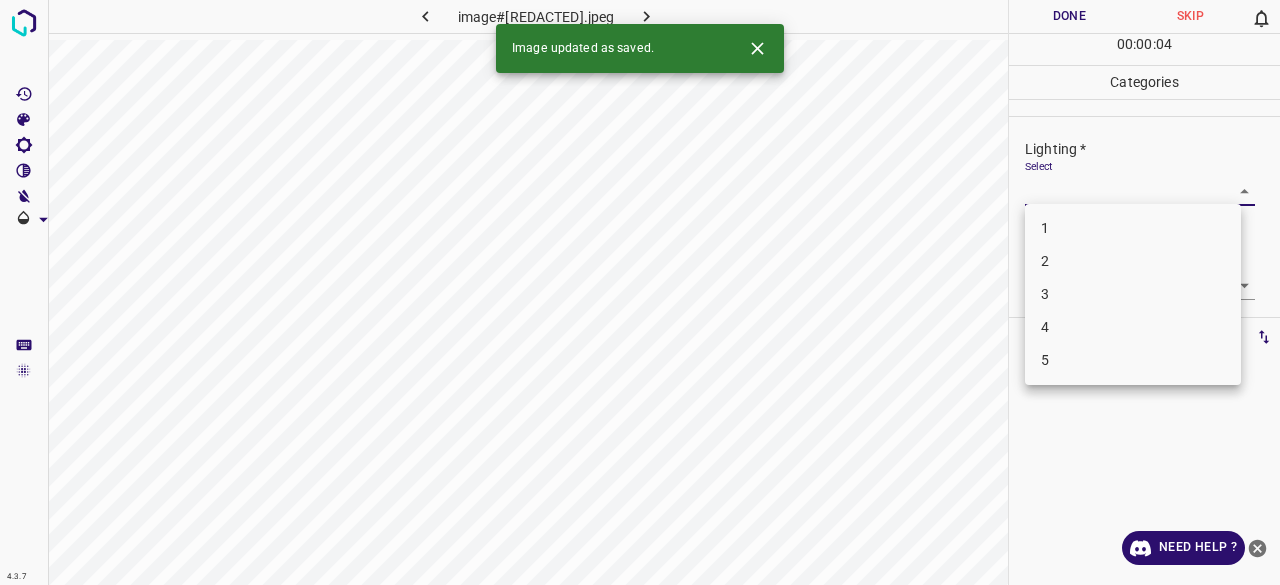drag, startPoint x: 1098, startPoint y: 185, endPoint x: 1043, endPoint y: 290, distance: 118.5327 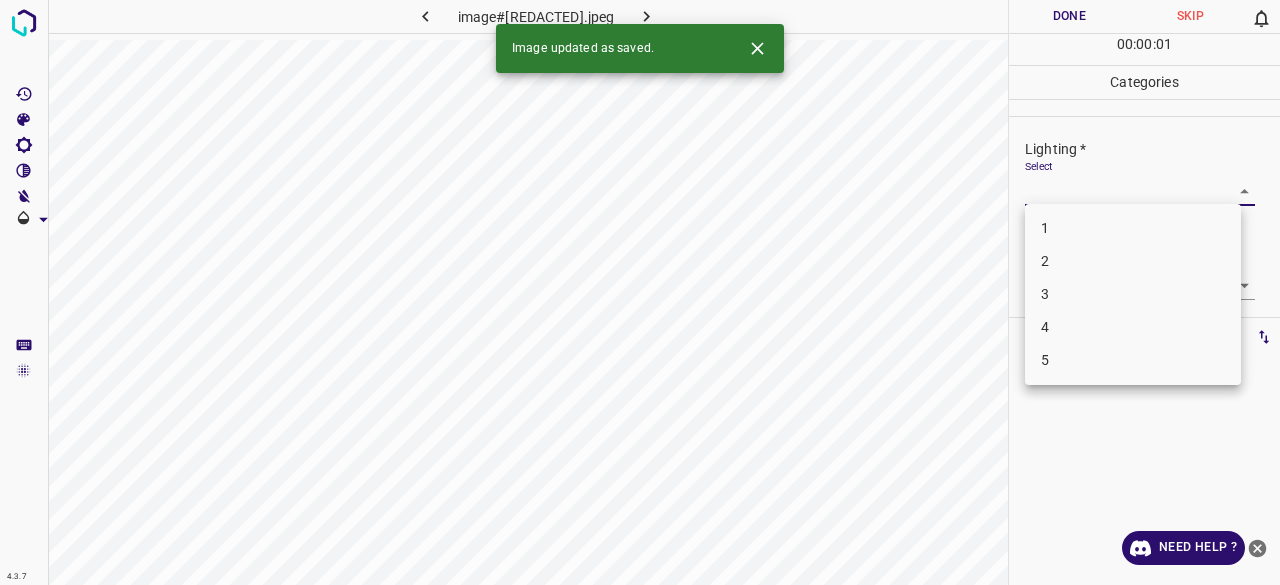 click on "3" at bounding box center (1133, 294) 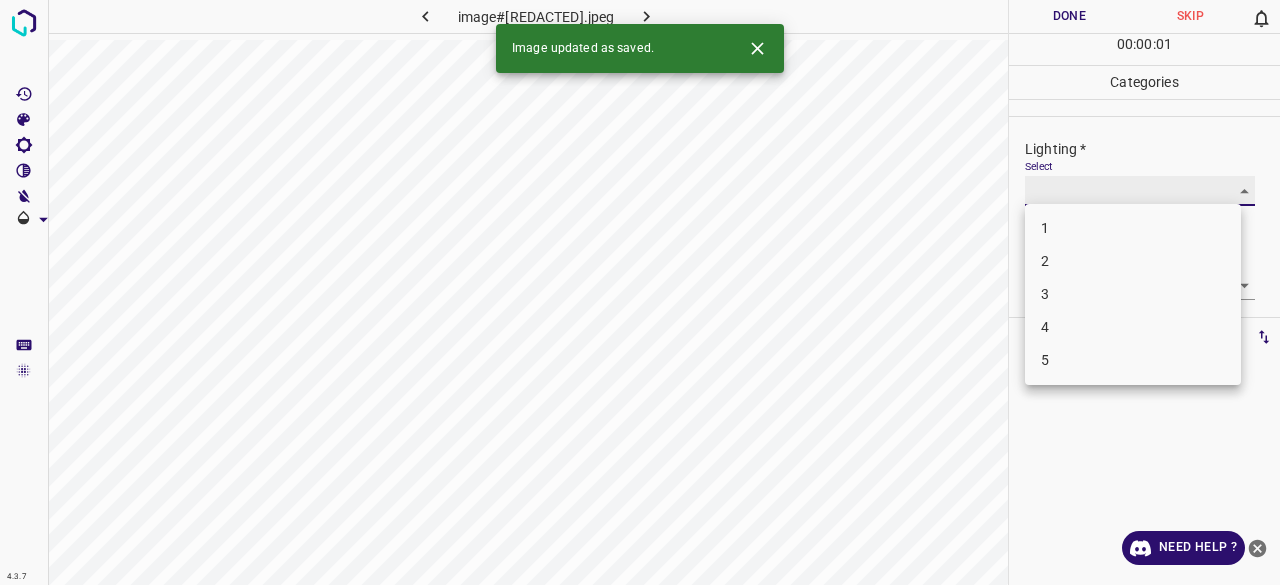 type on "3" 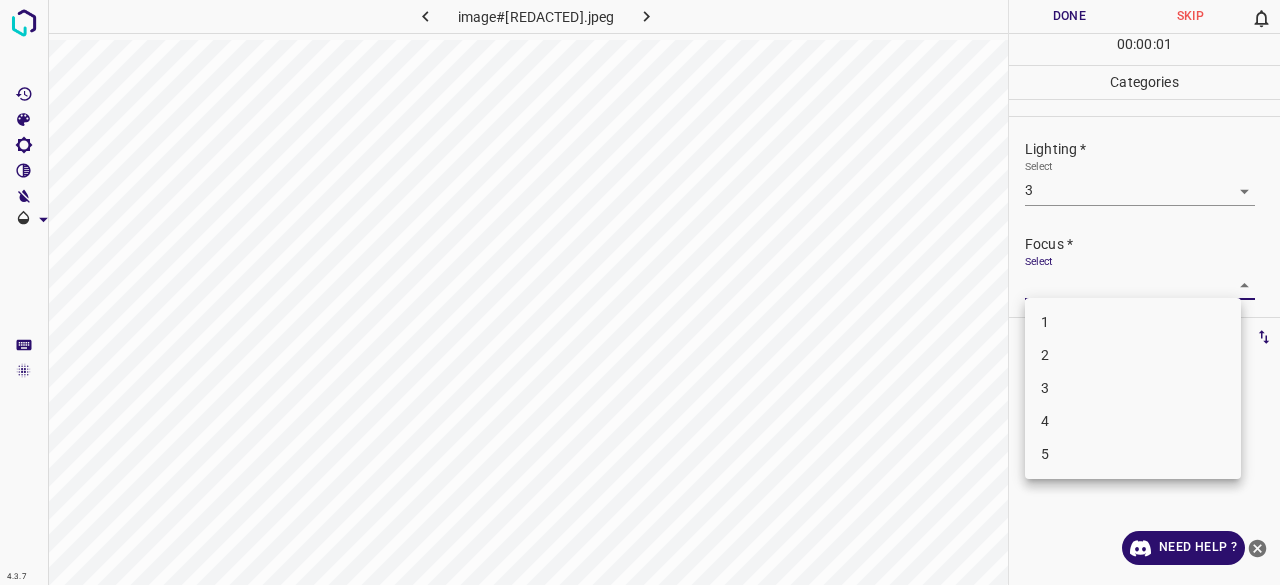 click on "4.3.7 image#[REDACTED].jpeg Done Skip 0 00   : 00   : 01   Categories Lighting *  Select 3 3 Focus *  Select ​ Overall *  Select ​ Labels   0 Categories 1 Lighting 2 Focus 3 Overall Tools Space Change between modes (Draw & Edit) I Auto labeling R Restore zoom M Zoom in N Zoom out Delete Delete selecte label Filters Z Restore filters X Saturation filter C Brightness filter V Contrast filter B Gray scale filter General O Download Need Help ? - Text - Hide - Delete 1 2 3 4 5" at bounding box center (640, 292) 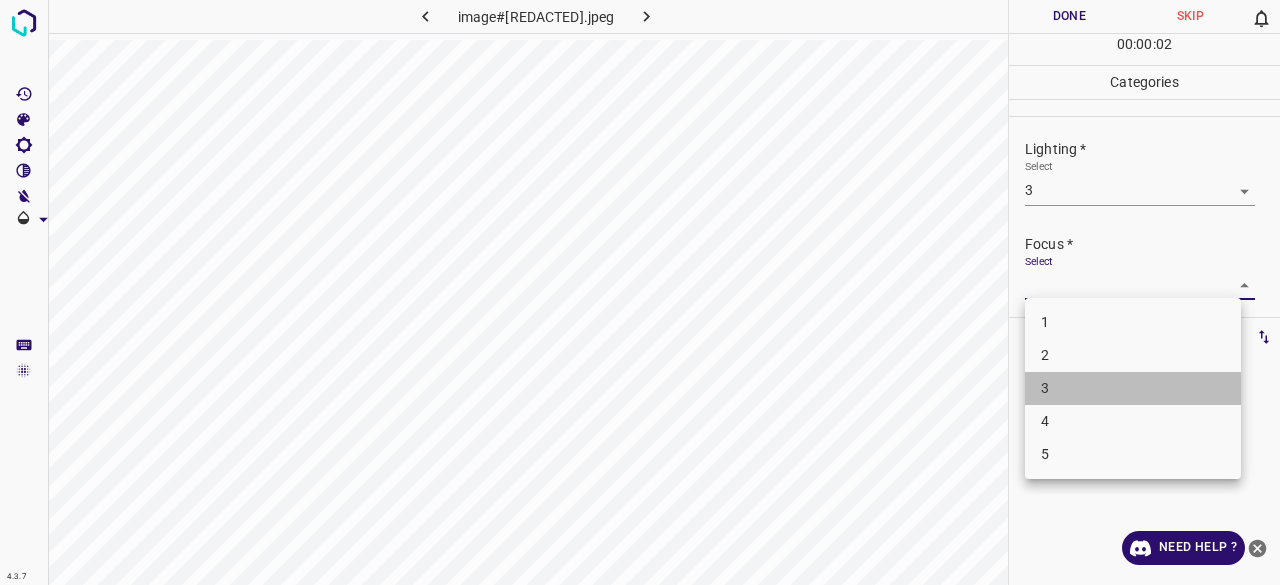 click on "3" at bounding box center (1133, 388) 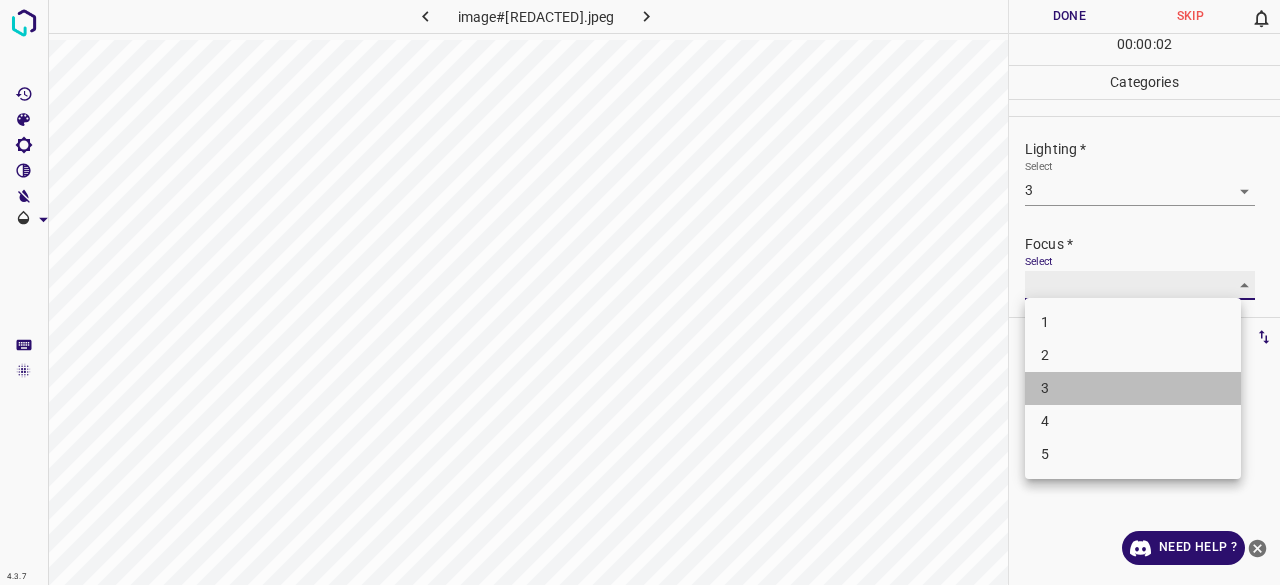 type on "3" 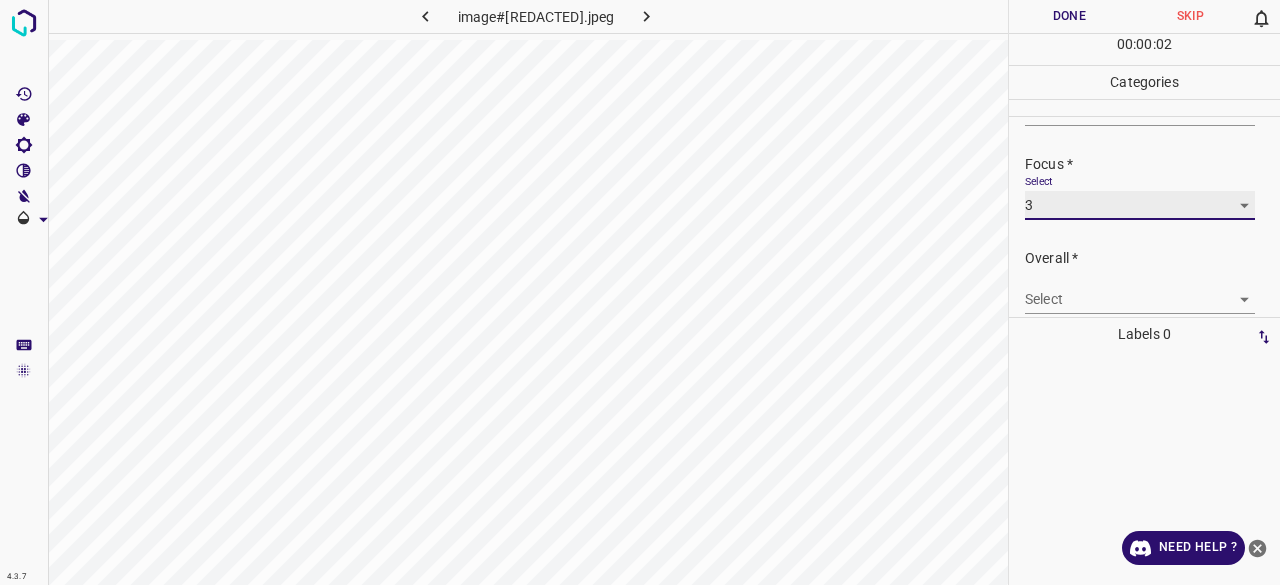 scroll, scrollTop: 98, scrollLeft: 0, axis: vertical 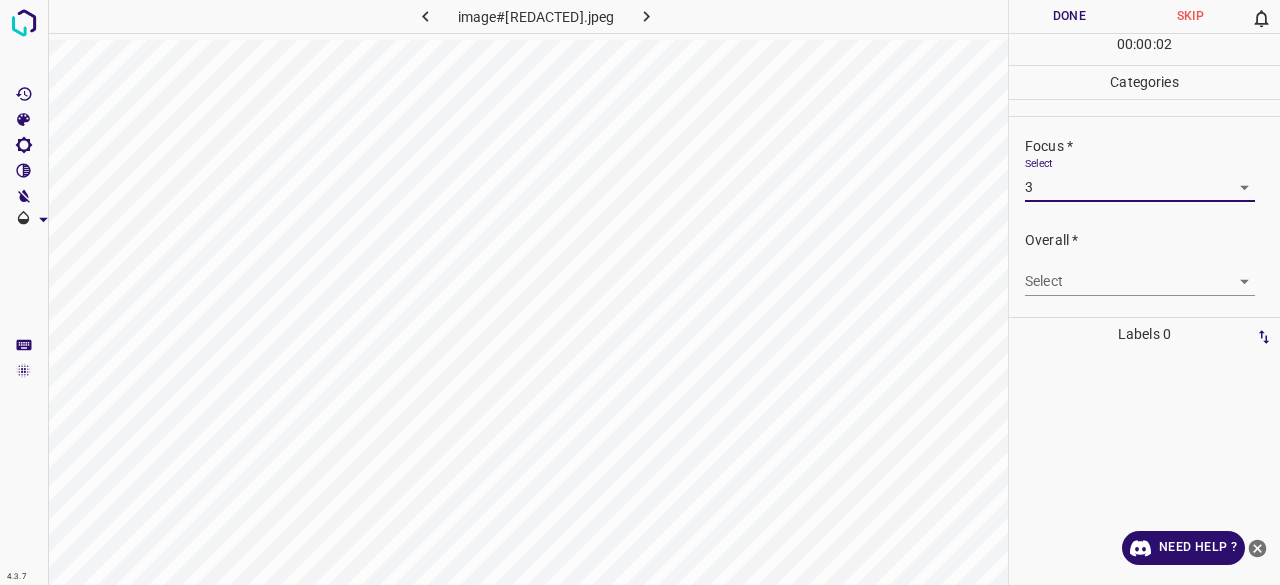 click on "4.3.7 image#000822.jpeg Done Skip 0 00   : 00   : 02   Categories Lighting *  Select 3 3 Focus *  Select 3 3 Overall *  Select ​ Labels   0 Categories 1 Lighting 2 Focus 3 Overall Tools Space Change between modes (Draw & Edit) I Auto labeling R Restore zoom M Zoom in N Zoom out Delete Delete selecte label Filters Z Restore filters X Saturation filter C Brightness filter V Contrast filter B Gray scale filter General O Download Need Help ? - Text - Hide - Delete" at bounding box center [640, 292] 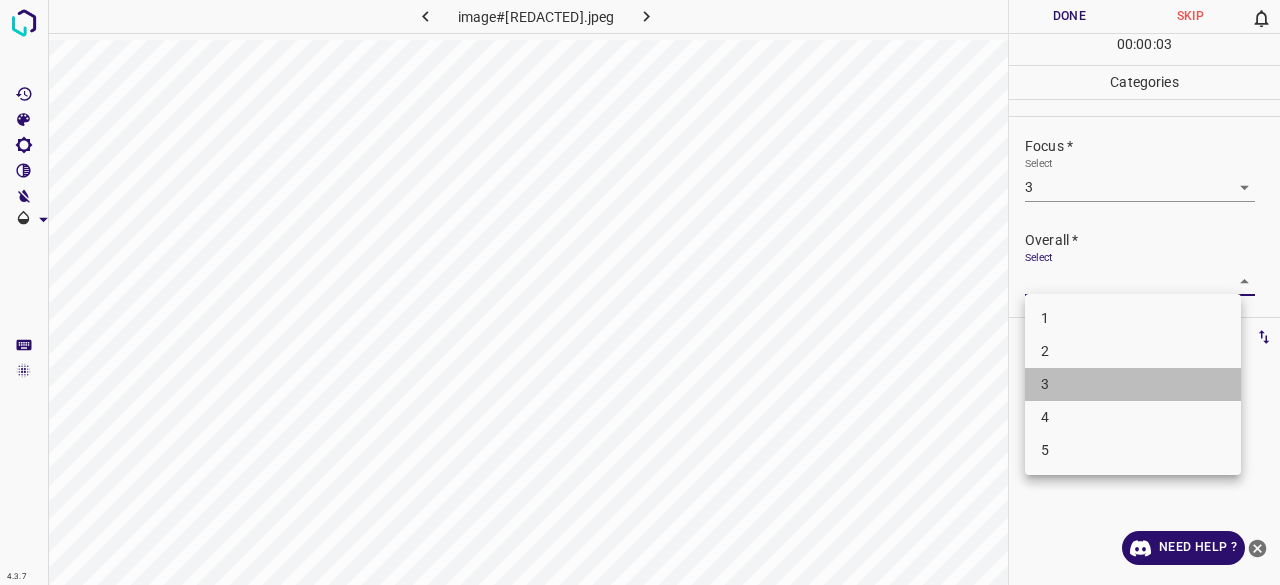 drag, startPoint x: 1060, startPoint y: 385, endPoint x: 1092, endPoint y: 250, distance: 138.74077 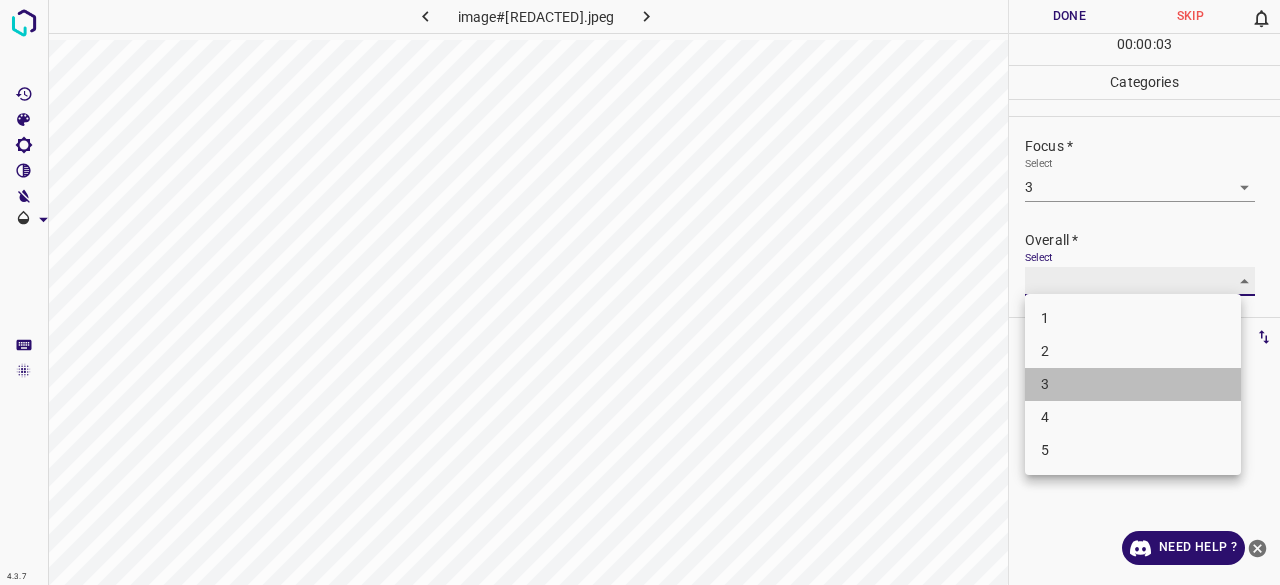 type on "3" 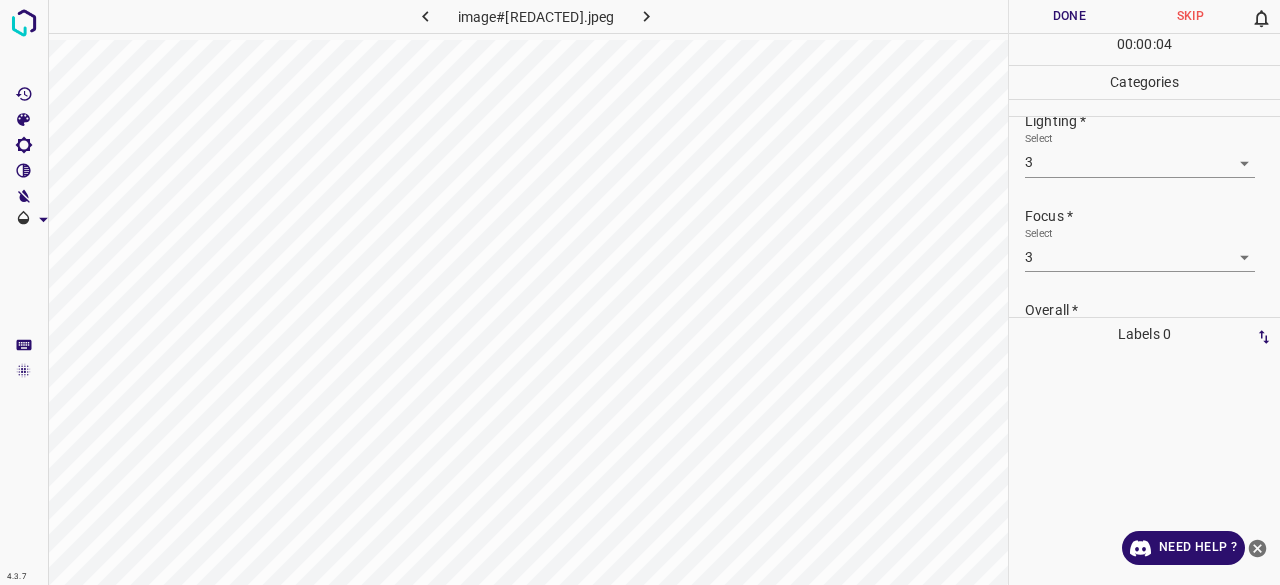 scroll, scrollTop: 0, scrollLeft: 0, axis: both 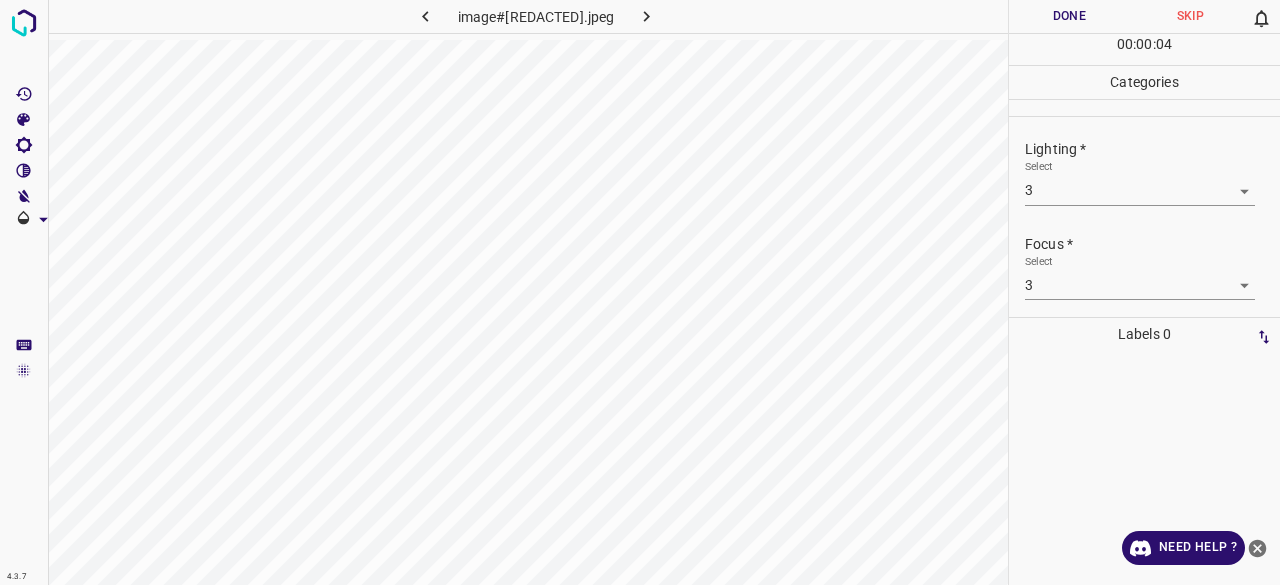 click on "Done" at bounding box center [1069, 16] 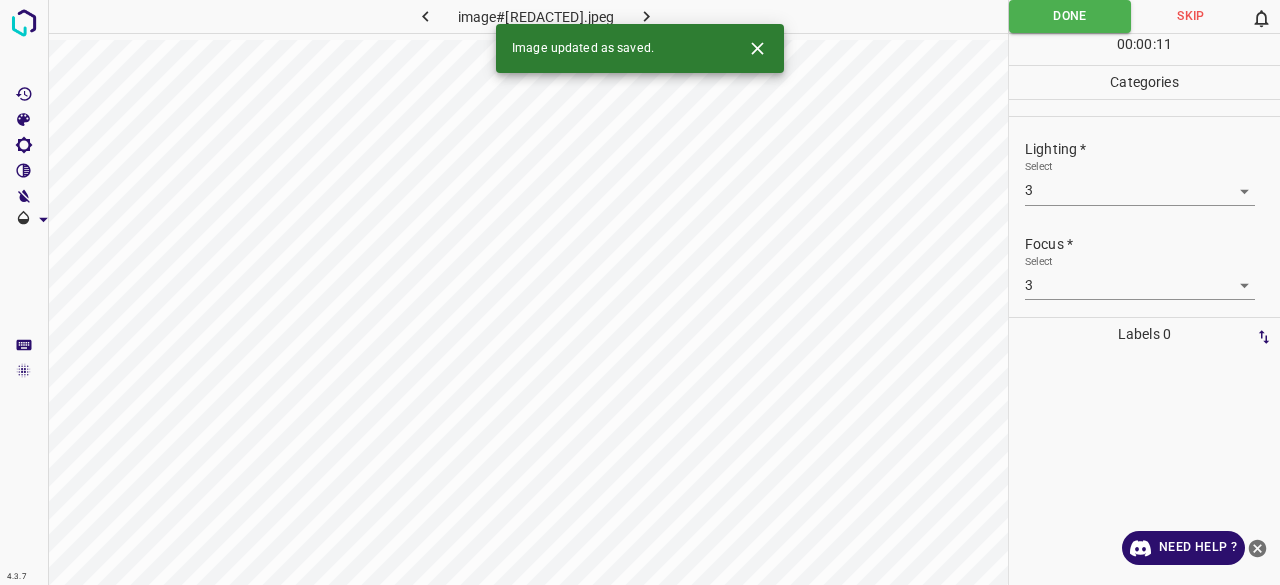 click at bounding box center (646, 16) 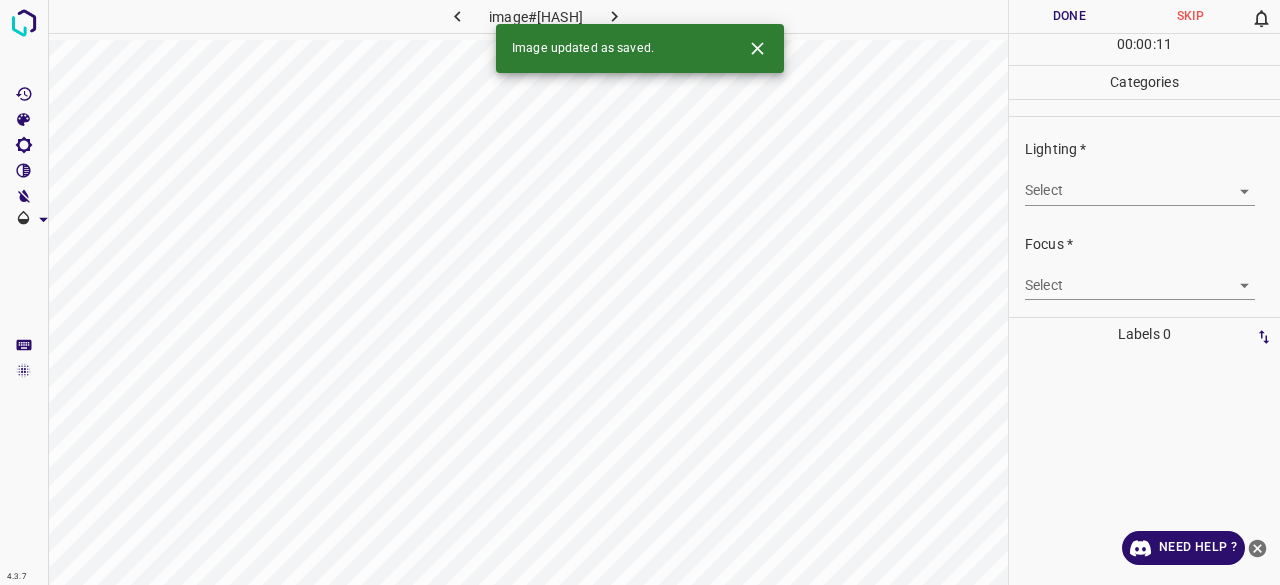 click on "4.3.7 image#000799.jpeg Done Skip 0 00   : 00   : 11   Categories Lighting *  Select ​ Focus *  Select ​ Overall *  Select ​ Labels   0 Categories 1 Lighting 2 Focus 3 Overall Tools Space Change between modes (Draw & Edit) I Auto labeling R Restore zoom M Zoom in N Zoom out Delete Delete selecte label Filters Z Restore filters X Saturation filter C Brightness filter V Contrast filter B Gray scale filter General O Download Image updated as saved. Need Help ? - Text - Hide - Delete" at bounding box center (640, 292) 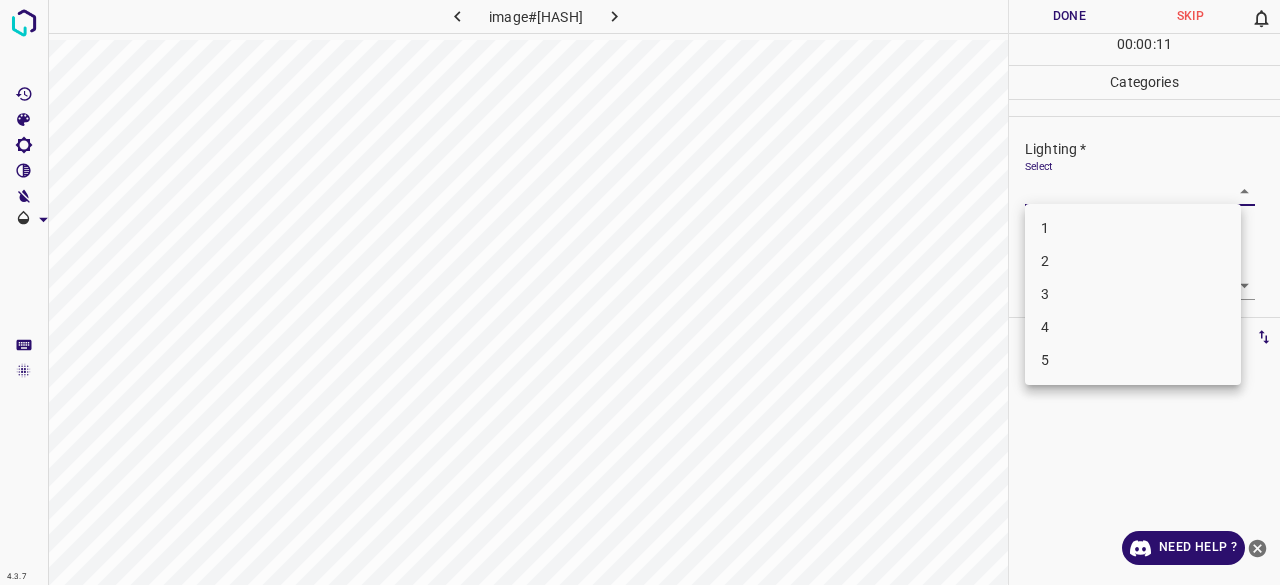 click on "3" at bounding box center [1133, 294] 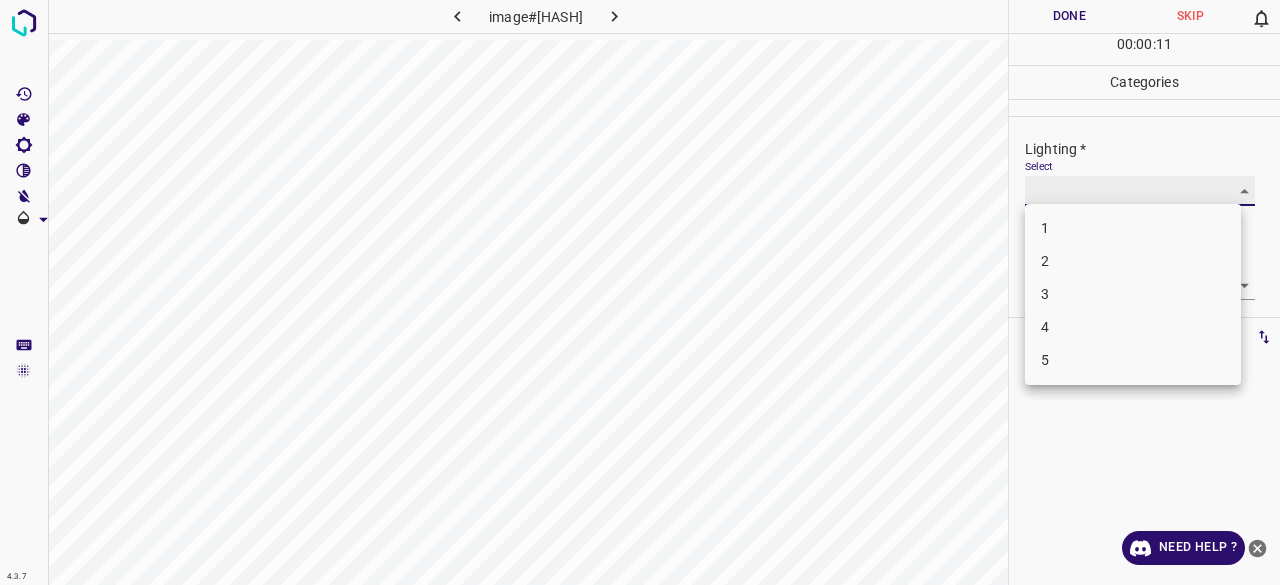 type on "3" 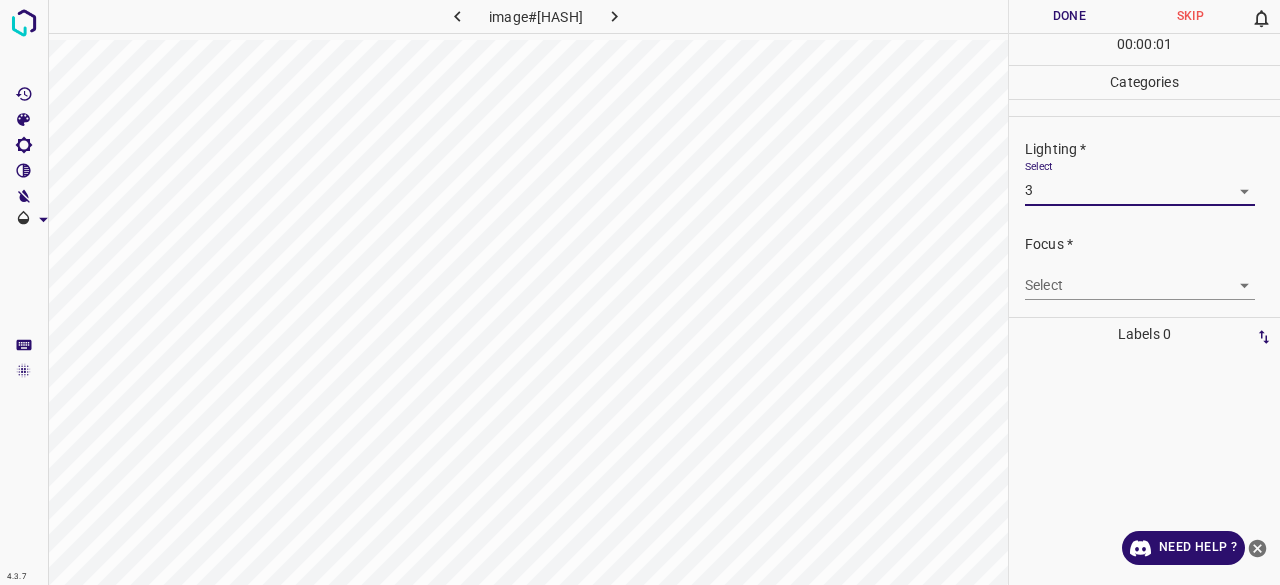 click on "4.3.7 image#000799.jpeg Done Skip 0 00   : 00   : 01   Categories Lighting *  Select 3 3 Focus *  Select ​ Overall *  Select ​ Labels   0 Categories 1 Lighting 2 Focus 3 Overall Tools Space Change between modes (Draw & Edit) I Auto labeling R Restore zoom M Zoom in N Zoom out Delete Delete selecte label Filters Z Restore filters X Saturation filter C Brightness filter V Contrast filter B Gray scale filter General O Download Need Help ? - Text - Hide - Delete" at bounding box center (640, 292) 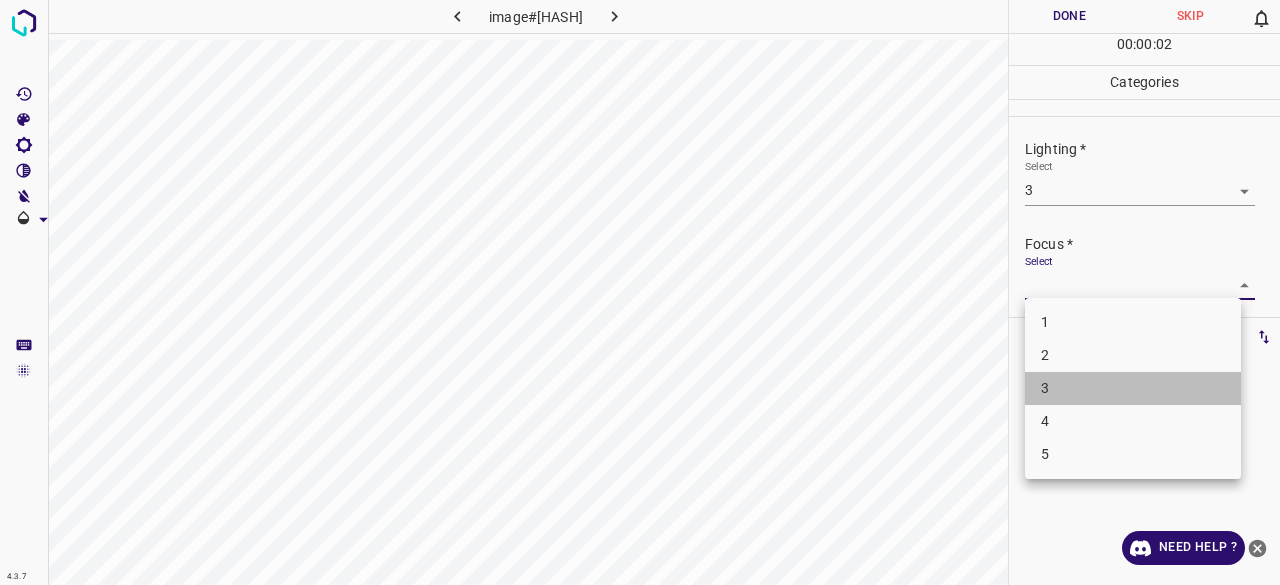 click on "3" at bounding box center (1133, 388) 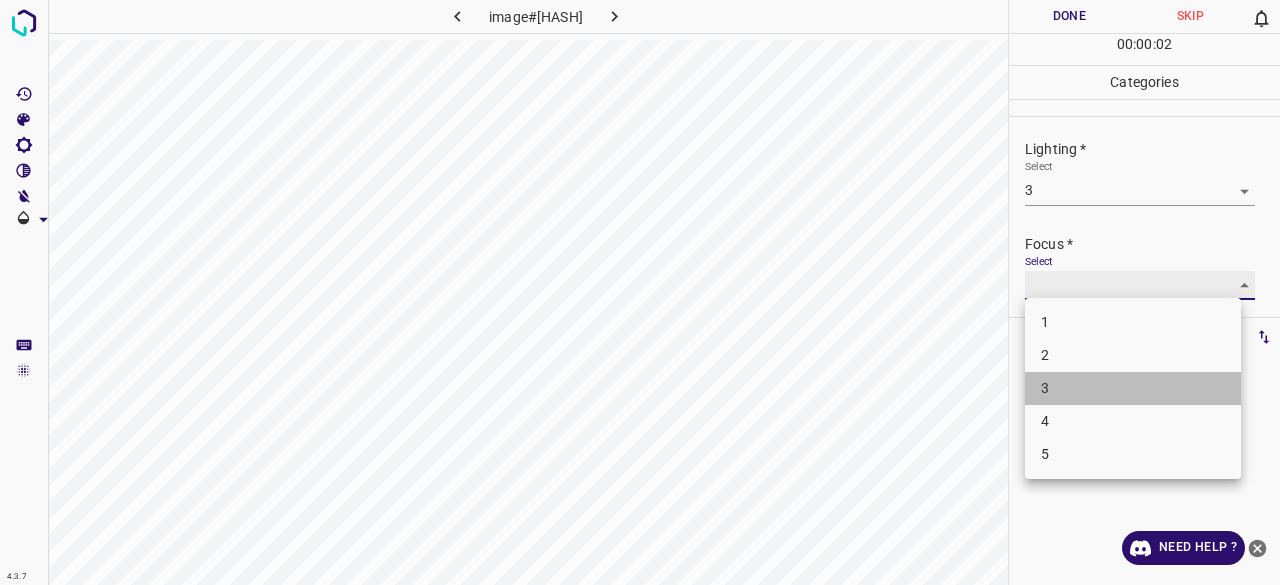 type on "3" 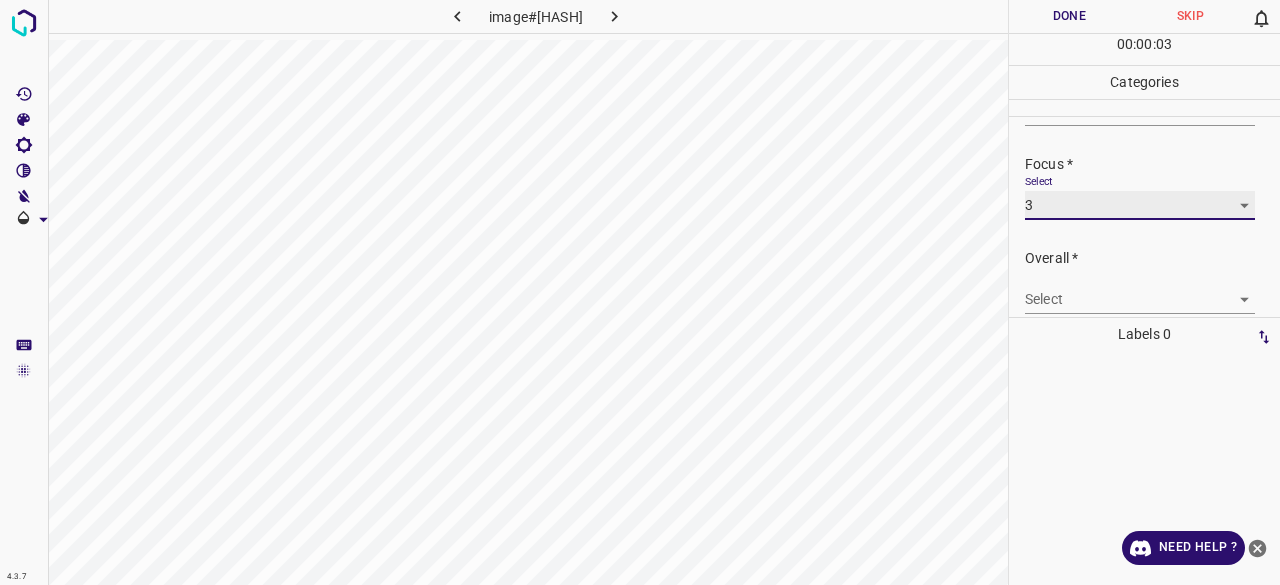 scroll, scrollTop: 98, scrollLeft: 0, axis: vertical 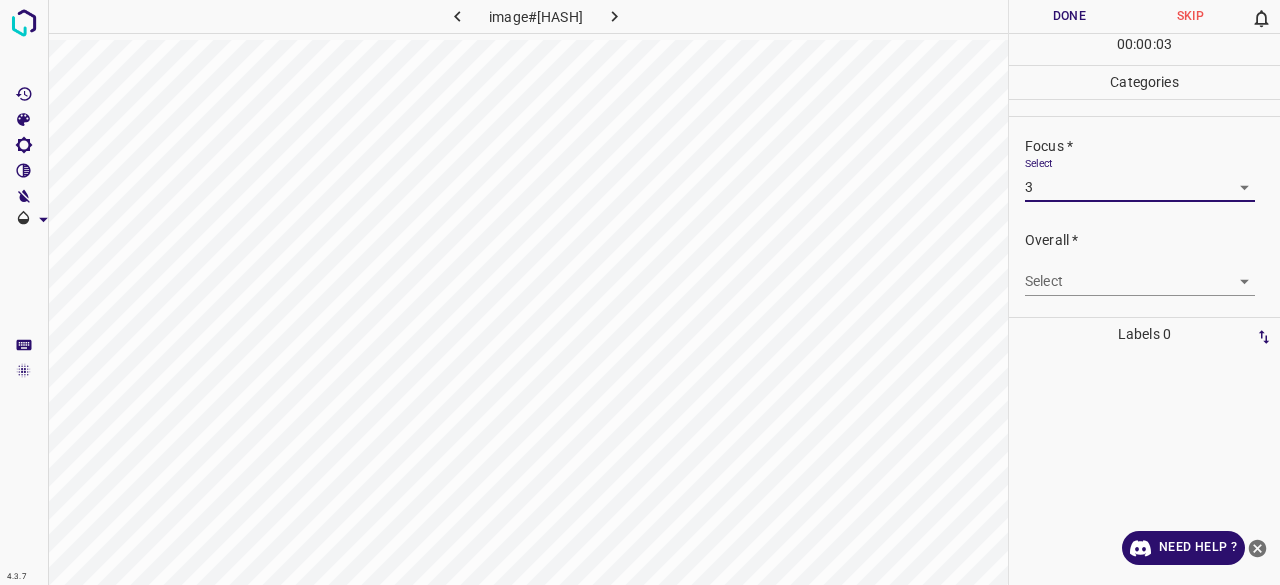 click on "4.3.7 image#000799.jpeg Done Skip 0 00   : 00   : 03   Categories Lighting *  Select 3 3 Focus *  Select 3 3 Overall *  Select ​ Labels   0 Categories 1 Lighting 2 Focus 3 Overall Tools Space Change between modes (Draw & Edit) I Auto labeling R Restore zoom M Zoom in N Zoom out Delete Delete selecte label Filters Z Restore filters X Saturation filter C Brightness filter V Contrast filter B Gray scale filter General O Download Need Help ? - Text - Hide - Delete" at bounding box center [640, 292] 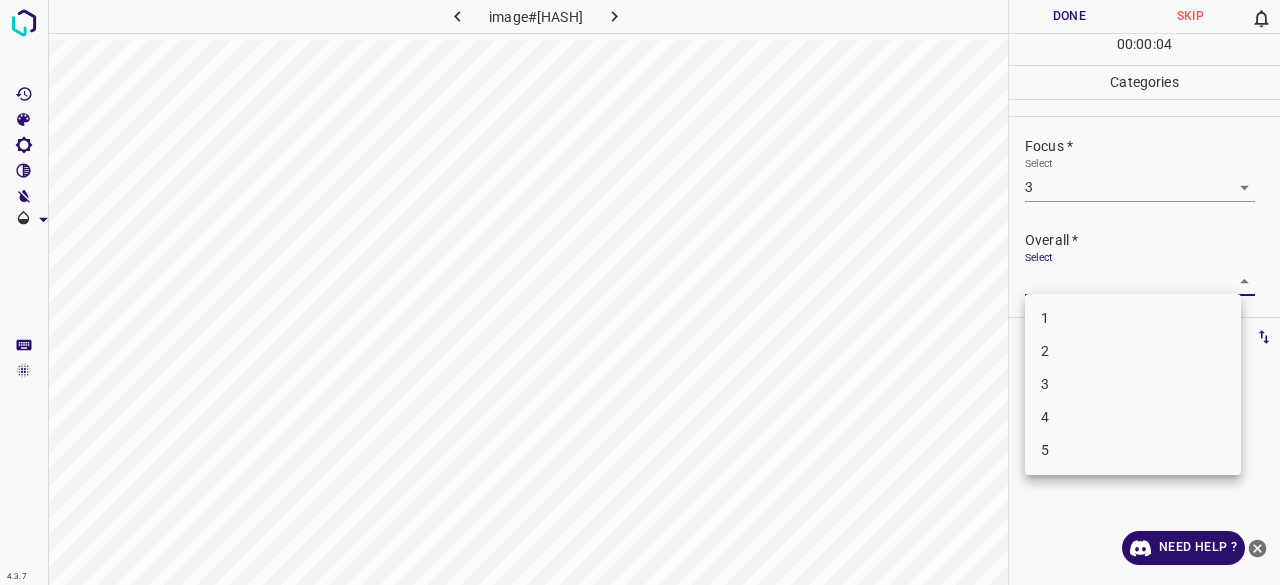 drag, startPoint x: 1052, startPoint y: 364, endPoint x: 1051, endPoint y: 386, distance: 22.022715 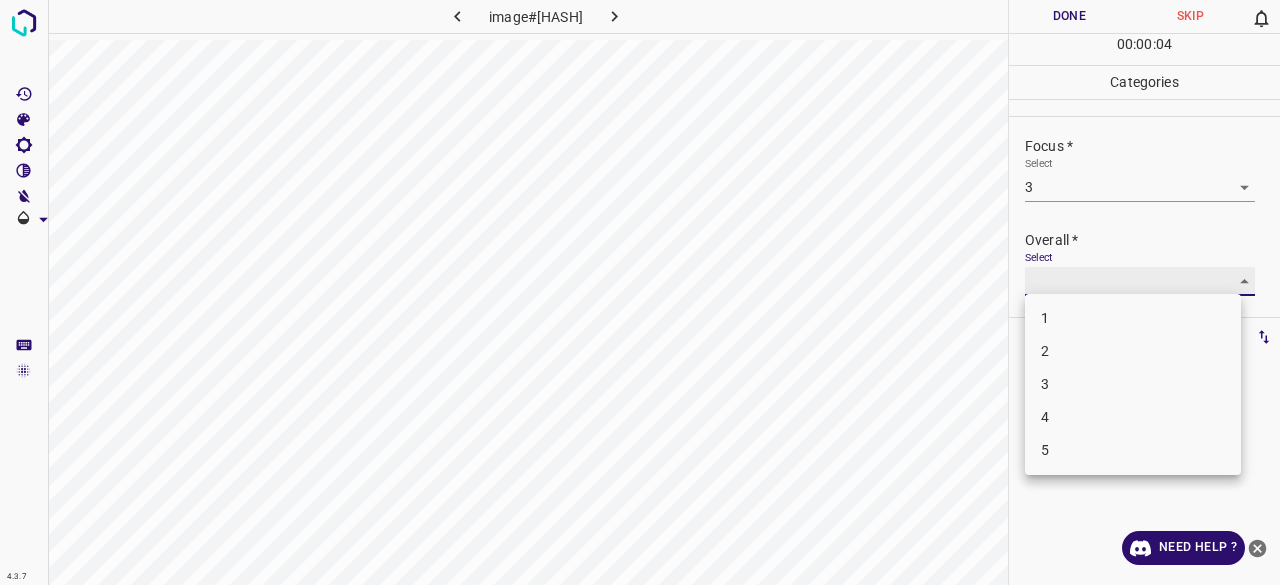 type on "3" 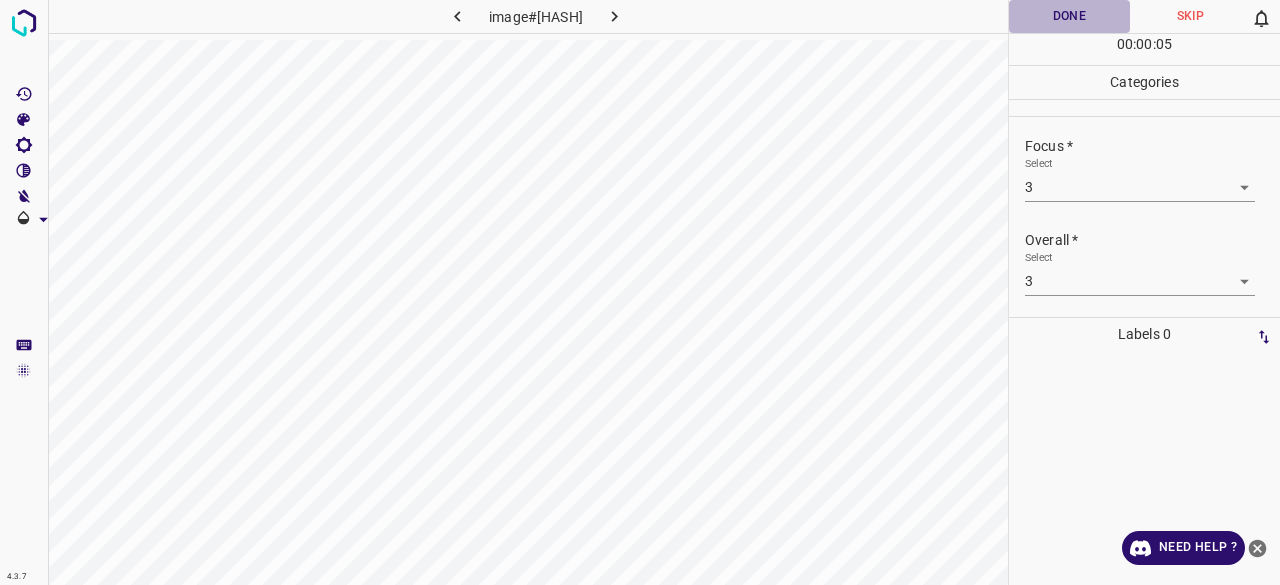 click on "Done" at bounding box center (1069, 16) 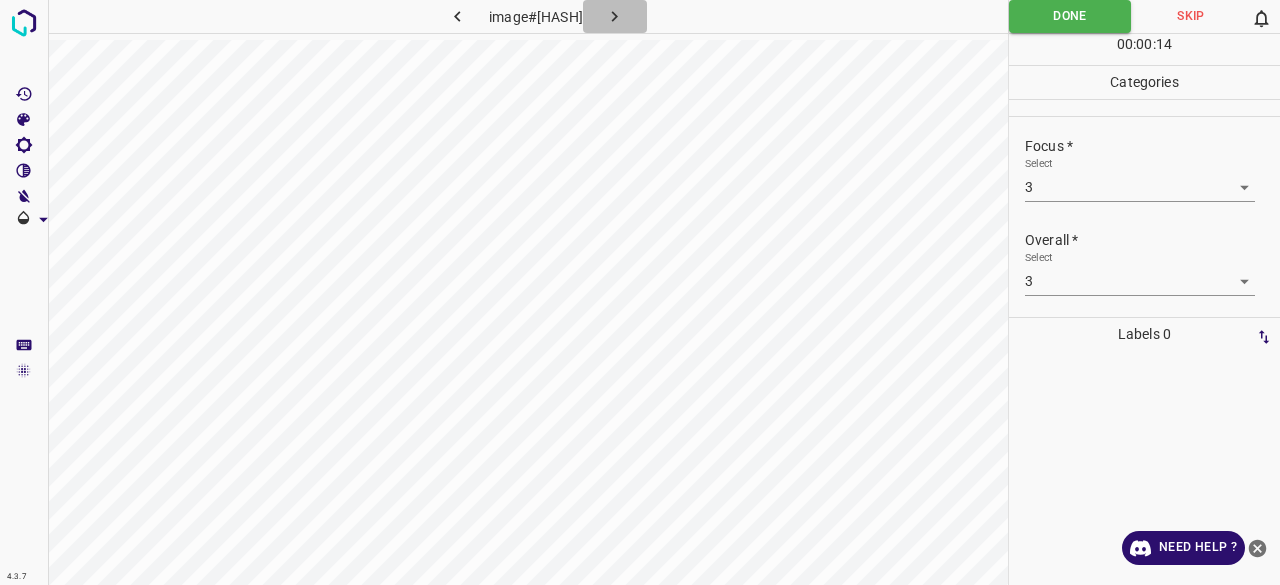 click 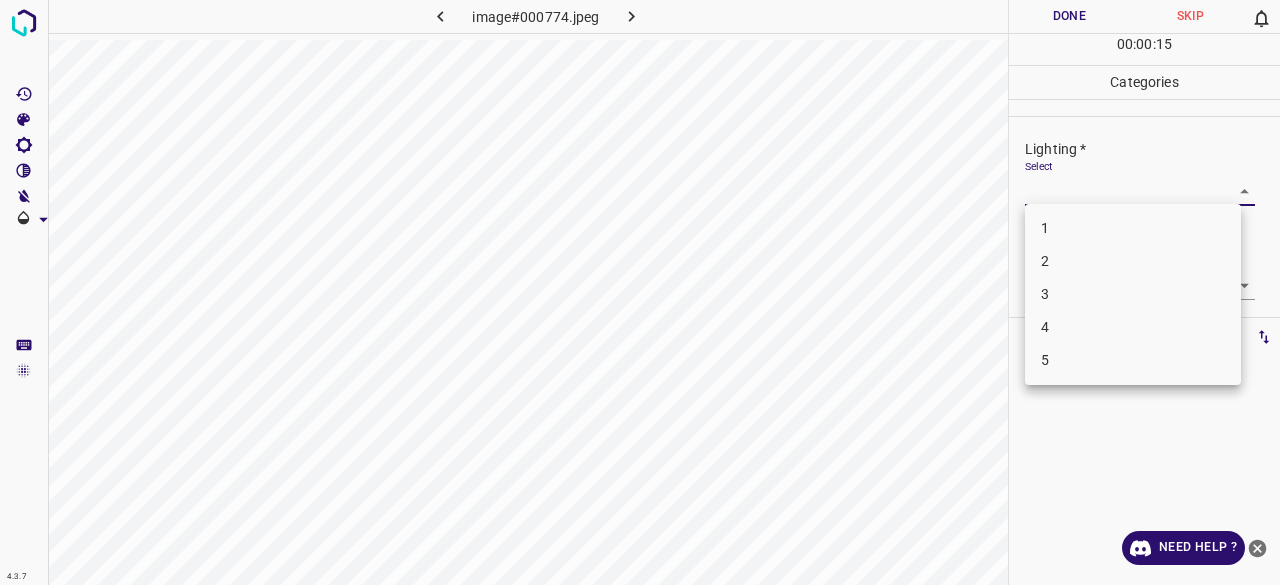 click on "4.3.7 image#000774.jpeg Done Skip 0 00   : 00   : 15   Categories Lighting *  Select ​ Focus *  Select ​ Overall *  Select ​ Labels   0 Categories 1 Lighting 2 Focus 3 Overall Tools Space Change between modes (Draw & Edit) I Auto labeling R Restore zoom M Zoom in N Zoom out Delete Delete selecte label Filters Z Restore filters X Saturation filter C Brightness filter V Contrast filter B Gray scale filter General O Download Need Help ? - Text - Hide - Delete 1 2 3 4 5" at bounding box center [640, 292] 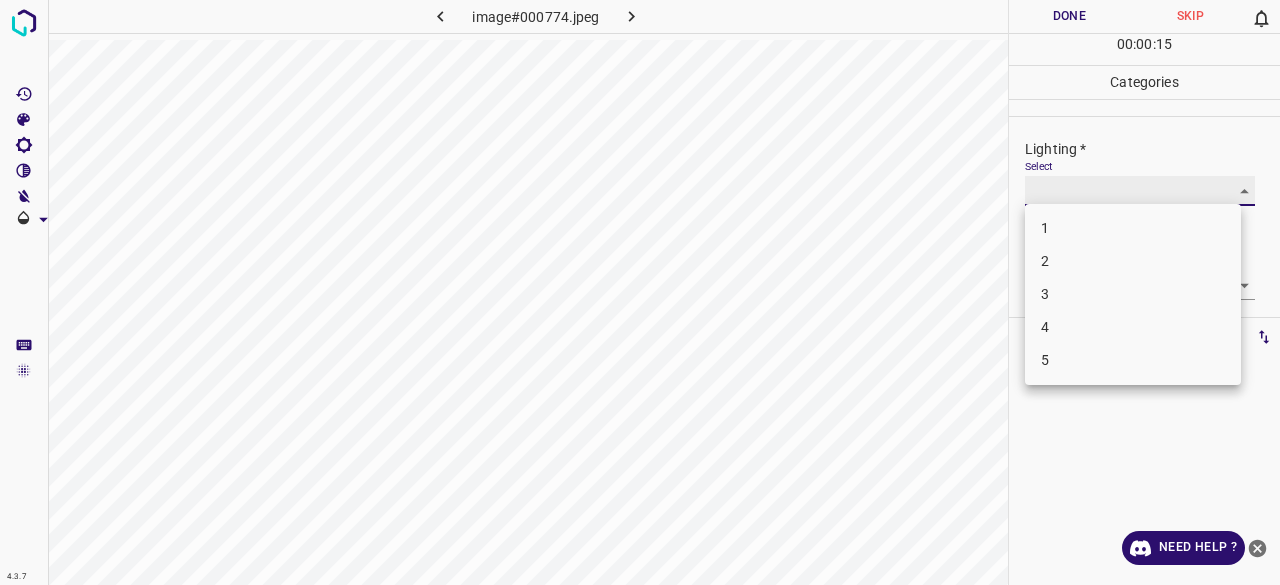 type on "3" 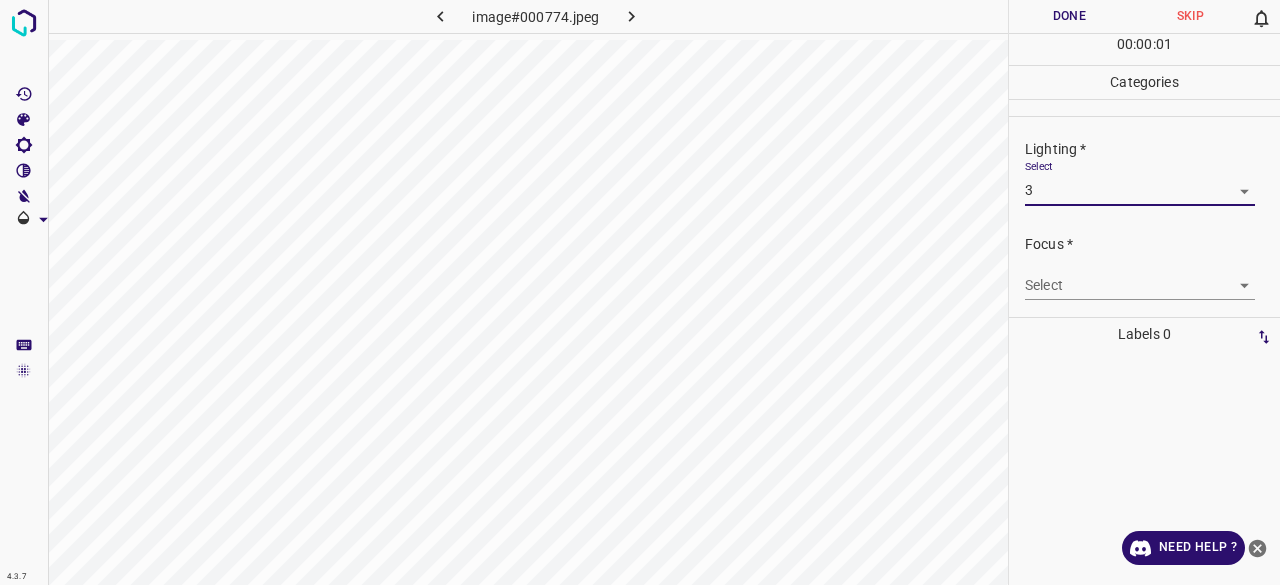 click on "4.3.7 image#000774.jpeg Done Skip 0 00   : 00   : 01   Categories Lighting *  Select 3 3 Focus *  Select ​ Overall *  Select ​ Labels   0 Categories 1 Lighting 2 Focus 3 Overall Tools Space Change between modes (Draw & Edit) I Auto labeling R Restore zoom M Zoom in N Zoom out Delete Delete selecte label Filters Z Restore filters X Saturation filter C Brightness filter V Contrast filter B Gray scale filter General O Download Need Help ? - Text - Hide - Delete" at bounding box center (640, 292) 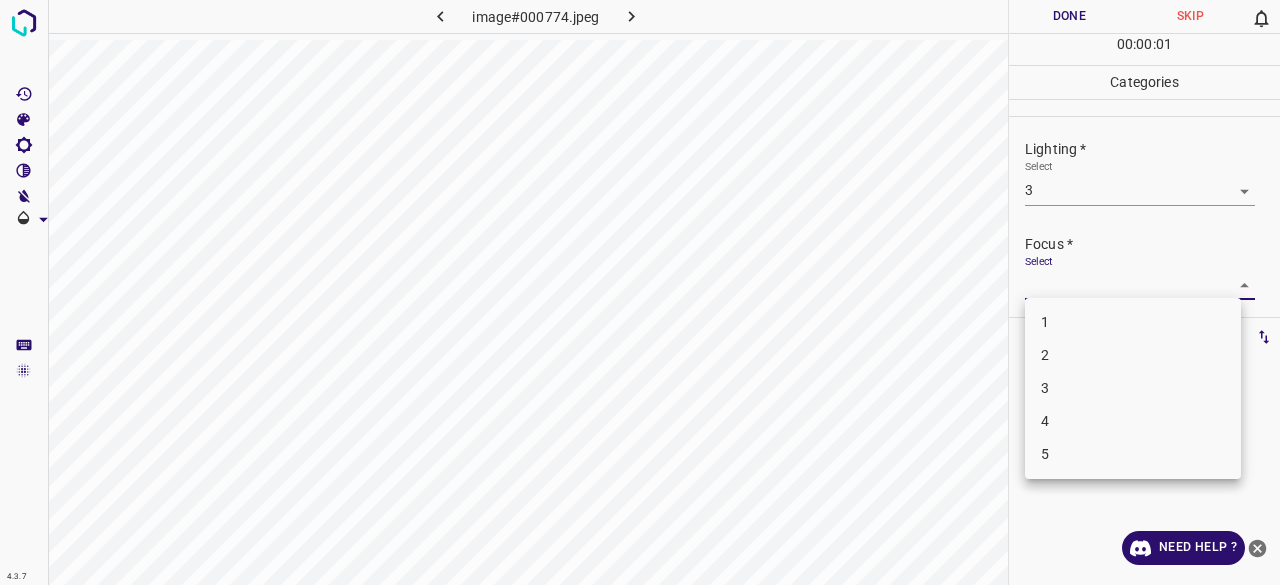 click on "3" at bounding box center [1133, 388] 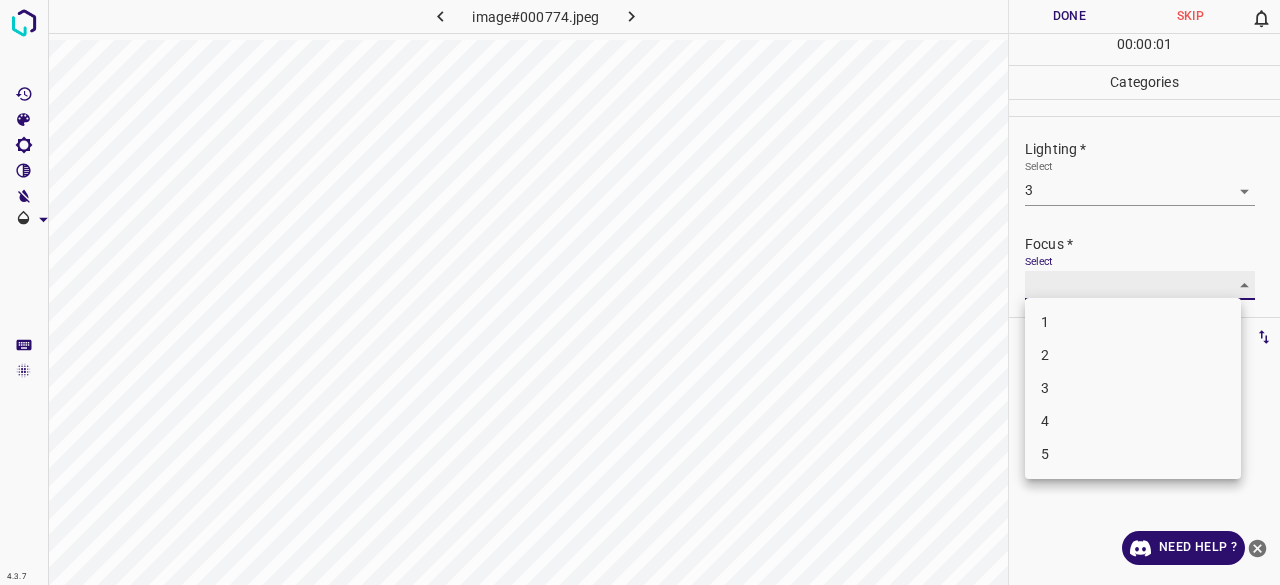 type on "3" 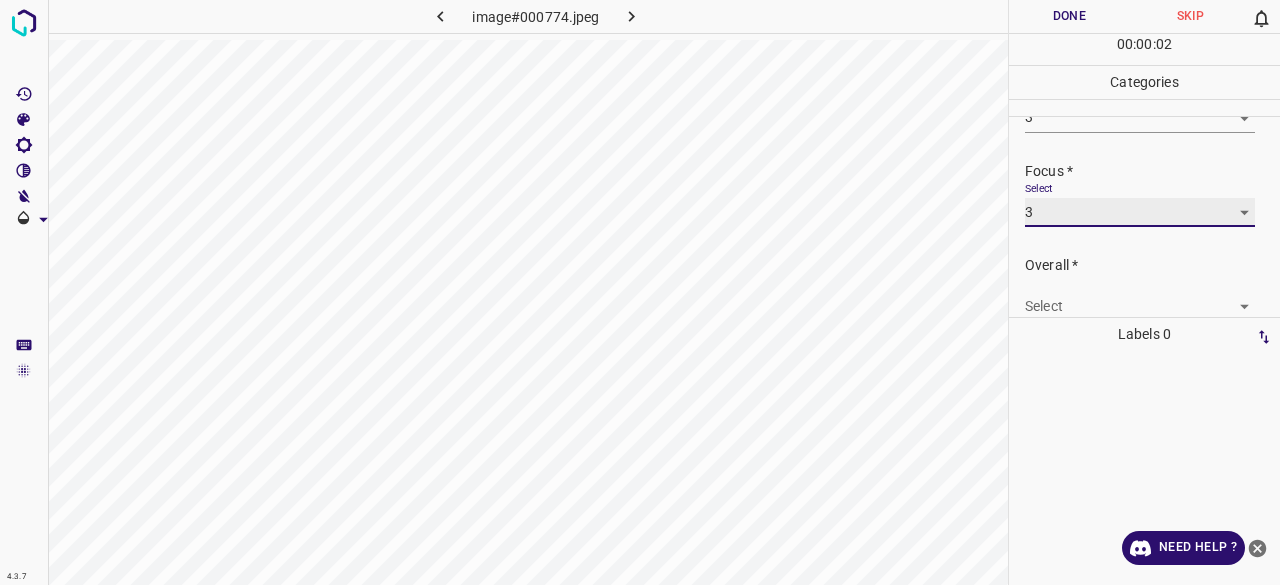 scroll, scrollTop: 98, scrollLeft: 0, axis: vertical 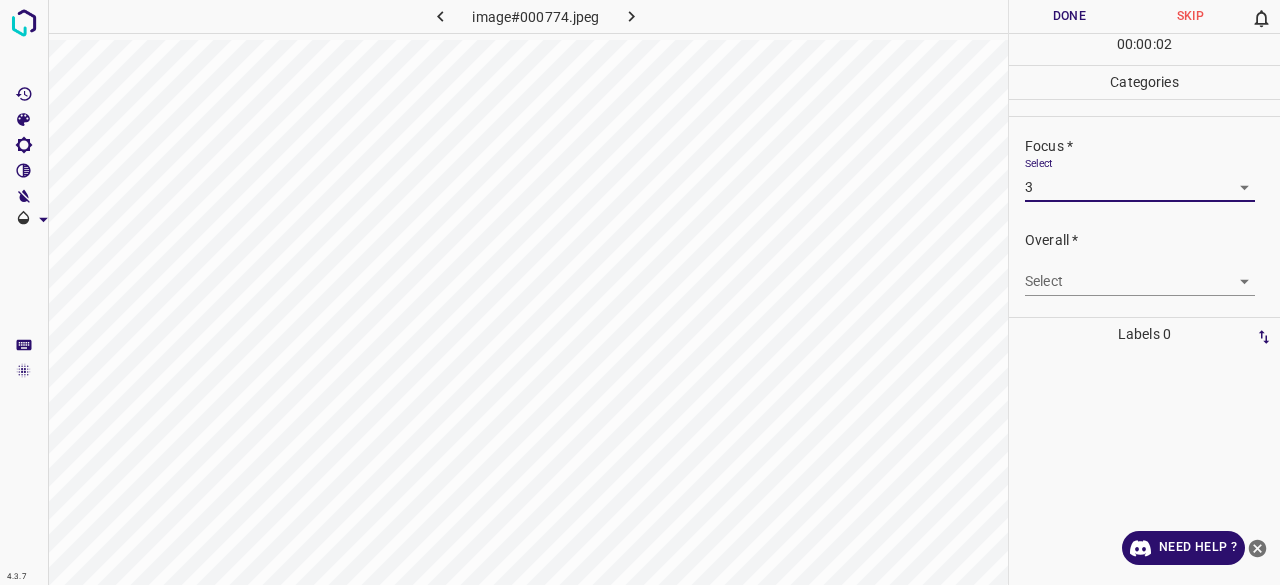 click on "4.3.7 image#000774.jpeg Done Skip 0 00   : 00   : 02   Categories Lighting *  Select 3 3 Focus *  Select 3 3 Overall *  Select ​ Labels   0 Categories 1 Lighting 2 Focus 3 Overall Tools Space Change between modes (Draw & Edit) I Auto labeling R Restore zoom M Zoom in N Zoom out Delete Delete selecte label Filters Z Restore filters X Saturation filter C Brightness filter V Contrast filter B Gray scale filter General O Download Need Help ? - Text - Hide - Delete" at bounding box center (640, 292) 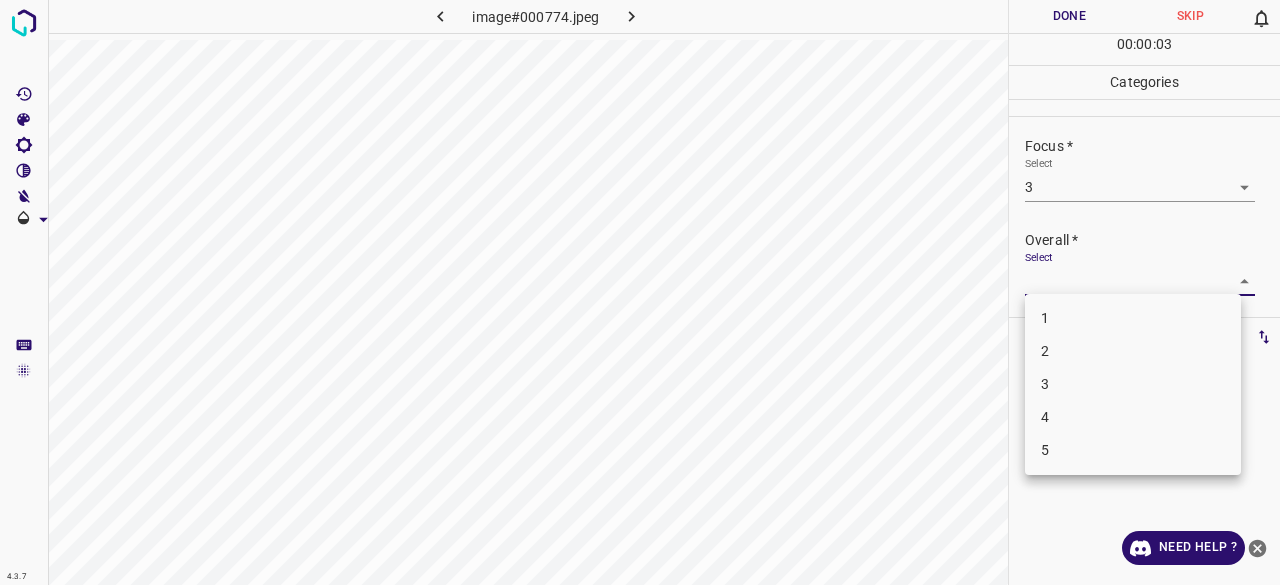 click on "3" at bounding box center (1133, 384) 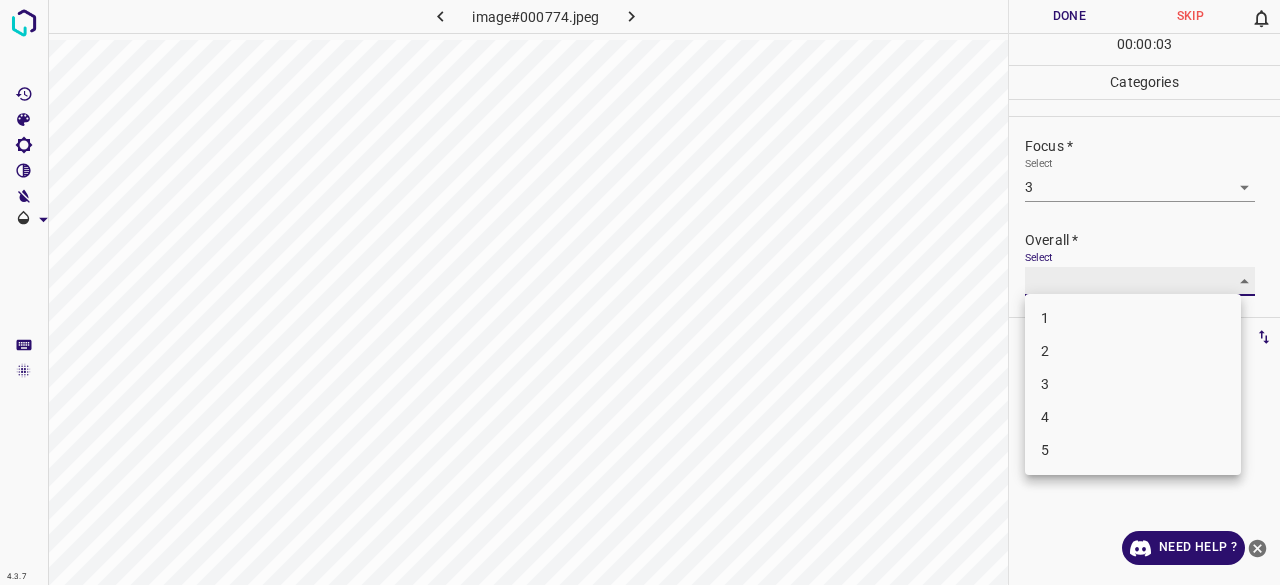 type on "3" 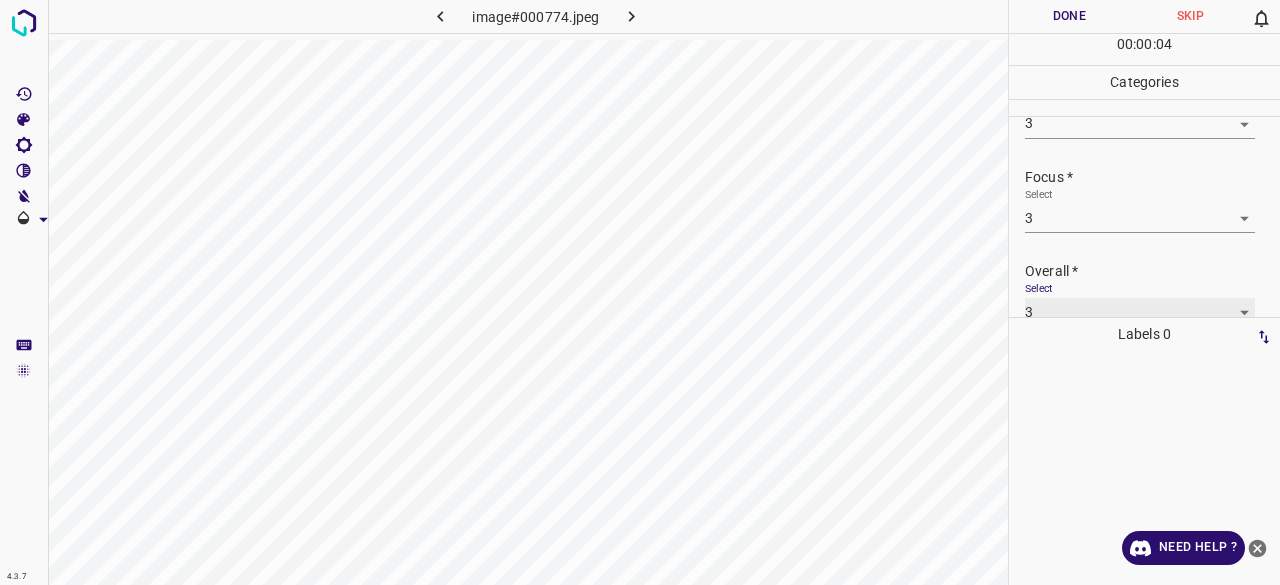 scroll, scrollTop: 98, scrollLeft: 0, axis: vertical 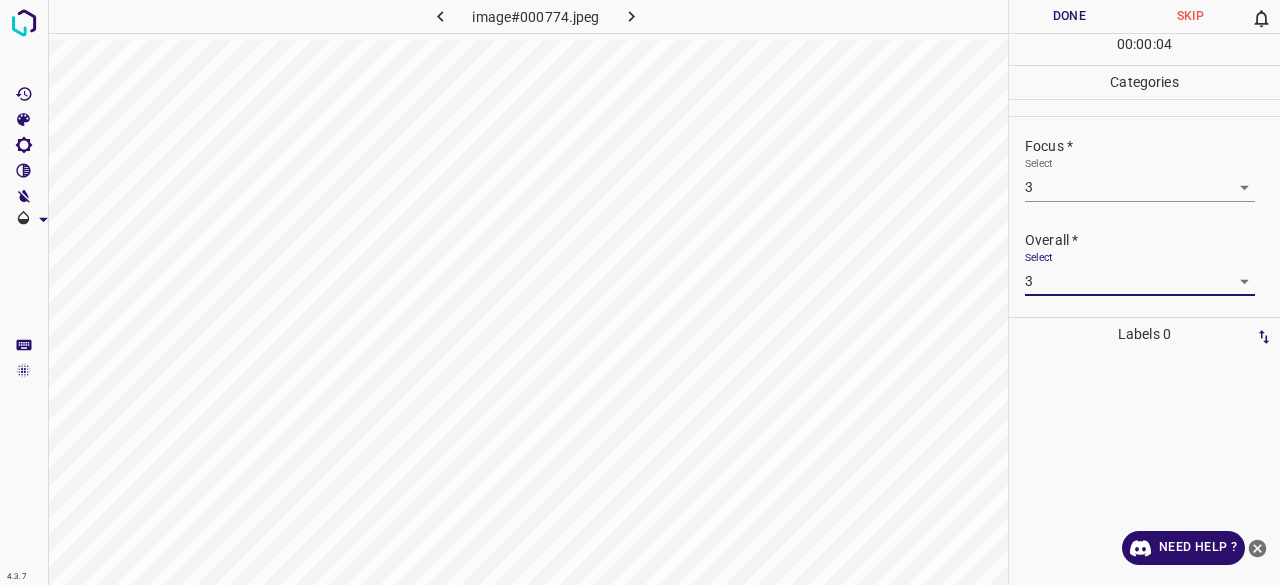 click on "Done" at bounding box center (1069, 16) 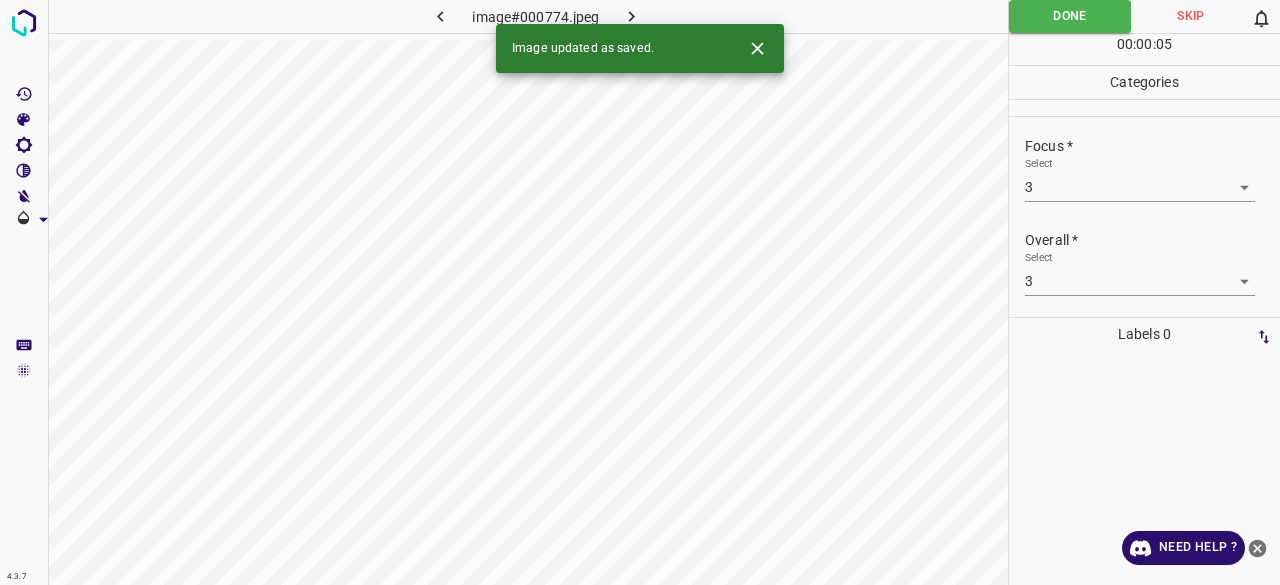 click 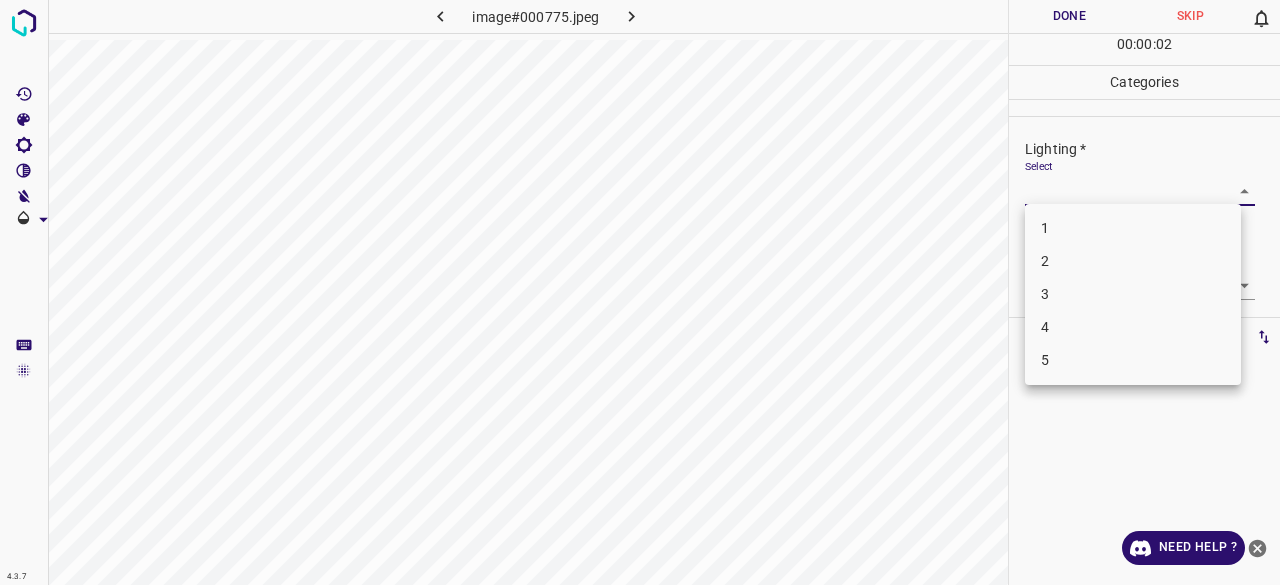 click on "4.3.7 image#[REDACTED].jpeg Done Skip 0 00   : 00   : 02   Categories Lighting *  Select ​ Focus *  Select ​ Overall *  Select ​ Labels   0 Categories 1 Lighting 2 Focus 3 Overall Tools Space Change between modes (Draw & Edit) I Auto labeling R Restore zoom M Zoom in N Zoom out Delete Delete selecte label Filters Z Restore filters X Saturation filter C Brightness filter V Contrast filter B Gray scale filter General O Download Need Help ? - Text - Hide - Delete 1 2 3 4 5" at bounding box center [640, 292] 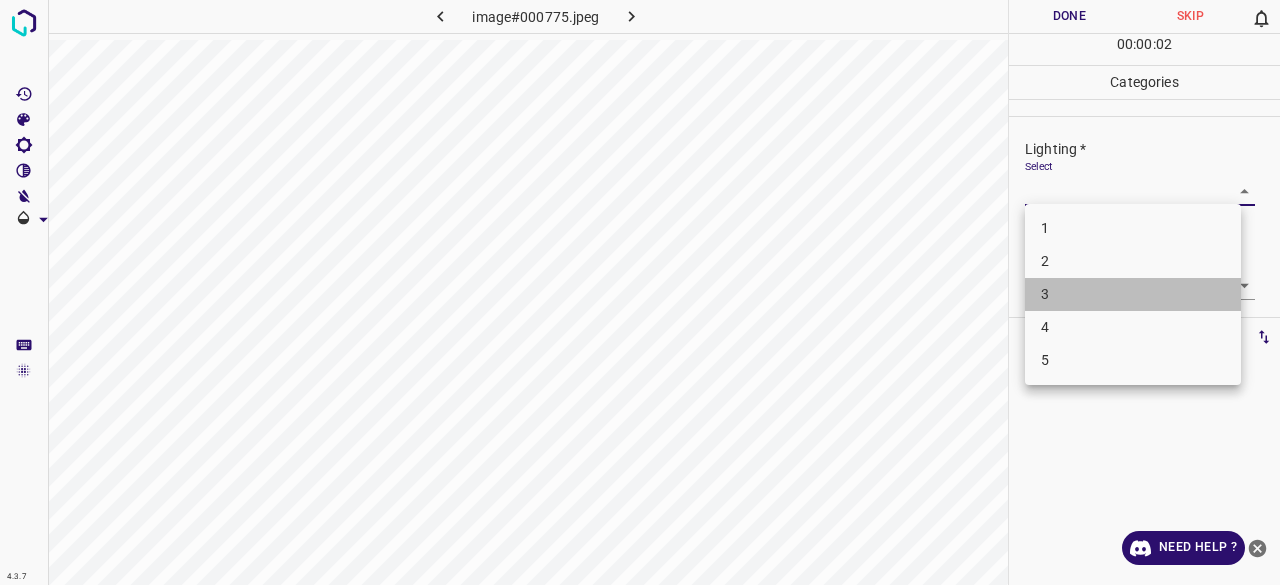 click on "3" at bounding box center [1133, 294] 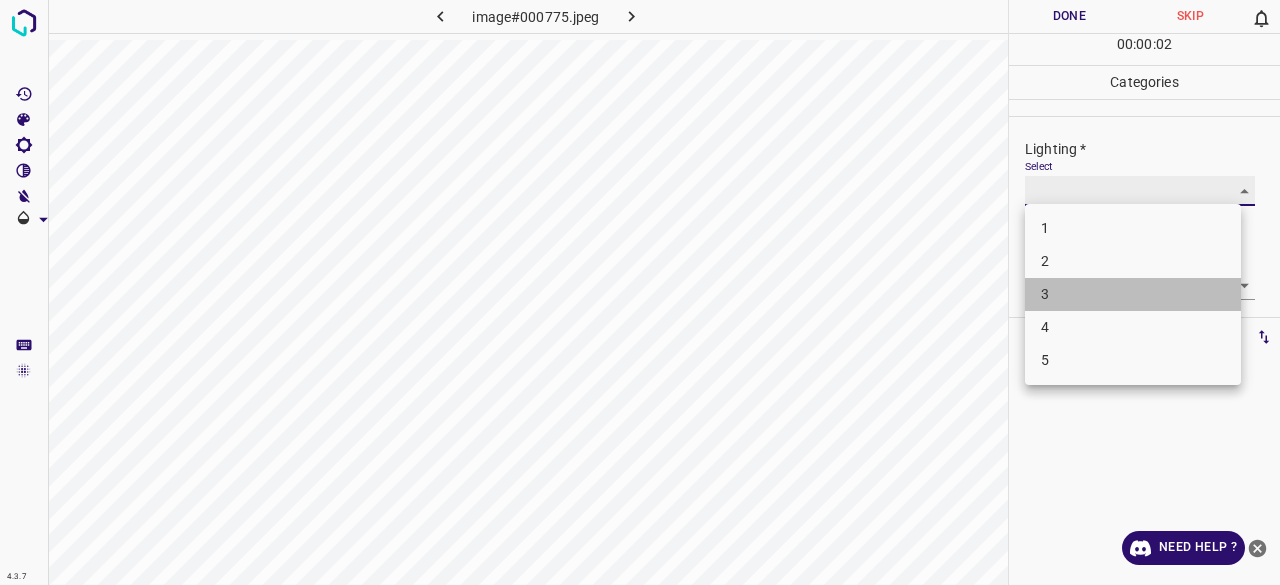 type on "3" 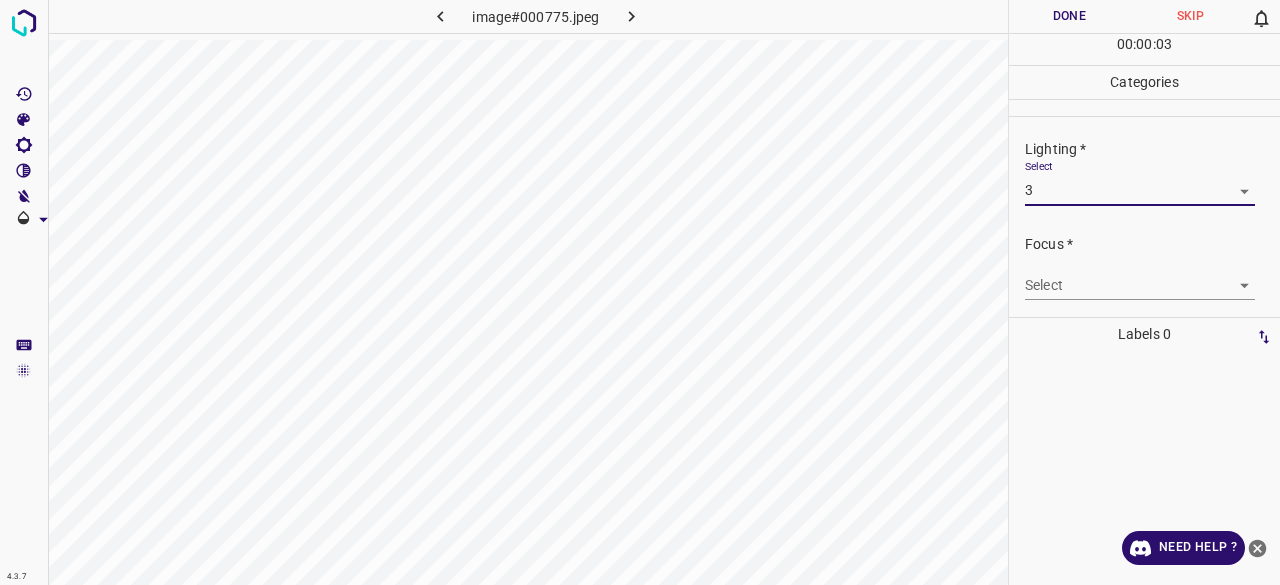 click on "4.3.7 image#000775.jpeg Done Skip 0 00   : 00   : 03   Categories Lighting *  Select 3 3 Focus *  Select ​ Overall *  Select ​ Labels   0 Categories 1 Lighting 2 Focus 3 Overall Tools Space Change between modes (Draw & Edit) I Auto labeling R Restore zoom M Zoom in N Zoom out Delete Delete selecte label Filters Z Restore filters X Saturation filter C Brightness filter V Contrast filter B Gray scale filter General O Download Need Help ? - Text - Hide - Delete" at bounding box center (640, 292) 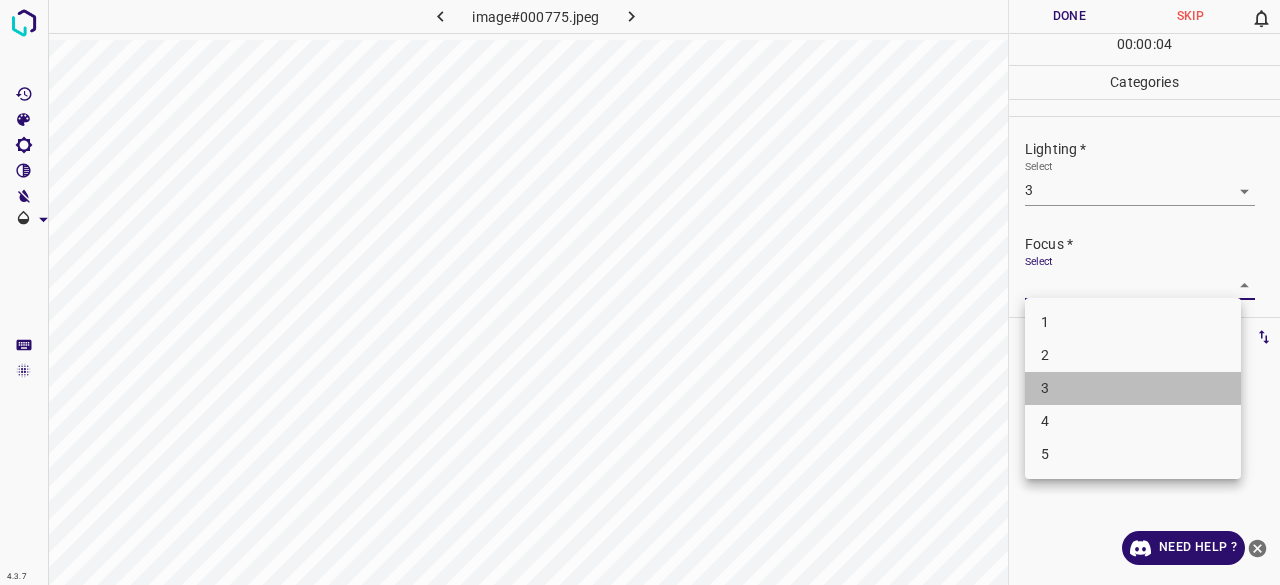 click on "3" at bounding box center [1133, 388] 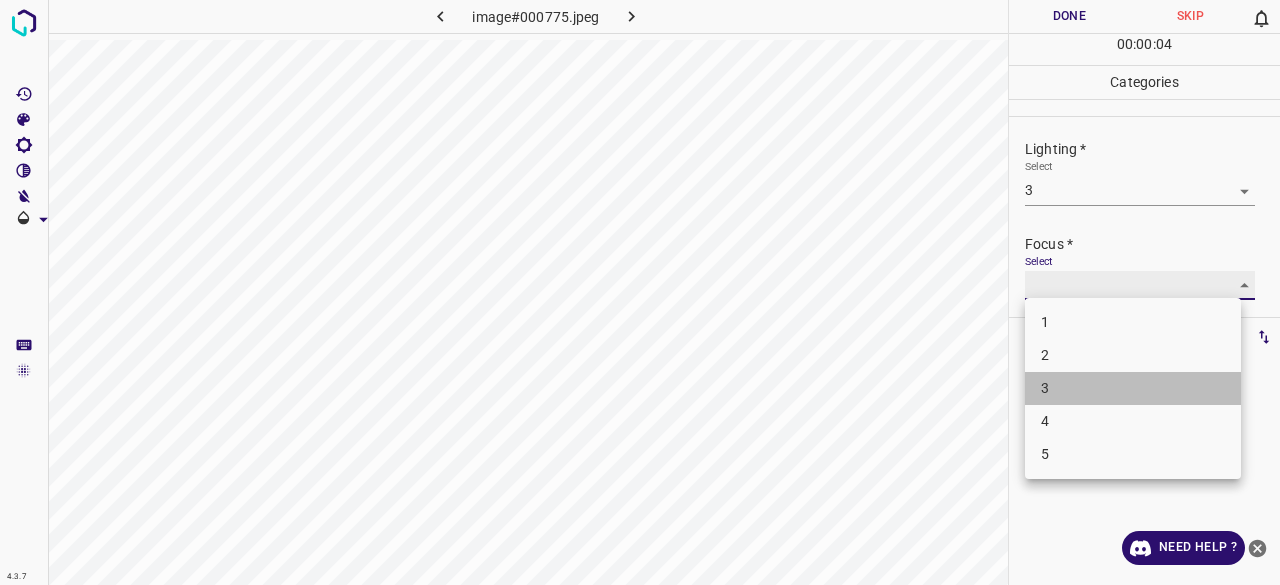 type on "3" 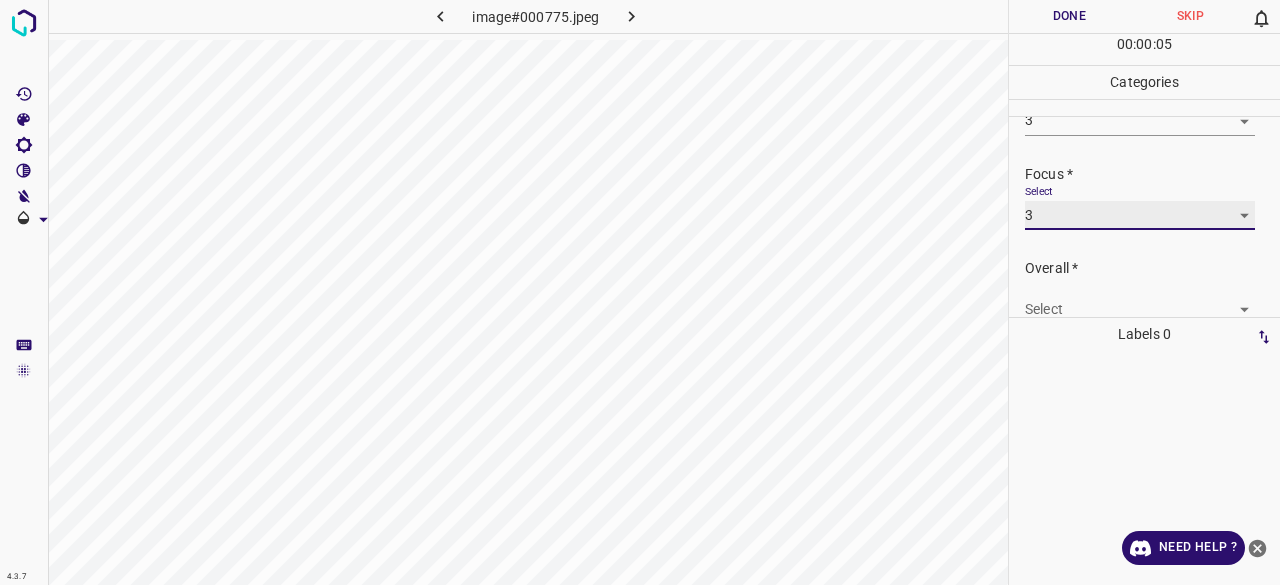 scroll, scrollTop: 98, scrollLeft: 0, axis: vertical 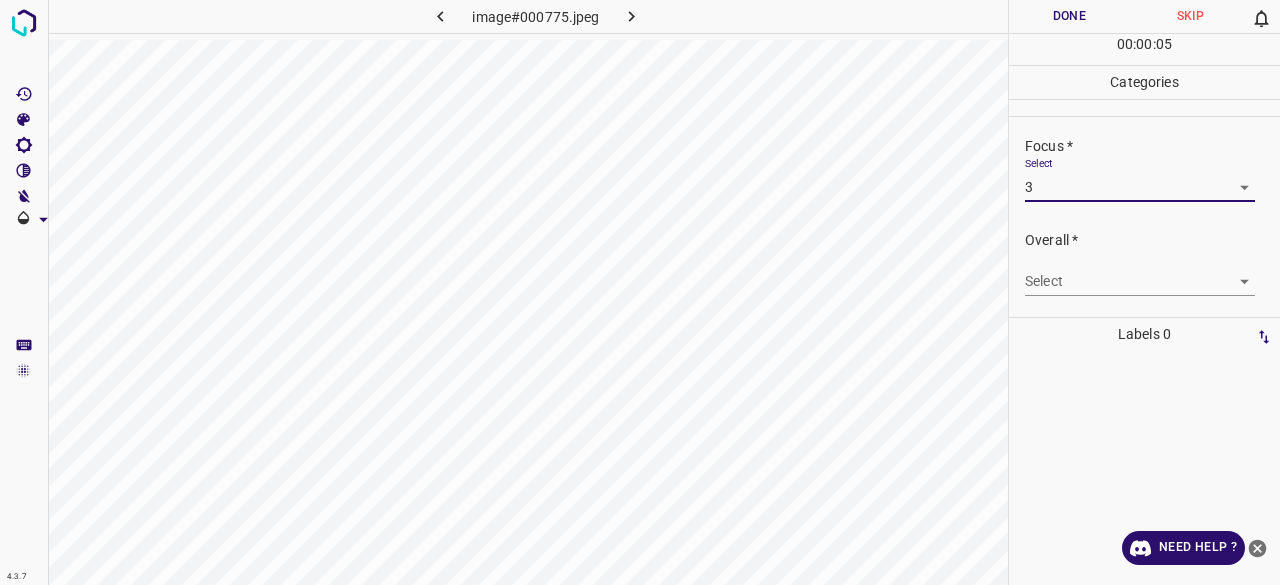 click on "4.3.7 image#[REDACTED].jpeg Done Skip 0 00   : 00   : 05   Categories Lighting *  Select 3 3 Focus *  Select 3 3 Overall *  Select ​ Labels   0 Categories 1 Lighting 2 Focus 3 Overall Tools Space Change between modes (Draw & Edit) I Auto labeling R Restore zoom M Zoom in N Zoom out Delete Delete selecte label Filters Z Restore filters X Saturation filter C Brightness filter V Contrast filter B Gray scale filter General O Download Need Help ? - Text - Hide - Delete" at bounding box center (640, 292) 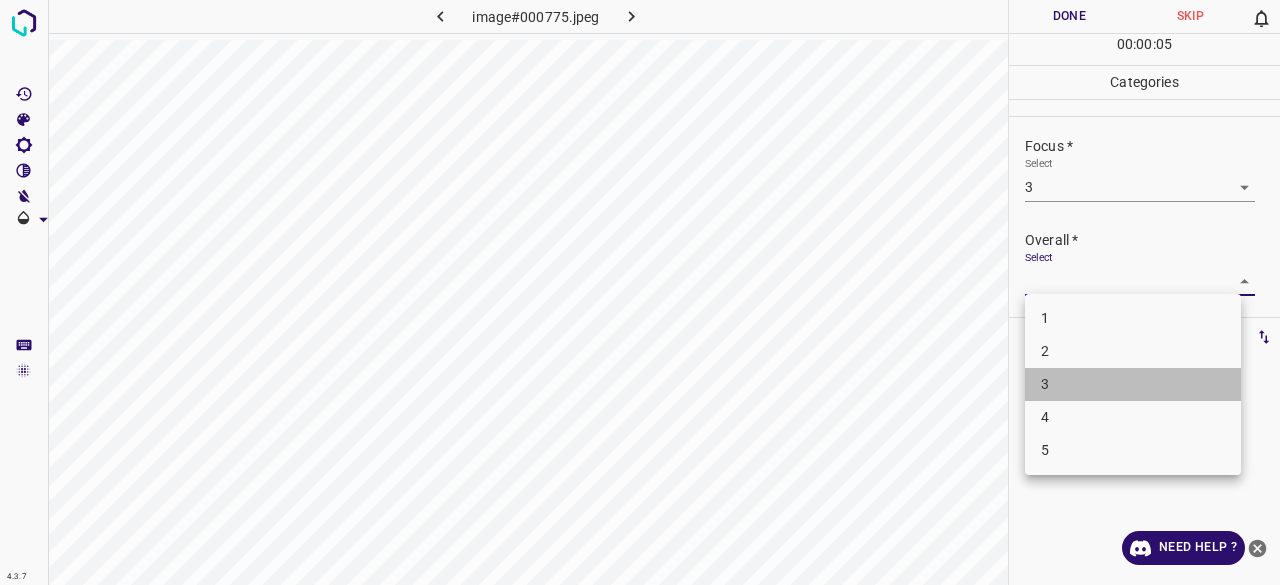 click on "3" at bounding box center [1133, 384] 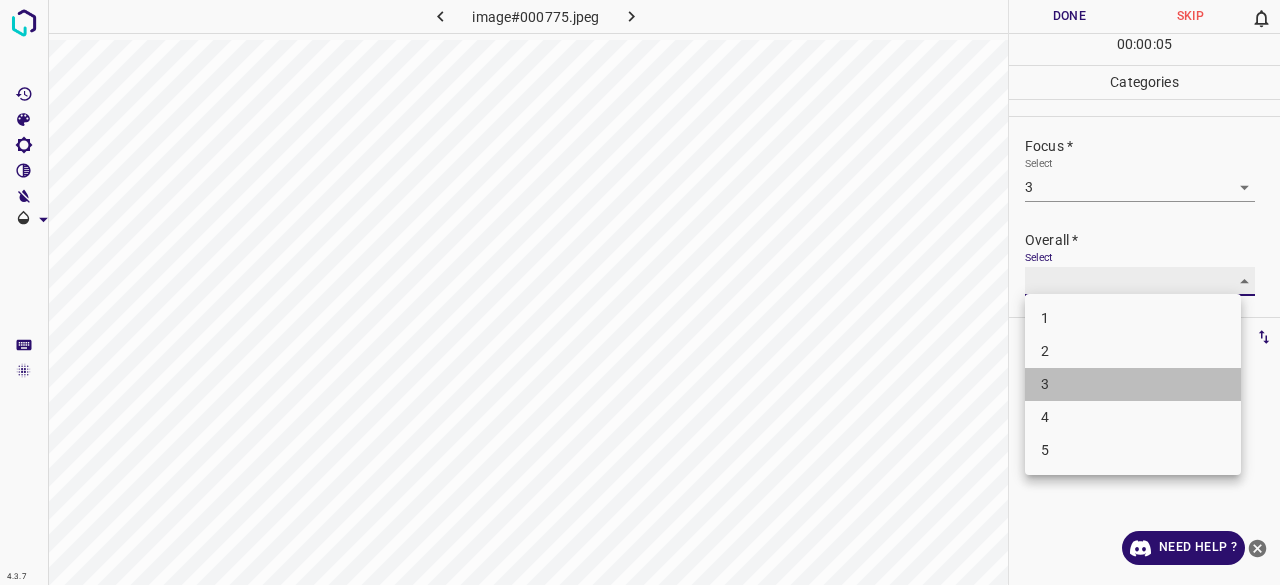 type on "3" 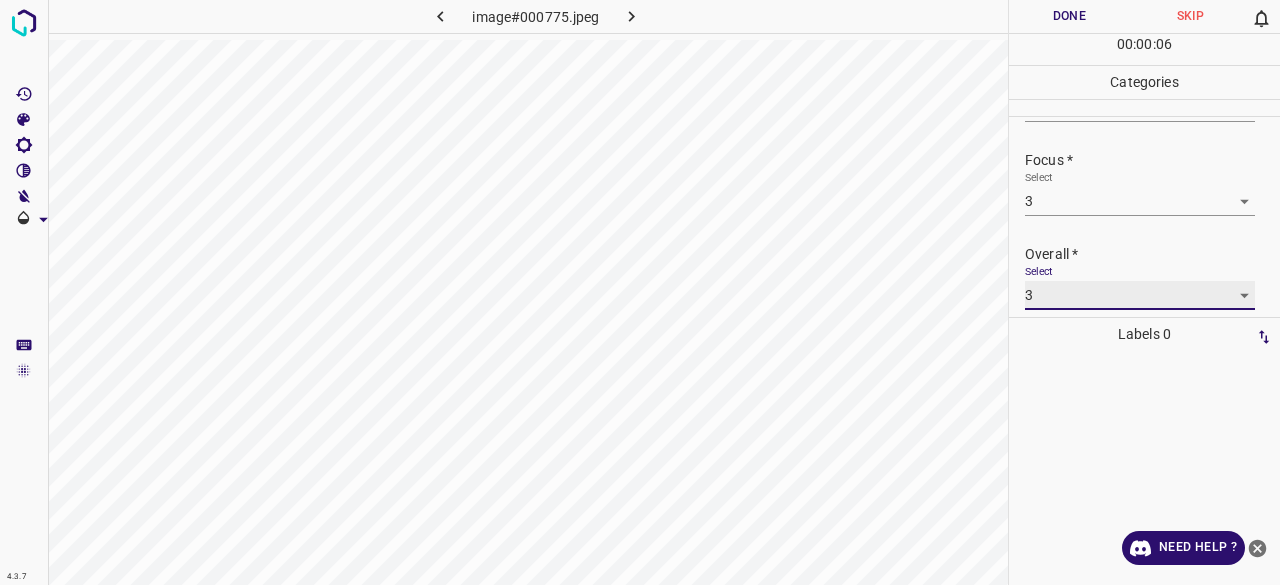 scroll, scrollTop: 98, scrollLeft: 0, axis: vertical 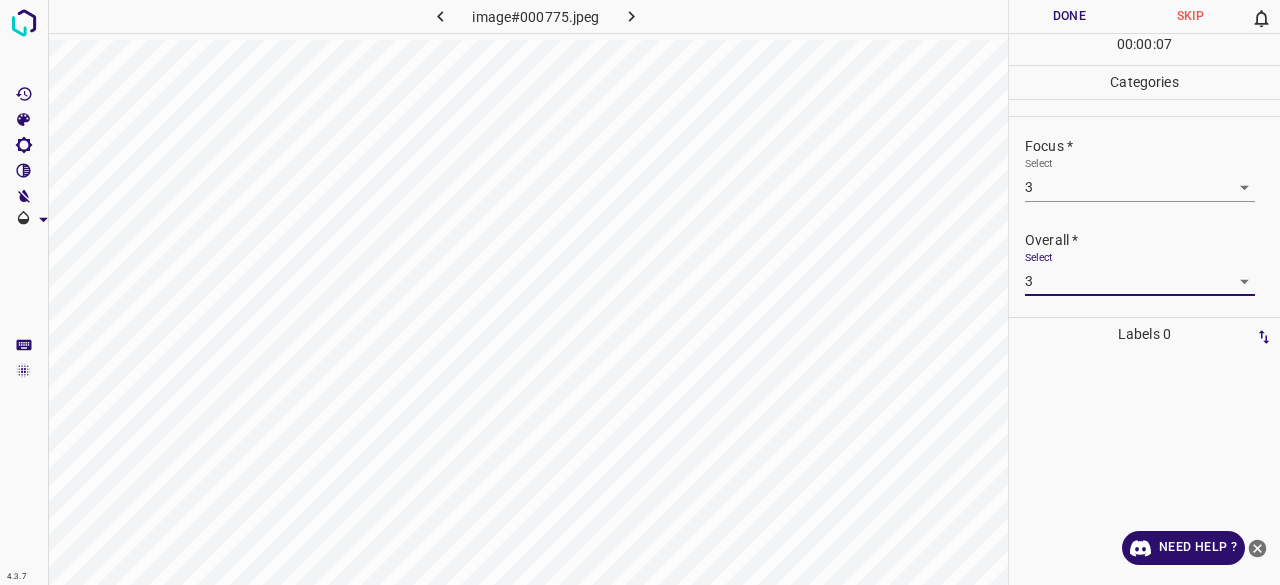 click on "Done" at bounding box center [1069, 16] 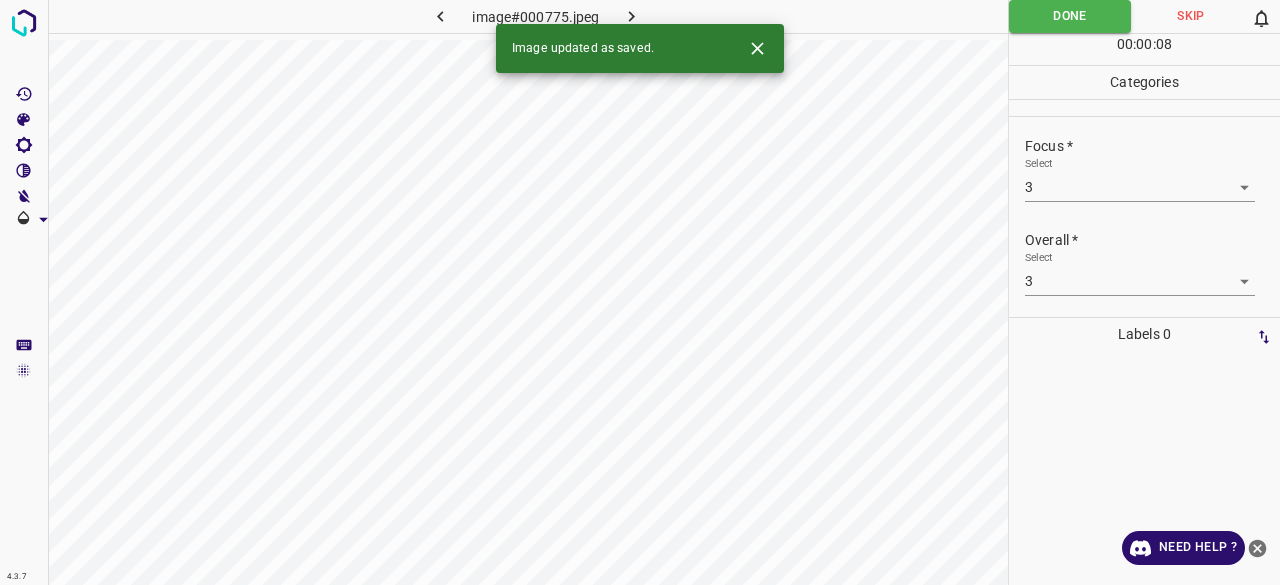 click 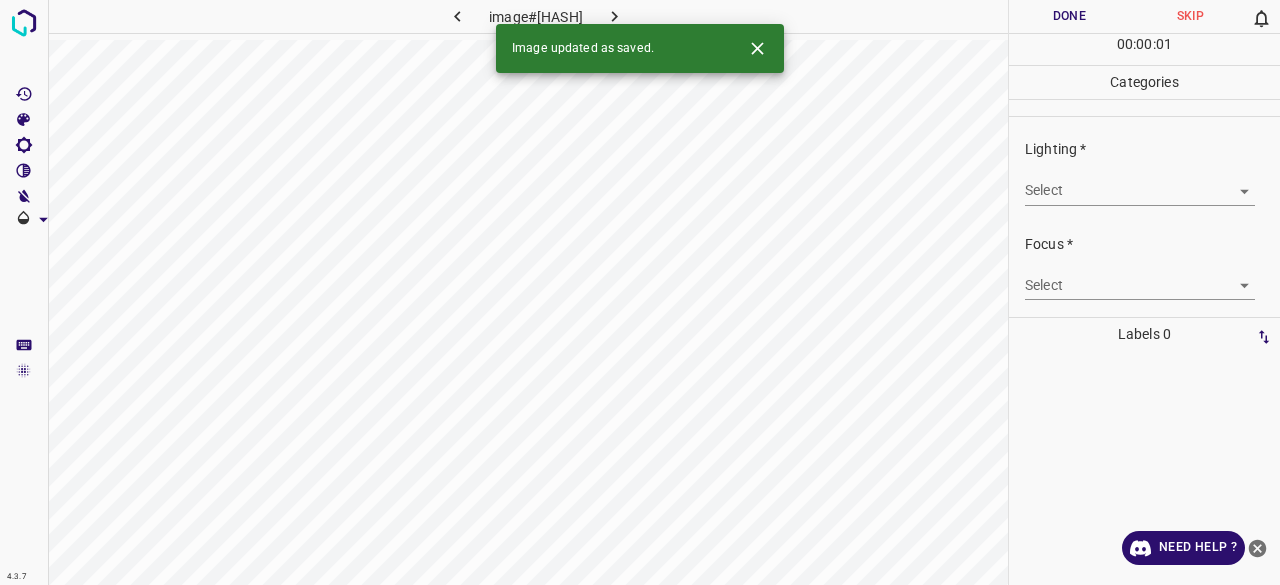 click on "4.3.7 image#000746.jpeg Done Skip 0 00   : 00   : 01   Categories Lighting *  Select ​ Focus *  Select ​ Overall *  Select ​ Labels   0 Categories 1 Lighting 2 Focus 3 Overall Tools Space Change between modes (Draw & Edit) I Auto labeling R Restore zoom M Zoom in N Zoom out Delete Delete selecte label Filters Z Restore filters X Saturation filter C Brightness filter V Contrast filter B Gray scale filter General O Download Image updated as saved. Need Help ? - Text - Hide - Delete" at bounding box center [640, 292] 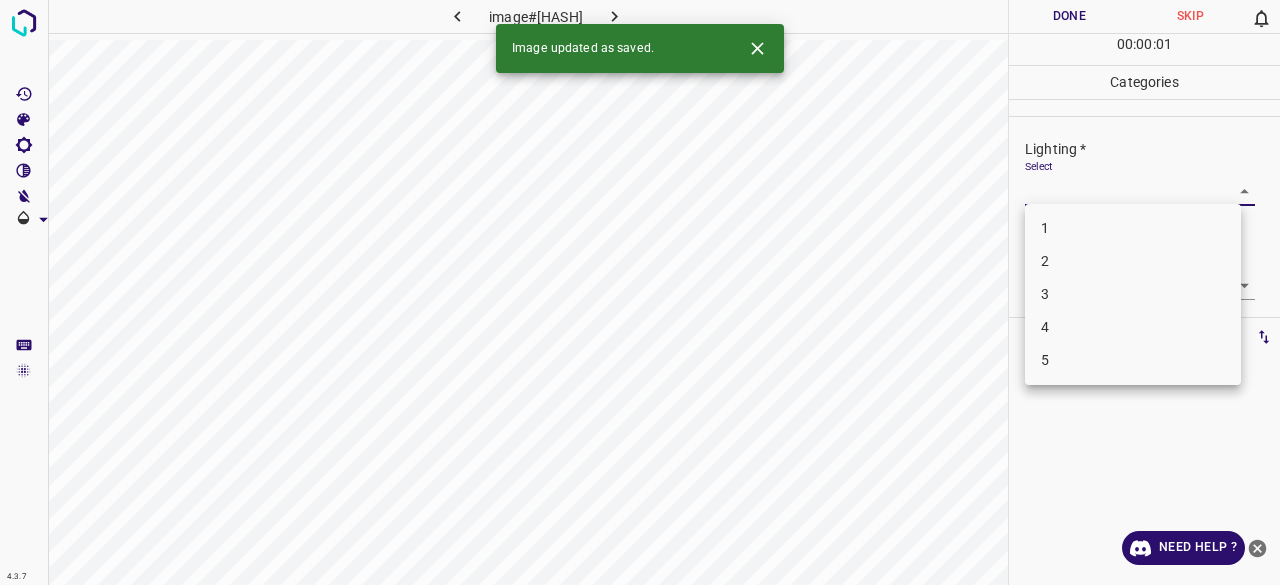 click on "2" at bounding box center [1133, 261] 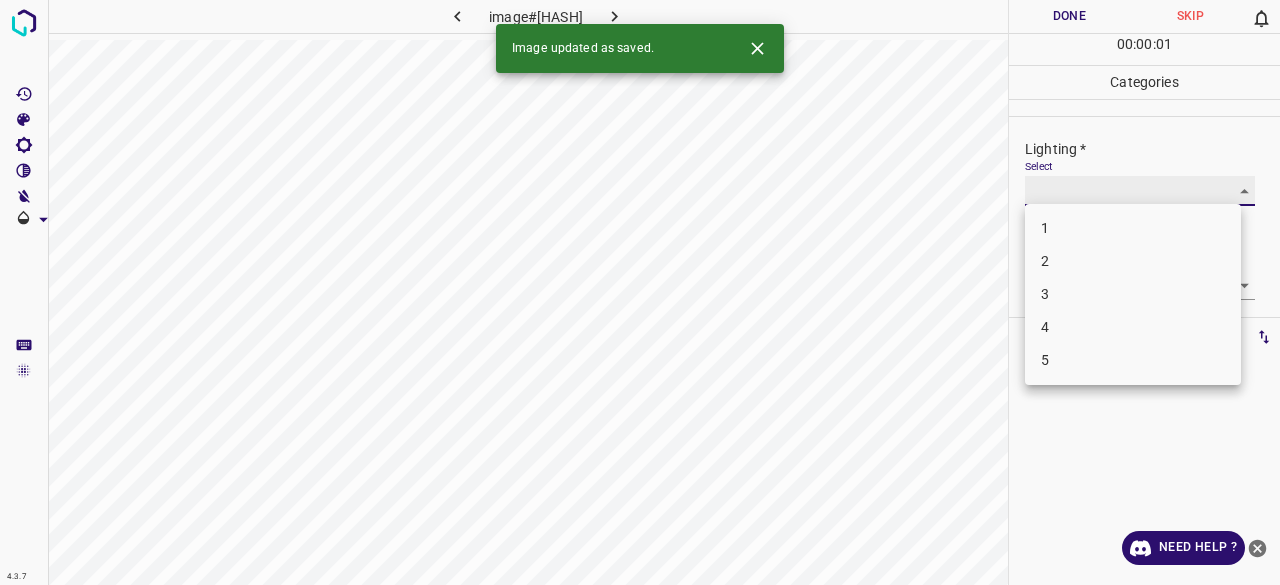 type on "2" 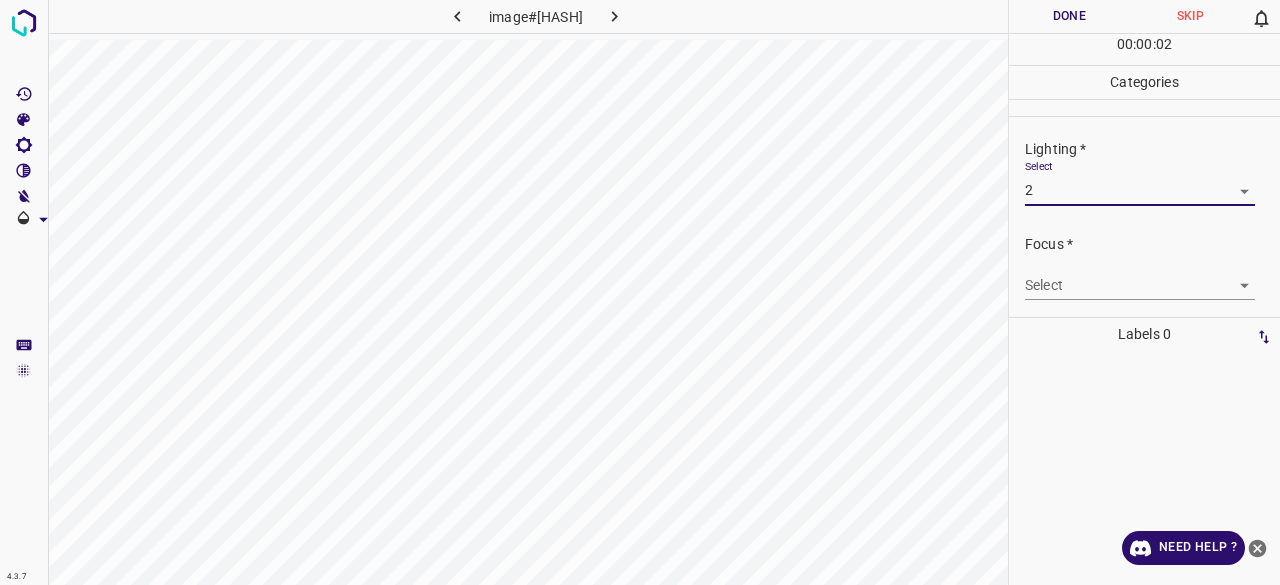 click on "4.3.7 image#[HASH] Done Skip 0 00   : 00   : 02   Categories Lighting *  Select 2 2 Focus *  Select ​ Overall *  Select ​ Labels   0 Categories 1 Lighting 2 Focus 3 Overall Tools Space Change between modes (Draw & Edit) I Auto labeling R Restore zoom M Zoom in N Zoom out Delete Delete selecte label Filters Z Restore filters X Saturation filter C Brightness filter V Contrast filter B Gray scale filter General O Download Need Help ? - Text - Hide - Delete" at bounding box center (640, 292) 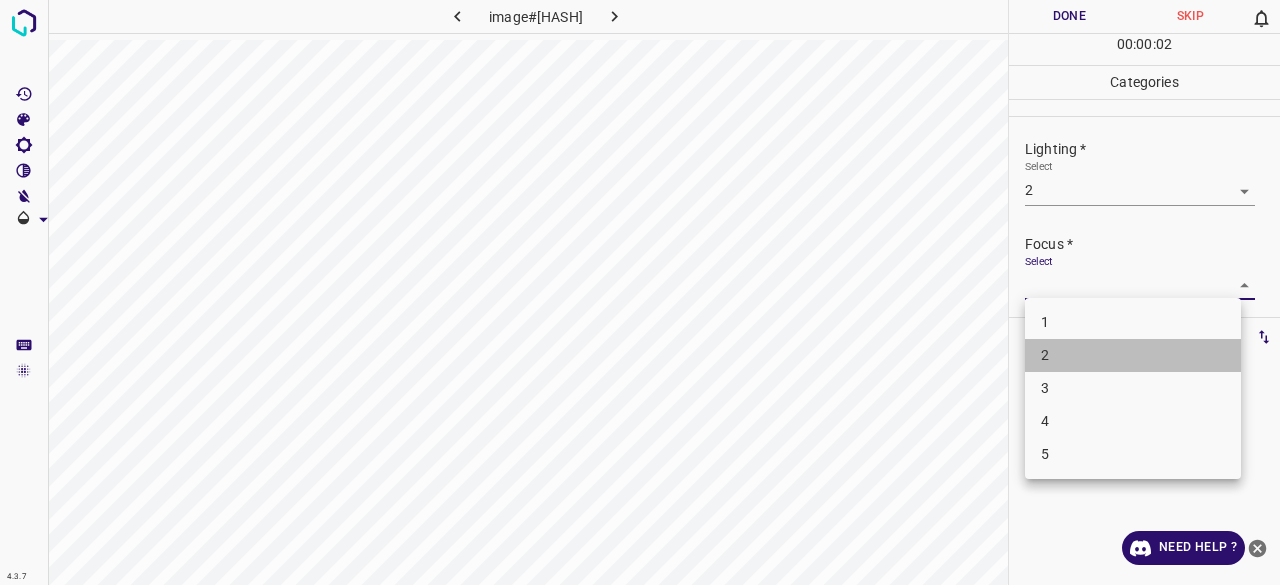 click on "2" at bounding box center [1133, 355] 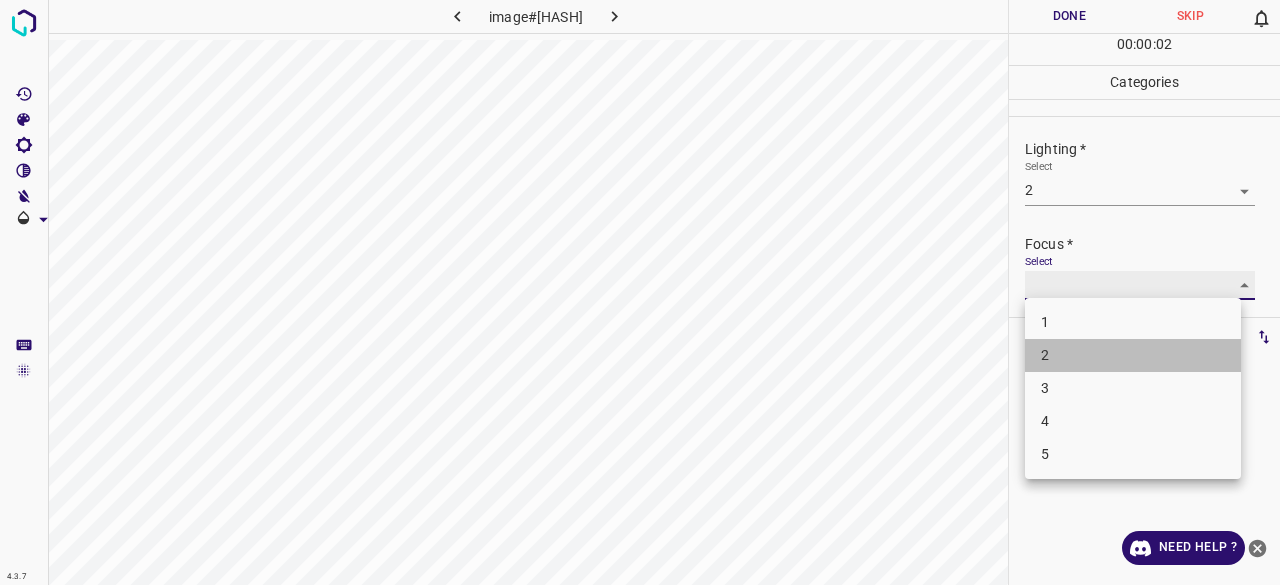 type on "2" 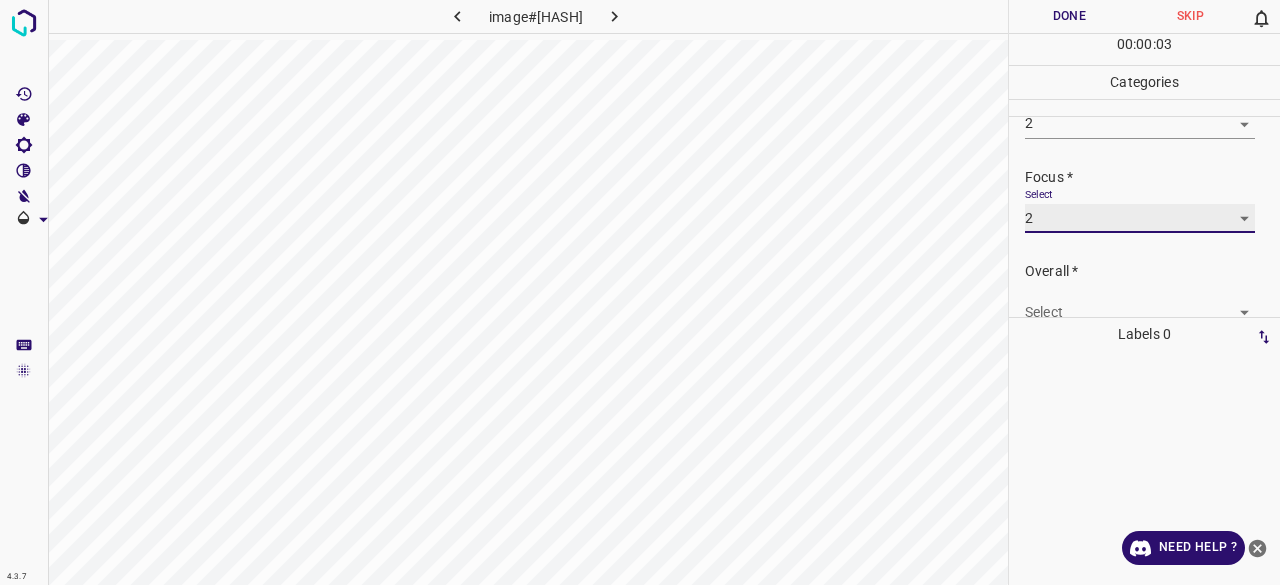 scroll, scrollTop: 98, scrollLeft: 0, axis: vertical 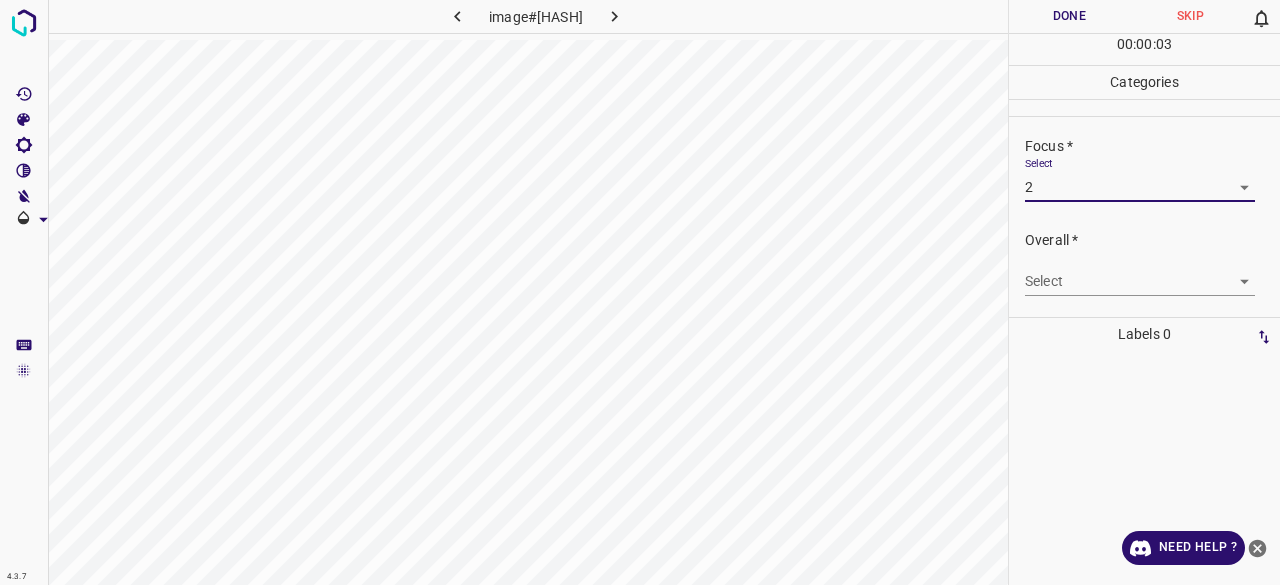 click on "4.3.7 image#000746.jpeg Done Skip 0 00   : 00   : 03   Categories Lighting *  Select 2 2 Focus *  Select 2 2 Overall *  Select ​ Labels   0 Categories 1 Lighting 2 Focus 3 Overall Tools Space Change between modes (Draw & Edit) I Auto labeling R Restore zoom M Zoom in N Zoom out Delete Delete selecte label Filters Z Restore filters X Saturation filter C Brightness filter V Contrast filter B Gray scale filter General O Download Need Help ? - Text - Hide - Delete" at bounding box center [640, 292] 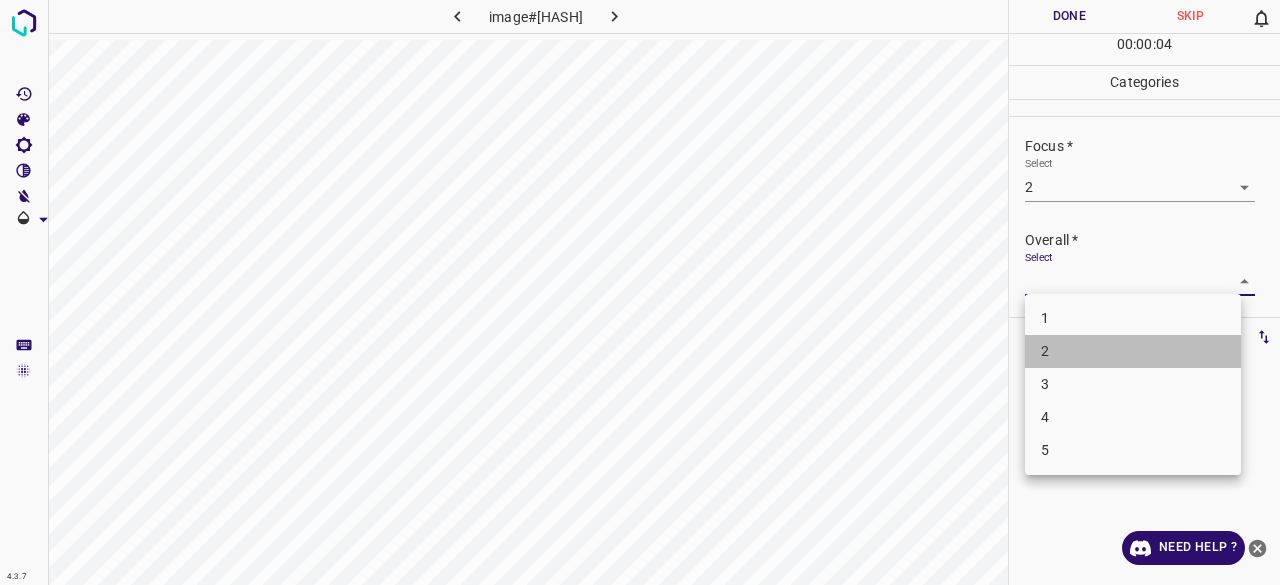 click on "2" at bounding box center [1133, 351] 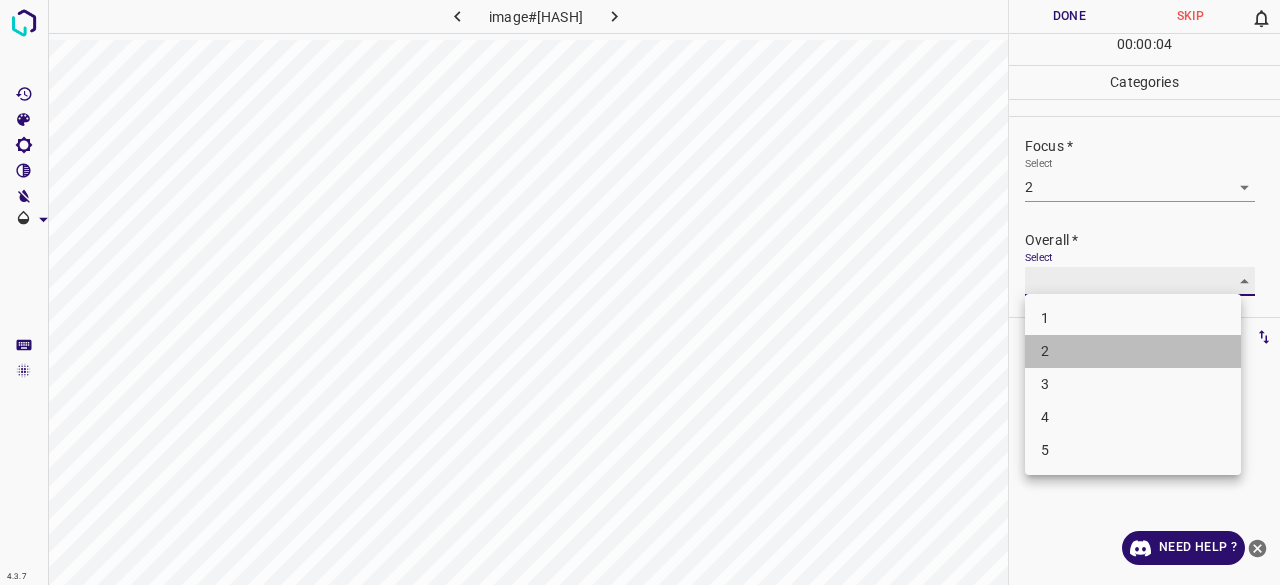 type on "2" 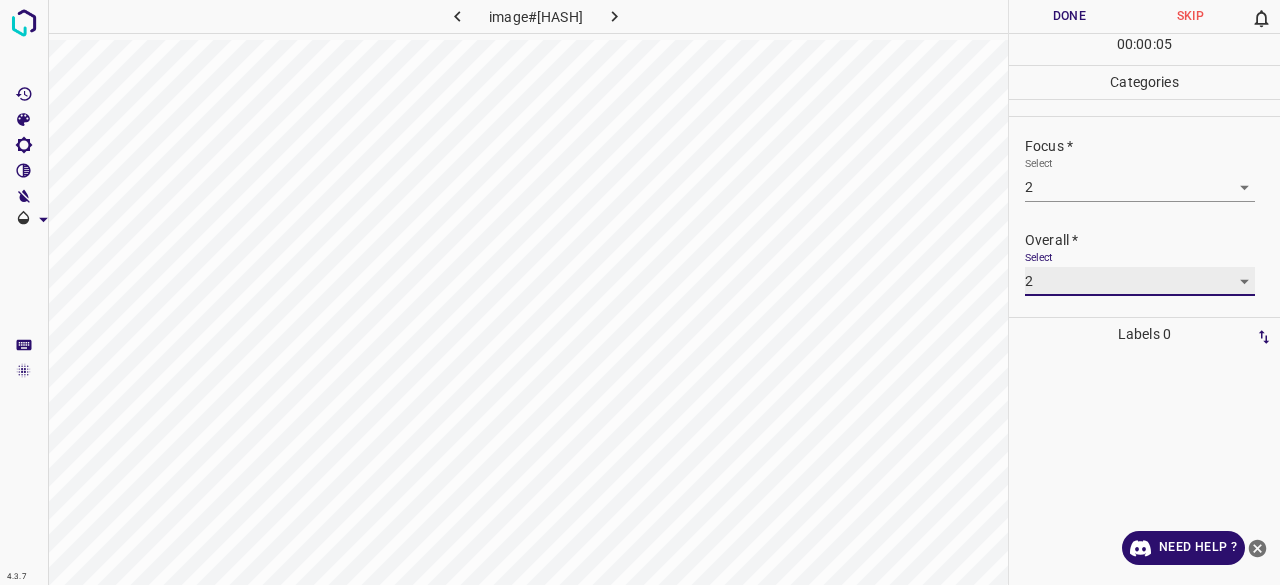 scroll, scrollTop: 0, scrollLeft: 0, axis: both 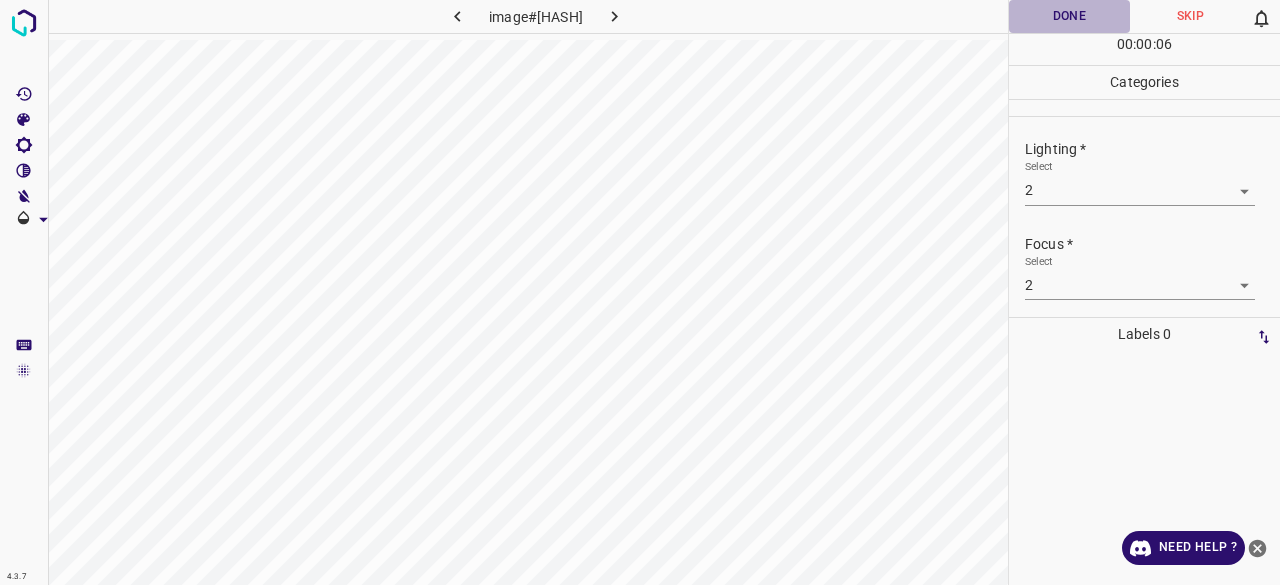 click on "Done" at bounding box center [1069, 16] 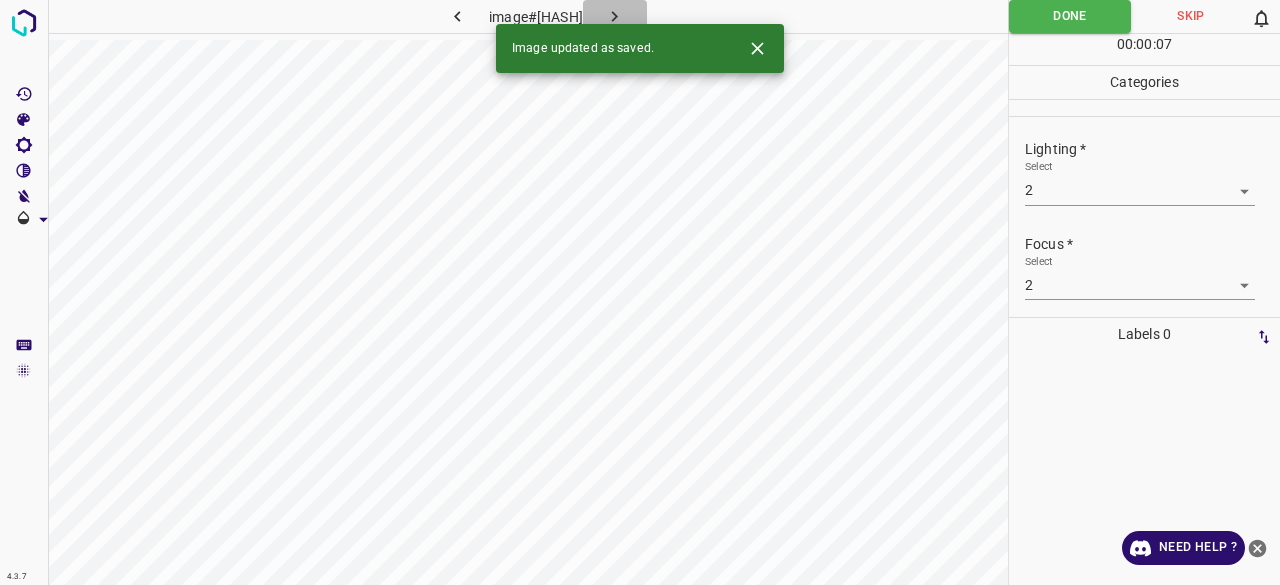 click 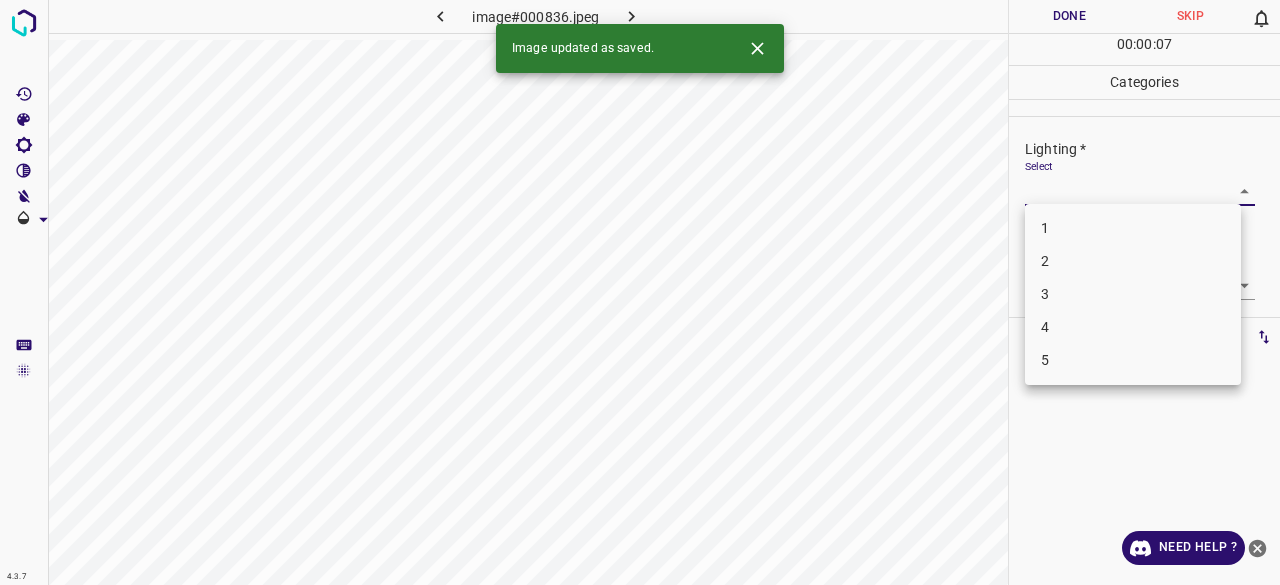 click on "4.3.7 image#000836.jpeg Done Skip 0 00   : 00   : 07   Categories Lighting *  Select ​ Focus *  Select ​ Overall *  Select ​ Labels   0 Categories 1 Lighting 2 Focus 3 Overall Tools Space Change between modes (Draw & Edit) I Auto labeling R Restore zoom M Zoom in N Zoom out Delete Delete selecte label Filters Z Restore filters X Saturation filter C Brightness filter V Contrast filter B Gray scale filter General O Download Image updated as saved. Need Help ? - Text - Hide - Delete 1 2 3 4 5" at bounding box center (640, 292) 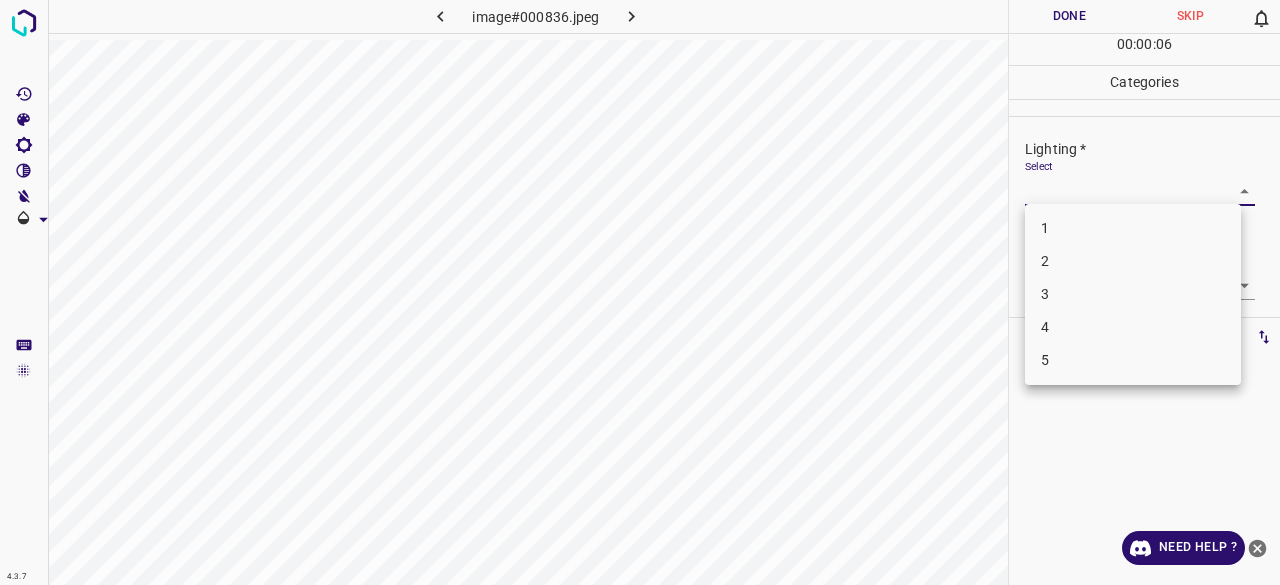 click on "2" at bounding box center [1133, 261] 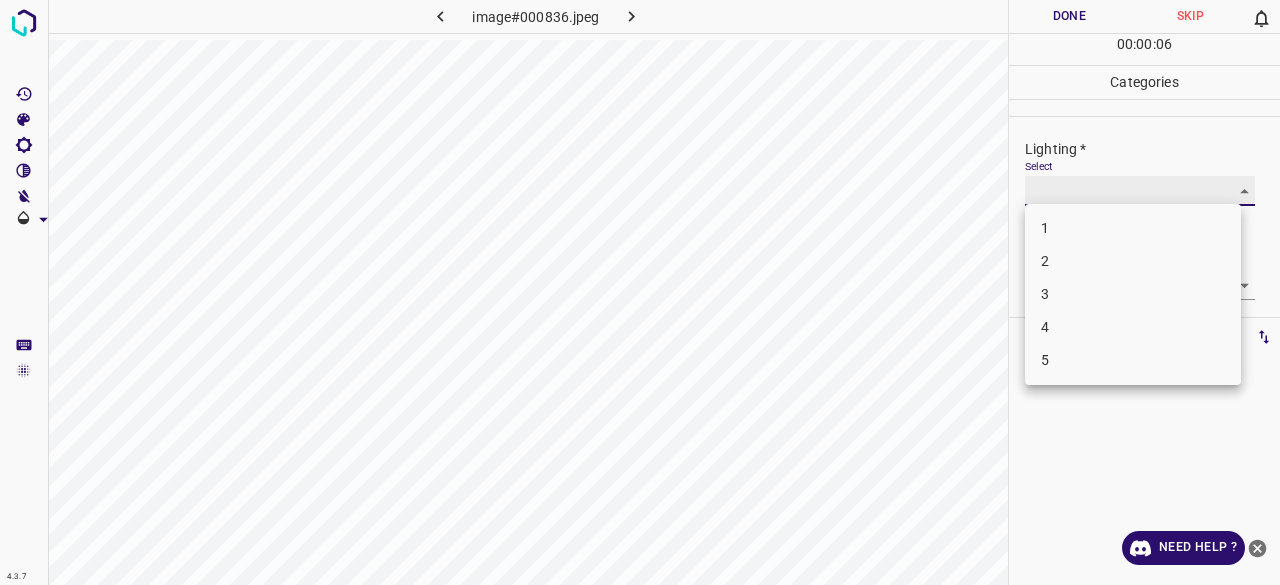 type on "2" 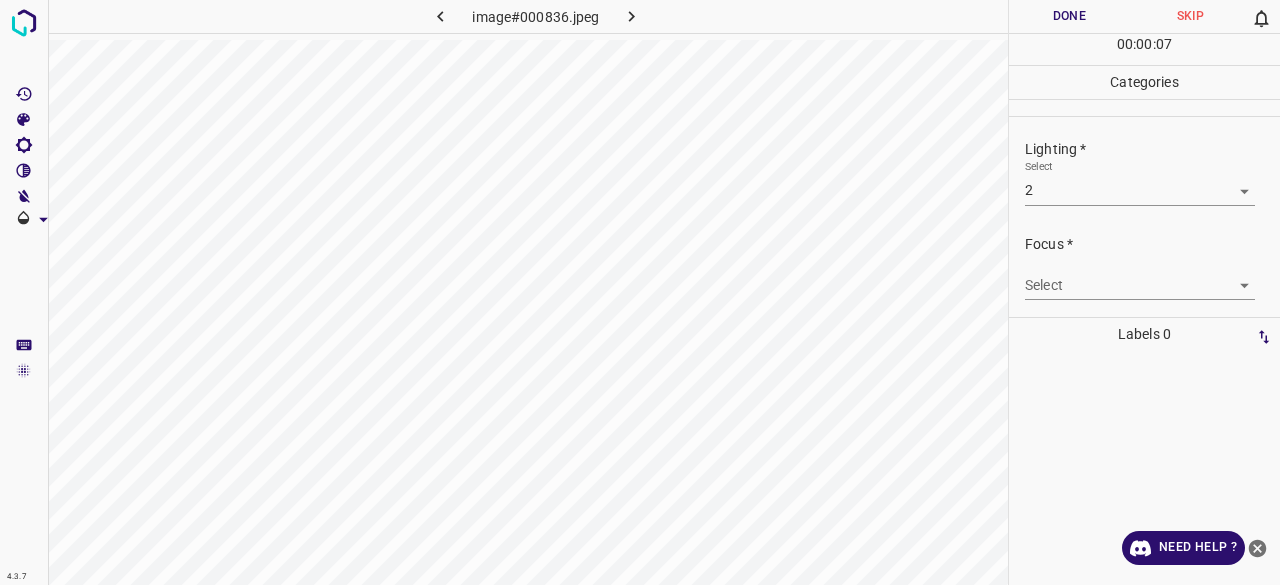 click on "Focus *  Select ​" at bounding box center [1144, 267] 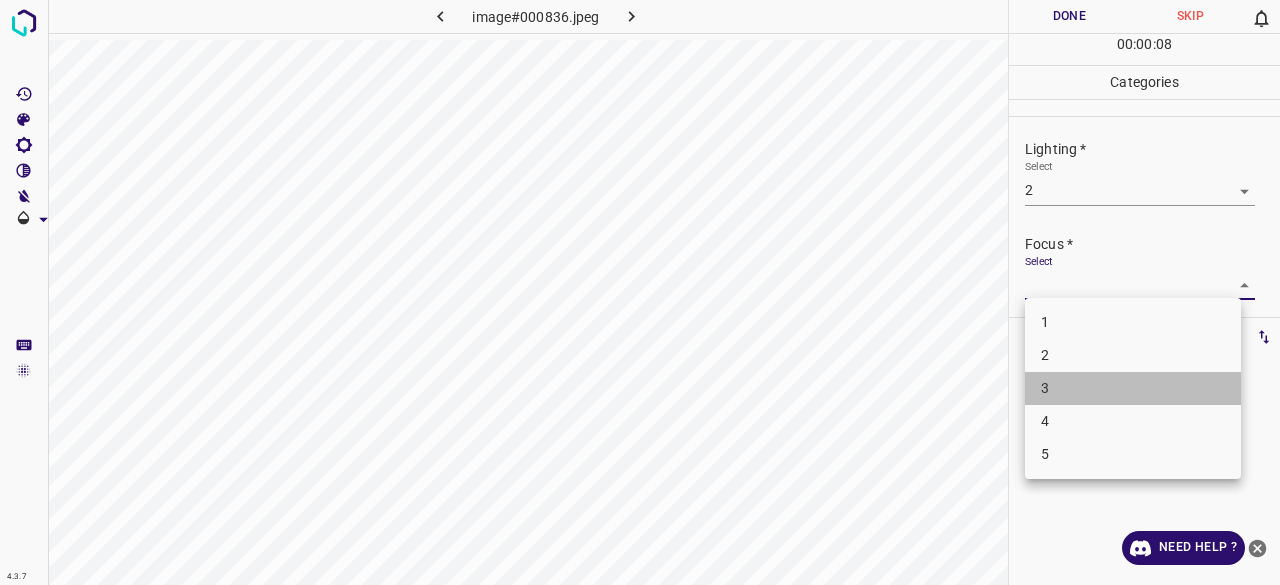 click on "3" at bounding box center [1133, 388] 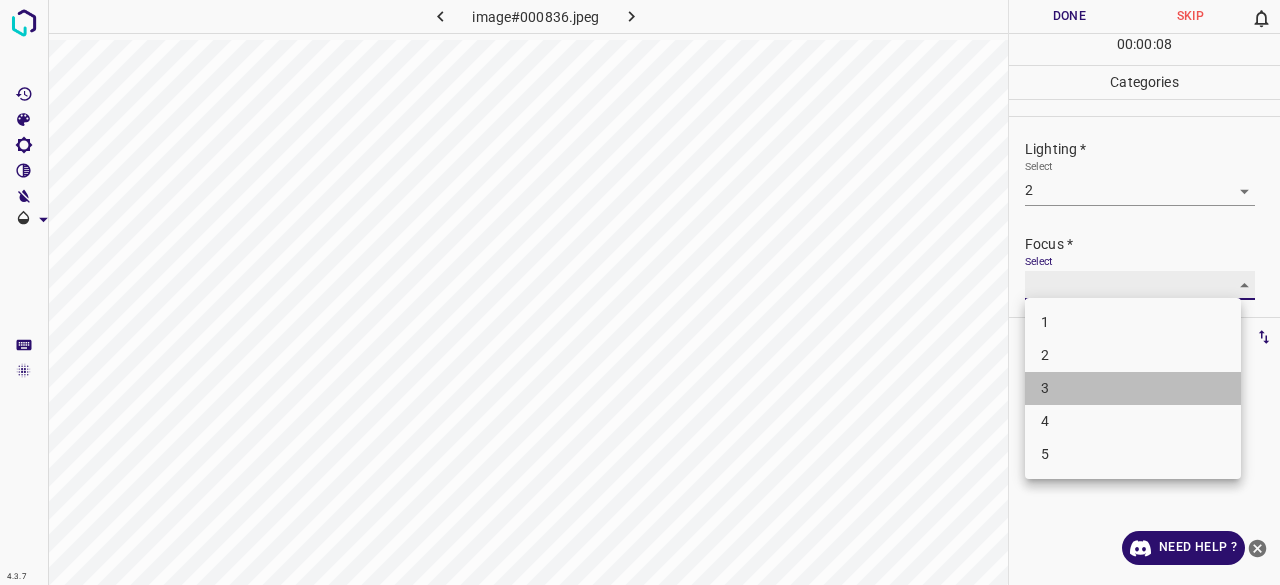 type on "3" 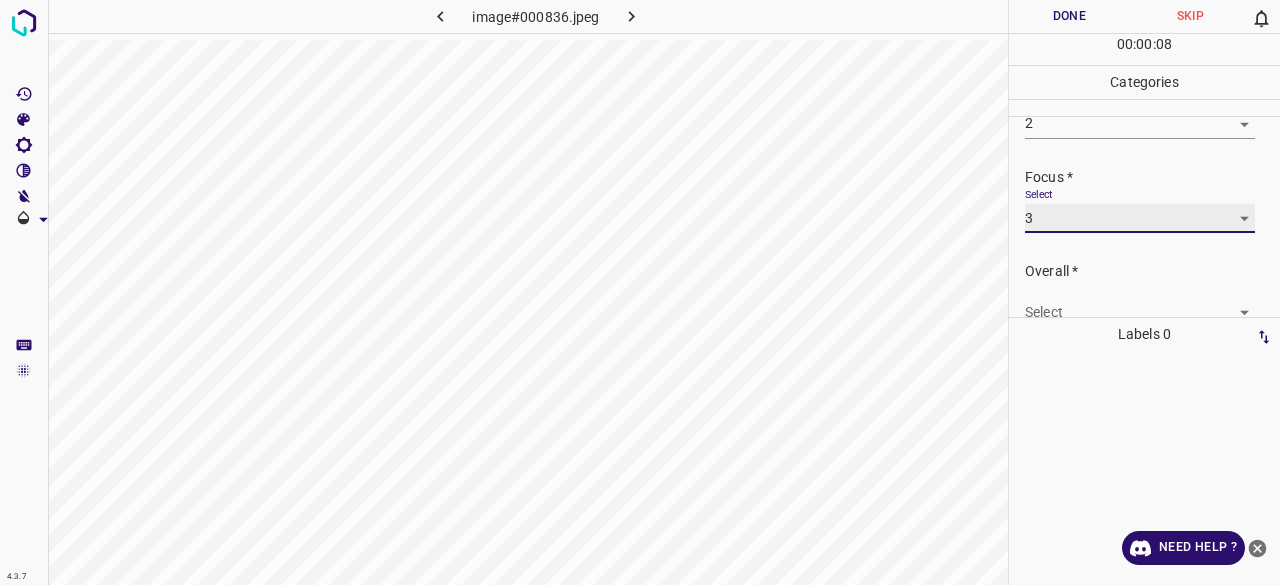 scroll, scrollTop: 98, scrollLeft: 0, axis: vertical 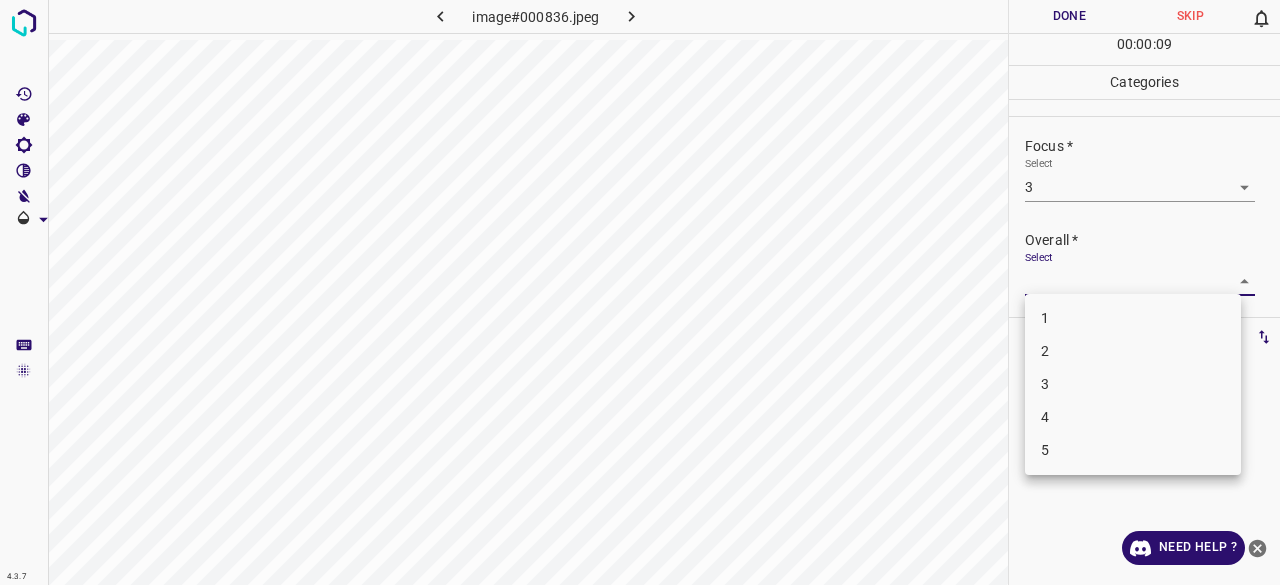 click on "4.3.7 image#[HASH] Done Skip 0 00   : 00   : 09   Categories Lighting *  Select 2 2 Focus *  Select 3 3 Overall *  Select ​ Labels   0 Categories 1 Lighting 2 Focus 3 Overall Tools Space Change between modes (Draw & Edit) I Auto labeling R Restore zoom M Zoom in N Zoom out Delete Delete selecte label Filters Z Restore filters X Saturation filter C Brightness filter V Contrast filter B Gray scale filter General O Download Need Help ? - Text - Hide - Delete 1 2 3 4 5" at bounding box center [640, 292] 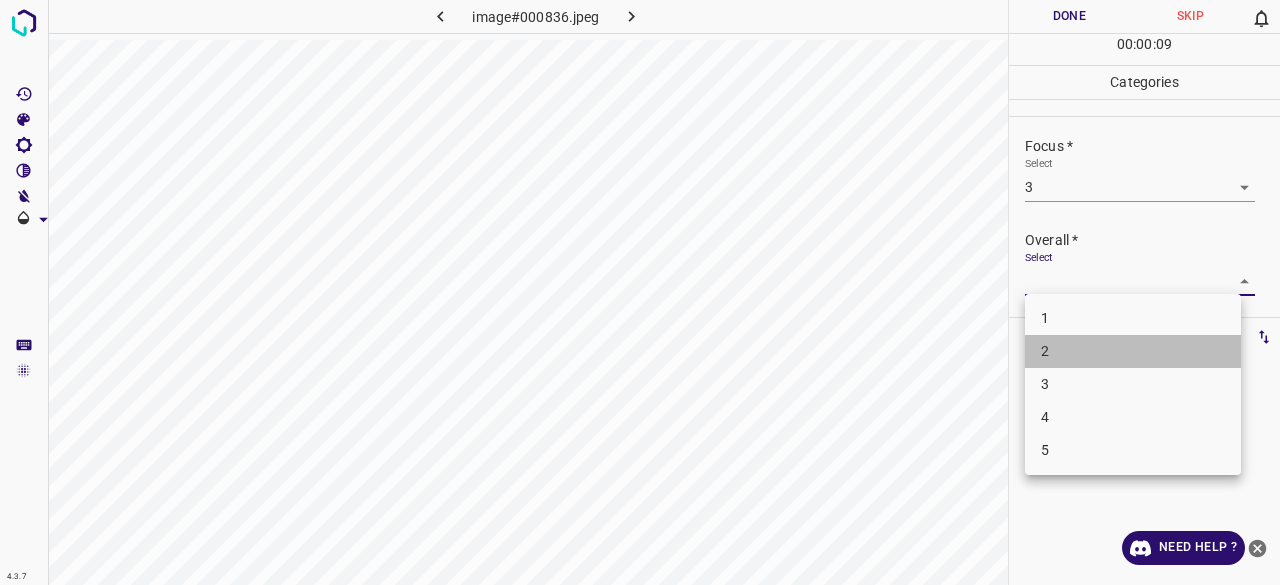 click on "2" at bounding box center [1133, 351] 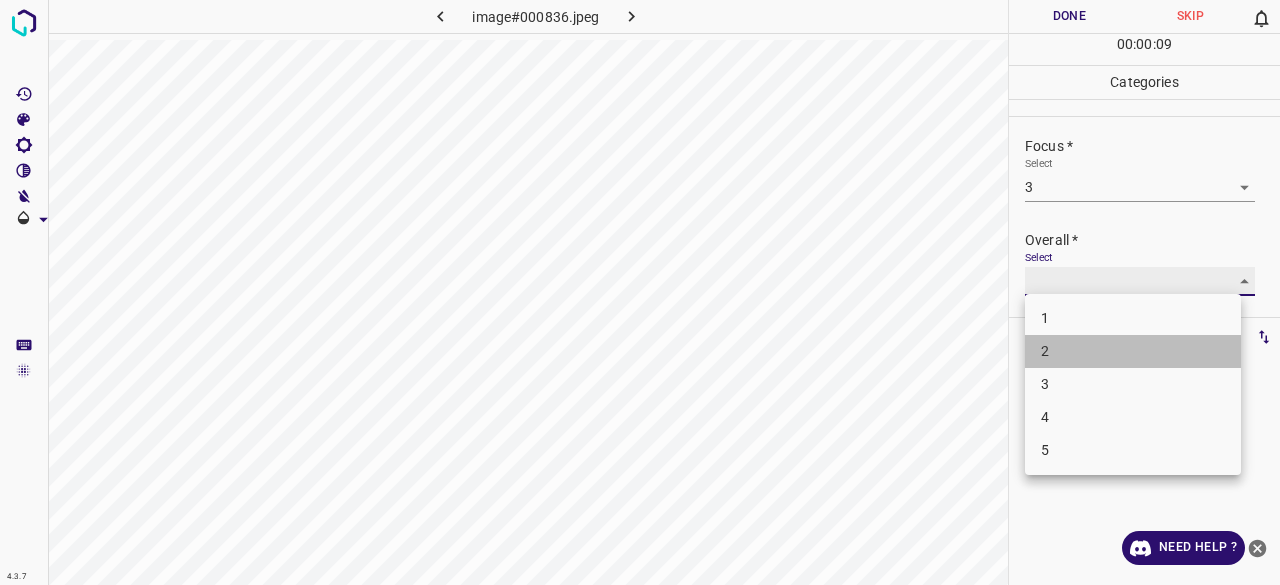type on "2" 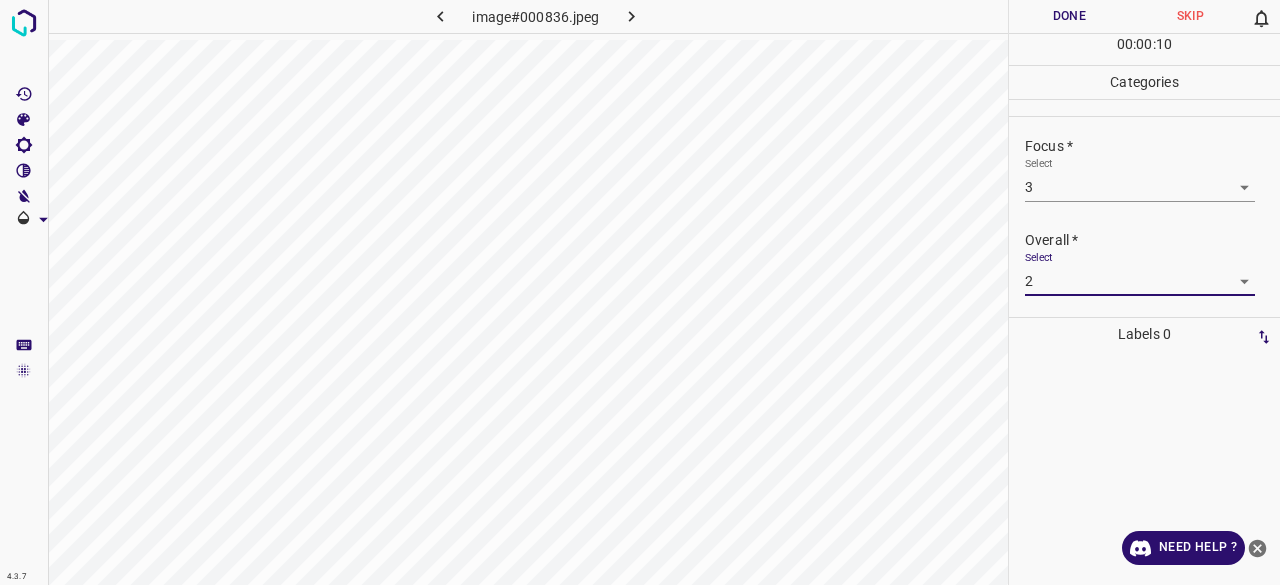 click on "Done" at bounding box center (1069, 16) 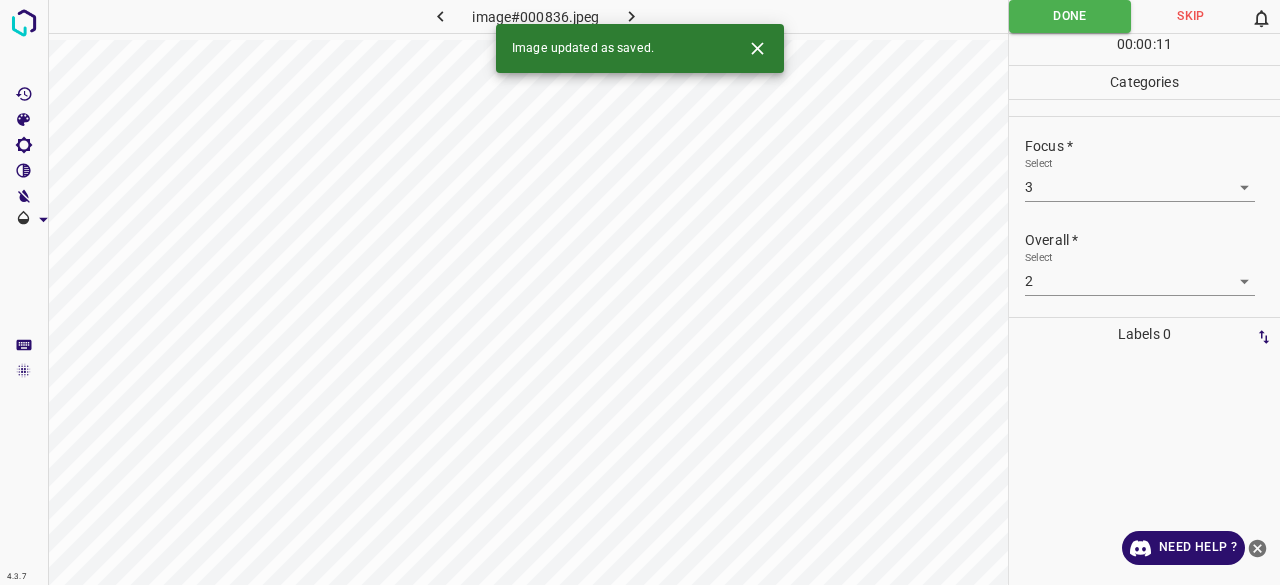 click 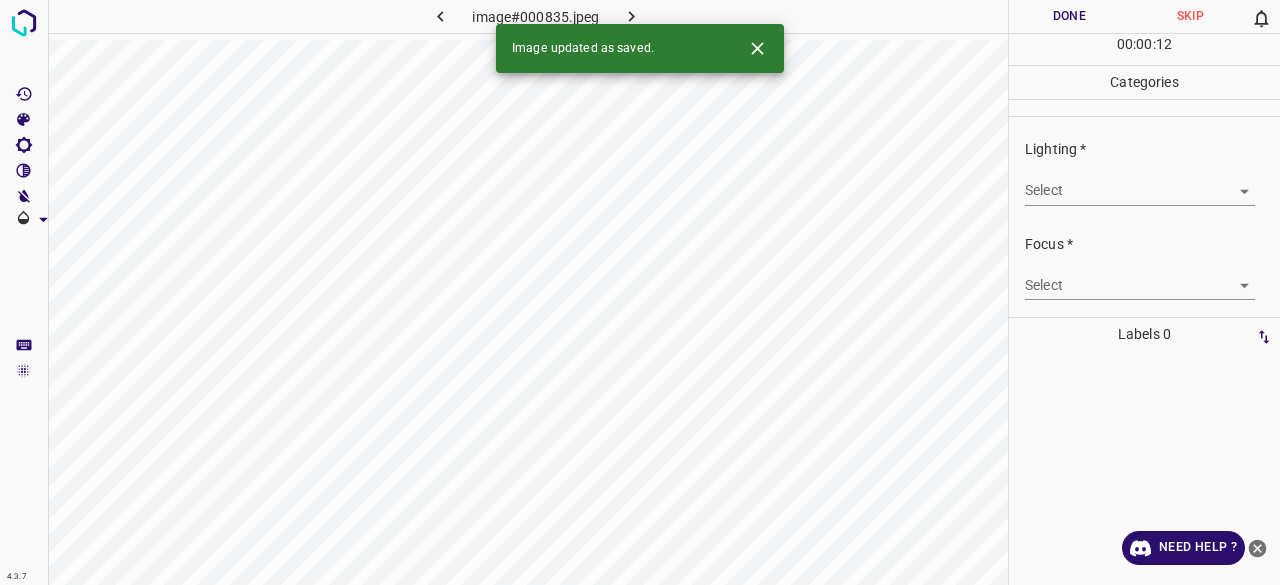 click on "4.3.7 image#000835.jpeg Done Skip 0 00   : 00   : 12   Categories Lighting *  Select ​ Focus *  Select ​ Overall *  Select ​ Labels   0 Categories 1 Lighting 2 Focus 3 Overall Tools Space Change between modes (Draw & Edit) I Auto labeling R Restore zoom M Zoom in N Zoom out Delete Delete selecte label Filters Z Restore filters X Saturation filter C Brightness filter V Contrast filter B Gray scale filter General O Download Image updated as saved. Need Help ? - Text - Hide - Delete" at bounding box center (640, 292) 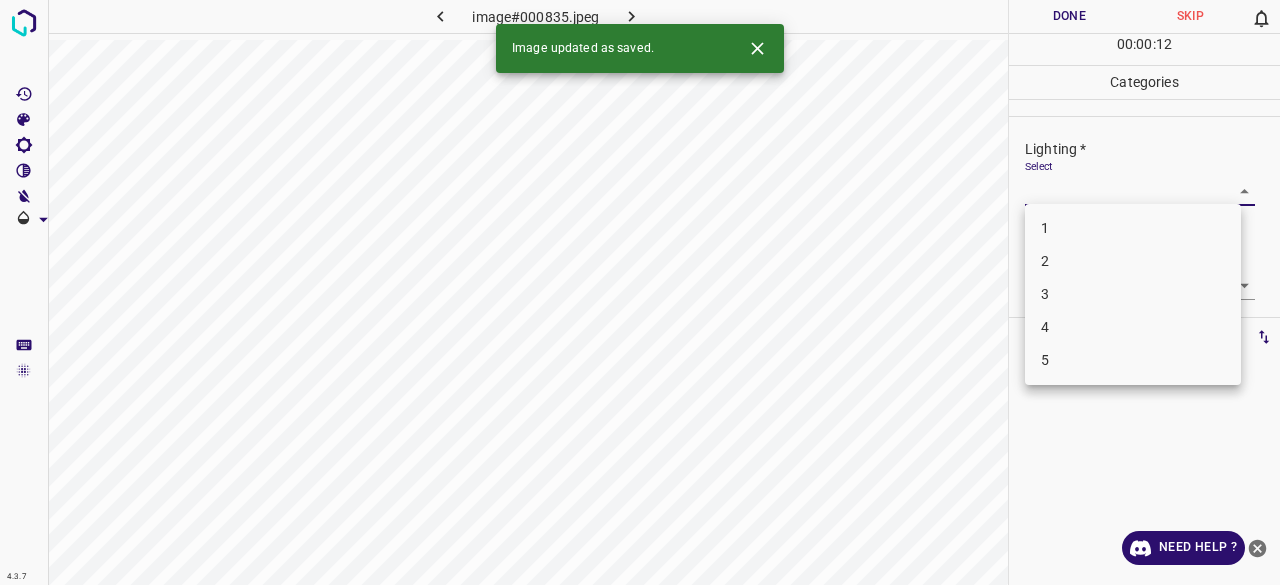 click on "3" at bounding box center [1133, 294] 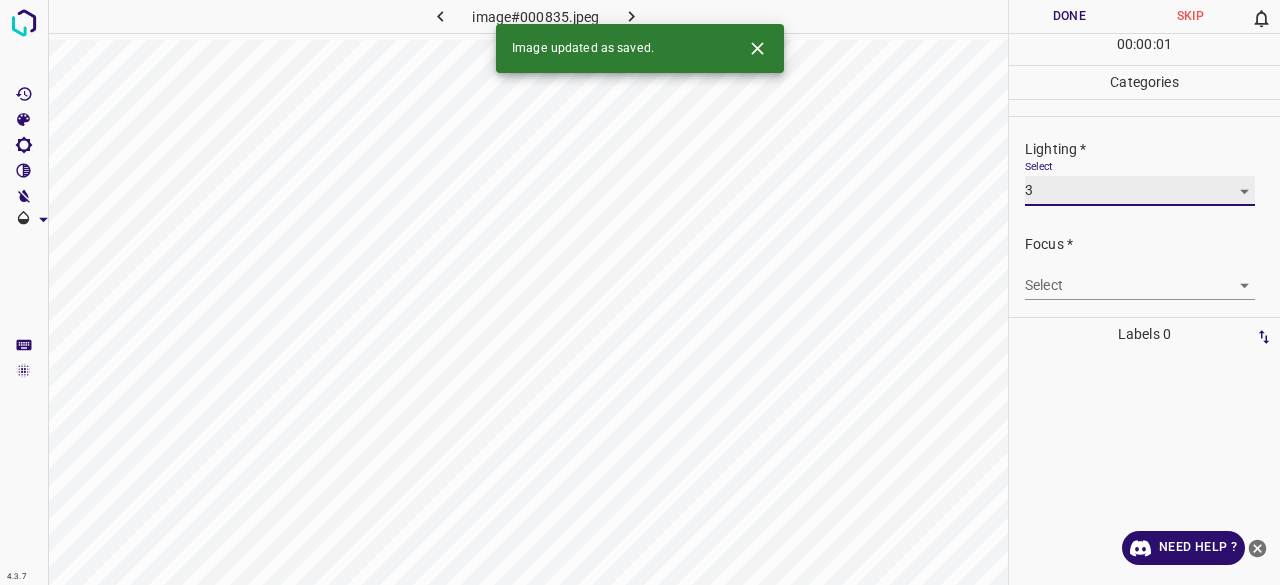 type on "3" 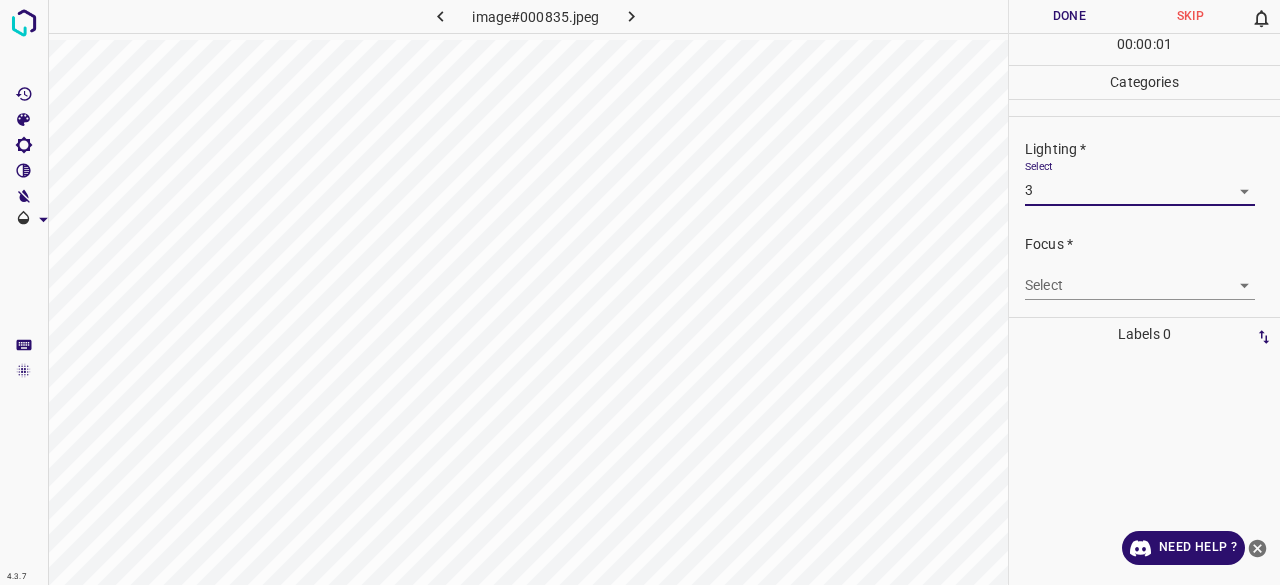 click on "4.3.7 image#[HASH] Done Skip 0 00   : 00   : 01   Categories Lighting *  Select 3 3 Focus *  Select ​ Overall *  Select ​ Labels   0 Categories 1 Lighting 2 Focus 3 Overall Tools Space Change between modes (Draw & Edit) I Auto labeling R Restore zoom M Zoom in N Zoom out Delete Delete selecte label Filters Z Restore filters X Saturation filter C Brightness filter V Contrast filter B Gray scale filter General O Download Need Help ? - Text - Hide - Delete 1 2 3 4 5" at bounding box center [640, 292] 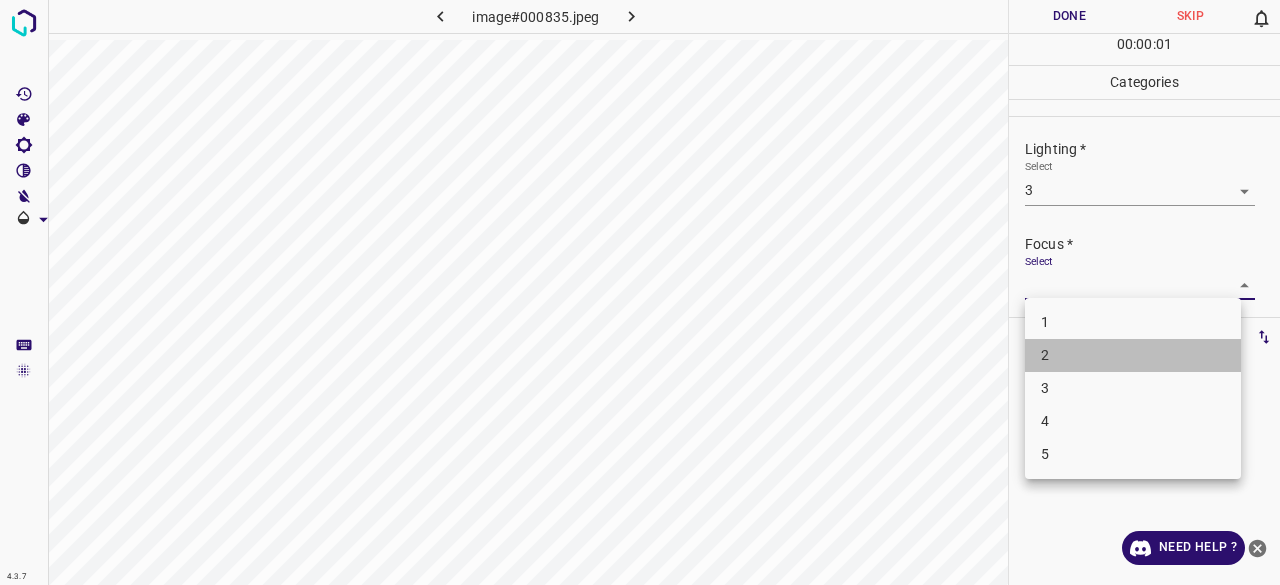 click on "2" at bounding box center [1133, 355] 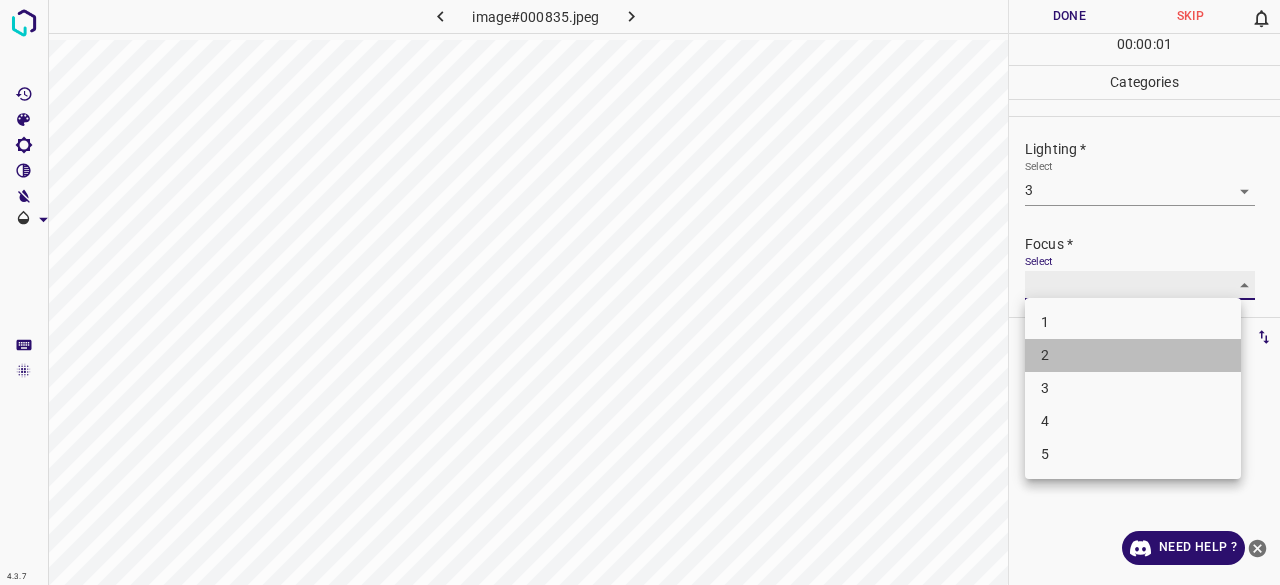 type on "2" 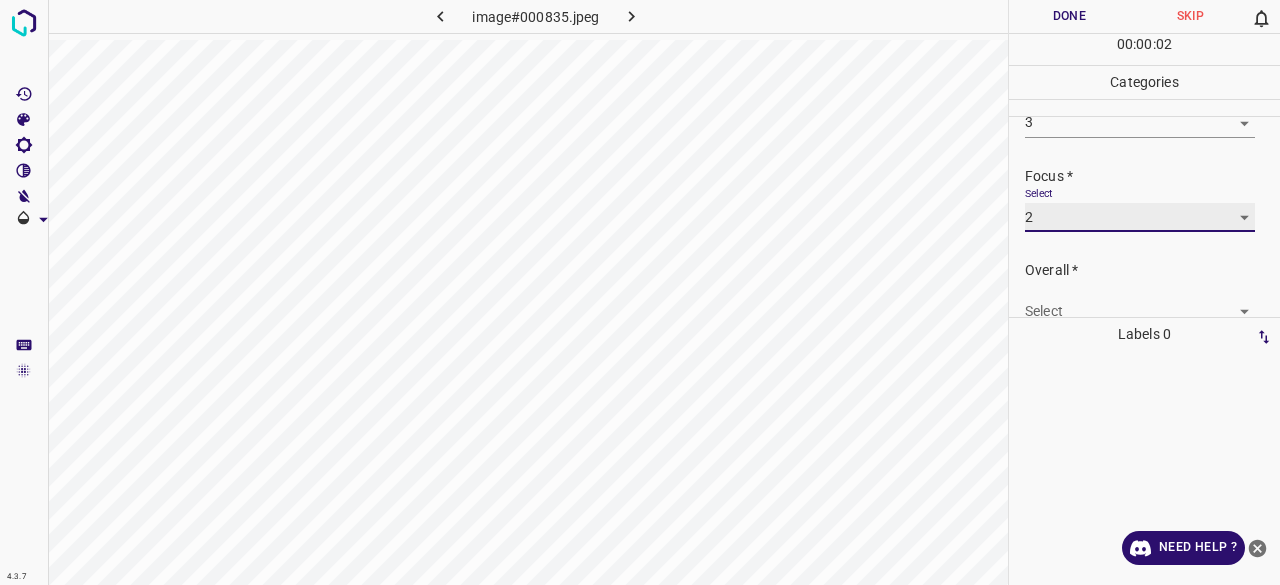 scroll, scrollTop: 98, scrollLeft: 0, axis: vertical 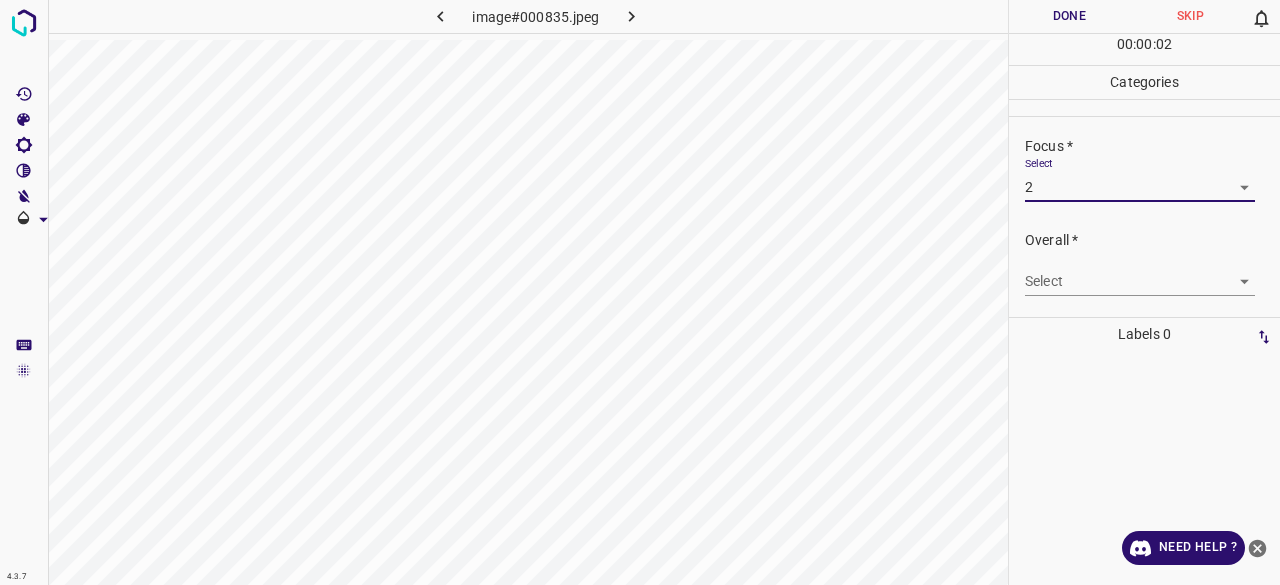click on "4.3.7 image#[HASH] Done Skip 0 00   : 00   : 02   Categories Lighting *  Select 3 3 Focus *  Select 2 2 Overall *  Select ​ Labels   0 Categories 1 Lighting 2 Focus 3 Overall Tools Space Change between modes (Draw & Edit) I Auto labeling R Restore zoom M Zoom in N Zoom out Delete Delete selecte label Filters Z Restore filters X Saturation filter C Brightness filter V Contrast filter B Gray scale filter General O Download Need Help ? - Text - Hide - Delete" at bounding box center [640, 292] 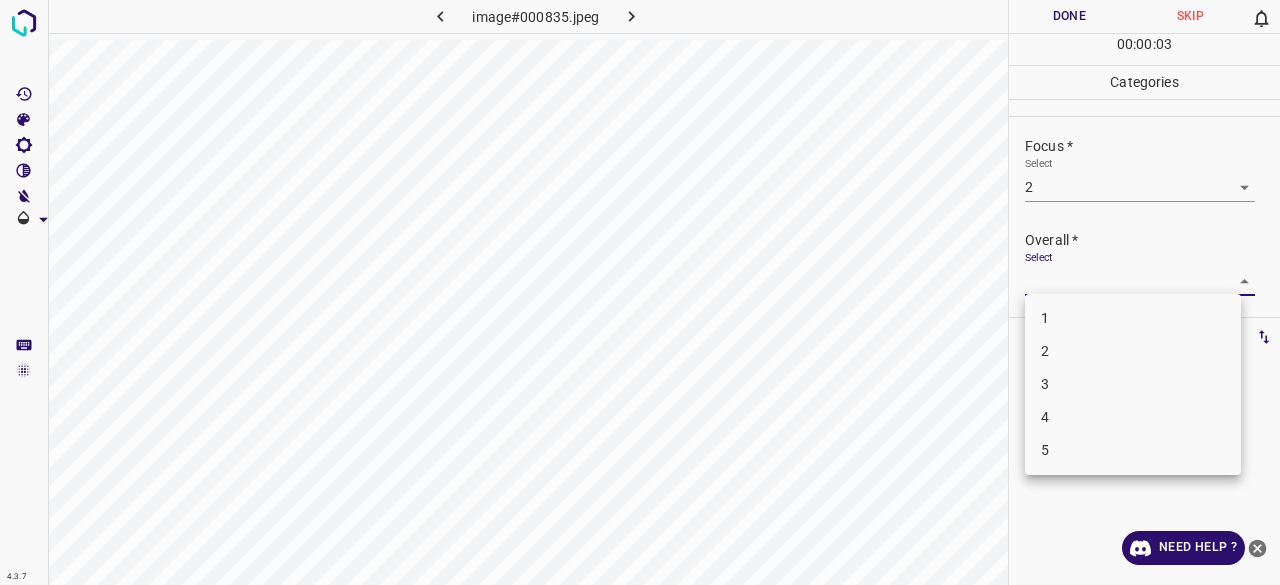 click on "2" at bounding box center (1133, 351) 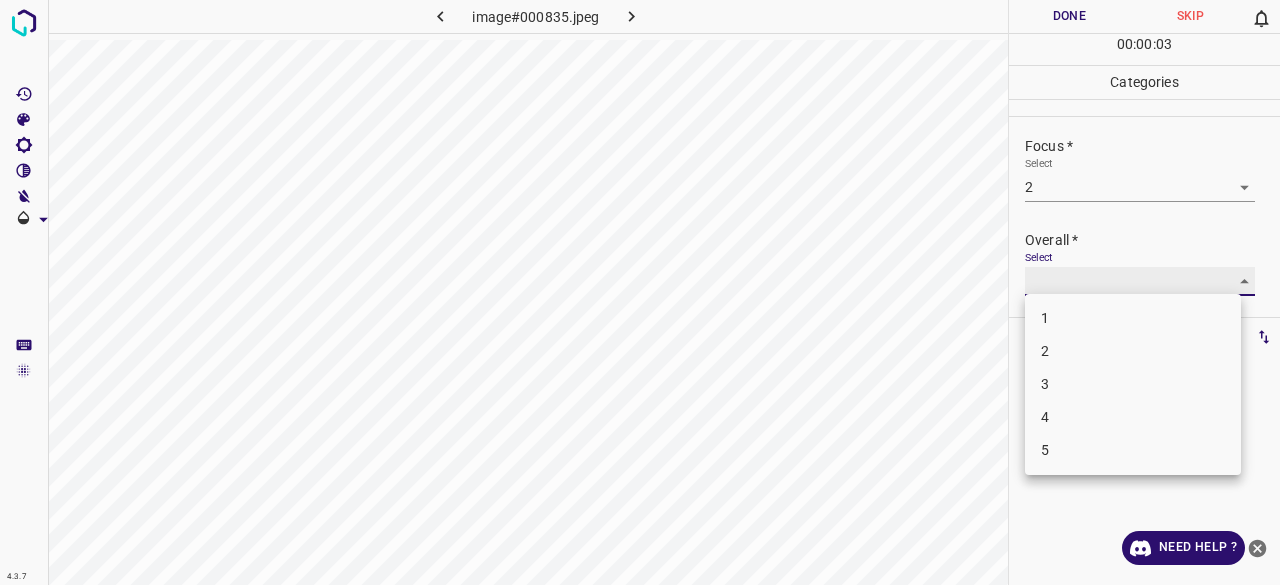 type on "2" 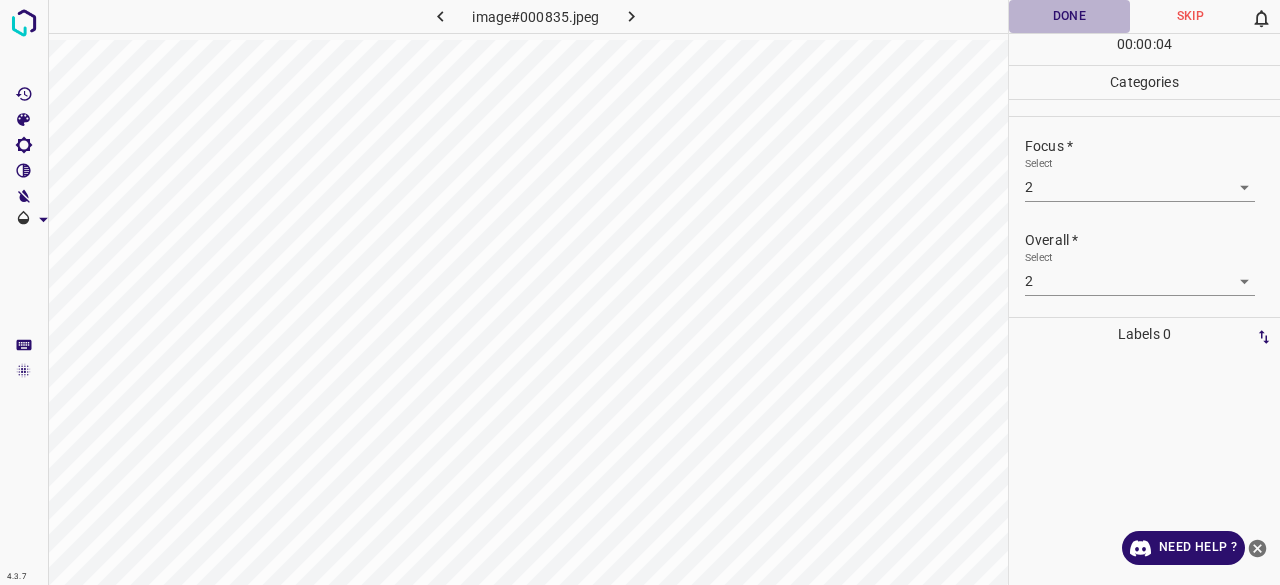 click on "Done" at bounding box center (1069, 16) 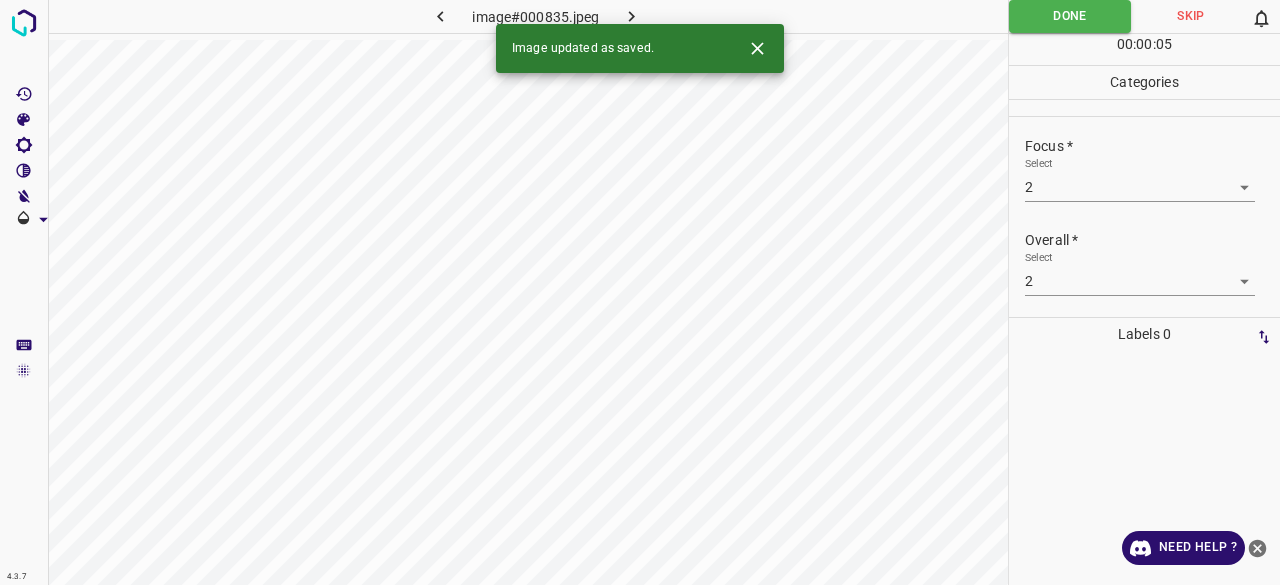 click at bounding box center [632, 16] 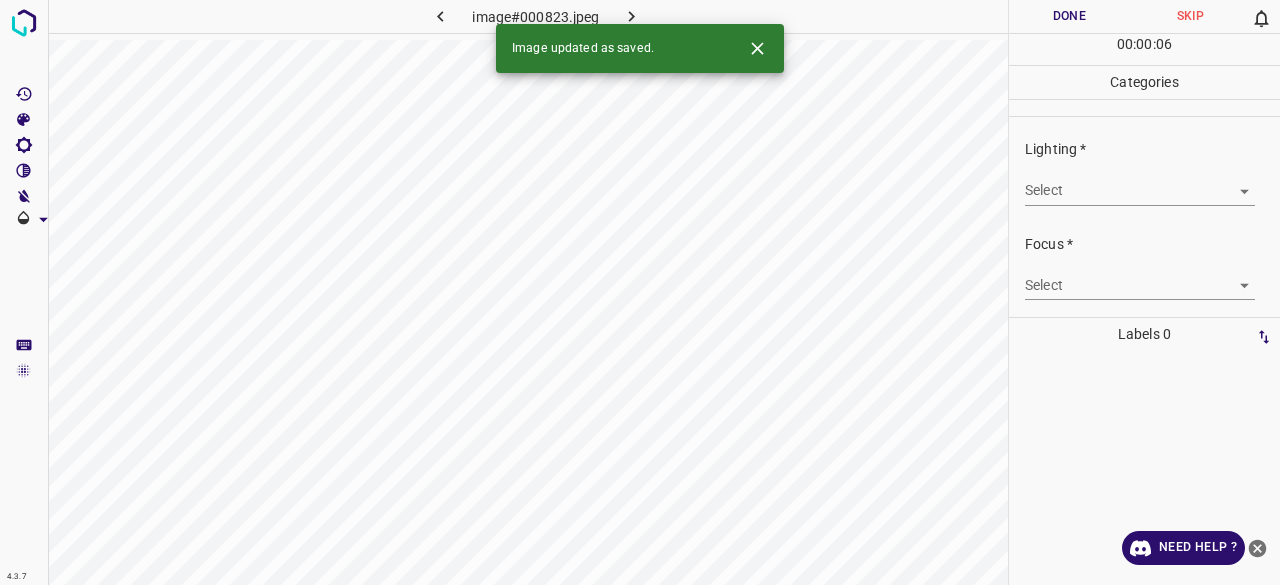 click on "4.3.7 image#000823.jpeg Done Skip 0 00   : 00   : 06   Categories Lighting *  Select ​ Focus *  Select ​ Overall *  Select ​ Labels   0 Categories 1 Lighting 2 Focus 3 Overall Tools Space Change between modes (Draw & Edit) I Auto labeling R Restore zoom M Zoom in N Zoom out Delete Delete selecte label Filters Z Restore filters X Saturation filter C Brightness filter V Contrast filter B Gray scale filter General O Download Image updated as saved. Need Help ? - Text - Hide - Delete" at bounding box center [640, 292] 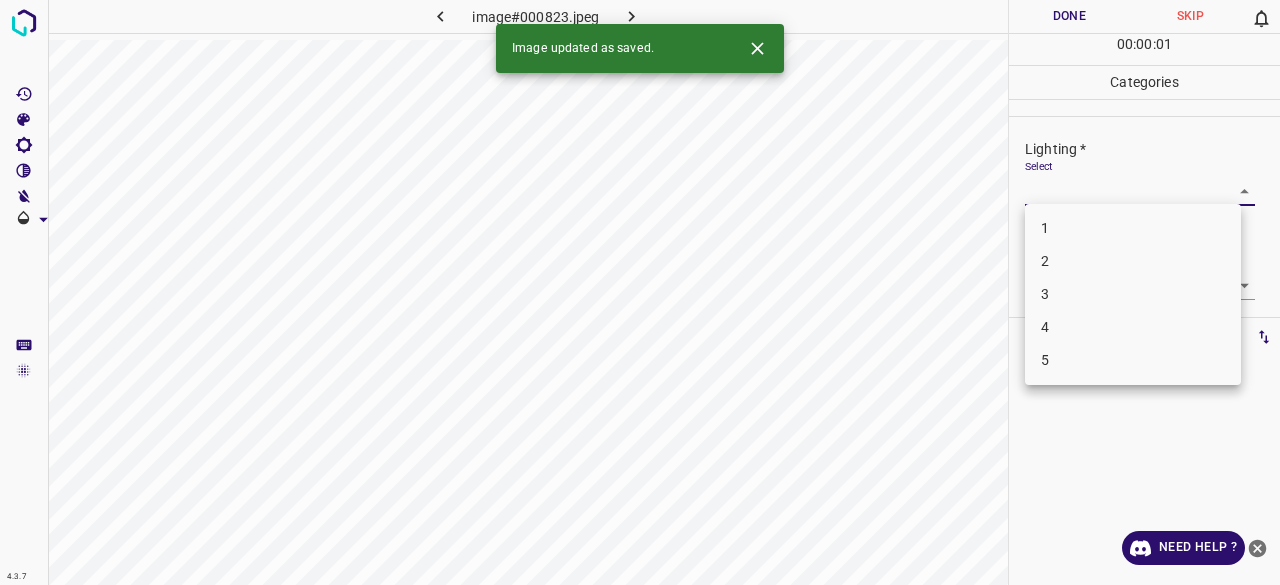 click on "3" at bounding box center [1133, 294] 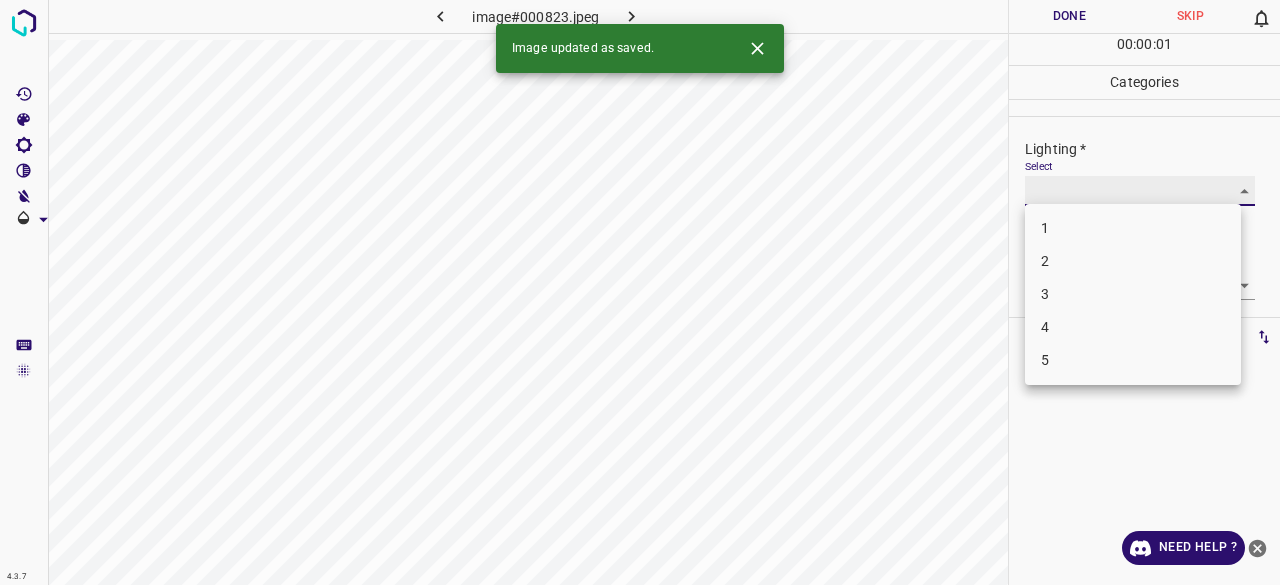 type on "3" 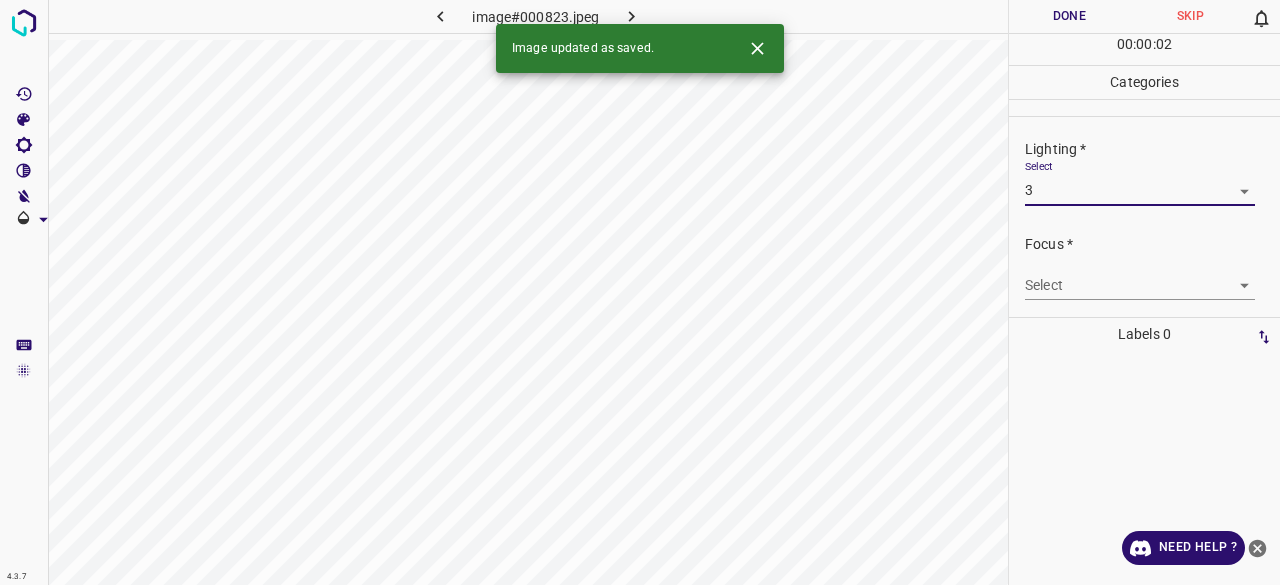 click on "4.3.7 image#000823.jpeg Done Skip 0 00   : 00   : 02   Categories Lighting *  Select 3 3 Focus *  Select ​ Overall *  Select ​ Labels   0 Categories 1 Lighting 2 Focus 3 Overall Tools Space Change between modes (Draw & Edit) I Auto labeling R Restore zoom M Zoom in N Zoom out Delete Delete selecte label Filters Z Restore filters X Saturation filter C Brightness filter V Contrast filter B Gray scale filter General O Download Image updated as saved. Need Help ? - Text - Hide - Delete" at bounding box center [640, 292] 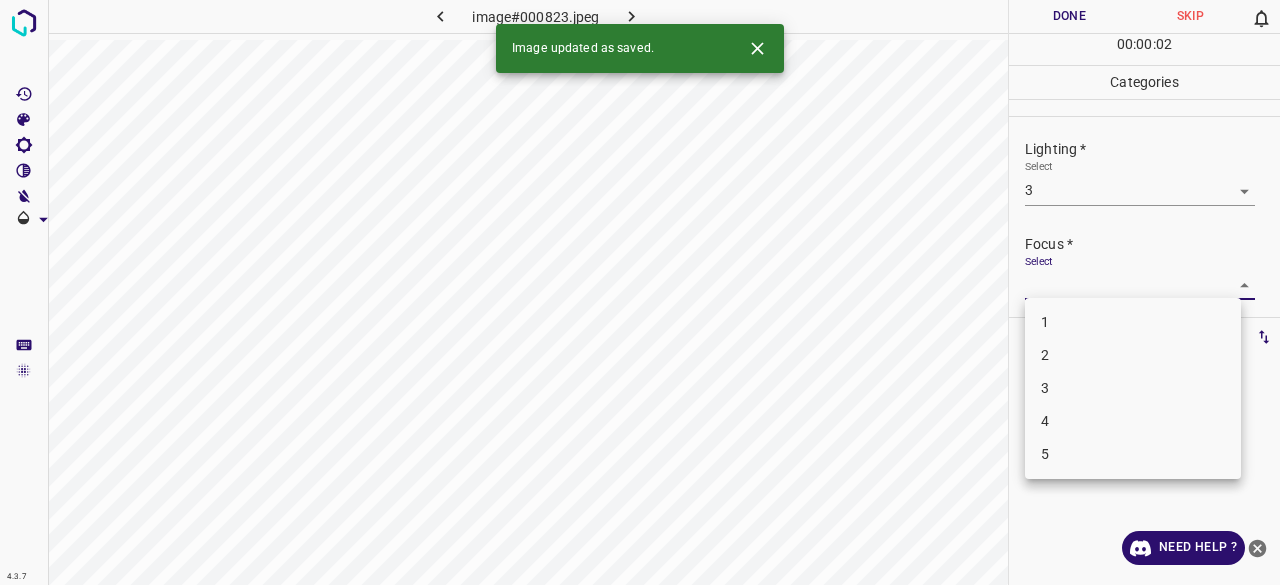 click on "3" at bounding box center [1133, 388] 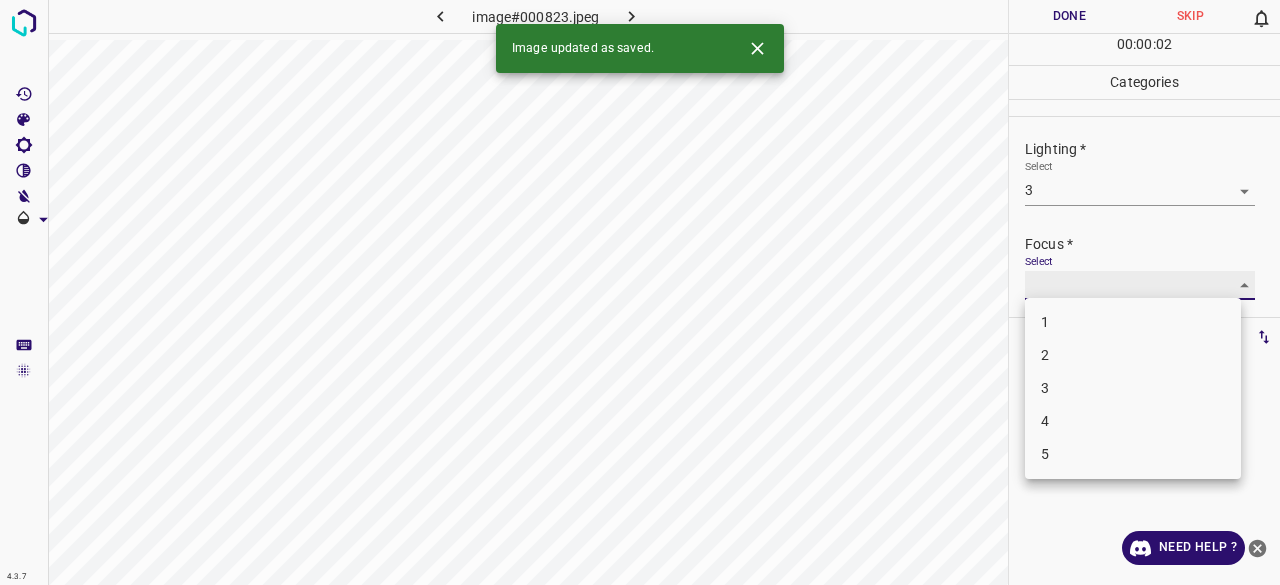 type on "3" 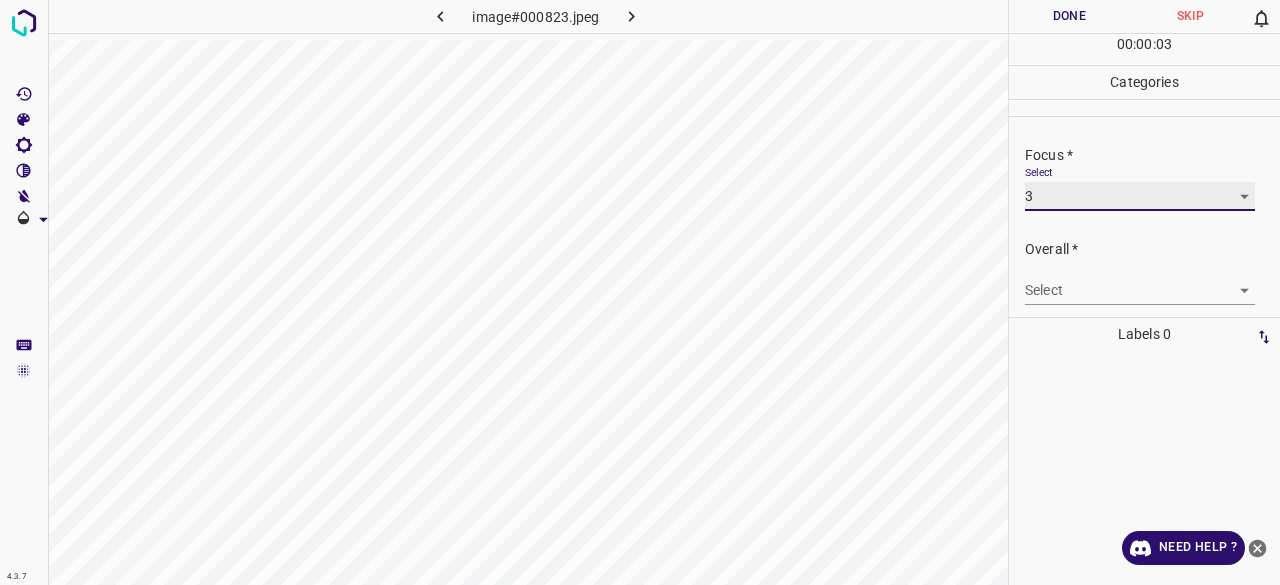 scroll, scrollTop: 98, scrollLeft: 0, axis: vertical 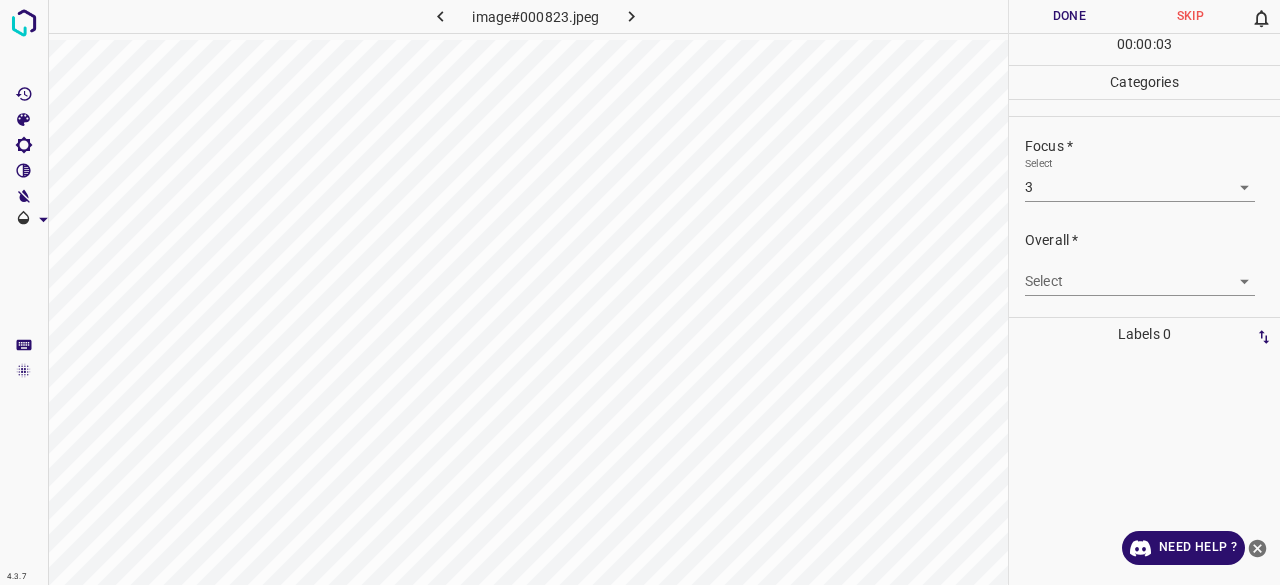 click on "Overall *  Select ​" at bounding box center (1144, 263) 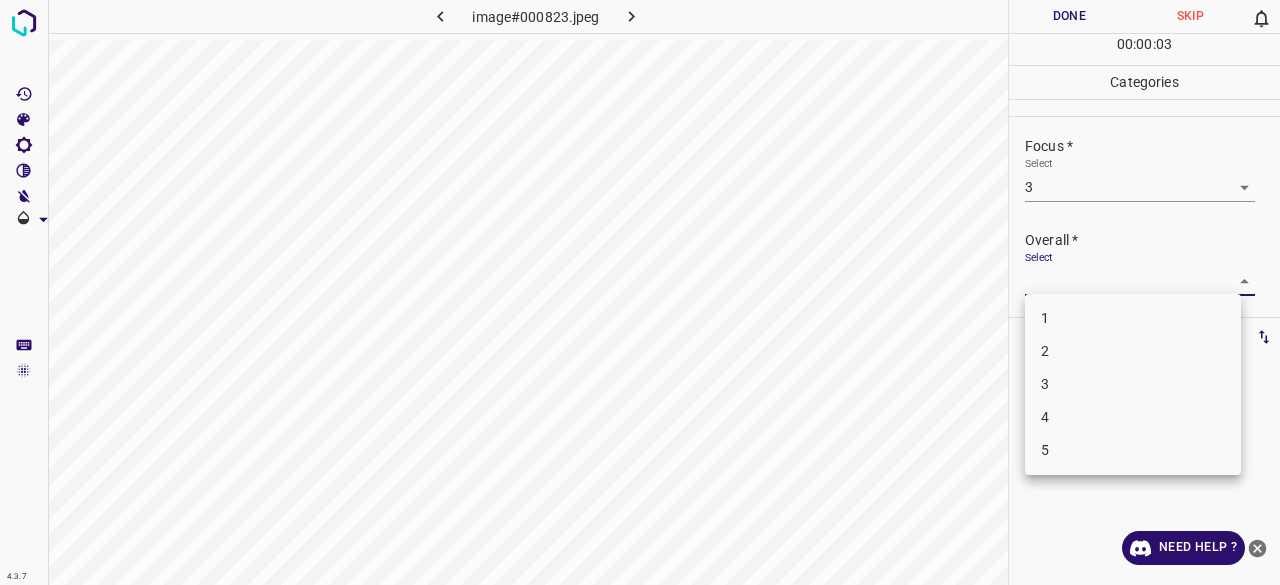 click on "4.3.7 image#000823.jpeg Done Skip 0 00   : 00   : 03   Categories Lighting *  Select 3 3 Focus *  Select 3 3 Overall *  Select ​ Labels   0 Categories 1 Lighting 2 Focus 3 Overall Tools Space Change between modes (Draw & Edit) I Auto labeling R Restore zoom M Zoom in N Zoom out Delete Delete selecte label Filters Z Restore filters X Saturation filter C Brightness filter V Contrast filter B Gray scale filter General O Download Need Help ? - Text - Hide - Delete 1 2 3 4 5" at bounding box center (640, 292) 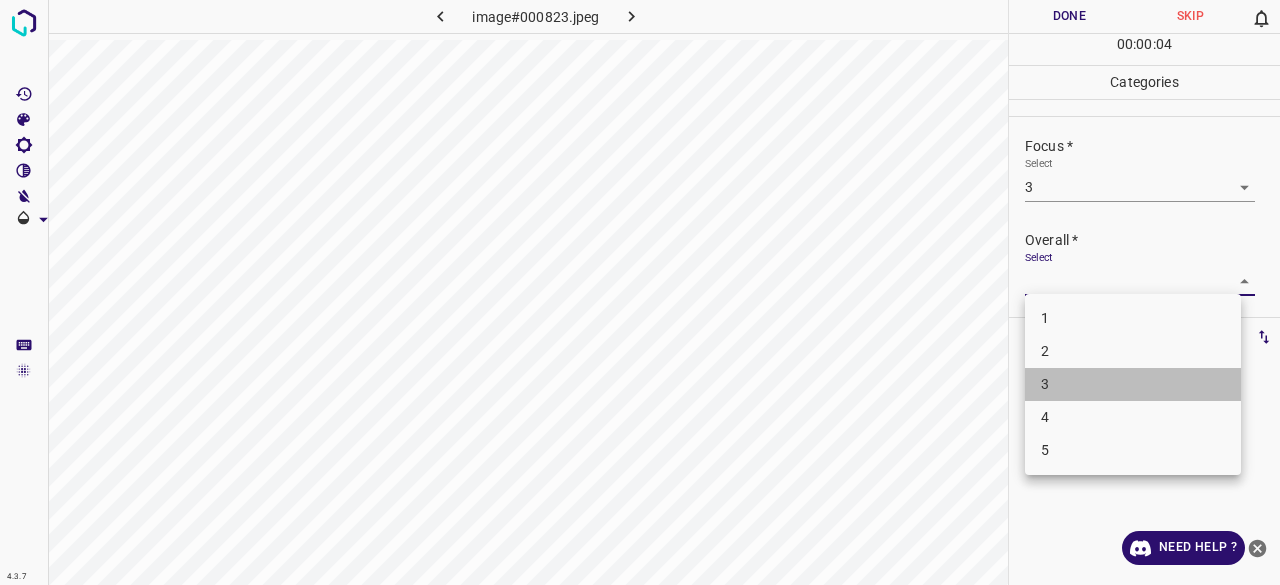 click on "3" at bounding box center (1133, 384) 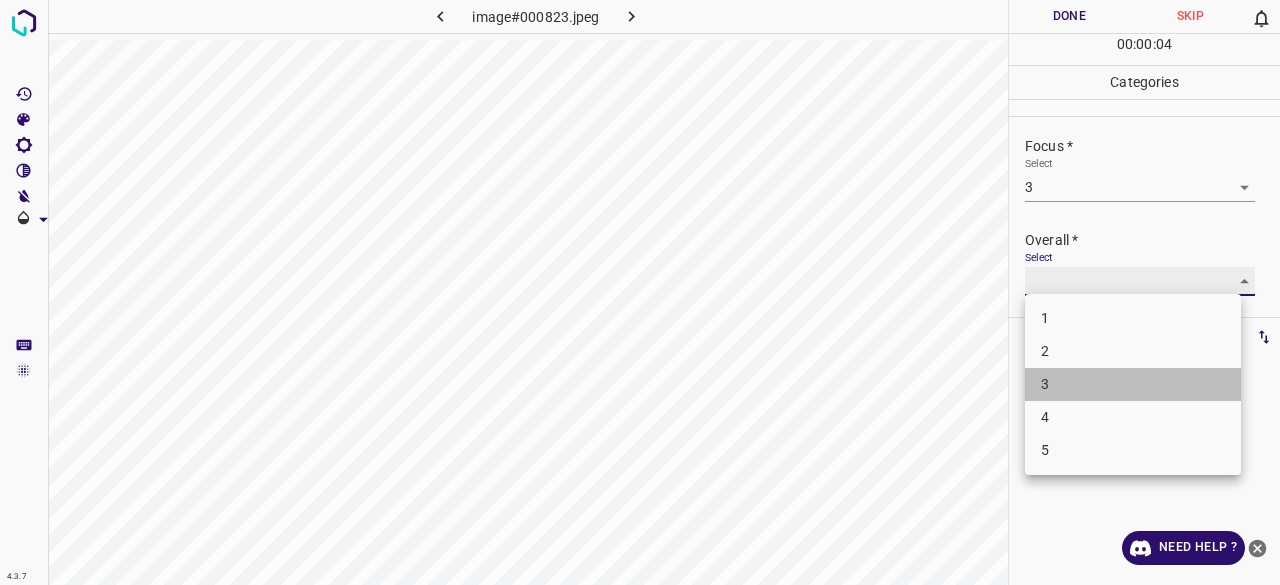 type on "3" 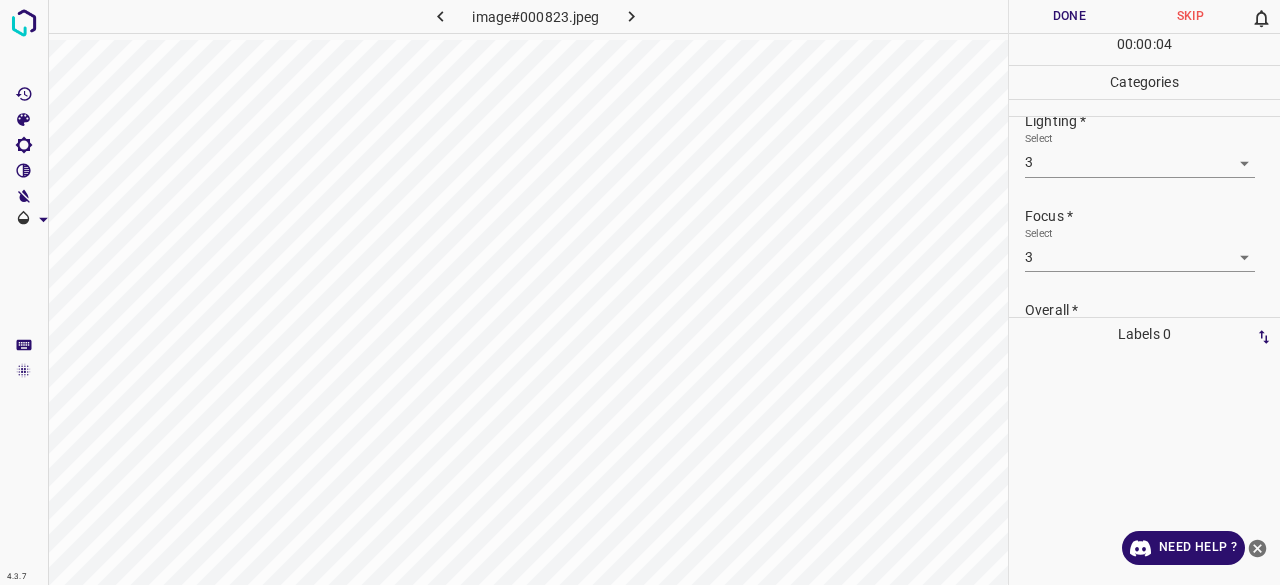 scroll, scrollTop: 0, scrollLeft: 0, axis: both 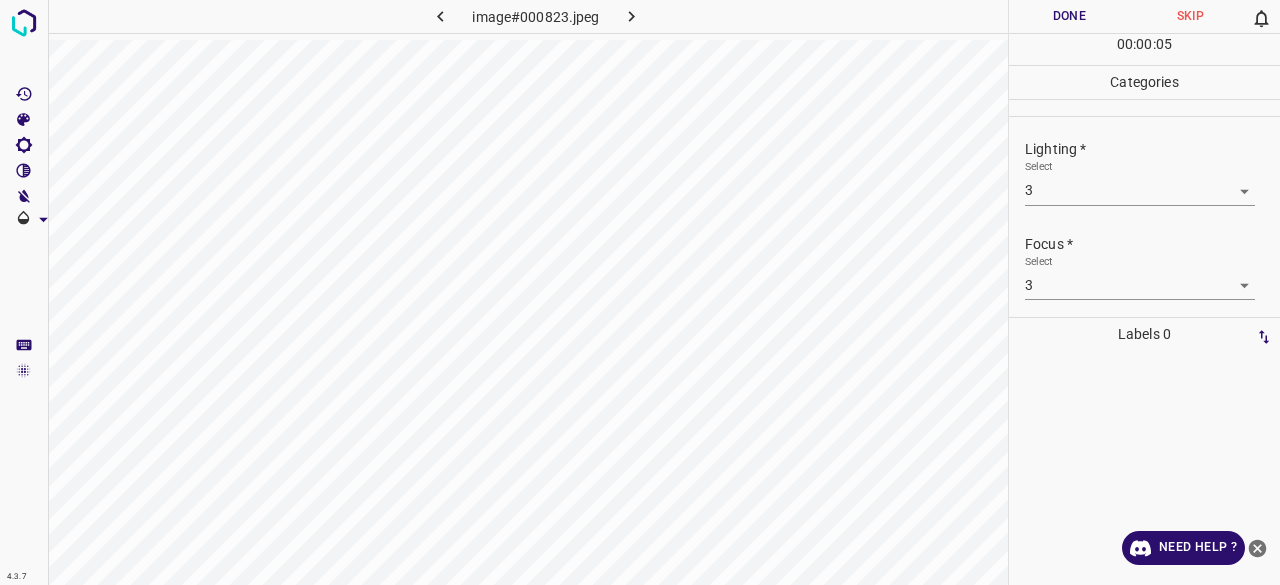 click on "4.3.7 image#[REDACTED].jpeg Done Skip 0 00   : 00   : 05   Categories Lighting *  Select 3 3 Focus *  Select 3 3 Overall *  Select 3 3 Labels   0 Categories 1 Lighting 2 Focus 3 Overall Tools Space Change between modes (Draw & Edit) I Auto labeling R Restore zoom M Zoom in N Zoom out Delete Delete selecte label Filters Z Restore filters X Saturation filter C Brightness filter V Contrast filter B Gray scale filter General O Download Need Help ? - Text - Hide - Delete" at bounding box center (640, 292) 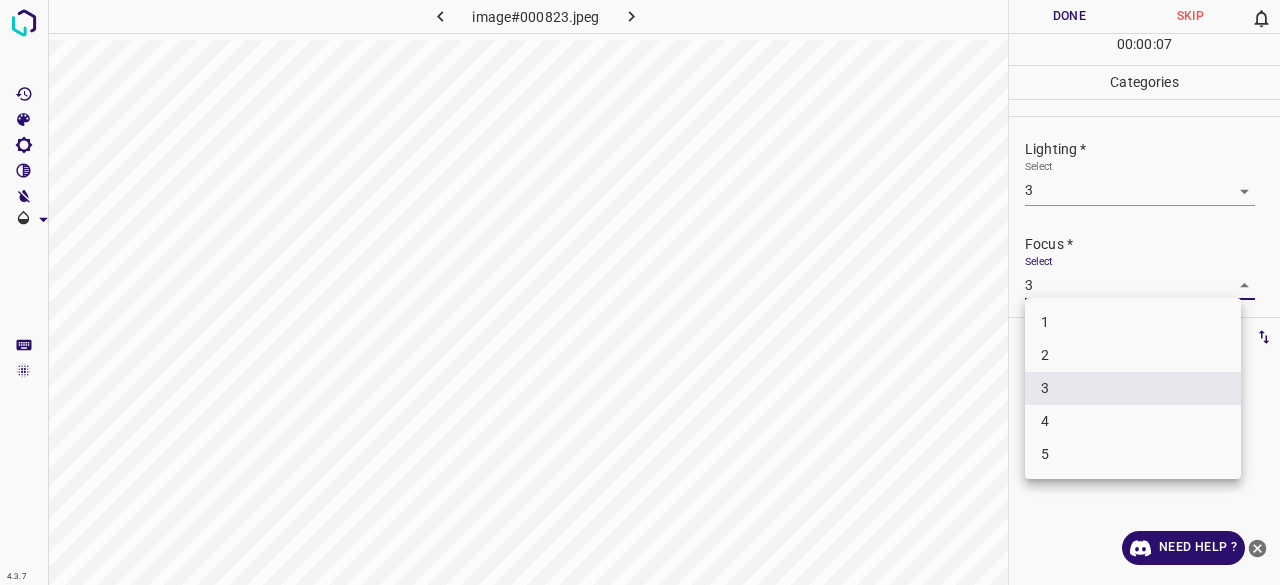 click on "2" at bounding box center [1133, 355] 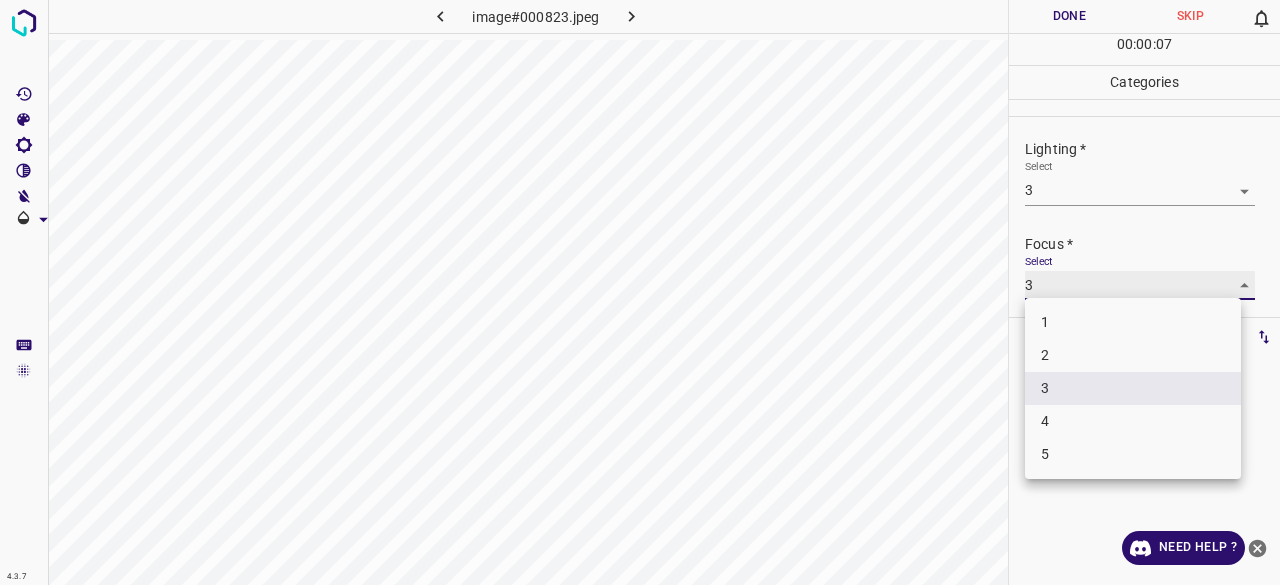 type on "2" 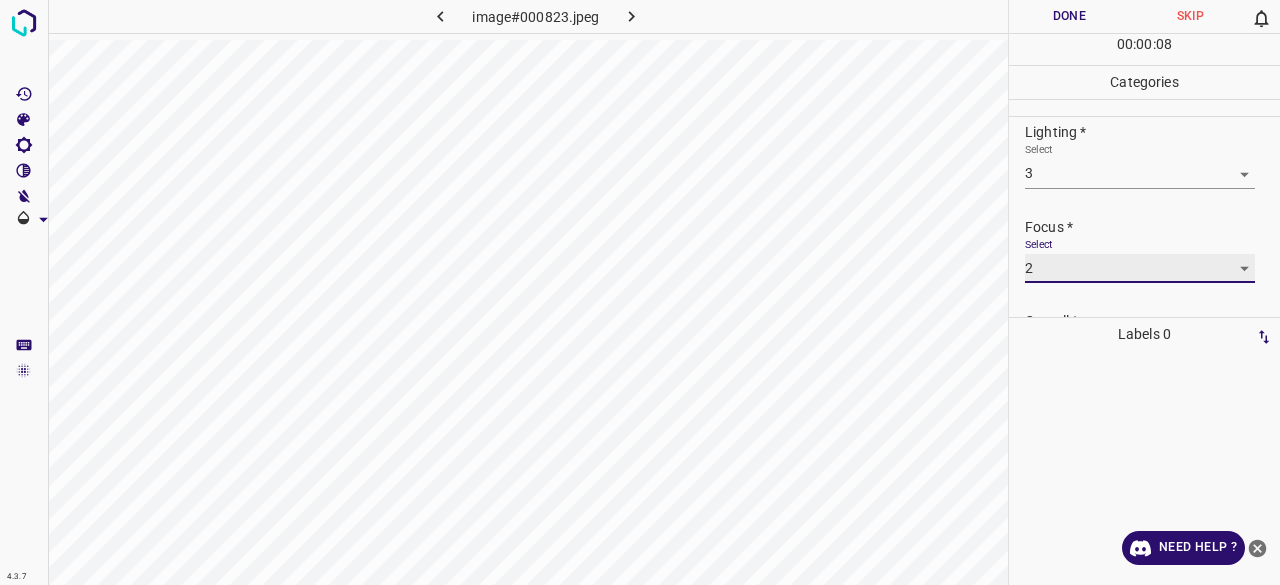 scroll, scrollTop: 0, scrollLeft: 0, axis: both 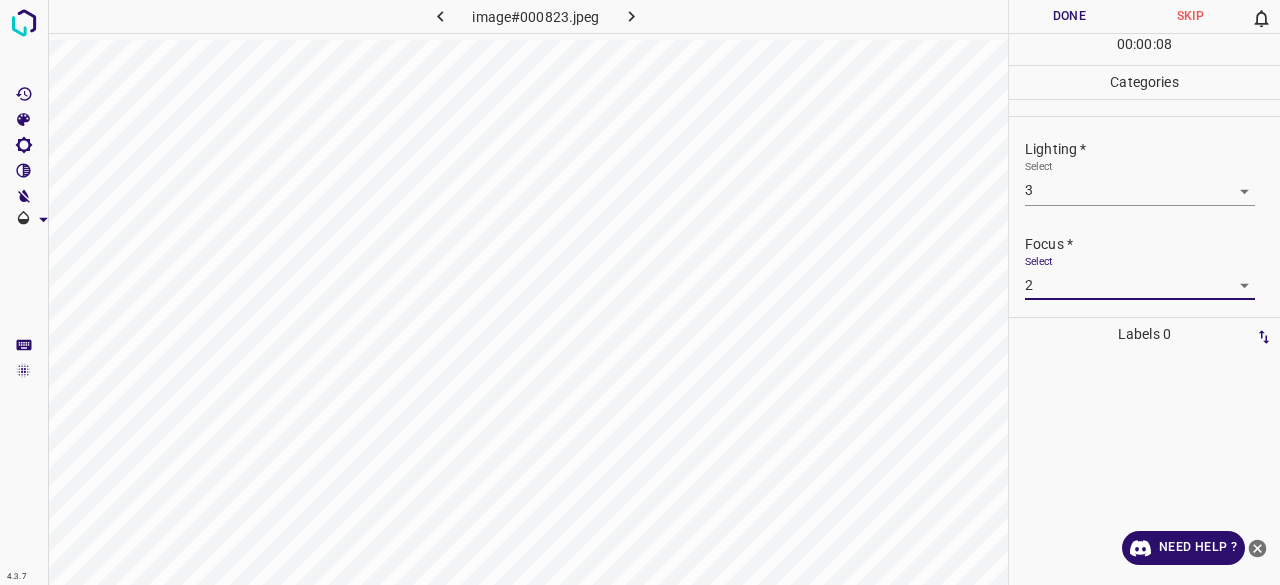 click on "Done" at bounding box center (1069, 16) 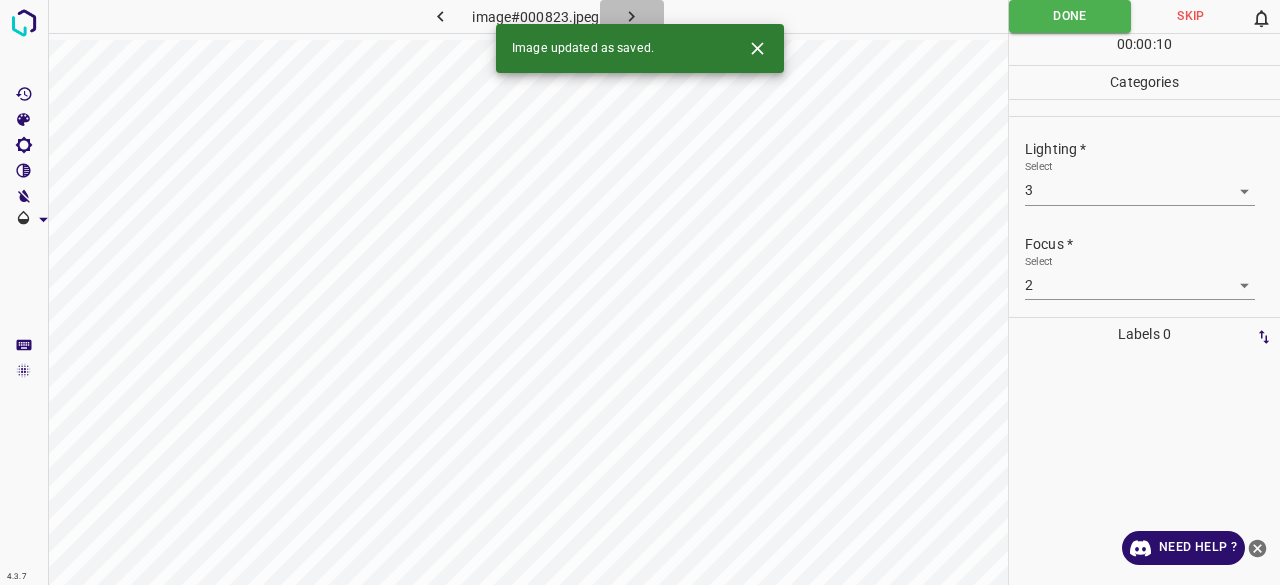 click 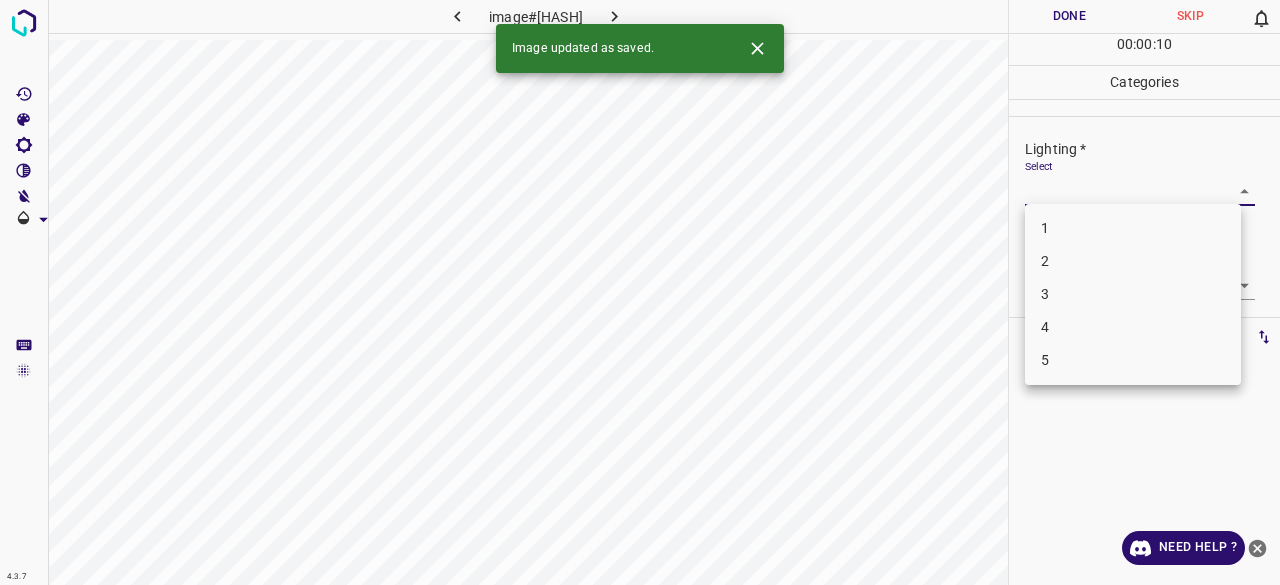 click on "4.3.7 image#000787.jpeg Done Skip 0 00   : 00   : 10   Categories Lighting *  Select ​ Focus *  Select ​ Overall *  Select ​ Labels   0 Categories 1 Lighting 2 Focus 3 Overall Tools Space Change between modes (Draw & Edit) I Auto labeling R Restore zoom M Zoom in N Zoom out Delete Delete selecte label Filters Z Restore filters X Saturation filter C Brightness filter V Contrast filter B Gray scale filter General O Download Image updated as saved. Need Help ? - Text - Hide - Delete 1 2 3 4 5" at bounding box center (640, 292) 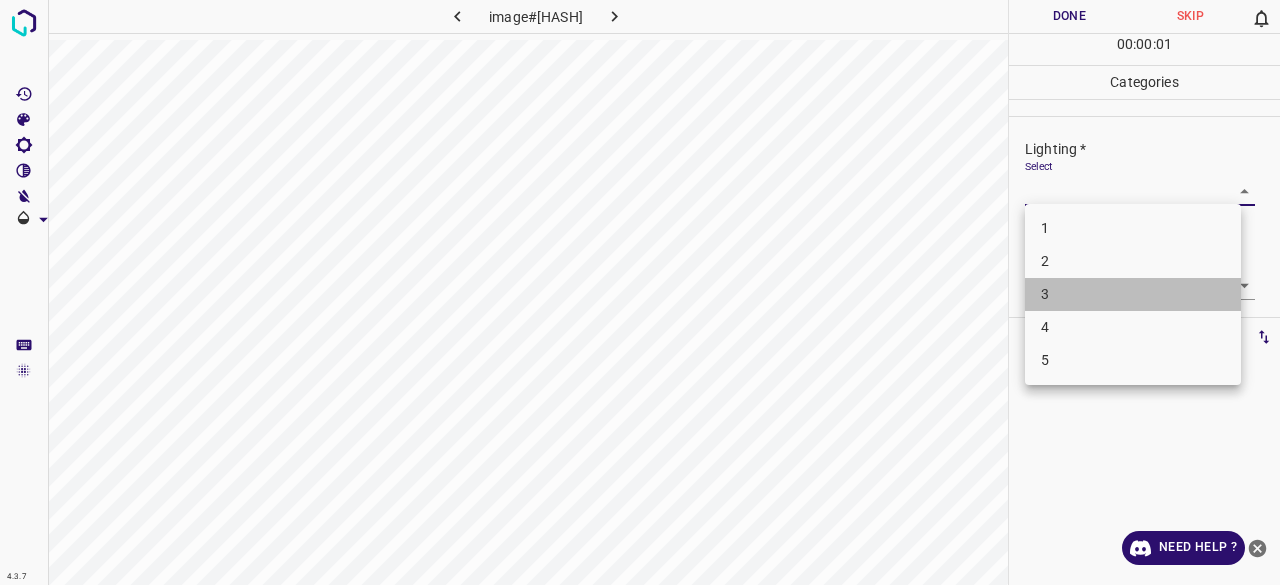 click on "3" at bounding box center [1133, 294] 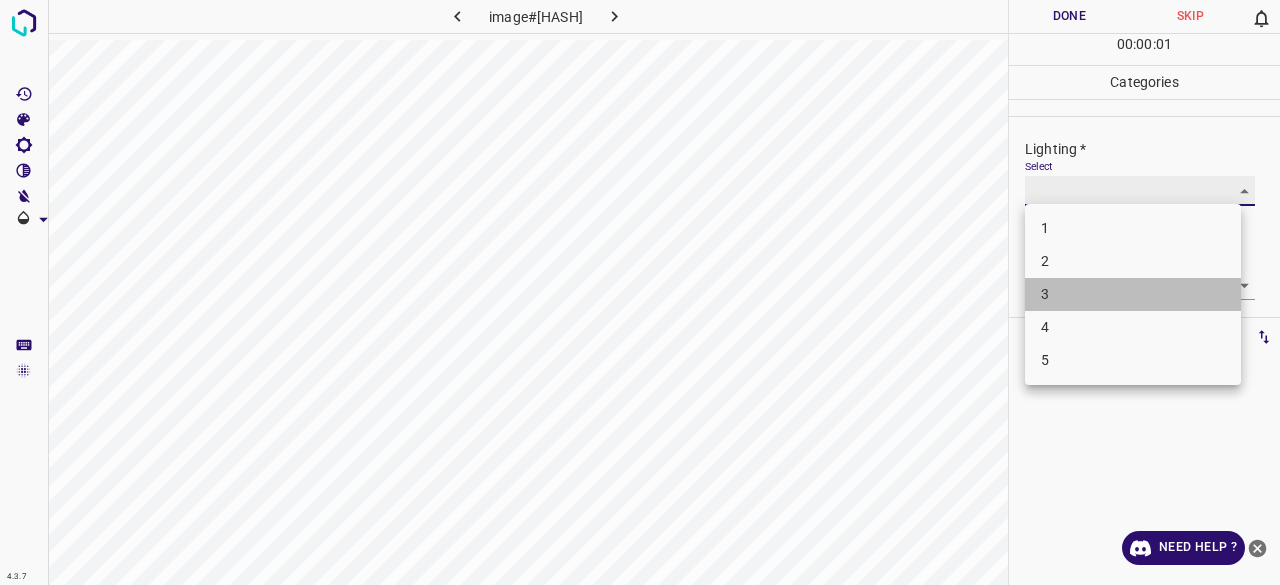 type on "3" 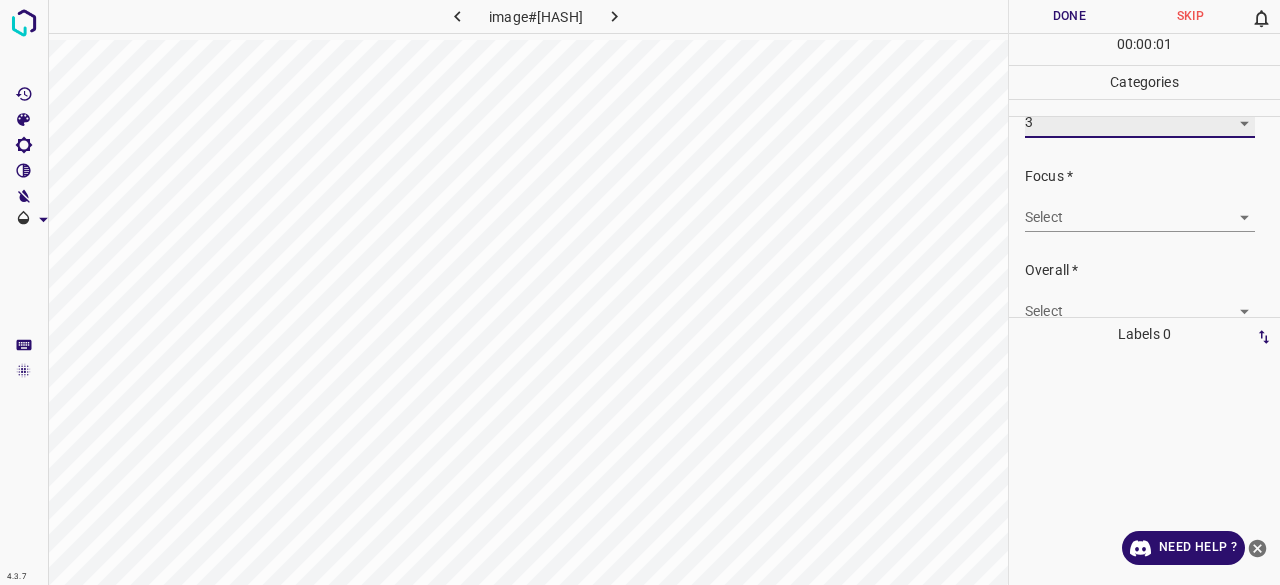 scroll, scrollTop: 98, scrollLeft: 0, axis: vertical 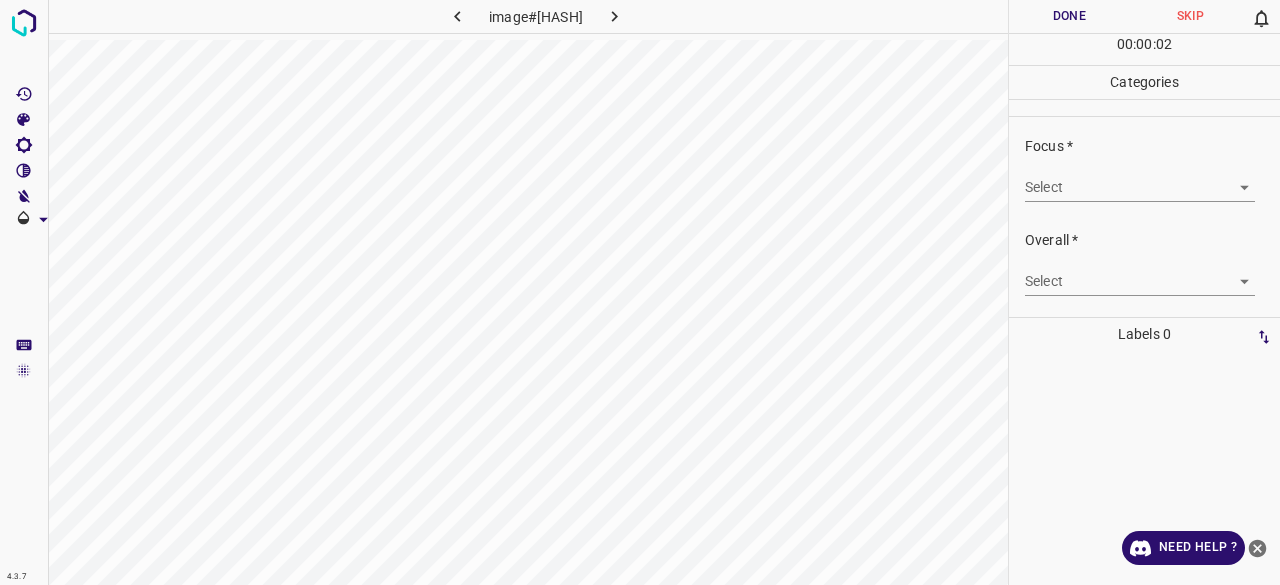 click on "4.3.7 image#000787.jpeg Done Skip 0 00   : 00   : 02   Categories Lighting *  Select 3 3 Focus *  Select ​ Overall *  Select ​ Labels   0 Categories 1 Lighting 2 Focus 3 Overall Tools Space Change between modes (Draw & Edit) I Auto labeling R Restore zoom M Zoom in N Zoom out Delete Delete selecte label Filters Z Restore filters X Saturation filter C Brightness filter V Contrast filter B Gray scale filter General O Download Need Help ? - Text - Hide - Delete" at bounding box center (640, 292) 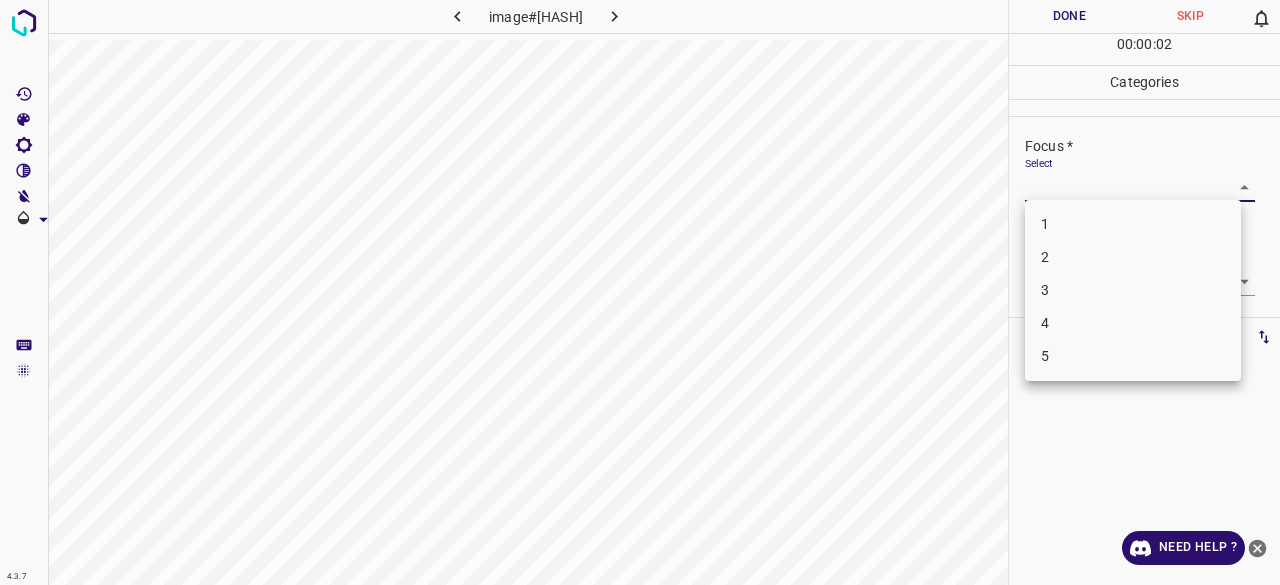click on "3" at bounding box center [1133, 290] 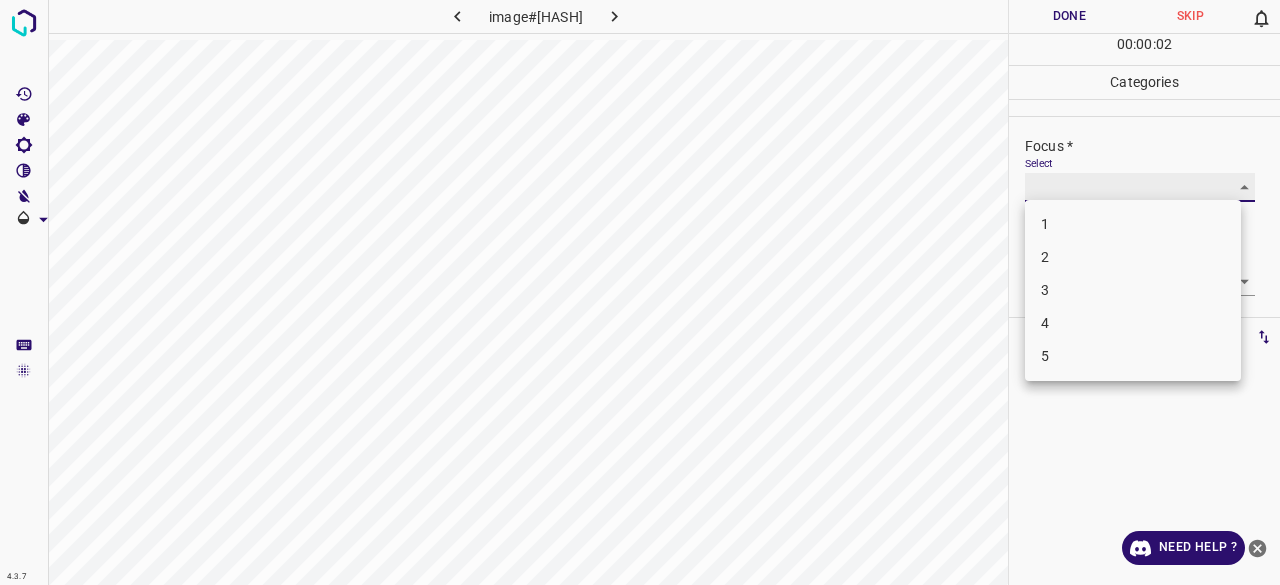 type on "3" 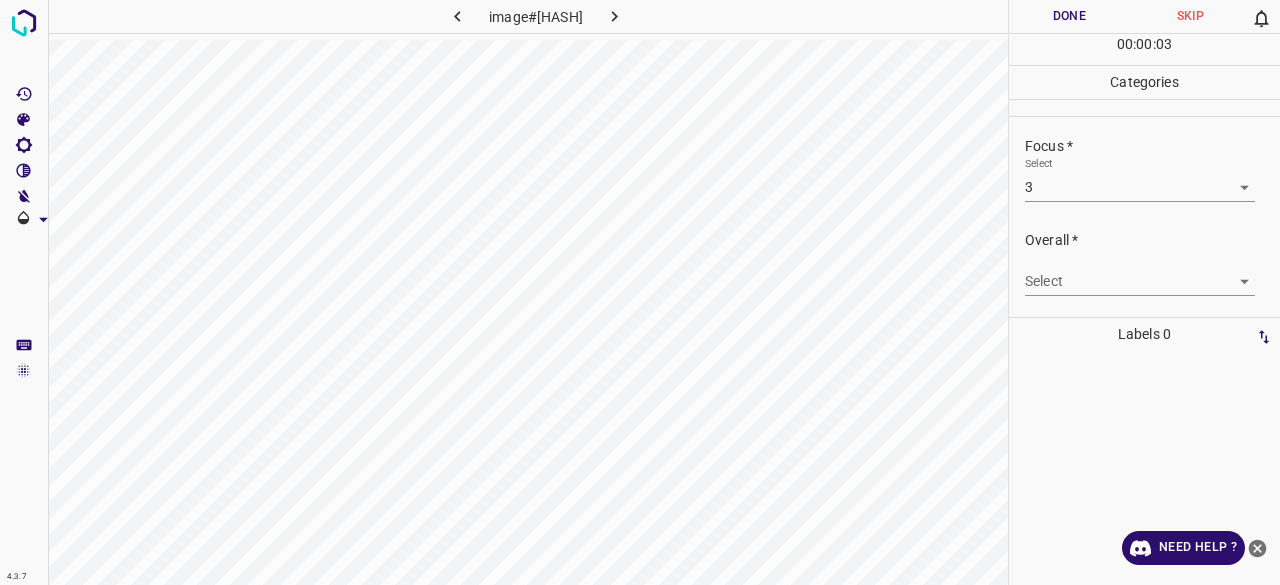 drag, startPoint x: 1060, startPoint y: 261, endPoint x: 1055, endPoint y: 274, distance: 13.928389 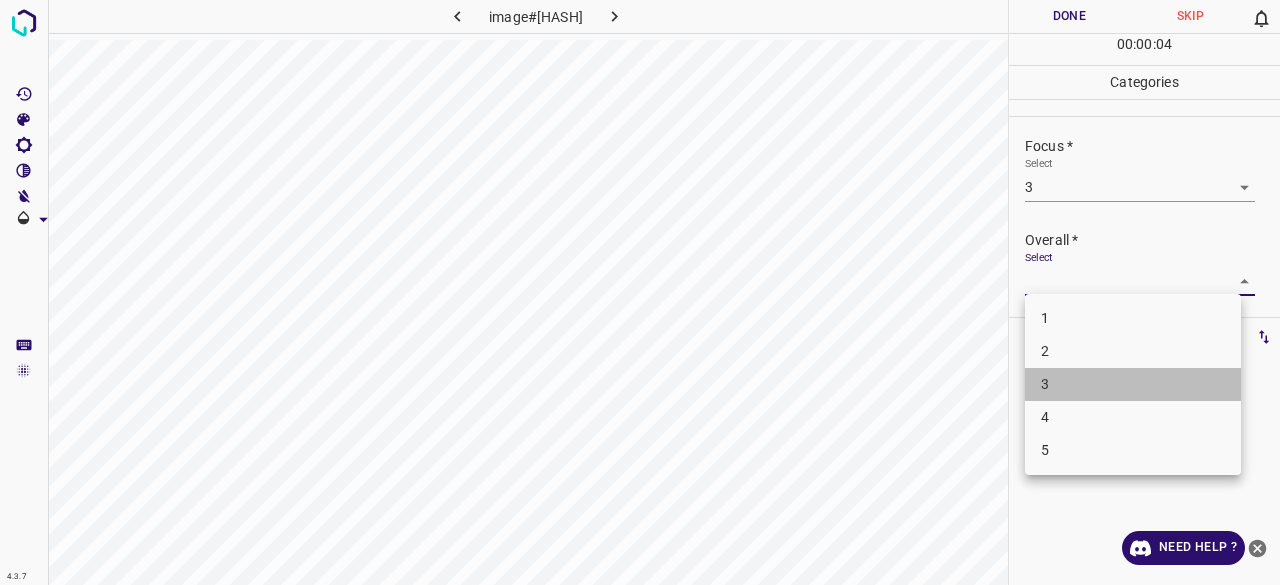 click on "3" at bounding box center (1133, 384) 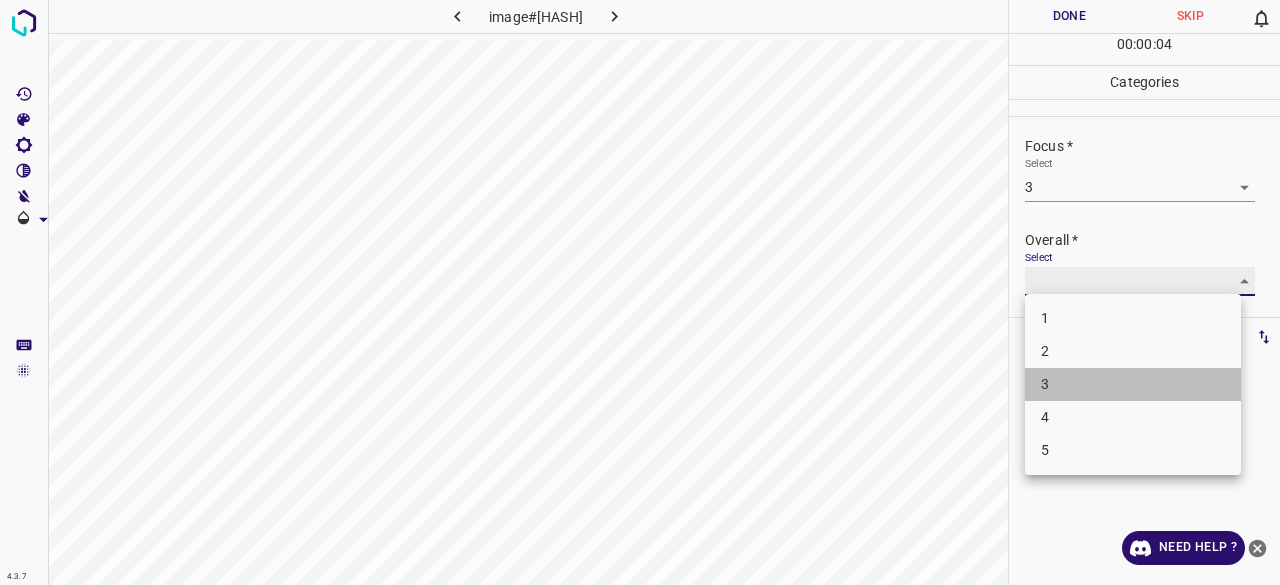 type on "3" 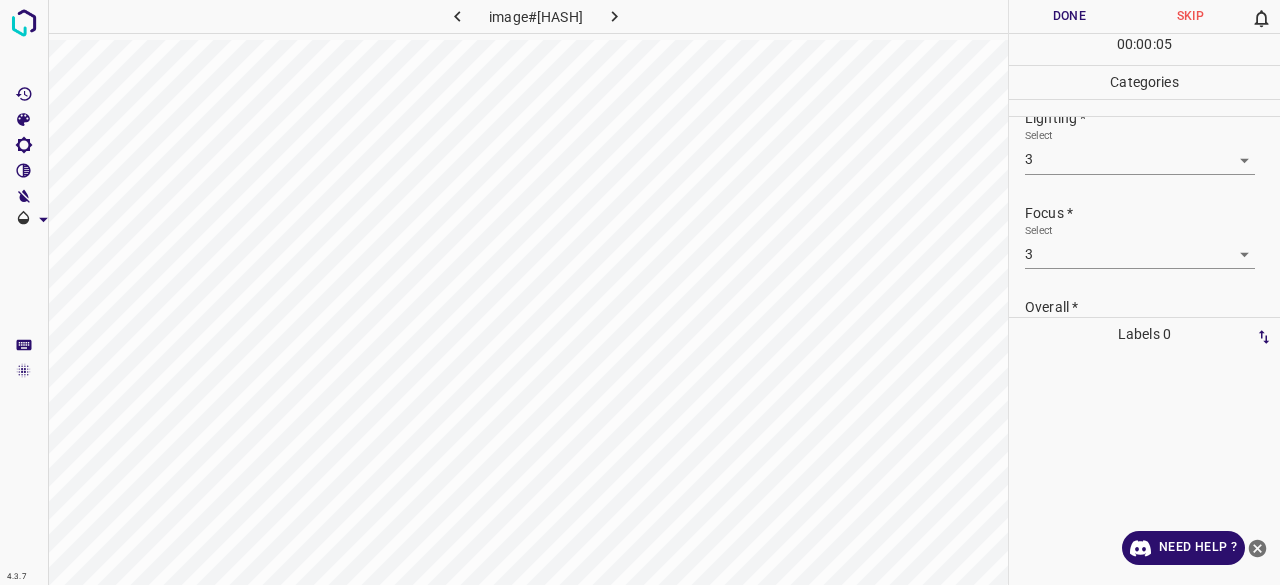 scroll, scrollTop: 0, scrollLeft: 0, axis: both 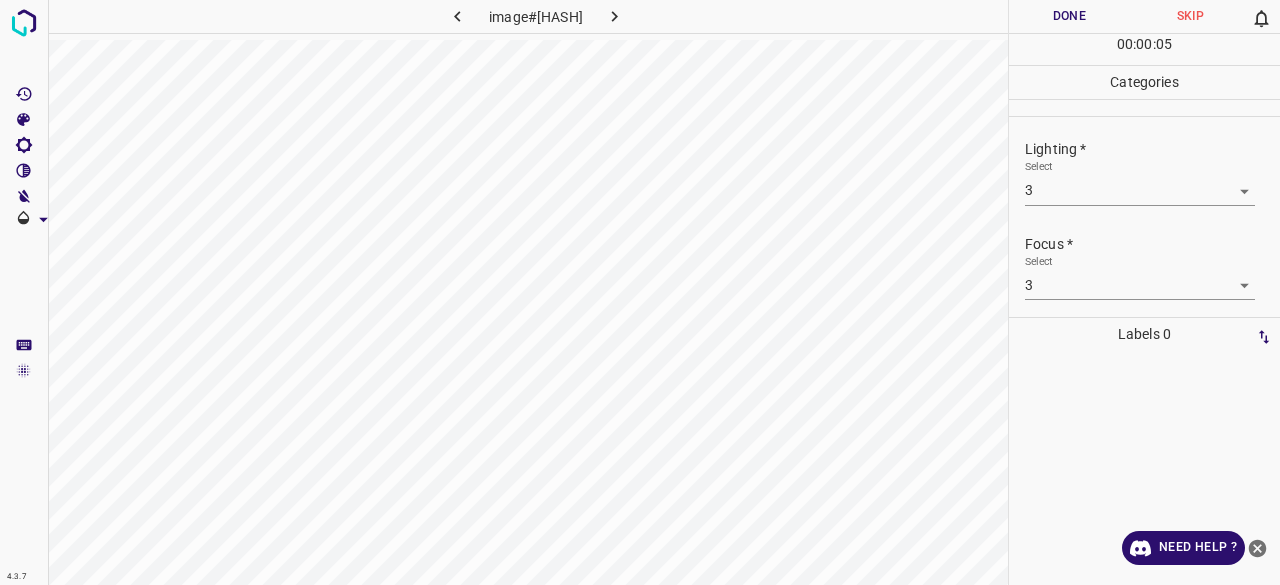 click on "Done" at bounding box center [1069, 16] 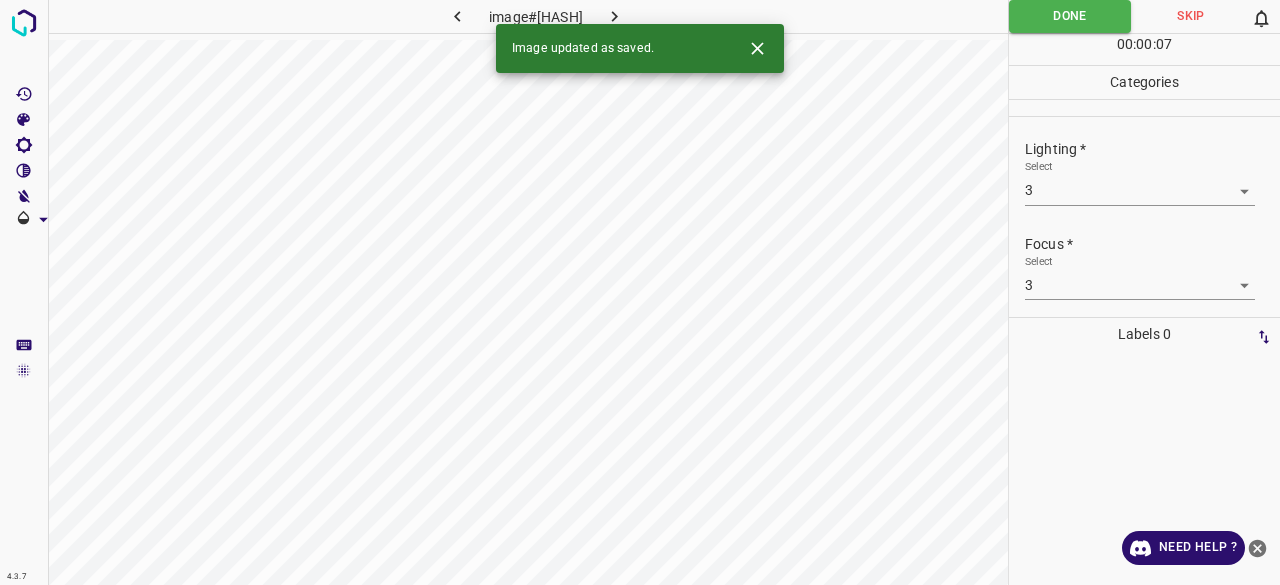 click 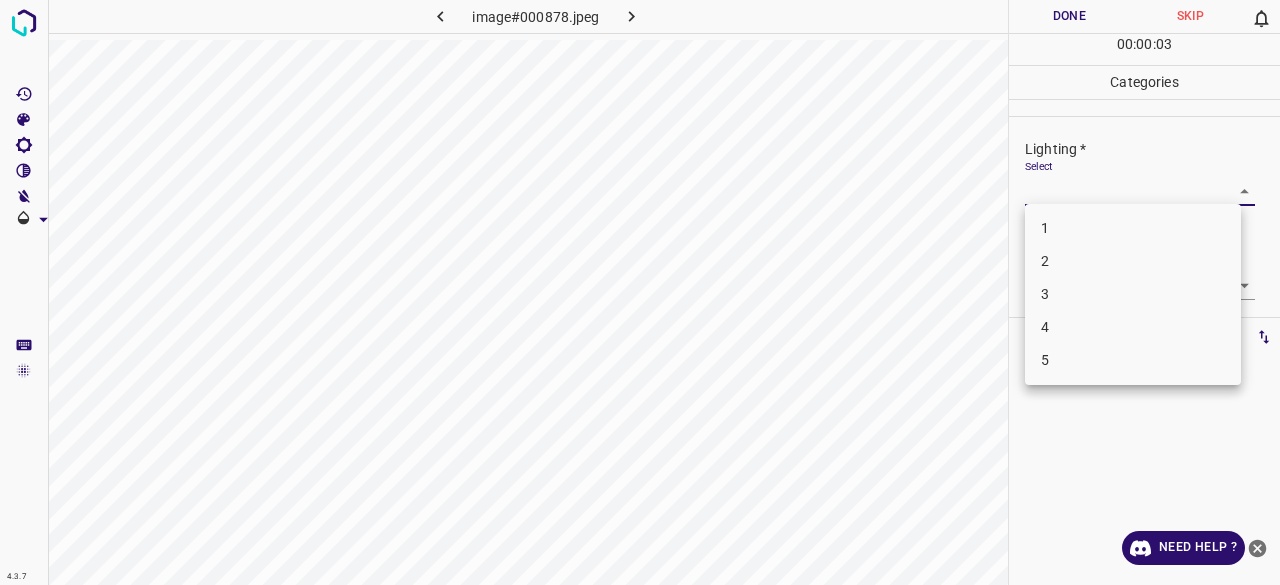 click on "4.3.7 image#[HASH] Done Skip 0 00   : 00   : 03   Categories Lighting *  Select ​ Focus *  Select ​ Overall *  Select ​ Labels   0 Categories 1 Lighting 2 Focus 3 Overall Tools Space Change between modes (Draw & Edit) I Auto labeling R Restore zoom M Zoom in N Zoom out Delete Delete selecte label Filters Z Restore filters X Saturation filter C Brightness filter V Contrast filter B Gray scale filter General O Download Need Help ? - Text - Hide - Delete 1 2 3 4 5" at bounding box center [640, 292] 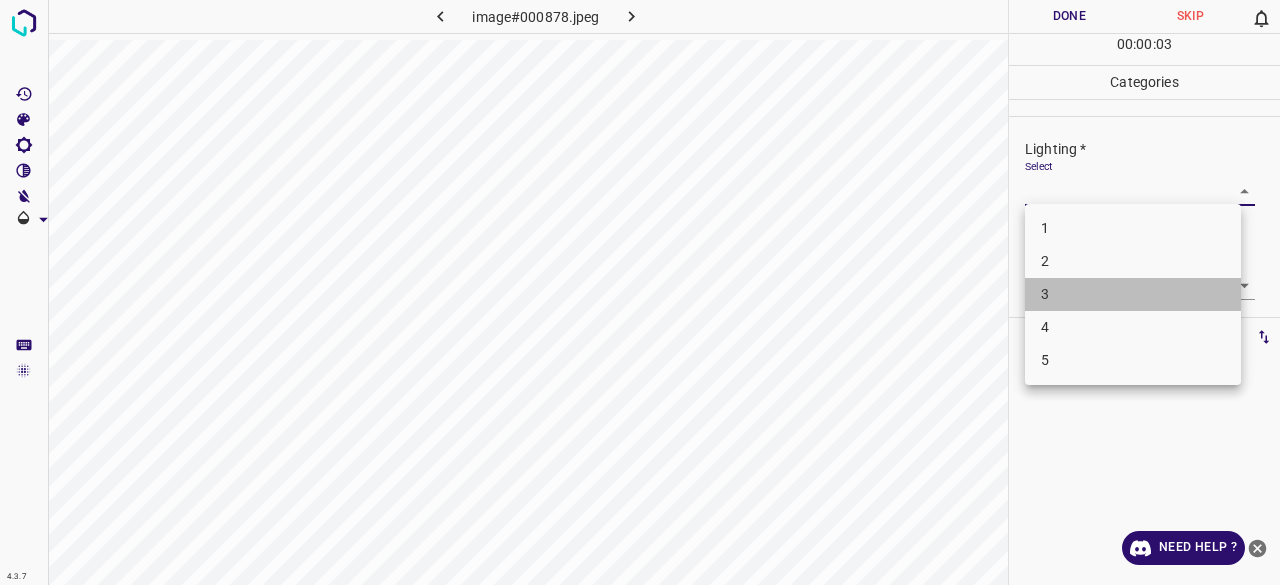 click on "3" at bounding box center (1133, 294) 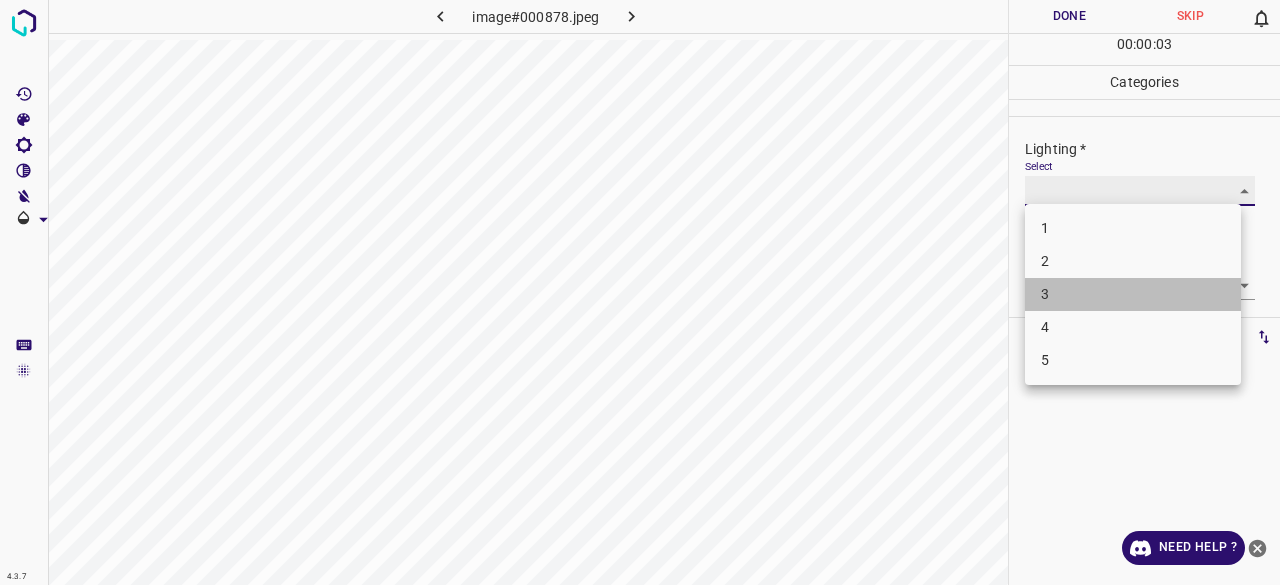 type on "3" 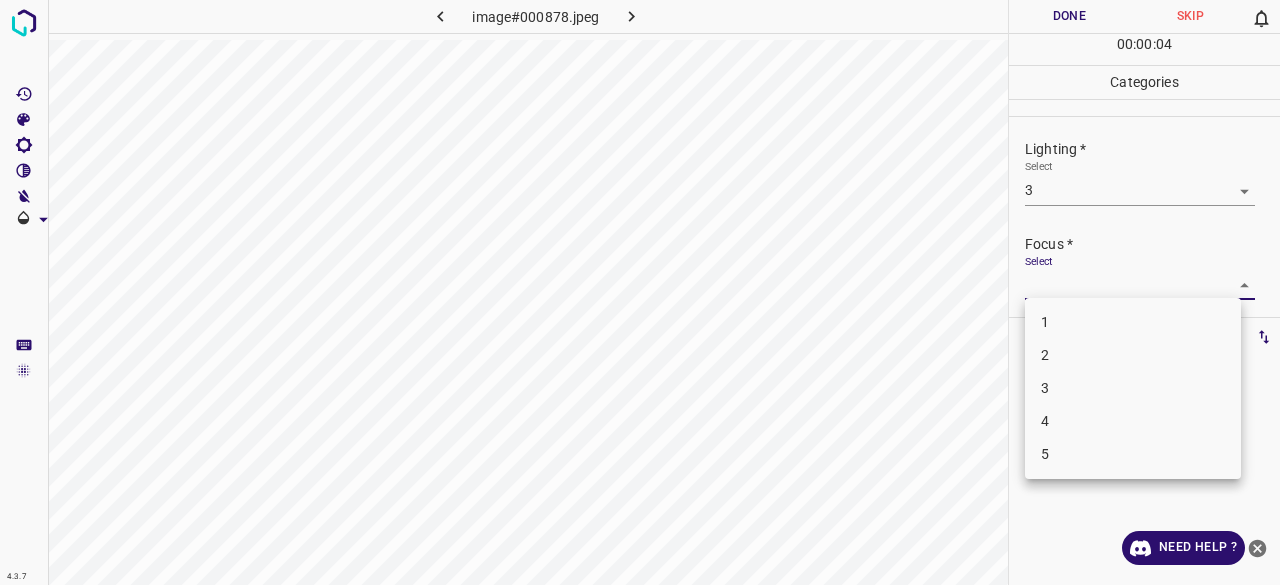 click on "4.3.7 image#000878.jpeg Done Skip 0 00   : 00   : 04   Categories Lighting *  Select 3 3 Focus *  Select ​ Overall *  Select ​ Labels   0 Categories 1 Lighting 2 Focus 3 Overall Tools Space Change between modes (Draw & Edit) I Auto labeling R Restore zoom M Zoom in N Zoom out Delete Delete selecte label Filters Z Restore filters X Saturation filter C Brightness filter V Contrast filter B Gray scale filter General O Download Need Help ? - Text - Hide - Delete 1 2 3 4 5" at bounding box center (640, 292) 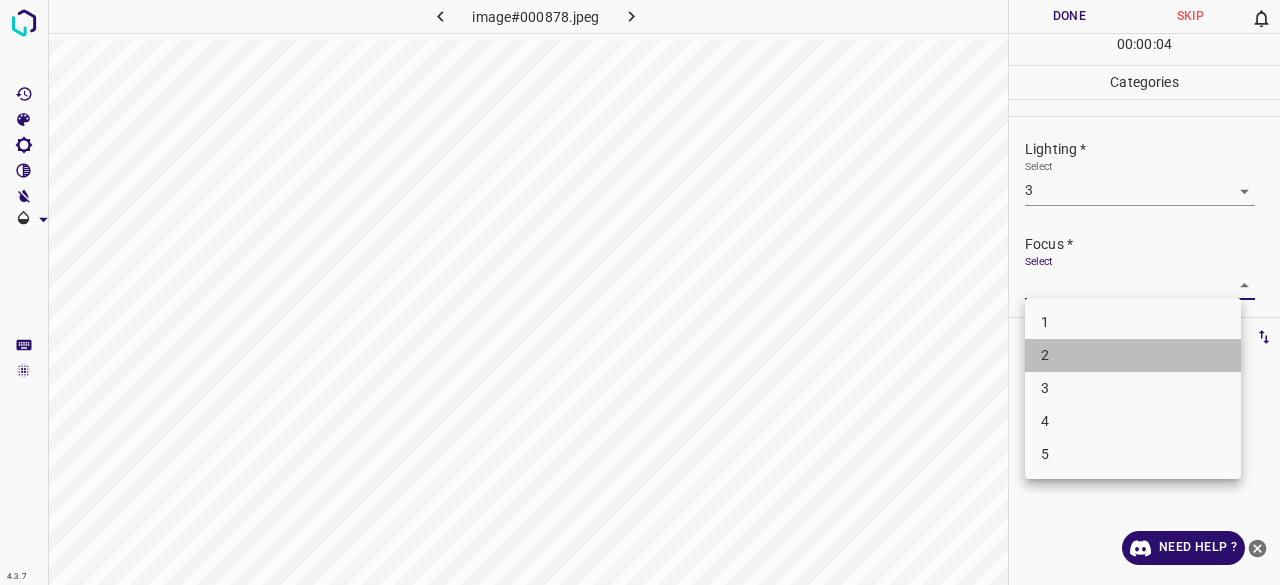 drag, startPoint x: 1079, startPoint y: 364, endPoint x: 1085, endPoint y: 302, distance: 62.289646 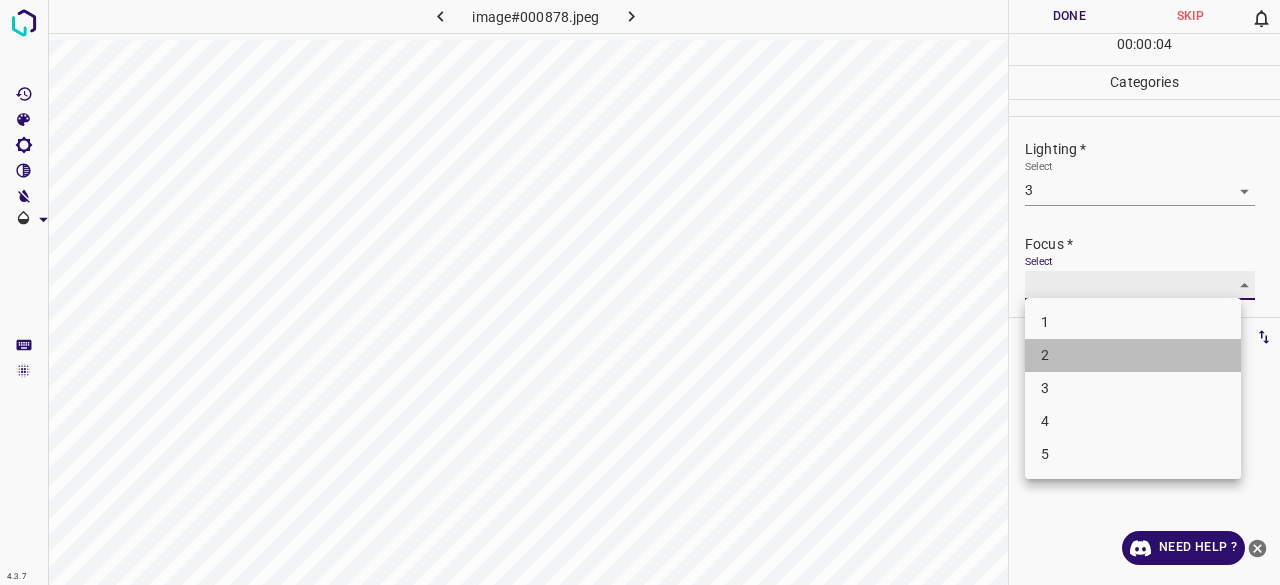 type on "2" 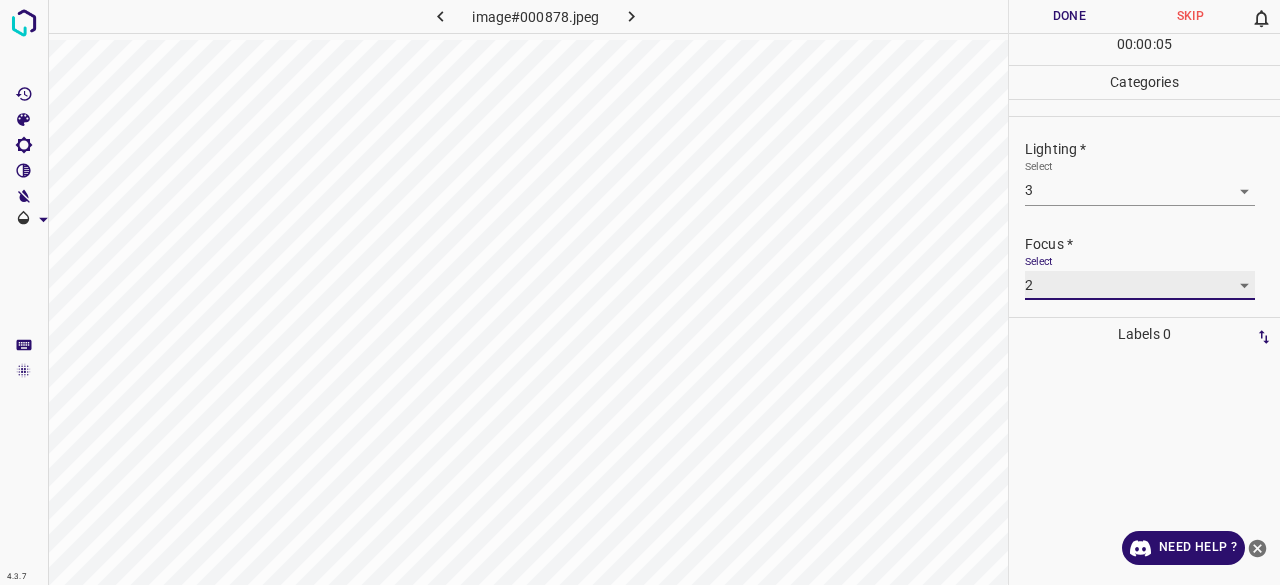 scroll, scrollTop: 98, scrollLeft: 0, axis: vertical 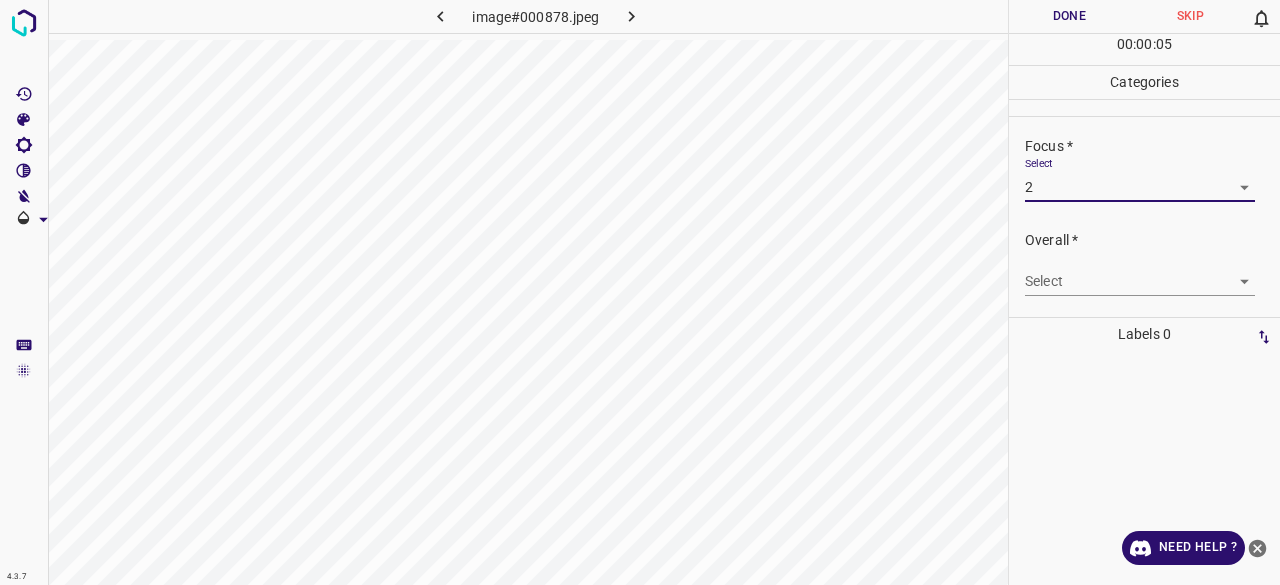 click on "4.3.7 image#000878.jpeg Done Skip 0 00   : 00   : 05   Categories Lighting *  Select 3 3 Focus *  Select 2 2 Overall *  Select ​ Labels   0 Categories 1 Lighting 2 Focus 3 Overall Tools Space Change between modes (Draw & Edit) I Auto labeling R Restore zoom M Zoom in N Zoom out Delete Delete selecte label Filters Z Restore filters X Saturation filter C Brightness filter V Contrast filter B Gray scale filter General O Download Need Help ? - Text - Hide - Delete" at bounding box center [640, 292] 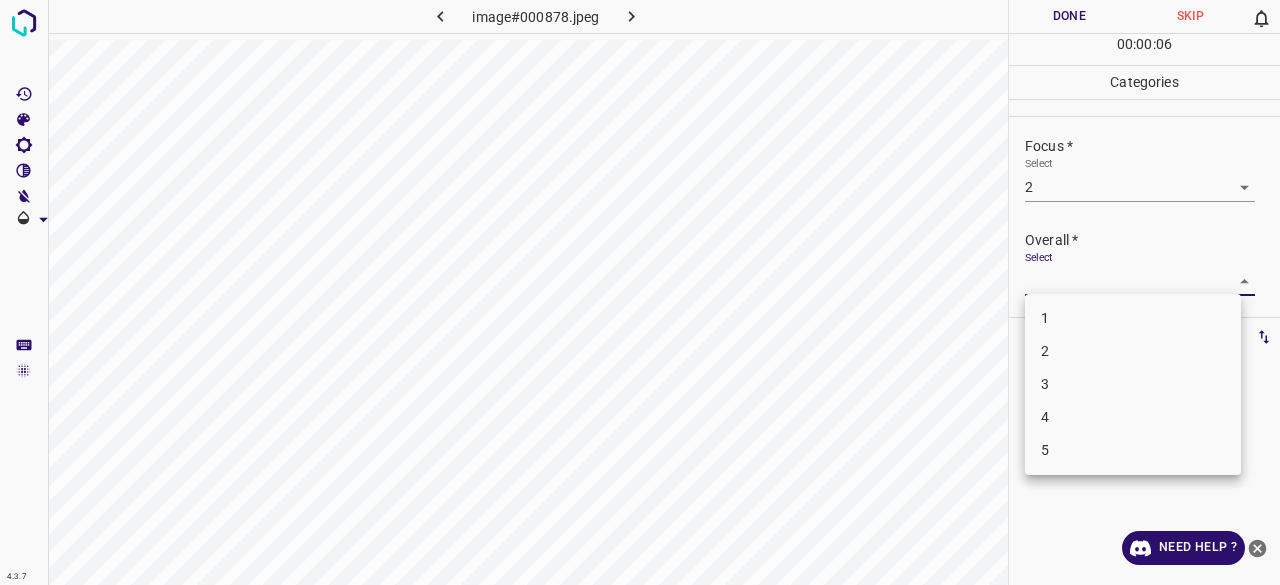 click on "2" at bounding box center [1133, 351] 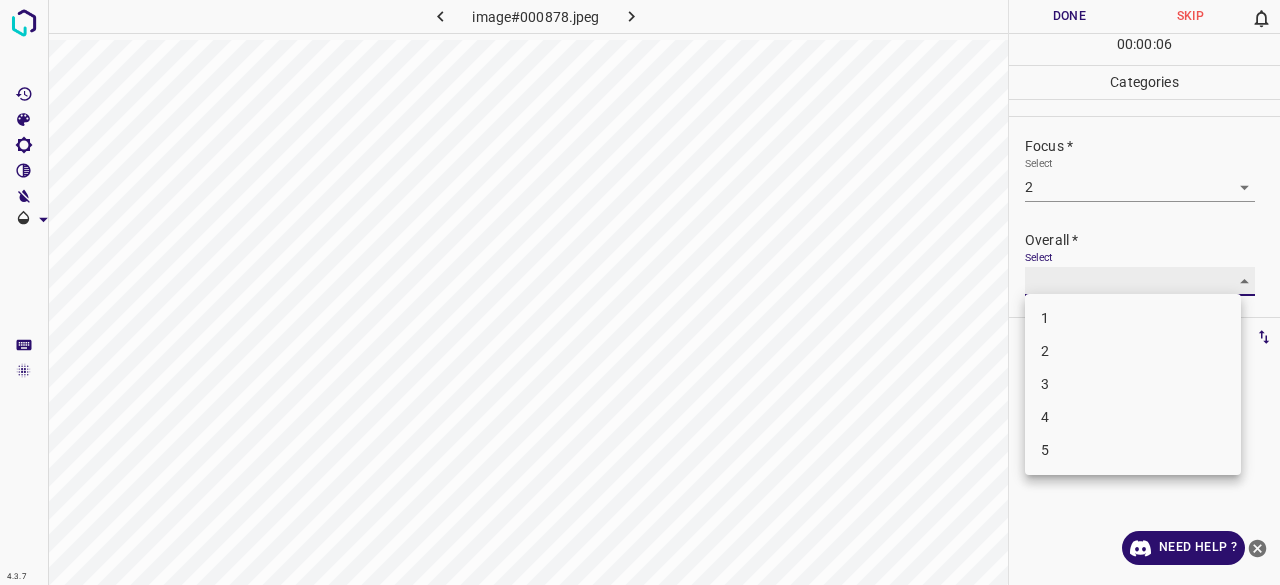 type on "2" 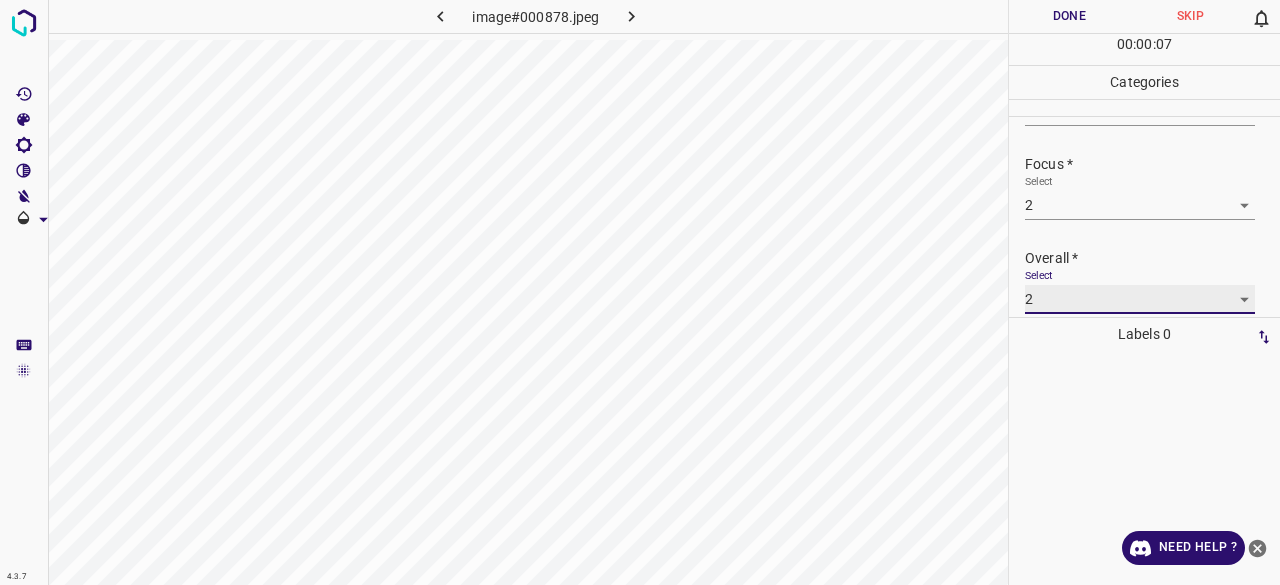 scroll, scrollTop: 98, scrollLeft: 0, axis: vertical 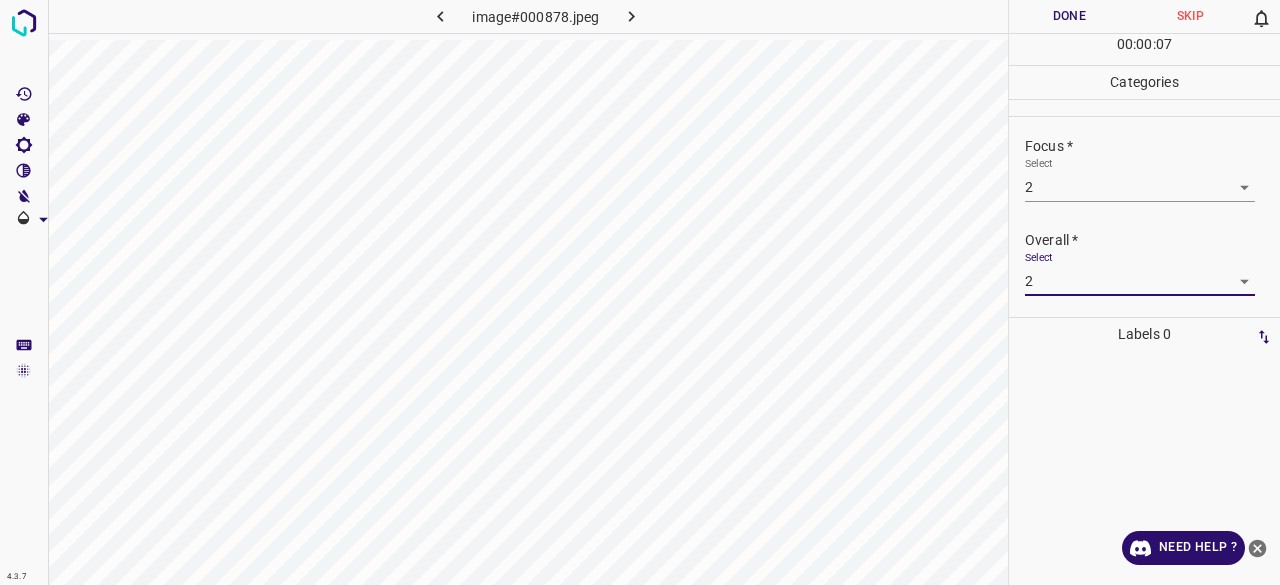 click on "Done" at bounding box center (1069, 16) 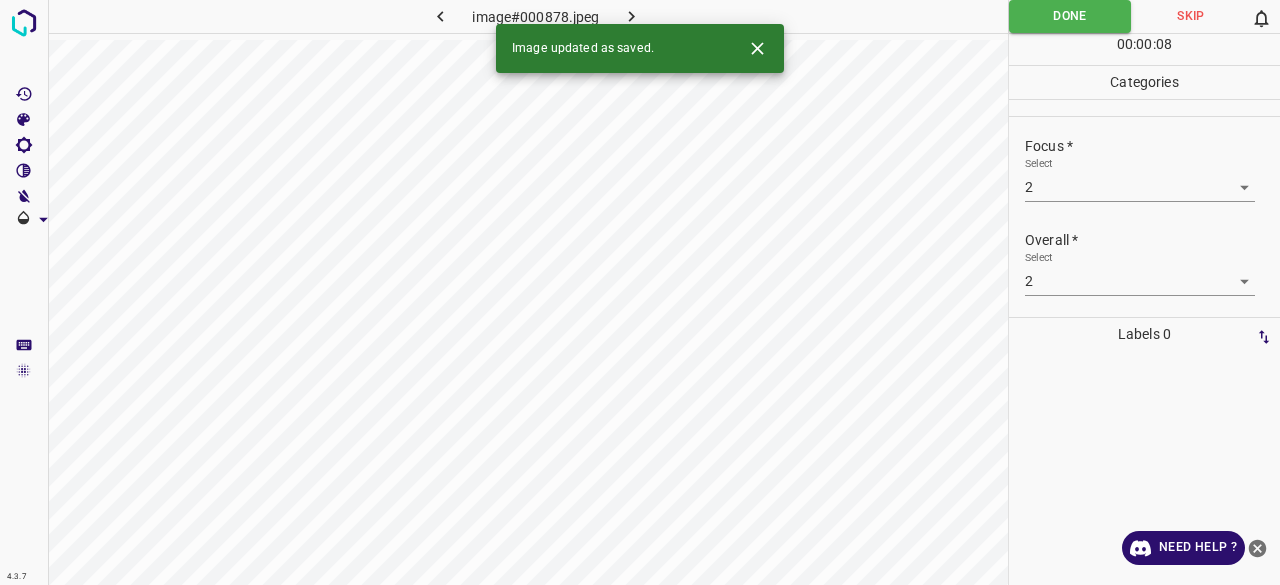 click at bounding box center [632, 16] 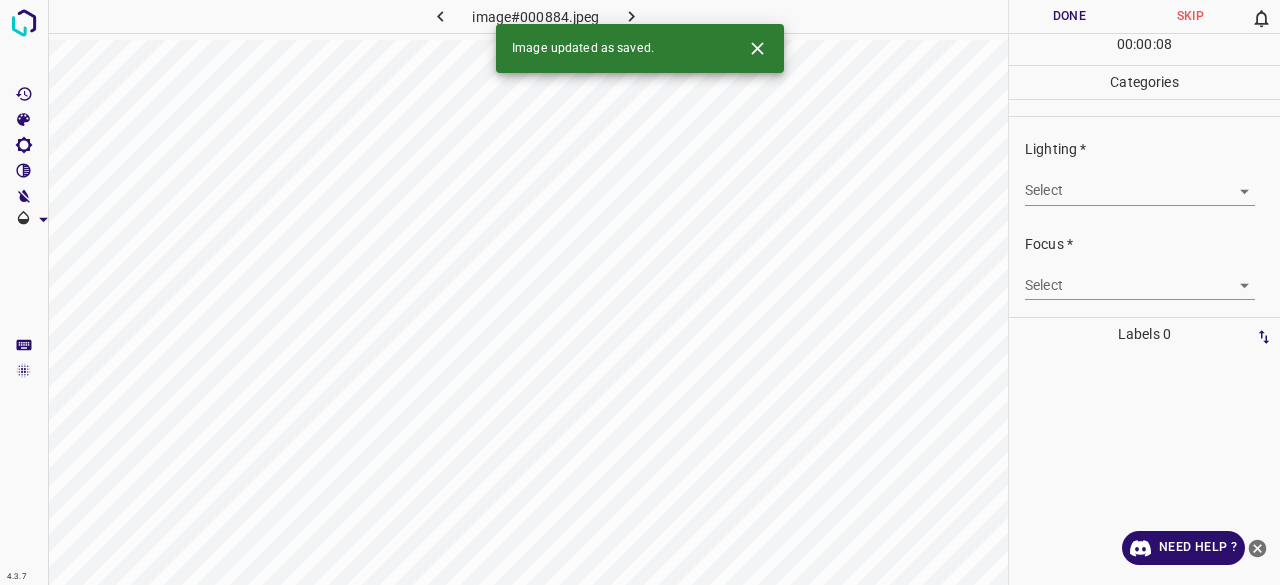 click on "4.3.7 image#000884.jpeg Done Skip 0 00   : 00   : 08   Categories Lighting *  Select ​ Focus *  Select ​ Overall *  Select ​ Labels   0 Categories 1 Lighting 2 Focus 3 Overall Tools Space Change between modes (Draw & Edit) I Auto labeling R Restore zoom M Zoom in N Zoom out Delete Delete selecte label Filters Z Restore filters X Saturation filter C Brightness filter V Contrast filter B Gray scale filter General O Download Image updated as saved. Need Help ? - Text - Hide - Delete" at bounding box center (640, 292) 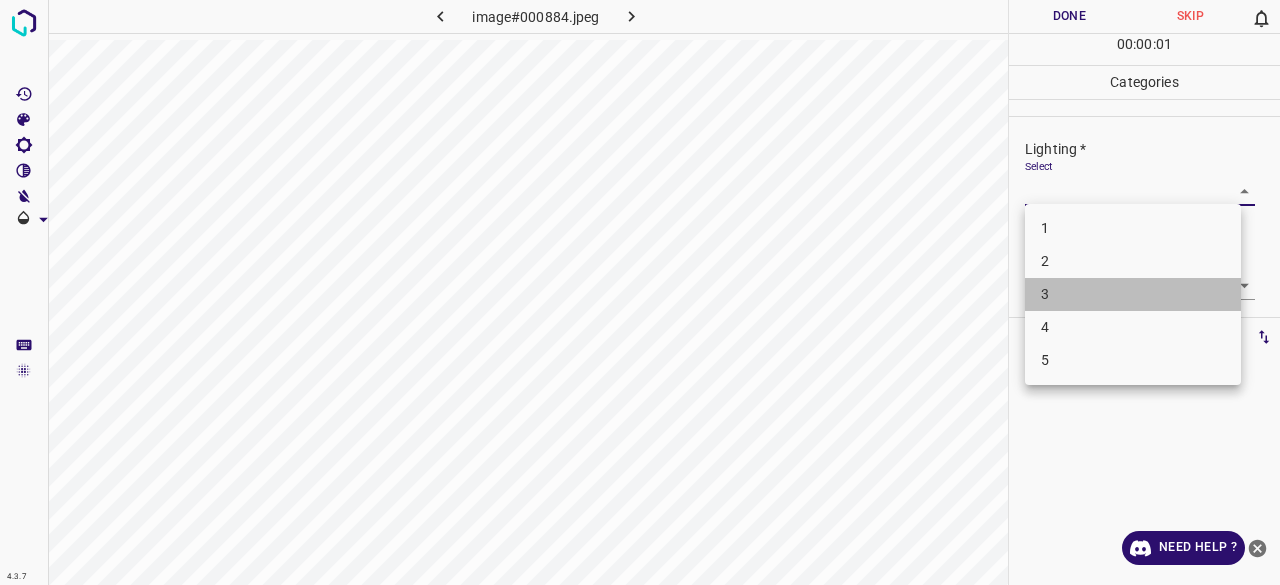 click on "3" at bounding box center (1133, 294) 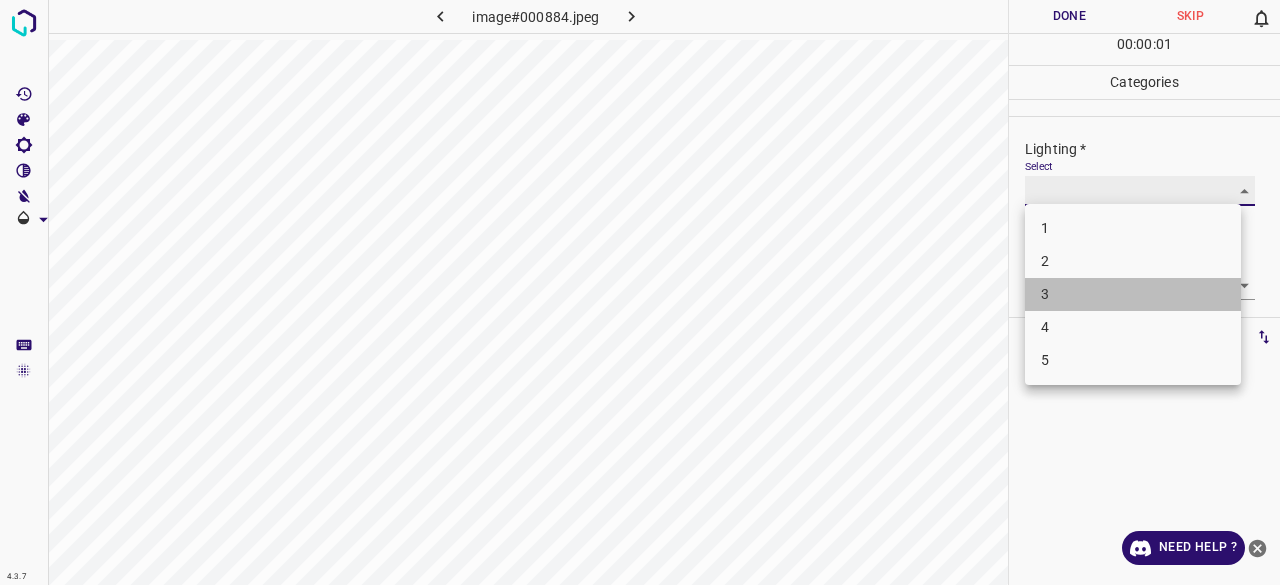 type on "3" 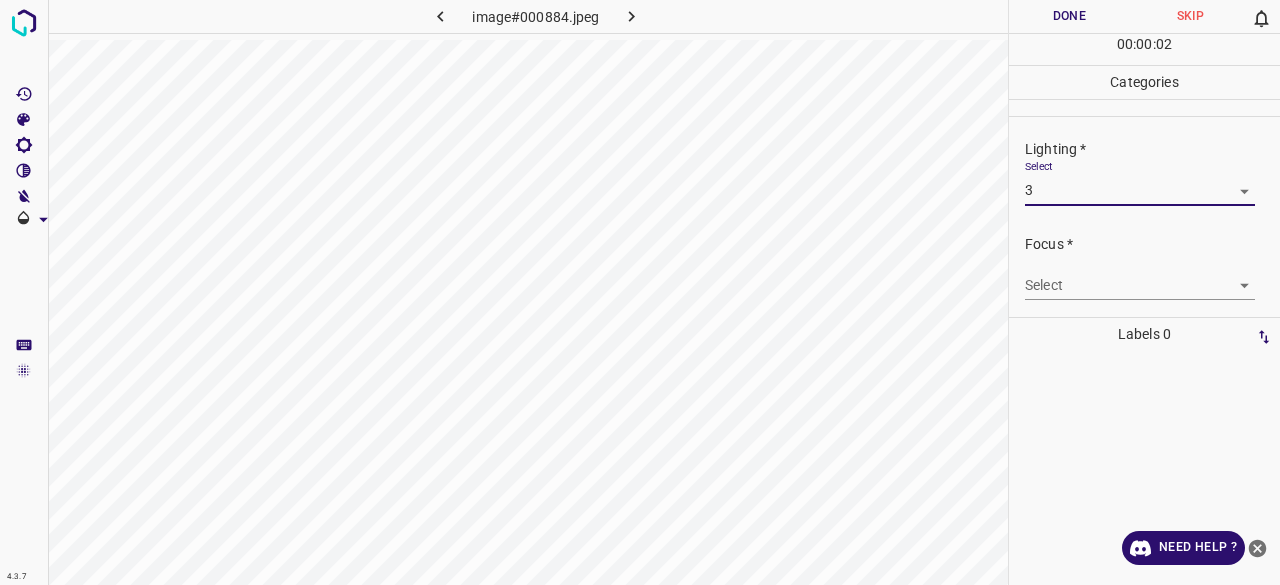 click on "4.3.7 image#000884.jpeg Done Skip 0 00   : 00   : 02   Categories Lighting *  Select 3 3 Focus *  Select ​ Overall *  Select ​ Labels   0 Categories 1 Lighting 2 Focus 3 Overall Tools Space Change between modes (Draw & Edit) I Auto labeling R Restore zoom M Zoom in N Zoom out Delete Delete selecte label Filters Z Restore filters X Saturation filter C Brightness filter V Contrast filter B Gray scale filter General O Download Need Help ? - Text - Hide - Delete 1 2 3 4 5" at bounding box center [640, 292] 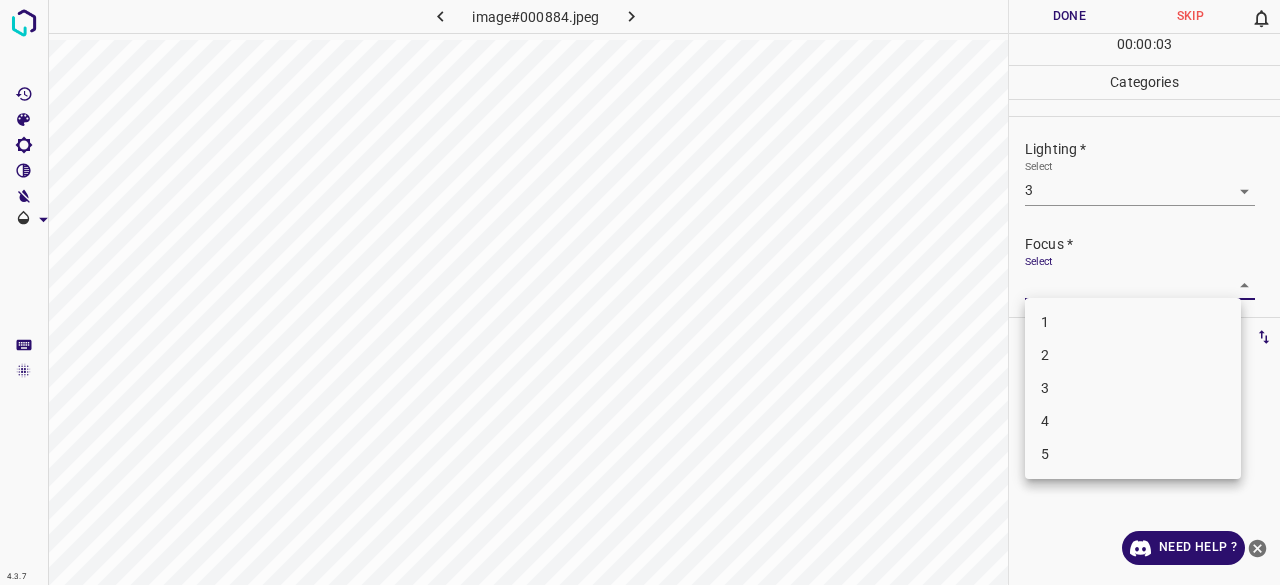 click on "3" at bounding box center (1133, 388) 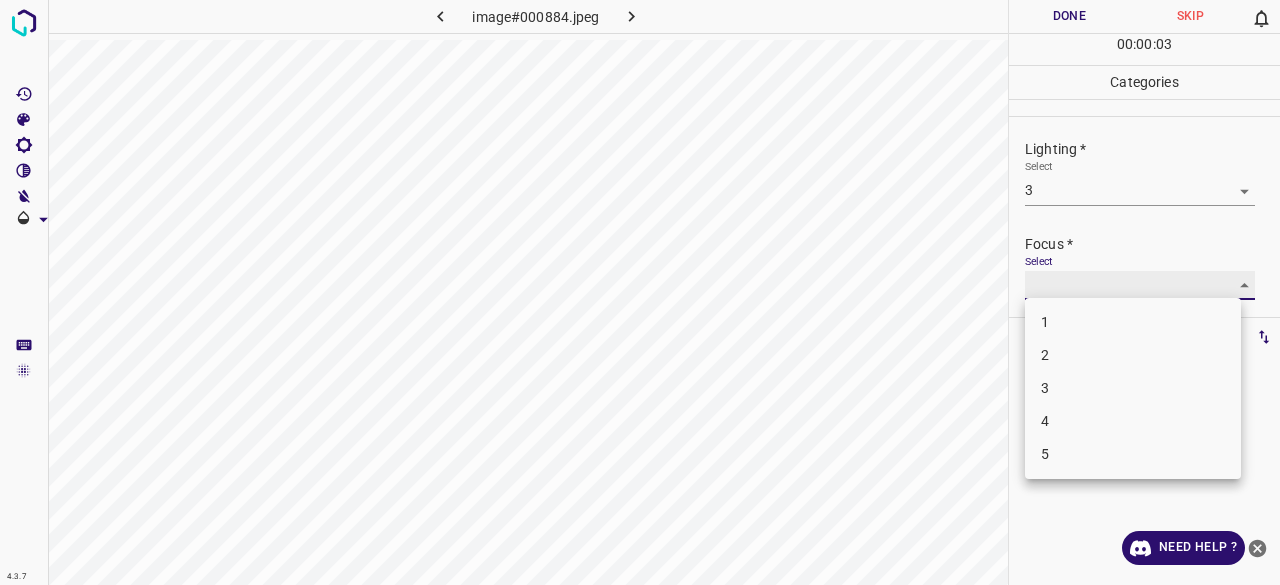 type on "3" 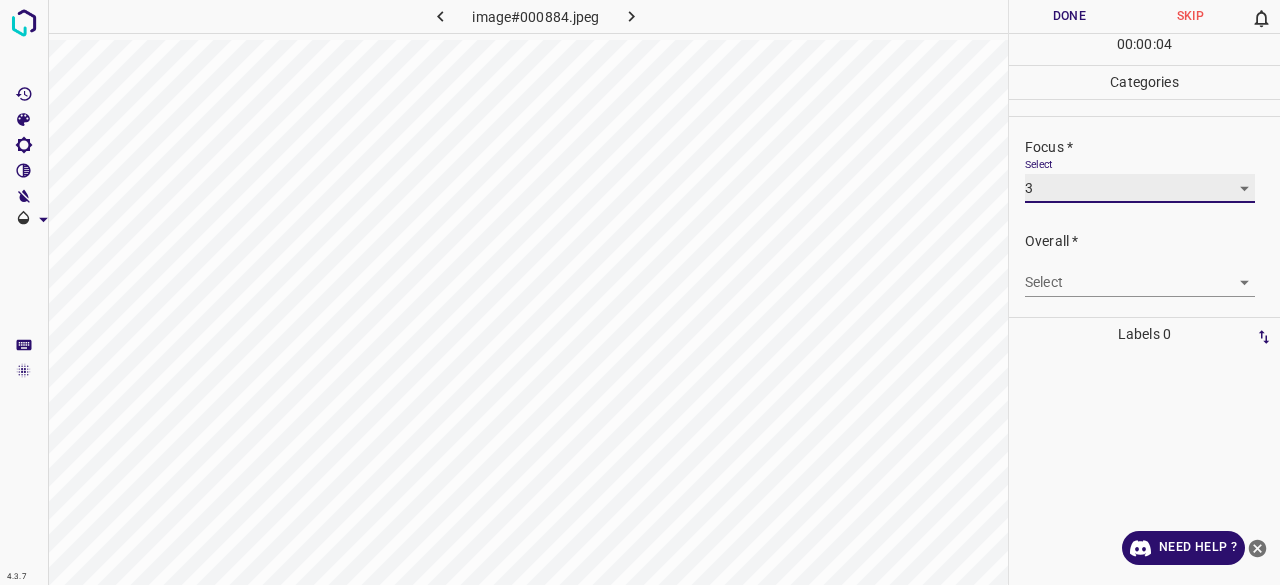 scroll, scrollTop: 0, scrollLeft: 0, axis: both 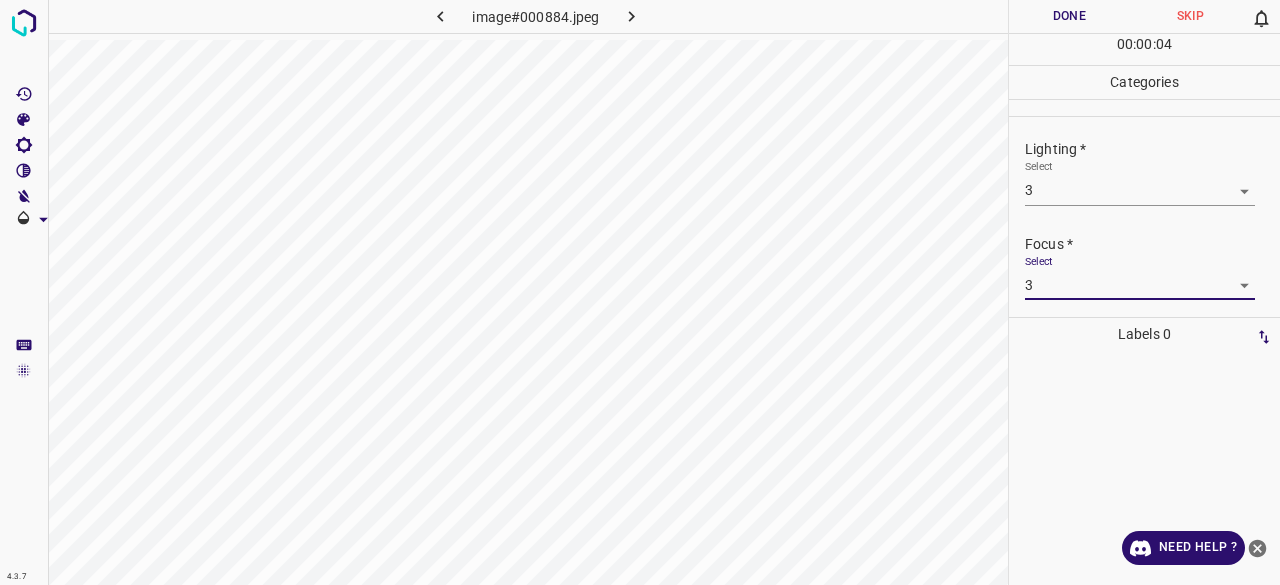 click on "4.3.7 image#[HASH] Done Skip 0 00   : 00   : 04   Categories Lighting *  Select 3 3 Focus *  Select 3 3 Overall *  Select ​ Labels   0 Categories 1 Lighting 2 Focus 3 Overall Tools Space Change between modes (Draw & Edit) I Auto labeling R Restore zoom M Zoom in N Zoom out Delete Delete selecte label Filters Z Restore filters X Saturation filter C Brightness filter V Contrast filter B Gray scale filter General O Download Need Help ? - Text - Hide - Delete" at bounding box center [640, 292] 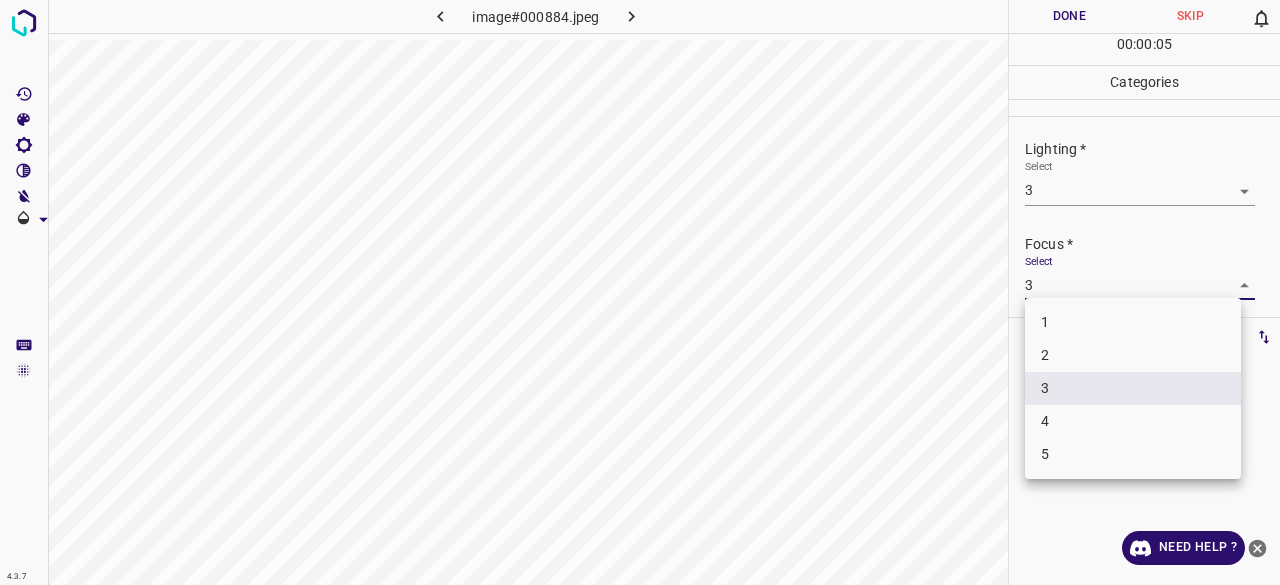 click at bounding box center (640, 292) 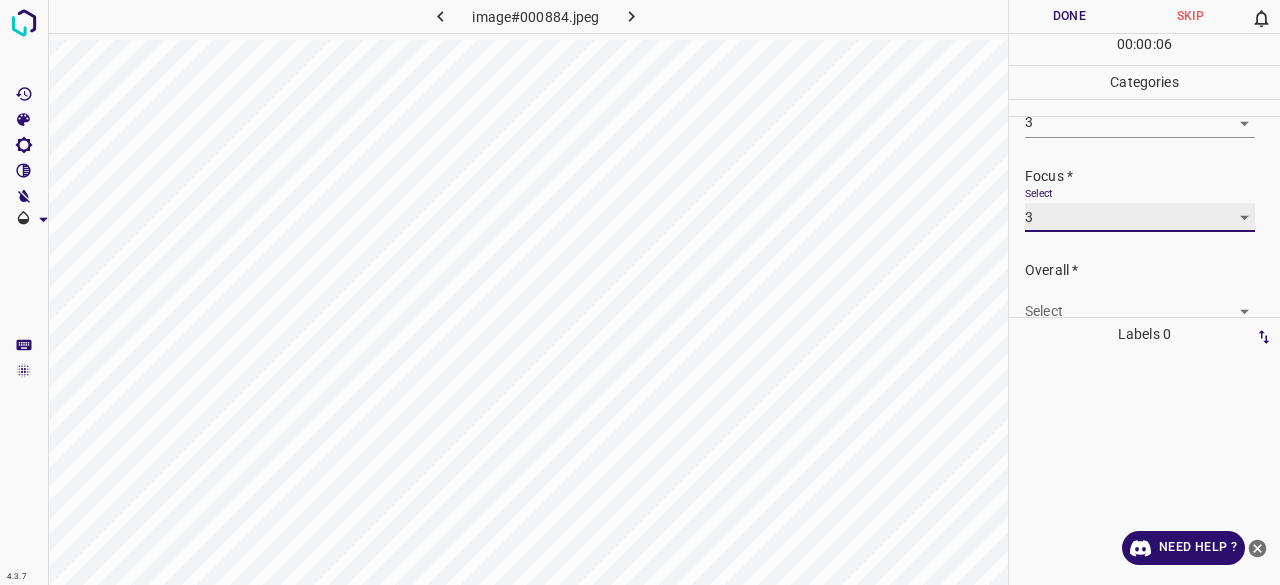 scroll, scrollTop: 98, scrollLeft: 0, axis: vertical 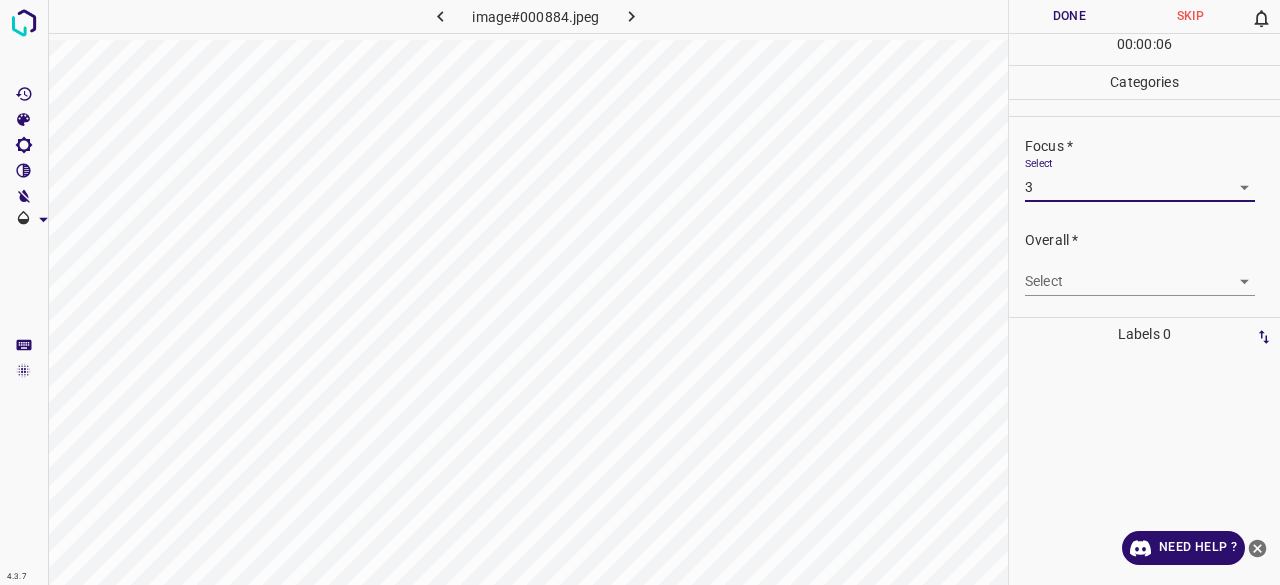 click on "Overall *  Select ​" at bounding box center (1144, 263) 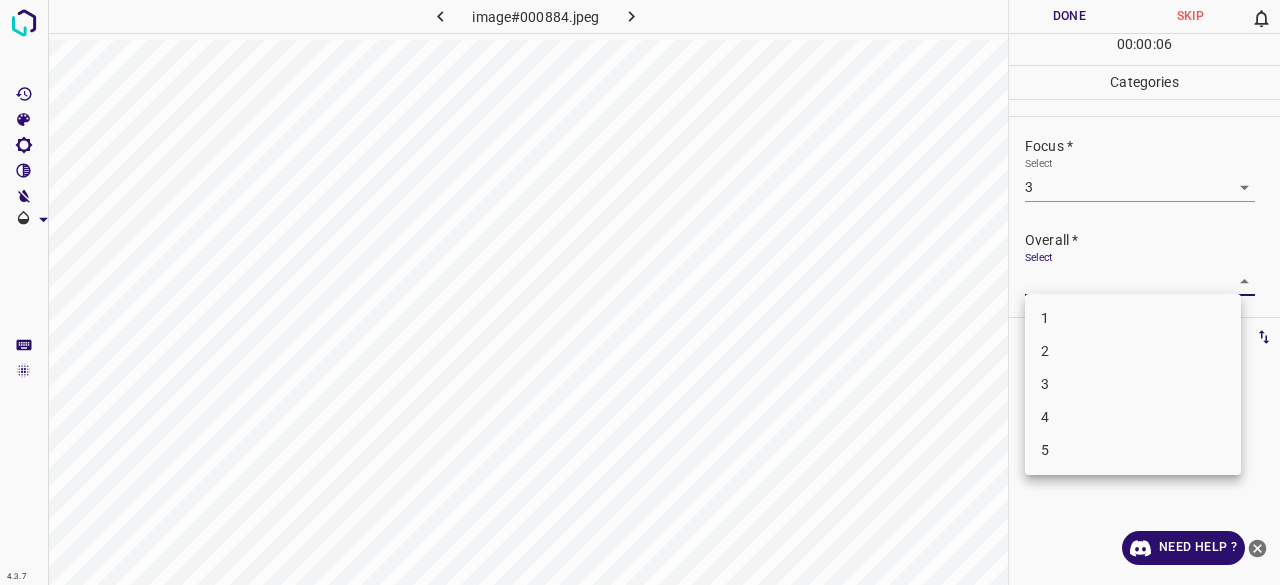 click on "4.3.7 image#000884.jpeg Done Skip 0 00   : 00   : 06   Categories Lighting *  Select 3 3 Focus *  Select 3 3 Overall *  Select ​ Labels   0 Categories 1 Lighting 2 Focus 3 Overall Tools Space Change between modes (Draw & Edit) I Auto labeling R Restore zoom M Zoom in N Zoom out Delete Delete selecte label Filters Z Restore filters X Saturation filter C Brightness filter V Contrast filter B Gray scale filter General O Download Need Help ? - Text - Hide - Delete 1 2 3 4 5" at bounding box center (640, 292) 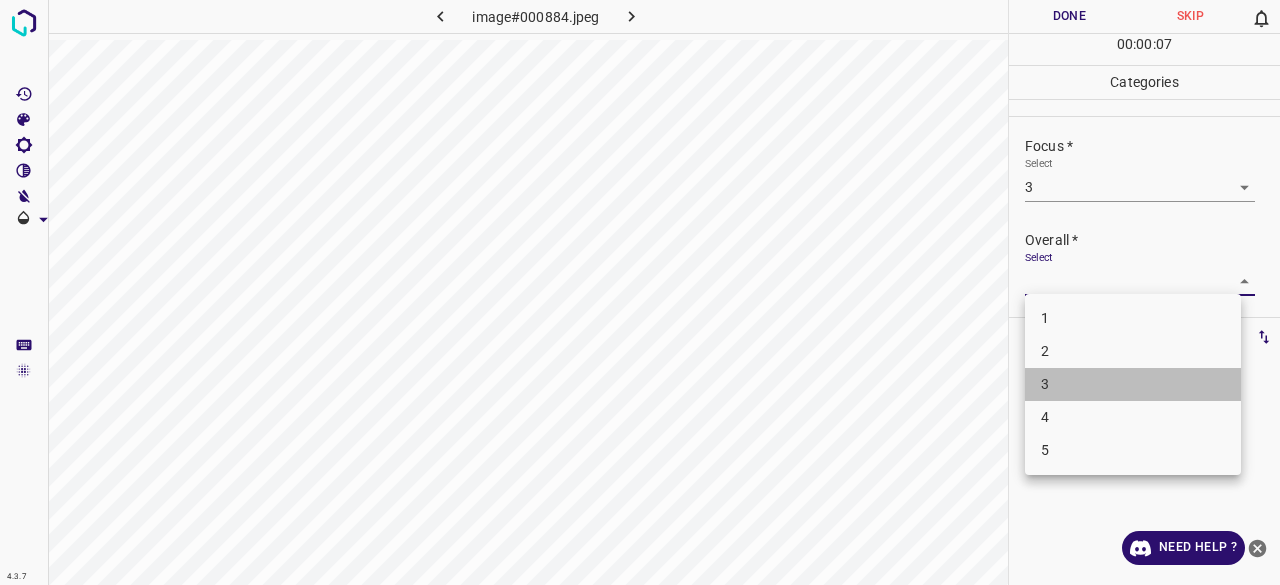 drag, startPoint x: 1064, startPoint y: 383, endPoint x: 1076, endPoint y: 261, distance: 122.588745 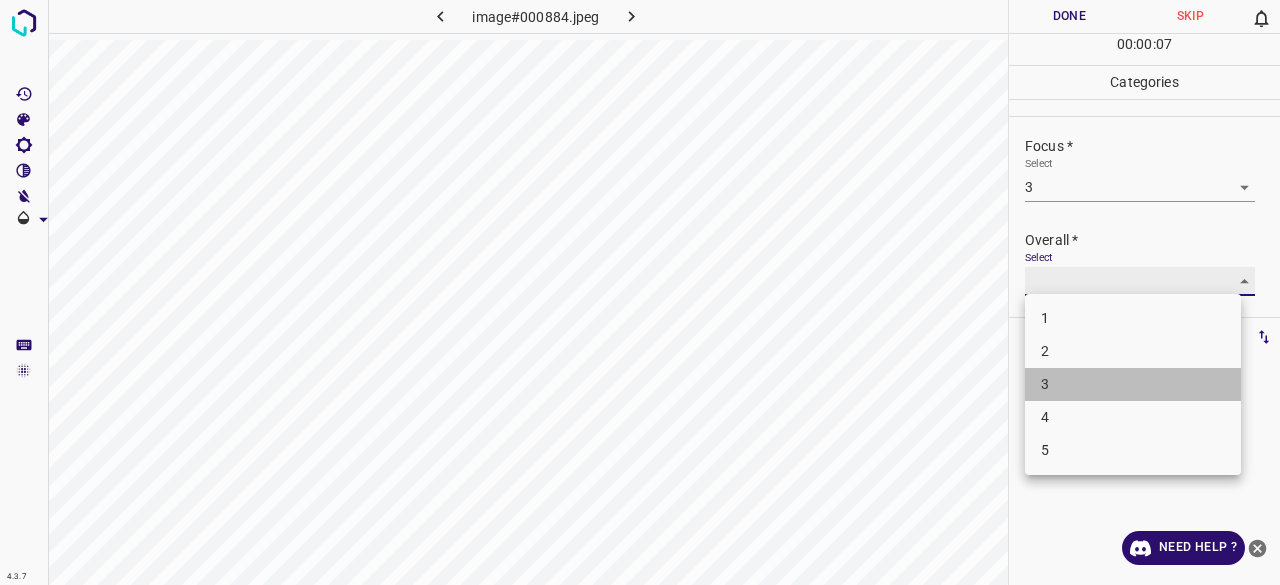 type on "3" 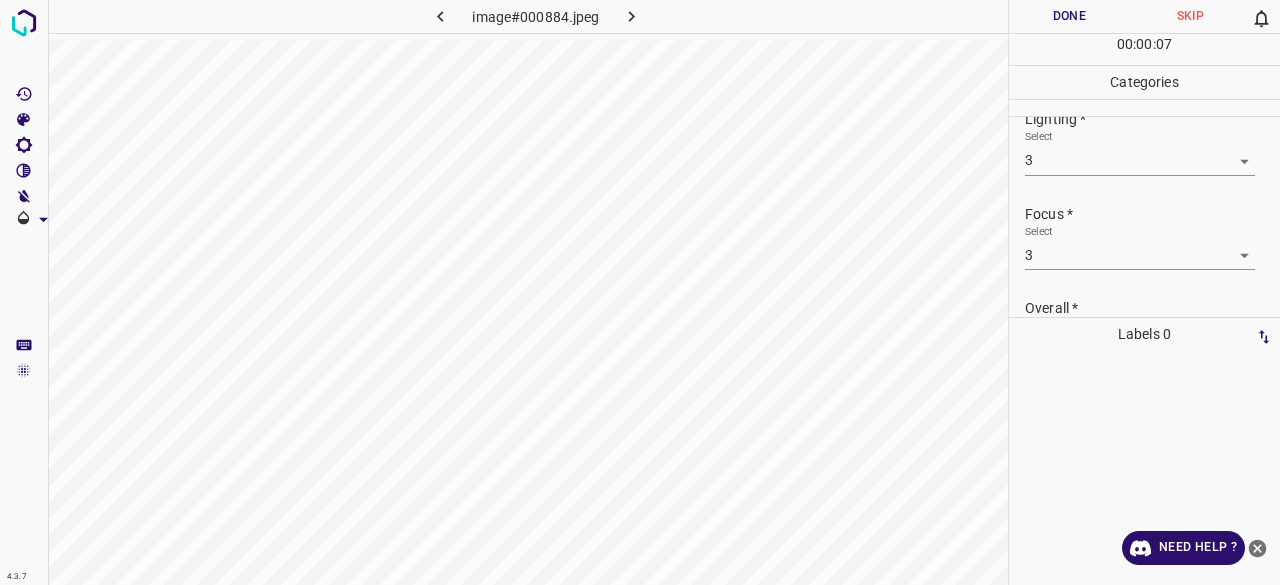 scroll, scrollTop: 0, scrollLeft: 0, axis: both 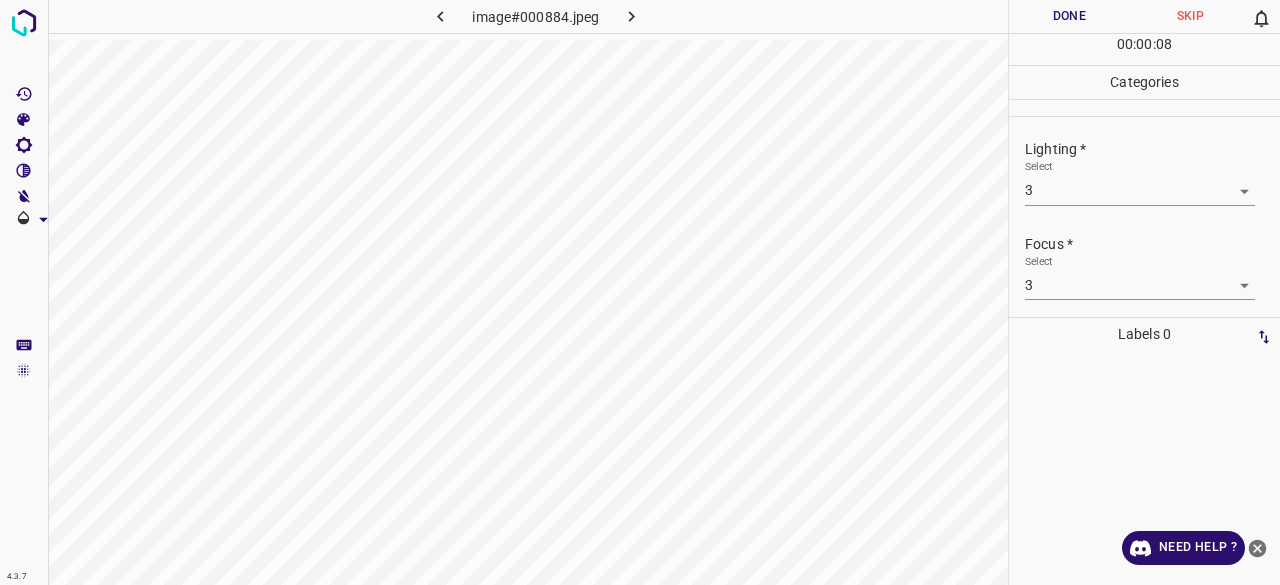 click on "Done" at bounding box center (1069, 16) 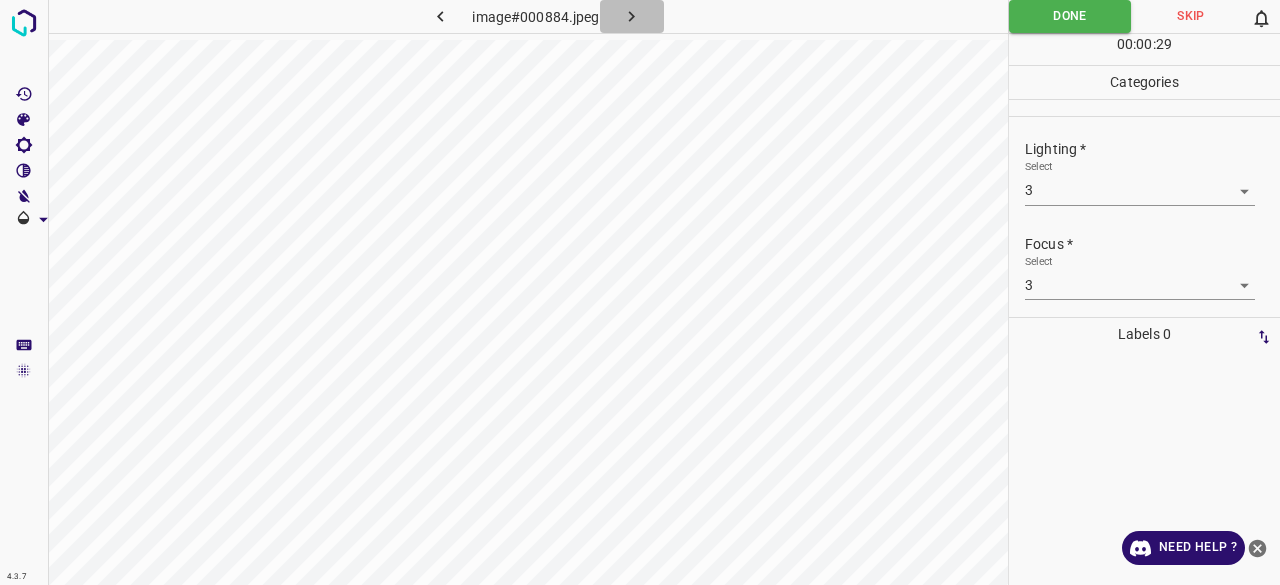 click at bounding box center (632, 16) 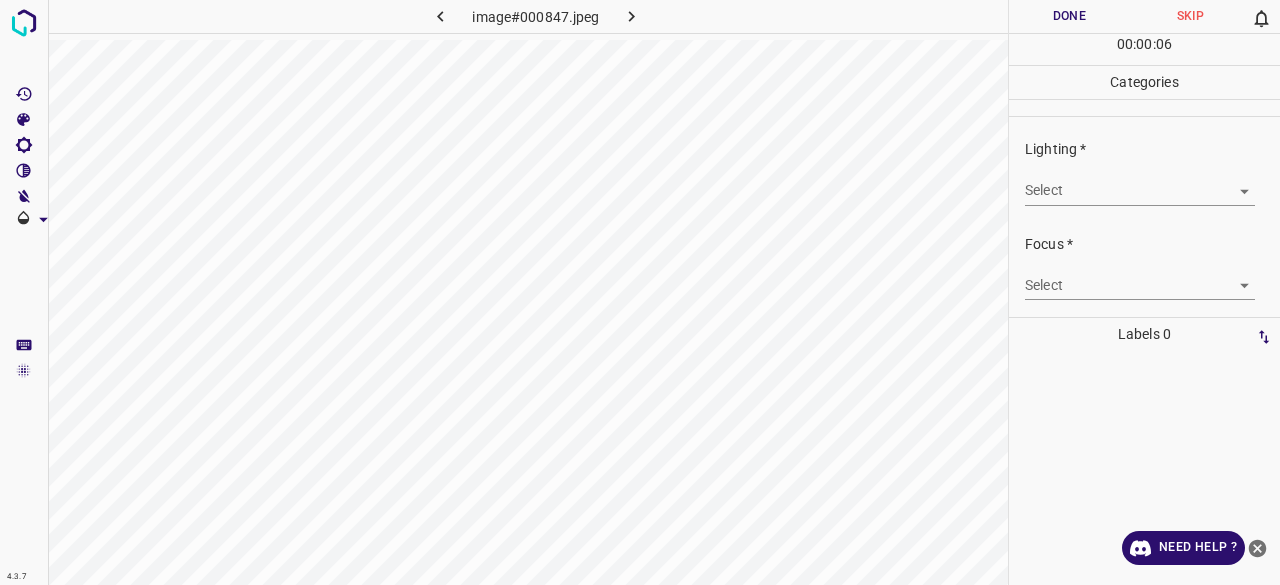 click on "Focus *  Select ​" at bounding box center [1144, 267] 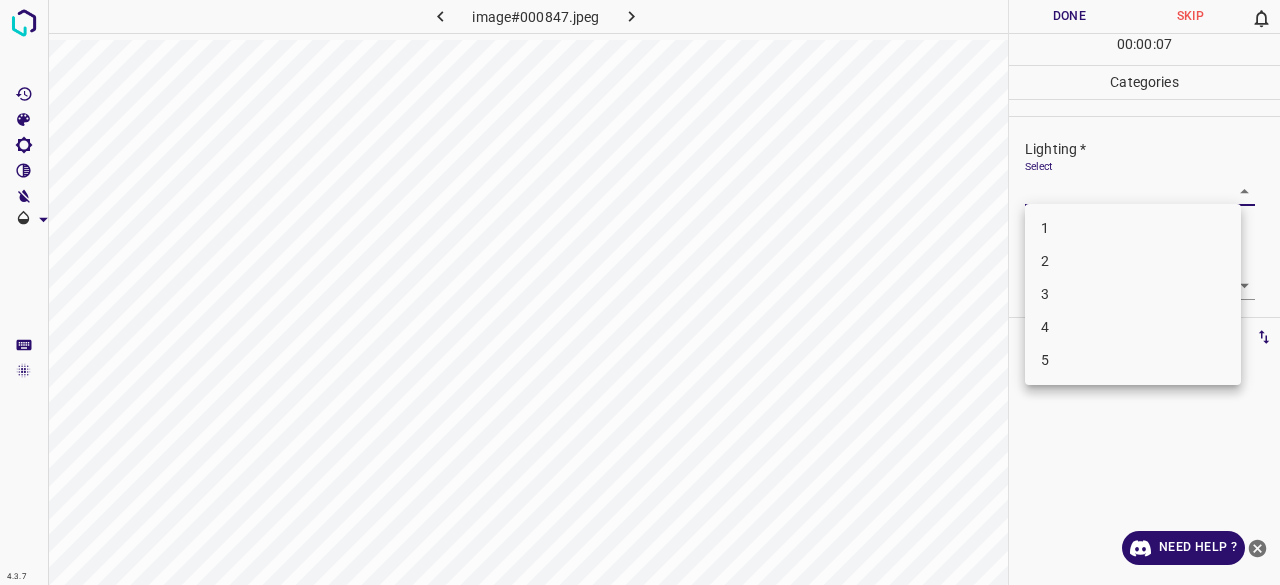 click on "3" at bounding box center (1133, 294) 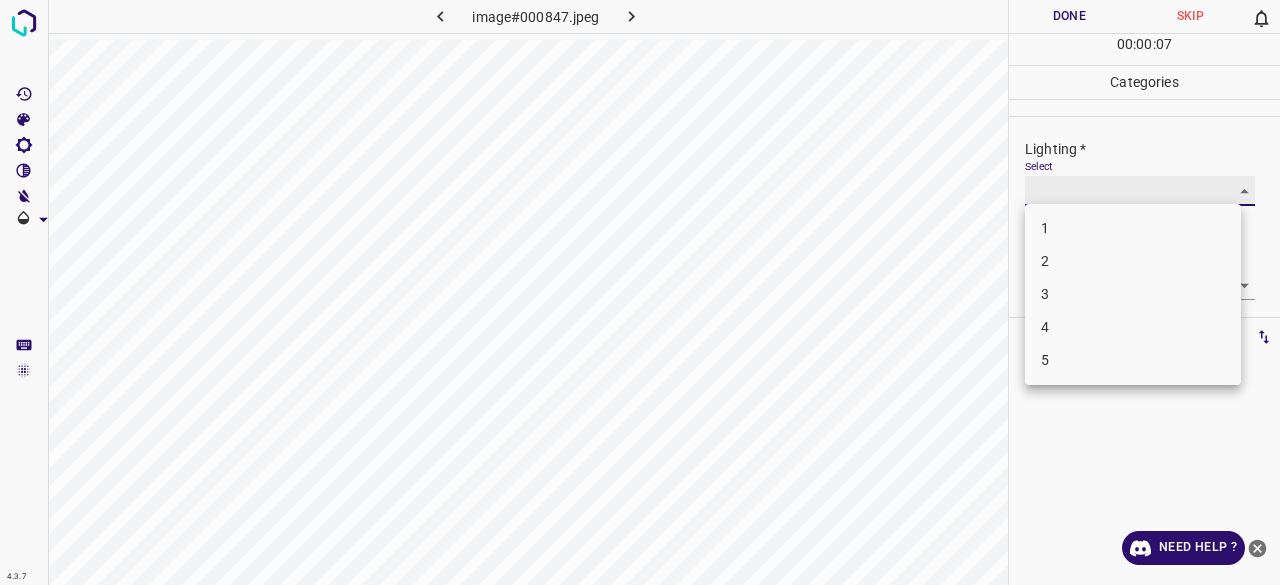 type on "3" 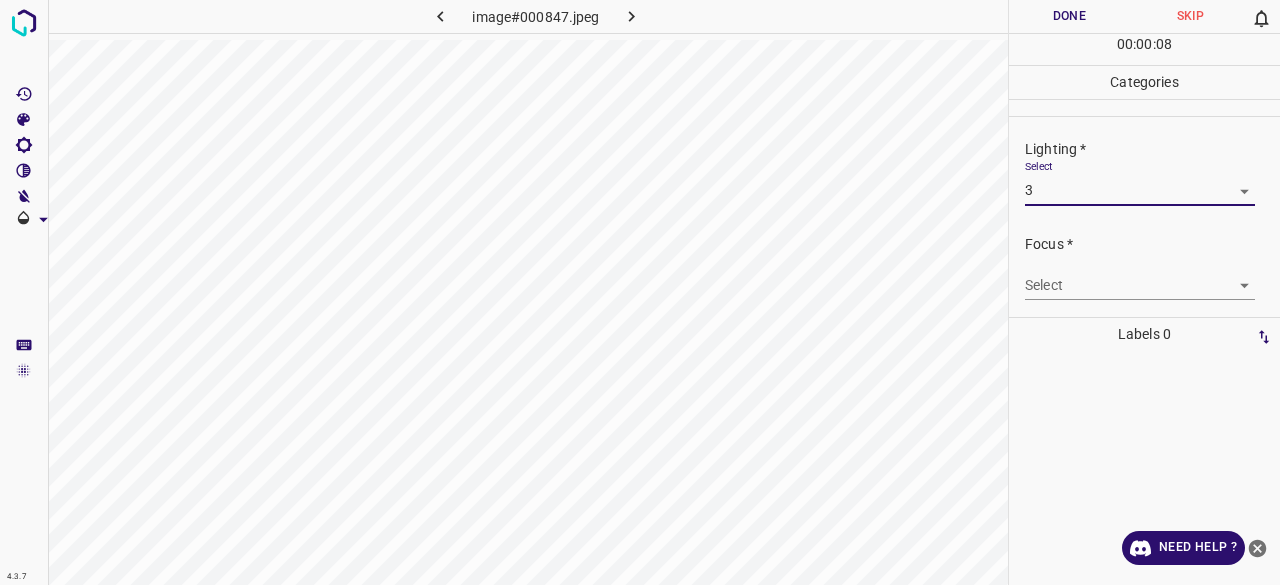 click on "Focus *  Select ​" at bounding box center [1144, 267] 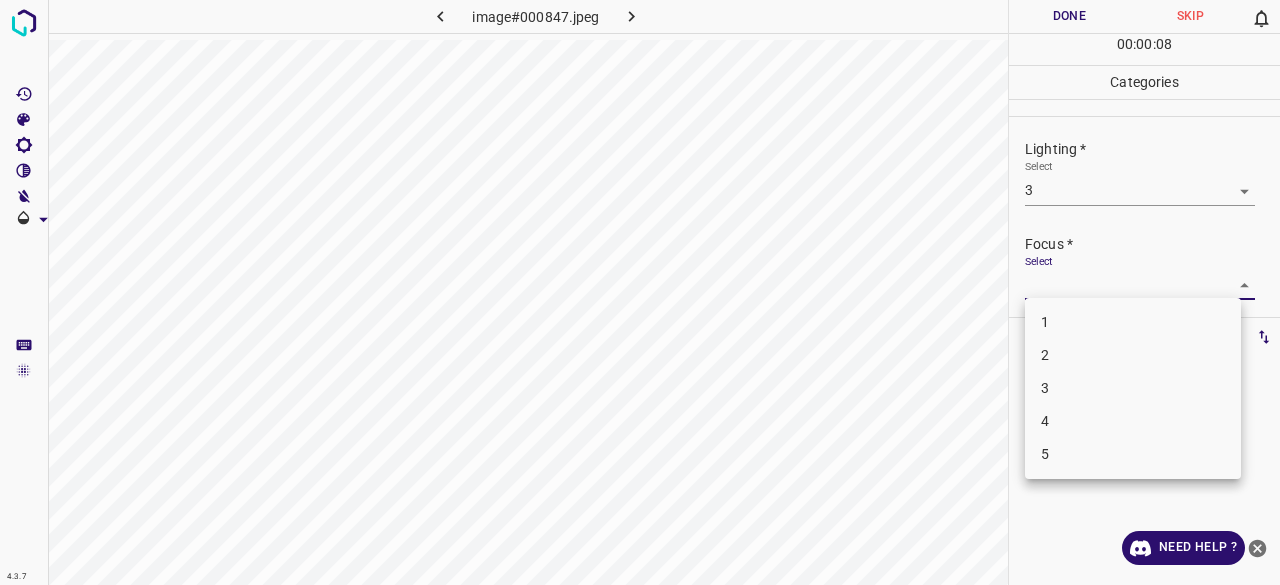 click on "4.3.7 image#000847.jpeg Done Skip 0 00   : 00   : 08   Categories Lighting *  Select 3 3 Focus *  Select ​ Overall *  Select ​ Labels   0 Categories 1 Lighting 2 Focus 3 Overall Tools Space Change between modes (Draw & Edit) I Auto labeling R Restore zoom M Zoom in N Zoom out Delete Delete selecte label Filters Z Restore filters X Saturation filter C Brightness filter V Contrast filter B Gray scale filter General O Download Need Help ? - Text - Hide - Delete 1 2 3 4 5" at bounding box center [640, 292] 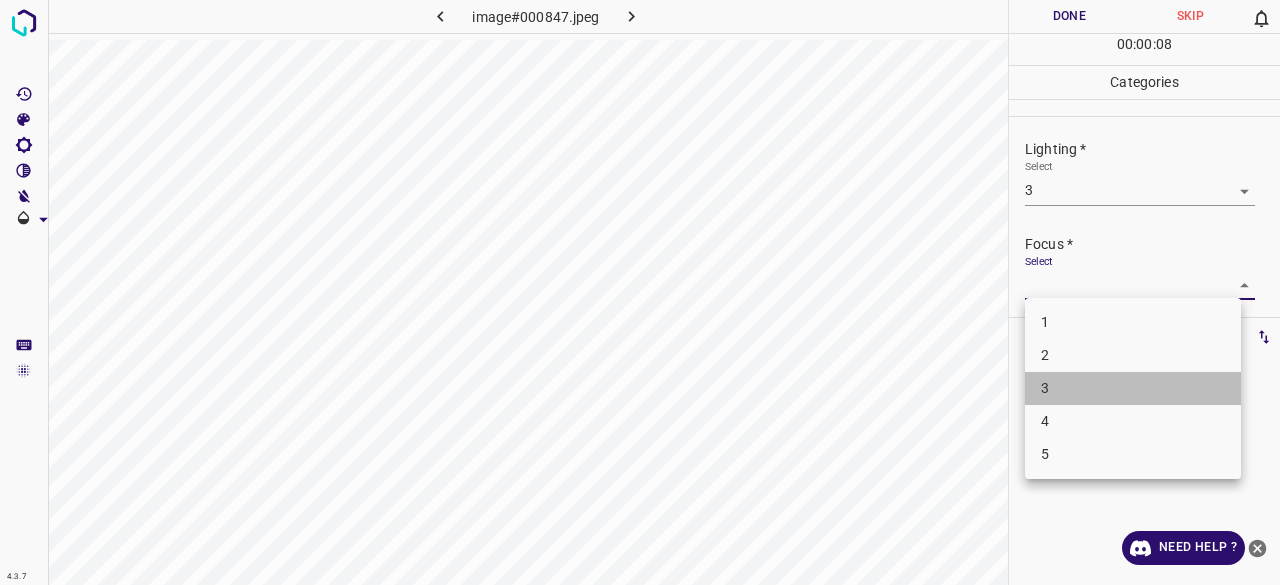click on "3" at bounding box center (1133, 388) 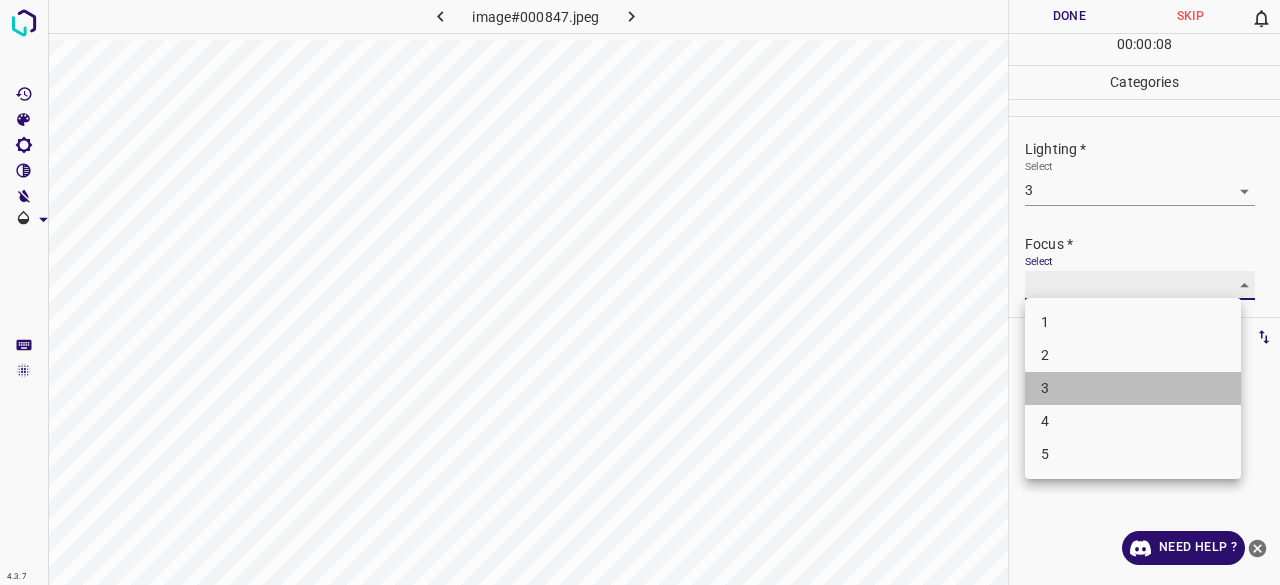 type on "3" 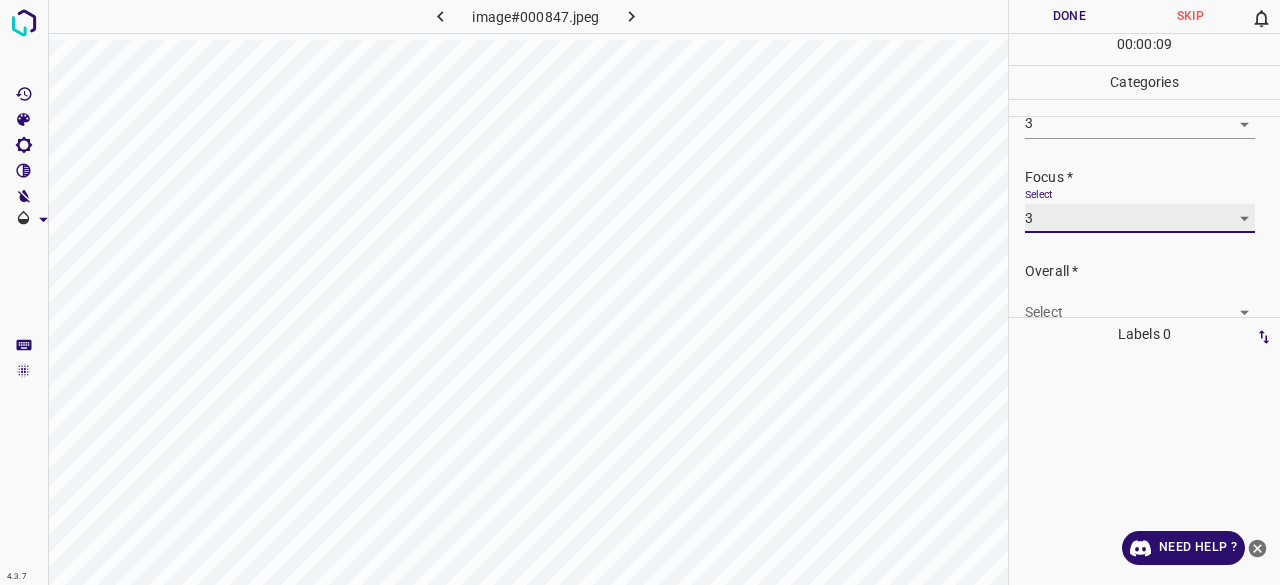scroll, scrollTop: 98, scrollLeft: 0, axis: vertical 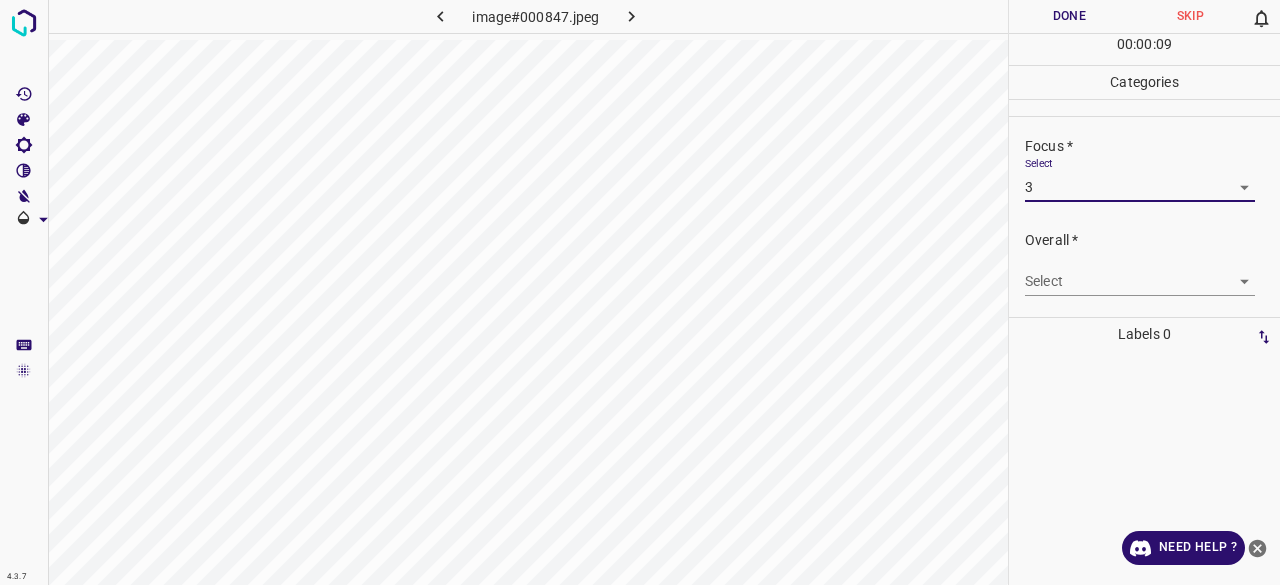 click on "4.3.7 image#000847.jpeg Done Skip 0 00   : 00   : 09   Categories Lighting *  Select 3 3 Focus *  Select 3 3 Overall *  Select ​ Labels   0 Categories 1 Lighting 2 Focus 3 Overall Tools Space Change between modes (Draw & Edit) I Auto labeling R Restore zoom M Zoom in N Zoom out Delete Delete selecte label Filters Z Restore filters X Saturation filter C Brightness filter V Contrast filter B Gray scale filter General O Download Need Help ? - Text - Hide - Delete" at bounding box center [640, 292] 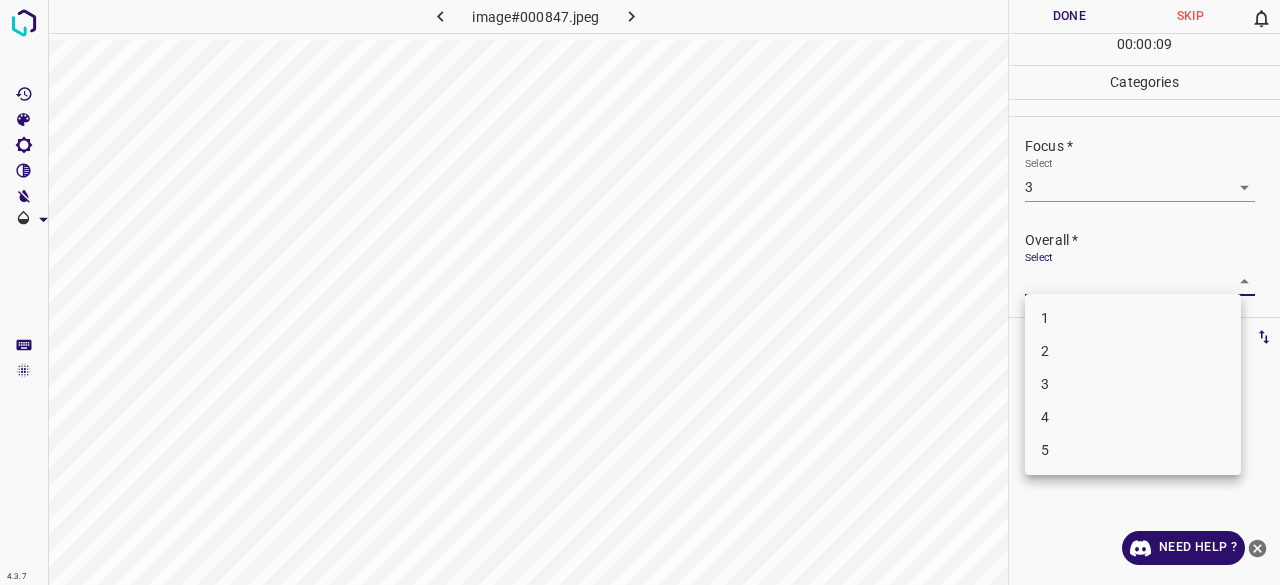 click on "3" at bounding box center (1133, 384) 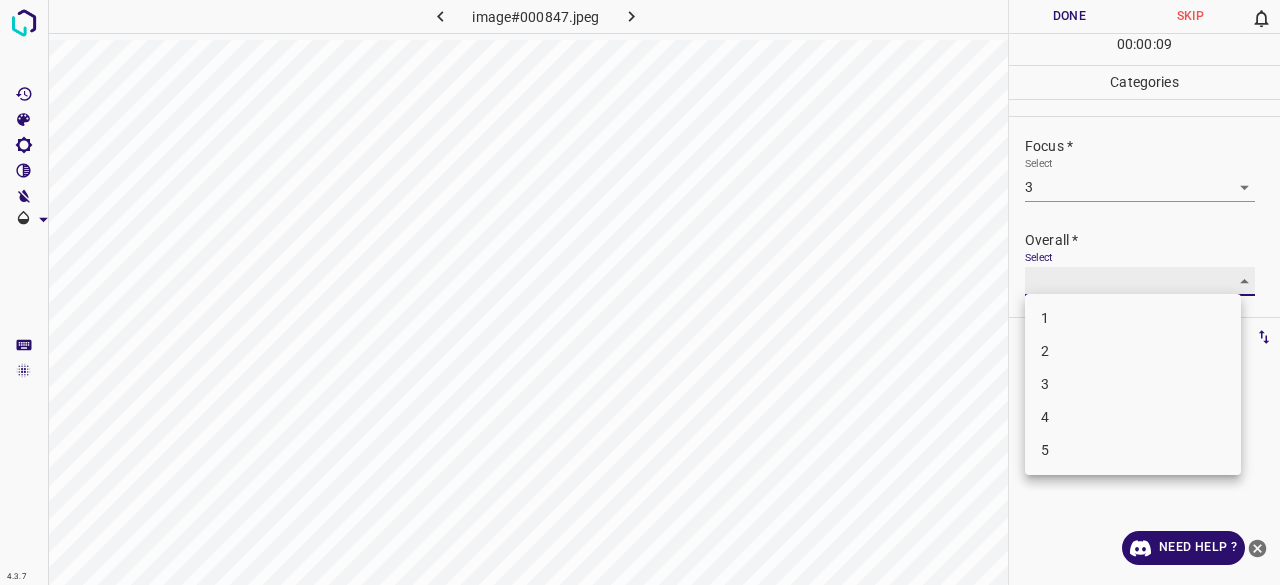 type on "3" 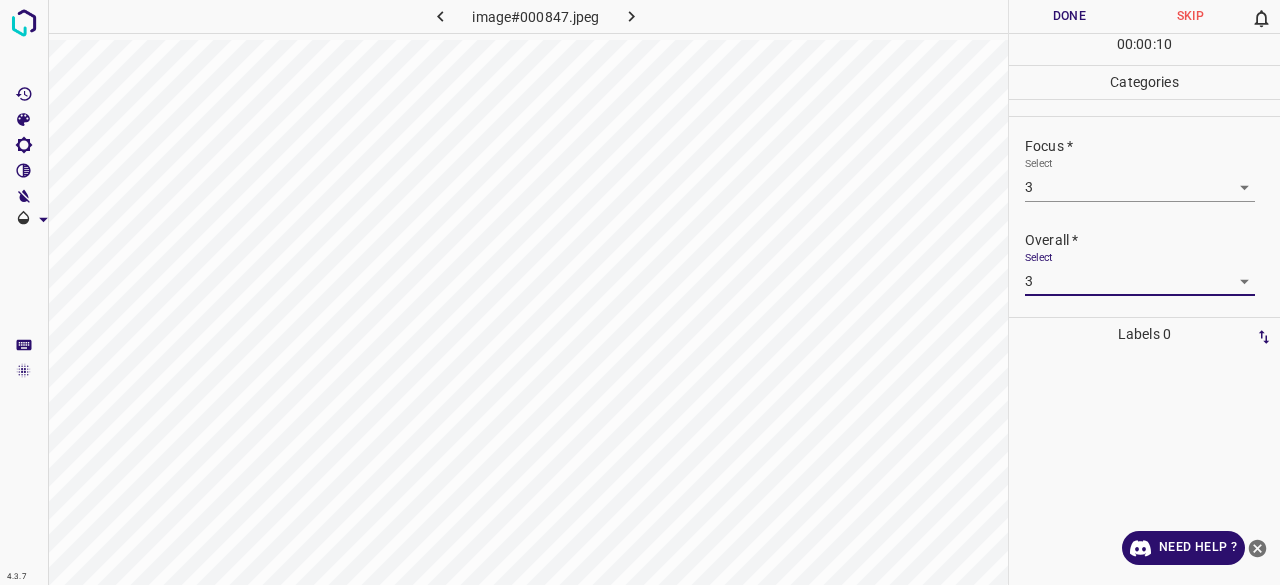 click on "Done" at bounding box center (1069, 16) 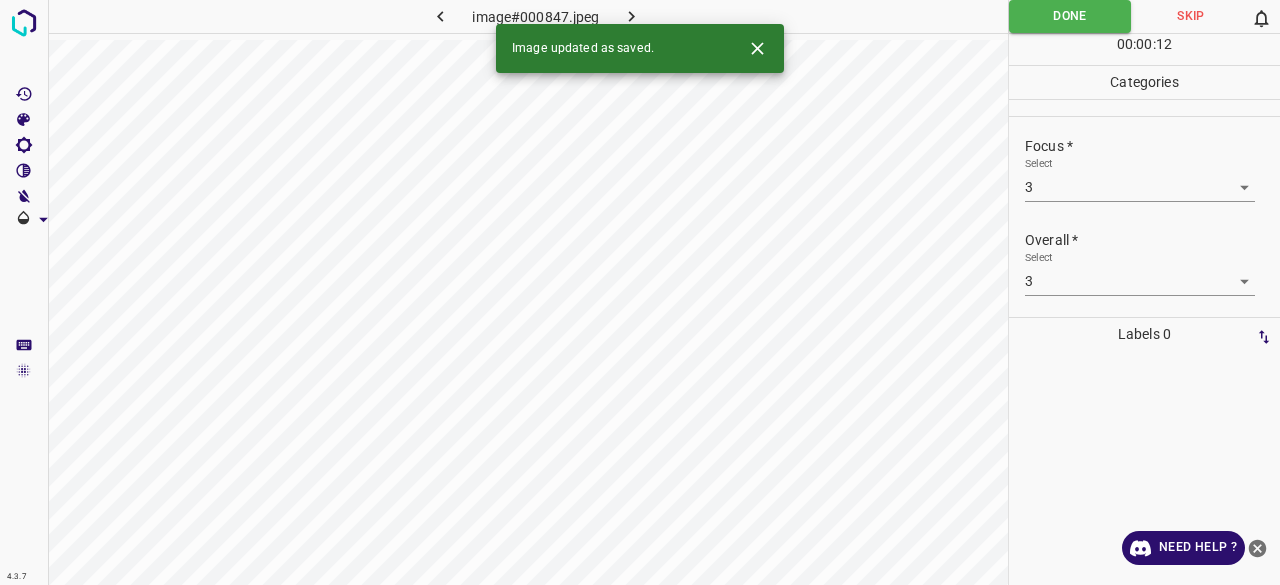 click 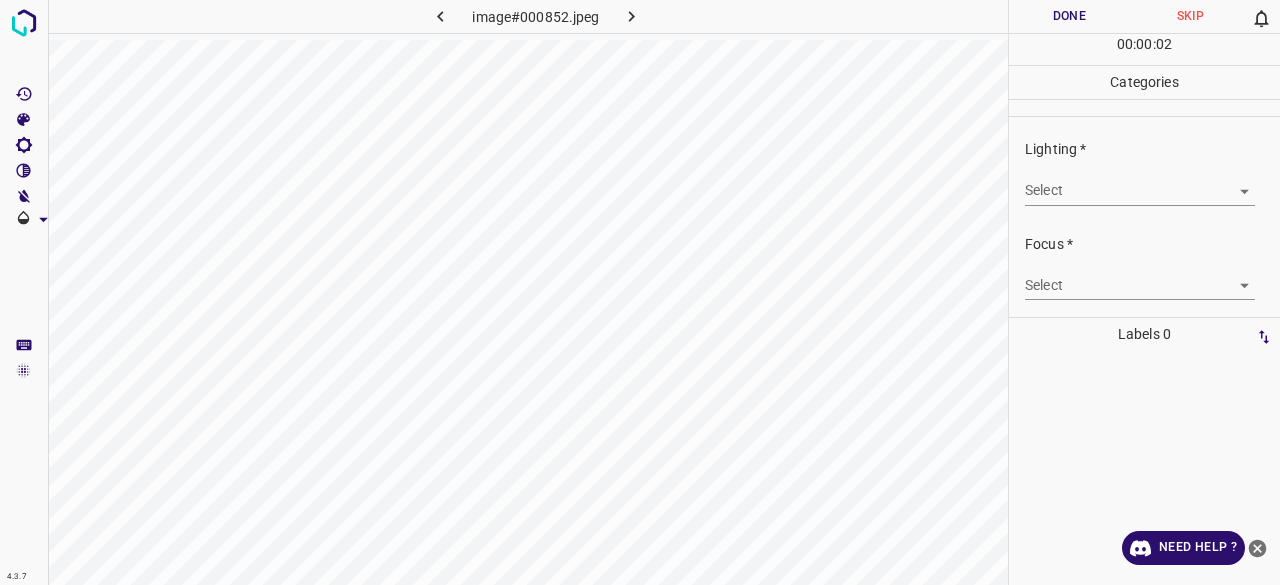 click on "4.3.7 image#000852.jpeg Done Skip 0 00   : 00   : 02   Categories Lighting *  Select ​ Focus *  Select ​ Overall *  Select ​ Labels   0 Categories 1 Lighting 2 Focus 3 Overall Tools Space Change between modes (Draw & Edit) I Auto labeling R Restore zoom M Zoom in N Zoom out Delete Delete selecte label Filters Z Restore filters X Saturation filter C Brightness filter V Contrast filter B Gray scale filter General O Download Need Help ? - Text - Hide - Delete" at bounding box center [640, 292] 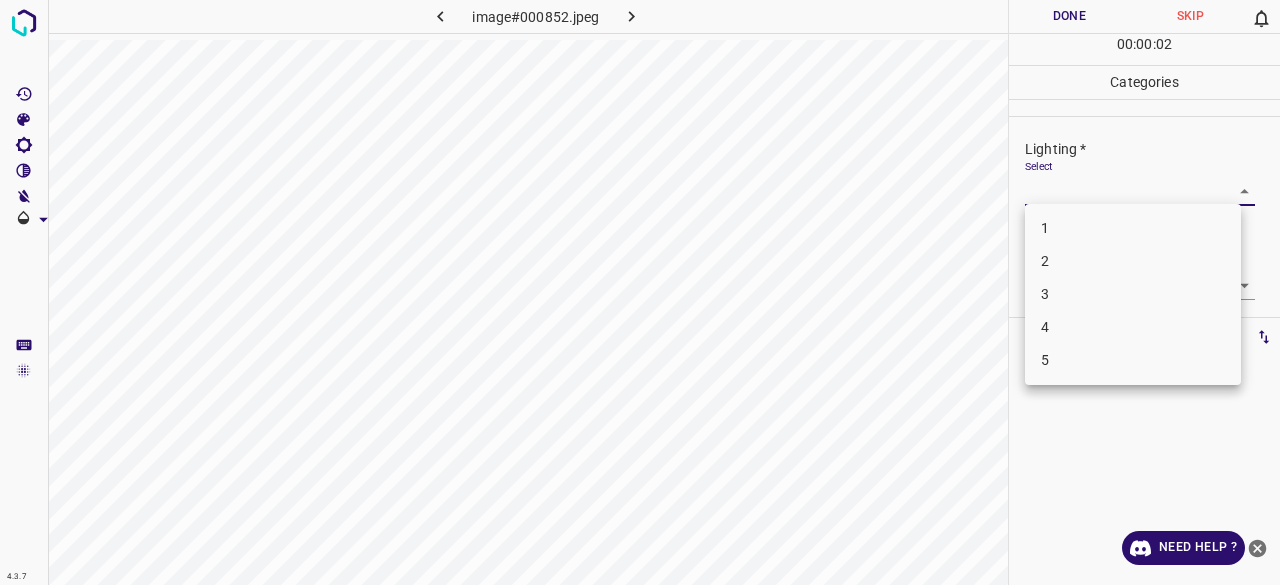 click on "3" at bounding box center [1133, 294] 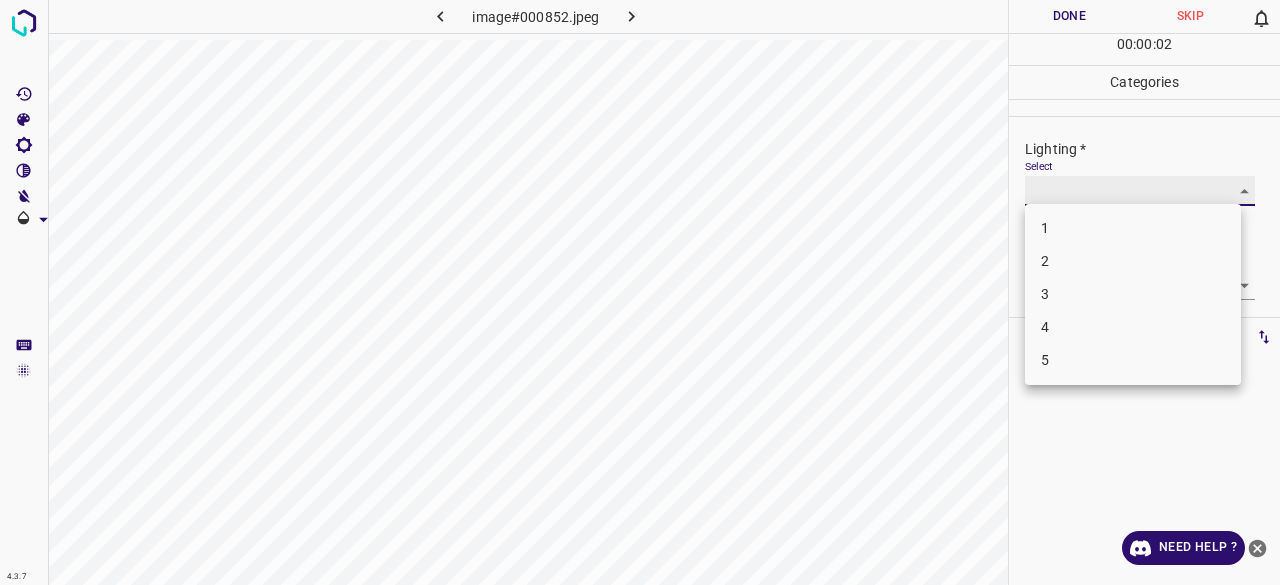 type on "3" 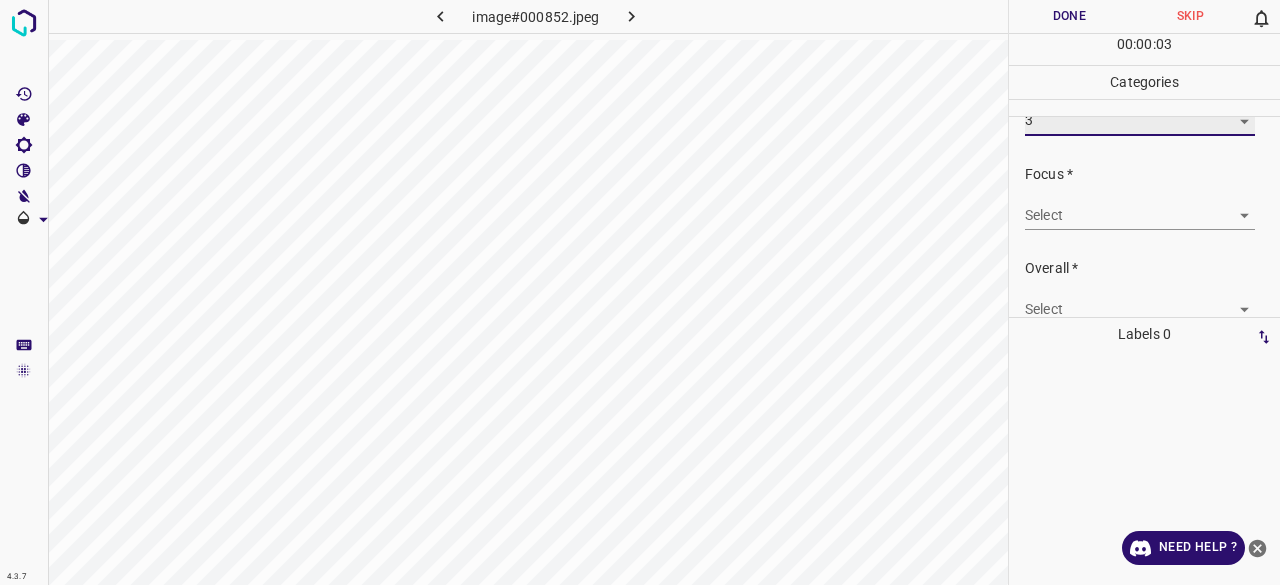 scroll, scrollTop: 98, scrollLeft: 0, axis: vertical 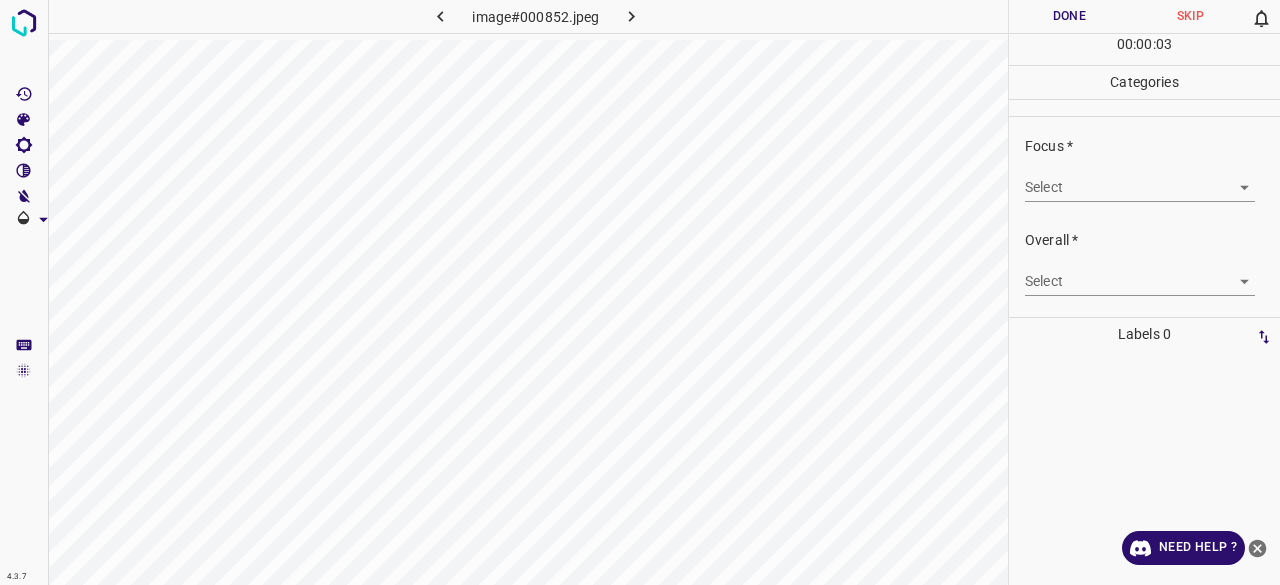 click on "Overall *  Select ​" at bounding box center [1144, 263] 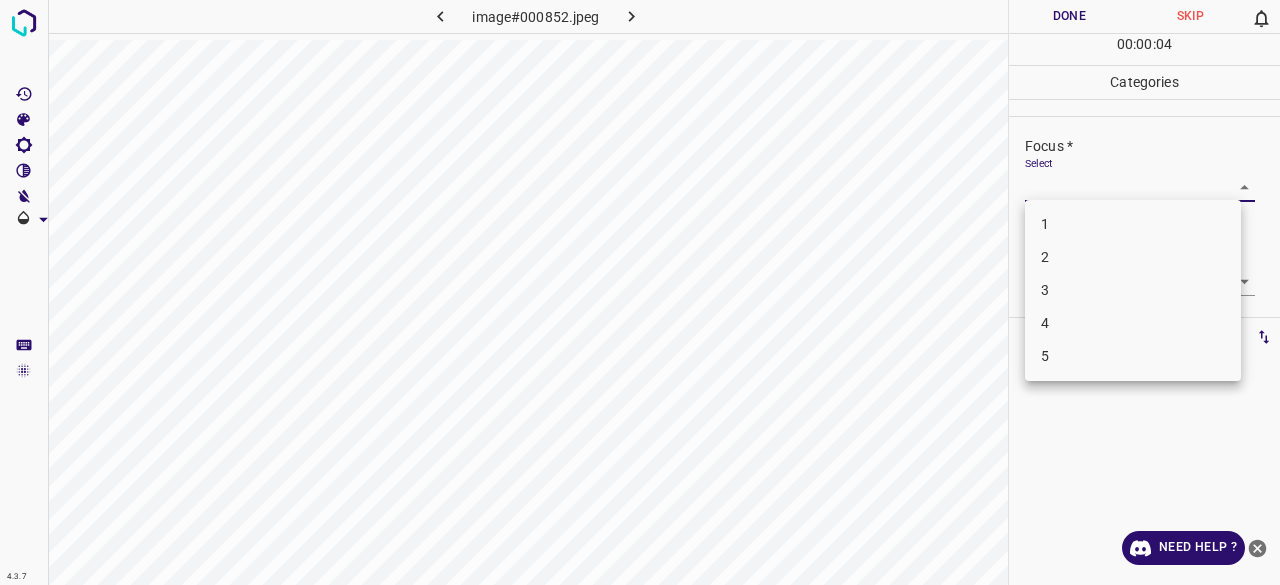 click on "3" at bounding box center (1133, 290) 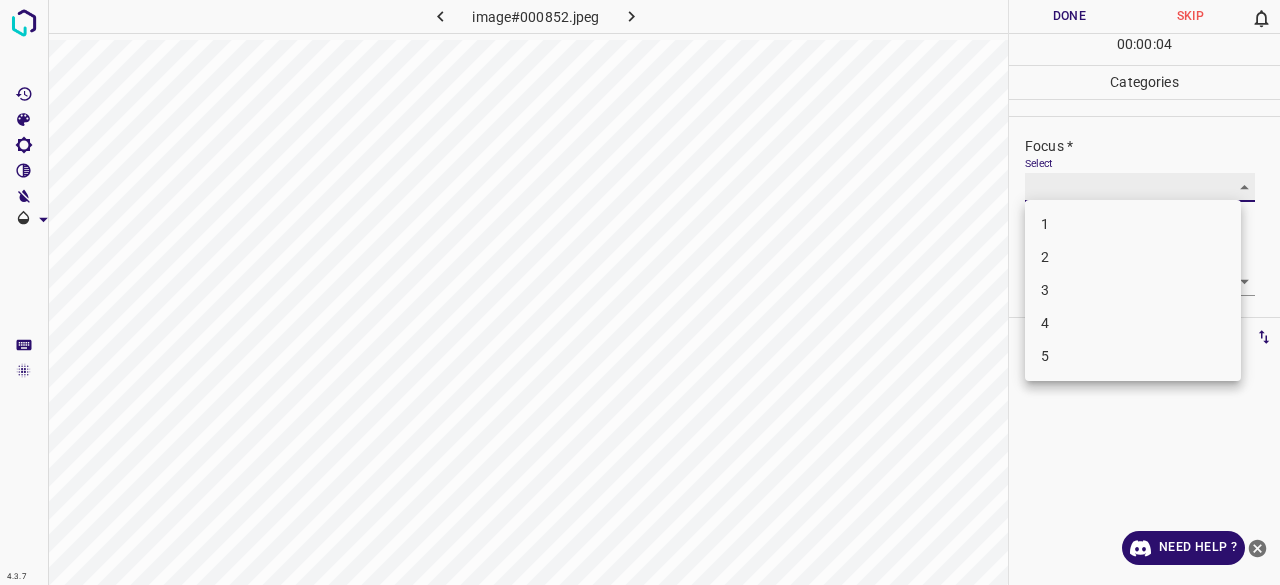 type on "3" 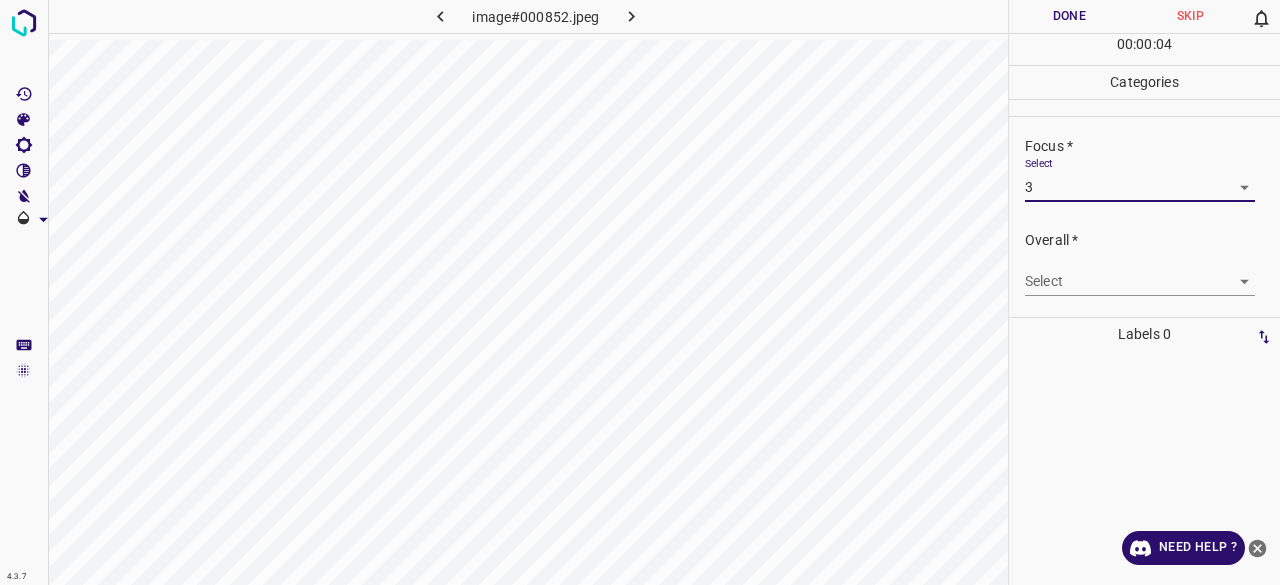 click on "4.3.7 image#000852.jpeg Done Skip 0 00   : 00   : 04   Categories Lighting *  Select 3 3 Focus *  Select 3 3 Overall *  Select ​ Labels   0 Categories 1 Lighting 2 Focus 3 Overall Tools Space Change between modes (Draw & Edit) I Auto labeling R Restore zoom M Zoom in N Zoom out Delete Delete selecte label Filters Z Restore filters X Saturation filter C Brightness filter V Contrast filter B Gray scale filter General O Download Need Help ? - Text - Hide - Delete" at bounding box center (640, 292) 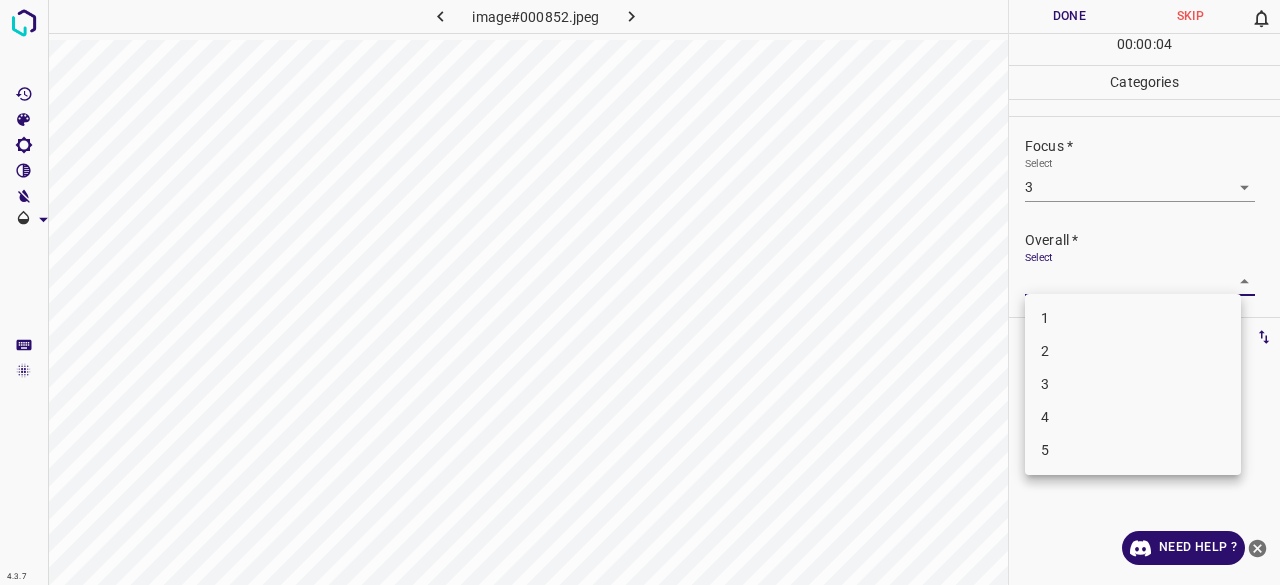 click on "4" at bounding box center (1133, 417) 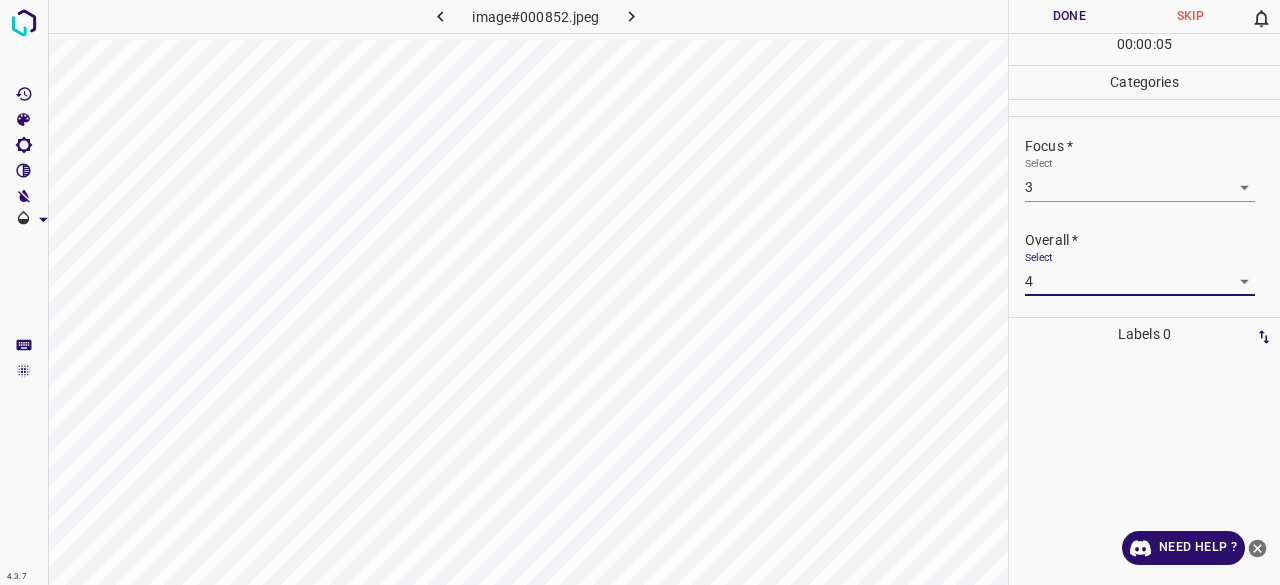 click on "4.3.7 image#000852.jpeg Done Skip 0 00   : 00   : 05   Categories Lighting *  Select 3 3 Focus *  Select 3 3 Overall *  Select 4 4 Labels   0 Categories 1 Lighting 2 Focus 3 Overall Tools Space Change between modes (Draw & Edit) I Auto labeling R Restore zoom M Zoom in N Zoom out Delete Delete selecte label Filters Z Restore filters X Saturation filter C Brightness filter V Contrast filter B Gray scale filter General O Download Need Help ? - Text - Hide - Delete" at bounding box center [640, 292] 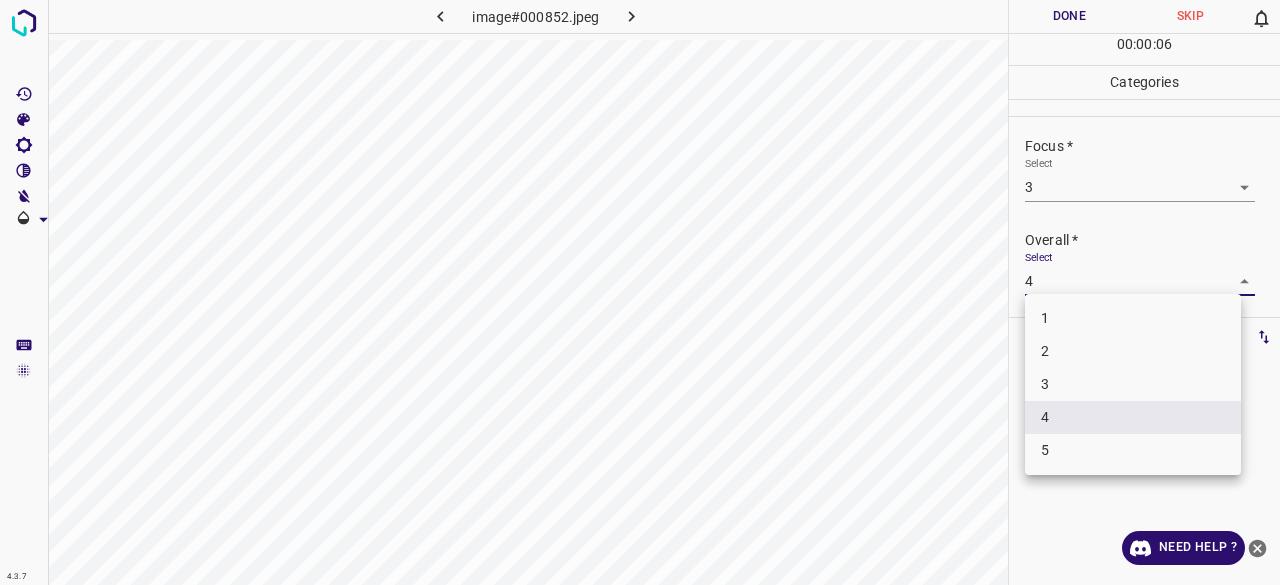 click on "3" at bounding box center (1133, 384) 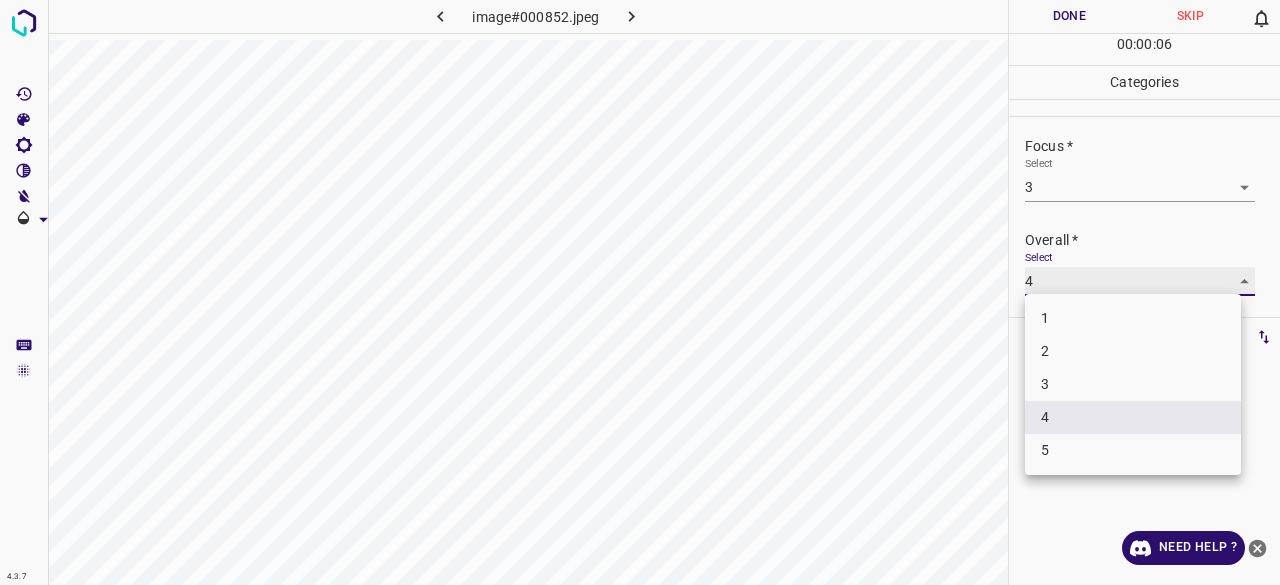 type on "3" 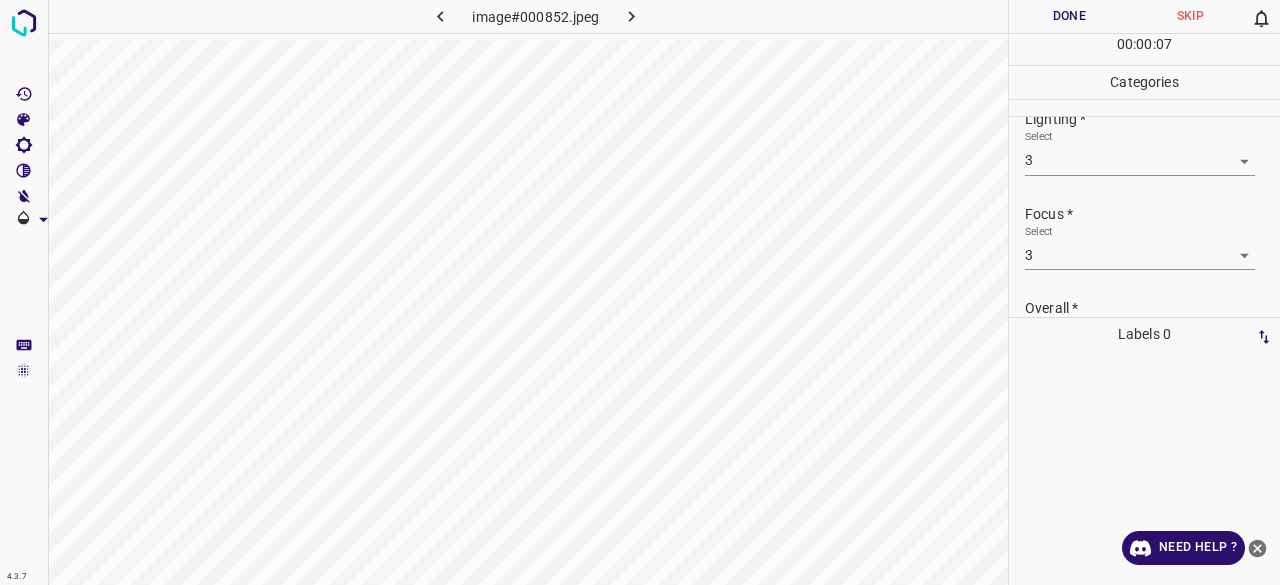 scroll, scrollTop: 0, scrollLeft: 0, axis: both 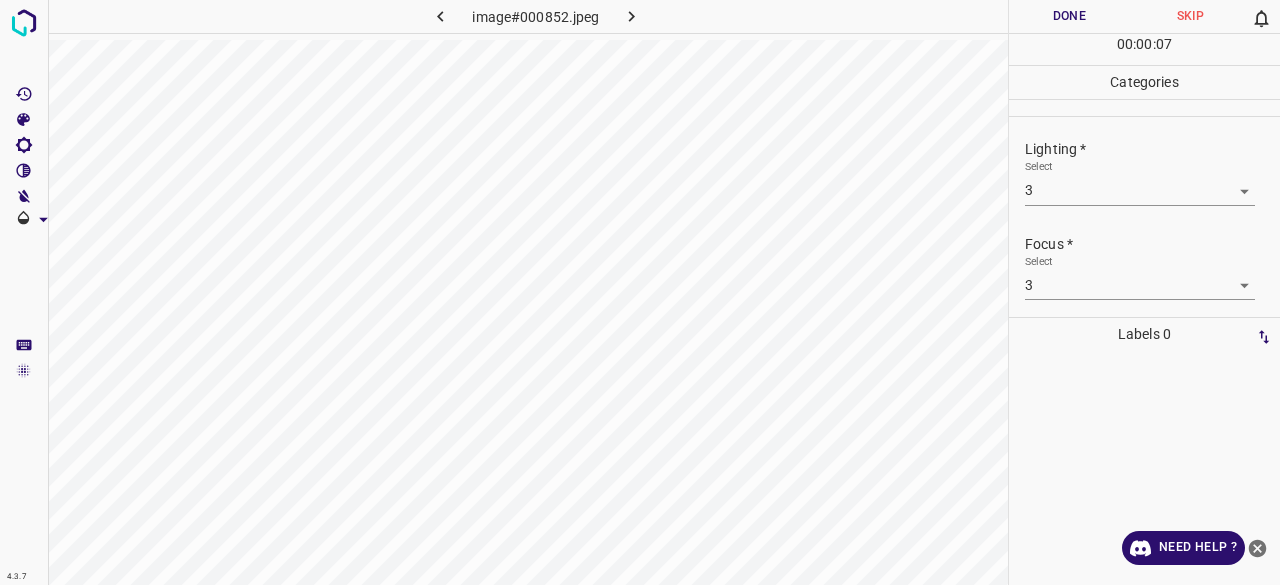click on "Done" at bounding box center (1069, 16) 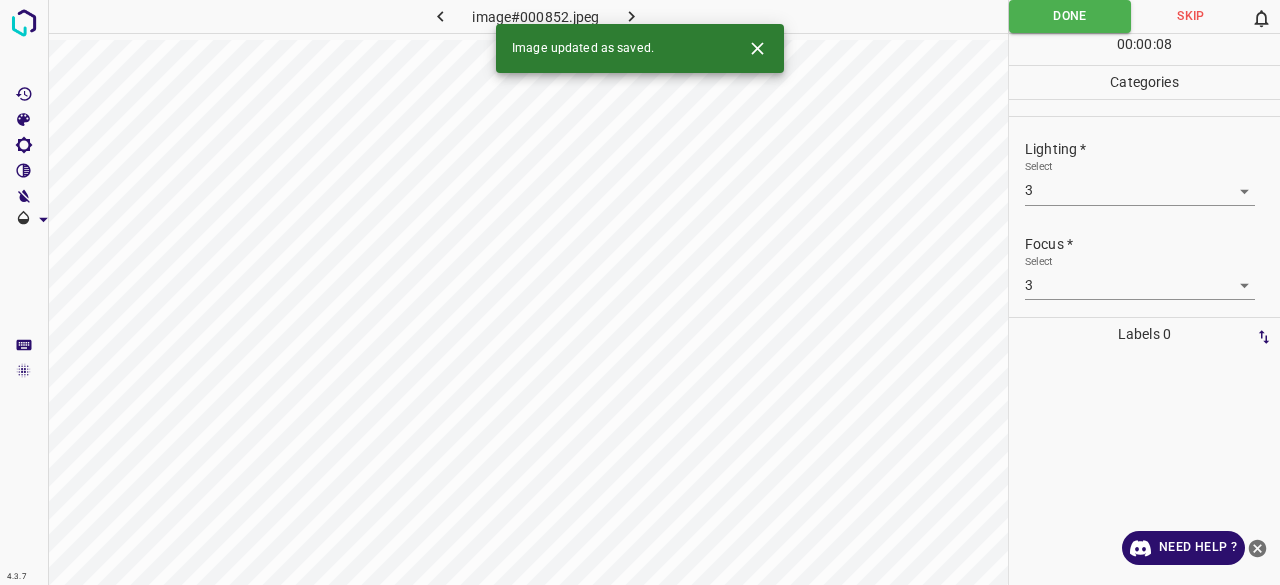 click 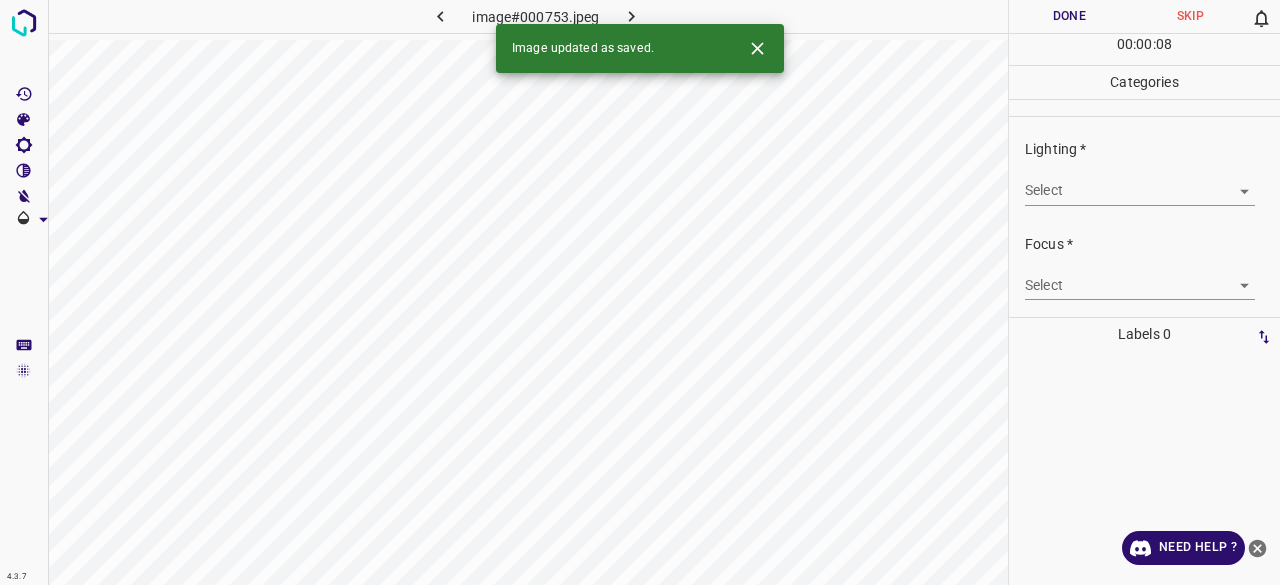 click on "4.3.7 image#000753.jpeg Done Skip 0 00   : 00   : 08   Categories Lighting *  Select ​ Focus *  Select ​ Overall *  Select ​ Labels   0 Categories 1 Lighting 2 Focus 3 Overall Tools Space Change between modes (Draw & Edit) I Auto labeling R Restore zoom M Zoom in N Zoom out Delete Delete selecte label Filters Z Restore filters X Saturation filter C Brightness filter V Contrast filter B Gray scale filter General O Download Image updated as saved. Need Help ? - Text - Hide - Delete" at bounding box center (640, 292) 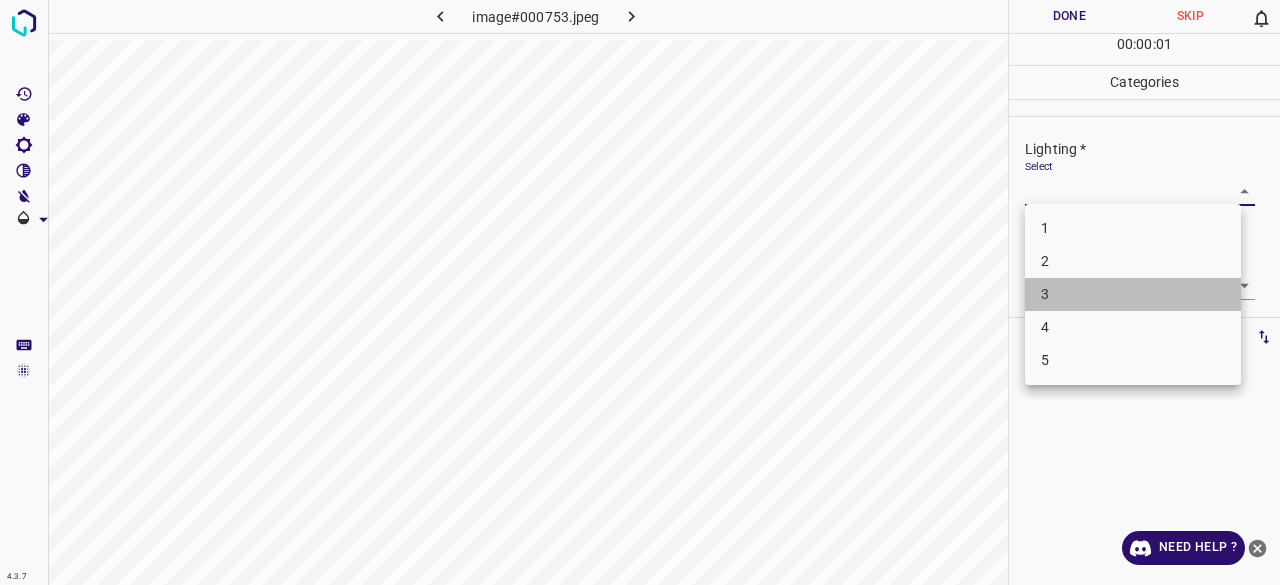 click on "3" at bounding box center [1133, 294] 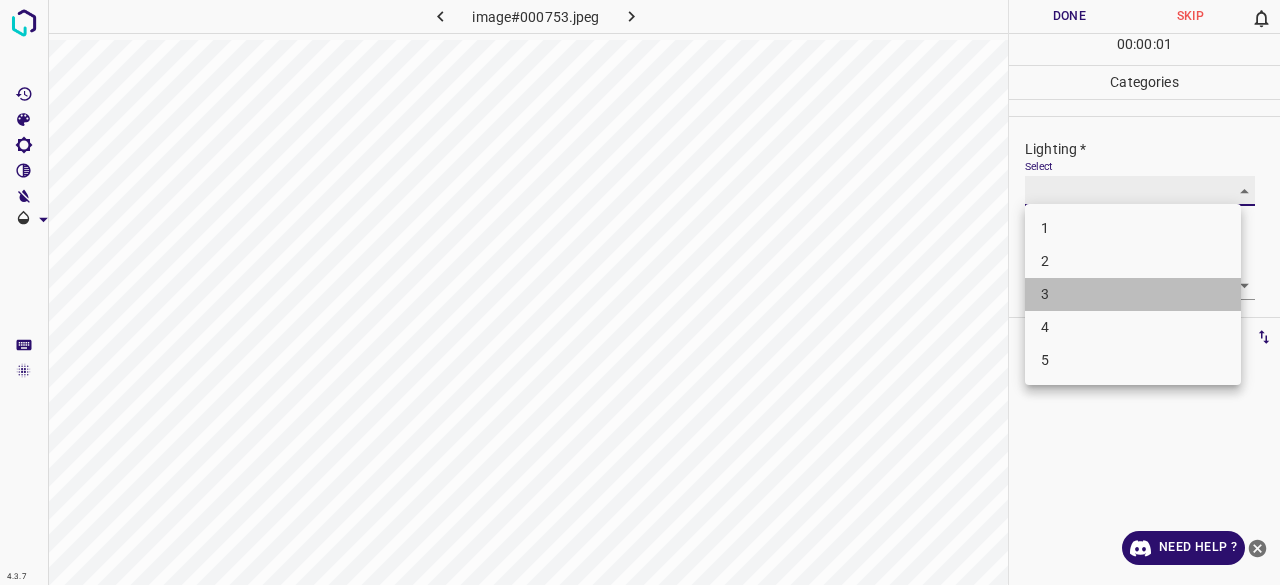 type on "3" 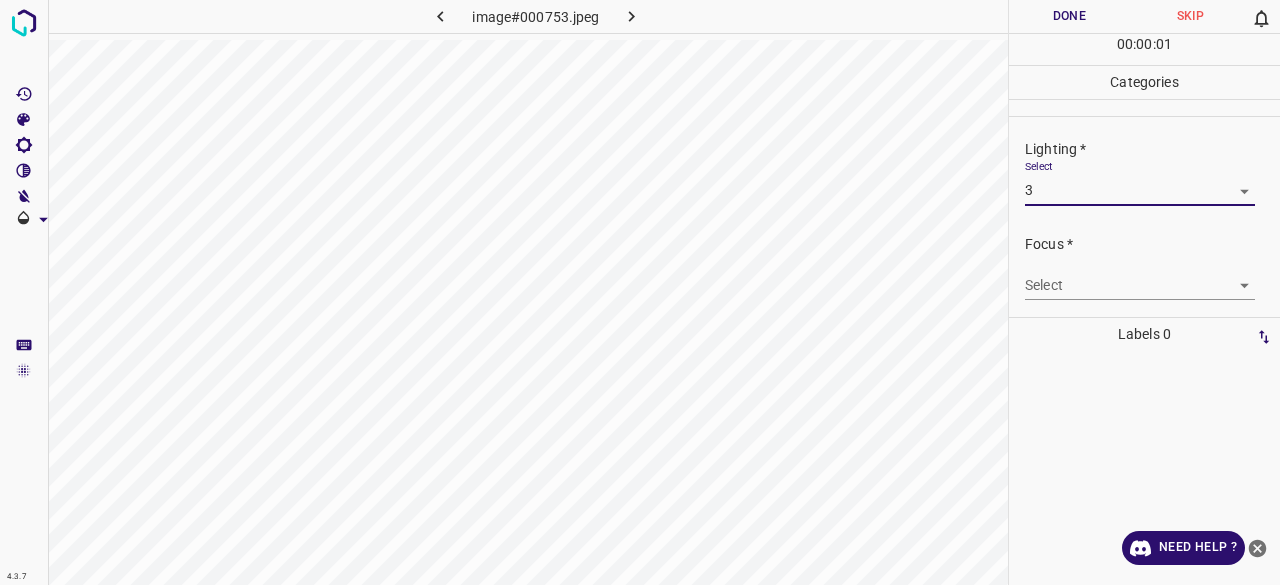 click on "4.3.7 image#000753.jpeg Done Skip 0 00   : 00   : 01   Categories Lighting *  Select 3 3 Focus *  Select ​ Overall *  Select ​ Labels   0 Categories 1 Lighting 2 Focus 3 Overall Tools Space Change between modes (Draw & Edit) I Auto labeling R Restore zoom M Zoom in N Zoom out Delete Delete selecte label Filters Z Restore filters X Saturation filter C Brightness filter V Contrast filter B Gray scale filter General O Download Need Help ? - Text - Hide - Delete" at bounding box center (640, 292) 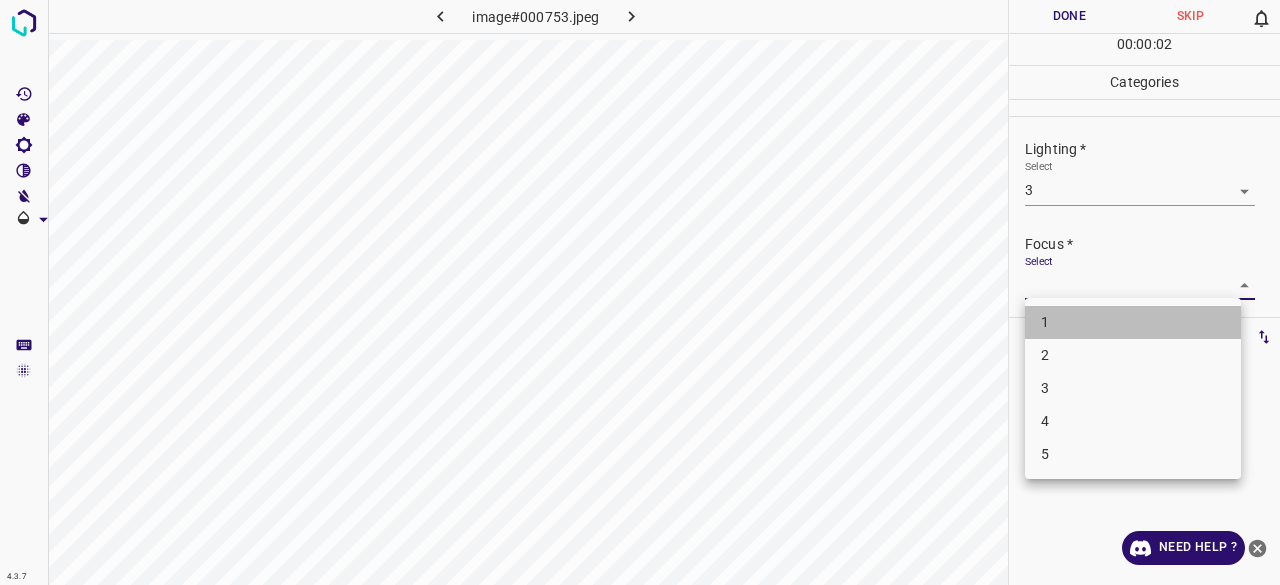 click on "1 2 3 4 5" at bounding box center (1133, 388) 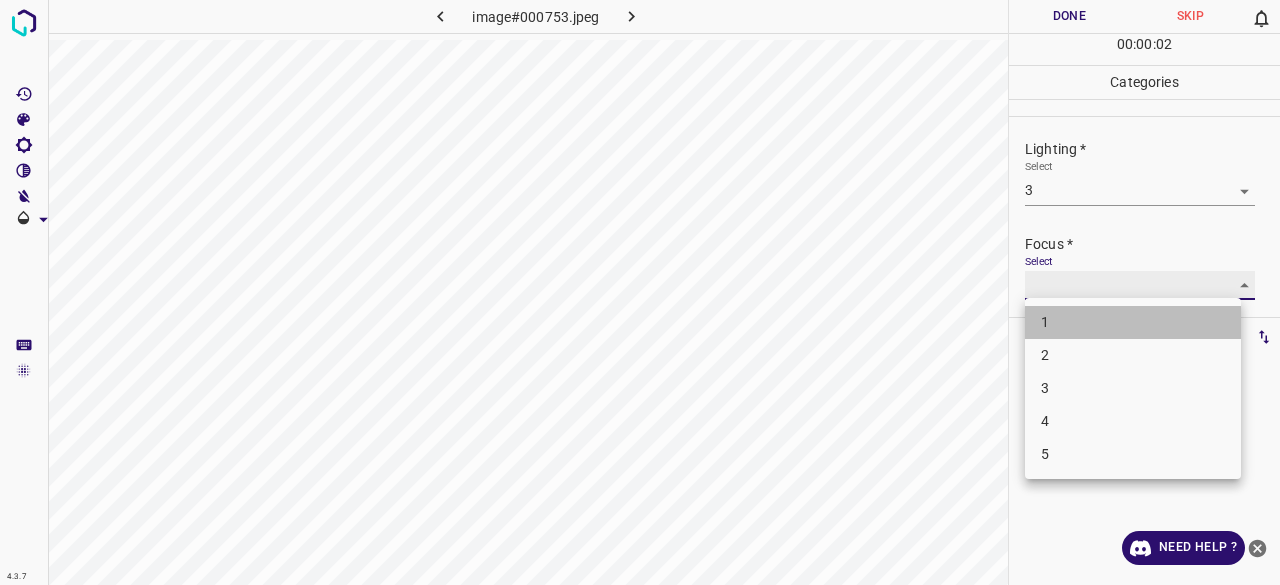 type on "2" 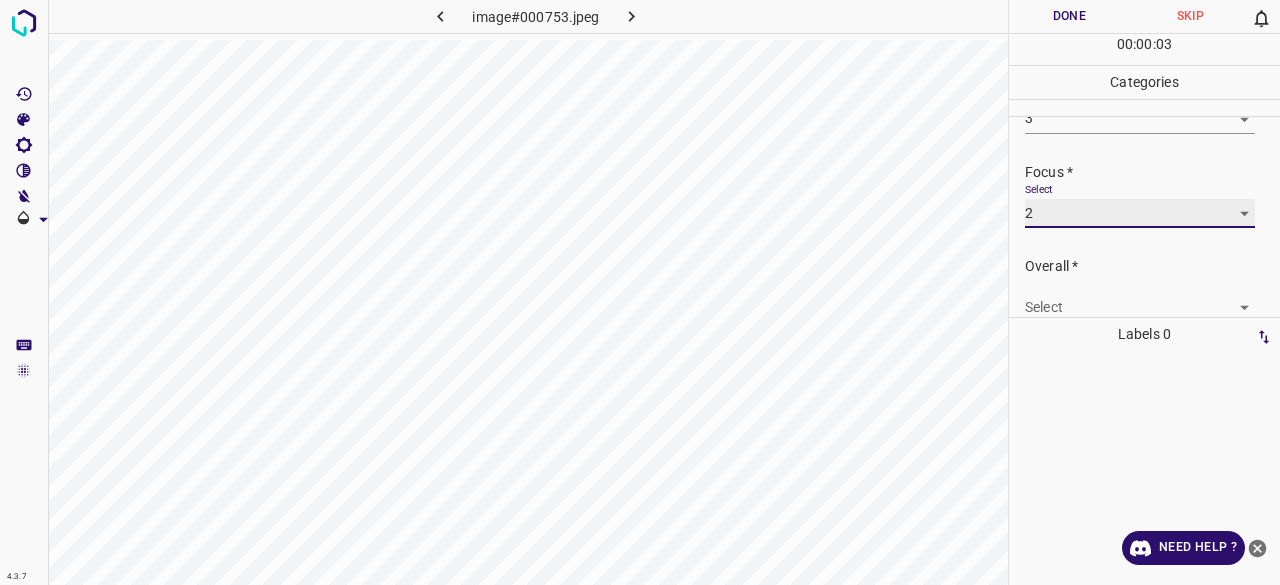 scroll, scrollTop: 98, scrollLeft: 0, axis: vertical 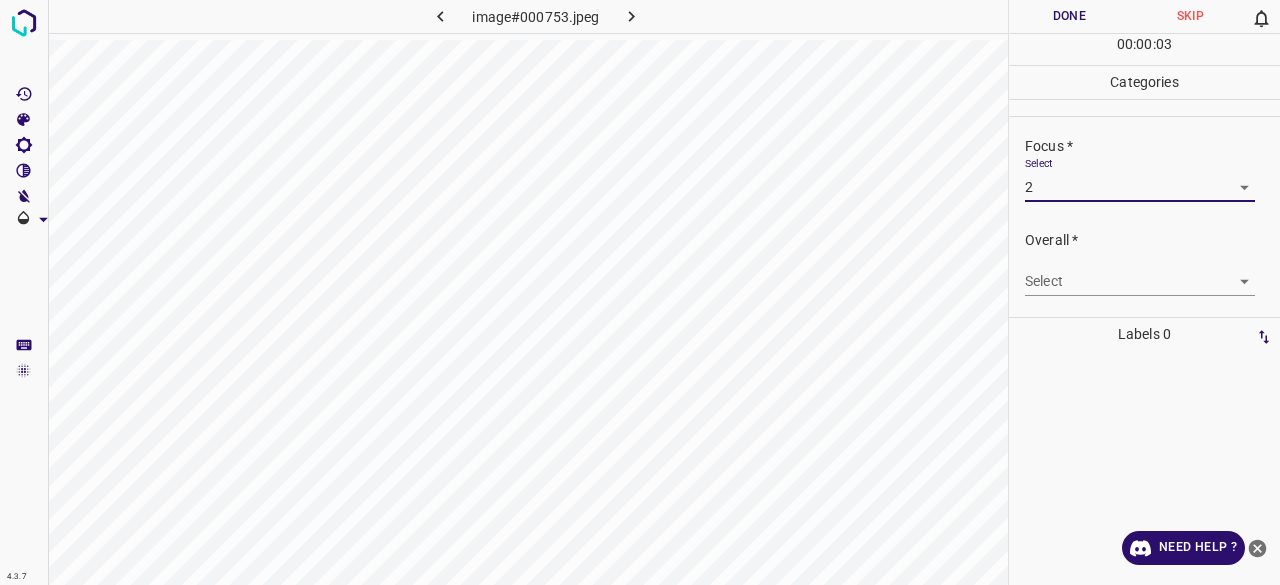 click on "Select ​" at bounding box center (1140, 273) 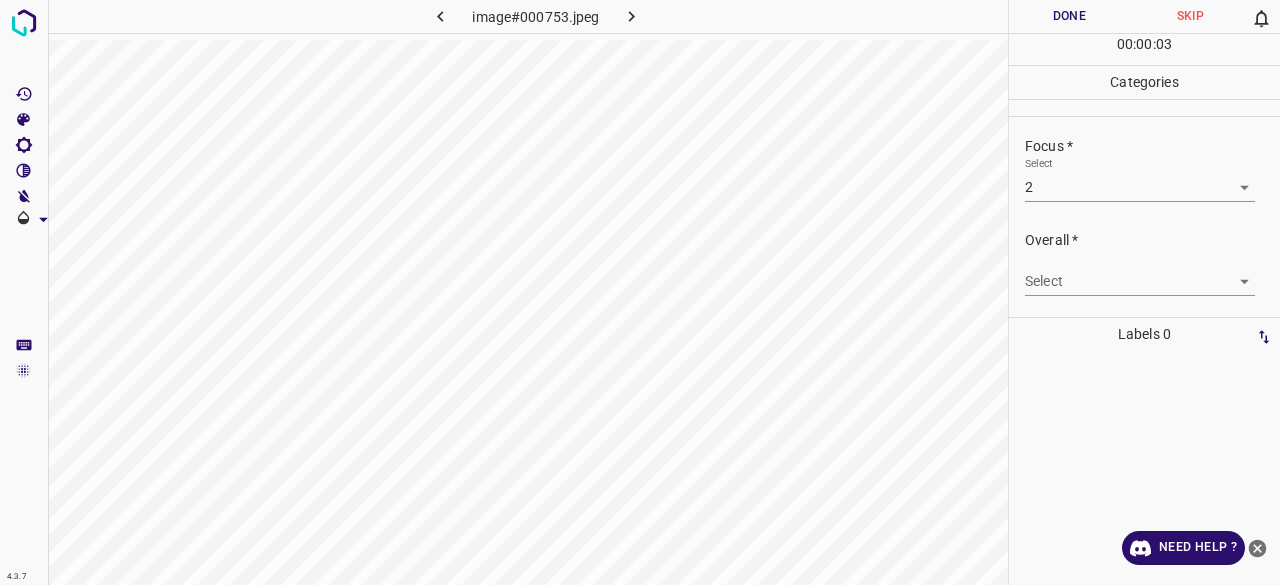 click on "4.3.7 image#000753.jpeg Done Skip 0 00   : 00   : 03   Categories Lighting *  Select 3 3 Focus *  Select 2 2 Overall *  Select ​ Labels   0 Categories 1 Lighting 2 Focus 3 Overall Tools Space Change between modes (Draw & Edit) I Auto labeling R Restore zoom M Zoom in N Zoom out Delete Delete selecte label Filters Z Restore filters X Saturation filter C Brightness filter V Contrast filter B Gray scale filter General O Download Need Help ? - Text - Hide - Delete" at bounding box center (640, 292) 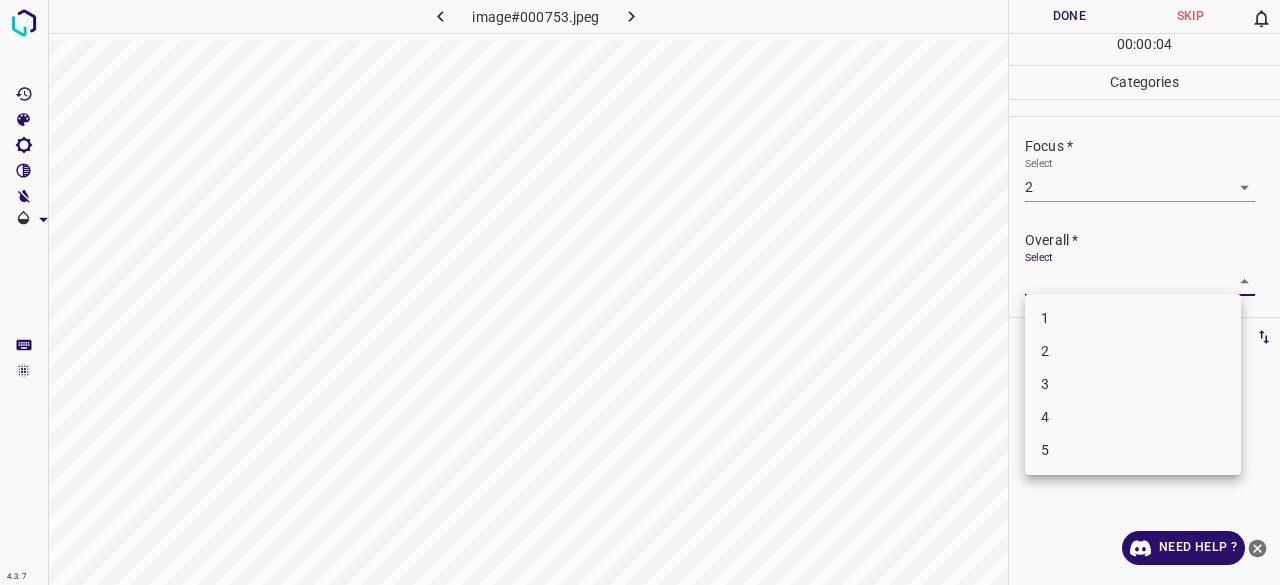 click on "3" at bounding box center (1133, 384) 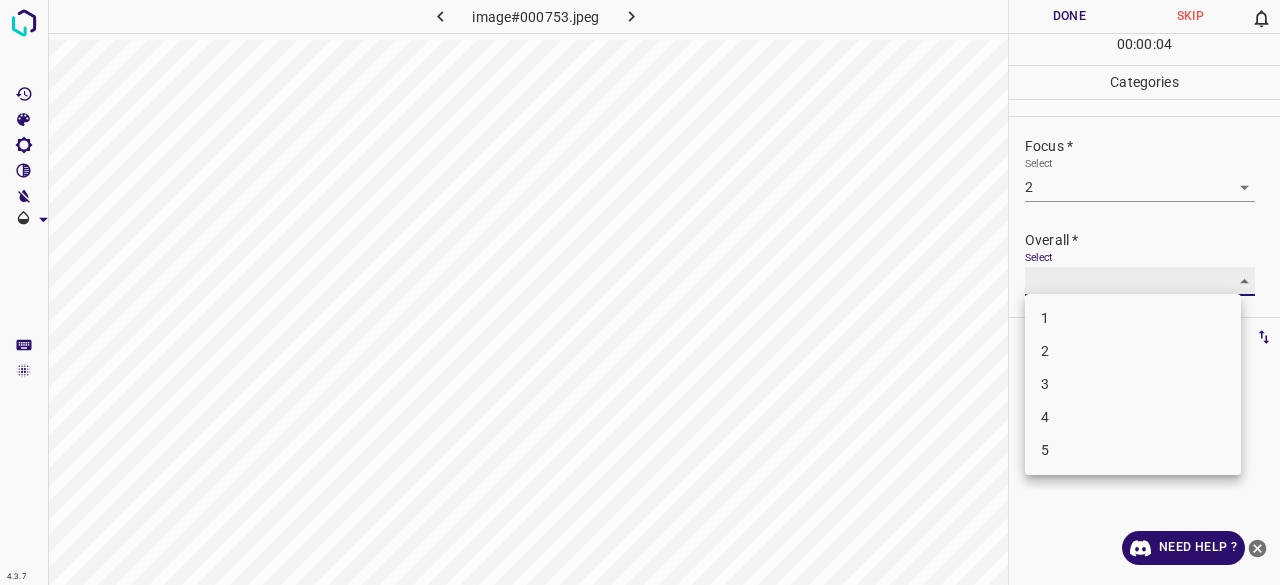 type on "3" 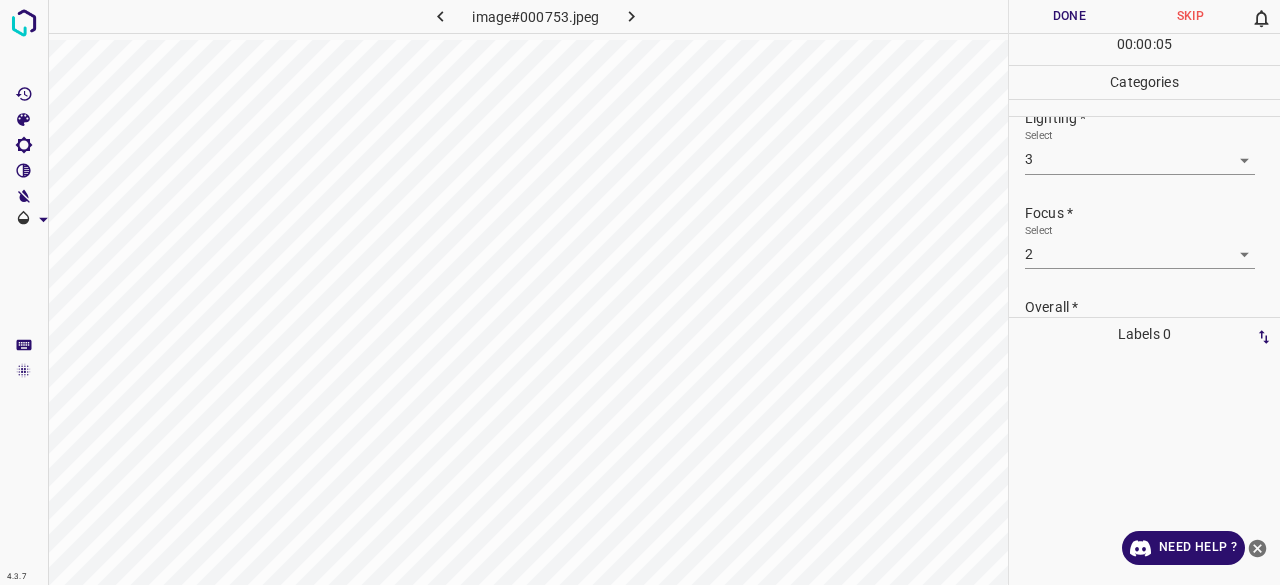 scroll, scrollTop: 0, scrollLeft: 0, axis: both 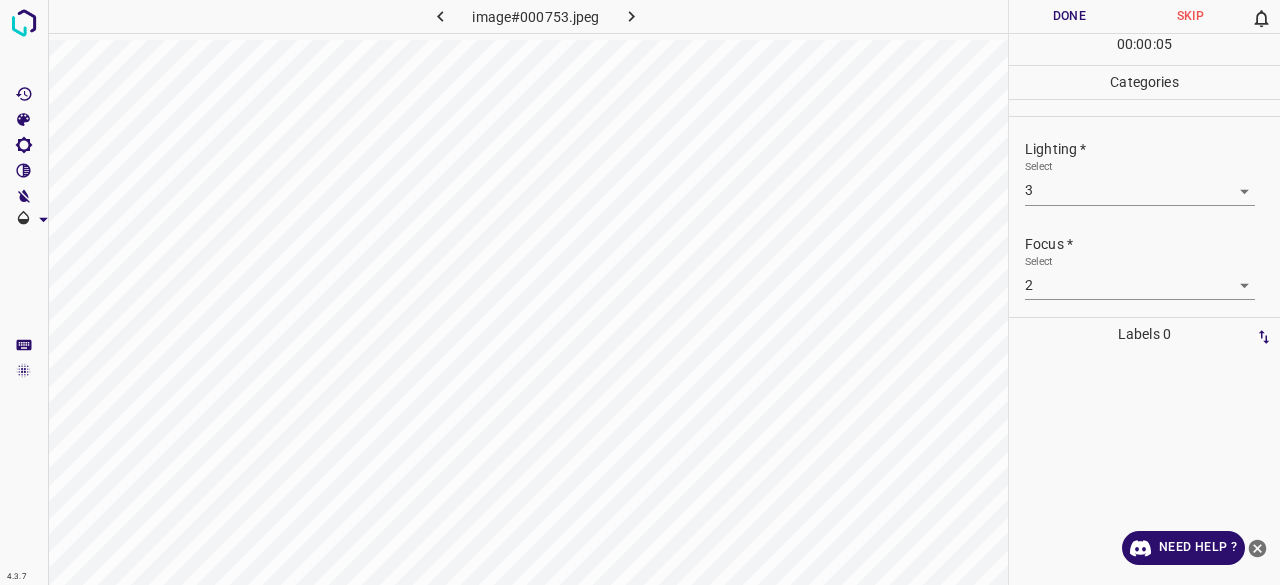 click on "00   : 00   : 05" at bounding box center [1144, 49] 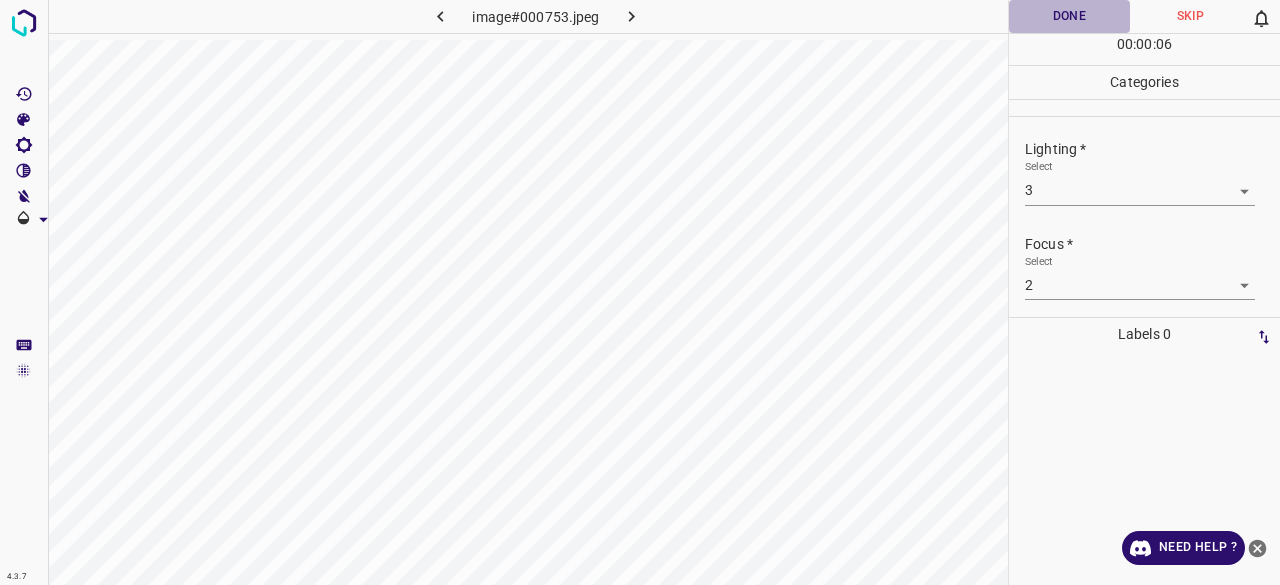 click on "Done" at bounding box center (1069, 16) 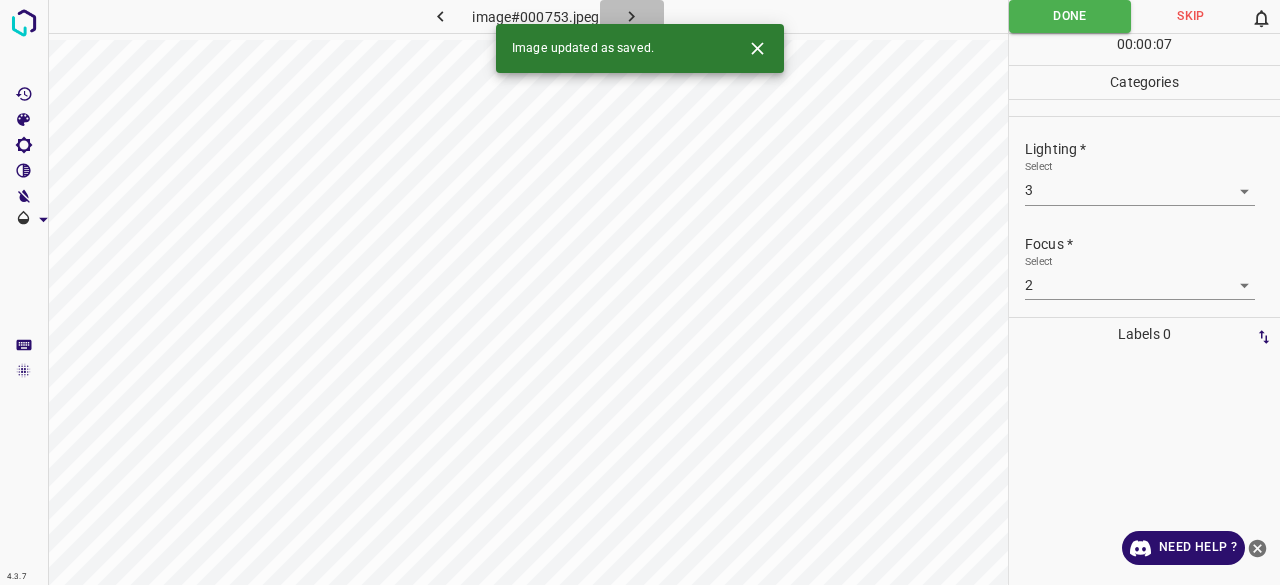 click 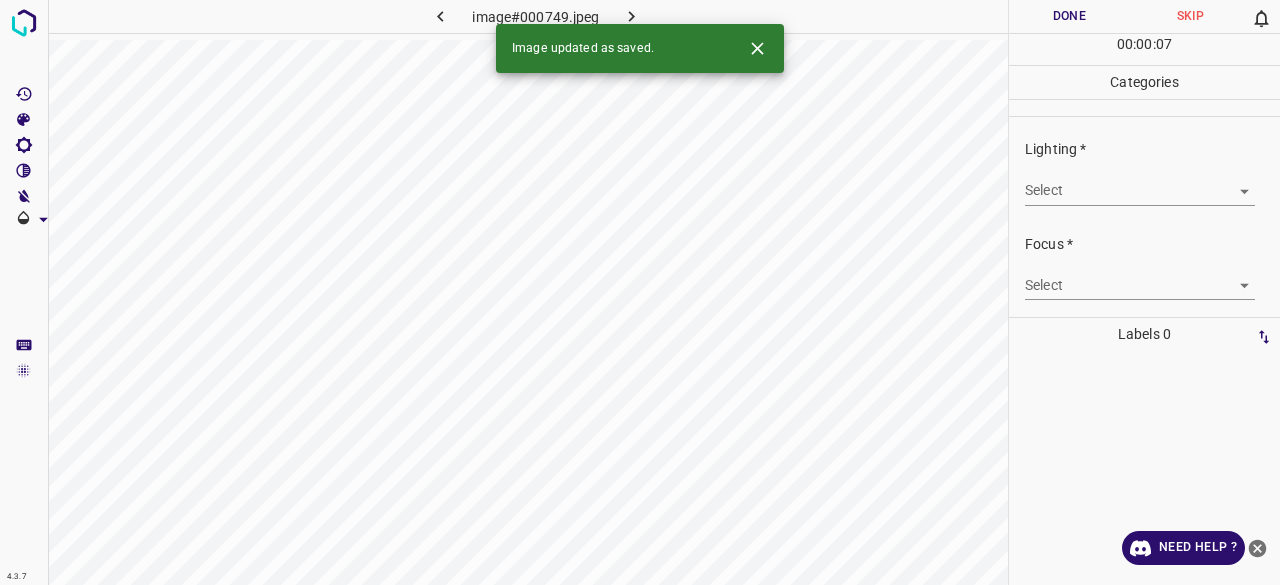 click on "4.3.7 image#000749.jpeg Done Skip 0 00   : 00   : 07   Categories Lighting *  Select ​ Focus *  Select ​ Overall *  Select ​ Labels   0 Categories 1 Lighting 2 Focus 3 Overall Tools Space Change between modes (Draw & Edit) I Auto labeling R Restore zoom M Zoom in N Zoom out Delete Delete selecte label Filters Z Restore filters X Saturation filter C Brightness filter V Contrast filter B Gray scale filter General O Download Image updated as saved. Need Help ? - Text - Hide - Delete" at bounding box center [640, 292] 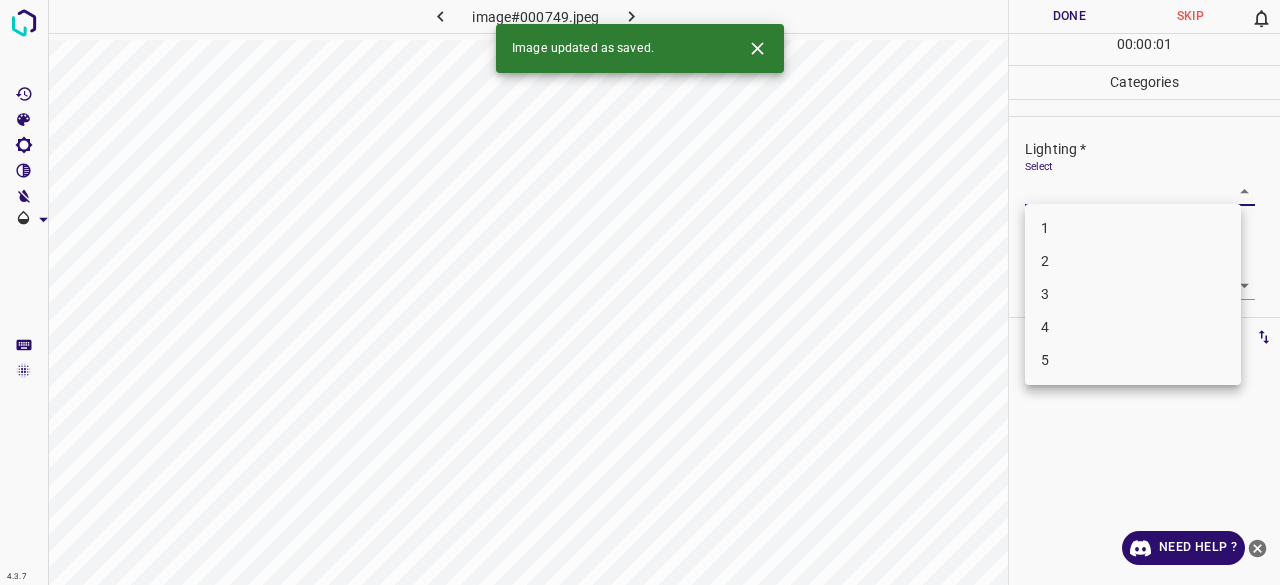 click on "2" at bounding box center (1133, 261) 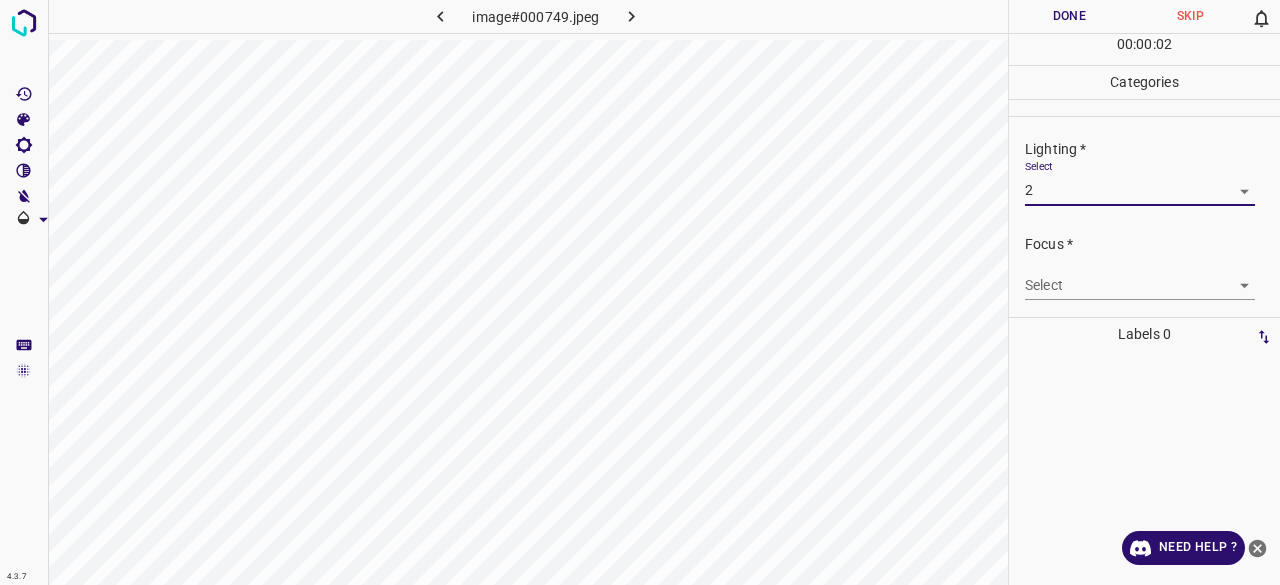 click on "4.3.7 image#000749.jpeg Done Skip 0 00   : 00   : 02   Categories Lighting *  Select 2 2 Focus *  Select ​ Overall *  Select ​ Labels   0 Categories 1 Lighting 2 Focus 3 Overall Tools Space Change between modes (Draw & Edit) I Auto labeling R Restore zoom M Zoom in N Zoom out Delete Delete selecte label Filters Z Restore filters X Saturation filter C Brightness filter V Contrast filter B Gray scale filter General O Download Need Help ? - Text - Hide - Delete" at bounding box center (640, 292) 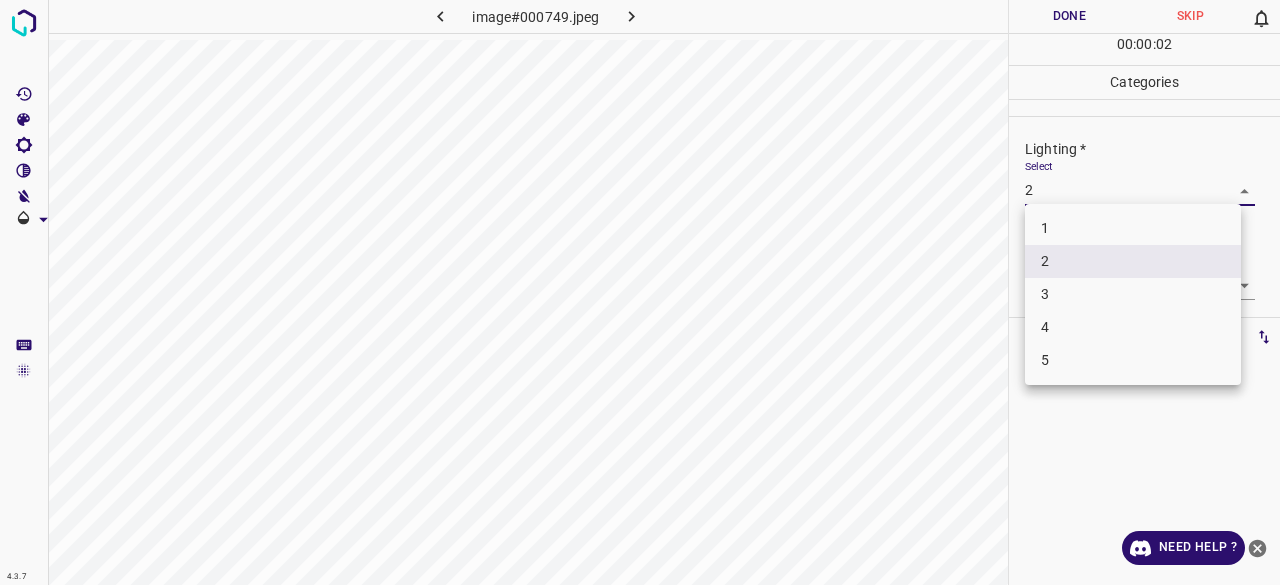 click on "1" at bounding box center [1133, 228] 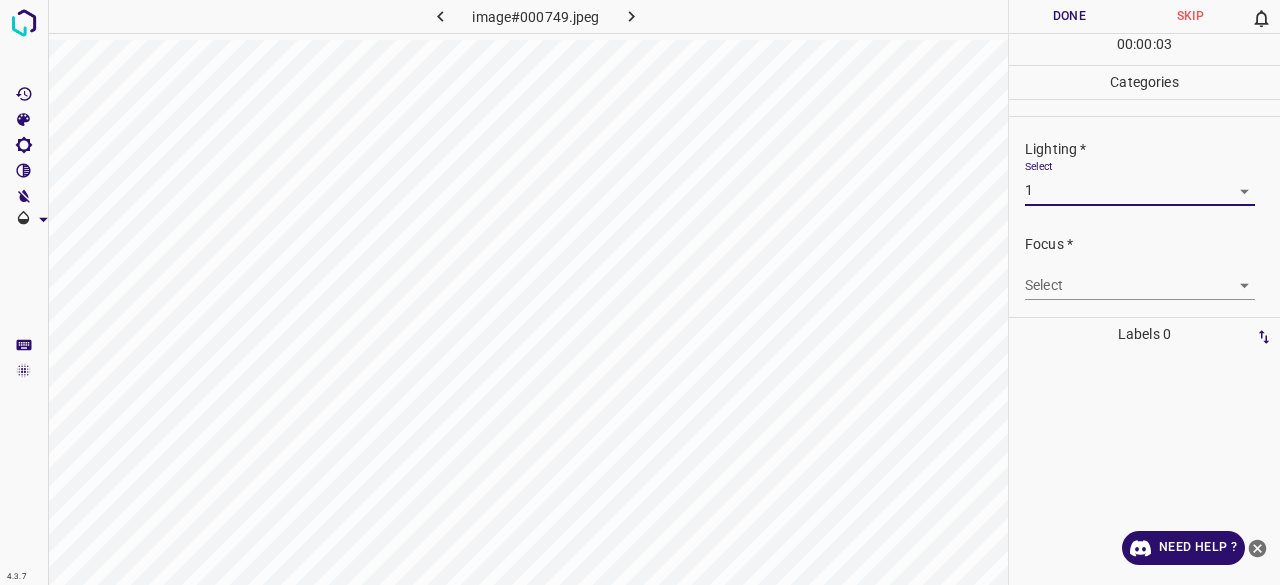 click on "4.3.7 image#000749.jpeg Done Skip 0 00   : 00   : 03   Categories Lighting *  Select 1 1 Focus *  Select ​ Overall *  Select ​ Labels   0 Categories 1 Lighting 2 Focus 3 Overall Tools Space Change between modes (Draw & Edit) I Auto labeling R Restore zoom M Zoom in N Zoom out Delete Delete selecte label Filters Z Restore filters X Saturation filter C Brightness filter V Contrast filter B Gray scale filter General O Download Need Help ? - Text - Hide - Delete" at bounding box center [640, 292] 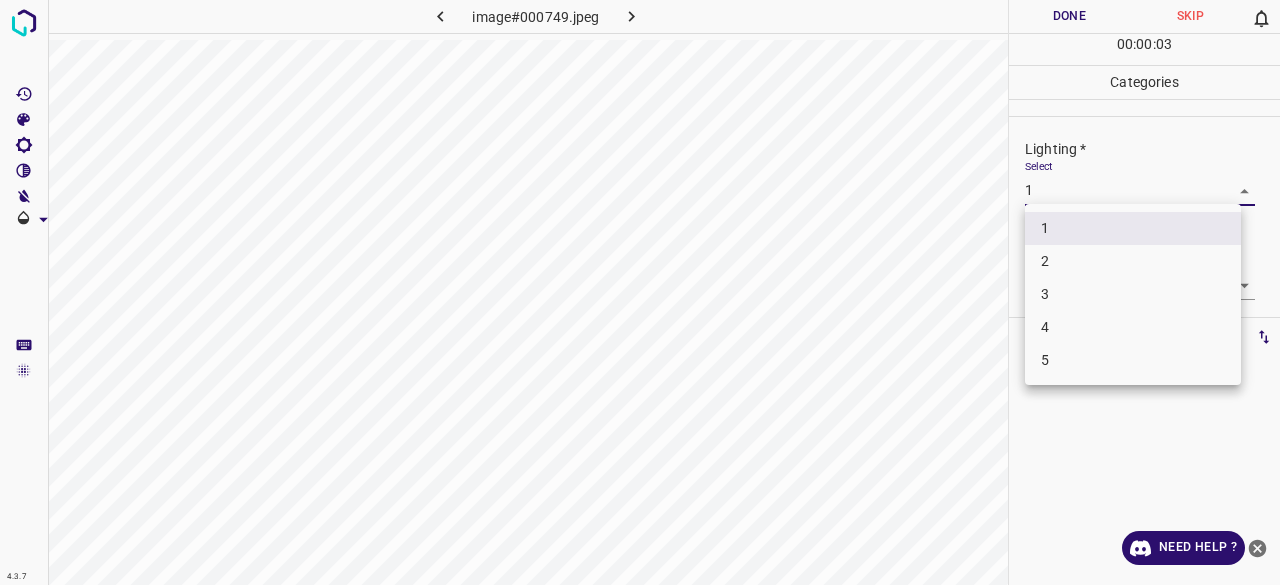 click on "4" at bounding box center (1133, 327) 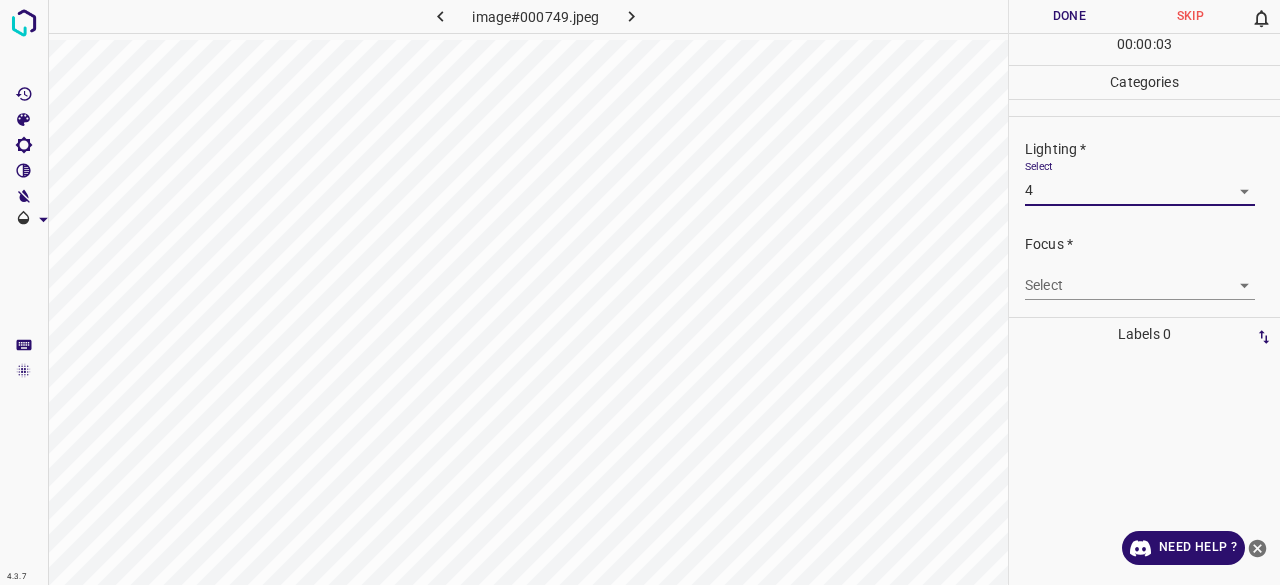 drag, startPoint x: 1070, startPoint y: 315, endPoint x: 1062, endPoint y: 293, distance: 23.409399 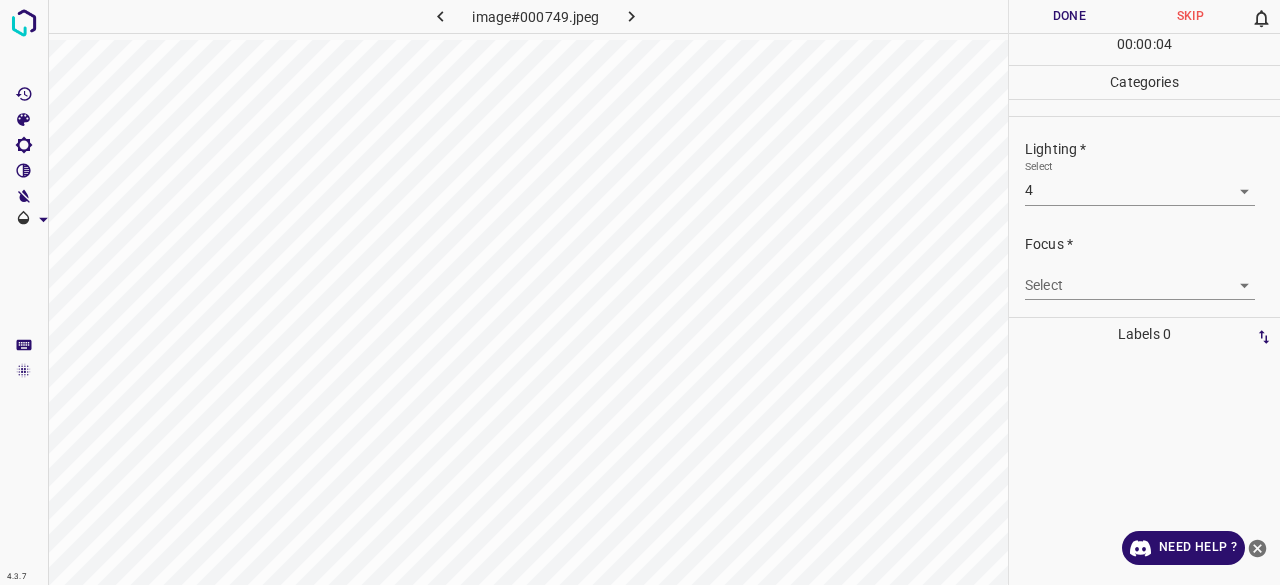 click on "4.3.7 image#000749.jpeg Done Skip 0 00   : 00   : 04   Categories Lighting *  Select 4 4 Focus *  Select ​ Overall *  Select ​ Labels   0 Categories 1 Lighting 2 Focus 3 Overall Tools Space Change between modes (Draw & Edit) I Auto labeling R Restore zoom M Zoom in N Zoom out Delete Delete selecte label Filters Z Restore filters X Saturation filter C Brightness filter V Contrast filter B Gray scale filter General O Download Need Help ? - Text - Hide - Delete" at bounding box center (640, 292) 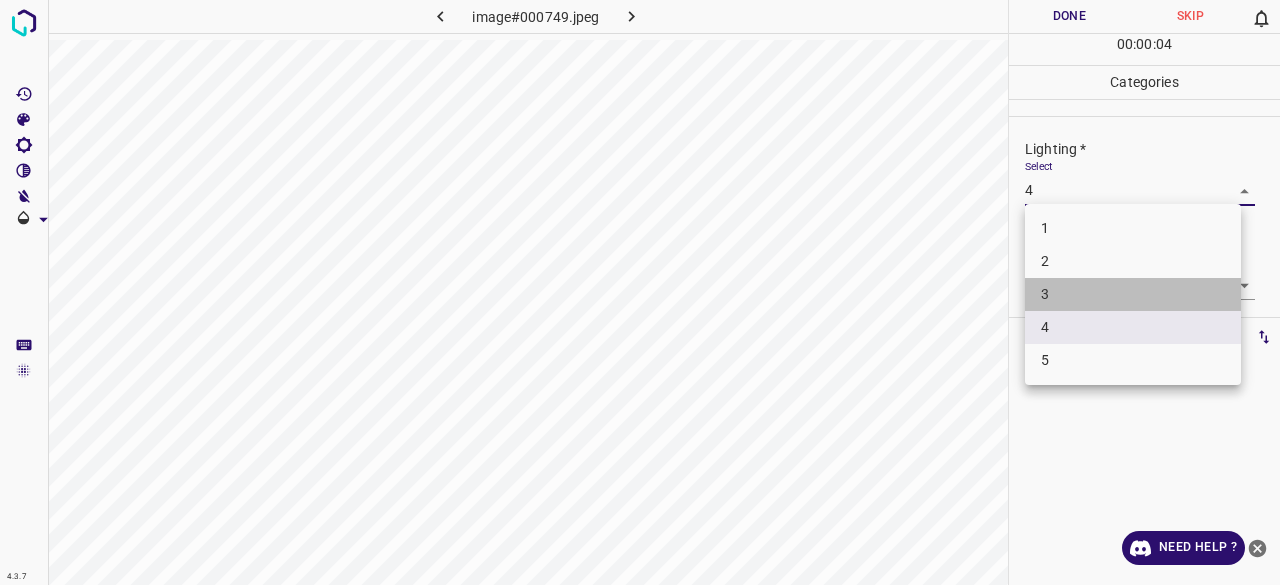 click on "3" at bounding box center (1133, 294) 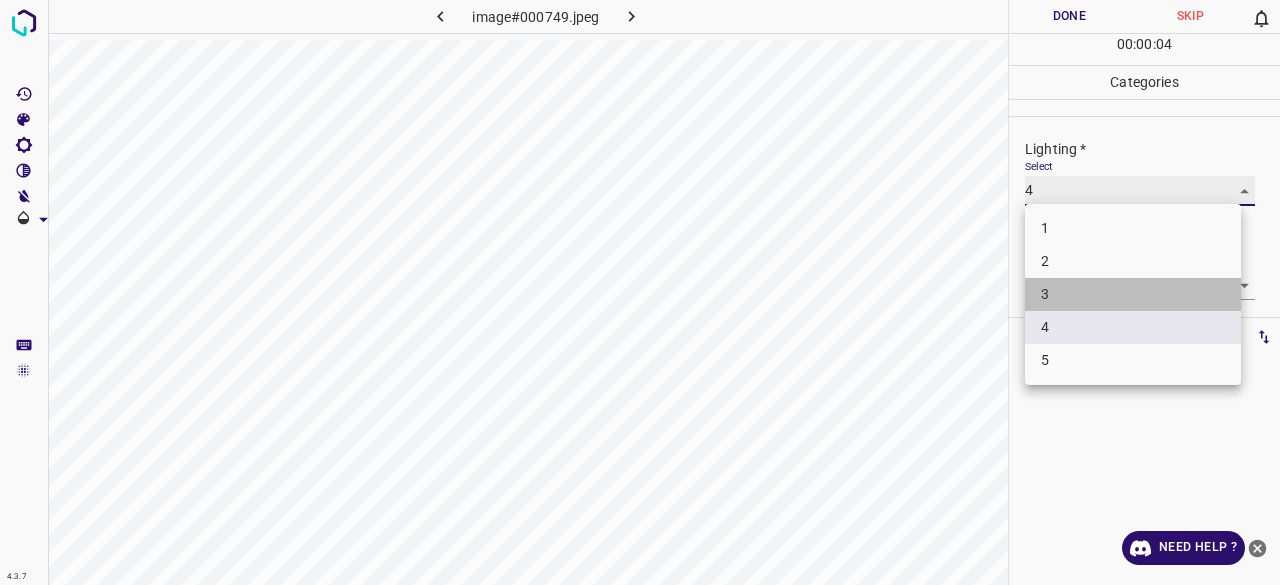 type on "3" 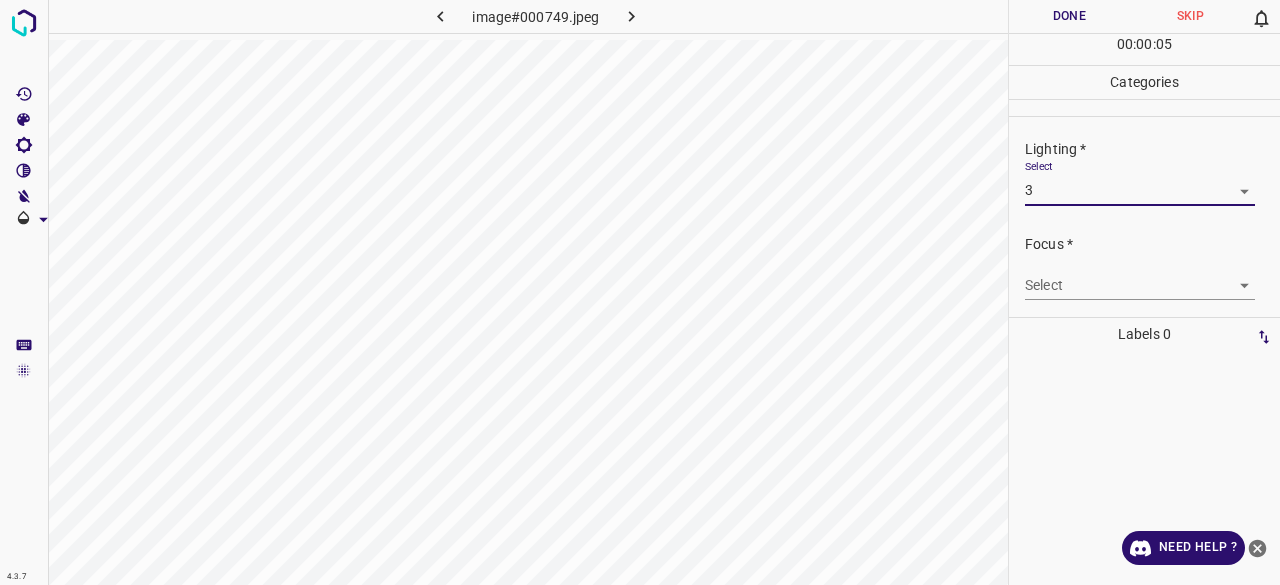 click on "4.3.7 image#000749.jpeg Done Skip 0 00   : 00   : 05   Categories Lighting *  Select 3 3 Focus *  Select ​ Overall *  Select ​ Labels   0 Categories 1 Lighting 2 Focus 3 Overall Tools Space Change between modes (Draw & Edit) I Auto labeling R Restore zoom M Zoom in N Zoom out Delete Delete selecte label Filters Z Restore filters X Saturation filter C Brightness filter V Contrast filter B Gray scale filter General O Download Need Help ? - Text - Hide - Delete" at bounding box center [640, 292] 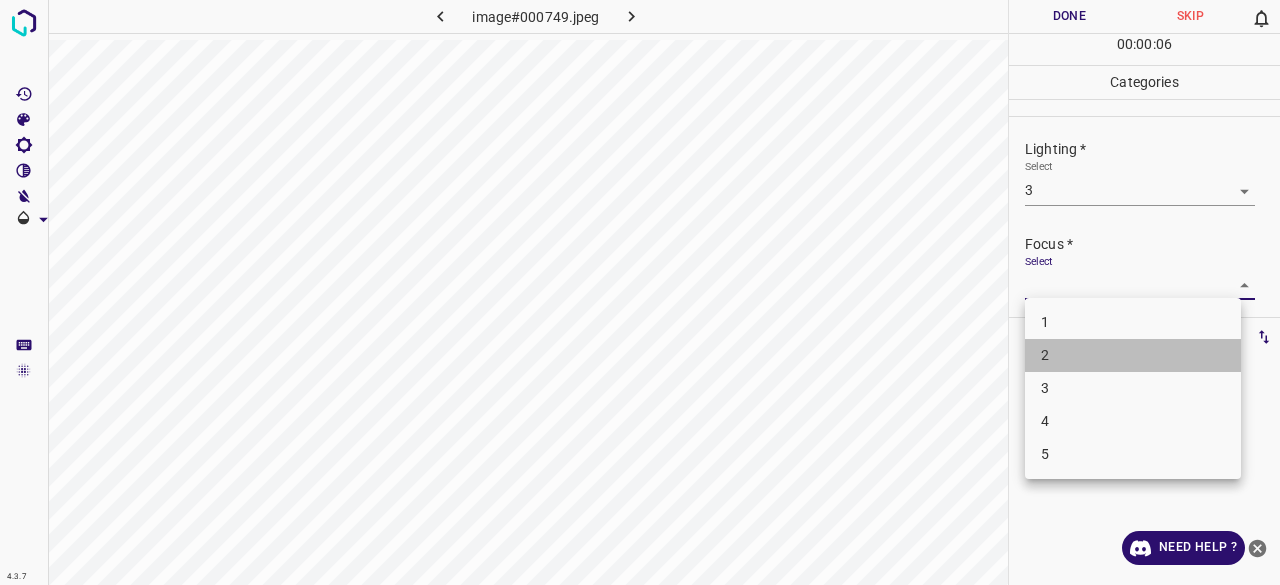 click on "2" at bounding box center [1133, 355] 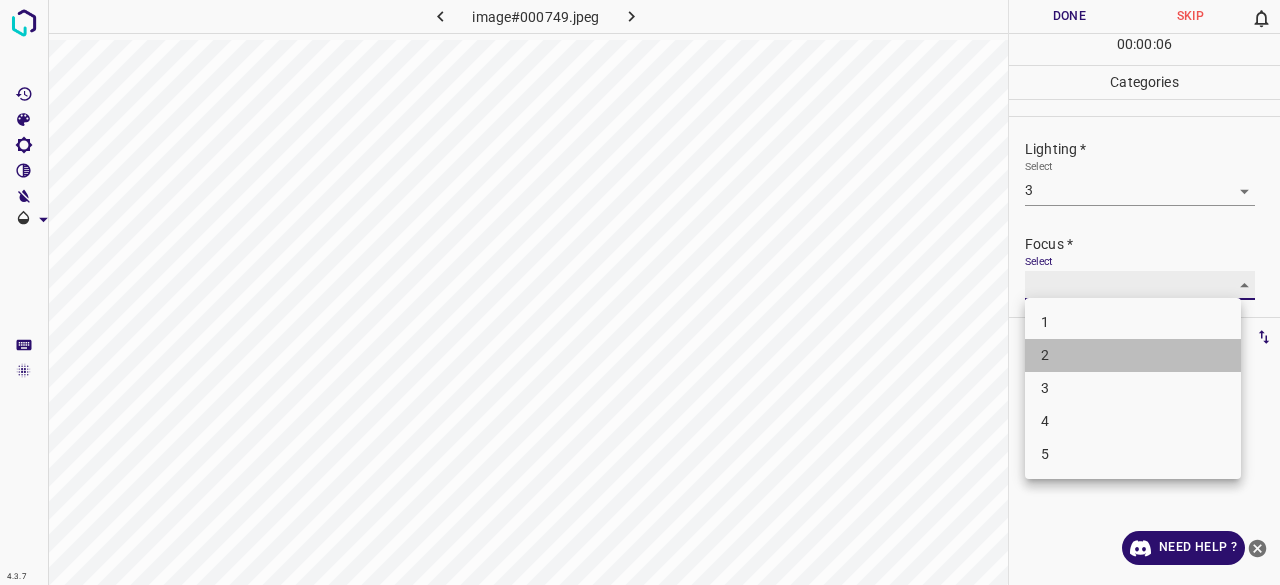 type on "2" 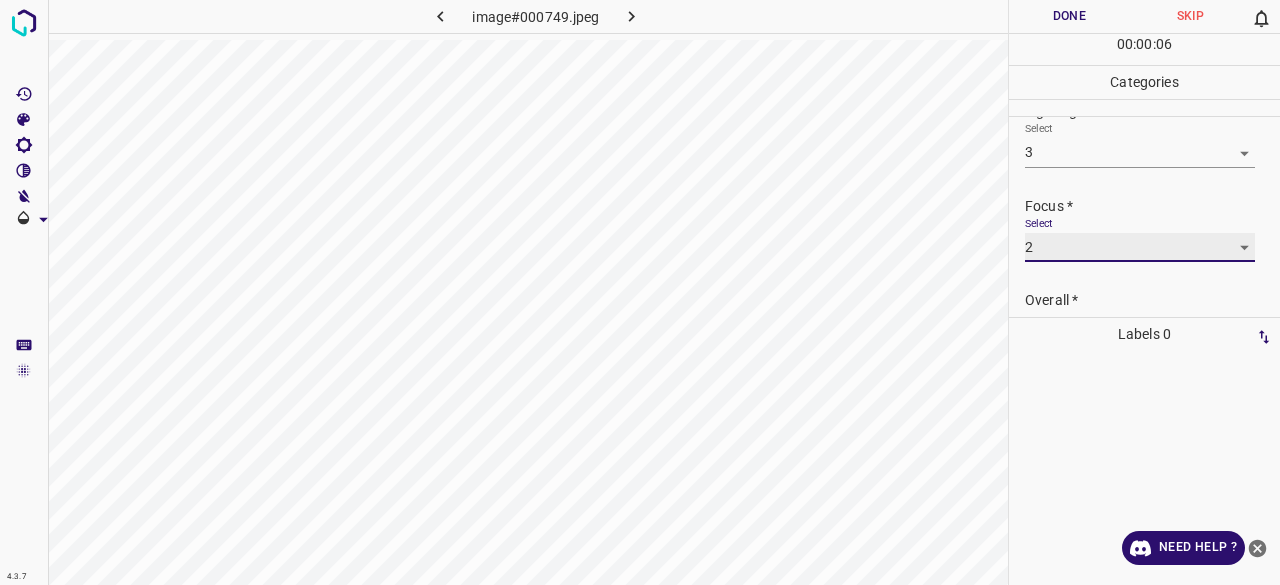 scroll, scrollTop: 98, scrollLeft: 0, axis: vertical 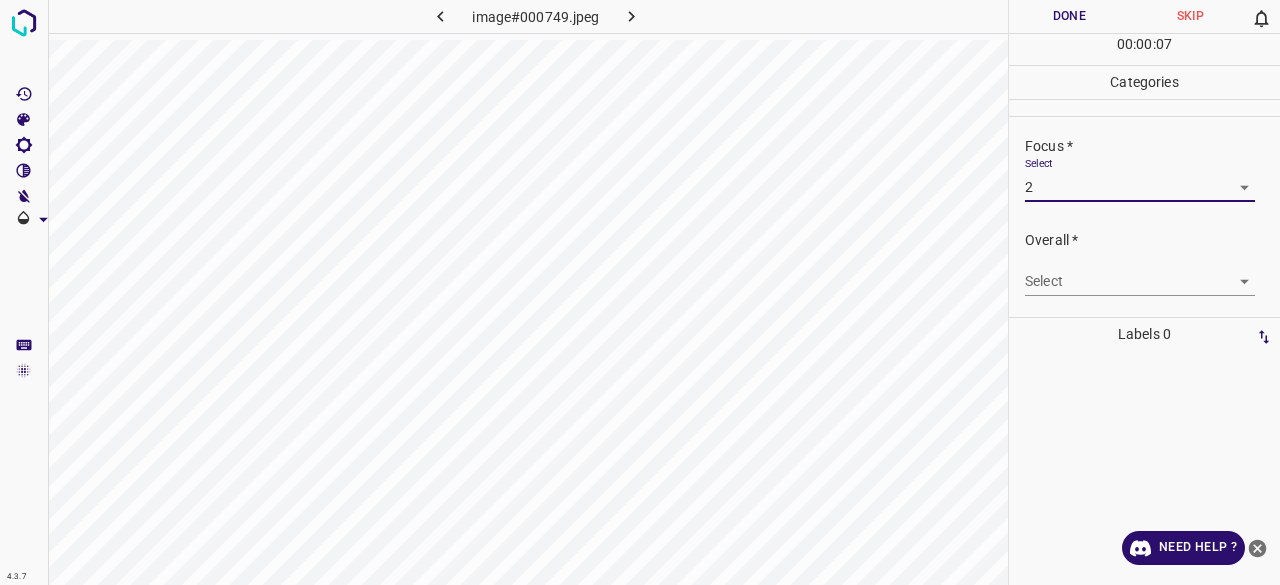 click on "4.3.7 image#000749.jpeg Done Skip 0 00   : 00   : 07   Categories Lighting *  Select 3 3 Focus *  Select 2 2 Overall *  Select ​ Labels   0 Categories 1 Lighting 2 Focus 3 Overall Tools Space Change between modes (Draw & Edit) I Auto labeling R Restore zoom M Zoom in N Zoom out Delete Delete selecte label Filters Z Restore filters X Saturation filter C Brightness filter V Contrast filter B Gray scale filter General O Download Need Help ? - Text - Hide - Delete" at bounding box center (640, 292) 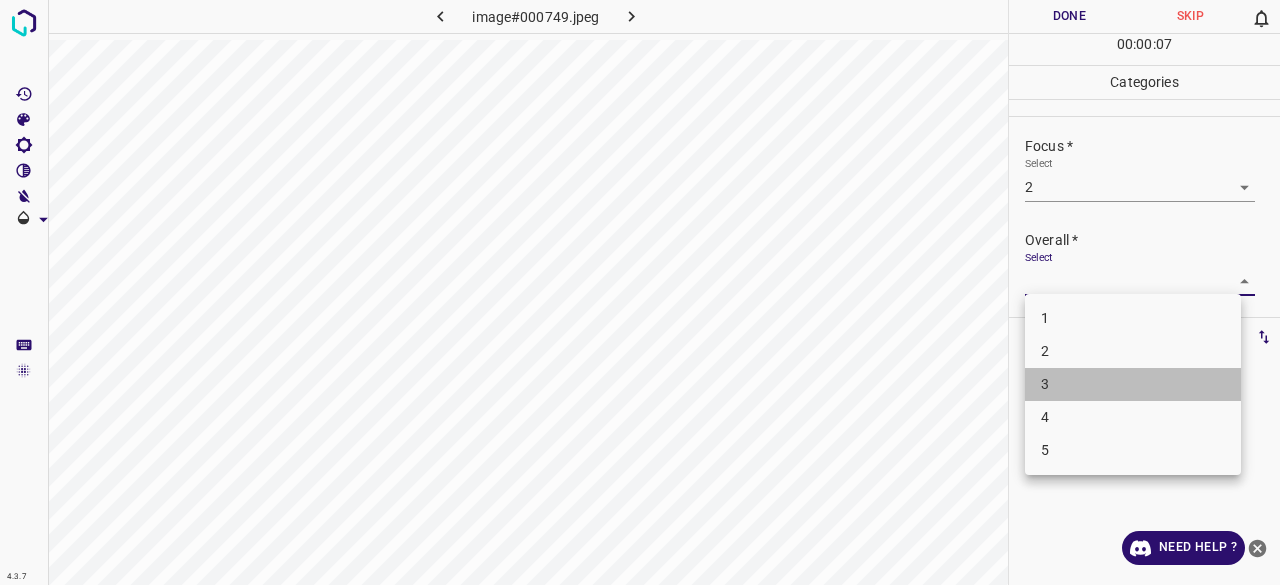 click on "3" at bounding box center (1133, 384) 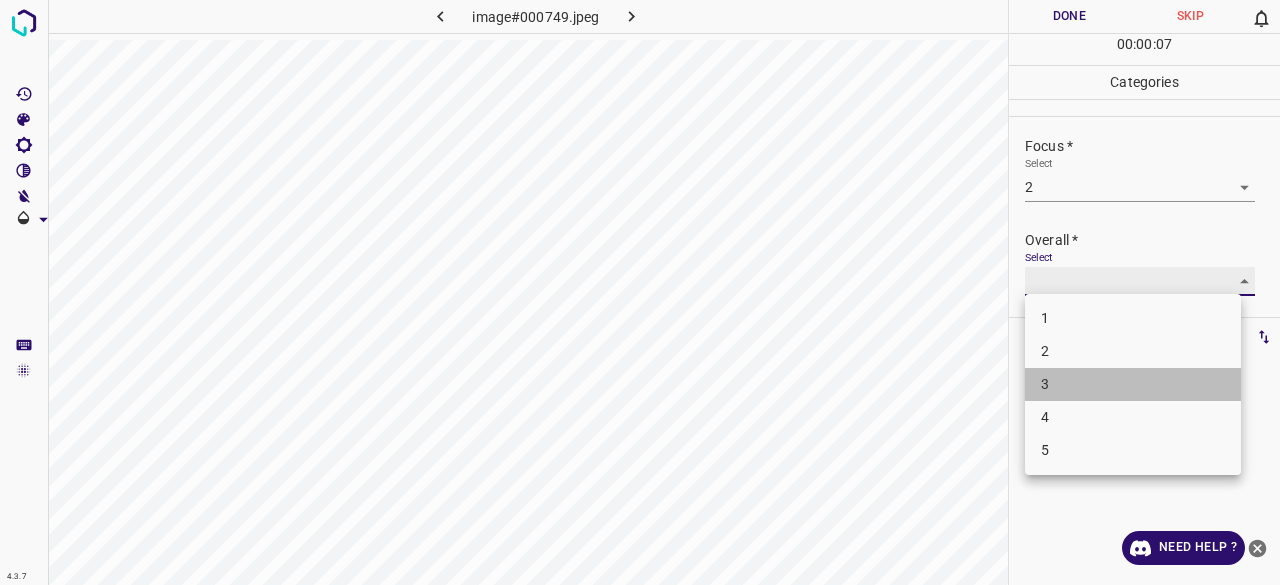 type on "3" 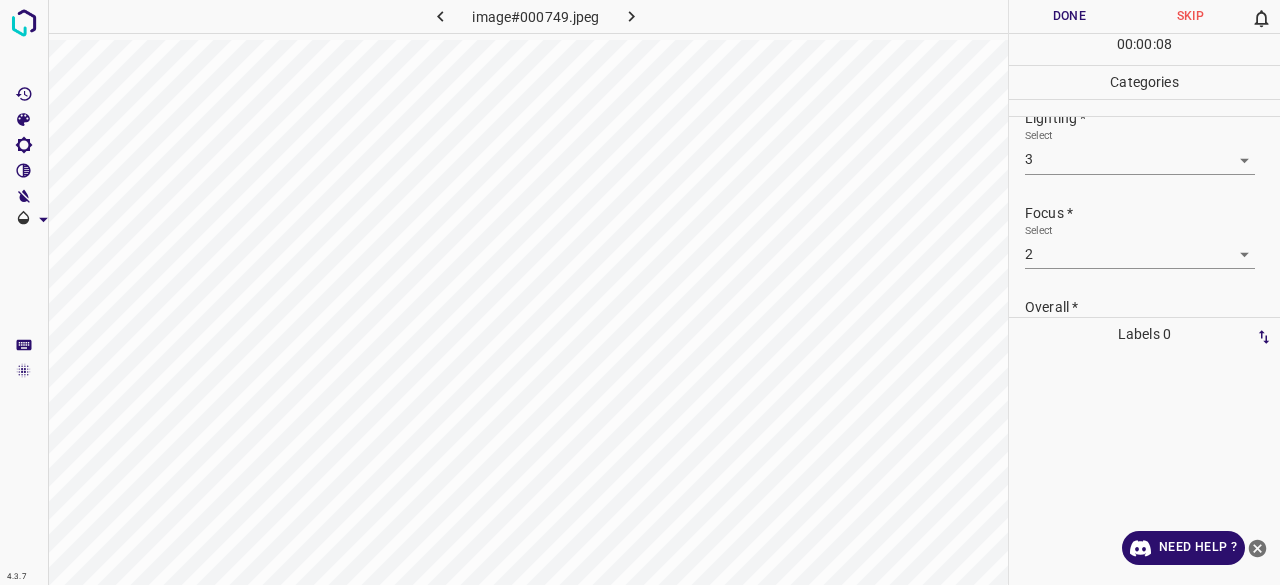 scroll, scrollTop: 0, scrollLeft: 0, axis: both 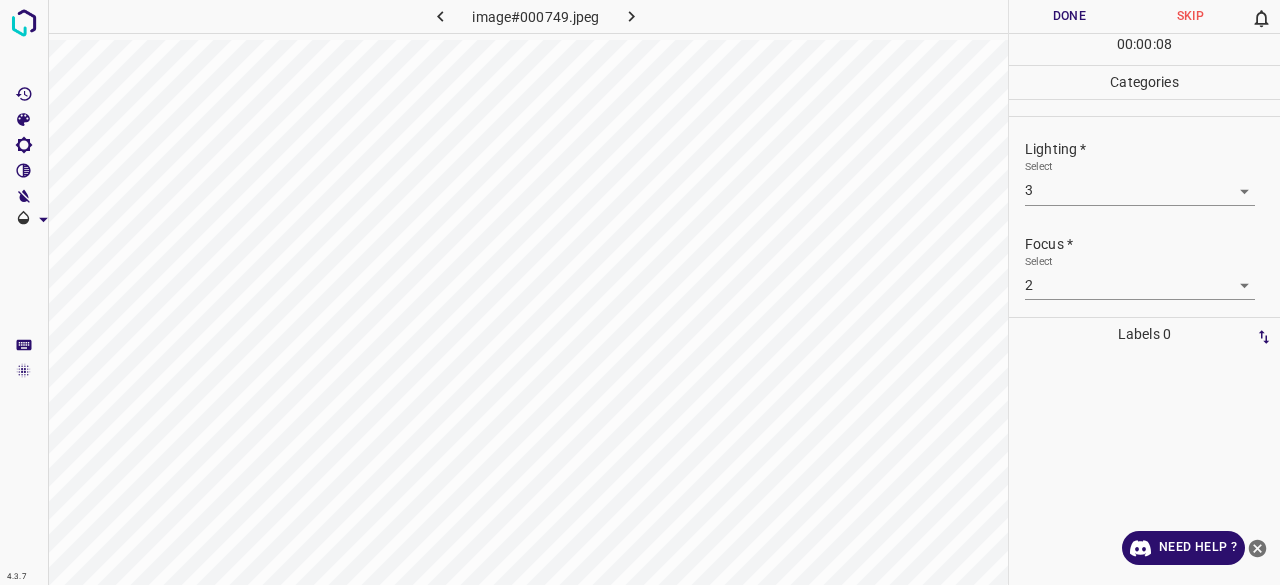 click on "Done" at bounding box center [1069, 16] 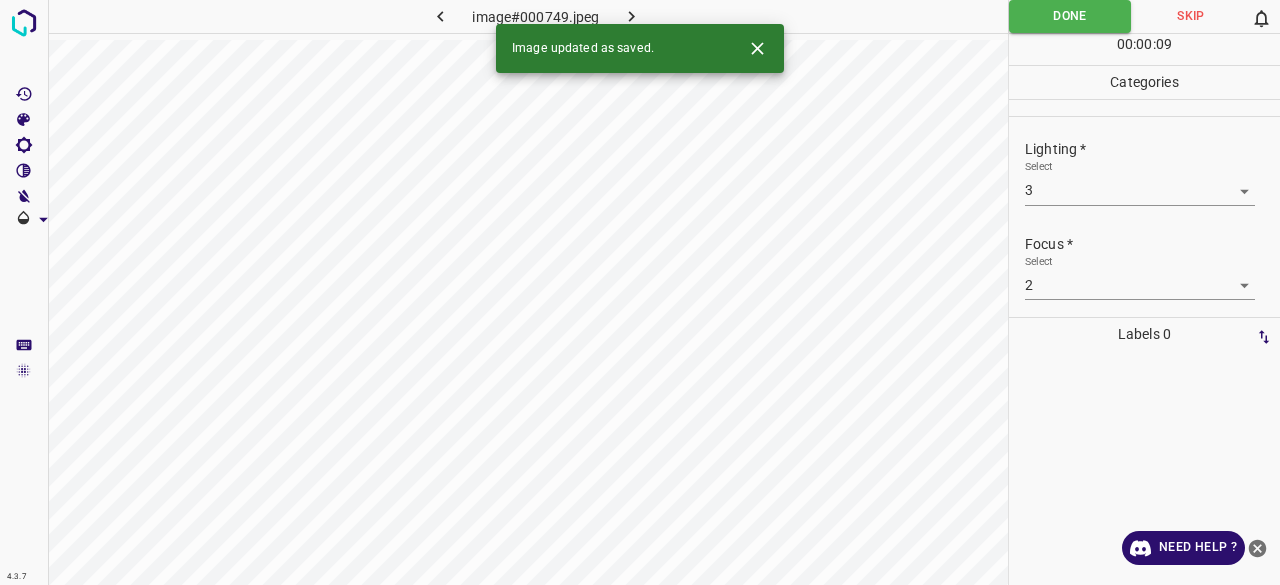 click 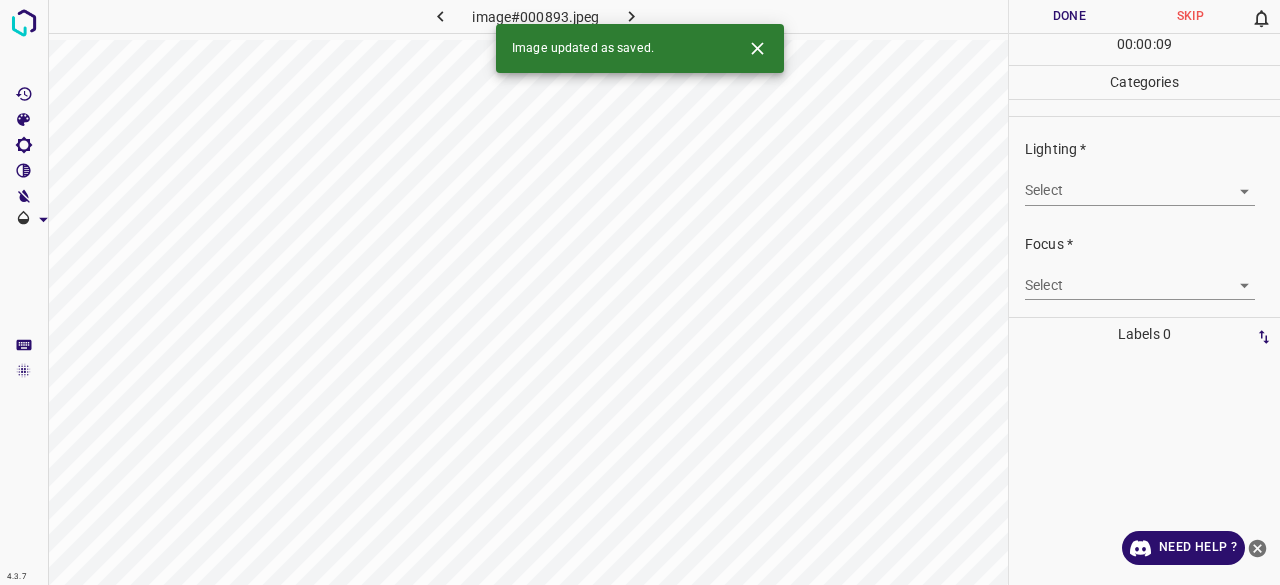 click on "4.3.7 image#000893.jpeg Done Skip 0 00   : 00   : 09   Categories Lighting *  Select ​ Focus *  Select ​ Overall *  Select ​ Labels   0 Categories 1 Lighting 2 Focus 3 Overall Tools Space Change between modes (Draw & Edit) I Auto labeling R Restore zoom M Zoom in N Zoom out Delete Delete selecte label Filters Z Restore filters X Saturation filter C Brightness filter V Contrast filter B Gray scale filter General O Download Image updated as saved. Need Help ? - Text - Hide - Delete" at bounding box center [640, 292] 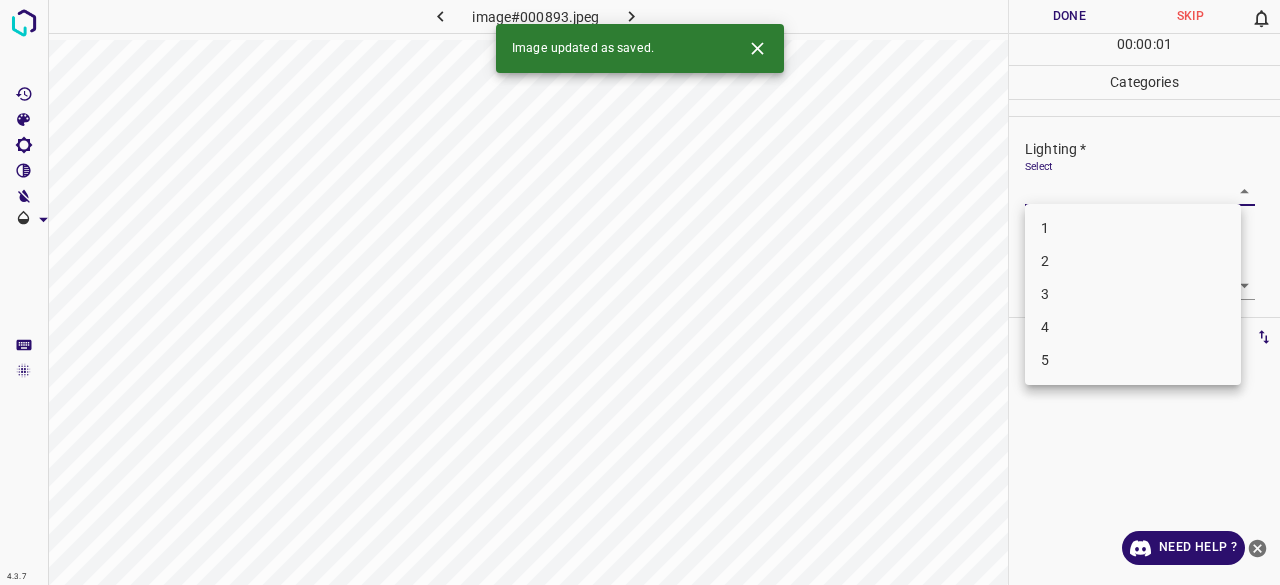 click on "3" at bounding box center [1133, 294] 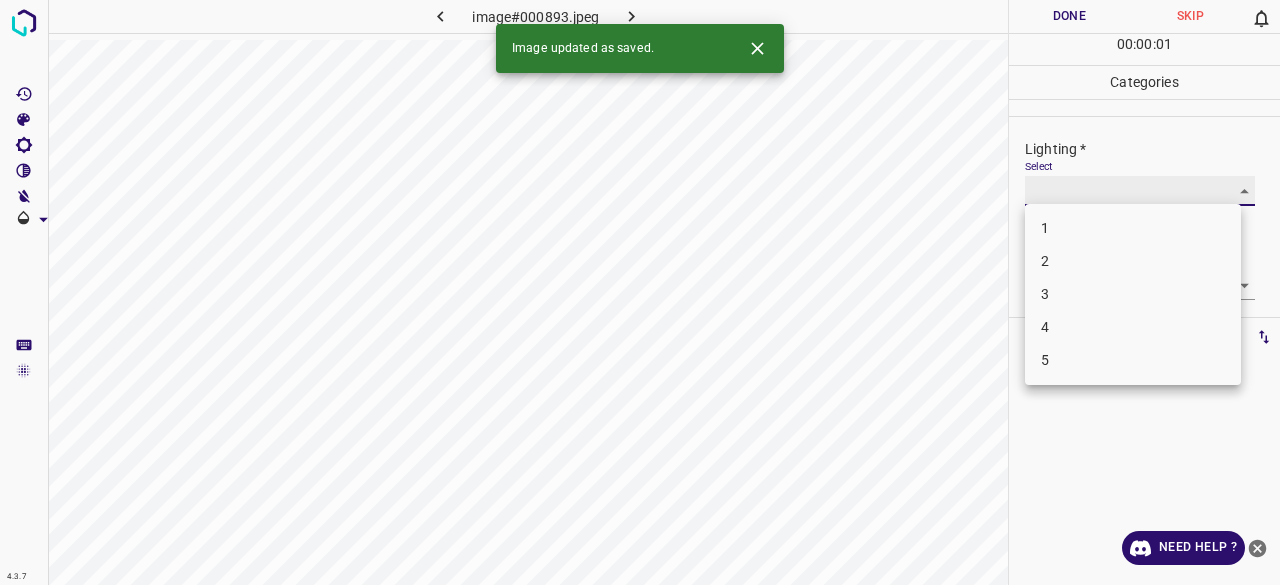 type on "3" 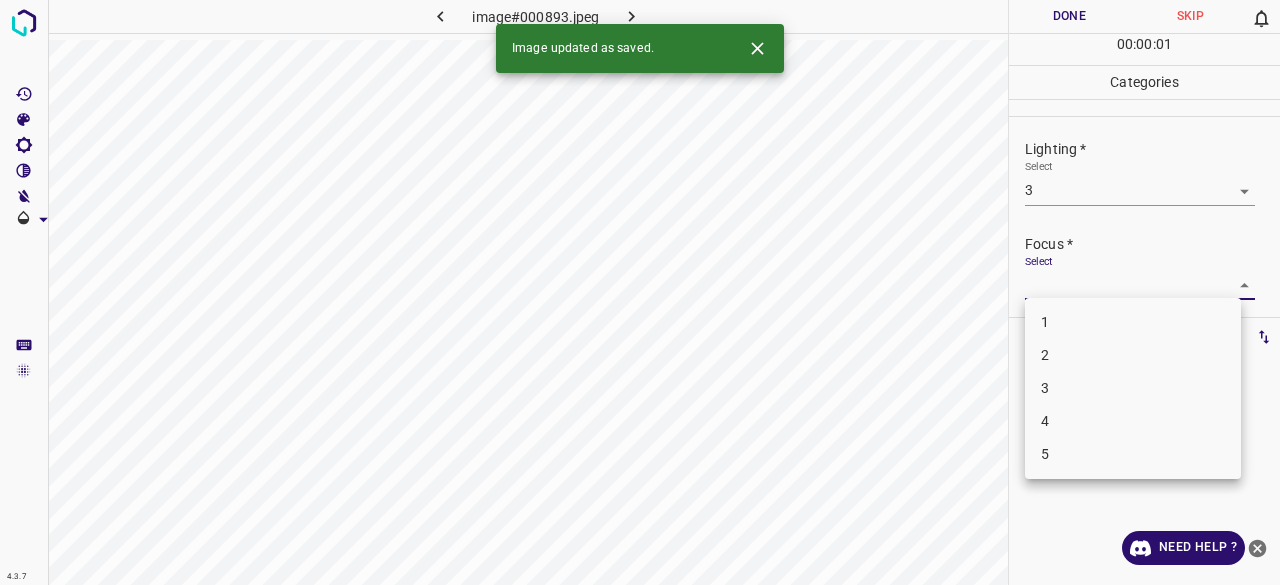 click on "4.3.7 image#000893.jpeg Done Skip 0 00   : 00   : 01   Categories Lighting *  Select 3 3 Focus *  Select ​ Overall *  Select ​ Labels   0 Categories 1 Lighting 2 Focus 3 Overall Tools Space Change between modes (Draw & Edit) I Auto labeling R Restore zoom M Zoom in N Zoom out Delete Delete selecte label Filters Z Restore filters X Saturation filter C Brightness filter V Contrast filter B Gray scale filter General O Download Image updated as saved. Need Help ? - Text - Hide - Delete 1 2 3 4 5" at bounding box center (640, 292) 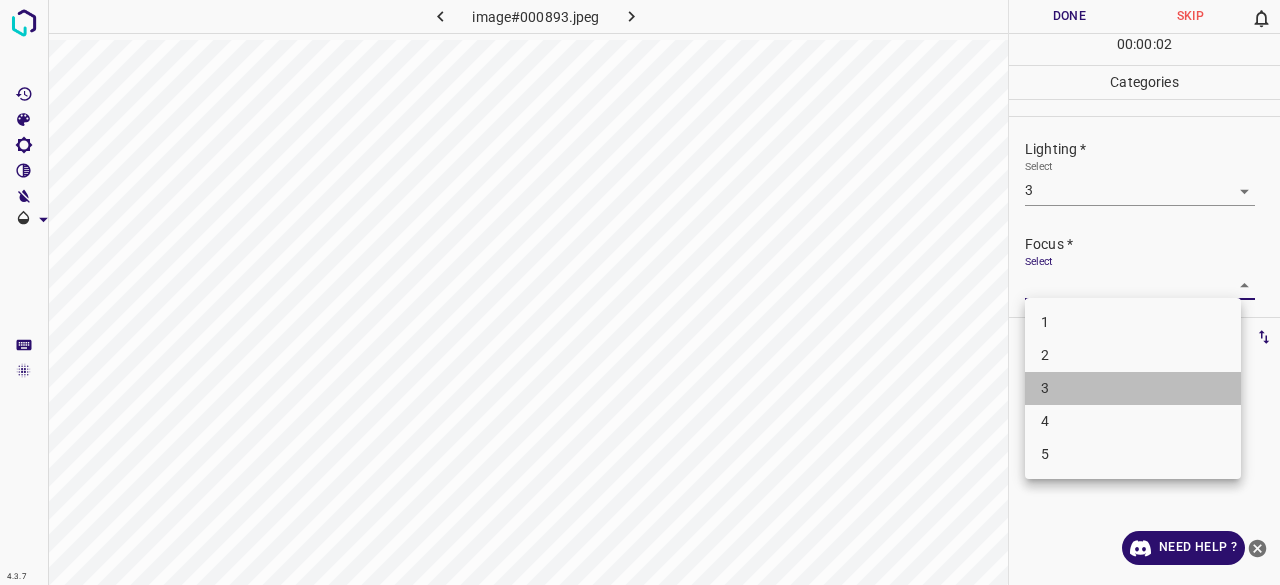 drag, startPoint x: 1072, startPoint y: 389, endPoint x: 1060, endPoint y: 361, distance: 30.463093 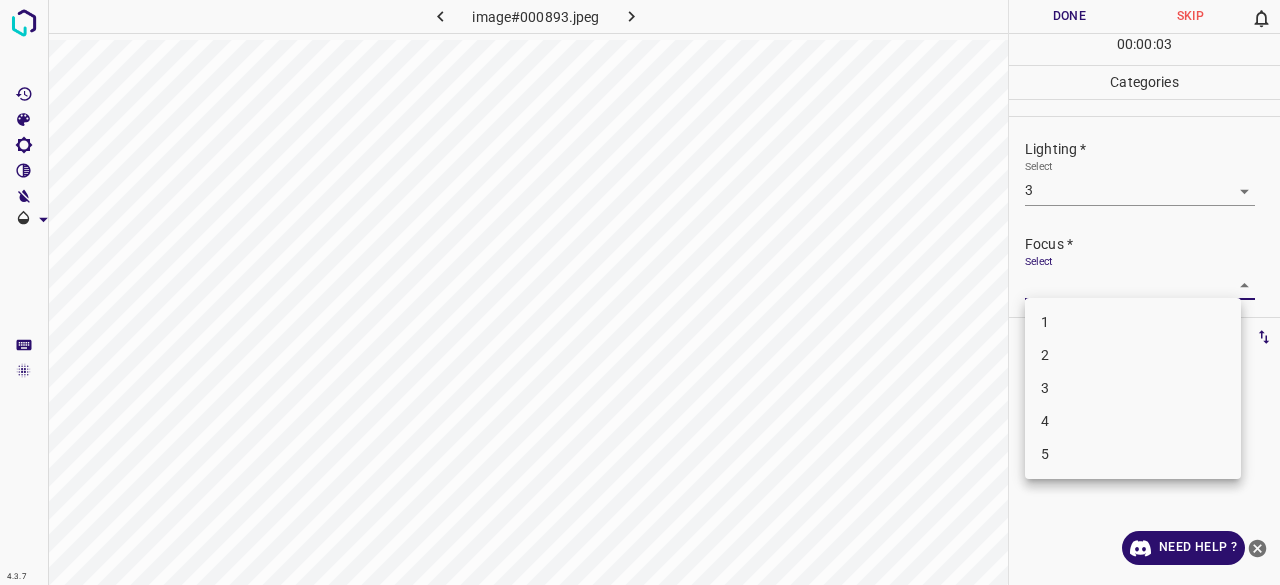 click on "2" at bounding box center (1133, 355) 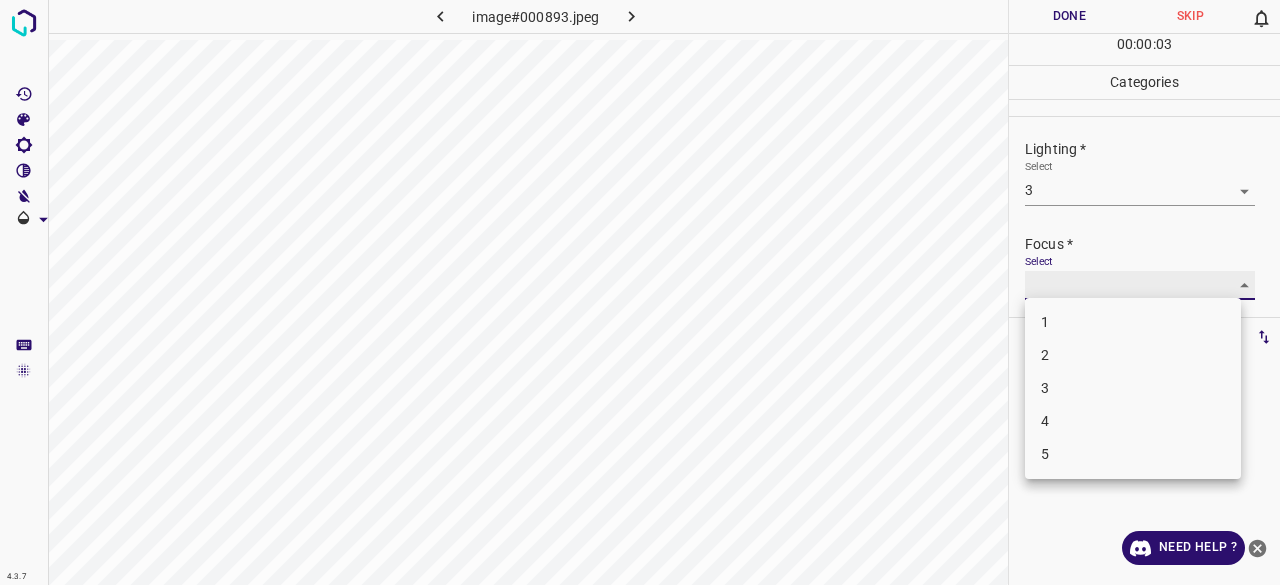 type on "2" 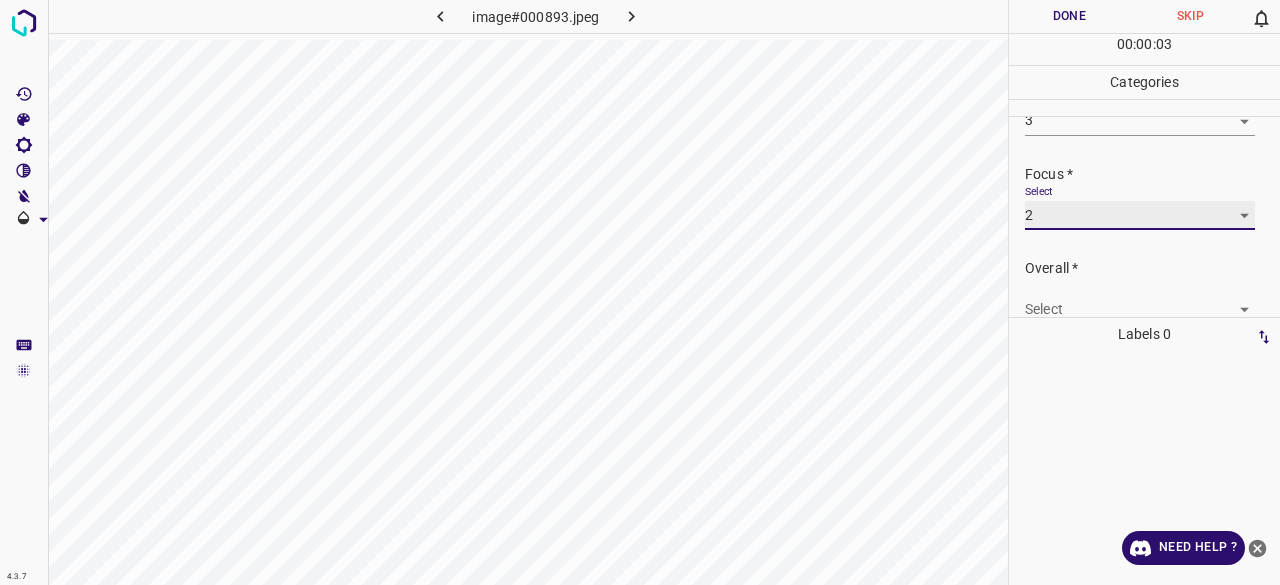 scroll, scrollTop: 98, scrollLeft: 0, axis: vertical 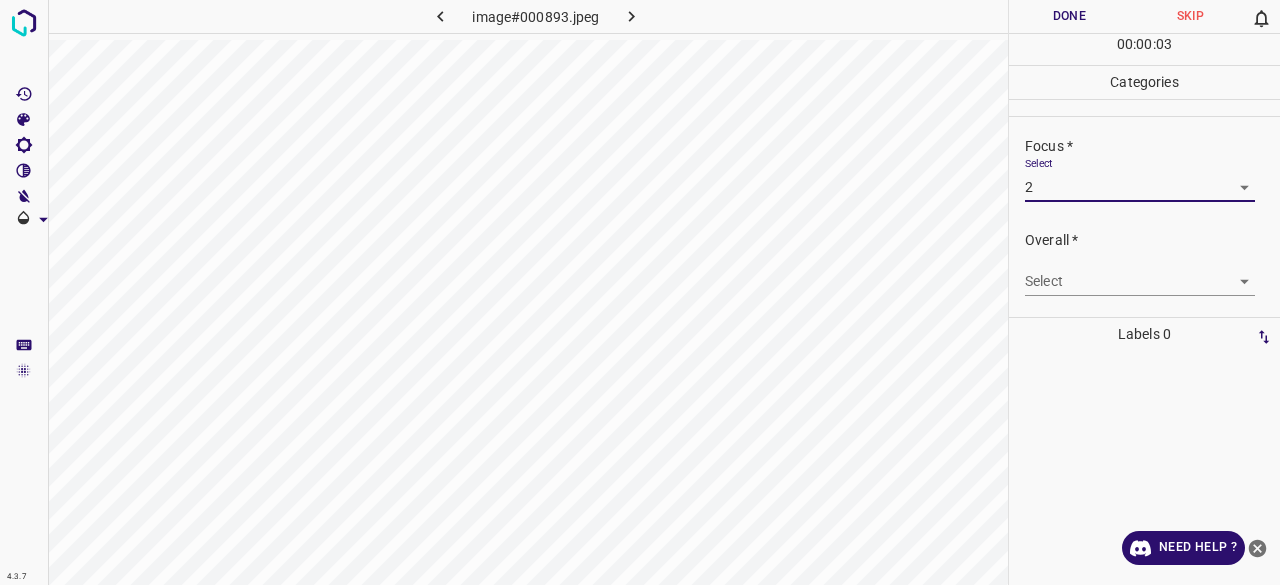 click on "4.3.7 image#000893.jpeg Done Skip 0 00   : 00   : 03   Categories Lighting *  Select 3 3 Focus *  Select 2 2 Overall *  Select ​ Labels   0 Categories 1 Lighting 2 Focus 3 Overall Tools Space Change between modes (Draw & Edit) I Auto labeling R Restore zoom M Zoom in N Zoom out Delete Delete selecte label Filters Z Restore filters X Saturation filter C Brightness filter V Contrast filter B Gray scale filter General O Download Need Help ? - Text - Hide - Delete" at bounding box center [640, 292] 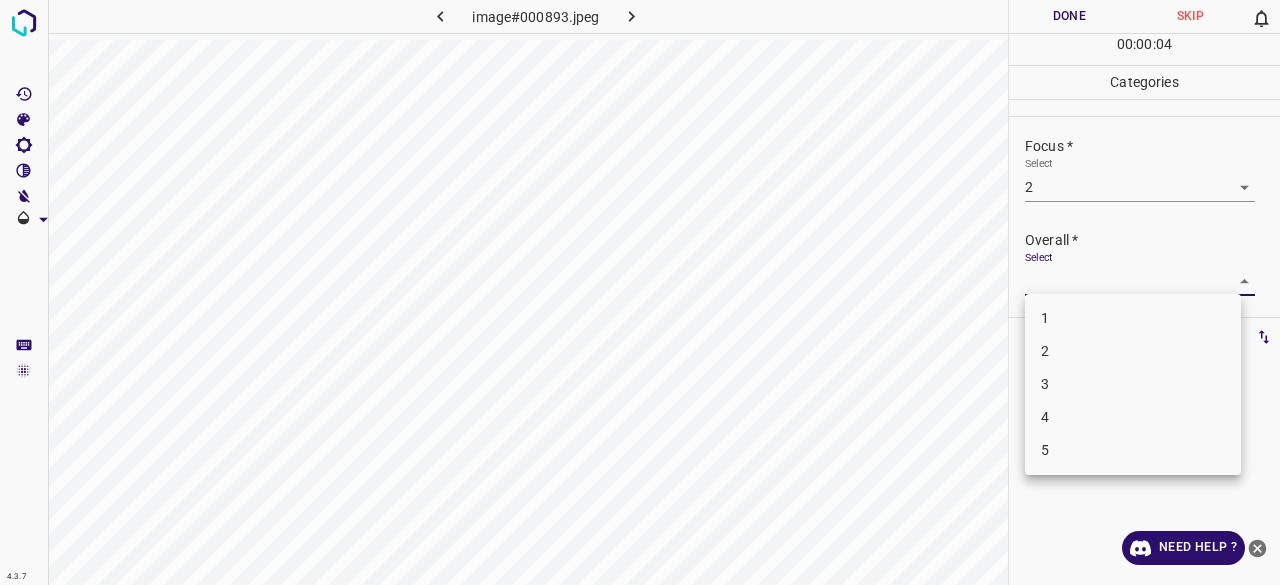 drag, startPoint x: 1071, startPoint y: 382, endPoint x: 1078, endPoint y: 353, distance: 29.832869 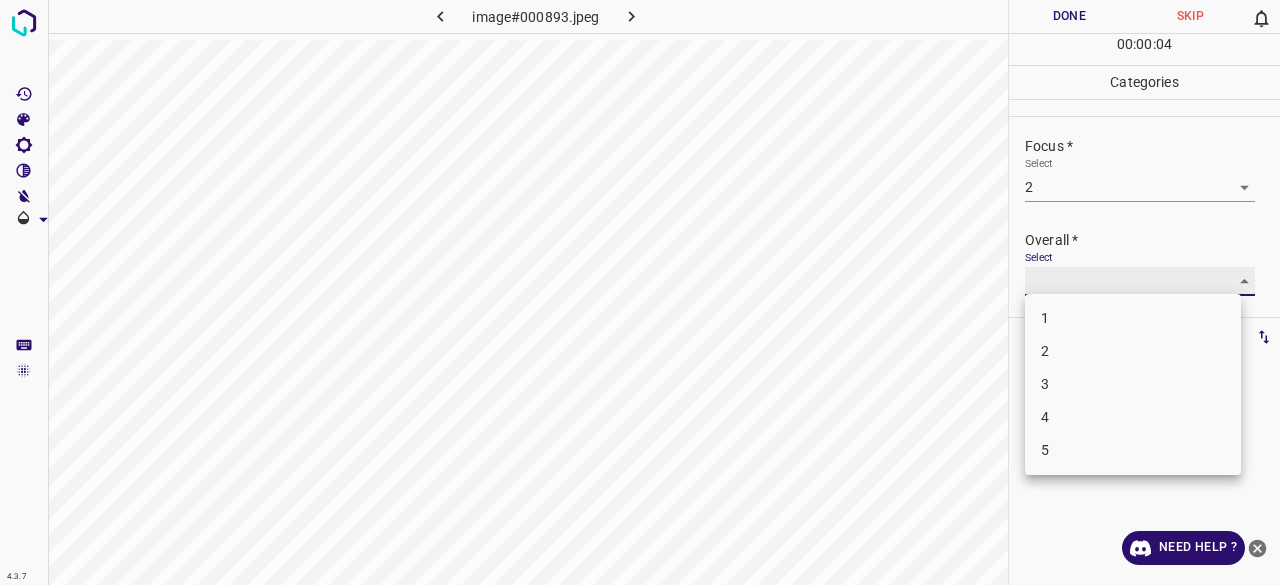 type on "3" 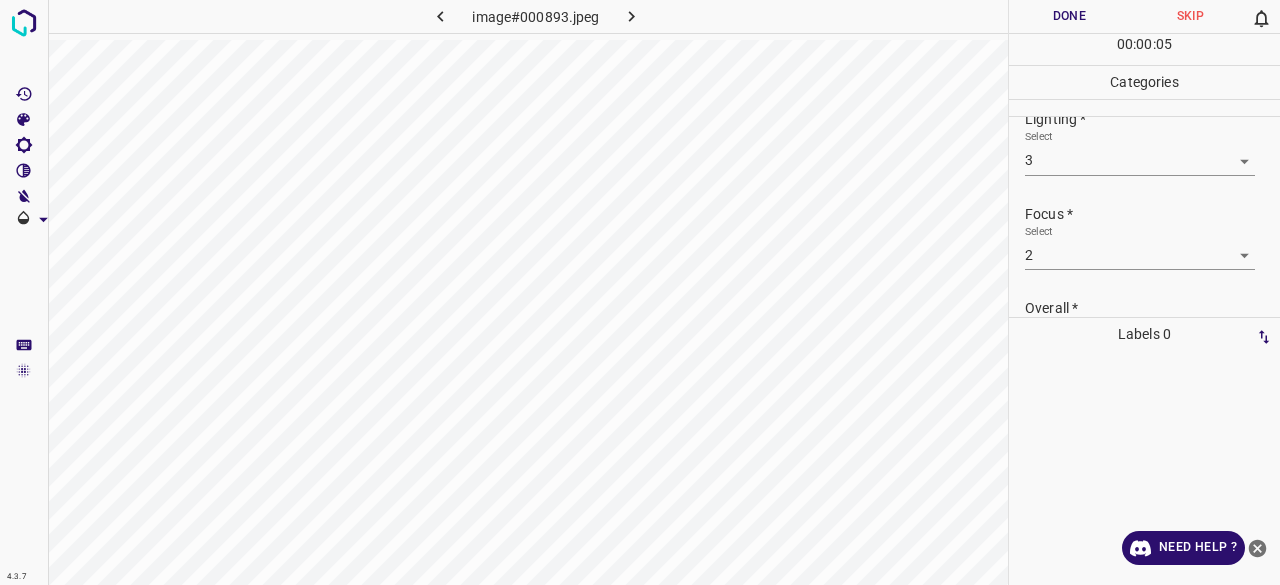 scroll, scrollTop: 0, scrollLeft: 0, axis: both 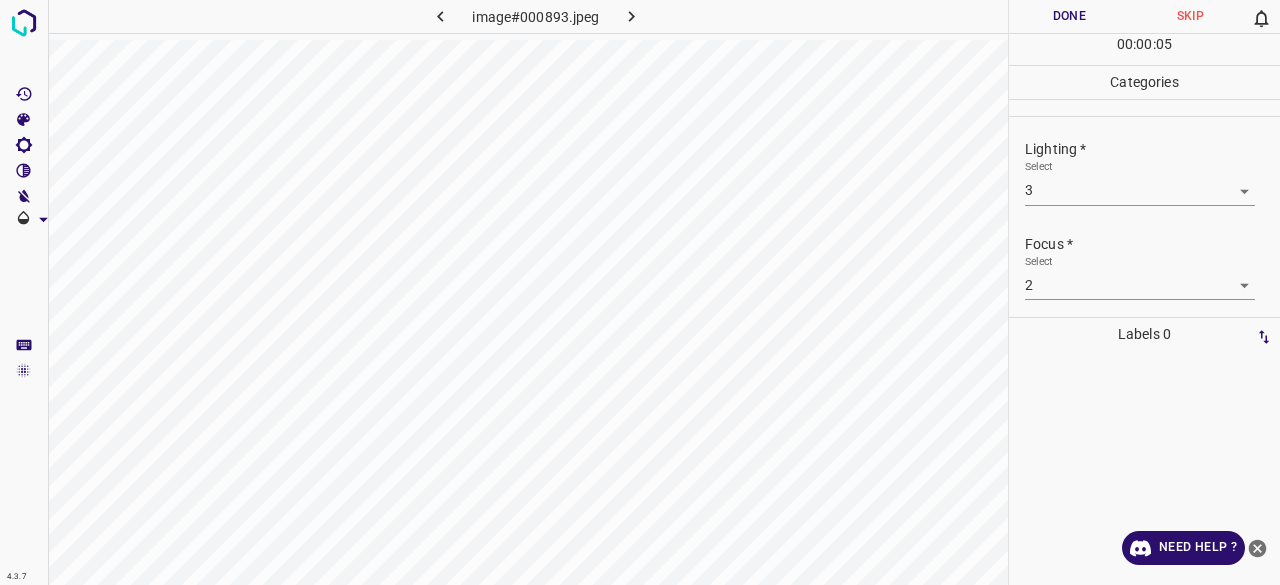 click on "Done" at bounding box center [1069, 16] 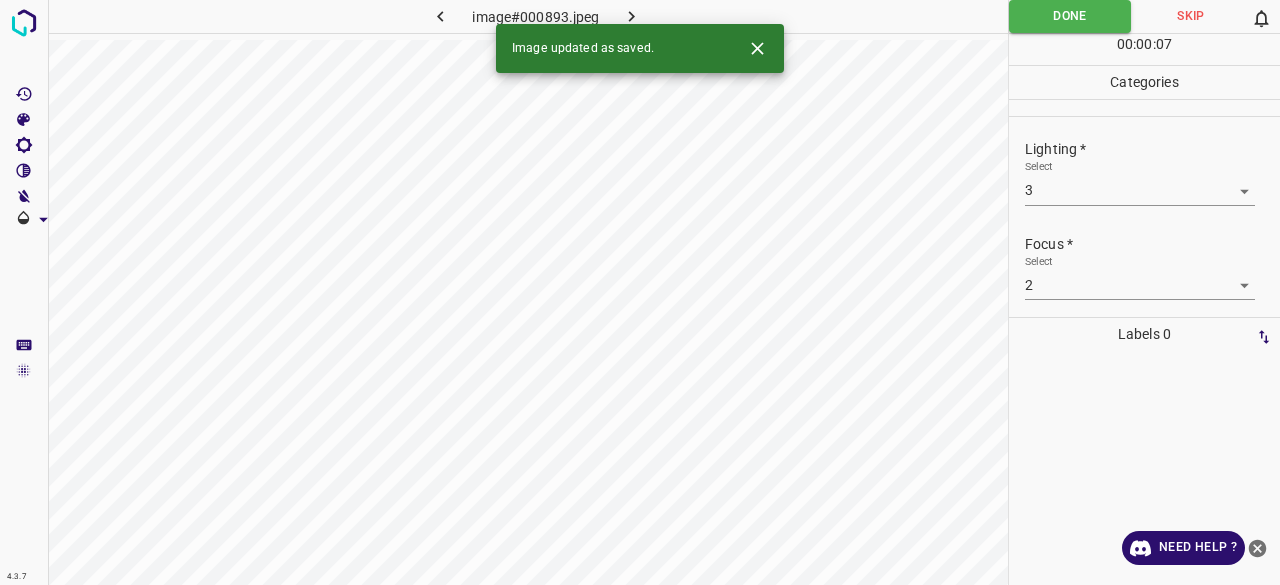 click at bounding box center [632, 16] 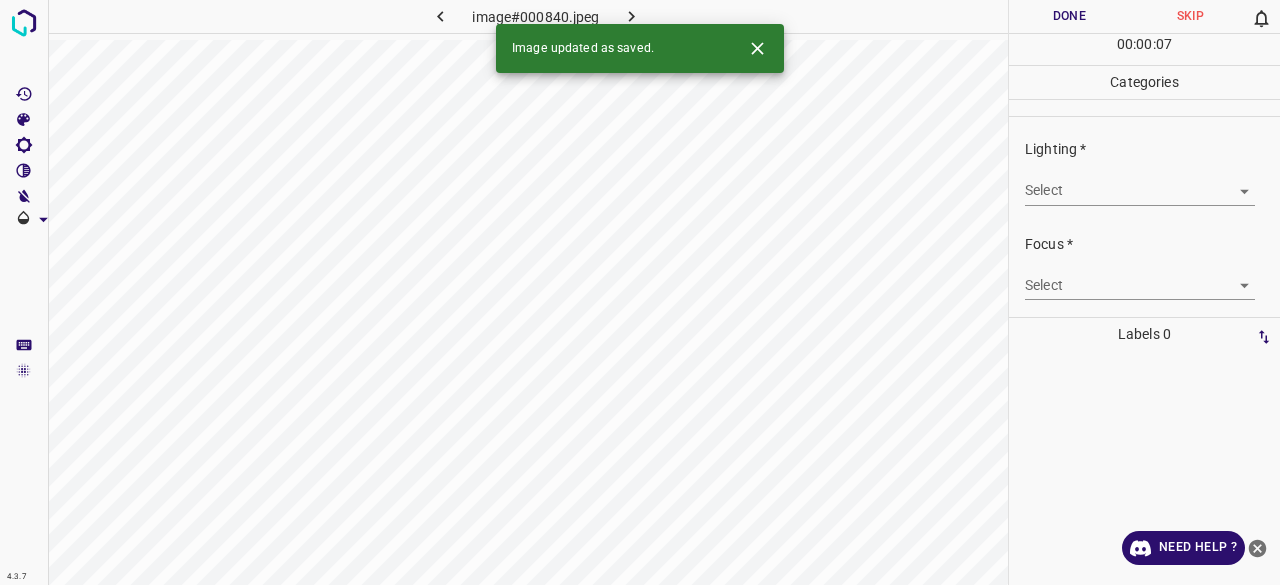 click on "4.3.7 image#000840.jpeg Done Skip 0 00   : 00   : 07   Categories Lighting *  Select ​ Focus *  Select ​ Overall *  Select ​ Labels   0 Categories 1 Lighting 2 Focus 3 Overall Tools Space Change between modes (Draw & Edit) I Auto labeling R Restore zoom M Zoom in N Zoom out Delete Delete selecte label Filters Z Restore filters X Saturation filter C Brightness filter V Contrast filter B Gray scale filter General O Download Image updated as saved. Need Help ? - Text - Hide - Delete" at bounding box center (640, 292) 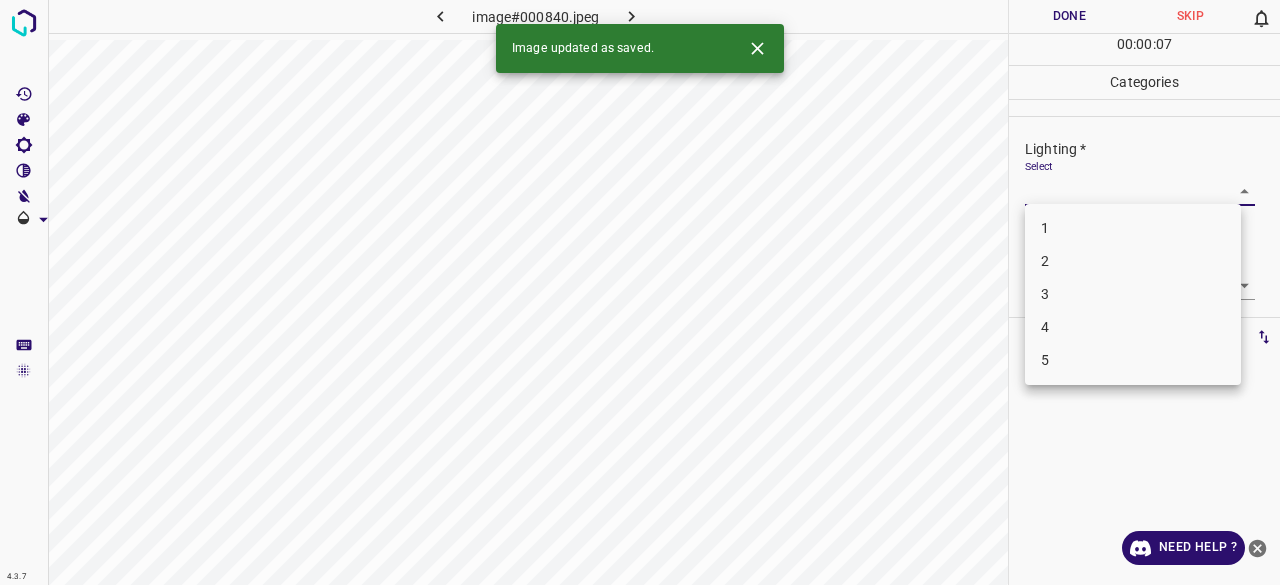 click on "3" at bounding box center (1133, 294) 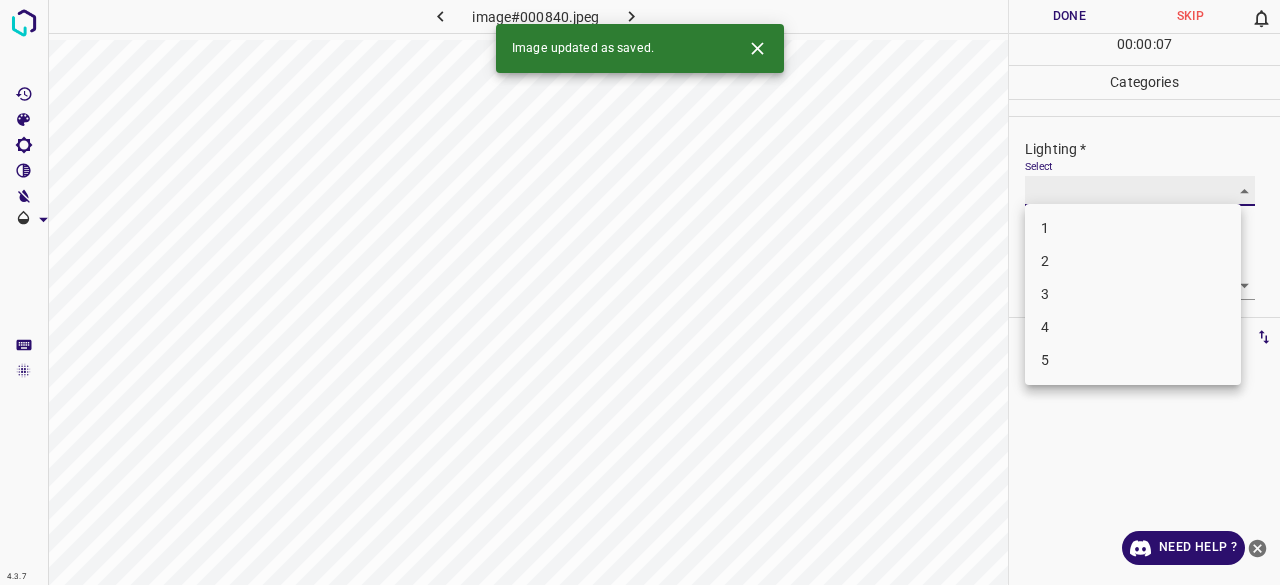 type on "3" 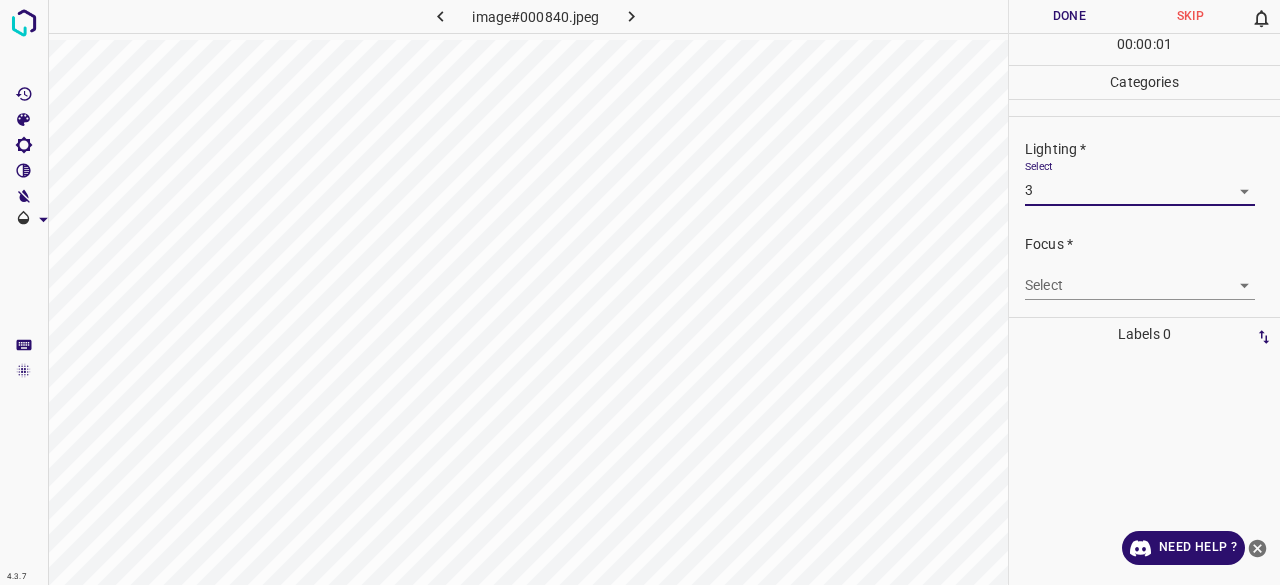 click on "4.3.7 image#000840.jpeg Done Skip 0 00   : 00   : 01   Categories Lighting *  Select 3 3 Focus *  Select ​ Overall *  Select ​ Labels   0 Categories 1 Lighting 2 Focus 3 Overall Tools Space Change between modes (Draw & Edit) I Auto labeling R Restore zoom M Zoom in N Zoom out Delete Delete selecte label Filters Z Restore filters X Saturation filter C Brightness filter V Contrast filter B Gray scale filter General O Download Need Help ? - Text - Hide - Delete 1 2 3 4 5" at bounding box center [640, 292] 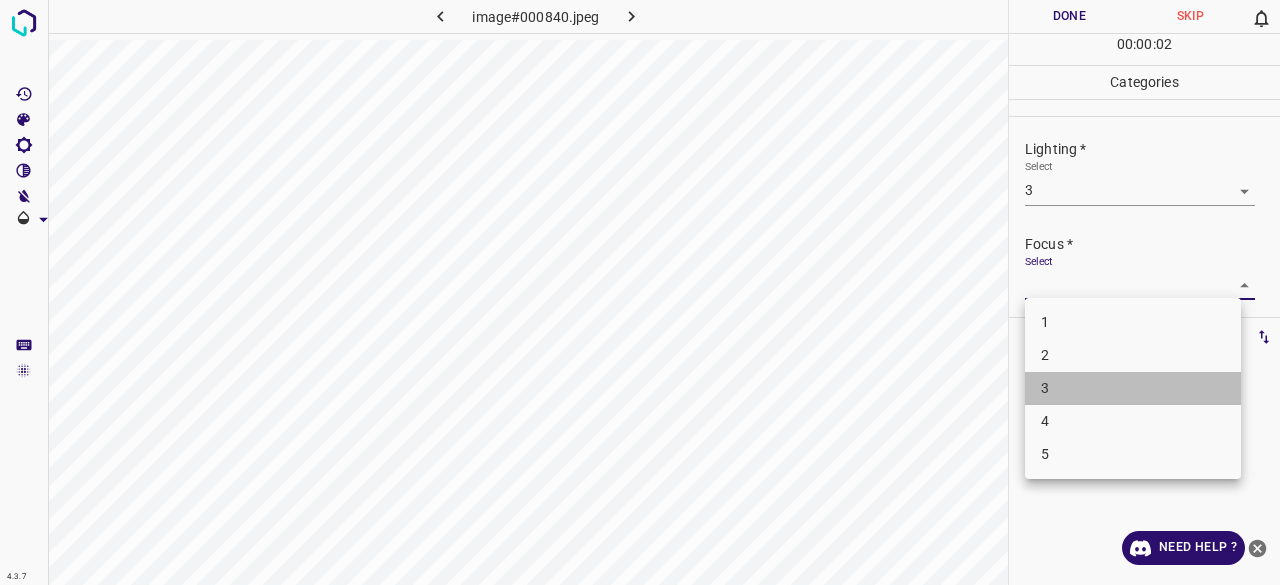 click on "3" at bounding box center (1133, 388) 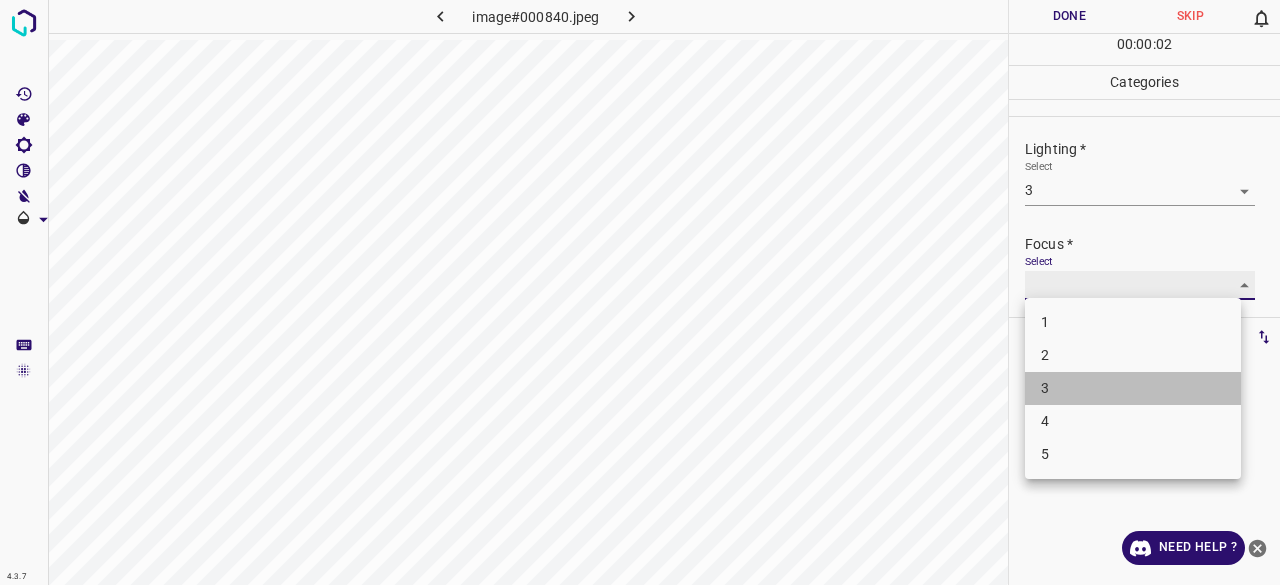 type on "3" 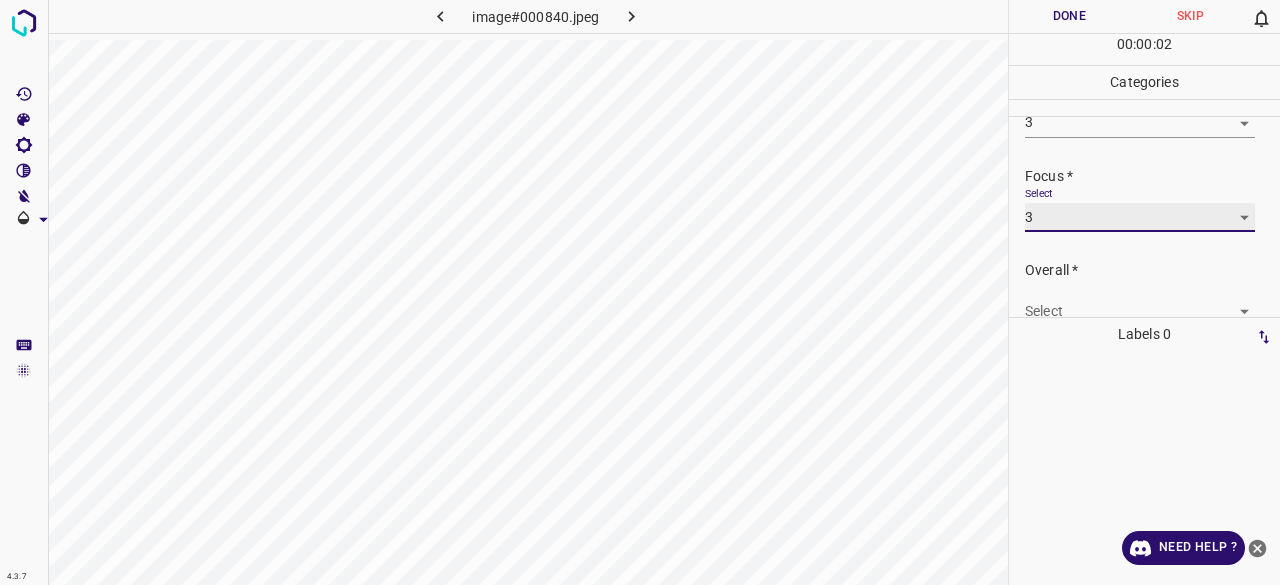 scroll, scrollTop: 98, scrollLeft: 0, axis: vertical 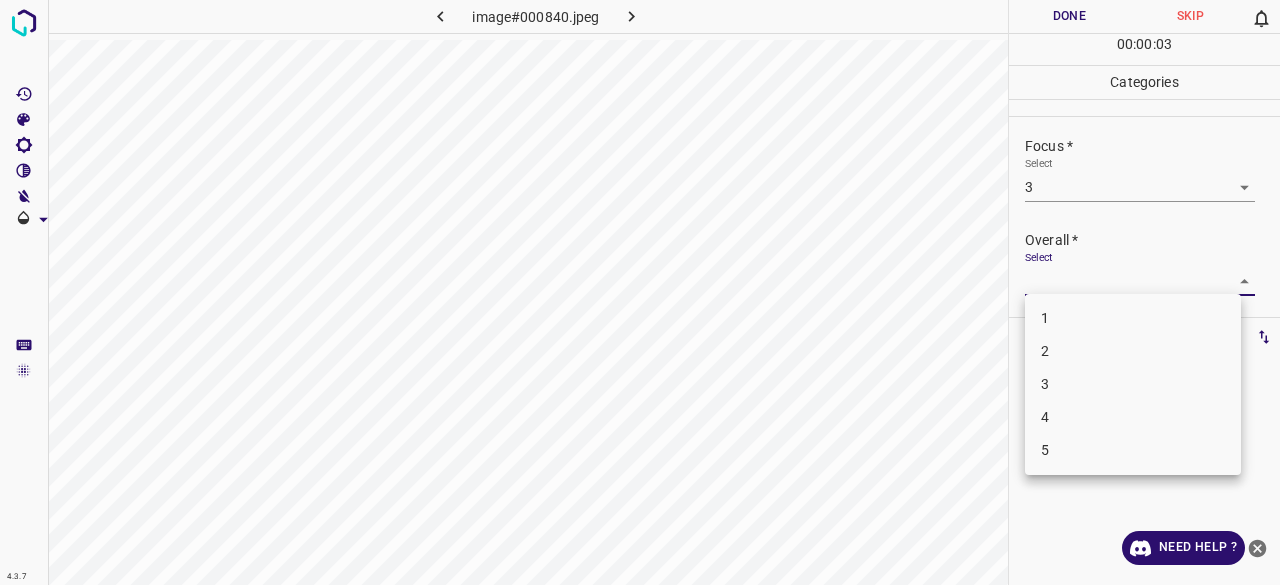 click on "4.3.7 image#000840.jpeg Done Skip 0 00   : 00   : 03   Categories Lighting *  Select 3 3 Focus *  Select 3 3 Overall *  Select ​ Labels   0 Categories 1 Lighting 2 Focus 3 Overall Tools Space Change between modes (Draw & Edit) I Auto labeling R Restore zoom M Zoom in N Zoom out Delete Delete selecte label Filters Z Restore filters X Saturation filter C Brightness filter V Contrast filter B Gray scale filter General O Download Need Help ? - Text - Hide - Delete 1 2 3 4 5" at bounding box center [640, 292] 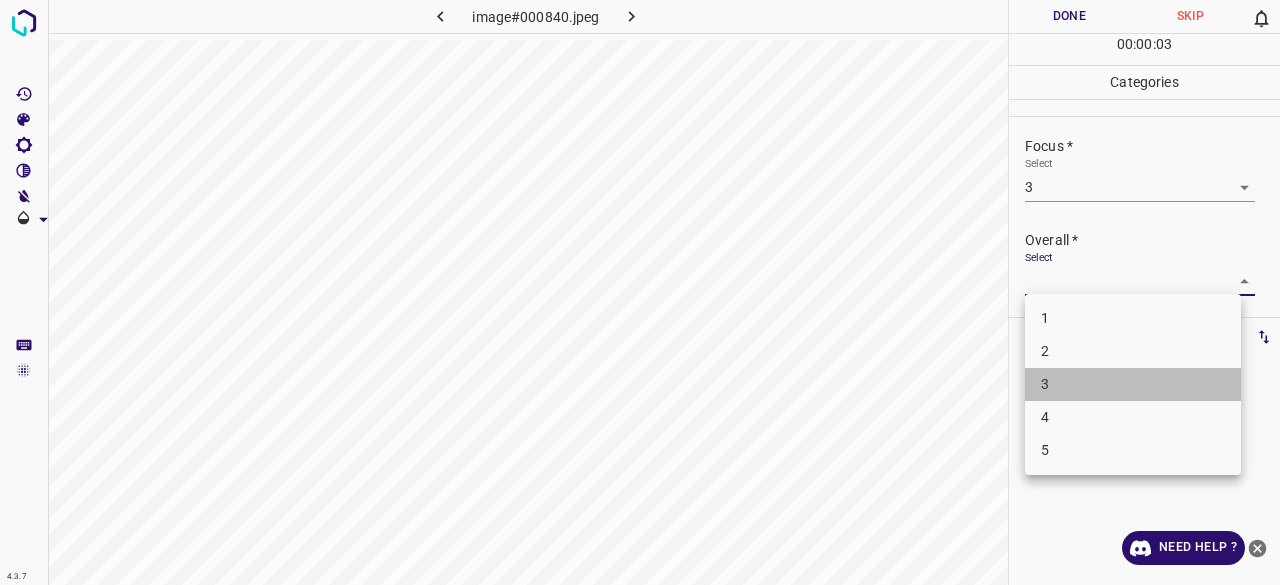 click on "3" at bounding box center [1133, 384] 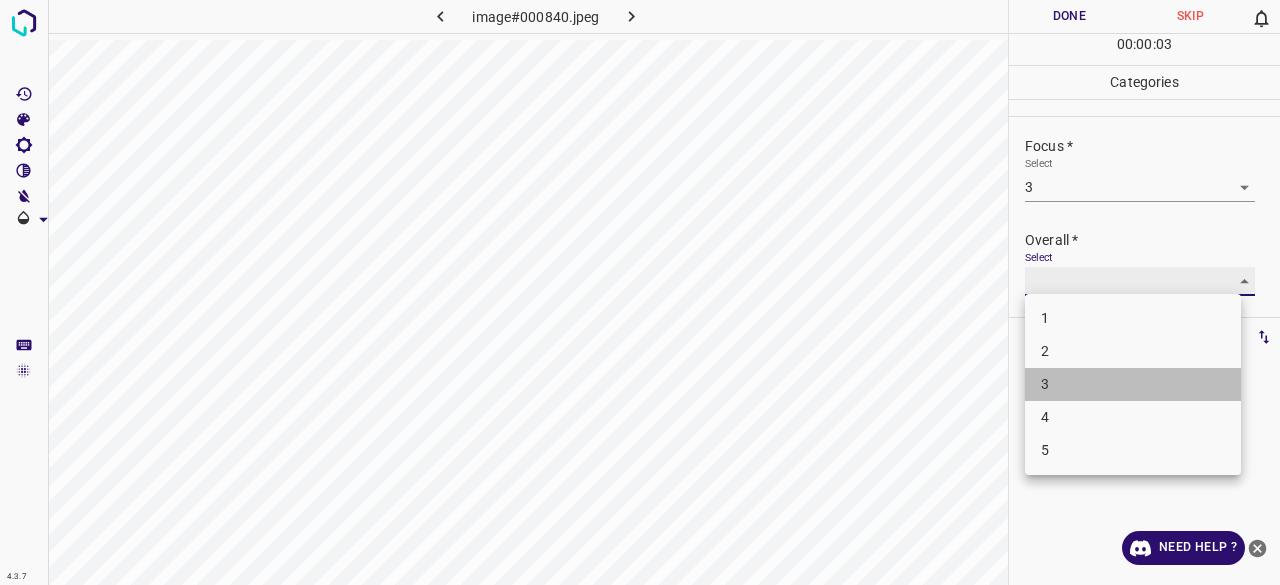 type on "3" 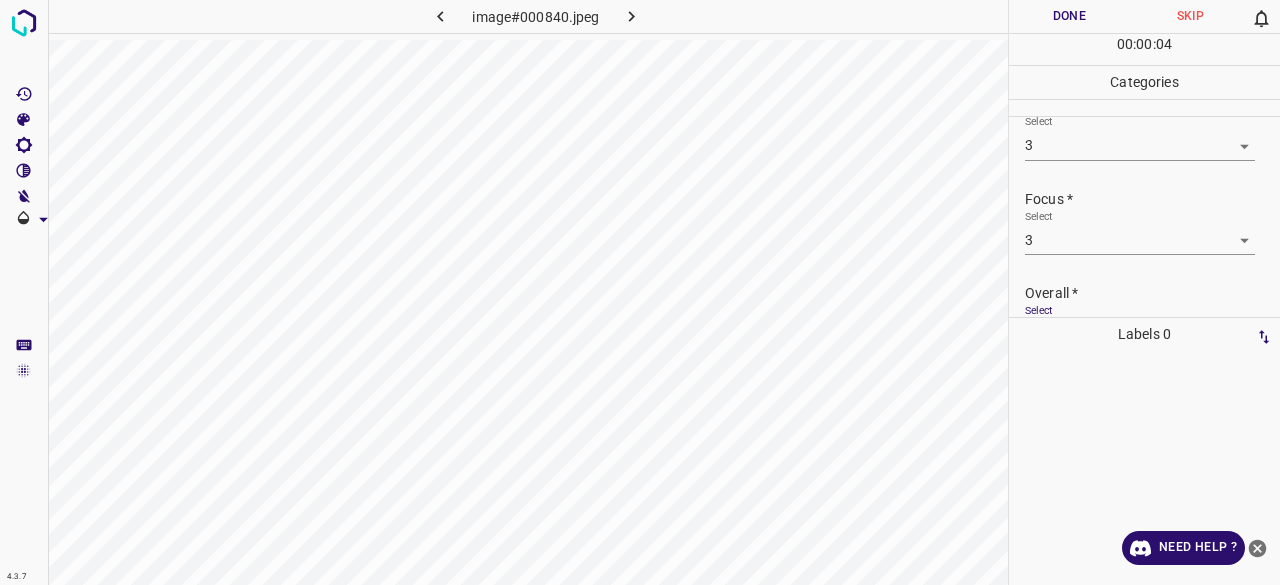 scroll, scrollTop: 0, scrollLeft: 0, axis: both 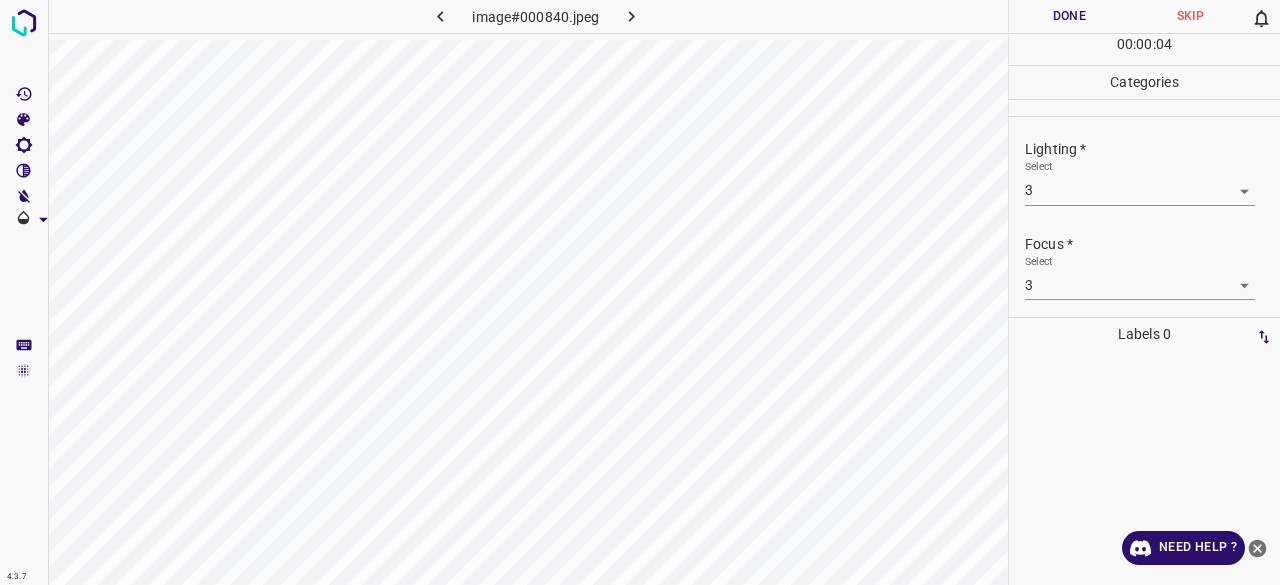 click on "Done" at bounding box center [1069, 16] 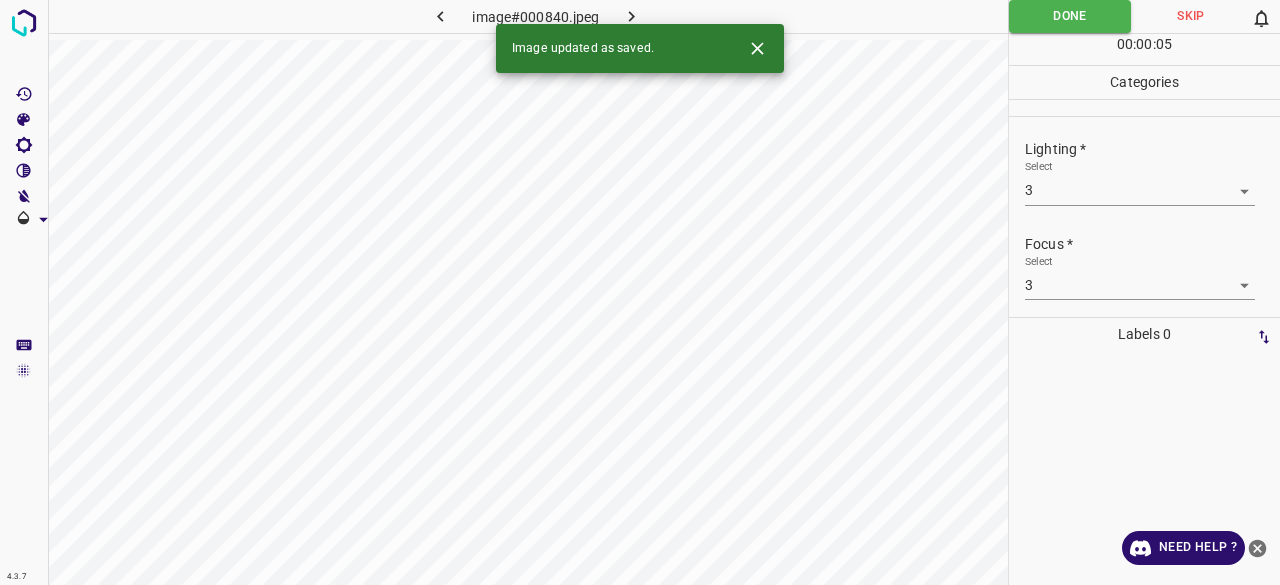 click 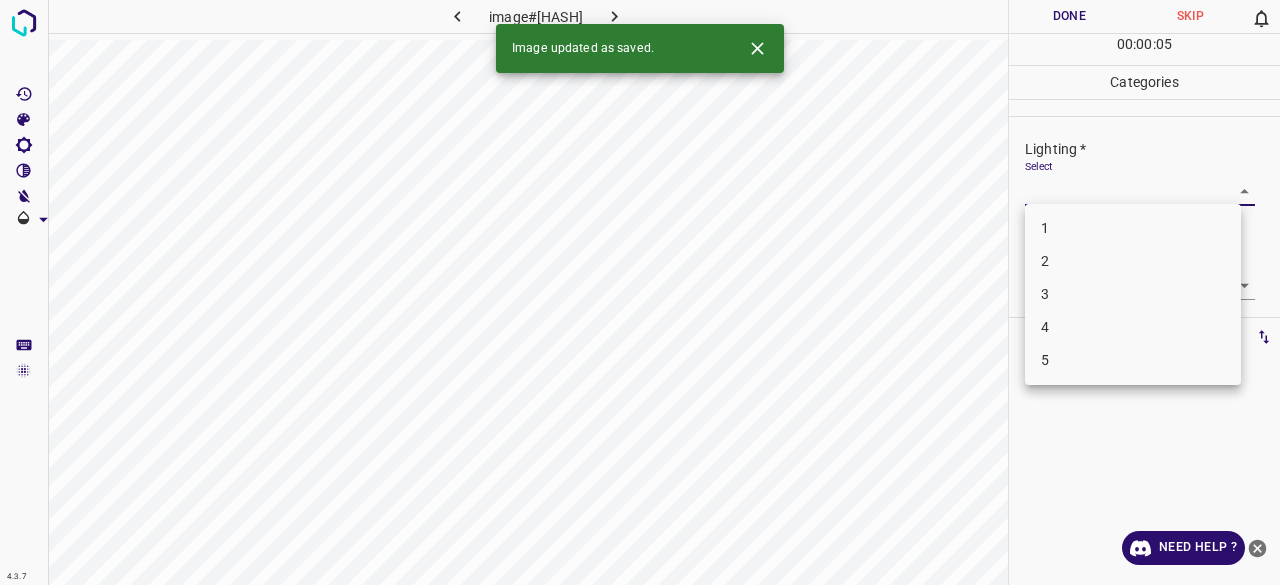 click on "4.3.7 image#[REDACTED].jpeg Done Skip 0 00   : 00   : 05   Categories Lighting *  Select ​ Focus *  Select ​ Overall *  Select ​ Labels   0 Categories 1 Lighting 2 Focus 3 Overall Tools Space Change between modes (Draw & Edit) I Auto labeling R Restore zoom M Zoom in N Zoom out Delete Delete selecte label Filters Z Restore filters X Saturation filter C Brightness filter V Contrast filter B Gray scale filter General O Download Image updated as saved. Need Help ? - Text - Hide - Delete 1 2 3 4 5" at bounding box center [640, 292] 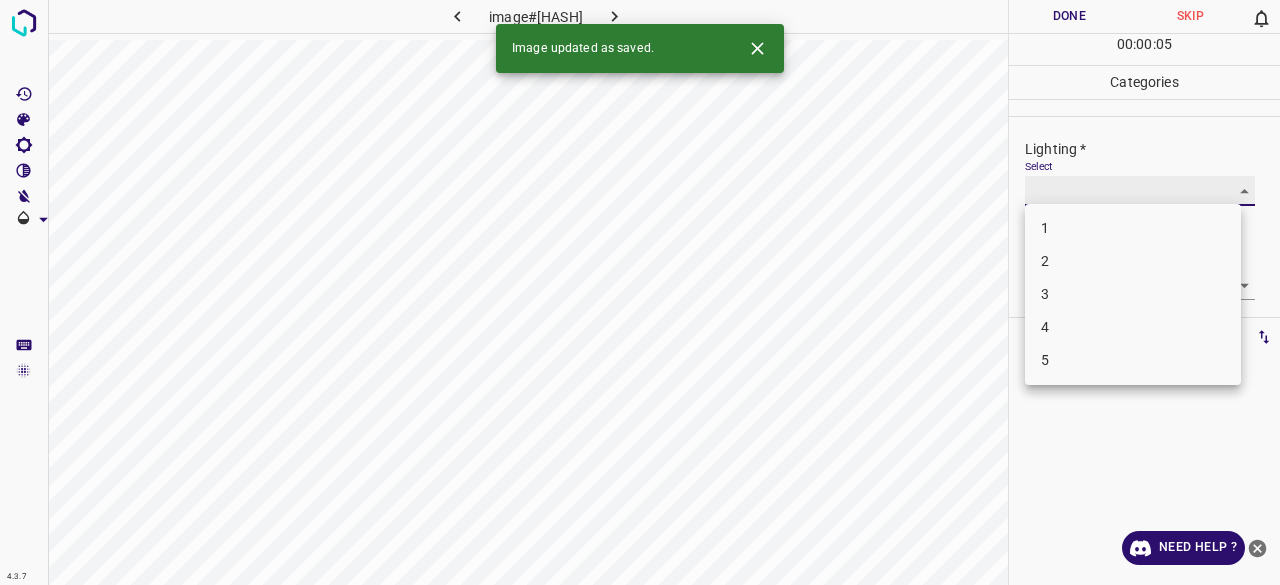 type on "3" 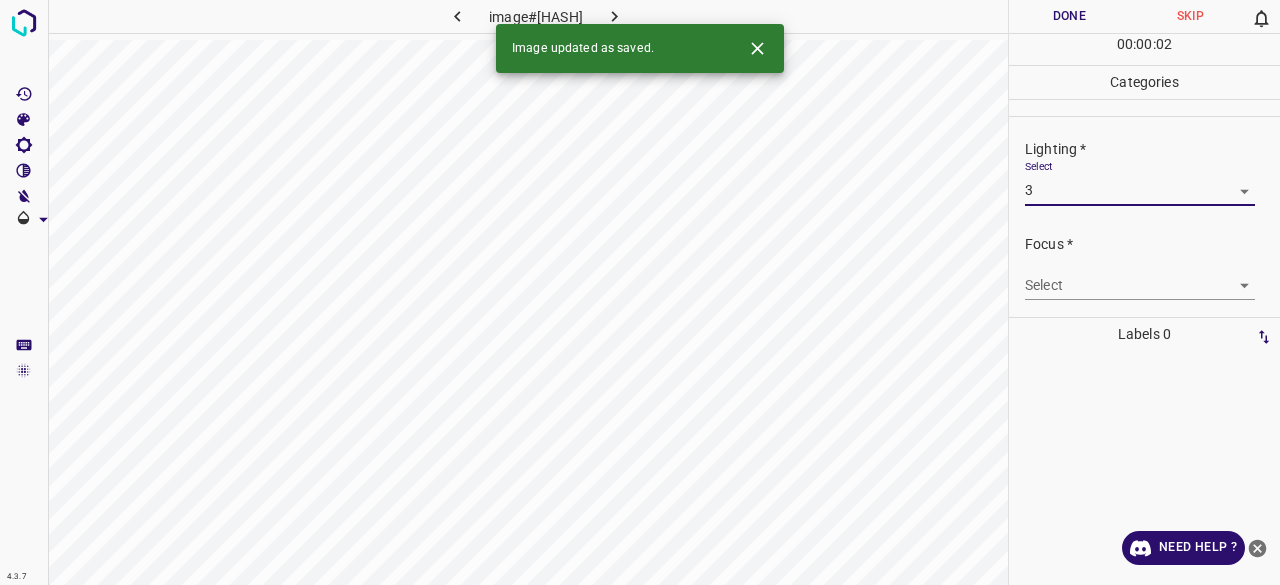 click on "Focus *  Select ​" at bounding box center [1144, 267] 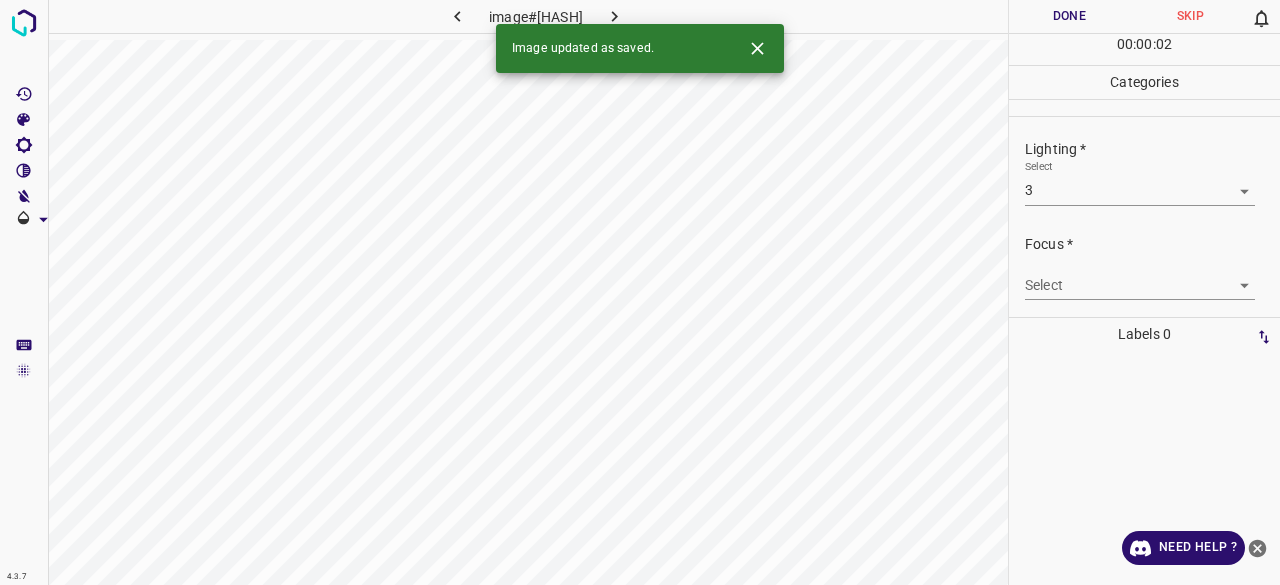 click on "Select ​" at bounding box center [1140, 277] 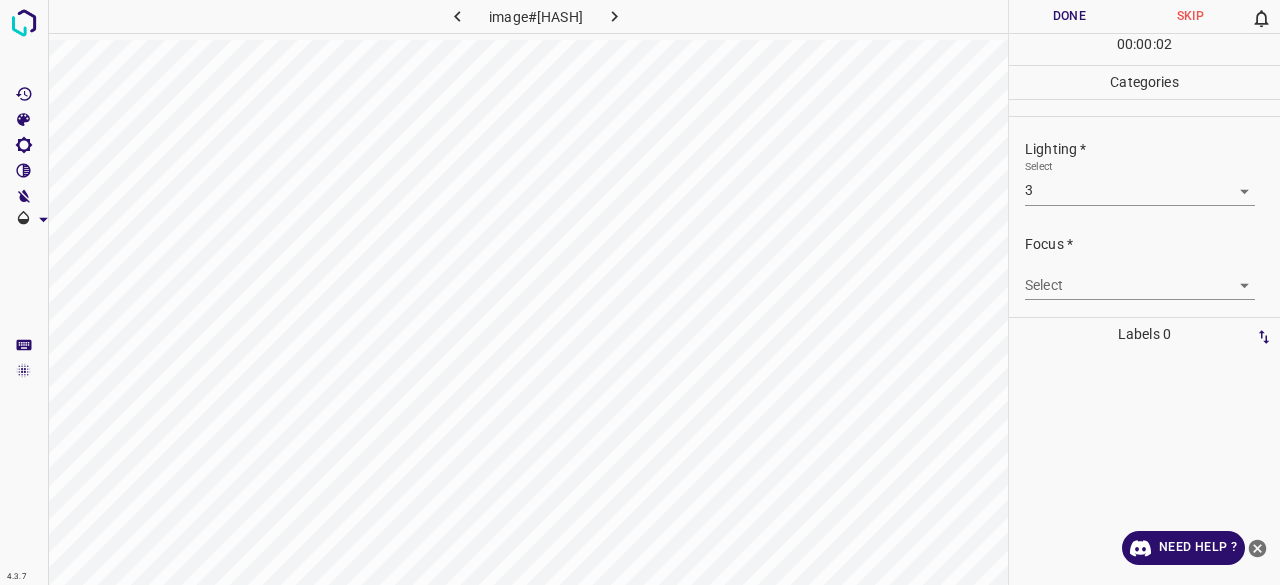 click on "4.3.7 image#[HASH] Done Skip 0 00   : 00   : 02   Categories Lighting *  Select 3 3 Focus *  Select ​ Overall *  Select ​ Labels   0 Categories 1 Lighting 2 Focus 3 Overall Tools Space Change between modes (Draw & Edit) I Auto labeling R Restore zoom M Zoom in N Zoom out Delete Delete selecte label Filters Z Restore filters X Saturation filter C Brightness filter V Contrast filter B Gray scale filter General O Download Need Help ? - Text - Hide - Delete" at bounding box center [640, 292] 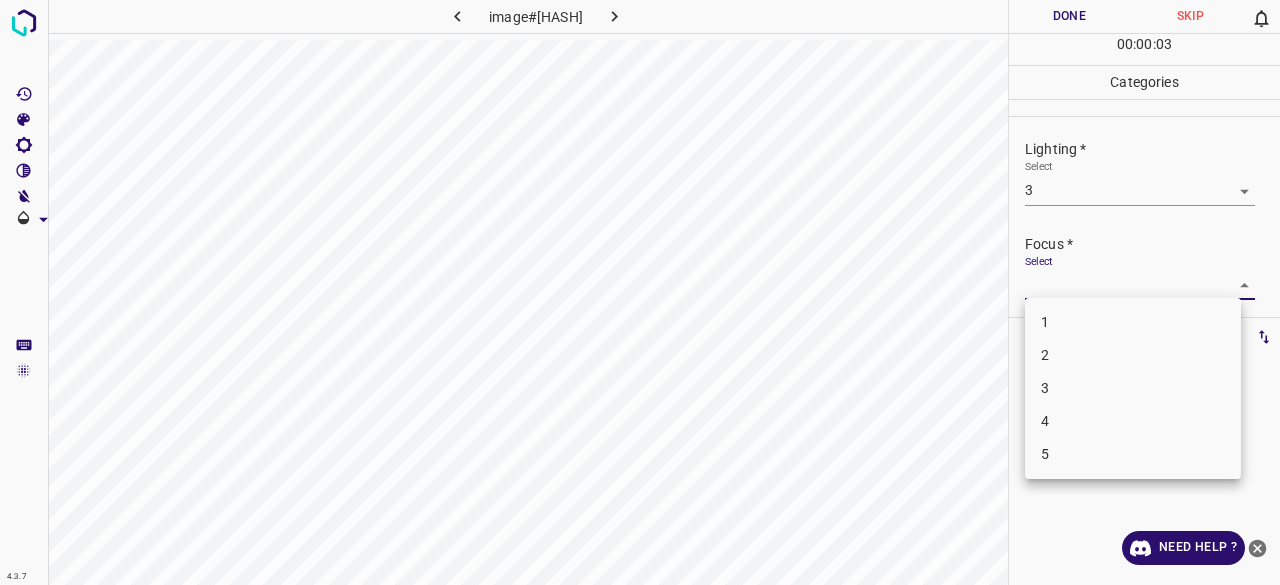 click on "3" at bounding box center (1133, 388) 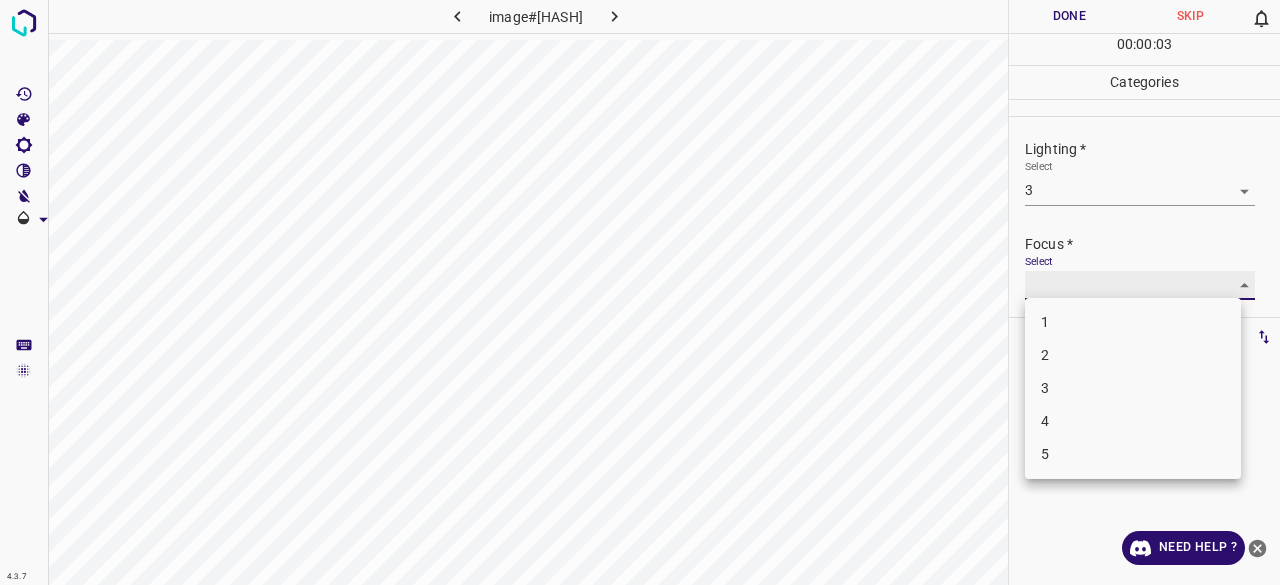 type on "3" 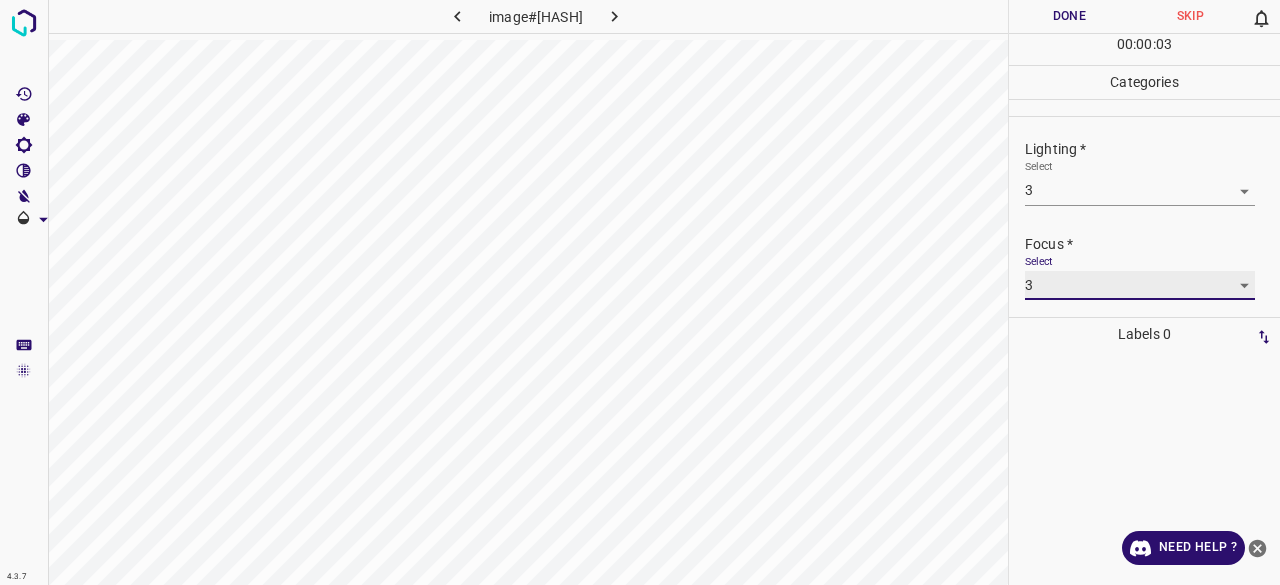 scroll, scrollTop: 98, scrollLeft: 0, axis: vertical 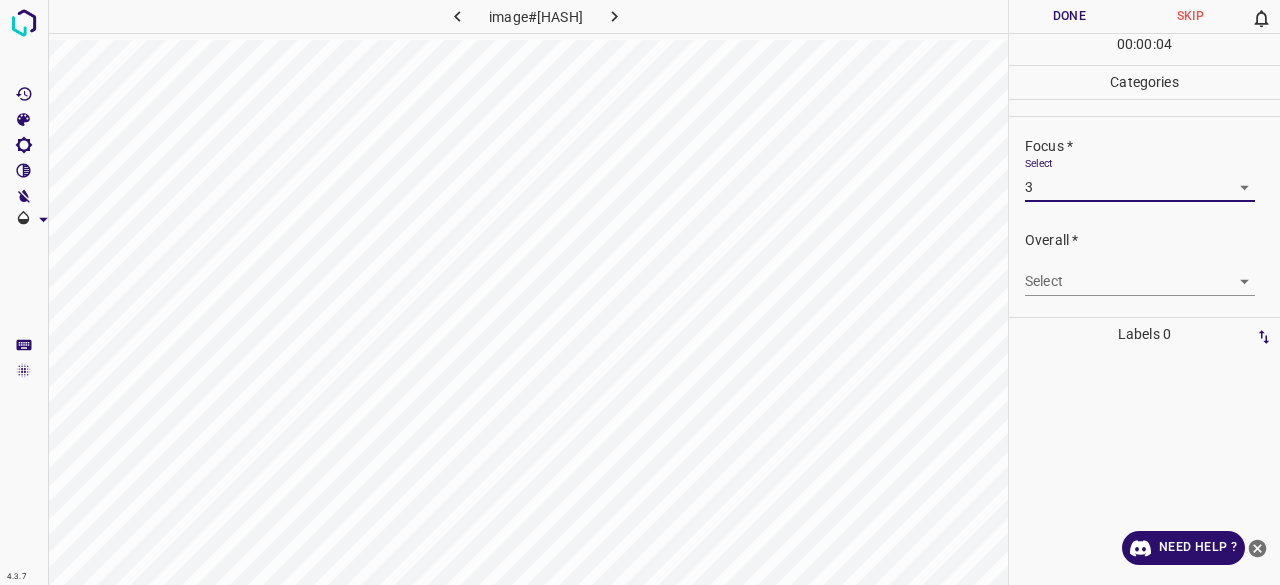 click on "4.3.7 image#000795.jpeg Done Skip 0 00   : 00   : 04   Categories Lighting *  Select 3 3 Focus *  Select 3 3 Overall *  Select ​ Labels   0 Categories 1 Lighting 2 Focus 3 Overall Tools Space Change between modes (Draw & Edit) I Auto labeling R Restore zoom M Zoom in N Zoom out Delete Delete selecte label Filters Z Restore filters X Saturation filter C Brightness filter V Contrast filter B Gray scale filter General O Download Need Help ? - Text - Hide - Delete" at bounding box center (640, 292) 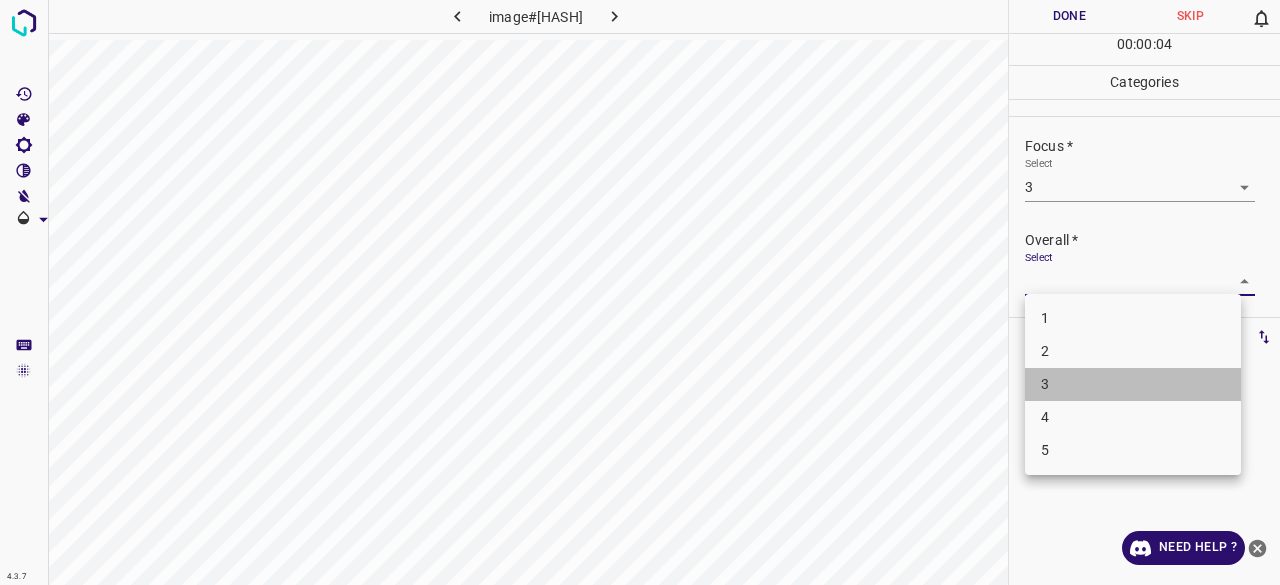 click on "3" at bounding box center (1133, 384) 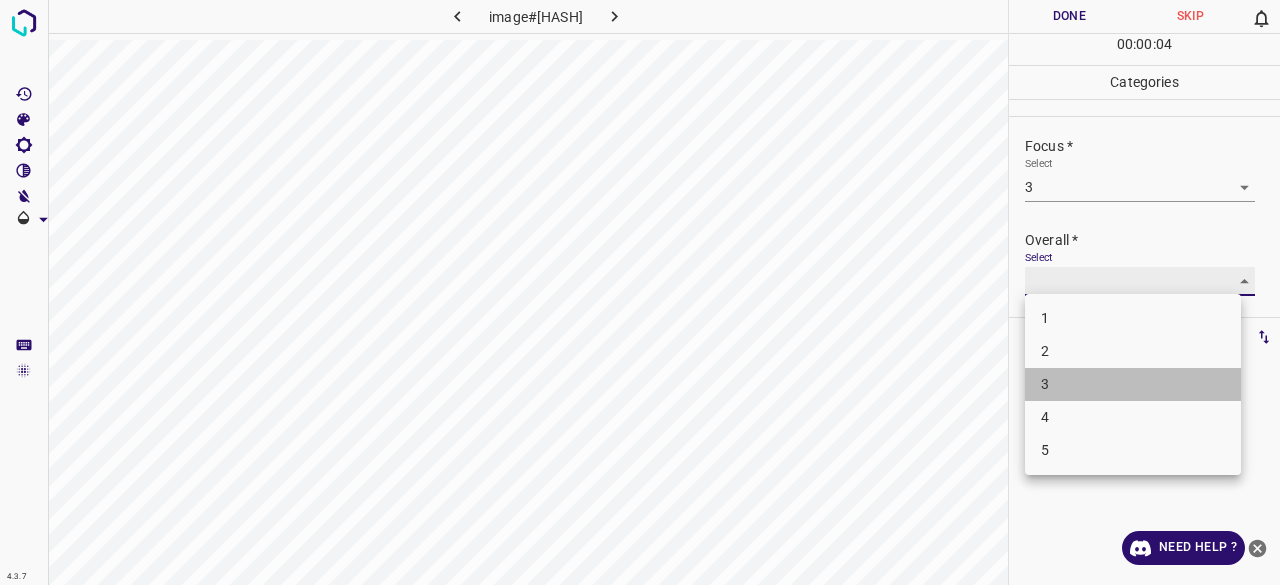 type on "3" 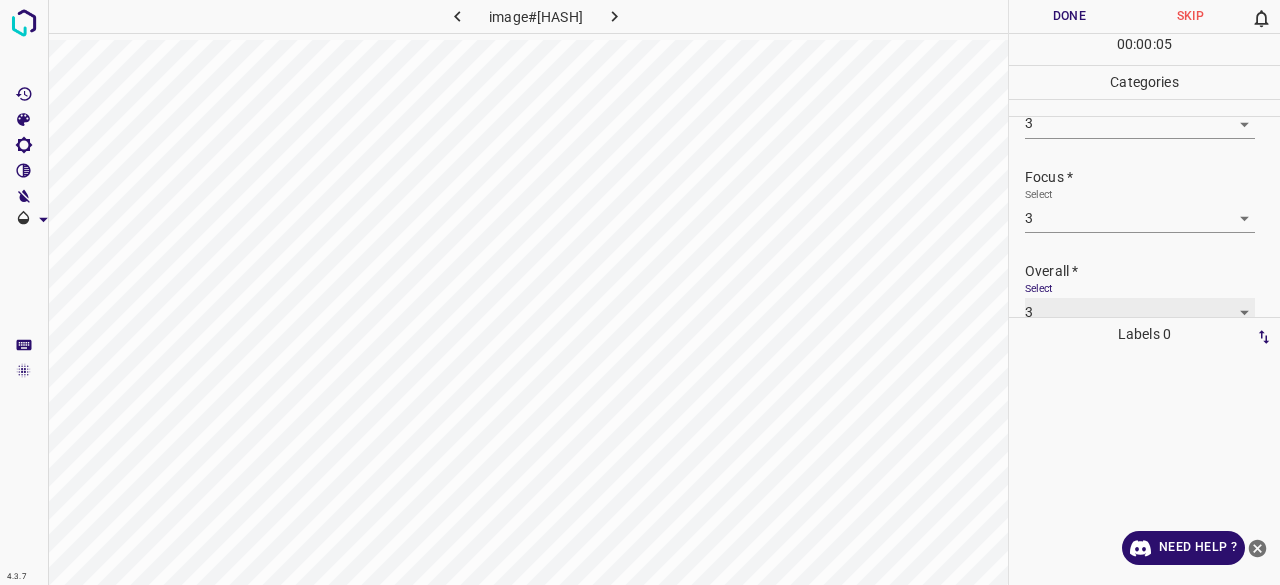 scroll, scrollTop: 98, scrollLeft: 0, axis: vertical 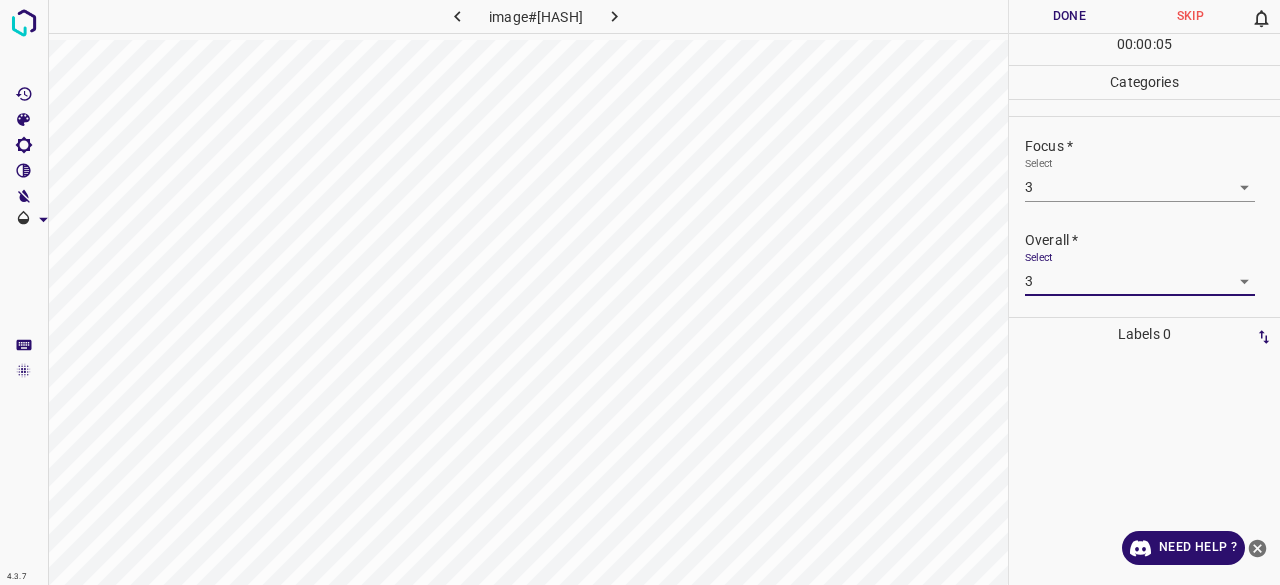 click on "Done" at bounding box center (1069, 16) 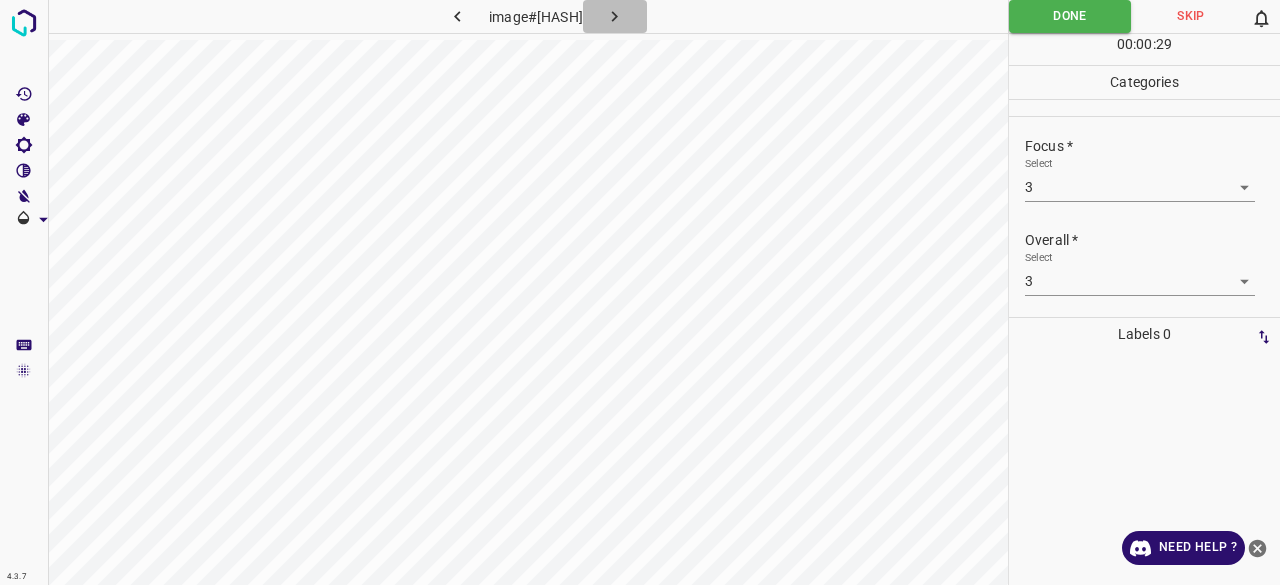 click at bounding box center [615, 16] 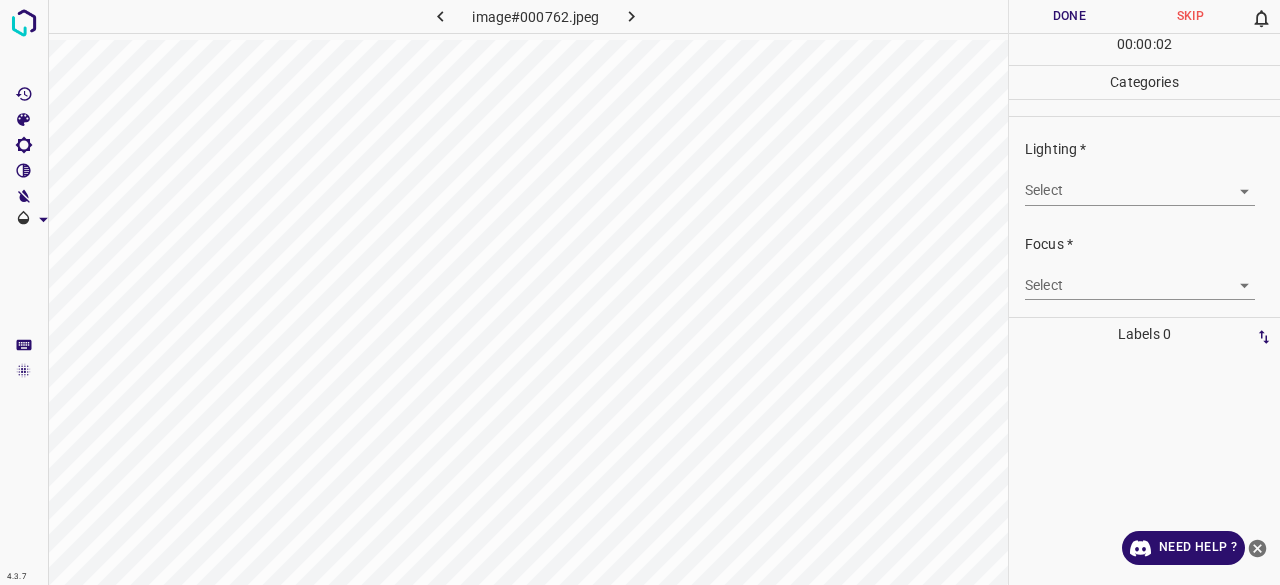 click on "4.3.7 image#[HASH] Done Skip 0 00   : 00   : 02   Categories Lighting *  Select ​ Focus *  Select ​ Overall *  Select ​ Labels   0 Categories 1 Lighting 2 Focus 3 Overall Tools Space Change between modes (Draw & Edit) I Auto labeling R Restore zoom M Zoom in N Zoom out Delete Delete selecte label Filters Z Restore filters X Saturation filter C Brightness filter V Contrast filter B Gray scale filter General O Download Need Help ? - Text - Hide - Delete" at bounding box center (640, 292) 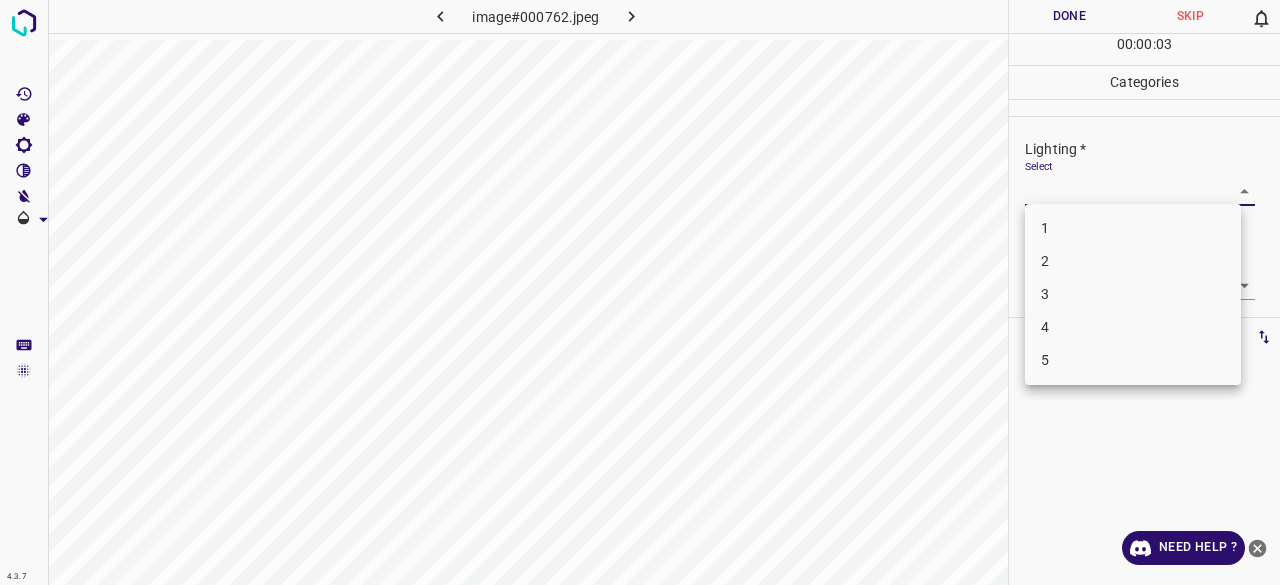 click on "3" at bounding box center [1133, 294] 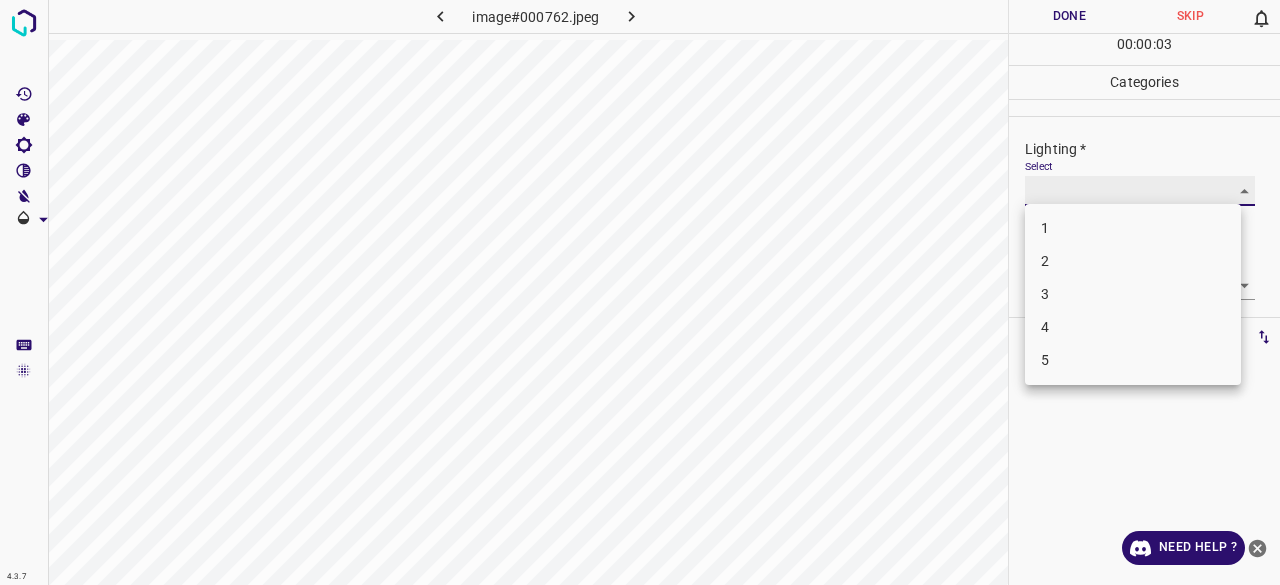 type on "3" 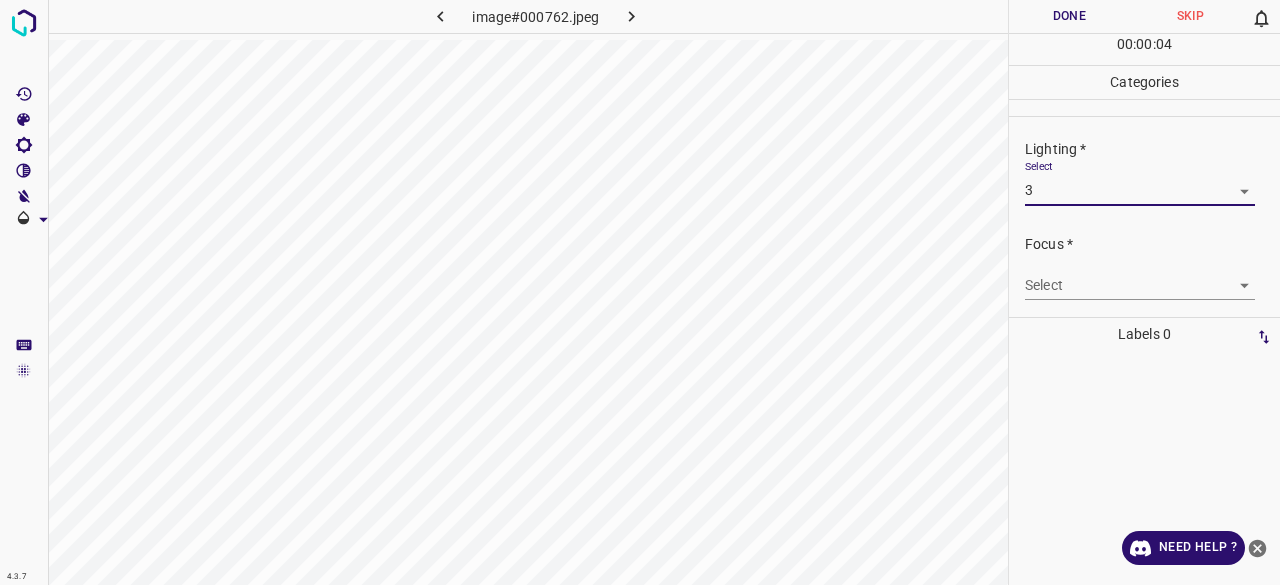 click on "4.3.7 image#000762.jpeg Done Skip 0 00   : 00   : 04   Categories Lighting *  Select 3 3 Focus *  Select ​ Overall *  Select ​ Labels   0 Categories 1 Lighting 2 Focus 3 Overall Tools Space Change between modes (Draw & Edit) I Auto labeling R Restore zoom M Zoom in N Zoom out Delete Delete selecte label Filters Z Restore filters X Saturation filter C Brightness filter V Contrast filter B Gray scale filter General O Download Need Help ? - Text - Hide - Delete" at bounding box center [640, 292] 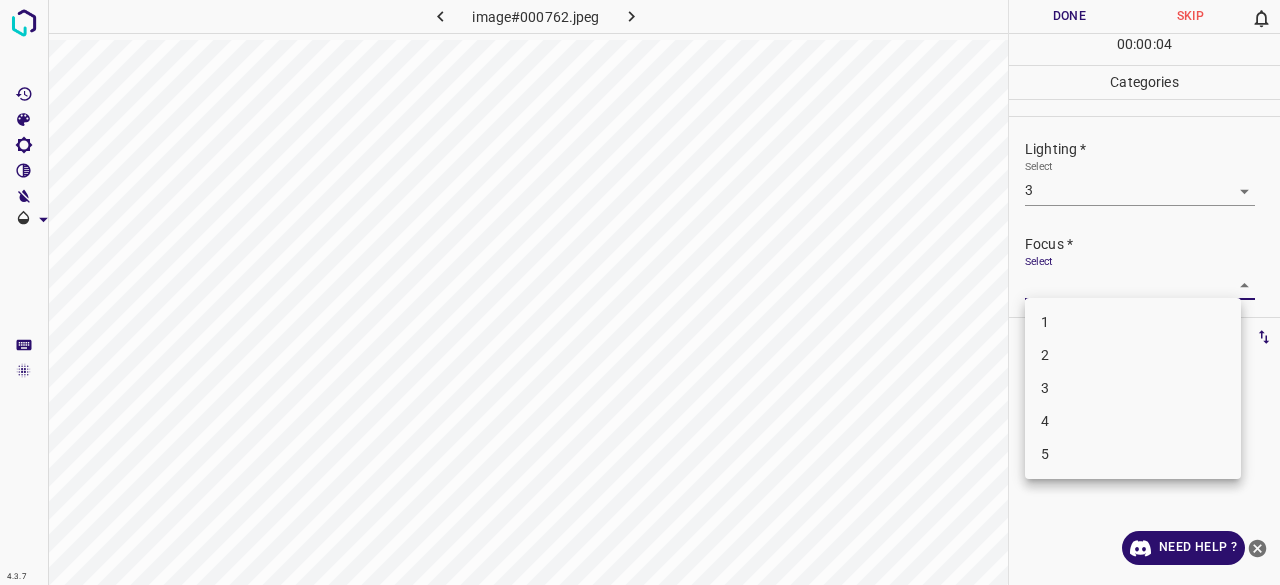 click on "3" at bounding box center [1133, 388] 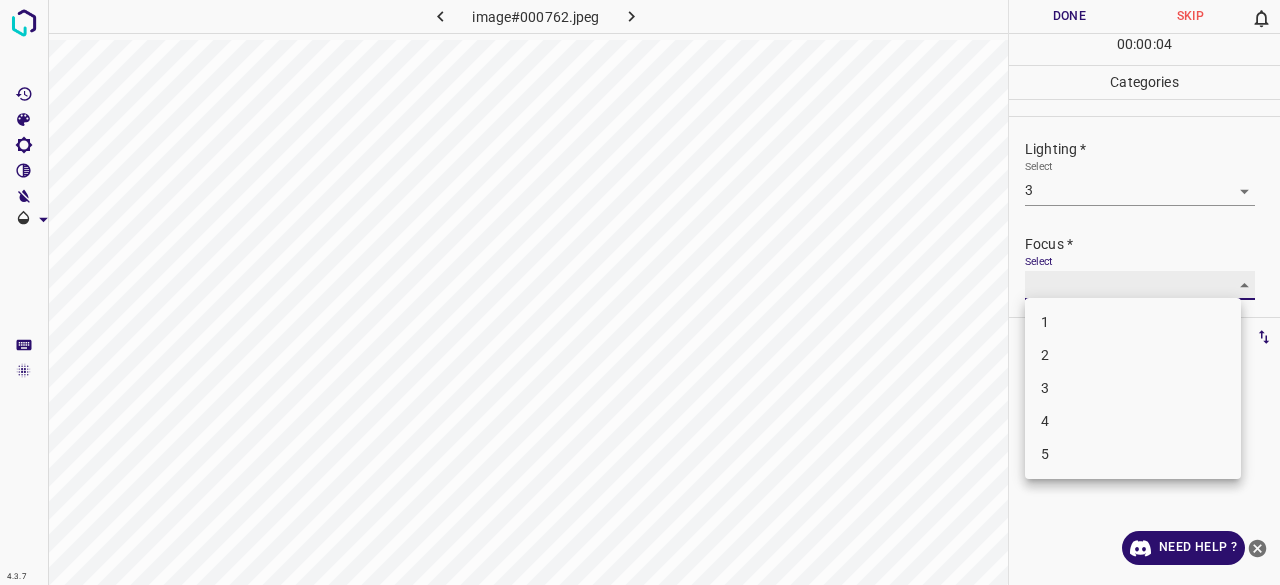 type on "3" 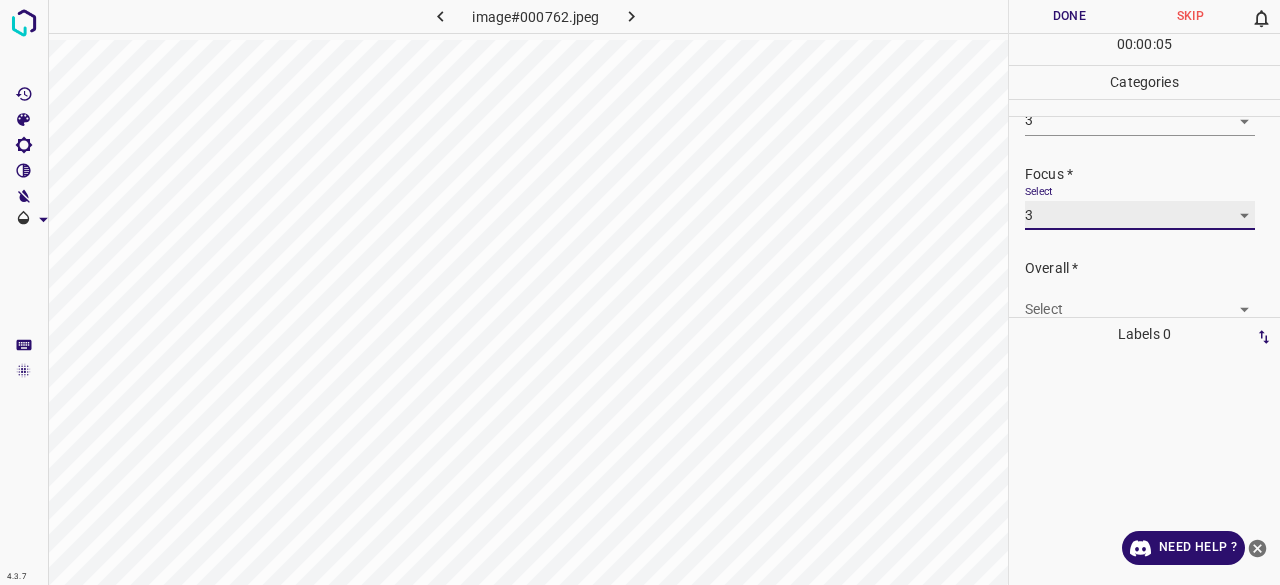 scroll, scrollTop: 98, scrollLeft: 0, axis: vertical 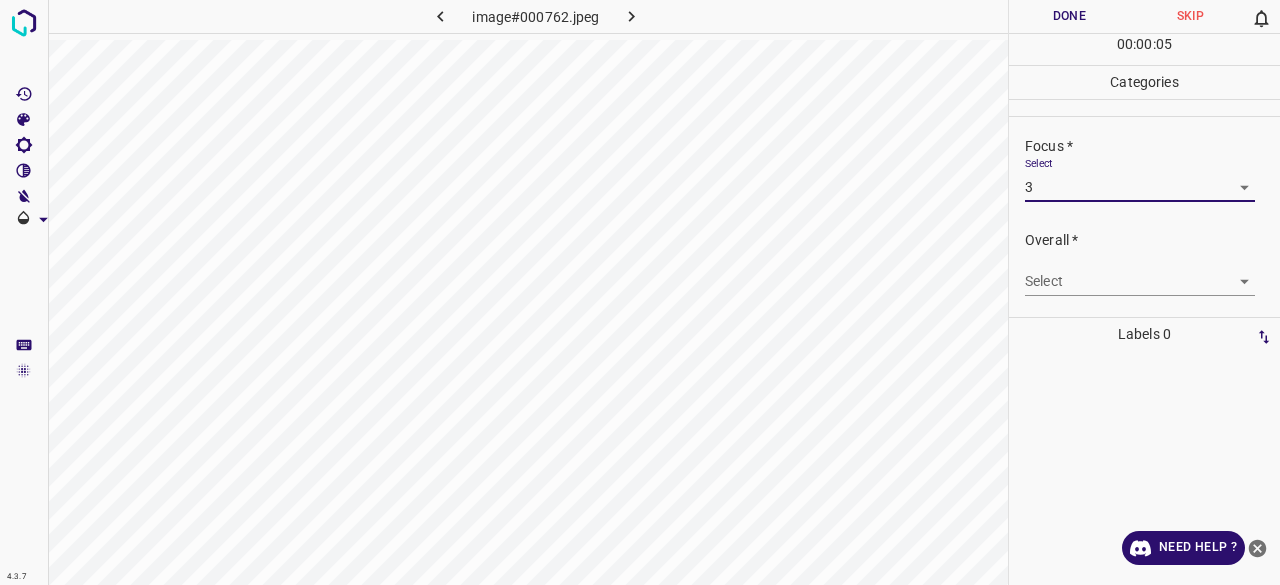 click on "4.3.7 image#000762.jpeg Done Skip 0 00   : 00   : 05   Categories Lighting *  Select 3 3 Focus *  Select 3 3 Overall *  Select ​ Labels   0 Categories 1 Lighting 2 Focus 3 Overall Tools Space Change between modes (Draw & Edit) I Auto labeling R Restore zoom M Zoom in N Zoom out Delete Delete selecte label Filters Z Restore filters X Saturation filter C Brightness filter V Contrast filter B Gray scale filter General O Download Need Help ? - Text - Hide - Delete" at bounding box center (640, 292) 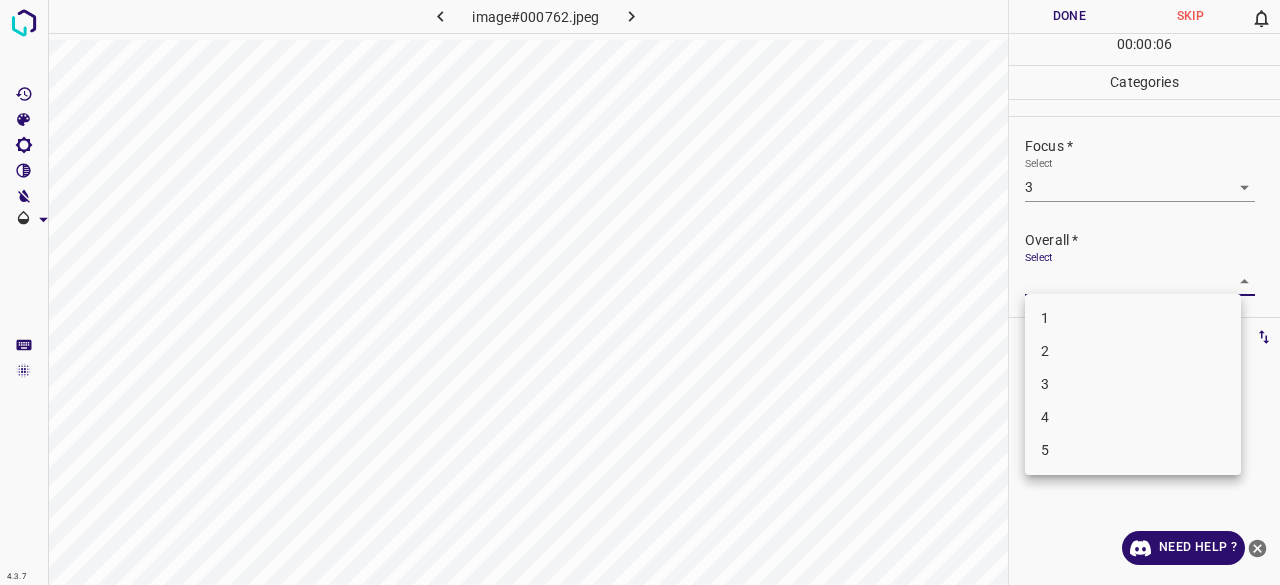 click on "3" at bounding box center [1133, 384] 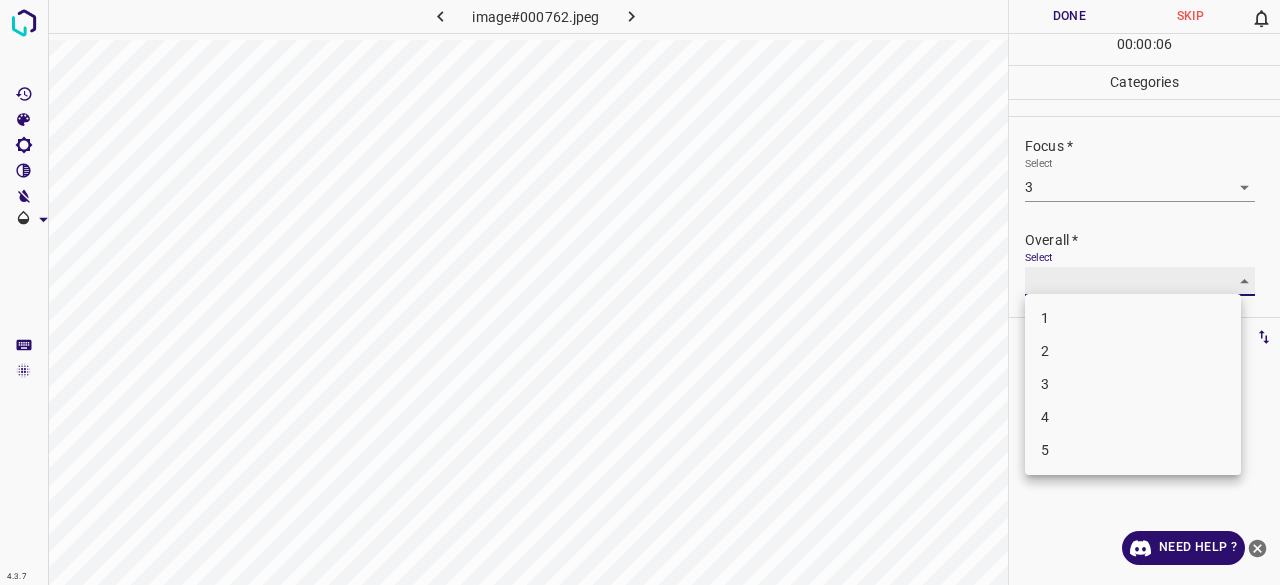 type on "3" 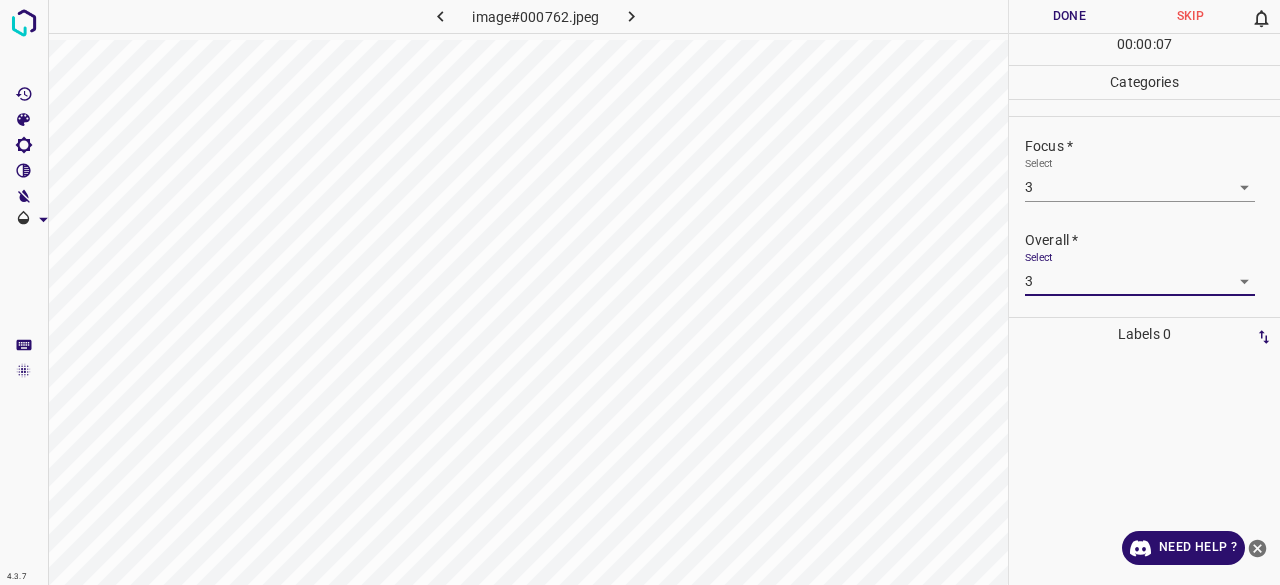 click on "Done" at bounding box center (1069, 16) 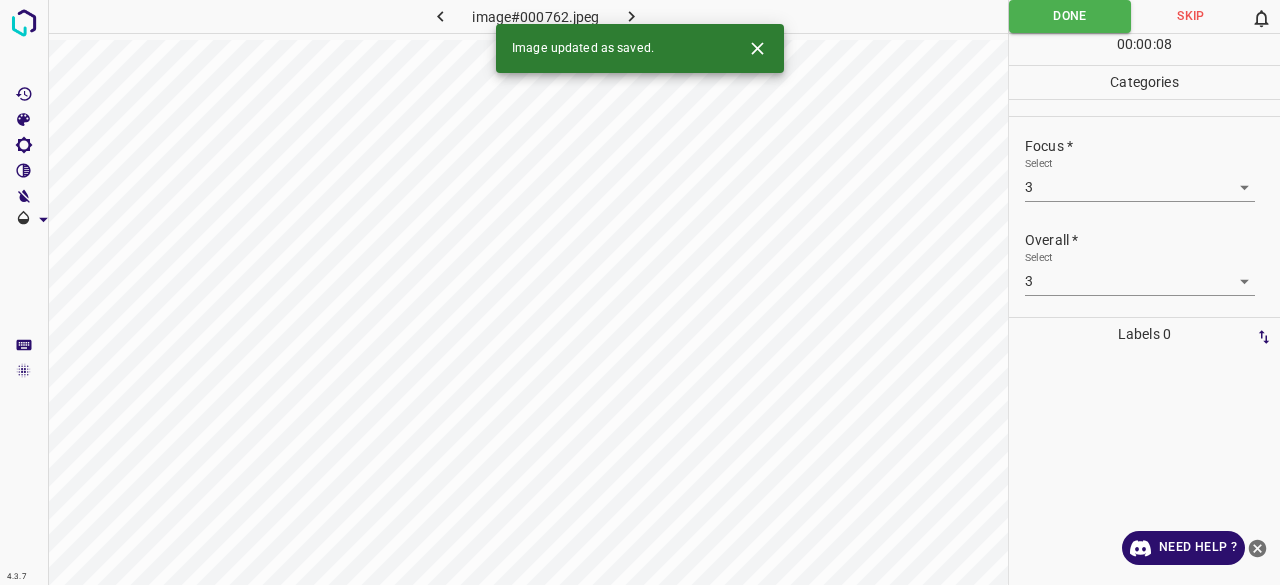 click 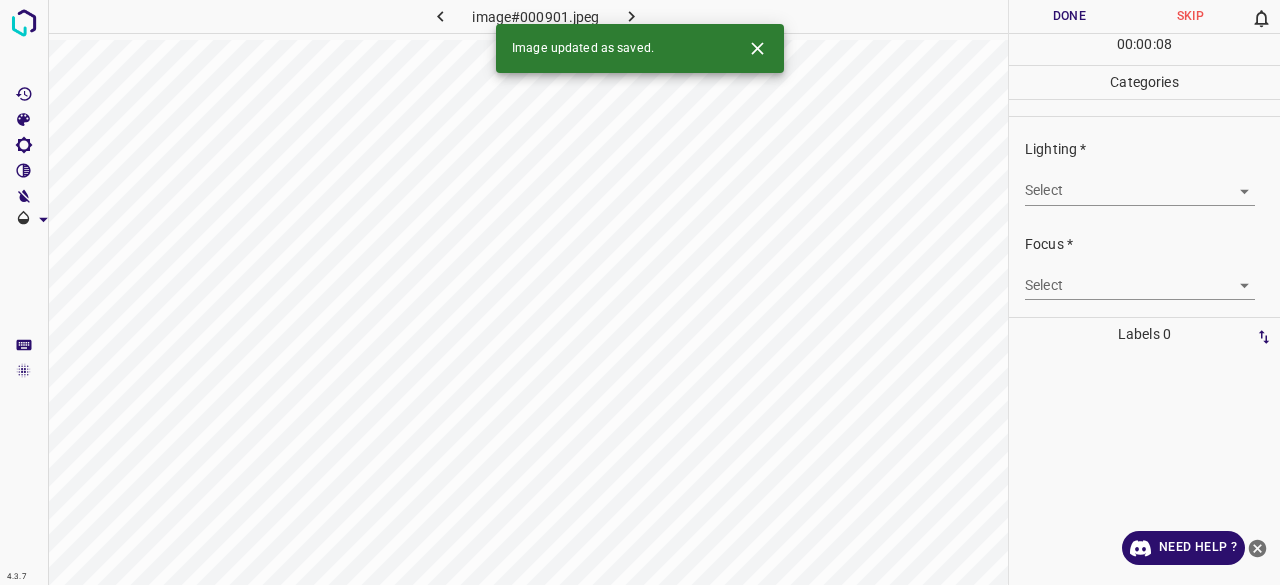 click on "4.3.7 image#000901.jpeg Done Skip 0 00   : 00   : 08   Categories Lighting *  Select ​ Focus *  Select ​ Overall *  Select ​ Labels   0 Categories 1 Lighting 2 Focus 3 Overall Tools Space Change between modes (Draw & Edit) I Auto labeling R Restore zoom M Zoom in N Zoom out Delete Delete selecte label Filters Z Restore filters X Saturation filter C Brightness filter V Contrast filter B Gray scale filter General O Download Image updated as saved. Need Help ? - Text - Hide - Delete" at bounding box center [640, 292] 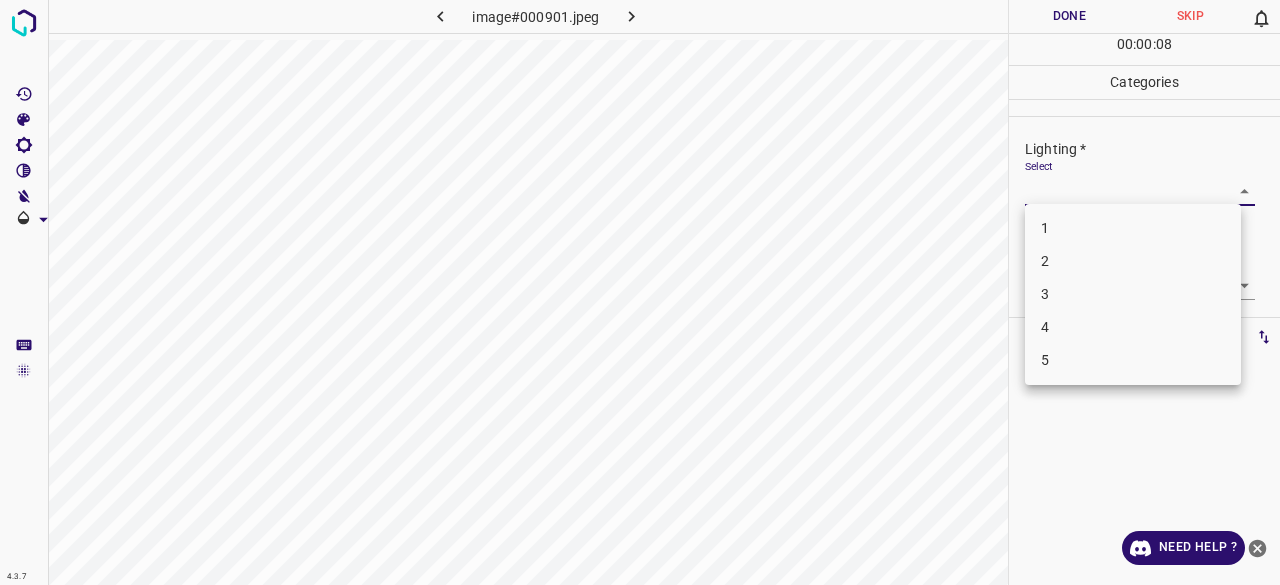 click on "3" at bounding box center (1133, 294) 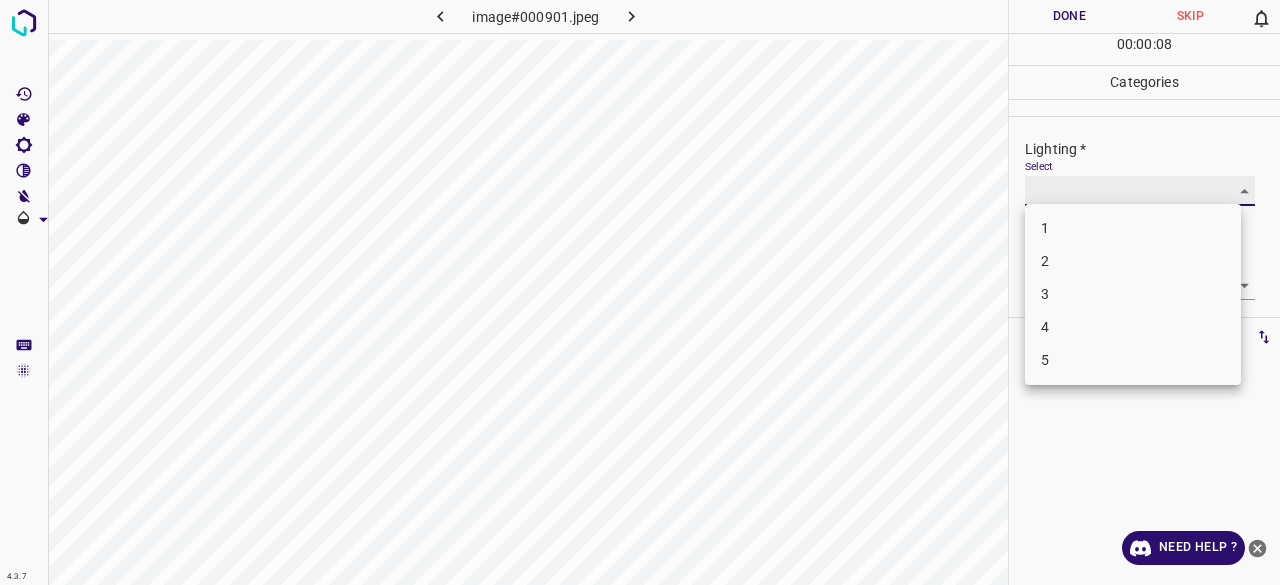 type on "3" 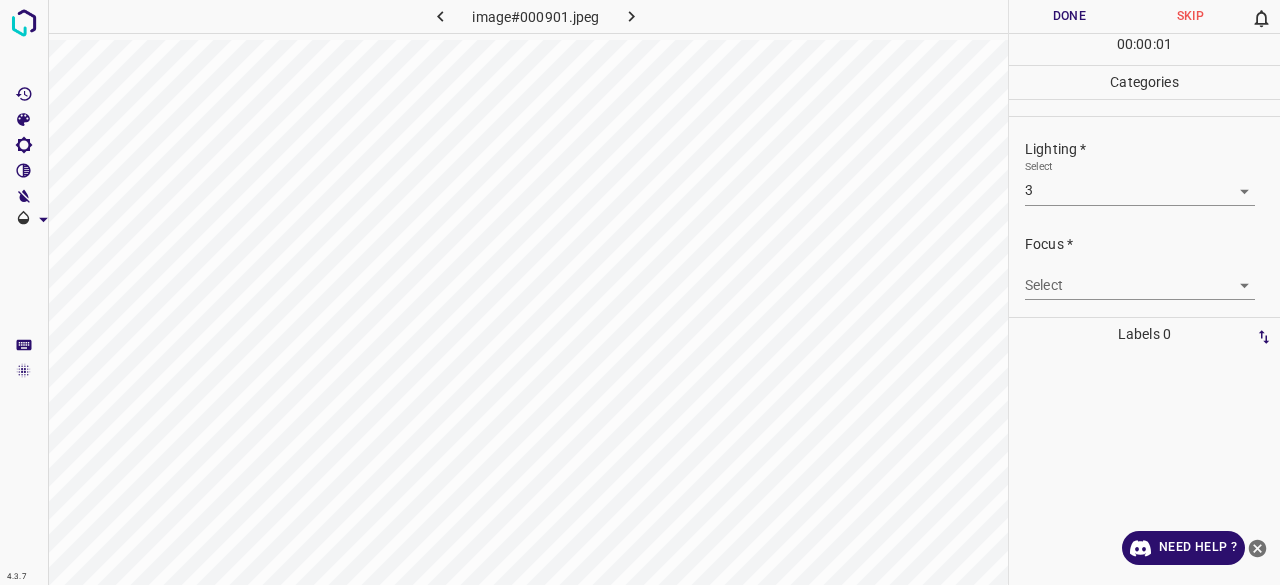 click on "4.3.7 image#000901.jpeg Done Skip 0 00   : 00   : 01   Categories Lighting *  Select 3 3 Focus *  Select ​ Overall *  Select ​ Labels   0 Categories 1 Lighting 2 Focus 3 Overall Tools Space Change between modes (Draw & Edit) I Auto labeling R Restore zoom M Zoom in N Zoom out Delete Delete selecte label Filters Z Restore filters X Saturation filter C Brightness filter V Contrast filter B Gray scale filter General O Download Need Help ? - Text - Hide - Delete" at bounding box center [640, 292] 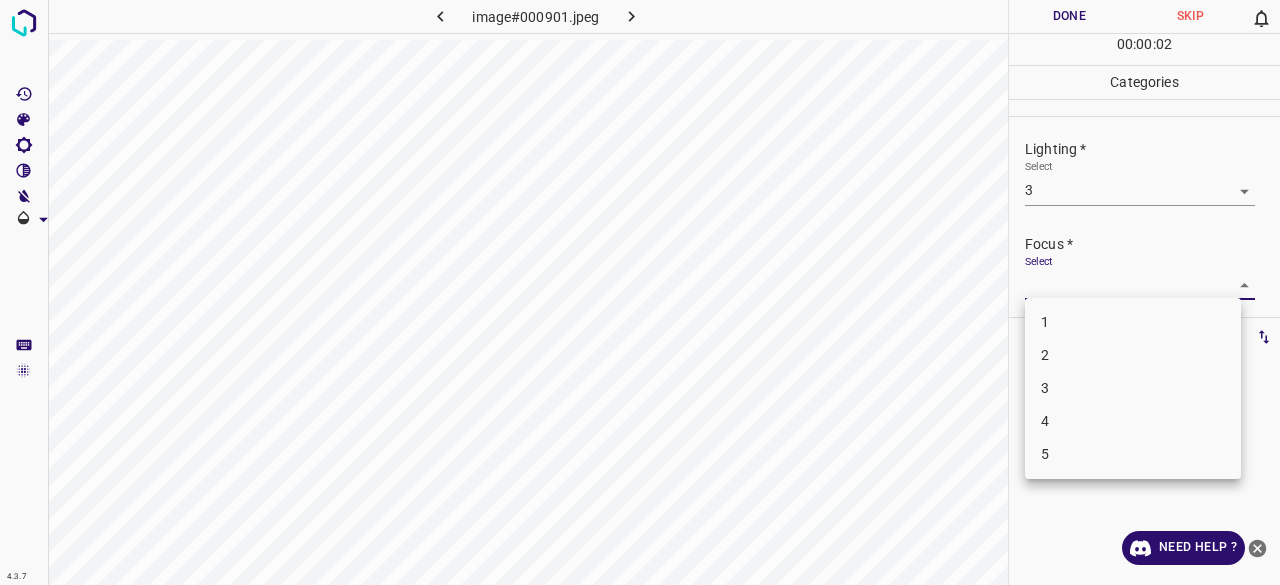 click on "2" at bounding box center (1133, 355) 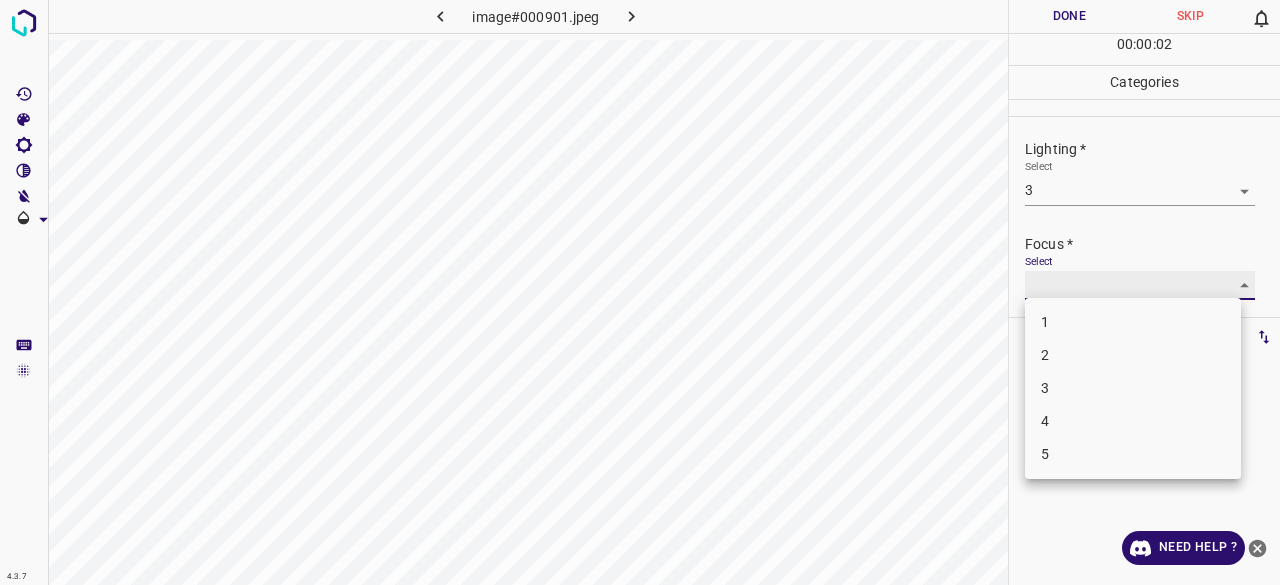type on "2" 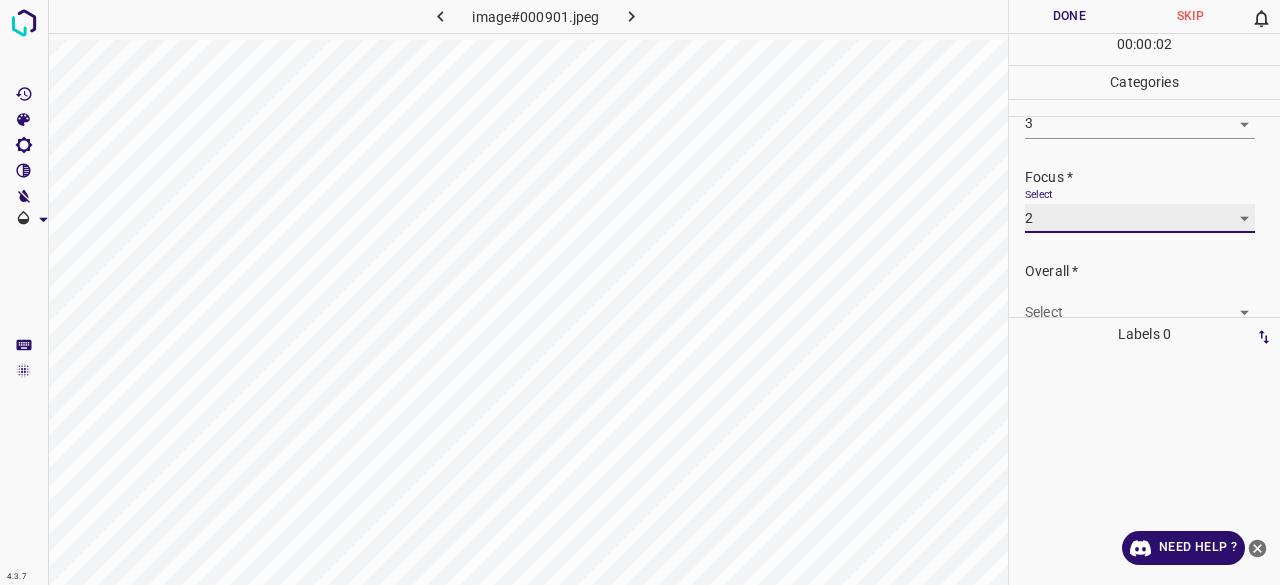 scroll, scrollTop: 98, scrollLeft: 0, axis: vertical 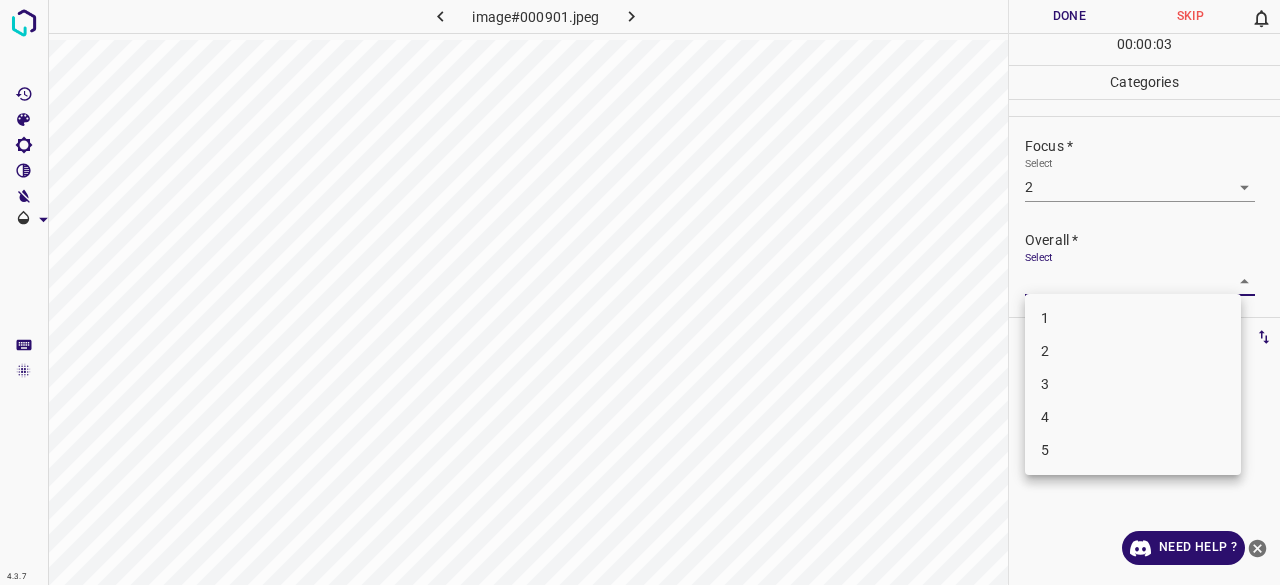 drag, startPoint x: 1072, startPoint y: 269, endPoint x: 1074, endPoint y: 345, distance: 76.02631 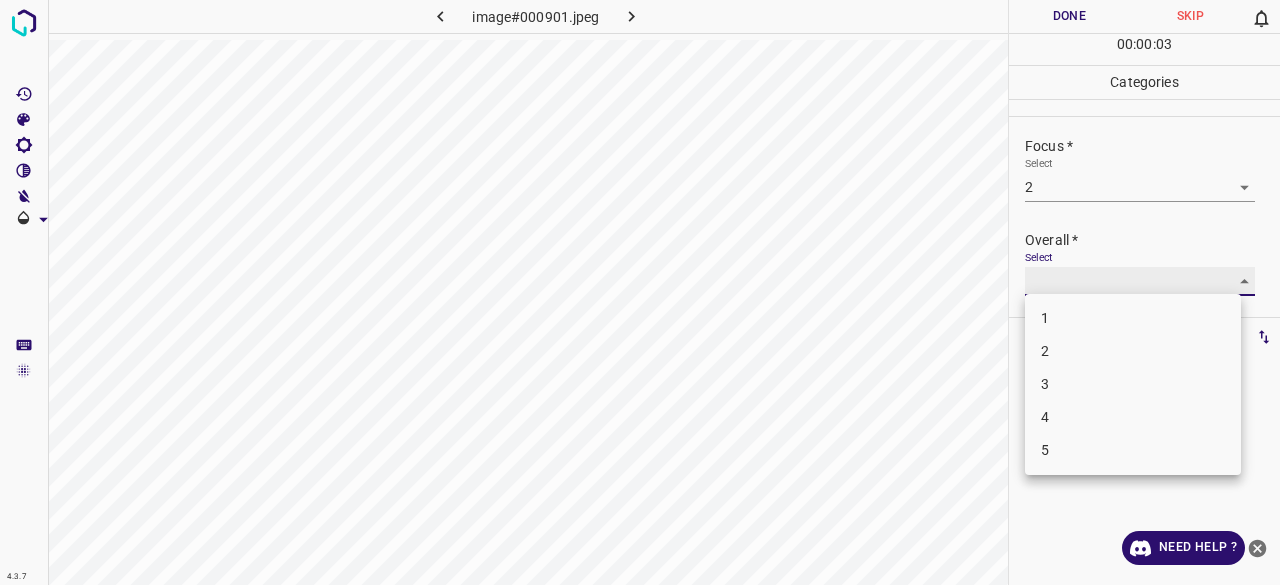 type on "3" 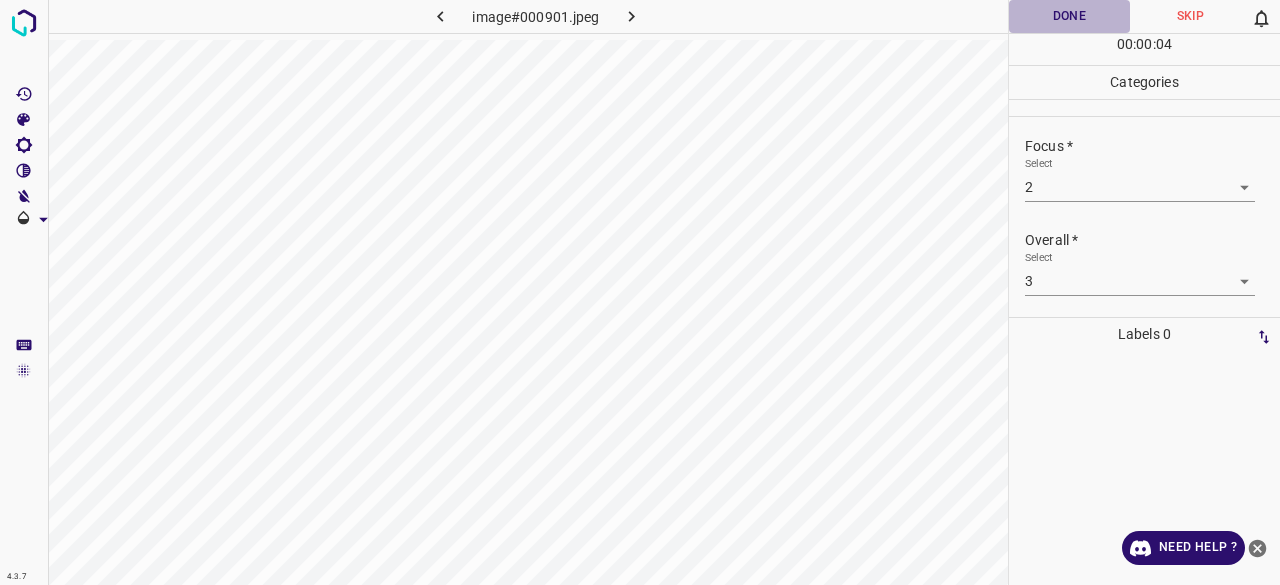 click on "Done" at bounding box center [1069, 16] 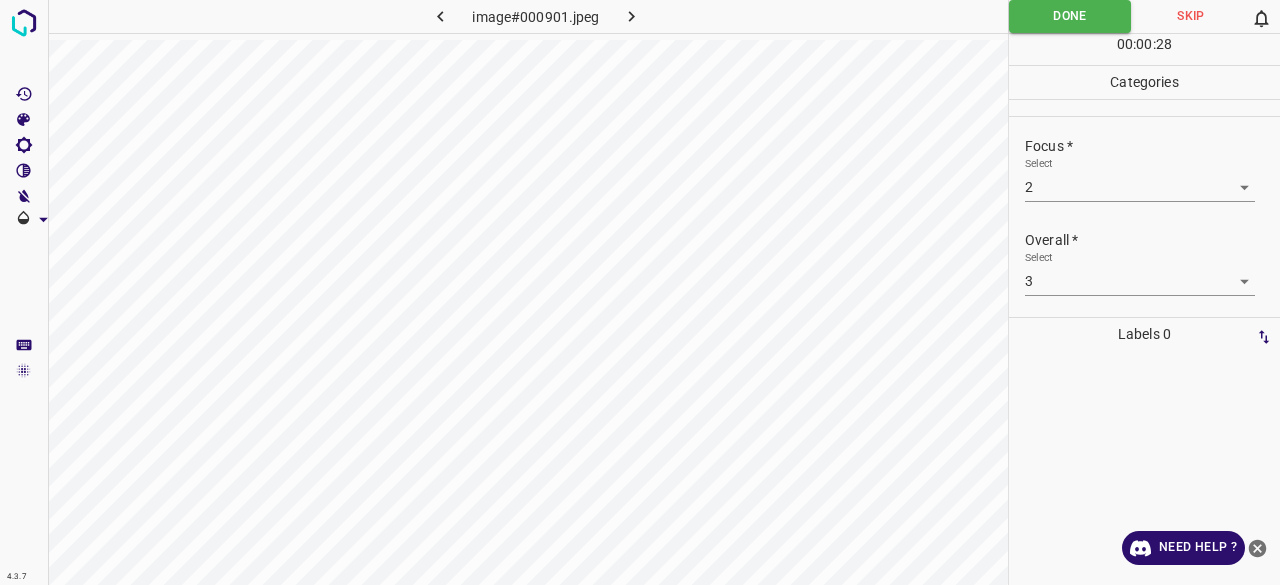 click on "image#000901.jpeg" at bounding box center [528, 20] 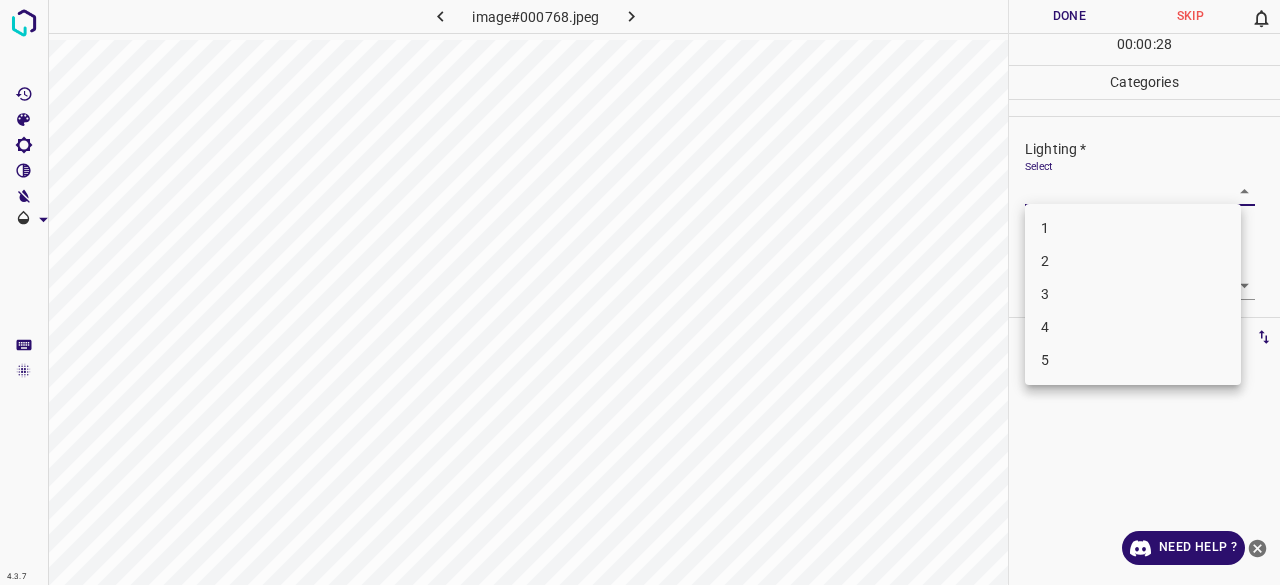 click on "4.3.7 image#000768.jpeg Done Skip 0 00   : 00   : 28   Categories Lighting *  Select ​ Focus *  Select ​ Overall *  Select ​ Labels   0 Categories 1 Lighting 2 Focus 3 Overall Tools Space Change between modes (Draw & Edit) I Auto labeling R Restore zoom M Zoom in N Zoom out Delete Delete selecte label Filters Z Restore filters X Saturation filter C Brightness filter V Contrast filter B Gray scale filter General O Download Need Help ? - Text - Hide - Delete 1 2 3 4 5" at bounding box center (640, 292) 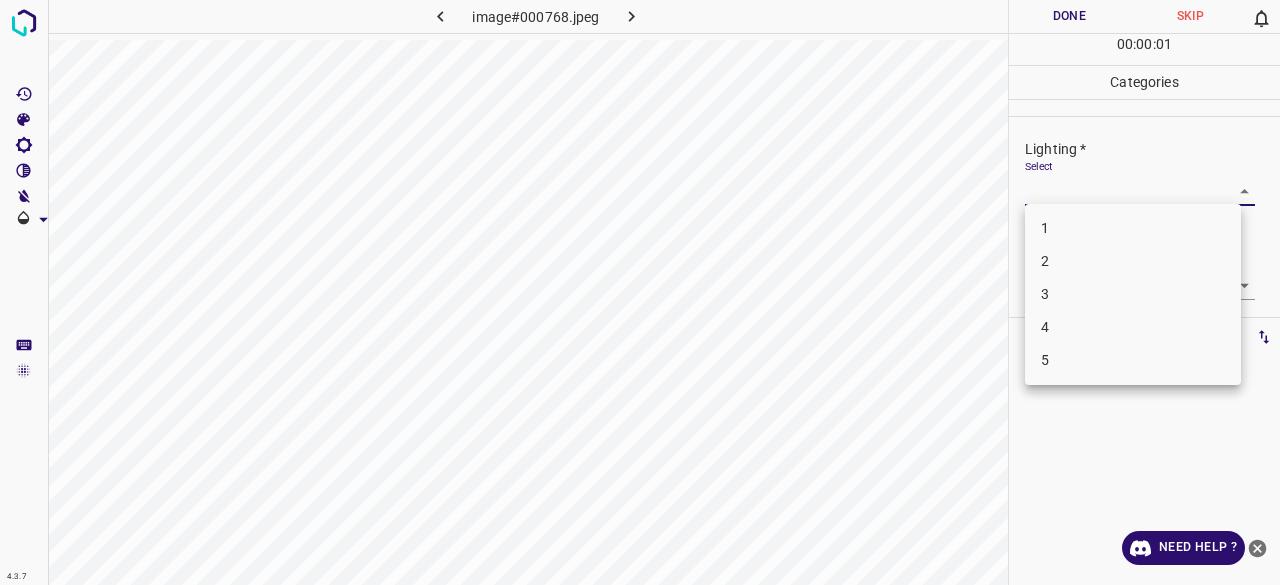 click on "2" at bounding box center [1133, 261] 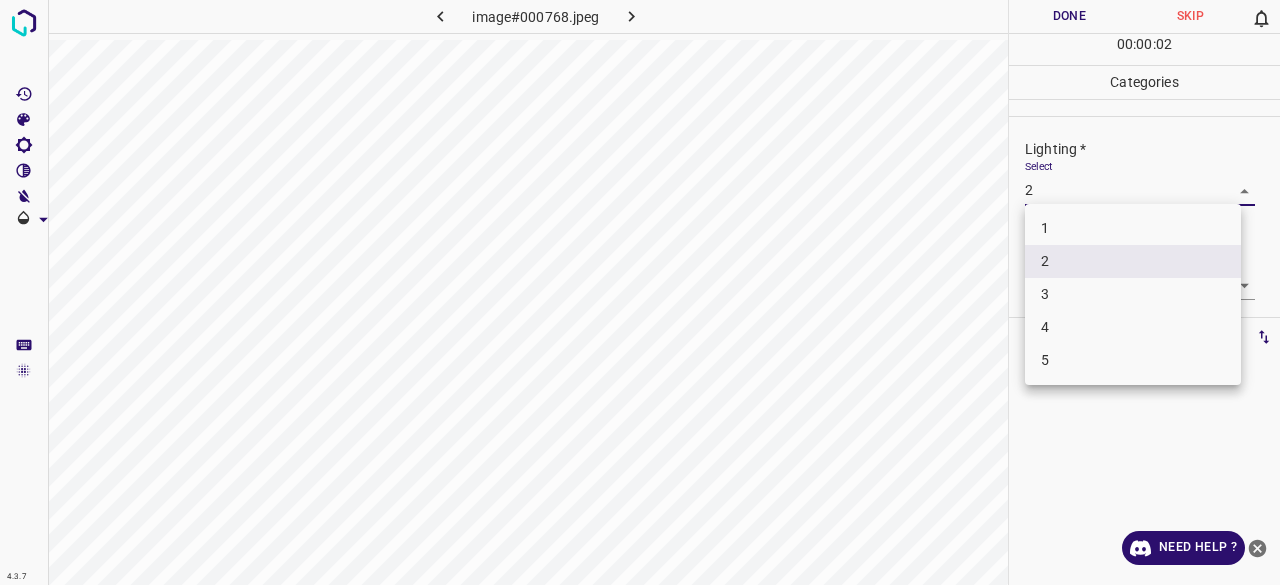 click on "4.3.7 image#000768.jpeg Done Skip 0 00   : 00   : 02   Categories Lighting *  Select 2 2 Focus *  Select ​ Overall *  Select ​ Labels   0 Categories 1 Lighting 2 Focus 3 Overall Tools Space Change between modes (Draw & Edit) I Auto labeling R Restore zoom M Zoom in N Zoom out Delete Delete selecte label Filters Z Restore filters X Saturation filter C Brightness filter V Contrast filter B Gray scale filter General O Download Need Help ? - Text - Hide - Delete 1 2 3 4 5" at bounding box center (640, 292) 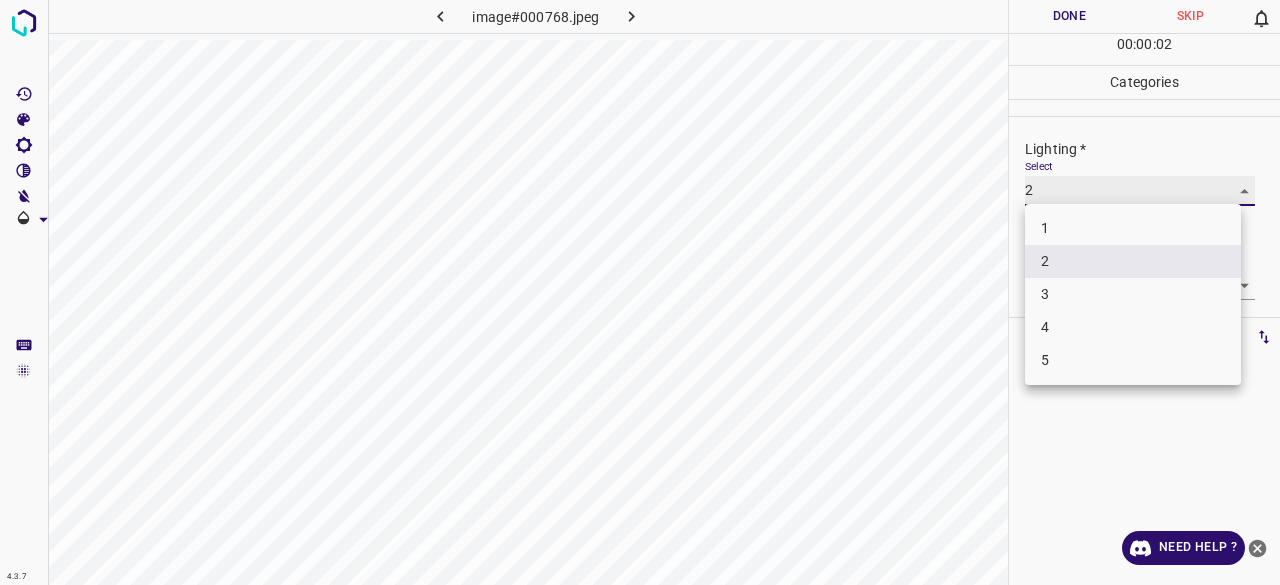 type on "3" 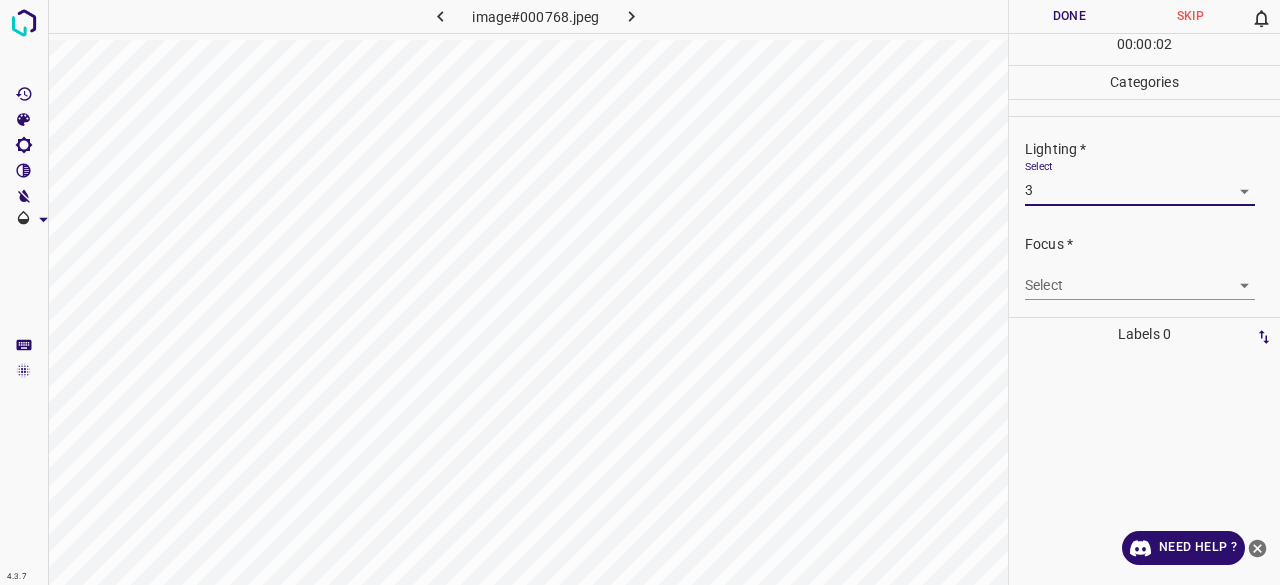 click on "4.3.7 image#[HASH] Done Skip 0 00   : 00   : 02   Categories Lighting *  Select 3 3 Focus *  Select ​ Overall *  Select ​ Labels   0 Categories 1 Lighting 2 Focus 3 Overall Tools Space Change between modes (Draw & Edit) I Auto labeling R Restore zoom M Zoom in N Zoom out Delete Delete selecte label Filters Z Restore filters X Saturation filter C Brightness filter V Contrast filter B Gray scale filter General O Download Need Help ? - Text - Hide - Delete 1 2 3 4 5" at bounding box center (640, 292) 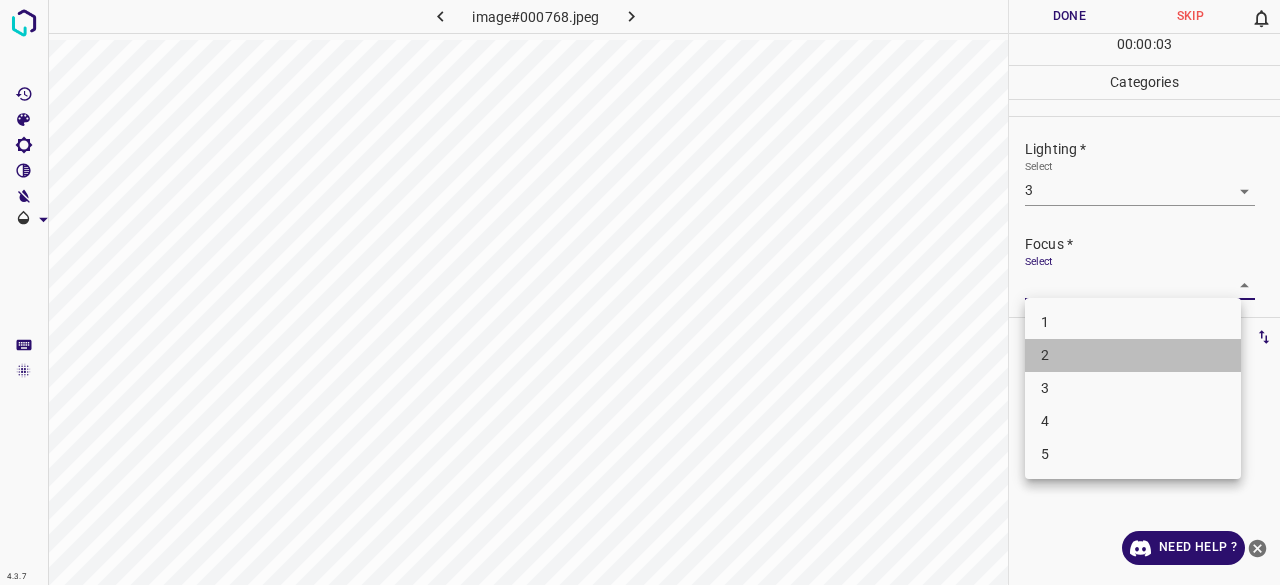 click on "2" at bounding box center (1133, 355) 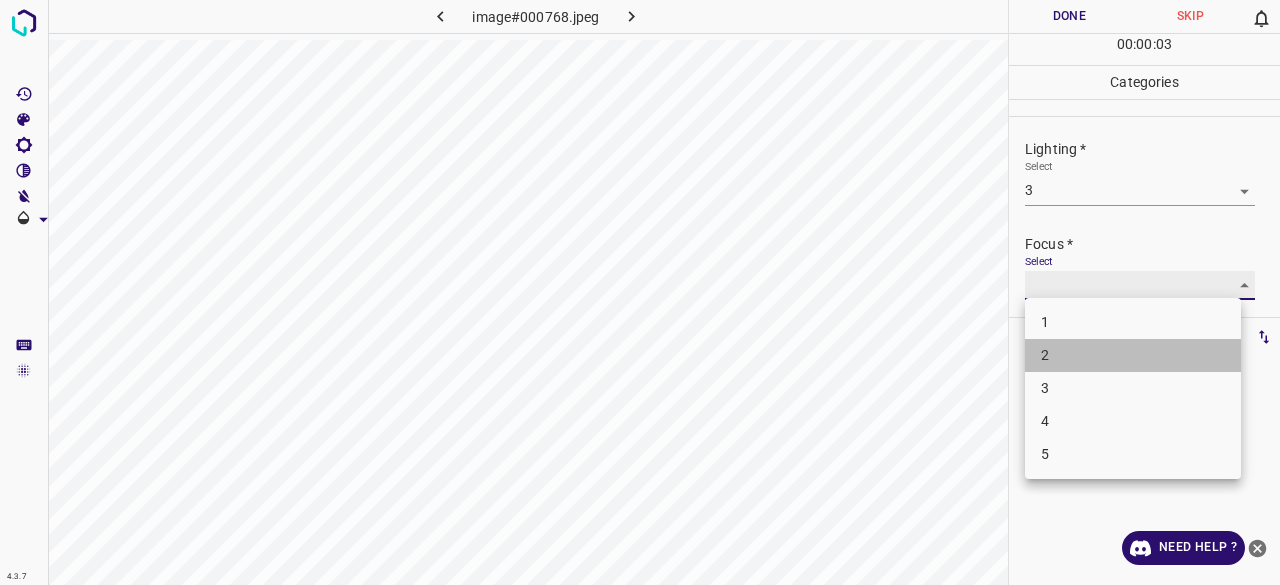 type on "2" 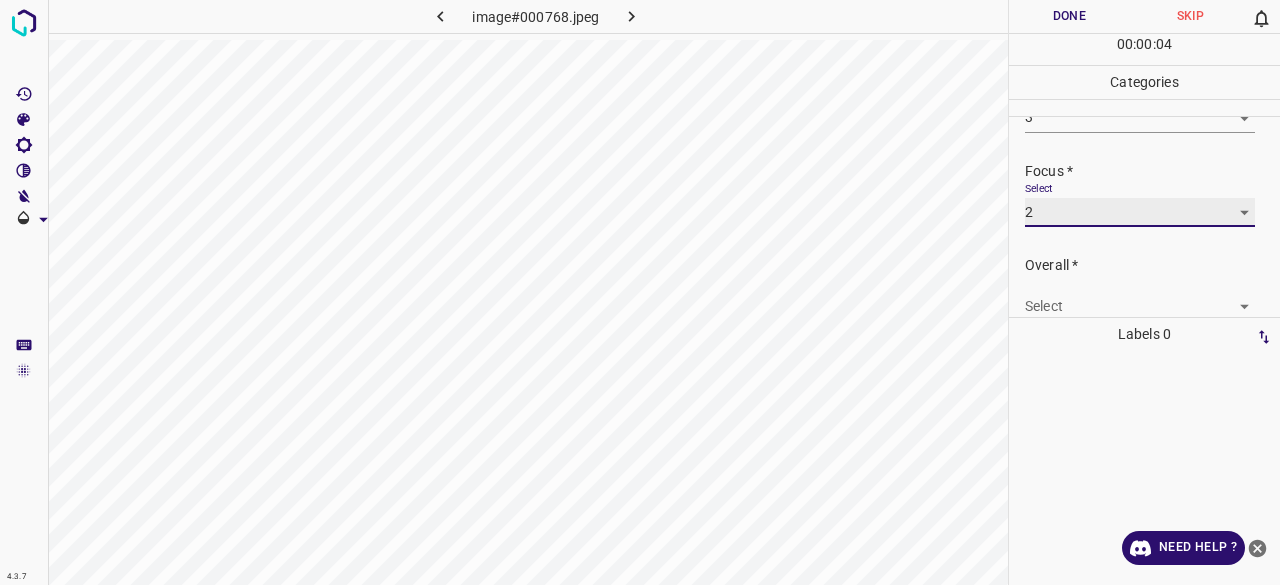 scroll, scrollTop: 98, scrollLeft: 0, axis: vertical 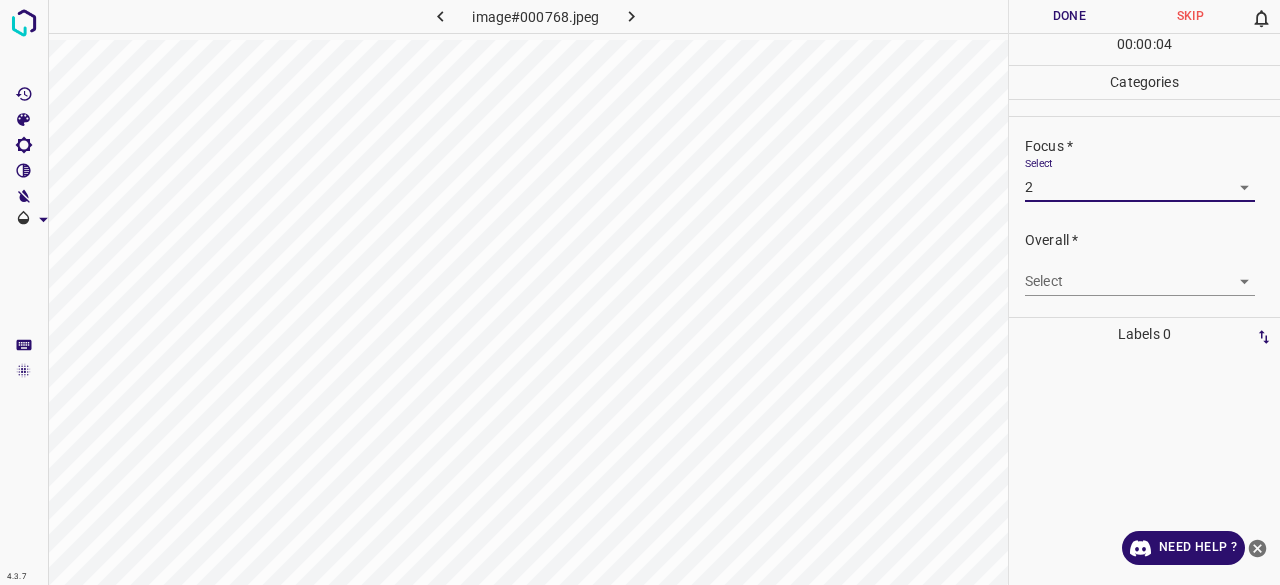 click on "4.3.7 image#000768.jpeg Done Skip 0 00   : 00   : 04   Categories Lighting *  Select 3 3 Focus *  Select 2 2 Overall *  Select ​ Labels   0 Categories 1 Lighting 2 Focus 3 Overall Tools Space Change between modes (Draw & Edit) I Auto labeling R Restore zoom M Zoom in N Zoom out Delete Delete selecte label Filters Z Restore filters X Saturation filter C Brightness filter V Contrast filter B Gray scale filter General O Download Need Help ? - Text - Hide - Delete" at bounding box center (640, 292) 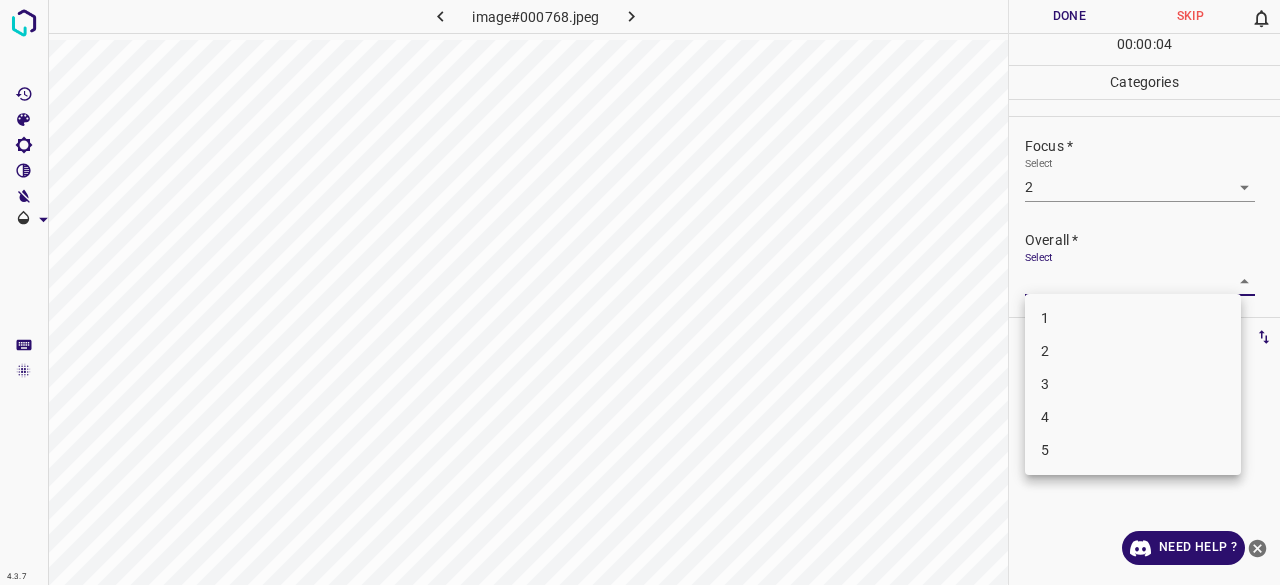 click on "3" at bounding box center [1133, 384] 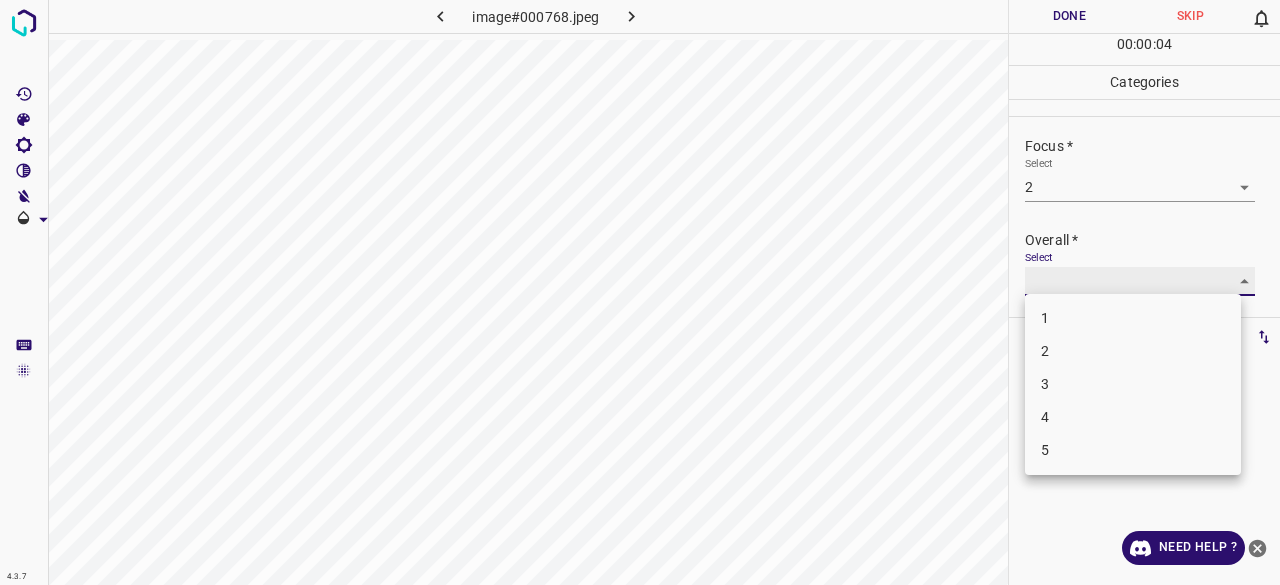 type on "3" 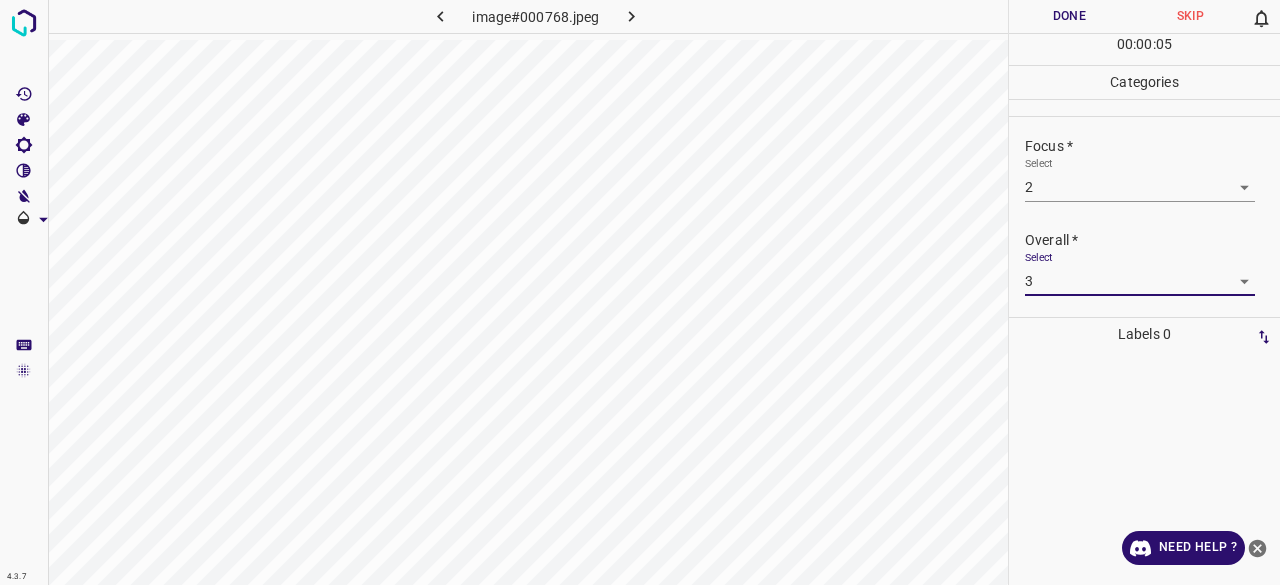 click on "00   : 00   : 05" at bounding box center (1144, 49) 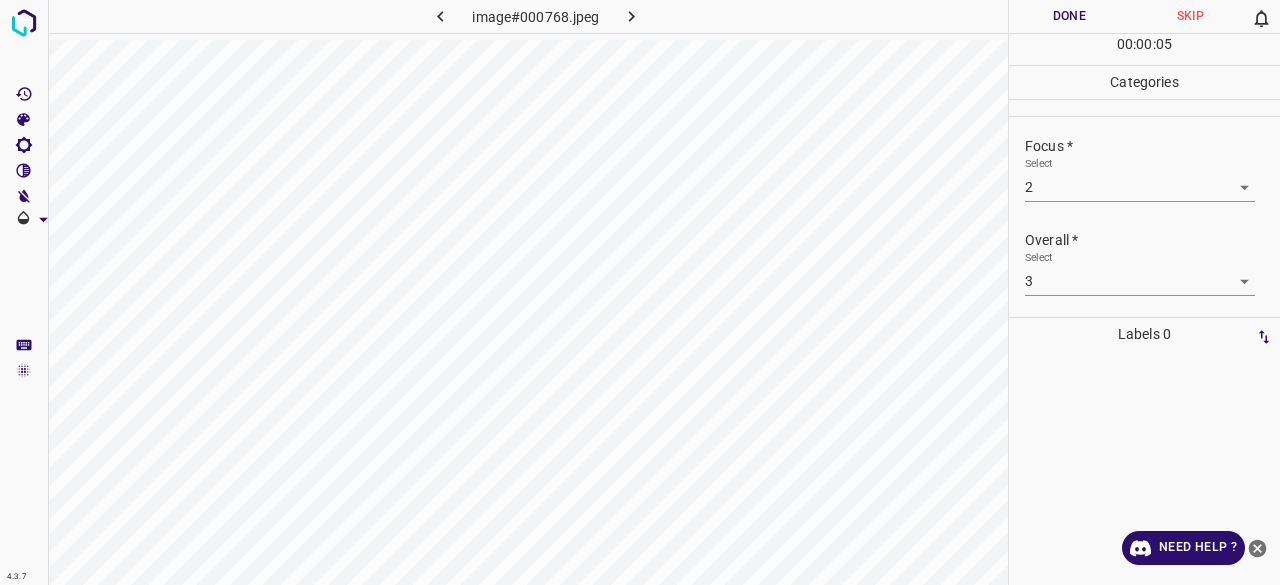 click on "Done" at bounding box center [1069, 16] 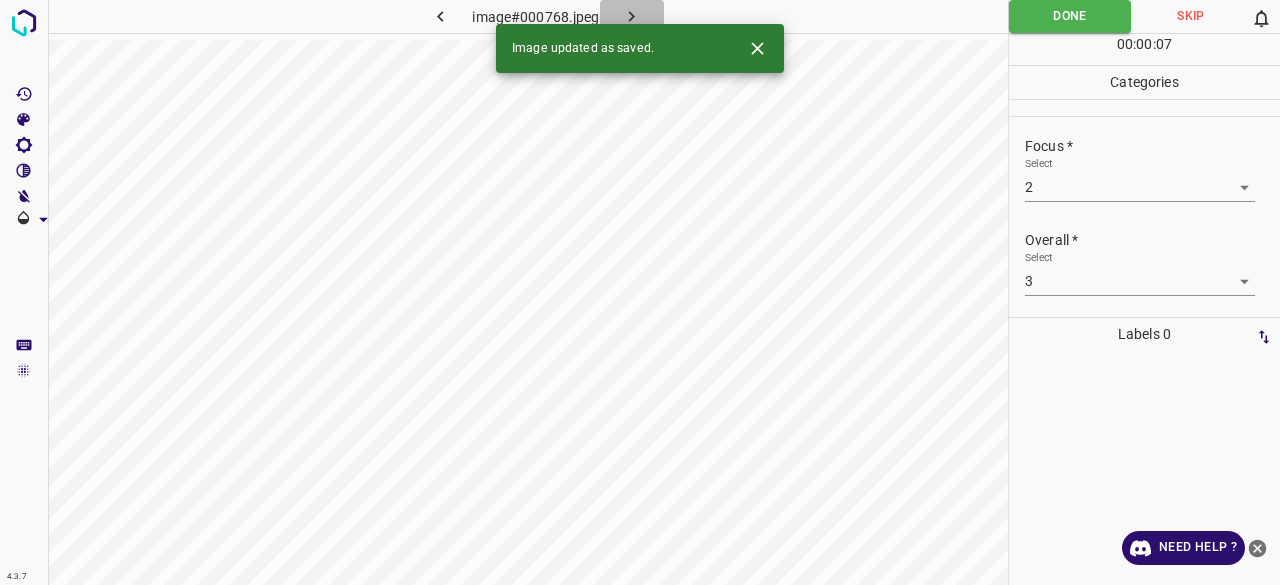 click 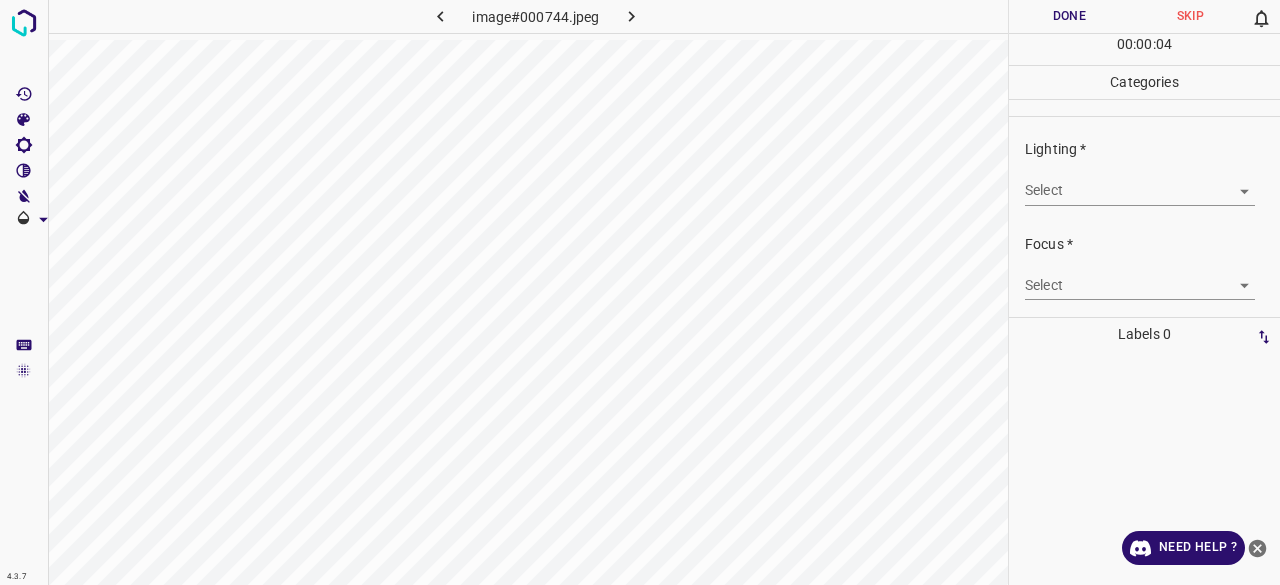 click on "4.3.7 image#[HASH] Done Skip 0 00   : 00   : 04   Categories Lighting *  Select ​ Focus *  Select ​ Overall *  Select ​ Labels   0 Categories 1 Lighting 2 Focus 3 Overall Tools Space Change between modes (Draw & Edit) I Auto labeling R Restore zoom M Zoom in N Zoom out Delete Delete selecte label Filters Z Restore filters X Saturation filter C Brightness filter V Contrast filter B Gray scale filter General O Download Need Help ? - Text - Hide - Delete" at bounding box center (640, 292) 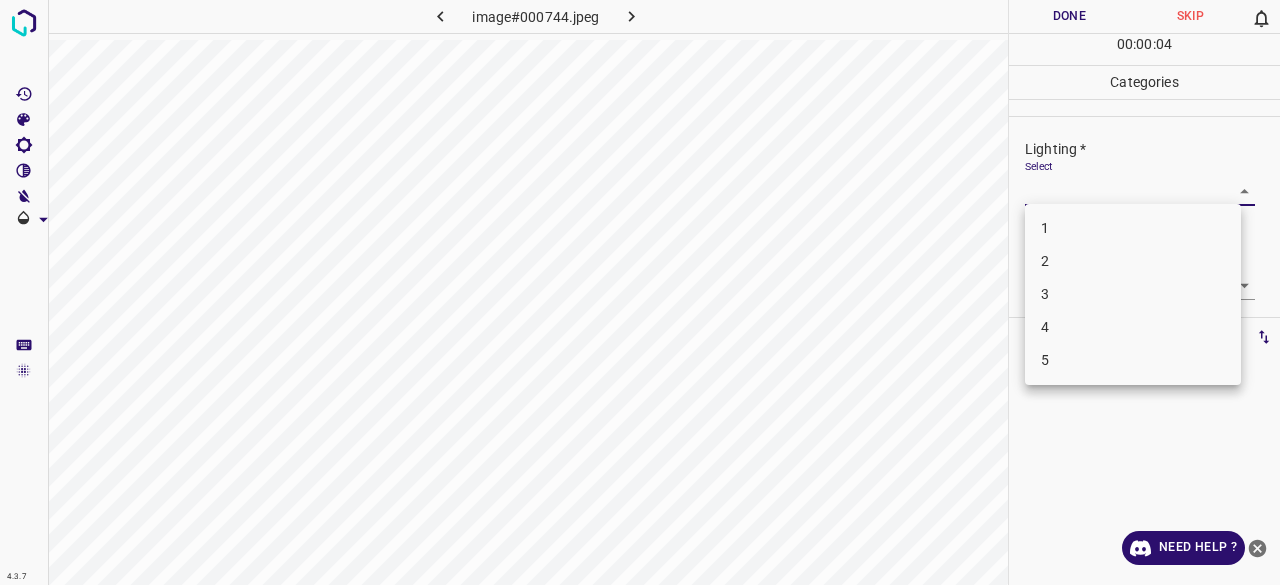 click on "3" at bounding box center (1133, 294) 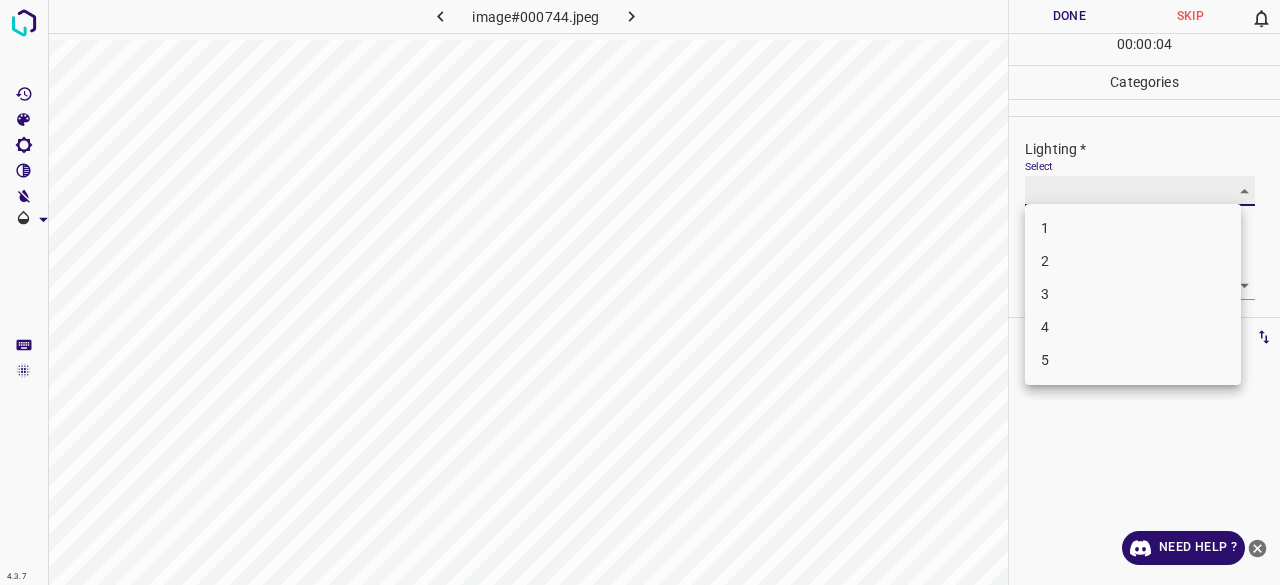 type on "3" 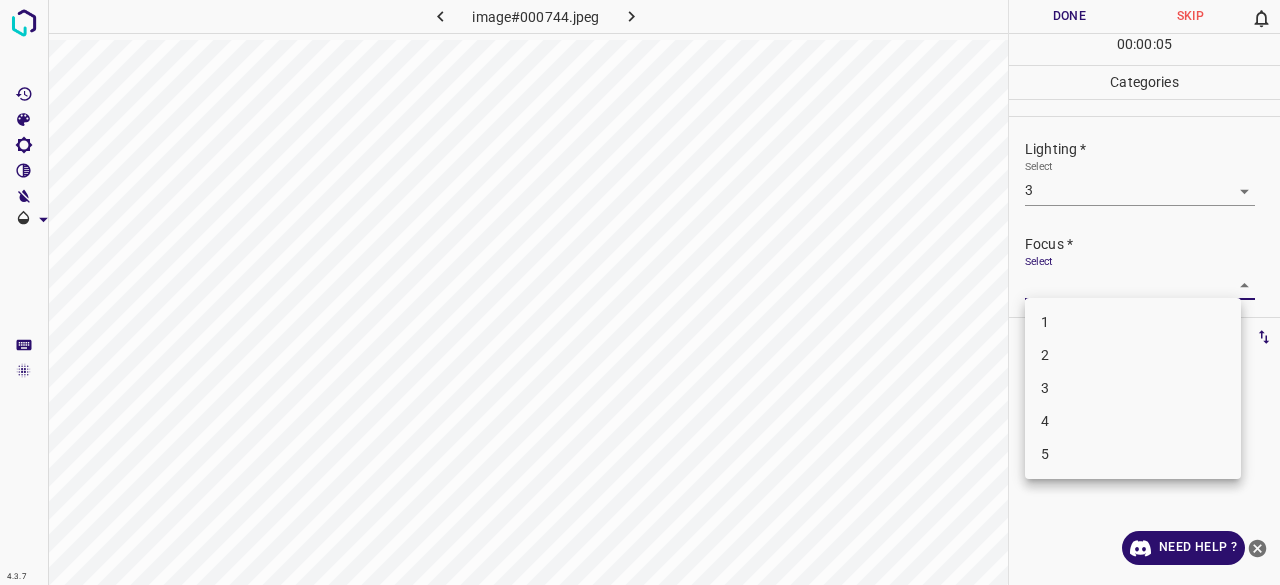 click on "4.3.7 image#000744.jpeg Done Skip 0 00   : 00   : 05   Categories Lighting *  Select 3 3 Focus *  Select ​ Overall *  Select ​ Labels   0 Categories 1 Lighting 2 Focus 3 Overall Tools Space Change between modes (Draw & Edit) I Auto labeling R Restore zoom M Zoom in N Zoom out Delete Delete selecte label Filters Z Restore filters X Saturation filter C Brightness filter V Contrast filter B Gray scale filter General O Download Need Help ? - Text - Hide - Delete 1 2 3 4 5" at bounding box center [640, 292] 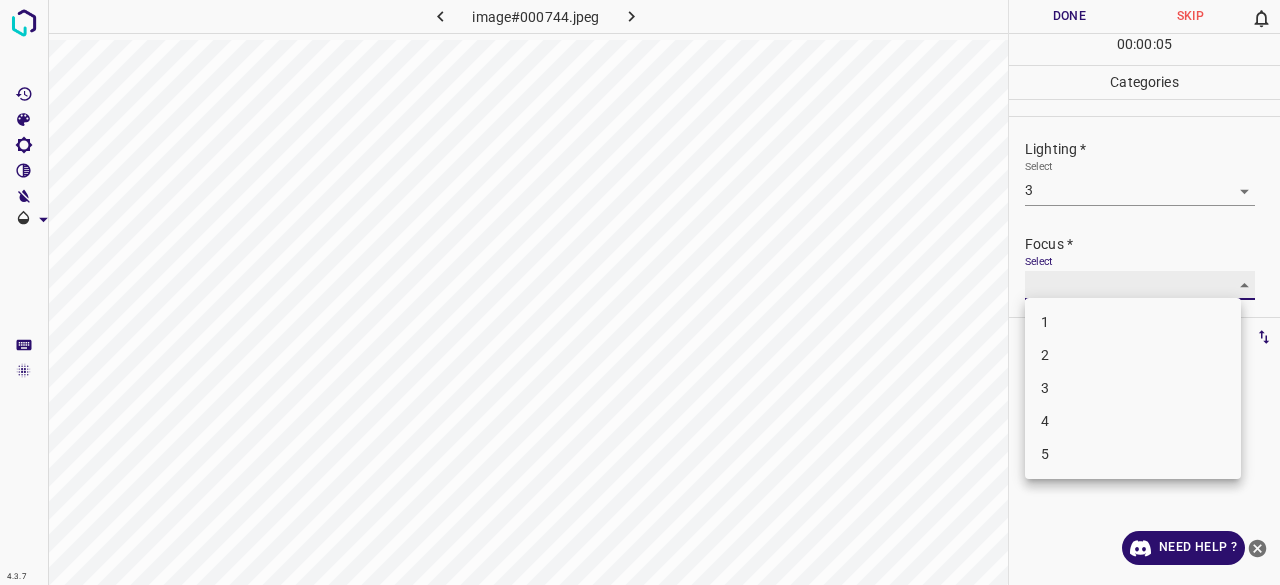 type on "3" 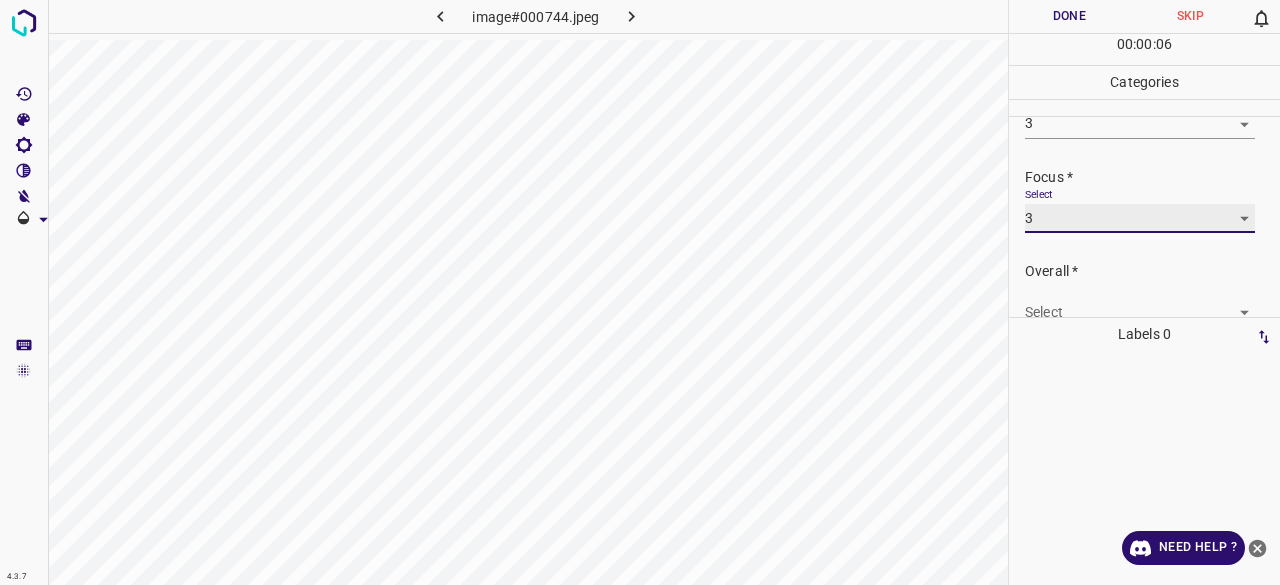 scroll, scrollTop: 98, scrollLeft: 0, axis: vertical 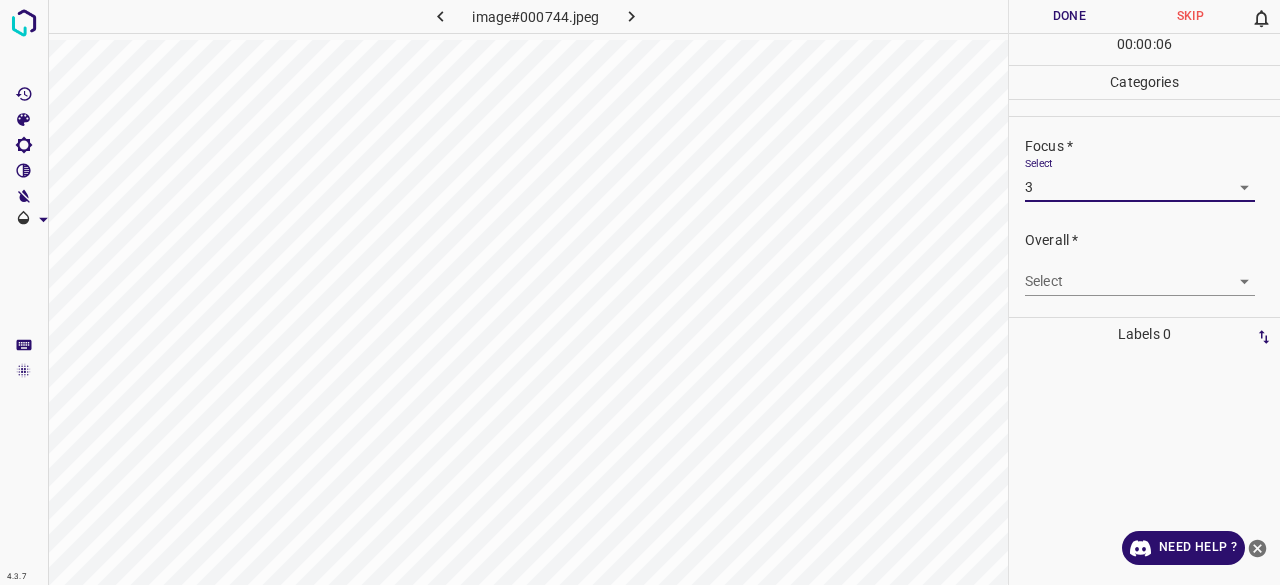 click on "4.3.7 image#000744.jpeg Done Skip 0 00   : 00   : 06   Categories Lighting *  Select 3 3 Focus *  Select 3 3 Overall *  Select ​ Labels   0 Categories 1 Lighting 2 Focus 3 Overall Tools Space Change between modes (Draw & Edit) I Auto labeling R Restore zoom M Zoom in N Zoom out Delete Delete selecte label Filters Z Restore filters X Saturation filter C Brightness filter V Contrast filter B Gray scale filter General O Download Need Help ? - Text - Hide - Delete" at bounding box center [640, 292] 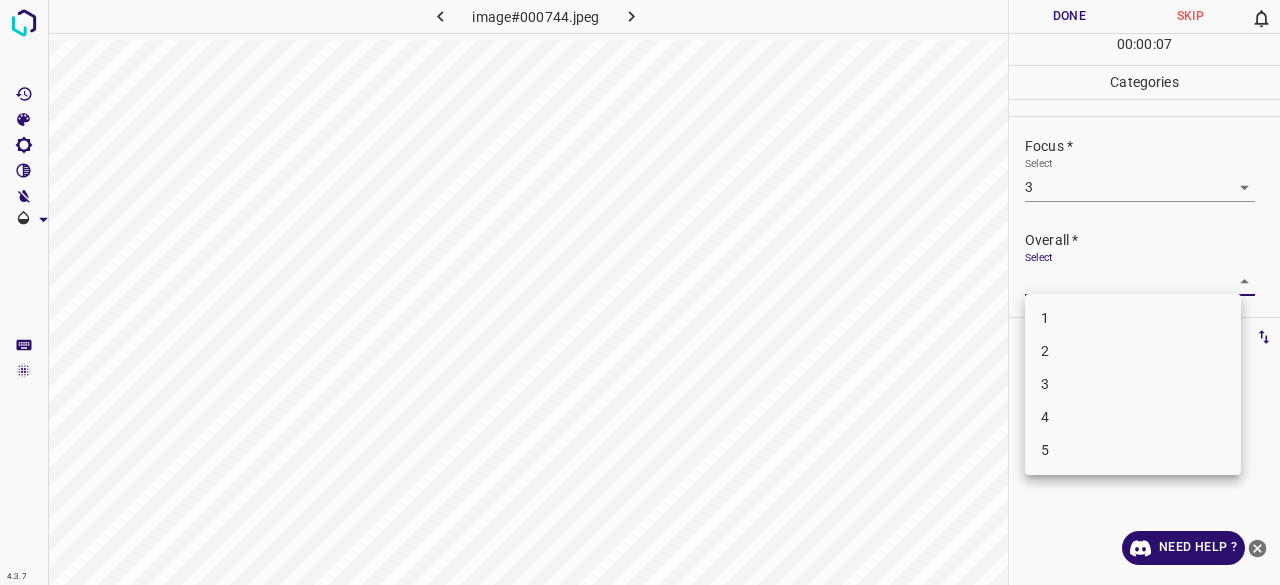 drag, startPoint x: 1070, startPoint y: 355, endPoint x: 1064, endPoint y: 381, distance: 26.683329 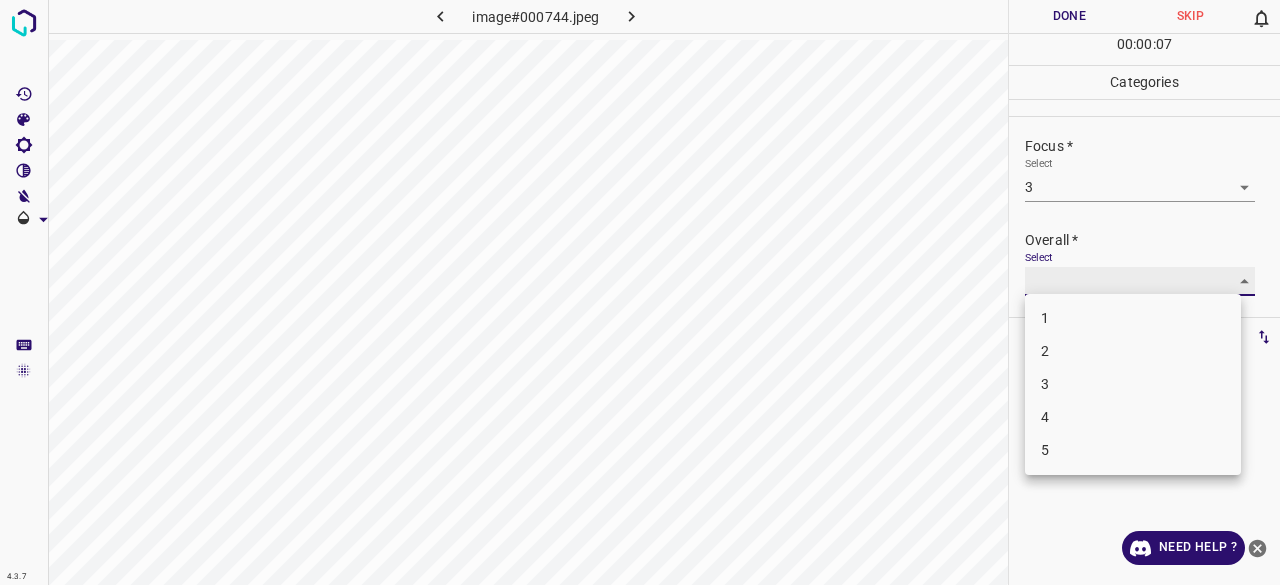 type on "3" 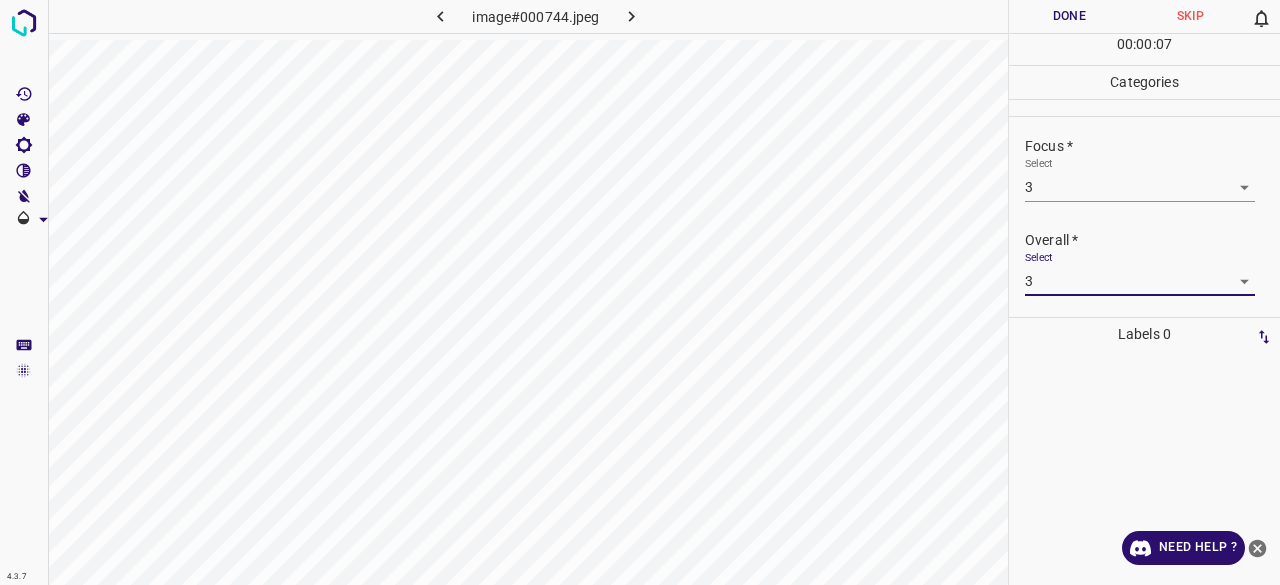 click on "00   : 00   : 07" at bounding box center [1144, 49] 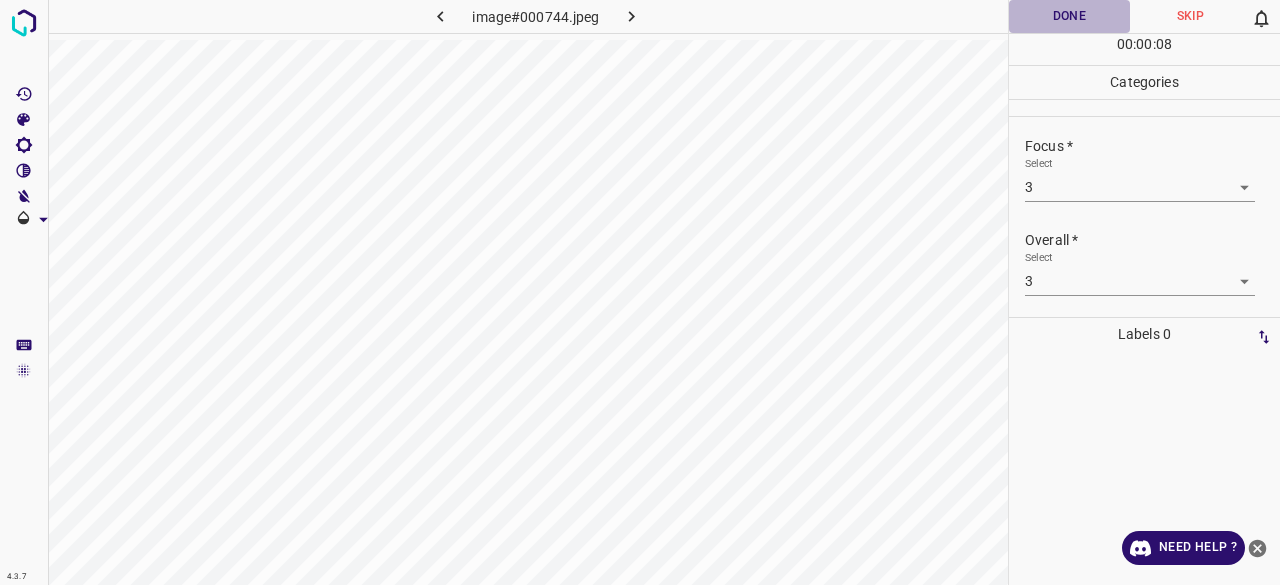click on "Done" at bounding box center [1069, 16] 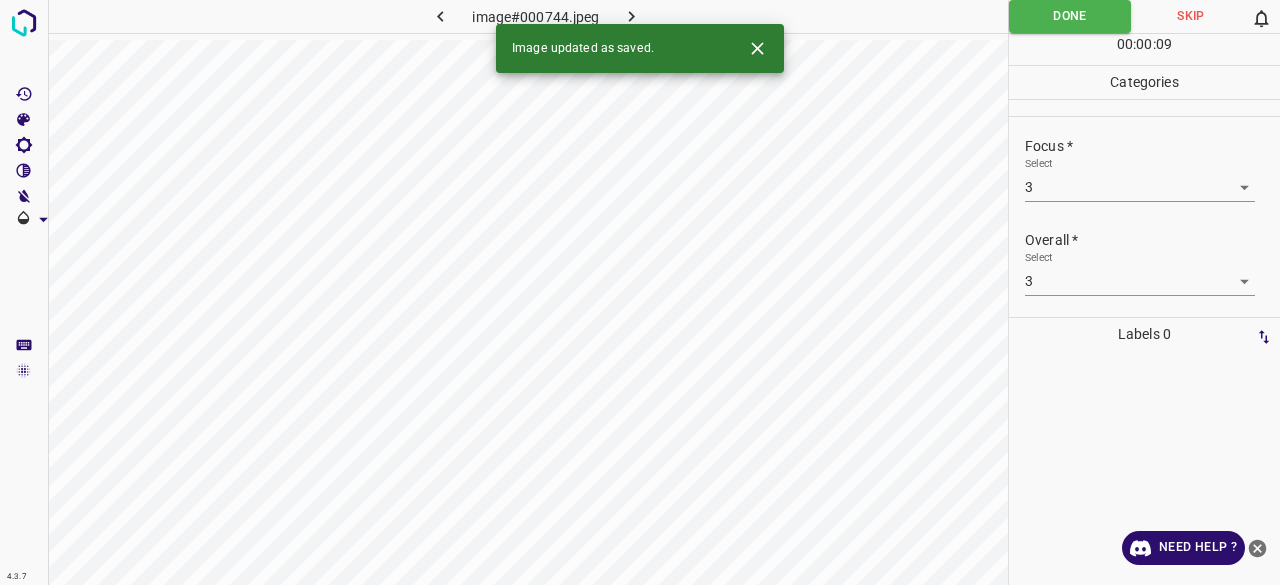 click at bounding box center [632, 16] 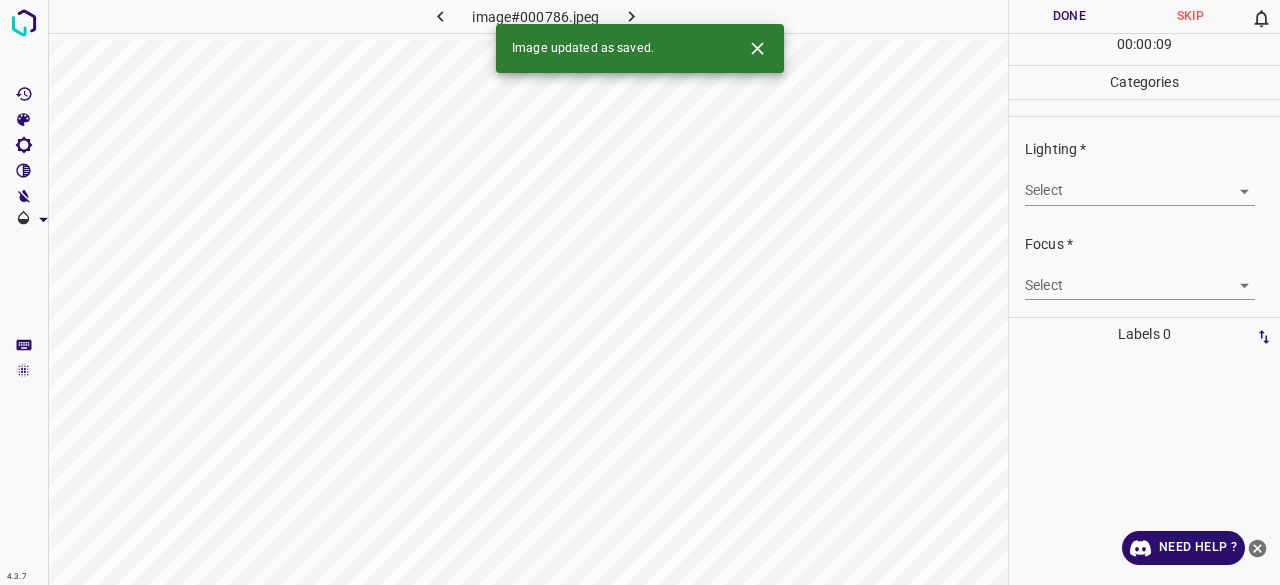 click on "Select ​" at bounding box center (1140, 182) 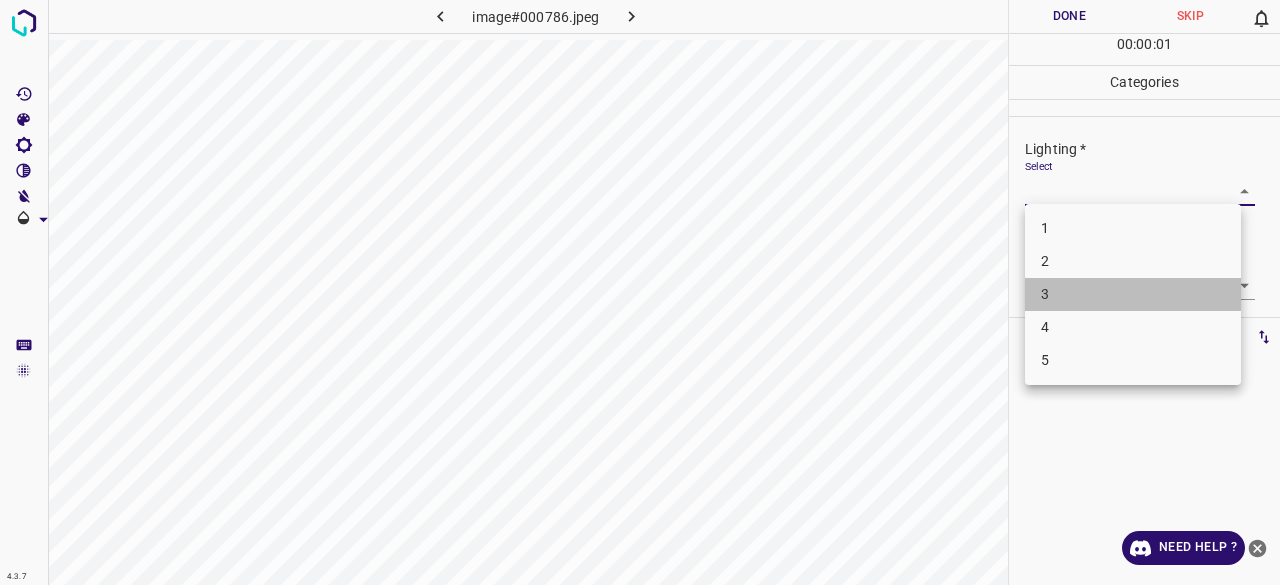 click on "3" at bounding box center (1133, 294) 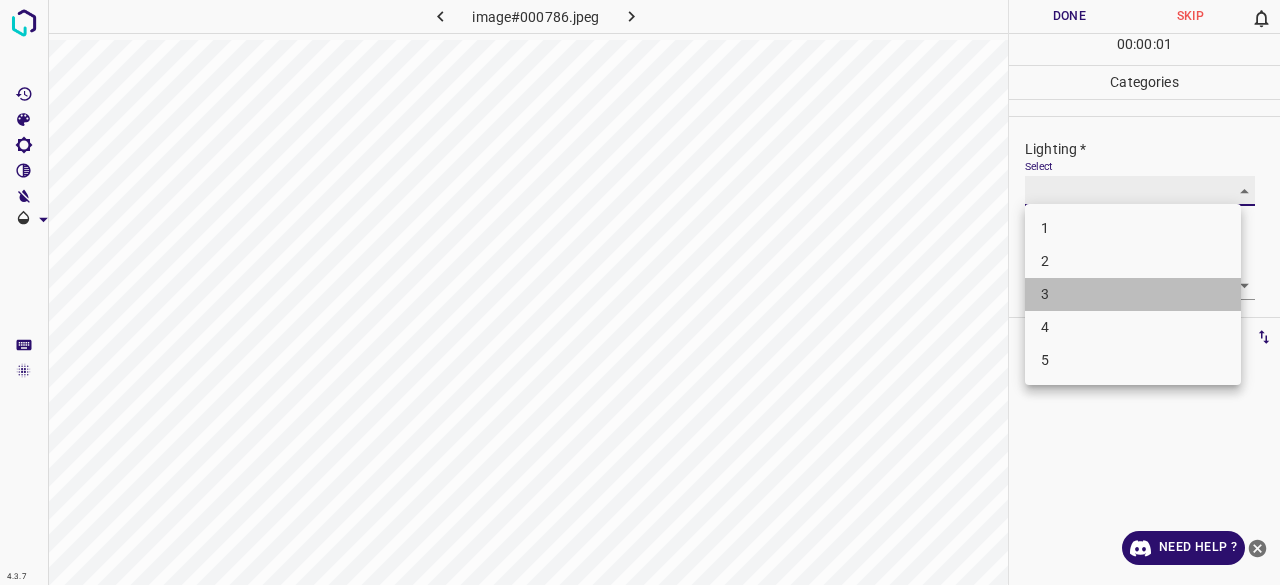 type on "3" 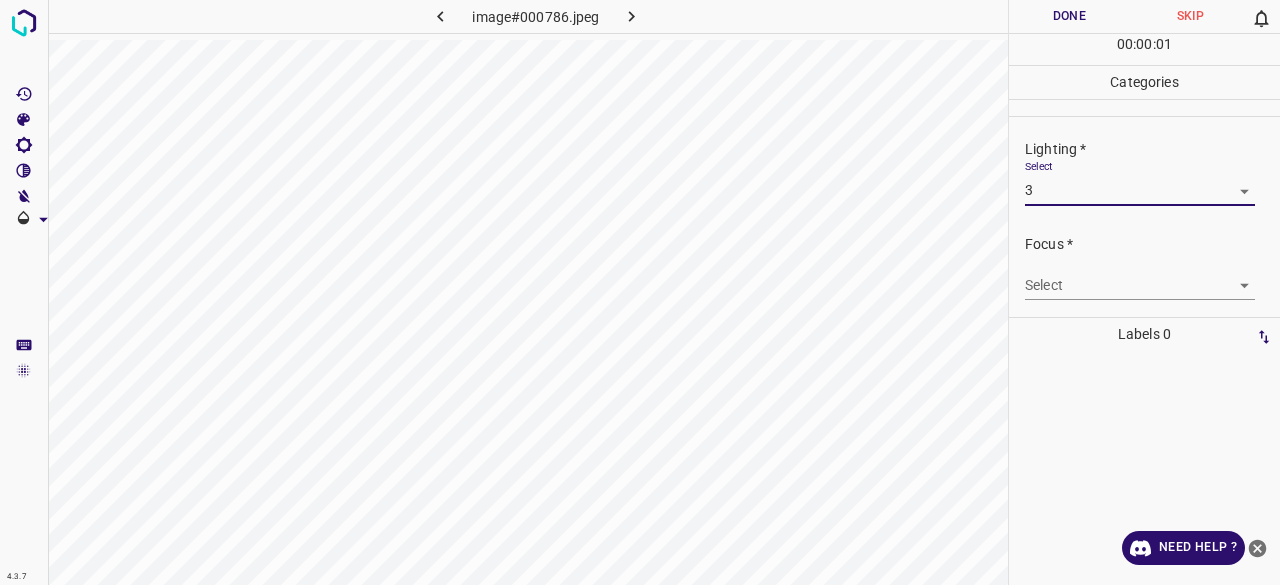 click on "4.3.7 image#000786.jpeg Done Skip 0 00   : 00   : 01   Categories Lighting *  Select 3 3 Focus *  Select ​ Overall *  Select ​ Labels   0 Categories 1 Lighting 2 Focus 3 Overall Tools Space Change between modes (Draw & Edit) I Auto labeling R Restore zoom M Zoom in N Zoom out Delete Delete selecte label Filters Z Restore filters X Saturation filter C Brightness filter V Contrast filter B Gray scale filter General O Download Need Help ? - Text - Hide - Delete 1 2 3 4 5" at bounding box center (640, 292) 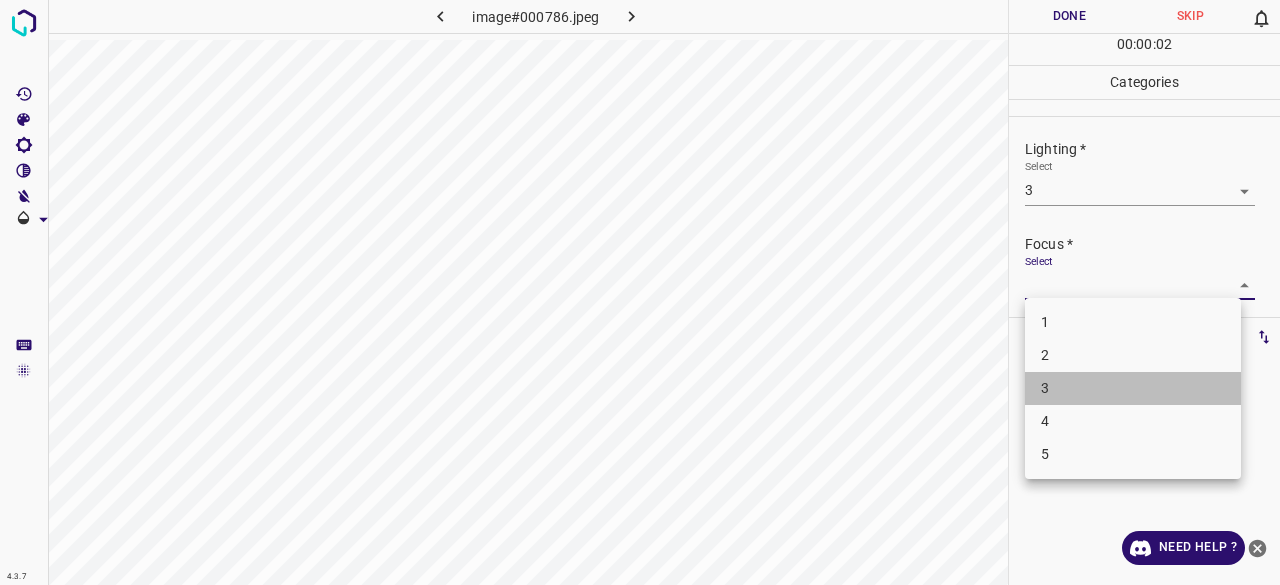 click on "3" at bounding box center (1133, 388) 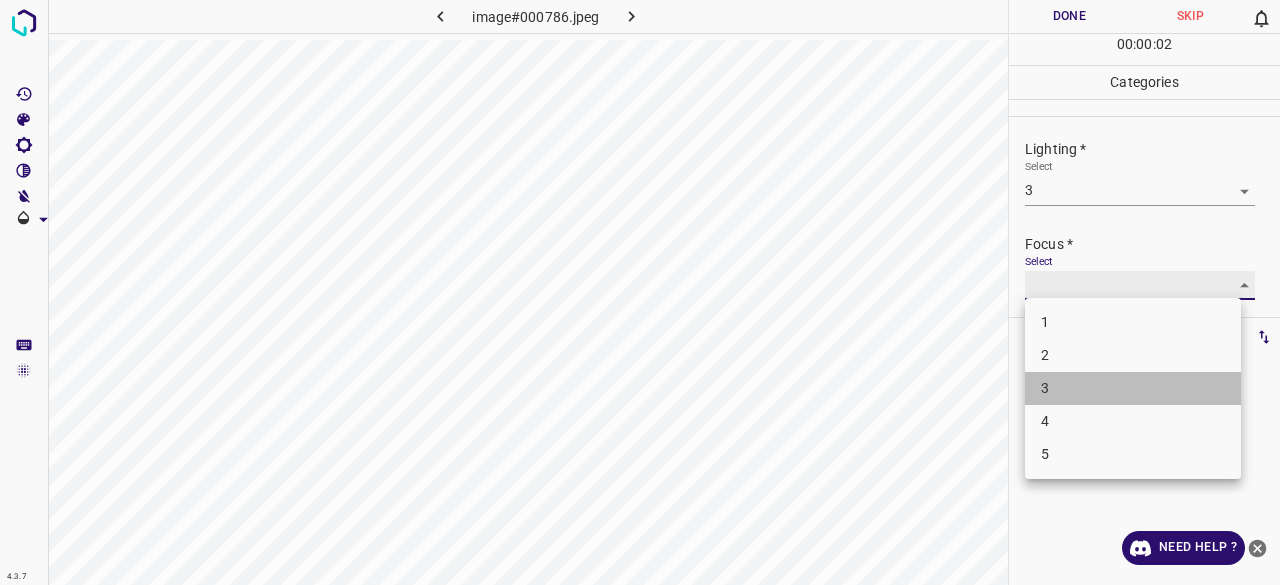 type on "3" 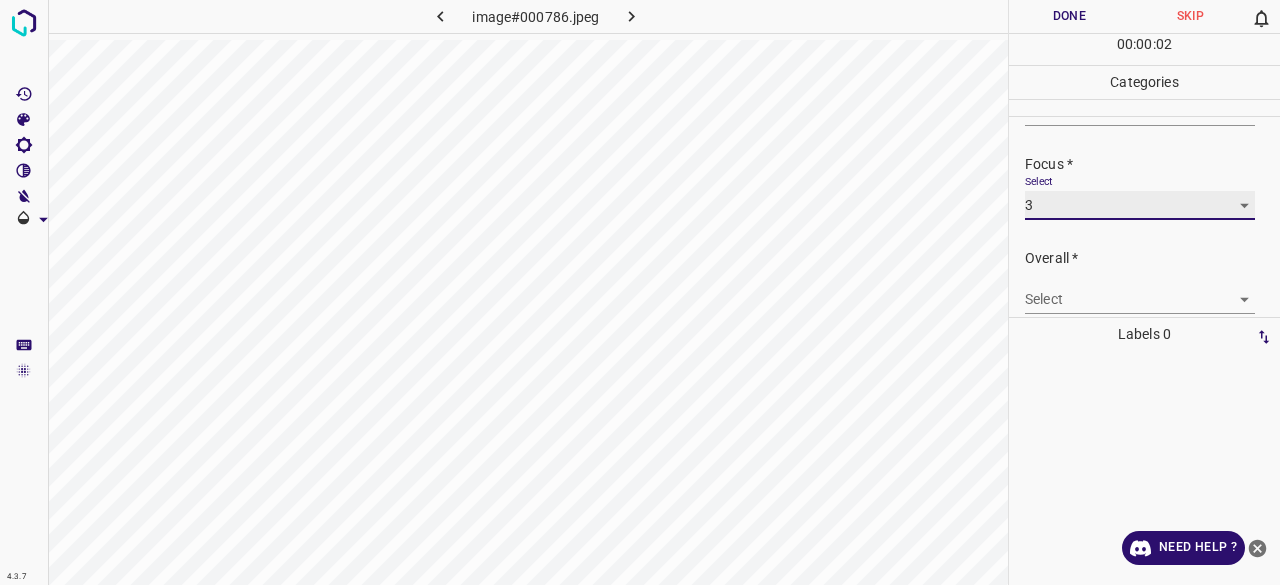 scroll, scrollTop: 98, scrollLeft: 0, axis: vertical 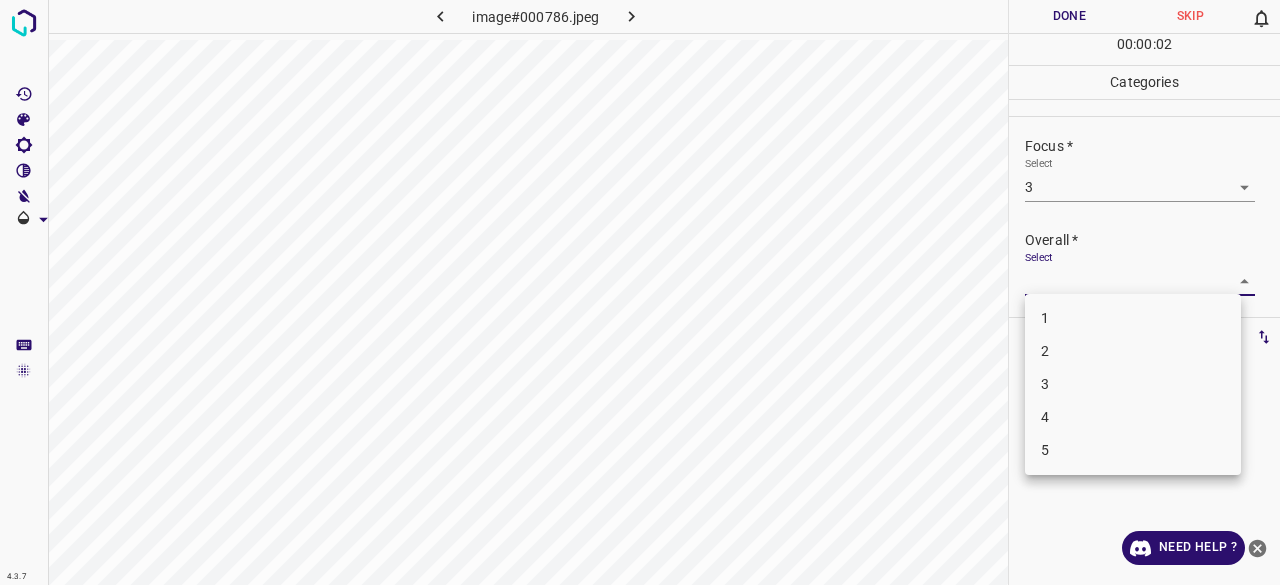 click on "4.3.7 image#000786.jpeg Done Skip 0 00   : 00   : 02   Categories Lighting *  Select 3 3 Focus *  Select 3 3 Overall *  Select ​ Labels   0 Categories 1 Lighting 2 Focus 3 Overall Tools Space Change between modes (Draw & Edit) I Auto labeling R Restore zoom M Zoom in N Zoom out Delete Delete selecte label Filters Z Restore filters X Saturation filter C Brightness filter V Contrast filter B Gray scale filter General O Download Need Help ? - Text - Hide - Delete 1 2 3 4 5" at bounding box center [640, 292] 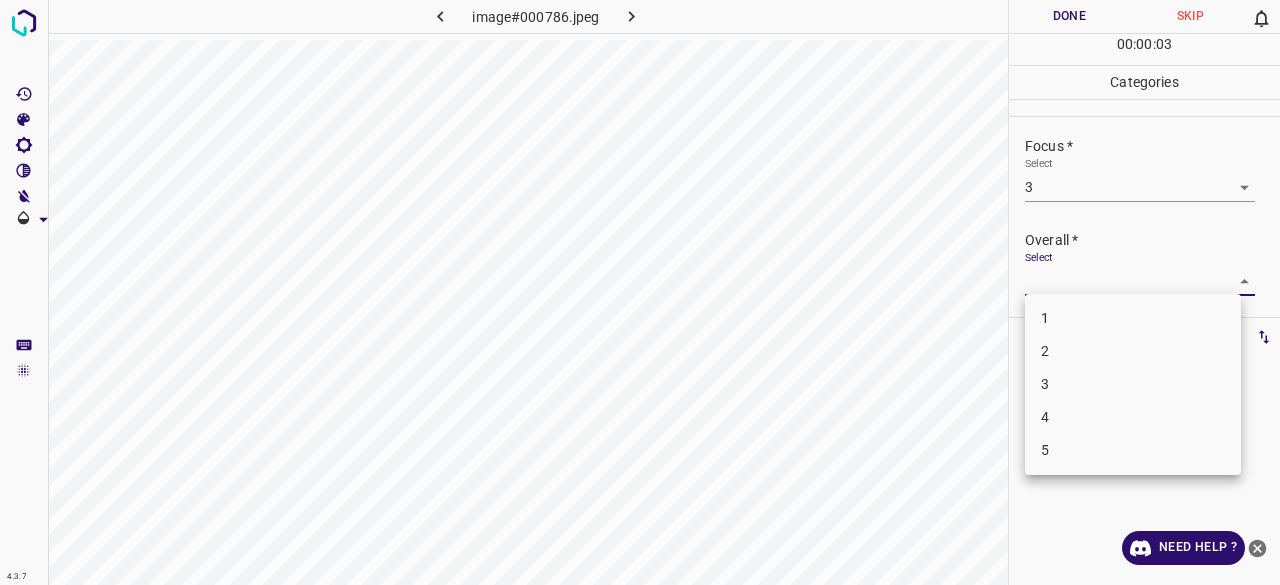 click on "3" at bounding box center (1133, 384) 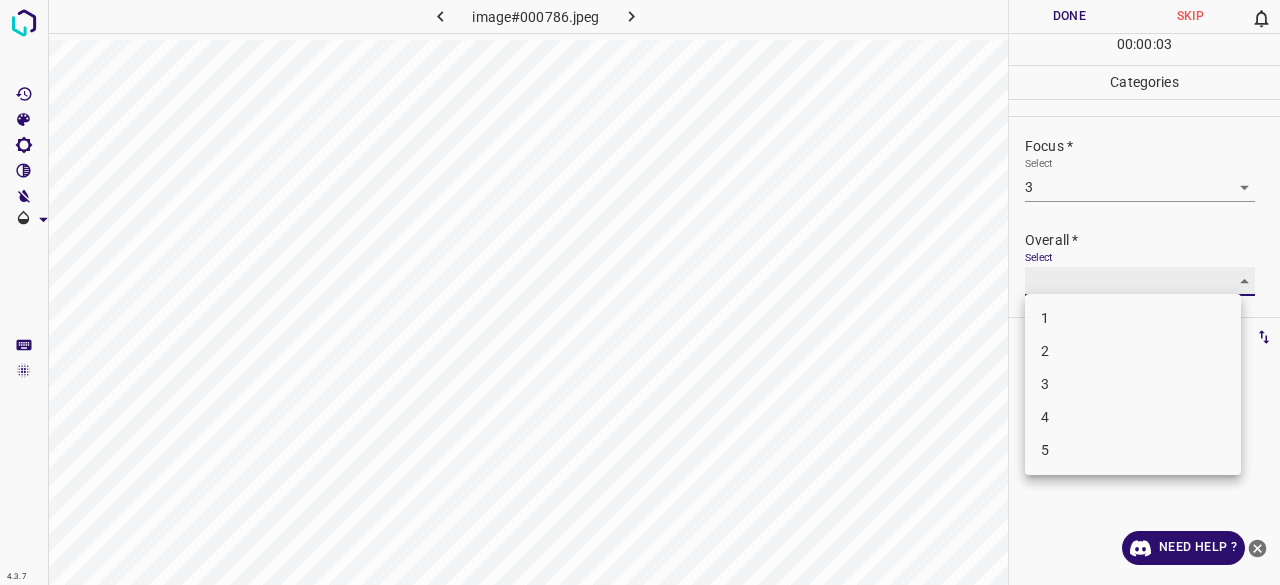 type on "3" 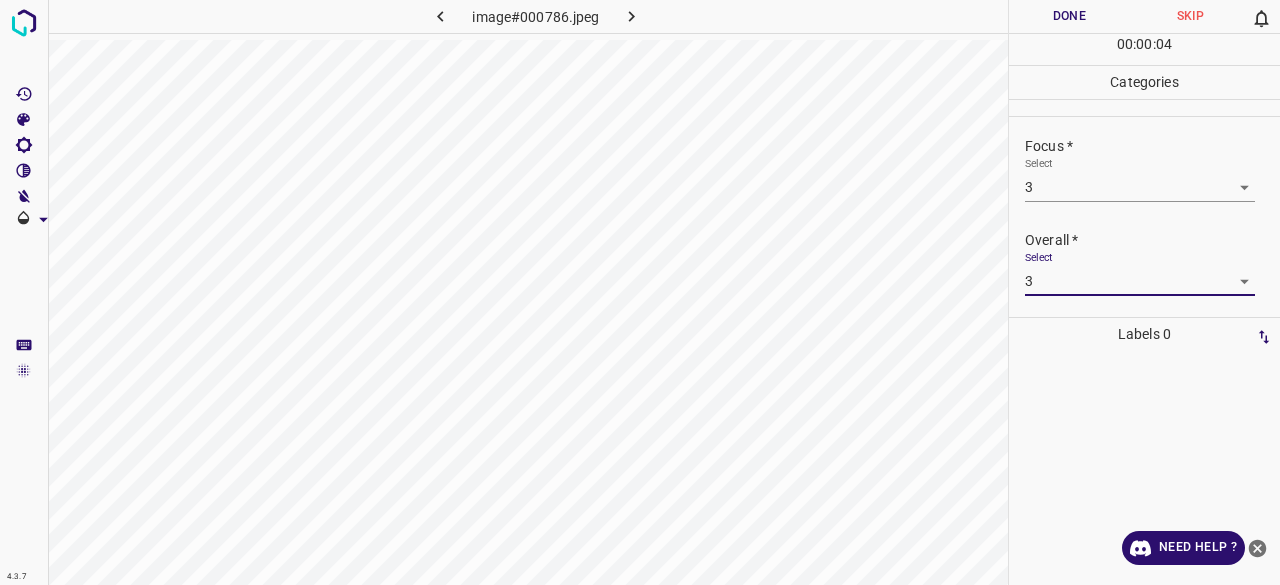 click on "4.3.7 image#[HASH] Done Skip 0 00   : 00   : 04   Categories Lighting *  Select 3 3 Focus *  Select 3 3 Overall *  Select 3 3 Labels   0 Categories 1 Lighting 2 Focus 3 Overall Tools Space Change between modes (Draw & Edit) I Auto labeling R Restore zoom M Zoom in N Zoom out Delete Delete selecte label Filters Z Restore filters X Saturation filter C Brightness filter V Contrast filter B Gray scale filter General O Download Need Help ? - Text - Hide - Delete" at bounding box center [640, 292] 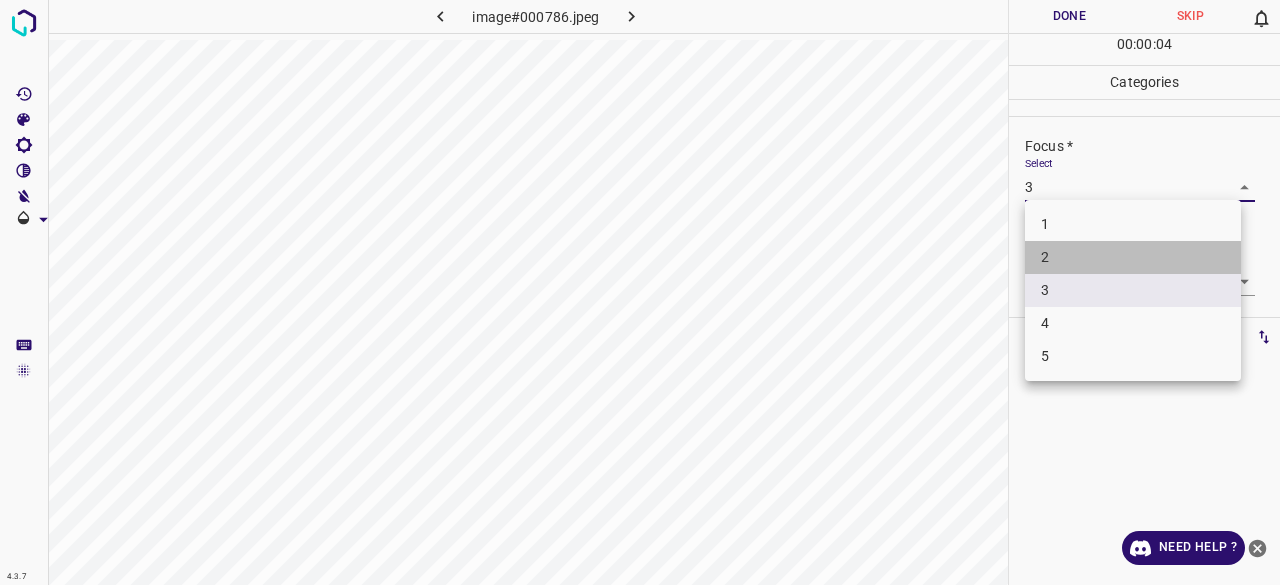 click on "2" at bounding box center (1133, 257) 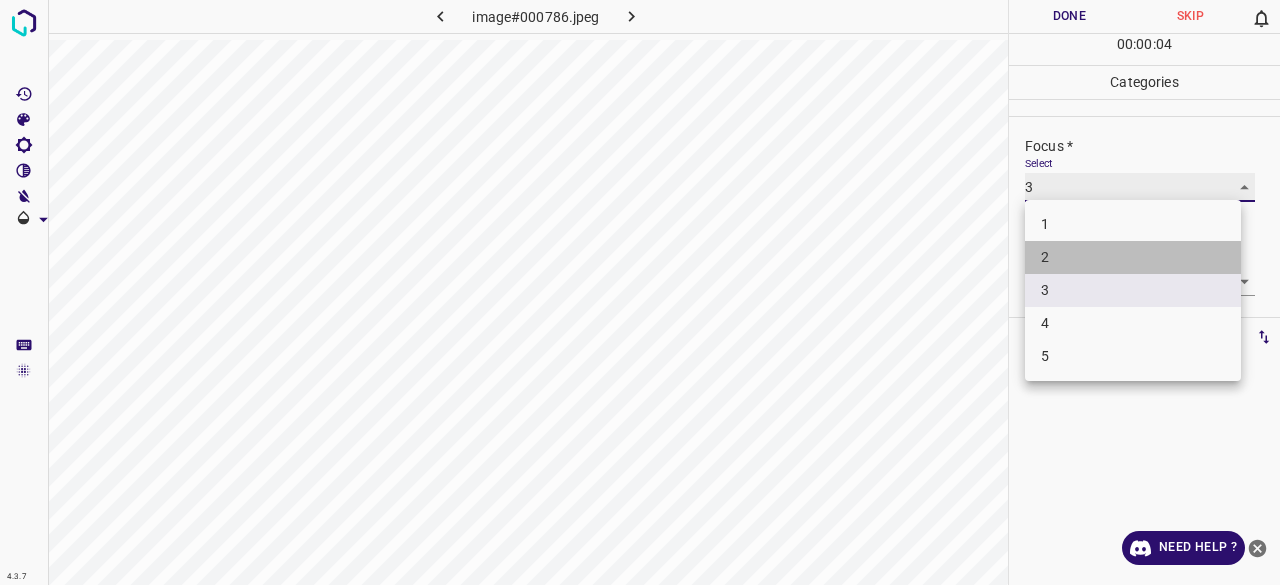 type on "2" 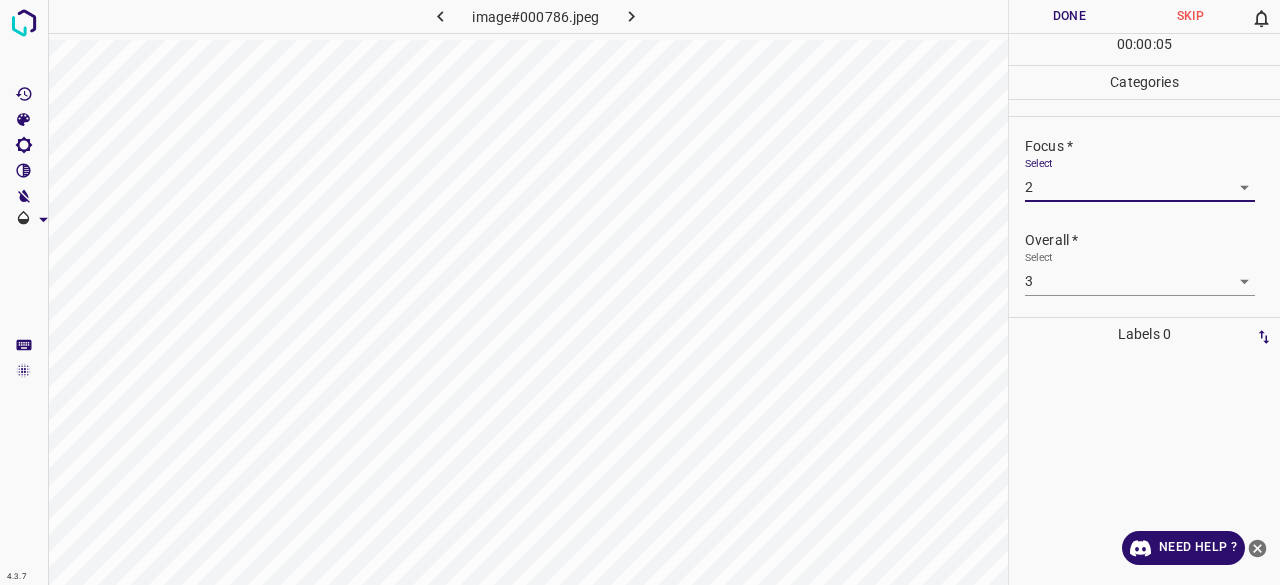 click on "Done" at bounding box center (1069, 16) 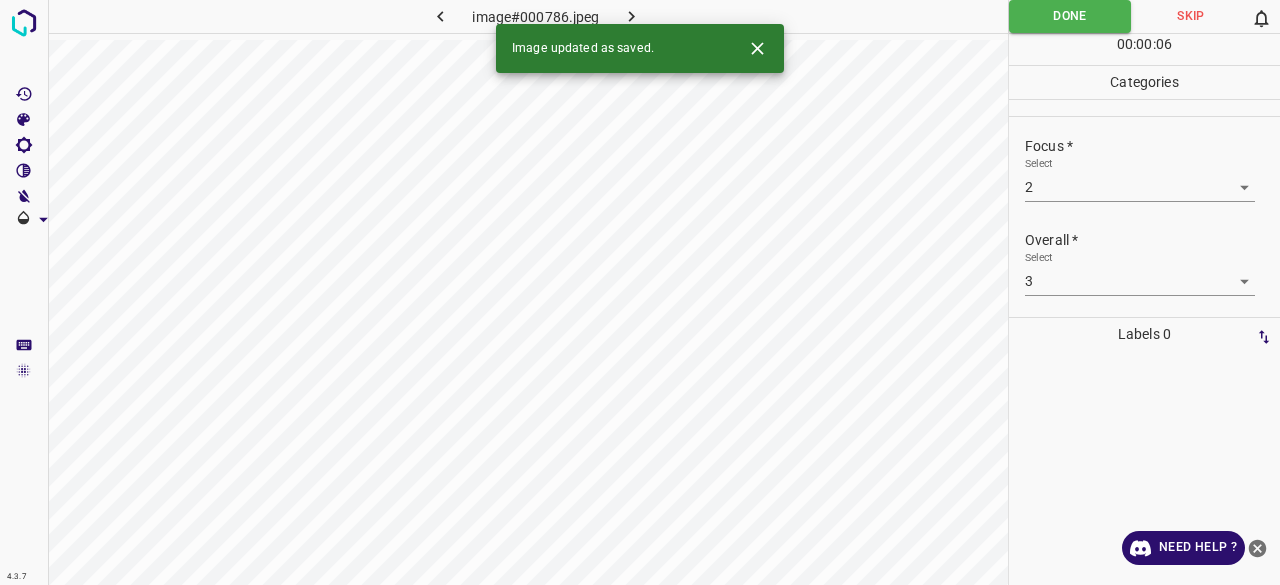 drag, startPoint x: 630, startPoint y: 1, endPoint x: 630, endPoint y: 12, distance: 11 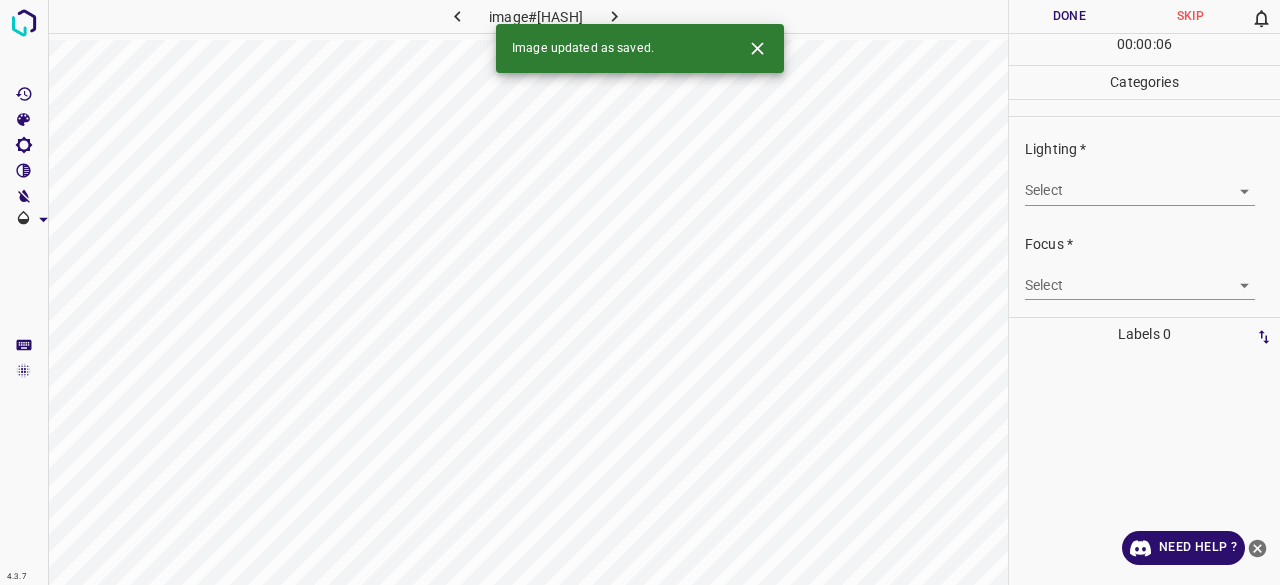 click on "Lighting *  Select ​" at bounding box center [1144, 172] 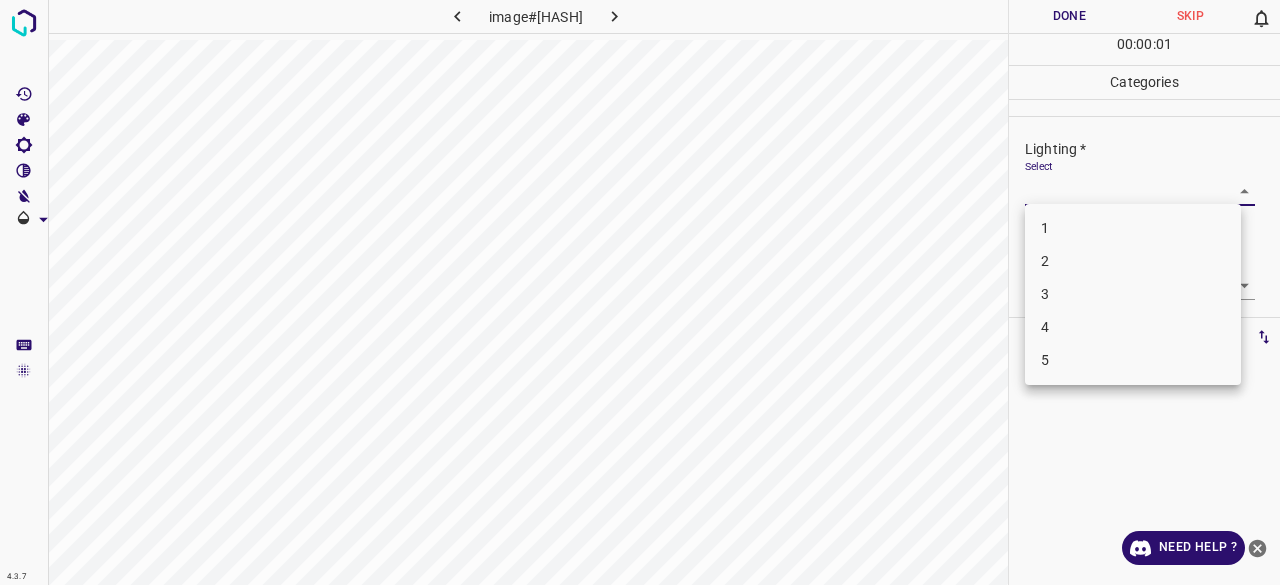 click on "4.3.7 image#000808.jpeg Done Skip 0 00   : 00   : 01   Categories Lighting *  Select ​ Focus *  Select ​ Overall *  Select ​ Labels   0 Categories 1 Lighting 2 Focus 3 Overall Tools Space Change between modes (Draw & Edit) I Auto labeling R Restore zoom M Zoom in N Zoom out Delete Delete selecte label Filters Z Restore filters X Saturation filter C Brightness filter V Contrast filter B Gray scale filter General O Download Need Help ? - Text - Hide - Delete 1 2 3 4 5" at bounding box center (640, 292) 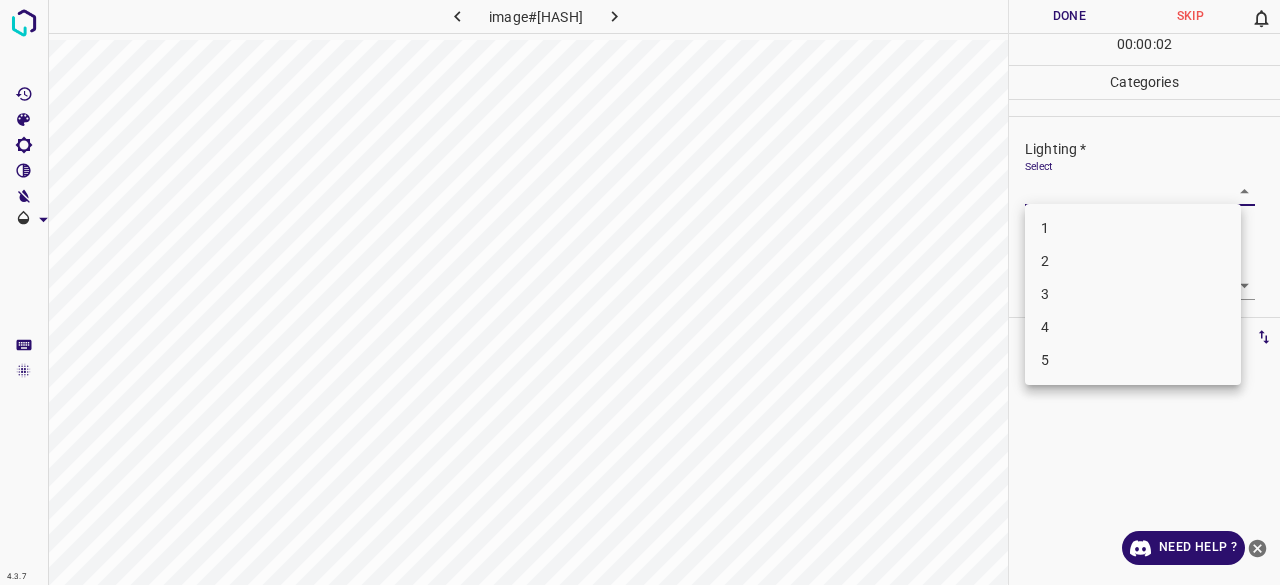 click on "3" at bounding box center [1133, 294] 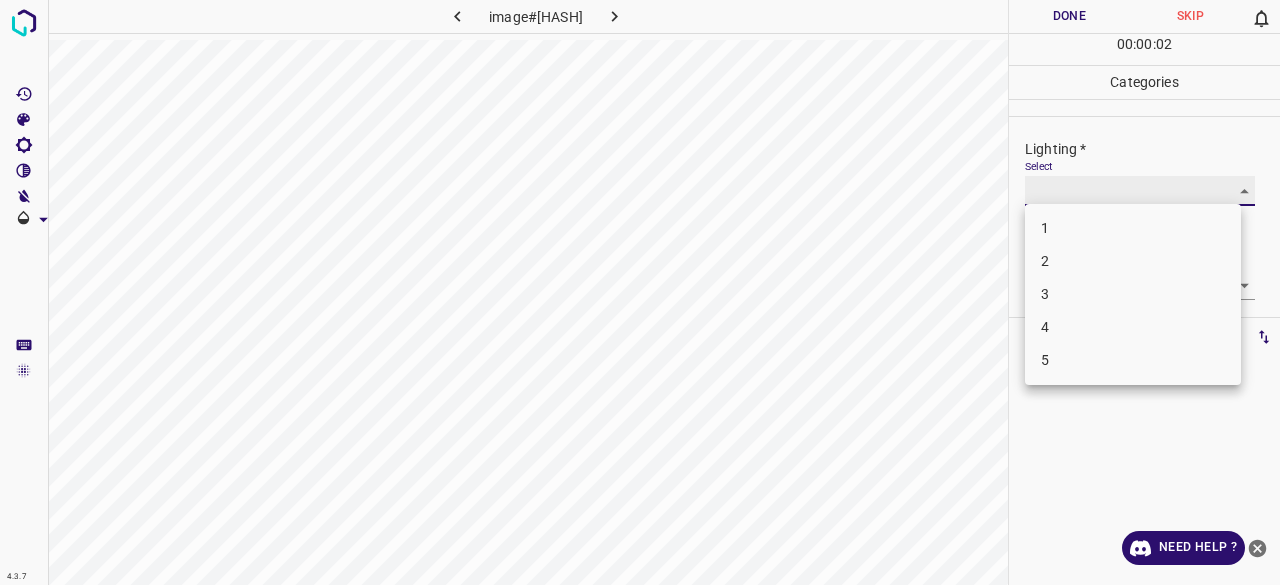 type on "3" 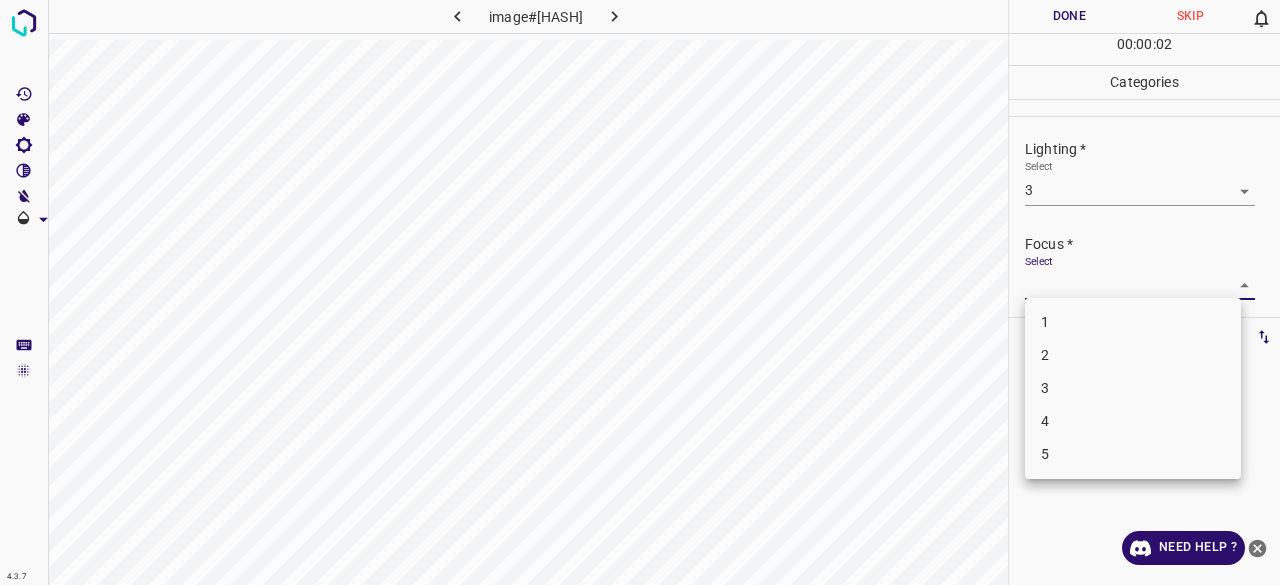 drag, startPoint x: 1058, startPoint y: 278, endPoint x: 1076, endPoint y: 332, distance: 56.920998 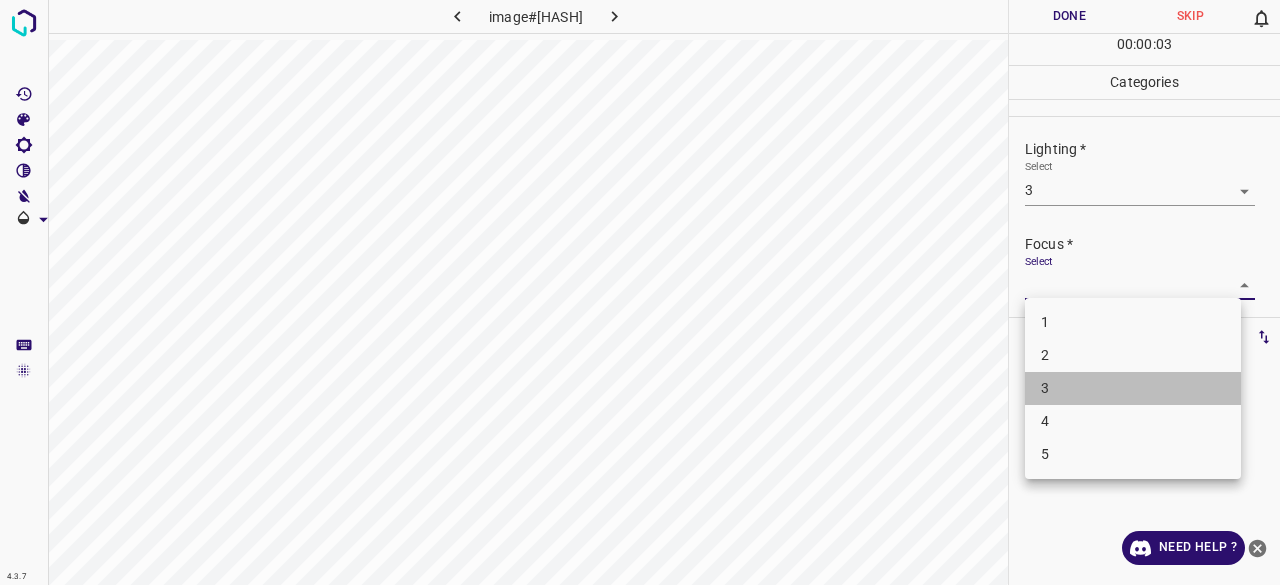 click on "3" at bounding box center (1133, 388) 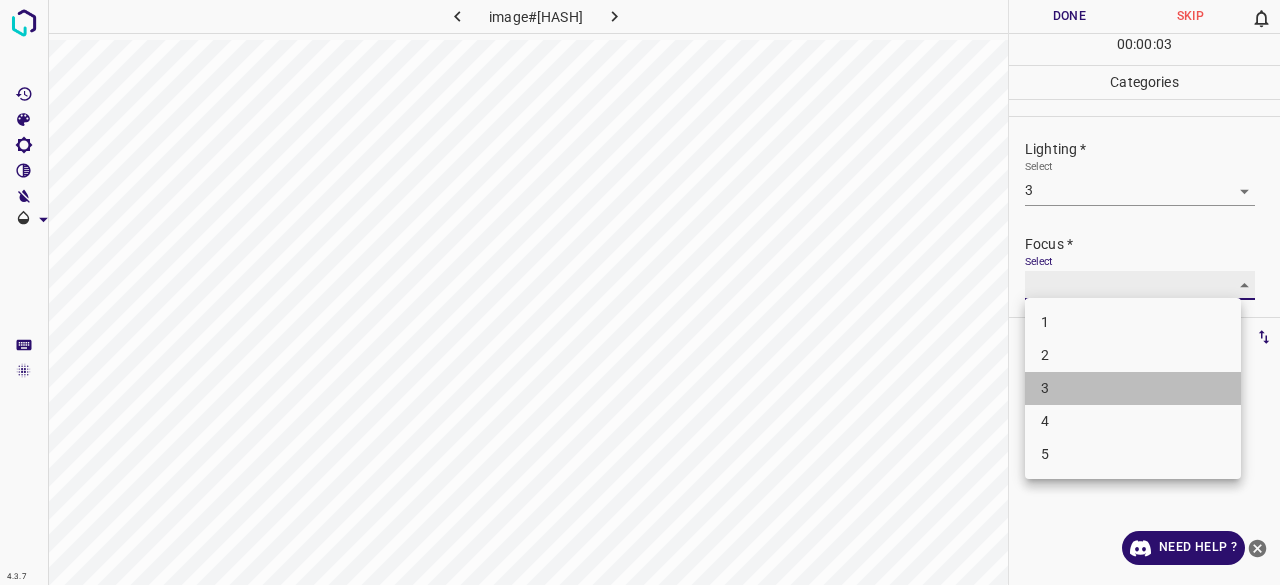 type on "3" 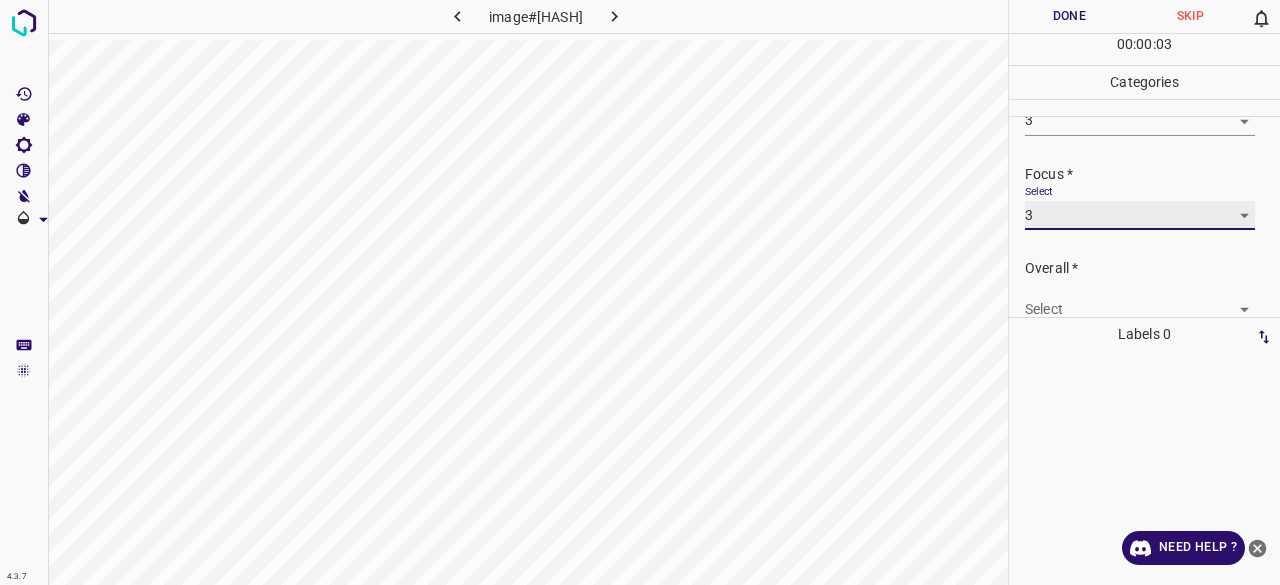 scroll, scrollTop: 98, scrollLeft: 0, axis: vertical 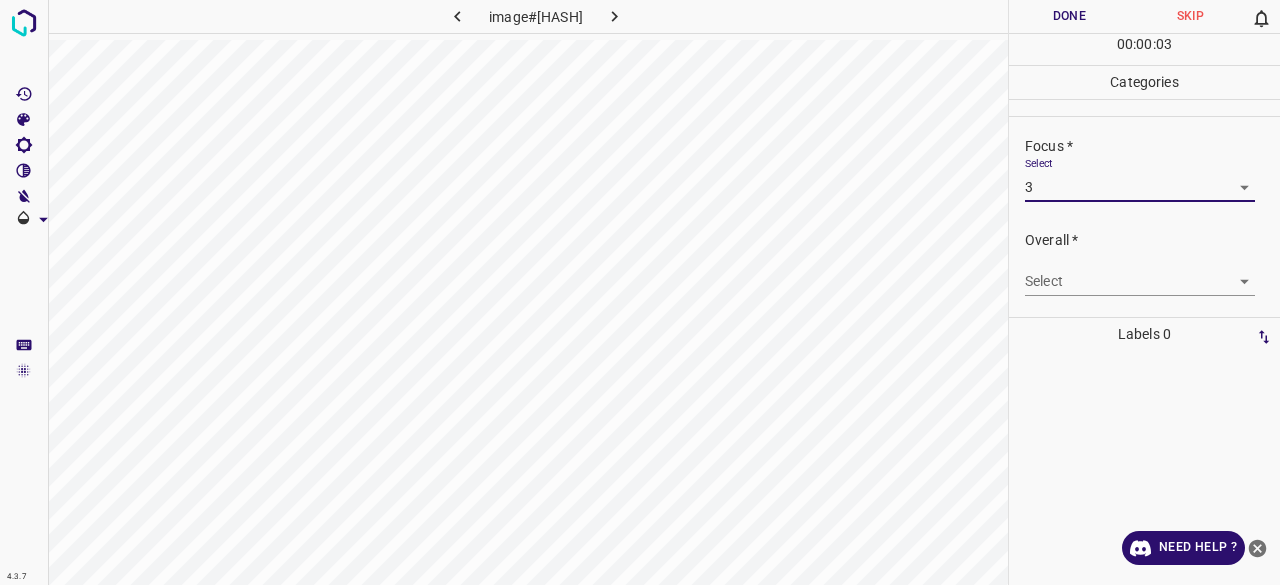 click on "4.3.7 image#000808.jpeg Done Skip 0 00   : 00   : 03   Categories Lighting *  Select 3 3 Focus *  Select 3 3 Overall *  Select ​ Labels   0 Categories 1 Lighting 2 Focus 3 Overall Tools Space Change between modes (Draw & Edit) I Auto labeling R Restore zoom M Zoom in N Zoom out Delete Delete selecte label Filters Z Restore filters X Saturation filter C Brightness filter V Contrast filter B Gray scale filter General O Download Need Help ? - Text - Hide - Delete" at bounding box center (640, 292) 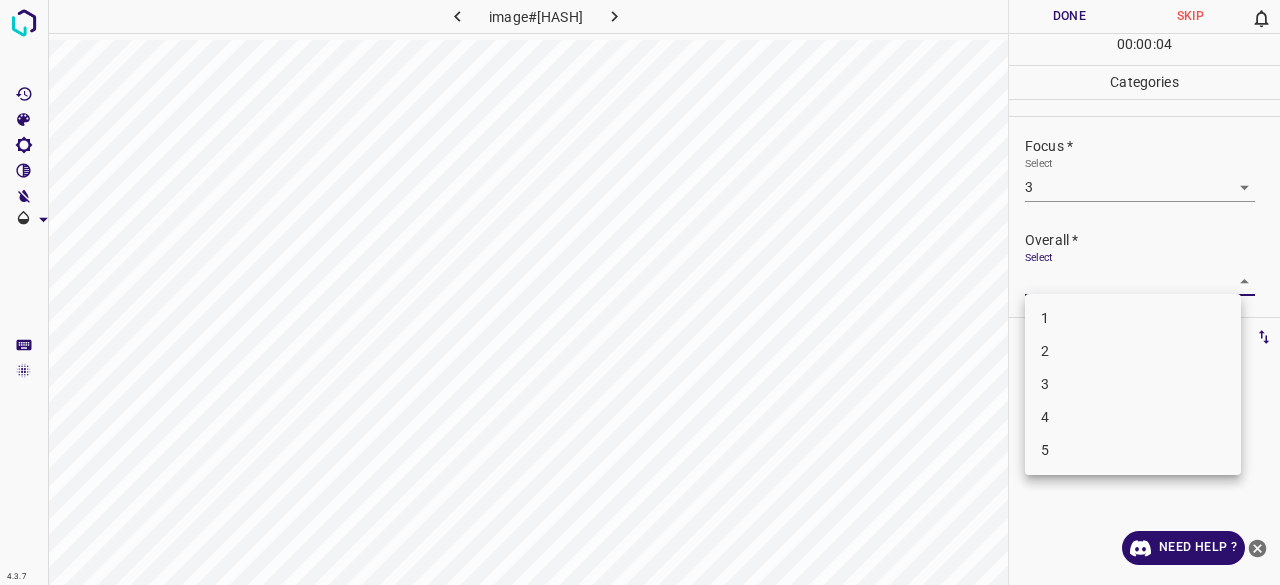 click on "3" at bounding box center [1133, 384] 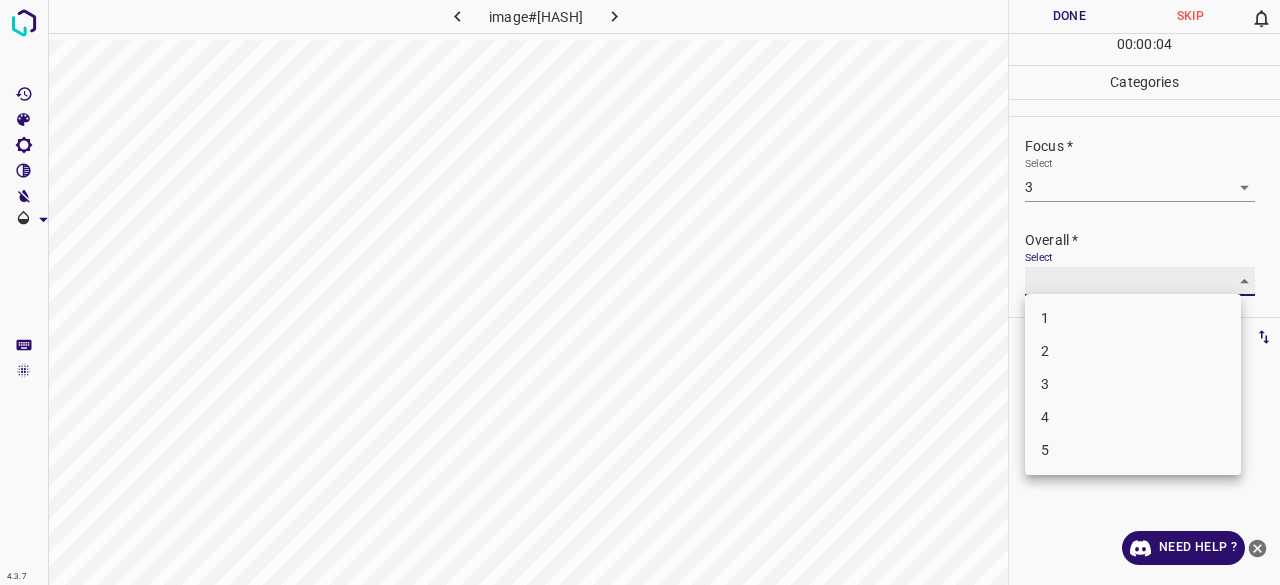 type on "3" 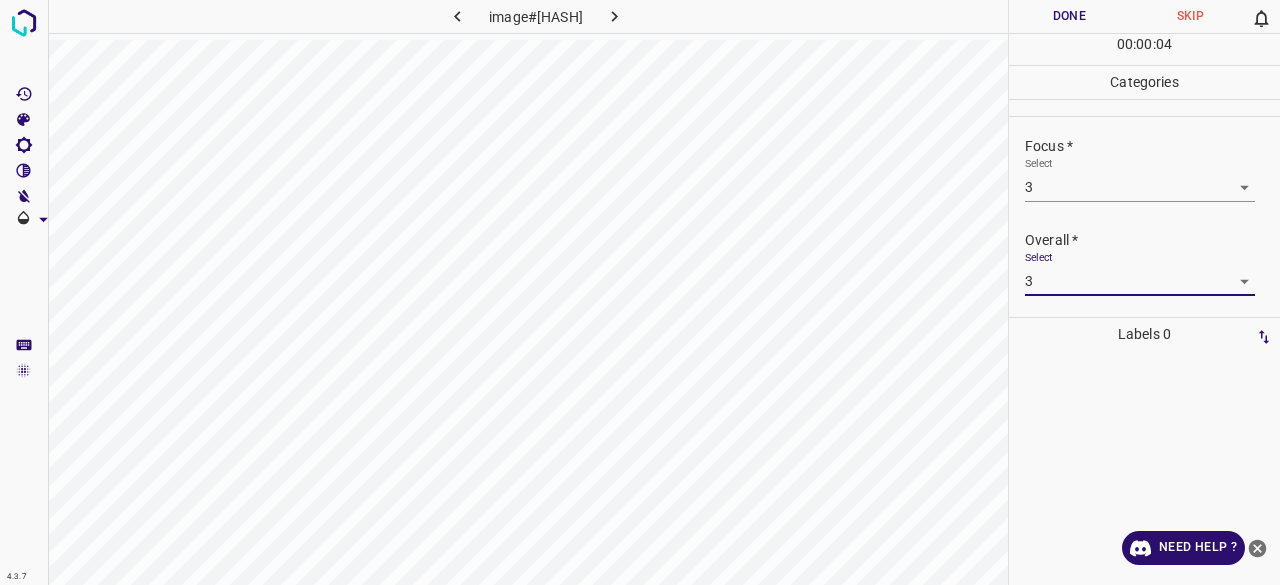 click on "Done" at bounding box center [1069, 16] 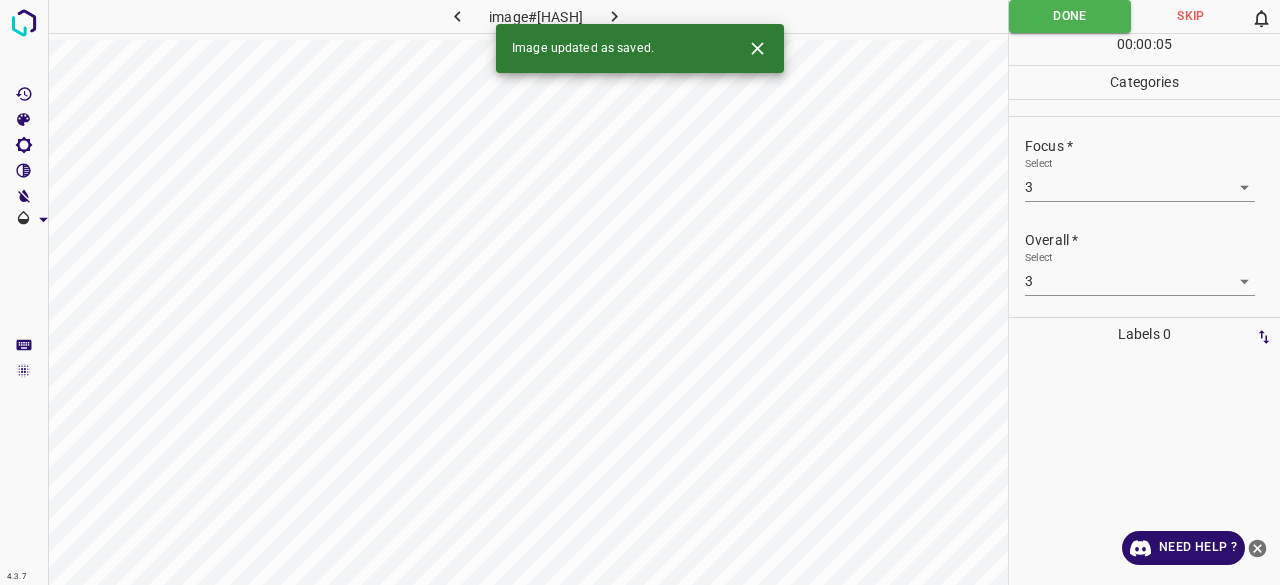 click 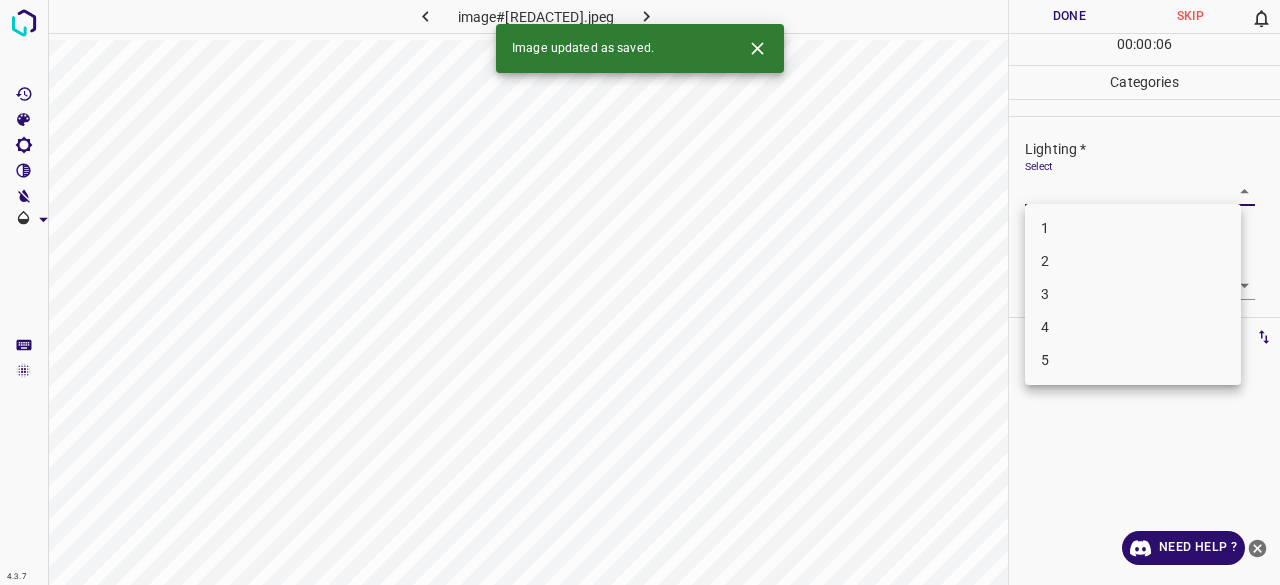 click on "4.3.7 image#000758.jpeg Done Skip 0 00   : 00   : 06   Categories Lighting *  Select ​ Focus *  Select ​ Overall *  Select ​ Labels   0 Categories 1 Lighting 2 Focus 3 Overall Tools Space Change between modes (Draw & Edit) I Auto labeling R Restore zoom M Zoom in N Zoom out Delete Delete selecte label Filters Z Restore filters X Saturation filter C Brightness filter V Contrast filter B Gray scale filter General O Download Image updated as saved. Need Help ? - Text - Hide - Delete 1 2 3 4 5" at bounding box center (640, 292) 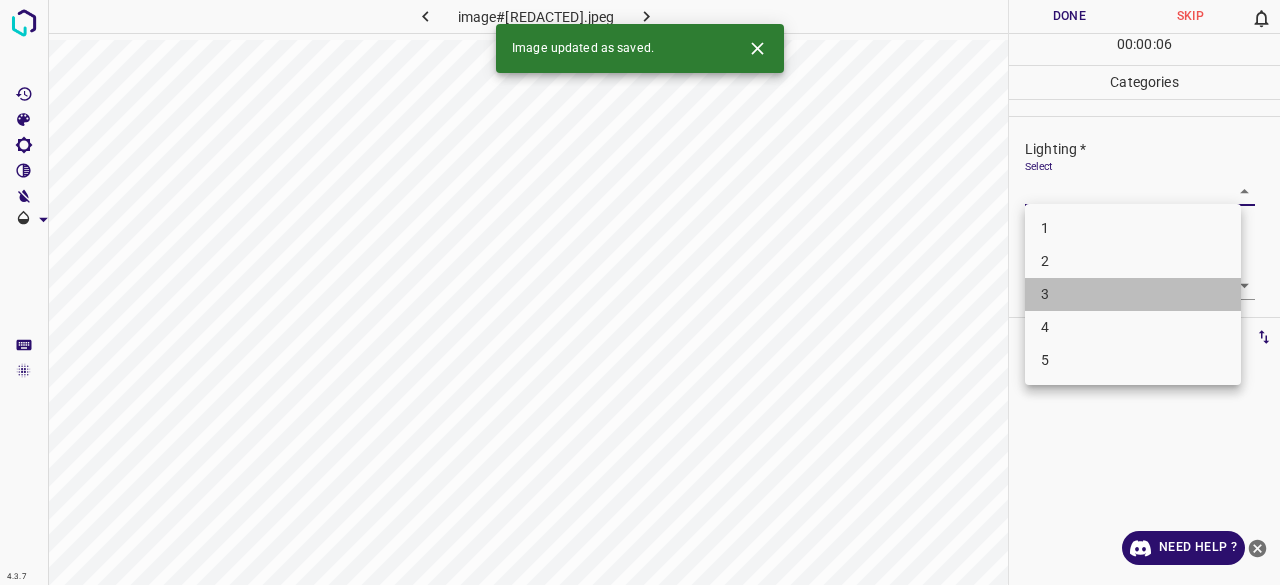 drag, startPoint x: 1056, startPoint y: 279, endPoint x: 1054, endPoint y: 292, distance: 13.152946 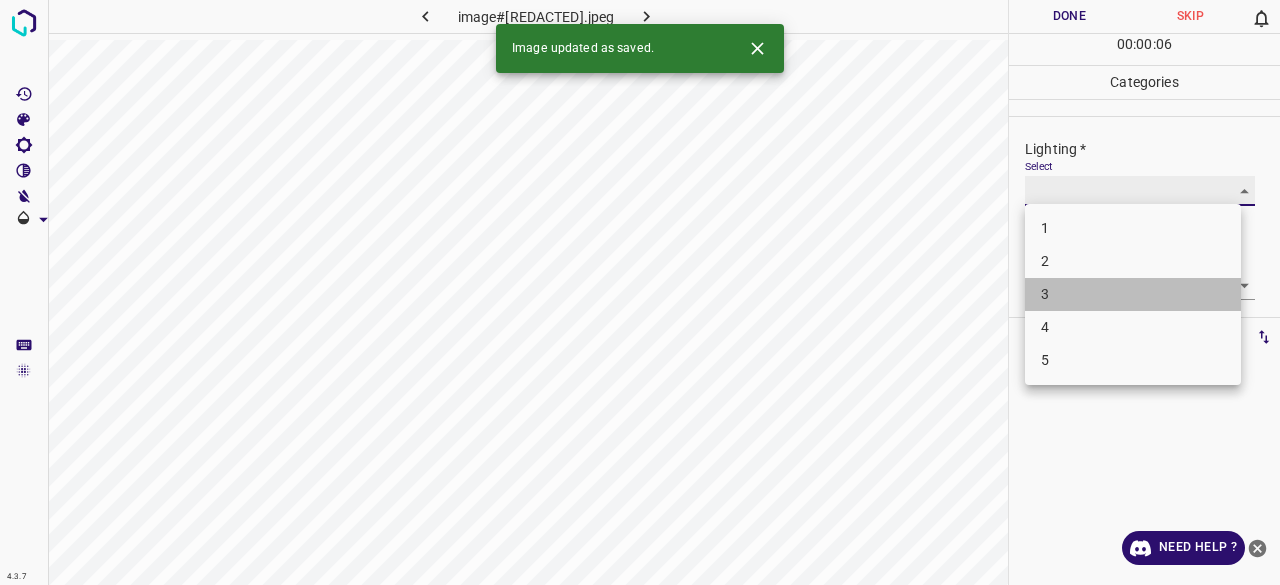 type on "3" 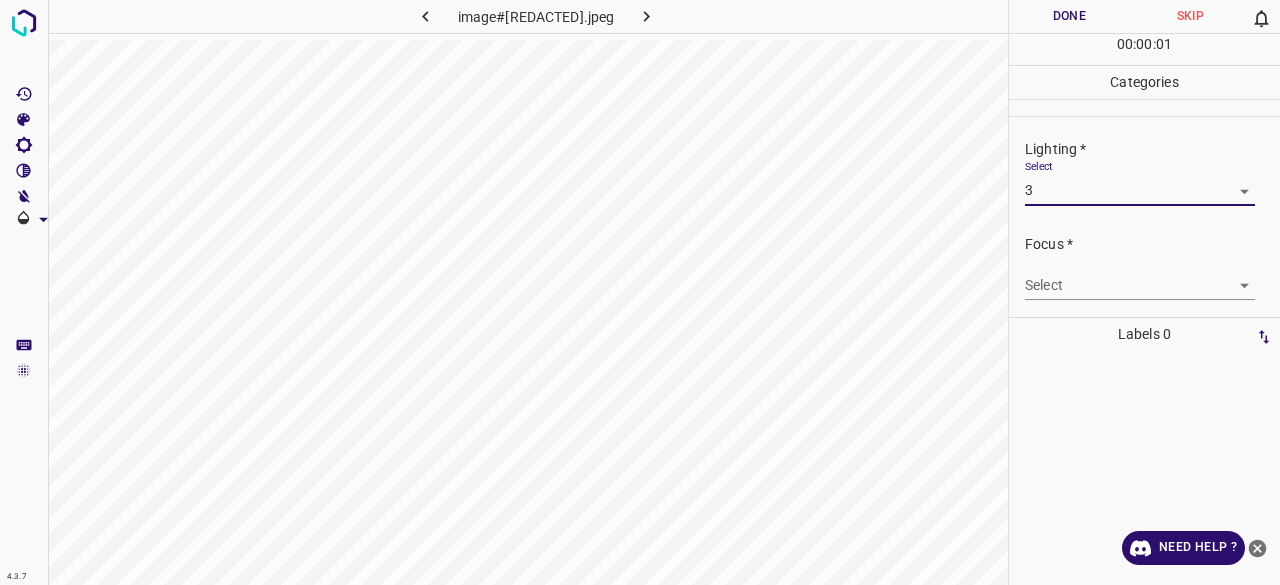 click on "4.3.7 image#000758.jpeg Done Skip 0 00   : 00   : 01   Categories Lighting *  Select 3 3 Focus *  Select ​ Overall *  Select ​ Labels   0 Categories 1 Lighting 2 Focus 3 Overall Tools Space Change between modes (Draw & Edit) I Auto labeling R Restore zoom M Zoom in N Zoom out Delete Delete selecte label Filters Z Restore filters X Saturation filter C Brightness filter V Contrast filter B Gray scale filter General O Download Need Help ? - Text - Hide - Delete 1 2 3 4 5" at bounding box center (640, 292) 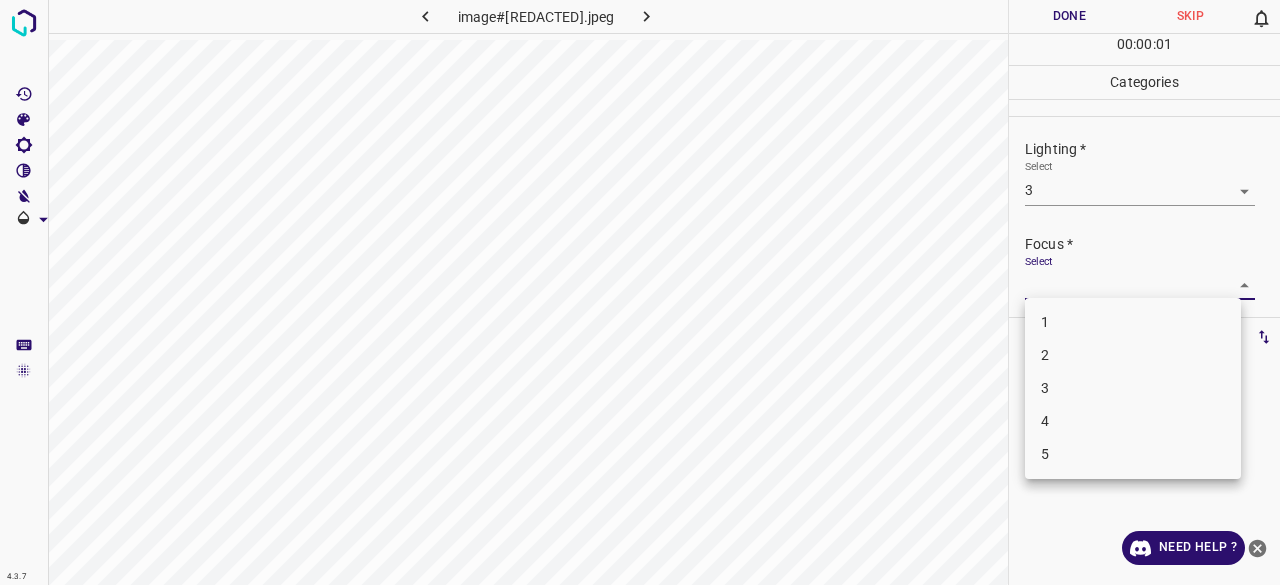 click on "3" at bounding box center [1133, 388] 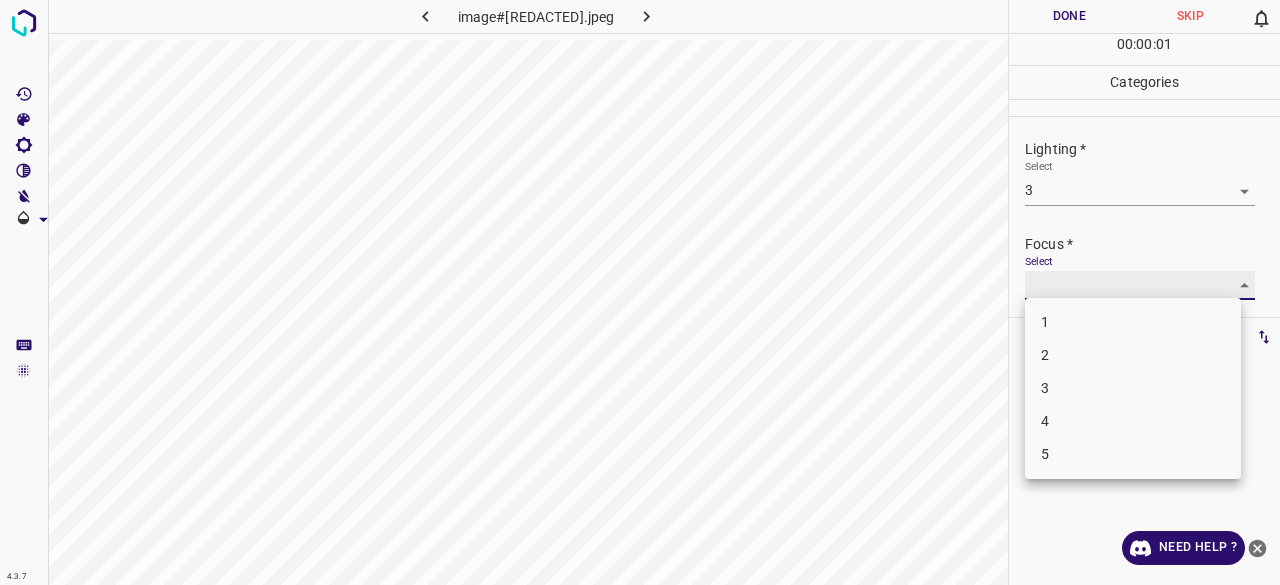 type on "3" 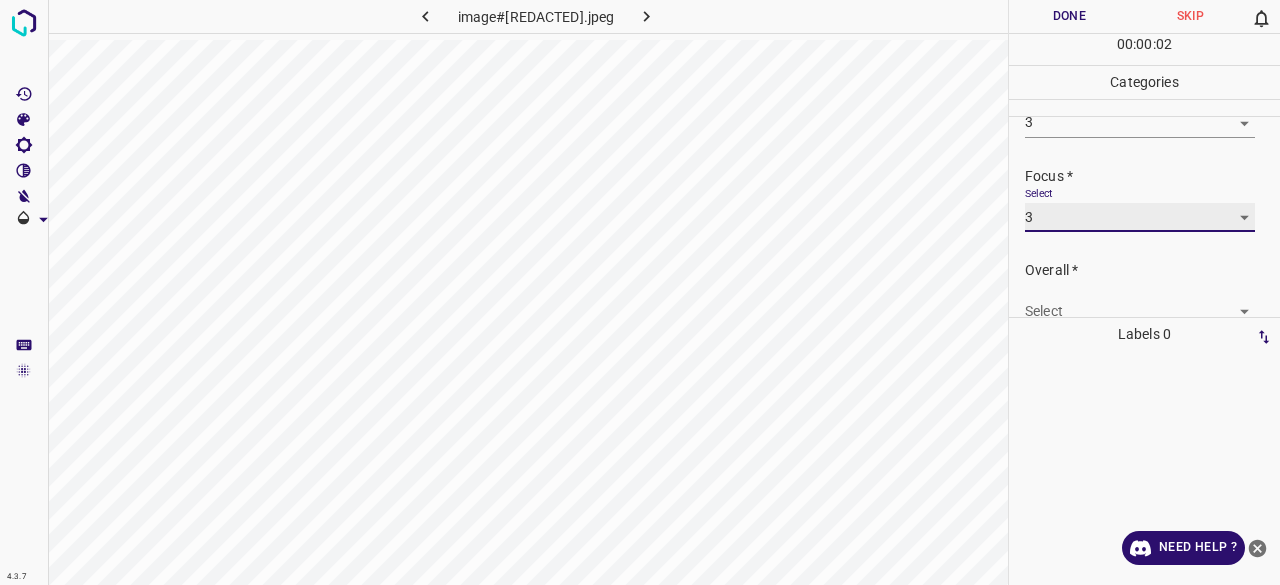 scroll, scrollTop: 98, scrollLeft: 0, axis: vertical 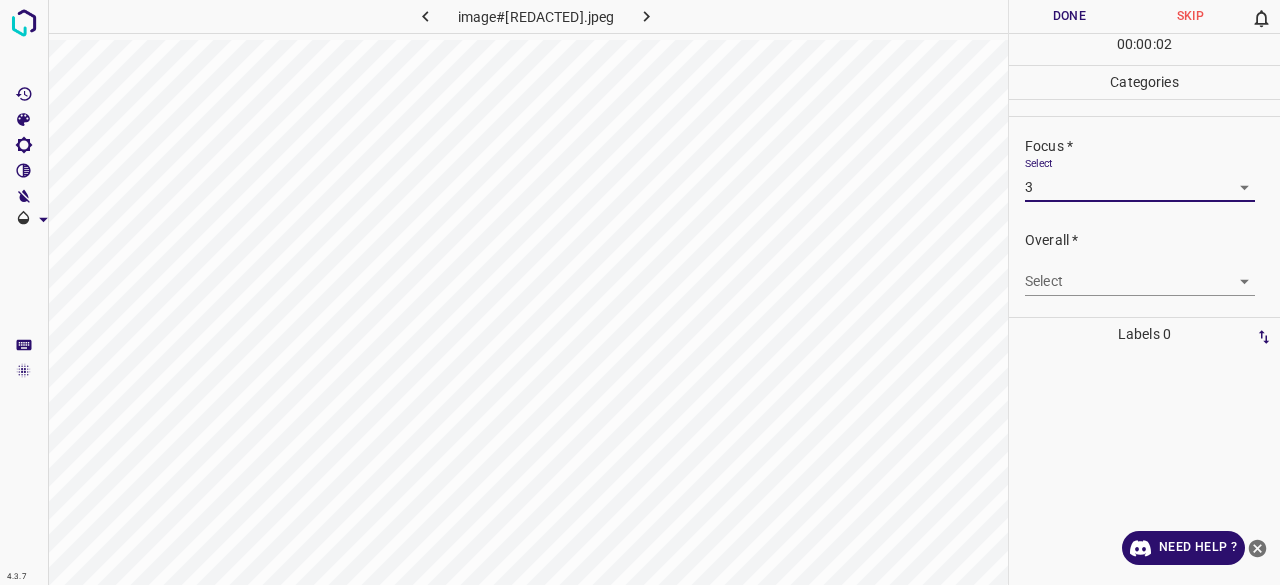 click on "Overall *  Select ​" at bounding box center [1144, 263] 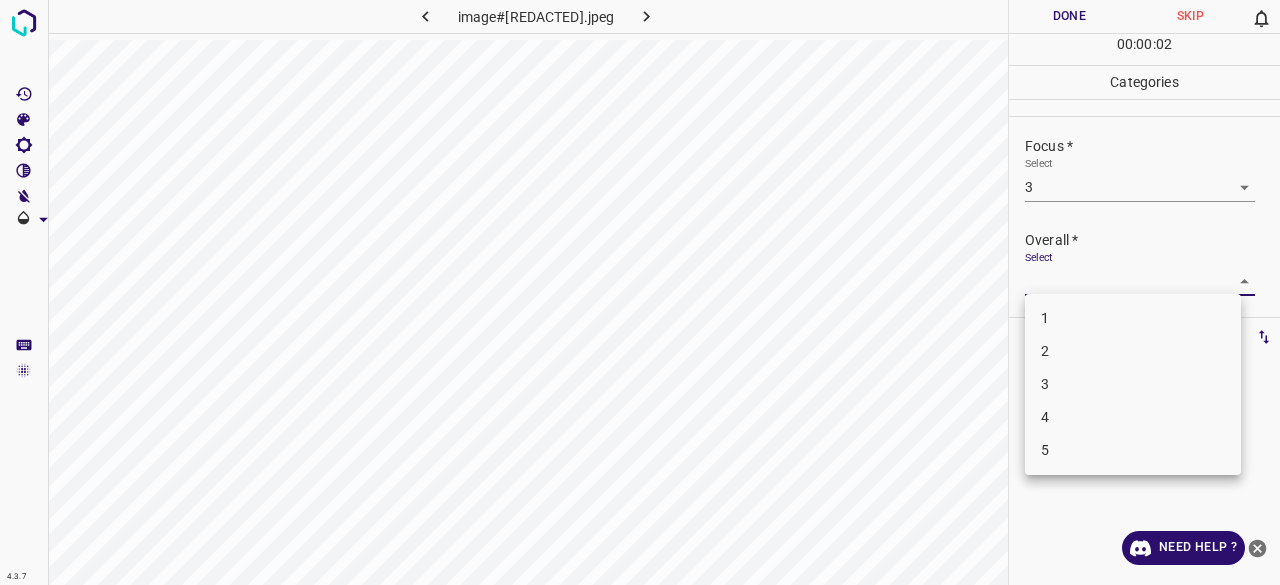 click on "4.3.7 image#000758.jpeg Done Skip 0 00   : 00   : 02   Categories Lighting *  Select 3 3 Focus *  Select 3 3 Overall *  Select ​ Labels   0 Categories 1 Lighting 2 Focus 3 Overall Tools Space Change between modes (Draw & Edit) I Auto labeling R Restore zoom M Zoom in N Zoom out Delete Delete selecte label Filters Z Restore filters X Saturation filter C Brightness filter V Contrast filter B Gray scale filter General O Download Need Help ? - Text - Hide - Delete 1 2 3 4 5" at bounding box center (640, 292) 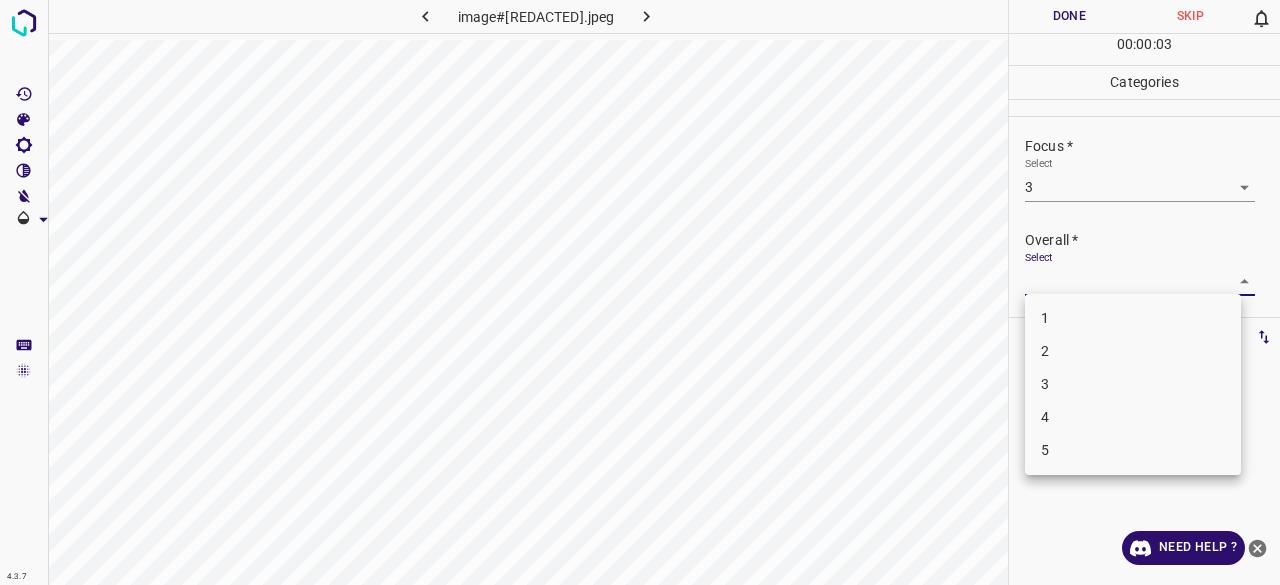 click on "3" at bounding box center [1133, 384] 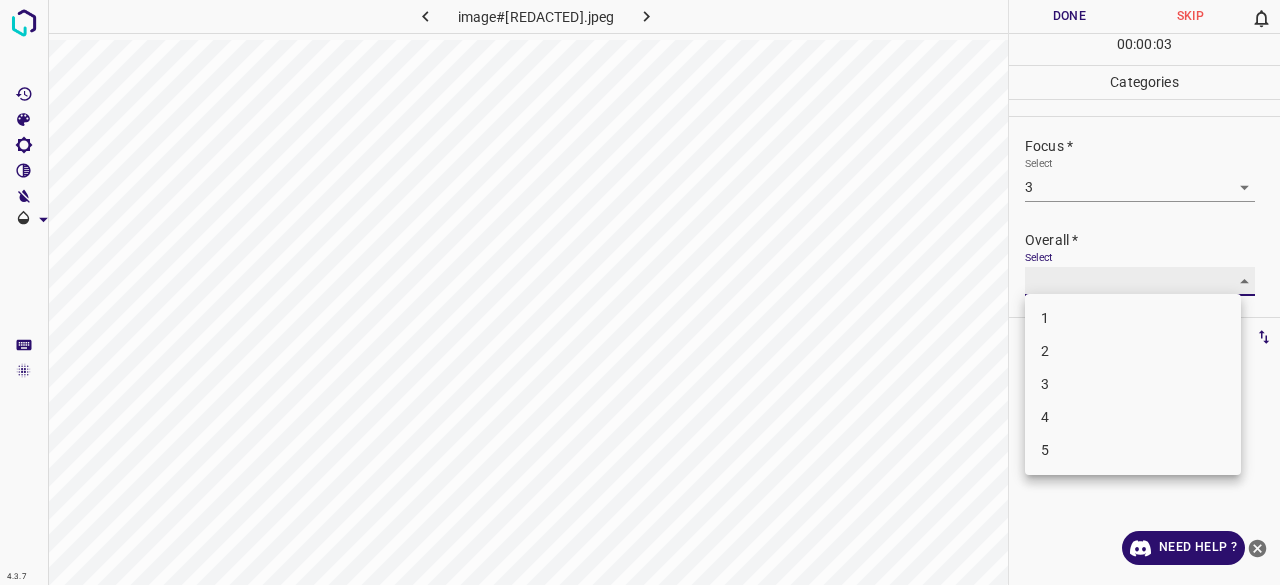 type on "3" 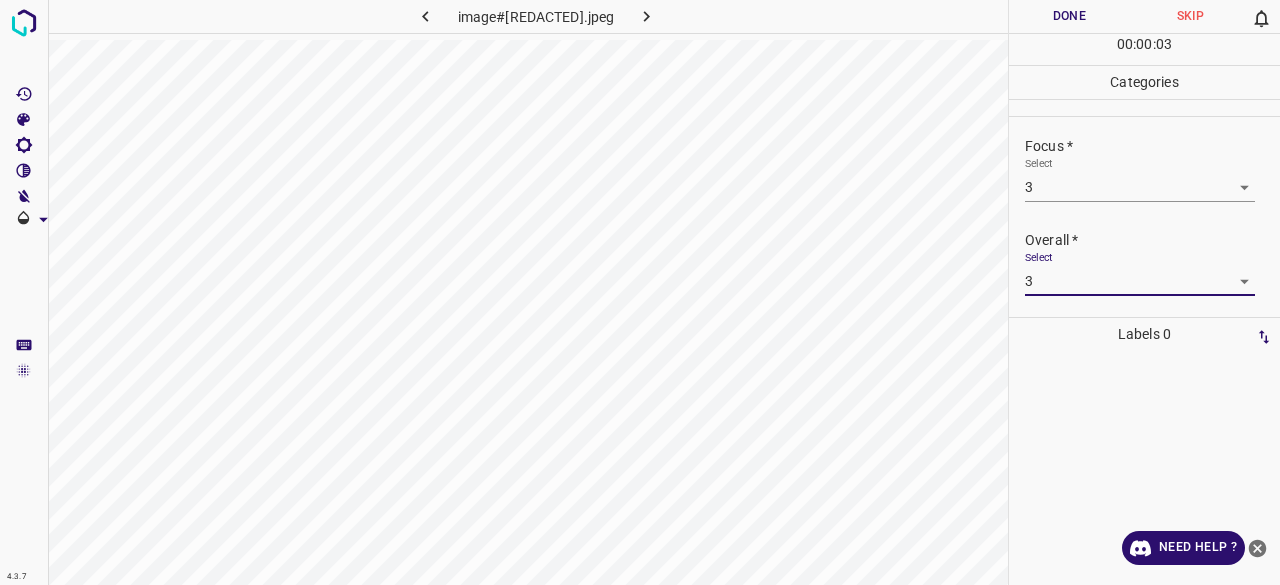 click on "Done" at bounding box center [1069, 16] 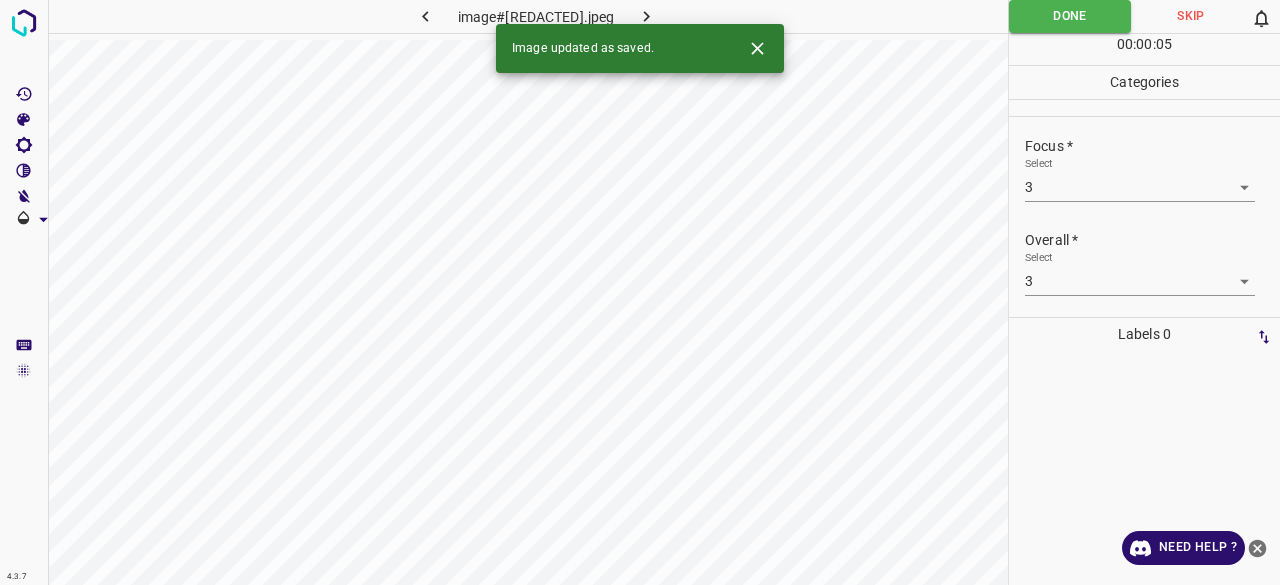 click on "Image updated as saved." at bounding box center (640, 48) 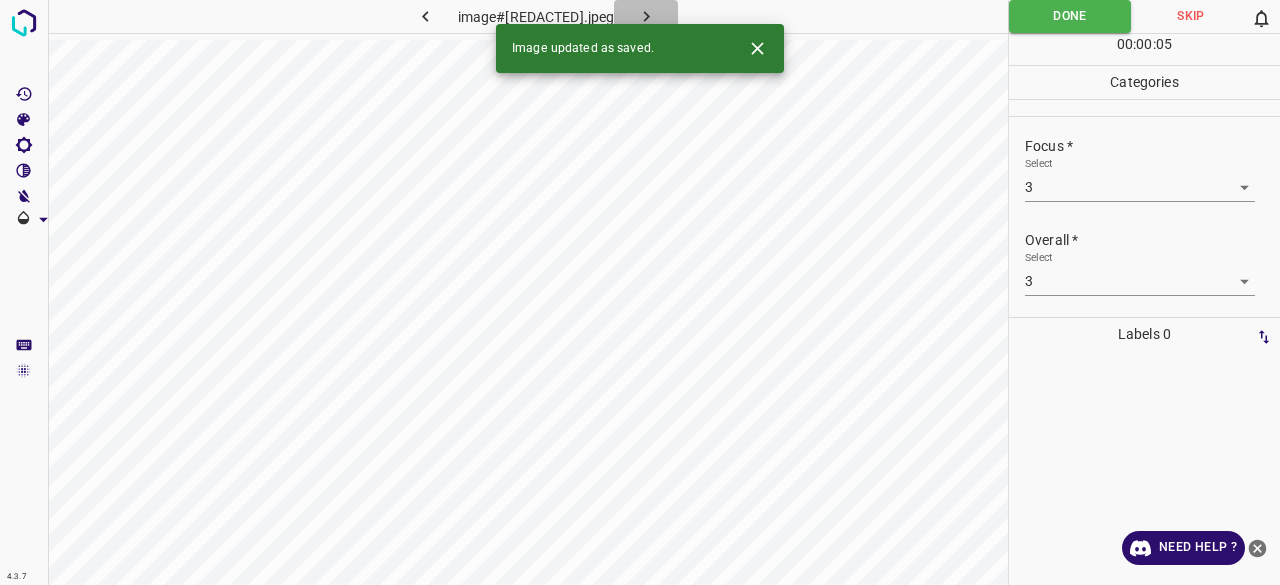 click 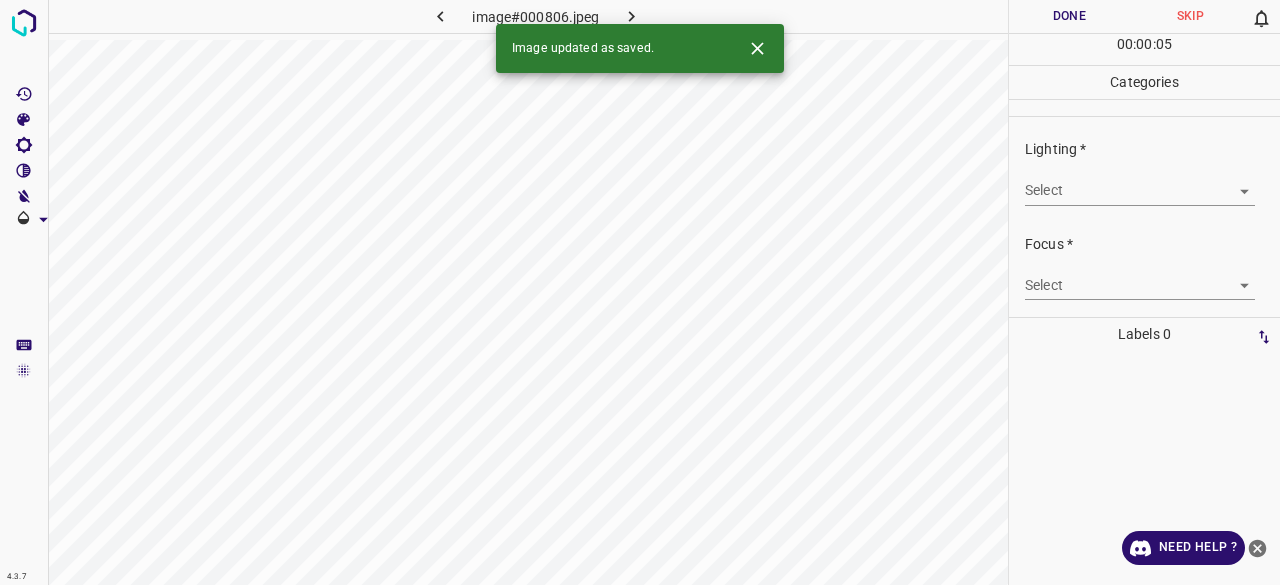 click on "4.3.7 image#000806.jpeg Done Skip 0 00   : 00   : 05   Categories Lighting *  Select ​ Focus *  Select ​ Overall *  Select ​ Labels   0 Categories 1 Lighting 2 Focus 3 Overall Tools Space Change between modes (Draw & Edit) I Auto labeling R Restore zoom M Zoom in N Zoom out Delete Delete selecte label Filters Z Restore filters X Saturation filter C Brightness filter V Contrast filter B Gray scale filter General O Download Image updated as saved. Need Help ? - Text - Hide - Delete" at bounding box center (640, 292) 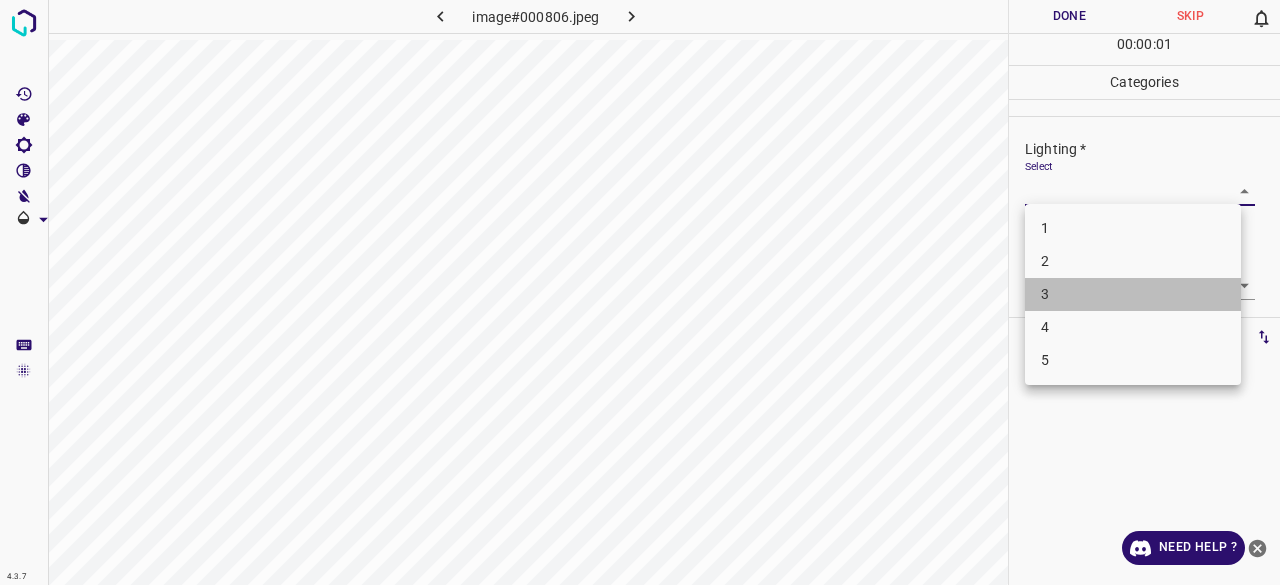 click on "3" at bounding box center (1133, 294) 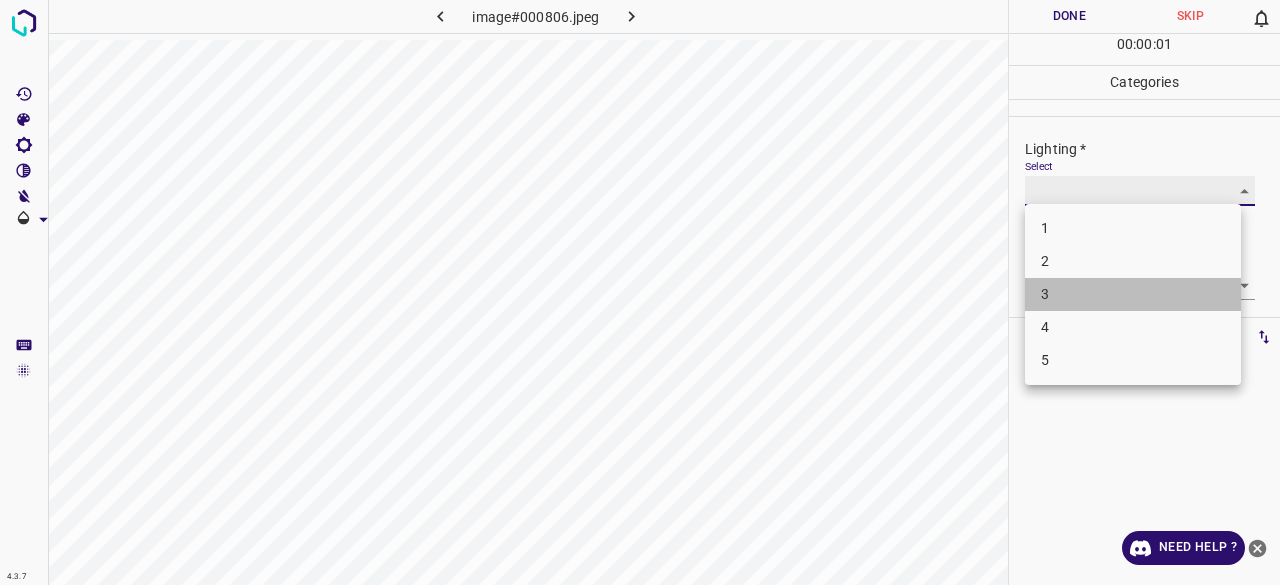 type on "3" 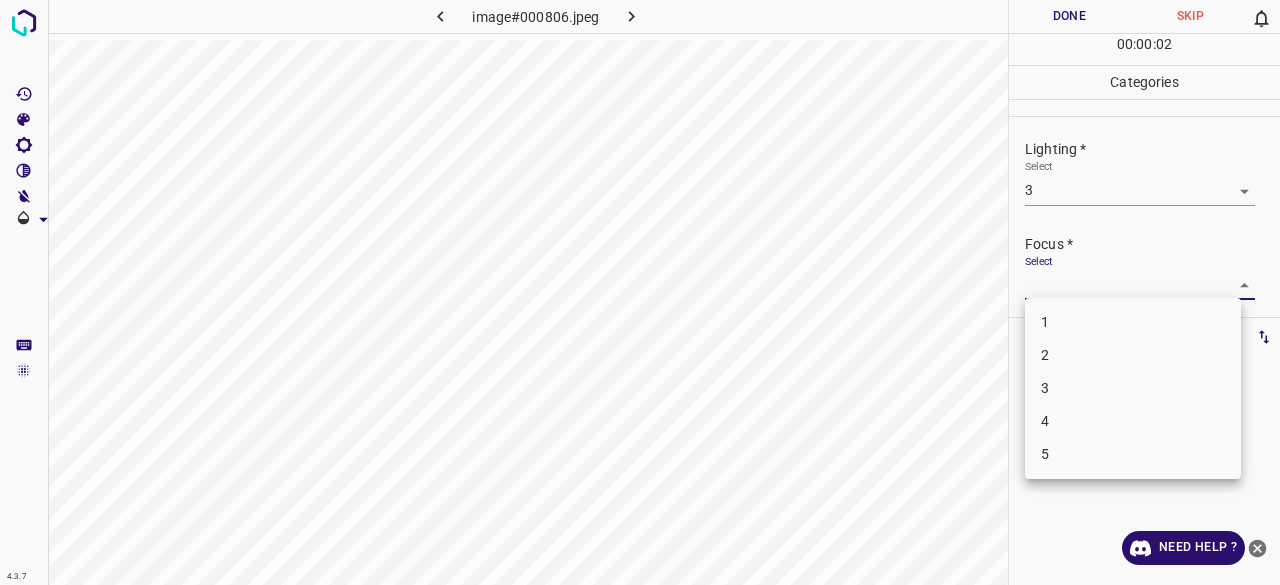click on "4.3.7 image#[REDACTED].jpeg Done Skip 0 00   : 00   : 02   Categories Lighting *  Select ​ Focus *  Select ​ Overall *  Select ​ Labels   0 Categories 1 Lighting 2 Focus 3 Overall Tools Space Change between modes (Draw & Edit) I Auto labeling R Restore zoom M Zoom in N Zoom out Delete Delete selecte label Filters Z Restore filters X Saturation filter C Brightness filter V Contrast filter B Gray scale filter General O Download Need Help ? - Text - Hide - Delete 1 2 3 4 5" at bounding box center (640, 292) 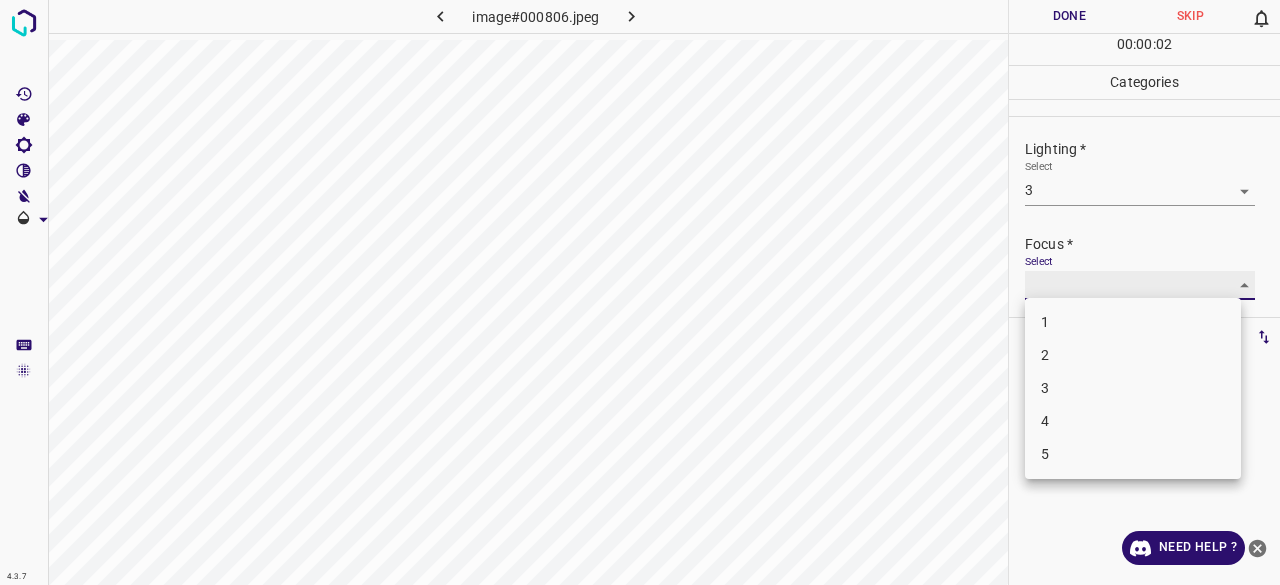 type on "2" 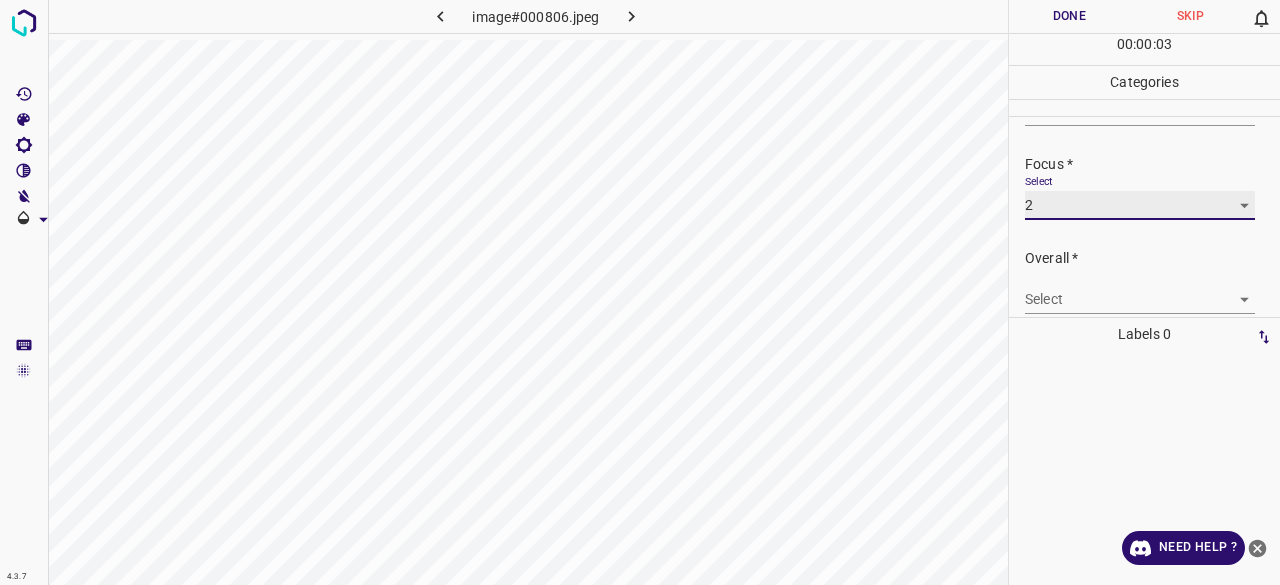 scroll, scrollTop: 98, scrollLeft: 0, axis: vertical 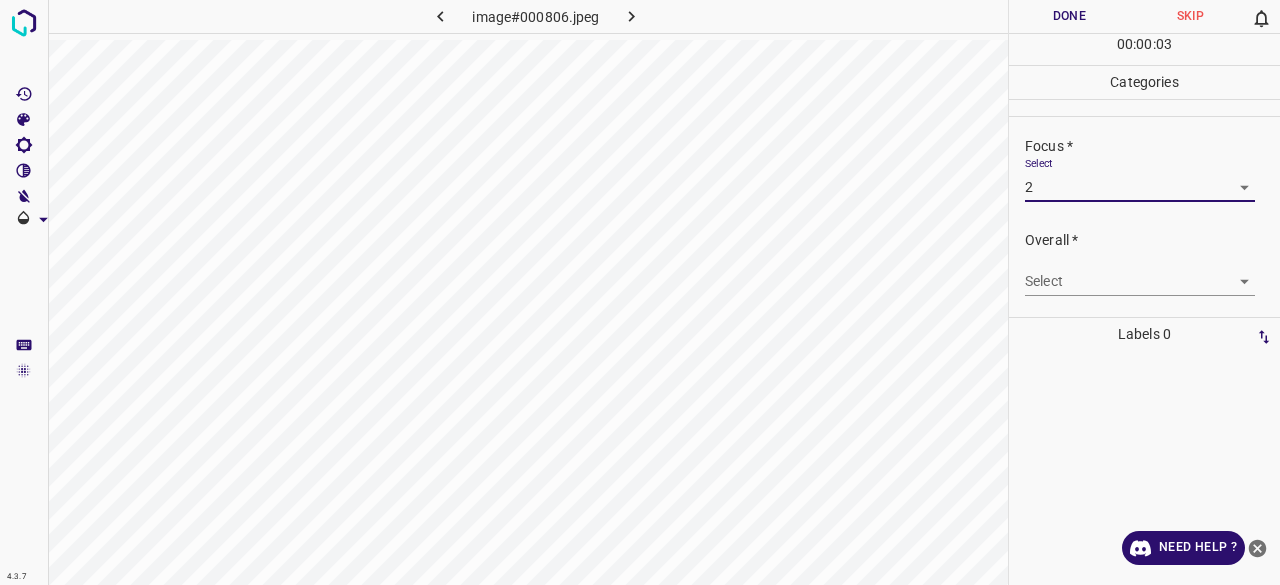click on "4.3.7 image#000806.jpeg Done Skip 0 00   : 00   : 03   Categories Lighting *  Select 3 3 Focus *  Select 2 2 Overall *  Select ​ Labels   0 Categories 1 Lighting 2 Focus 3 Overall Tools Space Change between modes (Draw & Edit) I Auto labeling R Restore zoom M Zoom in N Zoom out Delete Delete selecte label Filters Z Restore filters X Saturation filter C Brightness filter V Contrast filter B Gray scale filter General O Download Need Help ? - Text - Hide - Delete" at bounding box center (640, 292) 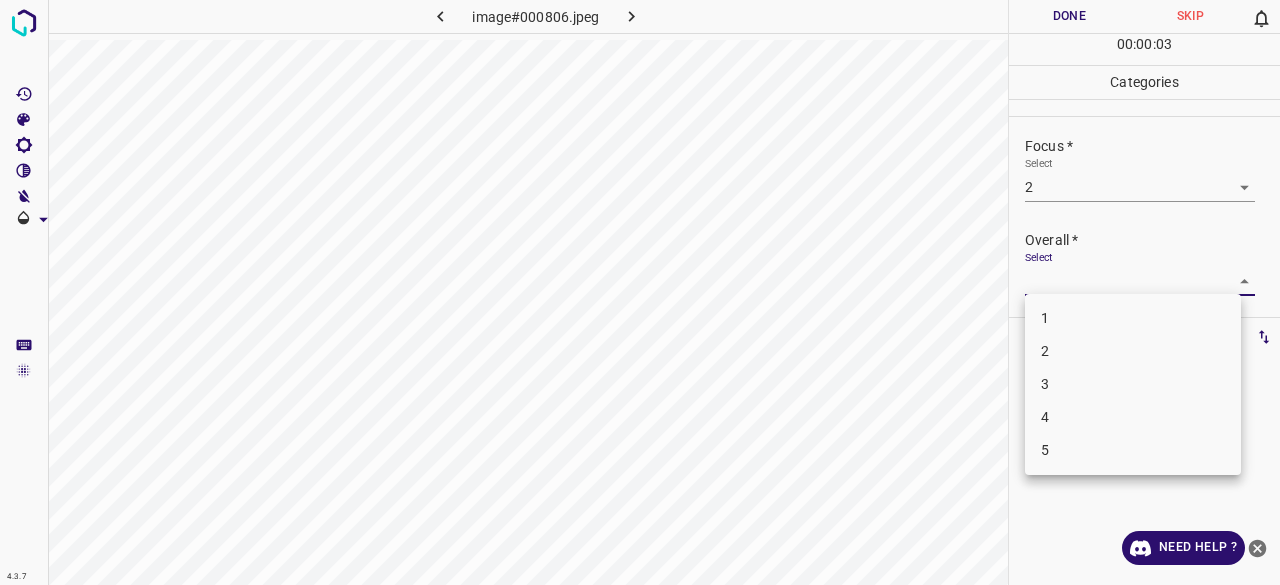 click on "2" at bounding box center (1133, 351) 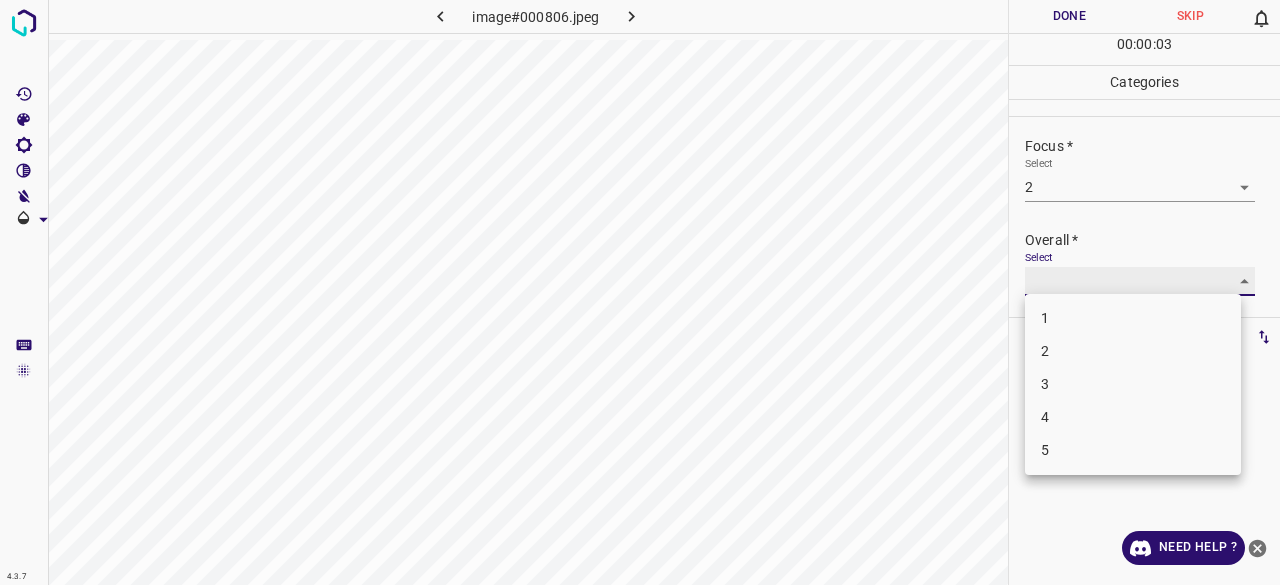 type on "2" 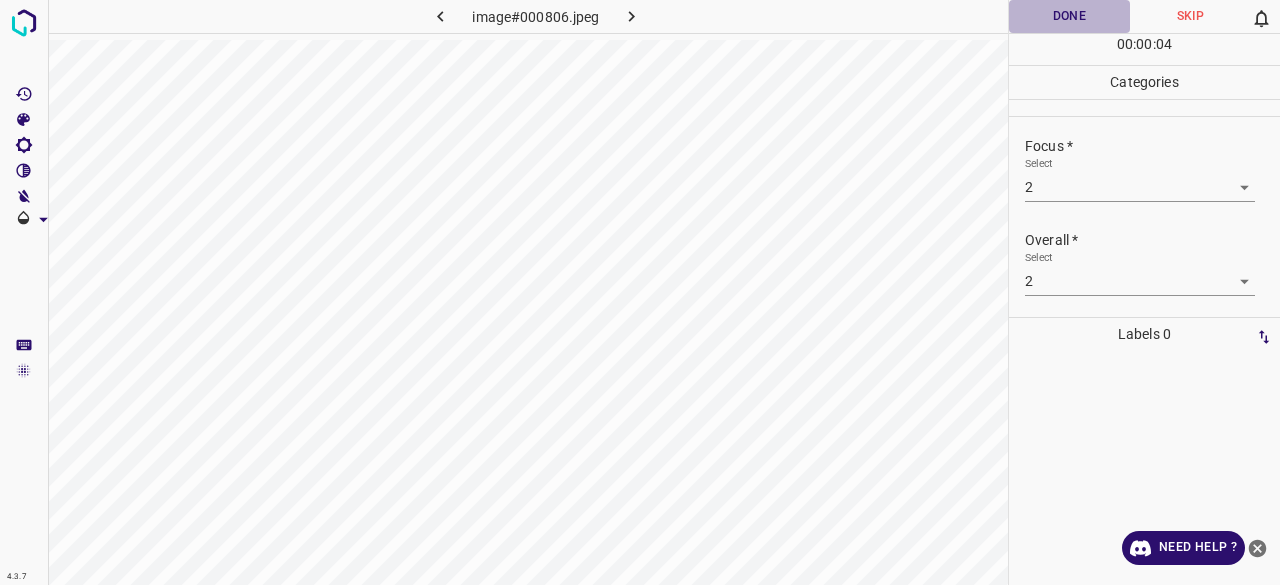 click on "Done" at bounding box center [1069, 16] 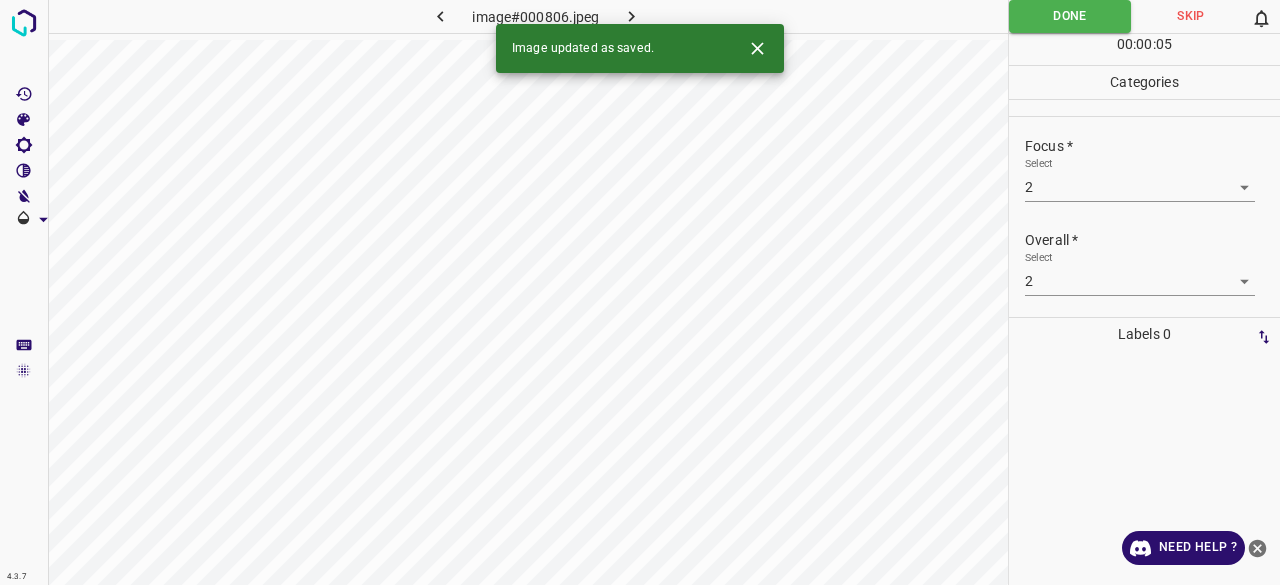 click 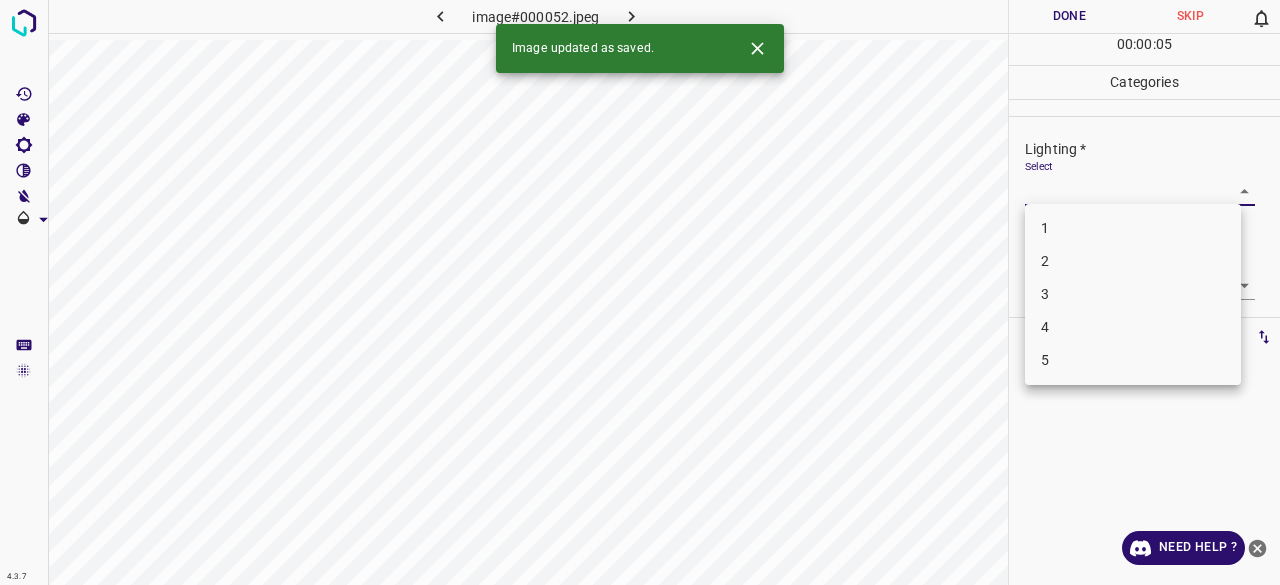 click on "4.3.7 image#000052.jpeg Done Skip 0 00   : 00   : 05   Categories Lighting *  Select ​ Focus *  Select ​ Overall *  Select ​ Labels   0 Categories 1 Lighting 2 Focus 3 Overall Tools Space Change between modes (Draw & Edit) I Auto labeling R Restore zoom M Zoom in N Zoom out Delete Delete selecte label Filters Z Restore filters X Saturation filter C Brightness filter V Contrast filter B Gray scale filter General O Download Image updated as saved. Need Help ? - Text - Hide - Delete 1 2 3 4 5" at bounding box center (640, 292) 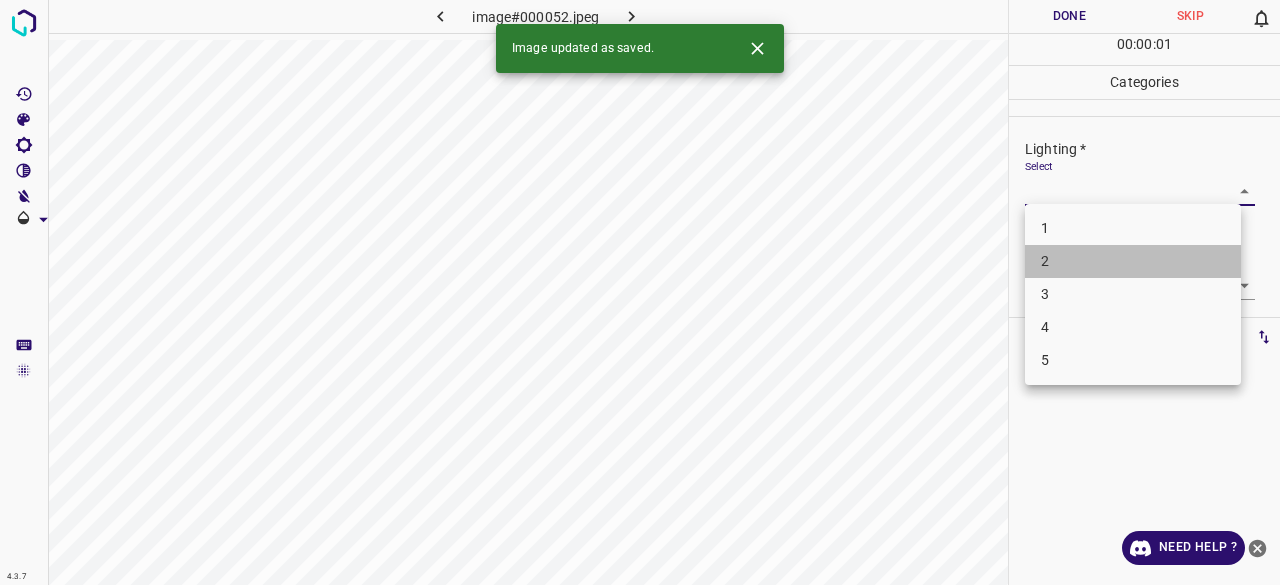 click on "2" at bounding box center (1133, 261) 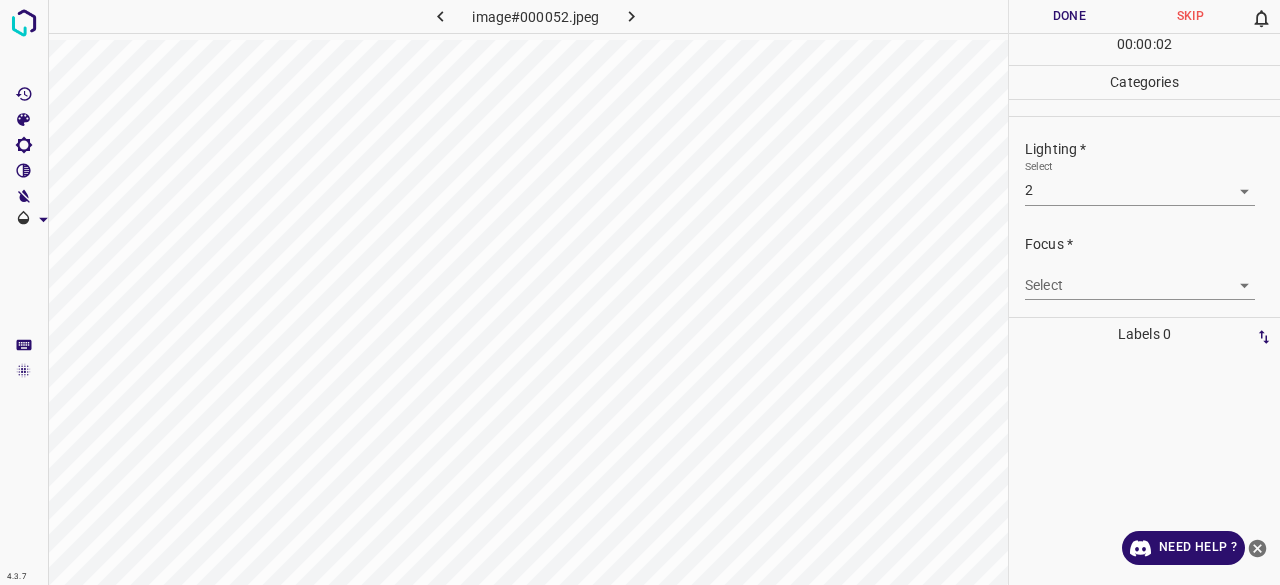 click on "Select" at bounding box center [1039, 166] 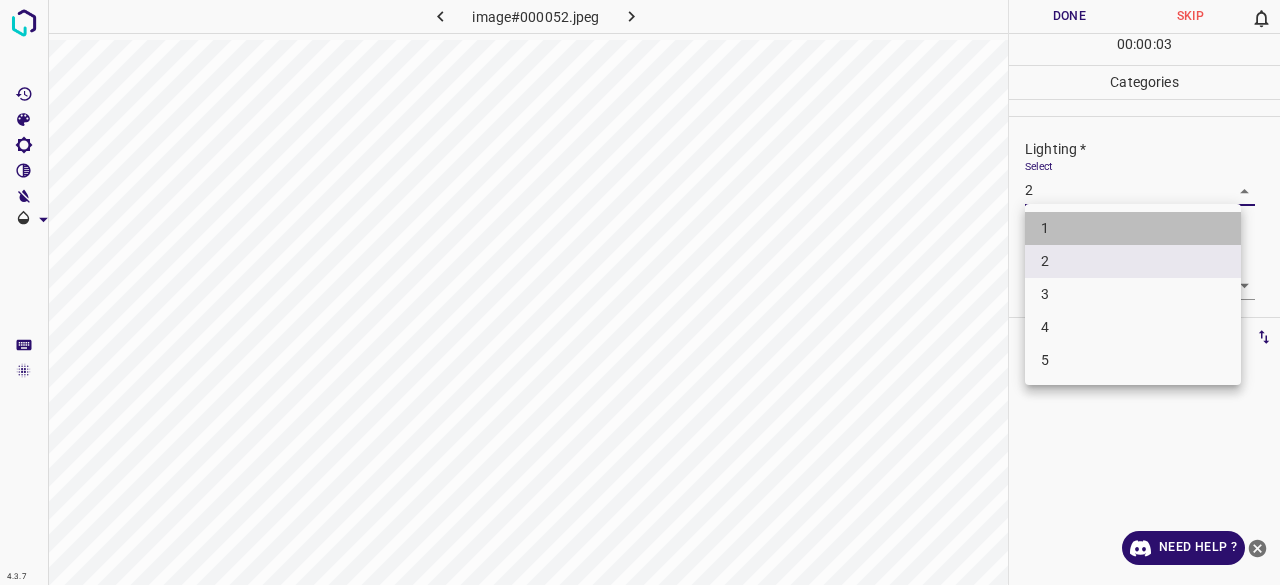 click on "1" at bounding box center (1133, 228) 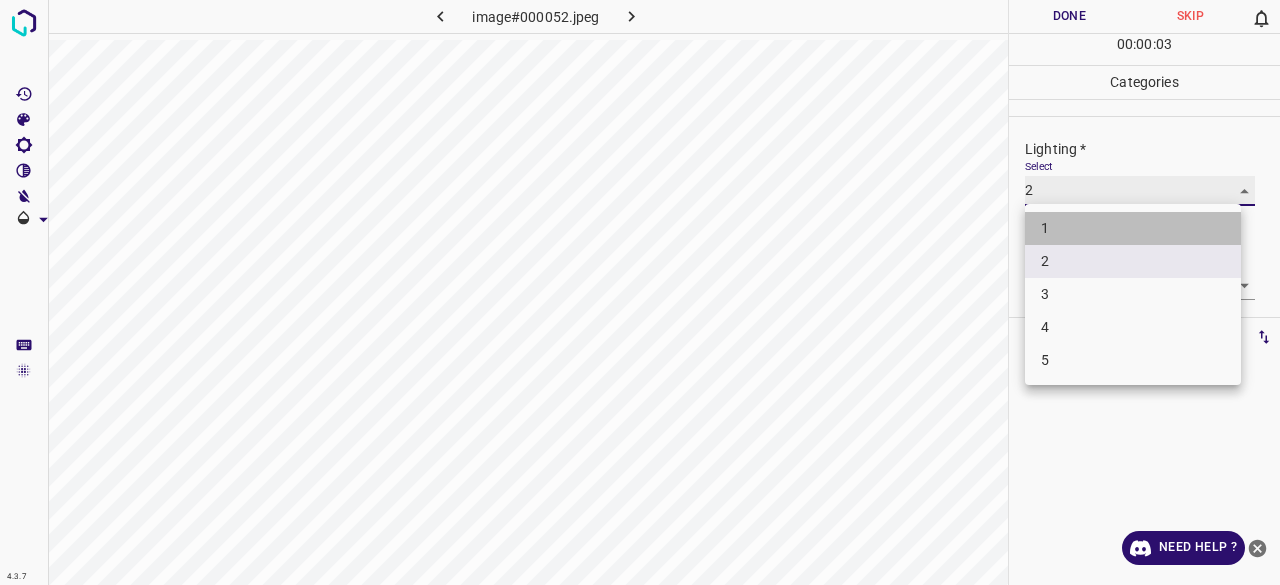 type on "1" 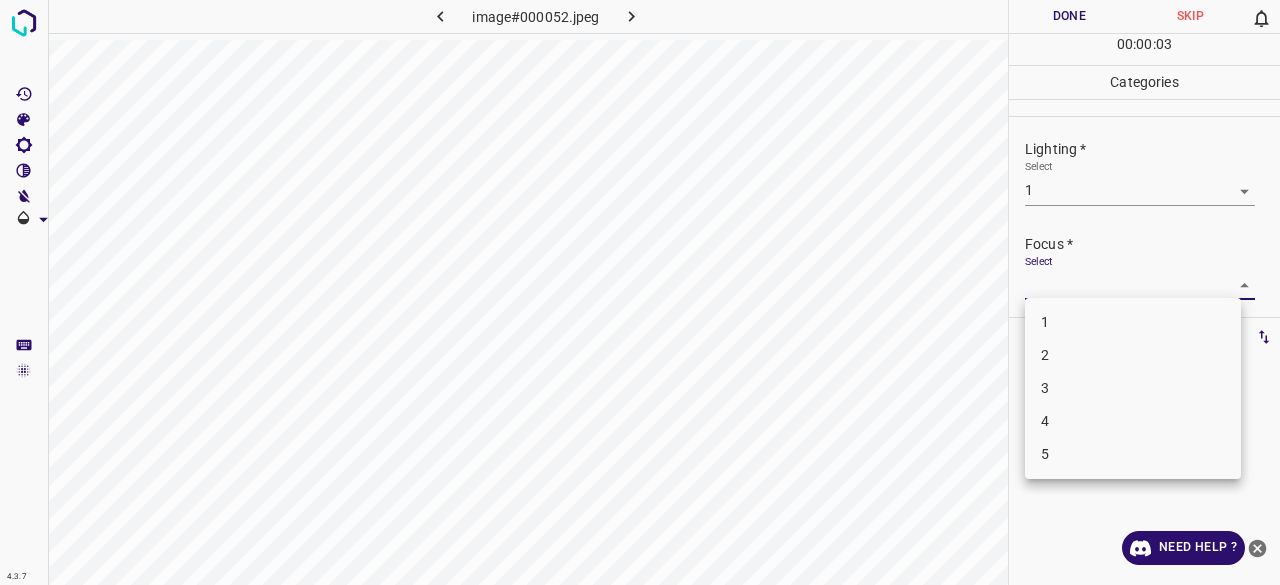 click on "4.3.7 image#000052.jpeg Done Skip 0 00   : 00   : 03   Categories Lighting *  Select 1 1 Focus *  Select ​ Overall *  Select ​ Labels   0 Categories 1 Lighting 2 Focus 3 Overall Tools Space Change between modes (Draw & Edit) I Auto labeling R Restore zoom M Zoom in N Zoom out Delete Delete selecte label Filters Z Restore filters X Saturation filter C Brightness filter V Contrast filter B Gray scale filter General O Download Need Help ? - Text - Hide - Delete 1 2 3 4 5" at bounding box center [640, 292] 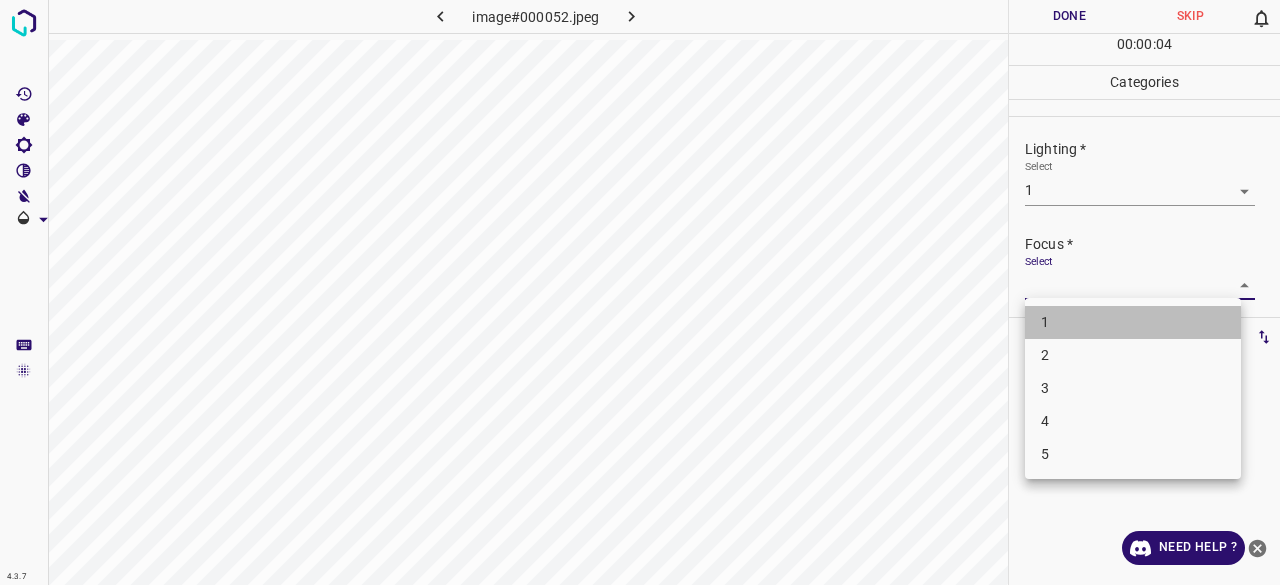click on "1" at bounding box center [1133, 322] 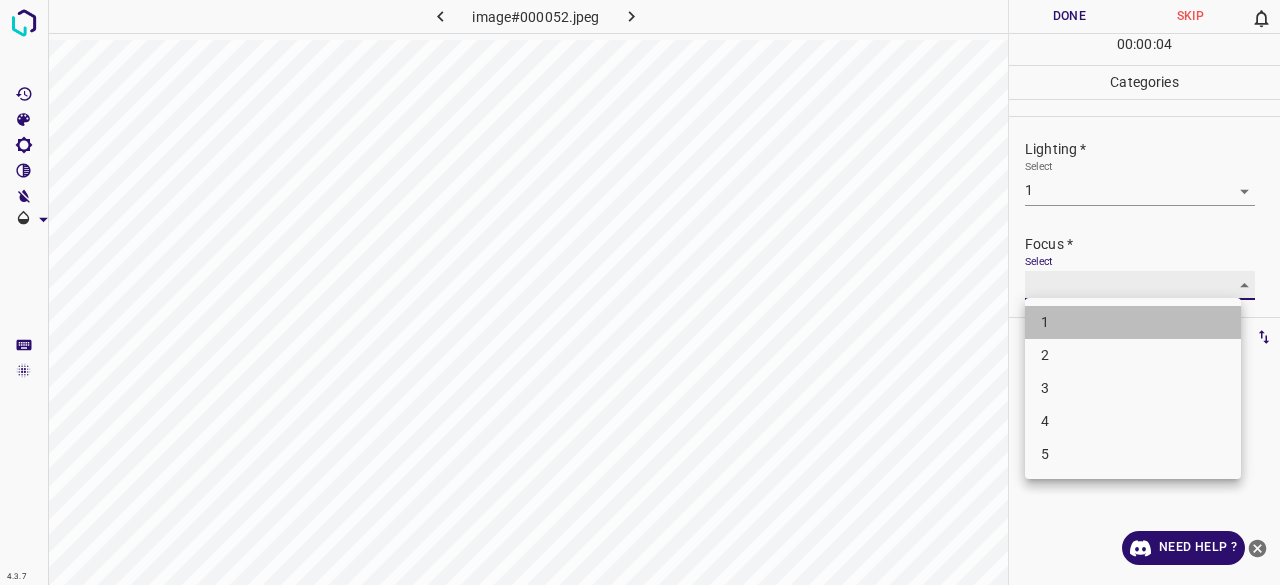 type on "1" 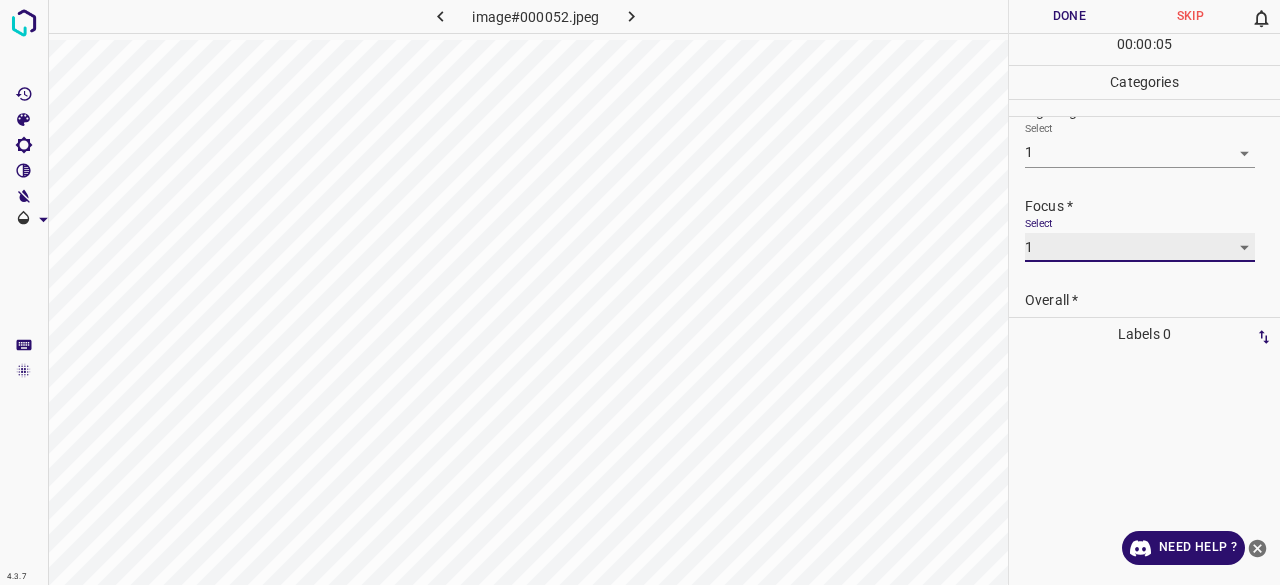 scroll, scrollTop: 98, scrollLeft: 0, axis: vertical 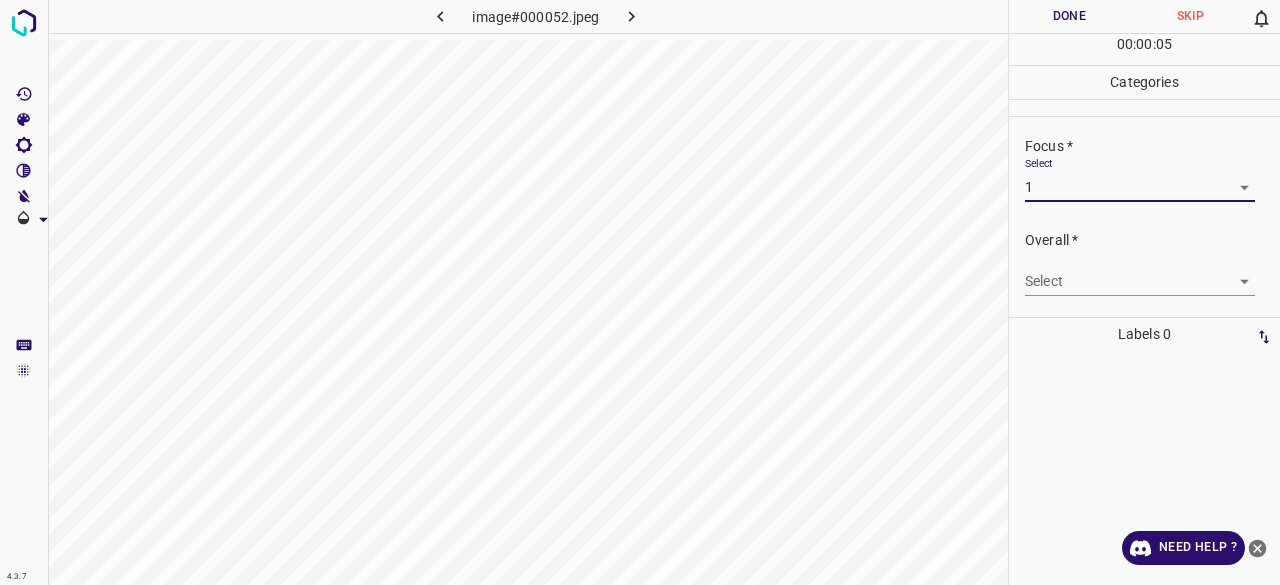click on "4.3.7 image#000052.jpeg Done Skip 0 00   : 00   : 05   Categories Lighting *  Select 1 1 Focus *  Select 1 1 Overall *  Select ​ Labels   0 Categories 1 Lighting 2 Focus 3 Overall Tools Space Change between modes (Draw & Edit) I Auto labeling R Restore zoom M Zoom in N Zoom out Delete Delete selecte label Filters Z Restore filters X Saturation filter C Brightness filter V Contrast filter B Gray scale filter General O Download Need Help ? - Text - Hide - Delete" at bounding box center (640, 292) 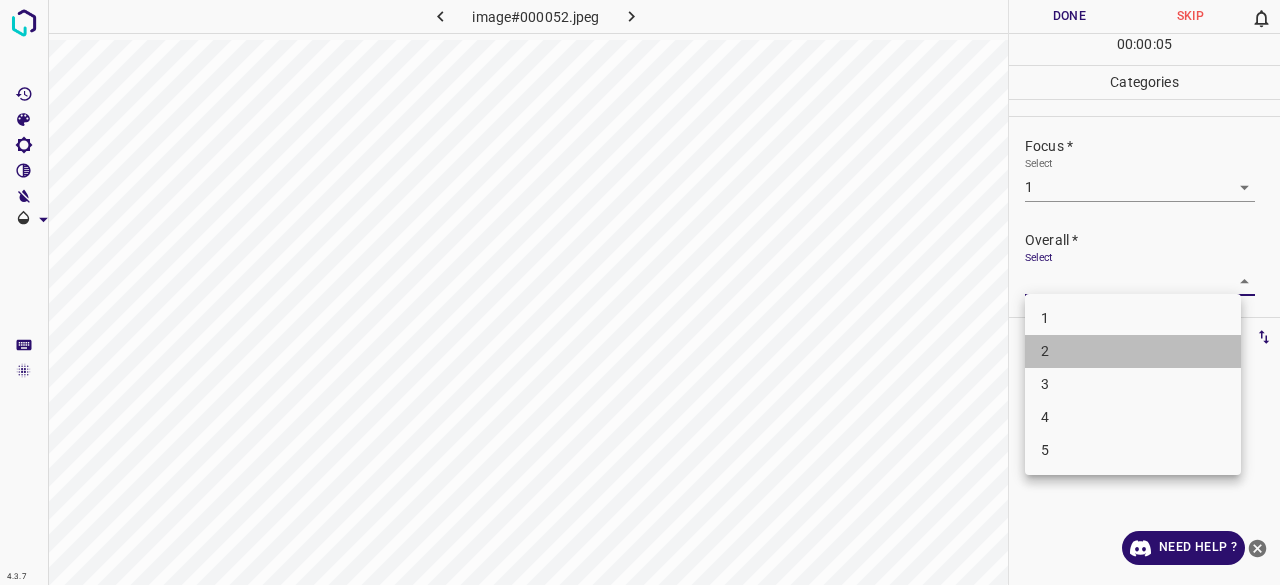 click on "2" at bounding box center [1133, 351] 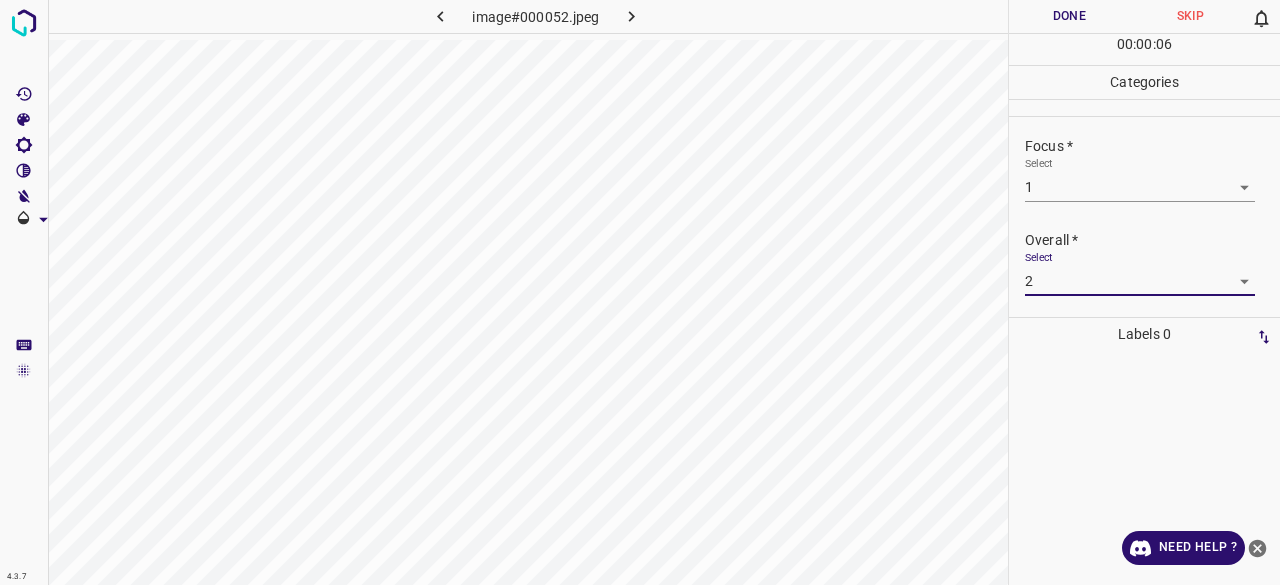 click on "4.3.7 image#000052.jpeg Done Skip 0 00   : 00   : 06   Categories Lighting *  Select 1 1 Focus *  Select 1 1 Overall *  Select 2 2 Labels   0 Categories 1 Lighting 2 Focus 3 Overall Tools Space Change between modes (Draw & Edit) I Auto labeling R Restore zoom M Zoom in N Zoom out Delete Delete selecte label Filters Z Restore filters X Saturation filter C Brightness filter V Contrast filter B Gray scale filter General O Download Need Help ? - Text - Hide - Delete 1 2 3 4 5" at bounding box center (640, 292) 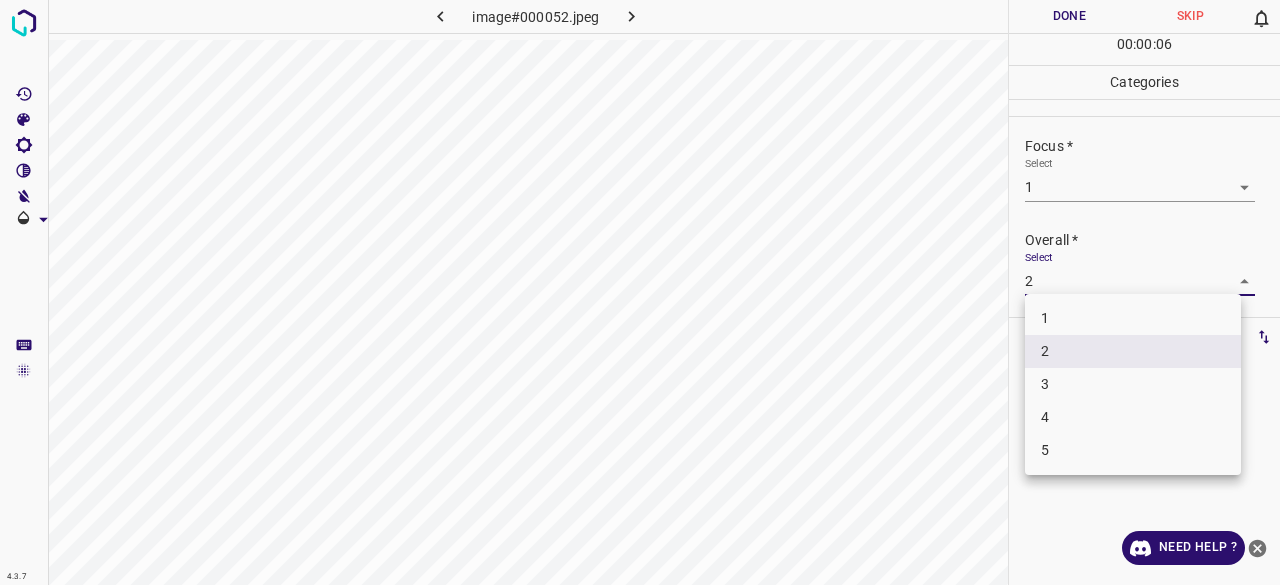 click on "1" at bounding box center [1133, 318] 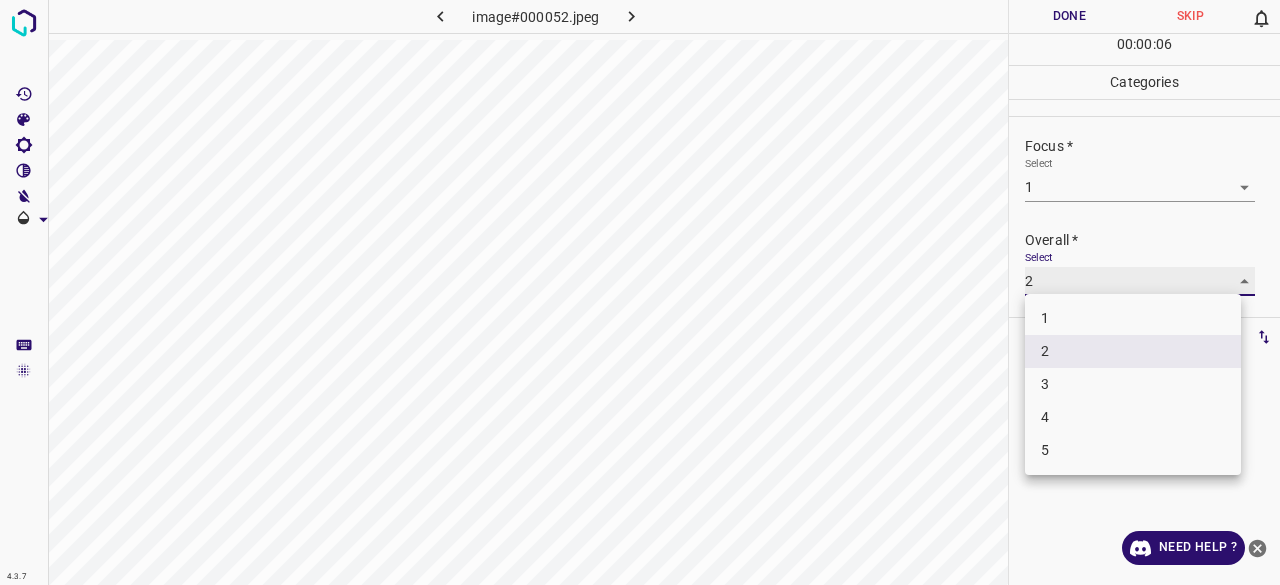 type on "1" 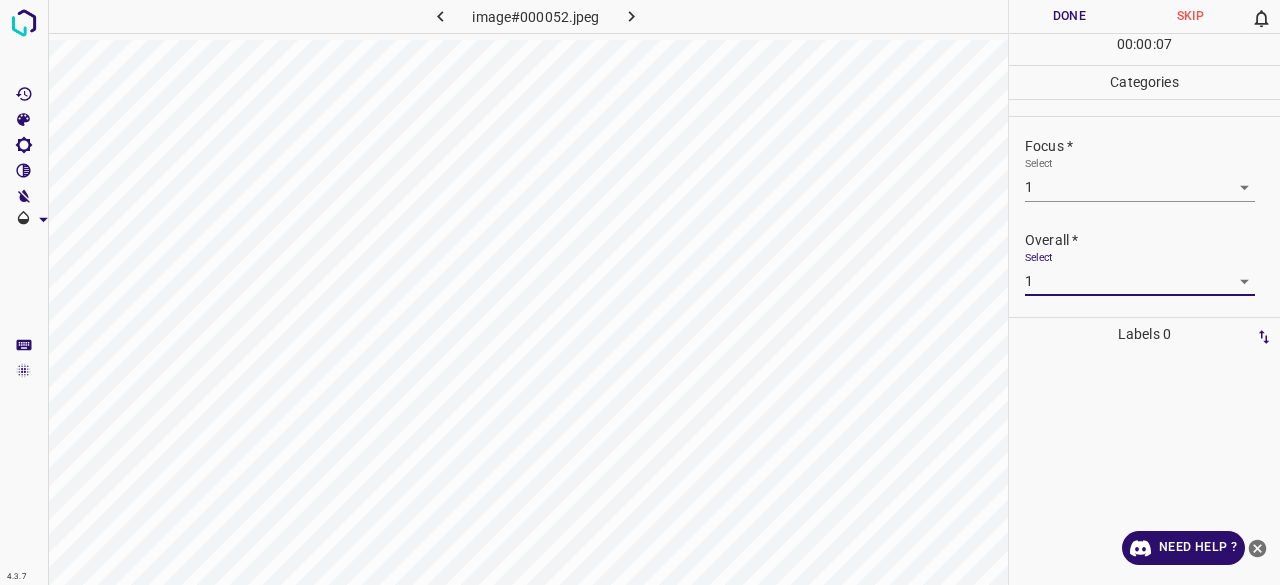 click on "00   : 00   : 07" at bounding box center [1144, 49] 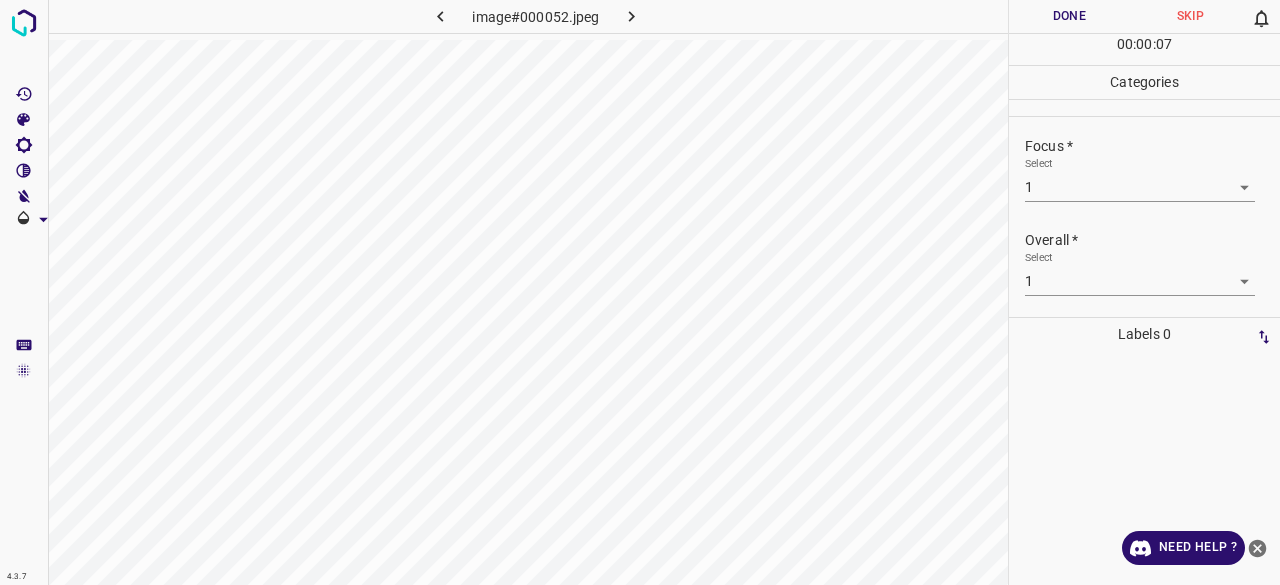 click on "Done" at bounding box center (1069, 16) 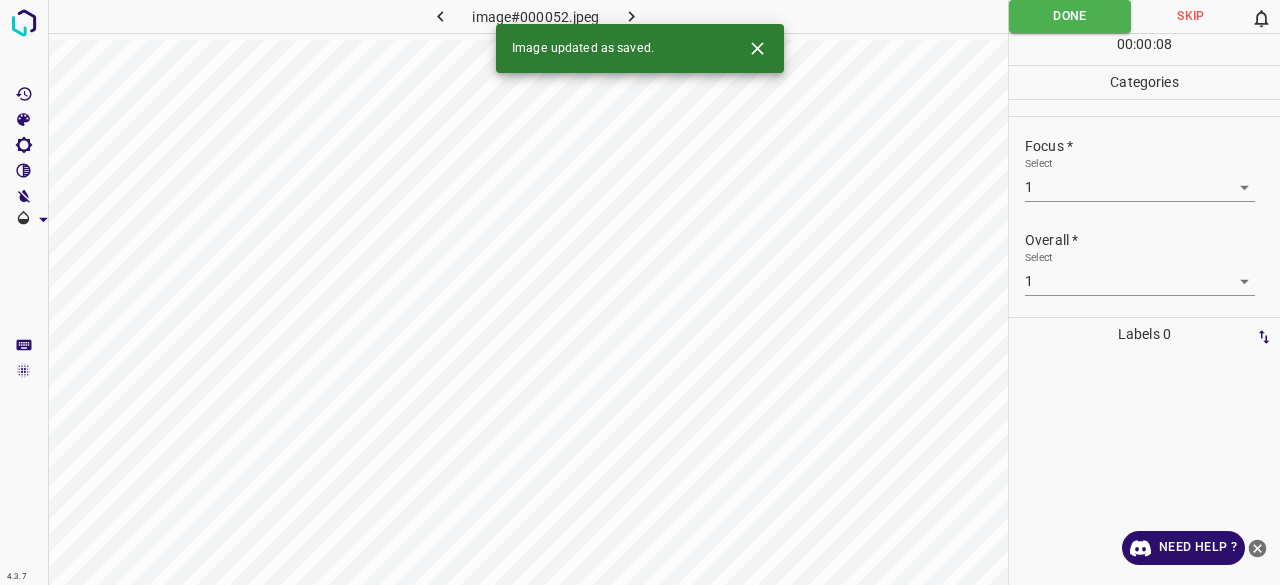 click 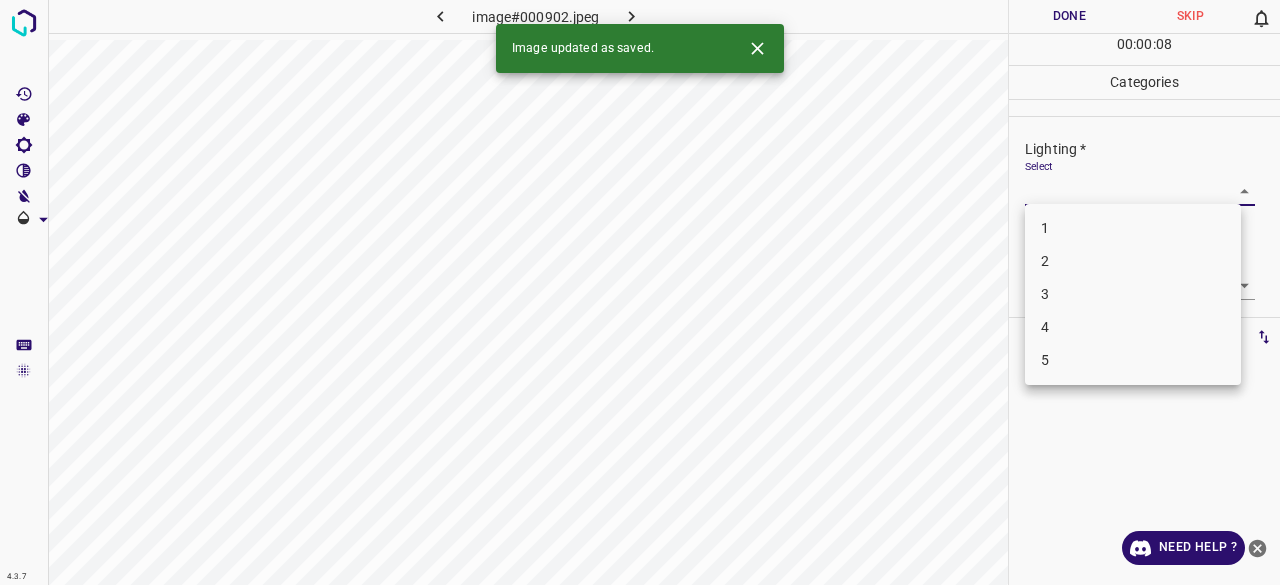 click on "4.3.7 image#000902.jpeg Done Skip 0 00   : 00   : 08   Categories Lighting *  Select ​ Focus *  Select ​ Overall *  Select ​ Labels   0 Categories 1 Lighting 2 Focus 3 Overall Tools Space Change between modes (Draw & Edit) I Auto labeling R Restore zoom M Zoom in N Zoom out Delete Delete selecte label Filters Z Restore filters X Saturation filter C Brightness filter V Contrast filter B Gray scale filter General O Download Image updated as saved. Need Help ? - Text - Hide - Delete 1 2 3 4 5" at bounding box center [640, 292] 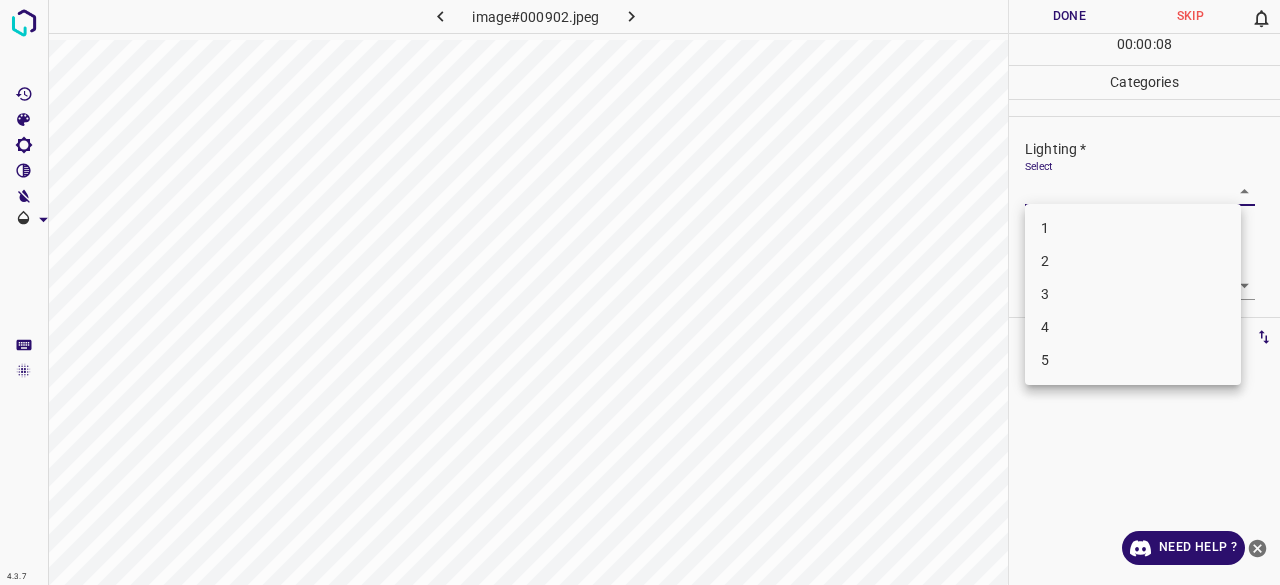 click on "3" at bounding box center (1133, 294) 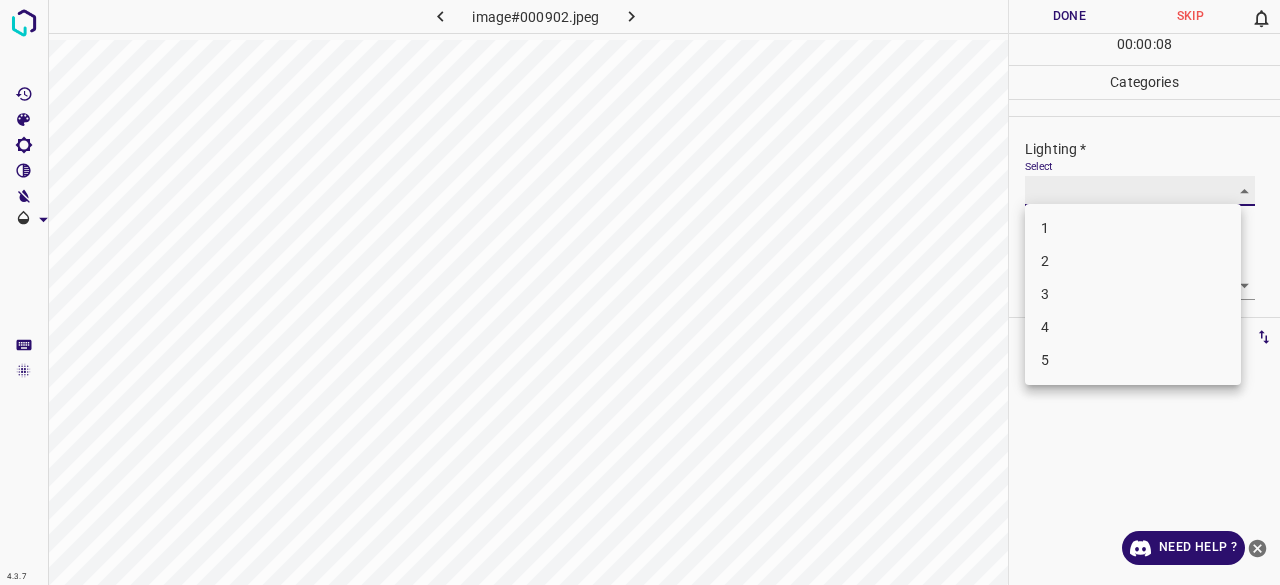 type on "3" 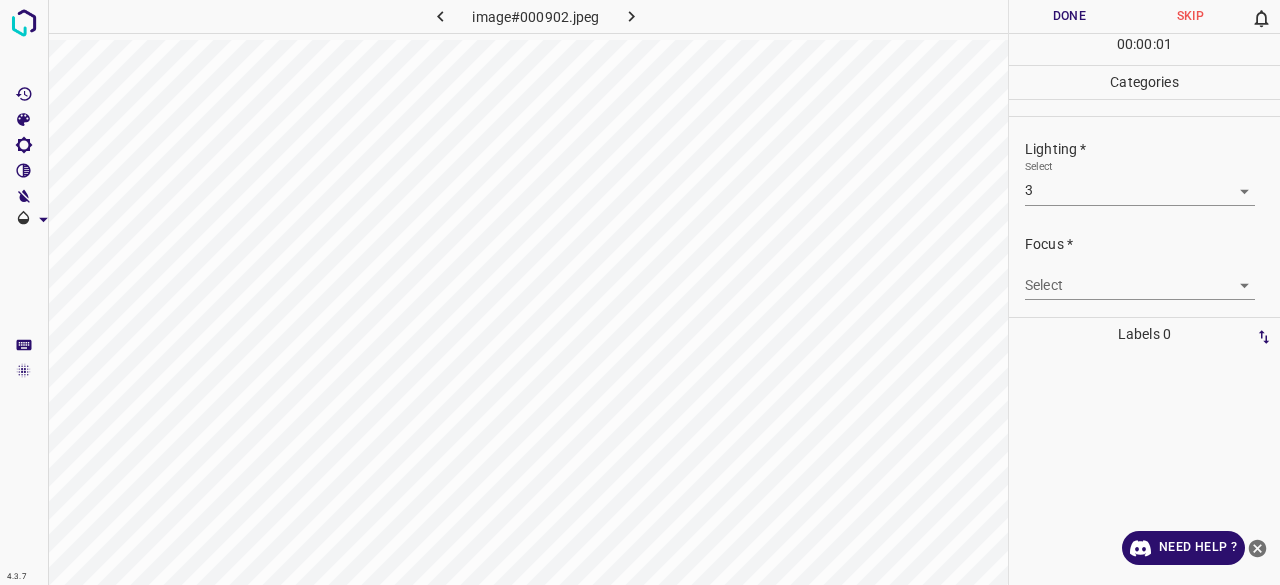 click on "4.3.7 image#000902.jpeg Done Skip 0 00   : 00   : 01   Categories Lighting *  Select 3 3 Focus *  Select ​ Overall *  Select ​ Labels   0 Categories 1 Lighting 2 Focus 3 Overall Tools Space Change between modes (Draw & Edit) I Auto labeling R Restore zoom M Zoom in N Zoom out Delete Delete selecte label Filters Z Restore filters X Saturation filter C Brightness filter V Contrast filter B Gray scale filter General O Download Need Help ? - Text - Hide - Delete" at bounding box center (640, 292) 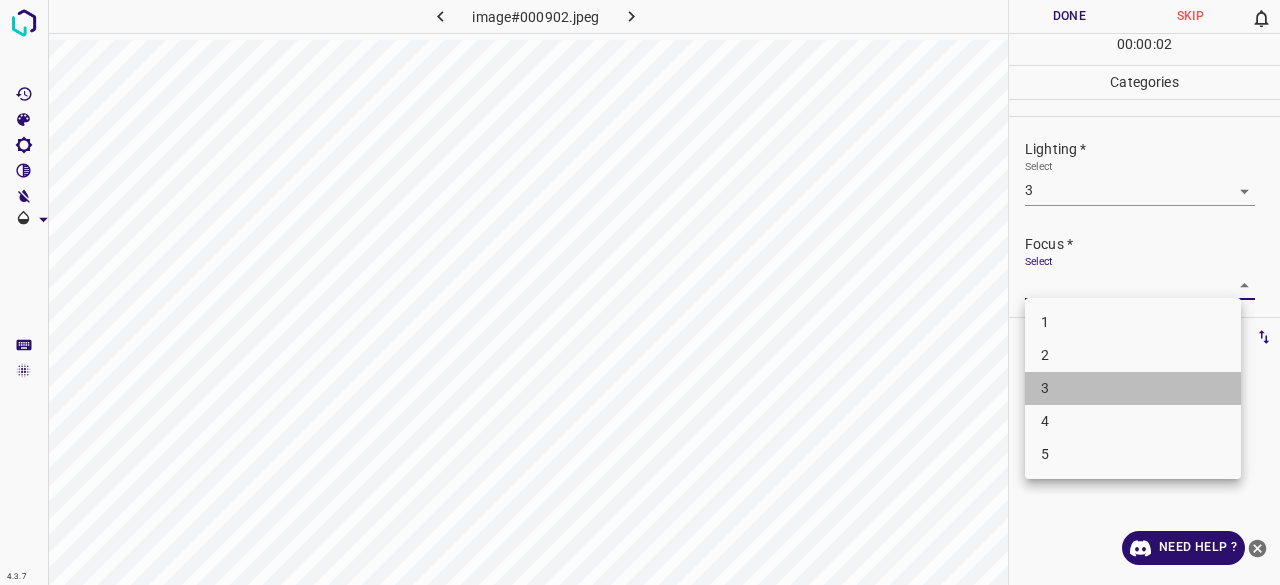 drag, startPoint x: 1040, startPoint y: 392, endPoint x: 1096, endPoint y: 269, distance: 135.14807 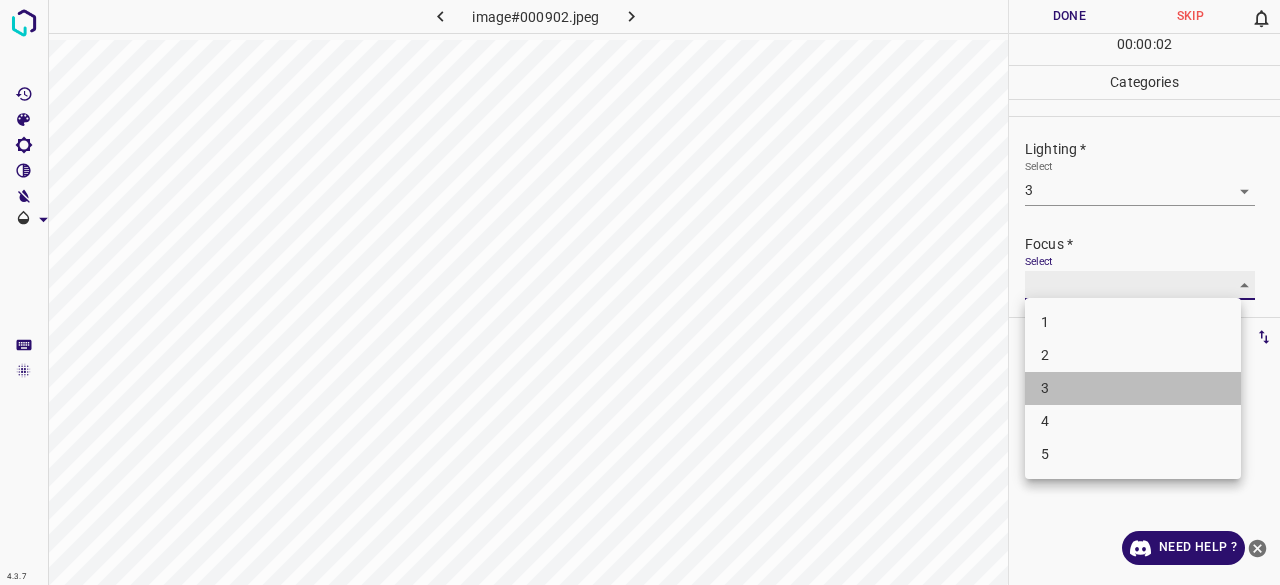 type on "3" 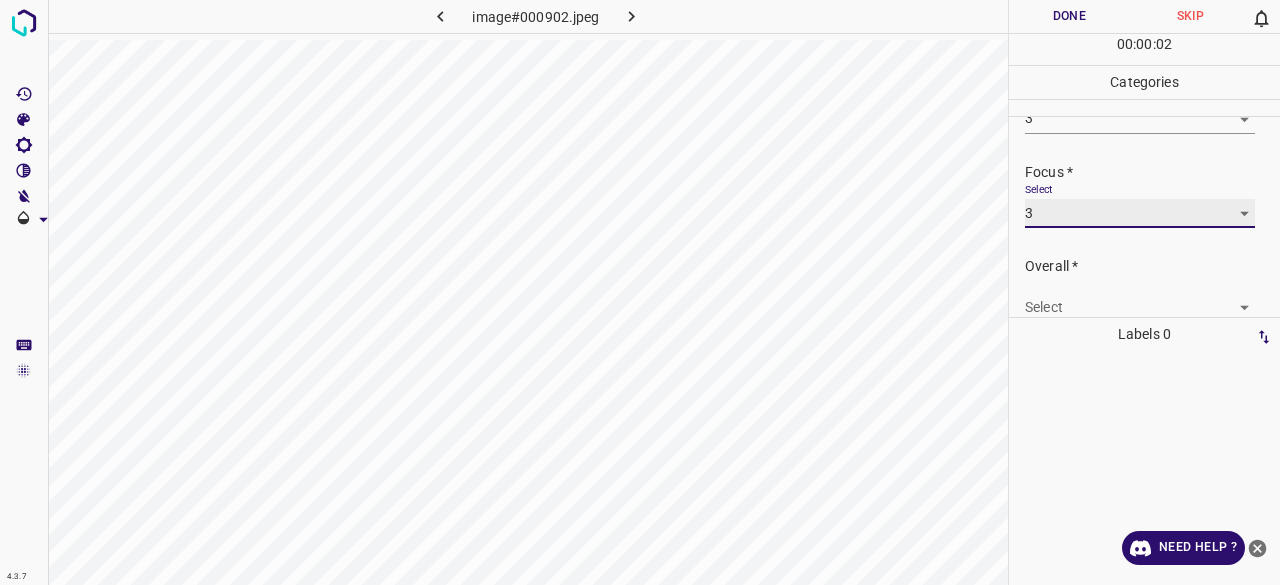 scroll, scrollTop: 98, scrollLeft: 0, axis: vertical 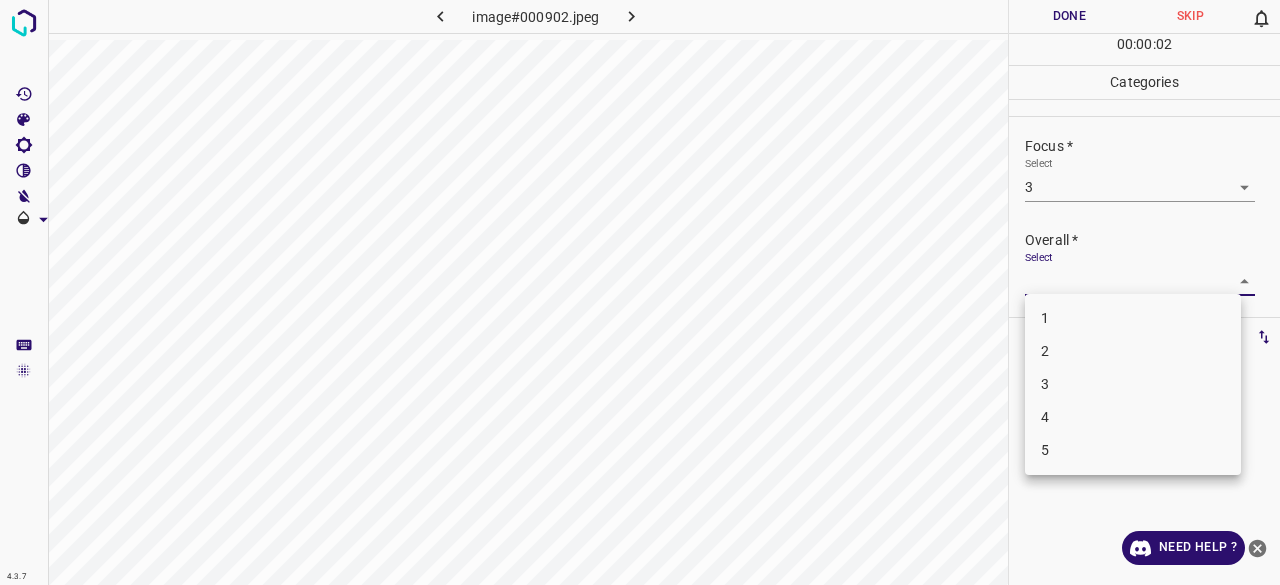 drag, startPoint x: 1058, startPoint y: 277, endPoint x: 1044, endPoint y: 323, distance: 48.08326 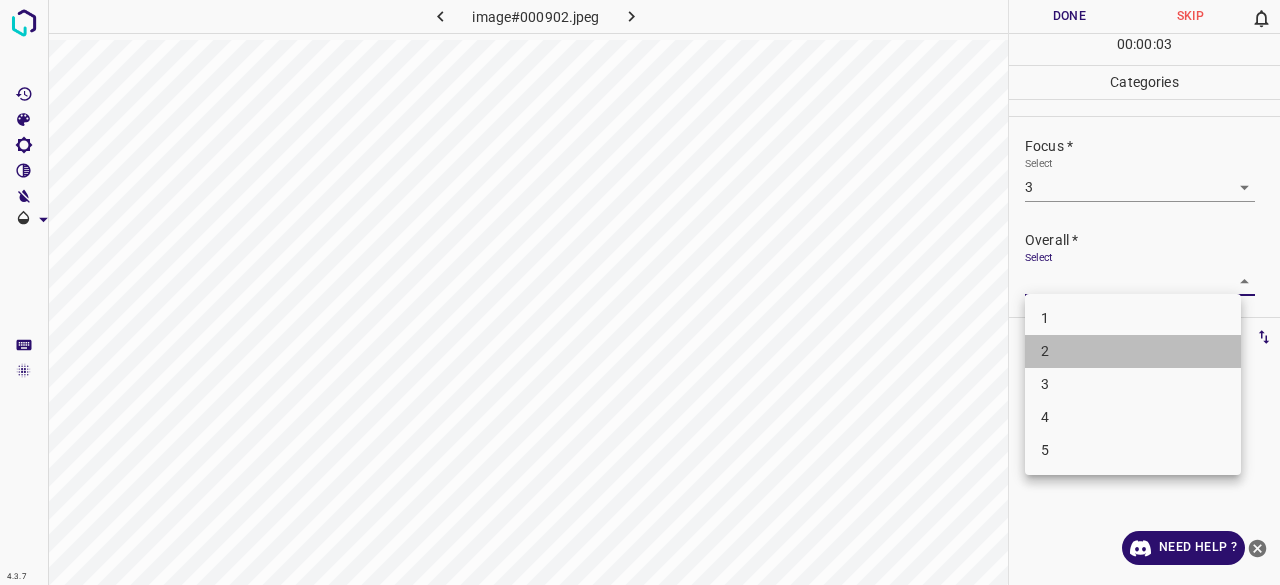 drag, startPoint x: 1040, startPoint y: 348, endPoint x: 1039, endPoint y: 383, distance: 35.014282 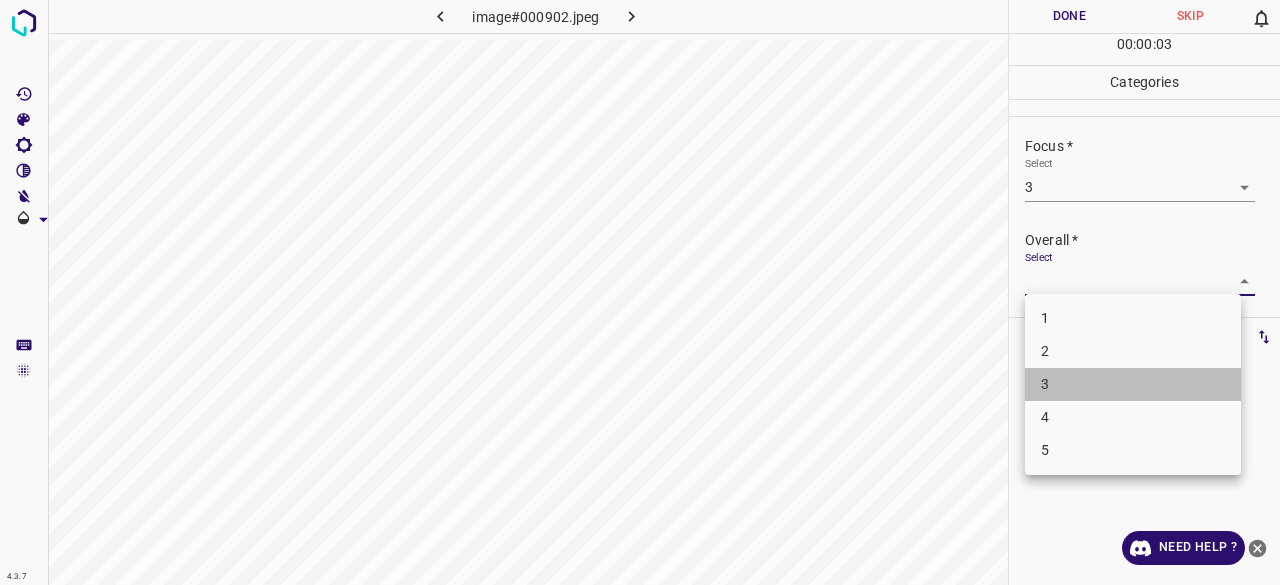 click on "3" at bounding box center [1133, 384] 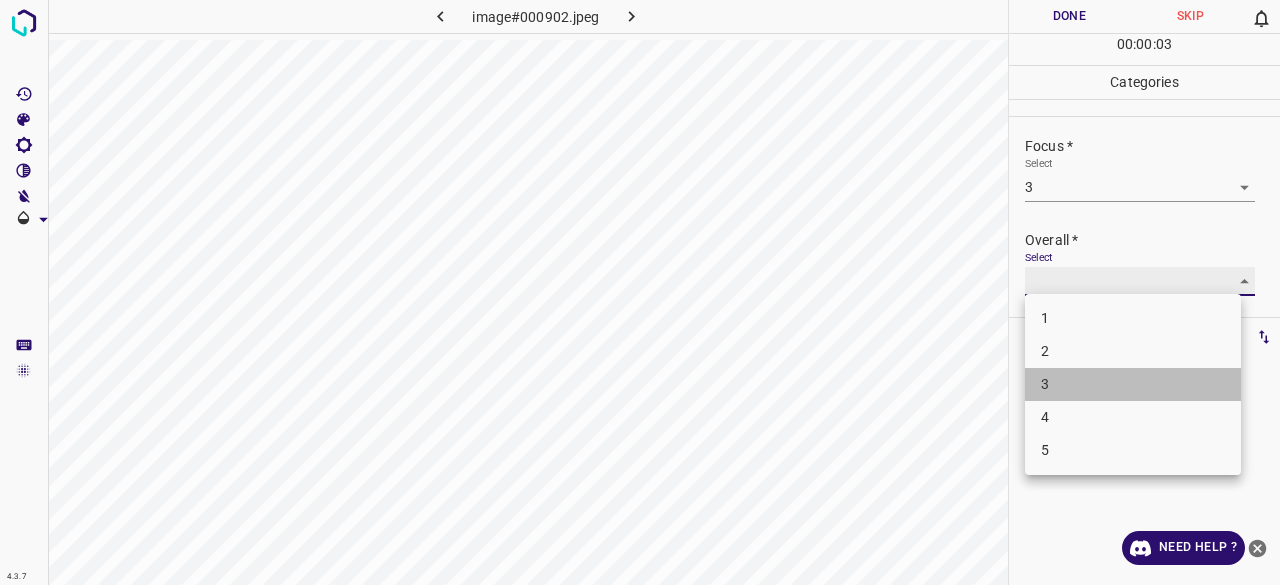 type on "3" 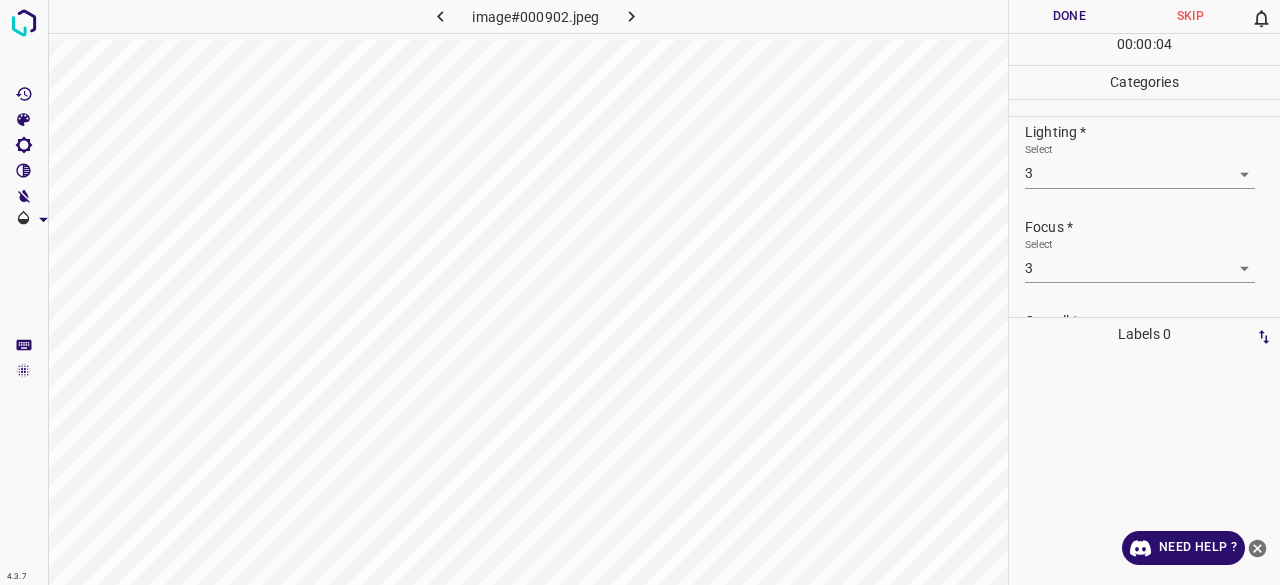 scroll, scrollTop: 0, scrollLeft: 0, axis: both 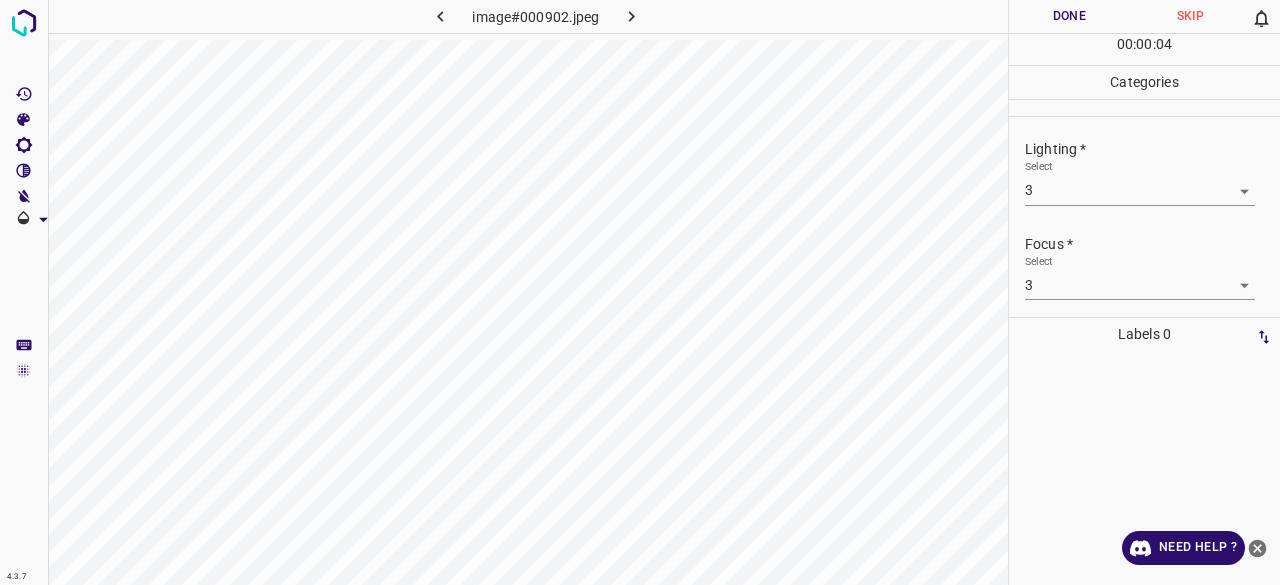 click on "Done" at bounding box center (1069, 16) 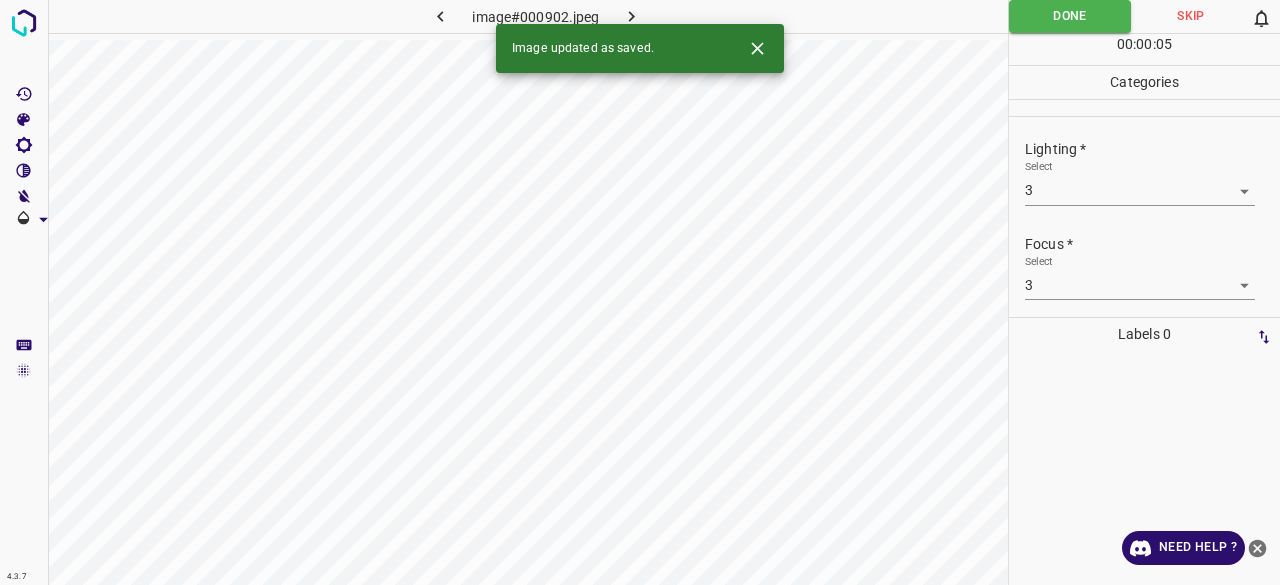 click 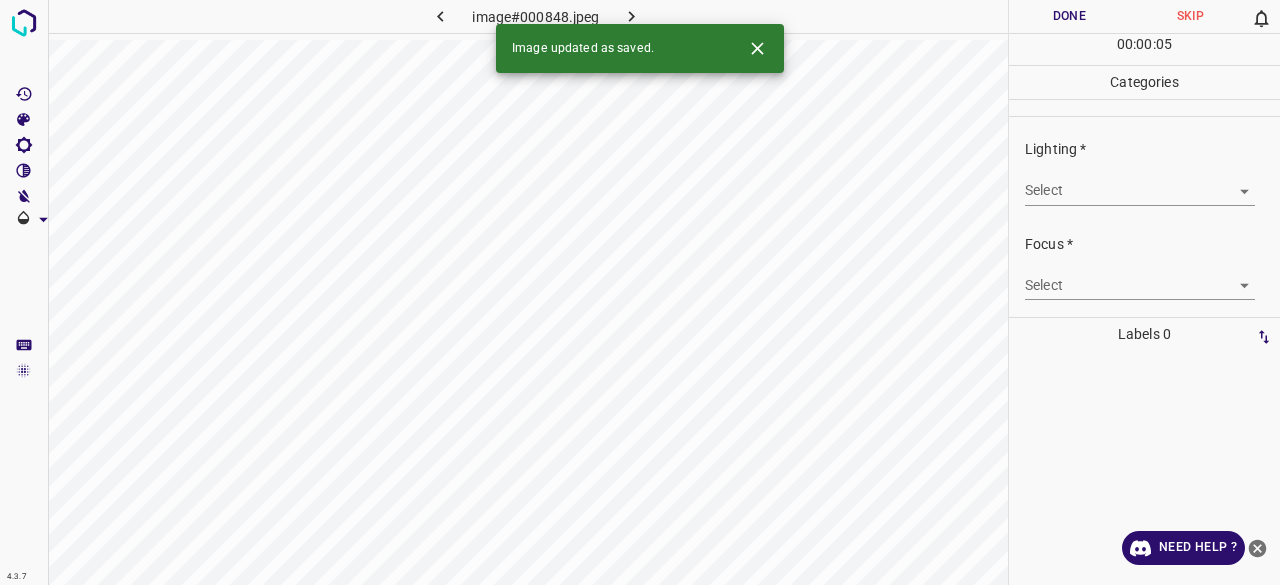click on "4.3.7 image#000848.jpeg Done Skip 0 00   : 00   : 05   Categories Lighting *  Select ​ Focus *  Select ​ Overall *  Select ​ Labels   0 Categories 1 Lighting 2 Focus 3 Overall Tools Space Change between modes (Draw & Edit) I Auto labeling R Restore zoom M Zoom in N Zoom out Delete Delete selecte label Filters Z Restore filters X Saturation filter C Brightness filter V Contrast filter B Gray scale filter General O Download Image updated as saved. Need Help ? - Text - Hide - Delete" at bounding box center [640, 292] 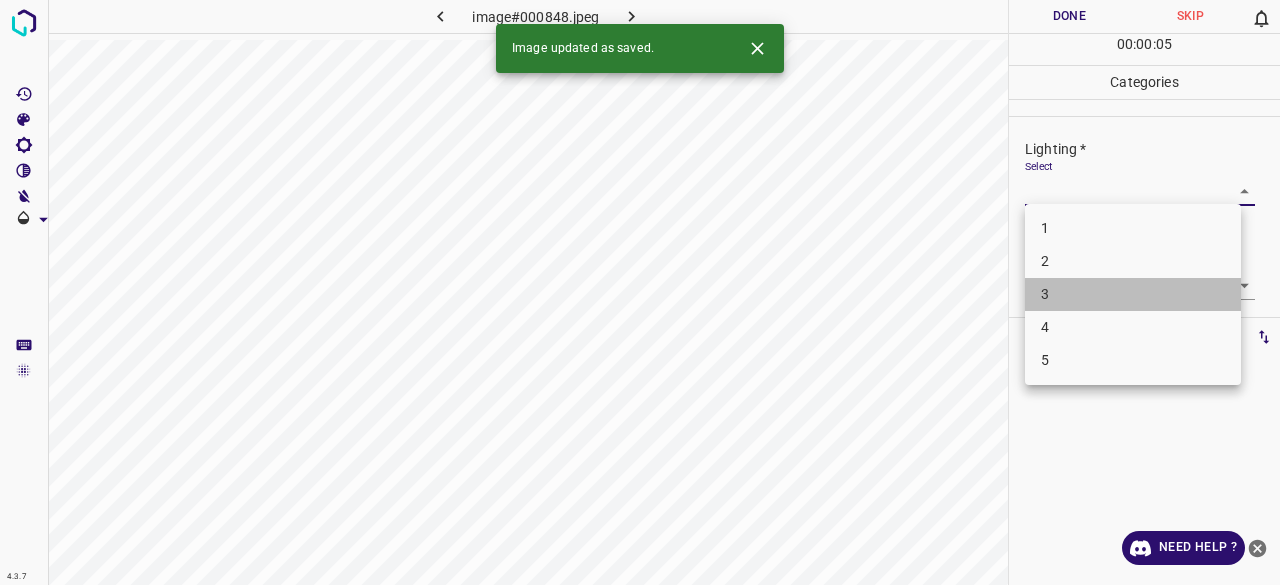 click on "3" at bounding box center [1133, 294] 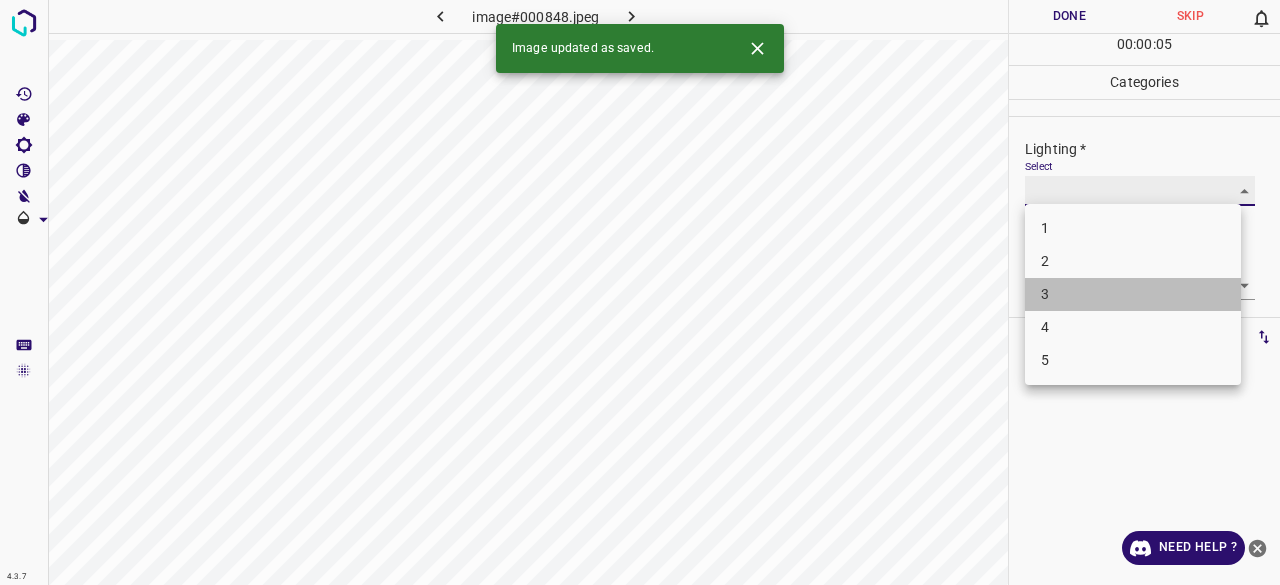 type on "3" 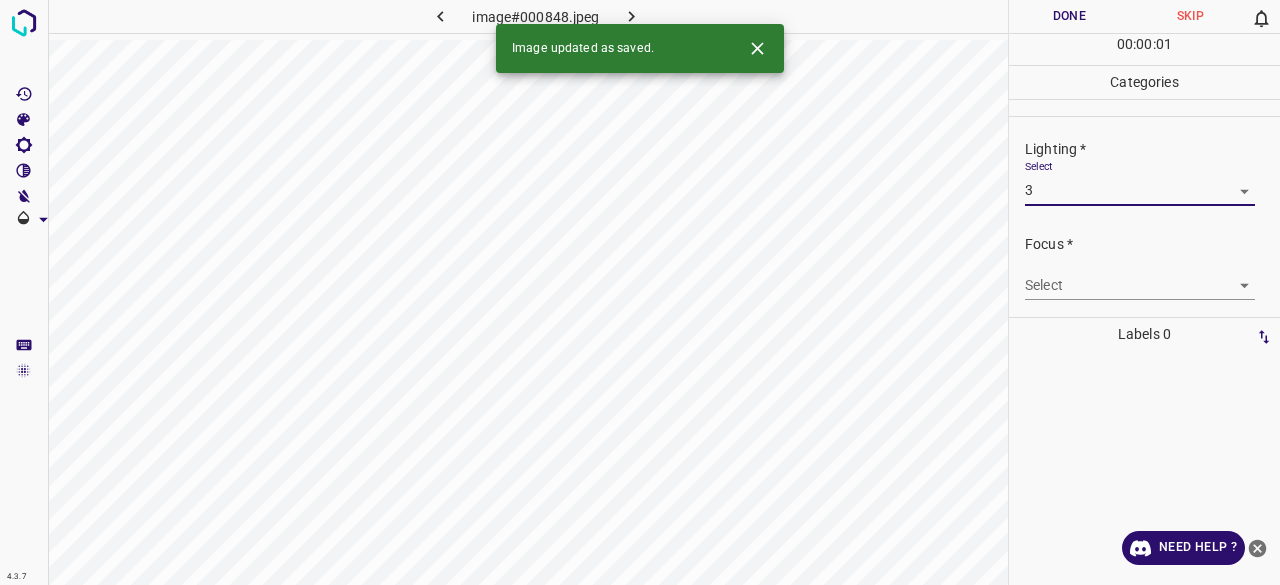 click on "4.3.7 image#[REDACTED].jpeg Done Skip 0 00   : 00   : 01   Categories Lighting *  Select 3 3 Focus *  Select ​ Overall *  Select ​ Labels   0 Categories 1 Lighting 2 Focus 3 Overall Tools Space Change between modes (Draw & Edit) I Auto labeling R Restore zoom M Zoom in N Zoom out Delete Delete selecte label Filters Z Restore filters X Saturation filter C Brightness filter V Contrast filter B Gray scale filter General O Download Image updated as saved. Need Help ? - Text - Hide - Delete 1 2 3 4 5" at bounding box center [640, 292] 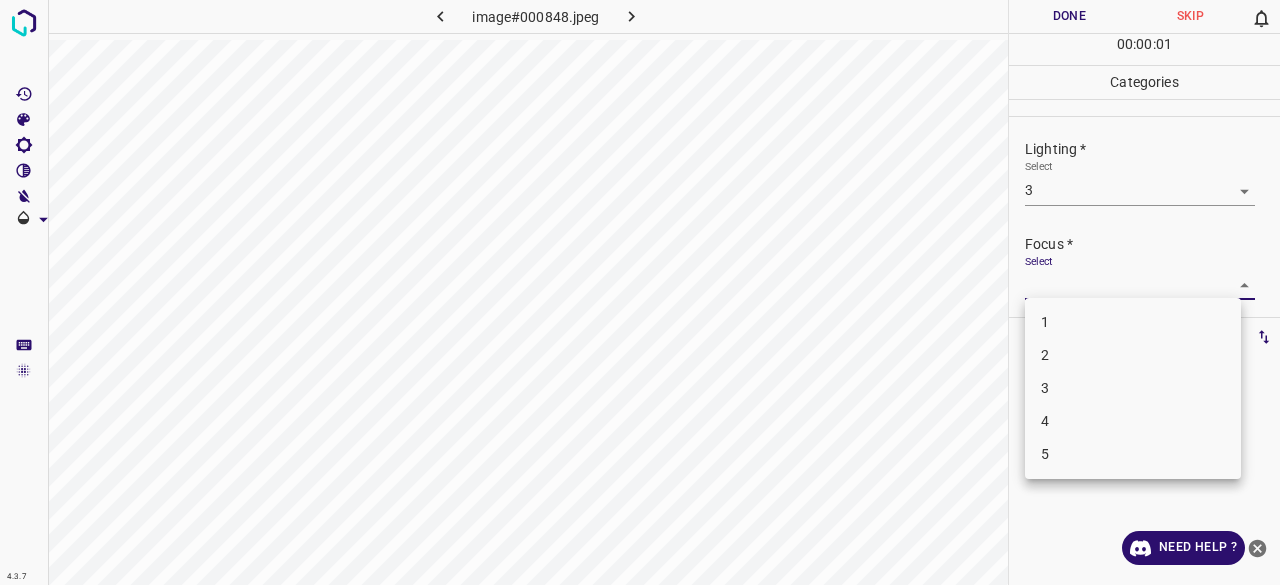 click on "4" at bounding box center (1133, 421) 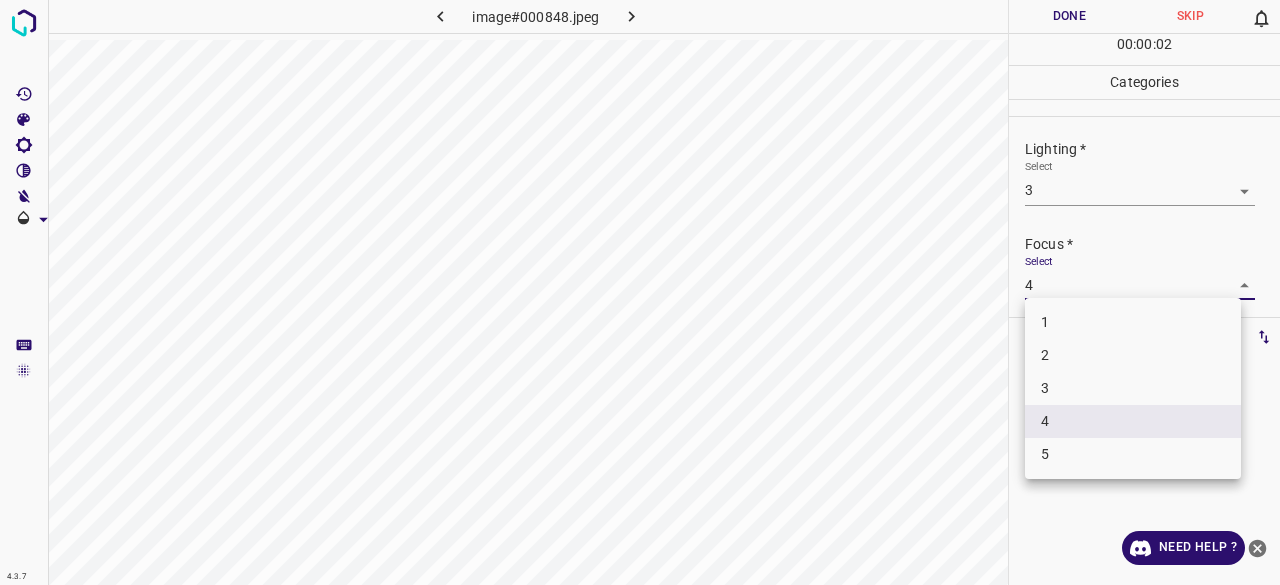 click on "4.3.7 image#000848.jpeg Done Skip 0 00   : 00   : 02   Categories Lighting *  Select 3 3 Focus *  Select 4 4 Overall *  Select ​ Labels   0 Categories 1 Lighting 2 Focus 3 Overall Tools Space Change between modes (Draw & Edit) I Auto labeling R Restore zoom M Zoom in N Zoom out Delete Delete selecte label Filters Z Restore filters X Saturation filter C Brightness filter V Contrast filter B Gray scale filter General O Download Need Help ? - Text - Hide - Delete 1 2 3 4 5" at bounding box center (640, 292) 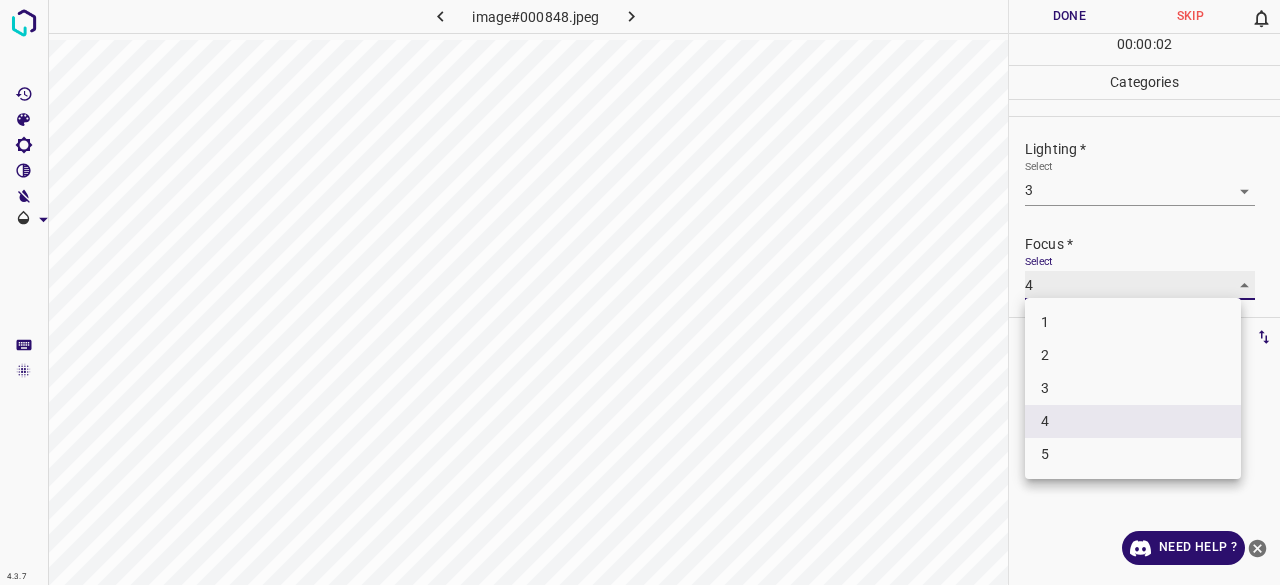 type on "3" 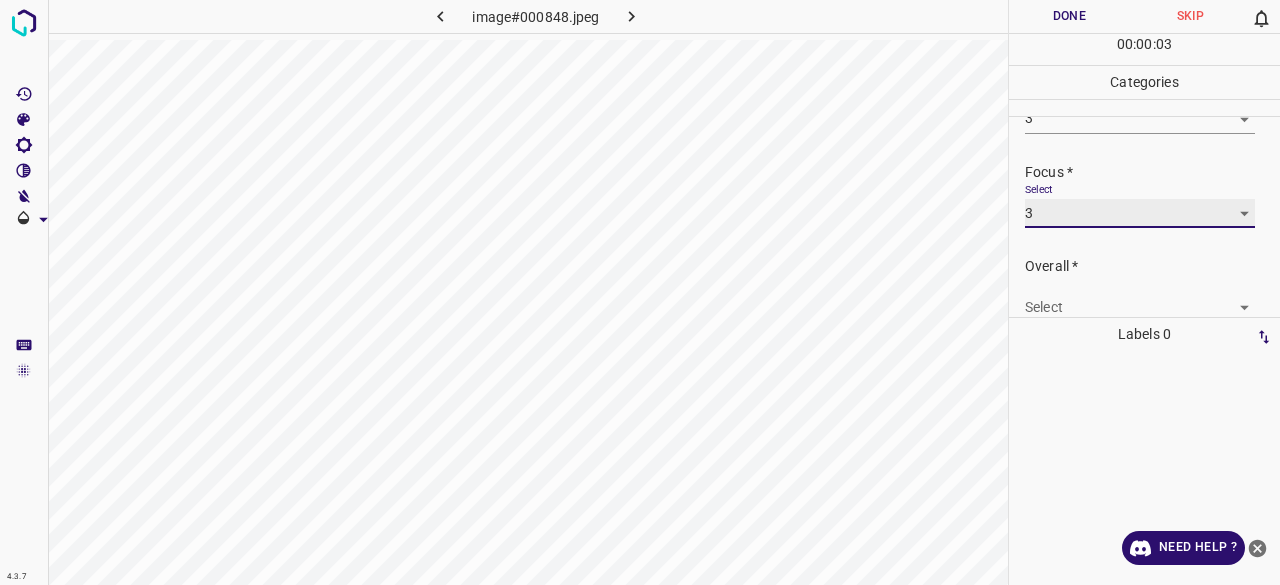 scroll, scrollTop: 98, scrollLeft: 0, axis: vertical 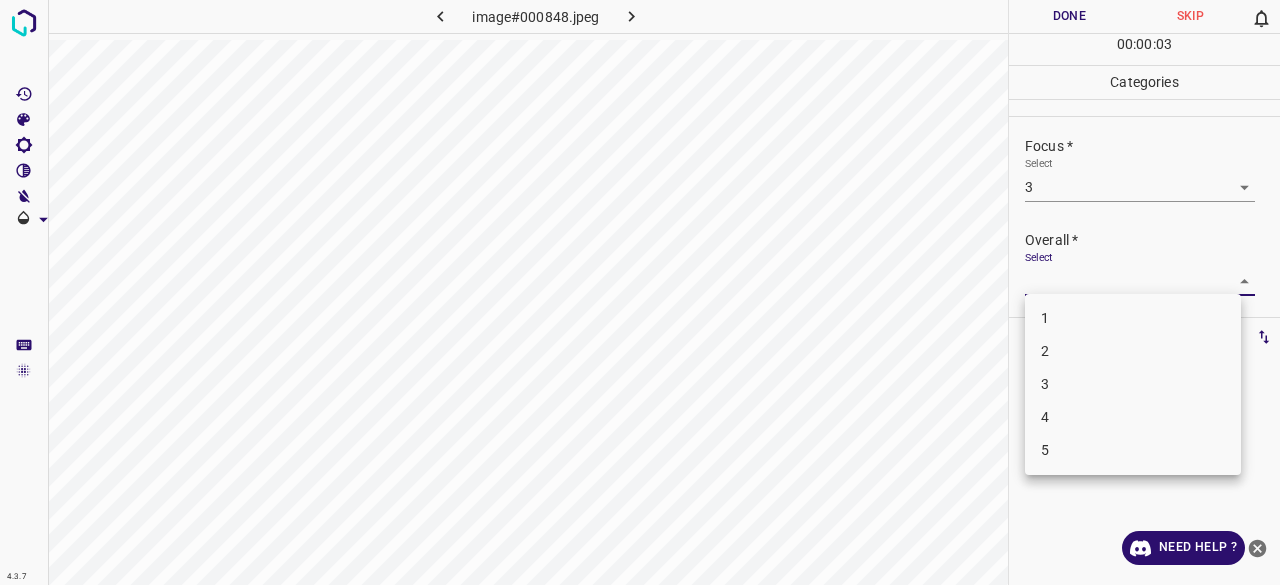 click on "4.3.7 image#000848.jpeg Done Skip 0 00   : 00   : 03   Categories Lighting *  Select 3 3 Focus *  Select 3 3 Overall *  Select ​ Labels   0 Categories 1 Lighting 2 Focus 3 Overall Tools Space Change between modes (Draw & Edit) I Auto labeling R Restore zoom M Zoom in N Zoom out Delete Delete selecte label Filters Z Restore filters X Saturation filter C Brightness filter V Contrast filter B Gray scale filter General O Download Need Help ? - Text - Hide - Delete 1 2 3 4 5" at bounding box center [640, 292] 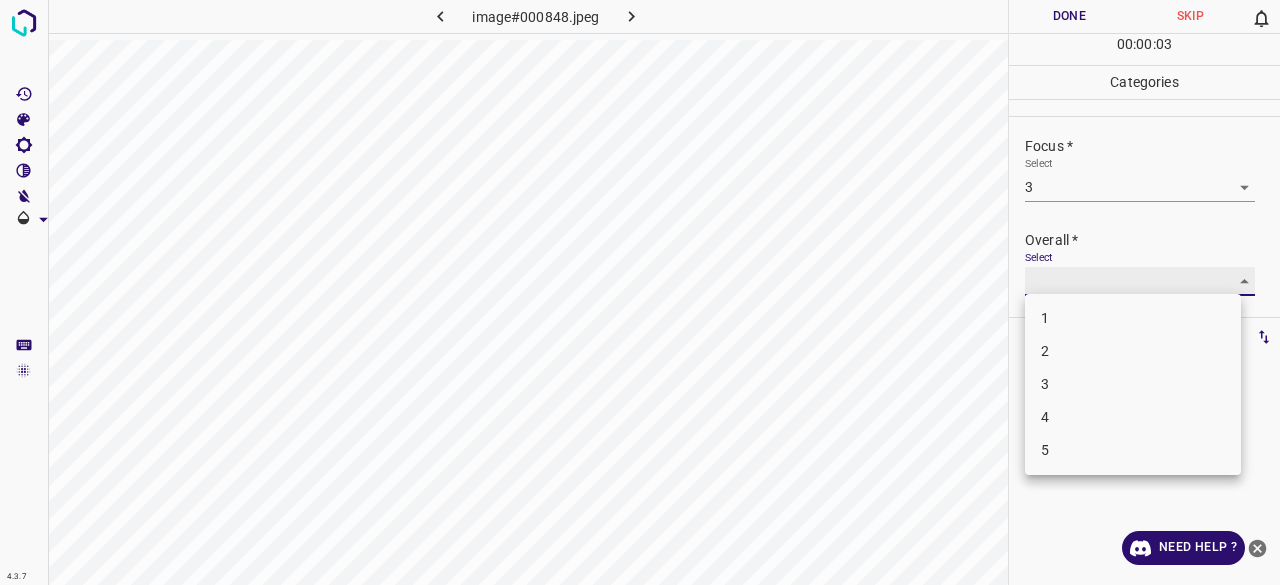 type on "3" 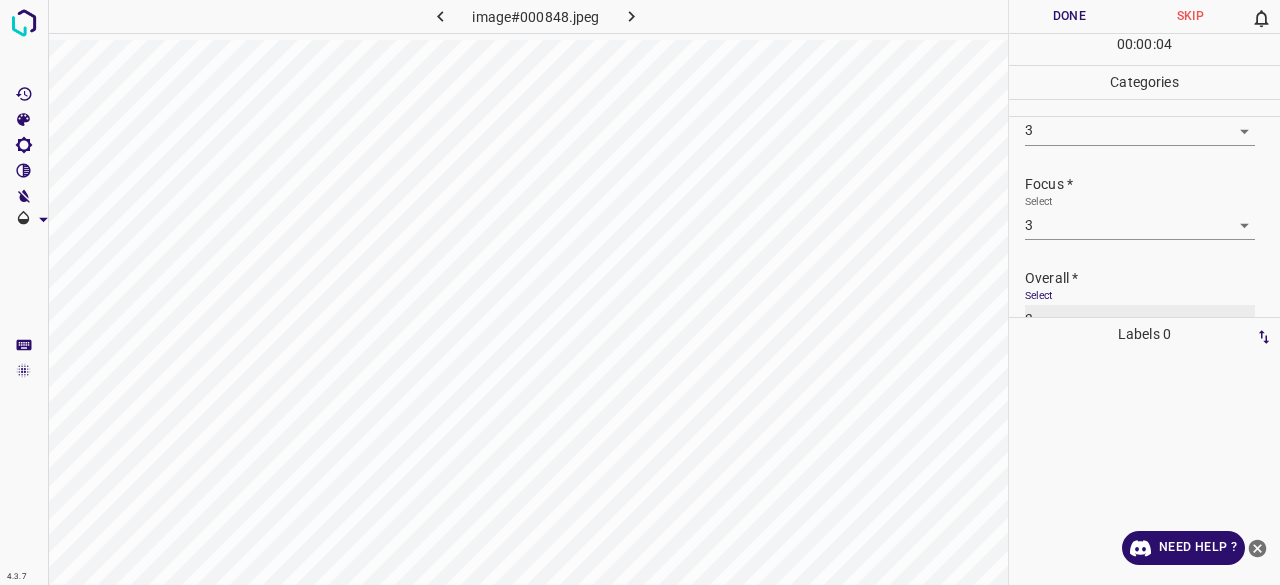 scroll, scrollTop: 0, scrollLeft: 0, axis: both 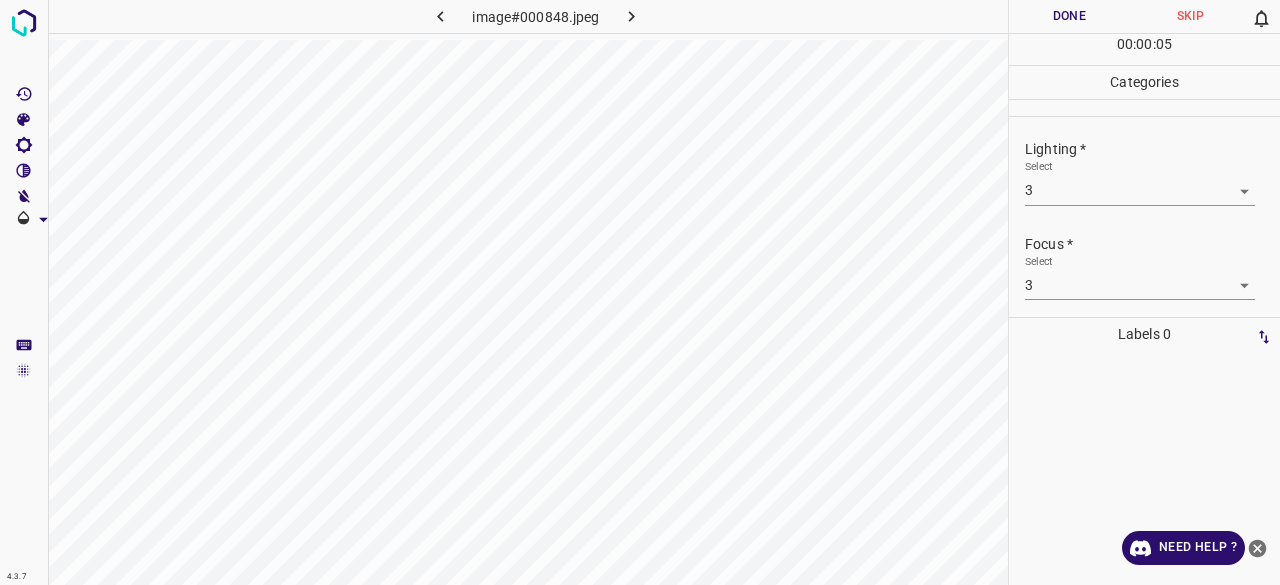 click on "Done" at bounding box center [1069, 16] 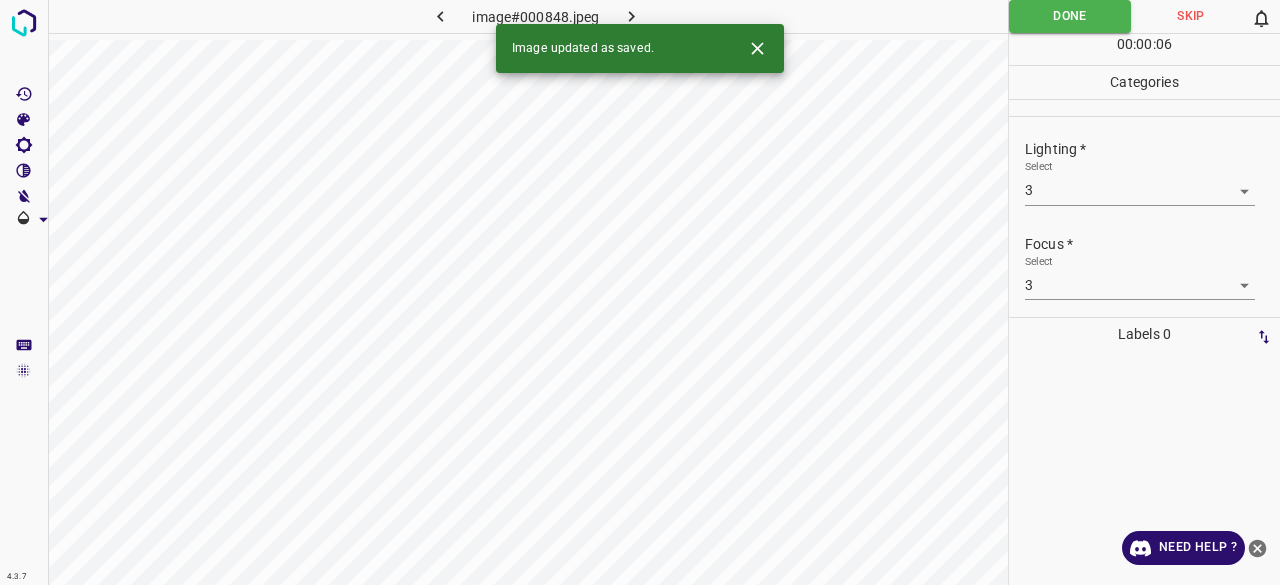 click at bounding box center (632, 16) 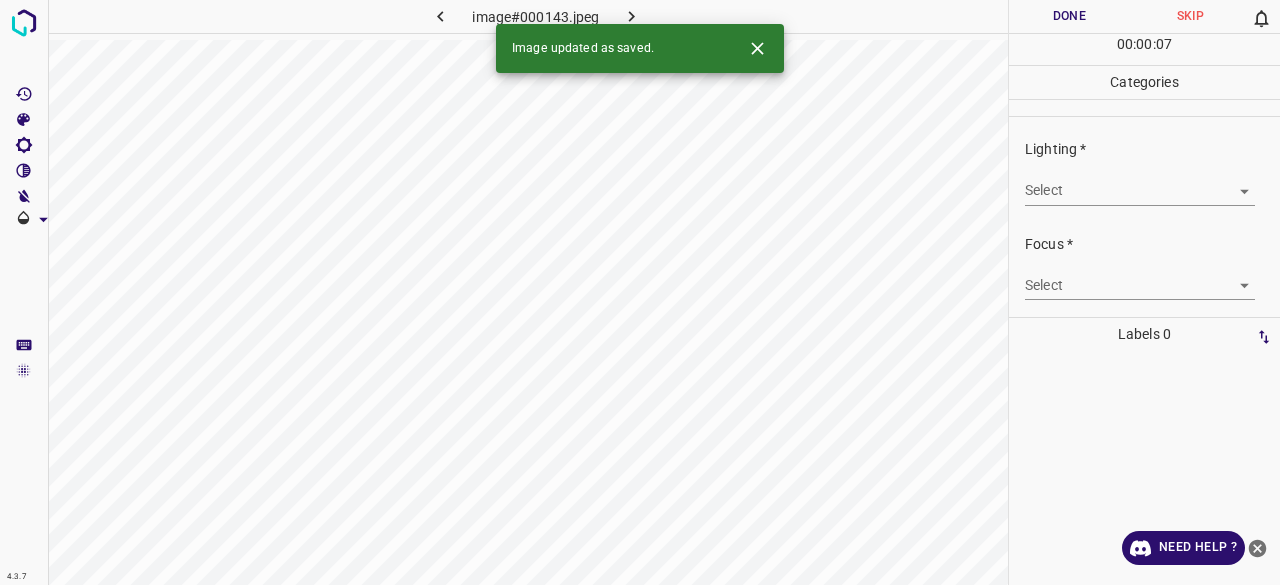 click on "4.3.7 image#[REDACTED].jpeg Done Skip 0 00   : 00   : 07   Categories Lighting *  Select ​ Focus *  Select ​ Overall *  Select ​ Labels   0 Categories 1 Lighting 2 Focus 3 Overall Tools Space Change between modes (Draw & Edit) I Auto labeling R Restore zoom M Zoom in N Zoom out Delete Delete selecte label Filters Z Restore filters X Saturation filter C Brightness filter V Contrast filter B Gray scale filter General O Download Image updated as saved. Need Help ? - Text - Hide - Delete" at bounding box center (640, 292) 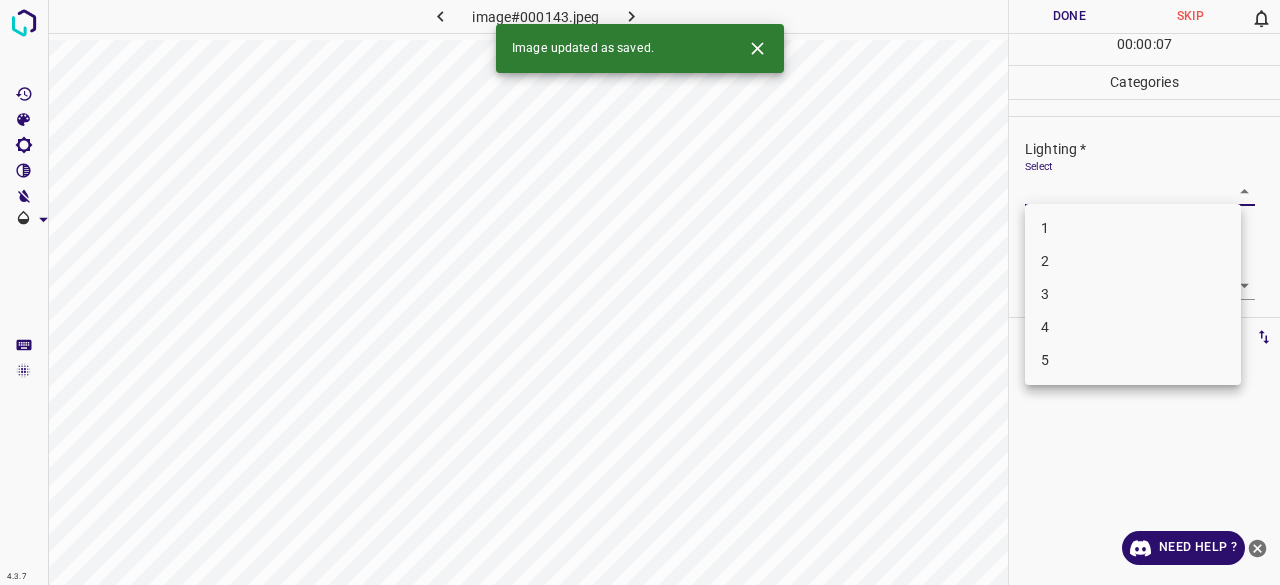 click on "3" at bounding box center (1133, 294) 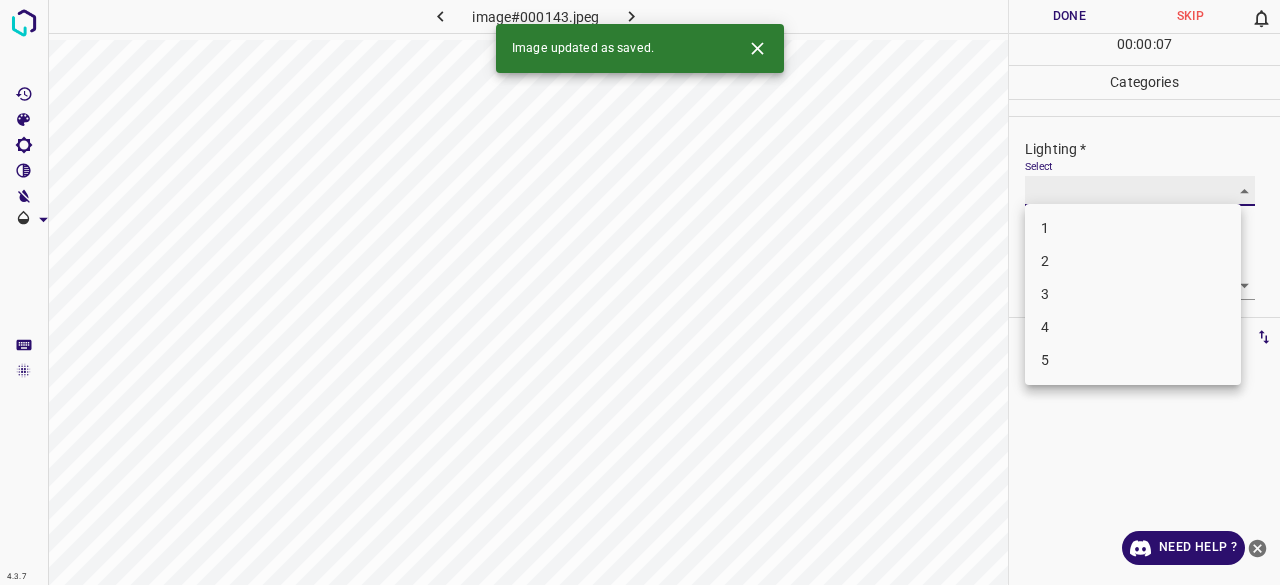 type on "3" 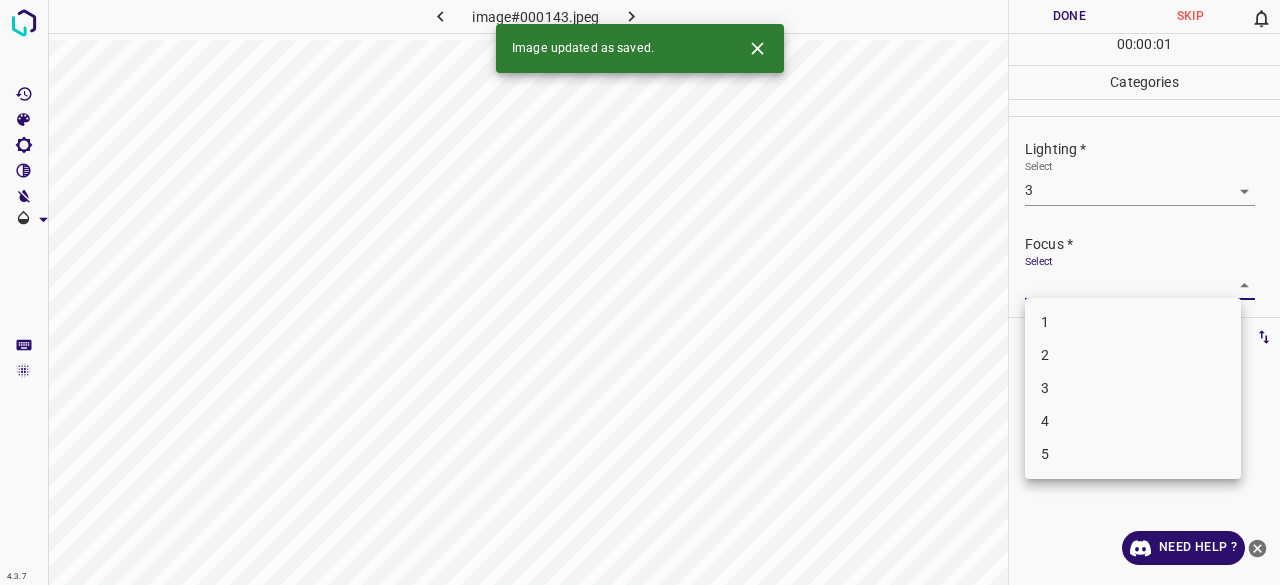 click on "4.3.7 image#000143.jpeg Done Skip 0 00   : 00   : 01   Categories Lighting *  Select 3 3 Focus *  Select ​ Overall *  Select ​ Labels   0 Categories 1 Lighting 2 Focus 3 Overall Tools Space Change between modes (Draw & Edit) I Auto labeling R Restore zoom M Zoom in N Zoom out Delete Delete selecte label Filters Z Restore filters X Saturation filter C Brightness filter V Contrast filter B Gray scale filter General O Download Image updated as saved. Need Help ? - Text - Hide - Delete 1 2 3 4 5" at bounding box center [640, 292] 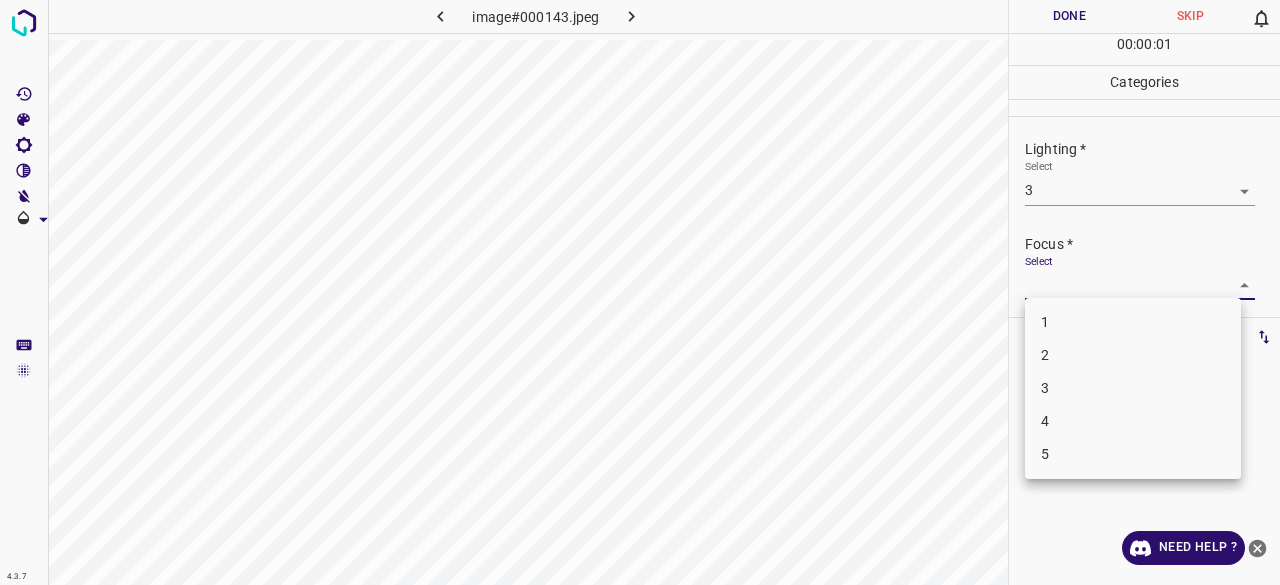 click on "2" at bounding box center [1133, 355] 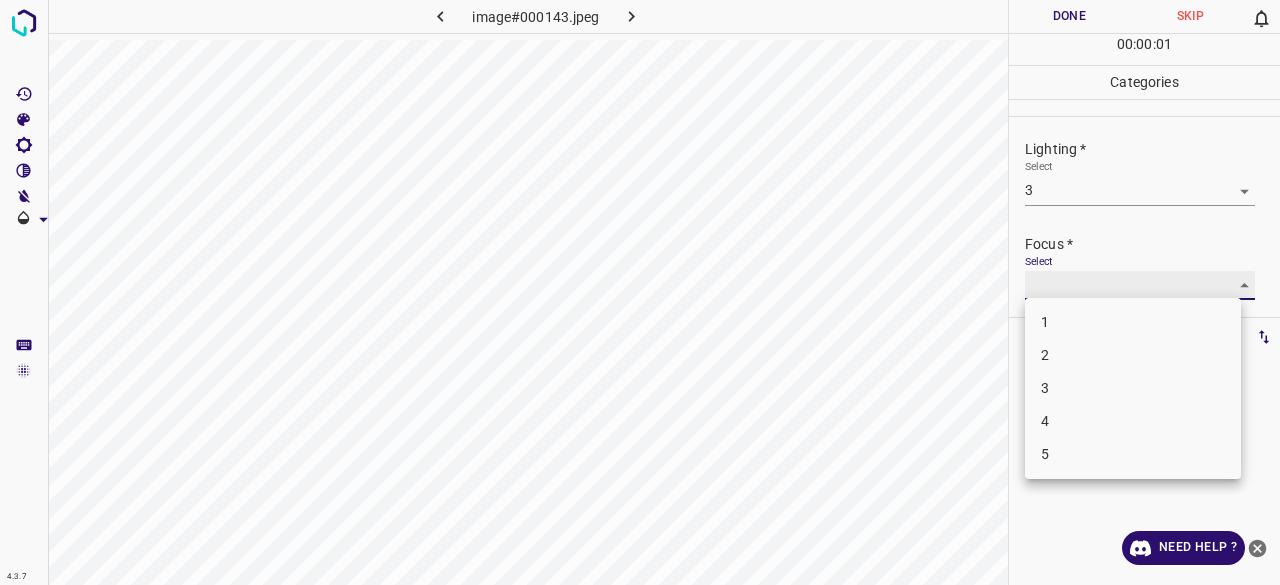 type on "2" 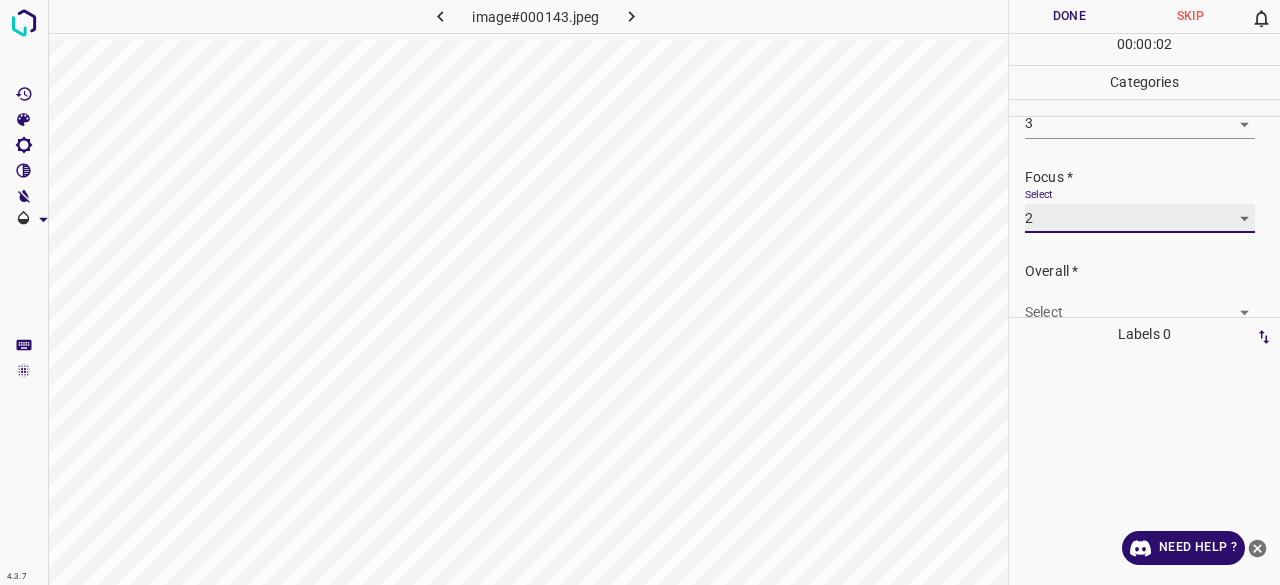 scroll, scrollTop: 98, scrollLeft: 0, axis: vertical 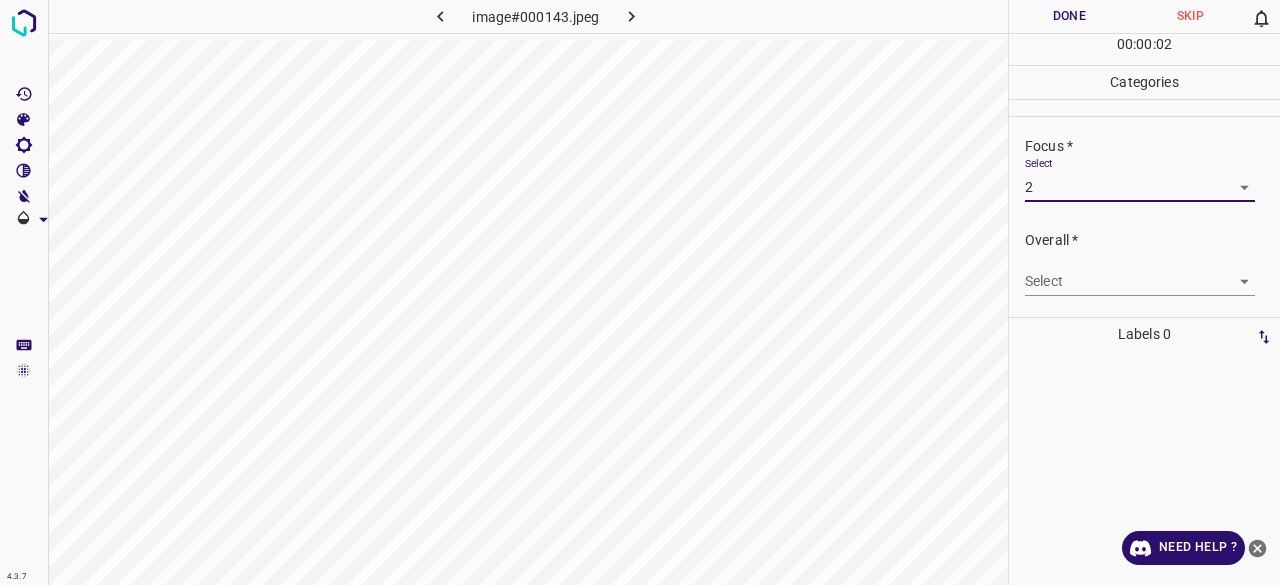 click on "Select ​" at bounding box center (1140, 273) 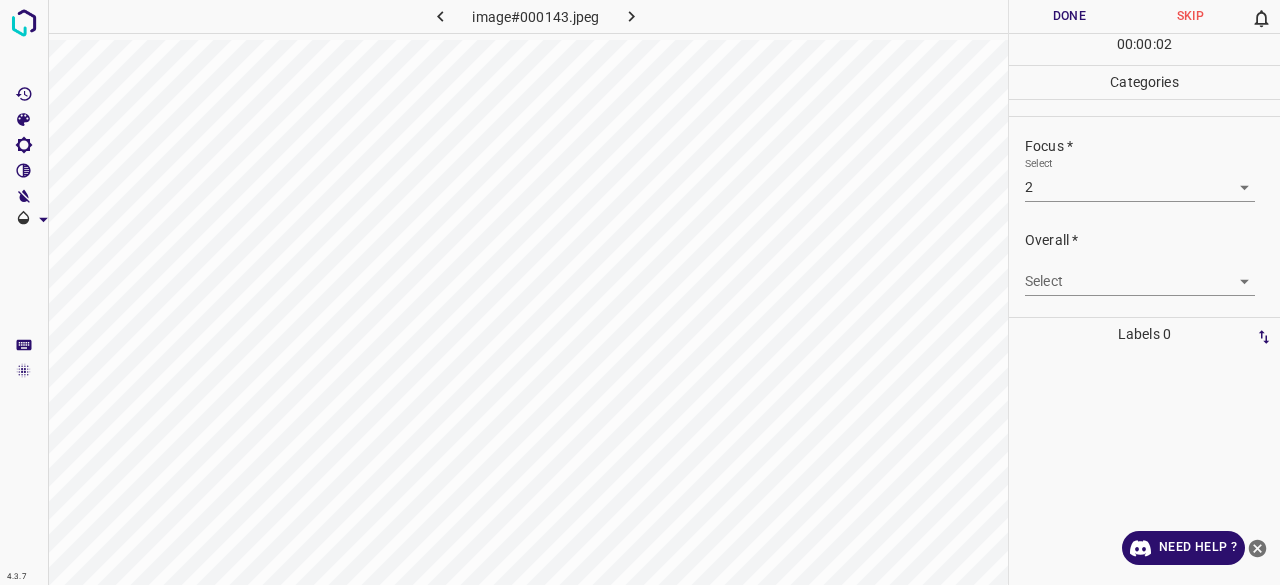 click on "4.3.7 image#000143.jpeg Done Skip 0 00   : 00   : 02   Categories Lighting *  Select 3 3 Focus *  Select 2 2 Overall *  Select ​ Labels   0 Categories 1 Lighting 2 Focus 3 Overall Tools Space Change between modes (Draw & Edit) I Auto labeling R Restore zoom M Zoom in N Zoom out Delete Delete selecte label Filters Z Restore filters X Saturation filter C Brightness filter V Contrast filter B Gray scale filter General O Download Need Help ? - Text - Hide - Delete" at bounding box center [640, 292] 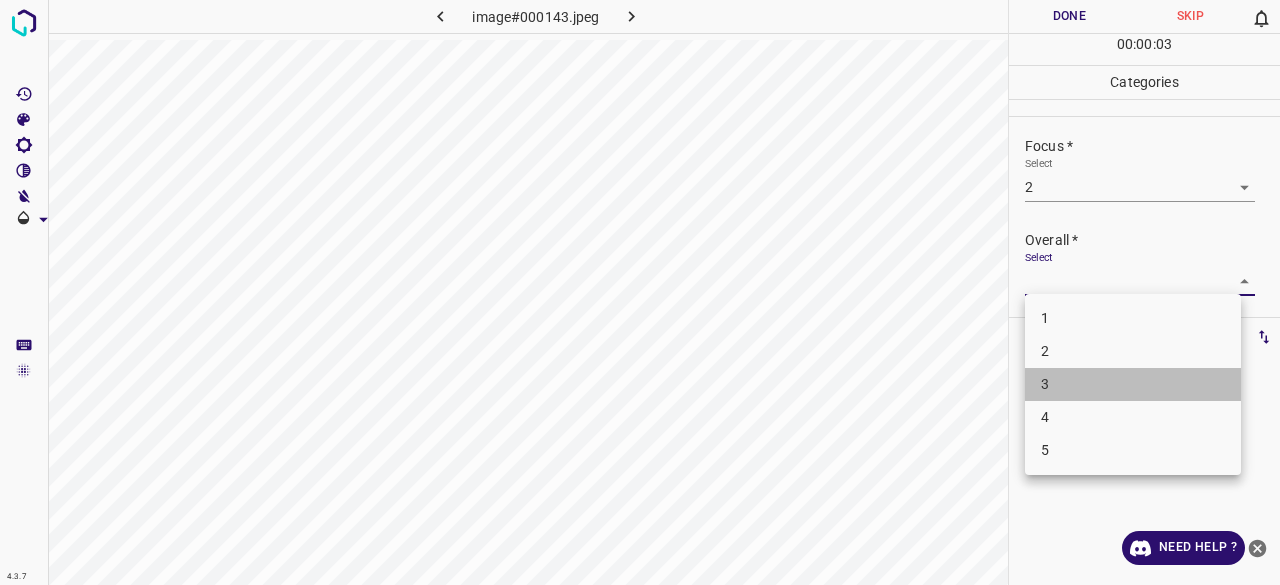 drag, startPoint x: 1055, startPoint y: 393, endPoint x: 1066, endPoint y: 267, distance: 126.47925 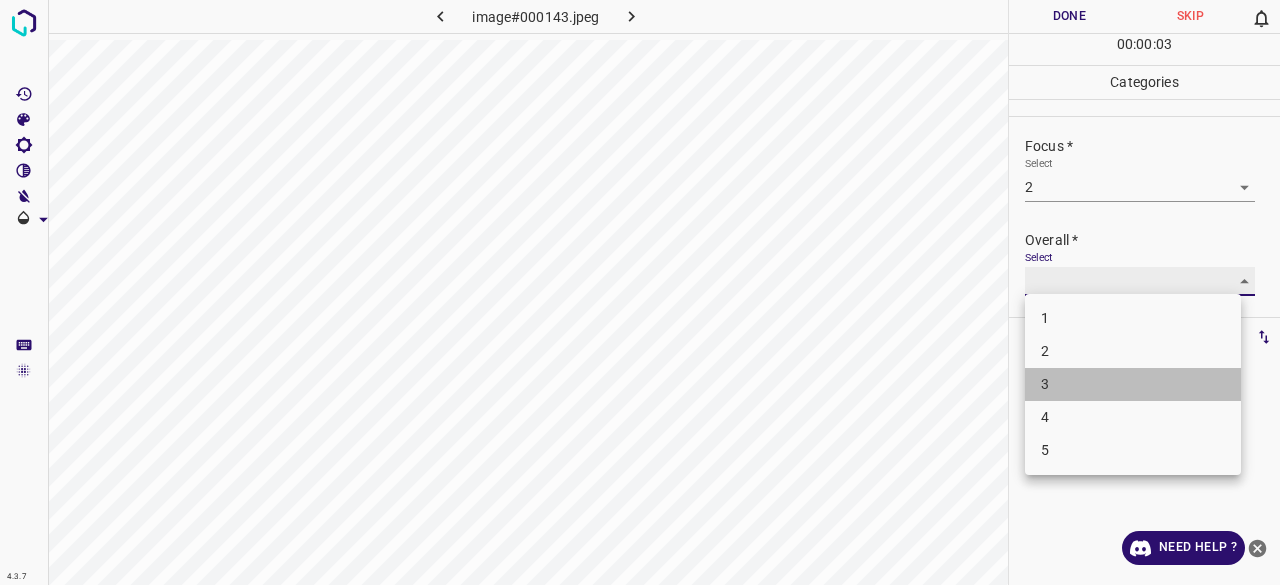 type on "3" 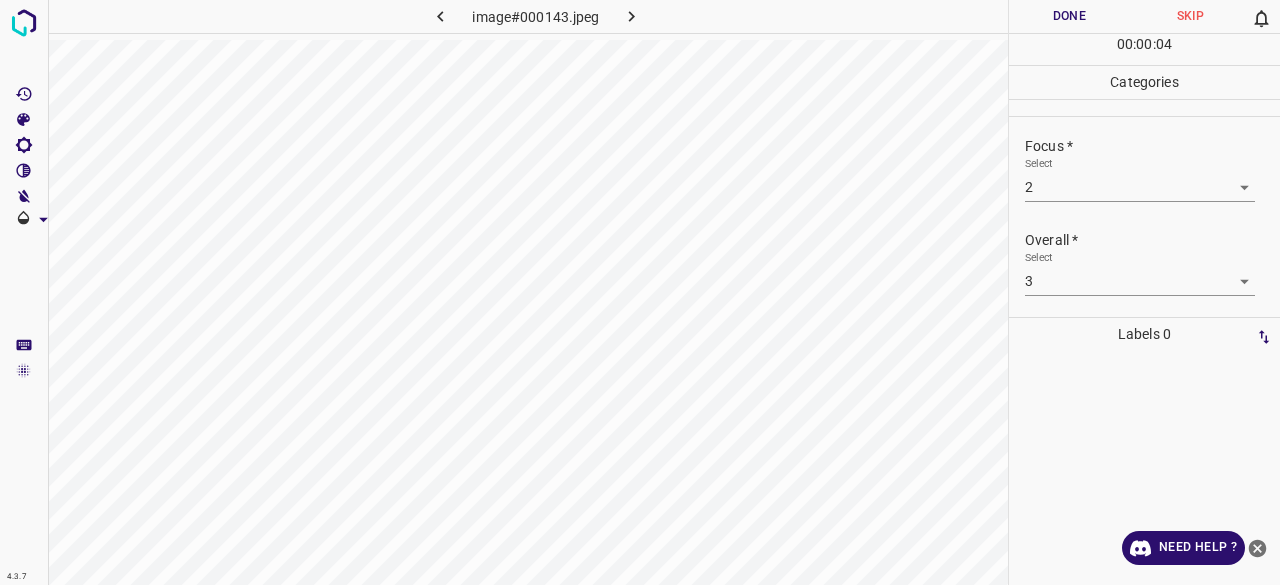 click on "00   : 00   : 04" at bounding box center (1144, 49) 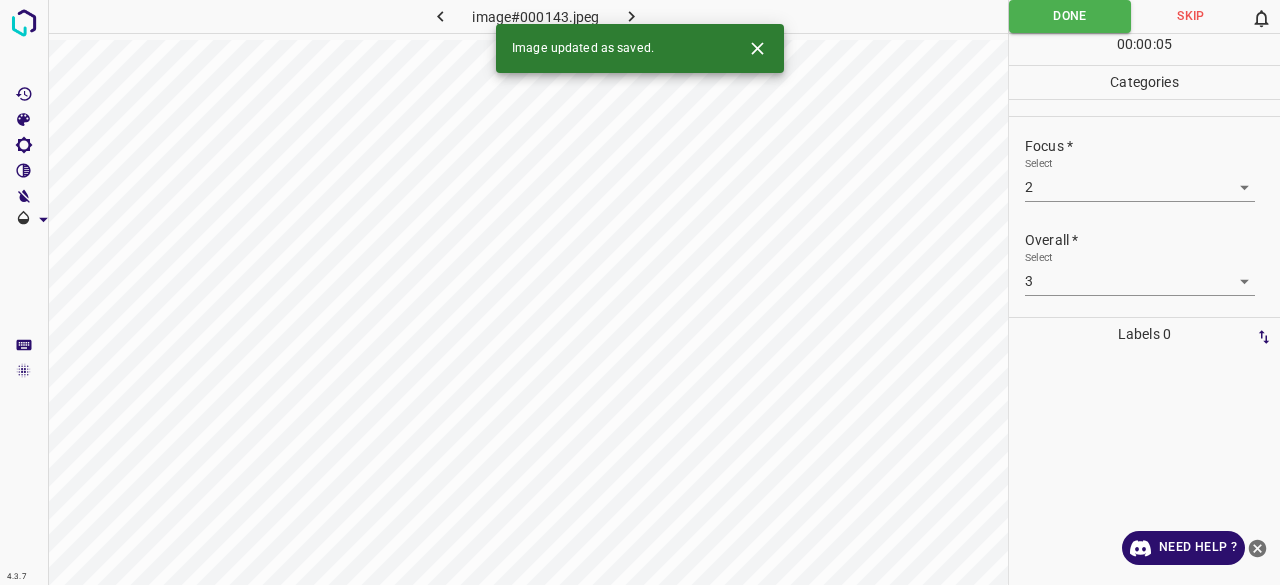 click 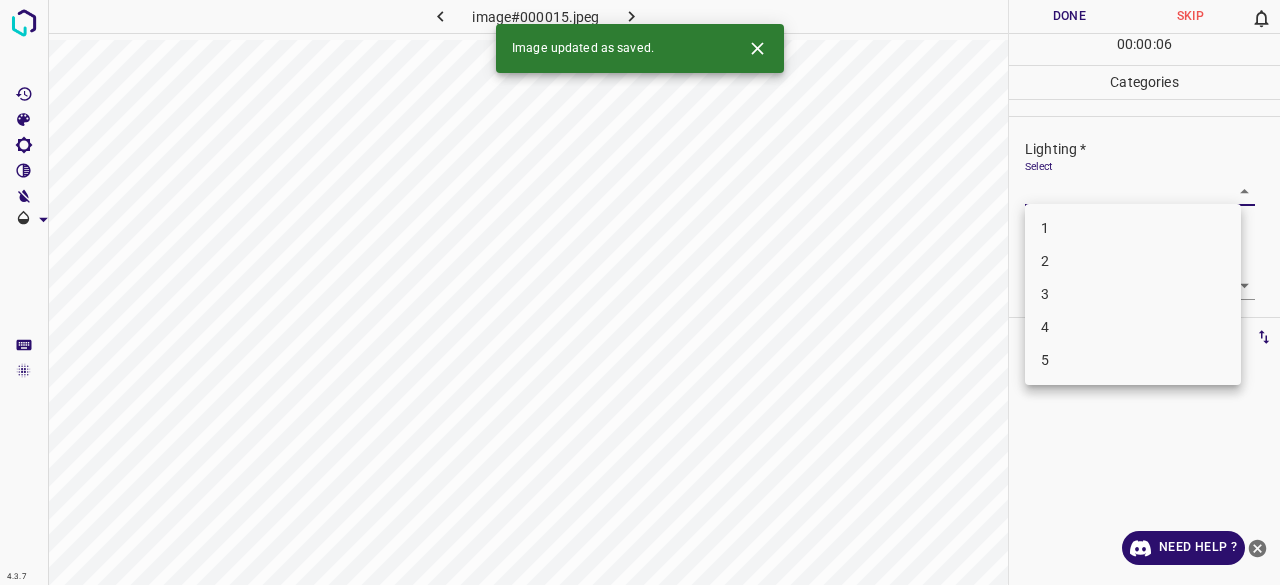 click on "4.3.7 image#[REDACTED].jpeg Done Skip 0 00   : 00   : 06   Categories Lighting *  Select ​ Focus *  Select ​ Overall *  Select ​ Labels   0 Categories 1 Lighting 2 Focus 3 Overall Tools Space Change between modes (Draw & Edit) I Auto labeling R Restore zoom M Zoom in N Zoom out Delete Delete selecte label Filters Z Restore filters X Saturation filter C Brightness filter V Contrast filter B Gray scale filter General O Download Image updated as saved. Need Help ? - Text - Hide - Delete 1 2 3 4 5" at bounding box center (640, 292) 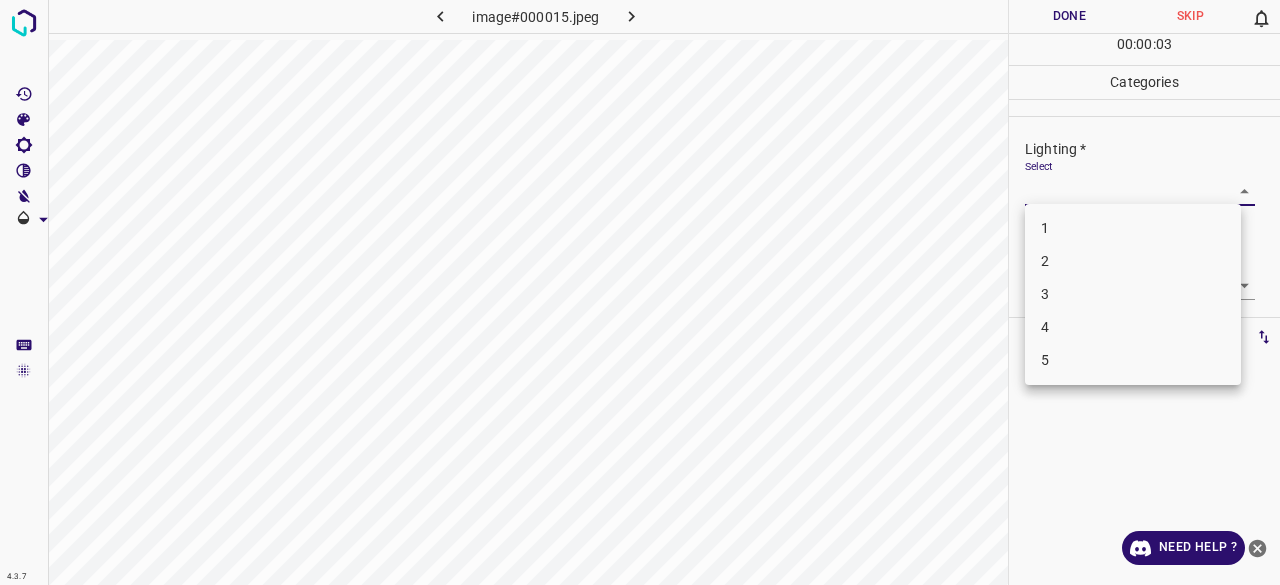 click on "2" at bounding box center (1133, 261) 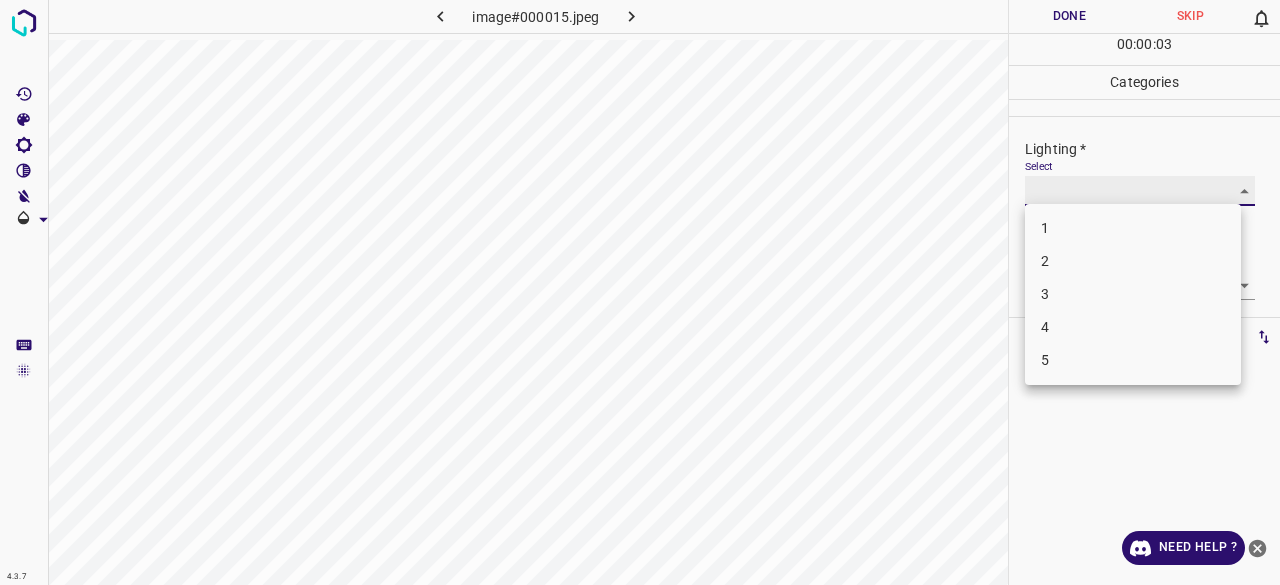 type on "2" 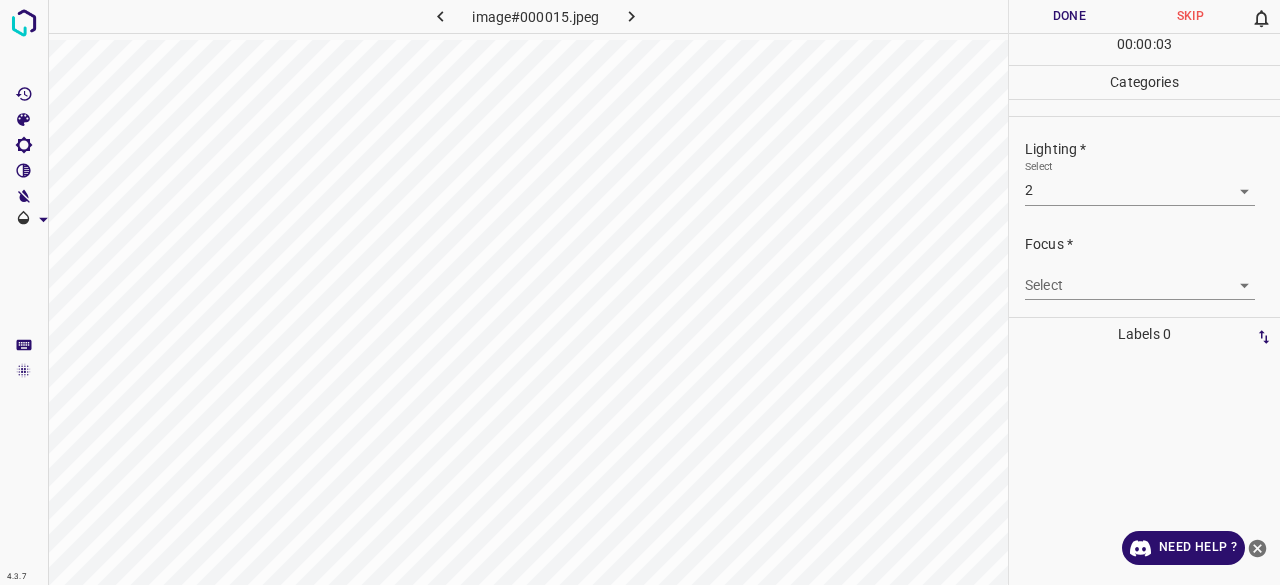 click on "Select ​" at bounding box center [1140, 277] 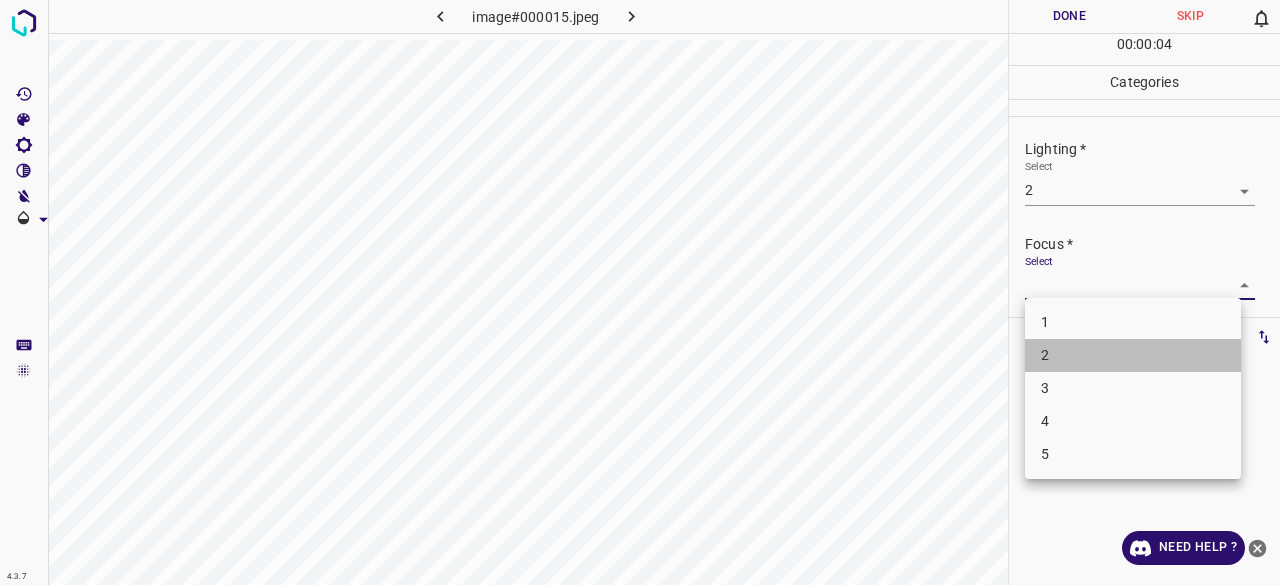 click on "2" at bounding box center [1133, 355] 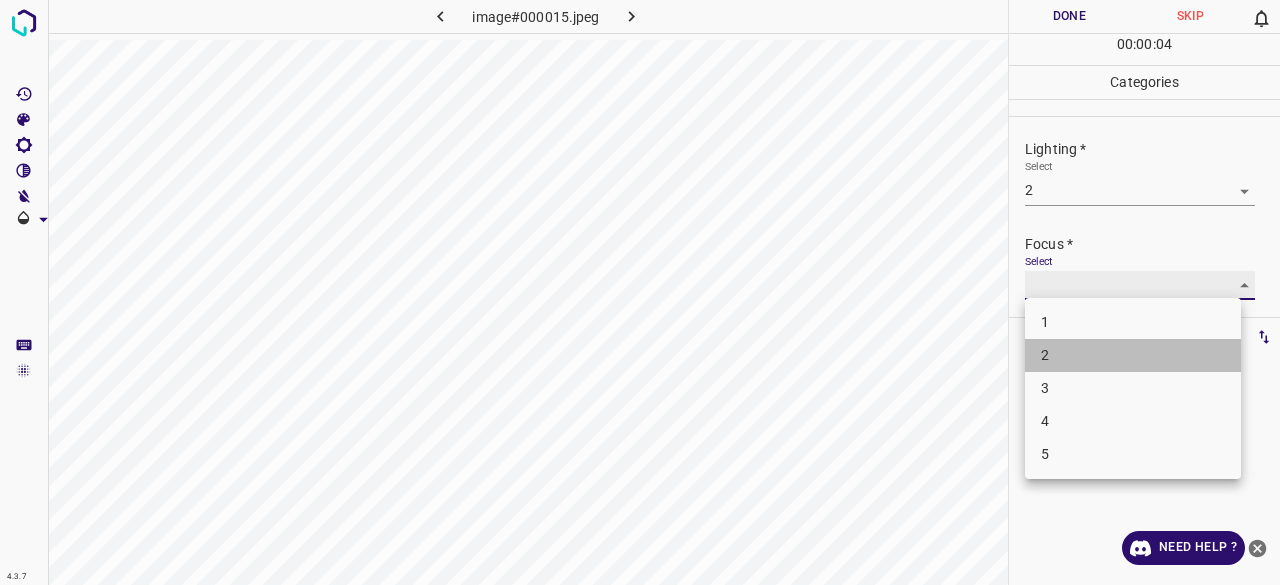type on "2" 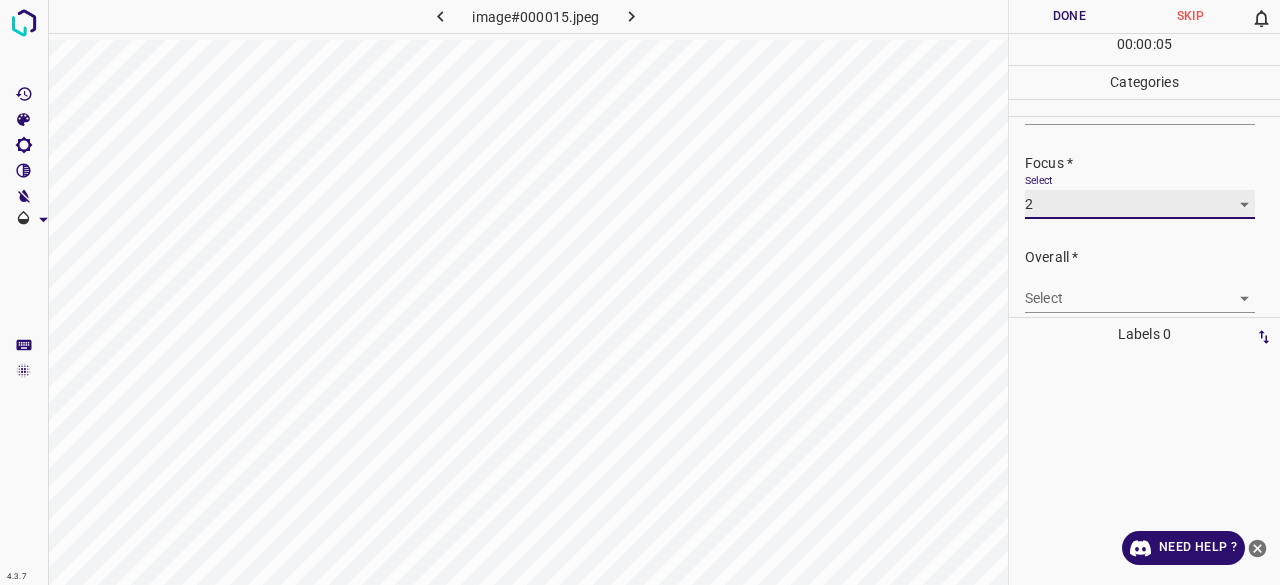 scroll, scrollTop: 98, scrollLeft: 0, axis: vertical 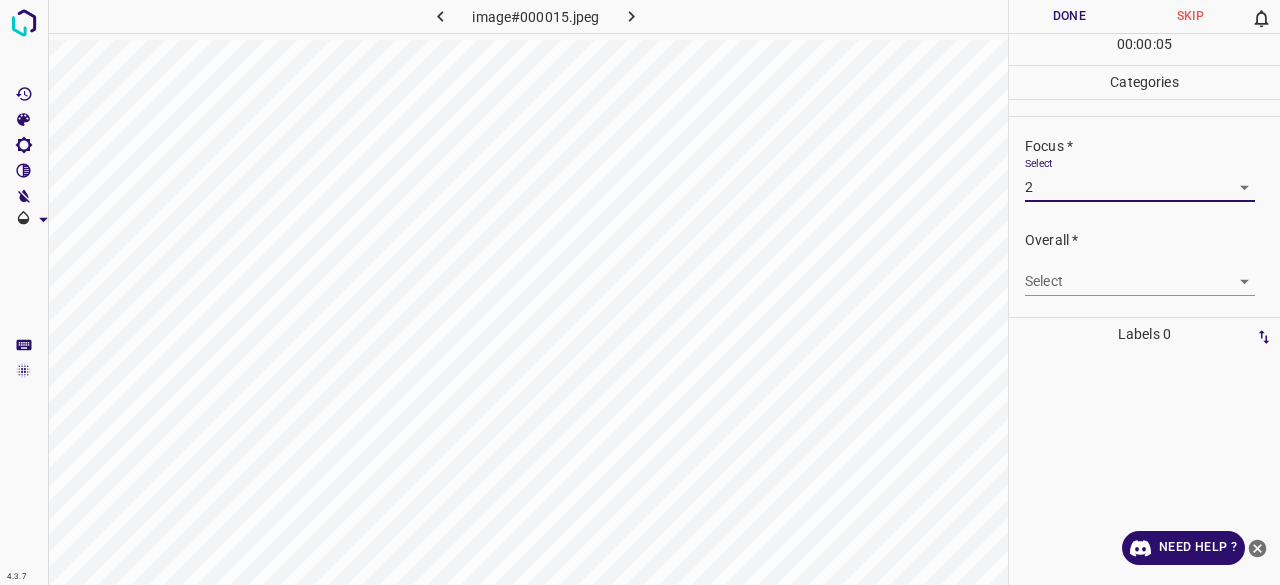 click on "4.3.7 image#000015.jpeg Done Skip 0 00   : 00   : 05   Categories Lighting *  Select 2 2 Focus *  Select 2 2 Overall *  Select ​ Labels   0 Categories 1 Lighting 2 Focus 3 Overall Tools Space Change between modes (Draw & Edit) I Auto labeling R Restore zoom M Zoom in N Zoom out Delete Delete selecte label Filters Z Restore filters X Saturation filter C Brightness filter V Contrast filter B Gray scale filter General O Download Need Help ? - Text - Hide - Delete" at bounding box center (640, 292) 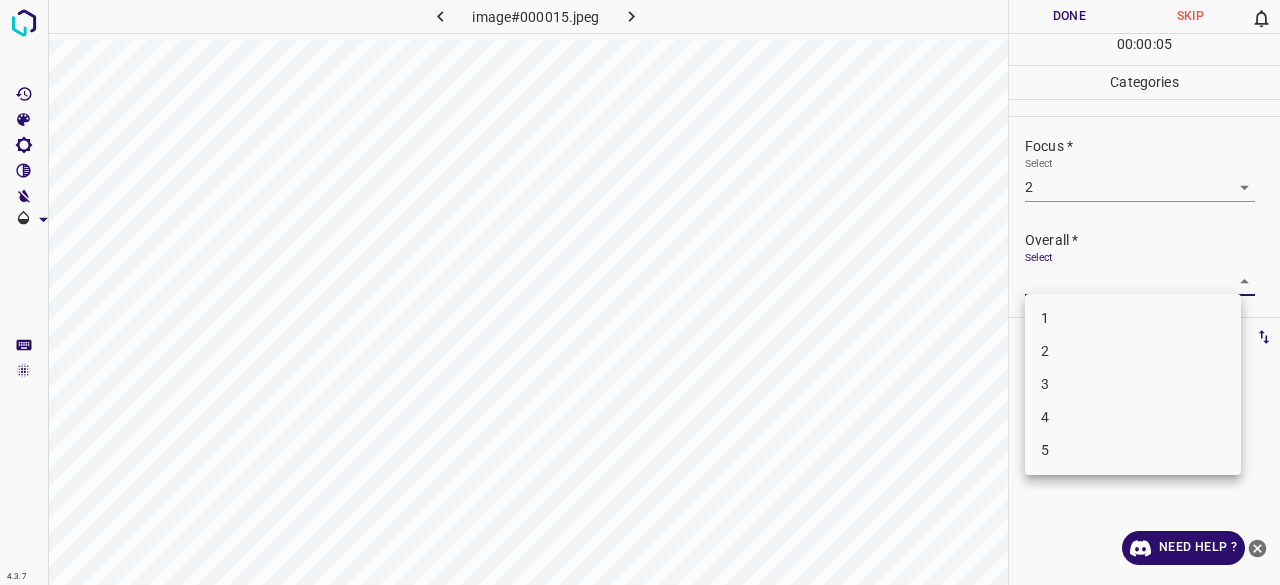 click on "2" at bounding box center [1133, 351] 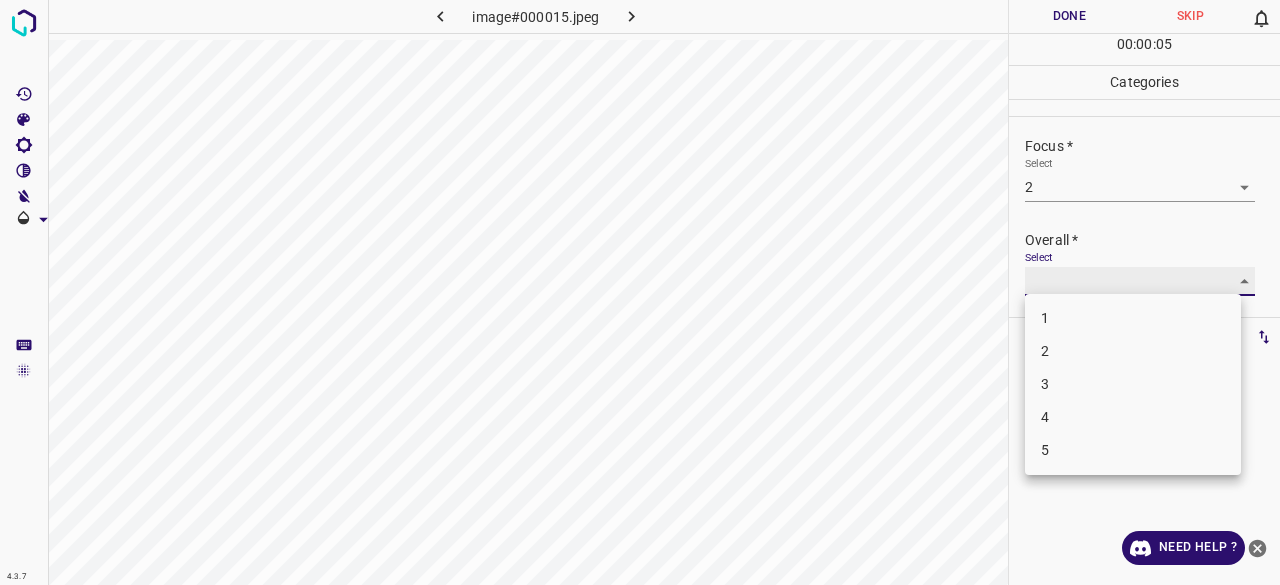 type on "2" 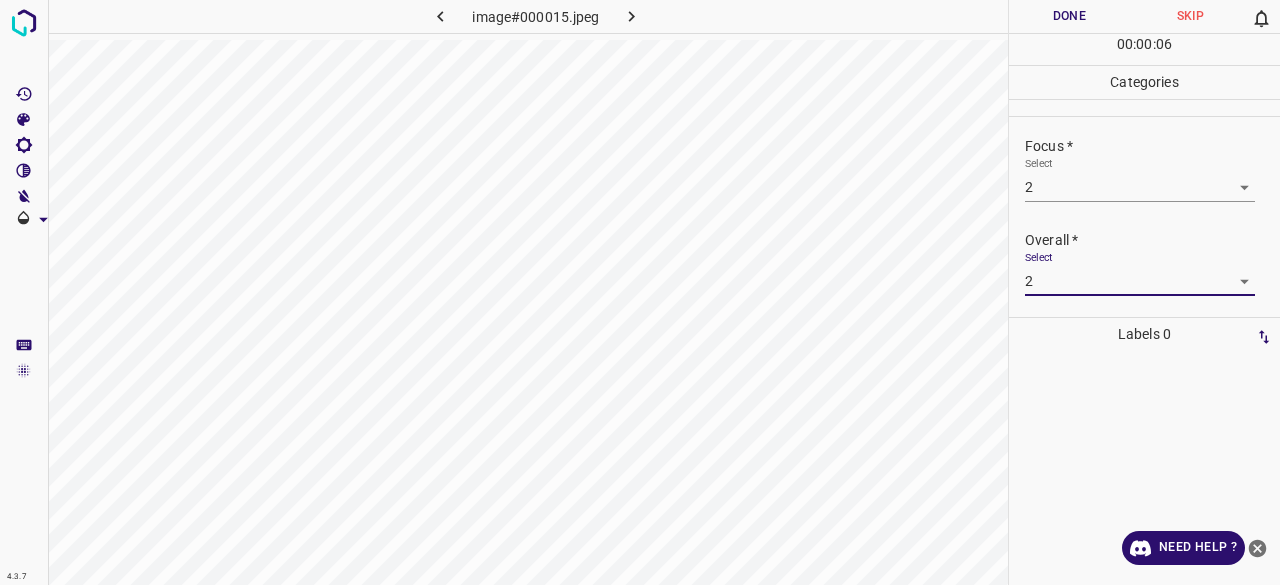 click on "00   : 00   : 06" at bounding box center [1144, 49] 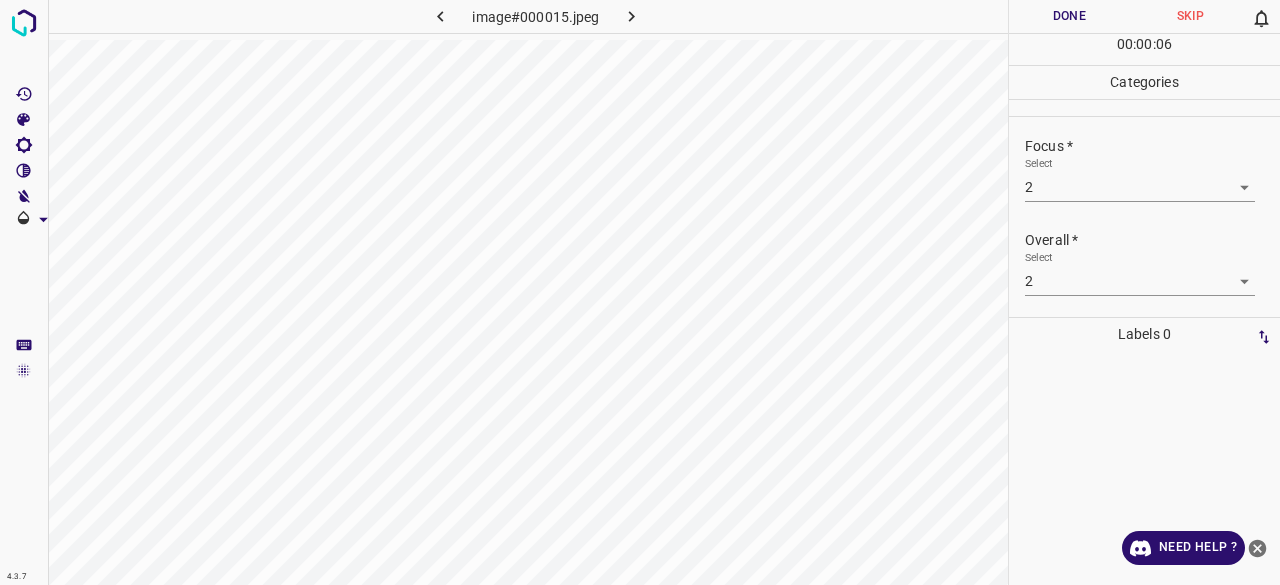 click on "00   : 00   : 06" at bounding box center (1144, 49) 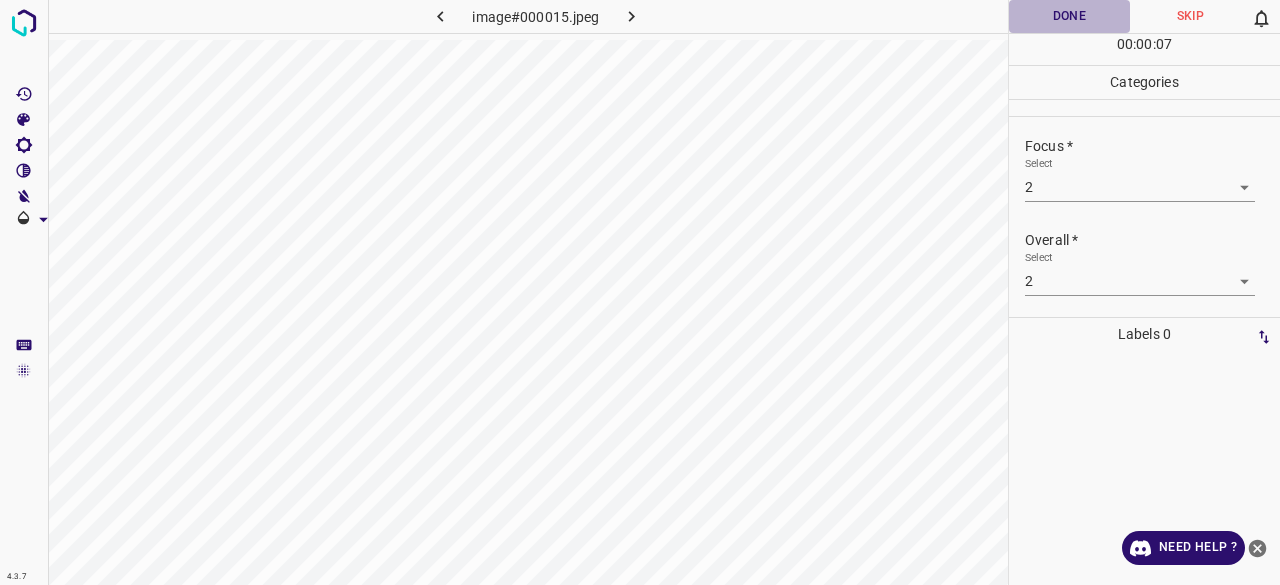 click on "Done" at bounding box center (1069, 16) 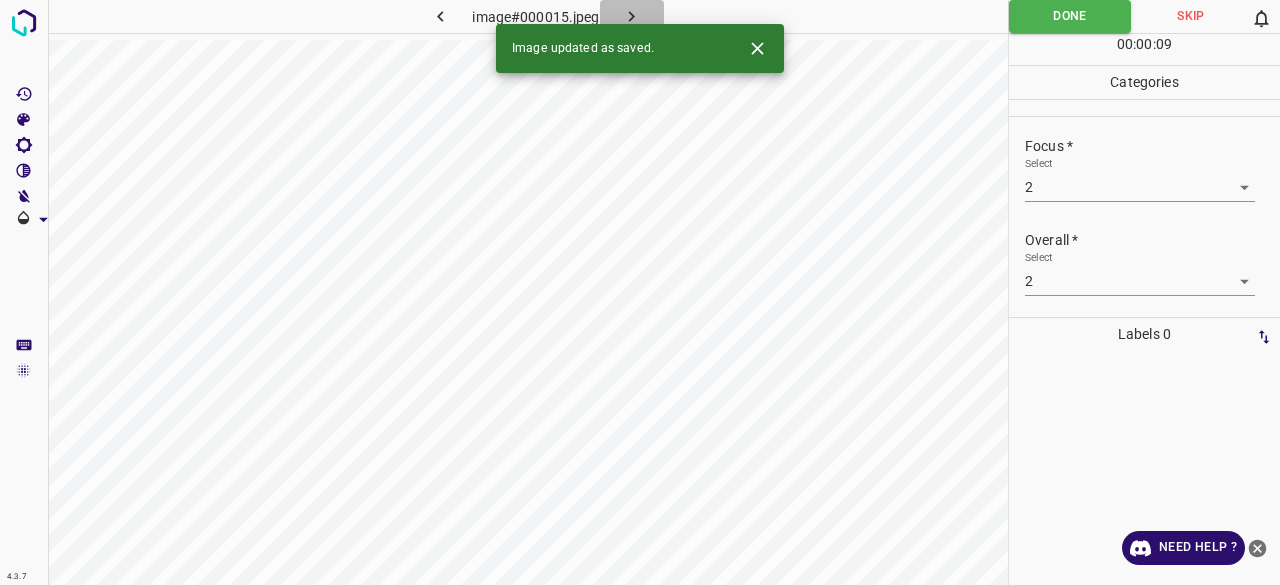 click at bounding box center [632, 16] 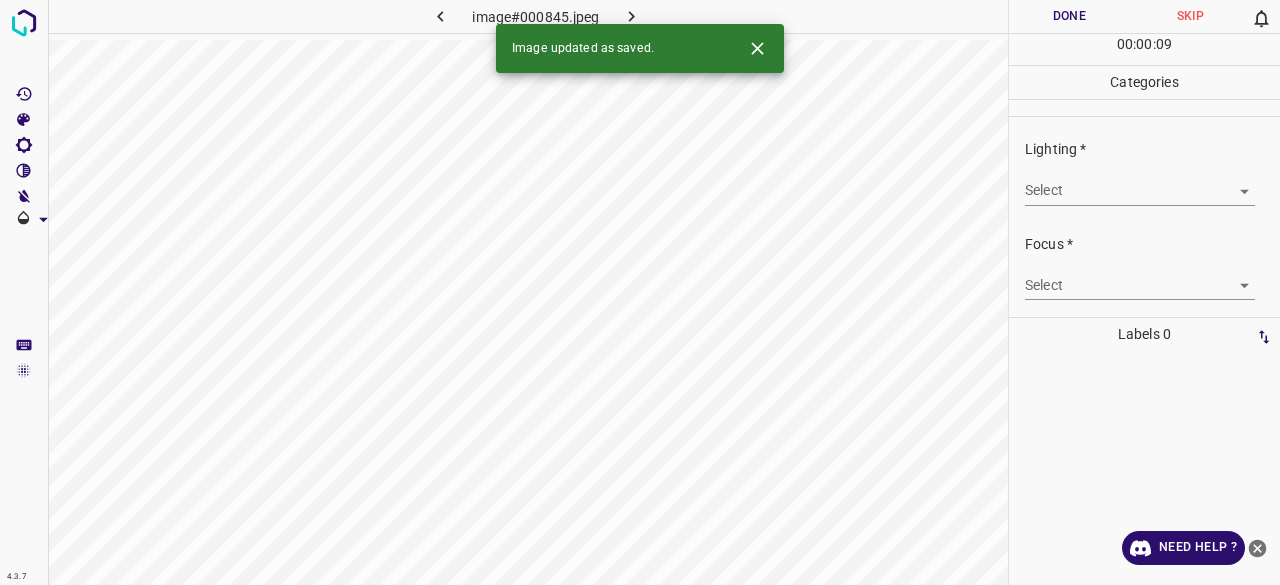 click on "4.3.7 image#000845.jpeg Done Skip 0 00   : 00   : 09   Categories Lighting *  Select ​ Focus *  Select ​ Overall *  Select ​ Labels   0 Categories 1 Lighting 2 Focus 3 Overall Tools Space Change between modes (Draw & Edit) I Auto labeling R Restore zoom M Zoom in N Zoom out Delete Delete selecte label Filters Z Restore filters X Saturation filter C Brightness filter V Contrast filter B Gray scale filter General O Download Image updated as saved. Need Help ? - Text - Hide - Delete" at bounding box center [640, 292] 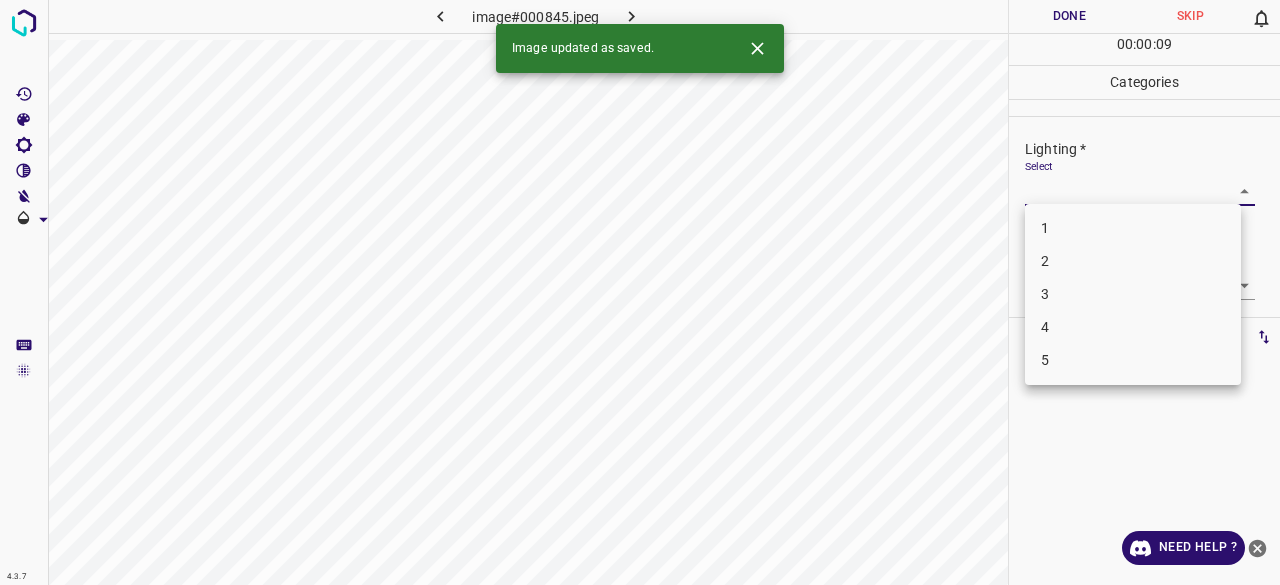 click on "3" at bounding box center [1133, 294] 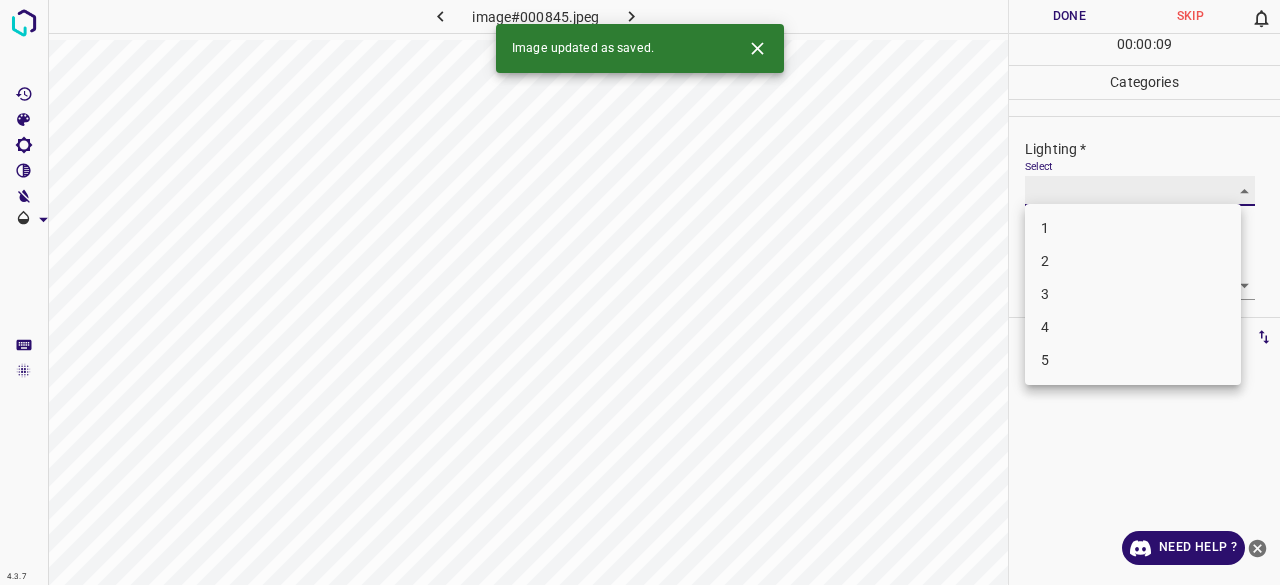 type on "3" 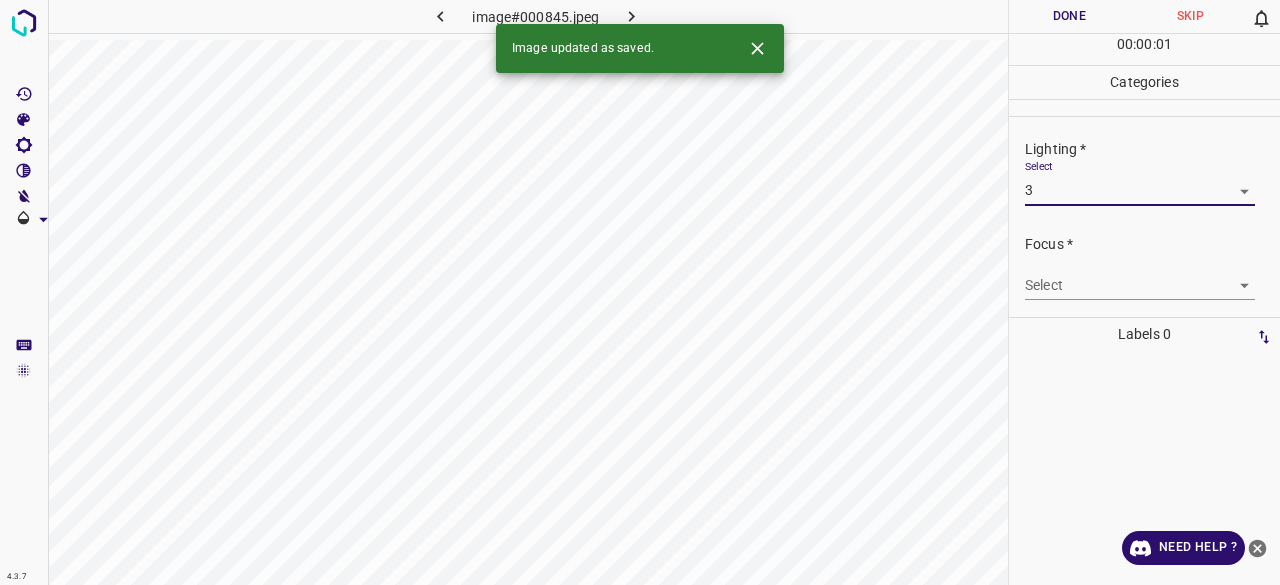 click on "4.3.7 image#000845.jpeg Done Skip 0 00   : 00   : 01   Categories Lighting *  Select 3 3 Focus *  Select ​ Overall *  Select ​ Labels   0 Categories 1 Lighting 2 Focus 3 Overall Tools Space Change between modes (Draw & Edit) I Auto labeling R Restore zoom M Zoom in N Zoom out Delete Delete selecte label Filters Z Restore filters X Saturation filter C Brightness filter V Contrast filter B Gray scale filter General O Download Image updated as saved. Need Help ? - Text - Hide - Delete" at bounding box center (640, 292) 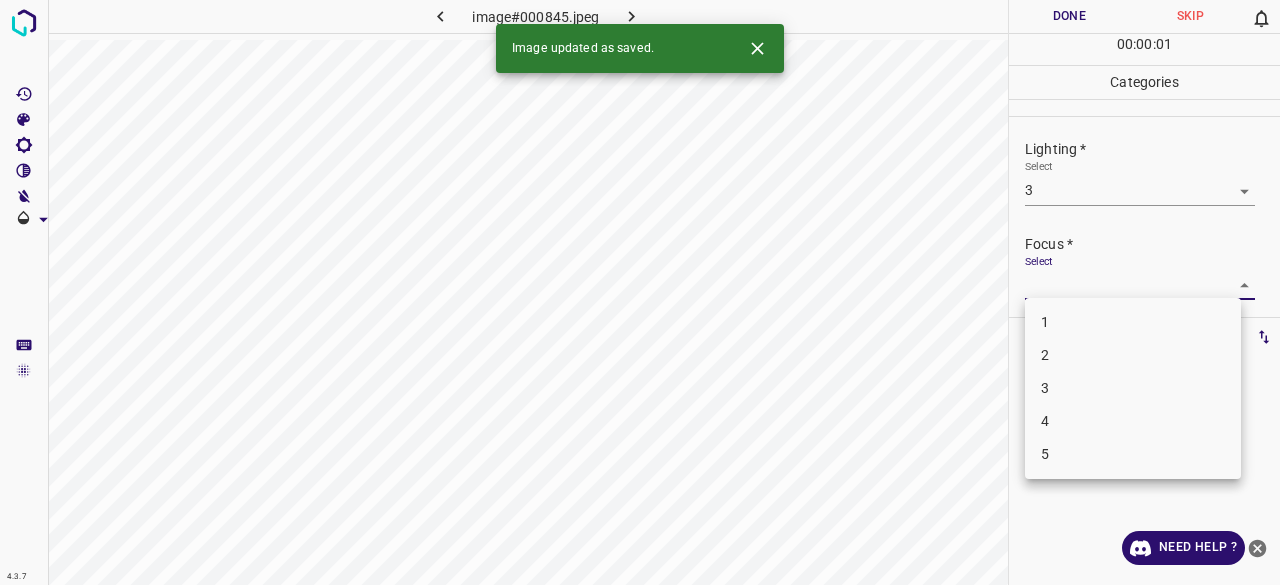 drag, startPoint x: 1062, startPoint y: 385, endPoint x: 1079, endPoint y: 310, distance: 76.902534 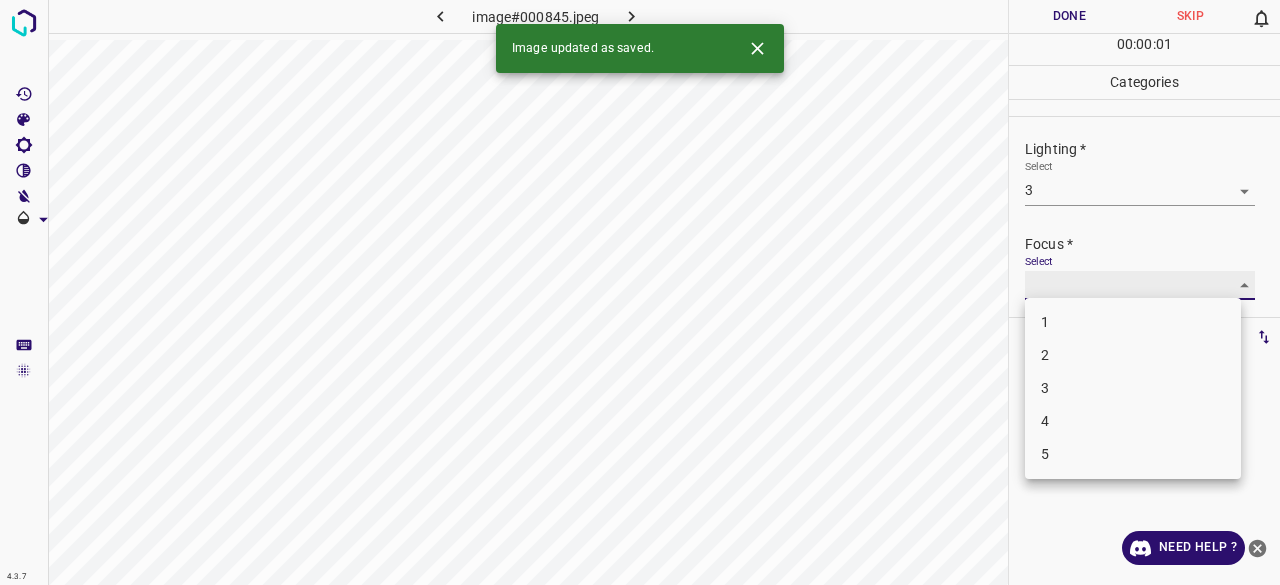 type on "3" 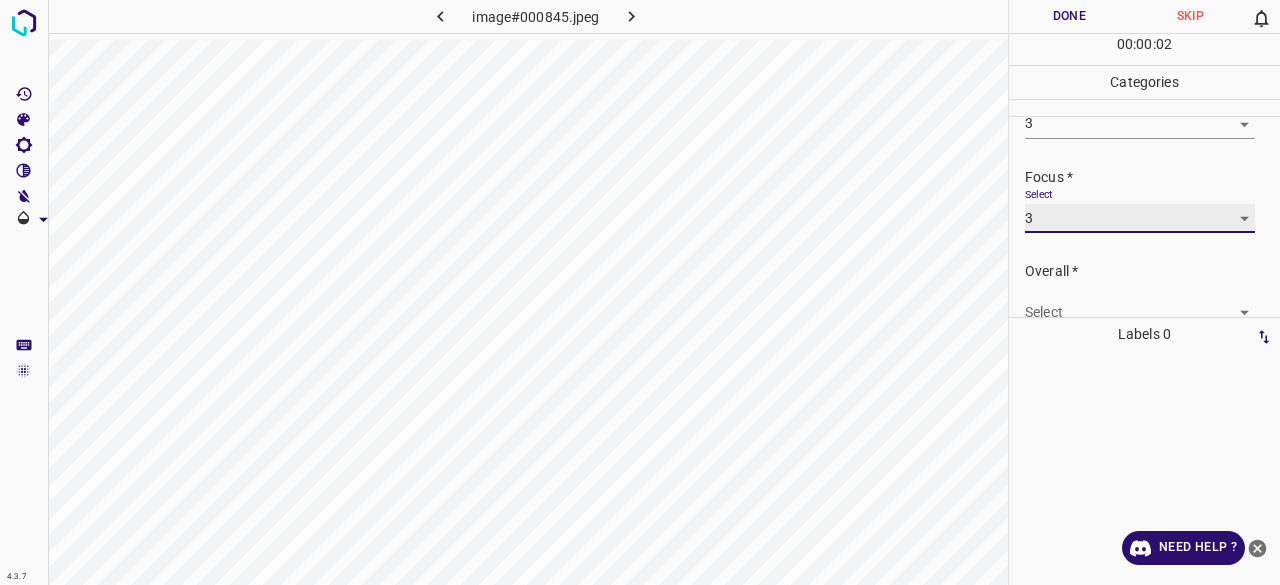 scroll, scrollTop: 98, scrollLeft: 0, axis: vertical 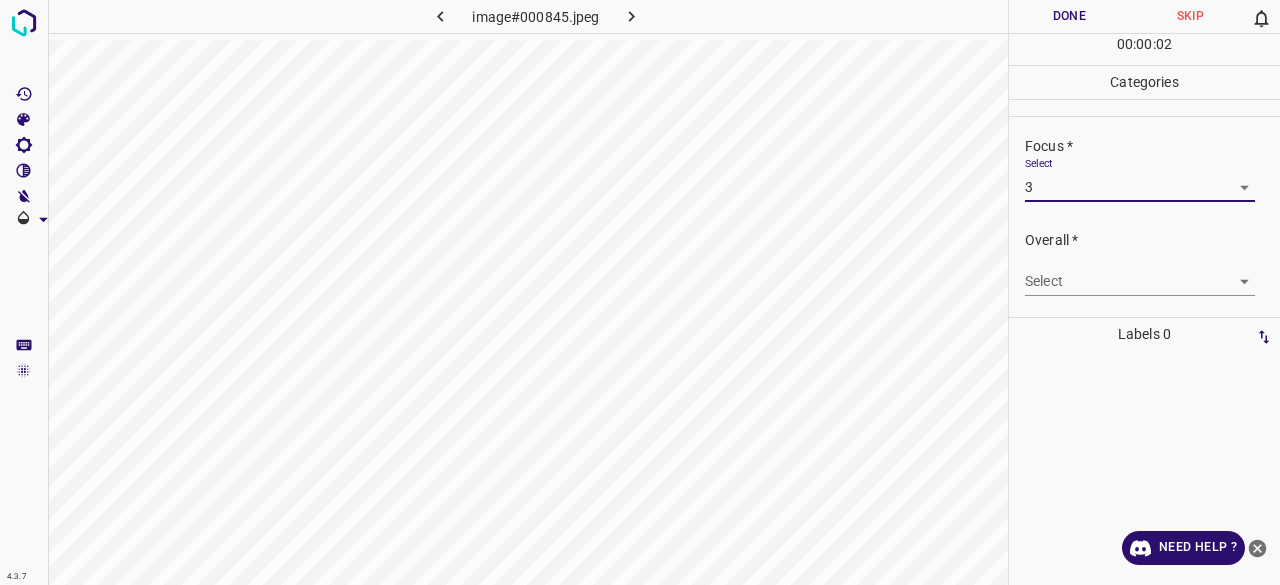 click on "4.3.7 image#000845.jpeg Done Skip 0 00   : 00   : 02   Categories Lighting *  Select 3 3 Focus *  Select 3 3 Overall *  Select ​ Labels   0 Categories 1 Lighting 2 Focus 3 Overall Tools Space Change between modes (Draw & Edit) I Auto labeling R Restore zoom M Zoom in N Zoom out Delete Delete selecte label Filters Z Restore filters X Saturation filter C Brightness filter V Contrast filter B Gray scale filter General O Download Need Help ? - Text - Hide - Delete" at bounding box center (640, 292) 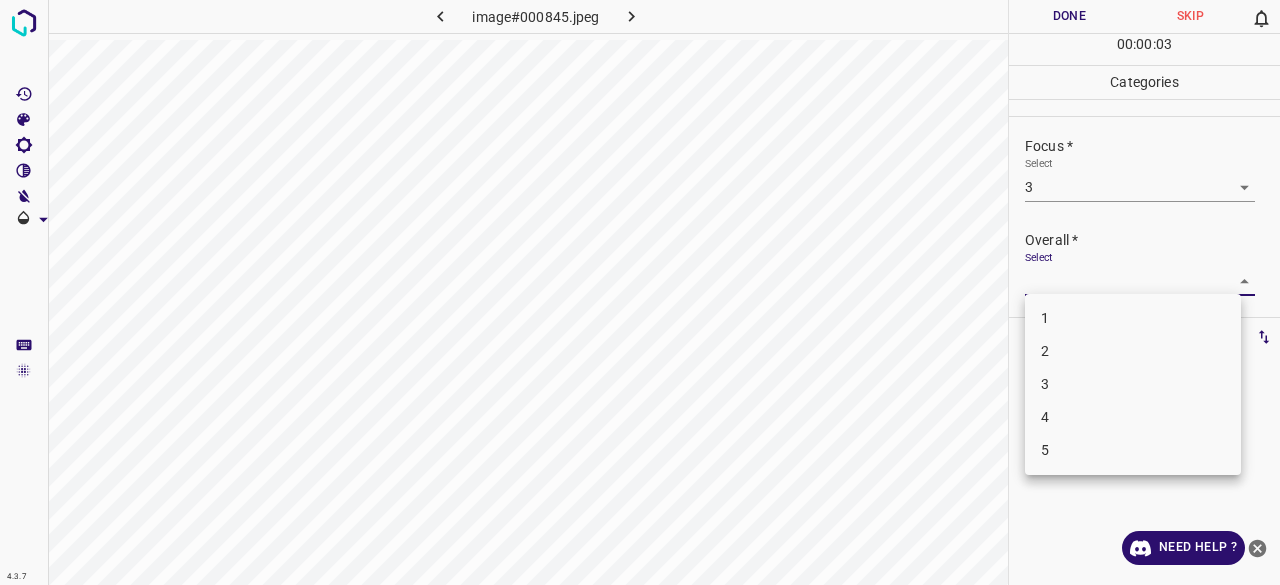 drag, startPoint x: 1045, startPoint y: 383, endPoint x: 1058, endPoint y: 224, distance: 159.53056 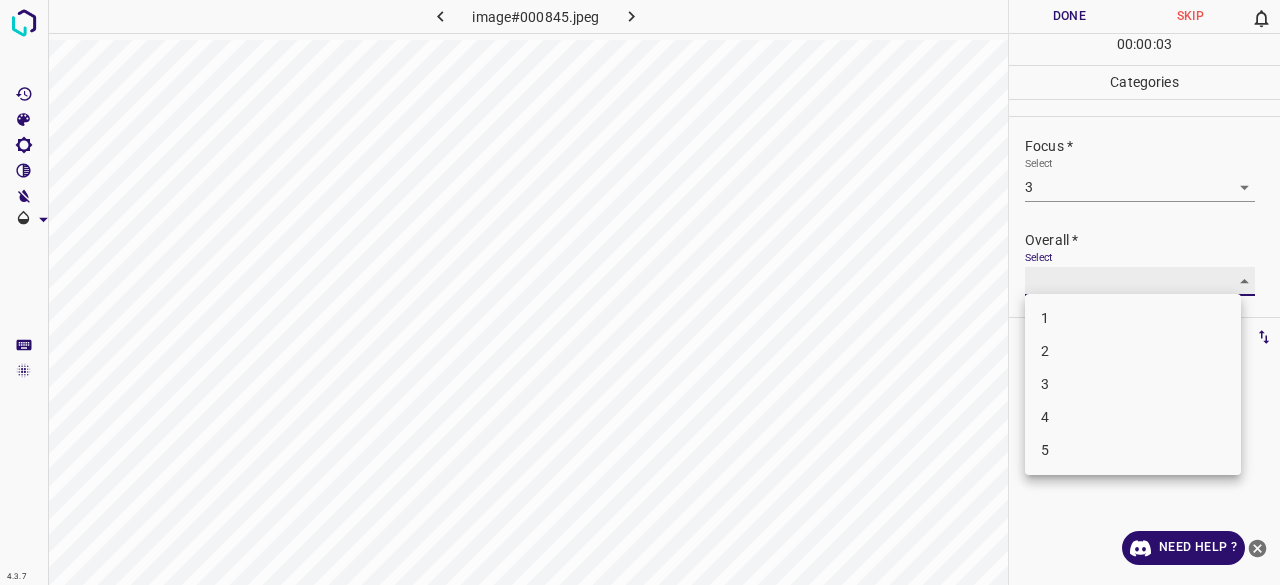 type on "3" 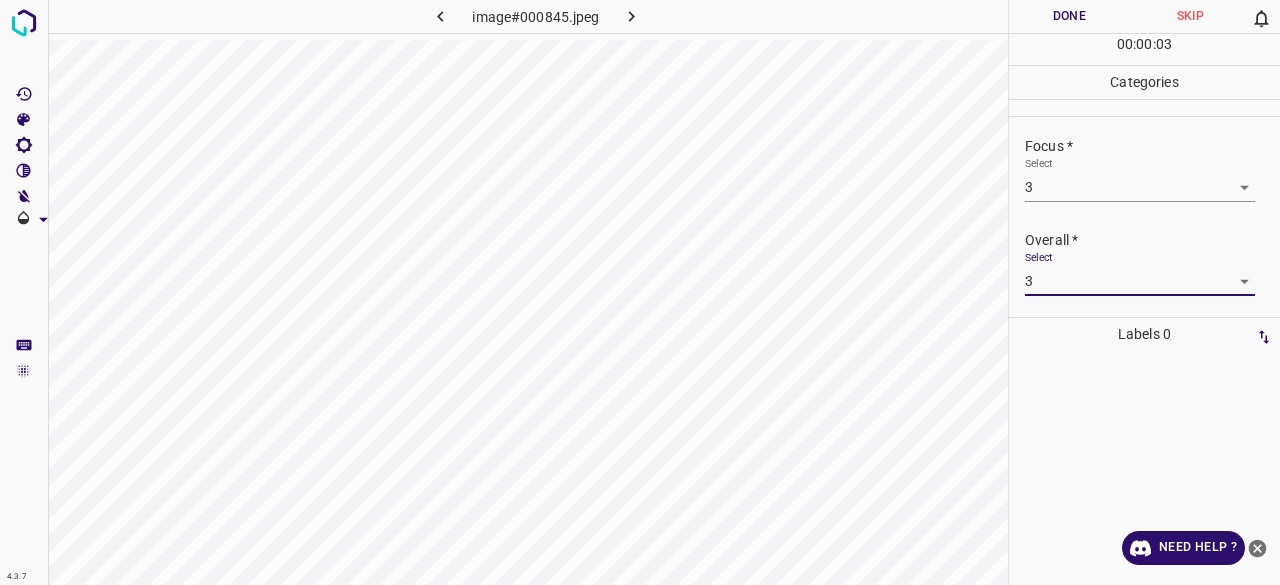 click on "Done" at bounding box center (1069, 16) 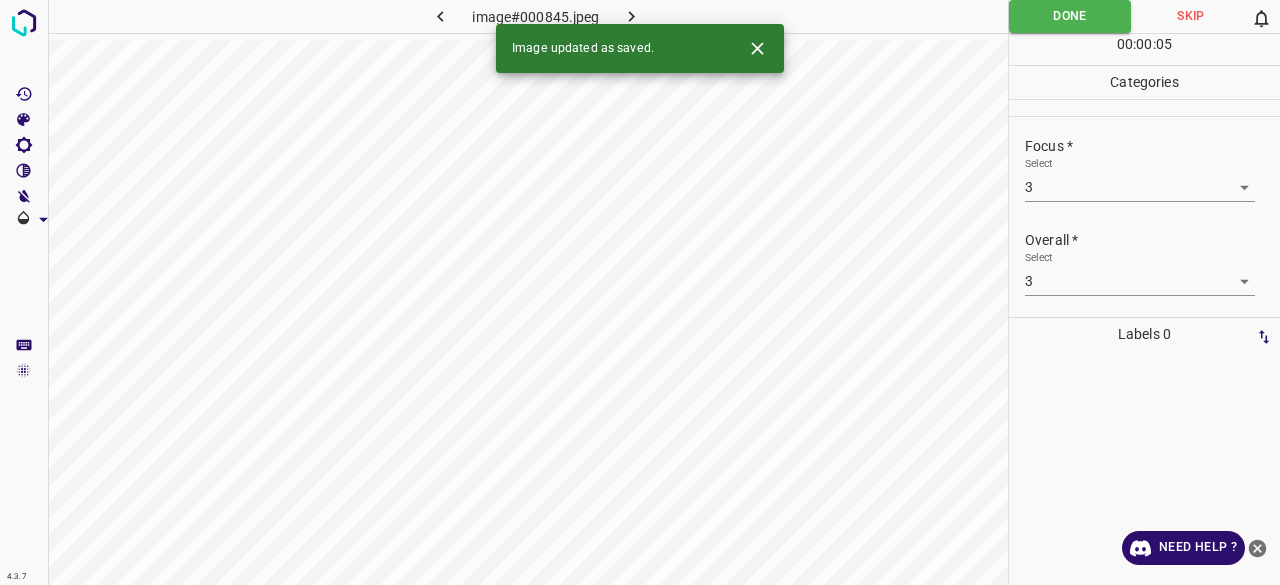 click at bounding box center [632, 16] 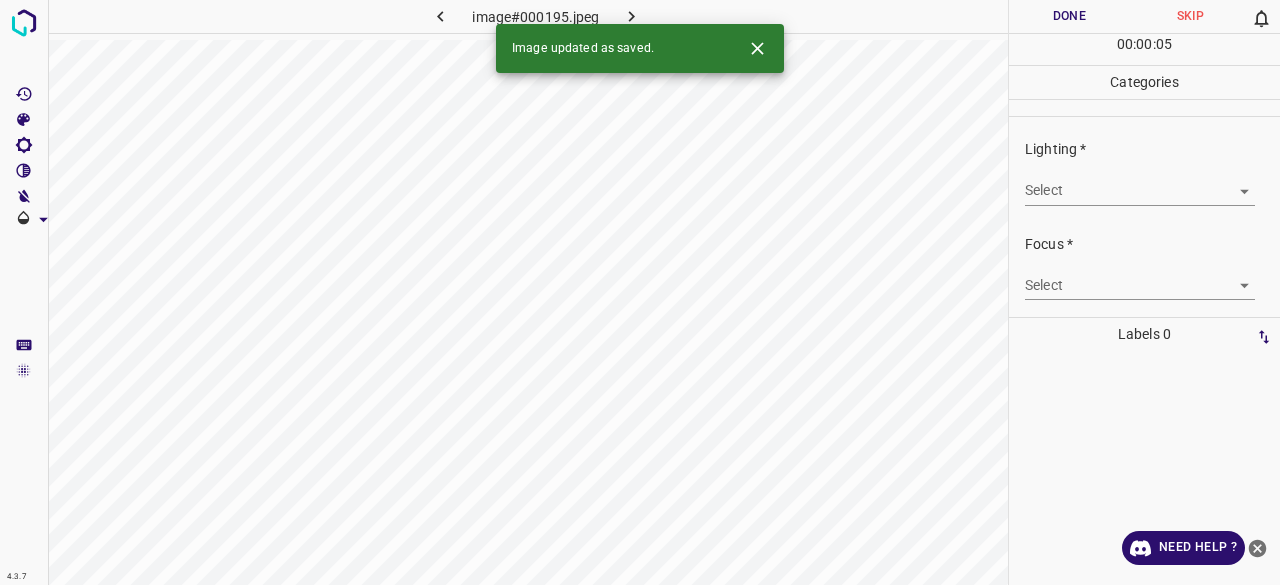 click on "Lighting *  Select ​" at bounding box center (1144, 172) 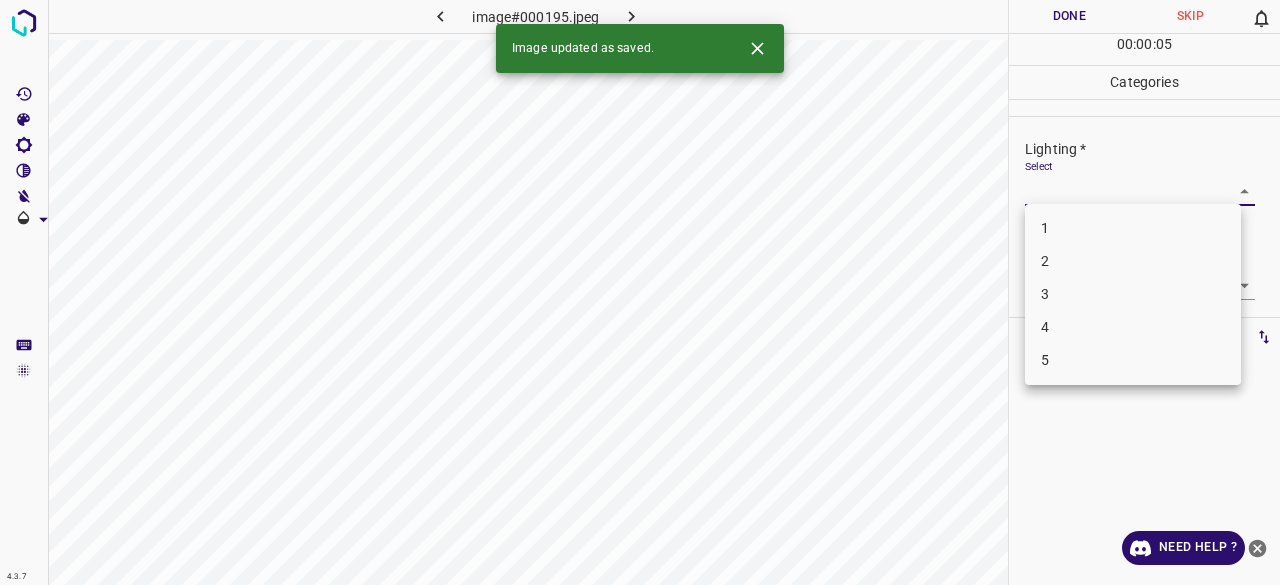 click on "3" at bounding box center (1133, 294) 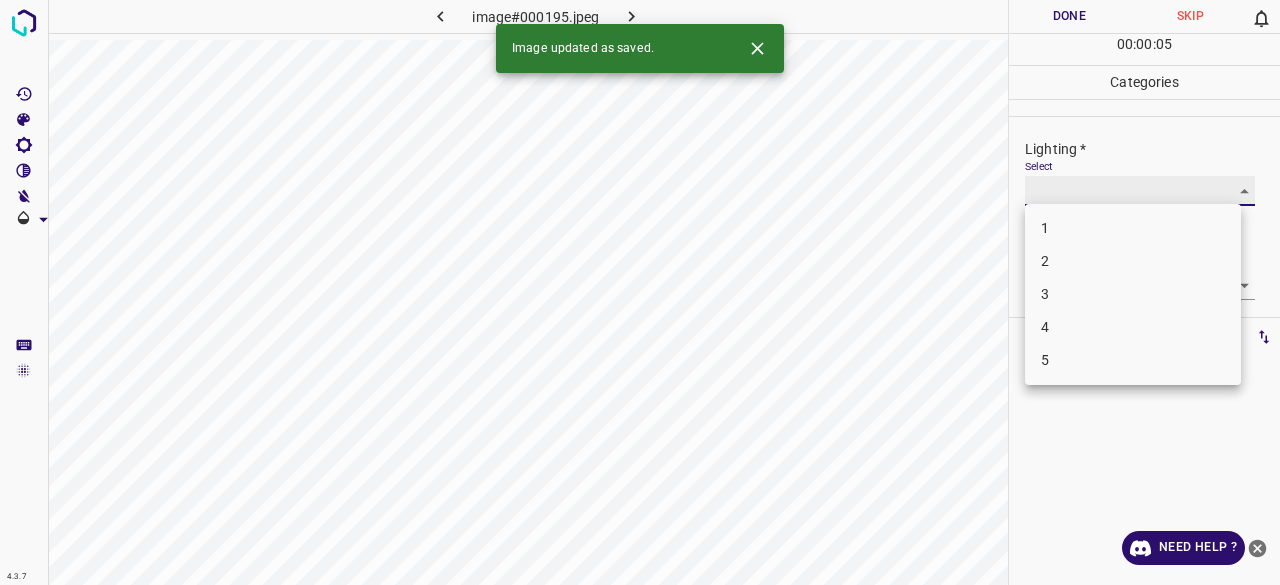 type on "3" 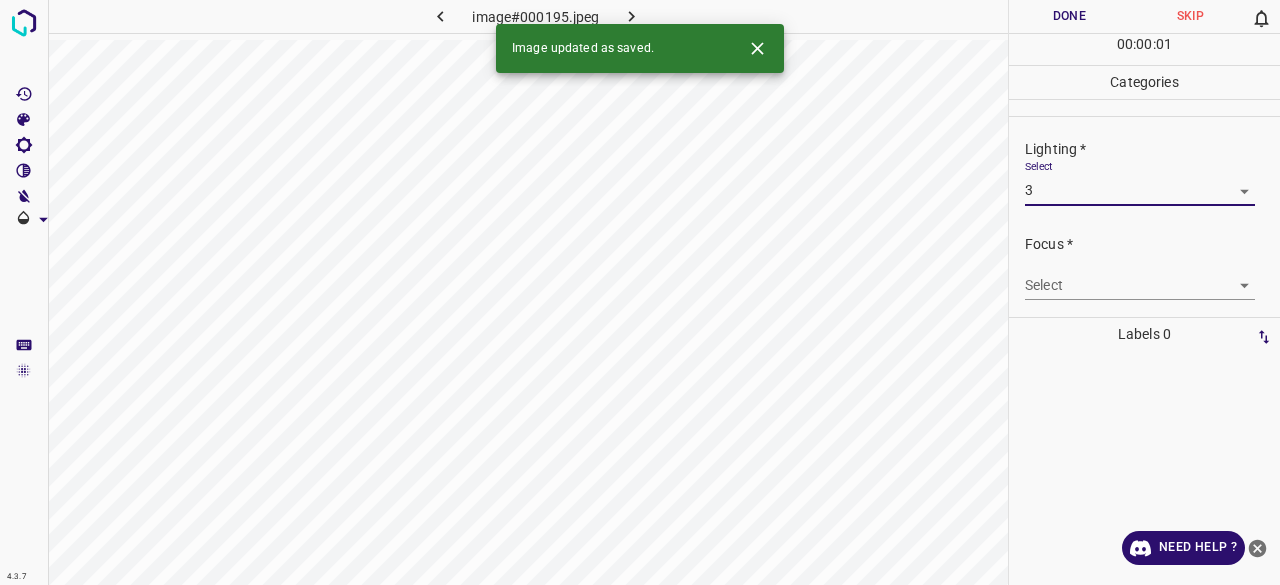 click on "4.3.7 image#000195.jpeg Done Skip 0 00   : 00   : 01   Categories Lighting *  Select 3 3 Focus *  Select ​ Overall *  Select ​ Labels   0 Categories 1 Lighting 2 Focus 3 Overall Tools Space Change between modes (Draw & Edit) I Auto labeling R Restore zoom M Zoom in N Zoom out Delete Delete selecte label Filters Z Restore filters X Saturation filter C Brightness filter V Contrast filter B Gray scale filter General O Download Image updated as saved. Need Help ? - Text - Hide - Delete 1 2 3 4 5" at bounding box center (640, 292) 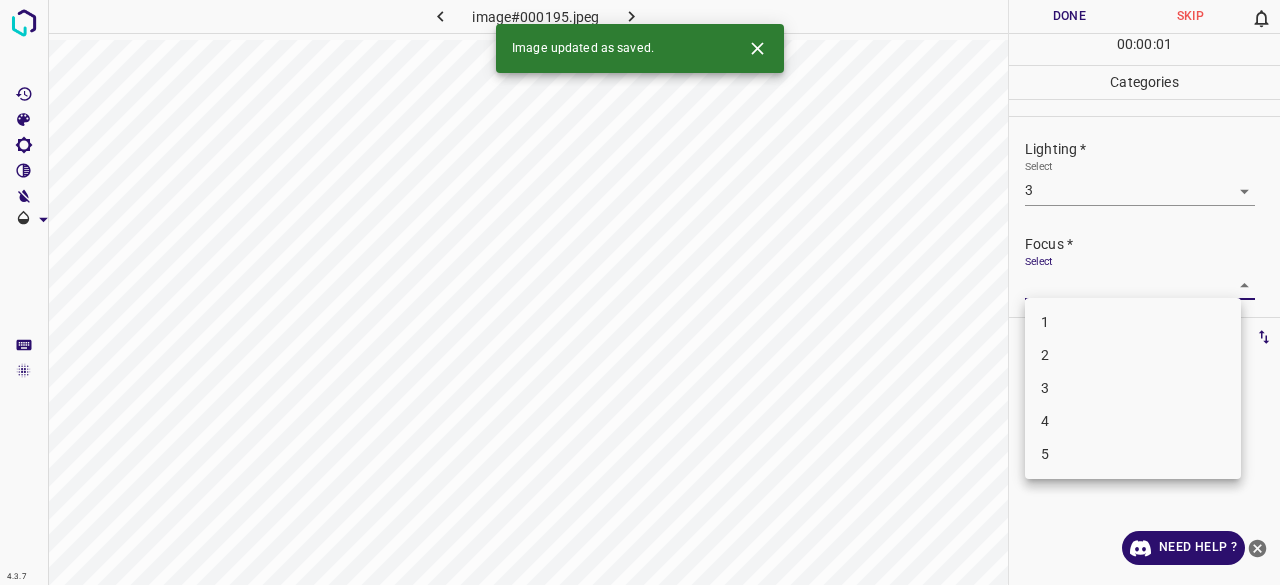 click on "2" at bounding box center [1133, 355] 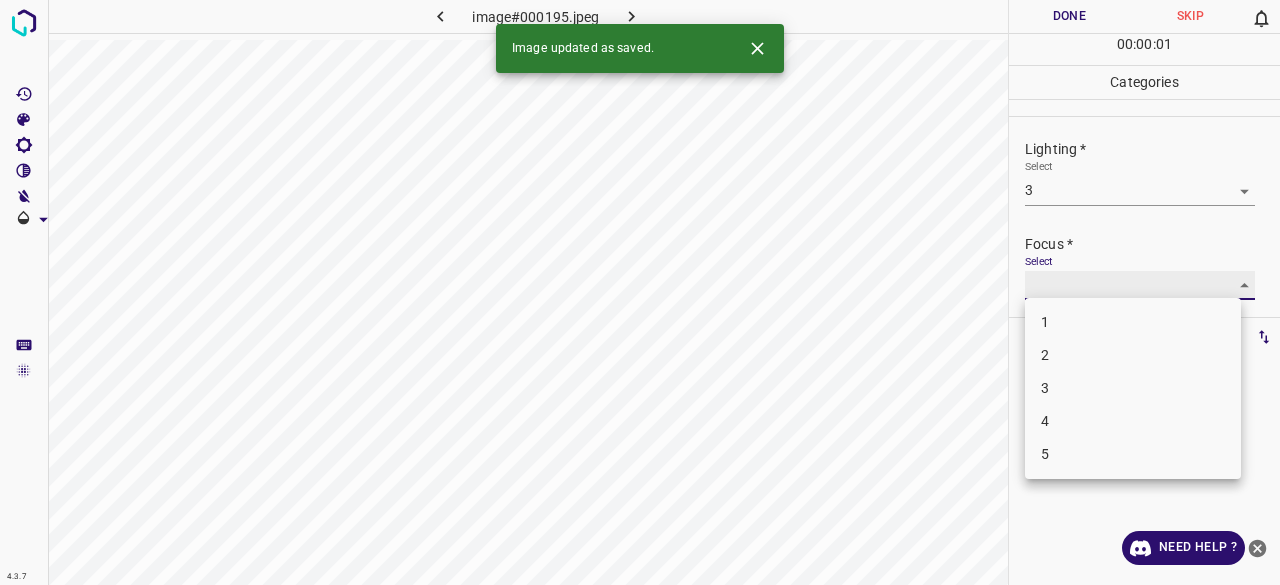 type on "2" 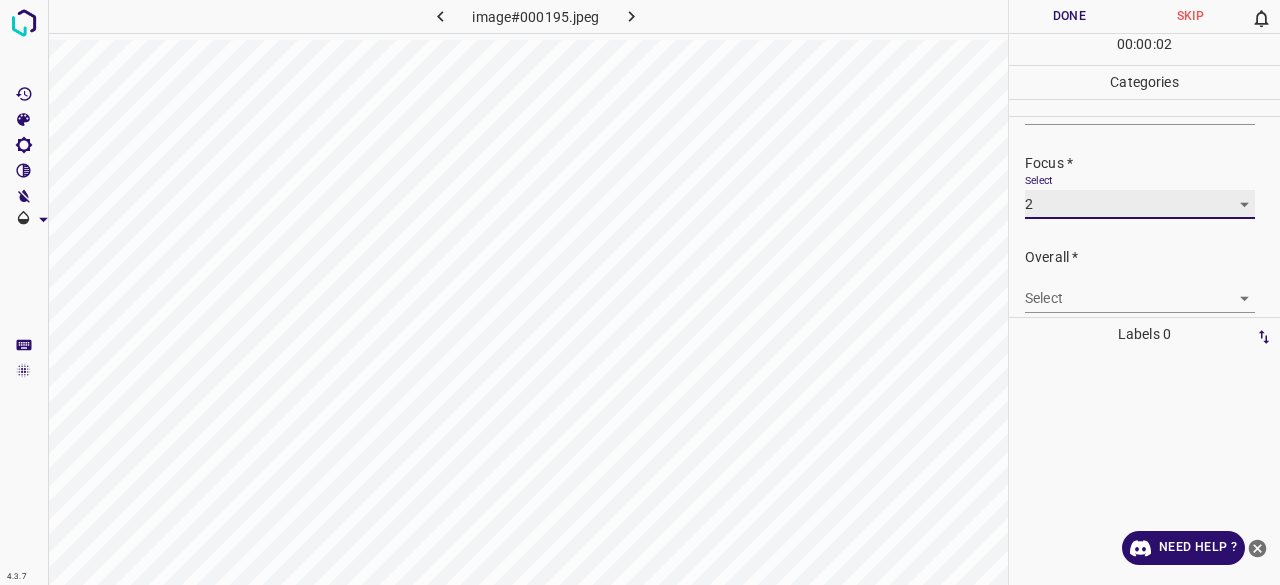 scroll, scrollTop: 98, scrollLeft: 0, axis: vertical 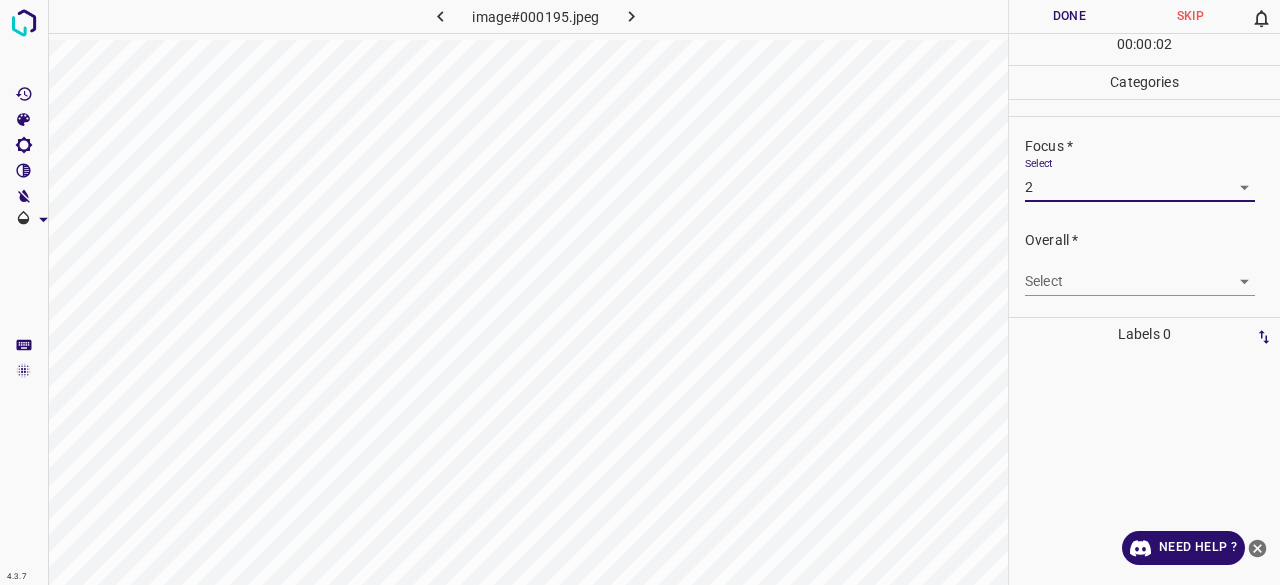 click on "Select ​" at bounding box center [1140, 273] 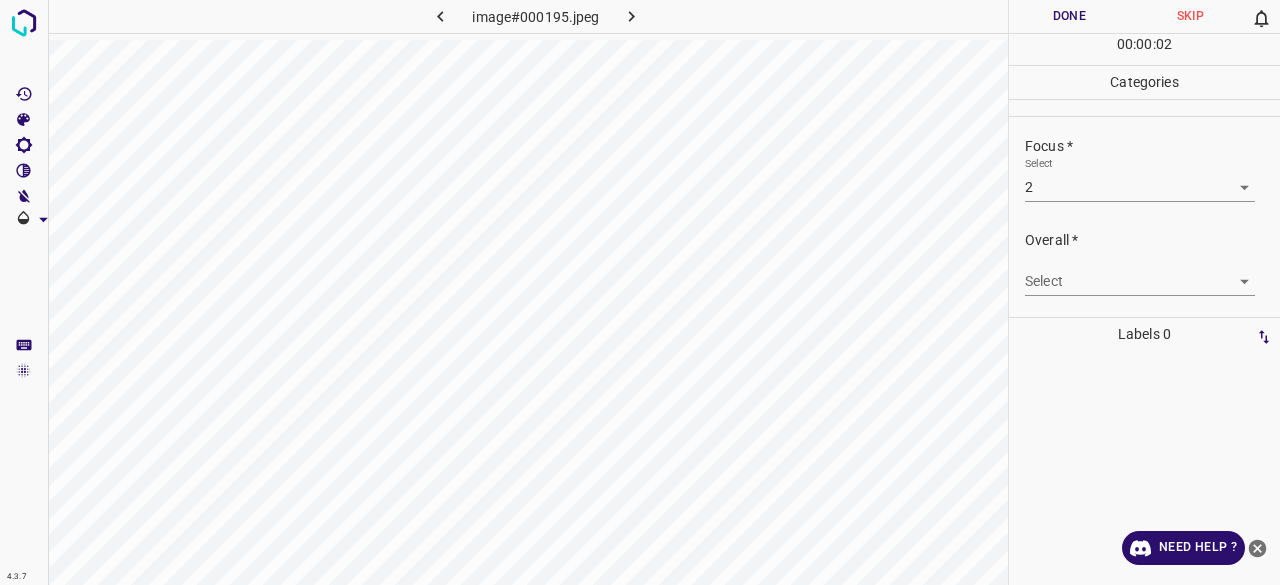 click on "4.3.7 image#000195.jpeg Done Skip 0 00   : 00   : 02   Categories Lighting *  Select 3 3 Focus *  Select 2 2 Overall *  Select ​ Labels   0 Categories 1 Lighting 2 Focus 3 Overall Tools Space Change between modes (Draw & Edit) I Auto labeling R Restore zoom M Zoom in N Zoom out Delete Delete selecte label Filters Z Restore filters X Saturation filter C Brightness filter V Contrast filter B Gray scale filter General O Download Need Help ? - Text - Hide - Delete" at bounding box center [640, 292] 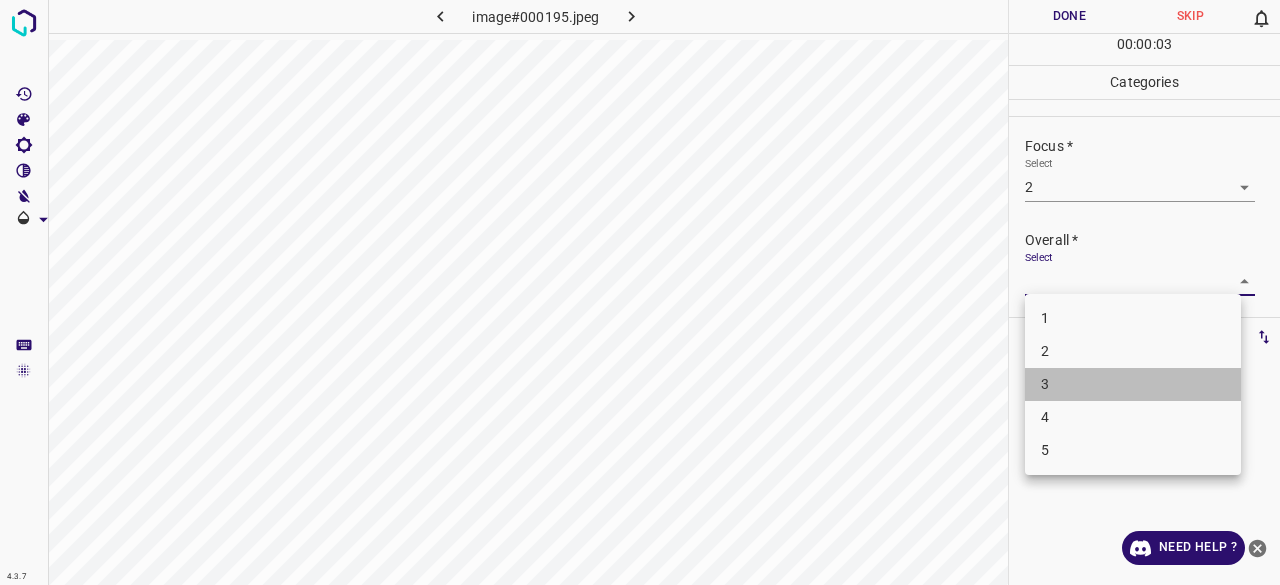 drag, startPoint x: 1059, startPoint y: 383, endPoint x: 1082, endPoint y: 229, distance: 155.70805 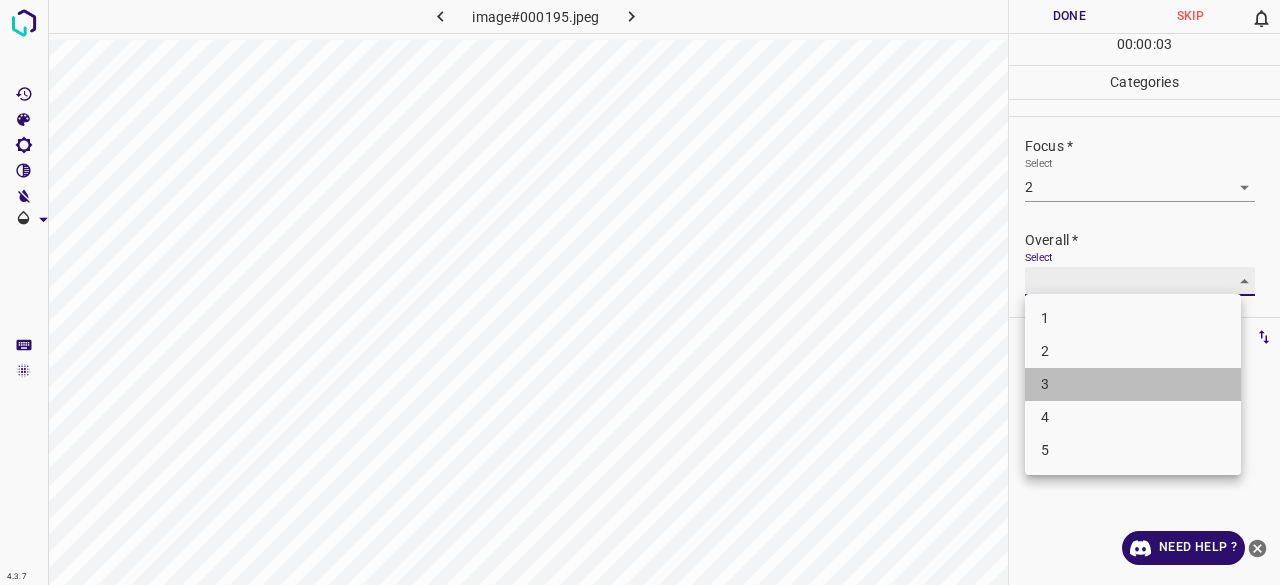 type on "3" 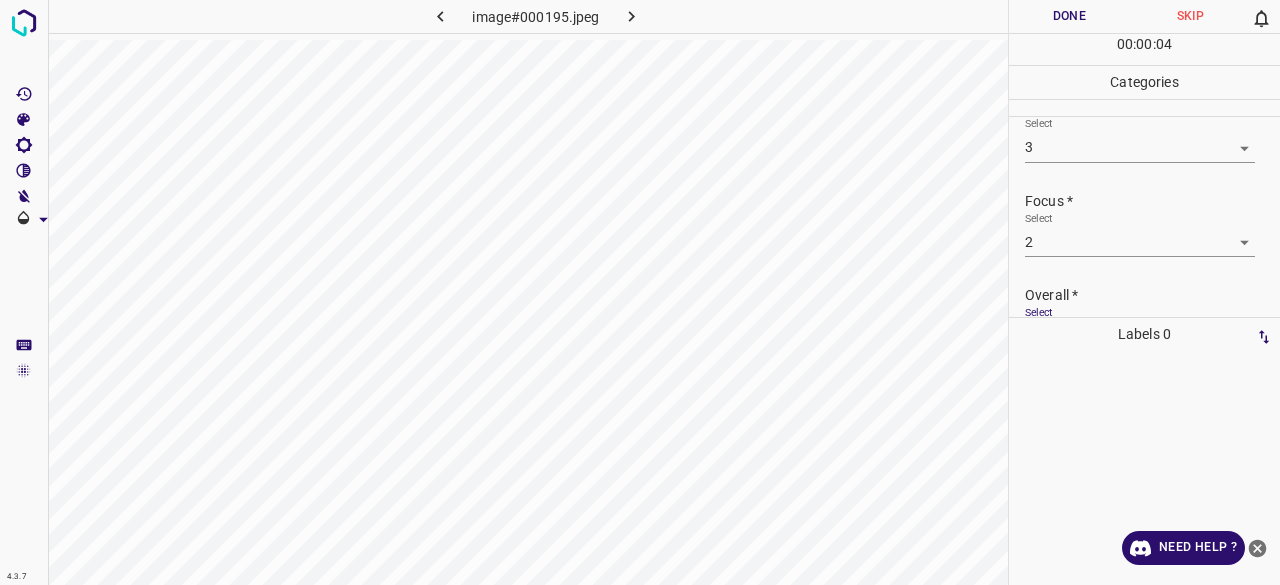 scroll, scrollTop: 0, scrollLeft: 0, axis: both 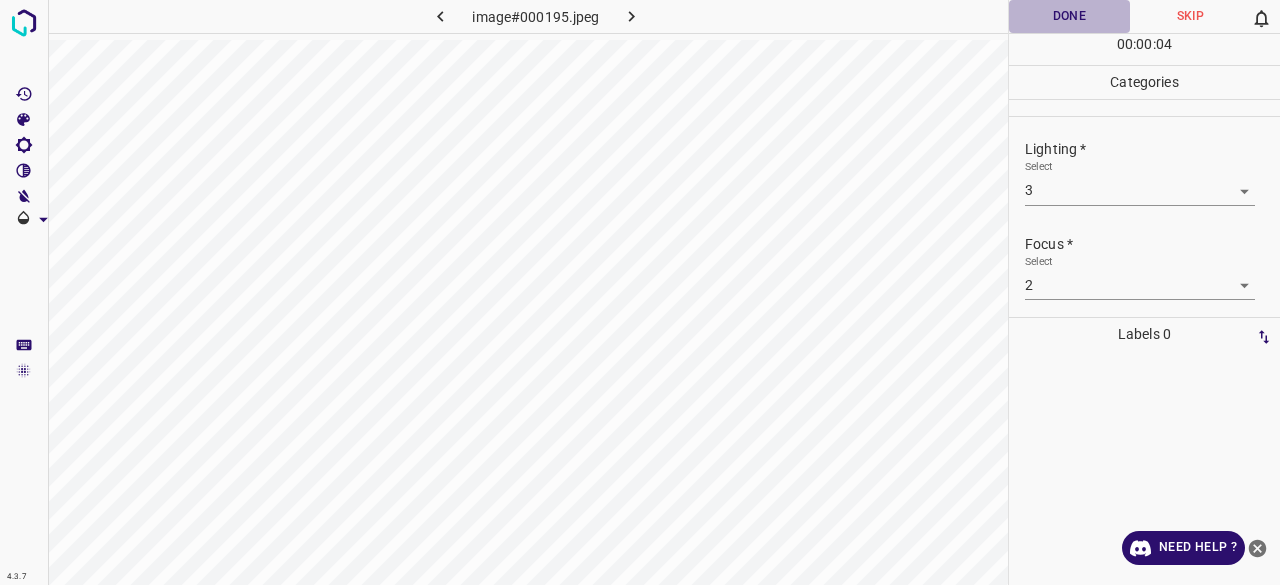 click on "Done" at bounding box center (1069, 16) 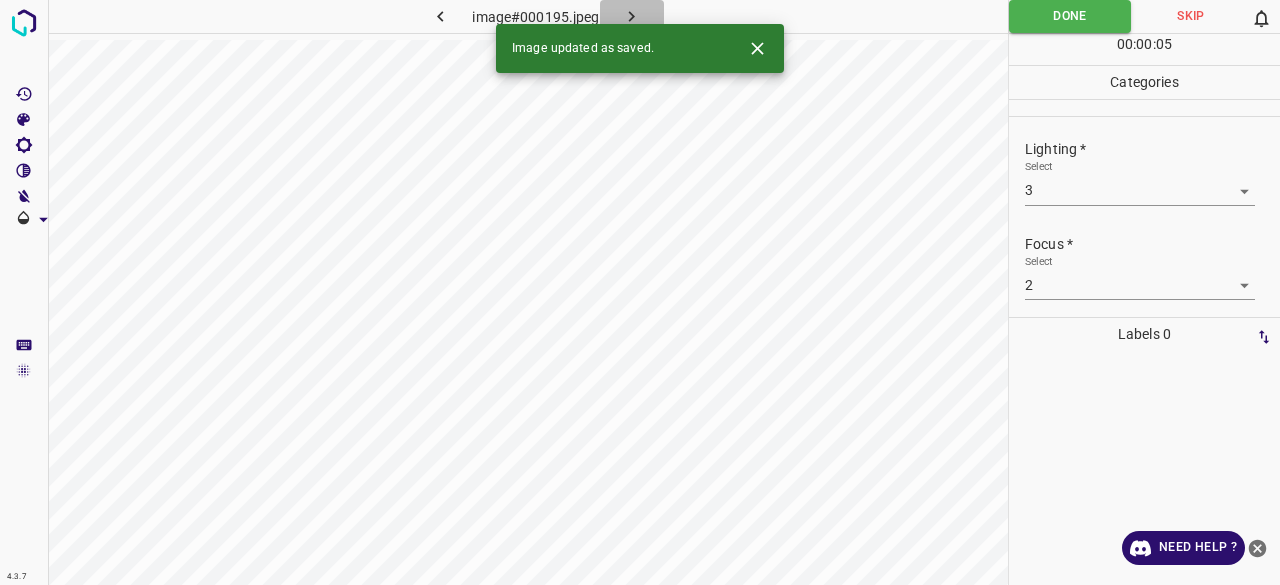 click 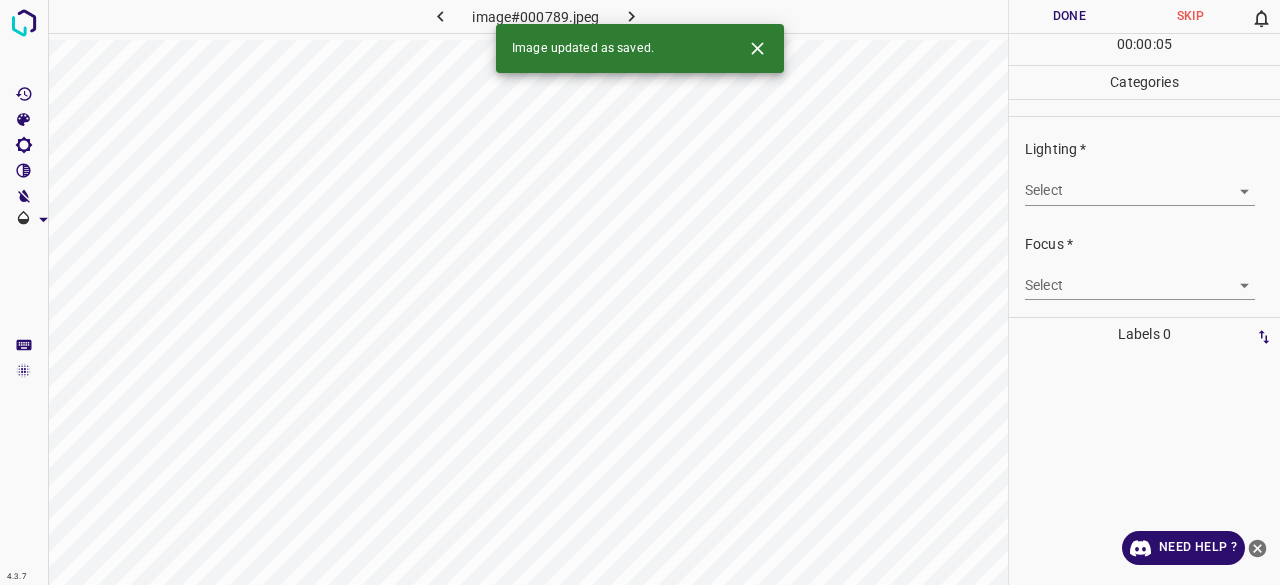 click on "4.3.7 image#000789.jpeg Done Skip 0 00   : 00   : 05   Categories Lighting *  Select ​ Focus *  Select ​ Overall *  Select ​ Labels   0 Categories 1 Lighting 2 Focus 3 Overall Tools Space Change between modes (Draw & Edit) I Auto labeling R Restore zoom M Zoom in N Zoom out Delete Delete selecte label Filters Z Restore filters X Saturation filter C Brightness filter V Contrast filter B Gray scale filter General O Download Image updated as saved. Need Help ? - Text - Hide - Delete" at bounding box center (640, 292) 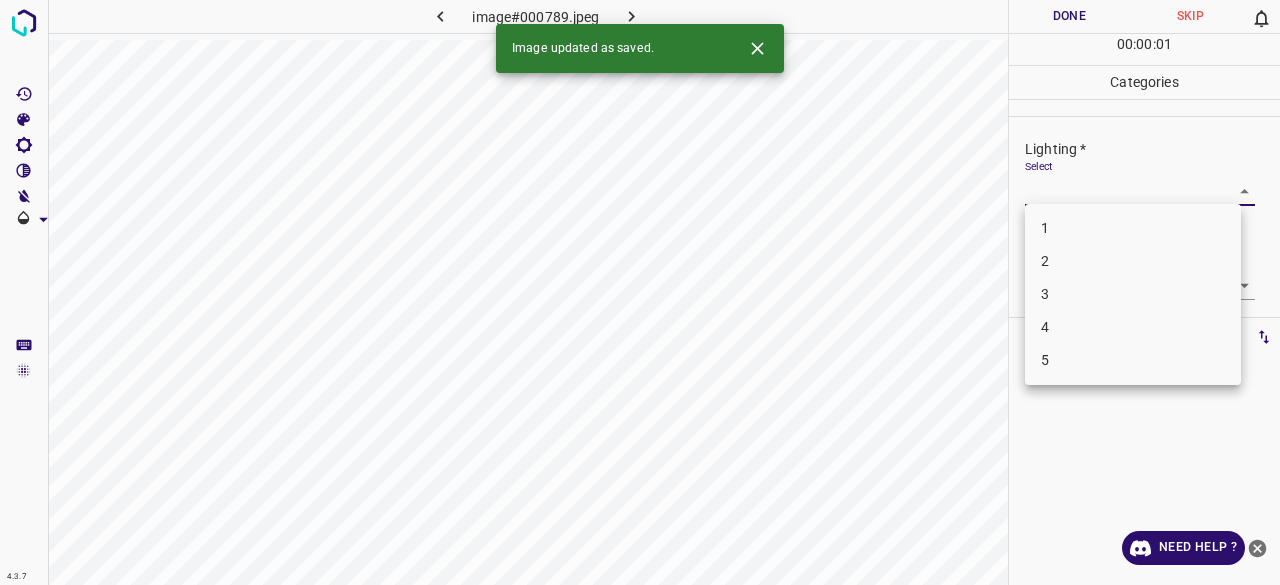 click on "3" at bounding box center (1133, 294) 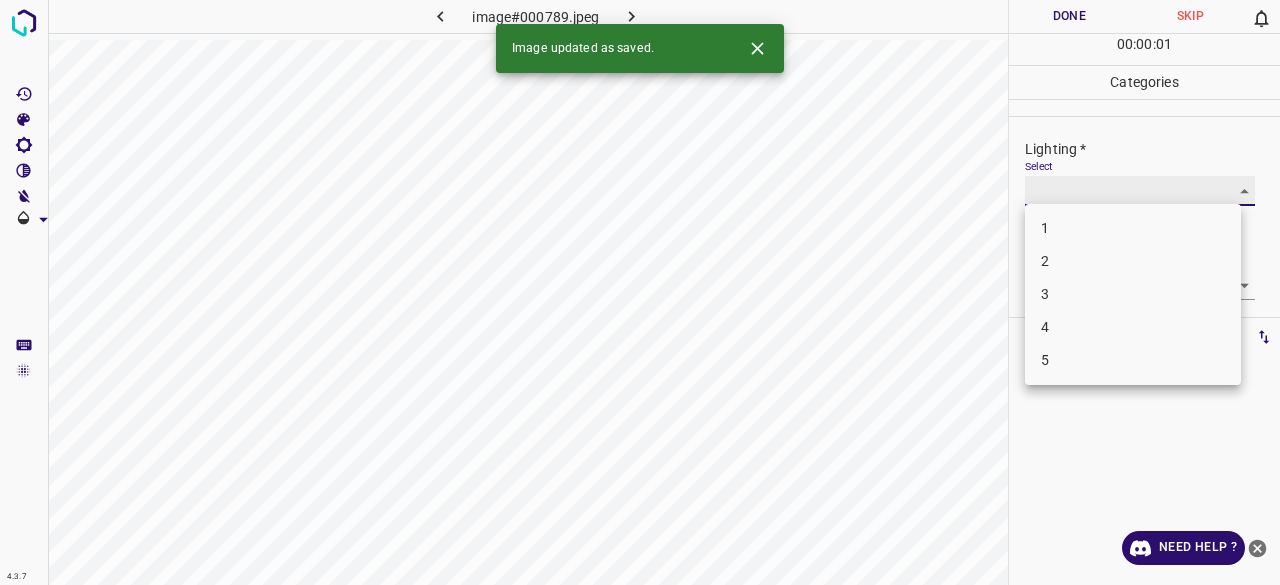 type on "3" 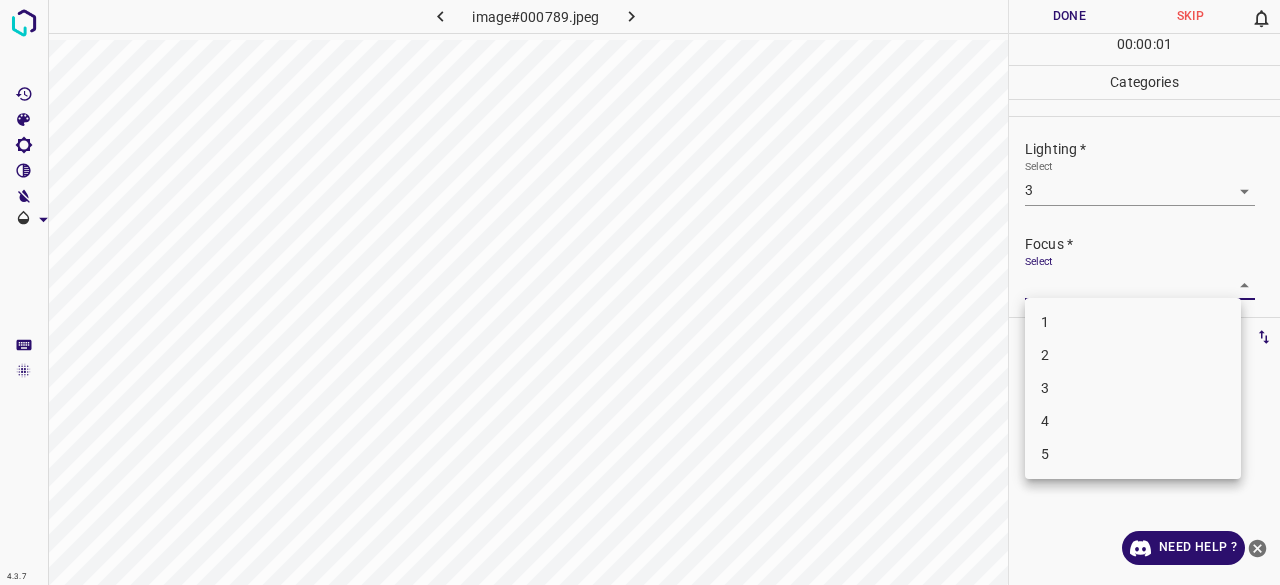 click on "4.3.7 image#000789.jpeg Done Skip 0 00   : 00   : 01   Categories Lighting *  Select 3 3 Focus *  Select ​ Overall *  Select ​ Labels   0 Categories 1 Lighting 2 Focus 3 Overall Tools Space Change between modes (Draw & Edit) I Auto labeling R Restore zoom M Zoom in N Zoom out Delete Delete selecte label Filters Z Restore filters X Saturation filter C Brightness filter V Contrast filter B Gray scale filter General O Download Need Help ? - Text - Hide - Delete 1 2 3 4 5" at bounding box center [640, 292] 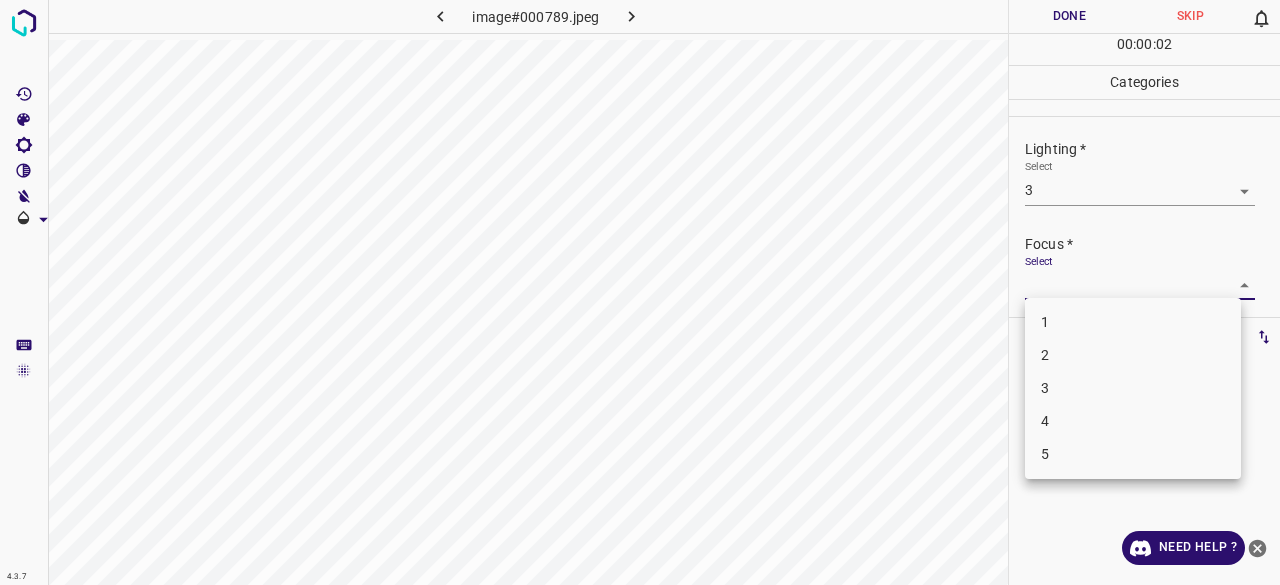 click on "3" at bounding box center [1133, 388] 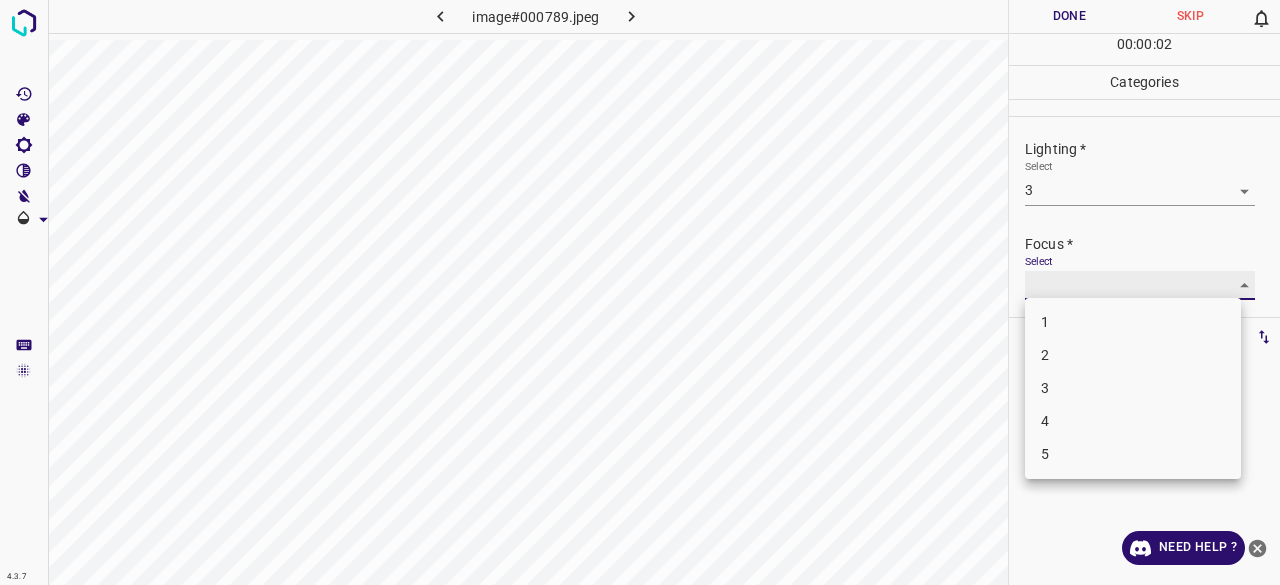 type on "3" 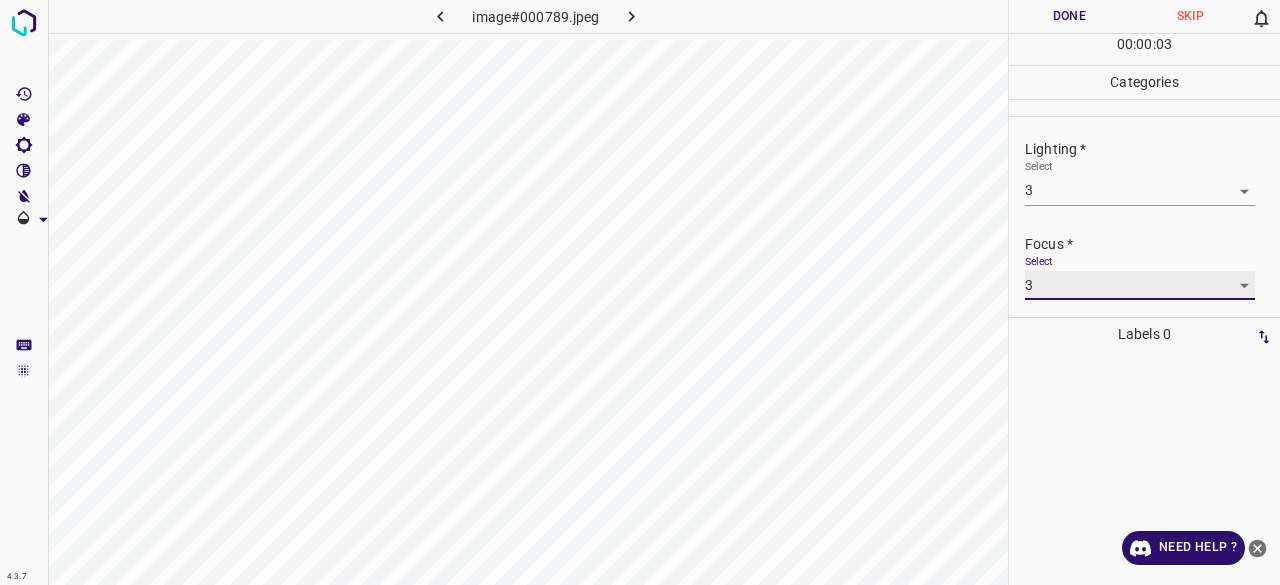 scroll, scrollTop: 98, scrollLeft: 0, axis: vertical 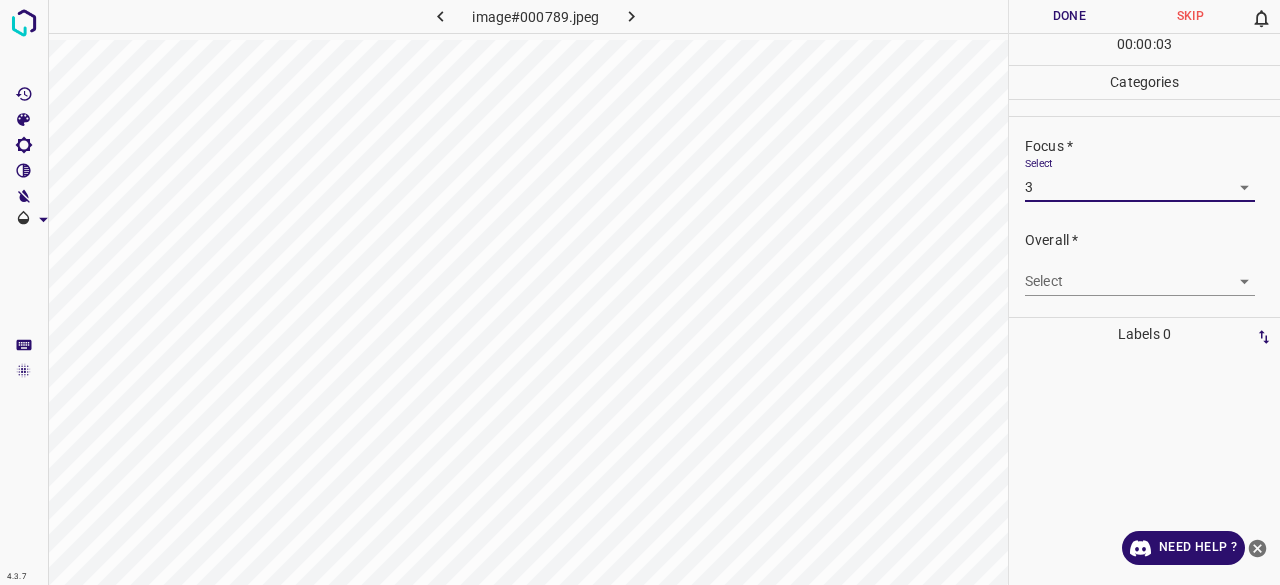 click on "4.3.7 image#000789.jpeg Done Skip 0 00   : 00   : 03   Categories Lighting *  Select 3 3 Focus *  Select 3 3 Overall *  Select ​ Labels   0 Categories 1 Lighting 2 Focus 3 Overall Tools Space Change between modes (Draw & Edit) I Auto labeling R Restore zoom M Zoom in N Zoom out Delete Delete selecte label Filters Z Restore filters X Saturation filter C Brightness filter V Contrast filter B Gray scale filter General O Download Need Help ? - Text - Hide - Delete" at bounding box center [640, 292] 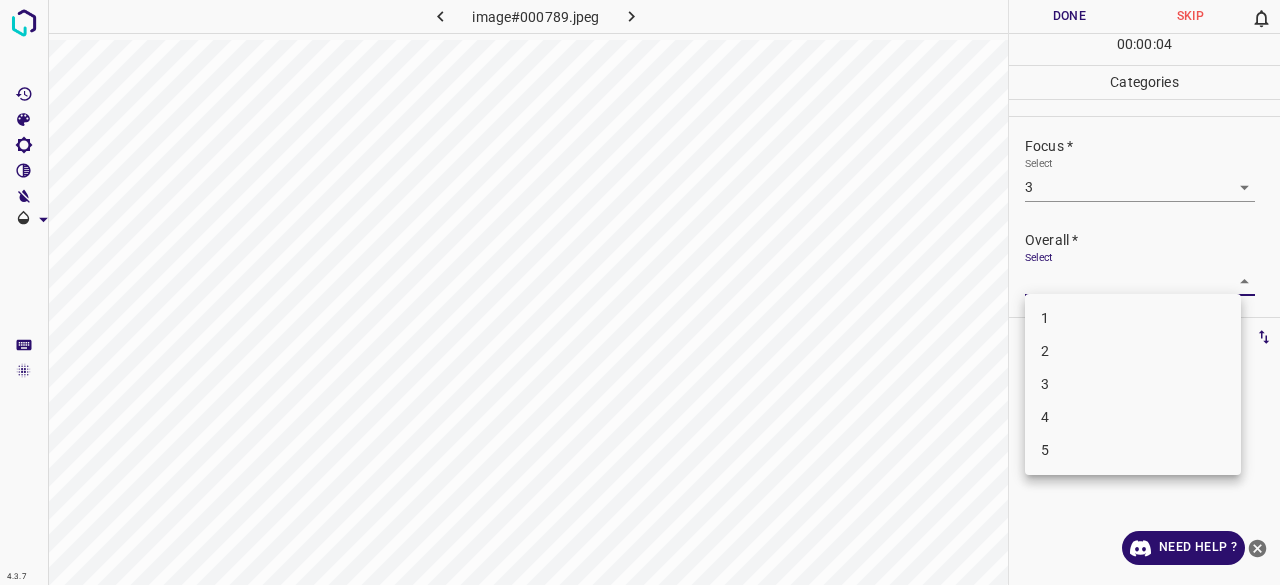 click on "3" at bounding box center (1133, 384) 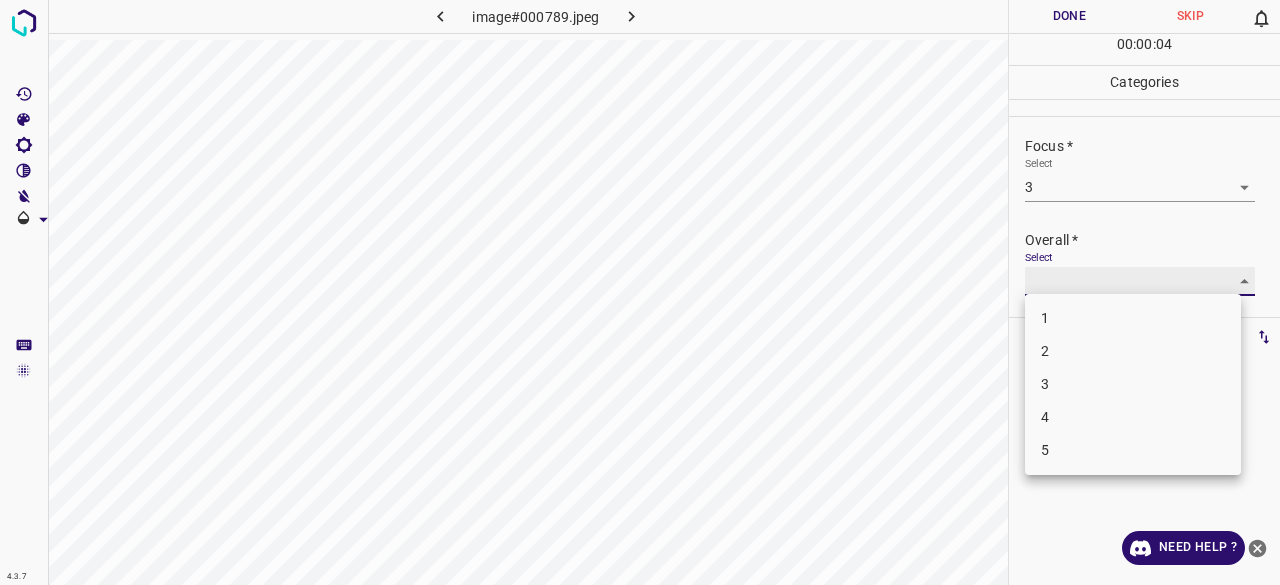 type on "3" 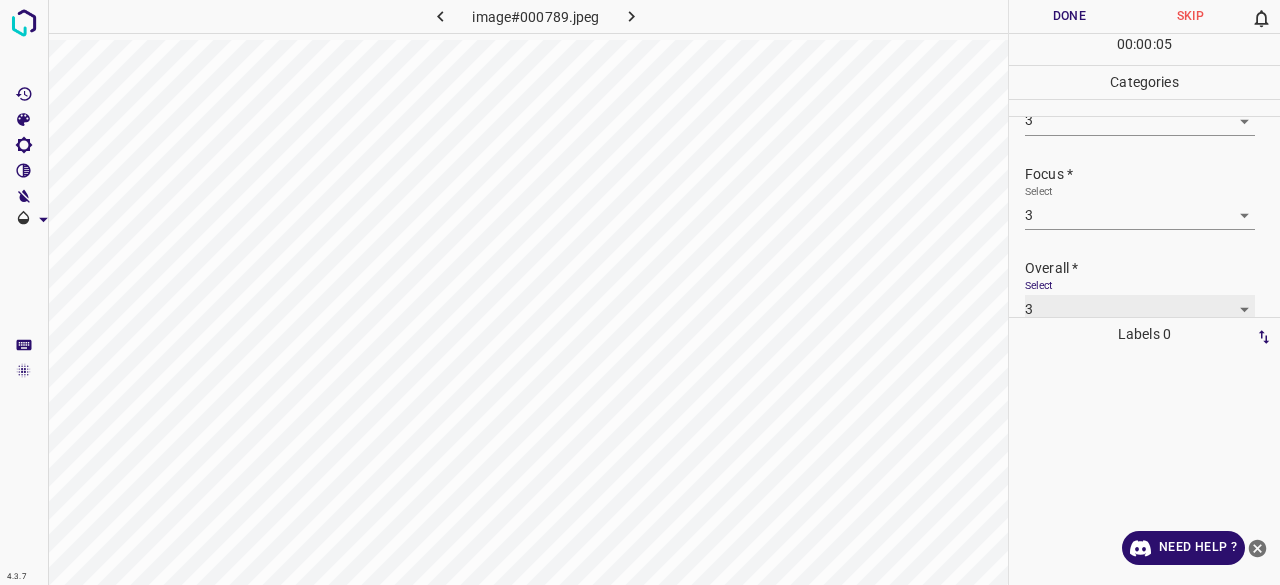 scroll, scrollTop: 98, scrollLeft: 0, axis: vertical 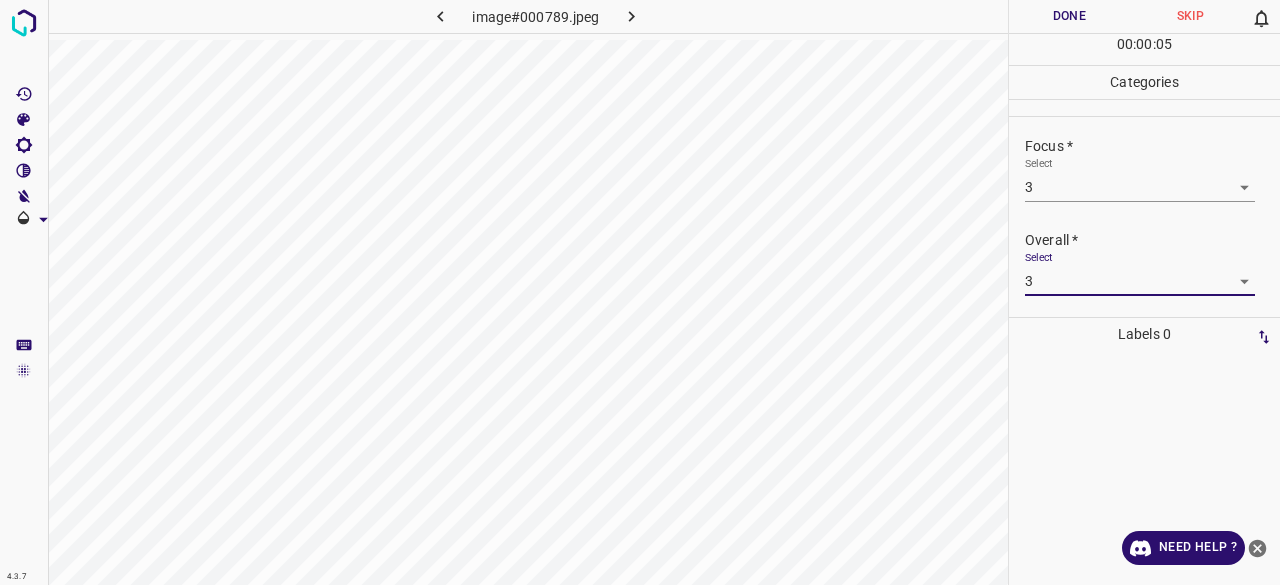 click on "Done" at bounding box center [1069, 16] 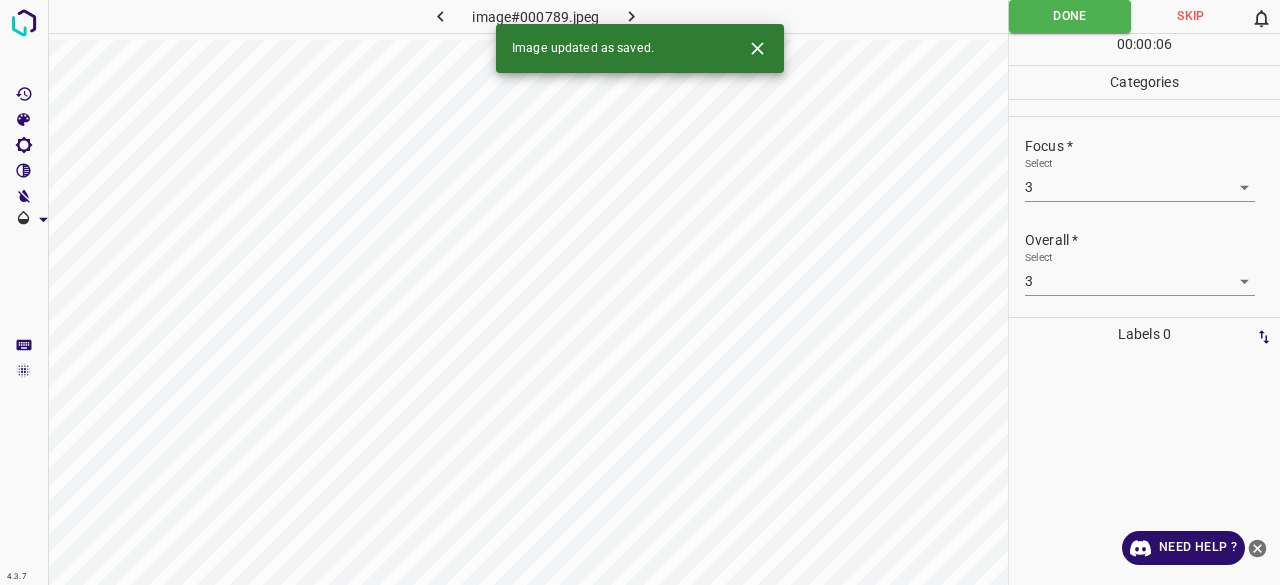 click at bounding box center [632, 16] 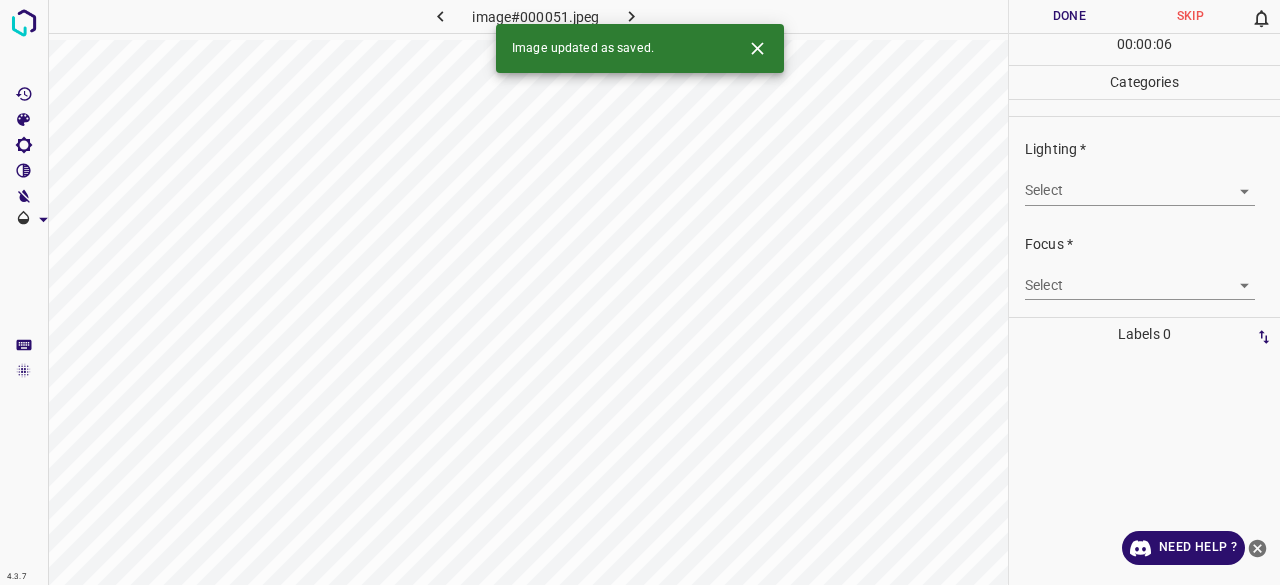 click on "4.3.7 image#000051.jpeg Done Skip 0 00   : 00   : 06   Categories Lighting *  Select ​ Focus *  Select ​ Overall *  Select ​ Labels   0 Categories 1 Lighting 2 Focus 3 Overall Tools Space Change between modes (Draw & Edit) I Auto labeling R Restore zoom M Zoom in N Zoom out Delete Delete selecte label Filters Z Restore filters X Saturation filter C Brightness filter V Contrast filter B Gray scale filter General O Download Image updated as saved. Need Help ? - Text - Hide - Delete" at bounding box center (640, 292) 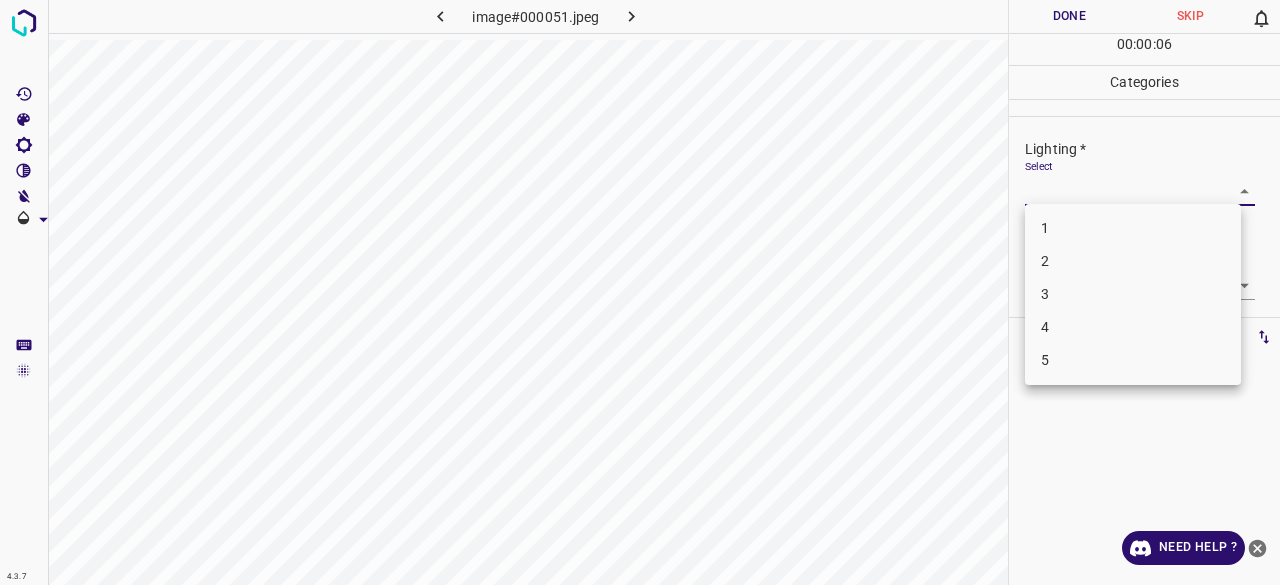 click on "3" at bounding box center (1133, 294) 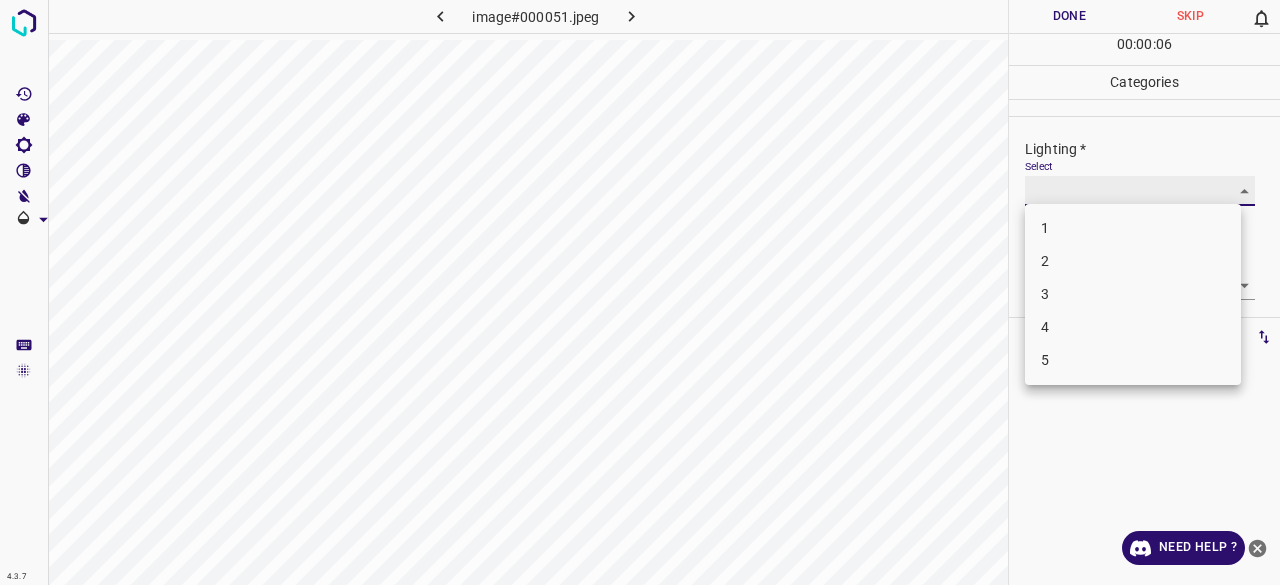 type on "3" 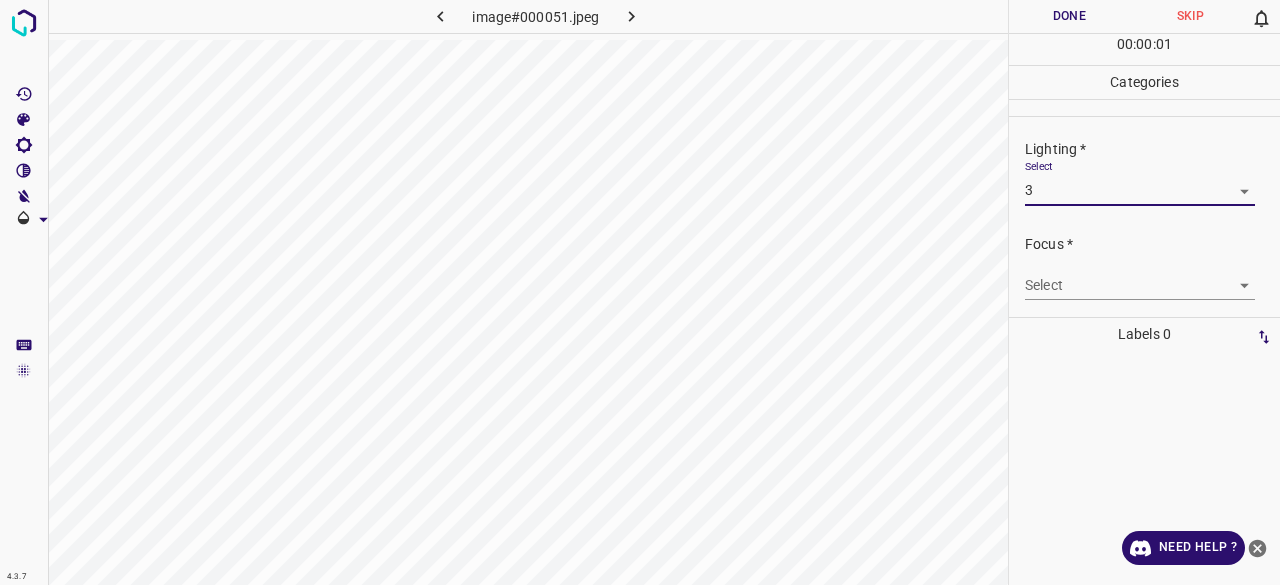 click on "4.3.7 image#[REDACTED].jpeg Done Skip 0 00   : 00   : 01   Categories Lighting *  Select 3 3 Focus *  Select ​ Overall *  Select ​ Labels   0 Categories 1 Lighting 2 Focus 3 Overall Tools Space Change between modes (Draw & Edit) I Auto labeling R Restore zoom M Zoom in N Zoom out Delete Delete selecte label Filters Z Restore filters X Saturation filter C Brightness filter V Contrast filter B Gray scale filter General O Download Need Help ? - Text - Hide - Delete 1 2 3 4 5" at bounding box center (640, 292) 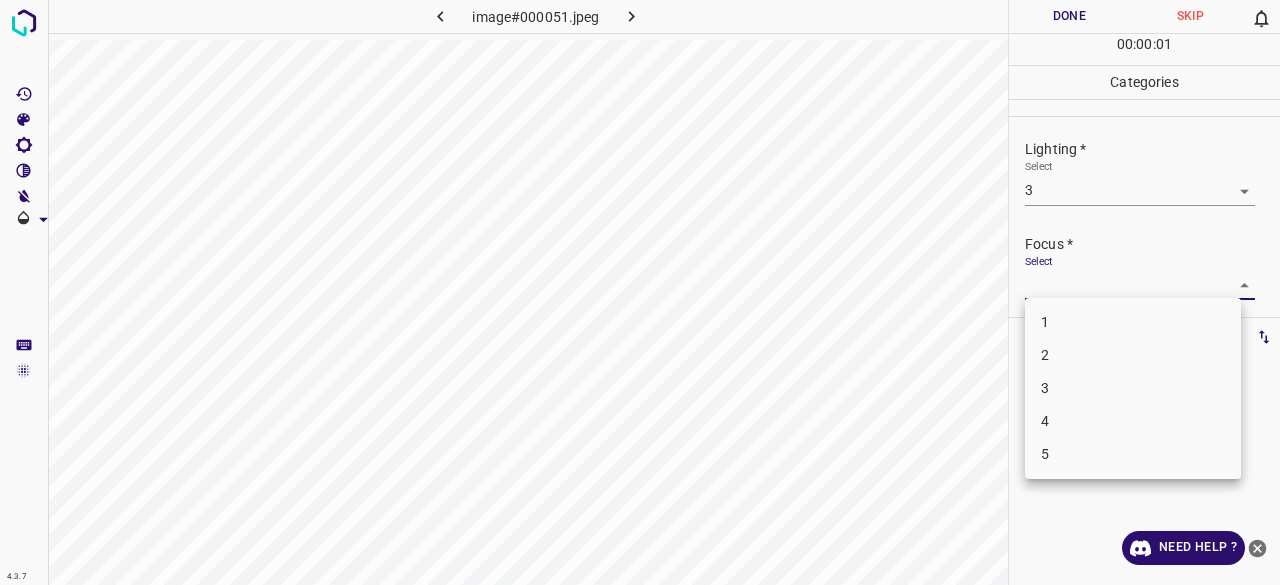 click on "3" at bounding box center [1133, 388] 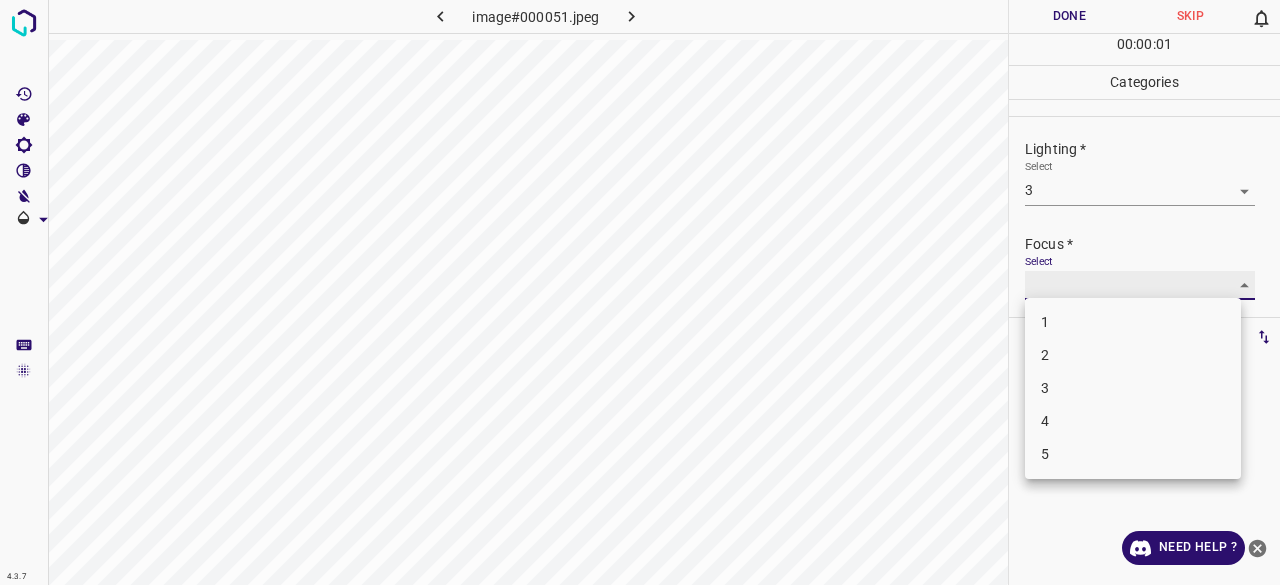 type on "3" 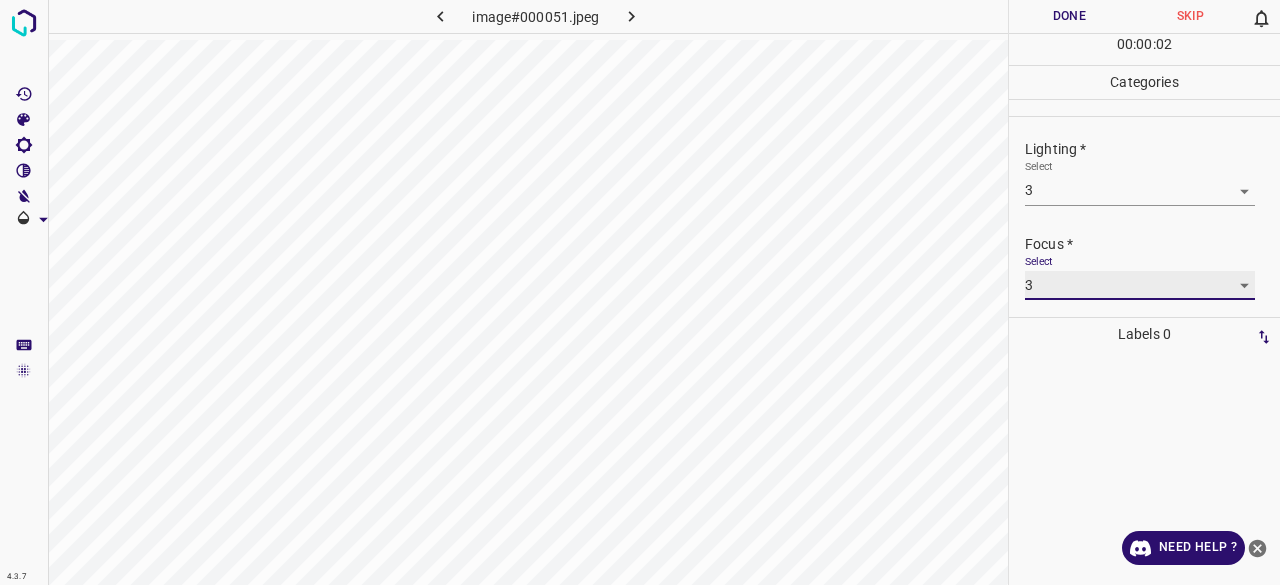 scroll, scrollTop: 98, scrollLeft: 0, axis: vertical 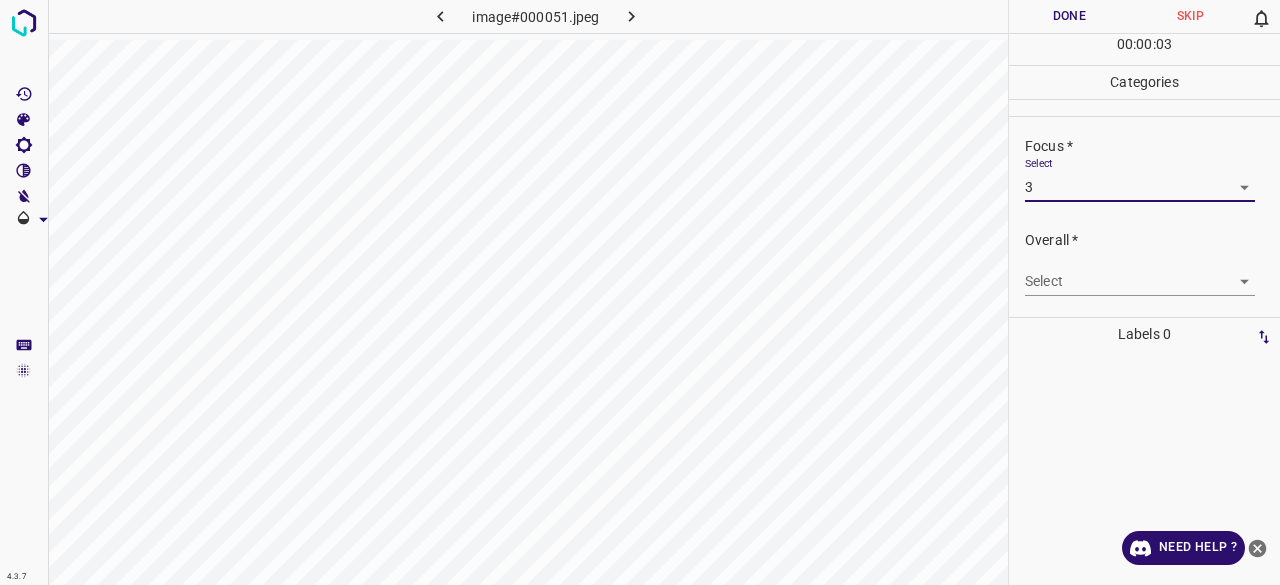 click on "4.3.7 image#[REDACTED].jpeg Done Skip 0 00   : 00   : 03   Categories Lighting *  Select 3 3 Focus *  Select 3 3 Overall *  Select ​ Labels   0 Categories 1 Lighting 2 Focus 3 Overall Tools Space Change between modes (Draw & Edit) I Auto labeling R Restore zoom M Zoom in N Zoom out Delete Delete selecte label Filters Z Restore filters X Saturation filter C Brightness filter V Contrast filter B Gray scale filter General O Download Need Help ? - Text - Hide - Delete" at bounding box center [640, 292] 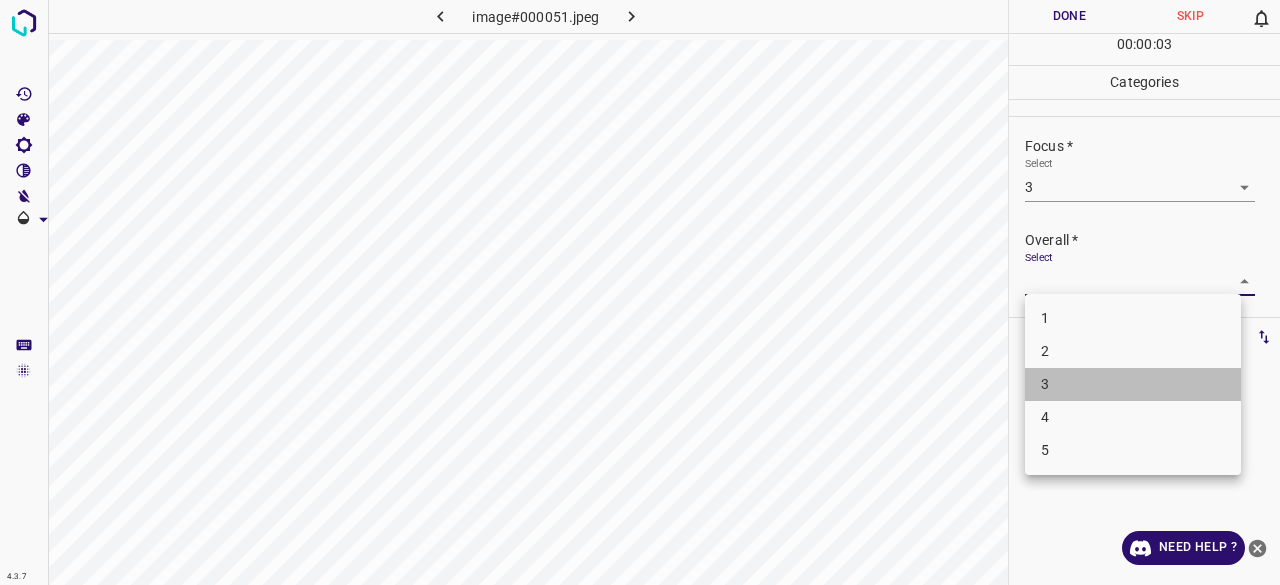 click on "3" at bounding box center [1133, 384] 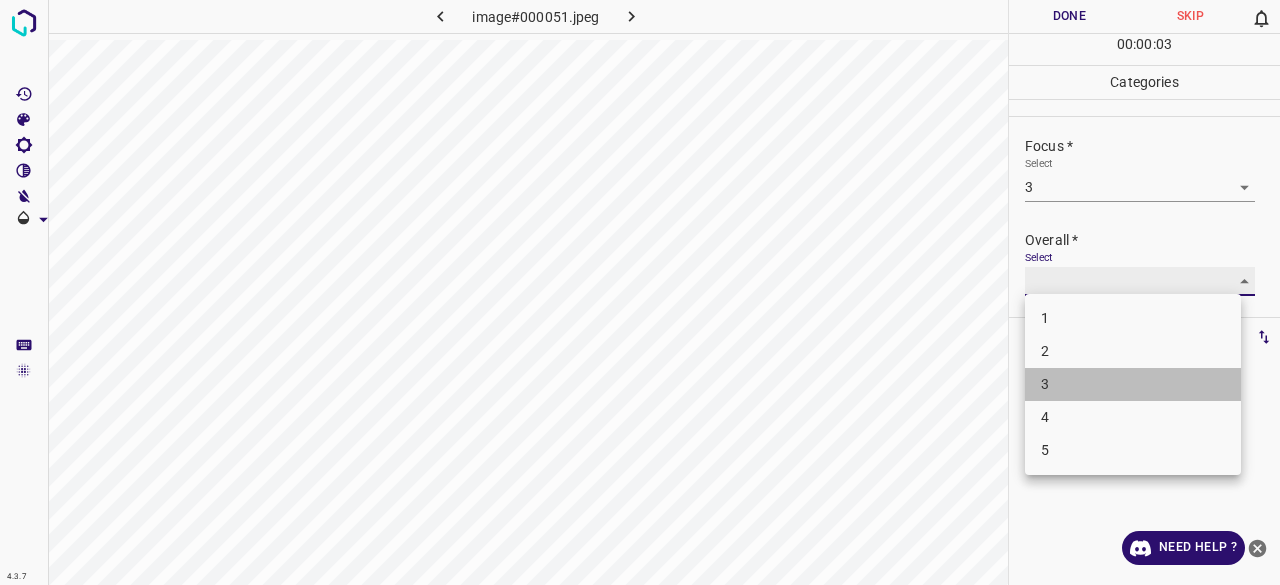 type on "3" 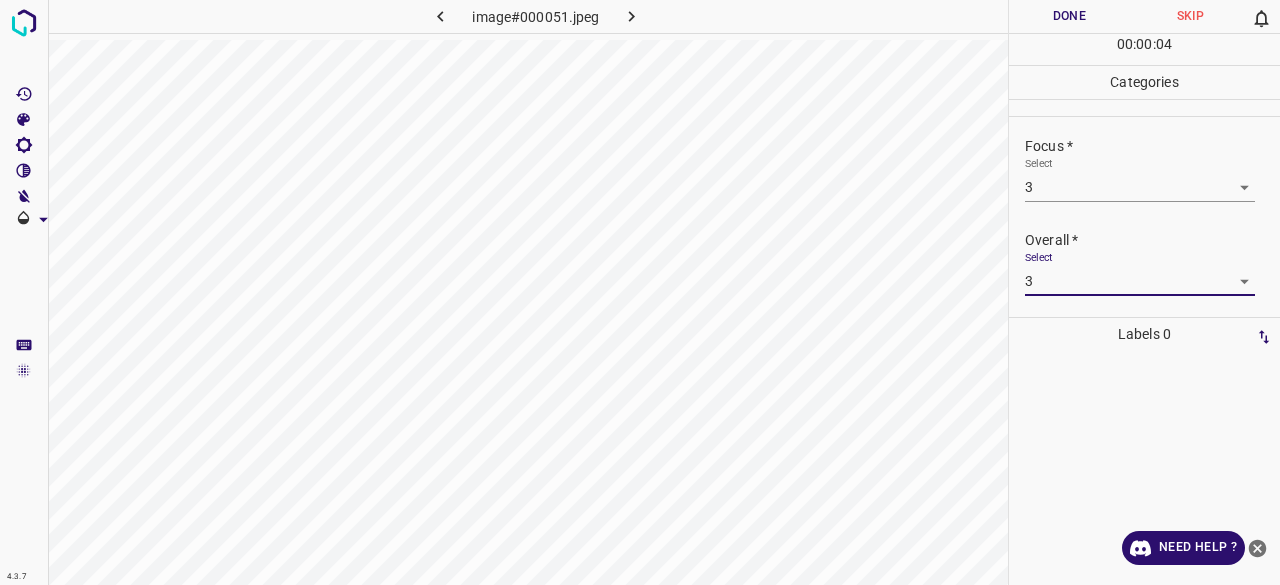click on "Done" at bounding box center [1069, 16] 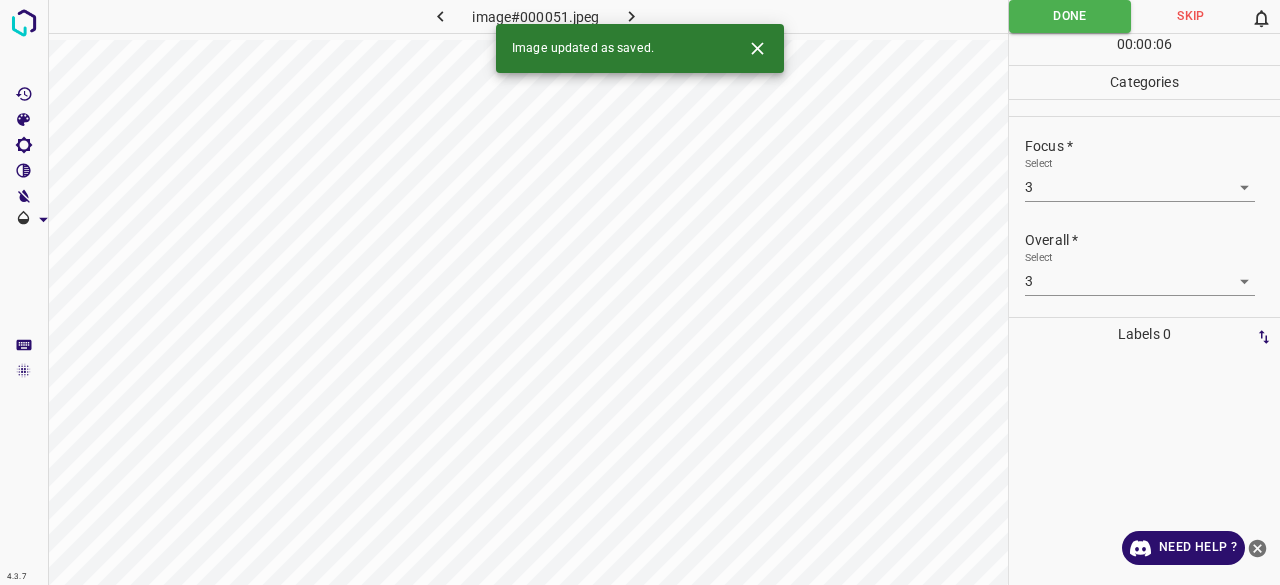 click at bounding box center [632, 16] 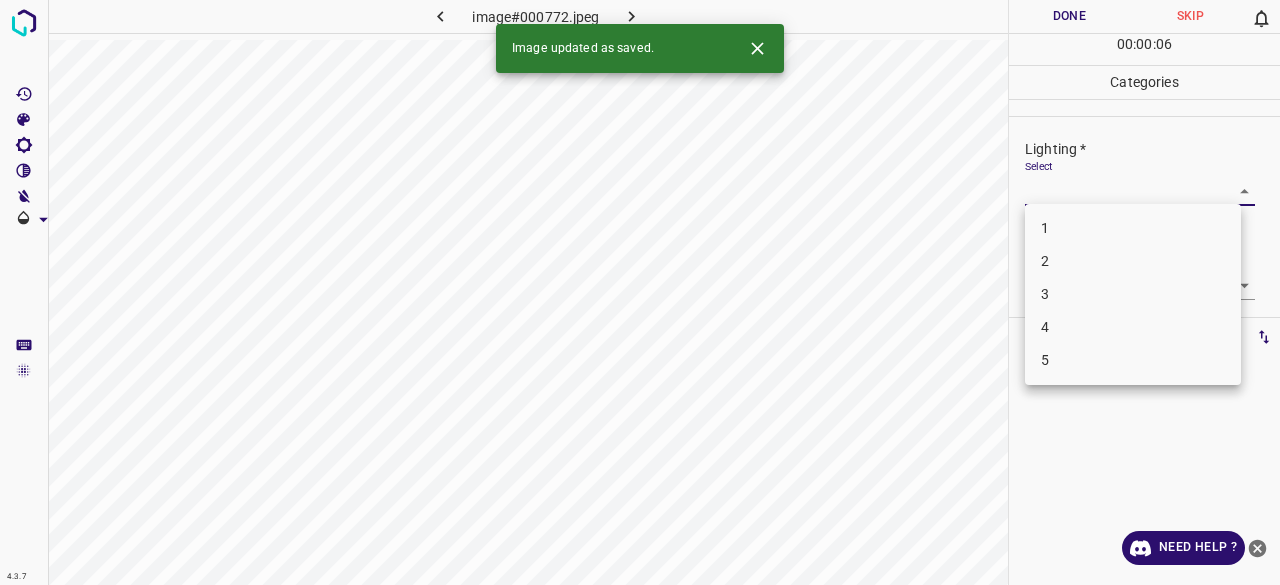 click on "4.3.7 image#000772.jpeg Done Skip 0 00   : 00   : 06   Categories Lighting *  Select ​ Focus *  Select ​ Overall *  Select ​ Labels   0 Categories 1 Lighting 2 Focus 3 Overall Tools Space Change between modes (Draw & Edit) I Auto labeling R Restore zoom M Zoom in N Zoom out Delete Delete selecte label Filters Z Restore filters X Saturation filter C Brightness filter V Contrast filter B Gray scale filter General O Download Image updated as saved. Need Help ? - Text - Hide - Delete 1 2 3 4 5" at bounding box center [640, 292] 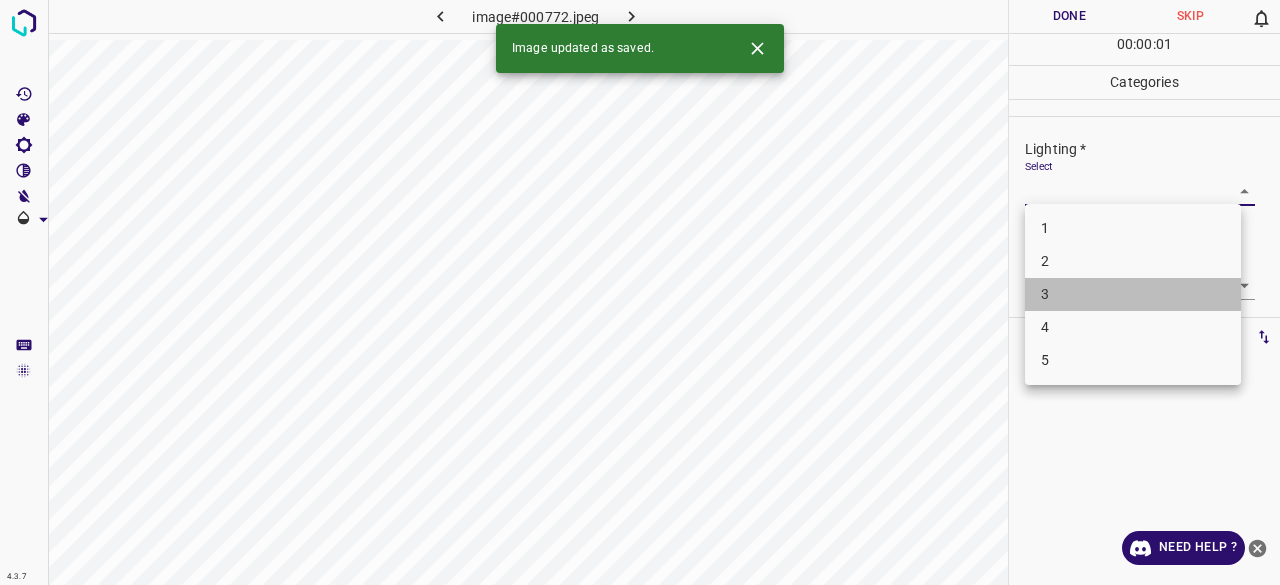 click on "3" at bounding box center (1133, 294) 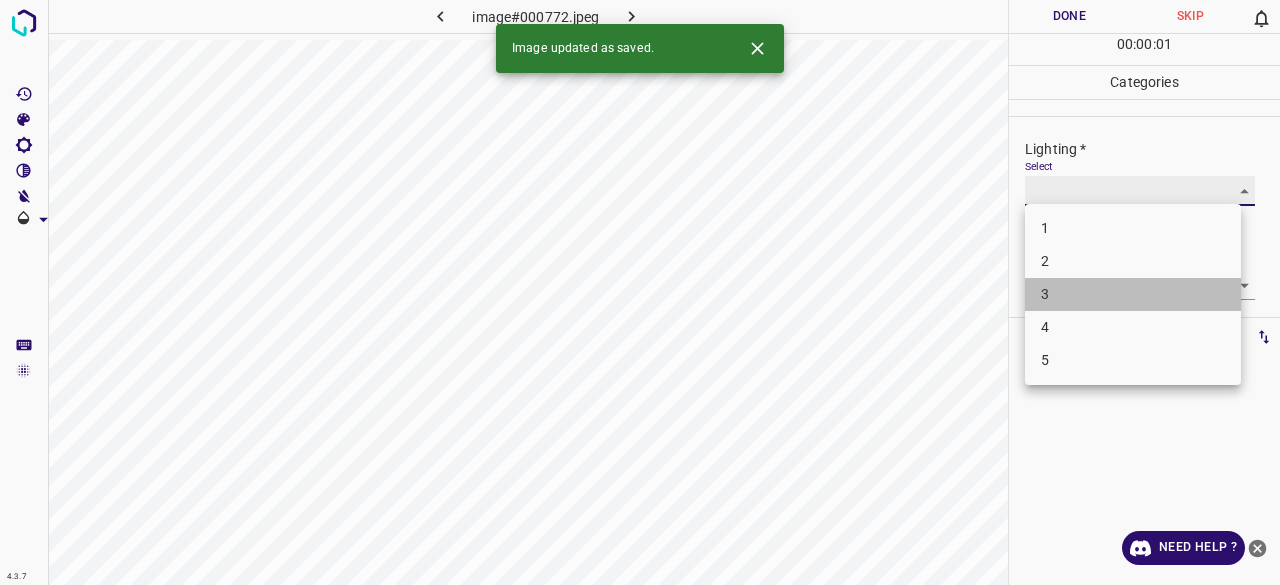 type on "3" 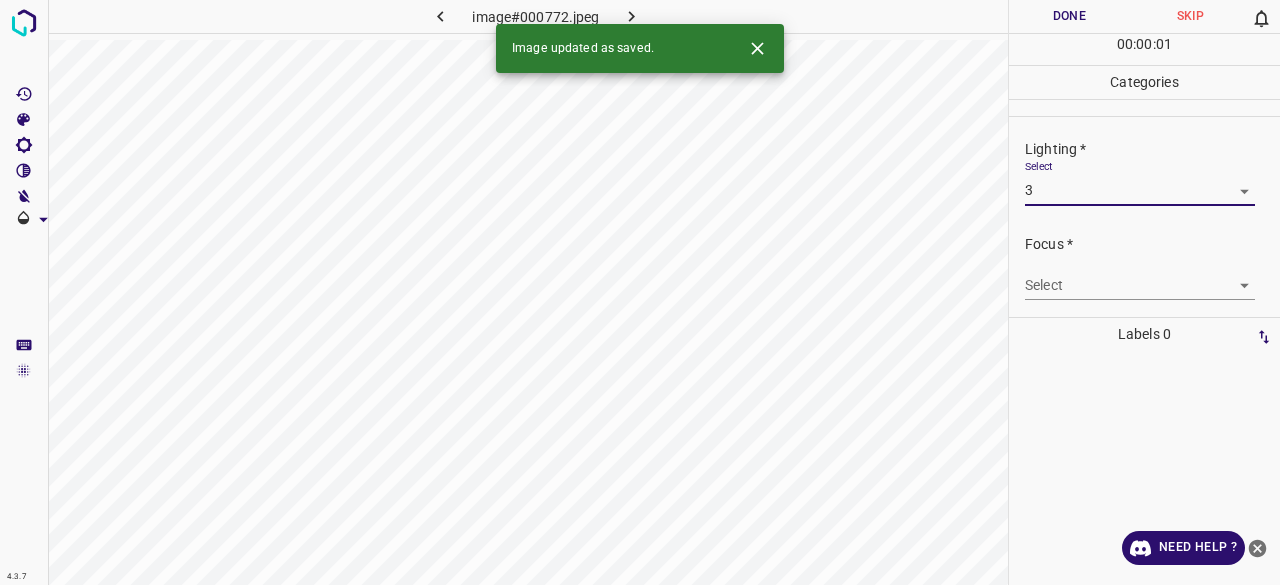 click on "4.3.7 image#000772.jpeg Done Skip 0 00   : 00   : 01   Categories Lighting *  Select 3 3 Focus *  Select ​ Overall *  Select ​ Labels   0 Categories 1 Lighting 2 Focus 3 Overall Tools Space Change between modes (Draw & Edit) I Auto labeling R Restore zoom M Zoom in N Zoom out Delete Delete selecte label Filters Z Restore filters X Saturation filter C Brightness filter V Contrast filter B Gray scale filter General O Download Image updated as saved. Need Help ? - Text - Hide - Delete 1 2 3 4 5" at bounding box center [640, 292] 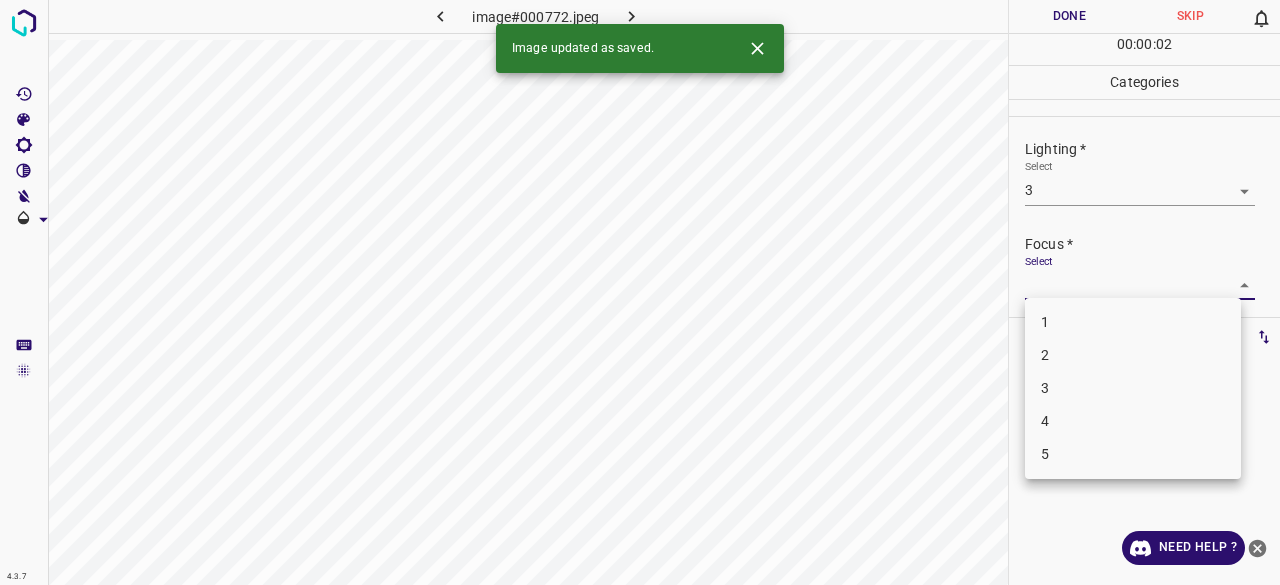 click on "3" at bounding box center (1133, 388) 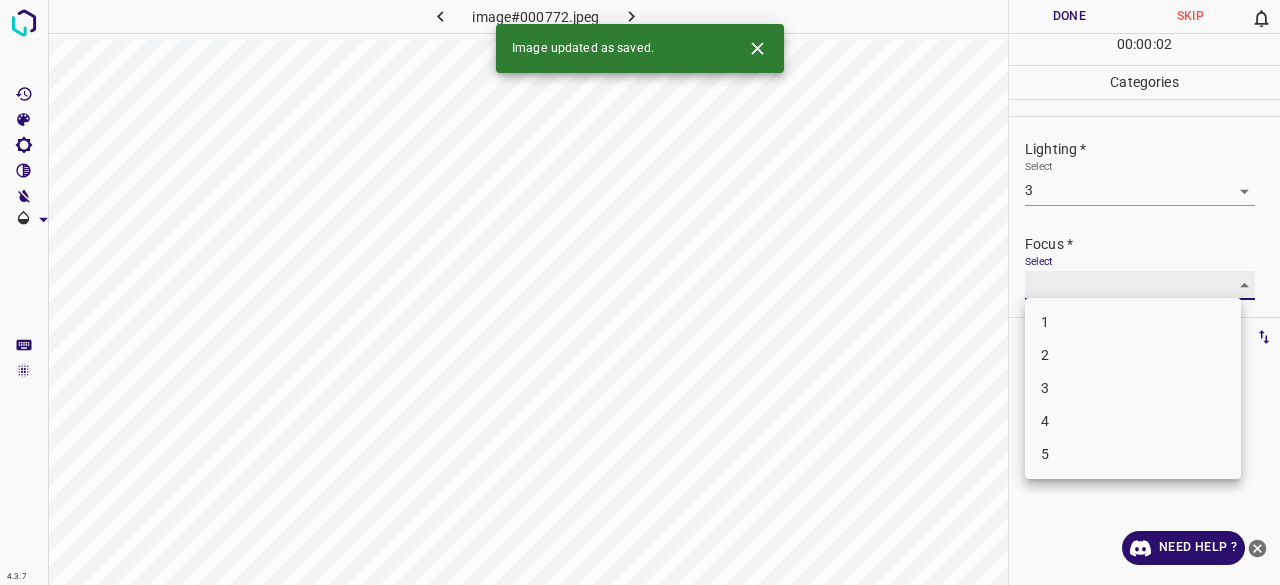 type on "3" 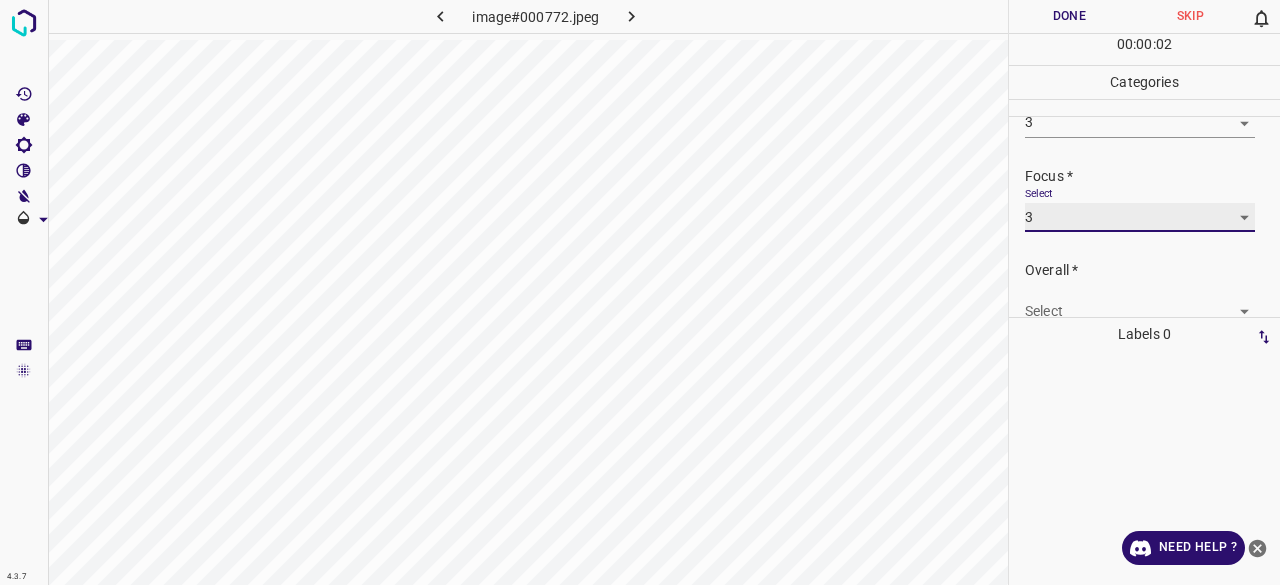 scroll, scrollTop: 98, scrollLeft: 0, axis: vertical 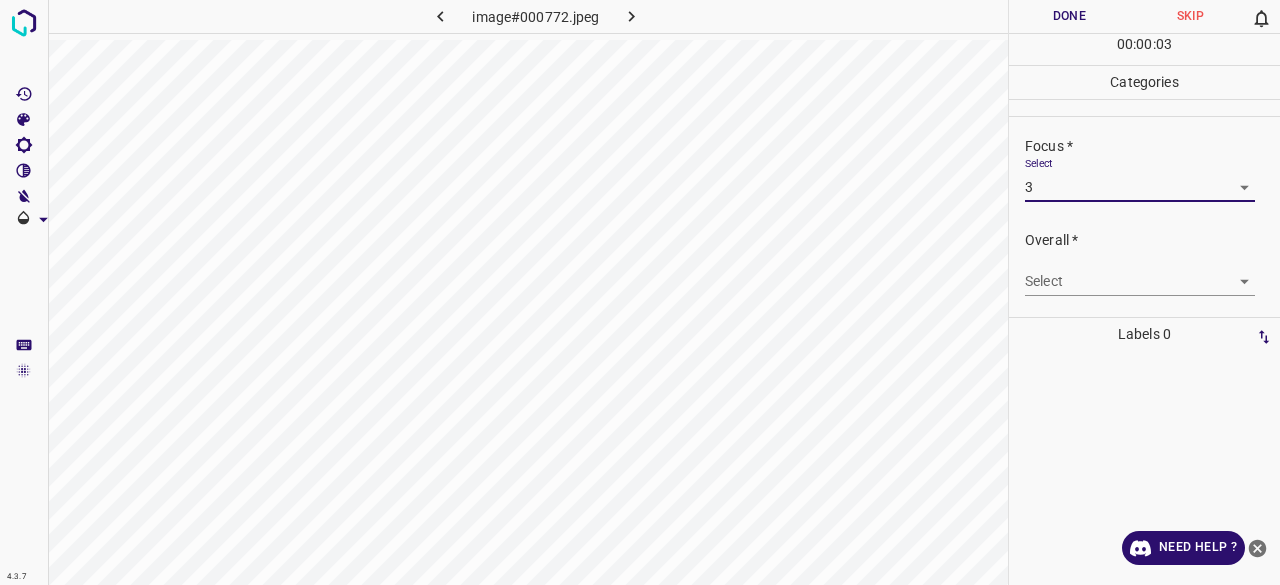 click on "4.3.7 image#000772.jpeg Done Skip 0 00   : 00   : 03   Categories Lighting *  Select 3 3 Focus *  Select 3 3 Overall *  Select ​ Labels   0 Categories 1 Lighting 2 Focus 3 Overall Tools Space Change between modes (Draw & Edit) I Auto labeling R Restore zoom M Zoom in N Zoom out Delete Delete selecte label Filters Z Restore filters X Saturation filter C Brightness filter V Contrast filter B Gray scale filter General O Download Need Help ? - Text - Hide - Delete" at bounding box center (640, 292) 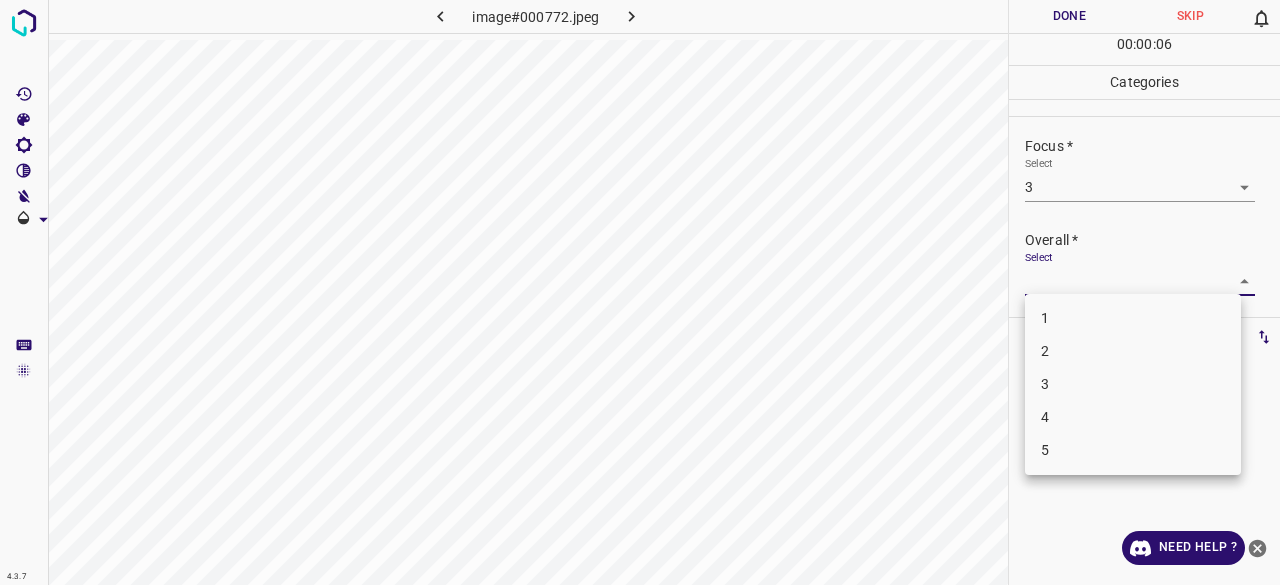 click on "3" at bounding box center (1133, 384) 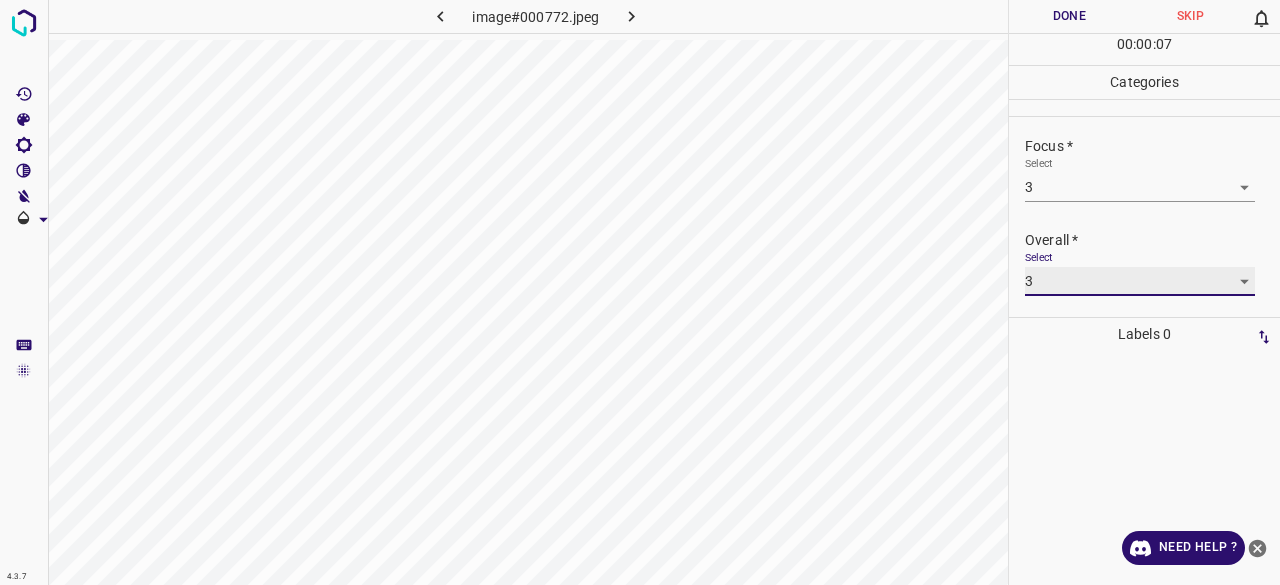 type on "3" 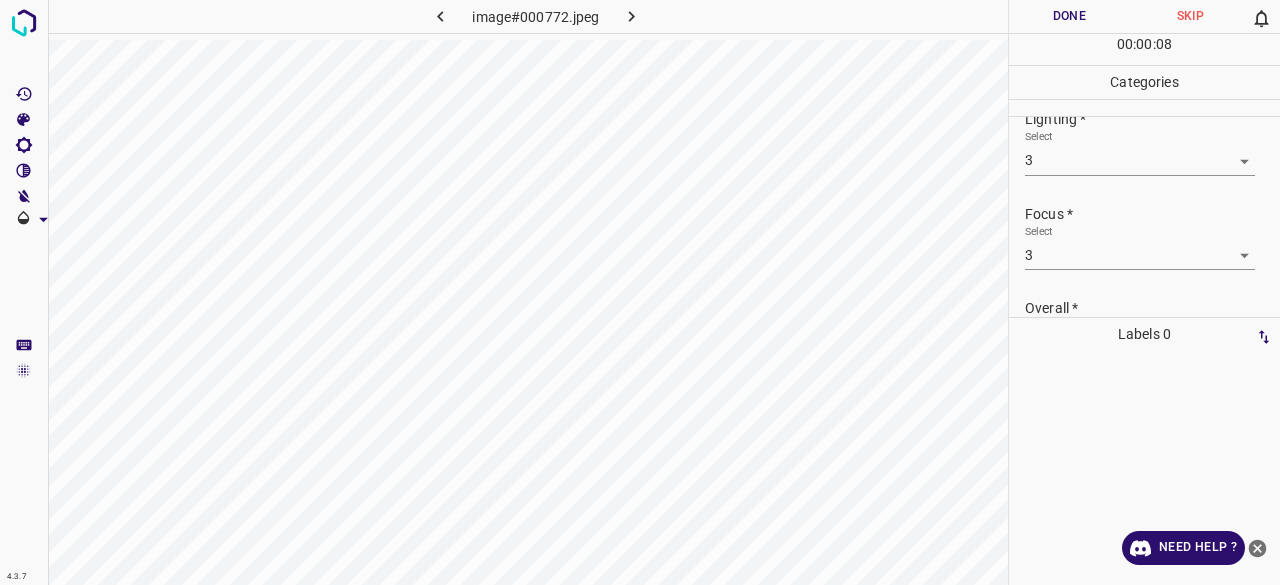 scroll, scrollTop: 0, scrollLeft: 0, axis: both 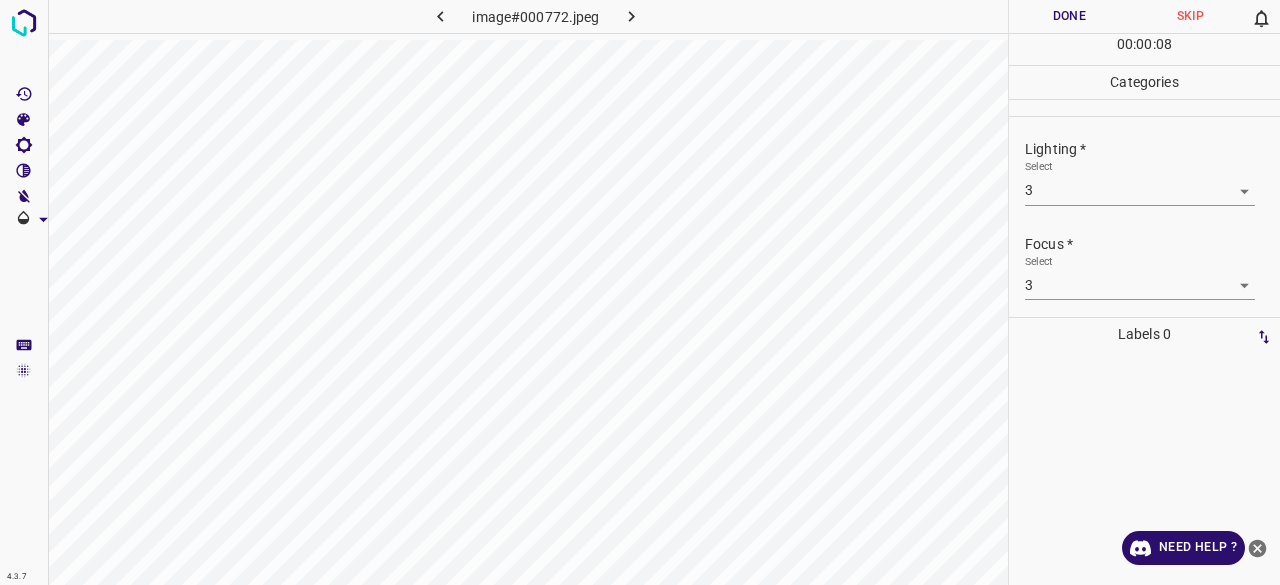 click on "Done" at bounding box center (1069, 16) 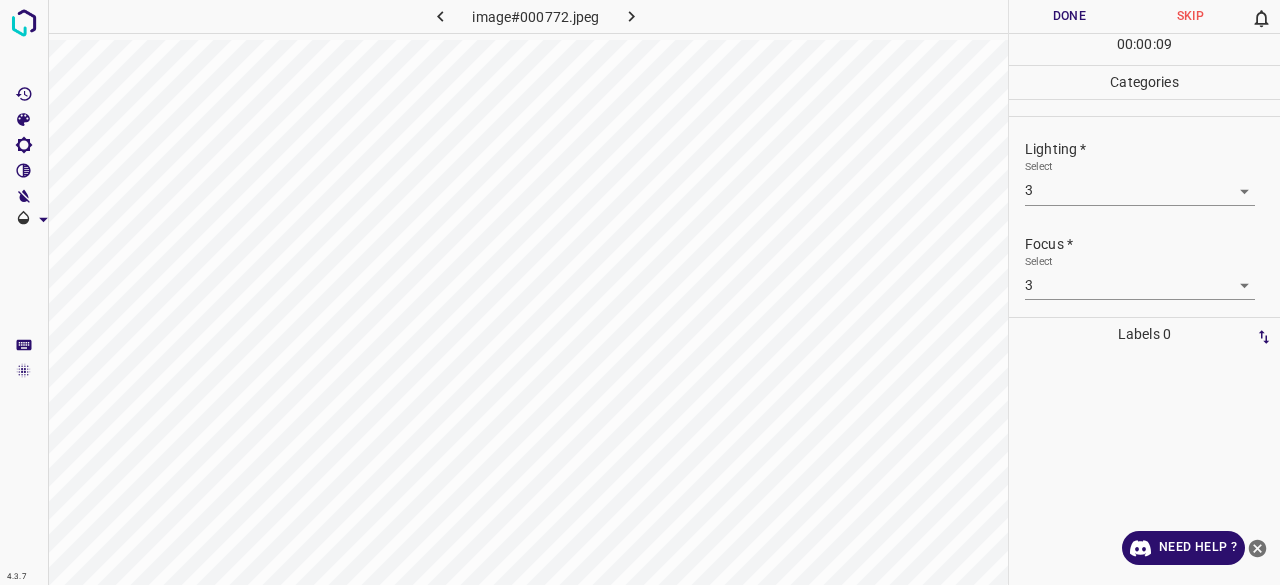 click 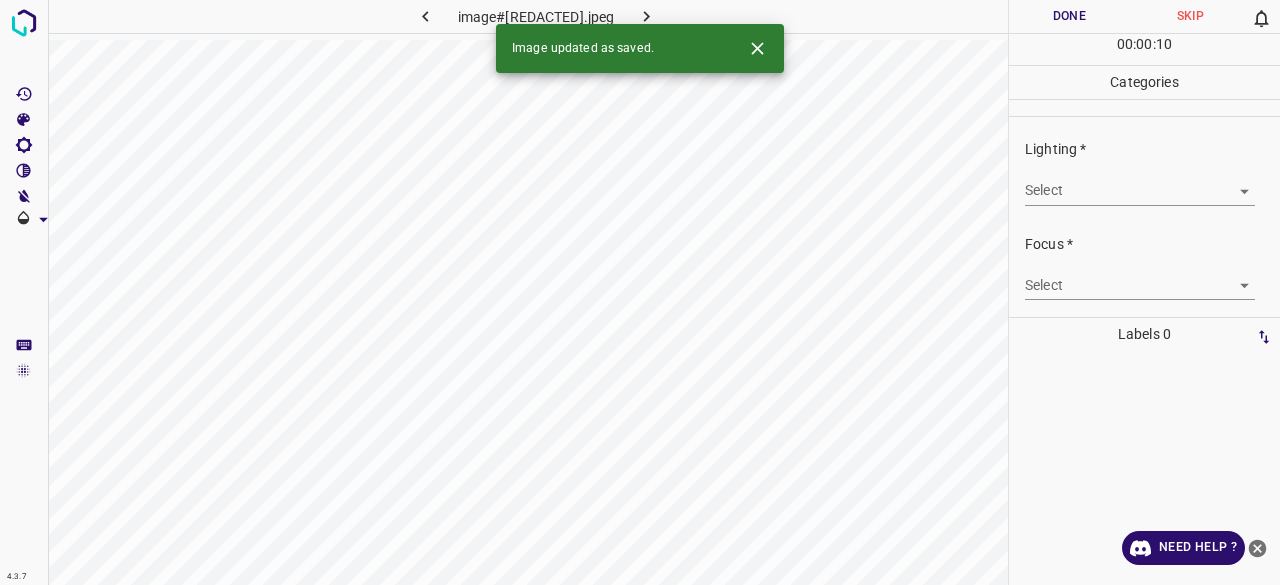 click on "4.3.7 image#000042.jpeg Done Skip 0 00   : 00   : 10   Categories Lighting *  Select ​ Focus *  Select ​ Overall *  Select ​ Labels   0 Categories 1 Lighting 2 Focus 3 Overall Tools Space Change between modes (Draw & Edit) I Auto labeling R Restore zoom M Zoom in N Zoom out Delete Delete selecte label Filters Z Restore filters X Saturation filter C Brightness filter V Contrast filter B Gray scale filter General O Download Image updated as saved. Need Help ? - Text - Hide - Delete" at bounding box center (640, 292) 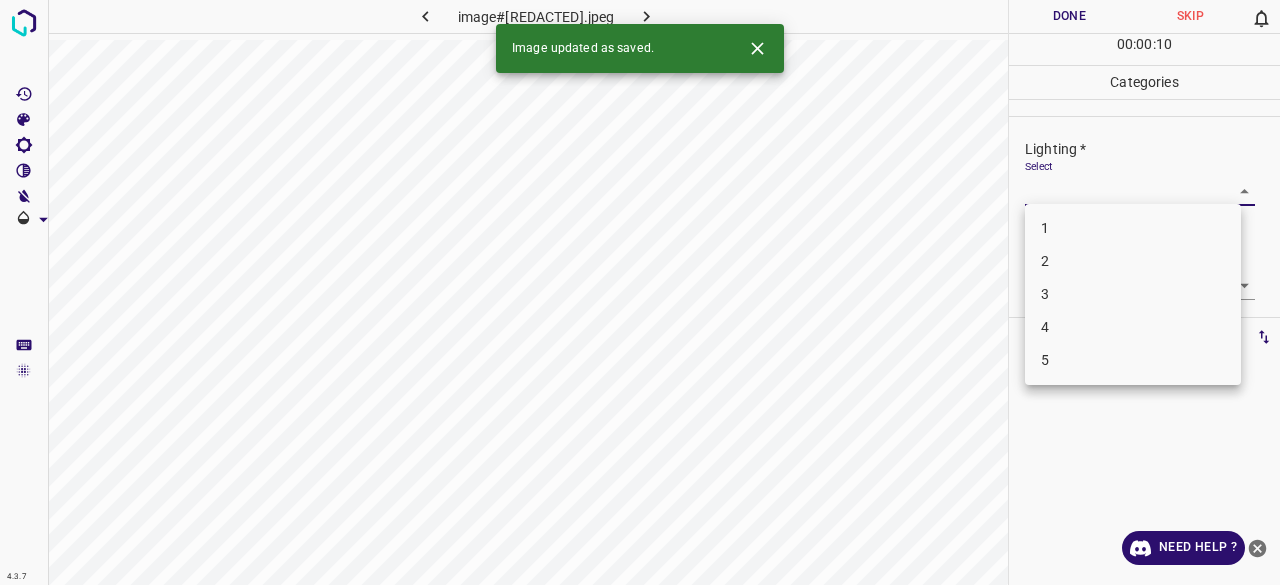 click on "2" at bounding box center [1133, 261] 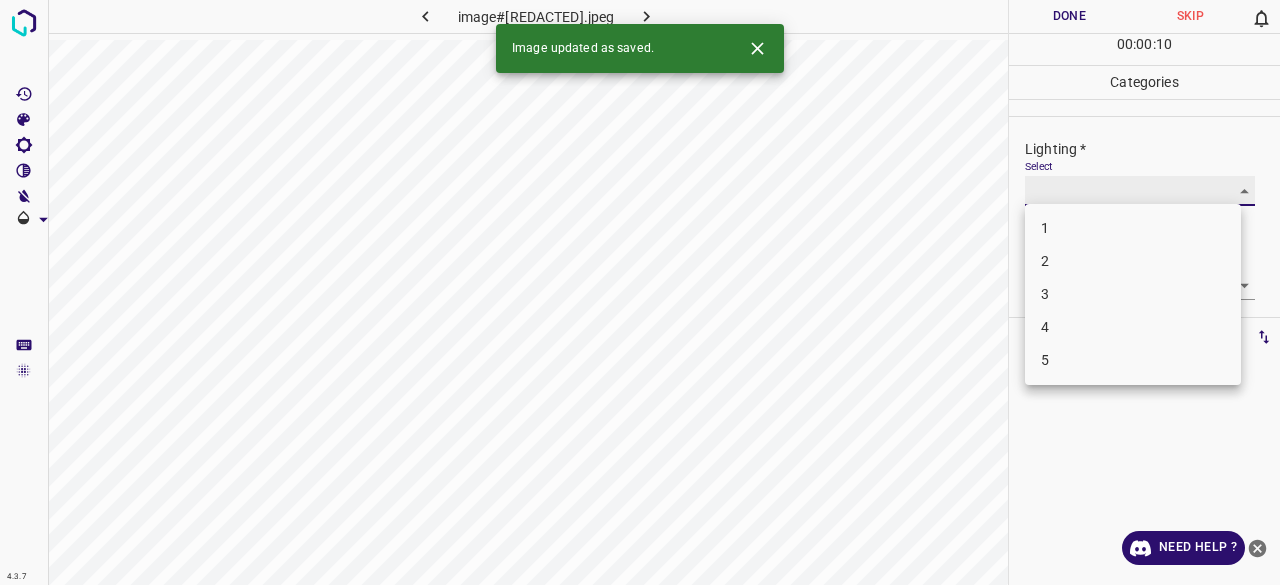 type on "2" 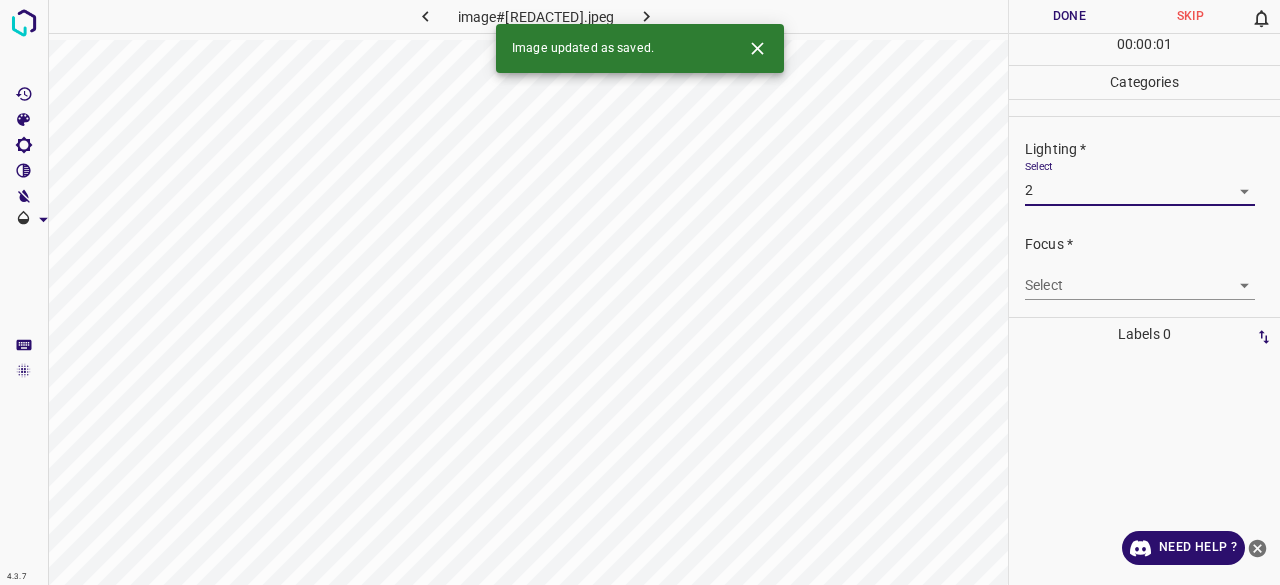 click on "4.3.7 image#000042.jpeg Done Skip 0 00   : 00   : 01   Categories Lighting *  Select 2 2 Focus *  Select ​ Overall *  Select ​ Labels   0 Categories 1 Lighting 2 Focus 3 Overall Tools Space Change between modes (Draw & Edit) I Auto labeling R Restore zoom M Zoom in N Zoom out Delete Delete selecte label Filters Z Restore filters X Saturation filter C Brightness filter V Contrast filter B Gray scale filter General O Download Image updated as saved. Need Help ? - Text - Hide - Delete 1 2 3 4 5" at bounding box center (640, 292) 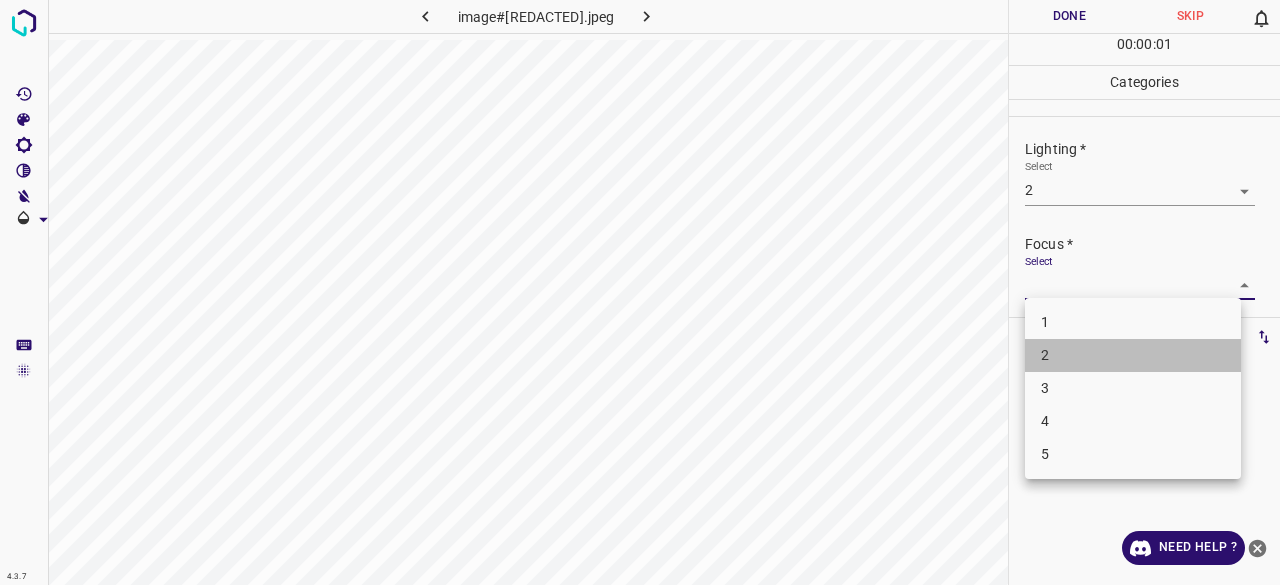 drag, startPoint x: 1054, startPoint y: 352, endPoint x: 1074, endPoint y: 251, distance: 102.96116 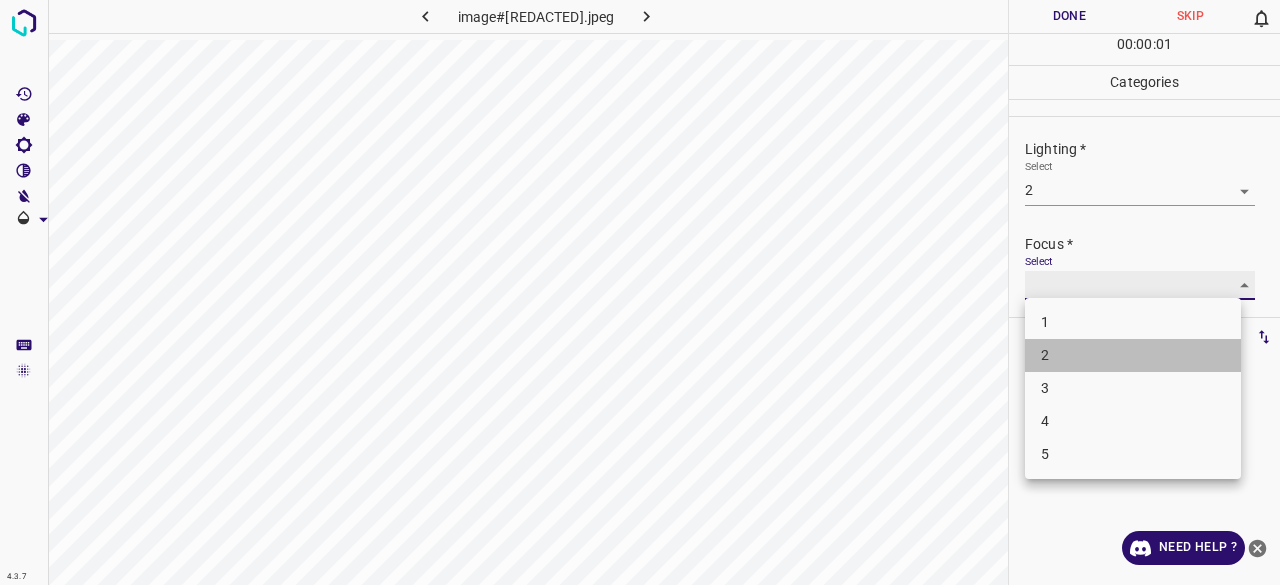 type on "2" 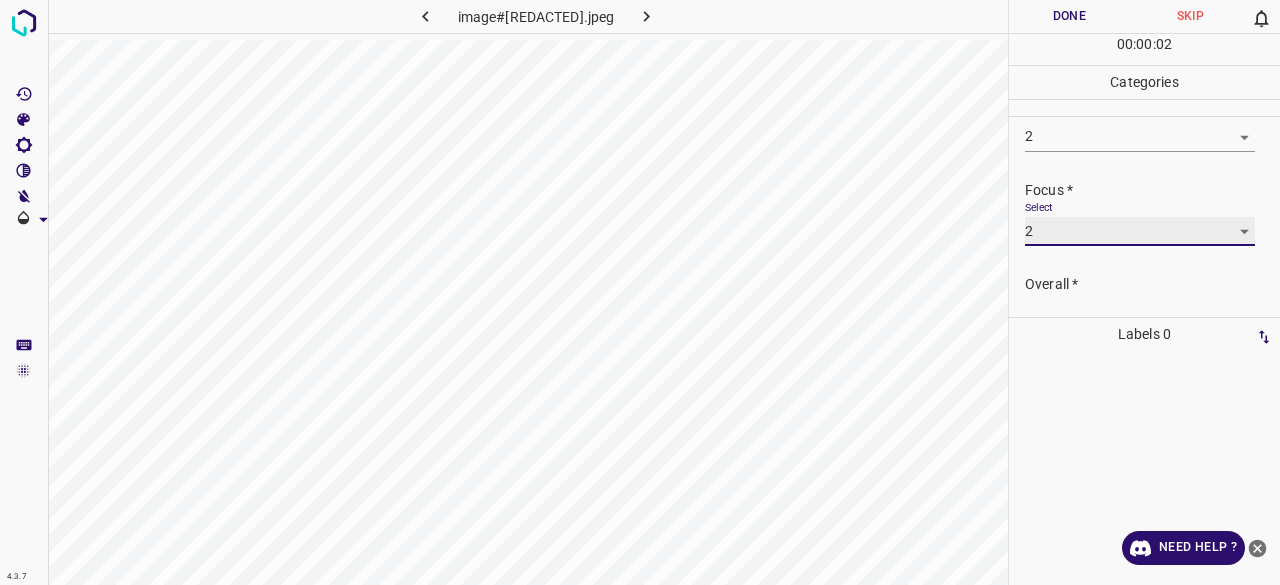 scroll, scrollTop: 98, scrollLeft: 0, axis: vertical 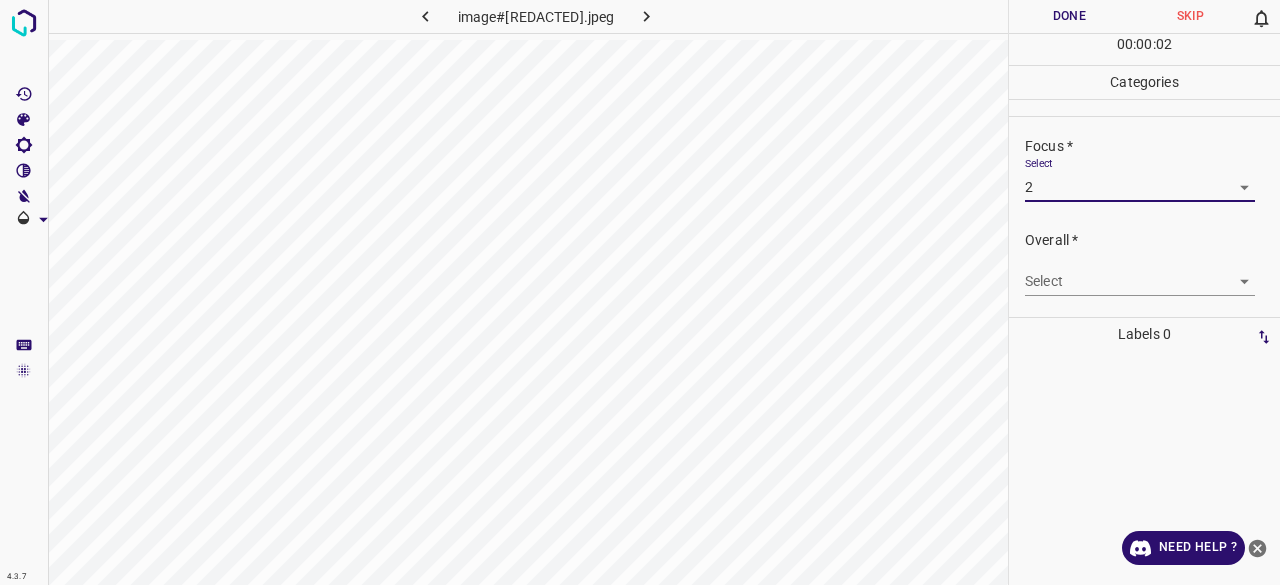 click on "Overall *  Select ​" at bounding box center (1144, 263) 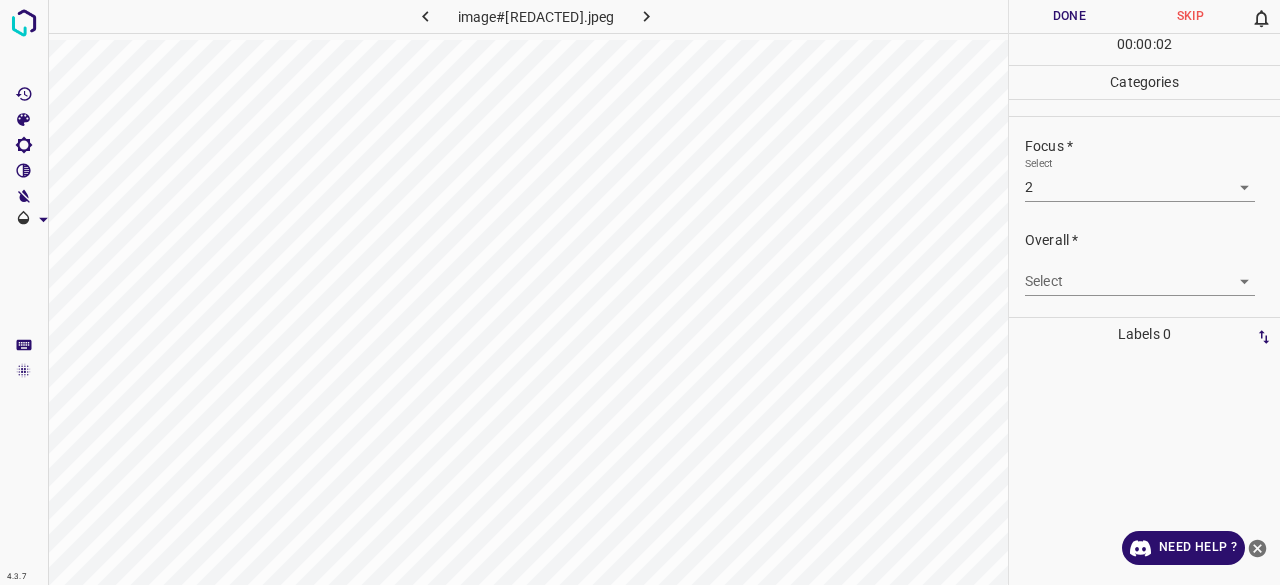 click on "4.3.7 image#000042.jpeg Done Skip 0 00   : 00   : 02   Categories Lighting *  Select 2 2 Focus *  Select 2 2 Overall *  Select ​ Labels   0 Categories 1 Lighting 2 Focus 3 Overall Tools Space Change between modes (Draw & Edit) I Auto labeling R Restore zoom M Zoom in N Zoom out Delete Delete selecte label Filters Z Restore filters X Saturation filter C Brightness filter V Contrast filter B Gray scale filter General O Download Need Help ? - Text - Hide - Delete" at bounding box center (640, 292) 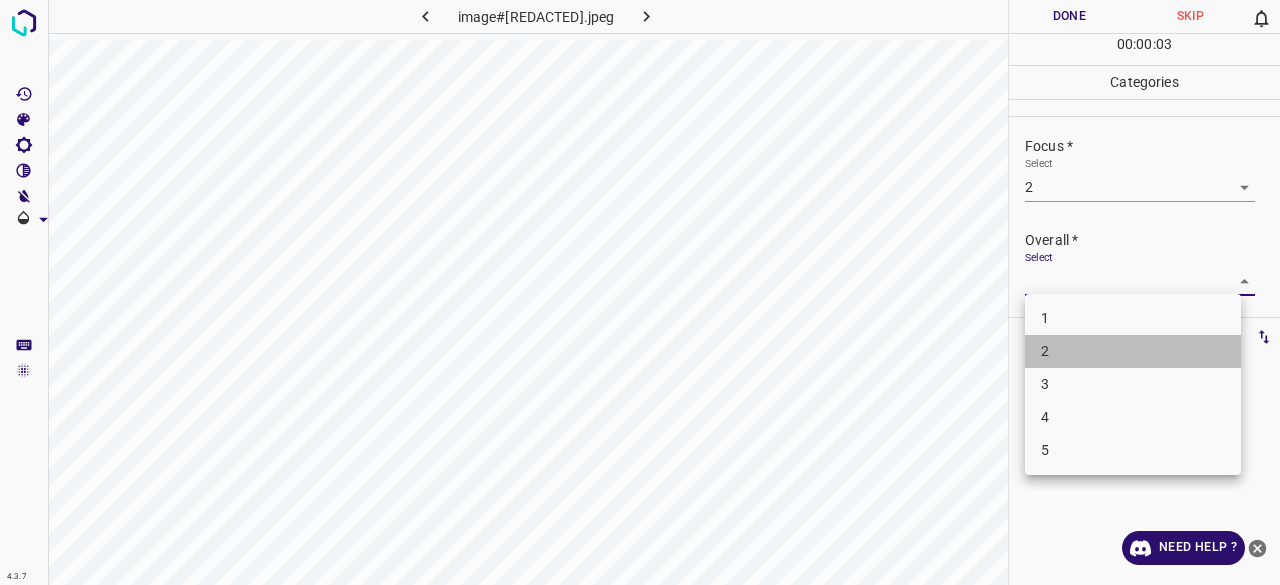 click on "2" at bounding box center (1133, 351) 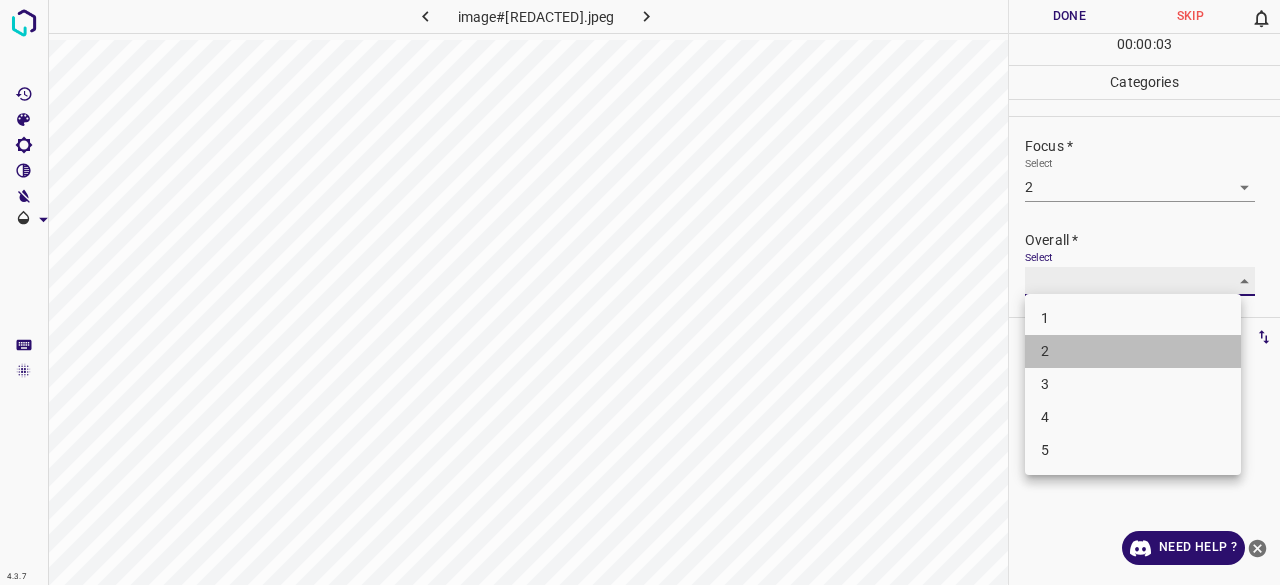 type on "2" 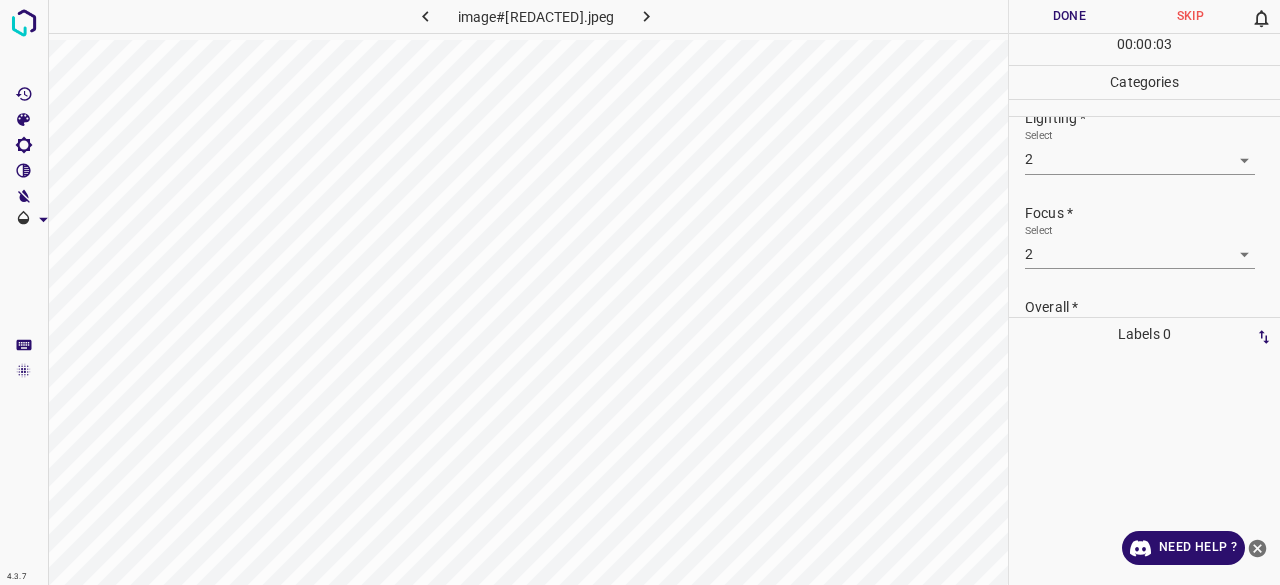 scroll, scrollTop: 0, scrollLeft: 0, axis: both 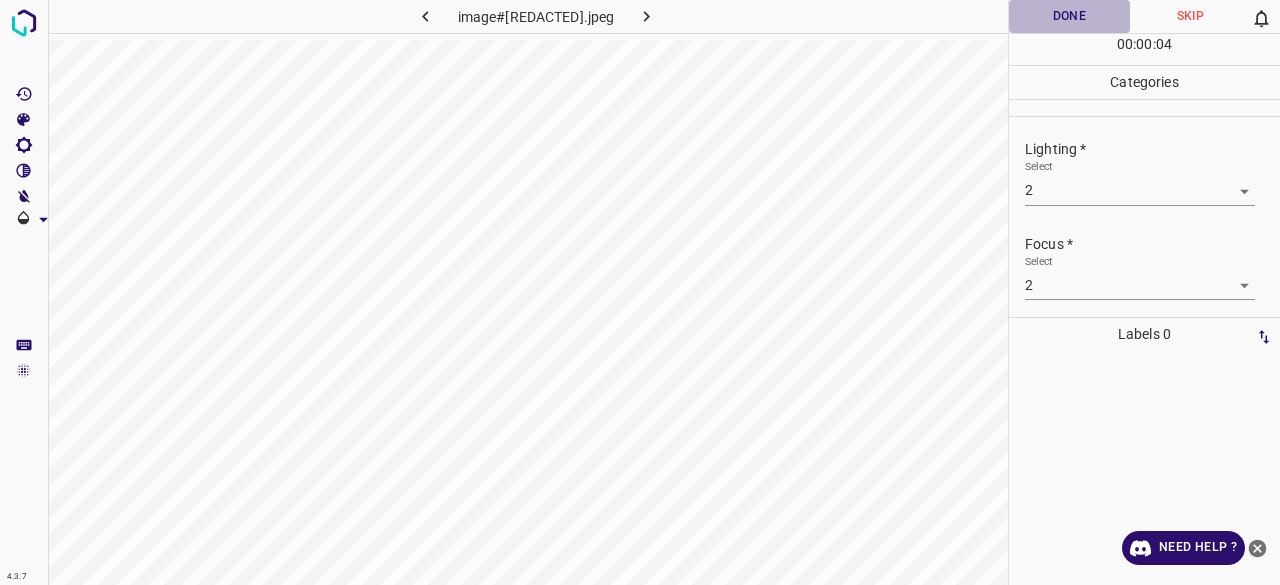 click on "Done" at bounding box center (1069, 16) 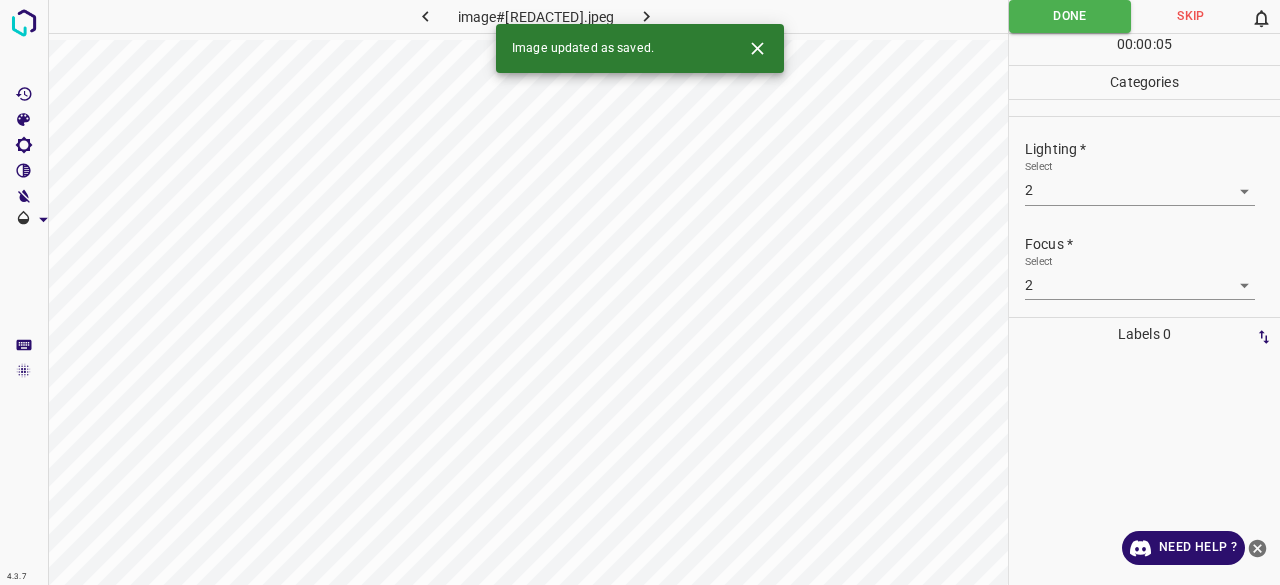 click 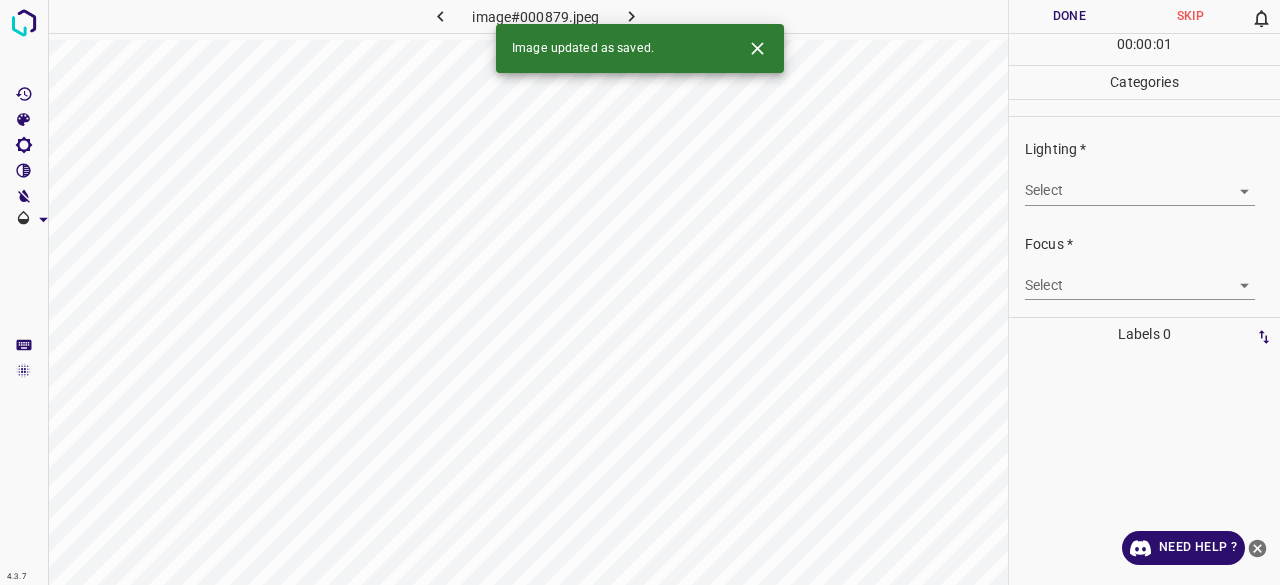 click on "4.3.7 image#000879.jpeg Done Skip 0 00   : 00   : 01   Categories Lighting *  Select ​ Focus *  Select ​ Overall *  Select ​ Labels   0 Categories 1 Lighting 2 Focus 3 Overall Tools Space Change between modes (Draw & Edit) I Auto labeling R Restore zoom M Zoom in N Zoom out Delete Delete selecte label Filters Z Restore filters X Saturation filter C Brightness filter V Contrast filter B Gray scale filter General O Download Image updated as saved. Need Help ? - Text - Hide - Delete" at bounding box center [640, 292] 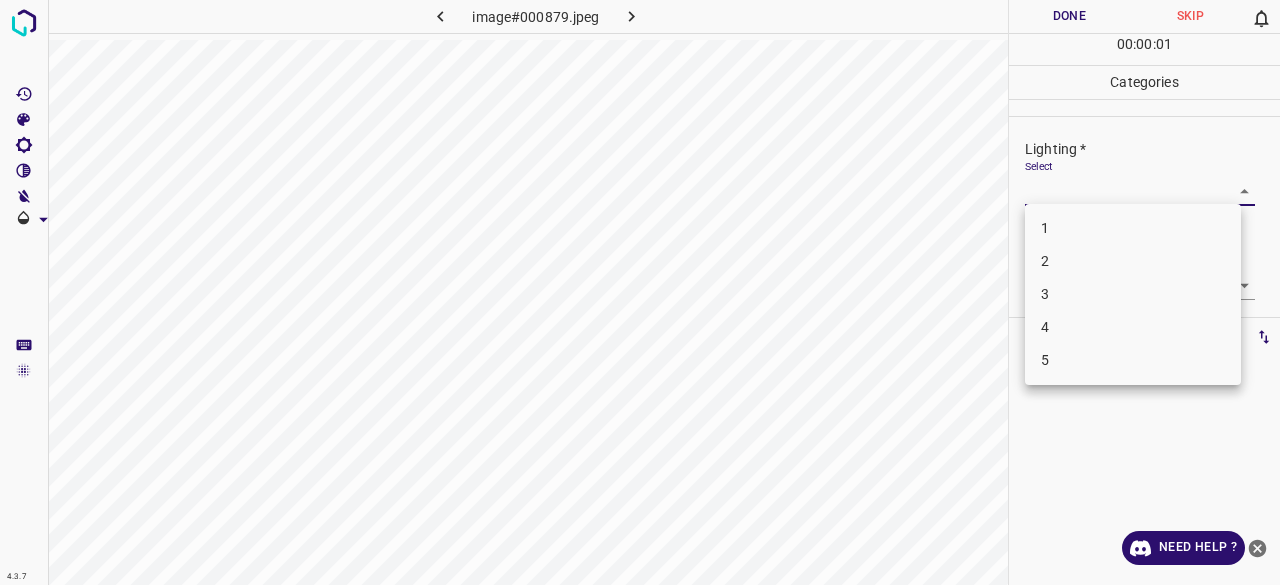 click on "3" at bounding box center [1133, 294] 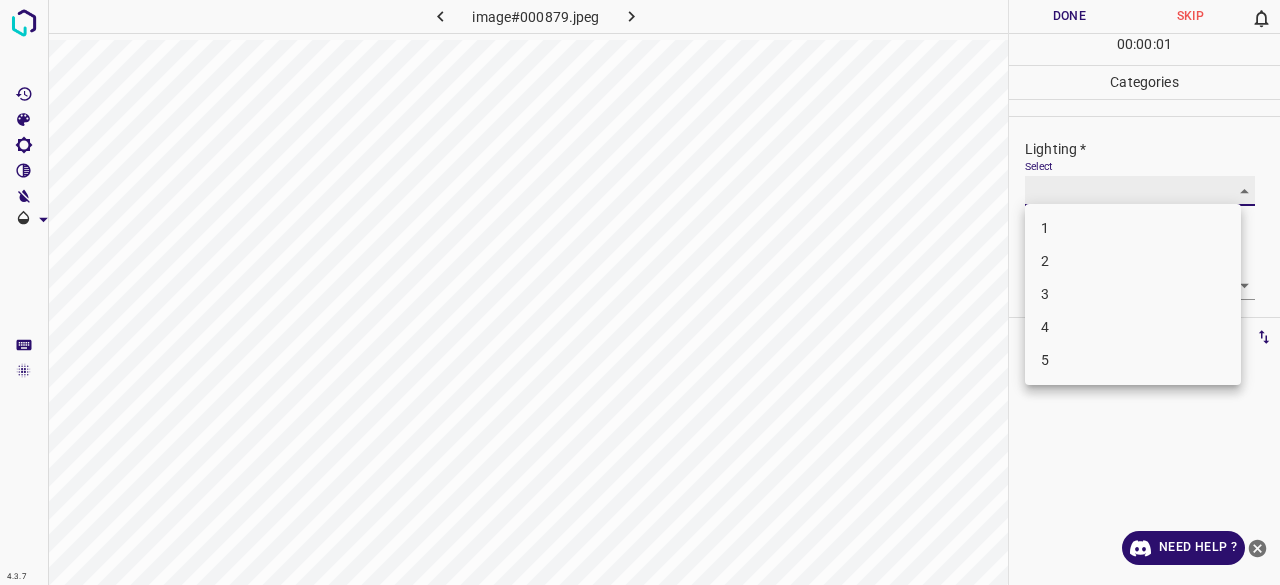 type on "3" 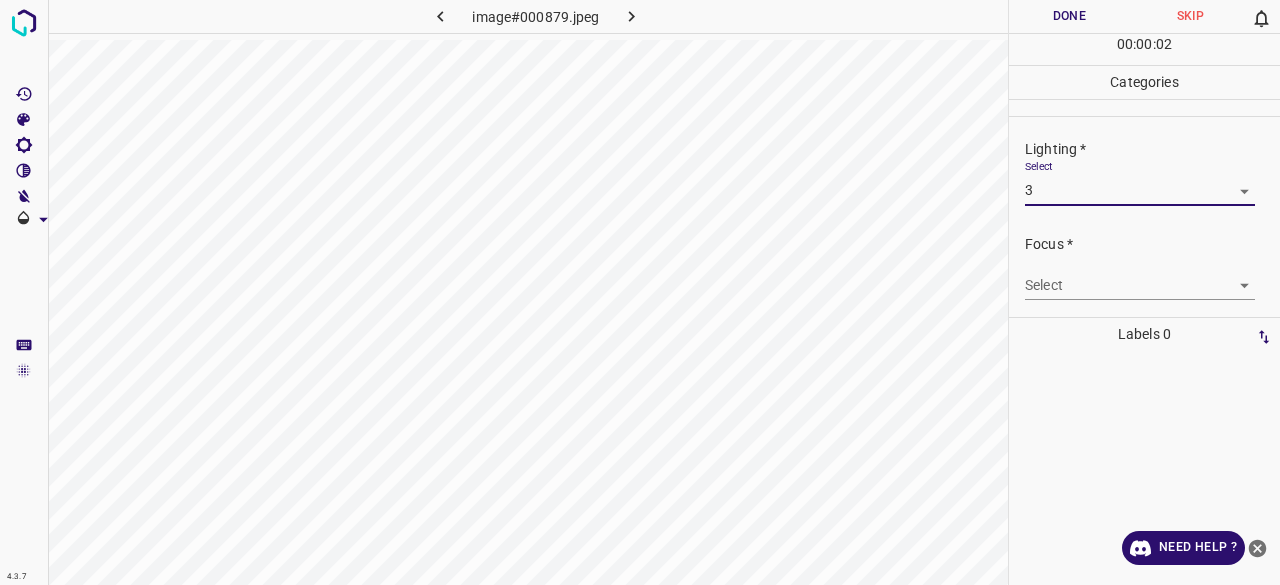 click on "4.3.7 image#000879.jpeg Done Skip 0 00   : 00   : 02   Categories Lighting *  Select 3 3 Focus *  Select ​ Overall *  Select ​ Labels   0 Categories 1 Lighting 2 Focus 3 Overall Tools Space Change between modes (Draw & Edit) I Auto labeling R Restore zoom M Zoom in N Zoom out Delete Delete selecte label Filters Z Restore filters X Saturation filter C Brightness filter V Contrast filter B Gray scale filter General O Download Need Help ? - Text - Hide - Delete 1 2 3 4 5" at bounding box center (640, 292) 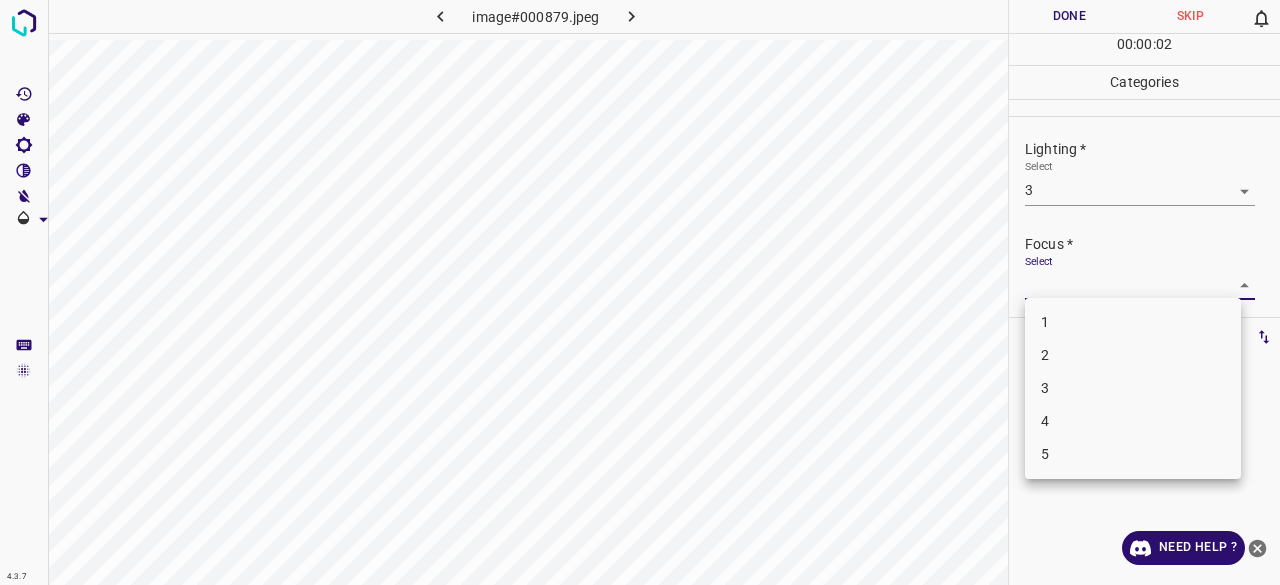drag, startPoint x: 1063, startPoint y: 371, endPoint x: 1063, endPoint y: 383, distance: 12 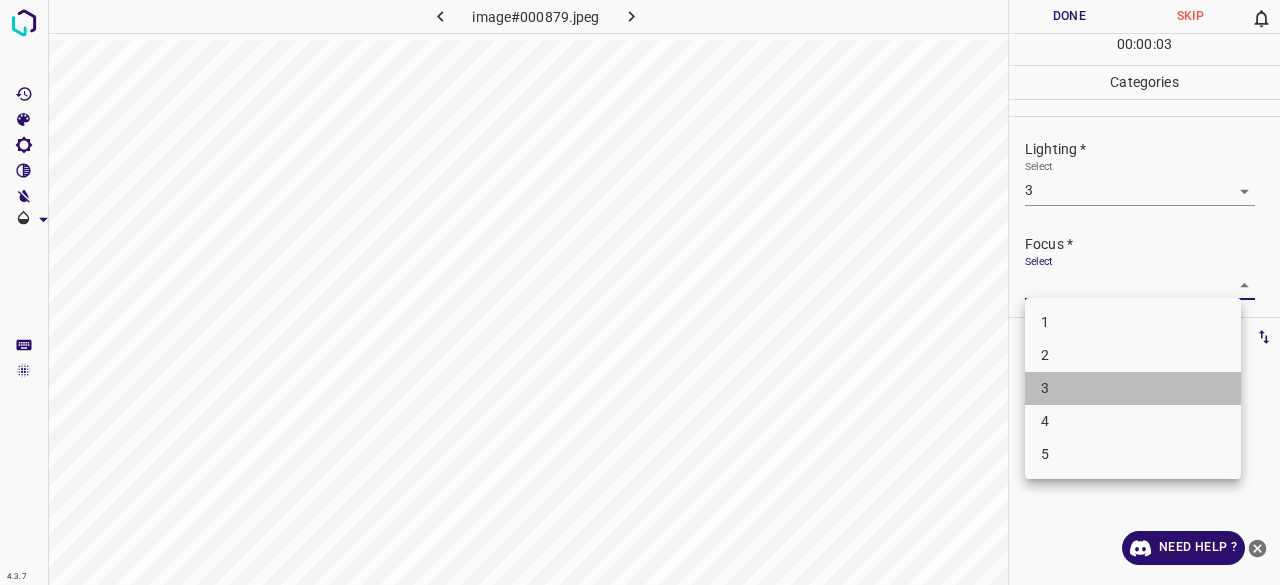 drag, startPoint x: 1063, startPoint y: 383, endPoint x: 1066, endPoint y: 346, distance: 37.12142 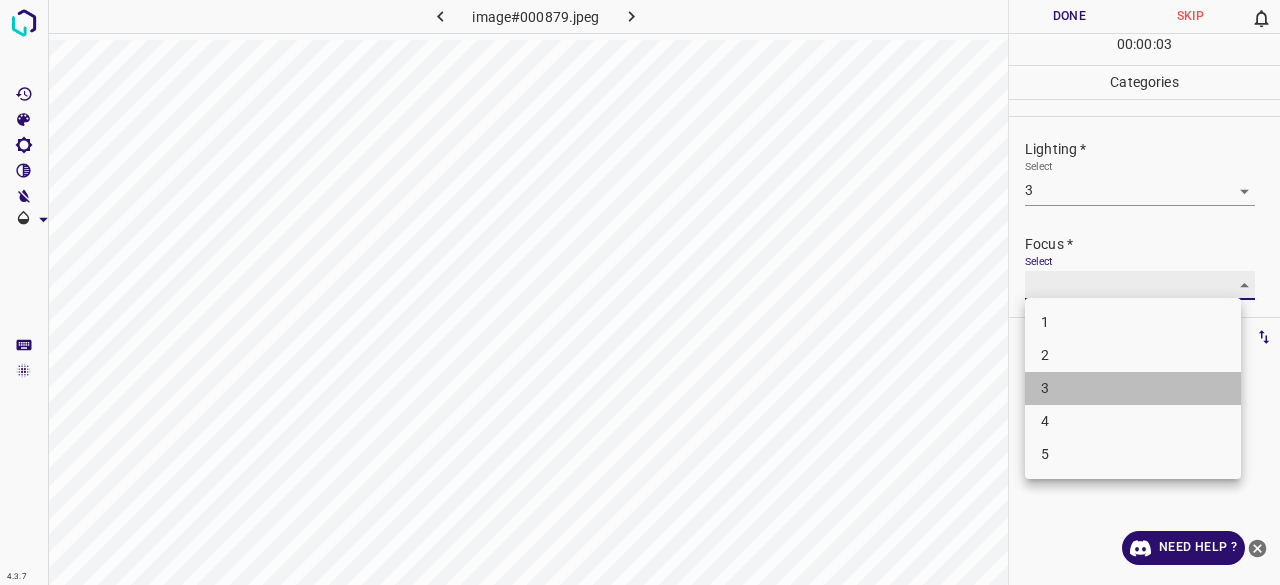 type on "3" 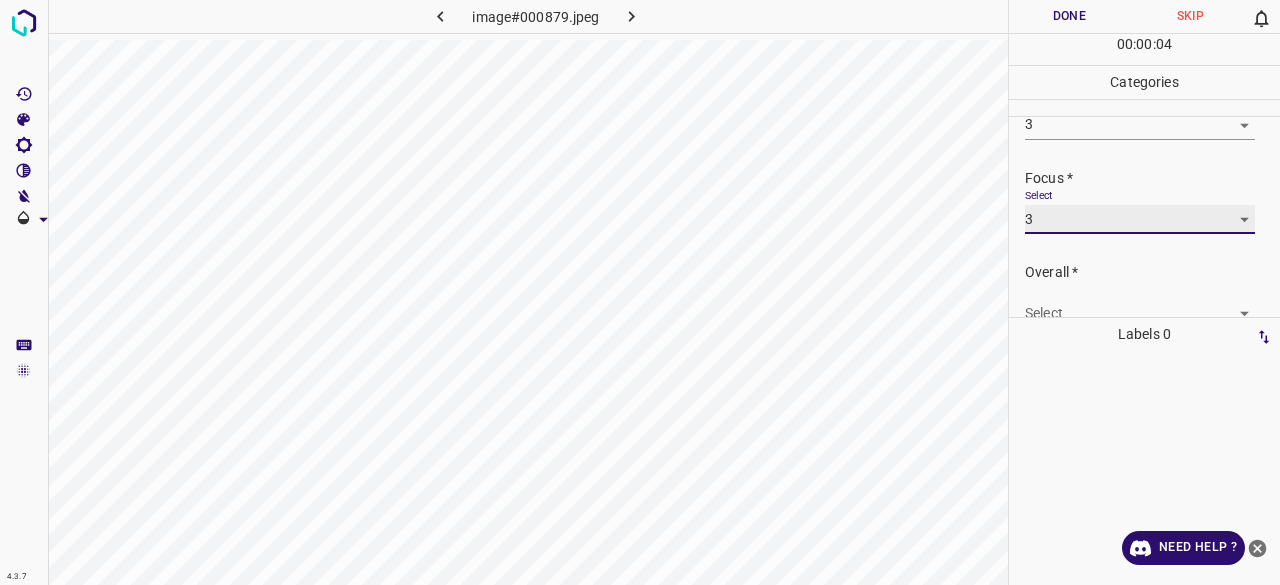 scroll, scrollTop: 98, scrollLeft: 0, axis: vertical 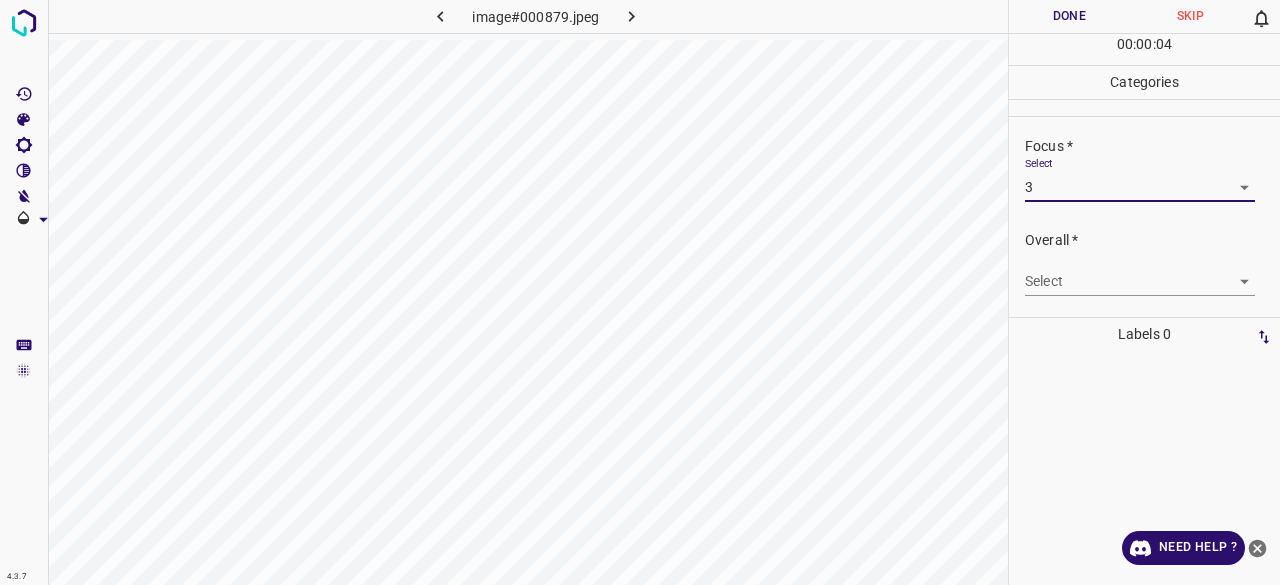 drag, startPoint x: 1082, startPoint y: 259, endPoint x: 1072, endPoint y: 293, distance: 35.44009 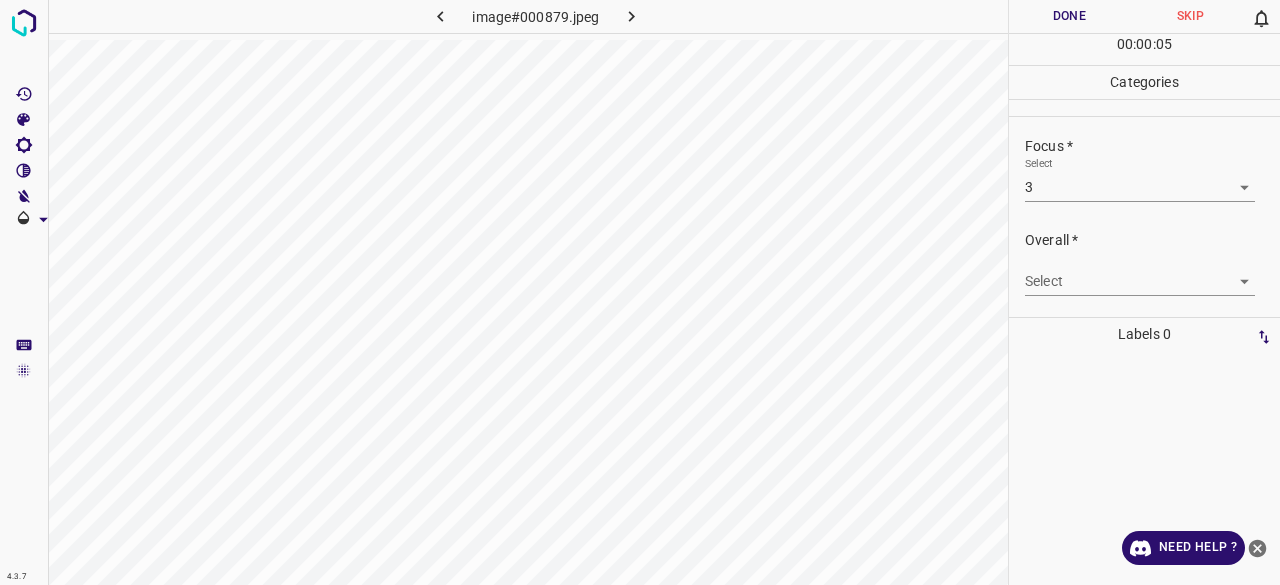 click on "4.3.7 image#[REDACTED].jpeg Done Skip 0 00   : 00   : 05   Categories Lighting *  Select 3 3 Focus *  Select 3 3 Overall *  Select ​ Labels   0 Categories 1 Lighting 2 Focus 3 Overall Tools Space Change between modes (Draw & Edit) I Auto labeling R Restore zoom M Zoom in N Zoom out Delete Delete selecte label Filters Z Restore filters X Saturation filter C Brightness filter V Contrast filter B Gray scale filter General O Download Need Help ? - Text - Hide - Delete" at bounding box center (640, 292) 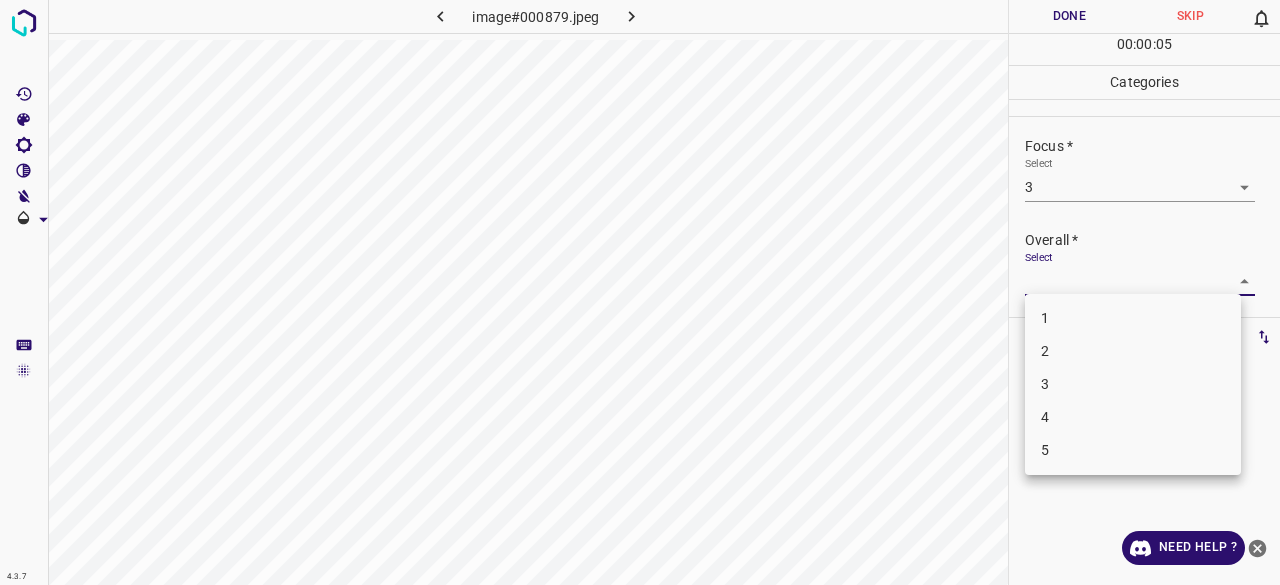 click on "3" at bounding box center [1133, 384] 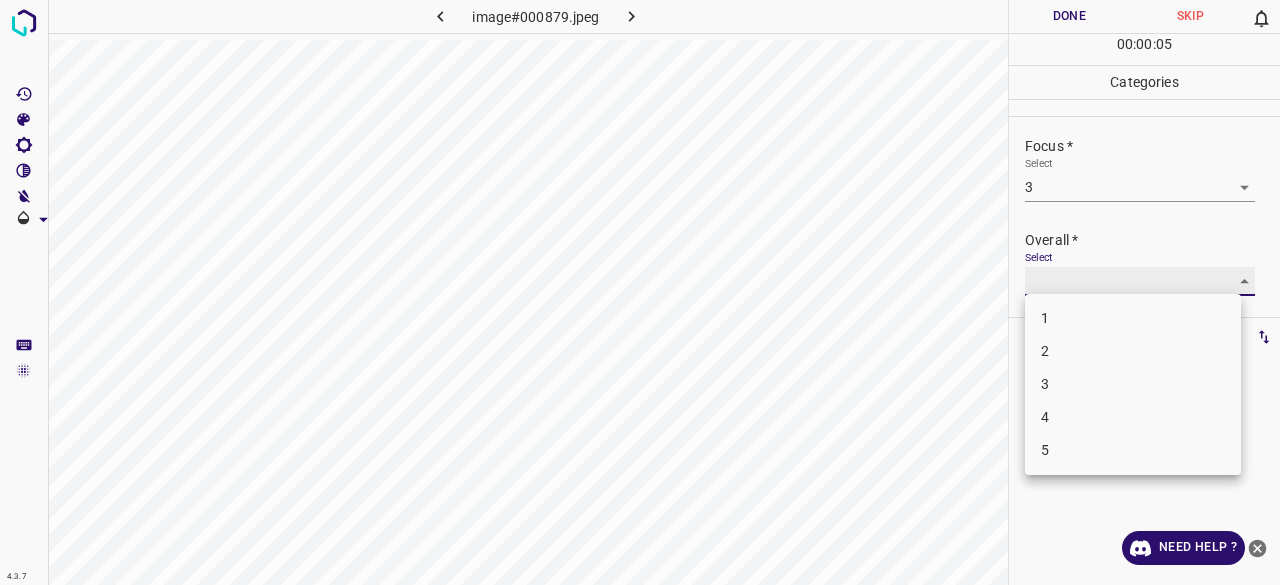 type on "3" 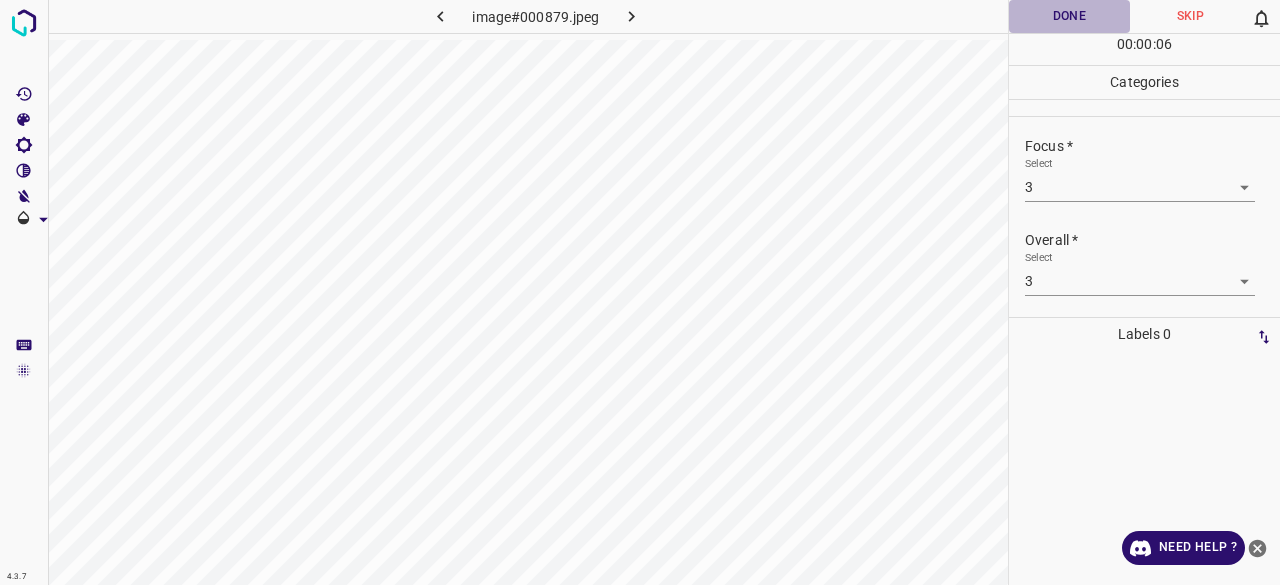 click on "Done" at bounding box center (1069, 16) 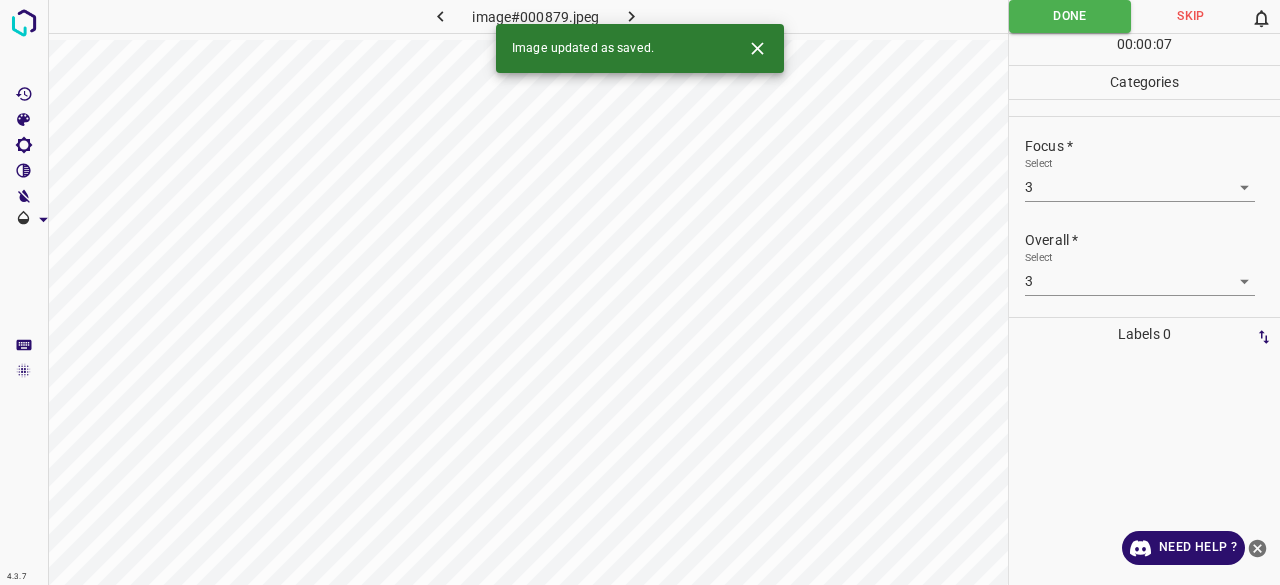click 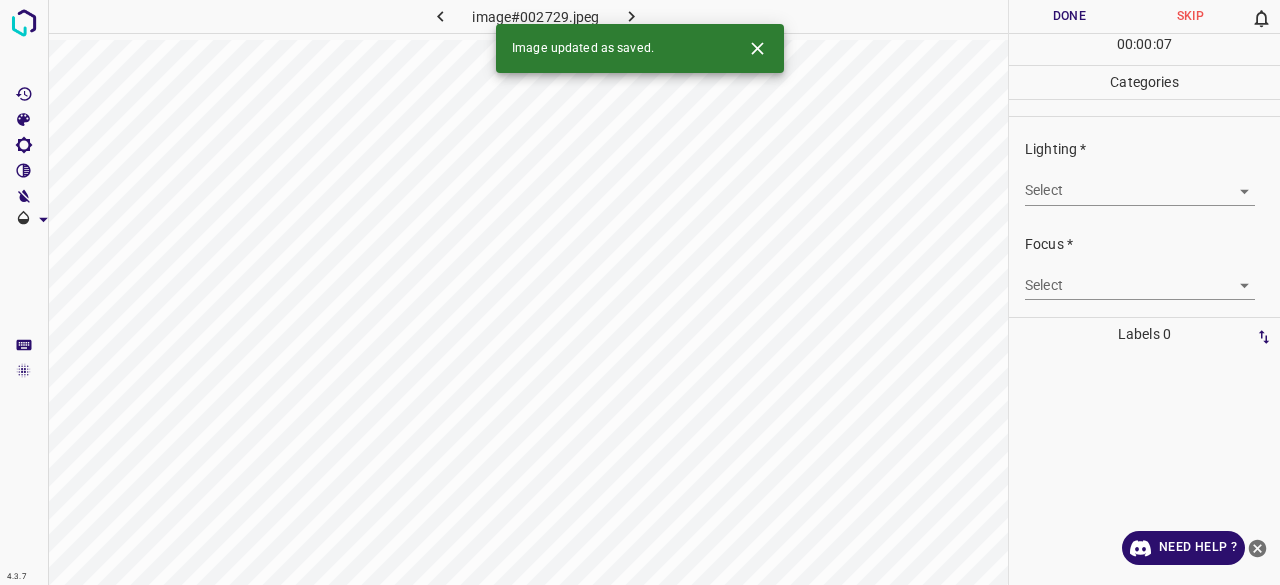 click on "Lighting *  Select ​" at bounding box center (1144, 172) 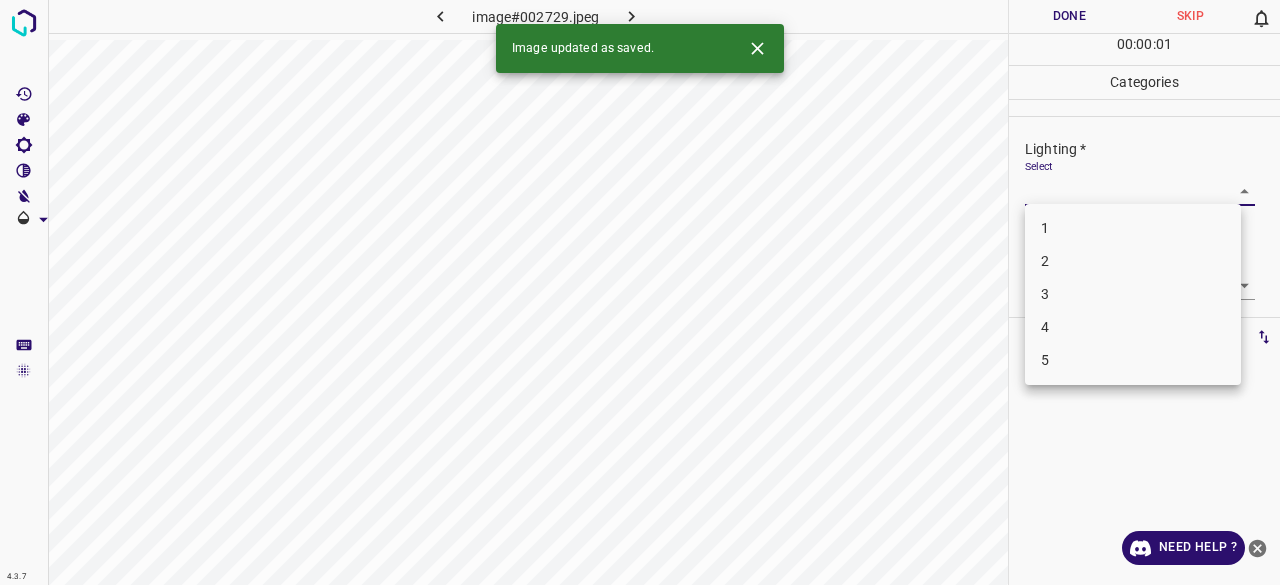 click on "3" at bounding box center (1133, 294) 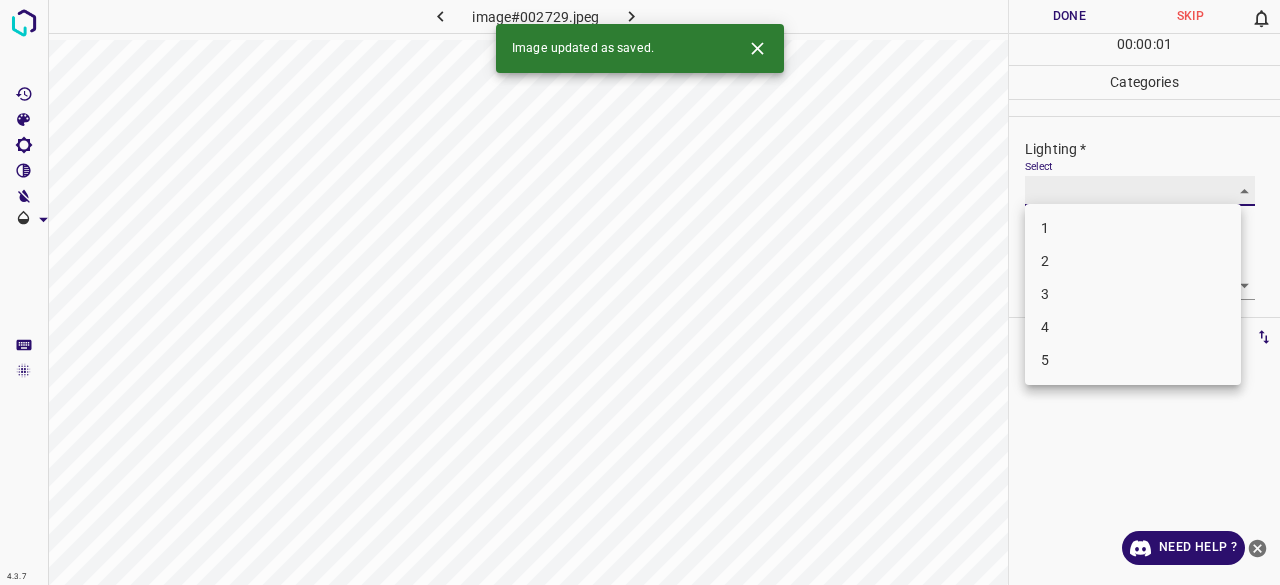 type on "3" 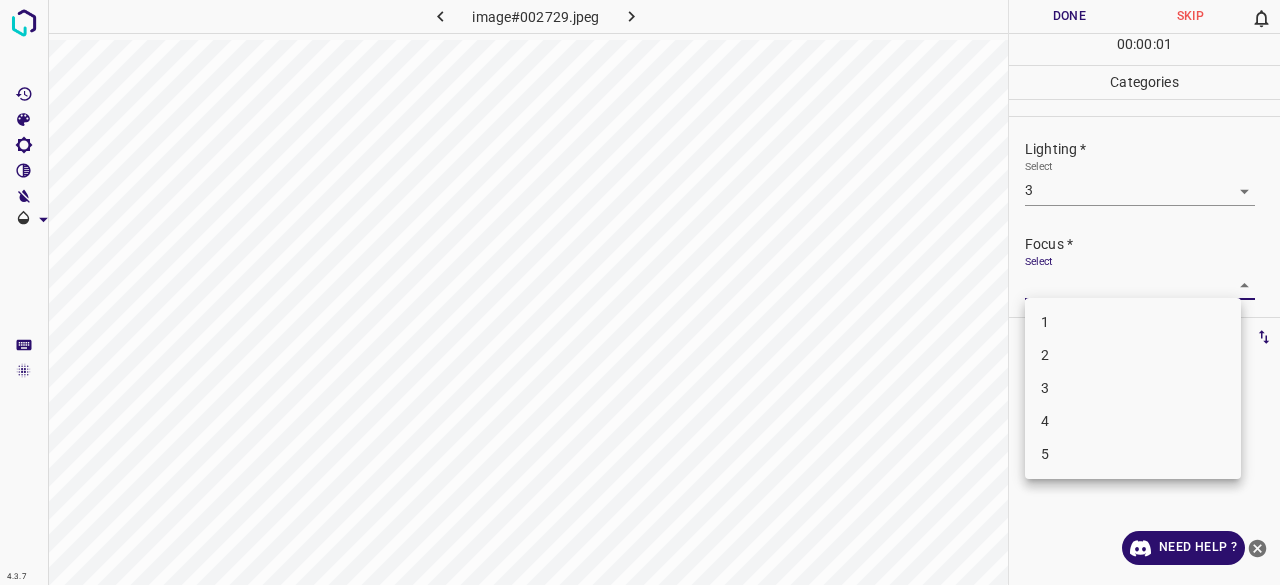 click on "4.3.7 image#[HASH] Done Skip 0 00   : 00   : 01   Categories Lighting *  Select 3 3 Focus *  Select ​ Overall *  Select ​ Labels   0 Categories 1 Lighting 2 Focus 3 Overall Tools Space Change between modes (Draw & Edit) I Auto labeling R Restore zoom M Zoom in N Zoom out Delete Delete selecte label Filters Z Restore filters X Saturation filter C Brightness filter V Contrast filter B Gray scale filter General O Download Need Help ? - Text - Hide - Delete 1 2 3 4 5" at bounding box center [640, 292] 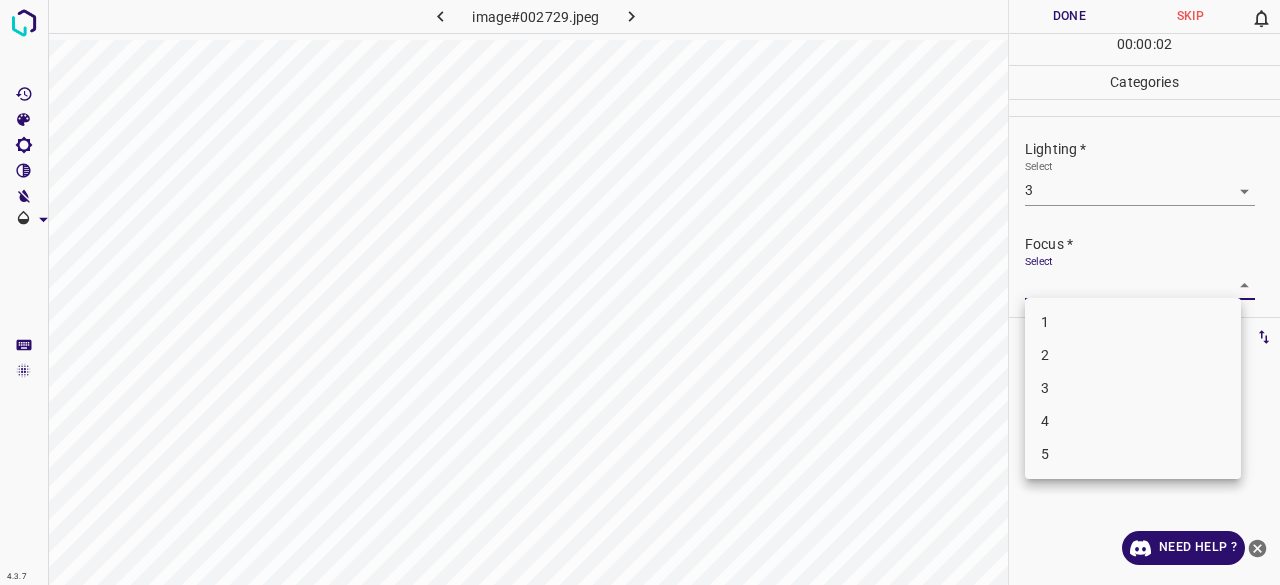 click on "3" at bounding box center (1133, 388) 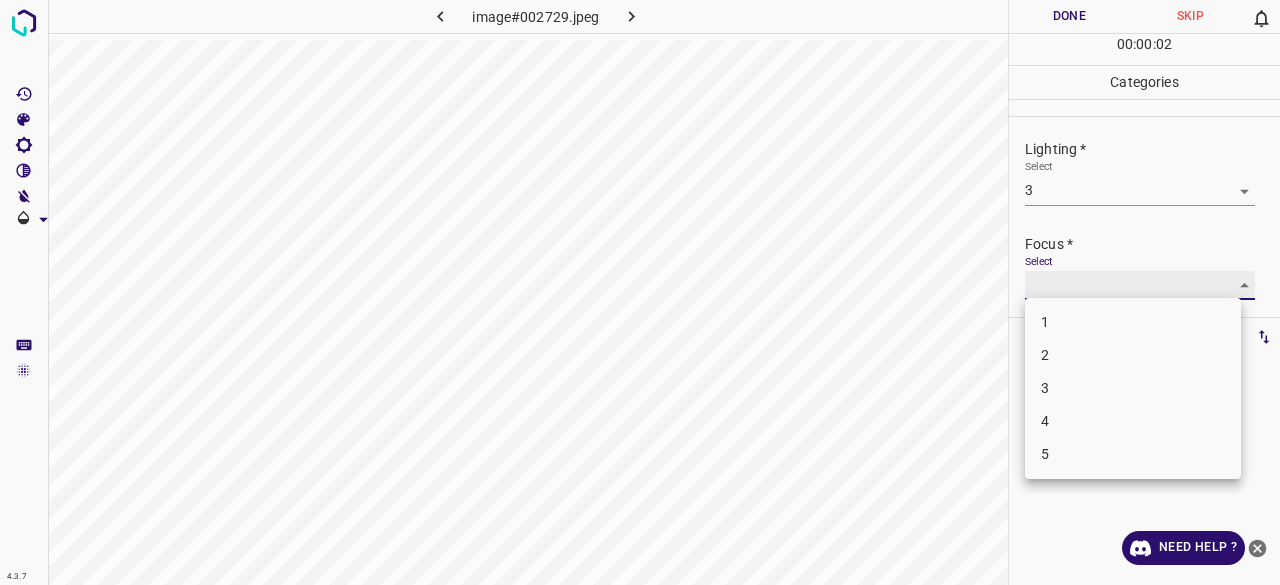 type on "3" 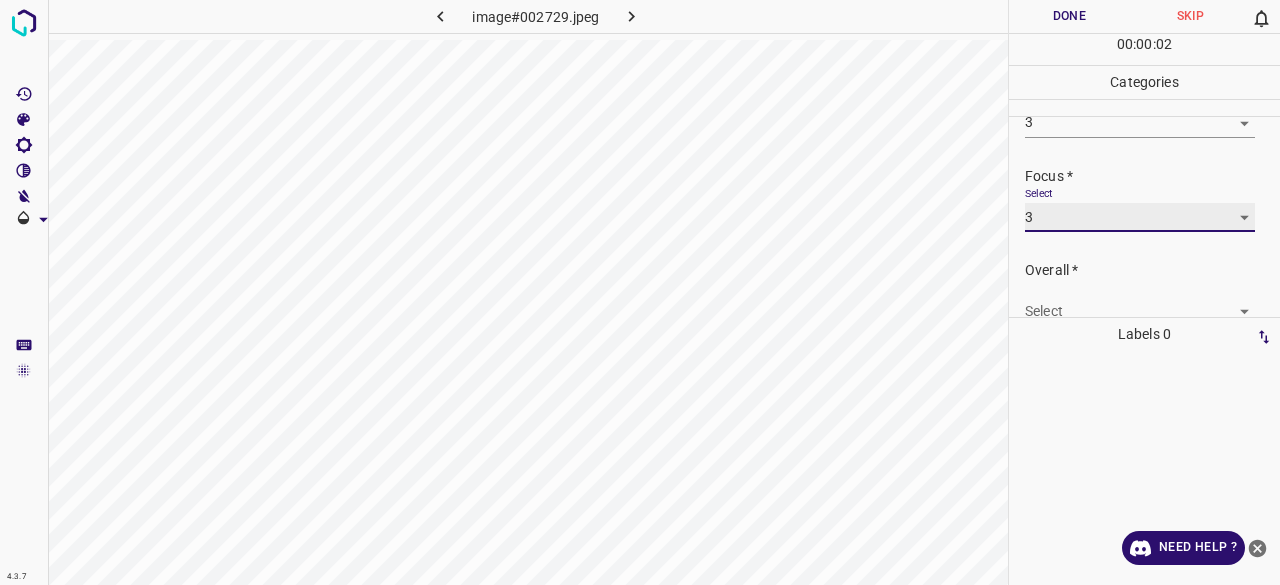 scroll, scrollTop: 98, scrollLeft: 0, axis: vertical 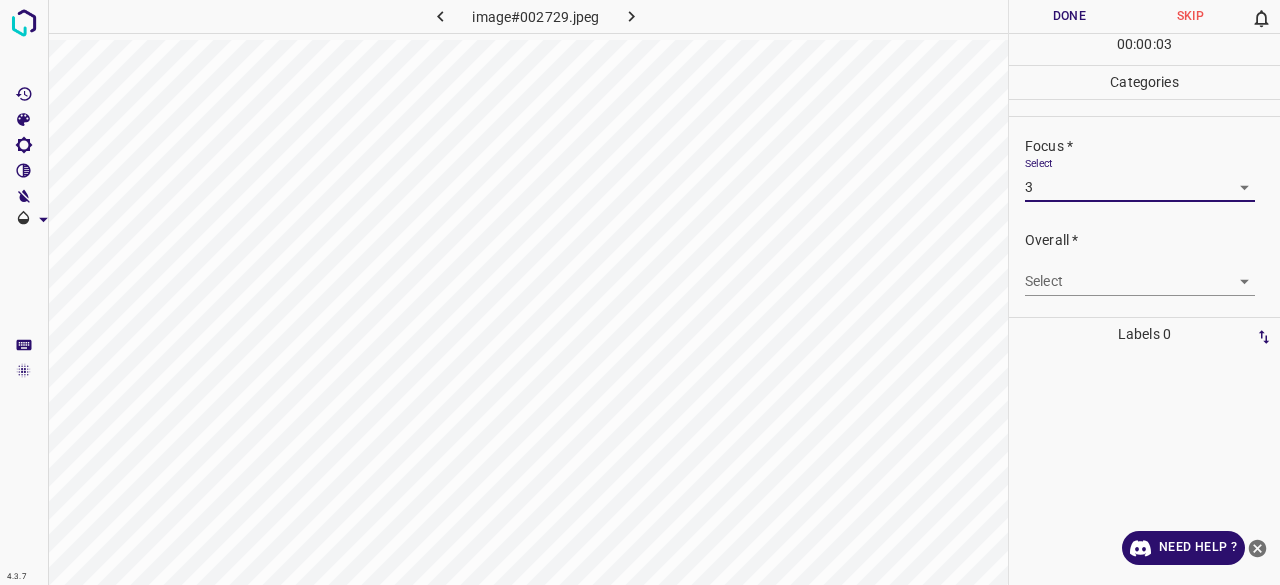 click on "4.3.7 image#002729.jpeg Done Skip 0 00   : 00   : 03   Categories Lighting *  Select 3 3 Focus *  Select 3 3 Overall *  Select ​ Labels   0 Categories 1 Lighting 2 Focus 3 Overall Tools Space Change between modes (Draw & Edit) I Auto labeling R Restore zoom M Zoom in N Zoom out Delete Delete selecte label Filters Z Restore filters X Saturation filter C Brightness filter V Contrast filter B Gray scale filter General O Download Need Help ? - Text - Hide - Delete" at bounding box center (640, 292) 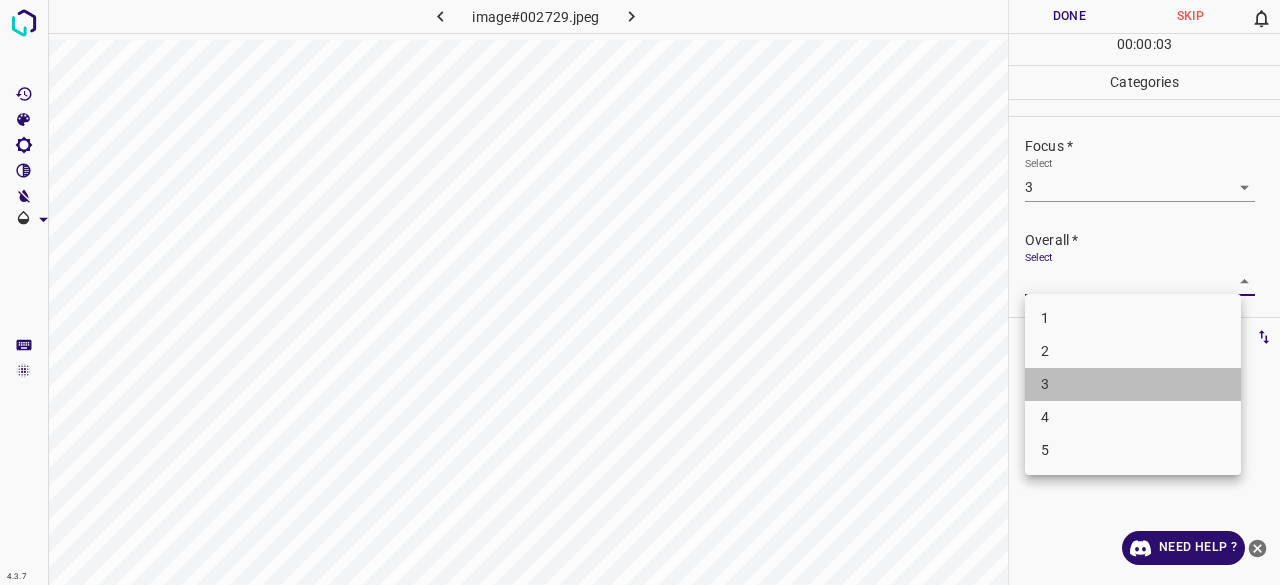 click on "3" at bounding box center [1133, 384] 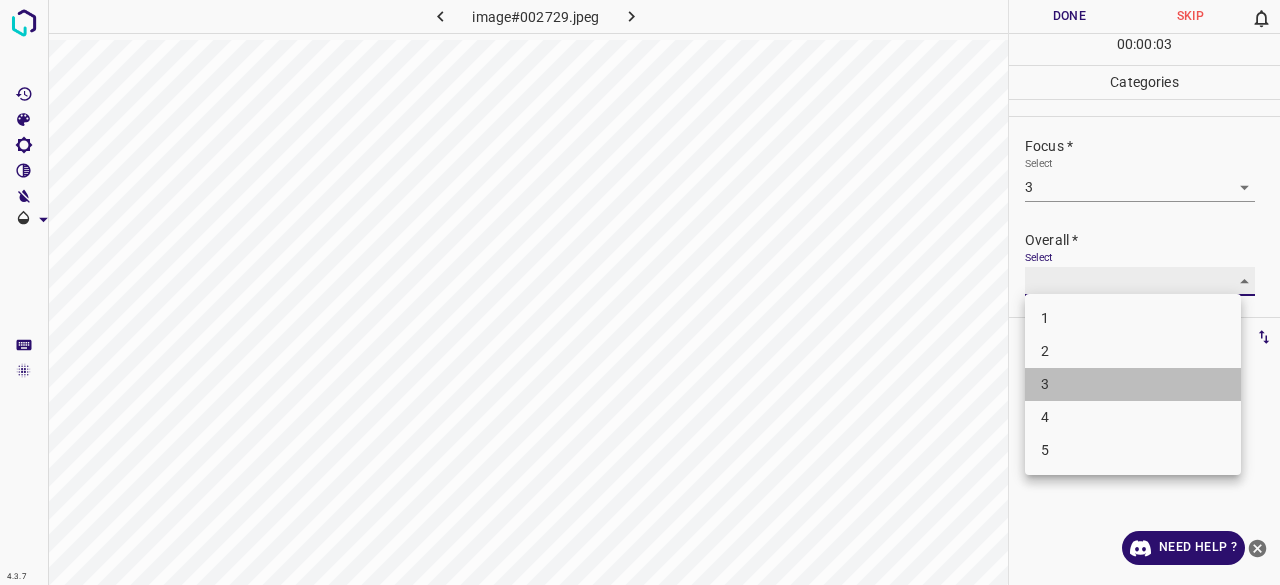 type on "3" 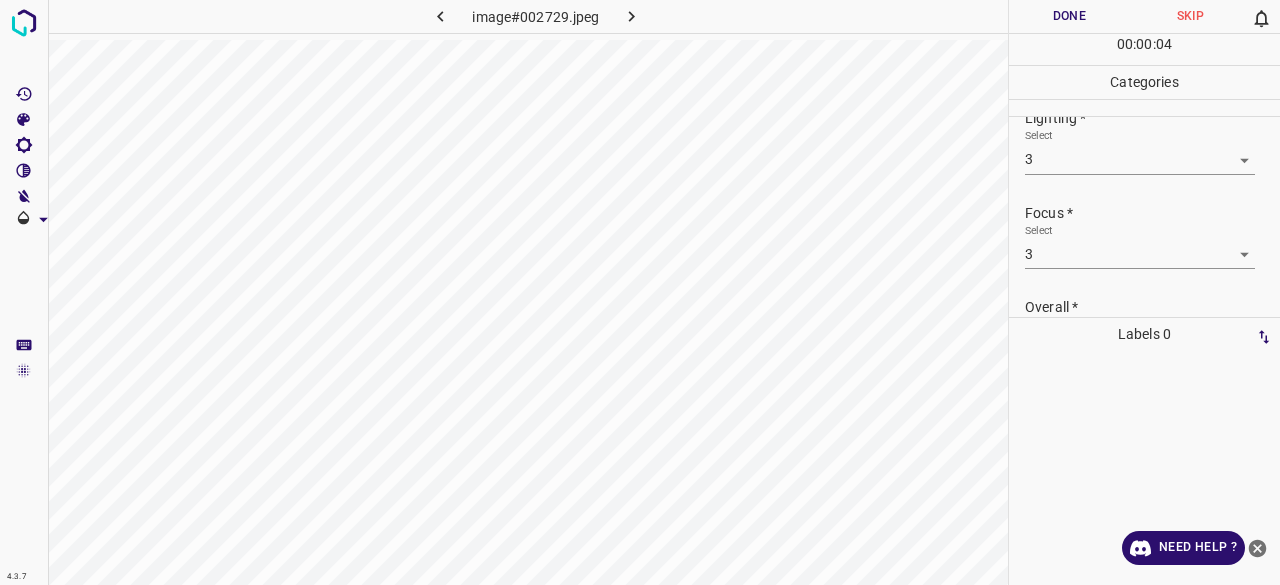 scroll, scrollTop: 0, scrollLeft: 0, axis: both 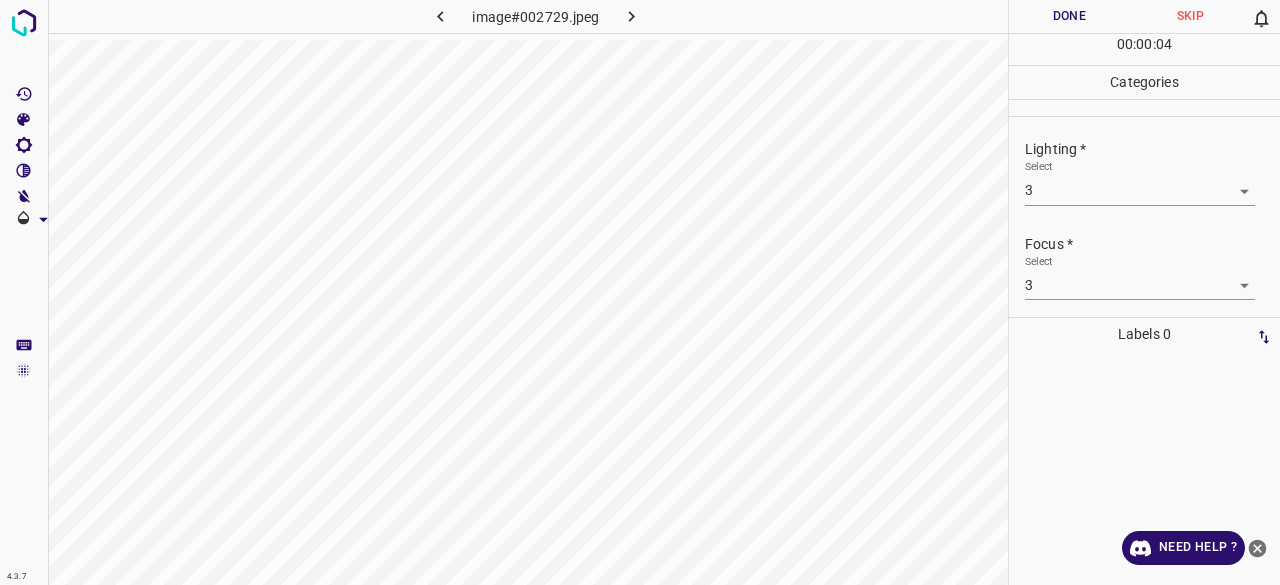 click on "Done" at bounding box center (1069, 16) 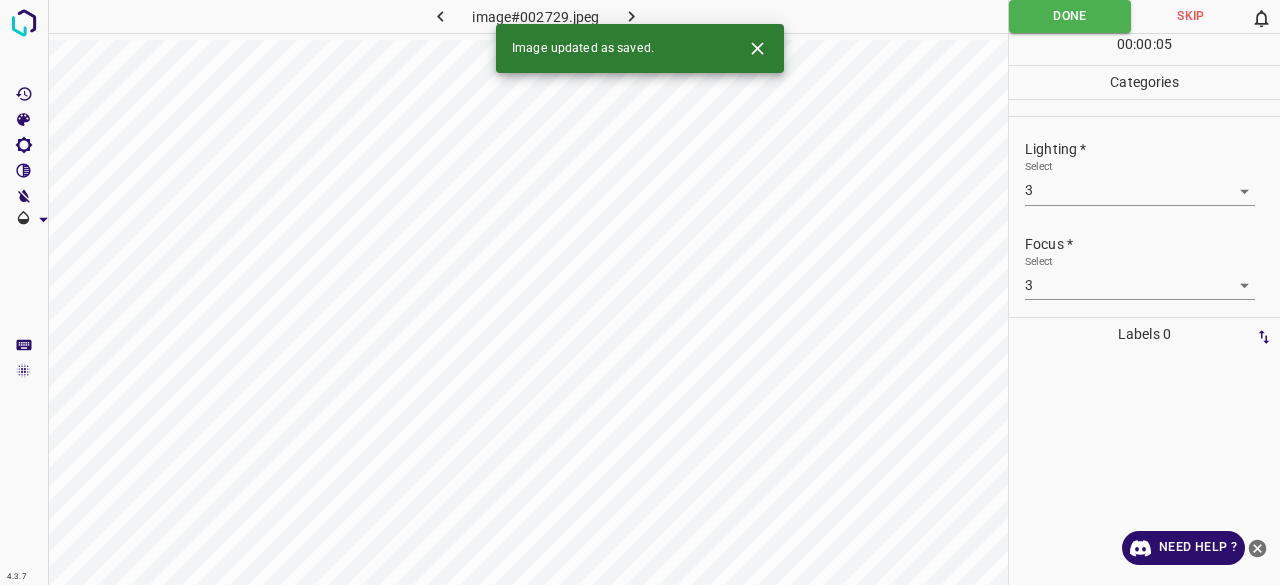 click 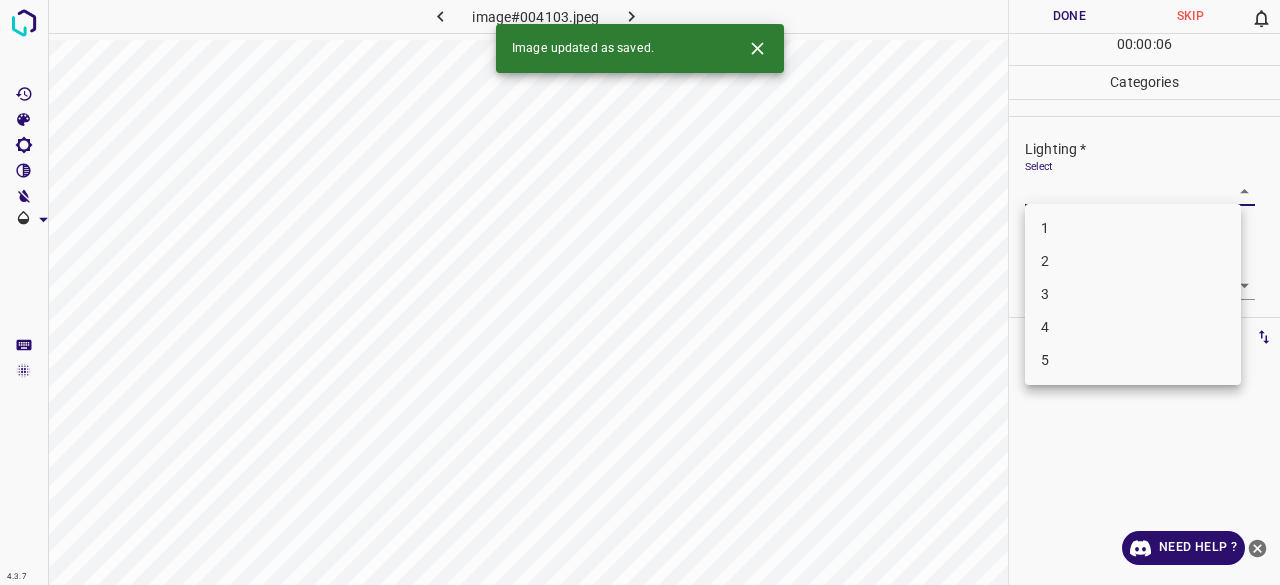 click on "4.3.7 image#004103.jpeg Done Skip 0 00   : 00   : 06   Categories Lighting *  Select ​ Focus *  Select ​ Overall *  Select ​ Labels   0 Categories 1 Lighting 2 Focus 3 Overall Tools Space Change between modes (Draw & Edit) I Auto labeling R Restore zoom M Zoom in N Zoom out Delete Delete selecte label Filters Z Restore filters X Saturation filter C Brightness filter V Contrast filter B Gray scale filter General O Download Image updated as saved. Need Help ? - Text - Hide - Delete 1 2 3 4 5" at bounding box center (640, 292) 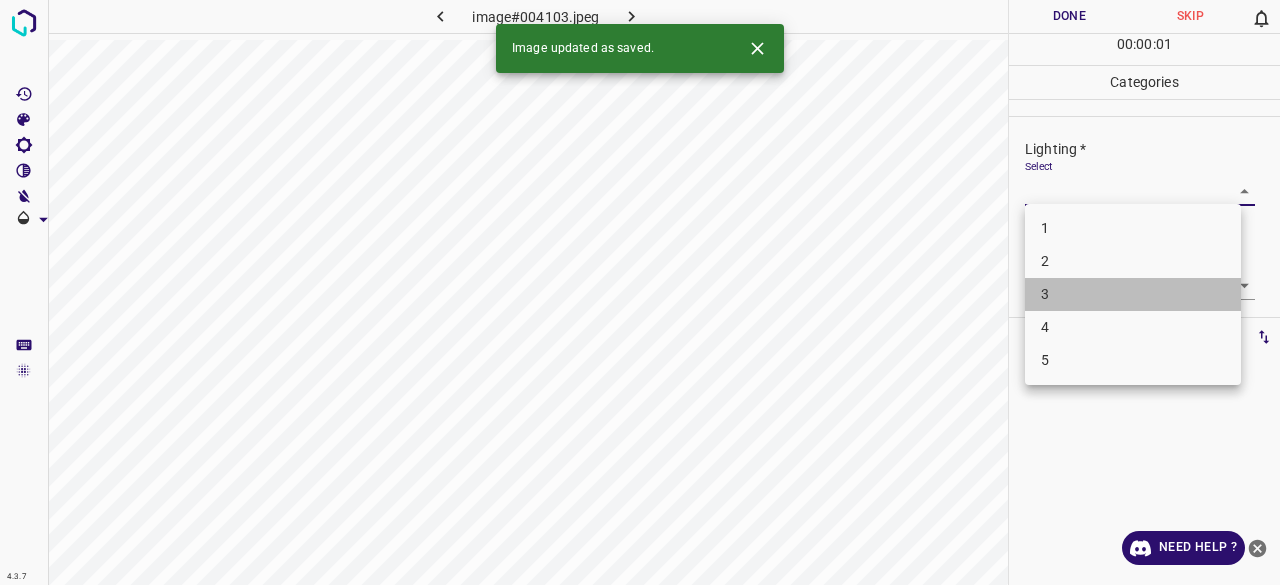 click on "3" at bounding box center [1133, 294] 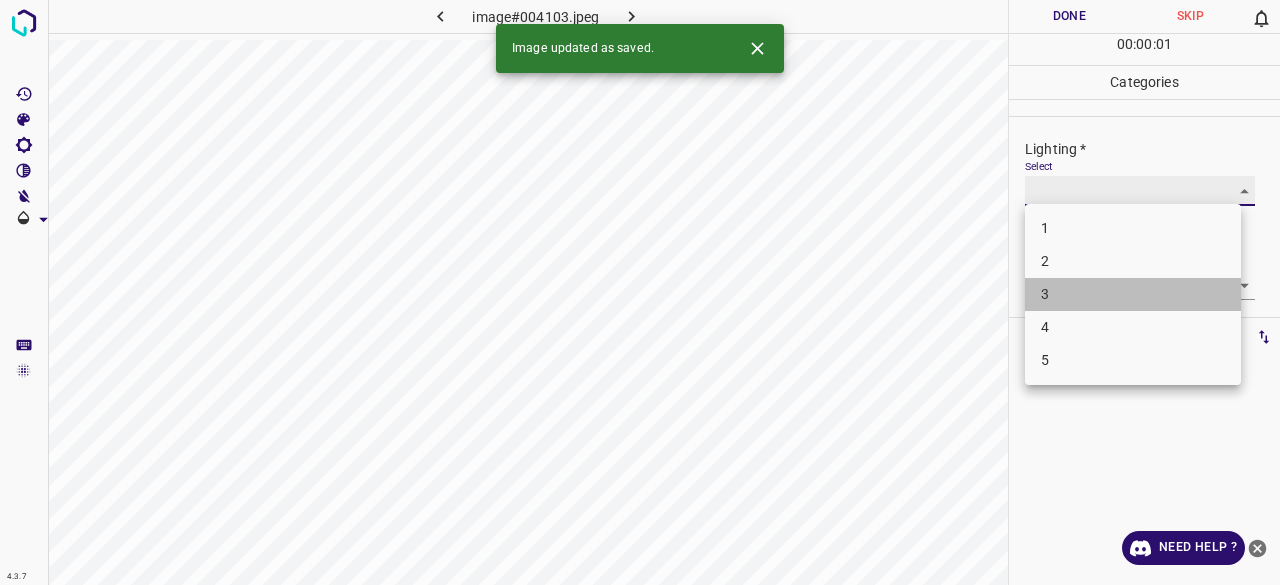 type on "3" 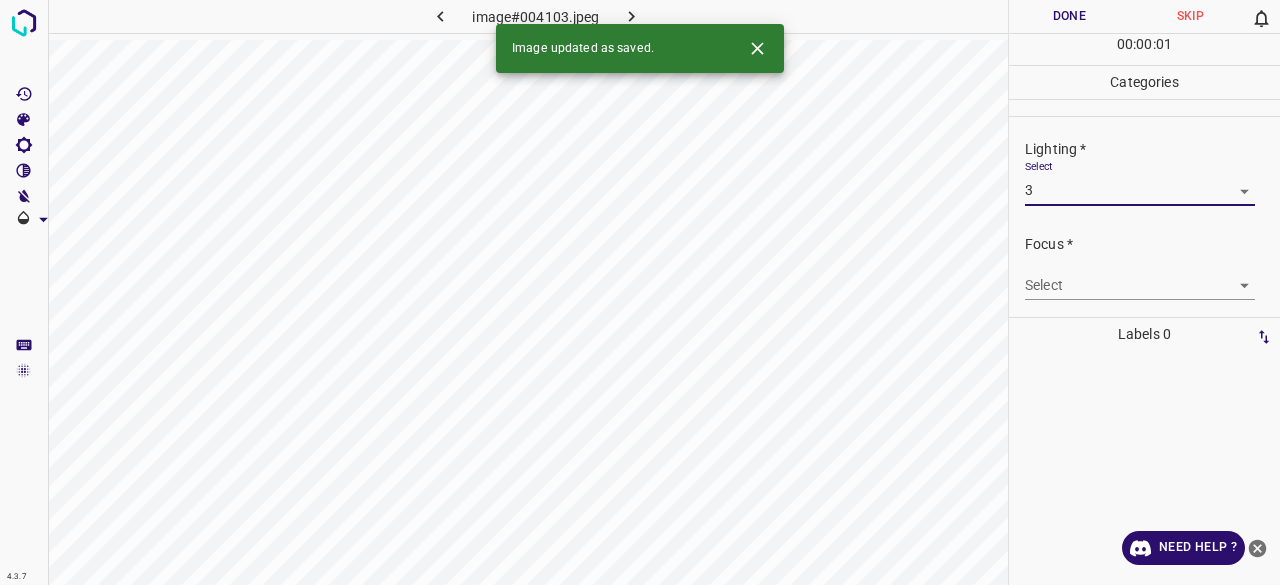 click on "4.3.7 image#004103.jpeg Done Skip 0 00   : 00   : 01   Categories Lighting *  Select 3 3 Focus *  Select ​ Overall *  Select ​ Labels   0 Categories 1 Lighting 2 Focus 3 Overall Tools Space Change between modes (Draw & Edit) I Auto labeling R Restore zoom M Zoom in N Zoom out Delete Delete selecte label Filters Z Restore filters X Saturation filter C Brightness filter V Contrast filter B Gray scale filter General O Download Image updated as saved. Need Help ? - Text - Hide - Delete 1 2 3 4 5" at bounding box center (640, 292) 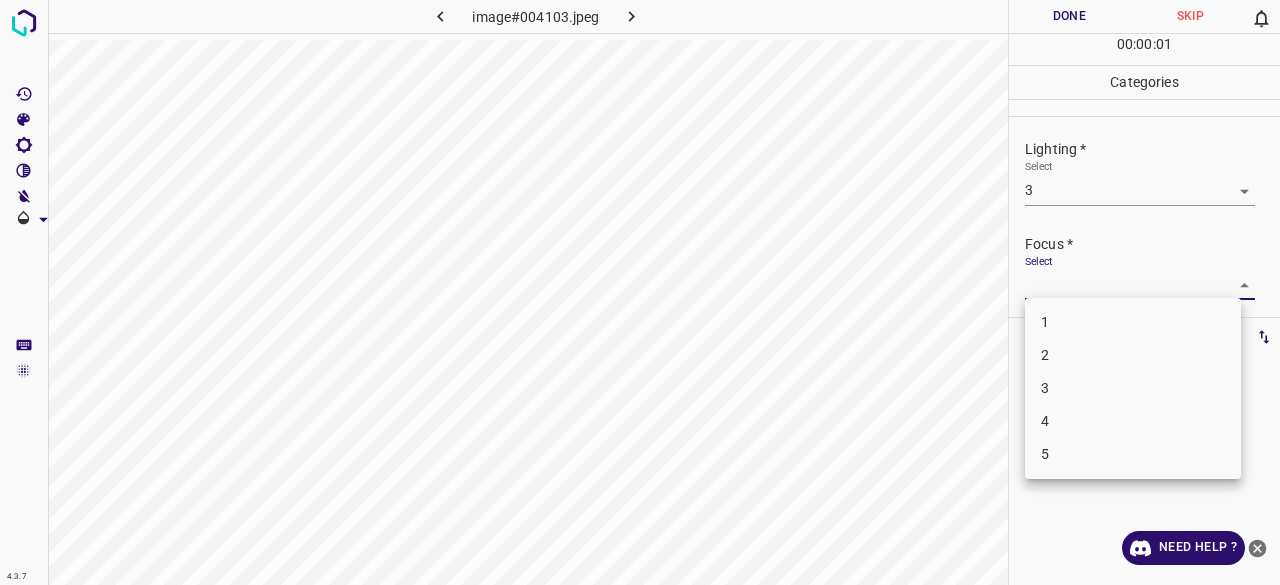 drag, startPoint x: 1065, startPoint y: 361, endPoint x: 1063, endPoint y: 273, distance: 88.02273 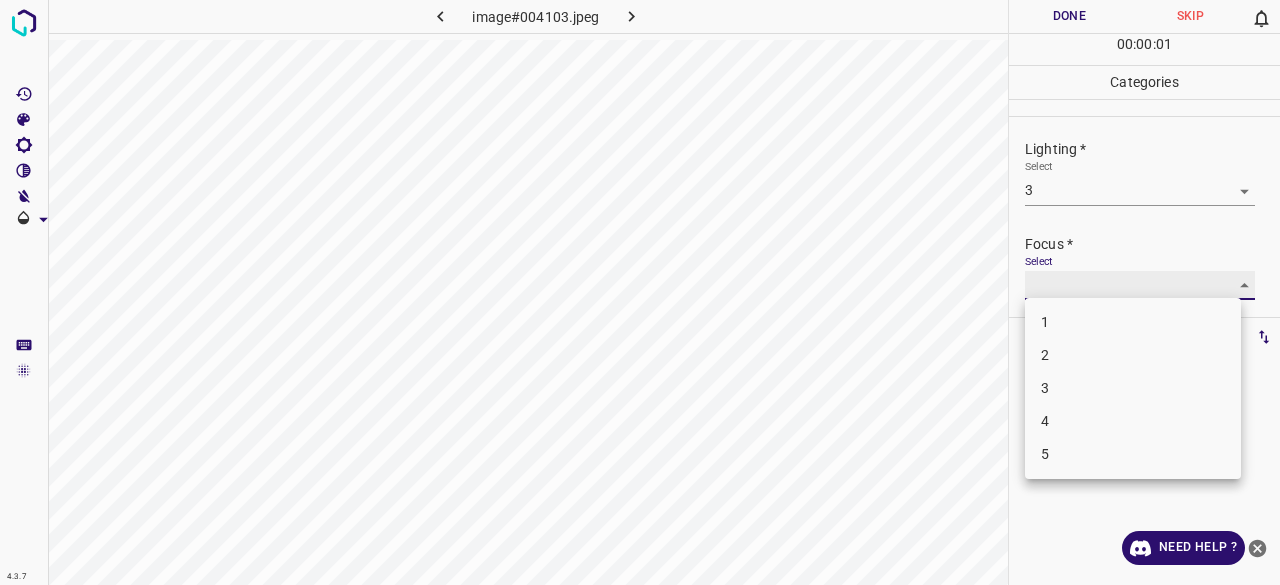 type on "2" 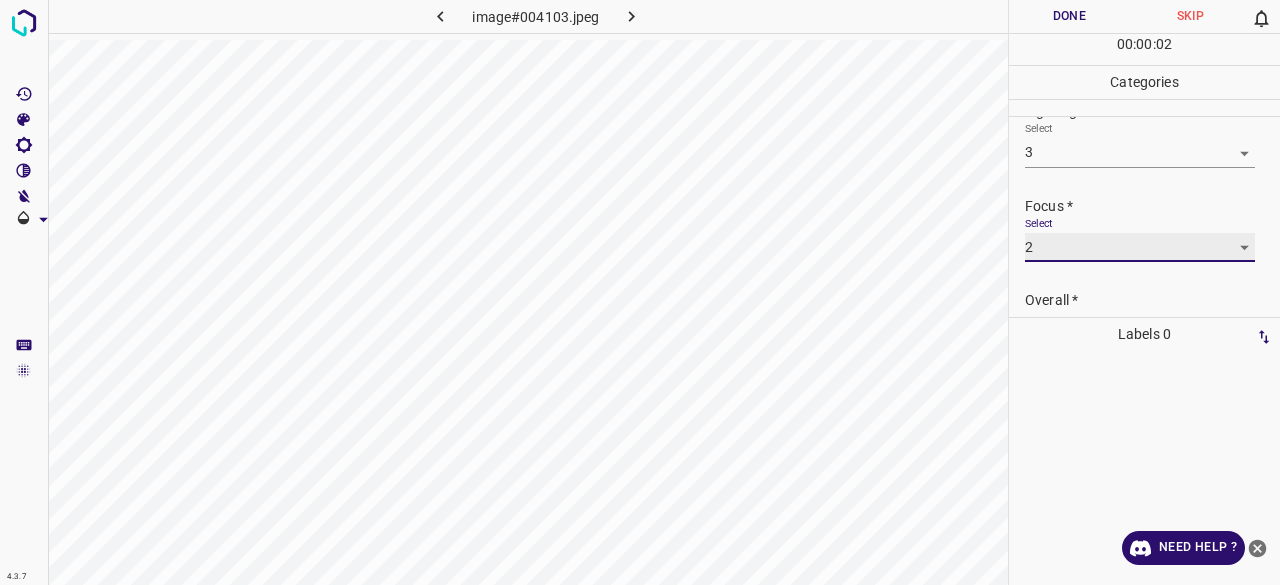 scroll, scrollTop: 98, scrollLeft: 0, axis: vertical 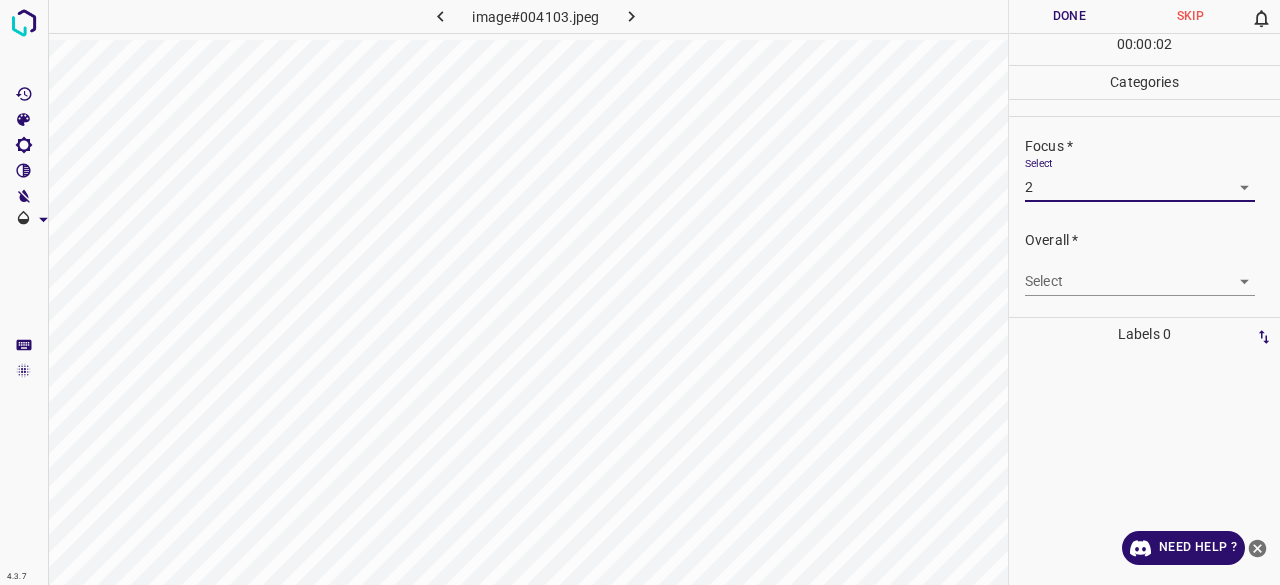 click on "4.3.7 image#004103.jpeg Done Skip 0 00   : 00   : 02   Categories Lighting *  Select 3 3 Focus *  Select 2 2 Overall *  Select ​ Labels   0 Categories 1 Lighting 2 Focus 3 Overall Tools Space Change between modes (Draw & Edit) I Auto labeling R Restore zoom M Zoom in N Zoom out Delete Delete selecte label Filters Z Restore filters X Saturation filter C Brightness filter V Contrast filter B Gray scale filter General O Download Need Help ? - Text - Hide - Delete" at bounding box center [640, 292] 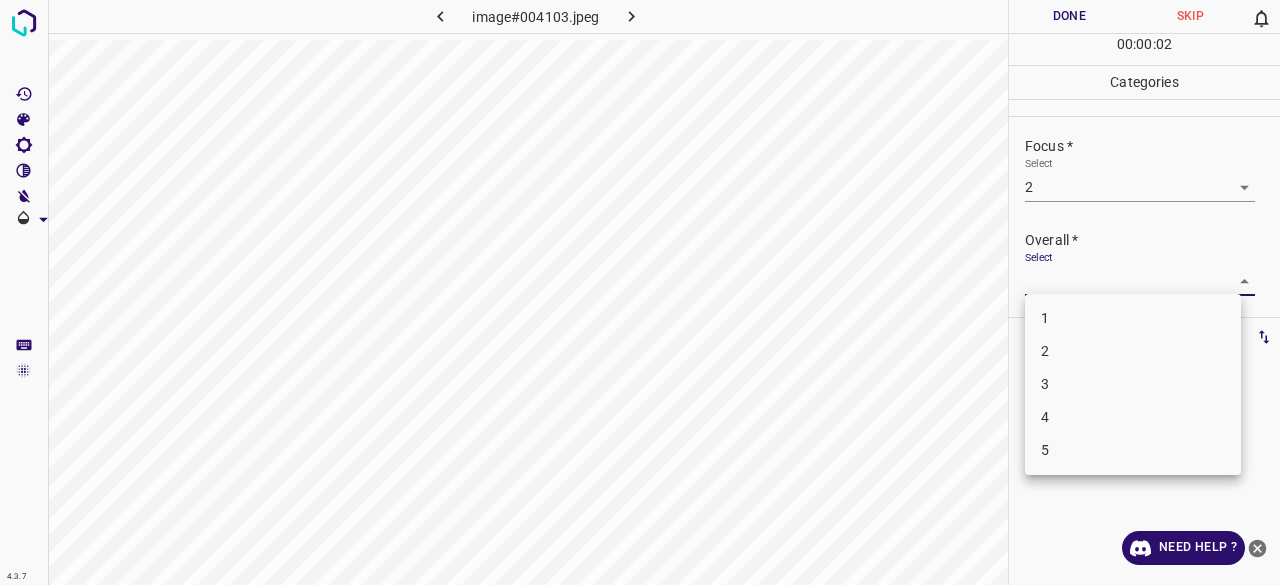 click on "2" at bounding box center (1133, 351) 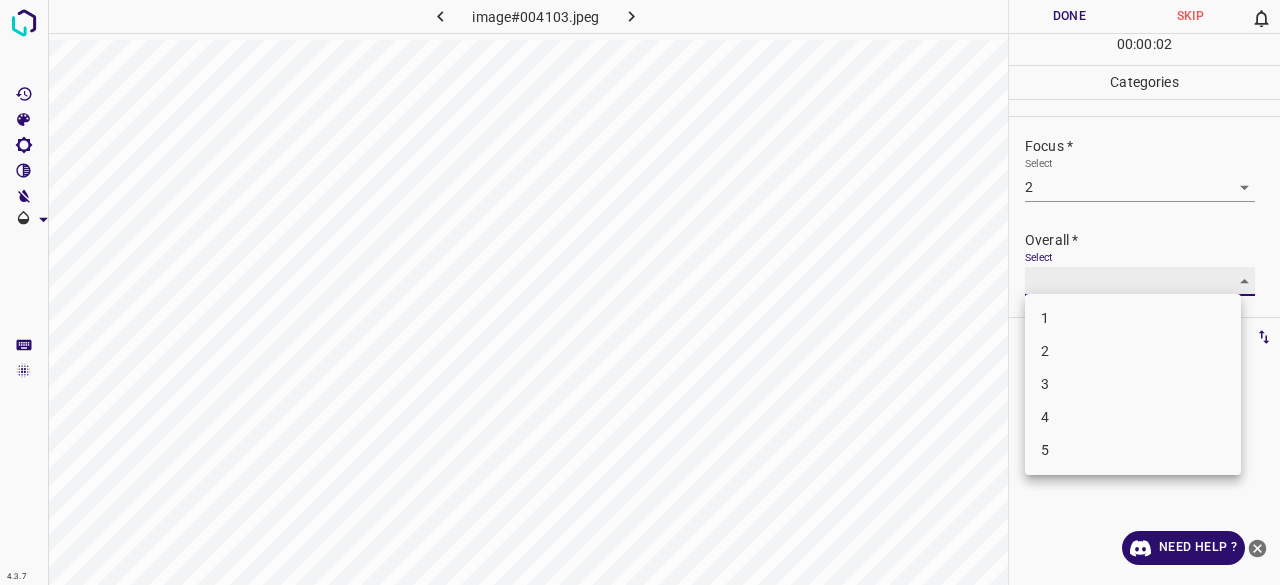 type on "2" 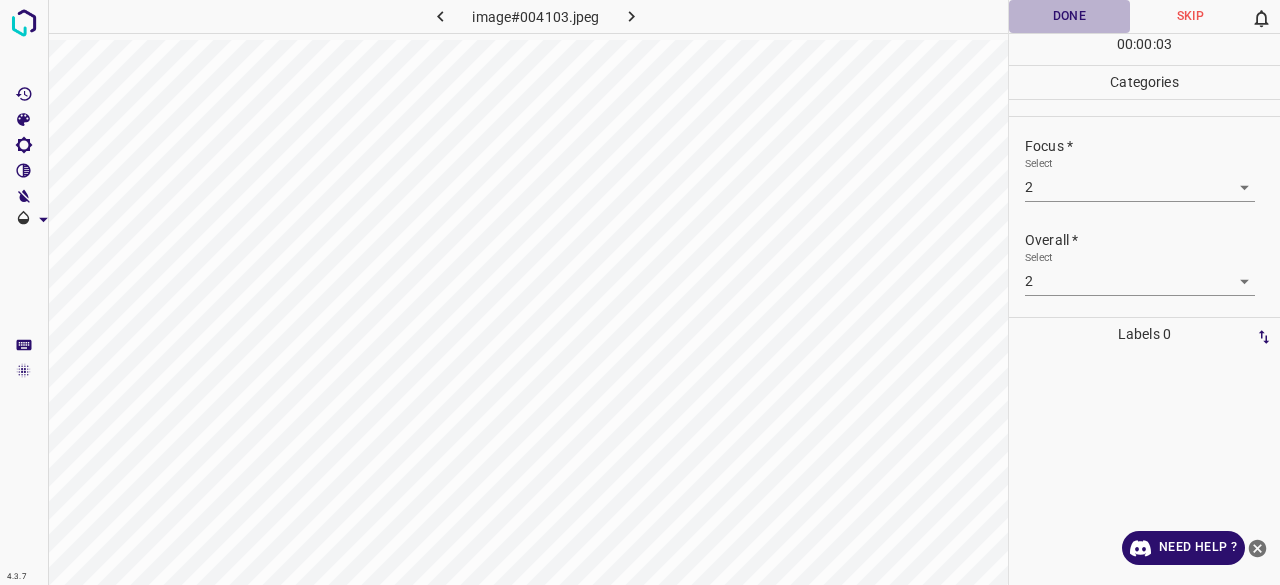 click on "Done" at bounding box center (1069, 16) 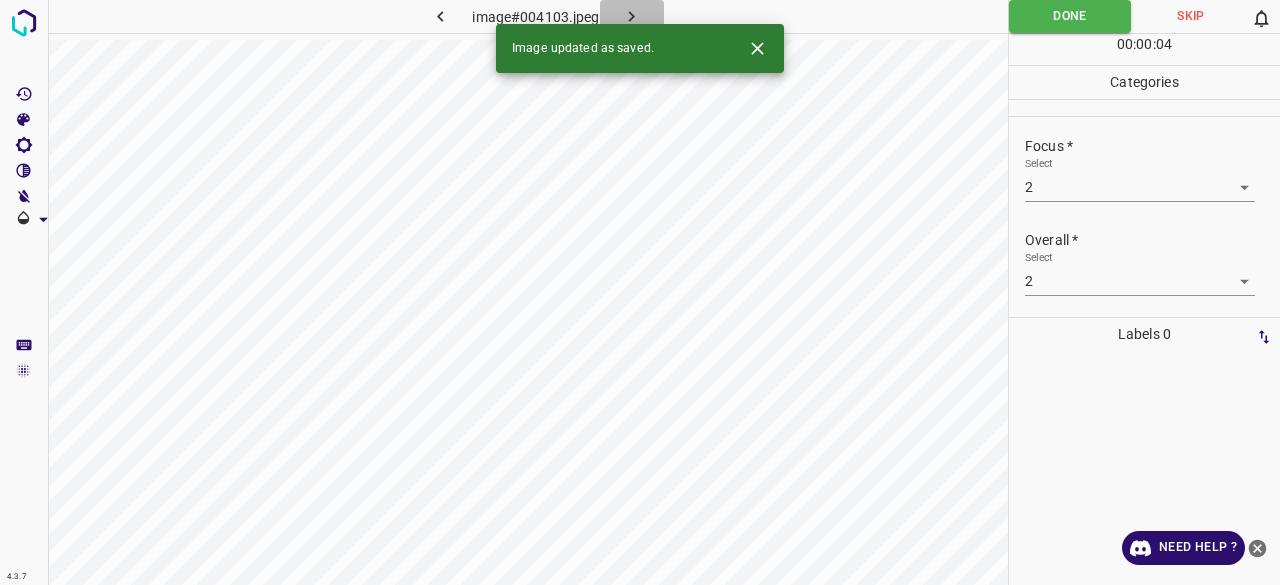 click 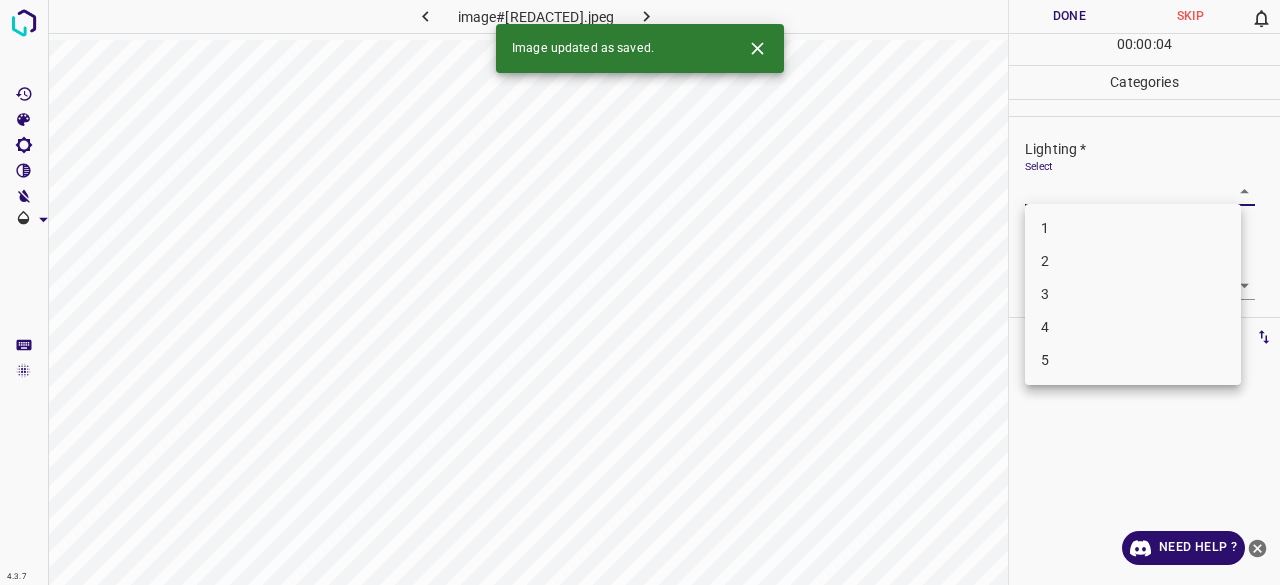 click on "4.3.7 image#000072.jpeg Done Skip 0 00   : 00   : 04   Categories Lighting *  Select ​ Focus *  Select ​ Overall *  Select ​ Labels   0 Categories 1 Lighting 2 Focus 3 Overall Tools Space Change between modes (Draw & Edit) I Auto labeling R Restore zoom M Zoom in N Zoom out Delete Delete selecte label Filters Z Restore filters X Saturation filter C Brightness filter V Contrast filter B Gray scale filter General O Download Image updated as saved. Need Help ? - Text - Hide - Delete 1 2 3 4 5" at bounding box center (640, 292) 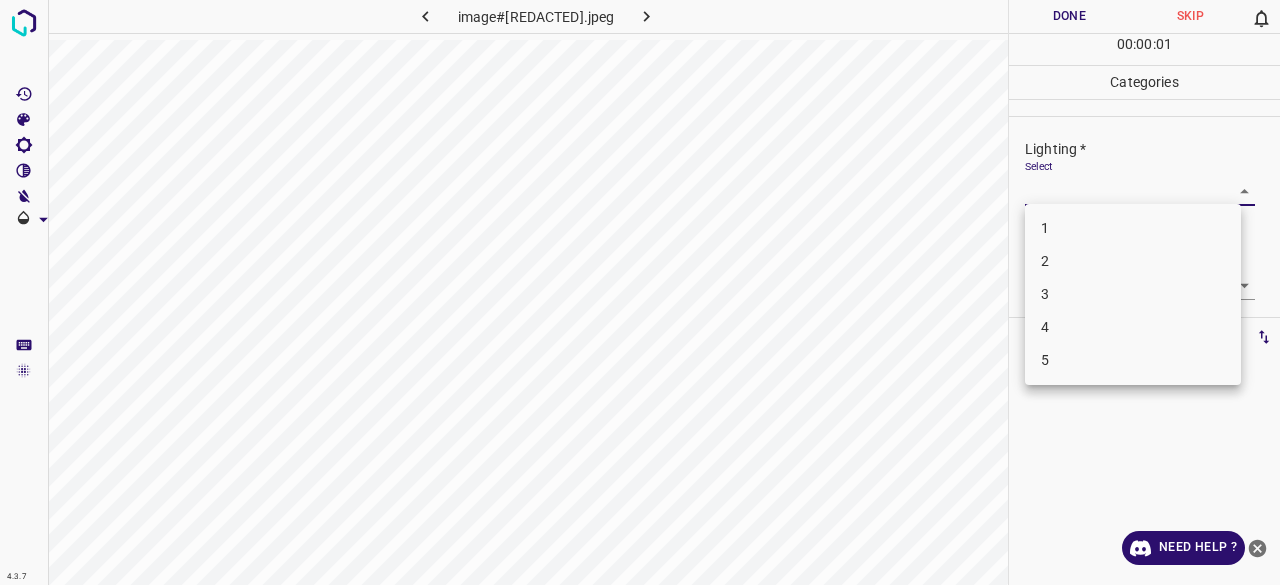 click on "2" at bounding box center [1133, 261] 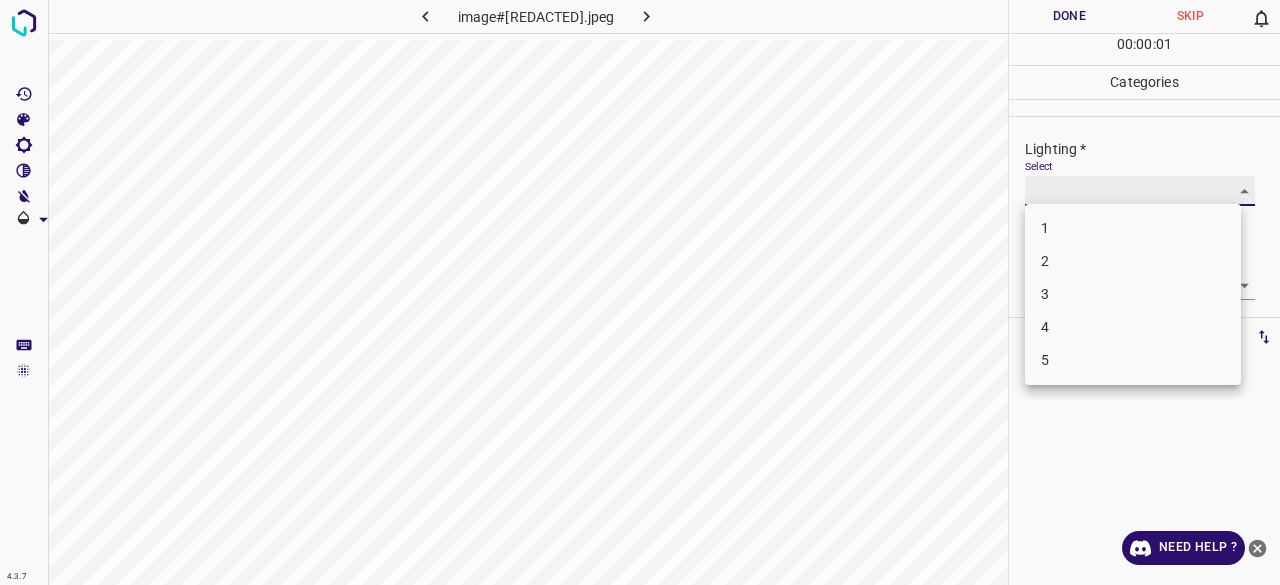 type 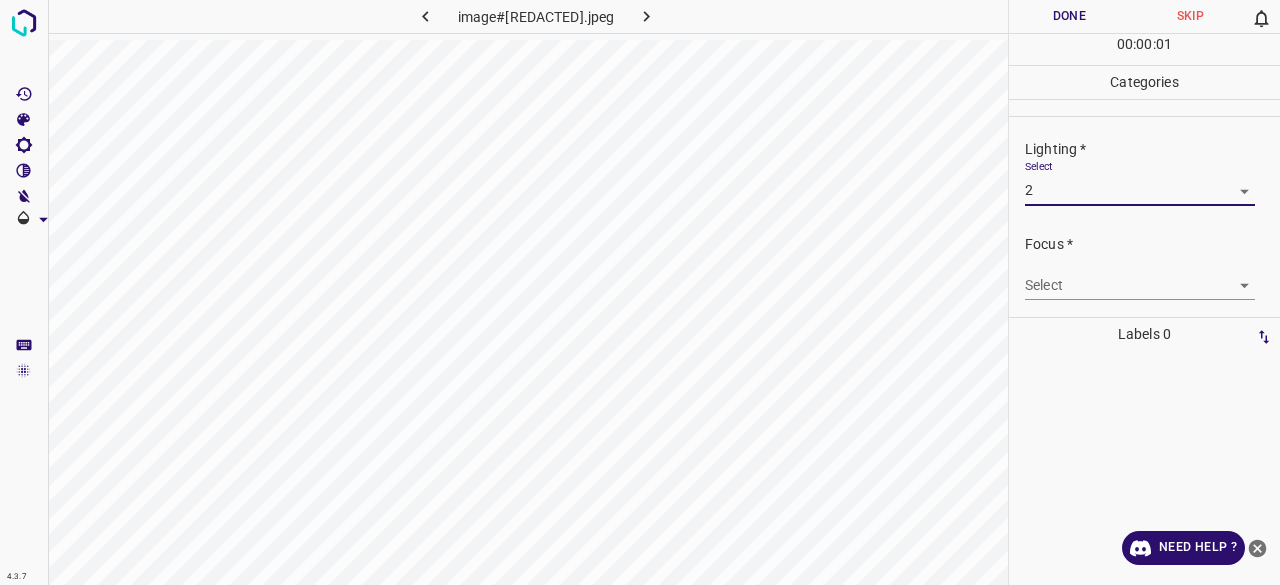 click on "4.3.7 image#000072.jpeg Done Skip 0 00   : 00   : 01   Categories Lighting *  Select 2 2 Focus *  Select ​ Overall *  Select ​ Labels   0 Categories 1 Lighting 2 Focus 3 Overall Tools Space Change between modes (Draw & Edit) I Auto labeling R Restore zoom M Zoom in N Zoom out Delete Delete selecte label Filters Z Restore filters X Saturation filter C Brightness filter V Contrast filter B Gray scale filter General O Download Need Help ? - Text - Hide - Delete" at bounding box center [640, 292] 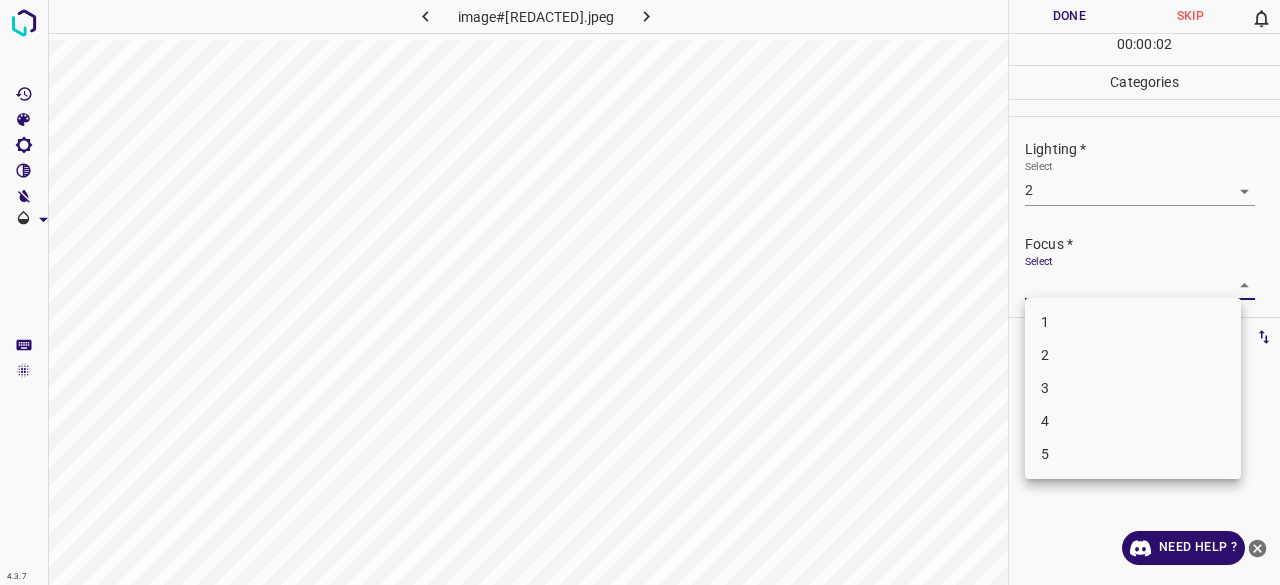 click on "1" at bounding box center (1133, 322) 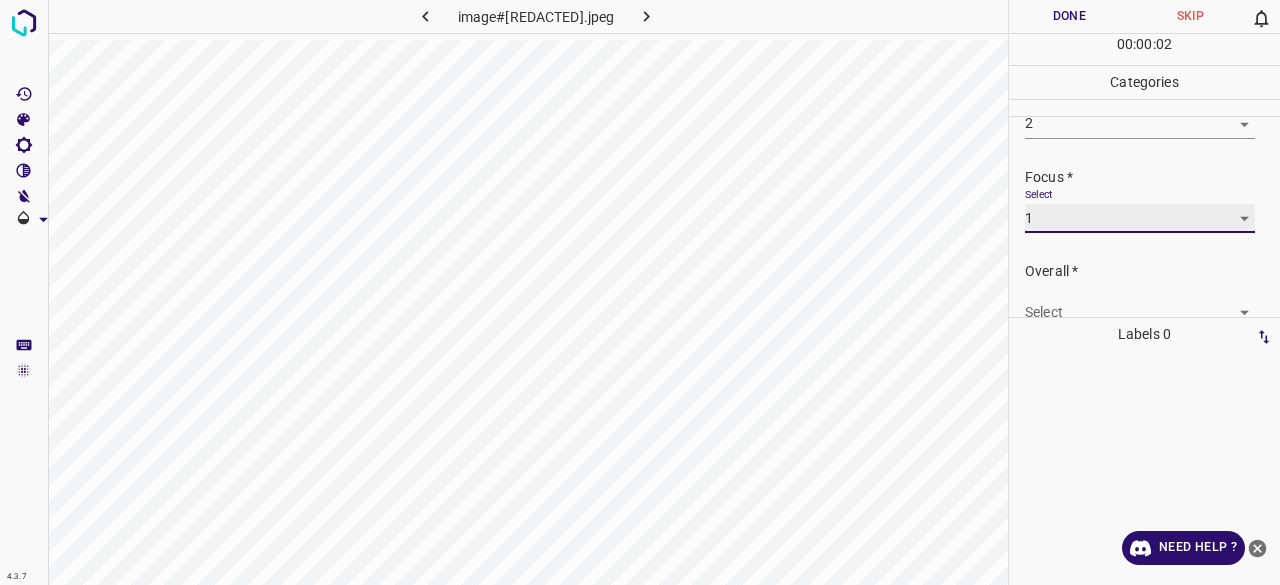 scroll, scrollTop: 98, scrollLeft: 0, axis: vertical 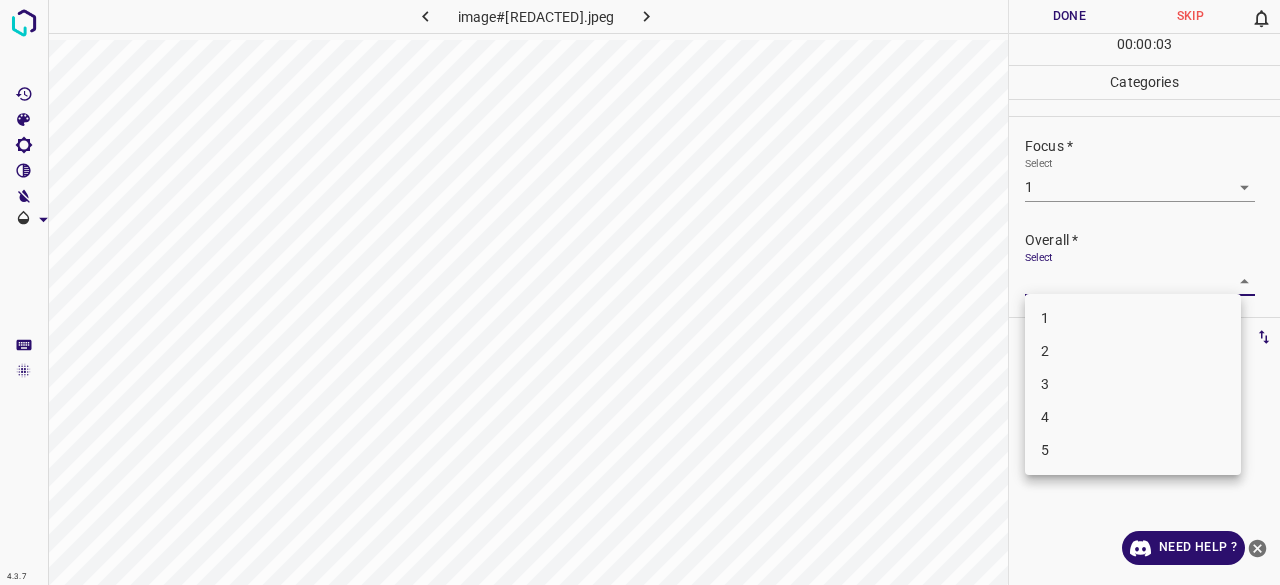 click on "4.3.7 image#000072.jpeg Done Skip 0 00   : 00   : 03   Categories Lighting *  Select 2 2 Focus *  Select 1 1 Overall *  Select ​ Labels   0 Categories 1 Lighting 2 Focus 3 Overall Tools Space Change between modes (Draw & Edit) I Auto labeling R Restore zoom M Zoom in N Zoom out Delete Delete selecte label Filters Z Restore filters X Saturation filter C Brightness filter V Contrast filter B Gray scale filter General O Download Need Help ? - Text - Hide - Delete 1 2 3 4 5" at bounding box center (640, 292) 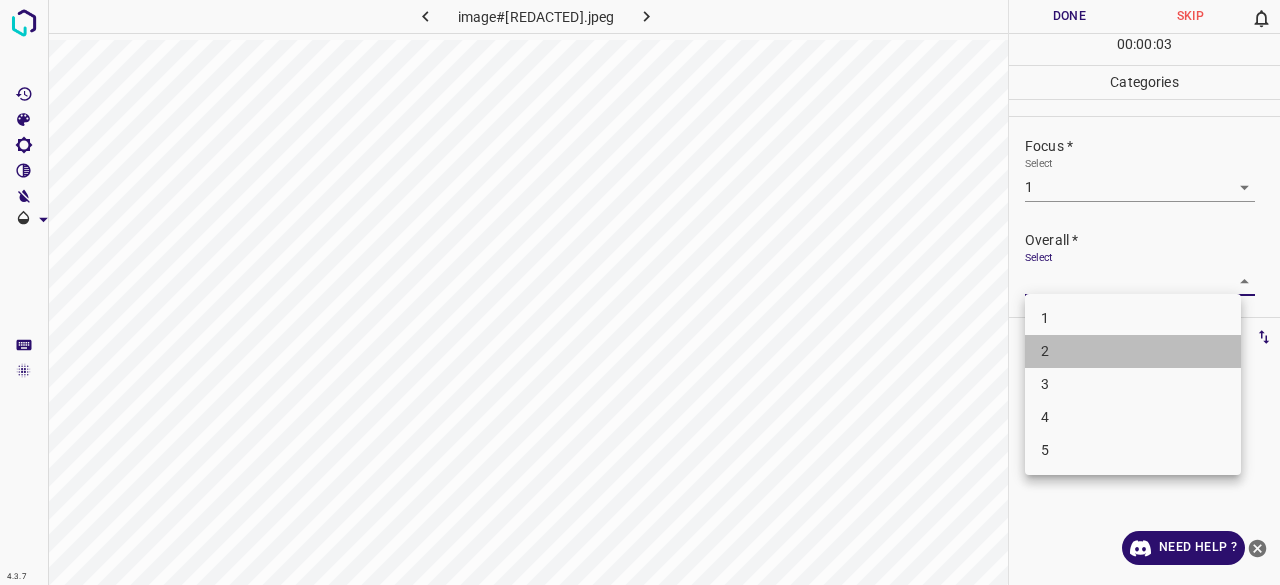 click on "2" at bounding box center [1133, 351] 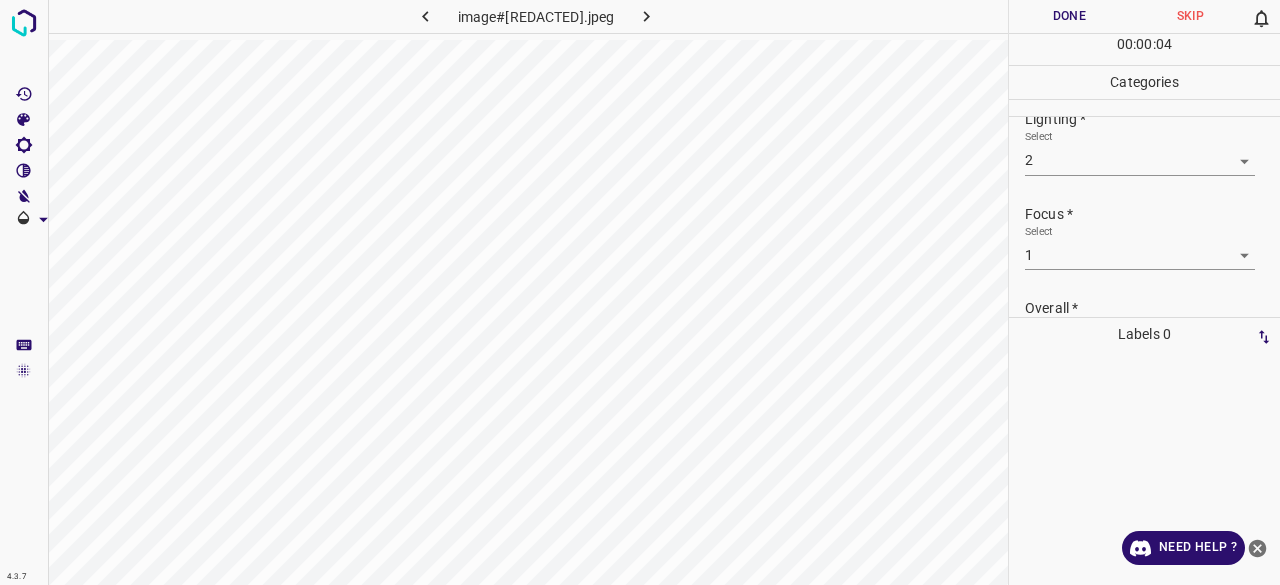 scroll, scrollTop: 0, scrollLeft: 0, axis: both 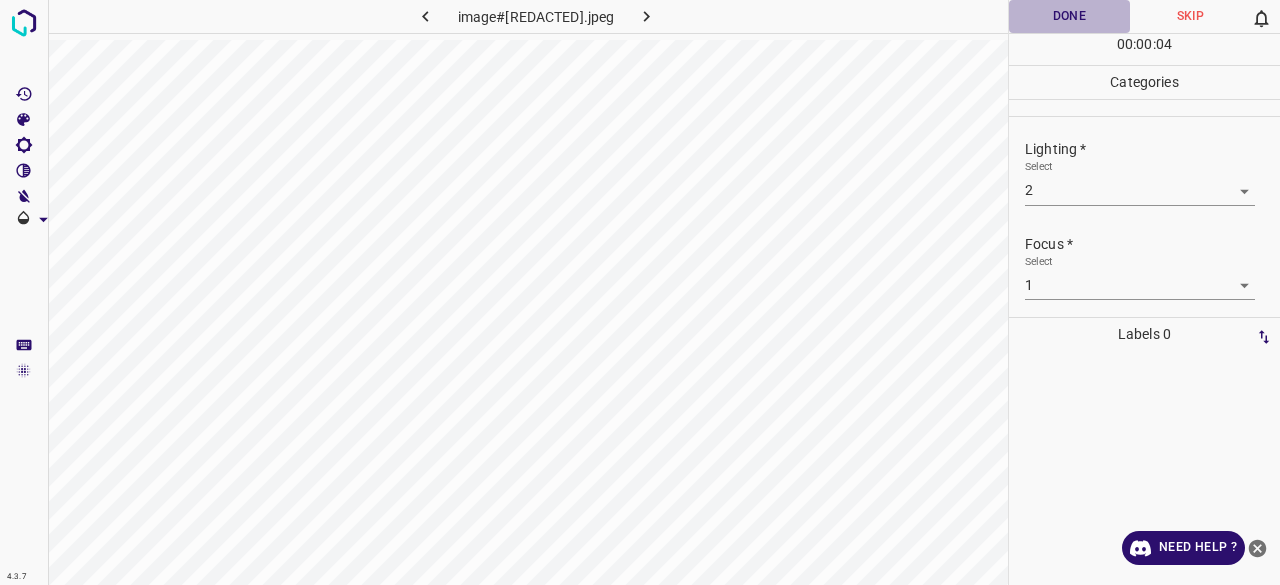 click on "Done" at bounding box center (1069, 16) 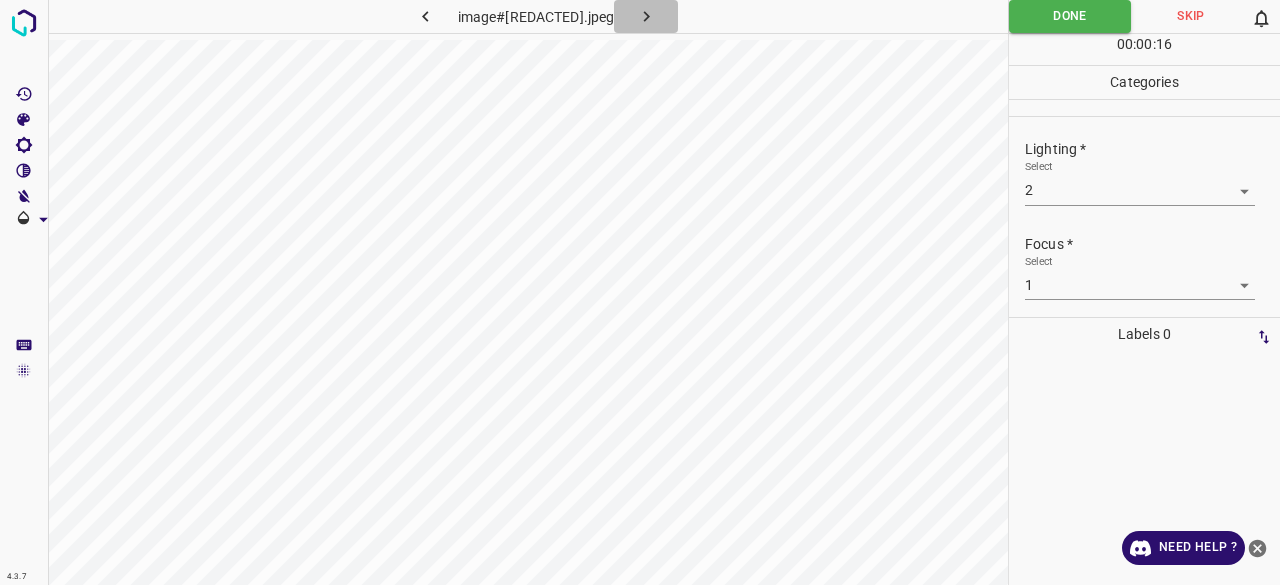 click 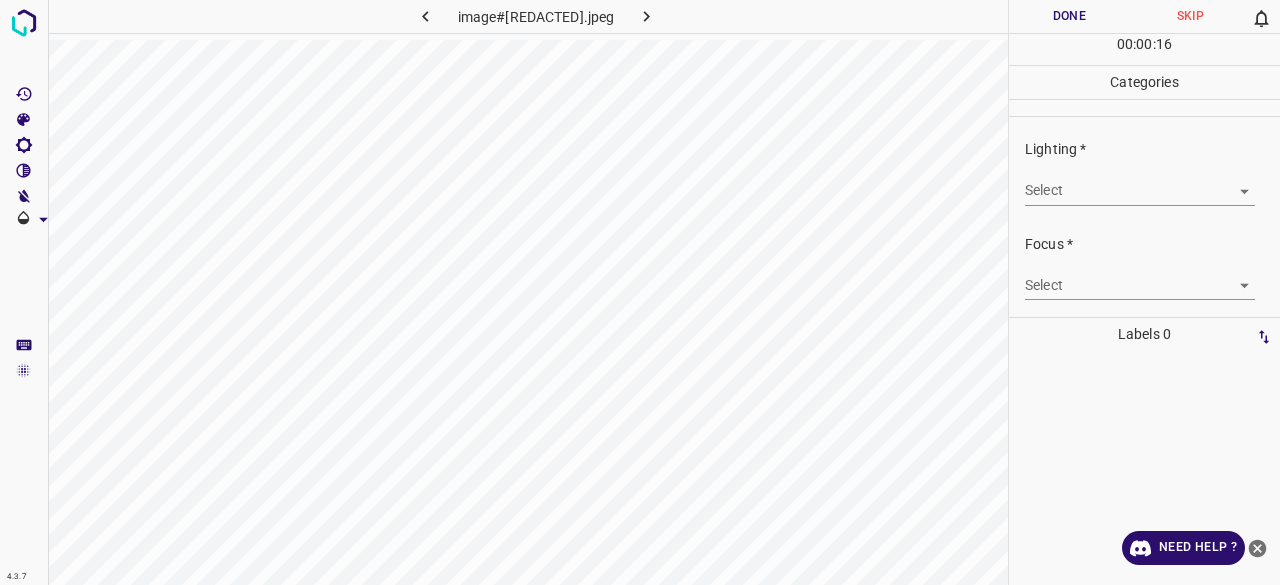 click on "4.3.7 image#000811.jpeg Done Skip 0 00   : 00   : 16   Categories Lighting *  Select ​ Focus *  Select ​ Overall *  Select ​ Labels   0 Categories 1 Lighting 2 Focus 3 Overall Tools Space Change between modes (Draw & Edit) I Auto labeling R Restore zoom M Zoom in N Zoom out Delete Delete selecte label Filters Z Restore filters X Saturation filter C Brightness filter V Contrast filter B Gray scale filter General O Download Need Help ? - Text - Hide - Delete" at bounding box center (640, 292) 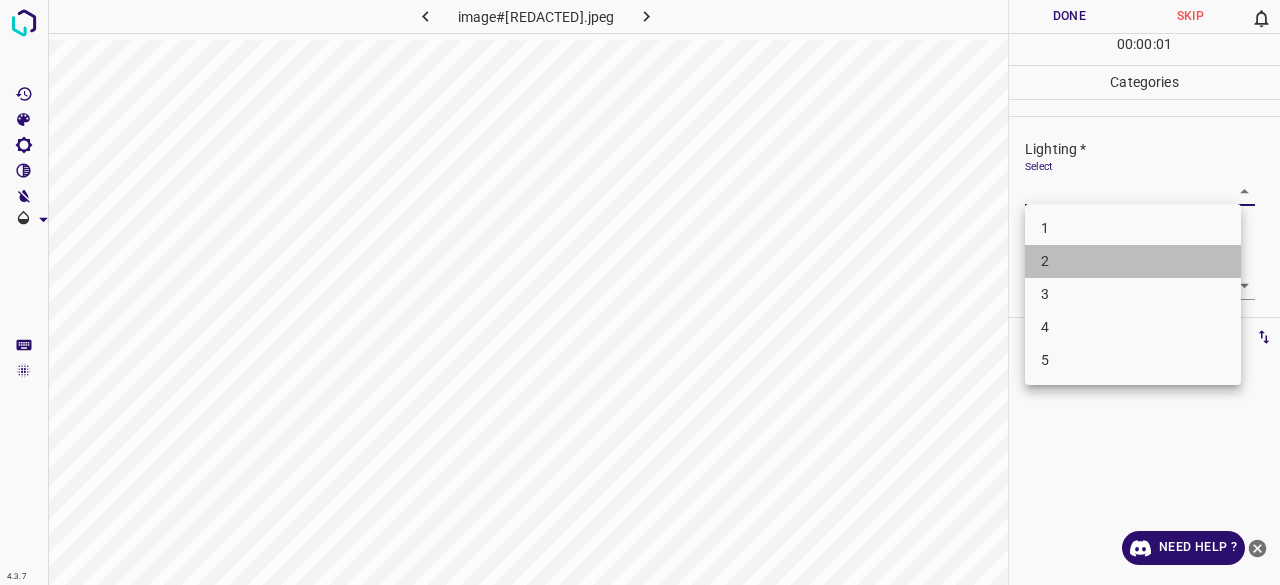 click on "2" at bounding box center (1133, 261) 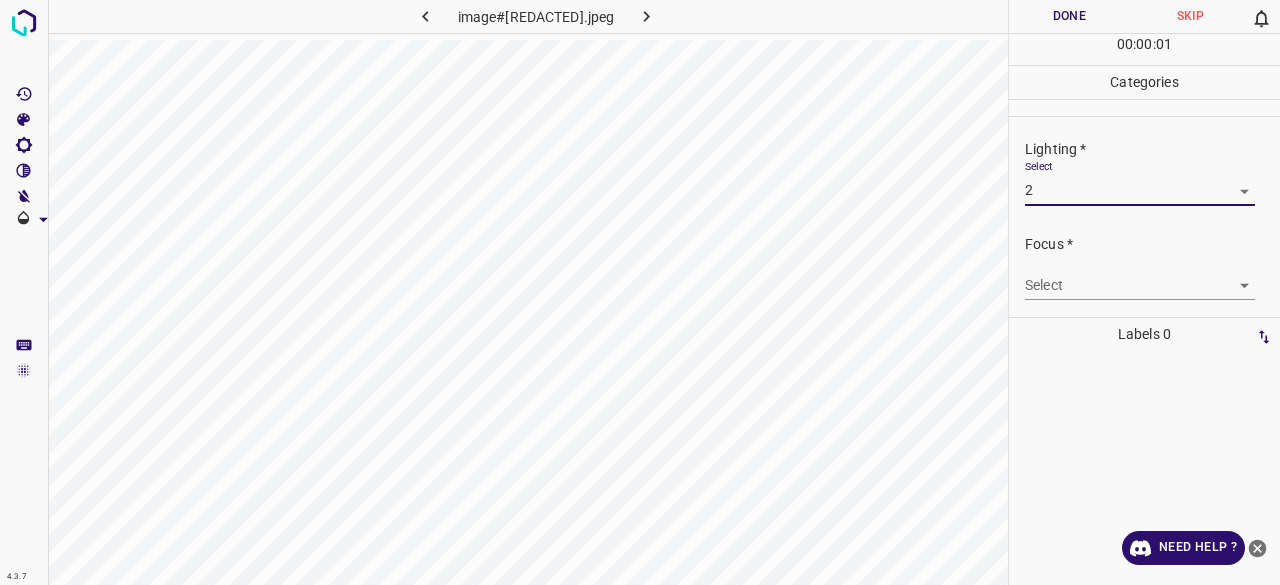 click on "4.3.7 image#000811.jpeg Done Skip 0 00   : 00   : 01   Categories Lighting *  Select 2 2 Focus *  Select ​ Overall *  Select ​ Labels   0 Categories 1 Lighting 2 Focus 3 Overall Tools Space Change between modes (Draw & Edit) I Auto labeling R Restore zoom M Zoom in N Zoom out Delete Delete selecte label Filters Z Restore filters X Saturation filter C Brightness filter V Contrast filter B Gray scale filter General O Download Need Help ? - Text - Hide - Delete" at bounding box center (640, 292) 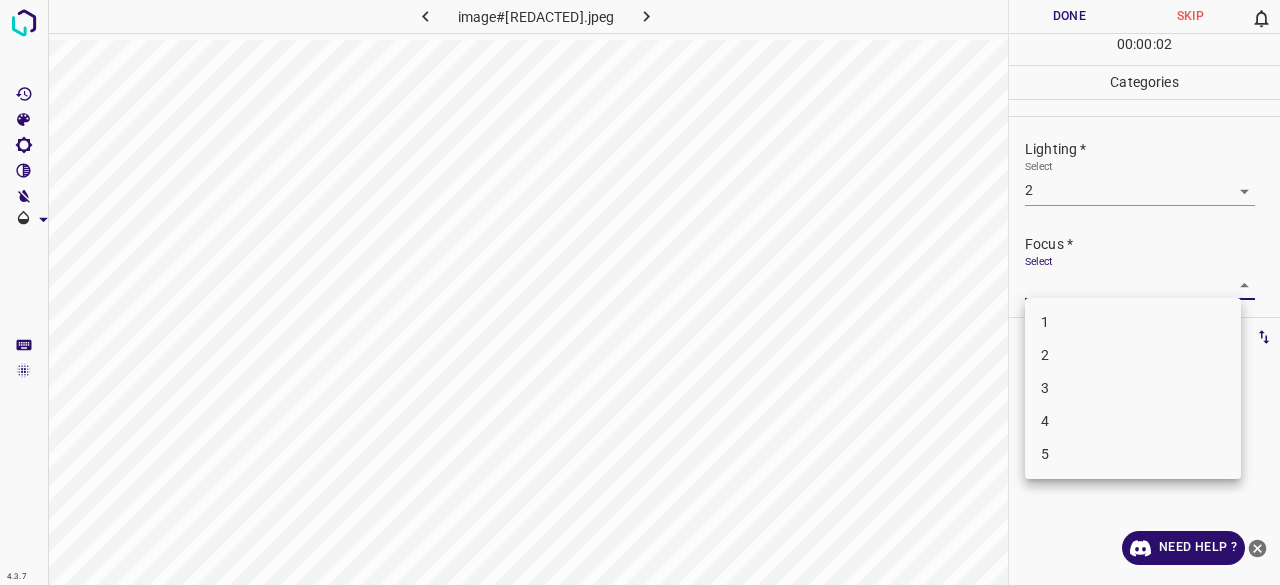 drag, startPoint x: 1064, startPoint y: 364, endPoint x: 1066, endPoint y: 352, distance: 12.165525 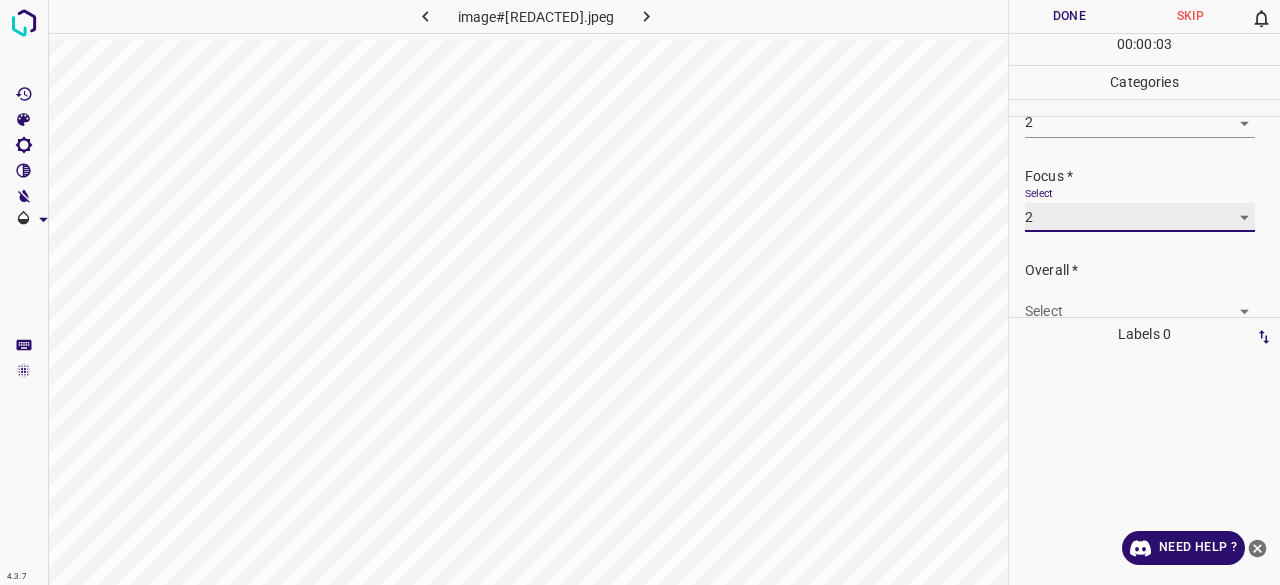 scroll, scrollTop: 98, scrollLeft: 0, axis: vertical 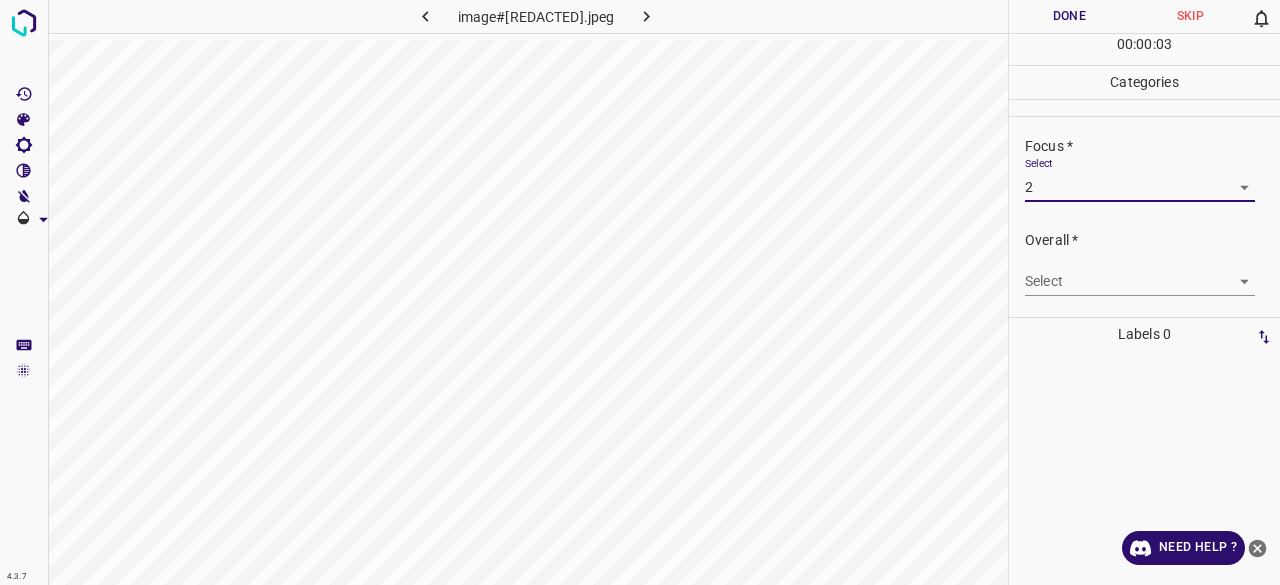 click on "4.3.7 image#000811.jpeg Done Skip 0 00   : 00   : 03   Categories Lighting *  Select 2 2 Focus *  Select 2 2 Overall *  Select ​ Labels   0 Categories 1 Lighting 2 Focus 3 Overall Tools Space Change between modes (Draw & Edit) I Auto labeling R Restore zoom M Zoom in N Zoom out Delete Delete selecte label Filters Z Restore filters X Saturation filter C Brightness filter V Contrast filter B Gray scale filter General O Download Need Help ? - Text - Hide - Delete" at bounding box center [640, 292] 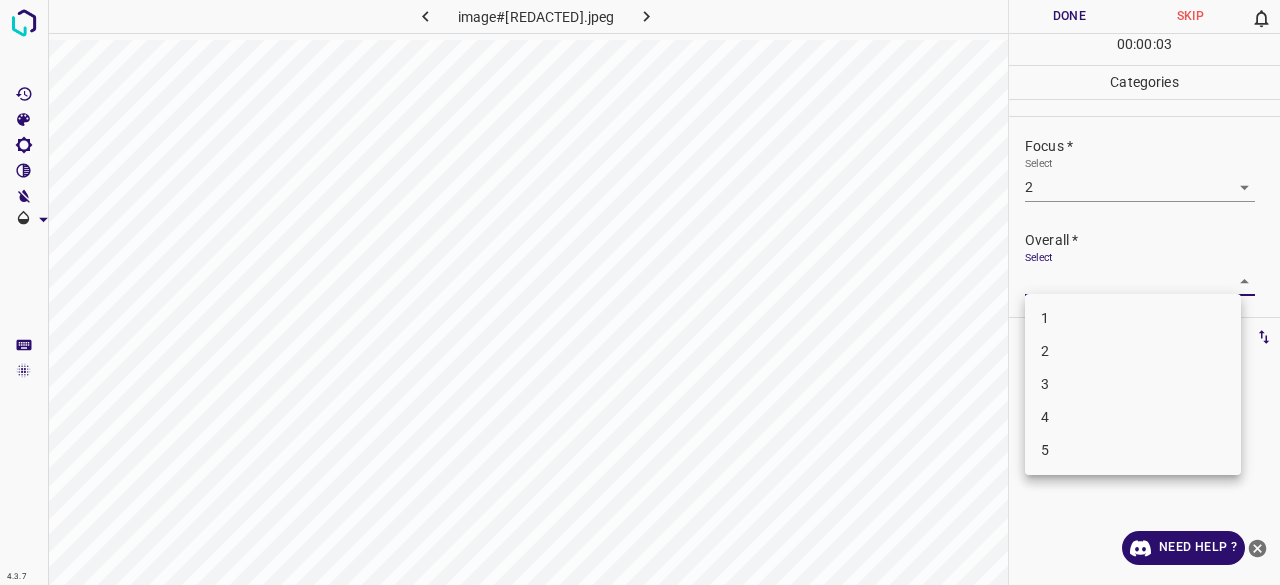 click on "2" at bounding box center [1133, 351] 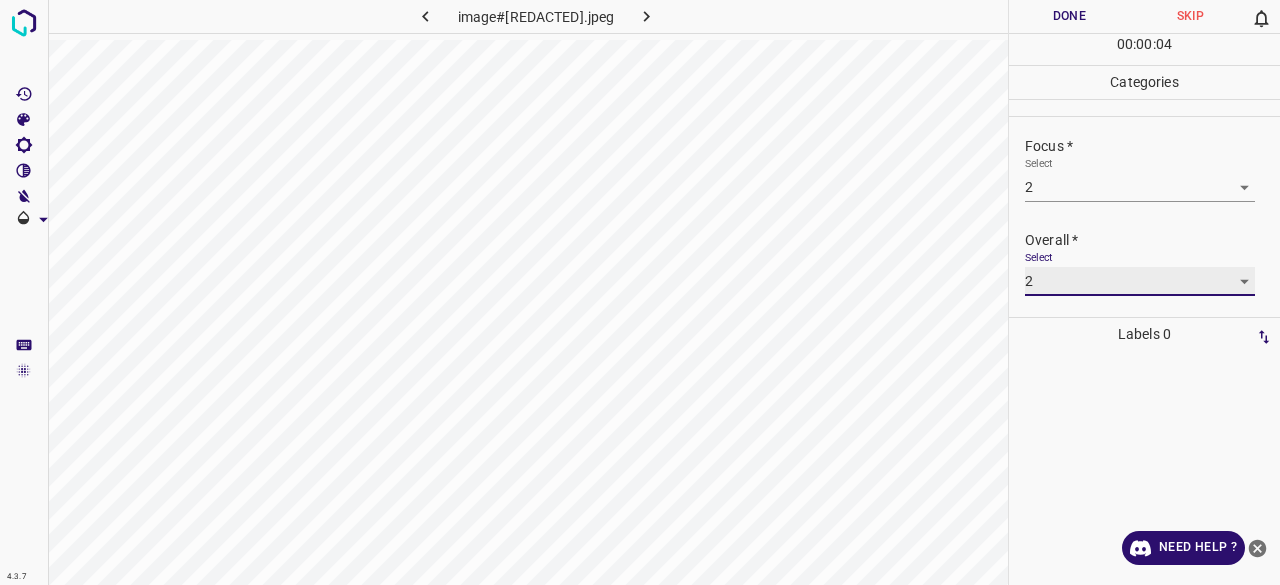 scroll, scrollTop: 0, scrollLeft: 0, axis: both 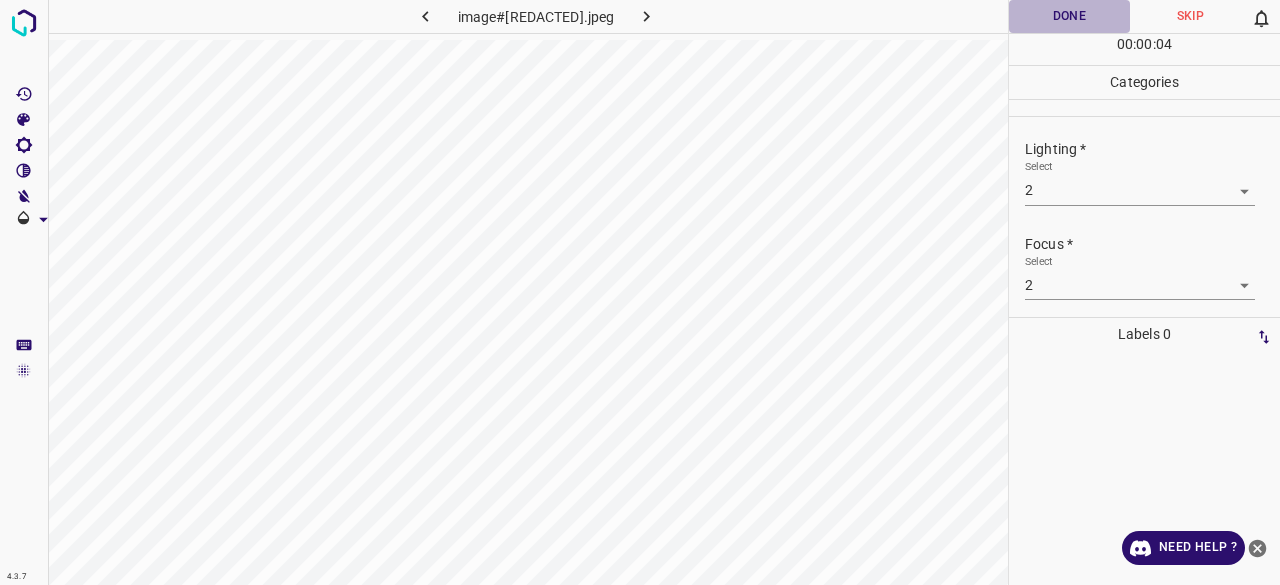 click on "Done" at bounding box center (1069, 16) 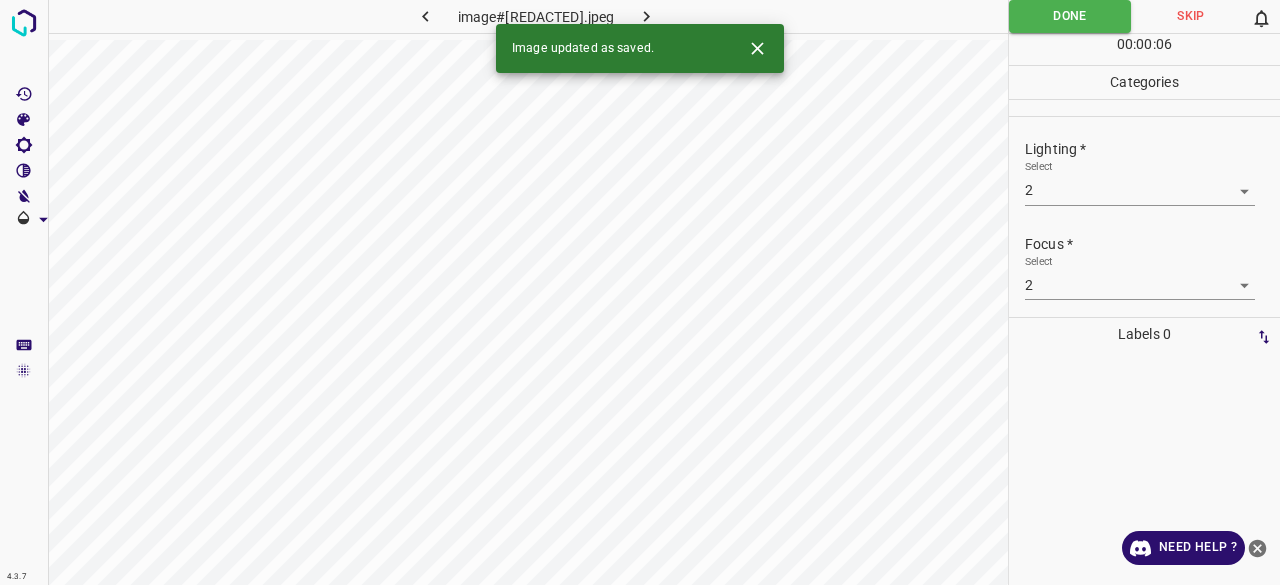 click 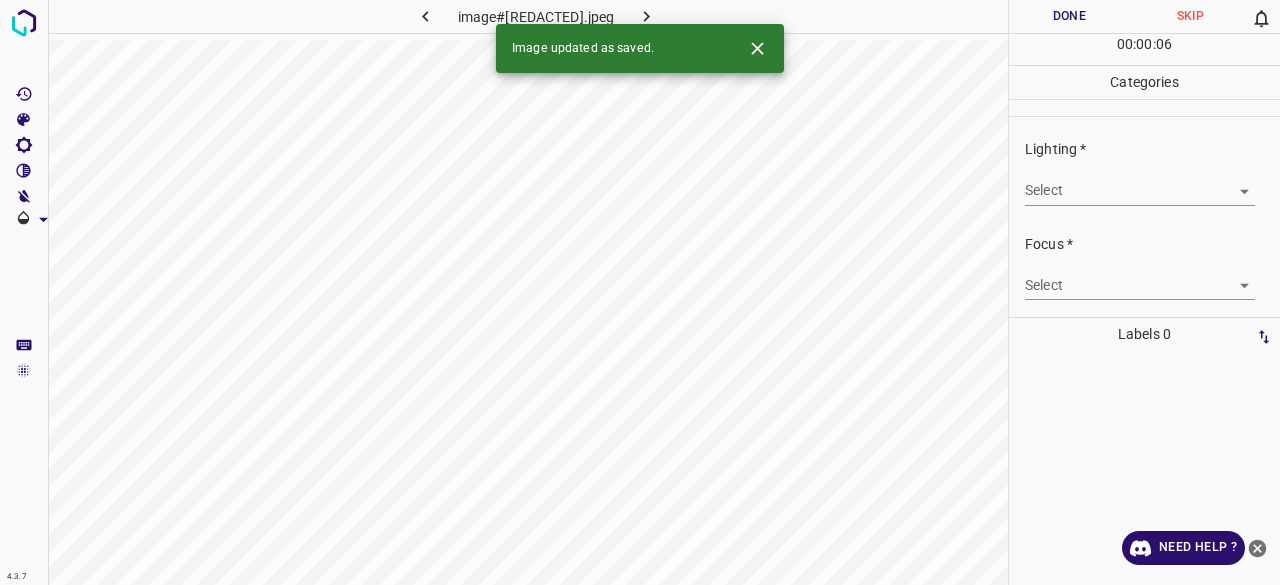click on "4.3.7 image#002716.jpeg Done Skip 0 00   : 00   : 06   Categories Lighting *  Select ​ Focus *  Select ​ Overall *  Select ​ Labels   0 Categories 1 Lighting 2 Focus 3 Overall Tools Space Change between modes (Draw & Edit) I Auto labeling R Restore zoom M Zoom in N Zoom out Delete Delete selecte label Filters Z Restore filters X Saturation filter C Brightness filter V Contrast filter B Gray scale filter General O Download Image updated as saved. Need Help ? - Text - Hide - Delete" at bounding box center [640, 292] 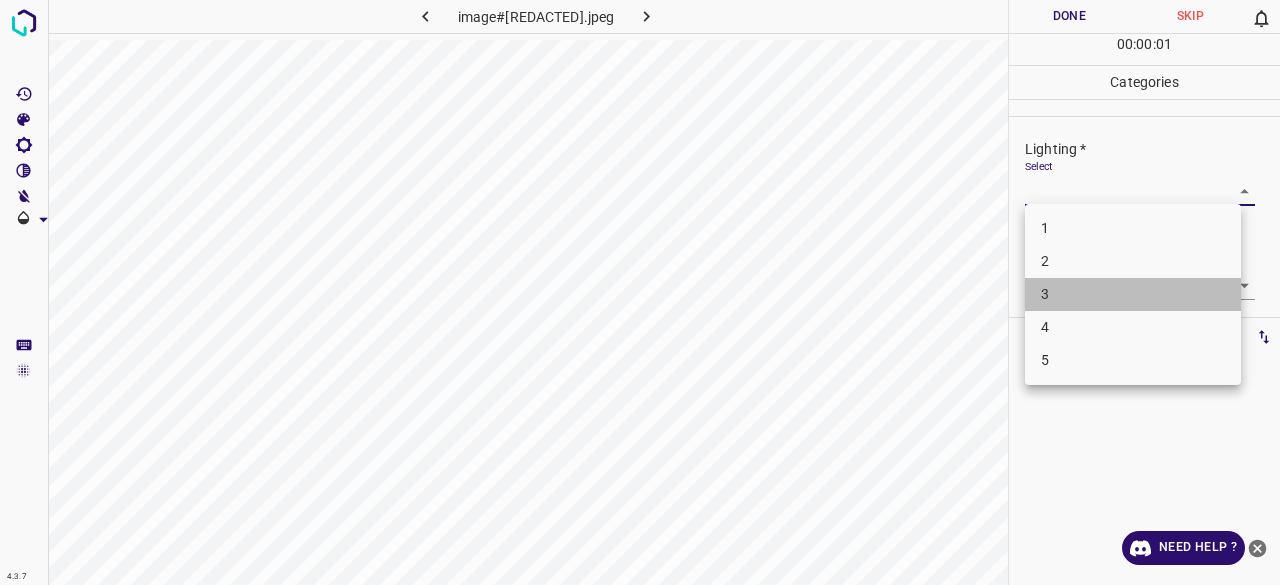 click on "3" at bounding box center (1133, 294) 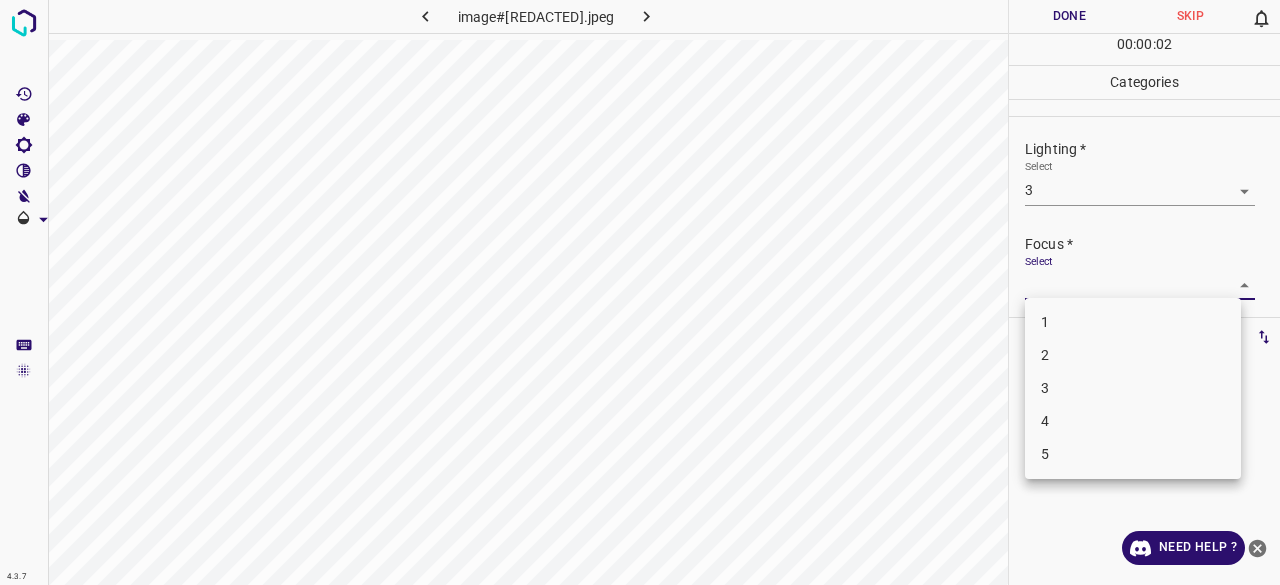 click on "4.3.7 image#002716.jpeg Done Skip 0 00   : 00   : 02   Categories Lighting *  Select 3 3 Focus *  Select ​ Overall *  Select ​ Labels   0 Categories 1 Lighting 2 Focus 3 Overall Tools Space Change between modes (Draw & Edit) I Auto labeling R Restore zoom M Zoom in N Zoom out Delete Delete selecte label Filters Z Restore filters X Saturation filter C Brightness filter V Contrast filter B Gray scale filter General O Download Need Help ? - Text - Hide - Delete 1 2 3 4 5" at bounding box center [640, 292] 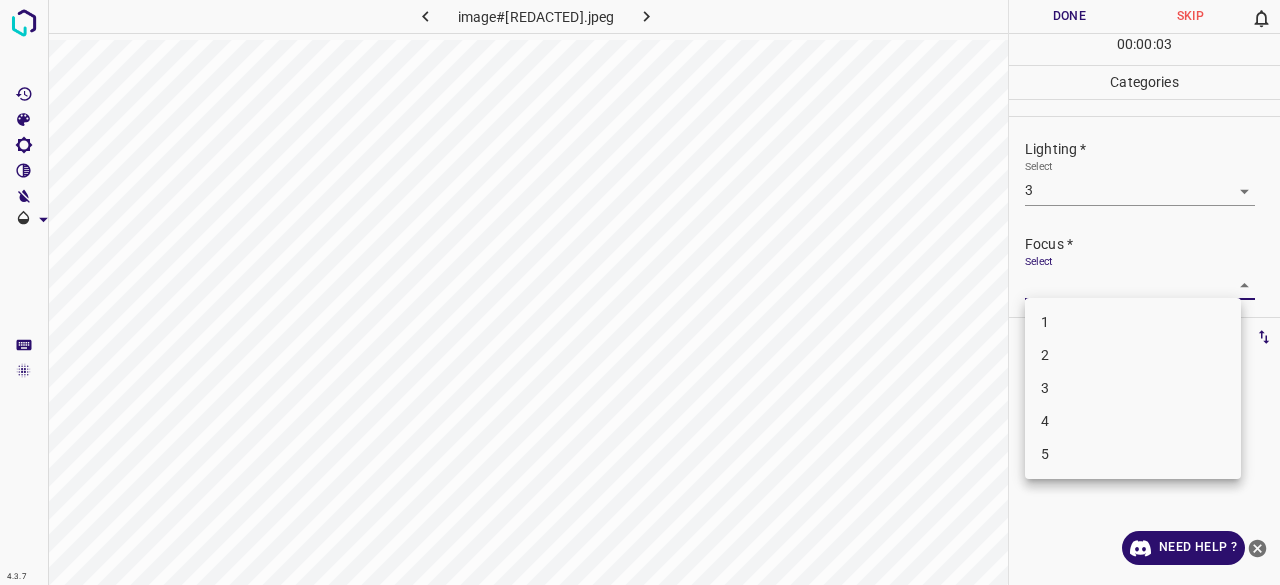 click on "2" at bounding box center [1133, 355] 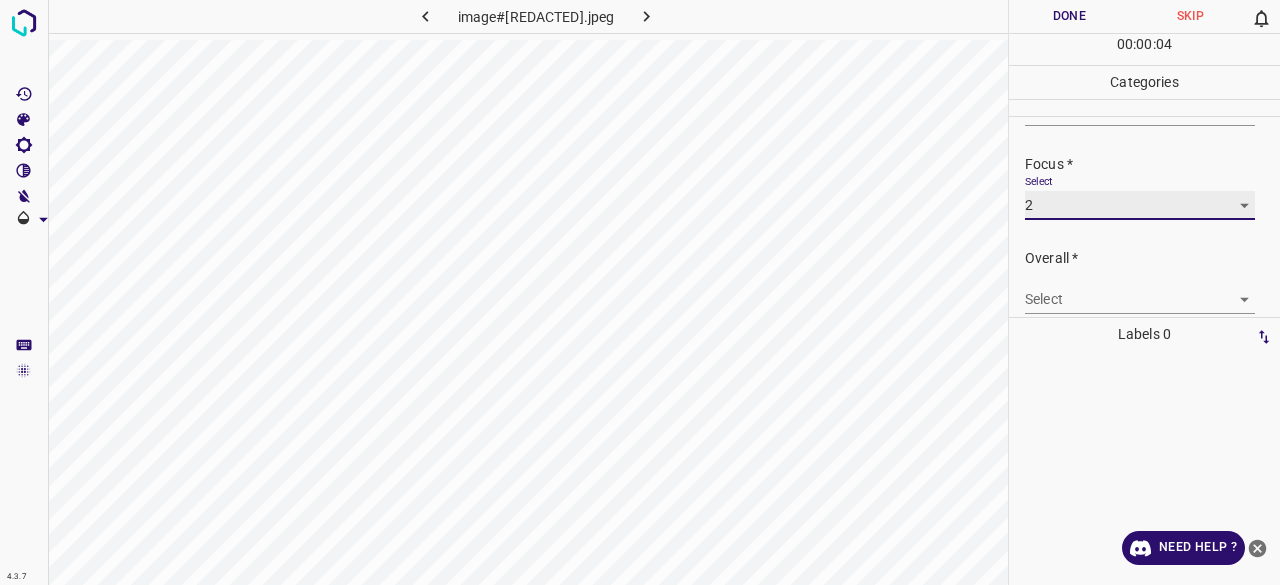 scroll, scrollTop: 98, scrollLeft: 0, axis: vertical 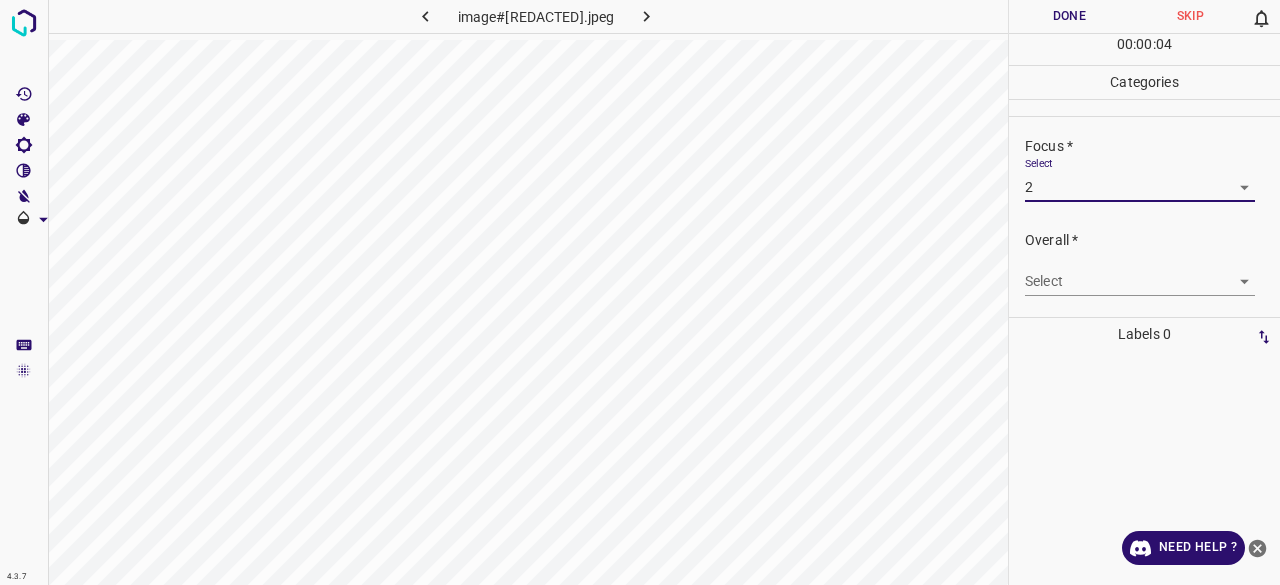 click on "4.3.7 image#002716.jpeg Done Skip 0 00   : 00   : 04   Categories Lighting *  Select 3 3 Focus *  Select 2 2 Overall *  Select ​ Labels   0 Categories 1 Lighting 2 Focus 3 Overall Tools Space Change between modes (Draw & Edit) I Auto labeling R Restore zoom M Zoom in N Zoom out Delete Delete selecte label Filters Z Restore filters X Saturation filter C Brightness filter V Contrast filter B Gray scale filter General O Download Need Help ? - Text - Hide - Delete" at bounding box center [640, 292] 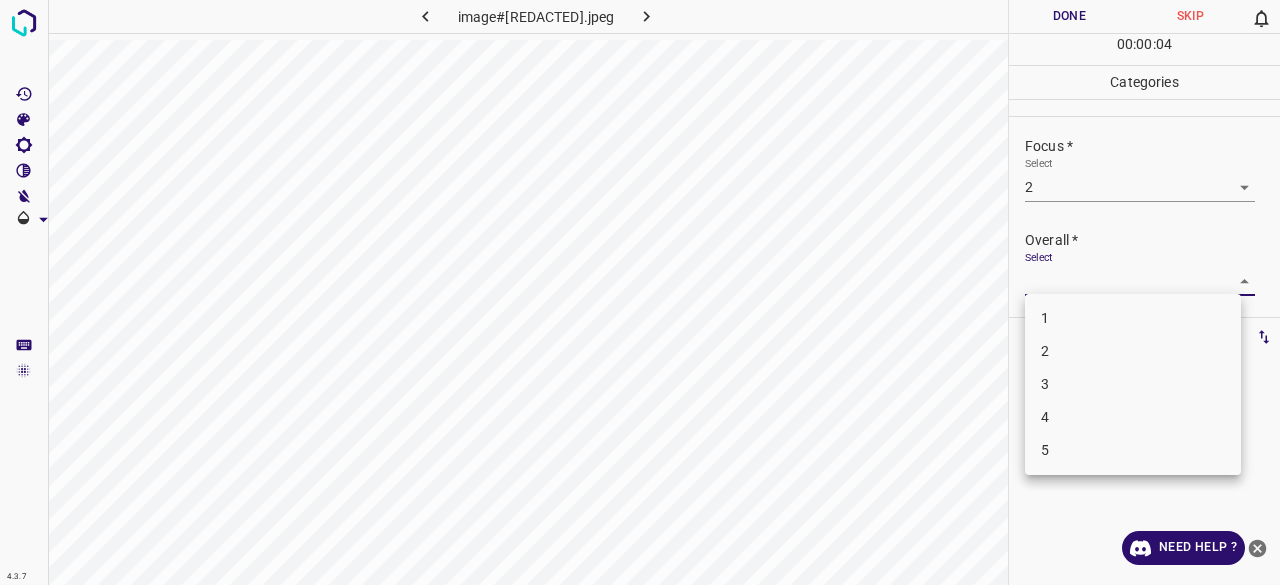 click on "2" at bounding box center (1133, 351) 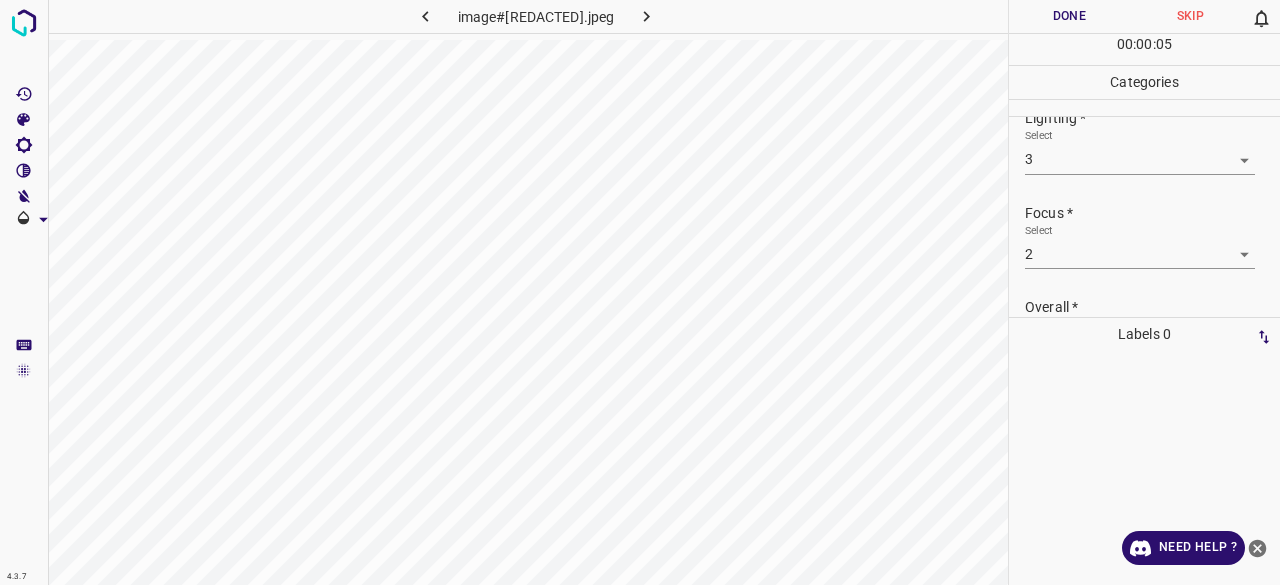 scroll, scrollTop: 0, scrollLeft: 0, axis: both 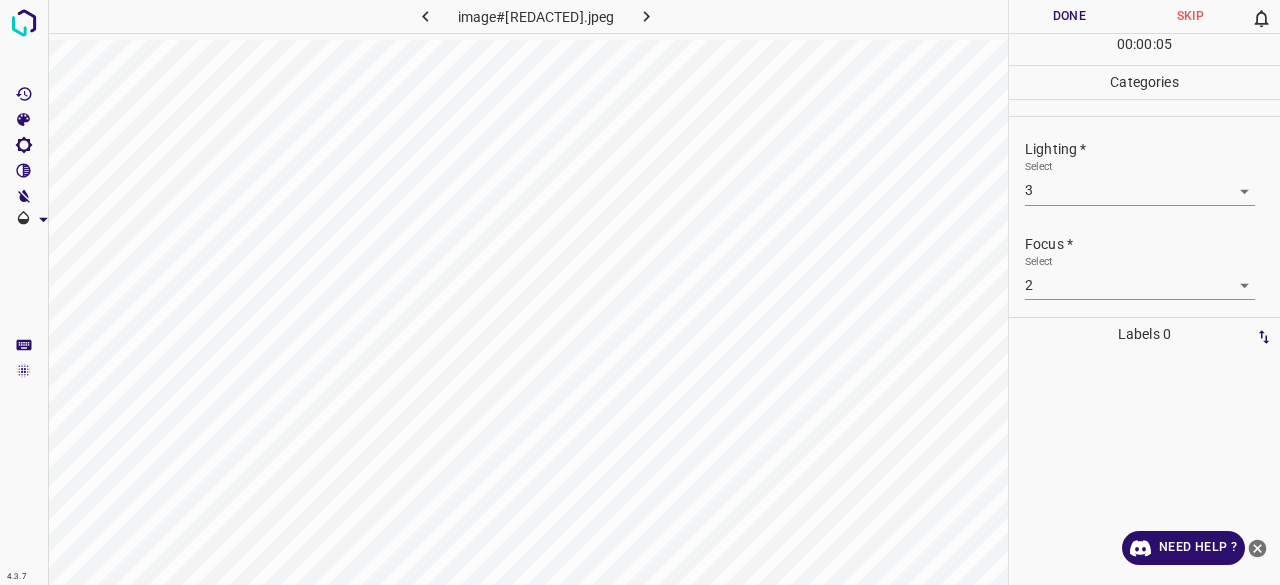 click on "Done" at bounding box center (1069, 16) 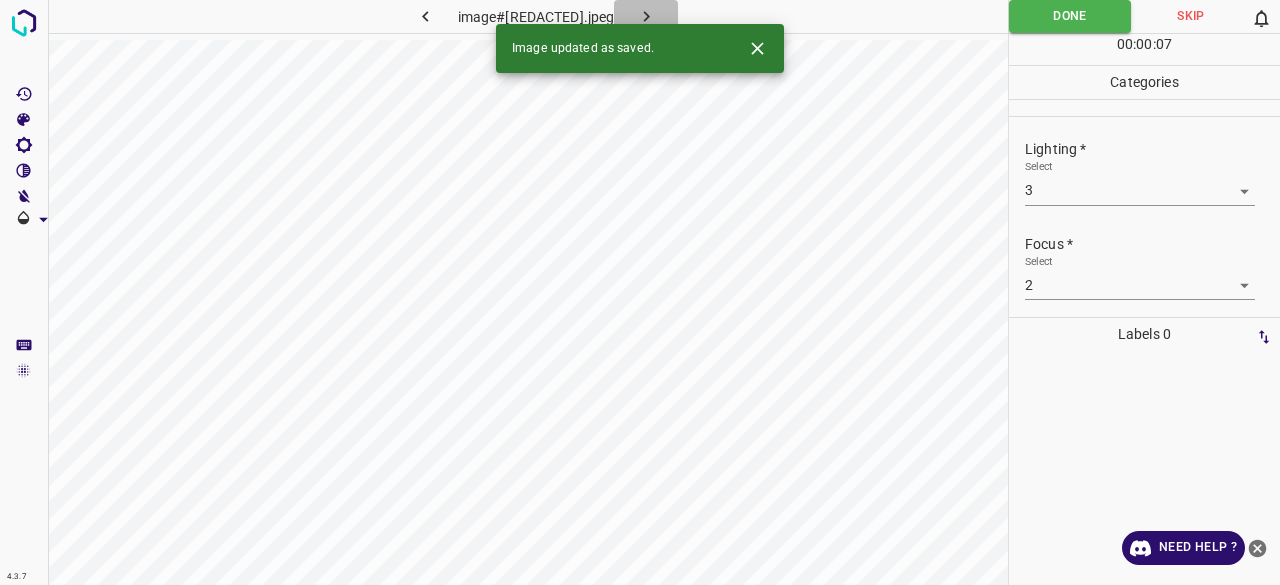 click 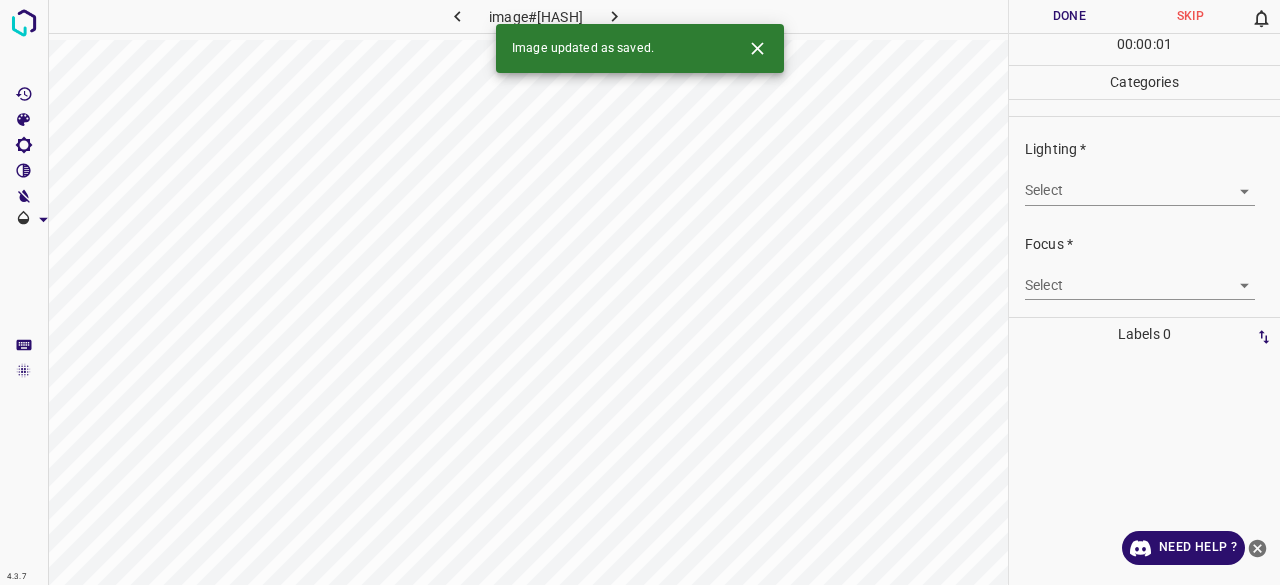 click on "4.3.7 image#004049.jpeg Done Skip 0 00   : 00   : 01   Categories Lighting *  Select ​ Focus *  Select ​ Overall *  Select ​ Labels   0 Categories 1 Lighting 2 Focus 3 Overall Tools Space Change between modes (Draw & Edit) I Auto labeling R Restore zoom M Zoom in N Zoom out Delete Delete selecte label Filters Z Restore filters X Saturation filter C Brightness filter V Contrast filter B Gray scale filter General O Download Image updated as saved. Need Help ? - Text - Hide - Delete" at bounding box center [640, 292] 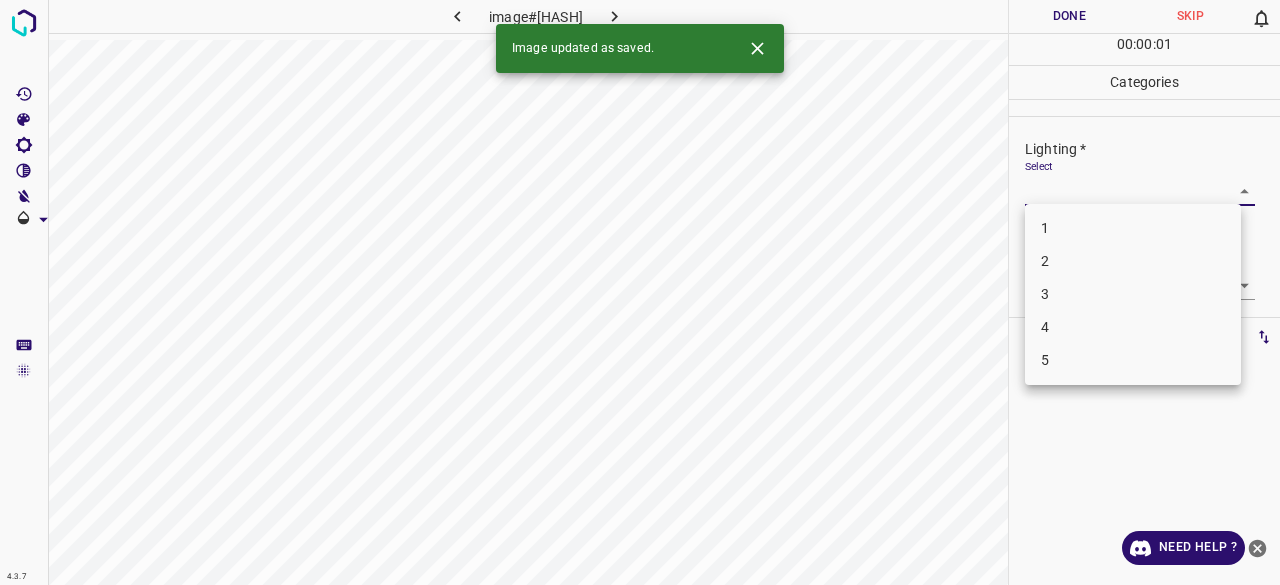 click on "3" at bounding box center [1133, 294] 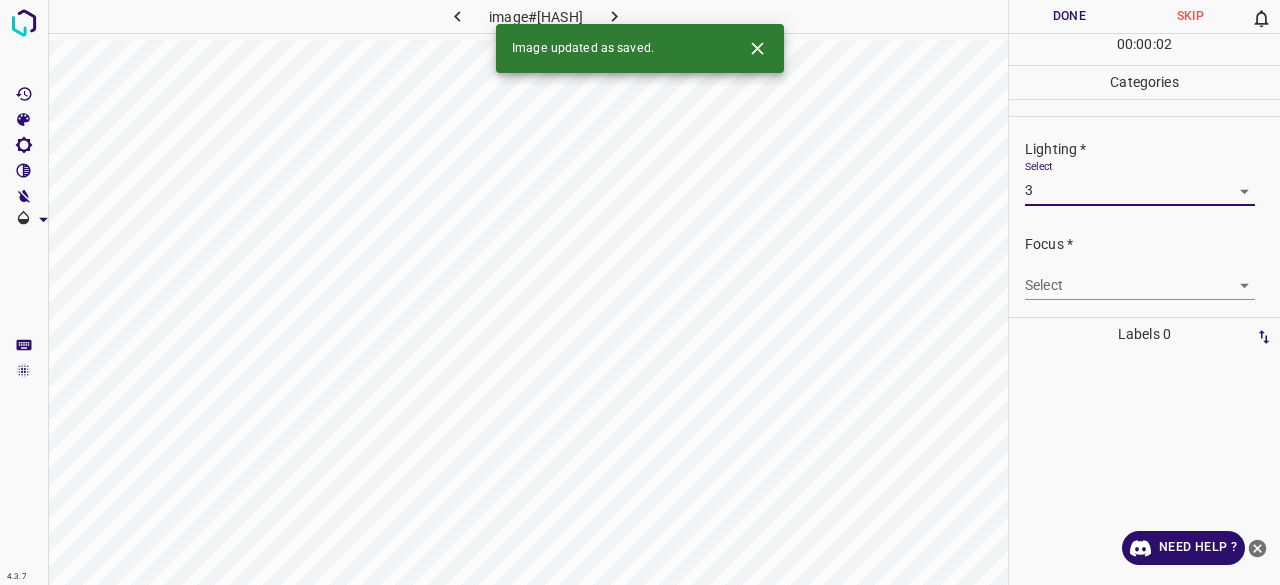 click on "4.3.7 image#004049.jpeg Done Skip 0 00   : 00   : 02   Categories Lighting *  Select 3 3 Focus *  Select ​ Overall *  Select ​ Labels   0 Categories 1 Lighting 2 Focus 3 Overall Tools Space Change between modes (Draw & Edit) I Auto labeling R Restore zoom M Zoom in N Zoom out Delete Delete selecte label Filters Z Restore filters X Saturation filter C Brightness filter V Contrast filter B Gray scale filter General O Download Image updated as saved. Need Help ? - Text - Hide - Delete 1 2 3 4 5" at bounding box center (640, 292) 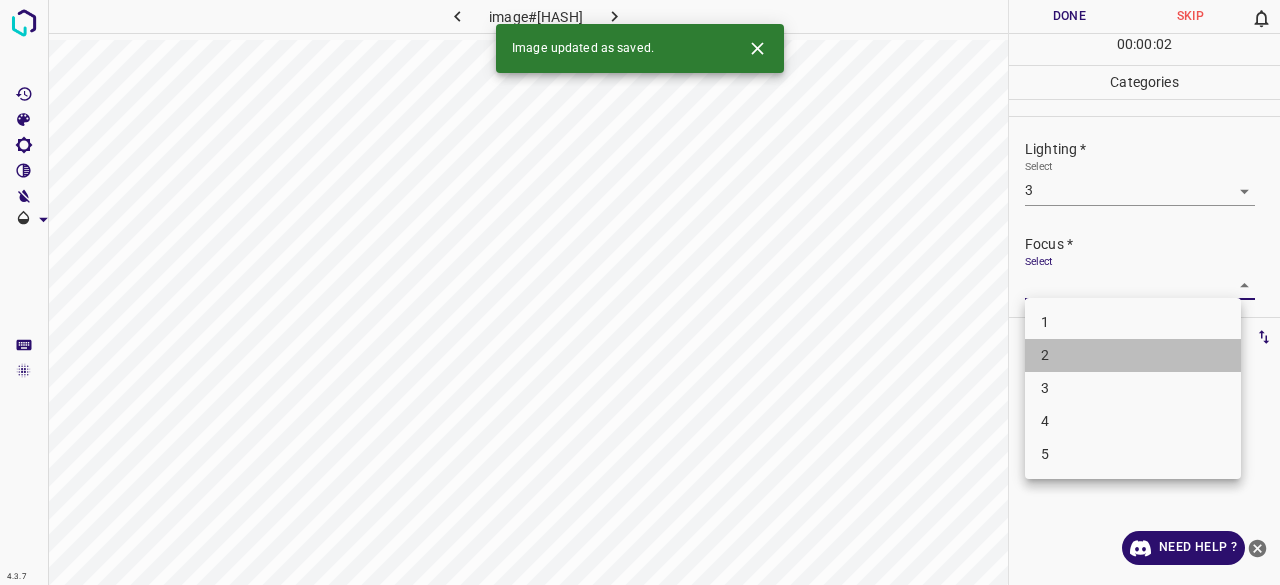 click on "2" at bounding box center [1133, 355] 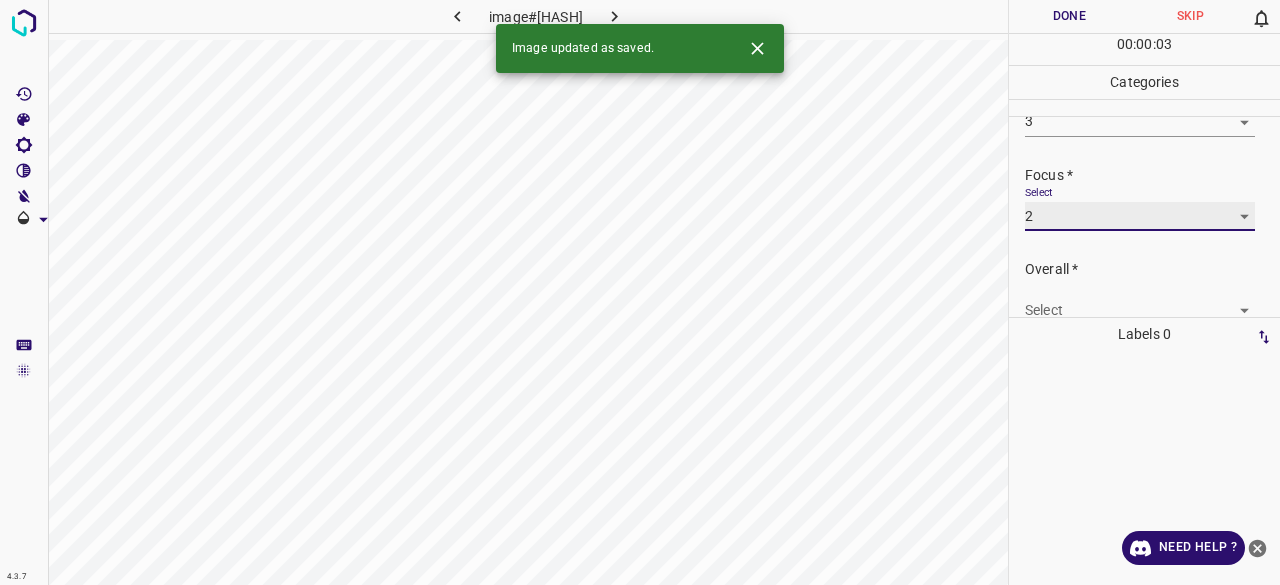 scroll, scrollTop: 98, scrollLeft: 0, axis: vertical 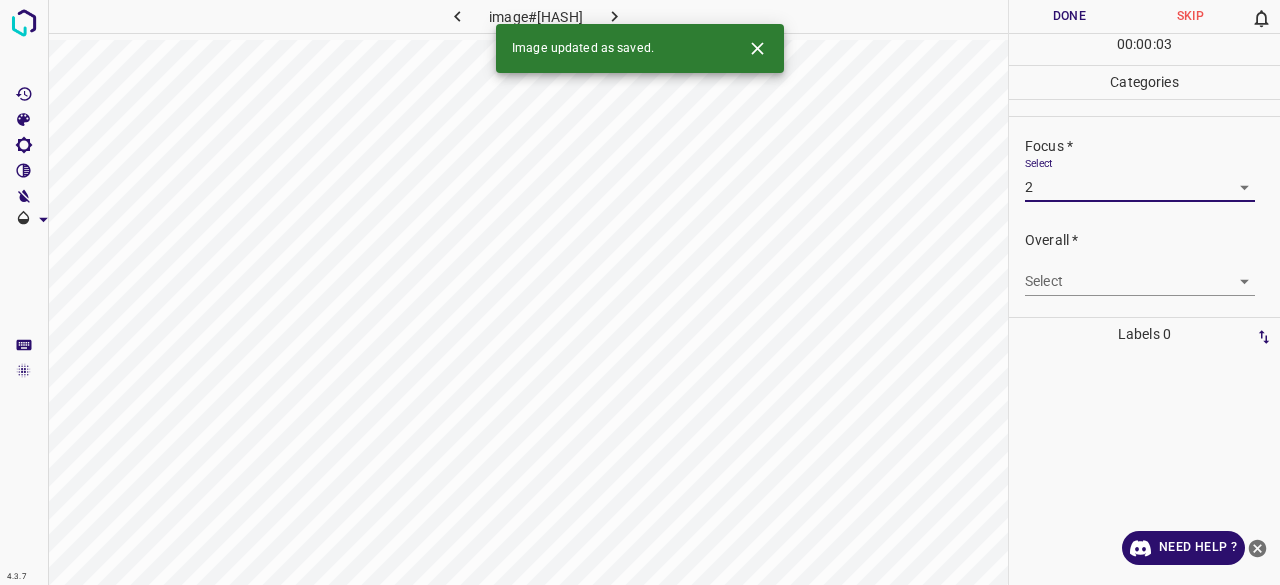 click on "4.3.7 image#[REDACTED].jpeg Done Skip 0 00   : 00   : 03   Categories Lighting *  Select 3 3 Focus *  Select 2 2 Overall *  Select ​ Labels   0 Categories 1 Lighting 2 Focus 3 Overall Tools Space Change between modes (Draw & Edit) I Auto labeling R Restore zoom M Zoom in N Zoom out Delete Delete selecte label Filters Z Restore filters X Saturation filter C Brightness filter V Contrast filter B Gray scale filter General O Download Image updated as saved. Need Help ? - Text - Hide - Delete" at bounding box center (640, 292) 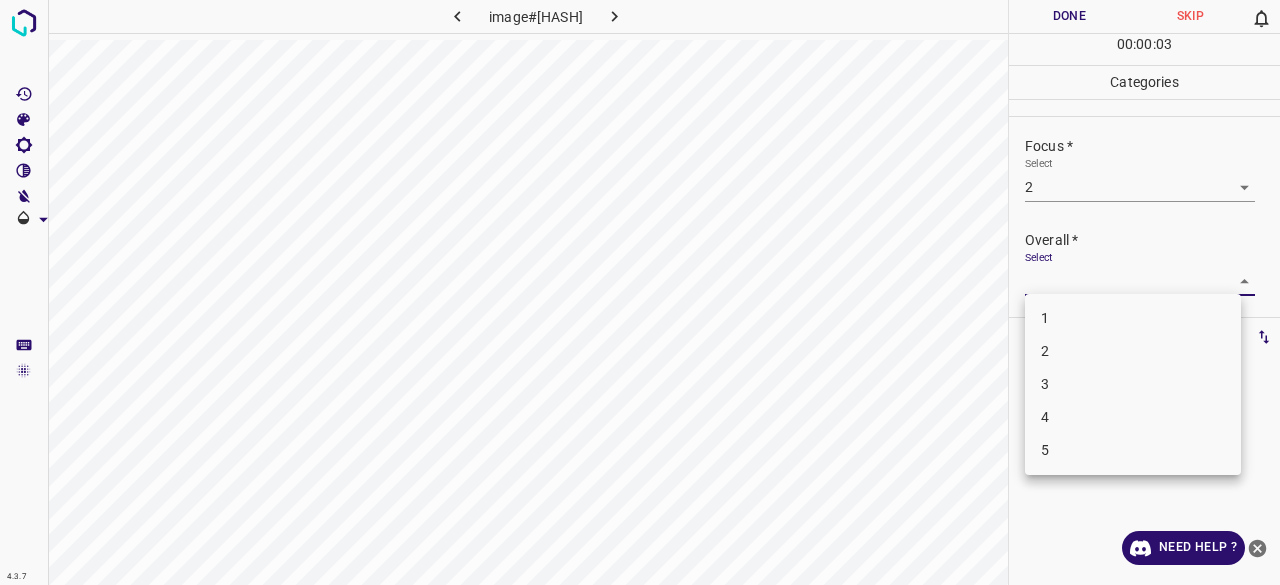 click on "2" at bounding box center [1133, 351] 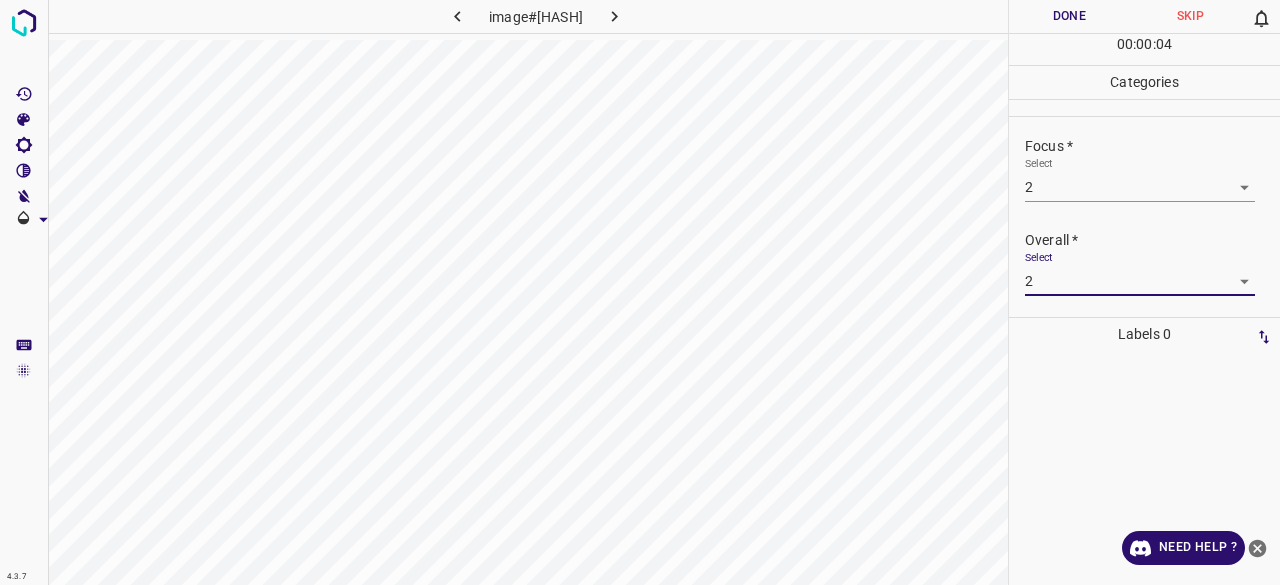 click on "Done" at bounding box center (1069, 16) 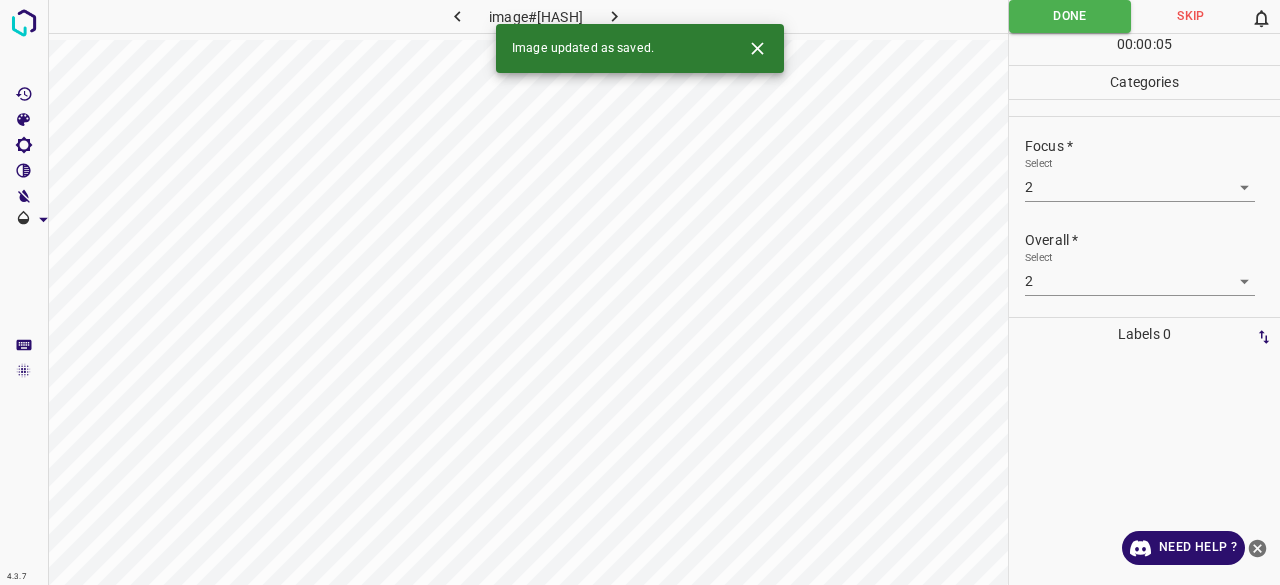 click 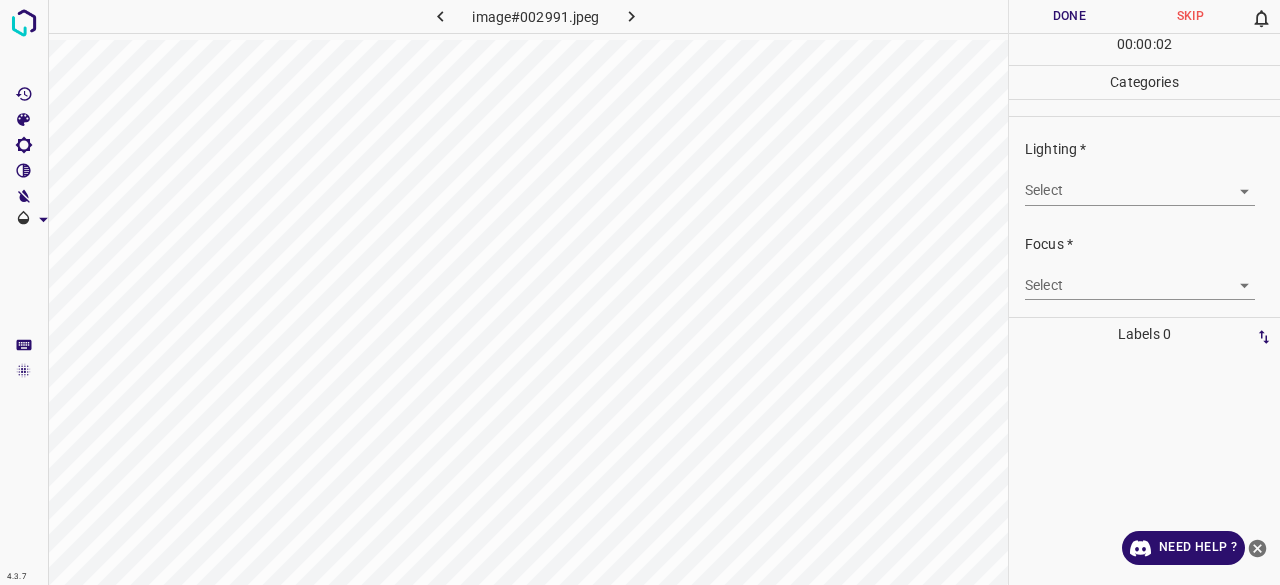 click on "4.3.7 image#002991.jpeg Done Skip 0 00   : 00   : 02   Categories Lighting *  Select ​ Focus *  Select ​ Overall *  Select ​ Labels   0 Categories 1 Lighting 2 Focus 3 Overall Tools Space Change between modes (Draw & Edit) I Auto labeling R Restore zoom M Zoom in N Zoom out Delete Delete selecte label Filters Z Restore filters X Saturation filter C Brightness filter V Contrast filter B Gray scale filter General O Download Need Help ? - Text - Hide - Delete" at bounding box center (640, 292) 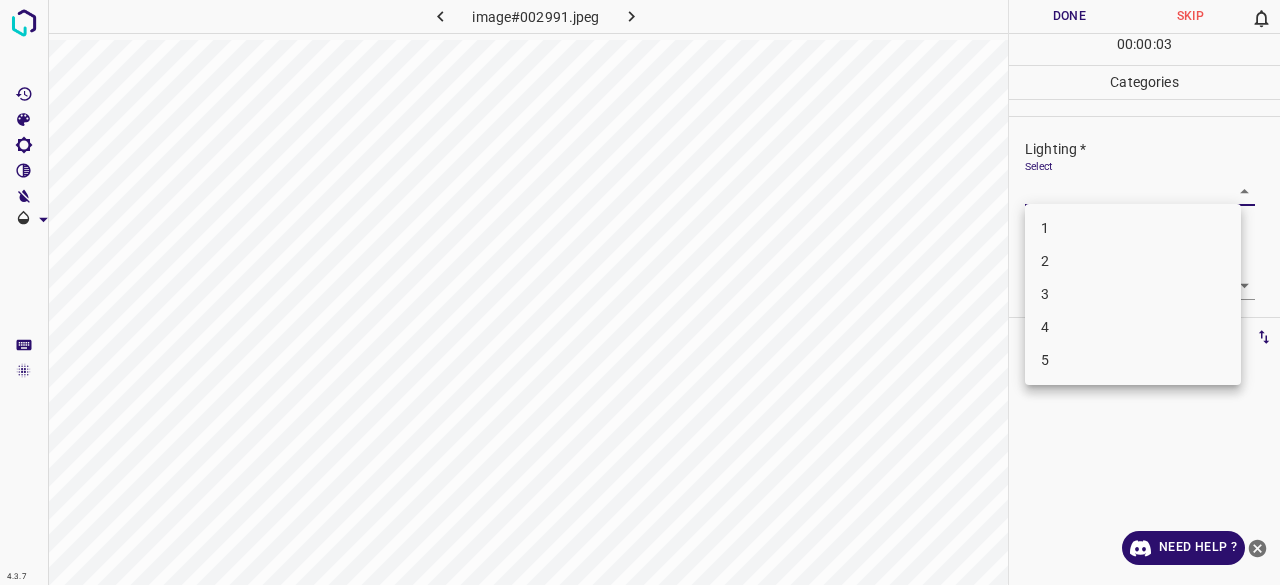 click on "3" at bounding box center (1133, 294) 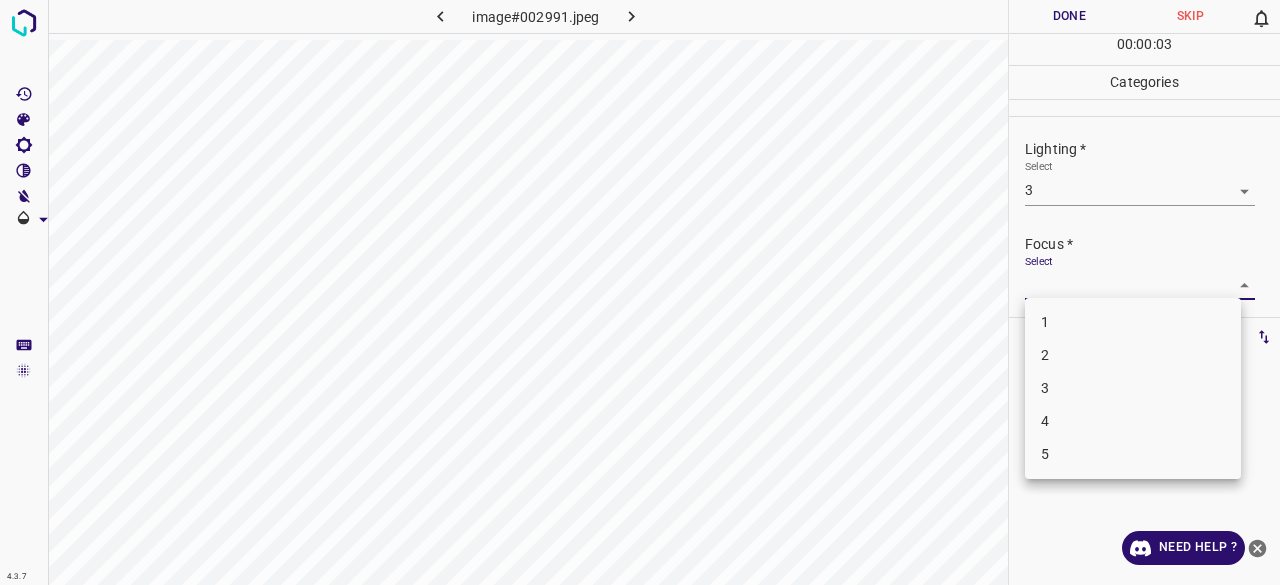 click on "4.3.7 image#[REDACTED].jpeg Done Skip 0 00   : 00   : 03   Categories Lighting *  Select 3 3 Focus *  Select ​ Overall *  Select ​ Labels   0 Categories 1 Lighting 2 Focus 3 Overall Tools Space Change between modes (Draw & Edit) I Auto labeling R Restore zoom M Zoom in N Zoom out Delete Delete selecte label Filters Z Restore filters X Saturation filter C Brightness filter V Contrast filter B Gray scale filter General O Download Need Help ? - Text - Hide - Delete 1 2 3 4 5" at bounding box center (640, 292) 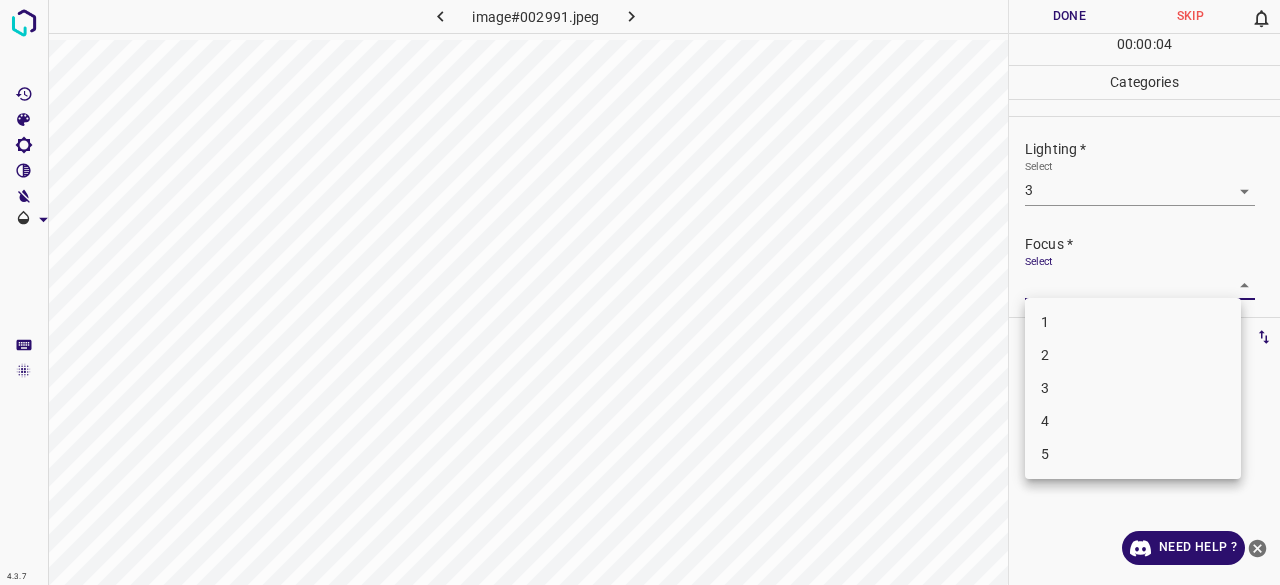 click on "3" at bounding box center [1133, 388] 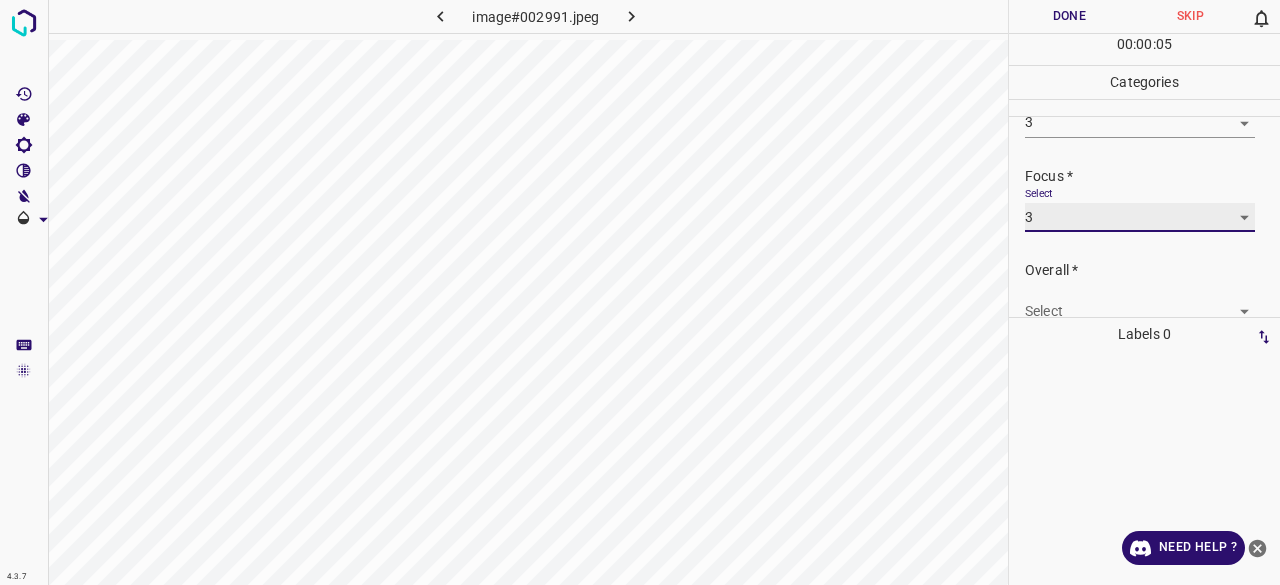 scroll, scrollTop: 98, scrollLeft: 0, axis: vertical 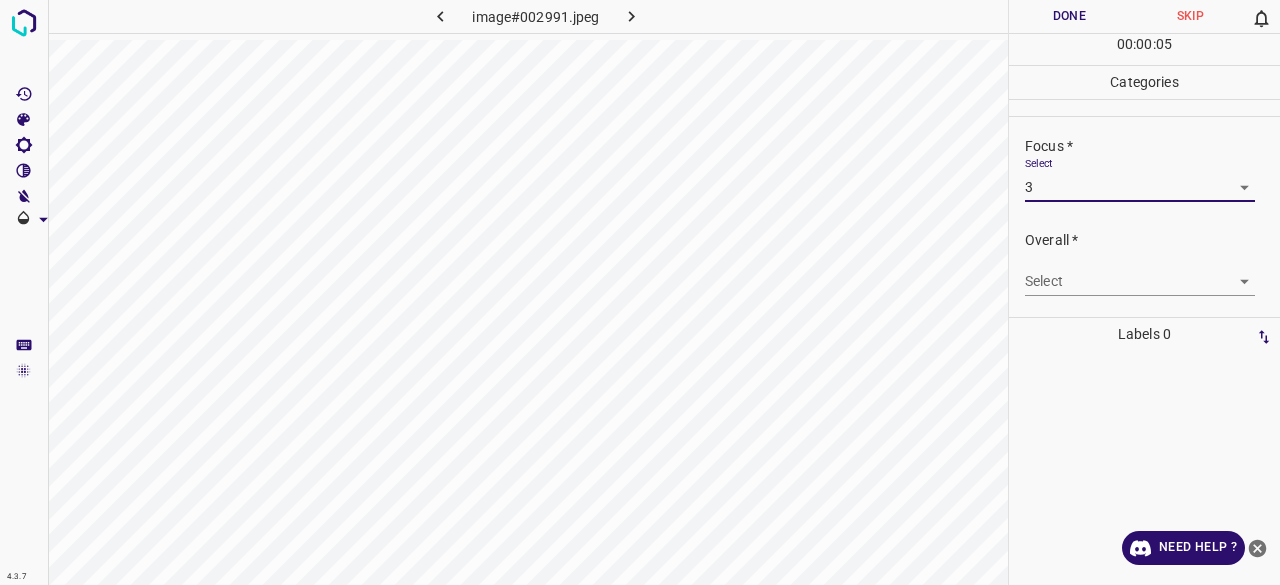 click on "4.3.7 image#002991.jpeg Done Skip 0 00   : 00   : 05   Categories Lighting *  Select 3 3 Focus *  Select 3 3 Overall *  Select ​ Labels   0 Categories 1 Lighting 2 Focus 3 Overall Tools Space Change between modes (Draw & Edit) I Auto labeling R Restore zoom M Zoom in N Zoom out Delete Delete selecte label Filters Z Restore filters X Saturation filter C Brightness filter V Contrast filter B Gray scale filter General O Download Need Help ? - Text - Hide - Delete" at bounding box center (640, 292) 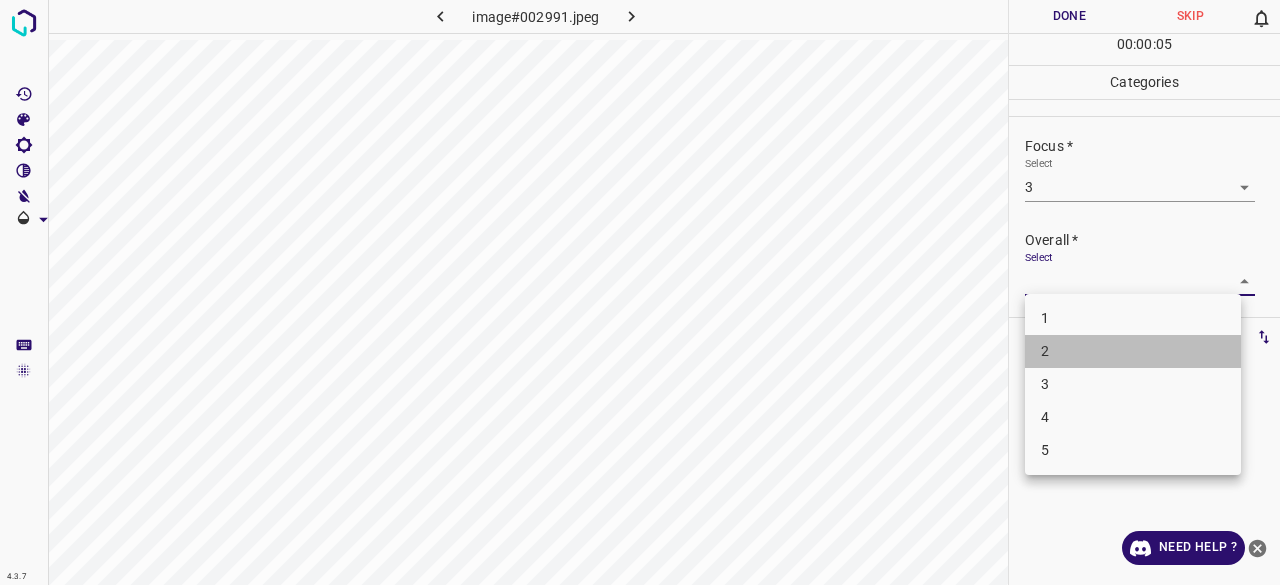 drag, startPoint x: 1046, startPoint y: 363, endPoint x: 1048, endPoint y: 382, distance: 19.104973 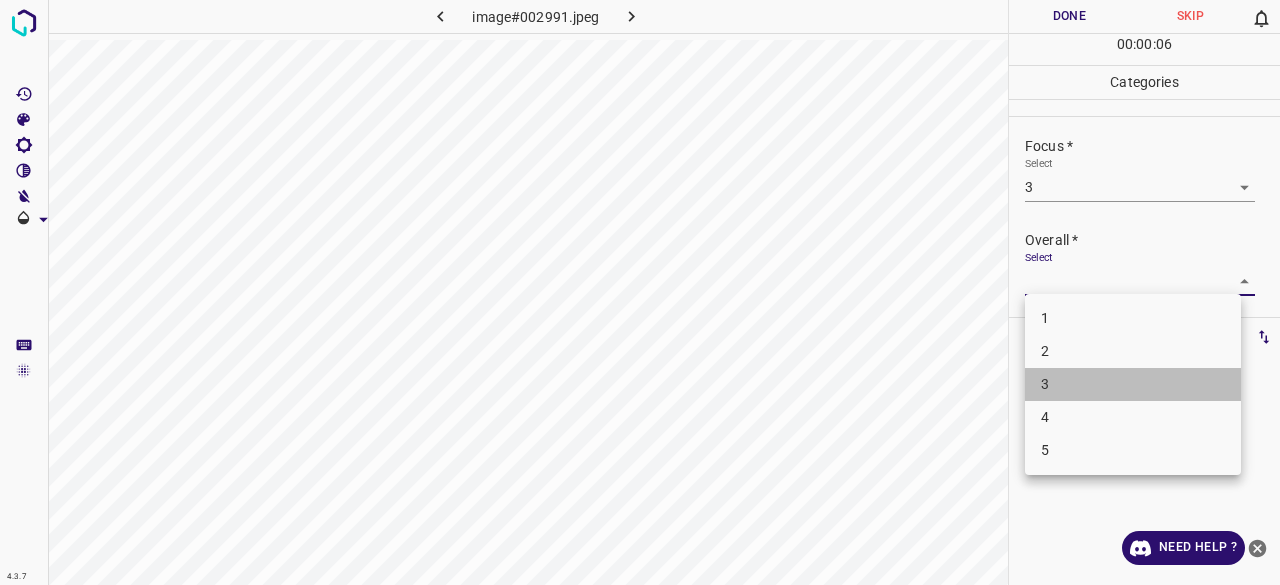 click on "3" at bounding box center [1133, 384] 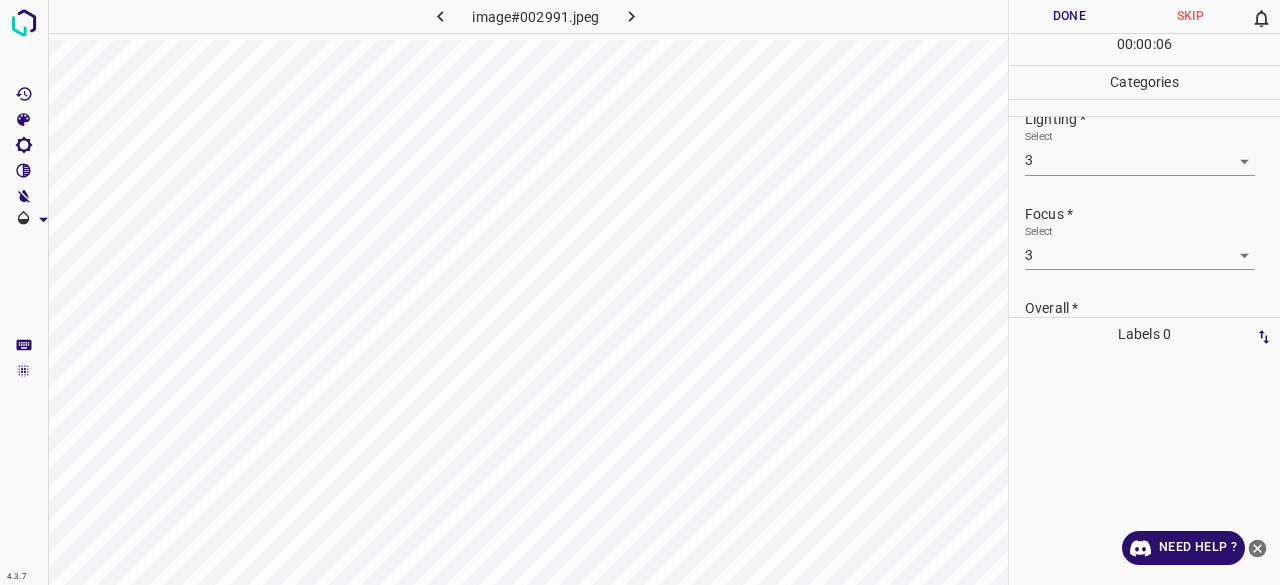 scroll, scrollTop: 0, scrollLeft: 0, axis: both 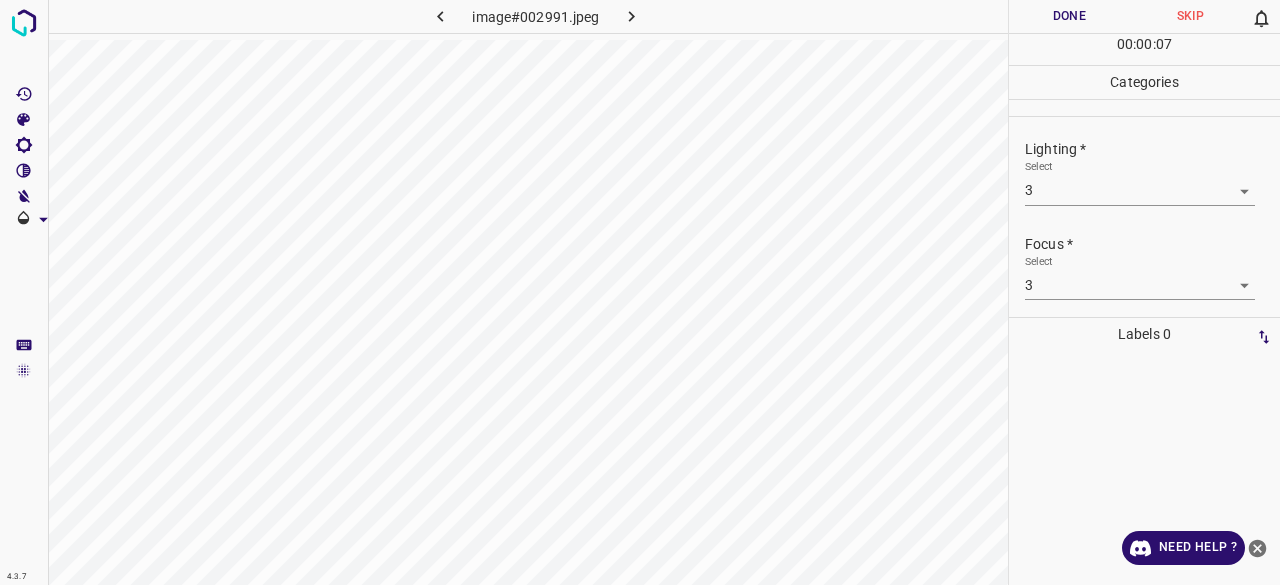 click on "Done" at bounding box center (1069, 16) 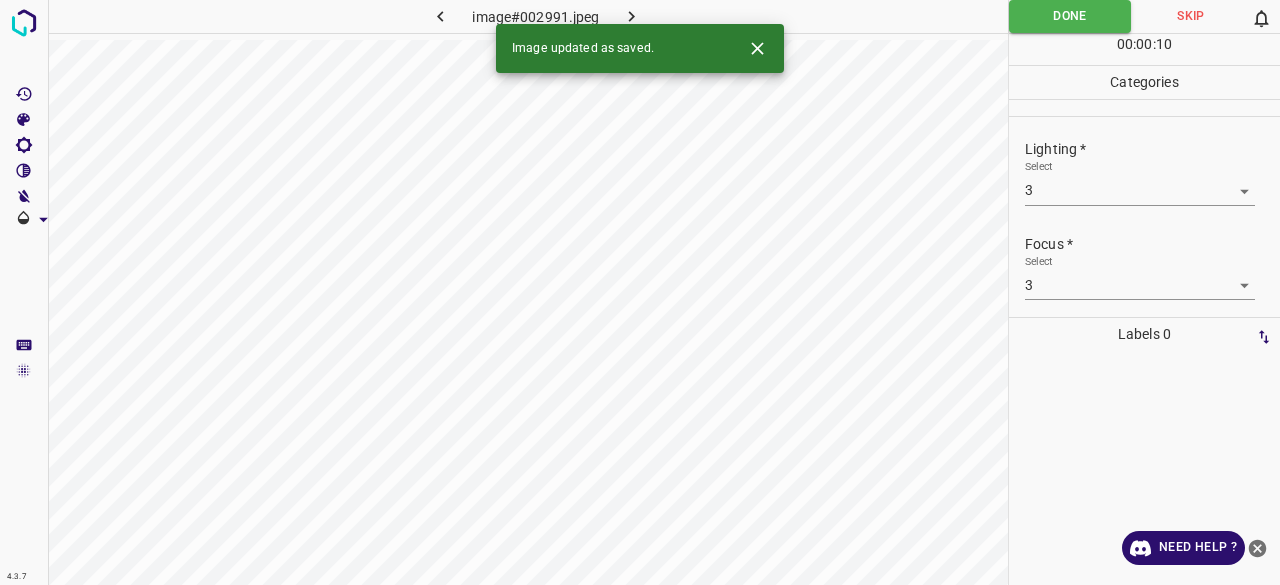 click 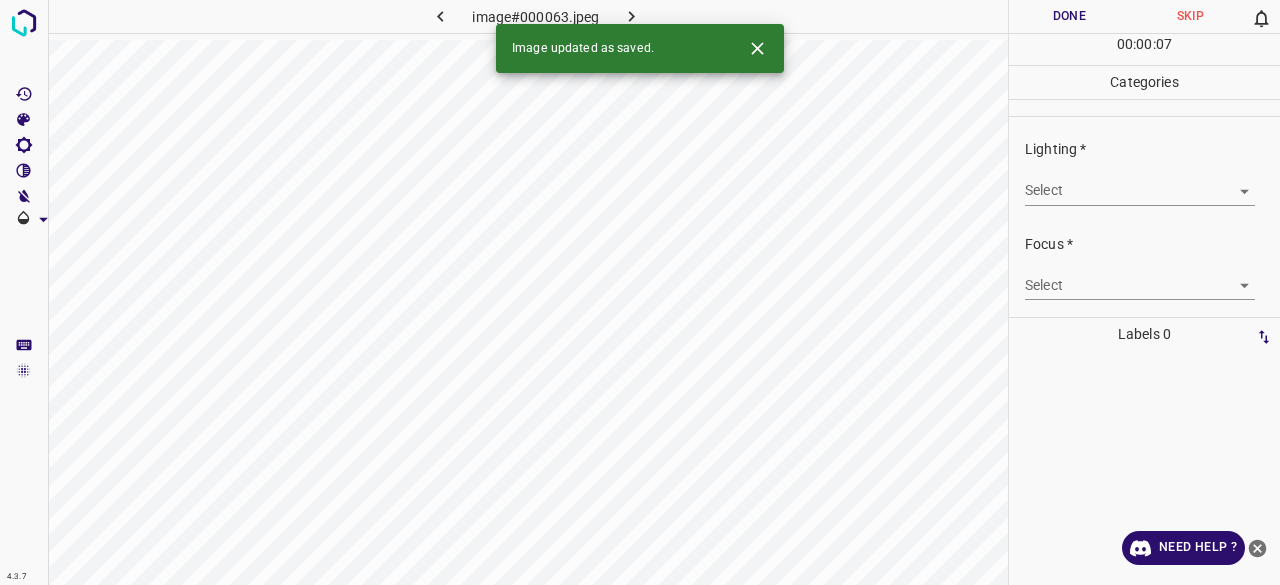 click on "4.3.7 image#000063.jpeg Done Skip 0 00   : 00   : 07   Categories Lighting *  Select ​ Focus *  Select ​ Overall *  Select ​ Labels   0 Categories 1 Lighting 2 Focus 3 Overall Tools Space Change between modes (Draw & Edit) I Auto labeling R Restore zoom M Zoom in N Zoom out Delete Delete selecte label Filters Z Restore filters X Saturation filter C Brightness filter V Contrast filter B Gray scale filter General O Download Image updated as saved. Need Help ? - Text - Hide - Delete" at bounding box center (640, 292) 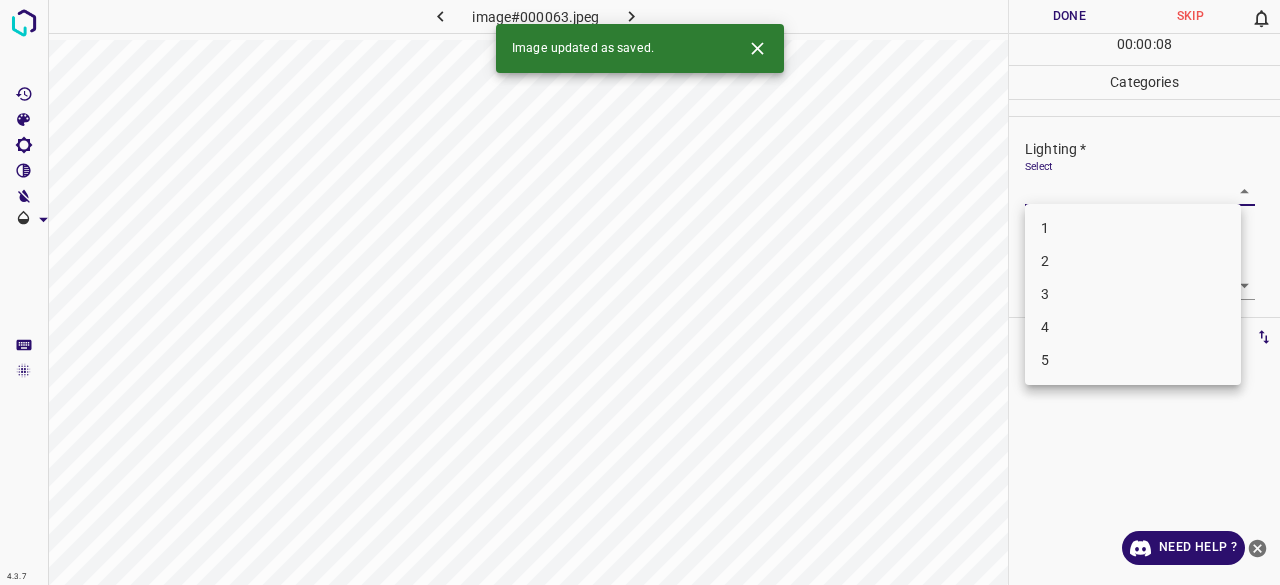 click on "2" at bounding box center [1133, 261] 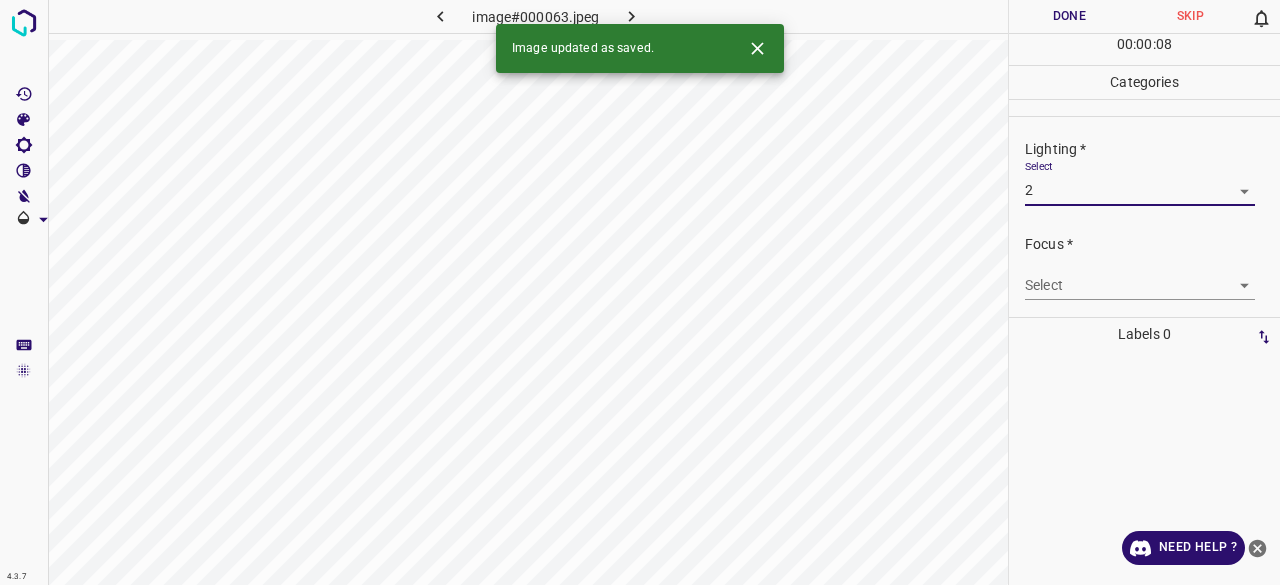 click on "Select ​" at bounding box center [1140, 277] 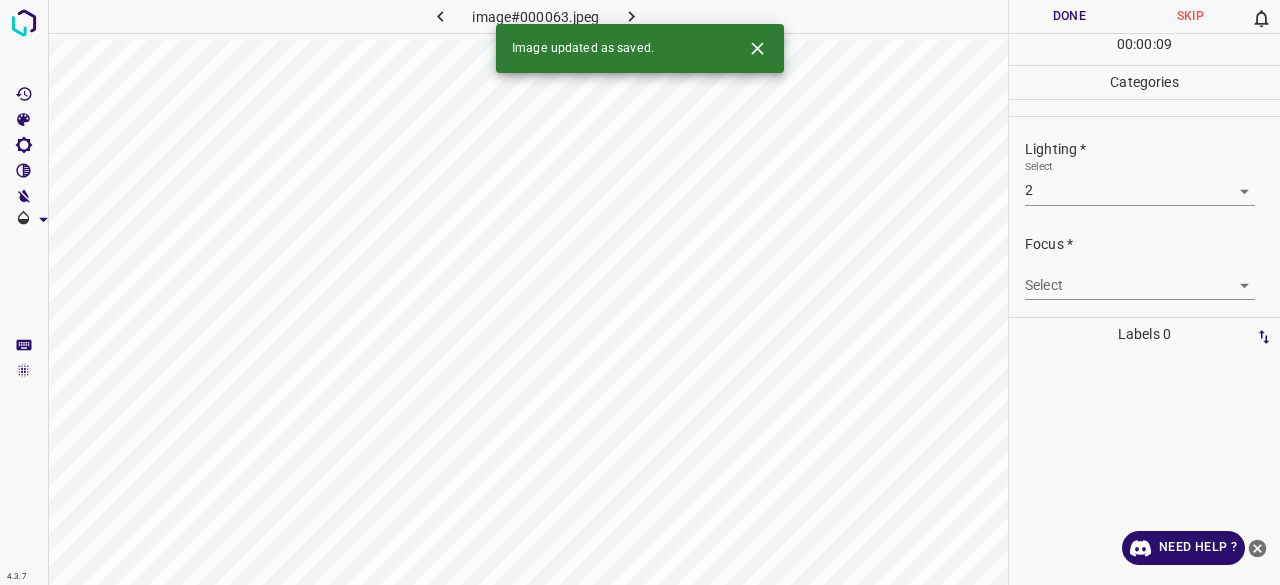 click on "Select ​" at bounding box center [1140, 277] 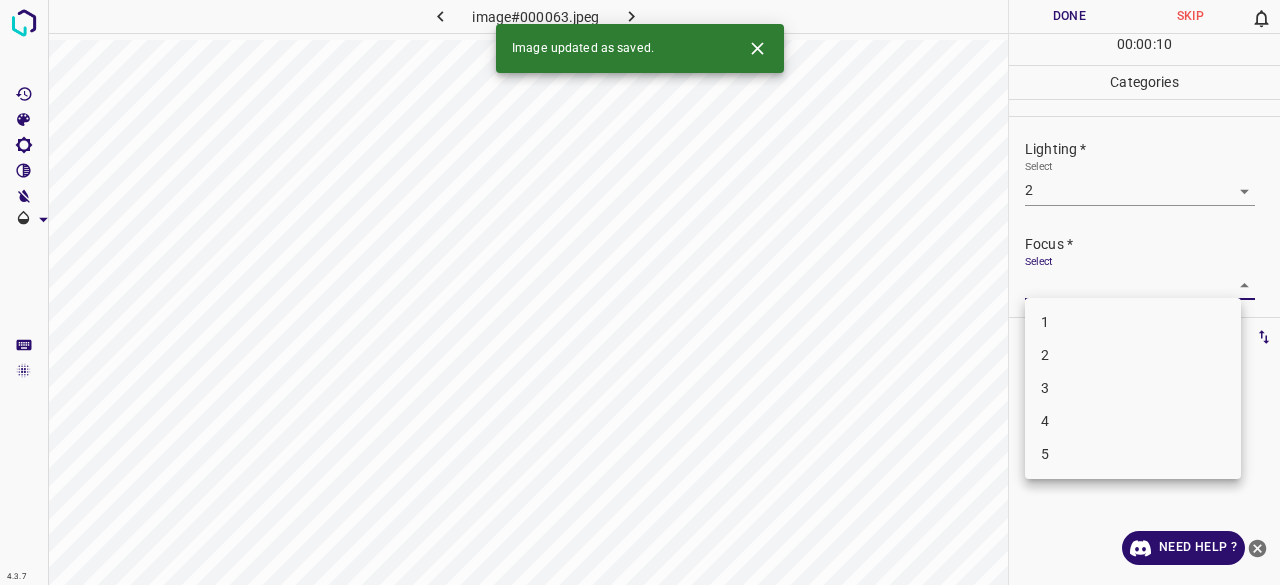 click on "2" at bounding box center (1133, 355) 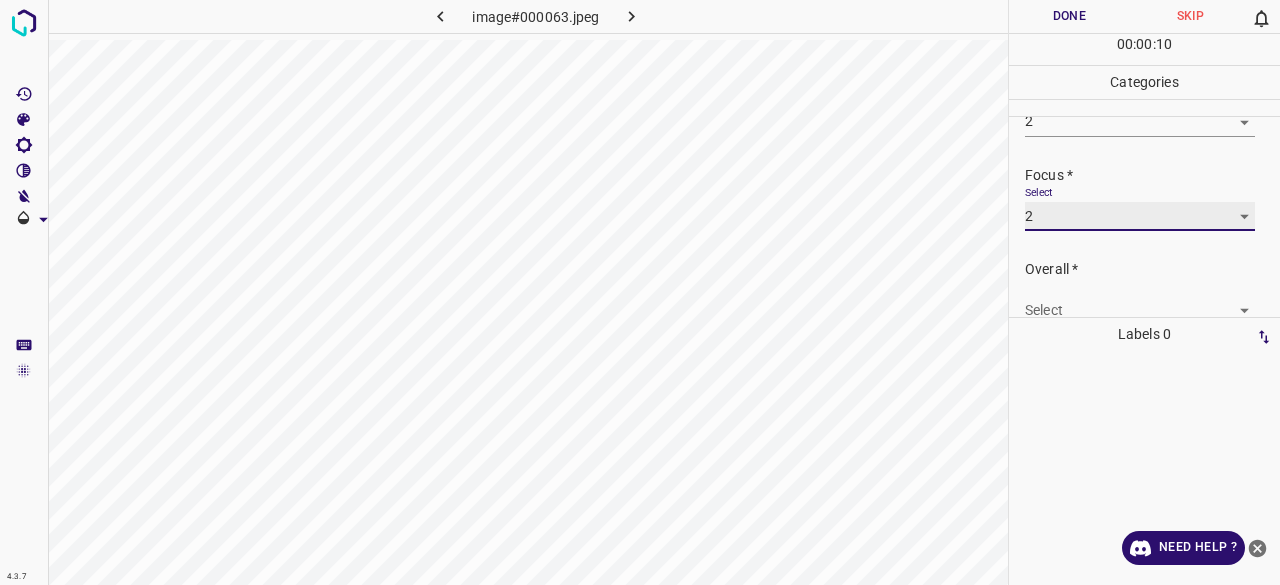 scroll, scrollTop: 98, scrollLeft: 0, axis: vertical 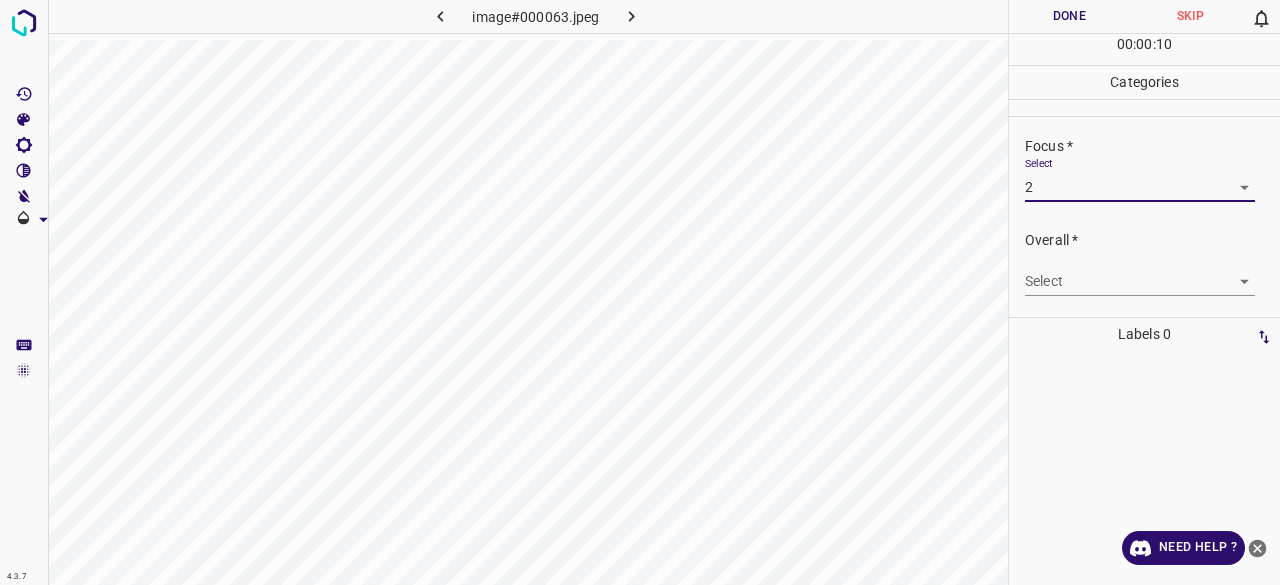 click on "4.3.7 image#000063.jpeg Done Skip 0 00   : 00   : 10   Categories Lighting *  Select 2 2 Focus *  Select 2 2 Overall *  Select ​ Labels   0 Categories 1 Lighting 2 Focus 3 Overall Tools Space Change between modes (Draw & Edit) I Auto labeling R Restore zoom M Zoom in N Zoom out Delete Delete selecte label Filters Z Restore filters X Saturation filter C Brightness filter V Contrast filter B Gray scale filter General O Download Need Help ? - Text - Hide - Delete" at bounding box center [640, 292] 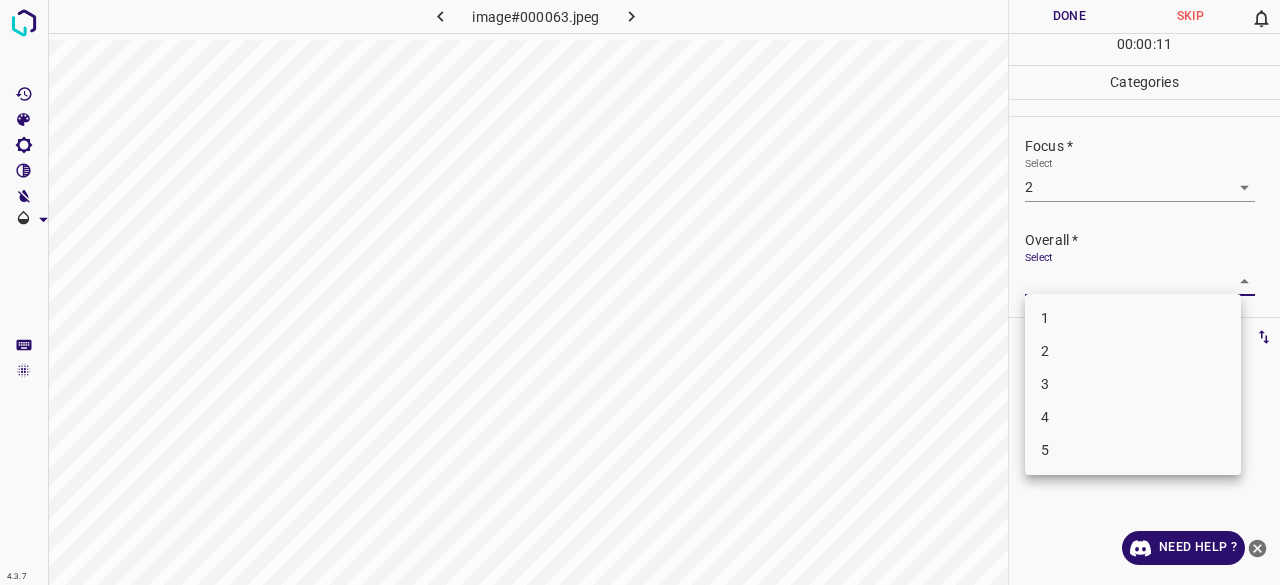 click on "2" at bounding box center (1133, 351) 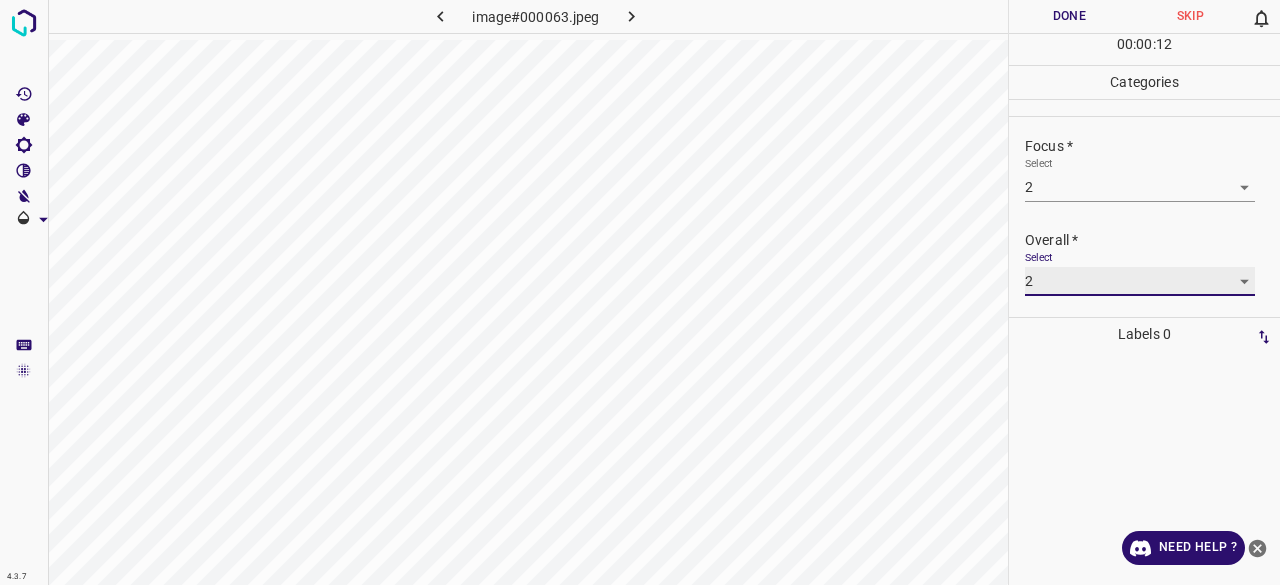 scroll, scrollTop: 0, scrollLeft: 0, axis: both 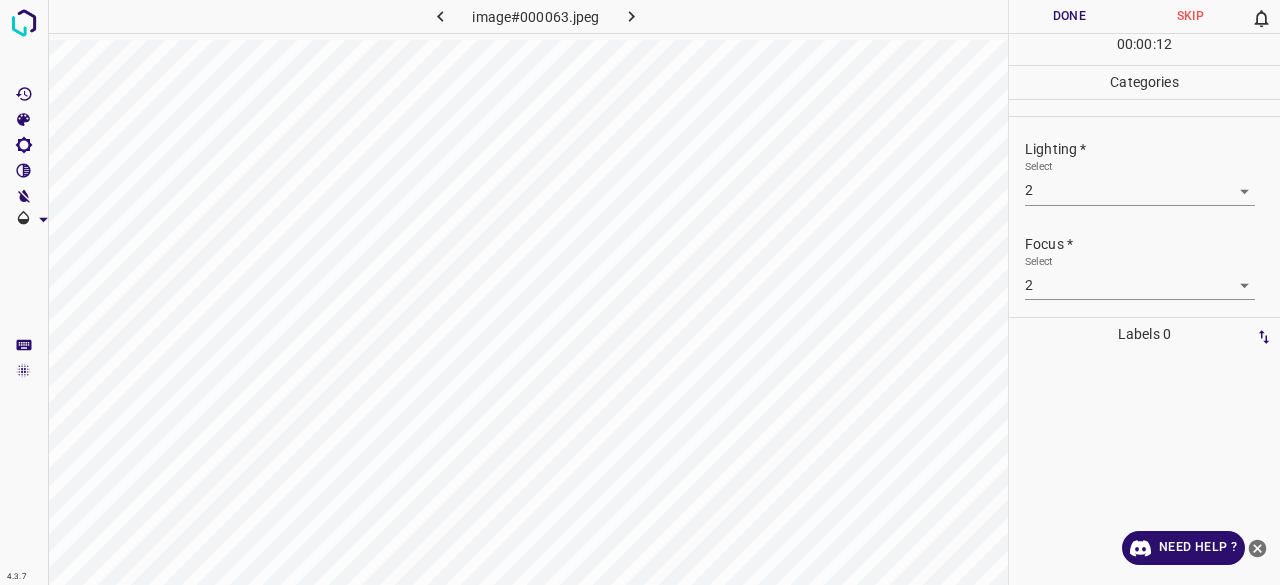 click on "Done" at bounding box center [1069, 16] 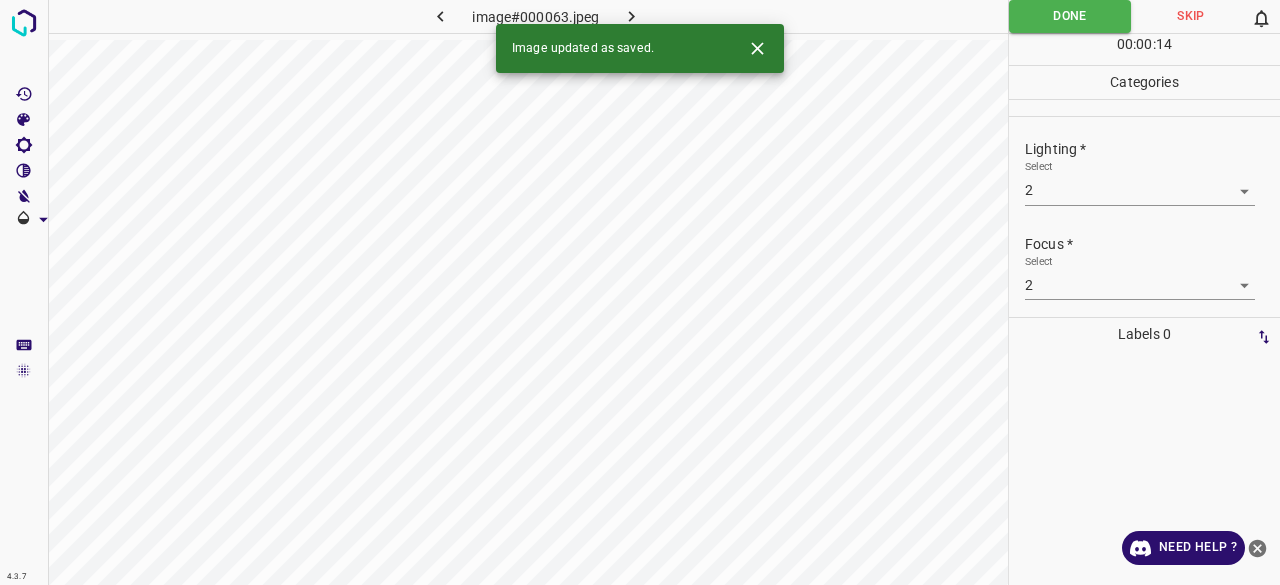 click 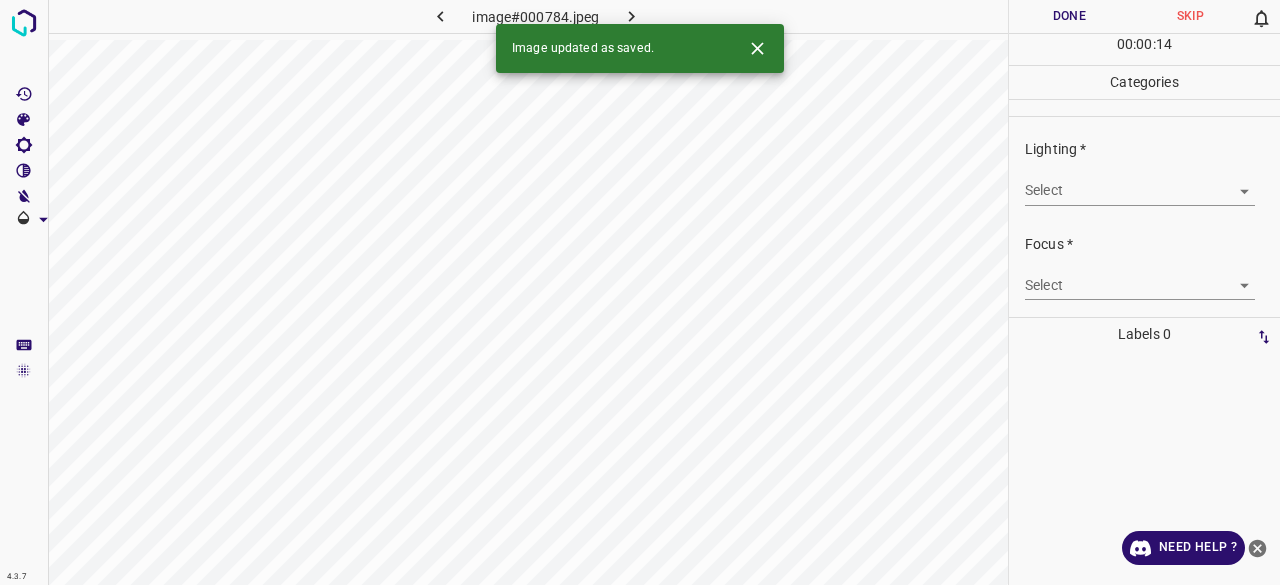 click on "4.3.7 image#000784.jpeg Done Skip 0 00   : 00   : 14   Categories Lighting *  Select ​ Focus *  Select ​ Overall *  Select ​ Labels   0 Categories 1 Lighting 2 Focus 3 Overall Tools Space Change between modes (Draw & Edit) I Auto labeling R Restore zoom M Zoom in N Zoom out Delete Delete selecte label Filters Z Restore filters X Saturation filter C Brightness filter V Contrast filter B Gray scale filter General O Download Image updated as saved. Need Help ? - Text - Hide - Delete" at bounding box center (640, 292) 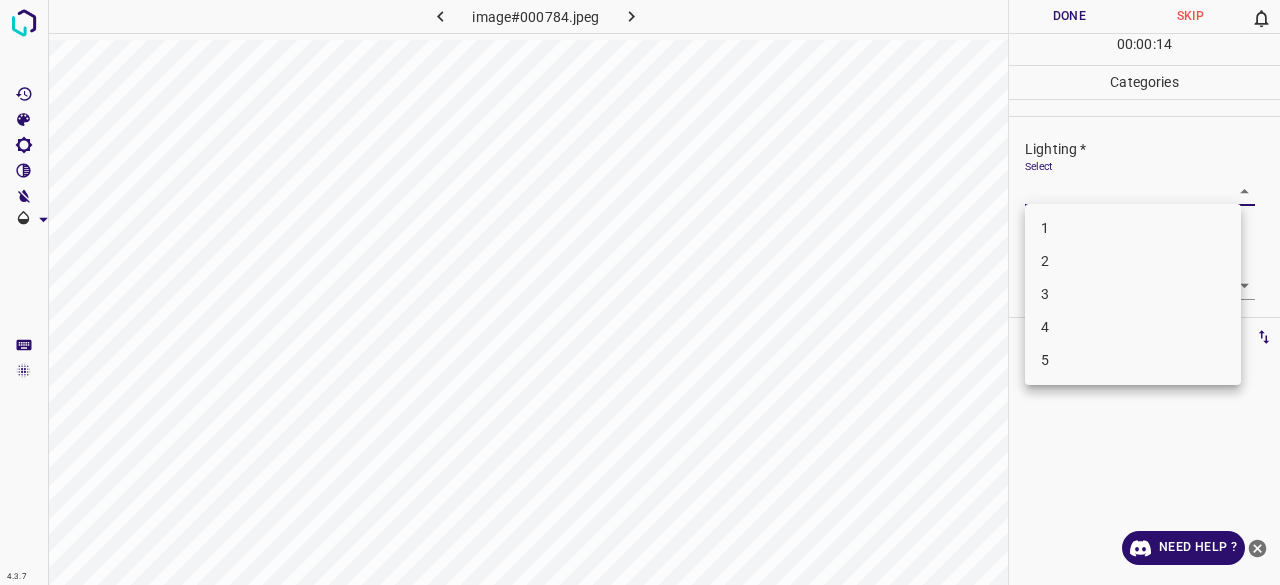click on "3" at bounding box center (1133, 294) 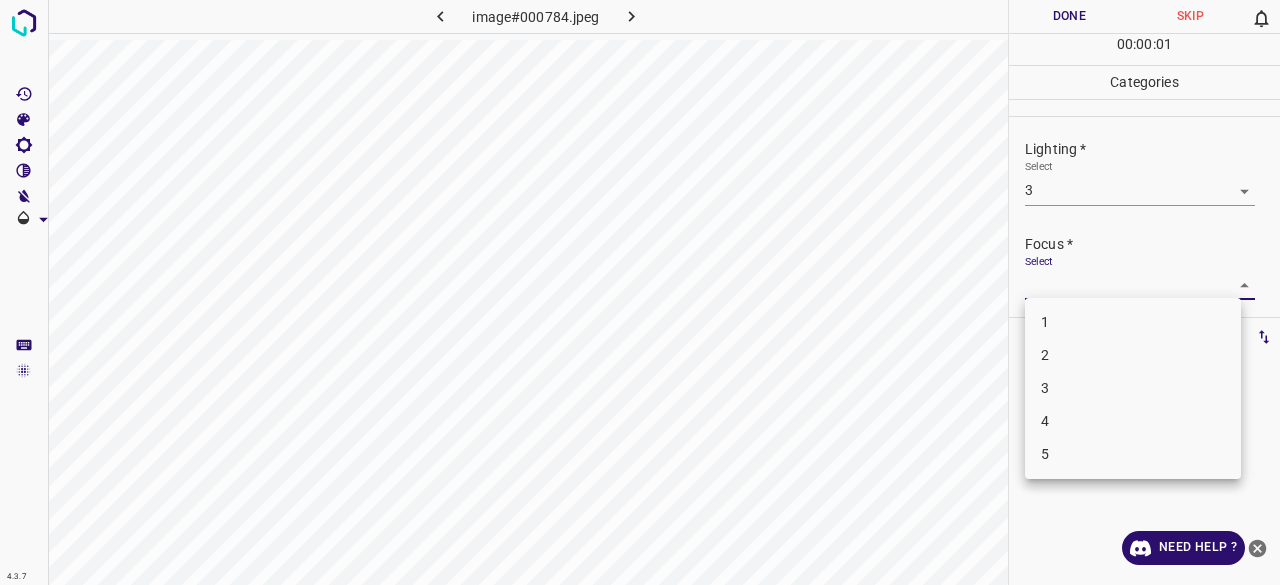click on "4.3.7 image#000784.jpeg Done Skip 0 00   : 00   : 01   Categories Lighting *  Select 3 3 Focus *  Select ​ Overall *  Select ​ Labels   0 Categories 1 Lighting 2 Focus 3 Overall Tools Space Change between modes (Draw & Edit) I Auto labeling R Restore zoom M Zoom in N Zoom out Delete Delete selecte label Filters Z Restore filters X Saturation filter C Brightness filter V Contrast filter B Gray scale filter General O Download Need Help ? - Text - Hide - Delete 1 2 3 4 5" at bounding box center [640, 292] 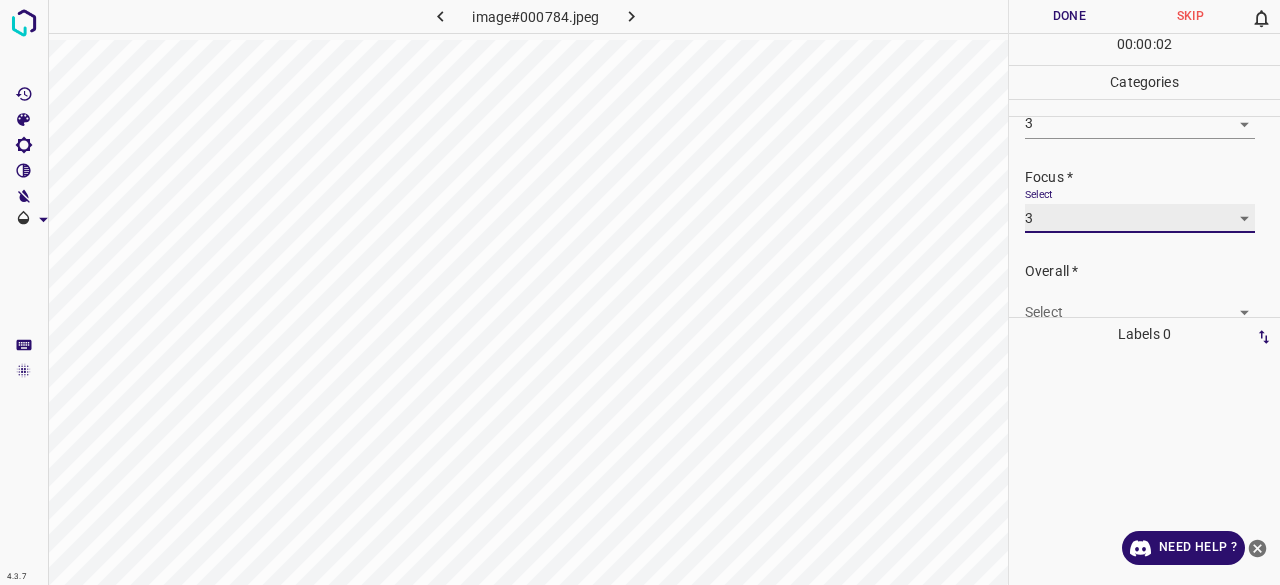 scroll, scrollTop: 98, scrollLeft: 0, axis: vertical 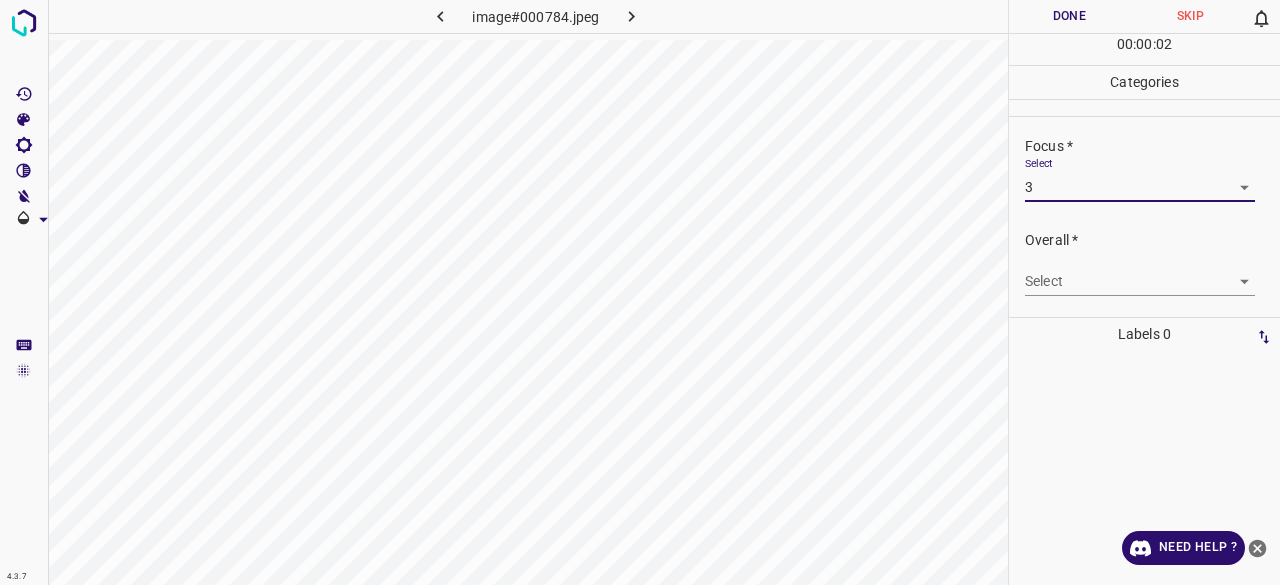 click on "4.3.7 image#000784.jpeg Done Skip 0 00   : 00   : 02   Categories Lighting *  Select 3 3 Focus *  Select 3 3 Overall *  Select ​ Labels   0 Categories 1 Lighting 2 Focus 3 Overall Tools Space Change between modes (Draw & Edit) I Auto labeling R Restore zoom M Zoom in N Zoom out Delete Delete selecte label Filters Z Restore filters X Saturation filter C Brightness filter V Contrast filter B Gray scale filter General O Download Need Help ? - Text - Hide - Delete" at bounding box center (640, 292) 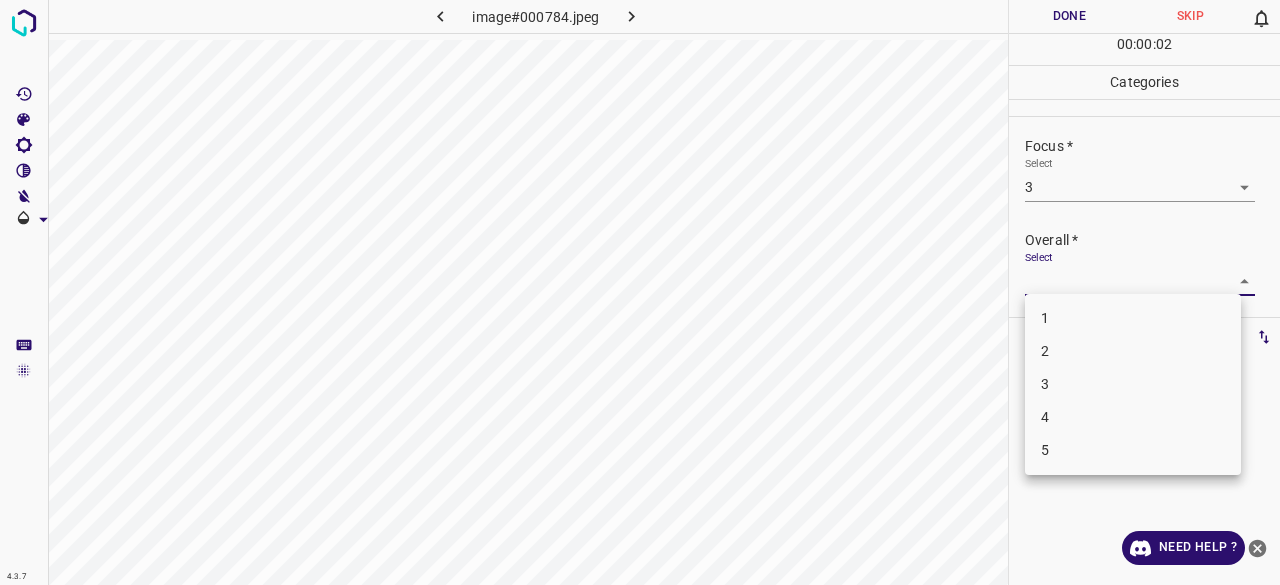 click on "3" at bounding box center [1133, 384] 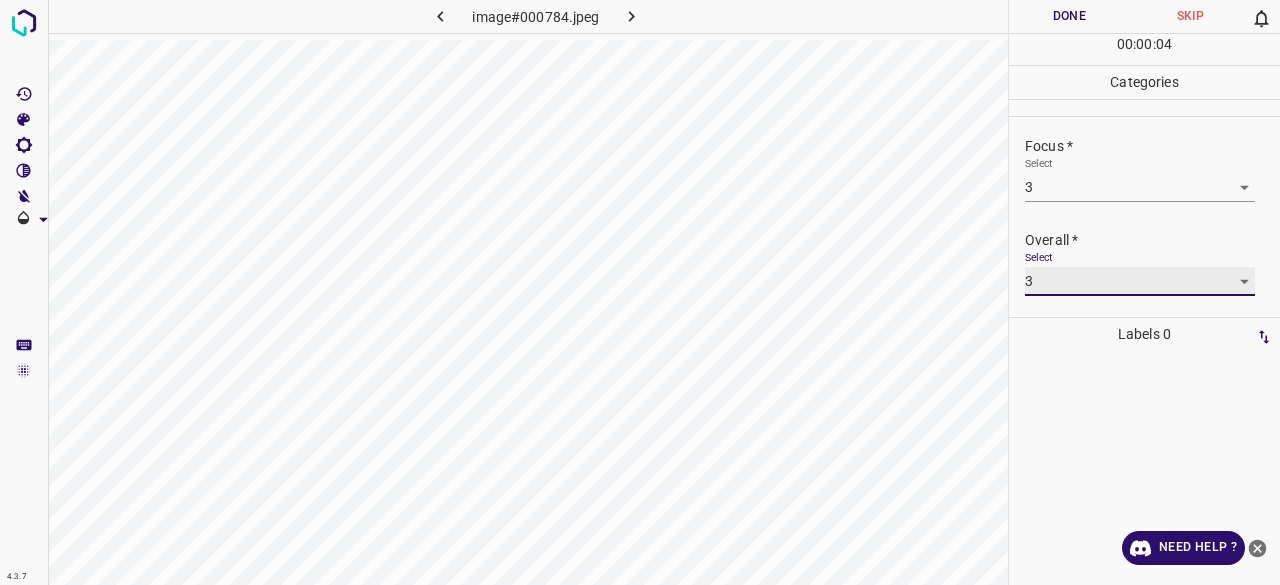 scroll, scrollTop: 0, scrollLeft: 0, axis: both 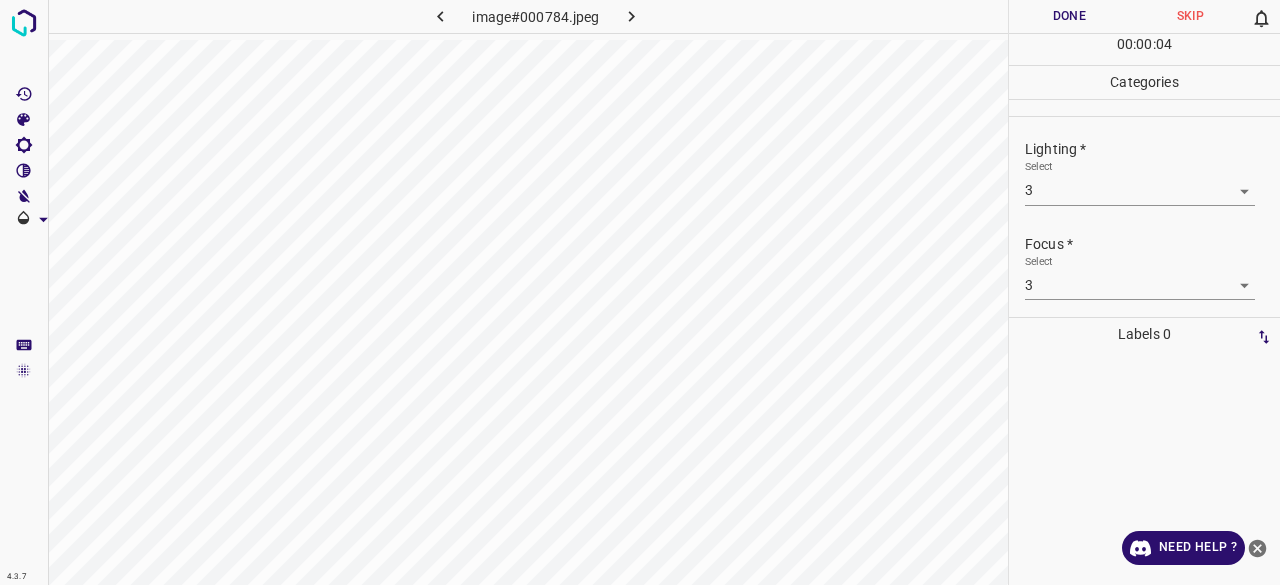 click on "Done" at bounding box center [1069, 16] 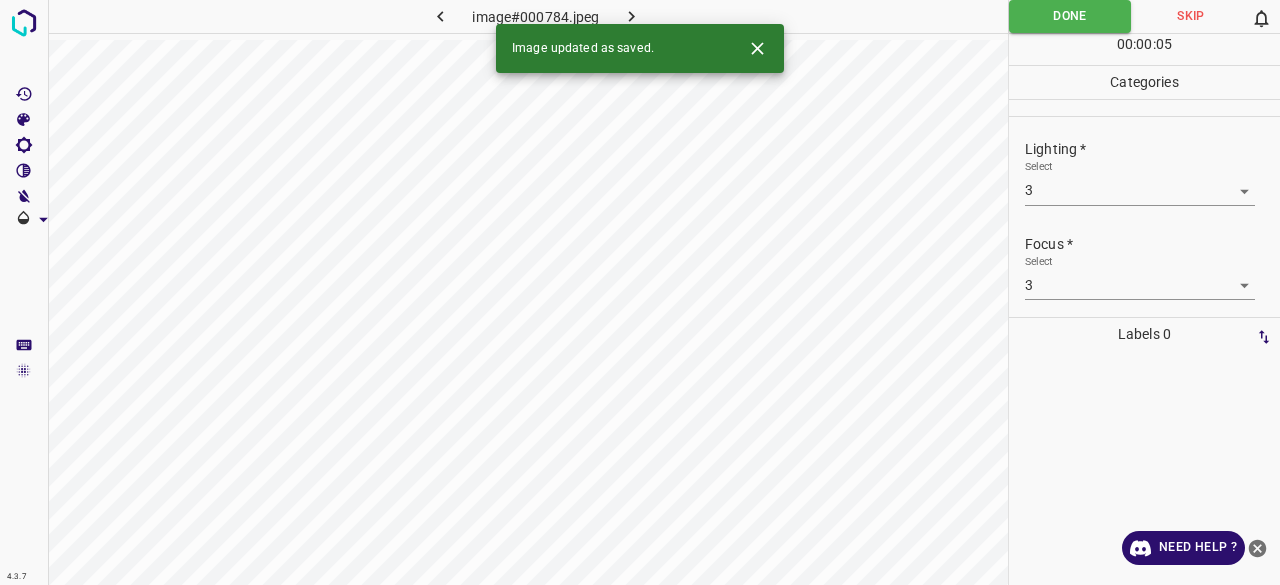 click 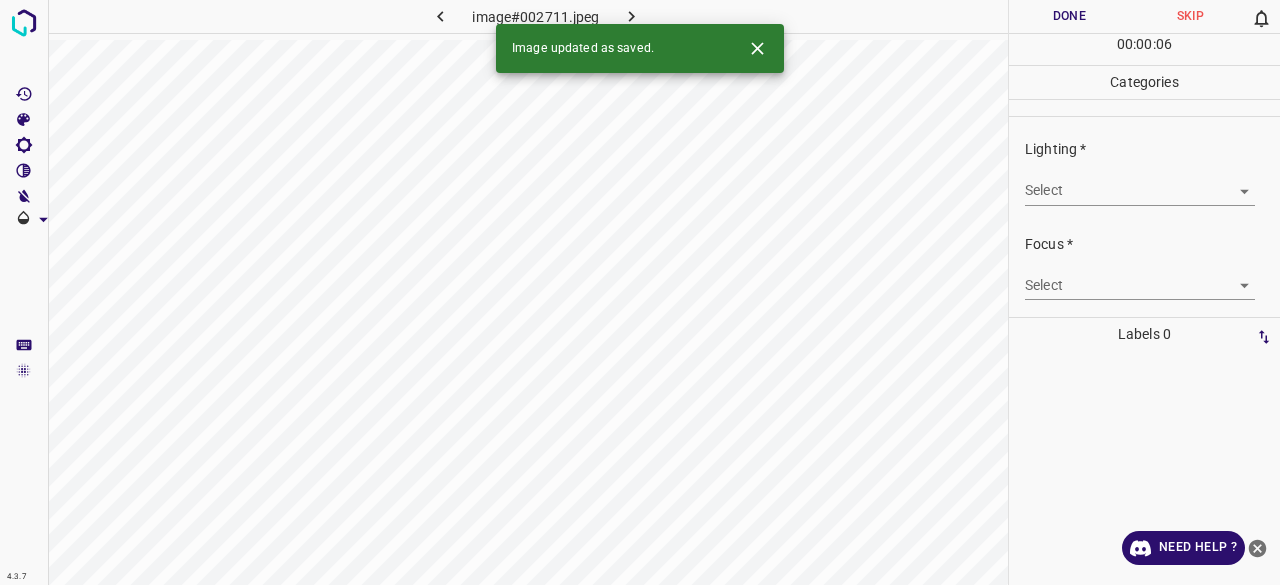 click on "4.3.7 image#[HASH] Done Skip 0 00   : 00   : 06   Categories Lighting *  Select ​ Focus *  Select ​ Overall *  Select ​ Labels   0 Categories 1 Lighting 2 Focus 3 Overall Tools Space Change between modes (Draw & Edit) I Auto labeling R Restore zoom M Zoom in N Zoom out Delete Delete selecte label Filters Z Restore filters X Saturation filter C Brightness filter V Contrast filter B Gray scale filter General O Download Image updated as saved. Need Help ? - Text - Hide - Delete" at bounding box center (640, 292) 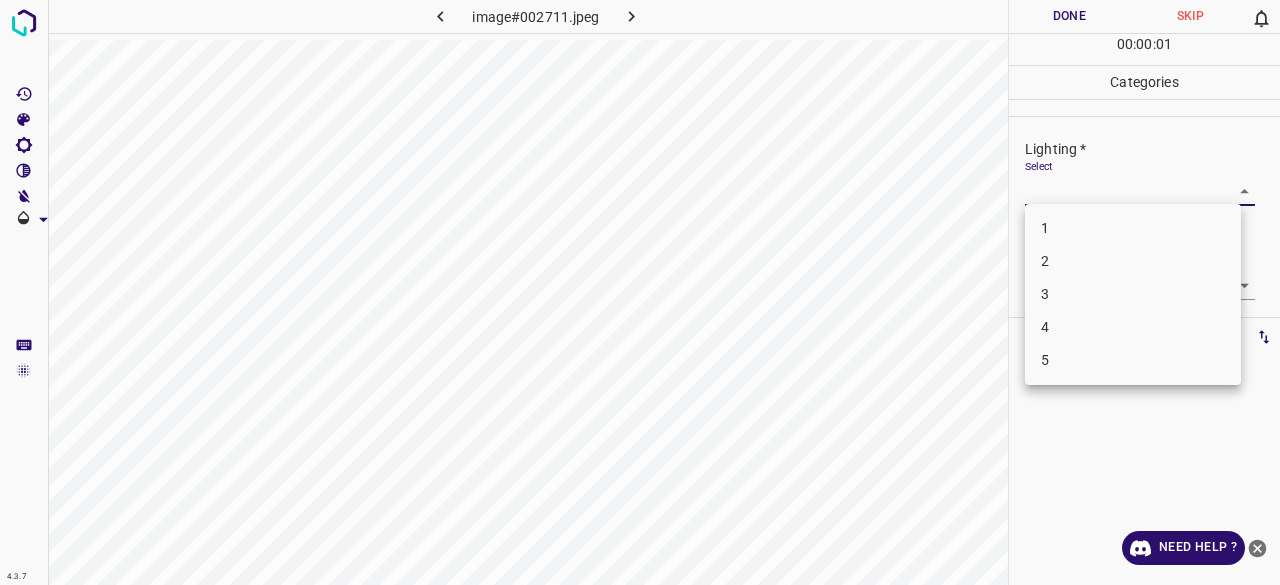 click on "2" at bounding box center (1133, 261) 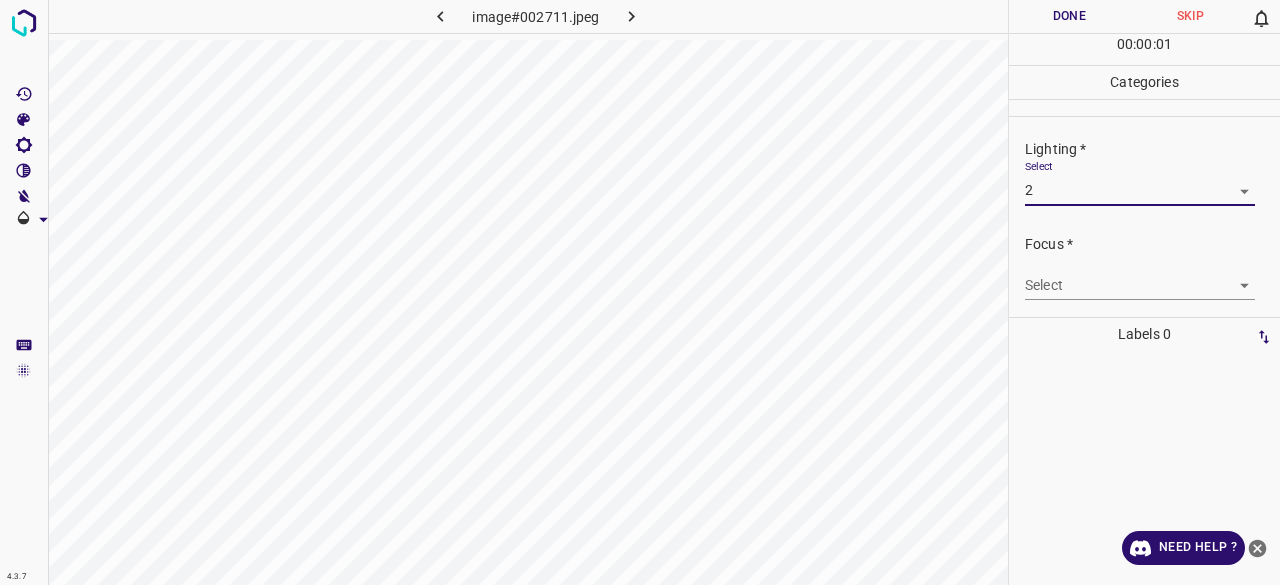 click on "4.3.7 image#002711.jpeg Done Skip 0 00   : 00   : 01   Categories Lighting *  Select 2 2 Focus *  Select ​ Overall *  Select ​ Labels   0 Categories 1 Lighting 2 Focus 3 Overall Tools Space Change between modes (Draw & Edit) I Auto labeling R Restore zoom M Zoom in N Zoom out Delete Delete selecte label Filters Z Restore filters X Saturation filter C Brightness filter V Contrast filter B Gray scale filter General O Download Need Help ? - Text - Hide - Delete" at bounding box center (640, 292) 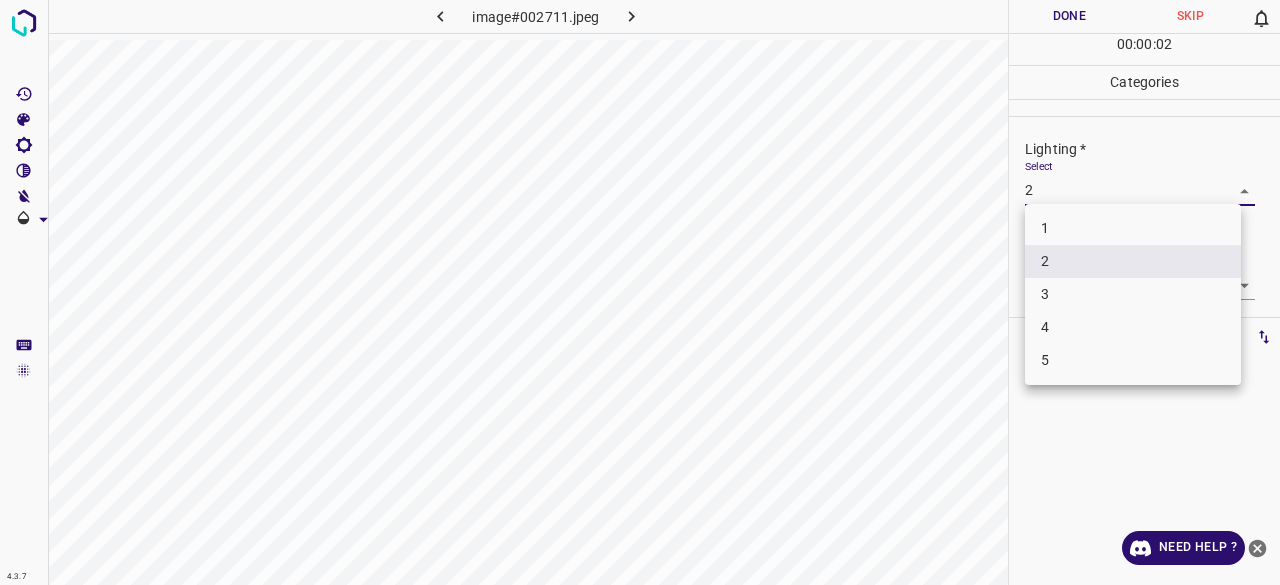 click on "3" at bounding box center (1133, 294) 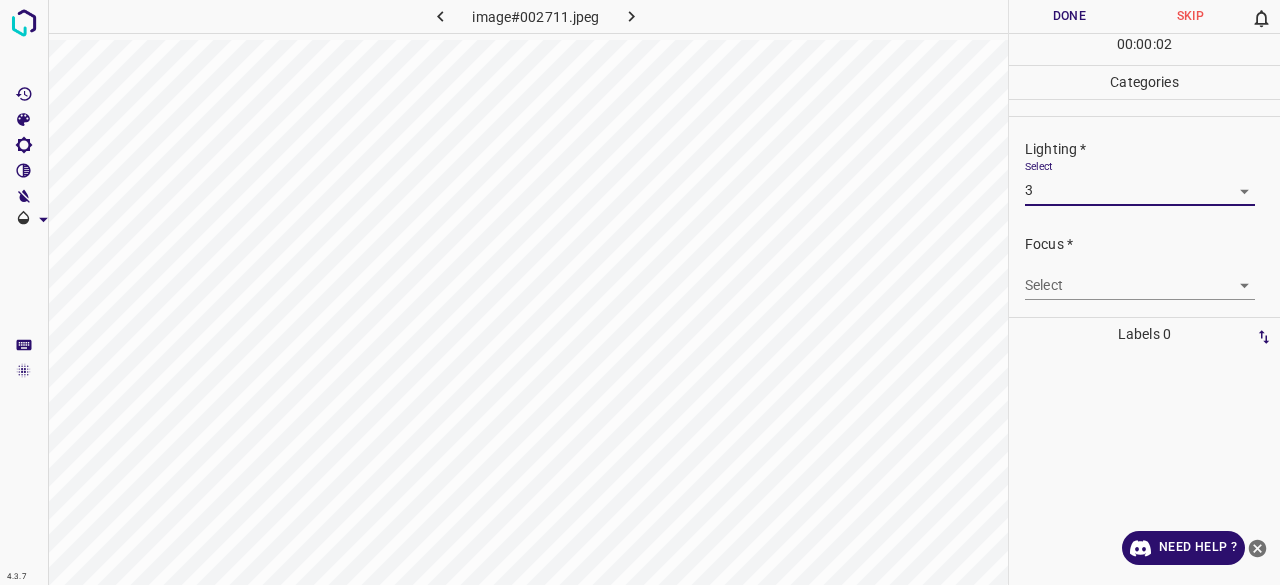 click on "4.3.7 image#002711.jpeg Done Skip 0 00   : 00   : 02   Categories Lighting *  Select 3 3 Focus *  Select ​ Overall *  Select ​ Labels   0 Categories 1 Lighting 2 Focus 3 Overall Tools Space Change between modes (Draw & Edit) I Auto labeling R Restore zoom M Zoom in N Zoom out Delete Delete selecte label Filters Z Restore filters X Saturation filter C Brightness filter V Contrast filter B Gray scale filter General O Download Need Help ? - Text - Hide - Delete" at bounding box center (640, 292) 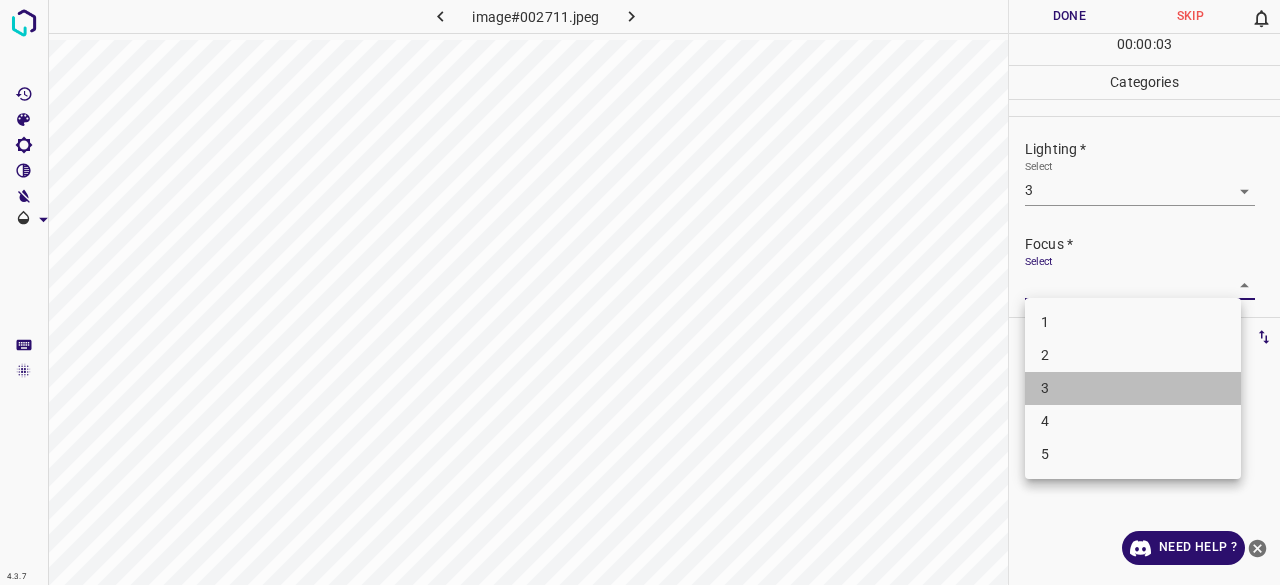 click on "3" at bounding box center (1133, 388) 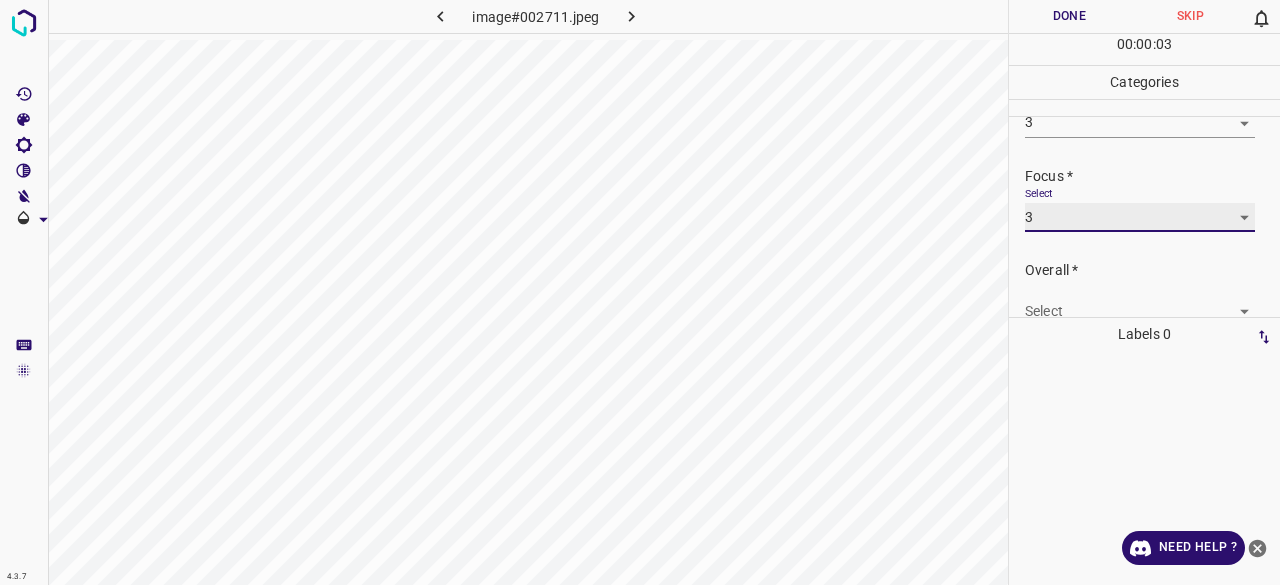 scroll, scrollTop: 98, scrollLeft: 0, axis: vertical 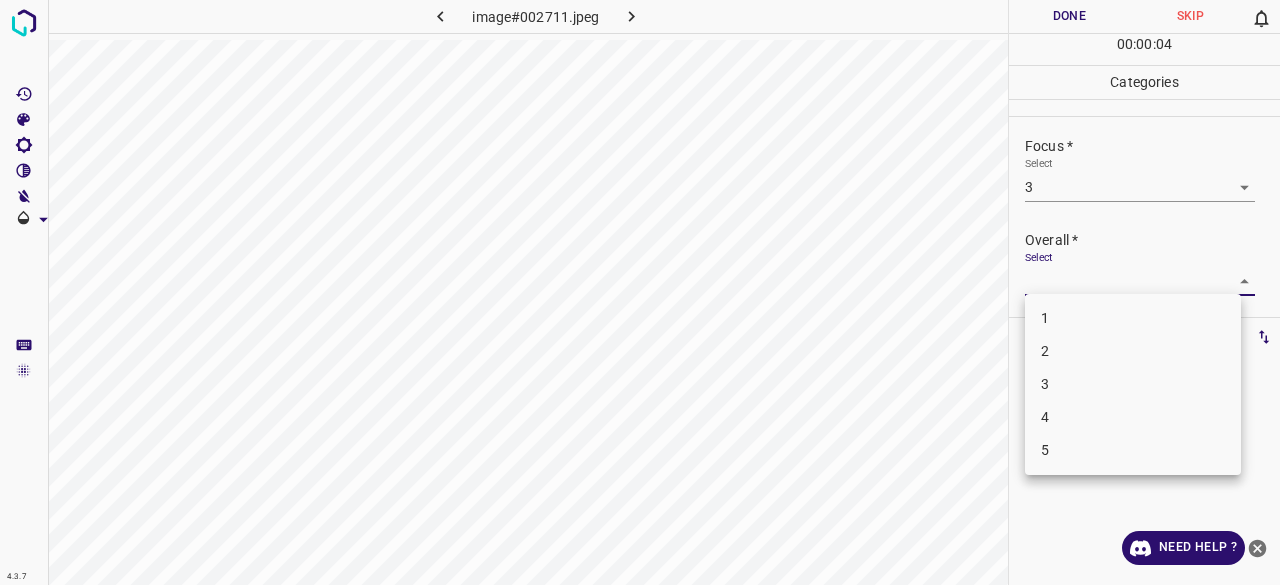 click on "4.3.7 image#002711.jpeg Done Skip 0 00   : 00   : 04   Categories Lighting *  Select 3 3 Focus *  Select 3 3 Overall *  Select ​ Labels   0 Categories 1 Lighting 2 Focus 3 Overall Tools Space Change between modes (Draw & Edit) I Auto labeling R Restore zoom M Zoom in N Zoom out Delete Delete selecte label Filters Z Restore filters X Saturation filter C Brightness filter V Contrast filter B Gray scale filter General O Download Need Help ? - Text - Hide - Delete 1 2 3 4 5" at bounding box center [640, 292] 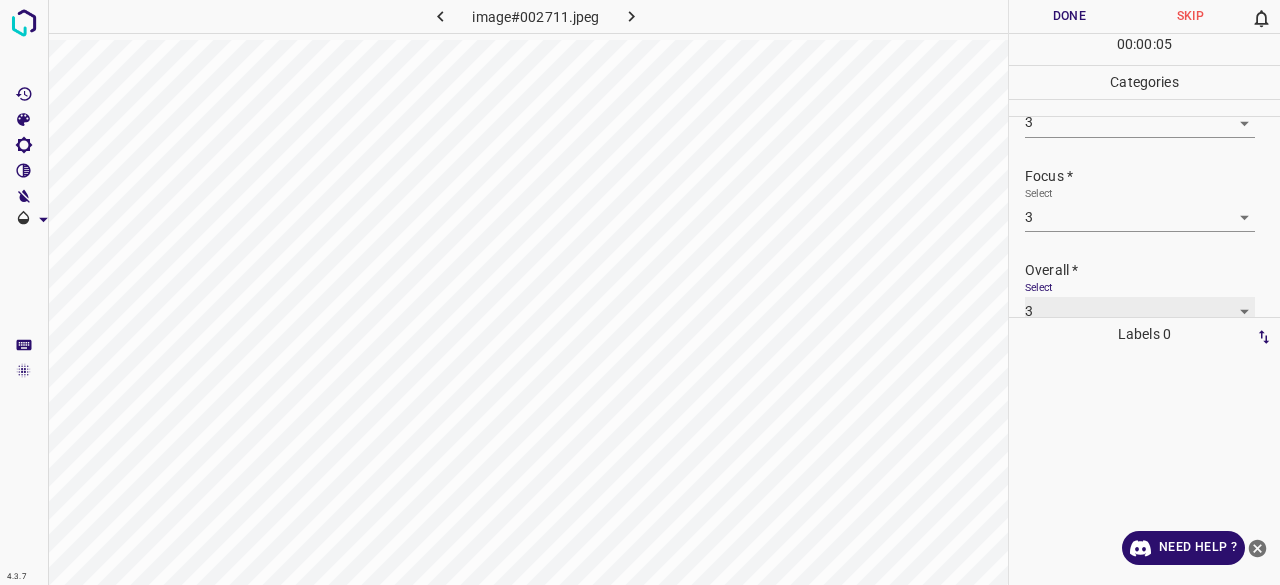 scroll, scrollTop: 98, scrollLeft: 0, axis: vertical 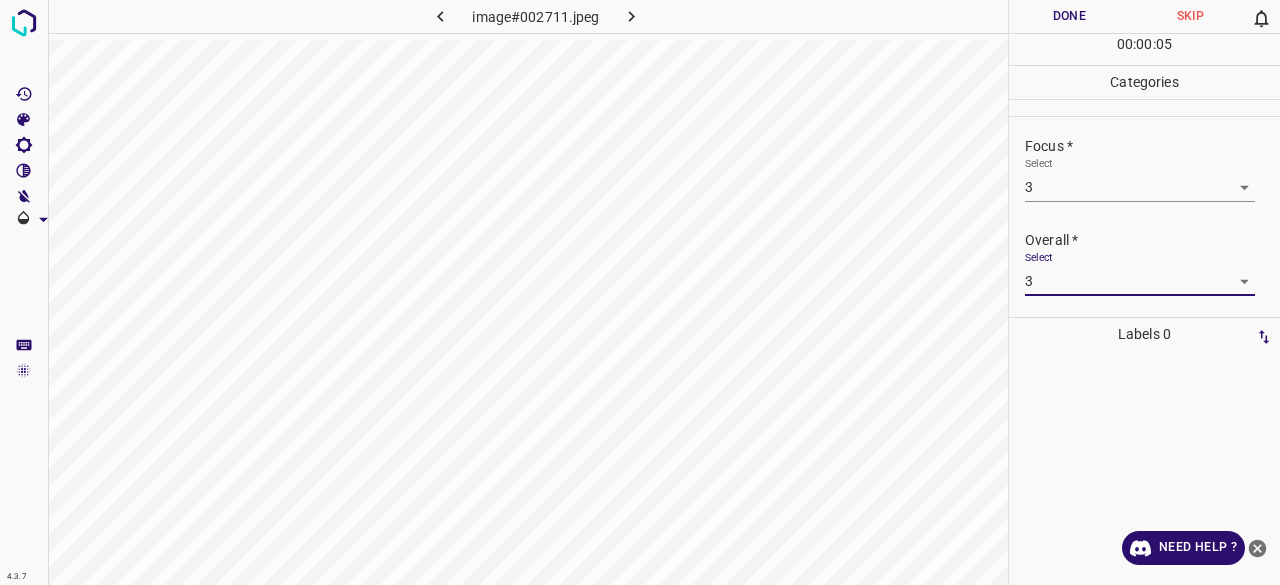 click on "Done" at bounding box center (1069, 16) 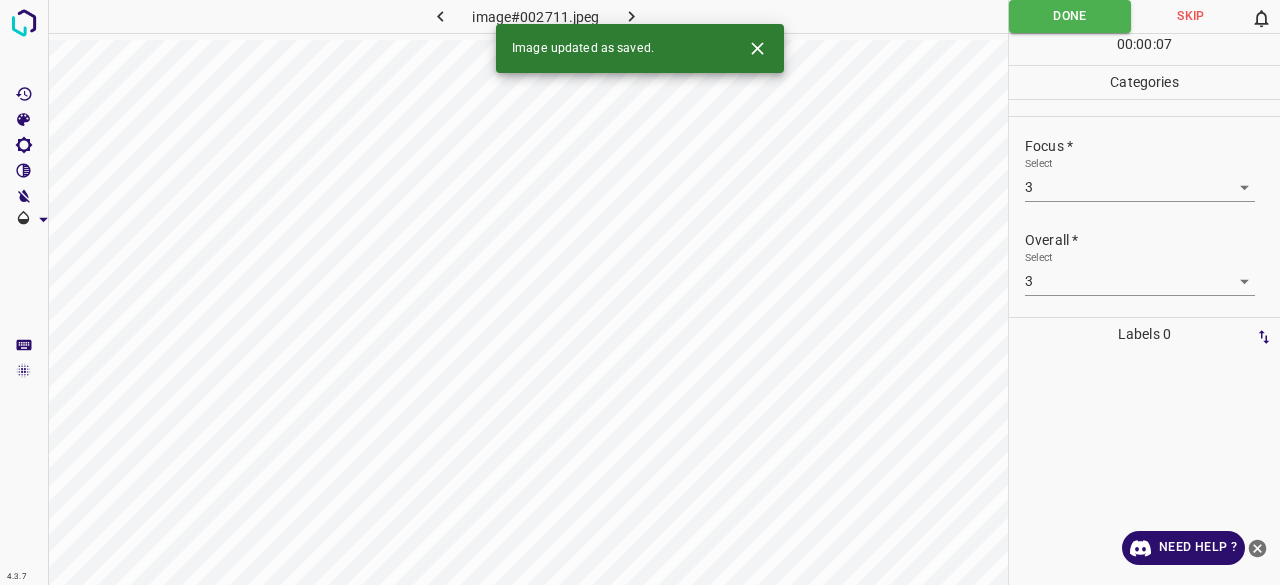 click 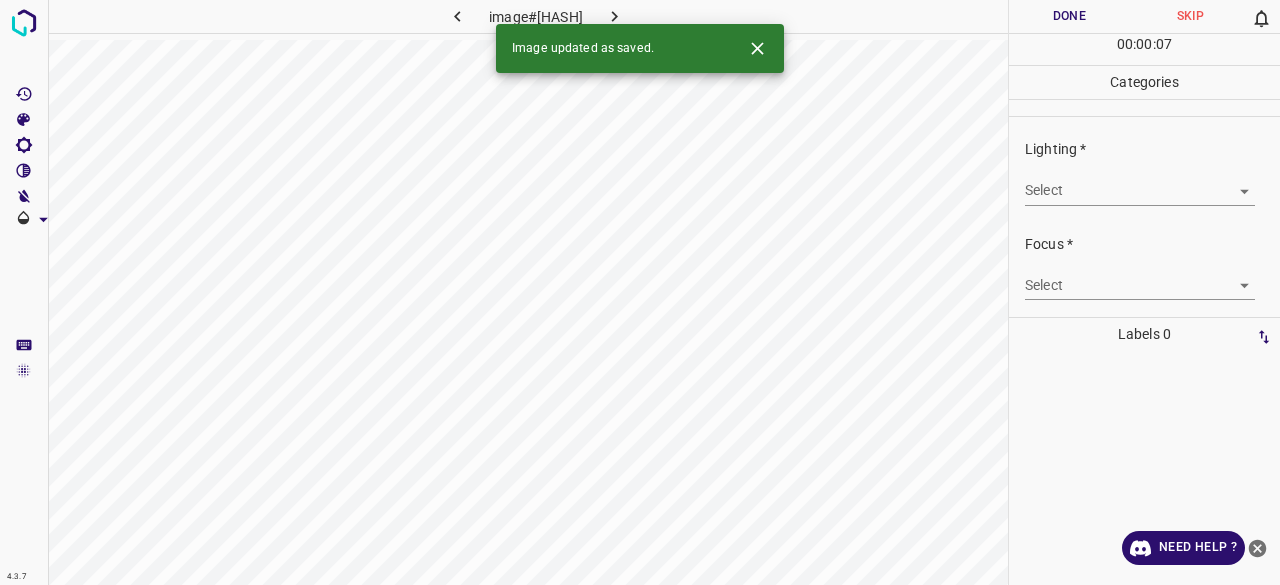 click on "4.3.7 image#004253.jpeg Done Skip 0 00   : 00   : 07   Categories Lighting *  Select ​ Focus *  Select ​ Overall *  Select ​ Labels   0 Categories 1 Lighting 2 Focus 3 Overall Tools Space Change between modes (Draw & Edit) I Auto labeling R Restore zoom M Zoom in N Zoom out Delete Delete selecte label Filters Z Restore filters X Saturation filter C Brightness filter V Contrast filter B Gray scale filter General O Download Image updated as saved. Need Help ? - Text - Hide - Delete" at bounding box center [640, 292] 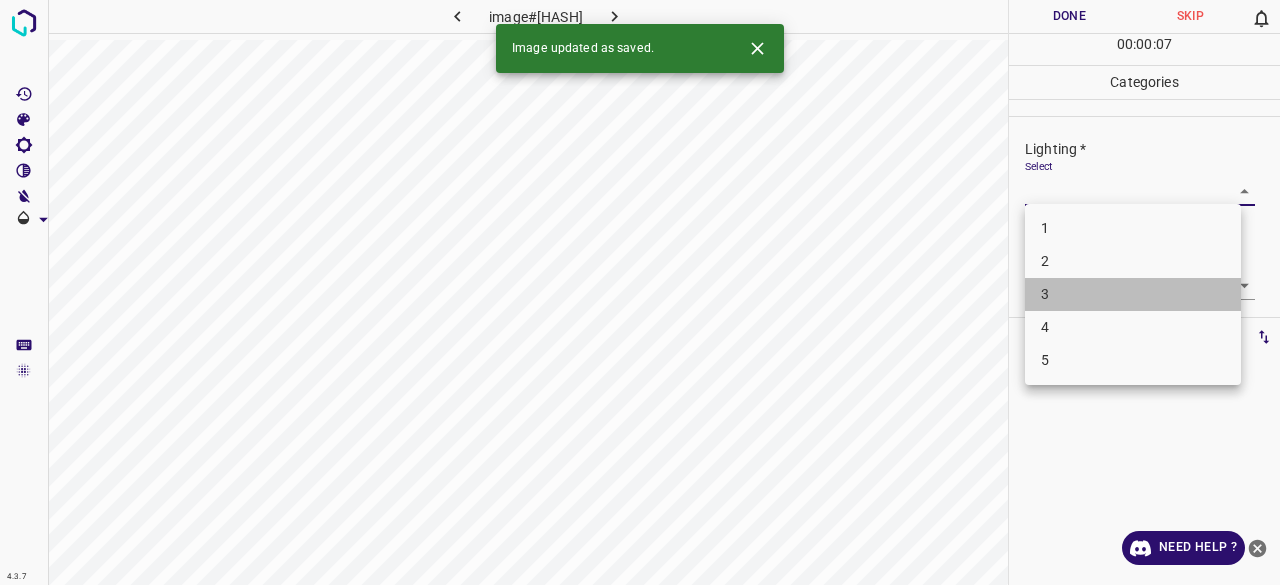 click on "3" at bounding box center [1133, 294] 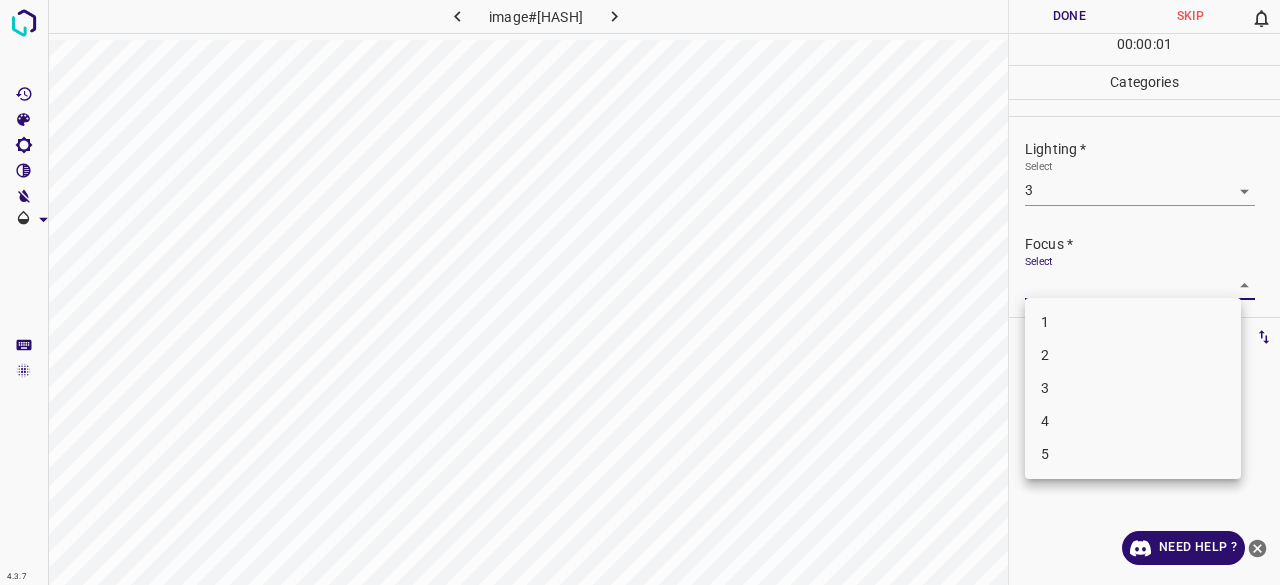 click on "4.3.7 image#004253.jpeg Done Skip 0 00   : 00   : 01   Categories Lighting *  Select 3 3 Focus *  Select ​ Overall *  Select ​ Labels   0 Categories 1 Lighting 2 Focus 3 Overall Tools Space Change between modes (Draw & Edit) I Auto labeling R Restore zoom M Zoom in N Zoom out Delete Delete selecte label Filters Z Restore filters X Saturation filter C Brightness filter V Contrast filter B Gray scale filter General O Download Need Help ? - Text - Hide - Delete 1 2 3 4 5" at bounding box center (640, 292) 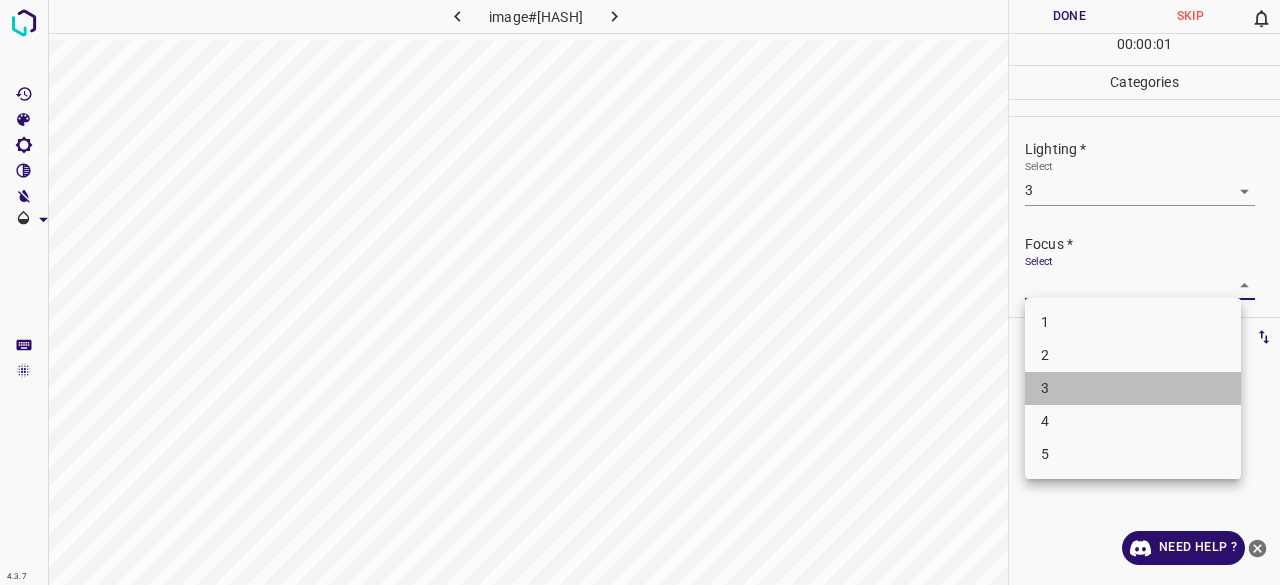 click on "3" at bounding box center [1133, 388] 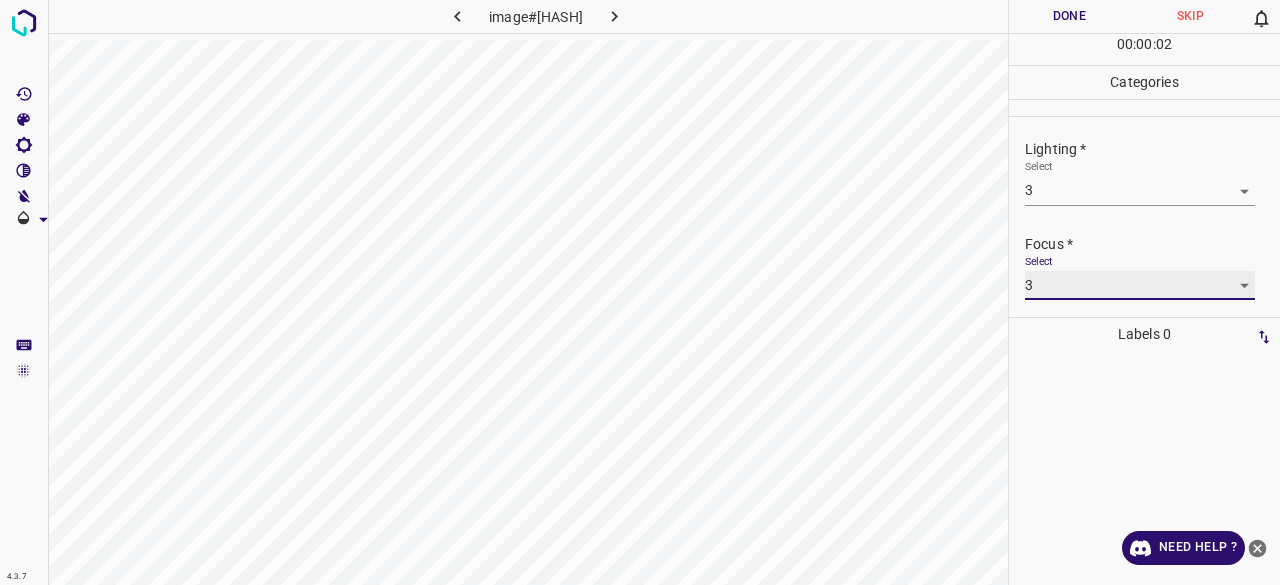 scroll, scrollTop: 98, scrollLeft: 0, axis: vertical 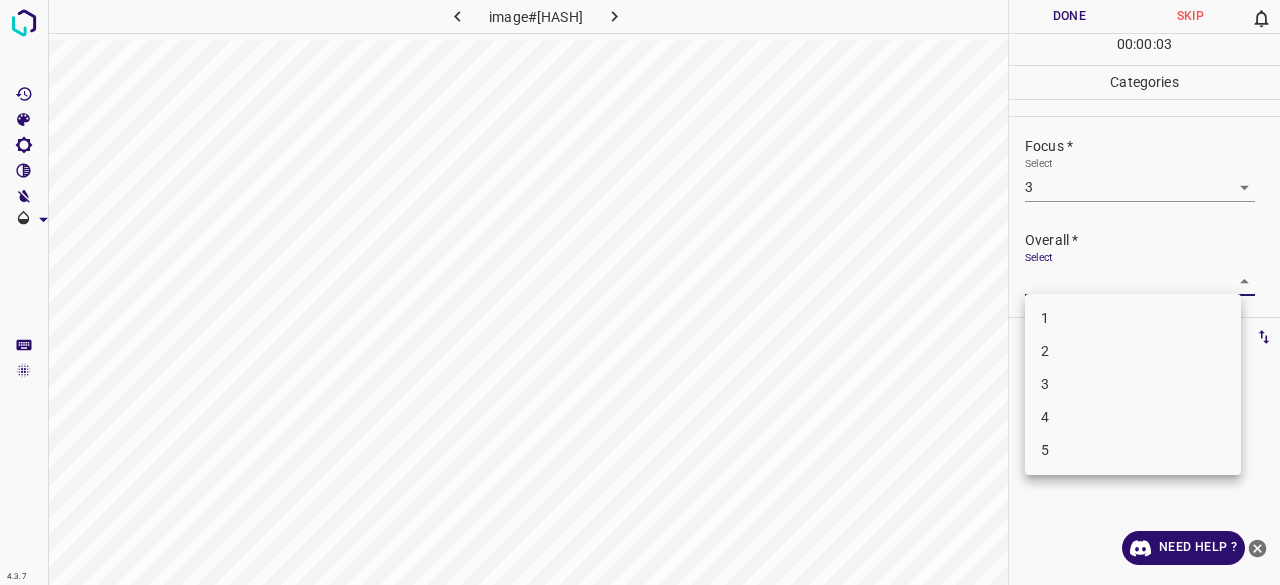 click on "4.3.7 image#004253.jpeg Done Skip 0 00   : 00   : 03   Categories Lighting *  Select 3 3 Focus *  Select 3 3 Overall *  Select ​ Labels   0 Categories 1 Lighting 2 Focus 3 Overall Tools Space Change between modes (Draw & Edit) I Auto labeling R Restore zoom M Zoom in N Zoom out Delete Delete selecte label Filters Z Restore filters X Saturation filter C Brightness filter V Contrast filter B Gray scale filter General O Download Need Help ? - Text - Hide - Delete 1 2 3 4 5" at bounding box center (640, 292) 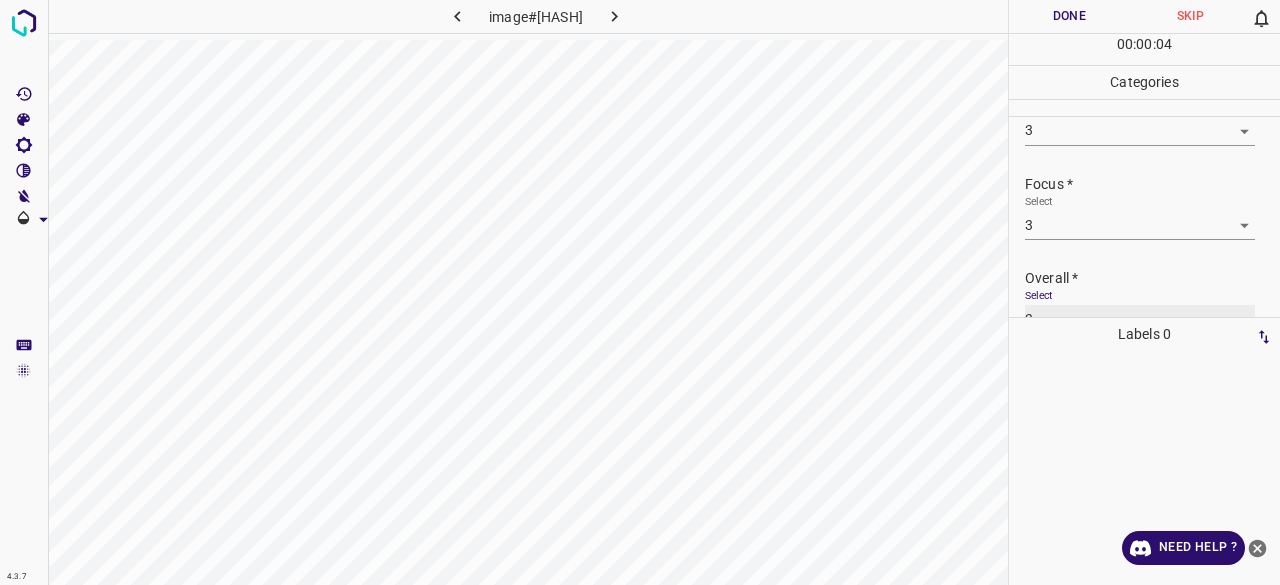 scroll, scrollTop: 0, scrollLeft: 0, axis: both 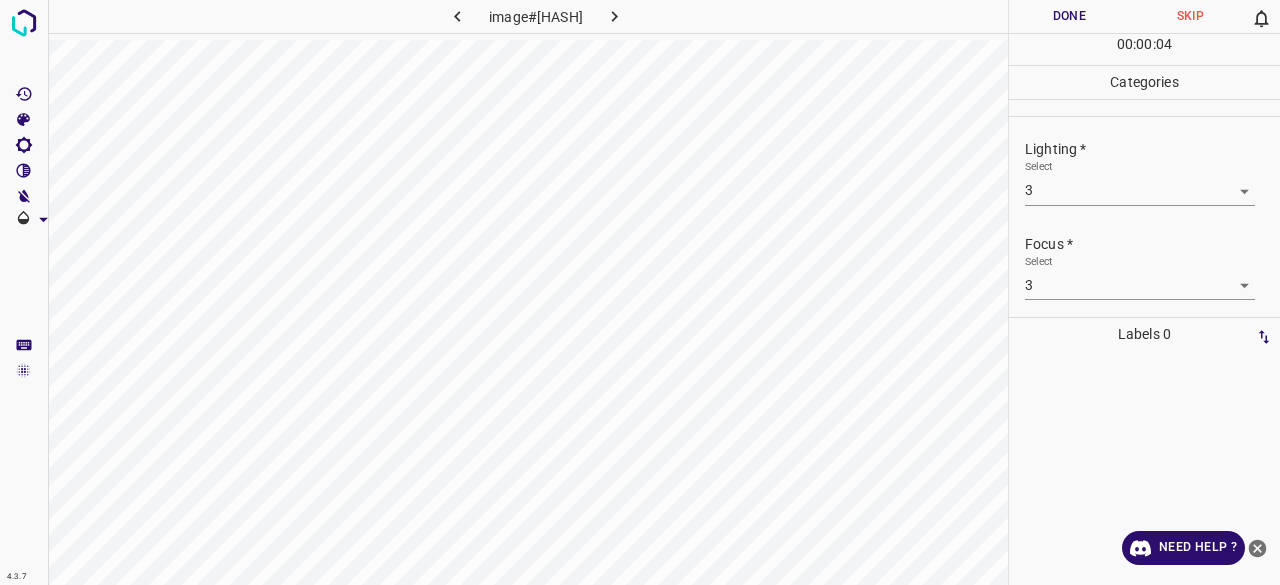 click on "Done" at bounding box center [1069, 16] 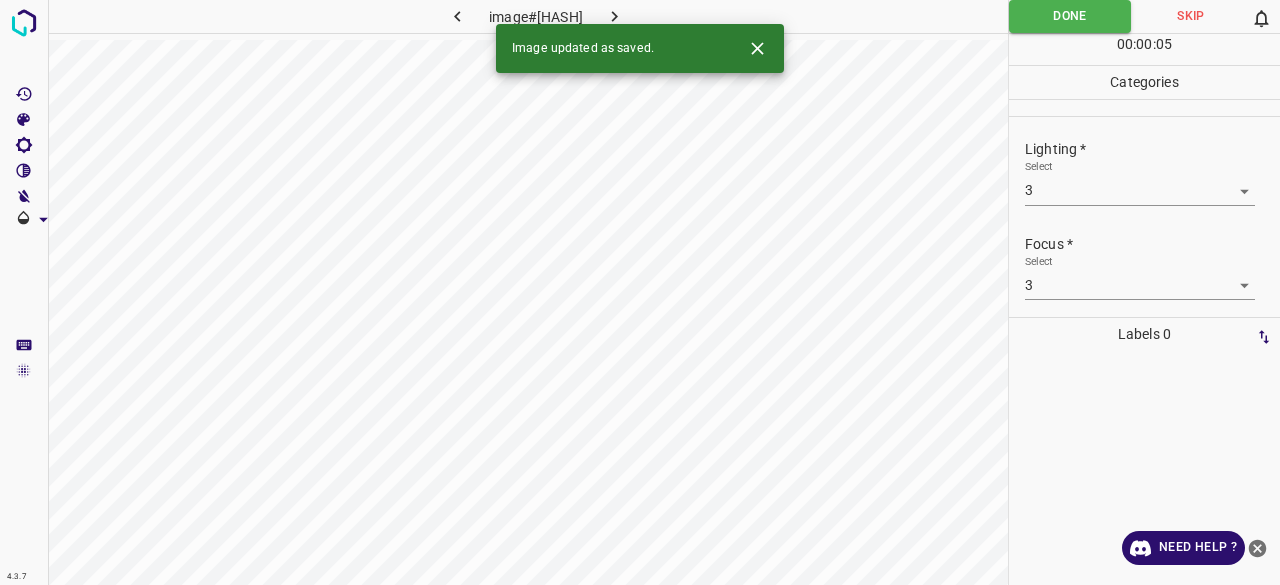 click on "Image updated as saved." at bounding box center [640, 48] 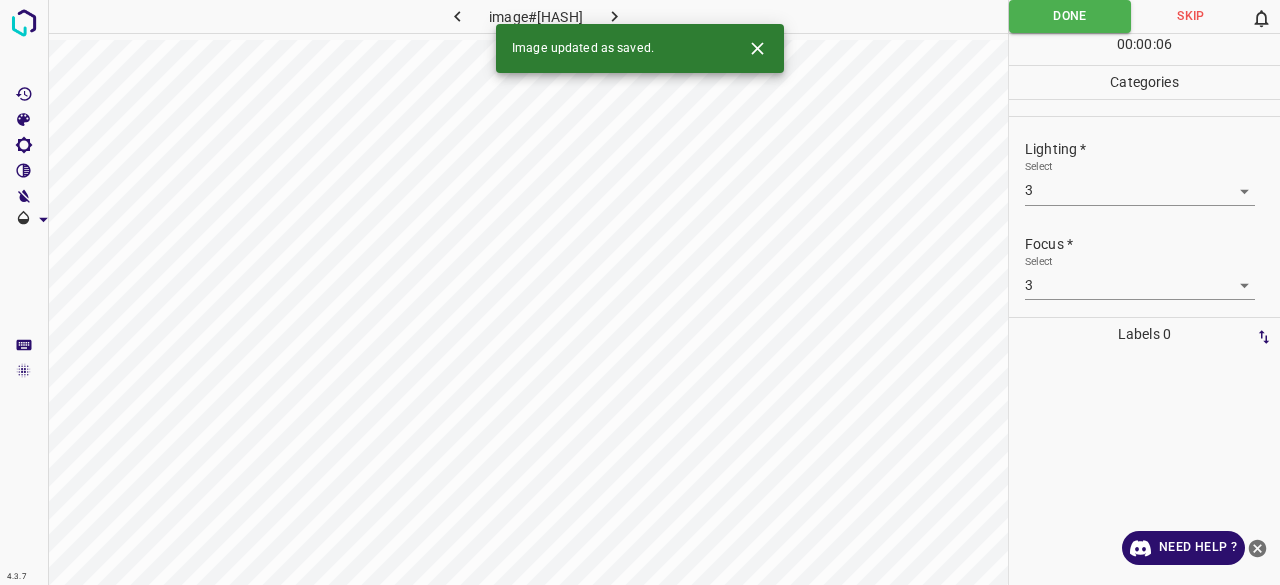click at bounding box center (615, 16) 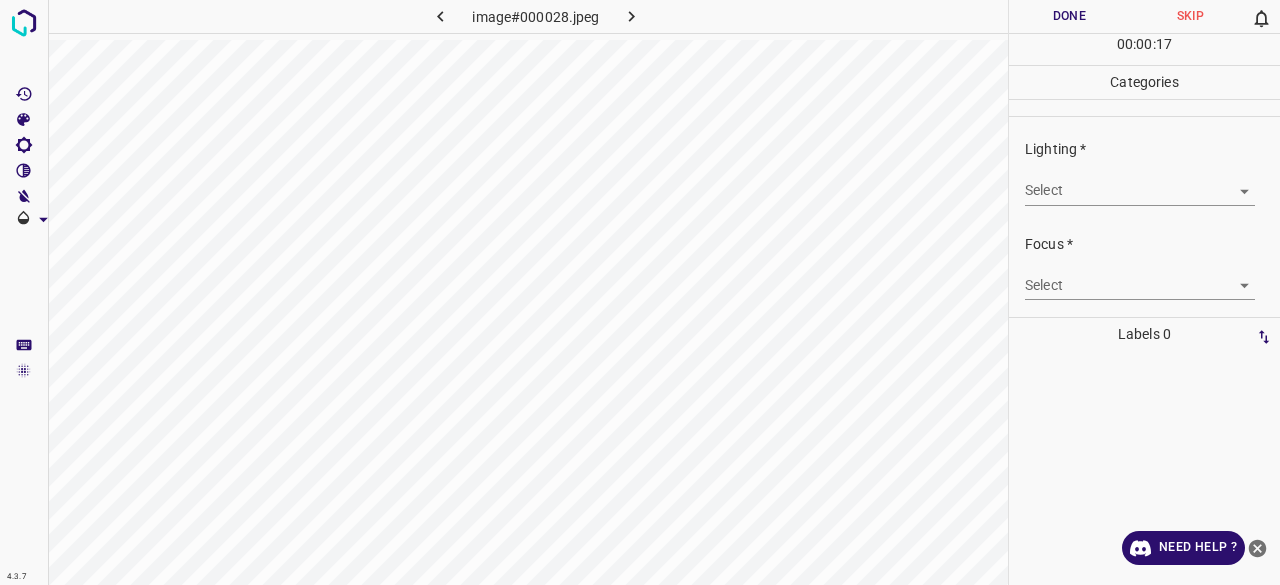 click on "Lighting *" at bounding box center [1152, 149] 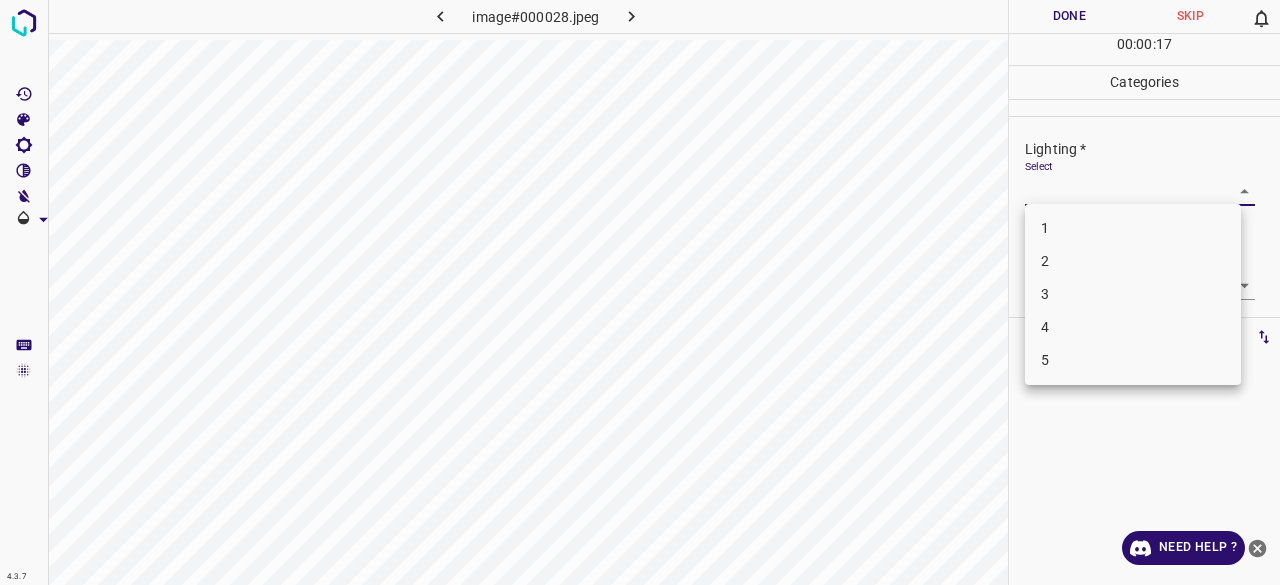 drag, startPoint x: 1046, startPoint y: 181, endPoint x: 1056, endPoint y: 185, distance: 10.770329 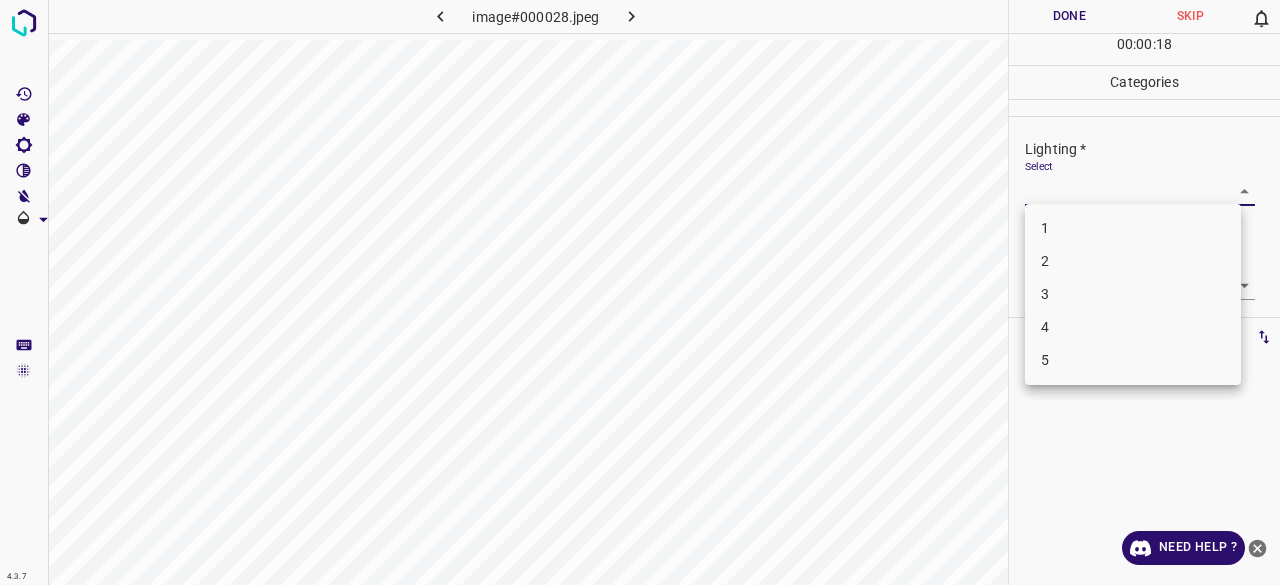 click on "3" at bounding box center [1133, 294] 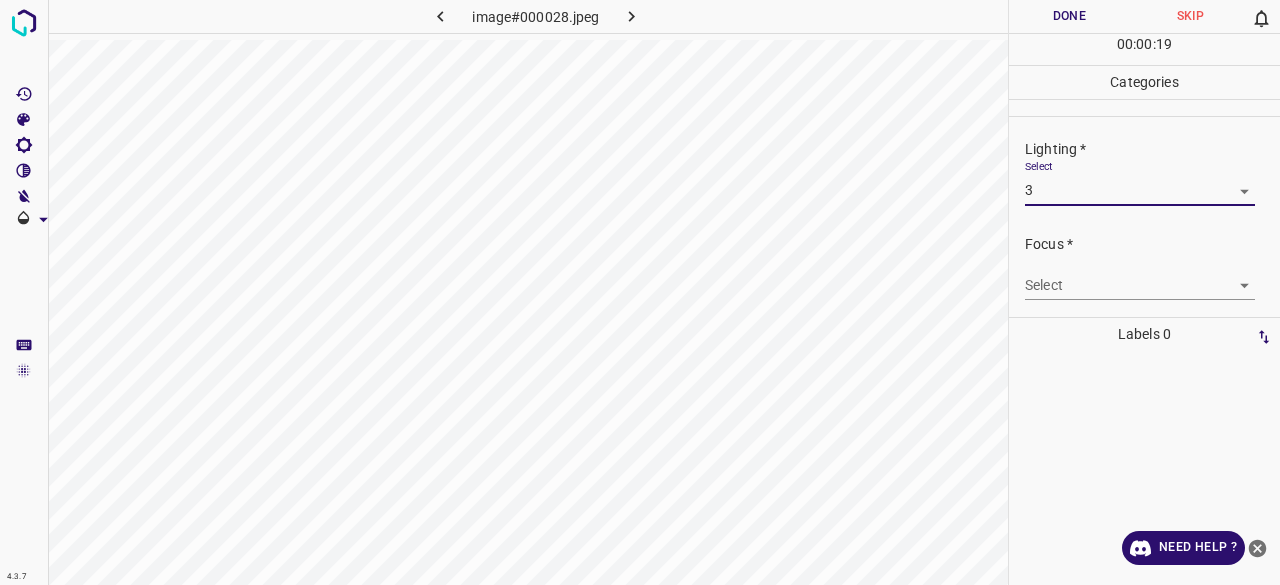 click on "4.3.7 image#000028.jpeg Done Skip 0 00   : 00   : 19   Categories Lighting *  Select 3 3 Focus *  Select ​ Overall *  Select ​ Labels   0 Categories 1 Lighting 2 Focus 3 Overall Tools Space Change between modes (Draw & Edit) I Auto labeling R Restore zoom M Zoom in N Zoom out Delete Delete selecte label Filters Z Restore filters X Saturation filter C Brightness filter V Contrast filter B Gray scale filter General O Download Need Help ? - Text - Hide - Delete" at bounding box center (640, 292) 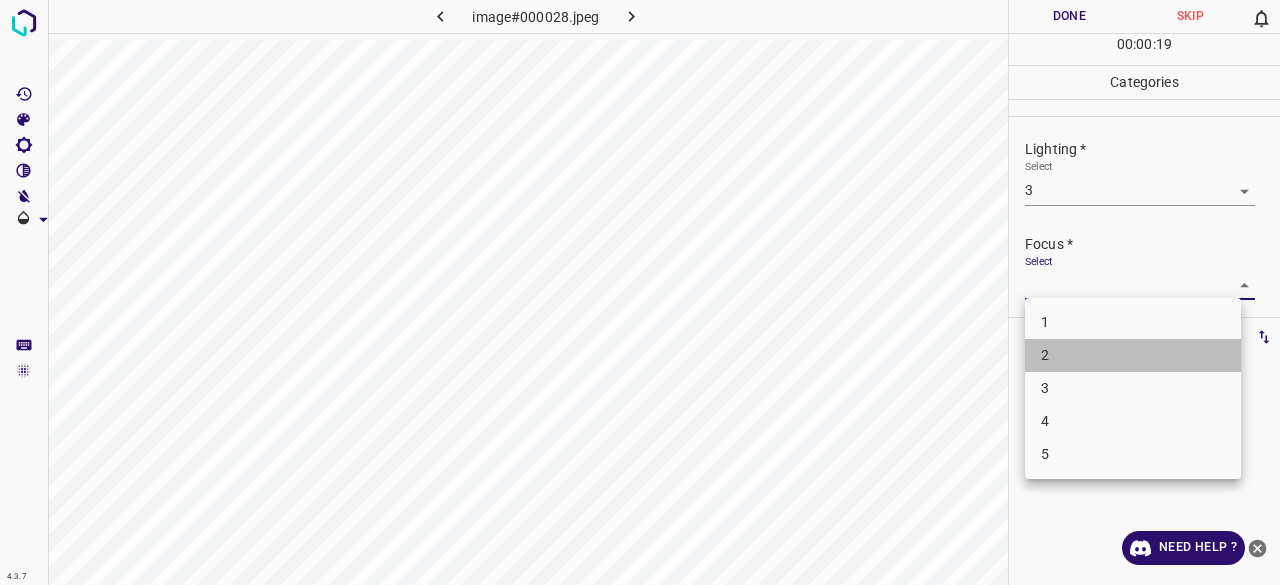 click on "2" at bounding box center [1133, 355] 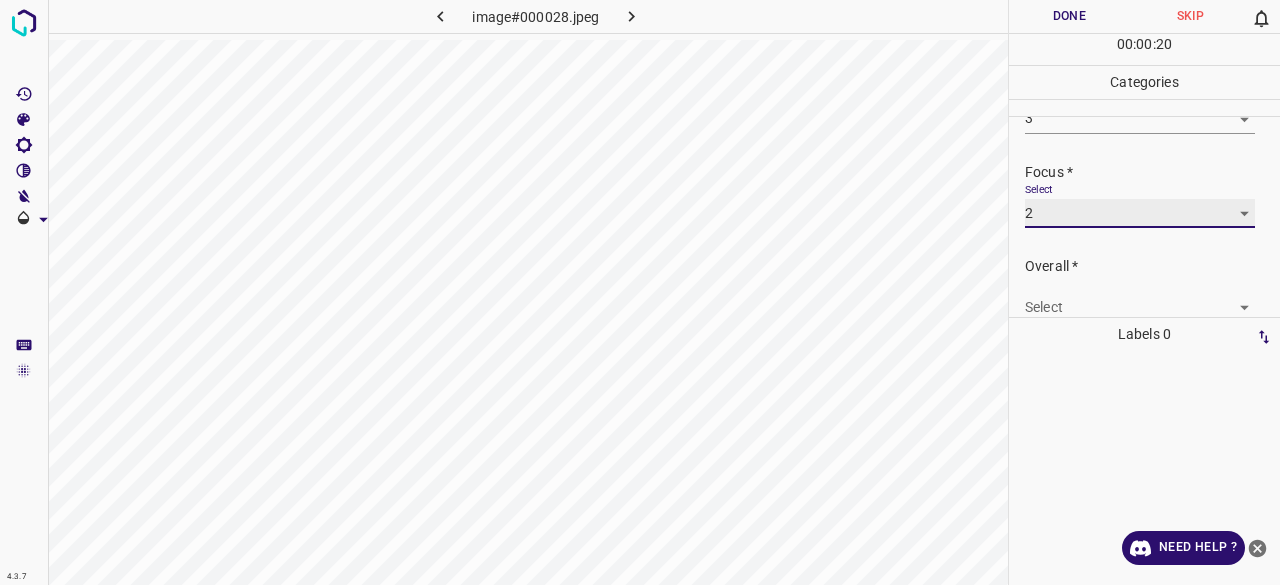 scroll, scrollTop: 98, scrollLeft: 0, axis: vertical 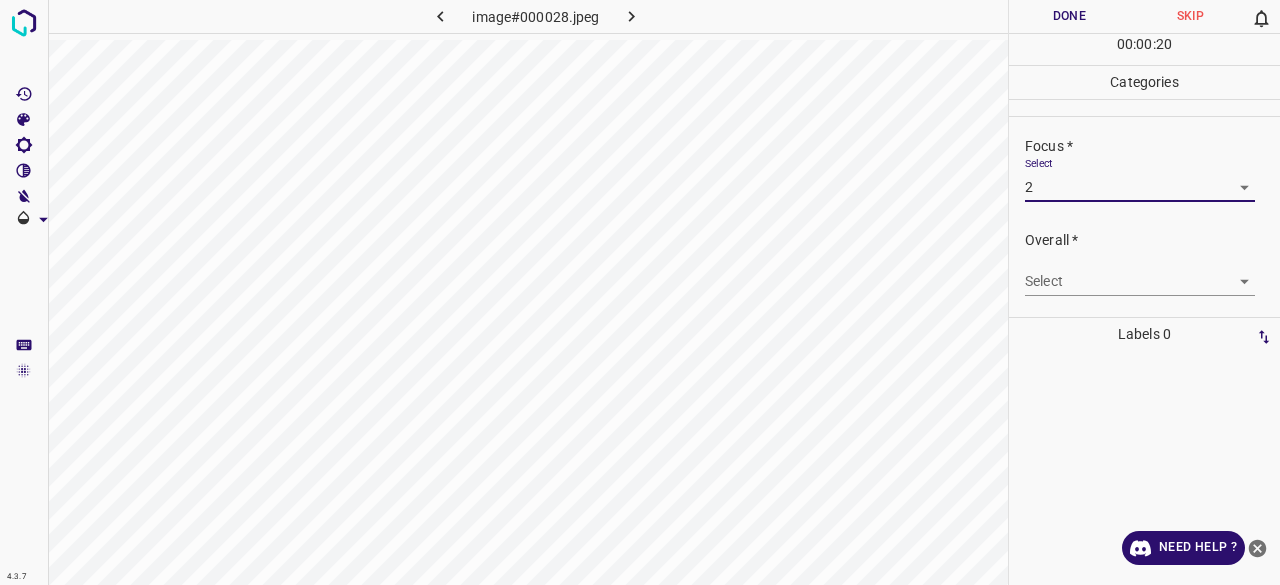 click on "4.3.7 image#[HASH] Done Skip 0 00   : 00   : 20   Categories Lighting *  Select 3 3 Focus *  Select 2 2 Overall *  Select ​ Labels   0 Categories 1 Lighting 2 Focus 3 Overall Tools Space Change between modes (Draw & Edit) I Auto labeling R Restore zoom M Zoom in N Zoom out Delete Delete selecte label Filters Z Restore filters X Saturation filter C Brightness filter V Contrast filter B Gray scale filter General O Download Need Help ? - Text - Hide - Delete" at bounding box center [640, 292] 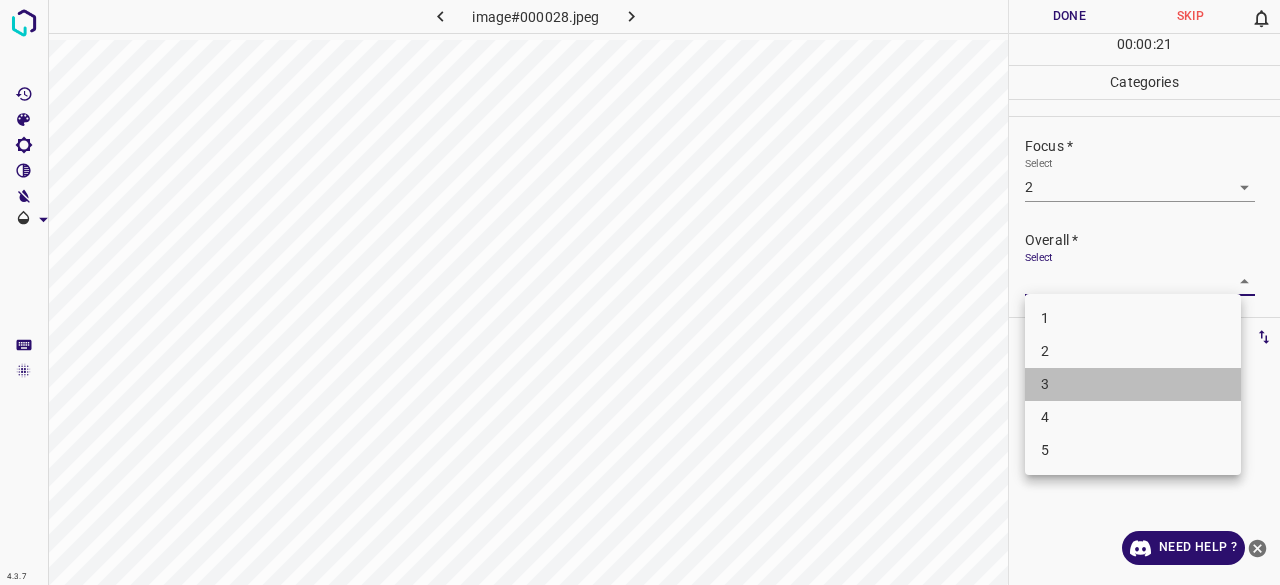 click on "3" at bounding box center [1133, 384] 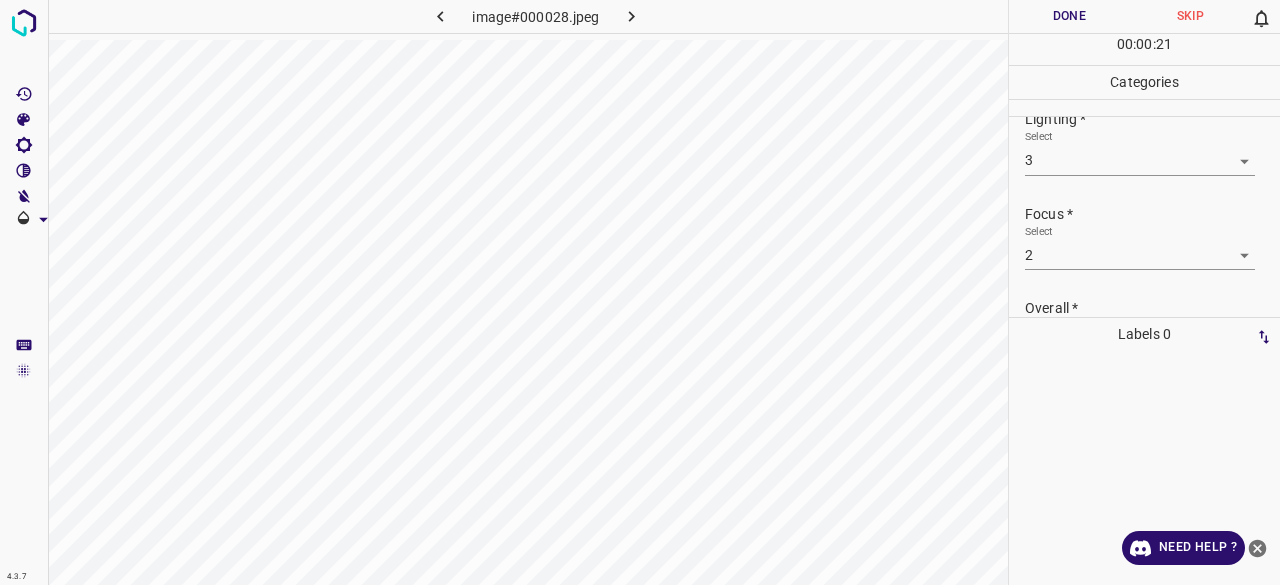 scroll, scrollTop: 0, scrollLeft: 0, axis: both 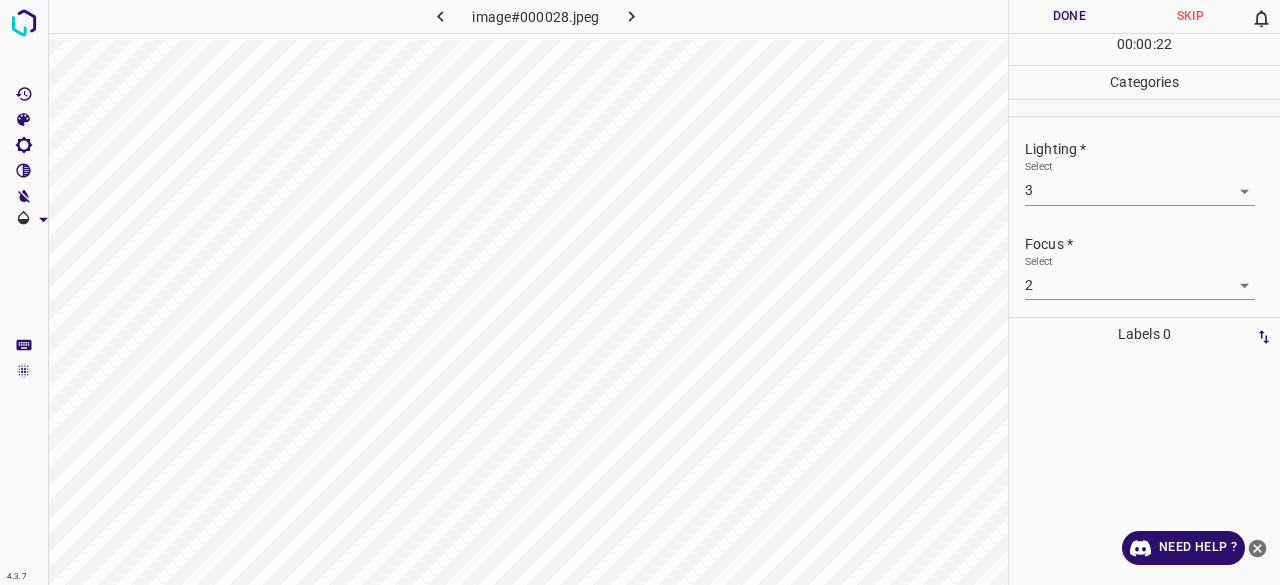 click on "Done" at bounding box center (1069, 16) 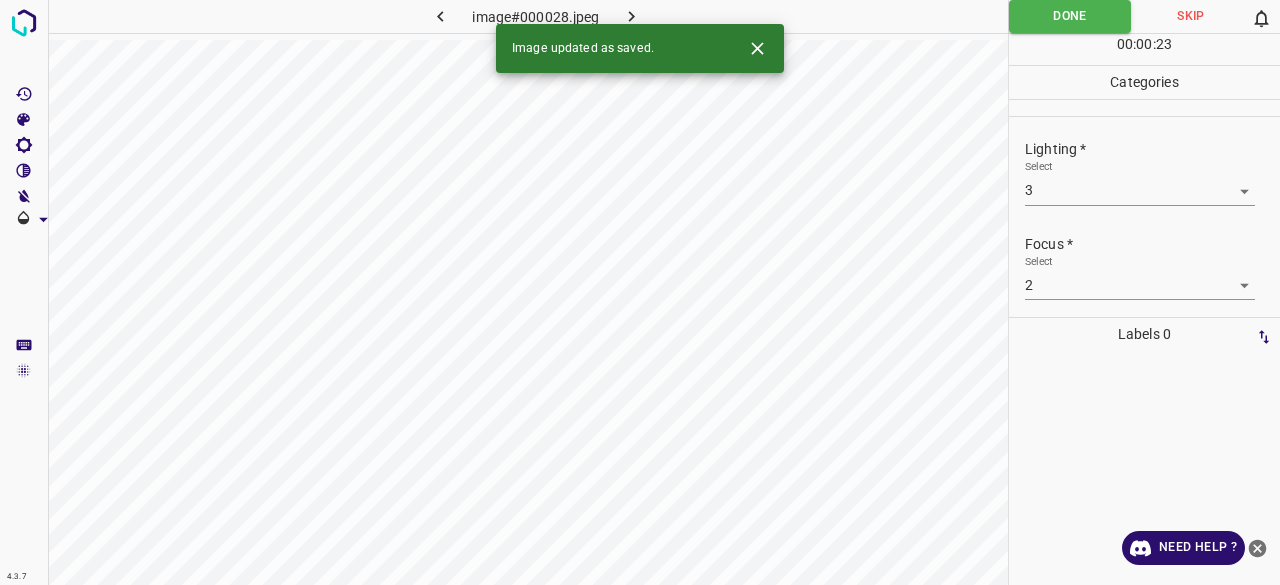 click 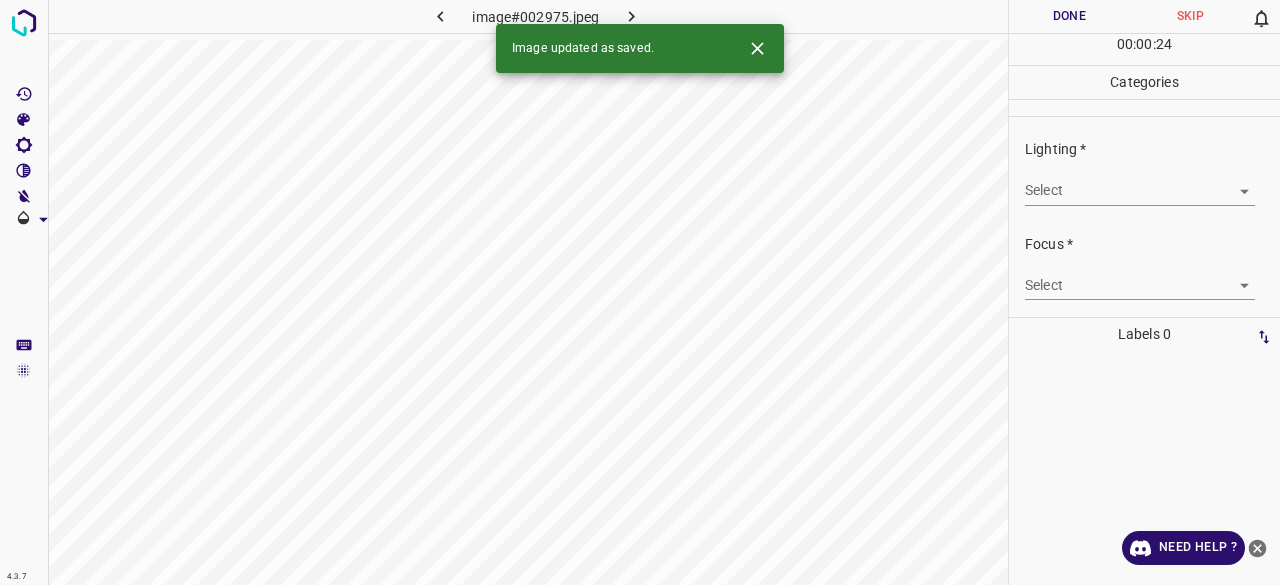 click on "4.3.7 image#002975.jpeg Done Skip 0 00   : 00   : 24   Categories Lighting *  Select ​ Focus *  Select ​ Overall *  Select ​ Labels   0 Categories 1 Lighting 2 Focus 3 Overall Tools Space Change between modes (Draw & Edit) I Auto labeling R Restore zoom M Zoom in N Zoom out Delete Delete selecte label Filters Z Restore filters X Saturation filter C Brightness filter V Contrast filter B Gray scale filter General O Download Image updated as saved. Need Help ? - Text - Hide - Delete" at bounding box center [640, 292] 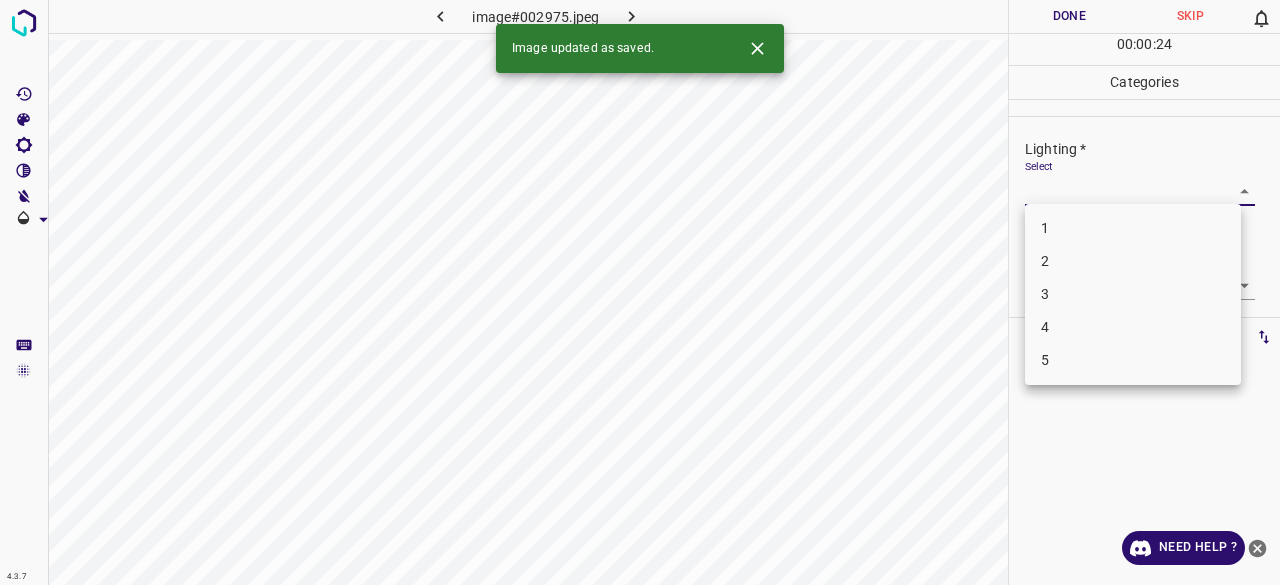 click on "3" at bounding box center (1133, 294) 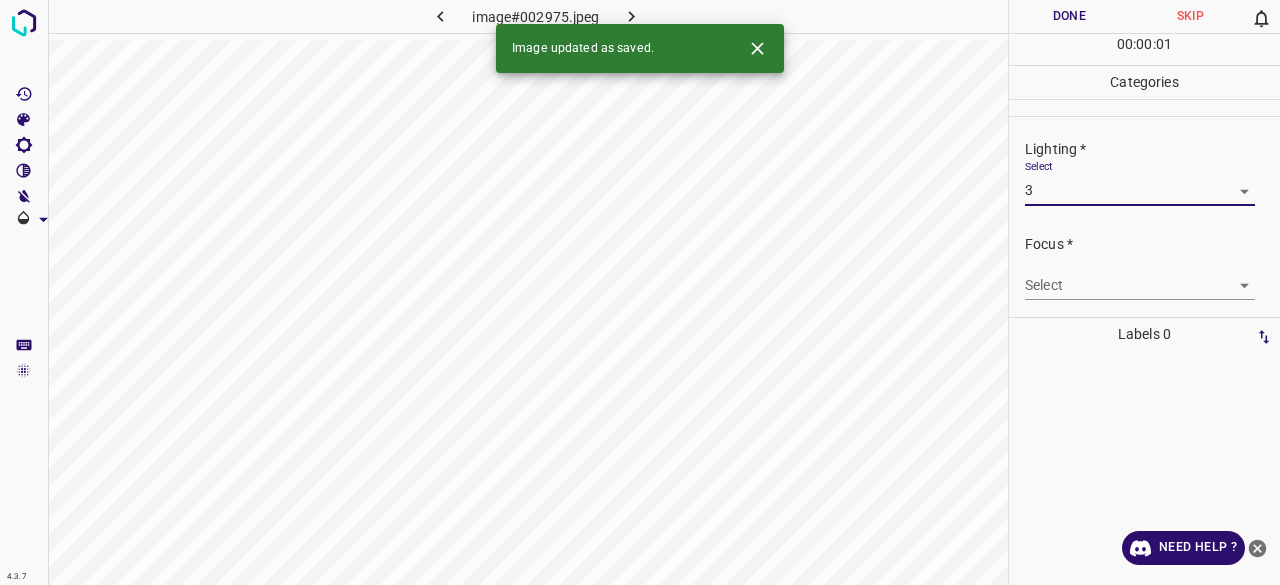 click on "4.3.7 image#002975.jpeg Done Skip 0 00   : 00   : 01   Categories Lighting *  Select 3 3 Focus *  Select ​ Overall *  Select ​ Labels   0 Categories 1 Lighting 2 Focus 3 Overall Tools Space Change between modes (Draw & Edit) I Auto labeling R Restore zoom M Zoom in N Zoom out Delete Delete selecte label Filters Z Restore filters X Saturation filter C Brightness filter V Contrast filter B Gray scale filter General O Download Image updated as saved. Need Help ? - Text - Hide - Delete" at bounding box center [640, 292] 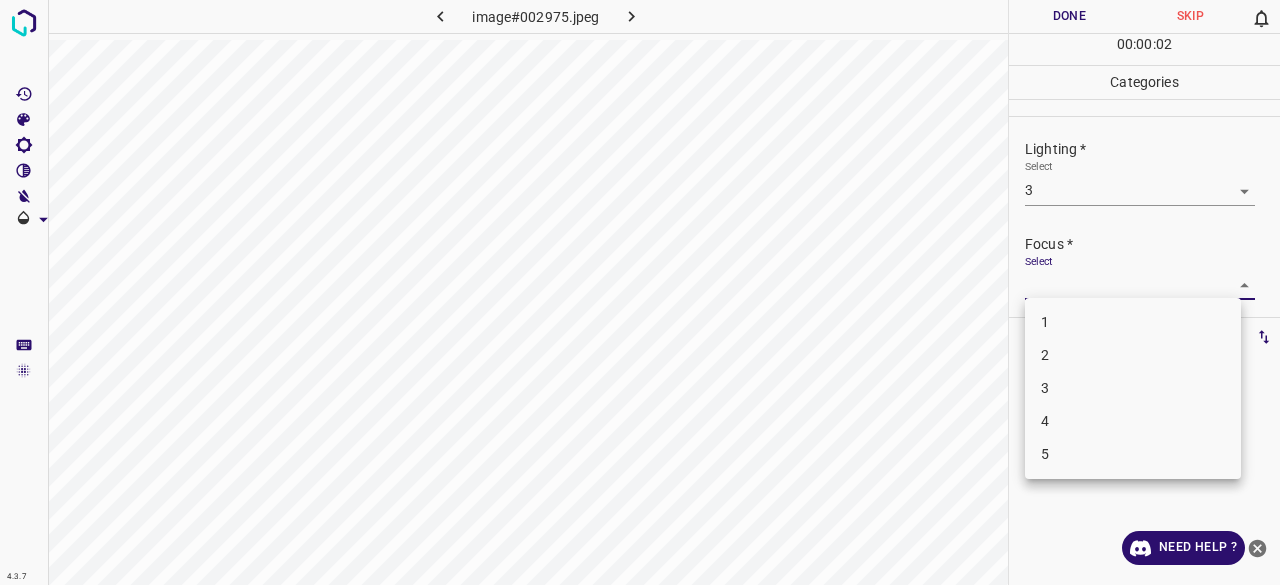 click on "3" at bounding box center (1133, 388) 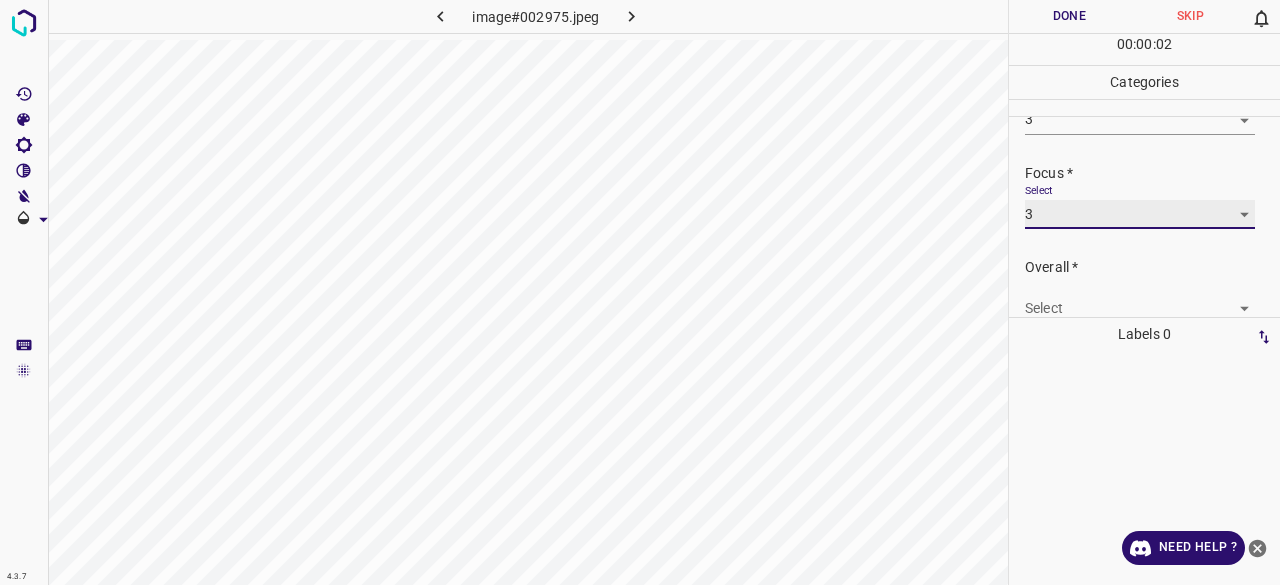 scroll, scrollTop: 98, scrollLeft: 0, axis: vertical 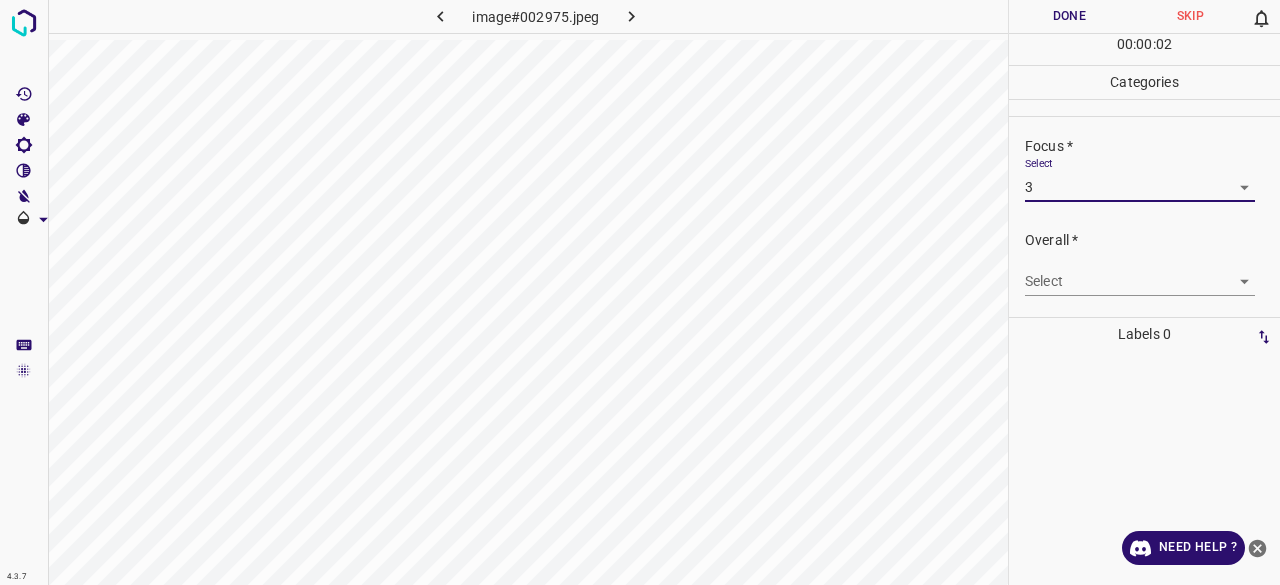 click on "4.3.7 image#002975.jpeg Done Skip 0 00   : 00   : 02   Categories Lighting *  Select 3 3 Focus *  Select 3 3 Overall *  Select ​ Labels   0 Categories 1 Lighting 2 Focus 3 Overall Tools Space Change between modes (Draw & Edit) I Auto labeling R Restore zoom M Zoom in N Zoom out Delete Delete selecte label Filters Z Restore filters X Saturation filter C Brightness filter V Contrast filter B Gray scale filter General O Download Need Help ? - Text - Hide - Delete" at bounding box center [640, 292] 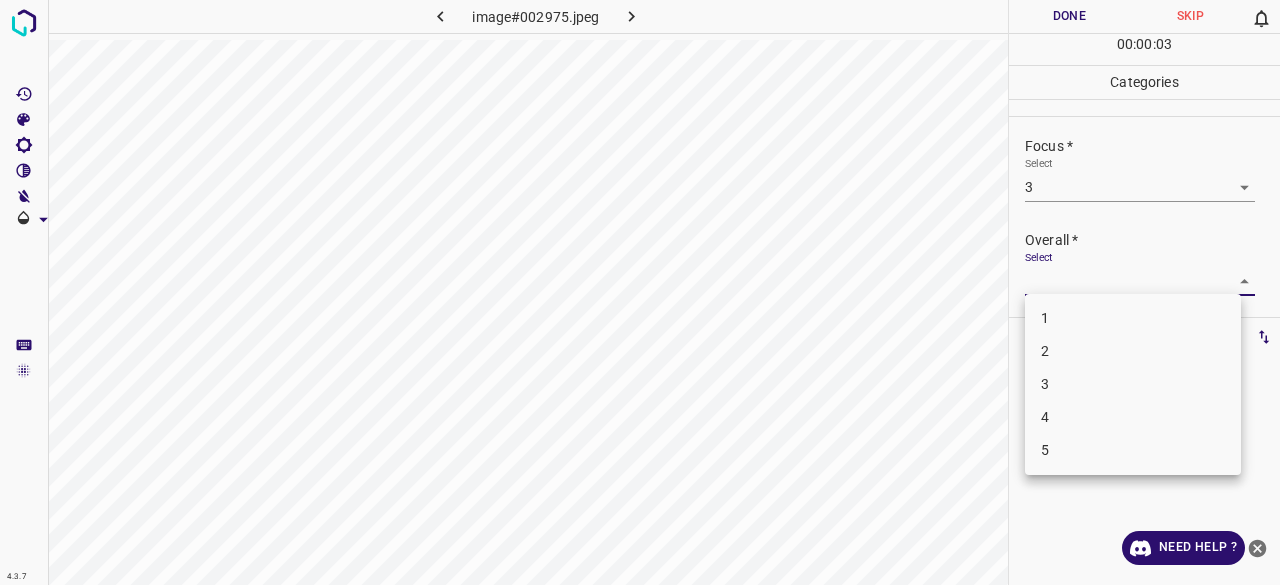 click on "3" at bounding box center (1133, 384) 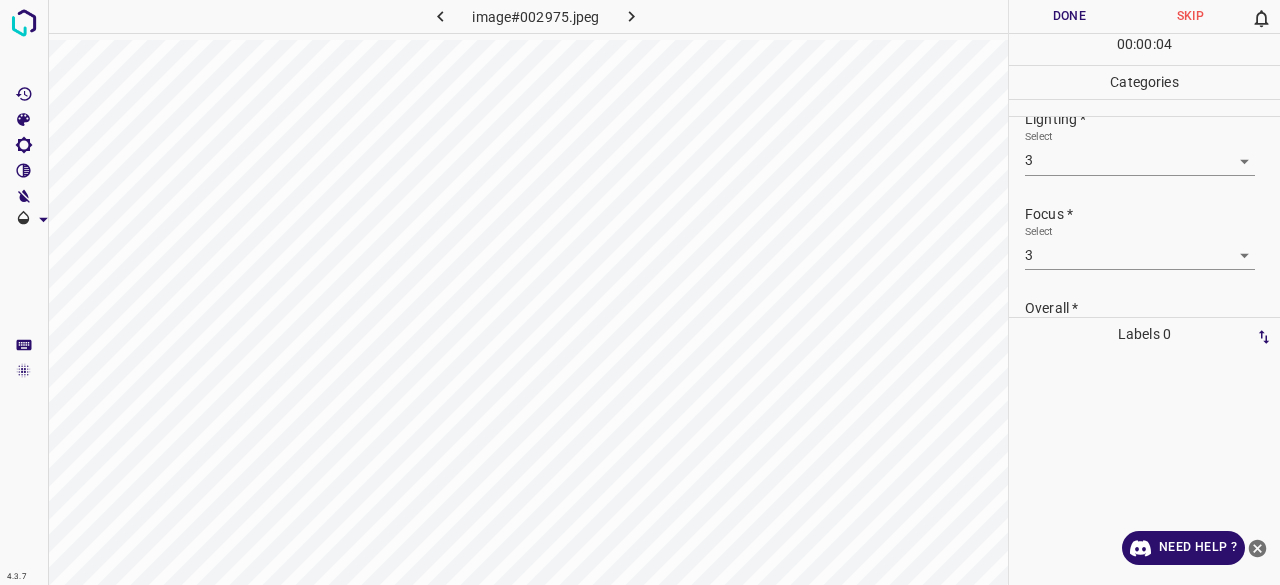 scroll, scrollTop: 0, scrollLeft: 0, axis: both 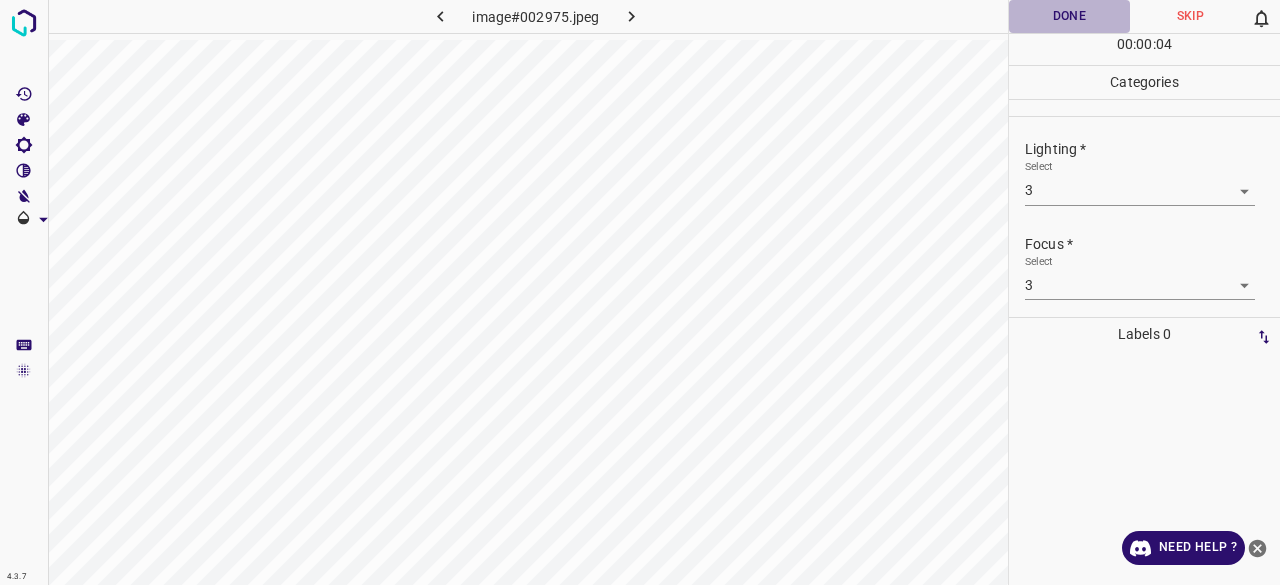 click on "Done" at bounding box center [1069, 16] 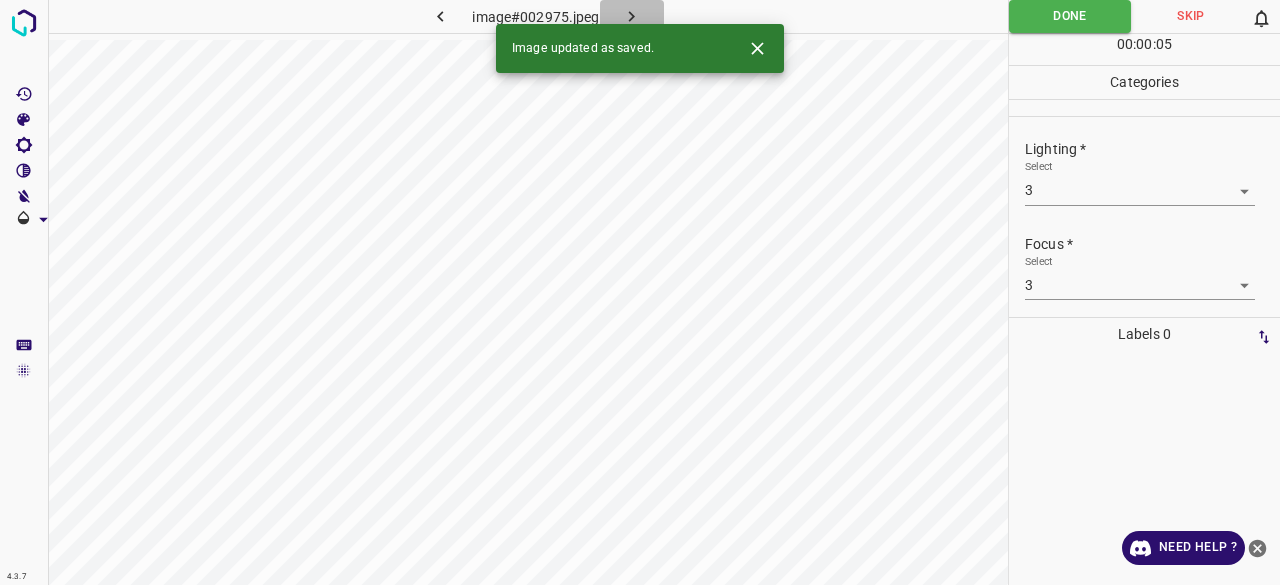 click 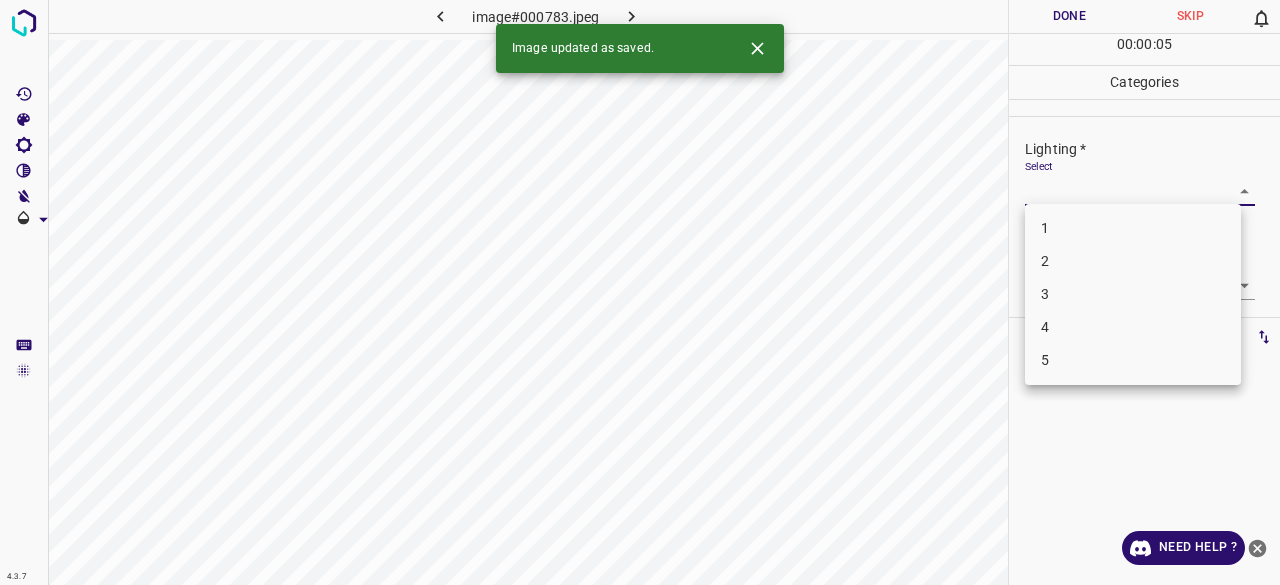 click on "4.3.7 image#000783.jpeg Done Skip 0 00   : 00   : 05   Categories Lighting *  Select ​ Focus *  Select ​ Overall *  Select ​ Labels   0 Categories 1 Lighting 2 Focus 3 Overall Tools Space Change between modes (Draw & Edit) I Auto labeling R Restore zoom M Zoom in N Zoom out Delete Delete selecte label Filters Z Restore filters X Saturation filter C Brightness filter V Contrast filter B Gray scale filter General O Download Image updated as saved. Need Help ? - Text - Hide - Delete 1 2 3 4 5" at bounding box center (640, 292) 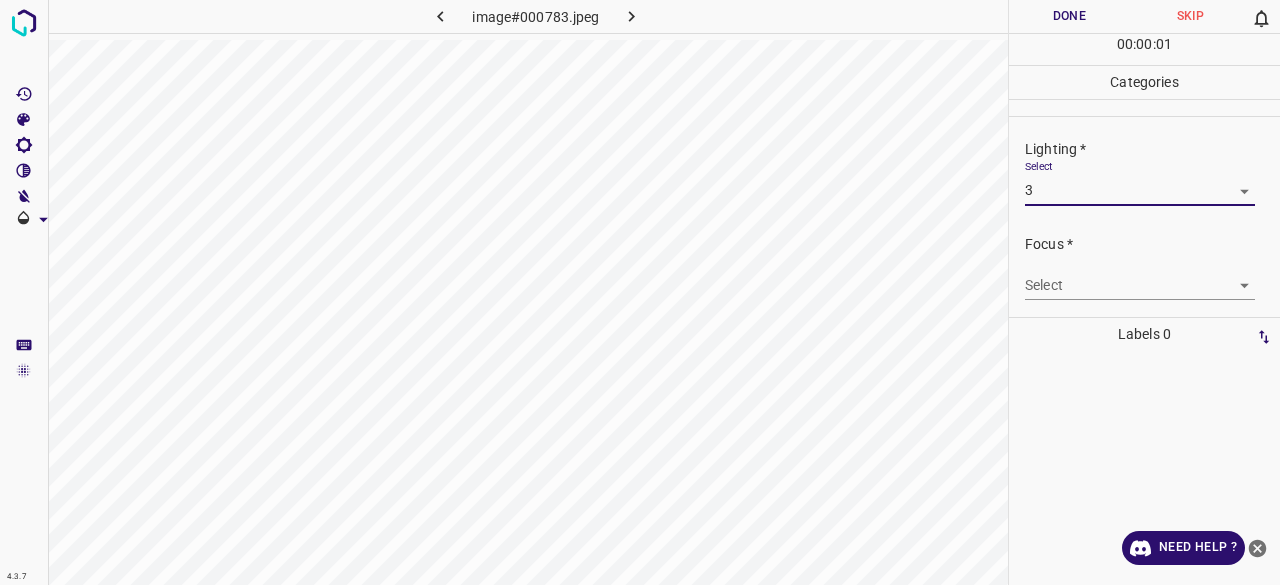 click on "4.3.7 image#000783.jpeg Done Skip 0 00   : 00   : 01   Categories Lighting *  Select 3 3 Focus *  Select ​ Overall *  Select ​ Labels   0 Categories 1 Lighting 2 Focus 3 Overall Tools Space Change between modes (Draw & Edit) I Auto labeling R Restore zoom M Zoom in N Zoom out Delete Delete selecte label Filters Z Restore filters X Saturation filter C Brightness filter V Contrast filter B Gray scale filter General O Download Need Help ? - Text - Hide - Delete 1 2 3 4 5" at bounding box center (640, 292) 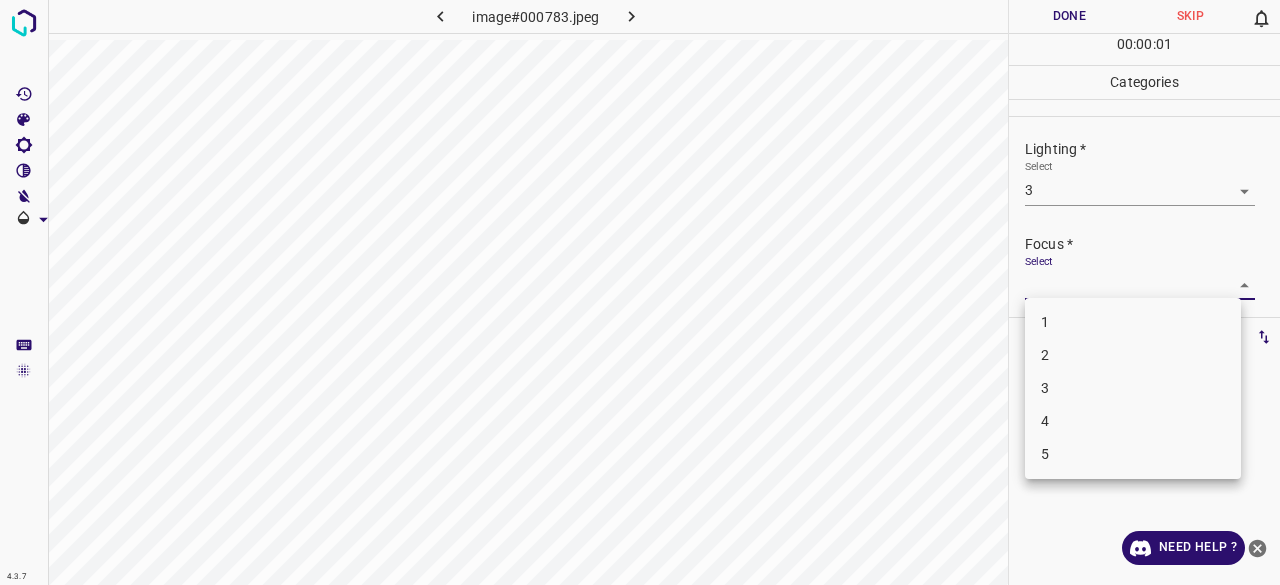 click on "3" at bounding box center [1133, 388] 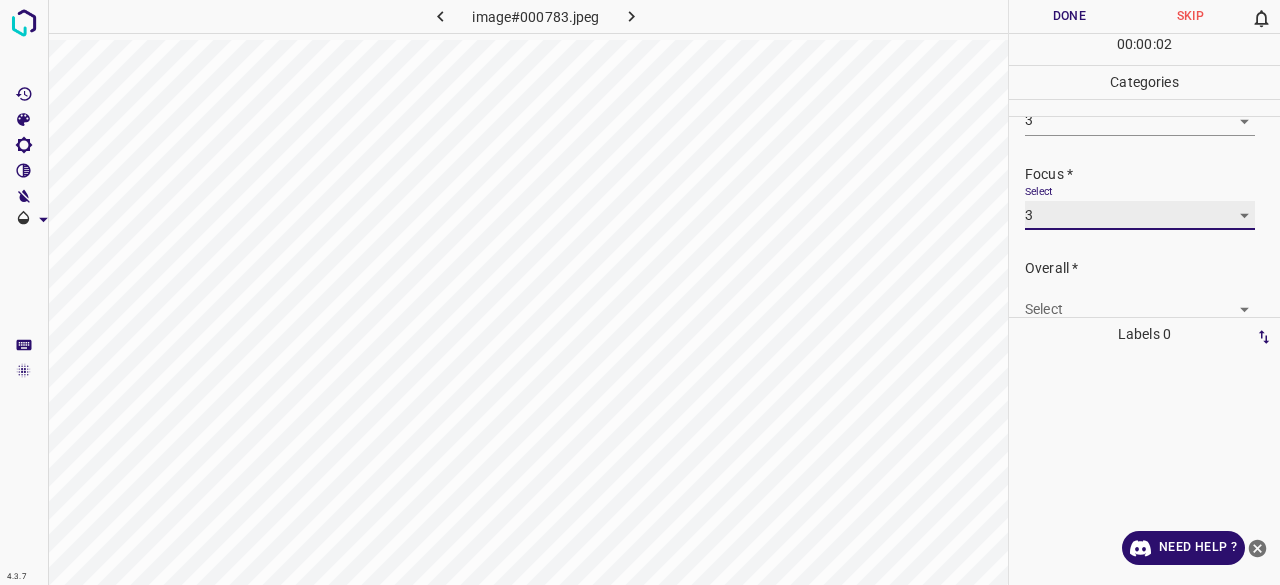 scroll, scrollTop: 98, scrollLeft: 0, axis: vertical 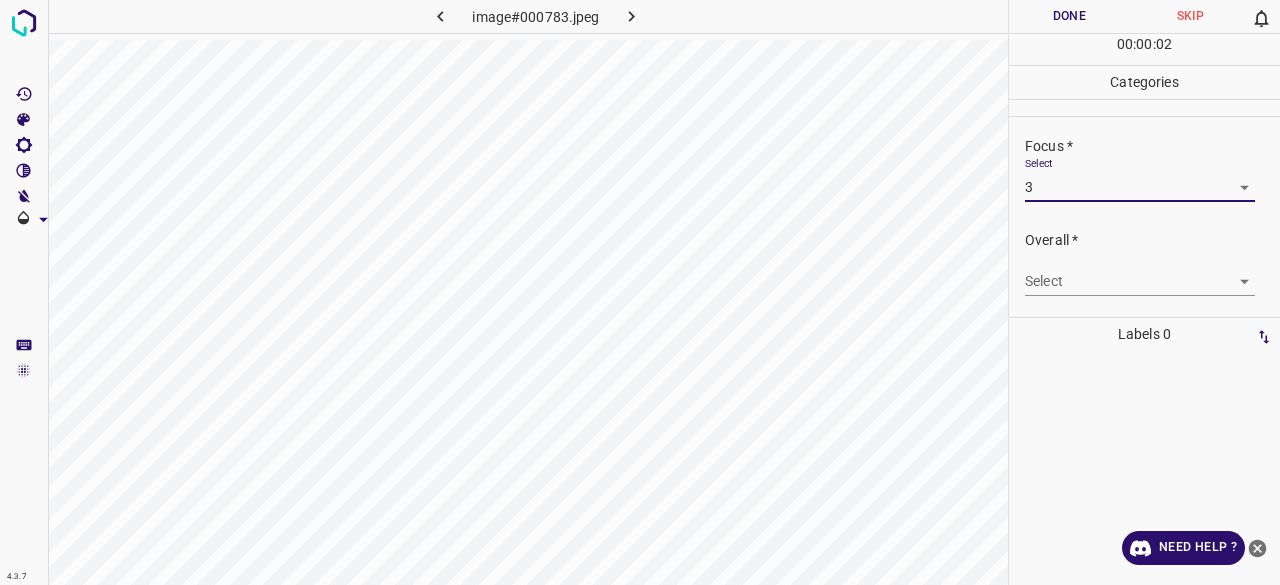 click on "4.3.7 image#000783.jpeg Done Skip 0 00   : 00   : 02   Categories Lighting *  Select 3 3 Focus *  Select 3 3 Overall *  Select ​ Labels   0 Categories 1 Lighting 2 Focus 3 Overall Tools Space Change between modes (Draw & Edit) I Auto labeling R Restore zoom M Zoom in N Zoom out Delete Delete selecte label Filters Z Restore filters X Saturation filter C Brightness filter V Contrast filter B Gray scale filter General O Download Need Help ? - Text - Hide - Delete" at bounding box center [640, 292] 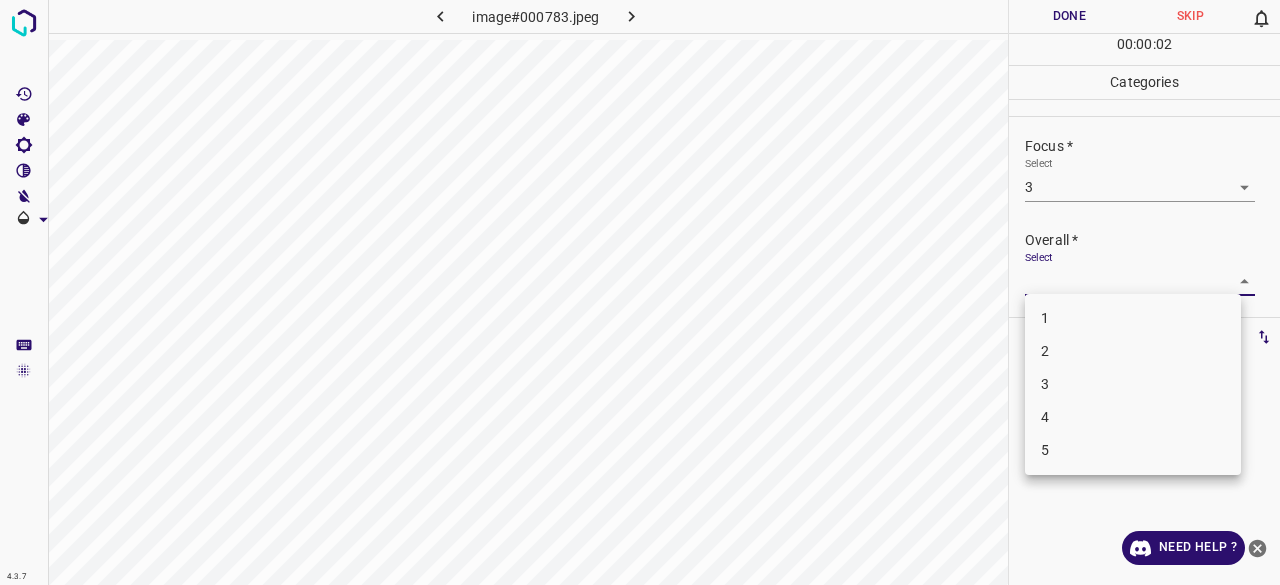 drag, startPoint x: 1084, startPoint y: 388, endPoint x: 1082, endPoint y: 291, distance: 97.020615 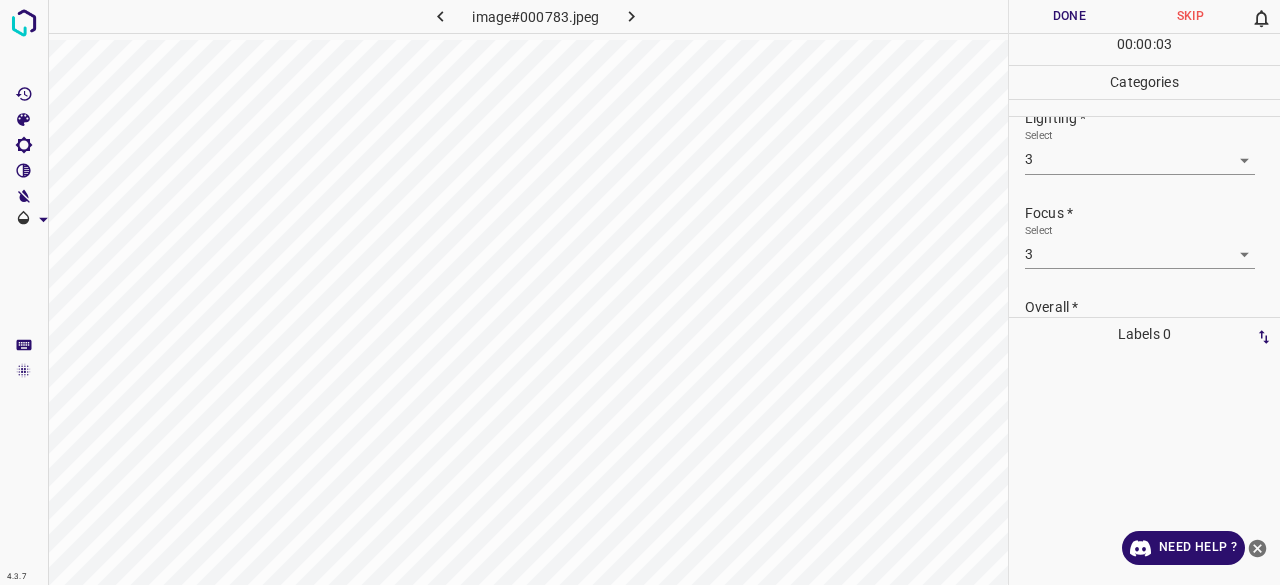scroll, scrollTop: 0, scrollLeft: 0, axis: both 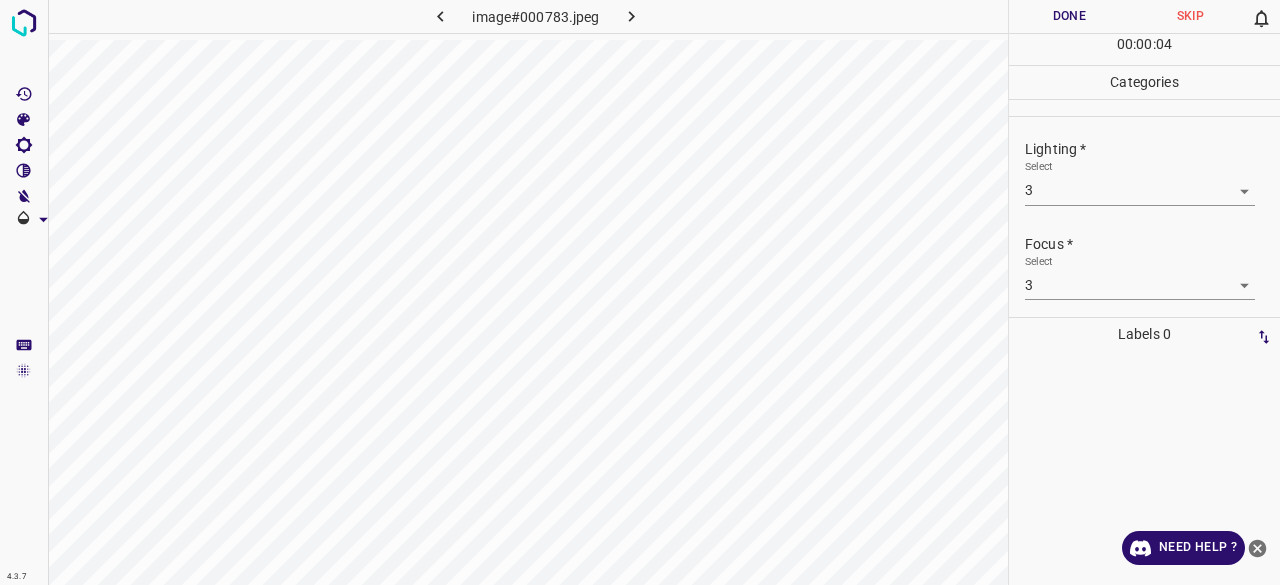 click on "00   : 00   : 04" at bounding box center (1144, 49) 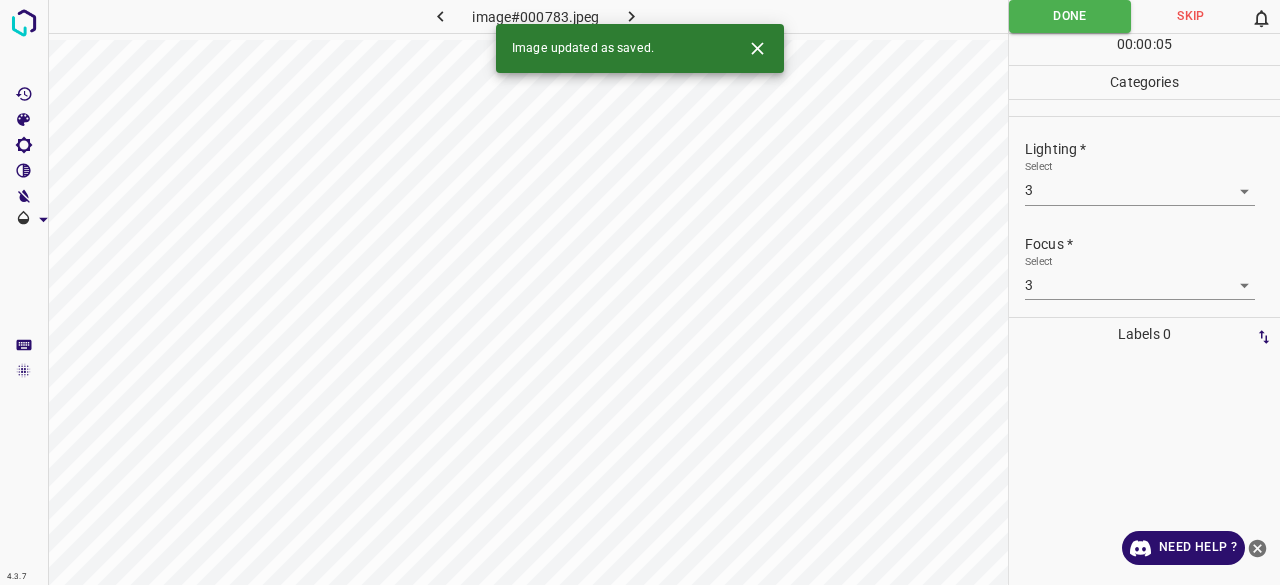 click 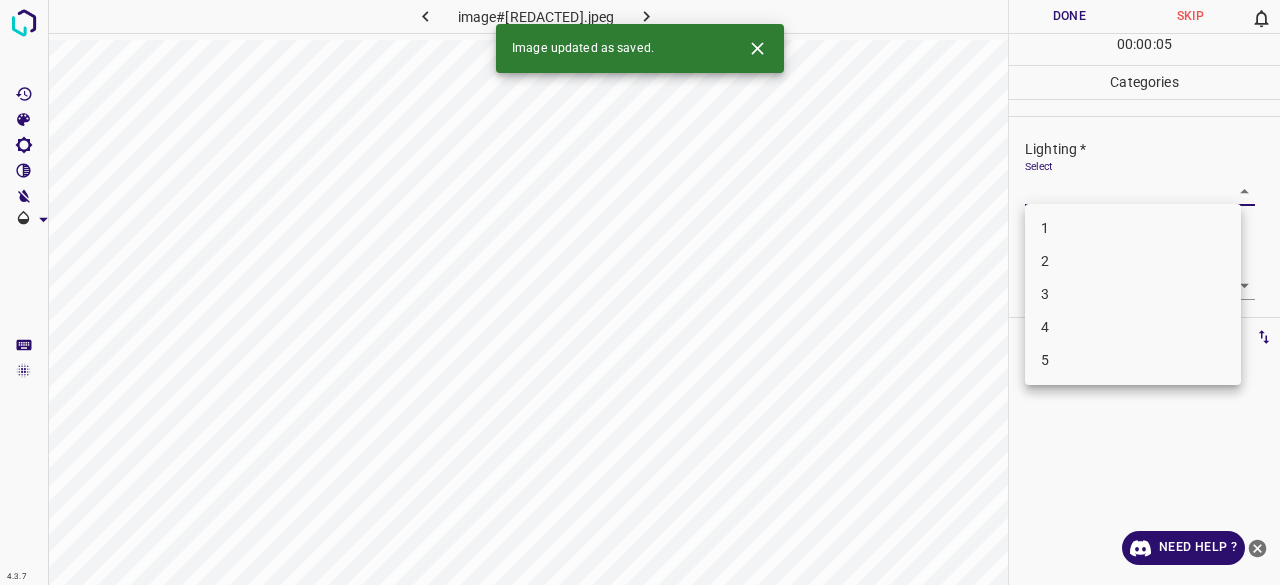 click on "4.3.7 image#[HASH] Done Skip 0 00   : 00   : 05   Categories Lighting *  Select ​ Focus *  Select ​ Overall *  Select ​ Labels   0 Categories 1 Lighting 2 Focus 3 Overall Tools Space Change between modes (Draw & Edit) I Auto labeling R Restore zoom M Zoom in N Zoom out Delete Delete selecte label Filters Z Restore filters X Saturation filter C Brightness filter V Contrast filter B Gray scale filter General O Download Image updated as saved. Need Help ? - Text - Hide - Delete 1 2 3 4 5" at bounding box center [640, 292] 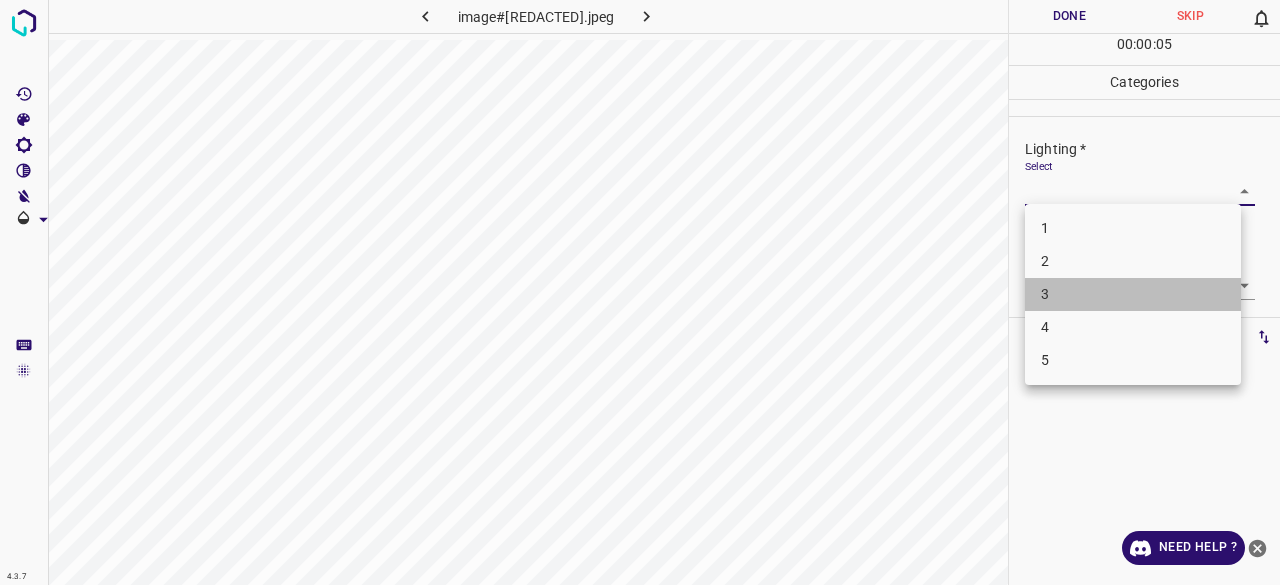 click on "3" at bounding box center (1133, 294) 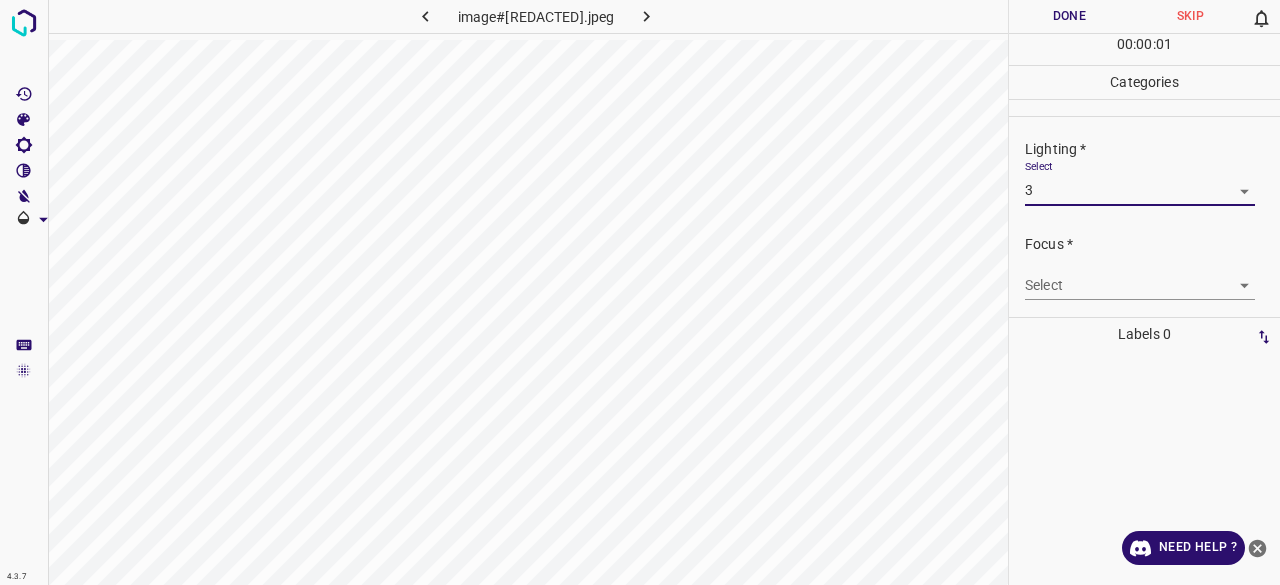 click on "4.3.7 image#002917.jpeg Done Skip 0 00   : 00   : 01   Categories Lighting *  Select 3 3 Focus *  Select ​ Overall *  Select ​ Labels   0 Categories 1 Lighting 2 Focus 3 Overall Tools Space Change between modes (Draw & Edit) I Auto labeling R Restore zoom M Zoom in N Zoom out Delete Delete selecte label Filters Z Restore filters X Saturation filter C Brightness filter V Contrast filter B Gray scale filter General O Download Need Help ? - Text - Hide - Delete" at bounding box center [640, 292] 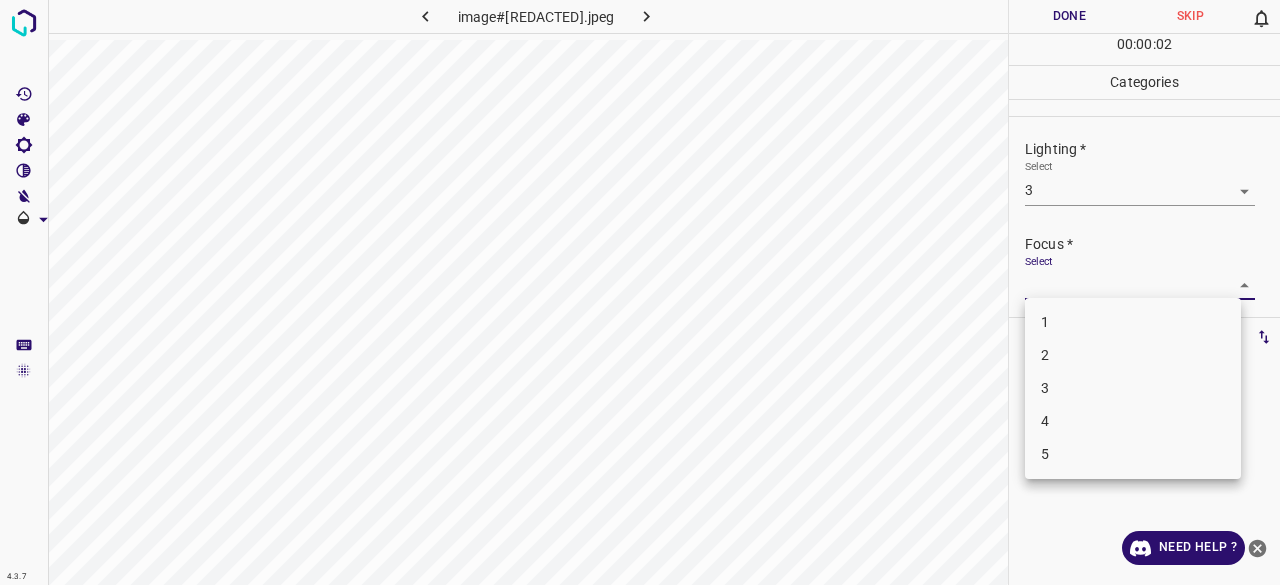 drag, startPoint x: 1049, startPoint y: 389, endPoint x: 1064, endPoint y: 299, distance: 91.24144 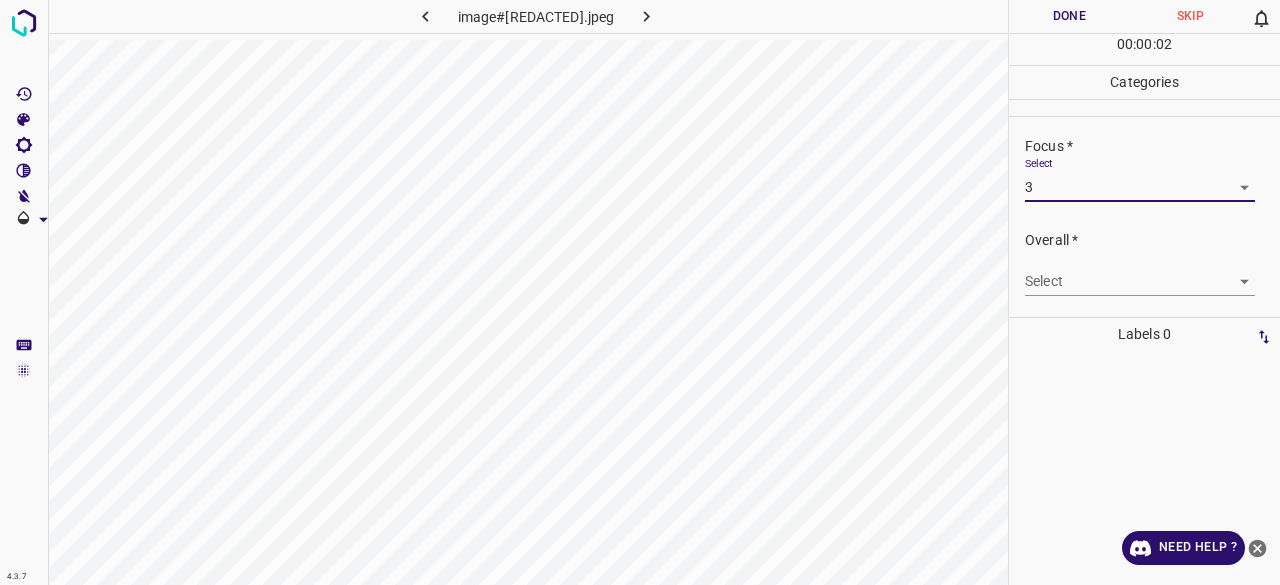 click on "4.3.7 image#002917.jpeg Done Skip 0 00   : 00   : 02   Categories Lighting *  Select 3 3 Focus *  Select 3 3 Overall *  Select ​ Labels   0 Categories 1 Lighting 2 Focus 3 Overall Tools Space Change between modes (Draw & Edit) I Auto labeling R Restore zoom M Zoom in N Zoom out Delete Delete selecte label Filters Z Restore filters X Saturation filter C Brightness filter V Contrast filter B Gray scale filter General O Download Need Help ? - Text - Hide - Delete" at bounding box center [640, 292] 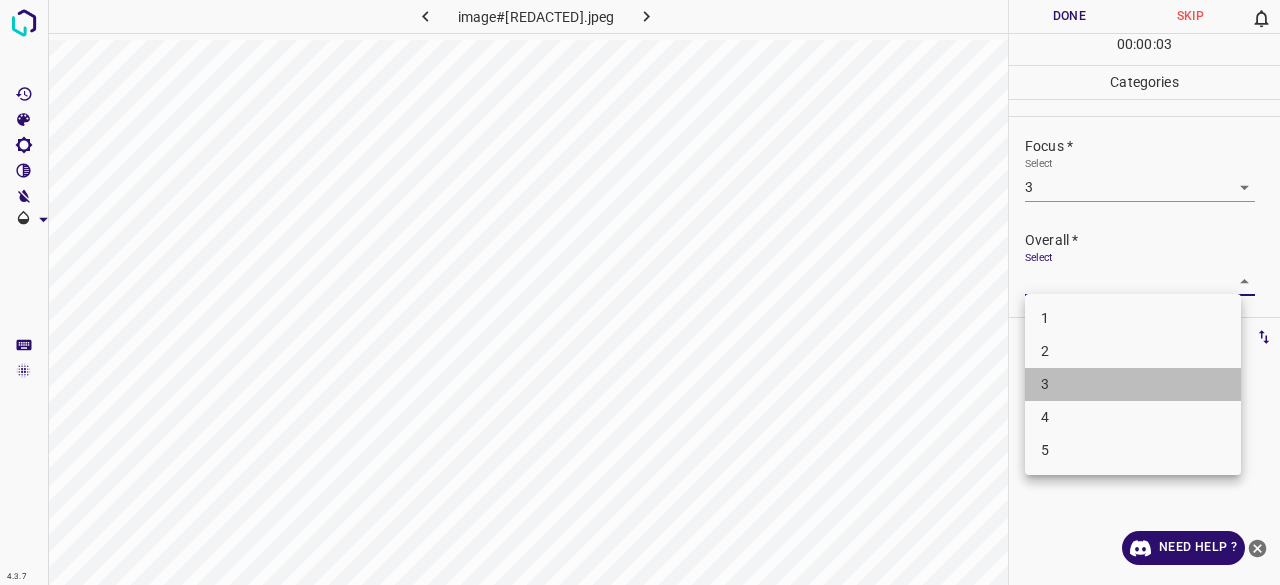 click on "3" at bounding box center [1133, 384] 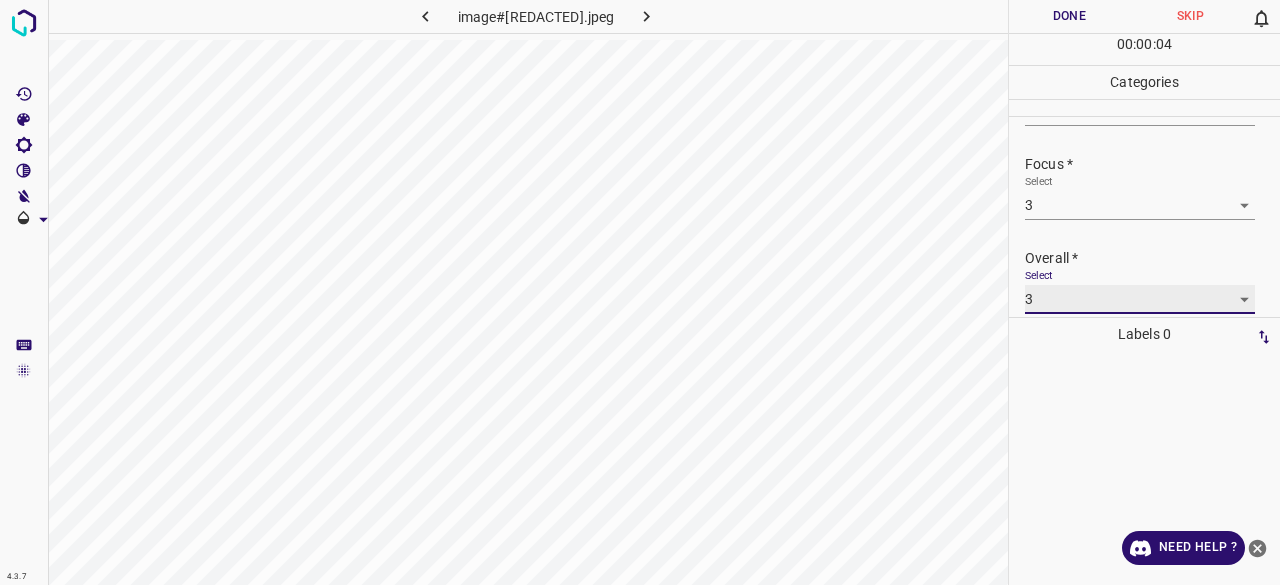 scroll, scrollTop: 98, scrollLeft: 0, axis: vertical 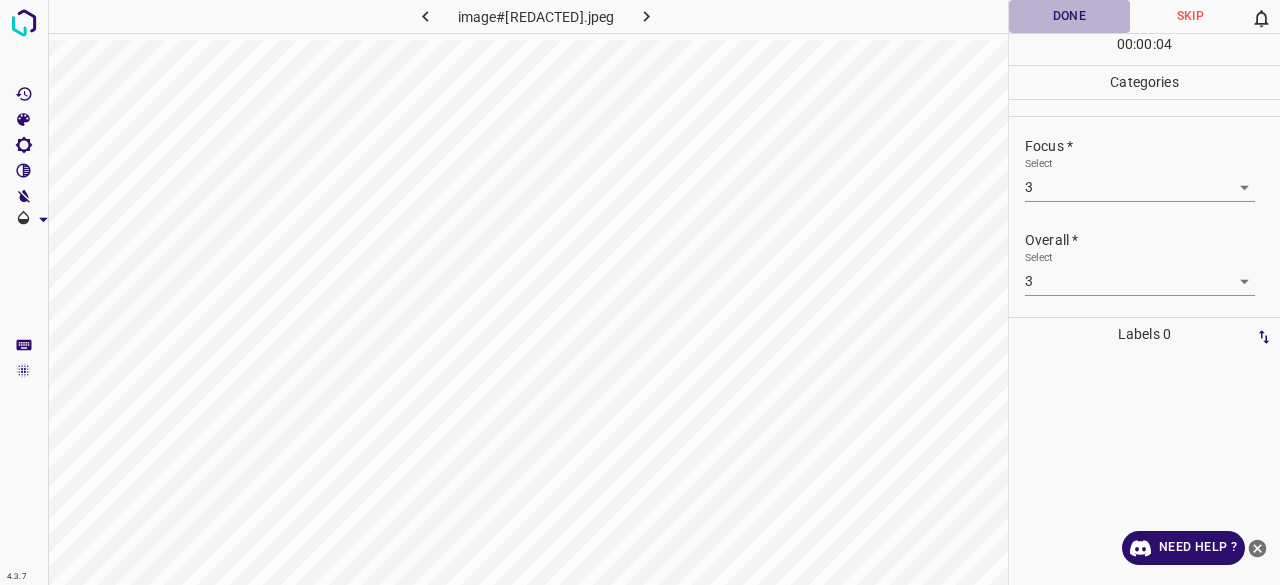 click on "Done" at bounding box center (1069, 16) 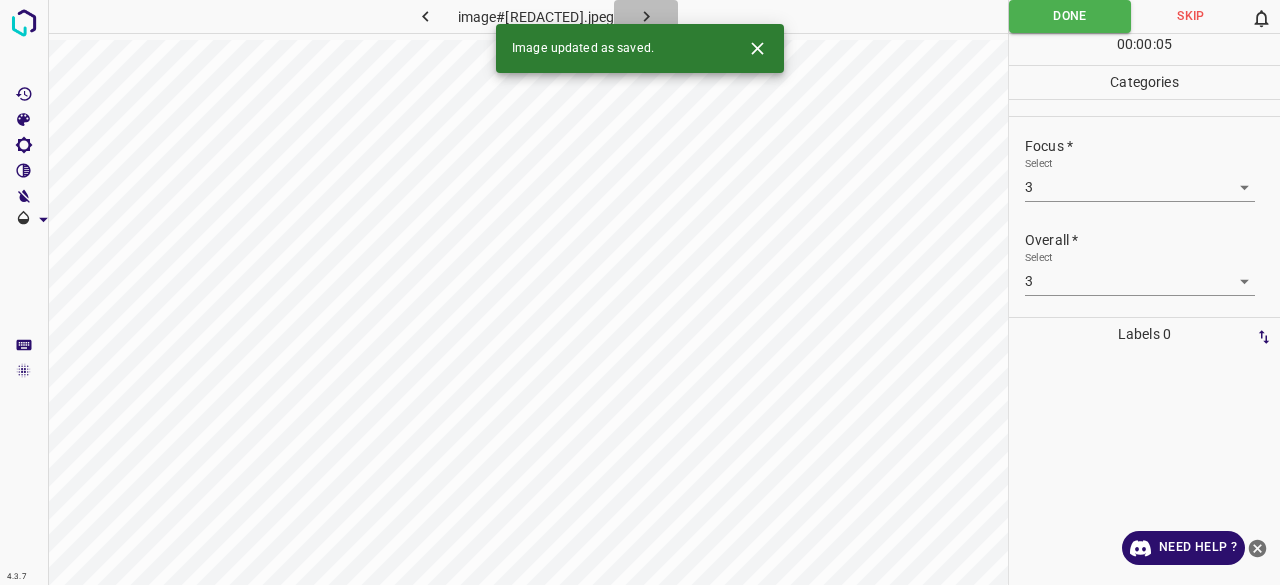 click 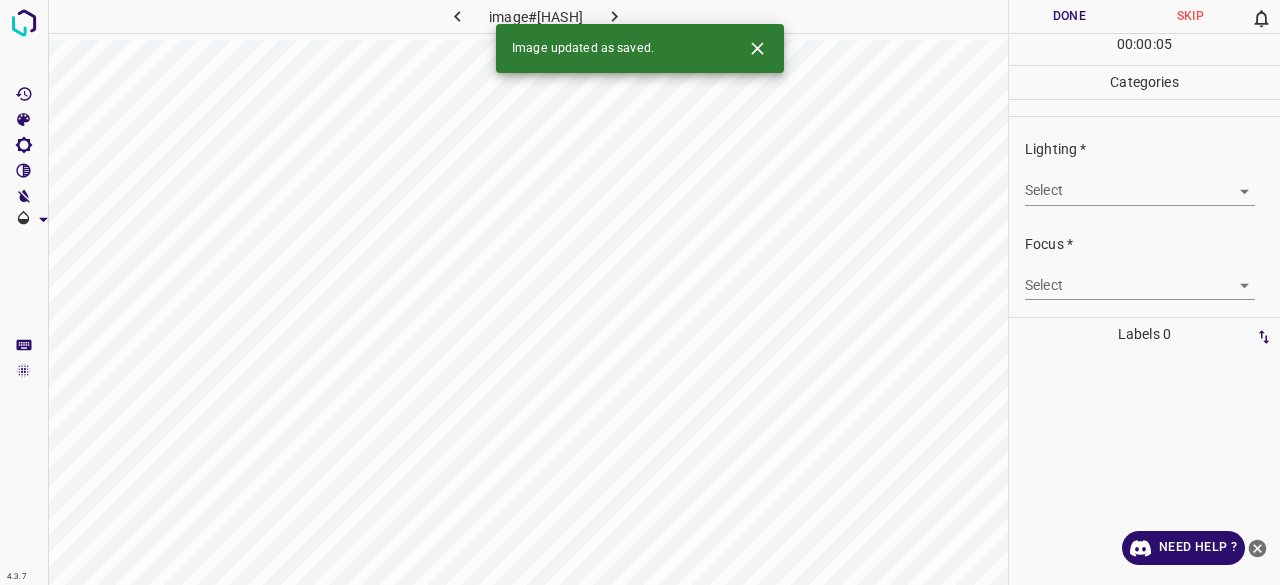 click on "4.3.7 image#004242.jpeg Done Skip 0 00   : 00   : 05   Categories Lighting *  Select ​ Focus *  Select ​ Overall *  Select ​ Labels   0 Categories 1 Lighting 2 Focus 3 Overall Tools Space Change between modes (Draw & Edit) I Auto labeling R Restore zoom M Zoom in N Zoom out Delete Delete selecte label Filters Z Restore filters X Saturation filter C Brightness filter V Contrast filter B Gray scale filter General O Download Image updated as saved. Need Help ? - Text - Hide - Delete" at bounding box center (640, 292) 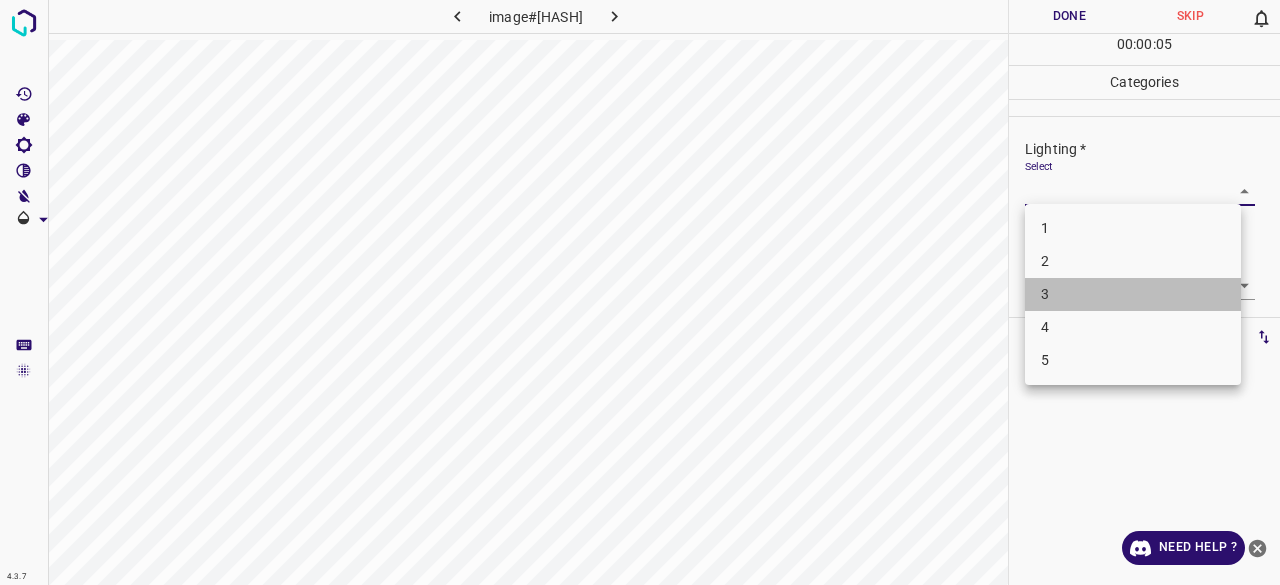 click on "3" at bounding box center (1133, 294) 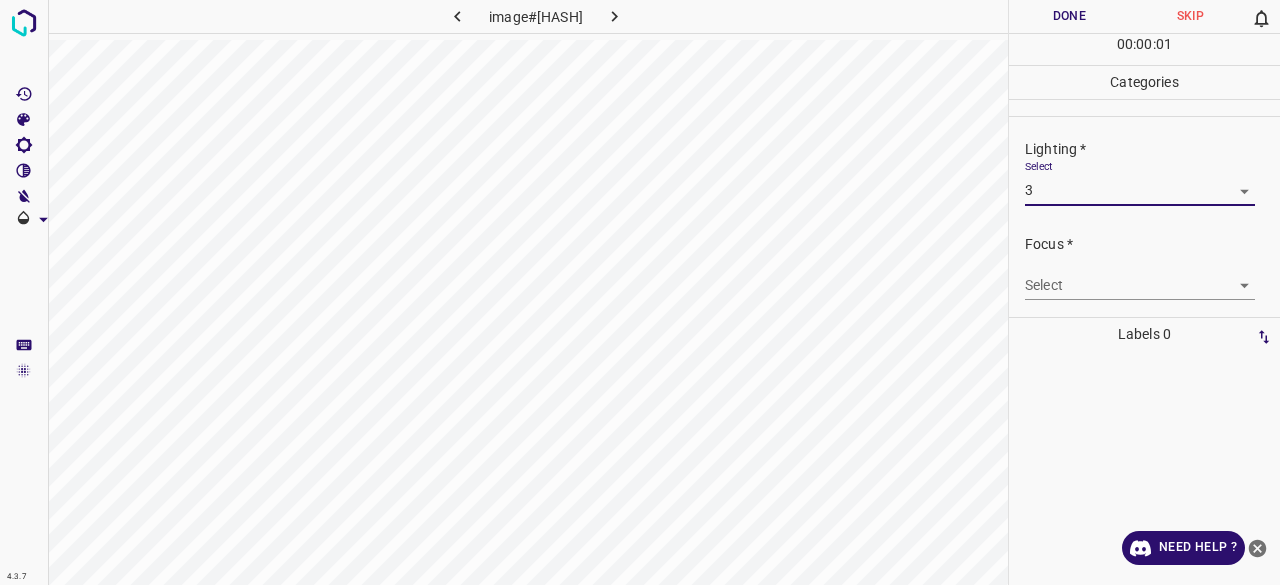 click on "4.3.7 image#004242.jpeg Done Skip 0 00   : 00   : 01   Categories Lighting *  Select 3 3 Focus *  Select ​ Overall *  Select ​ Labels   0 Categories 1 Lighting 2 Focus 3 Overall Tools Space Change between modes (Draw & Edit) I Auto labeling R Restore zoom M Zoom in N Zoom out Delete Delete selecte label Filters Z Restore filters X Saturation filter C Brightness filter V Contrast filter B Gray scale filter General O Download Need Help ? - Text - Hide - Delete 1 2 3 4 5" at bounding box center [640, 292] 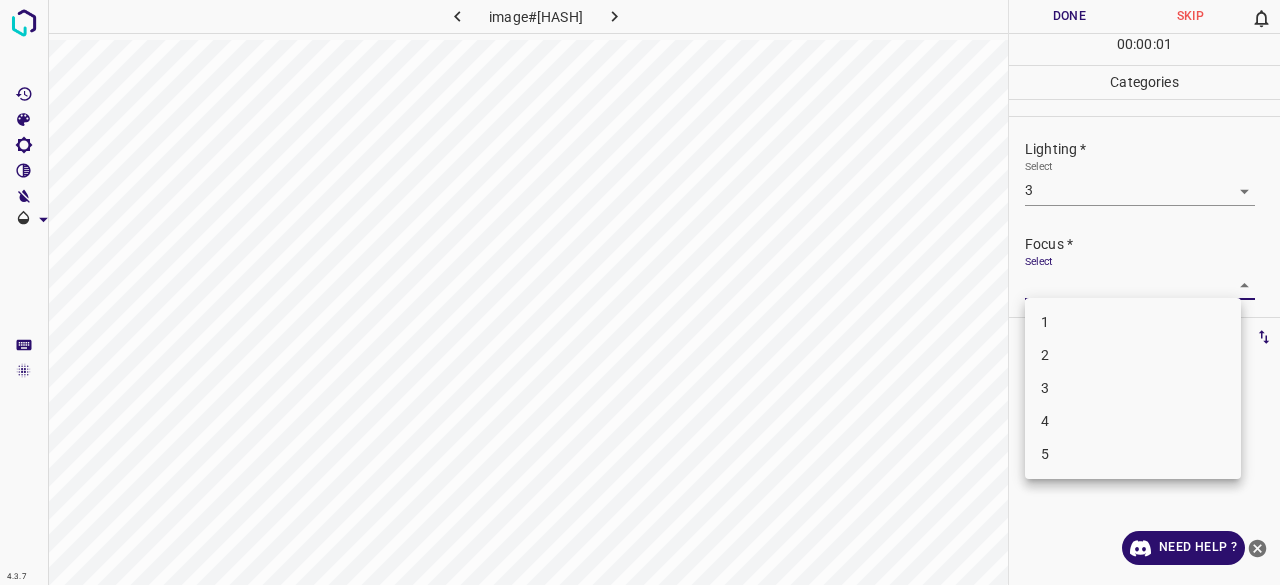 click on "3" at bounding box center (1133, 388) 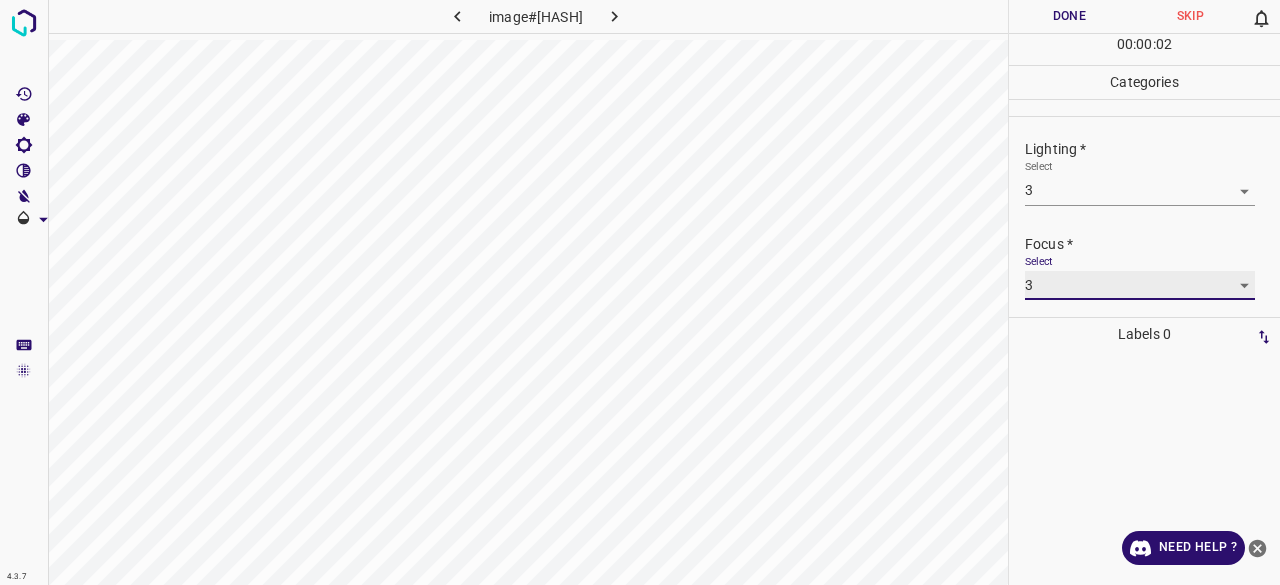 scroll, scrollTop: 98, scrollLeft: 0, axis: vertical 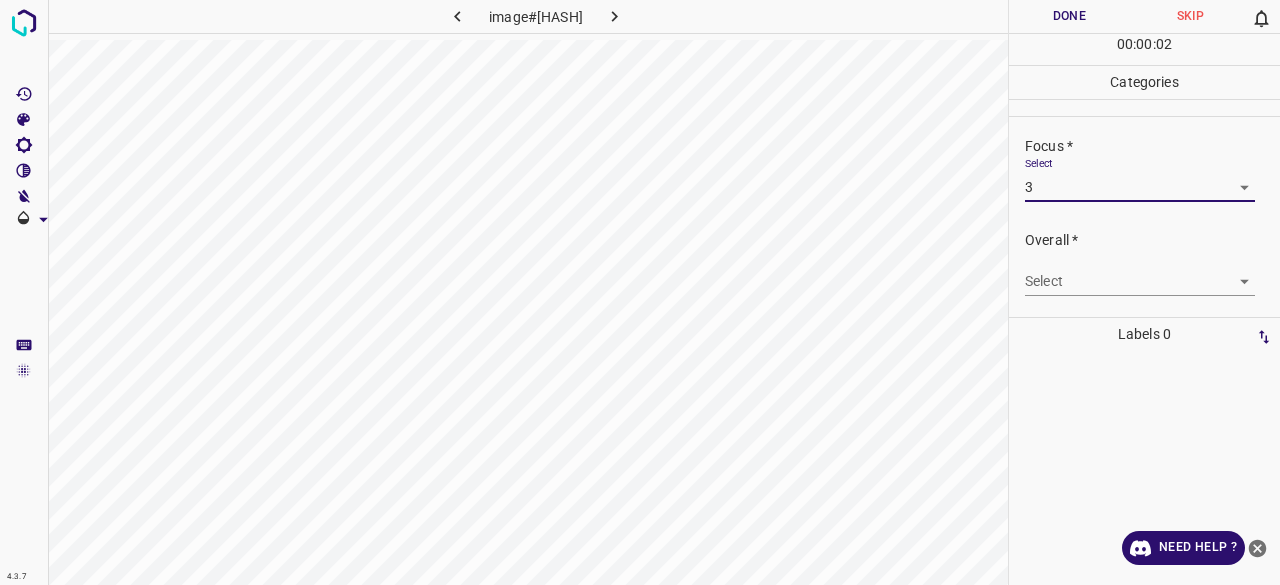click on "4.3.7 image#004242.jpeg Done Skip 0 00   : 00   : 02   Categories Lighting *  Select 3 3 Focus *  Select 3 3 Overall *  Select ​ Labels   0 Categories 1 Lighting 2 Focus 3 Overall Tools Space Change between modes (Draw & Edit) I Auto labeling R Restore zoom M Zoom in N Zoom out Delete Delete selecte label Filters Z Restore filters X Saturation filter C Brightness filter V Contrast filter B Gray scale filter General O Download Need Help ? - Text - Hide - Delete" at bounding box center [640, 292] 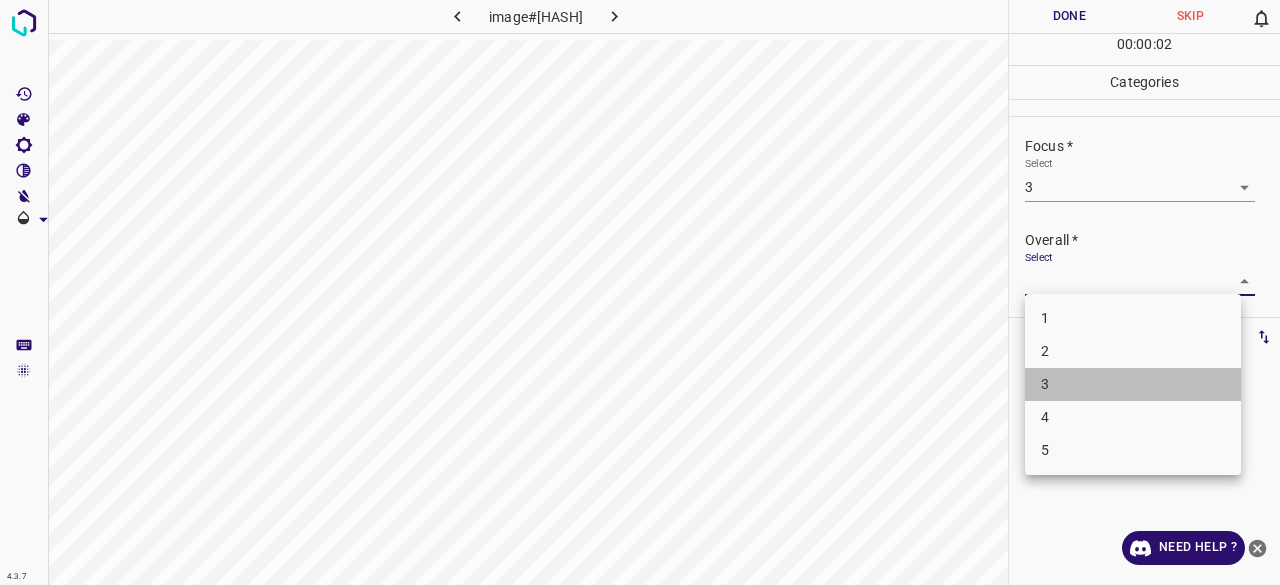 click on "3" at bounding box center [1133, 384] 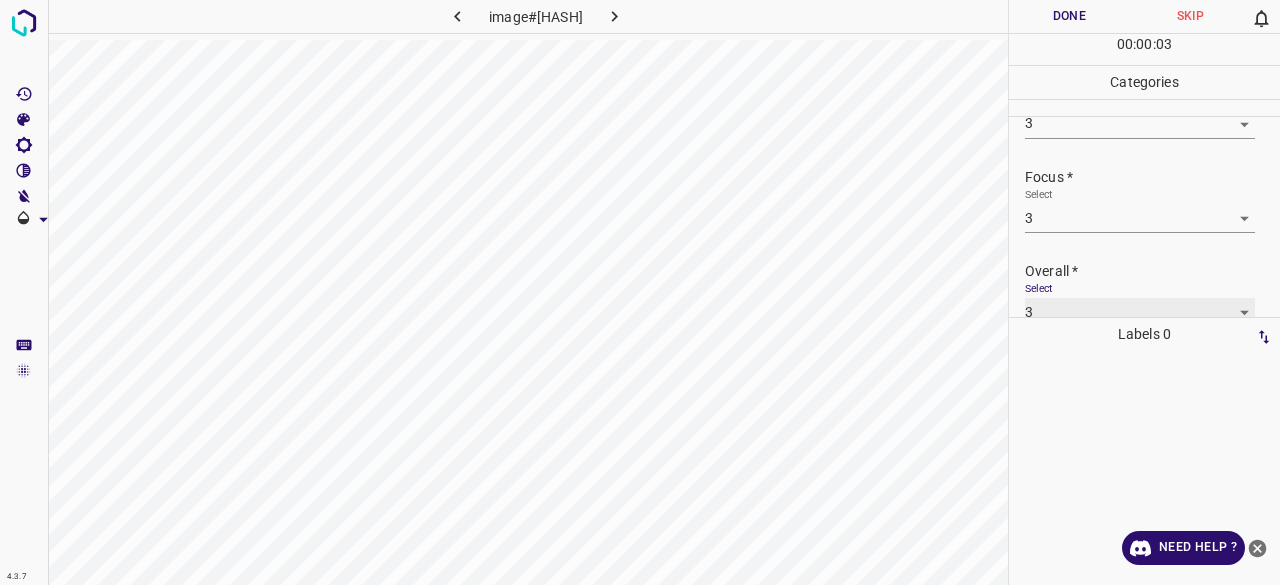 scroll, scrollTop: 98, scrollLeft: 0, axis: vertical 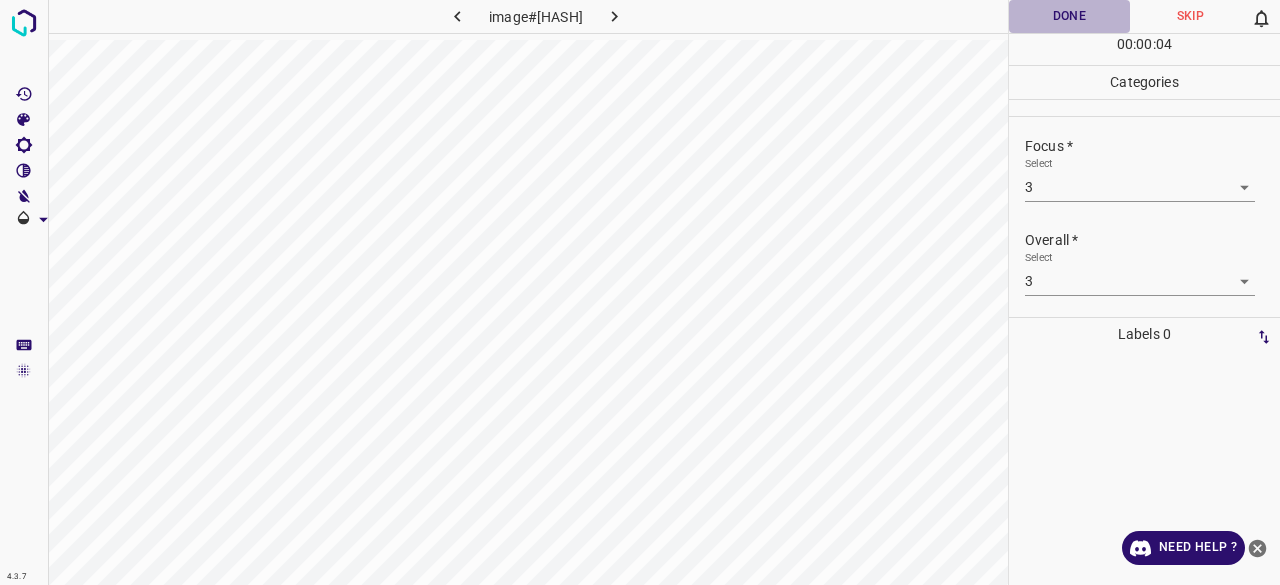 click on "Done" at bounding box center [1069, 16] 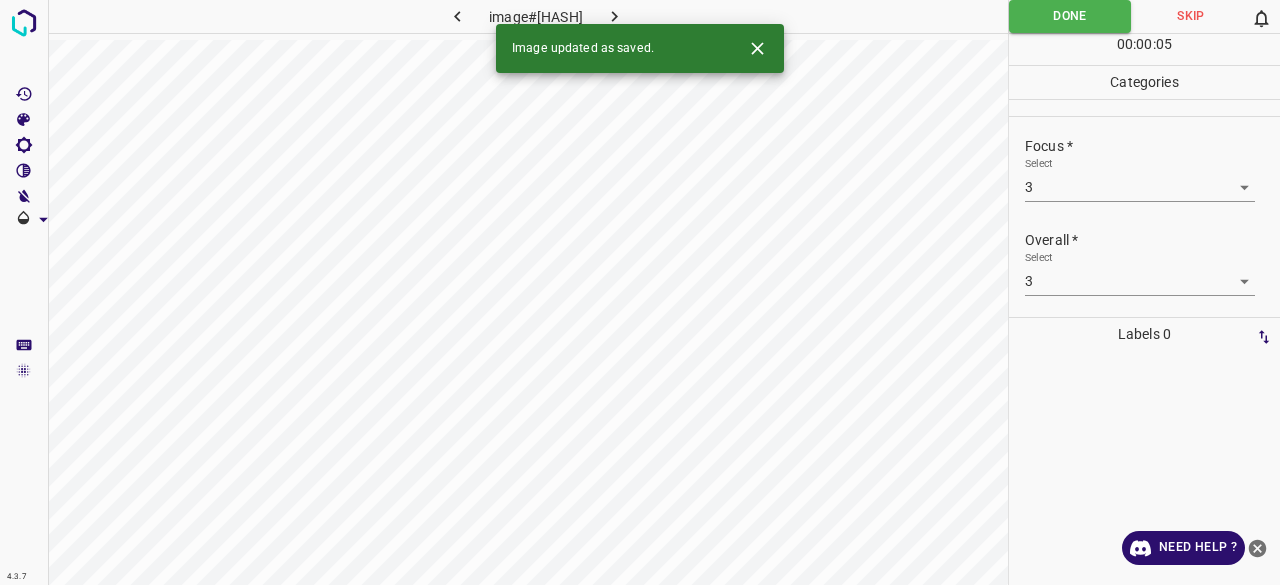 click 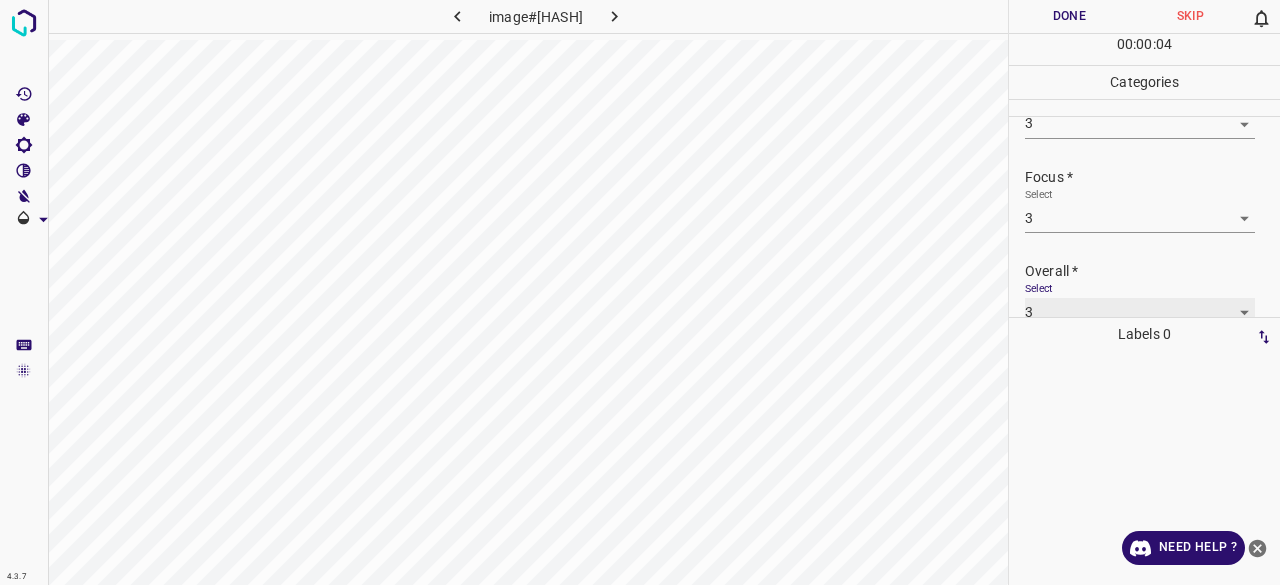scroll, scrollTop: 98, scrollLeft: 0, axis: vertical 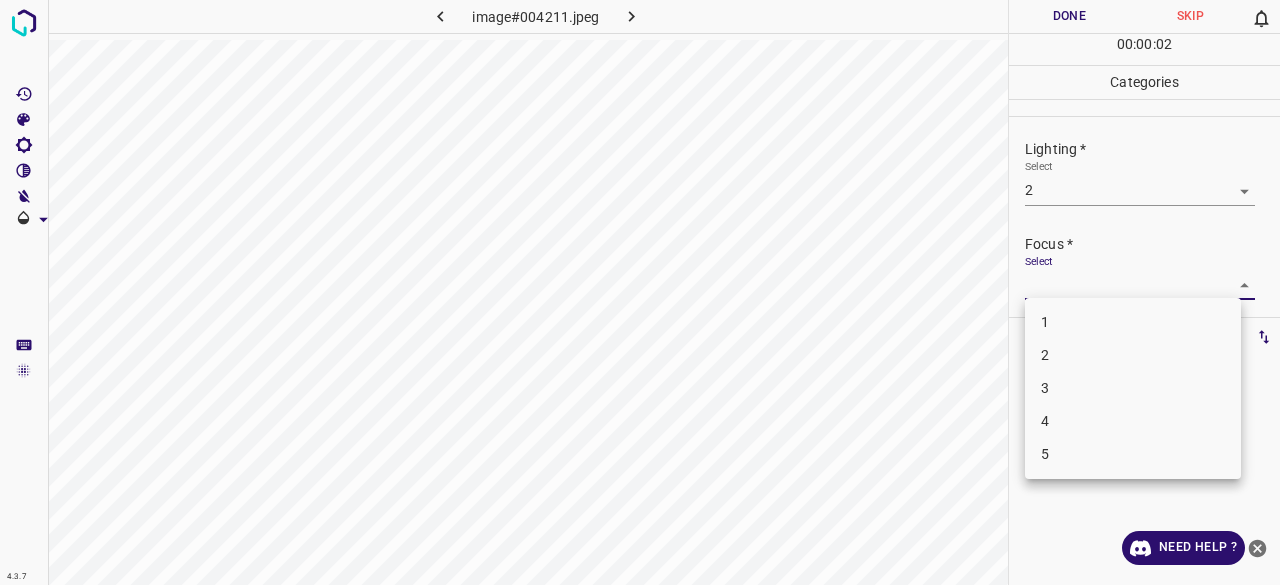 drag, startPoint x: 1076, startPoint y: 367, endPoint x: 1075, endPoint y: 356, distance: 11.045361 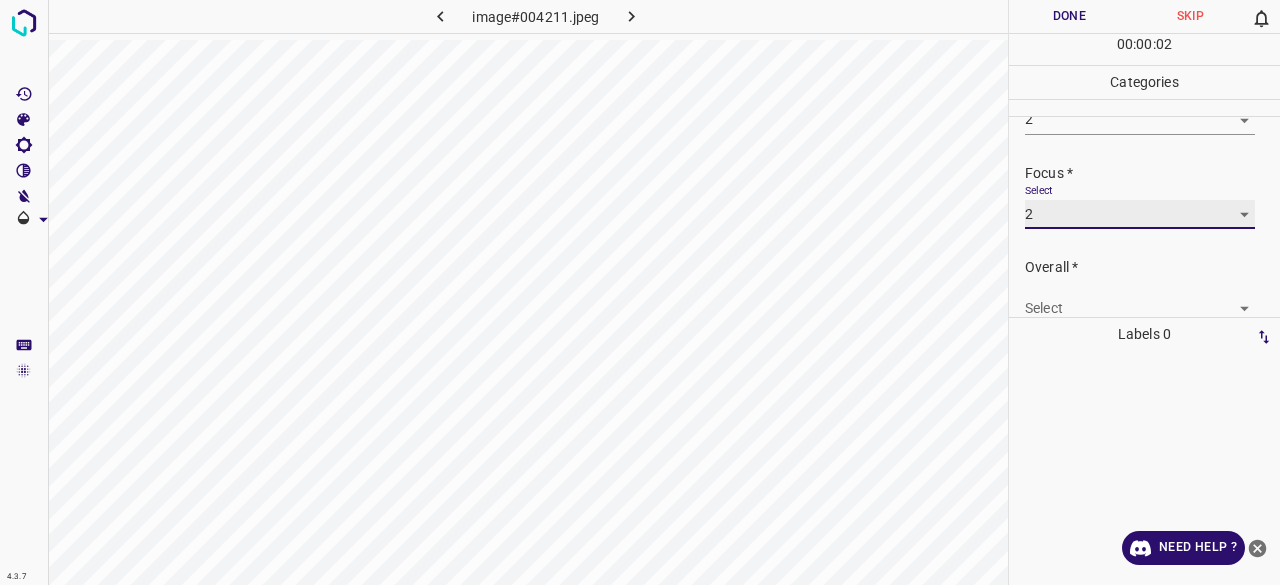 scroll, scrollTop: 98, scrollLeft: 0, axis: vertical 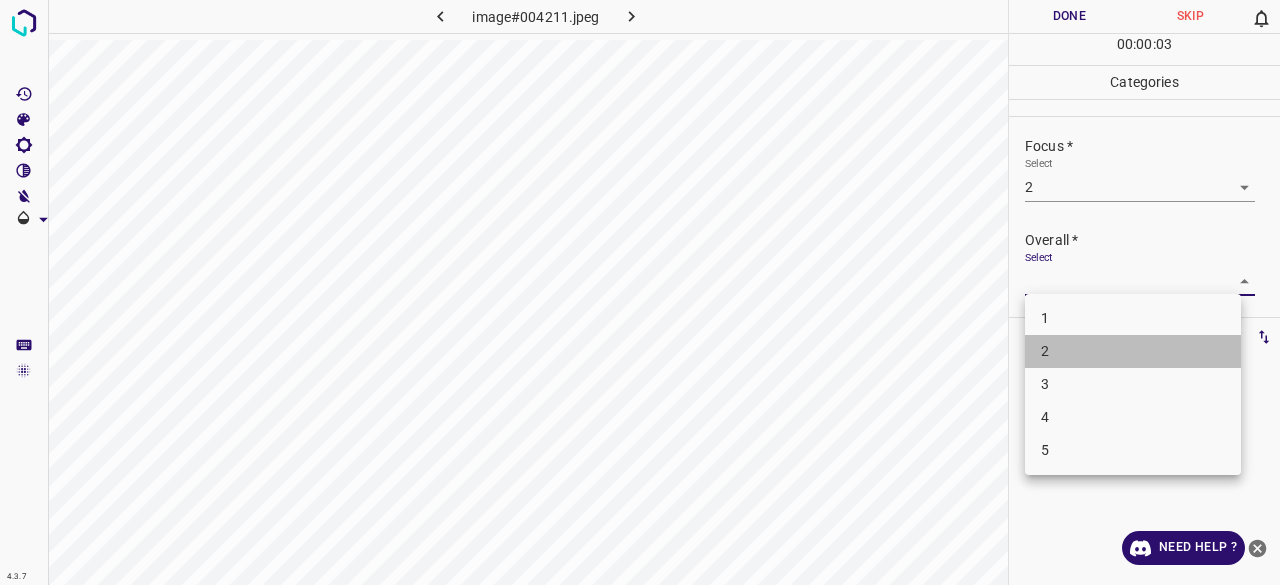 drag, startPoint x: 1074, startPoint y: 353, endPoint x: 1072, endPoint y: 319, distance: 34.058773 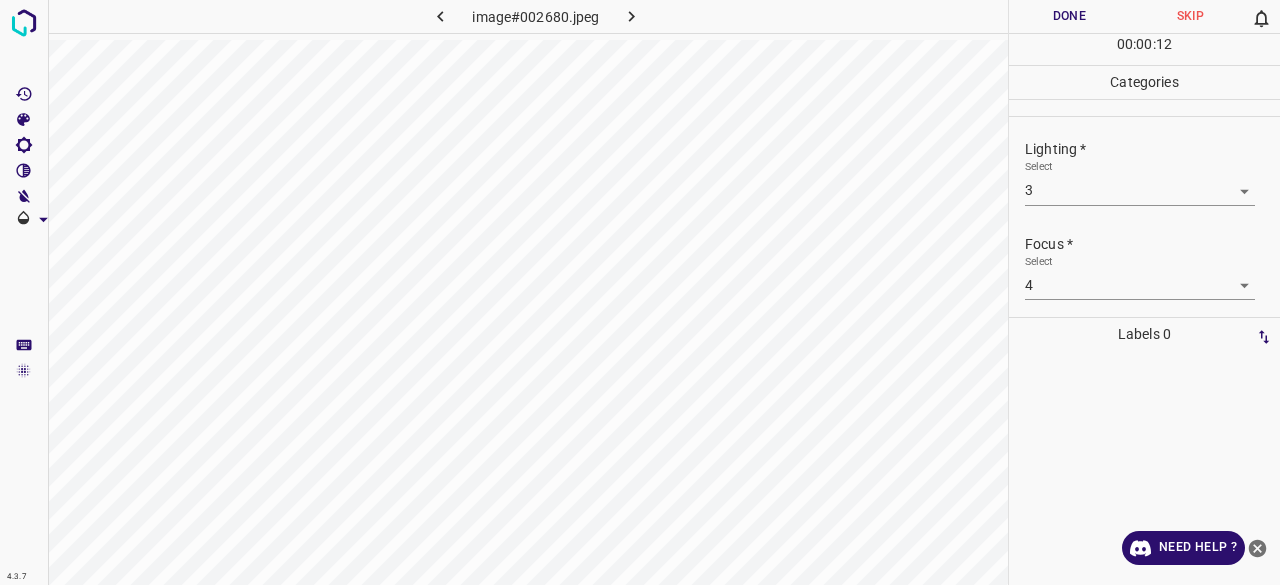 drag, startPoint x: 1062, startPoint y: 311, endPoint x: 1070, endPoint y: 329, distance: 19.697716 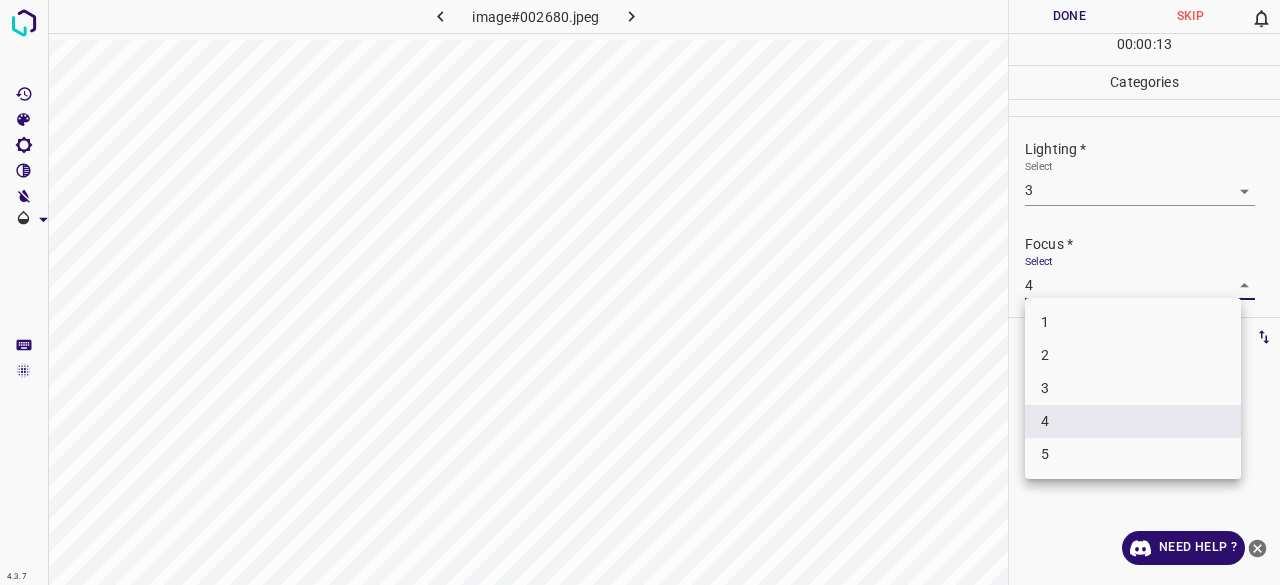 drag, startPoint x: 1061, startPoint y: 395, endPoint x: 1061, endPoint y: 371, distance: 24 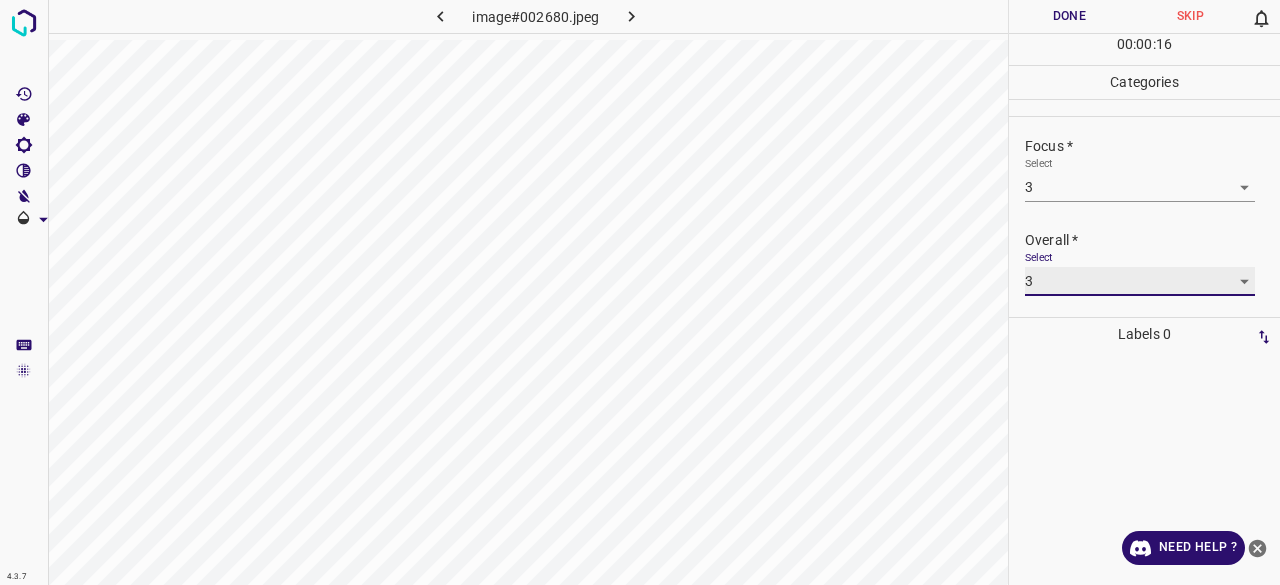 scroll, scrollTop: 0, scrollLeft: 0, axis: both 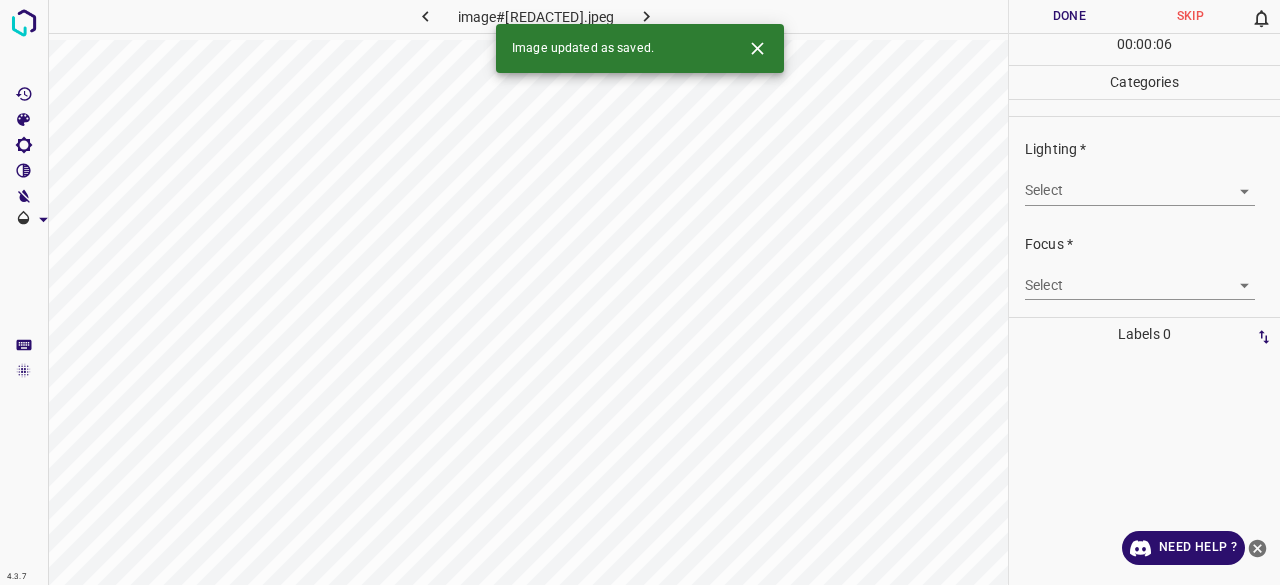 drag, startPoint x: 1151, startPoint y: 207, endPoint x: 1141, endPoint y: 199, distance: 12.806249 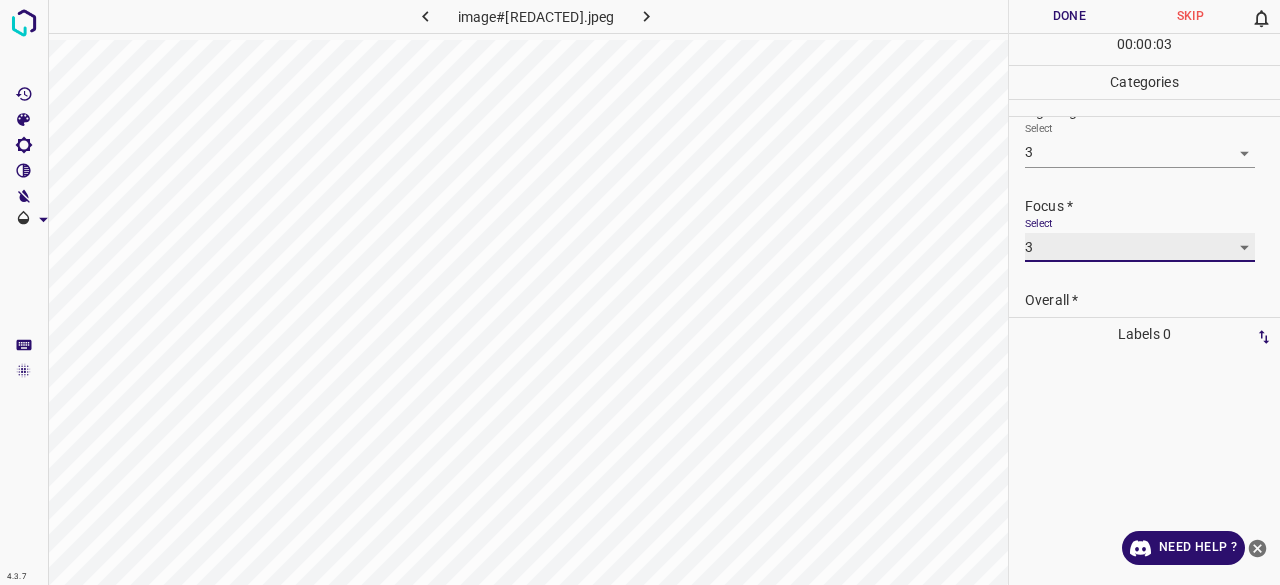 scroll, scrollTop: 98, scrollLeft: 0, axis: vertical 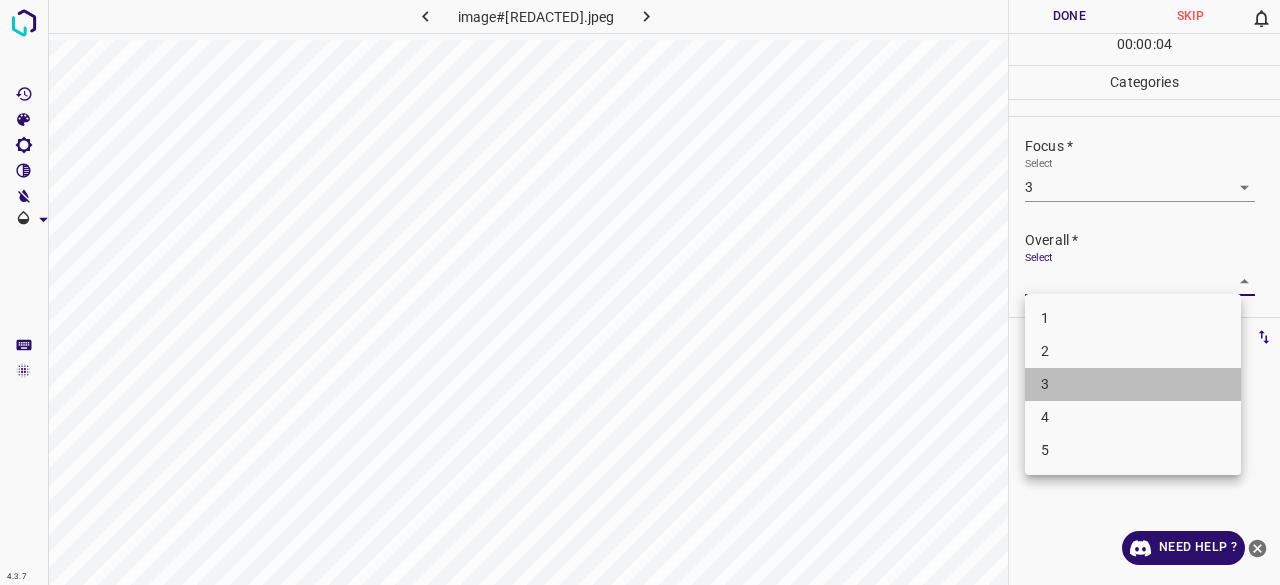 drag, startPoint x: 1064, startPoint y: 399, endPoint x: 1063, endPoint y: 413, distance: 14.035668 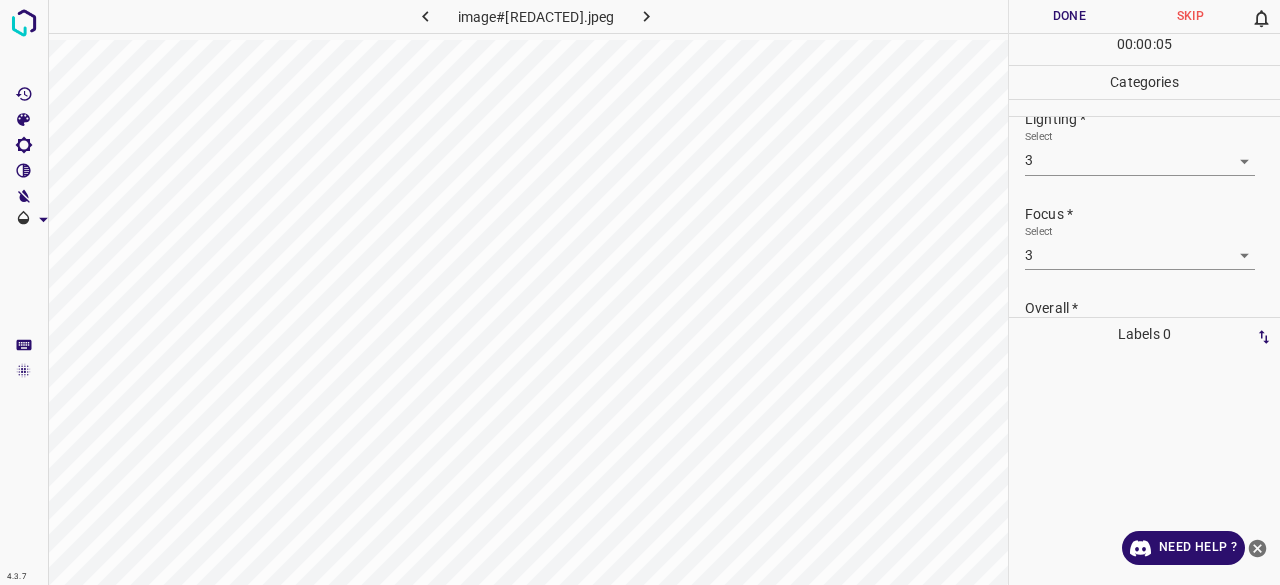 scroll, scrollTop: 0, scrollLeft: 0, axis: both 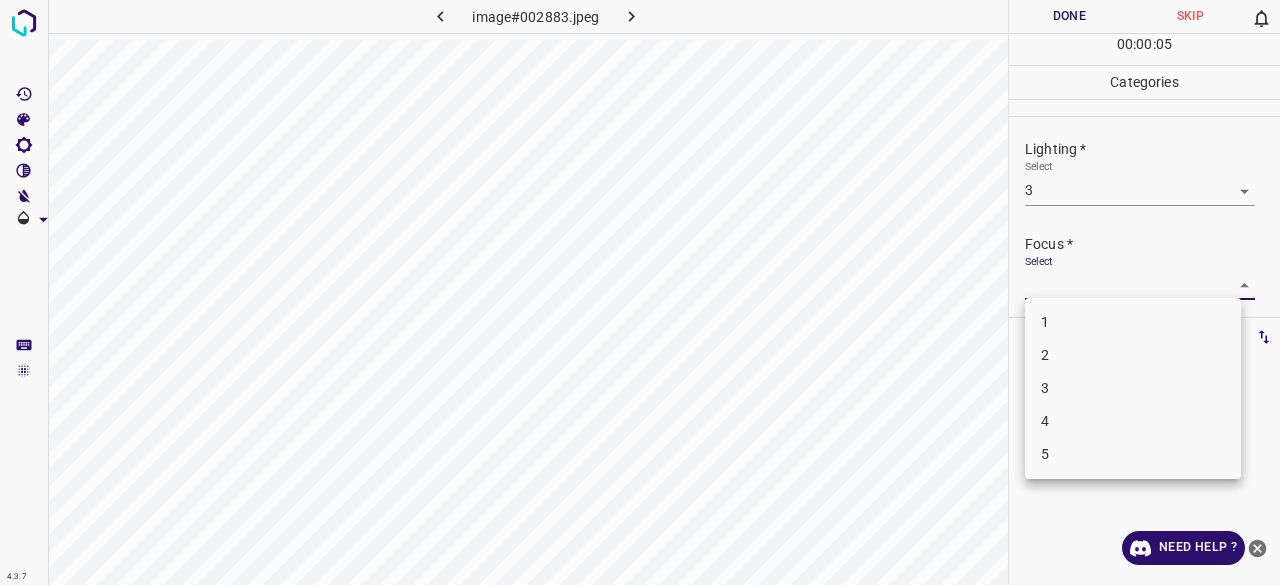 drag, startPoint x: 1084, startPoint y: 362, endPoint x: 1084, endPoint y: 342, distance: 20 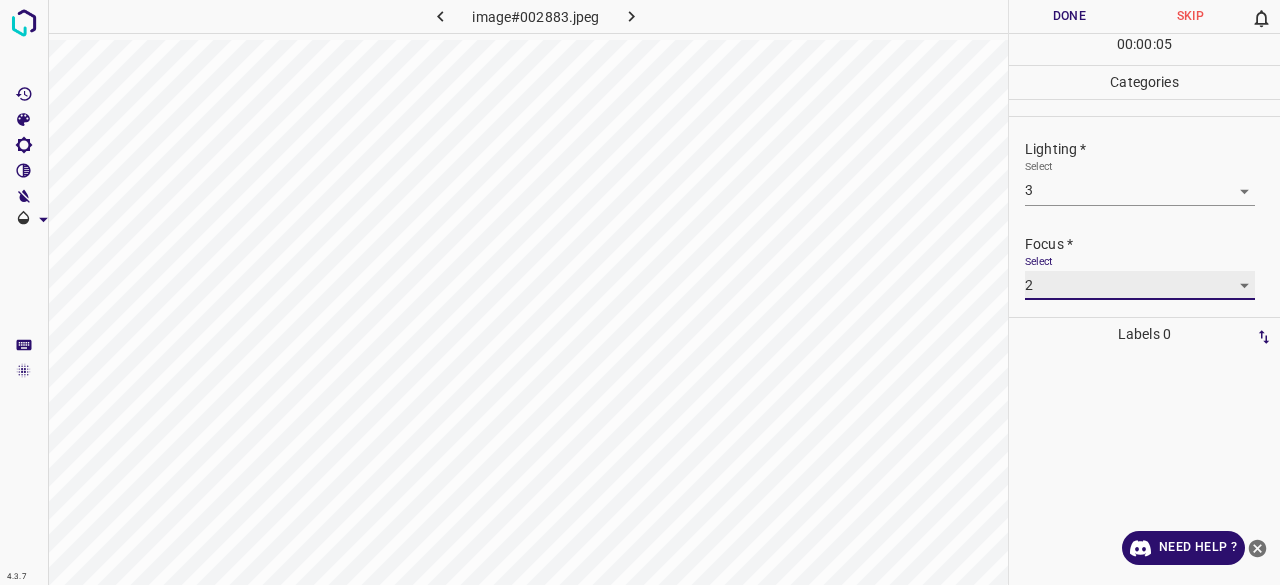 scroll, scrollTop: 98, scrollLeft: 0, axis: vertical 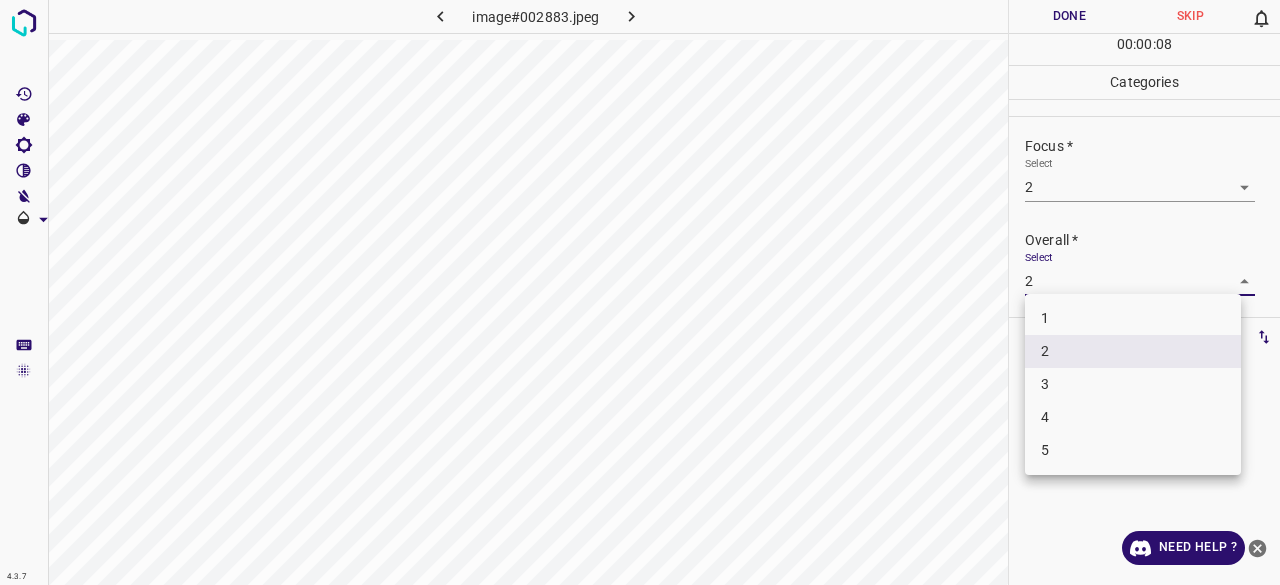 drag, startPoint x: 1044, startPoint y: 283, endPoint x: 1059, endPoint y: 335, distance: 54.120235 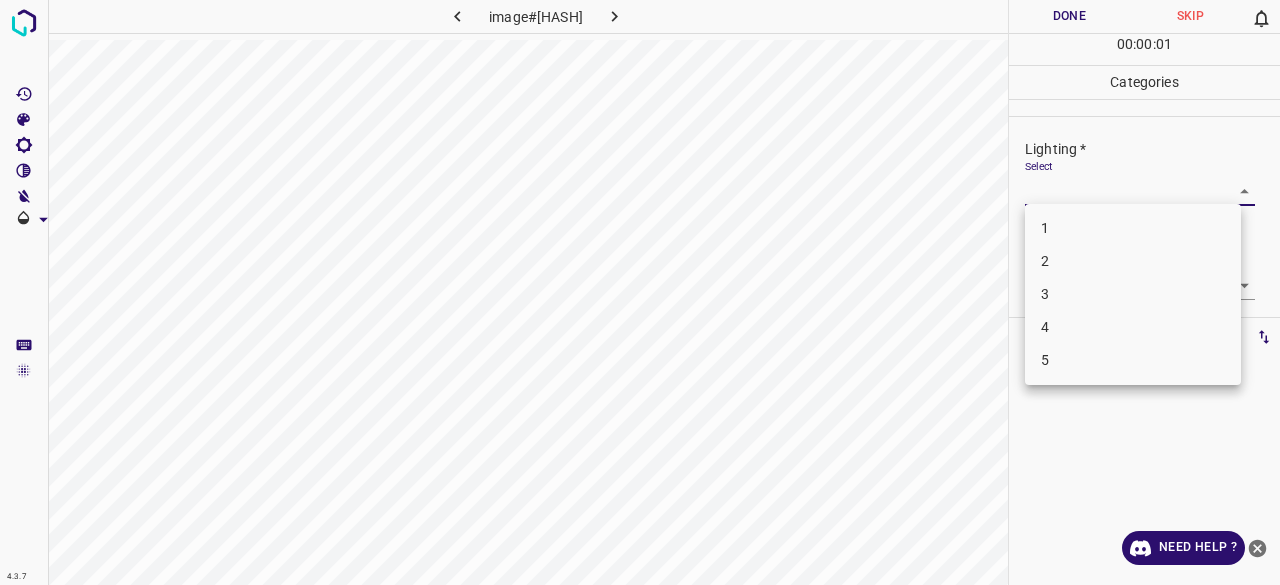 drag, startPoint x: 1057, startPoint y: 299, endPoint x: 1042, endPoint y: 289, distance: 18.027756 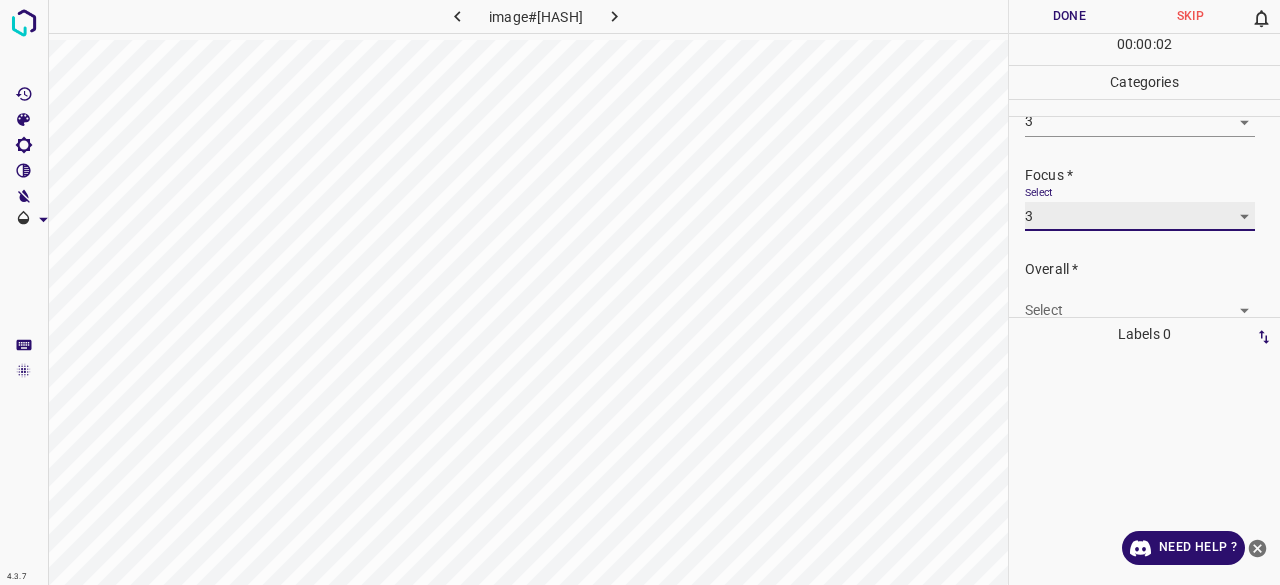 scroll, scrollTop: 98, scrollLeft: 0, axis: vertical 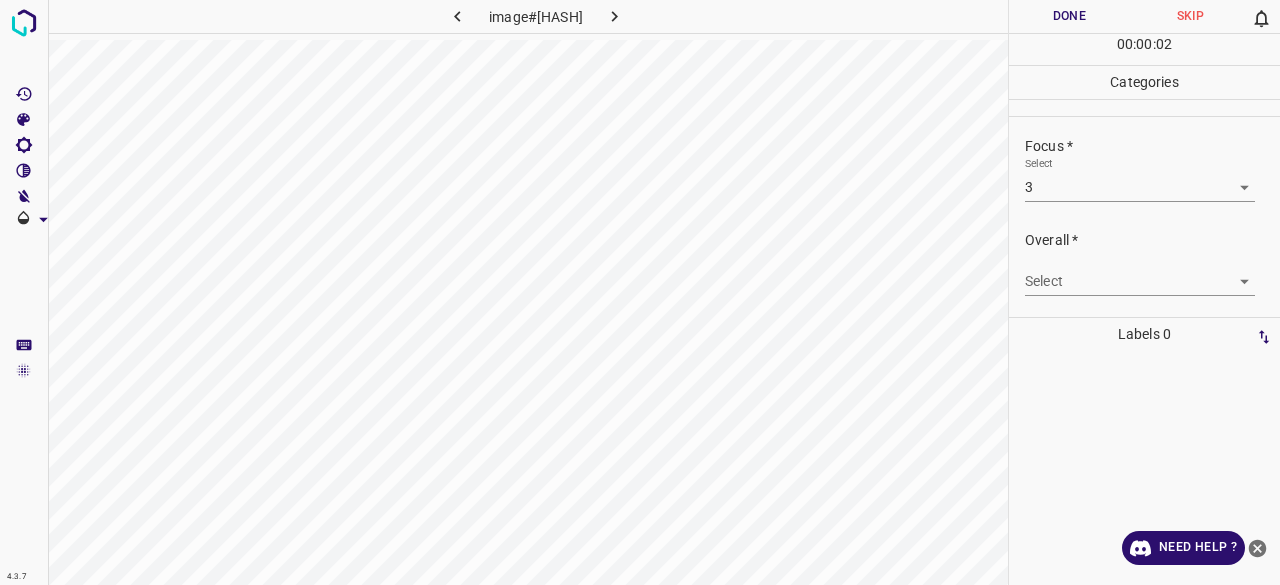 drag, startPoint x: 1058, startPoint y: 295, endPoint x: 1062, endPoint y: 284, distance: 11.7046995 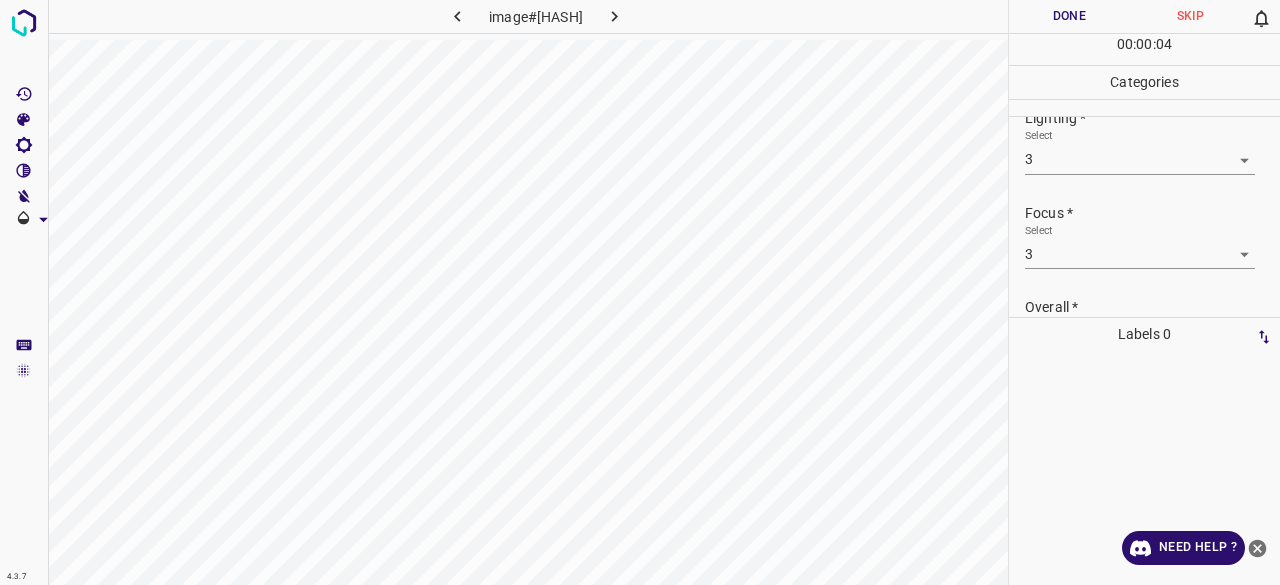 scroll, scrollTop: 0, scrollLeft: 0, axis: both 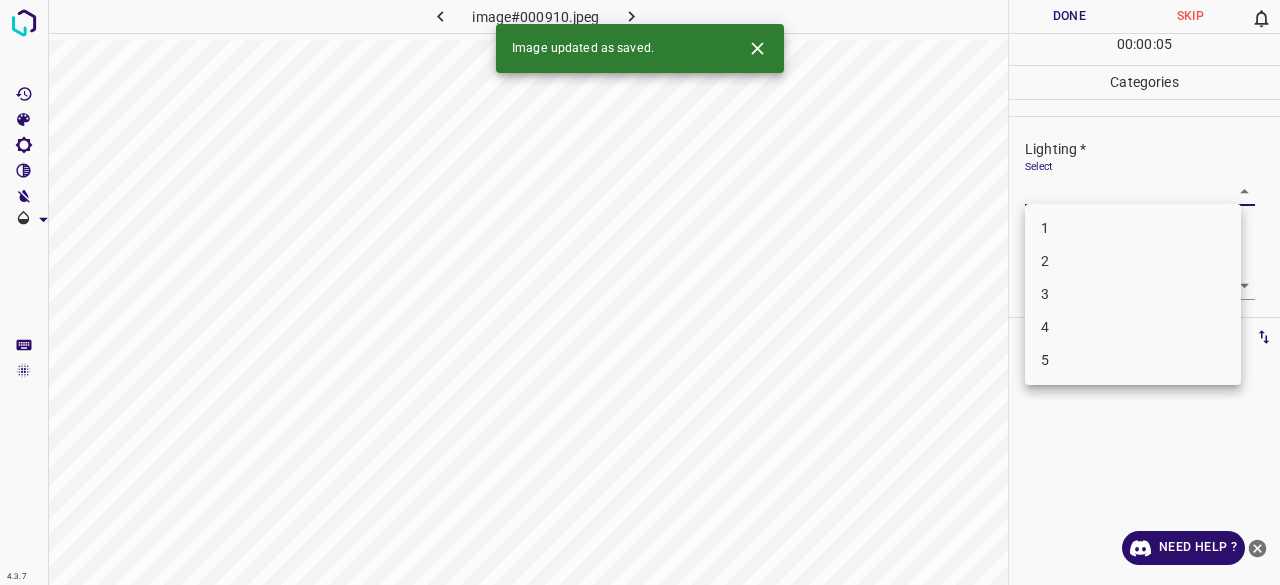 drag, startPoint x: 1070, startPoint y: 191, endPoint x: 1085, endPoint y: 261, distance: 71.5891 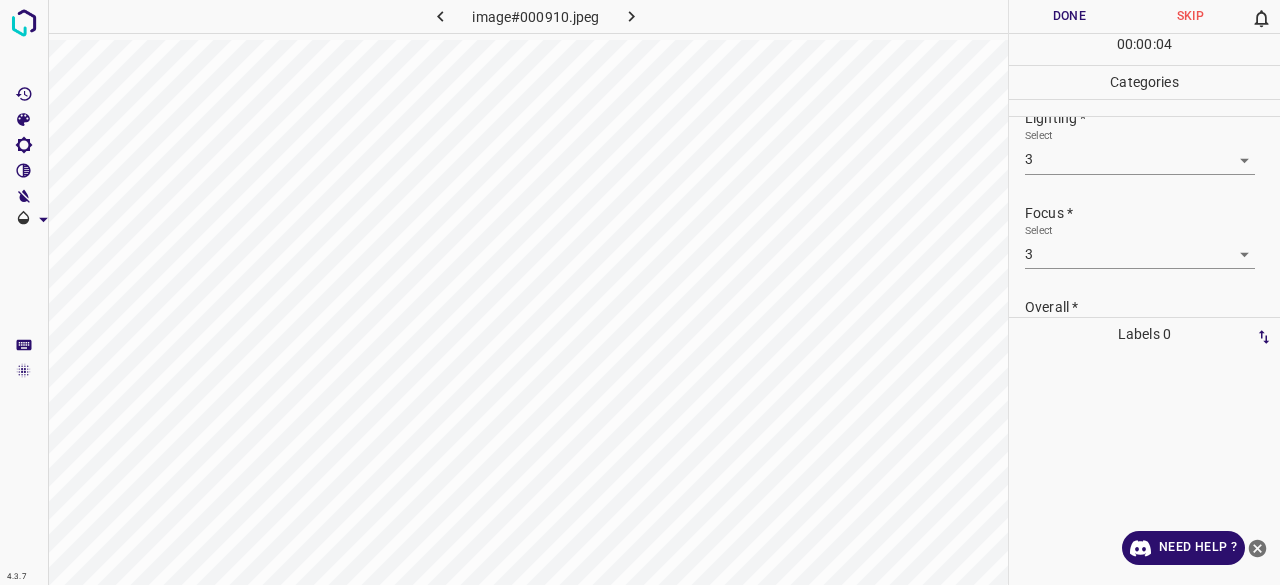 scroll, scrollTop: 0, scrollLeft: 0, axis: both 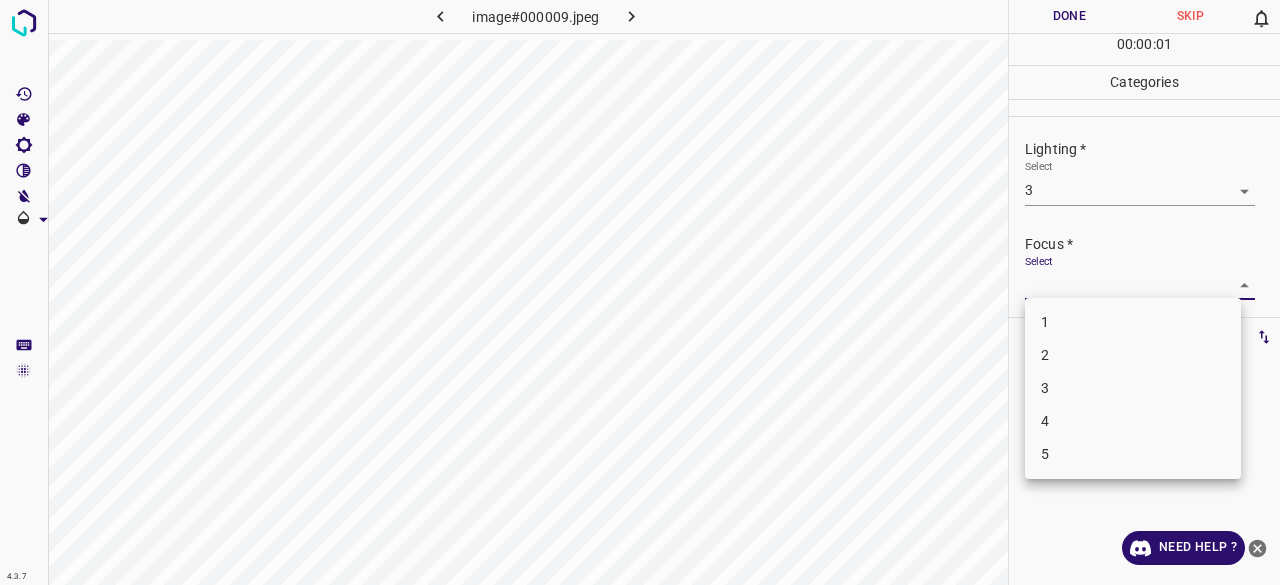 drag, startPoint x: 1066, startPoint y: 358, endPoint x: 1067, endPoint y: 383, distance: 25.019993 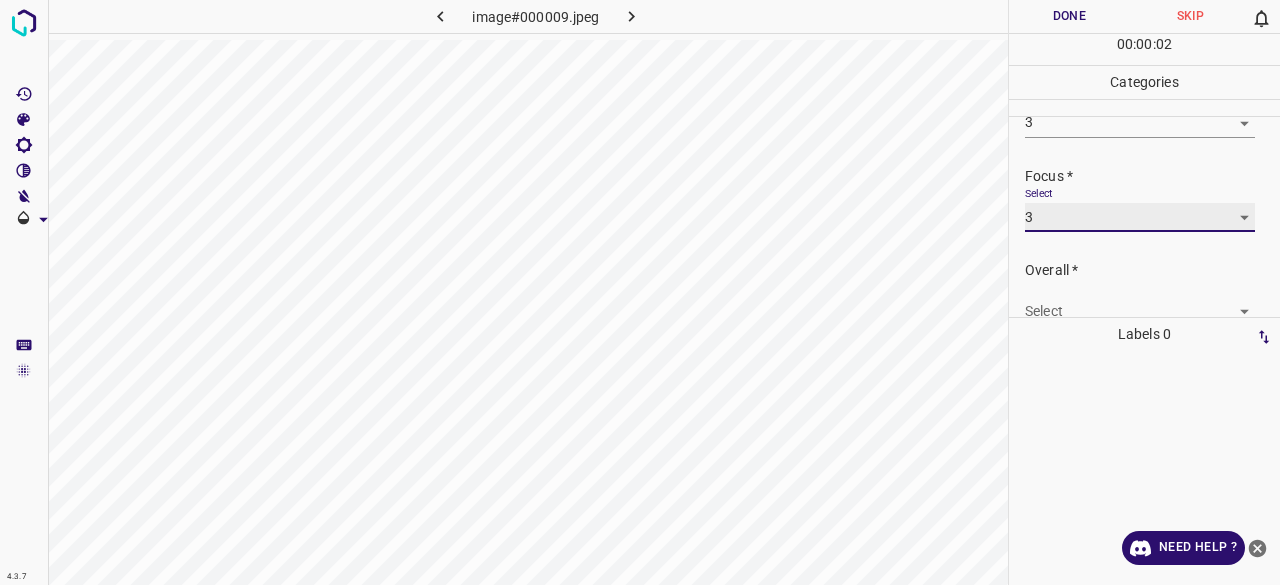 scroll, scrollTop: 98, scrollLeft: 0, axis: vertical 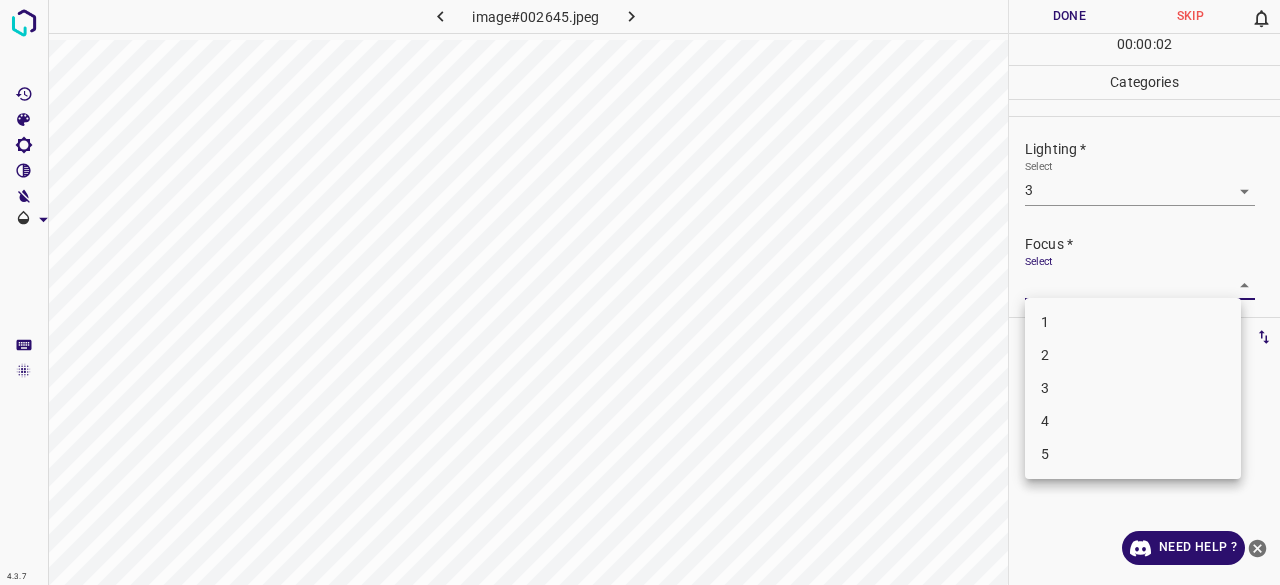 drag, startPoint x: 1069, startPoint y: 371, endPoint x: 1062, endPoint y: 383, distance: 13.892444 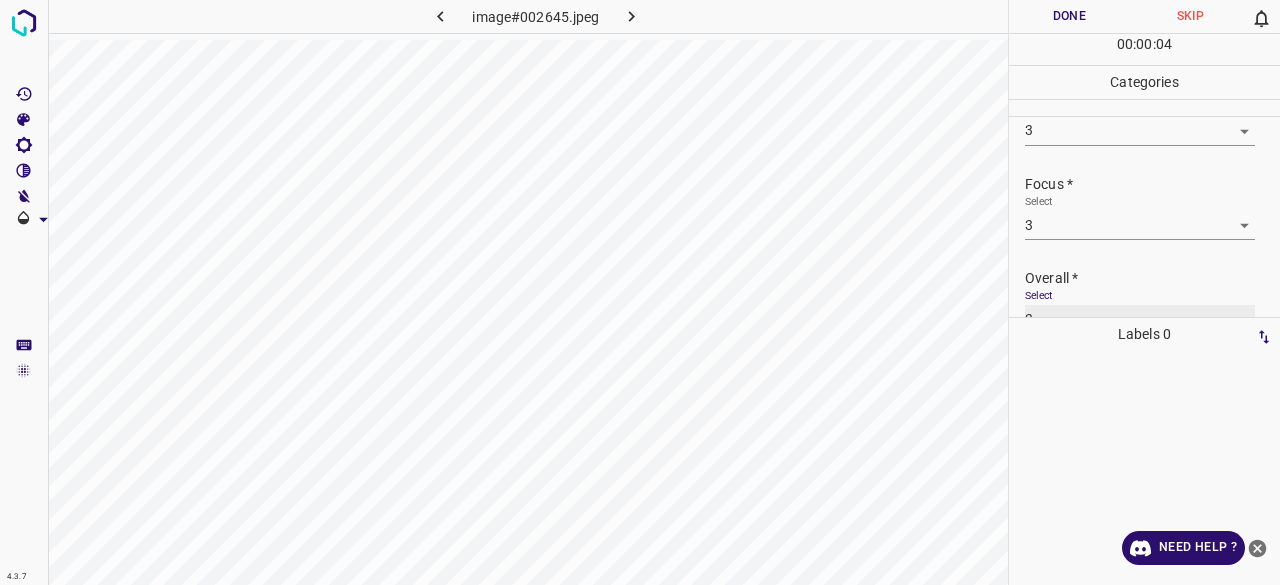 scroll, scrollTop: 0, scrollLeft: 0, axis: both 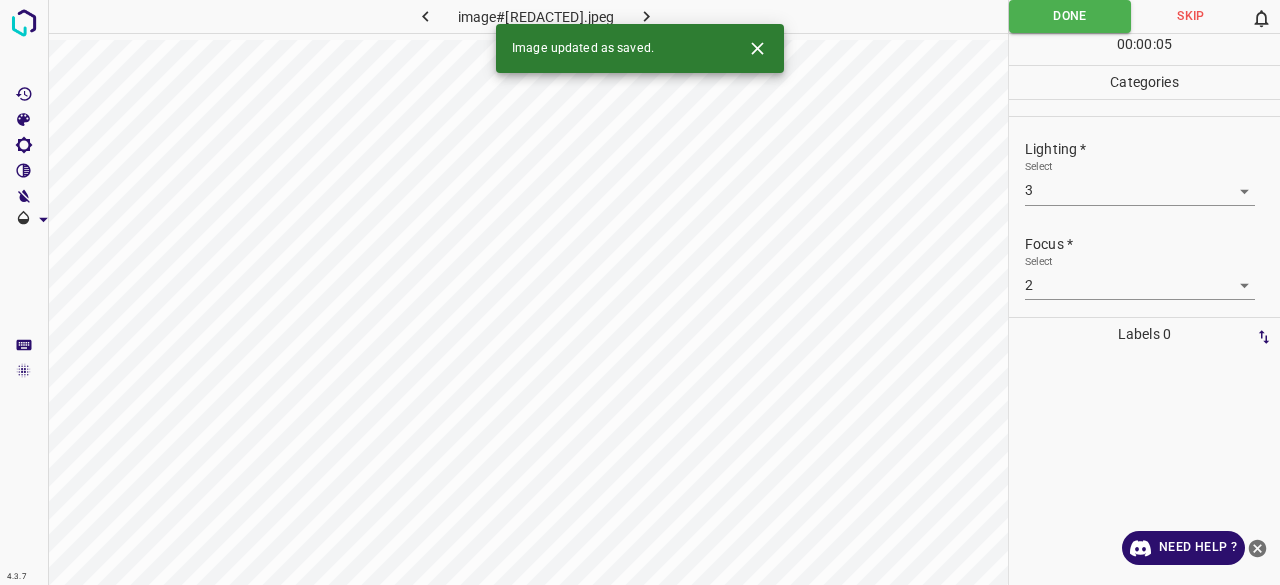 drag, startPoint x: 640, startPoint y: 12, endPoint x: 646, endPoint y: 25, distance: 14.3178215 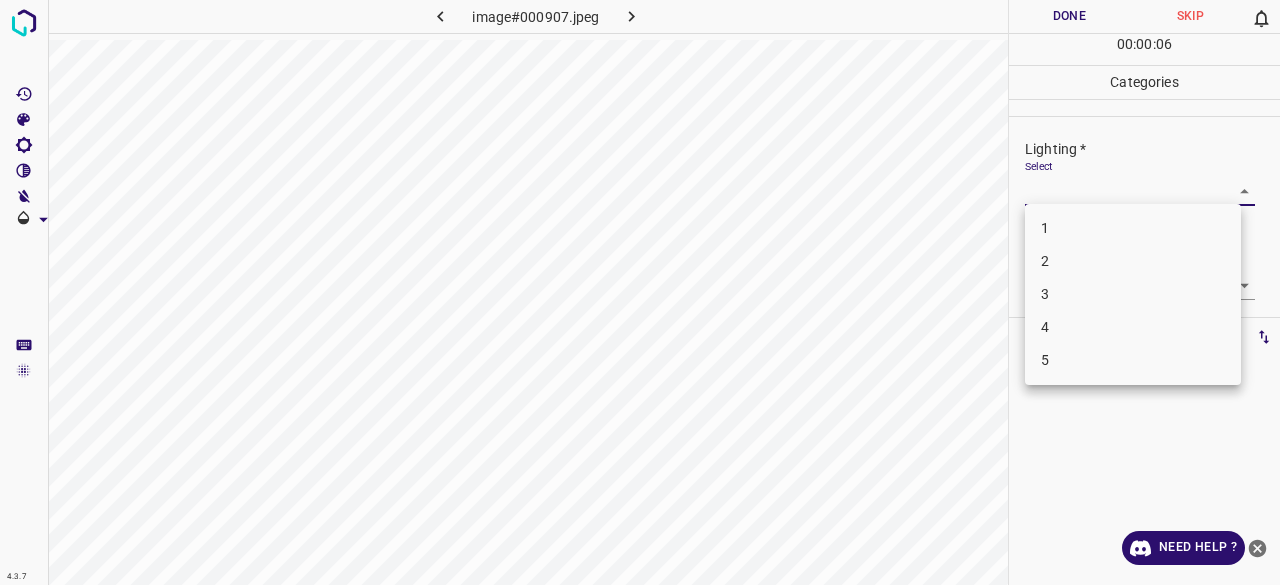 drag, startPoint x: 1134, startPoint y: 189, endPoint x: 1152, endPoint y: 231, distance: 45.694637 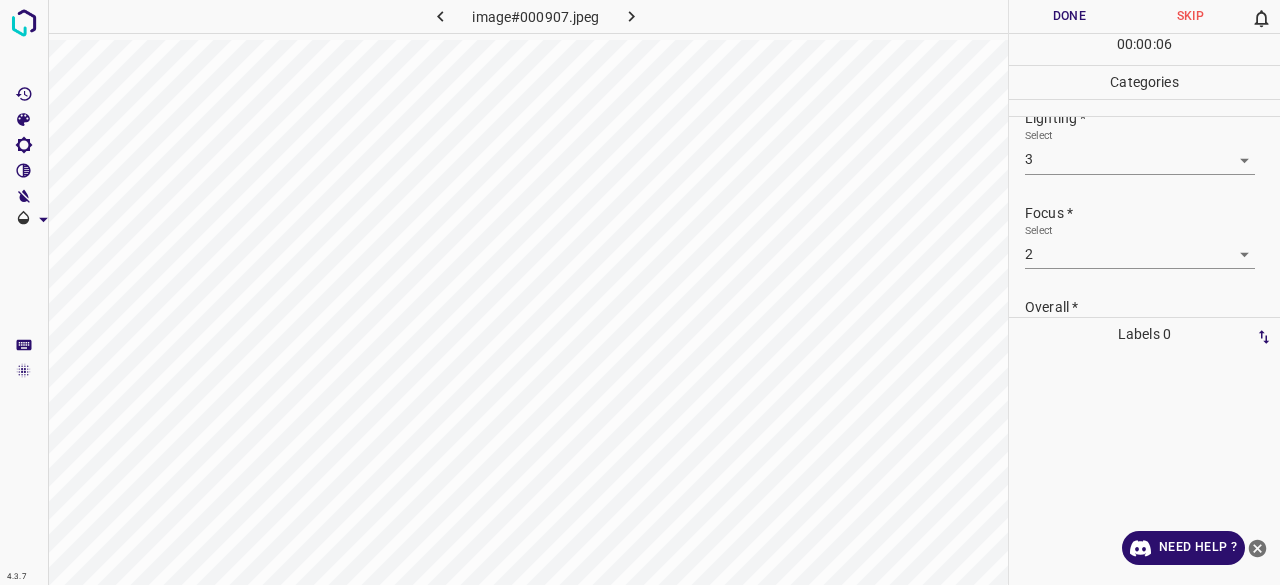 scroll, scrollTop: 0, scrollLeft: 0, axis: both 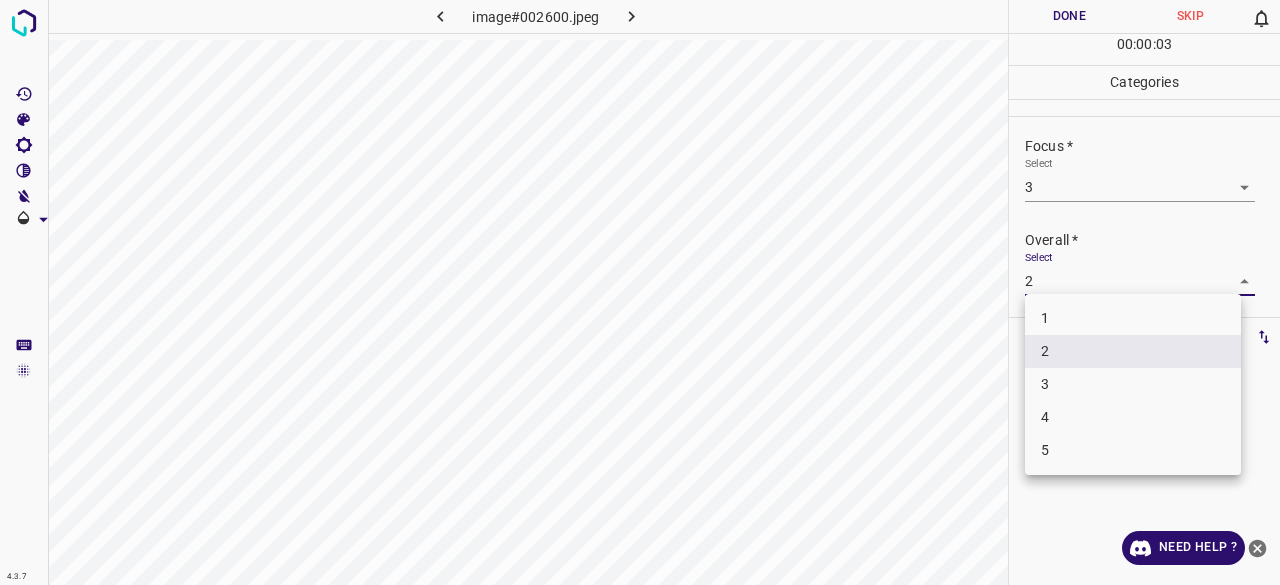 drag, startPoint x: 1054, startPoint y: 363, endPoint x: 1054, endPoint y: 390, distance: 27 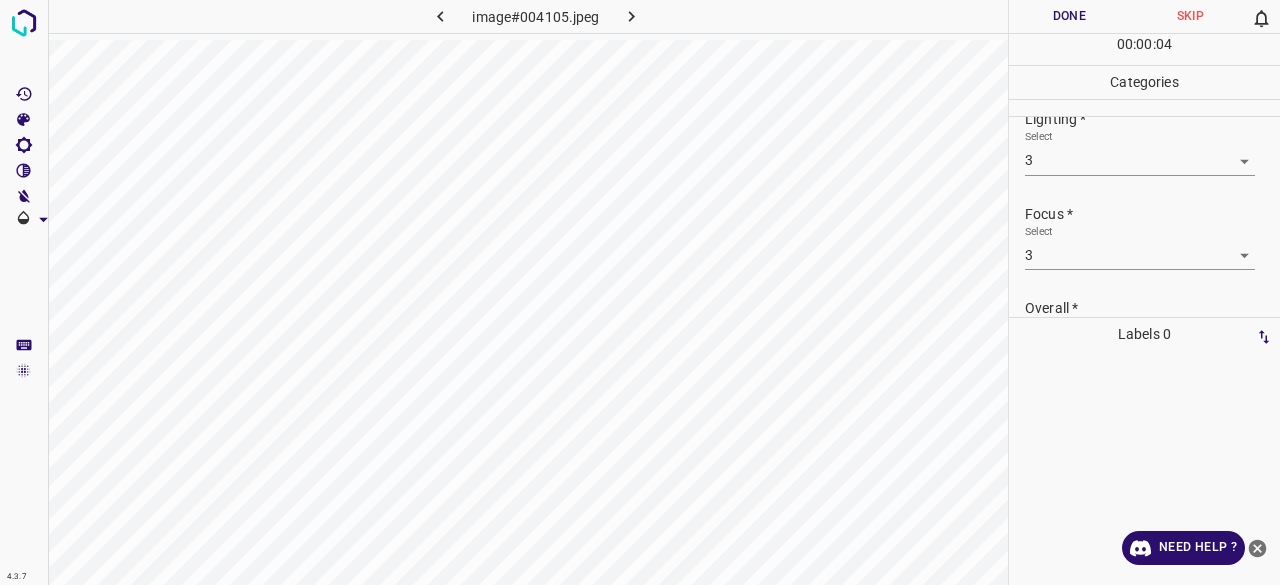 scroll, scrollTop: 0, scrollLeft: 0, axis: both 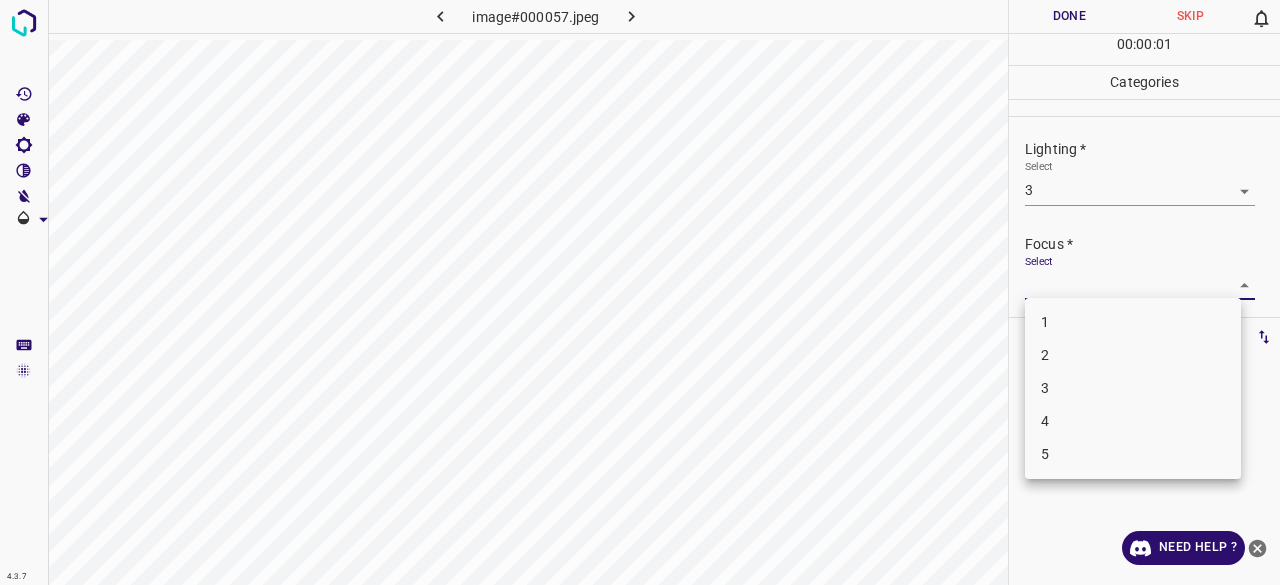 drag, startPoint x: 1067, startPoint y: 392, endPoint x: 1070, endPoint y: 367, distance: 25.179358 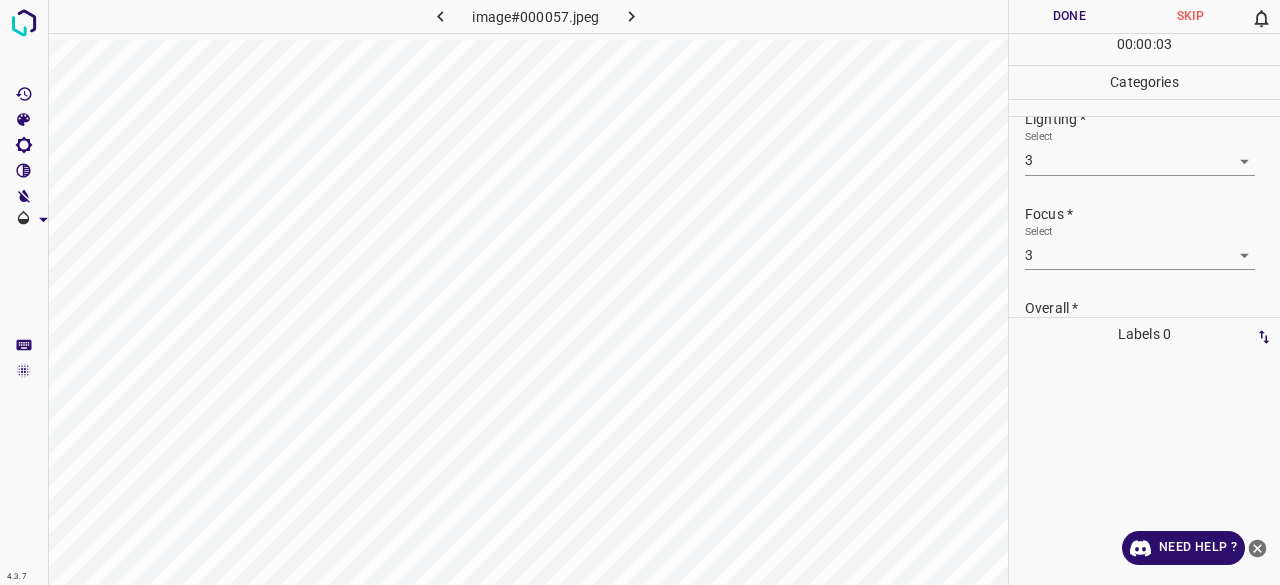 scroll, scrollTop: 0, scrollLeft: 0, axis: both 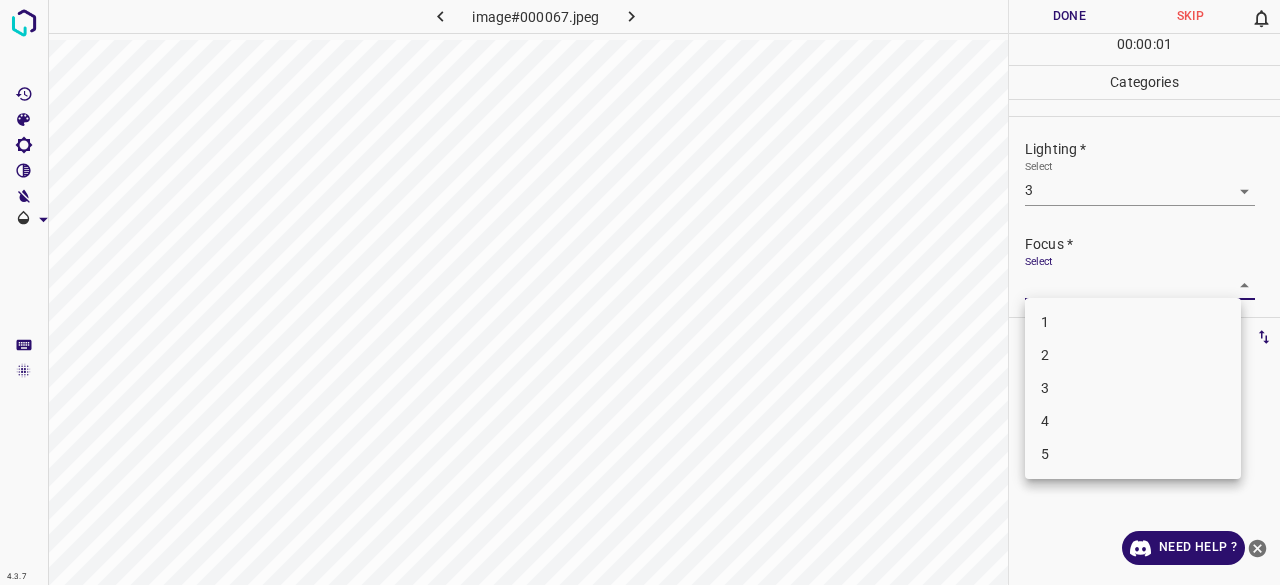 drag, startPoint x: 1059, startPoint y: 365, endPoint x: 1070, endPoint y: 313, distance: 53.15073 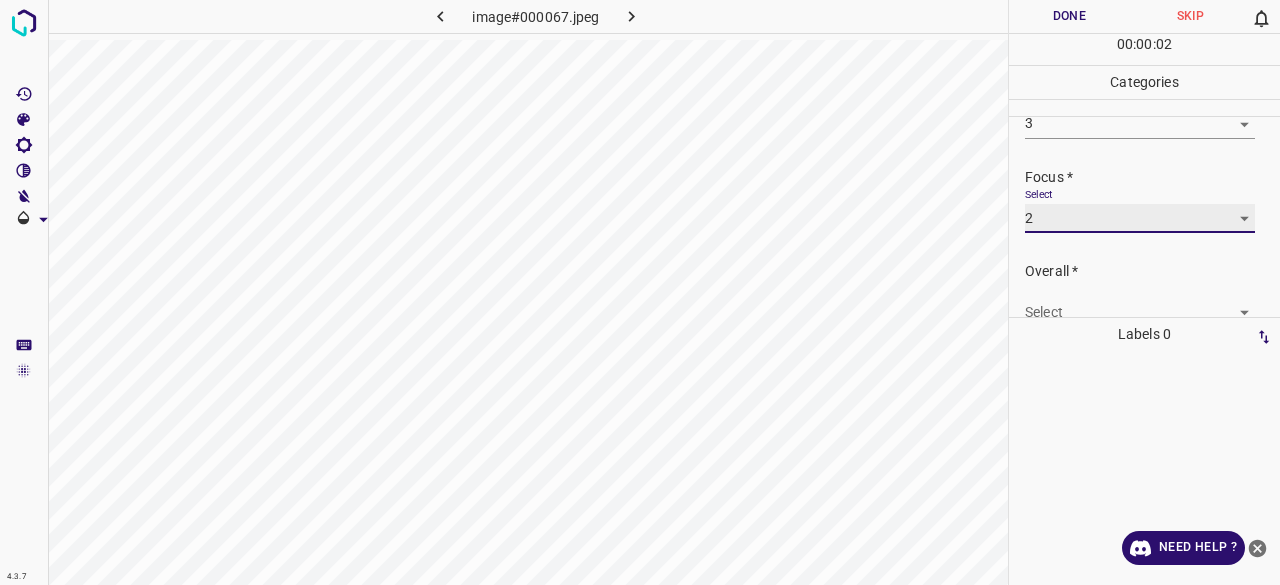 scroll, scrollTop: 98, scrollLeft: 0, axis: vertical 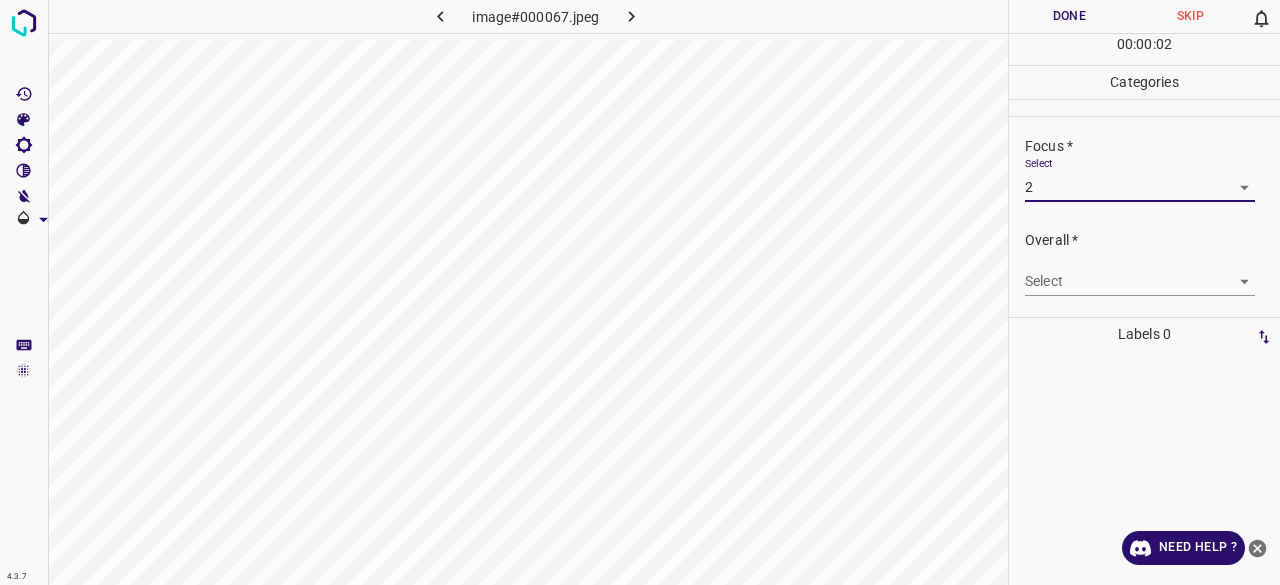 drag, startPoint x: 1068, startPoint y: 262, endPoint x: 1068, endPoint y: 294, distance: 32 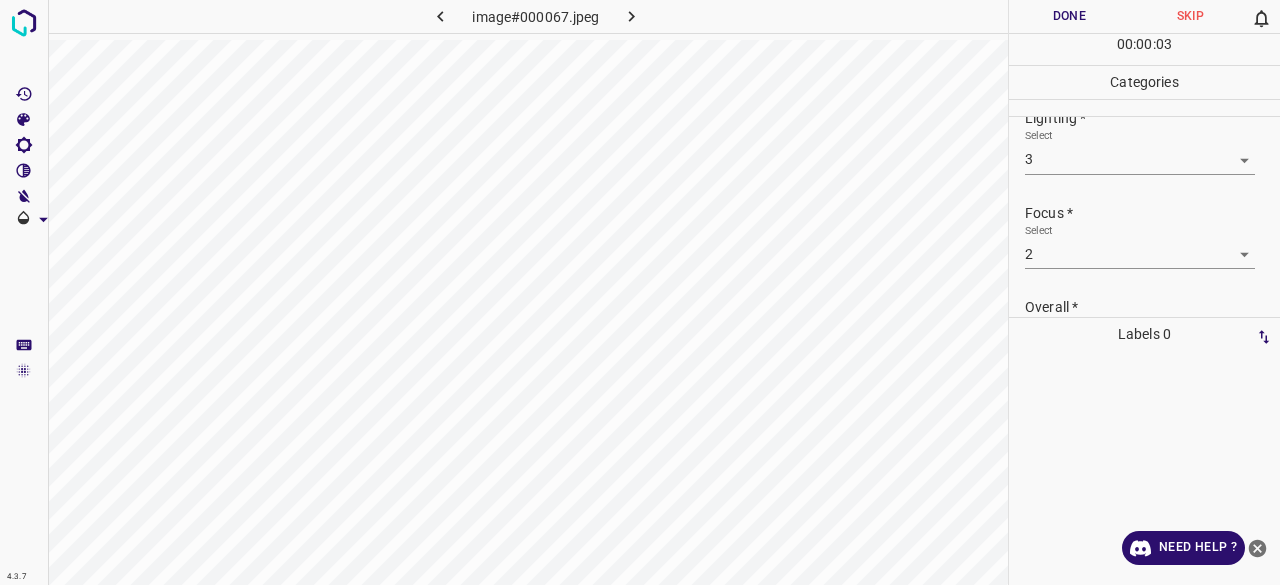 scroll, scrollTop: 0, scrollLeft: 0, axis: both 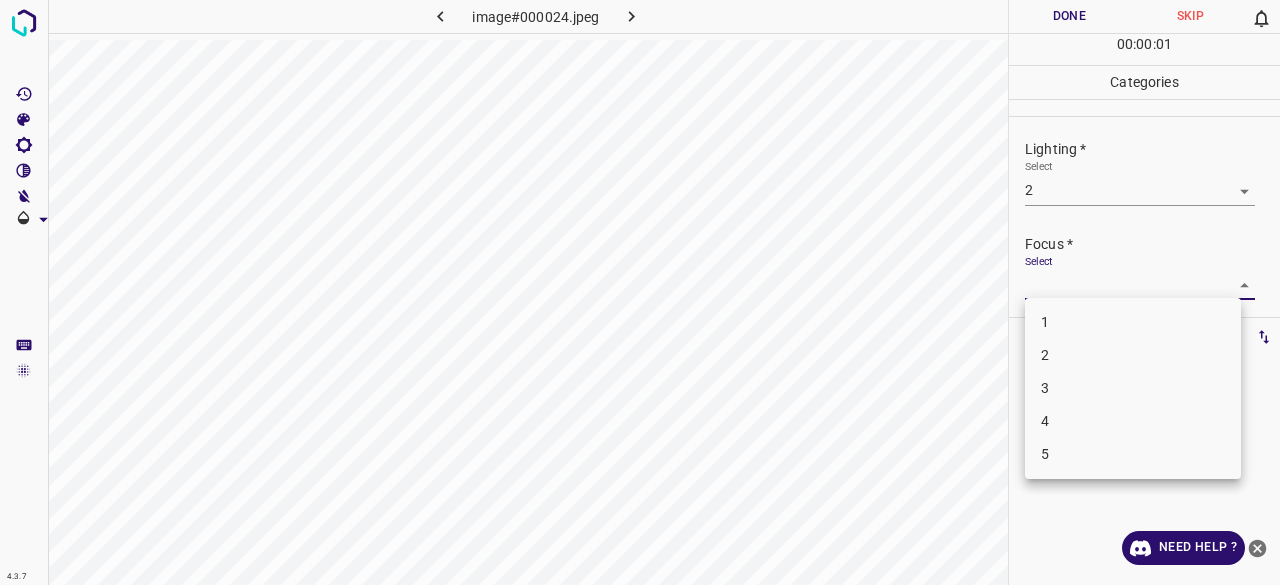 drag, startPoint x: 1040, startPoint y: 279, endPoint x: 1067, endPoint y: 326, distance: 54.20332 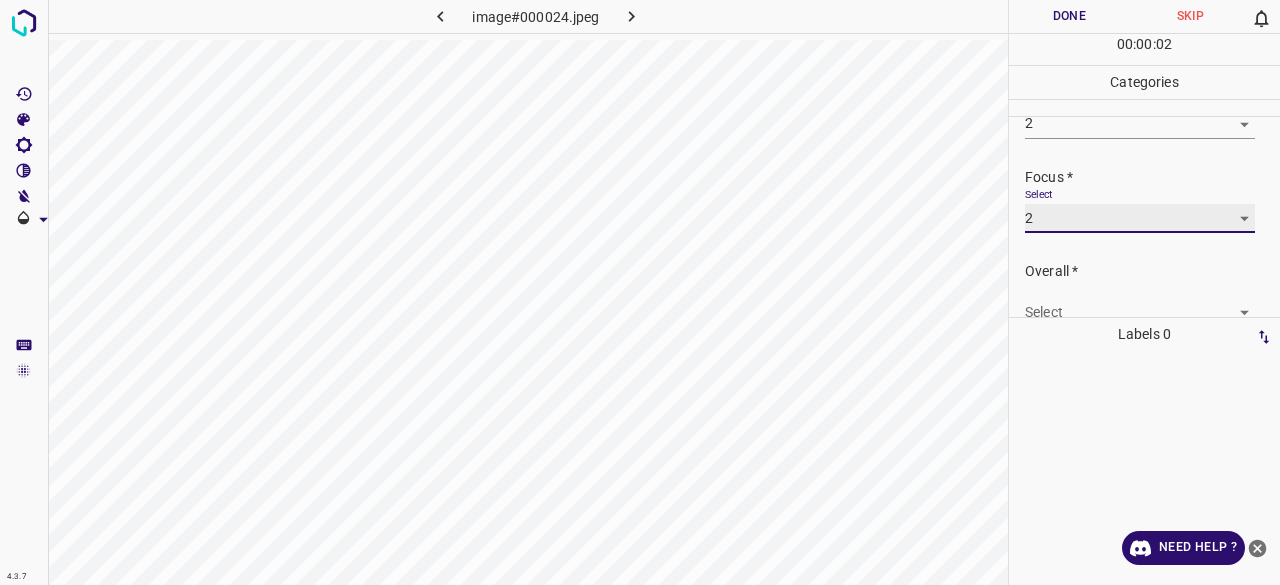 scroll, scrollTop: 98, scrollLeft: 0, axis: vertical 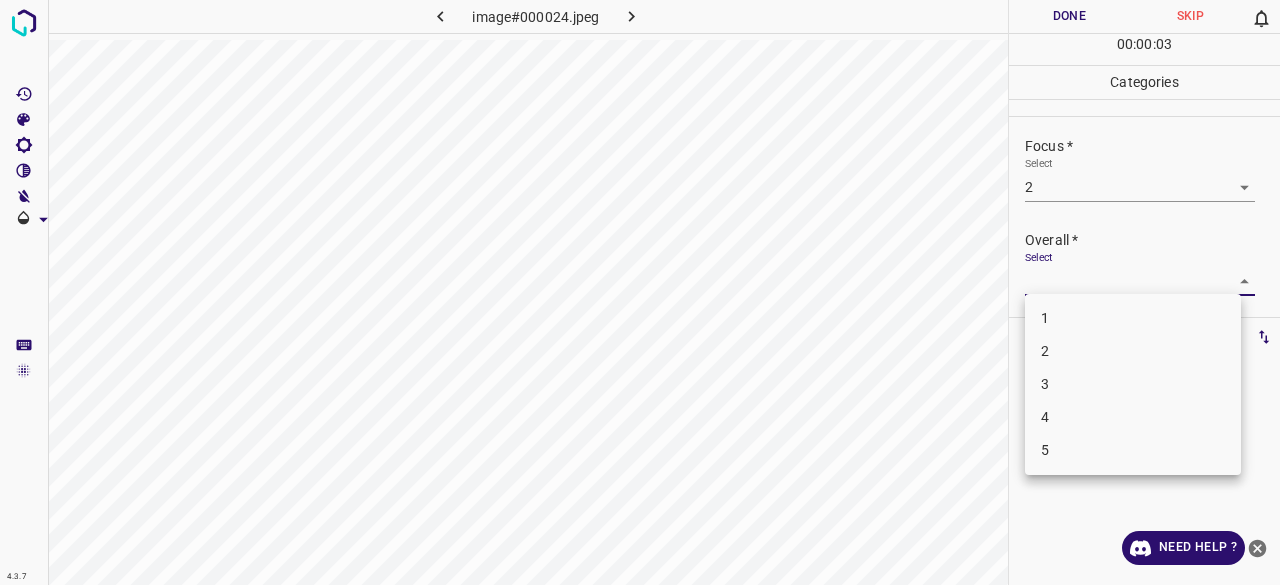 drag, startPoint x: 1040, startPoint y: 350, endPoint x: 1080, endPoint y: 221, distance: 135.05925 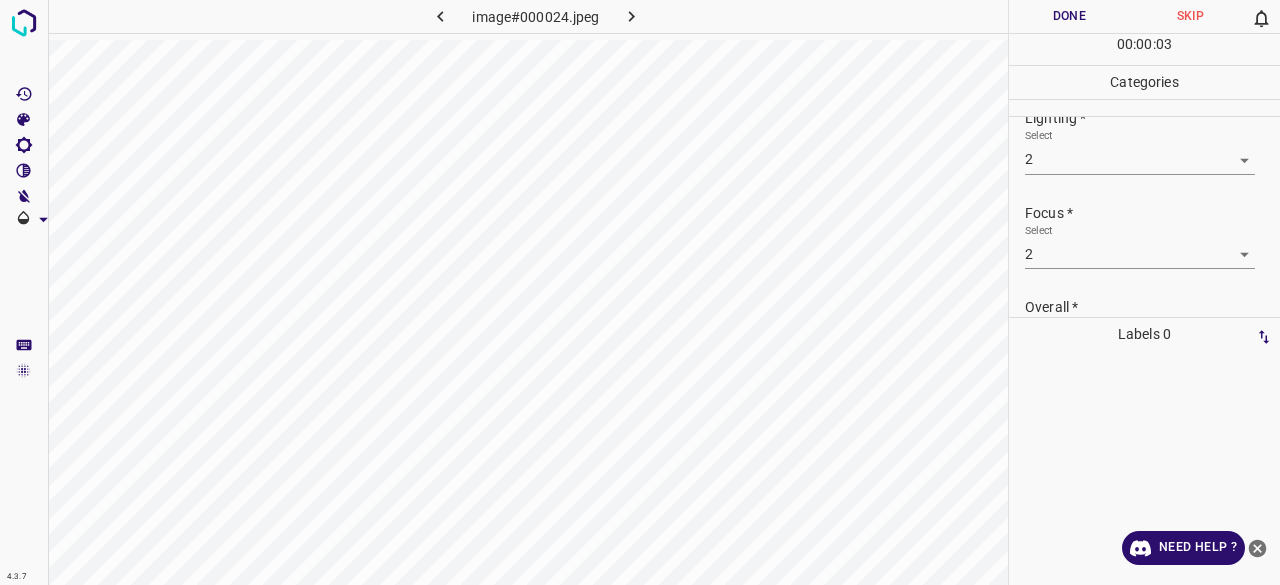 scroll, scrollTop: 0, scrollLeft: 0, axis: both 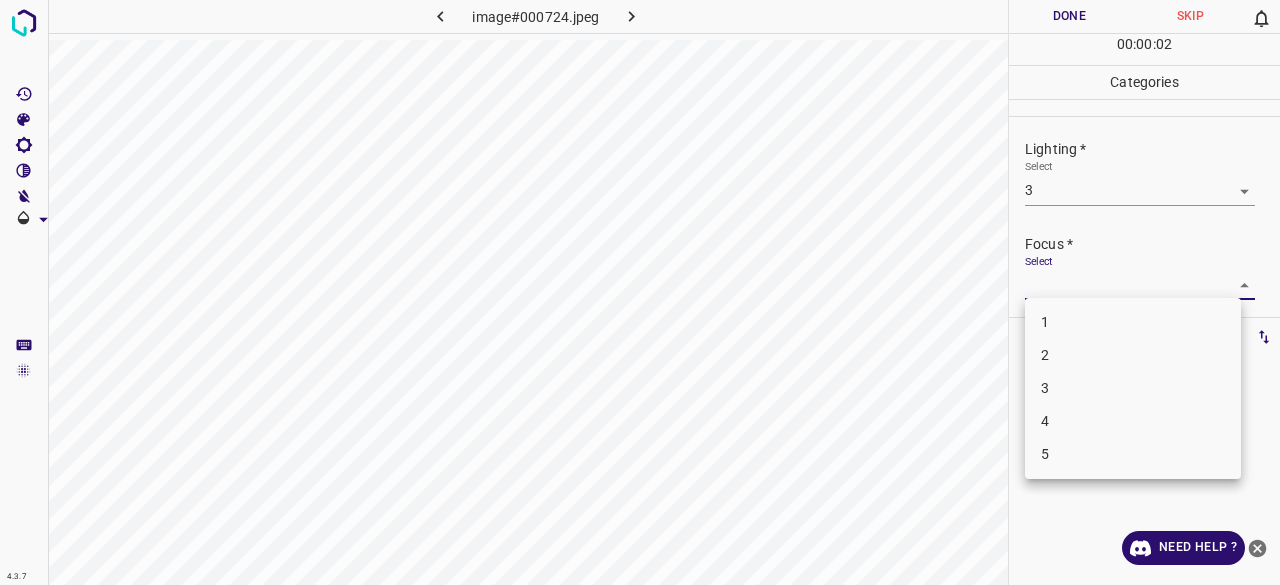 drag, startPoint x: 1087, startPoint y: 399, endPoint x: 1086, endPoint y: 387, distance: 12.0415945 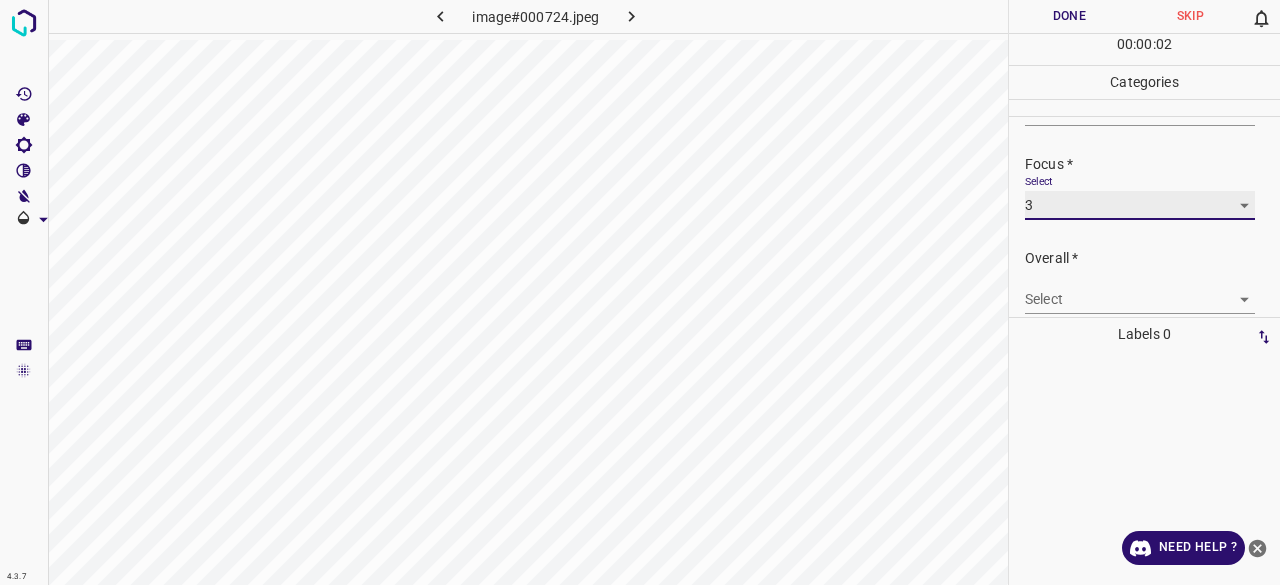 scroll, scrollTop: 98, scrollLeft: 0, axis: vertical 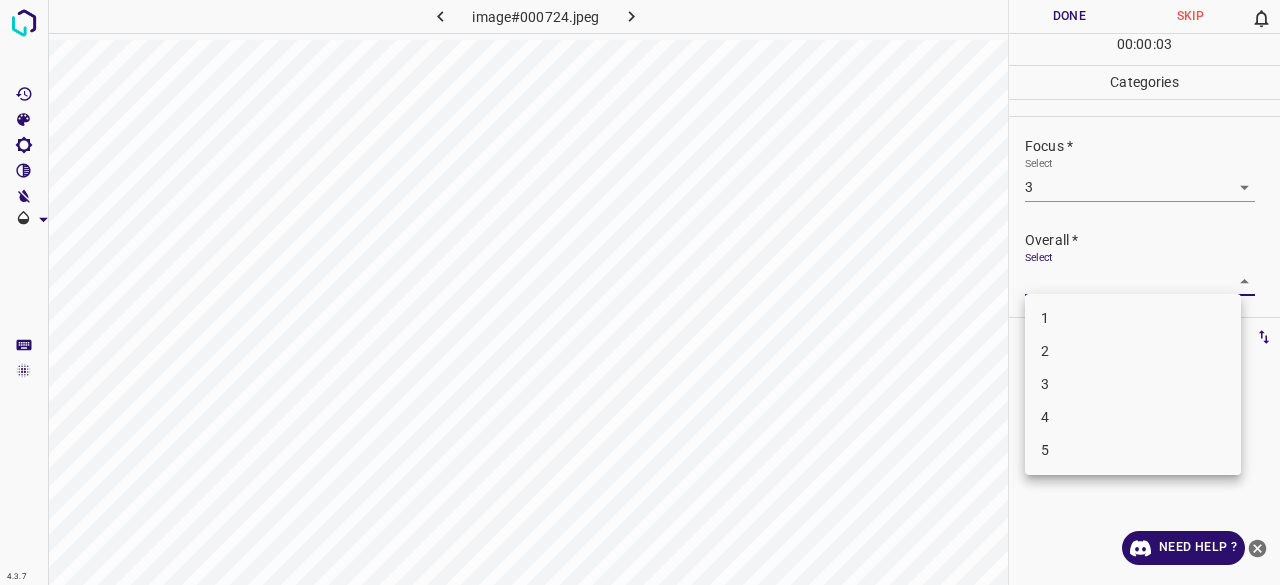 drag, startPoint x: 1059, startPoint y: 414, endPoint x: 1063, endPoint y: 395, distance: 19.416489 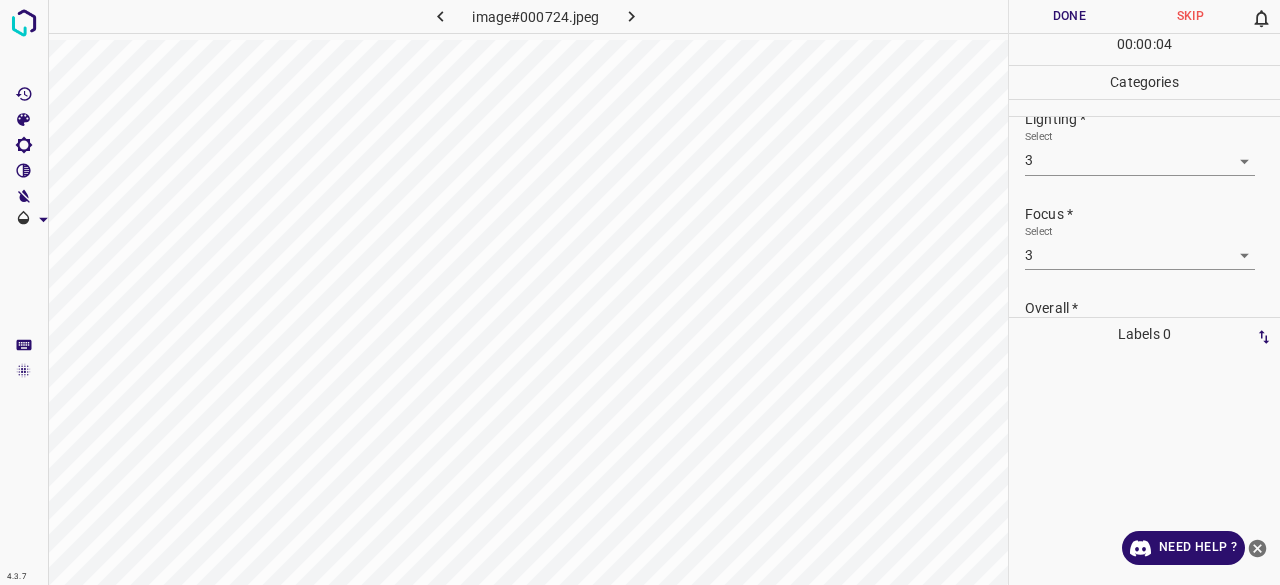 scroll, scrollTop: 0, scrollLeft: 0, axis: both 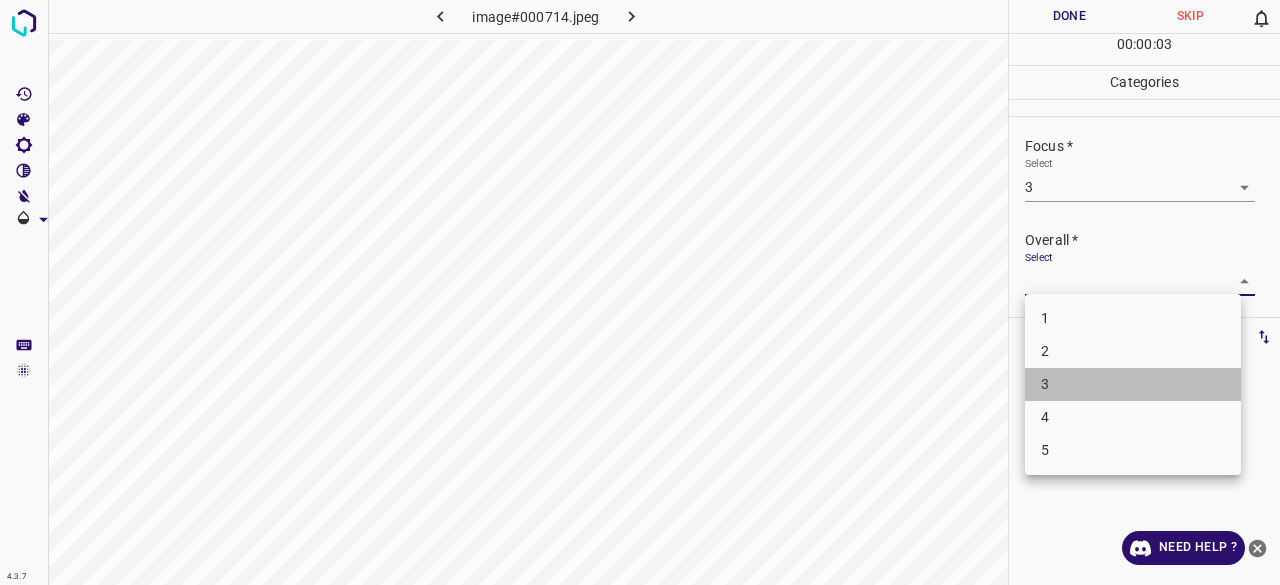 drag, startPoint x: 1062, startPoint y: 391, endPoint x: 1083, endPoint y: 289, distance: 104.13933 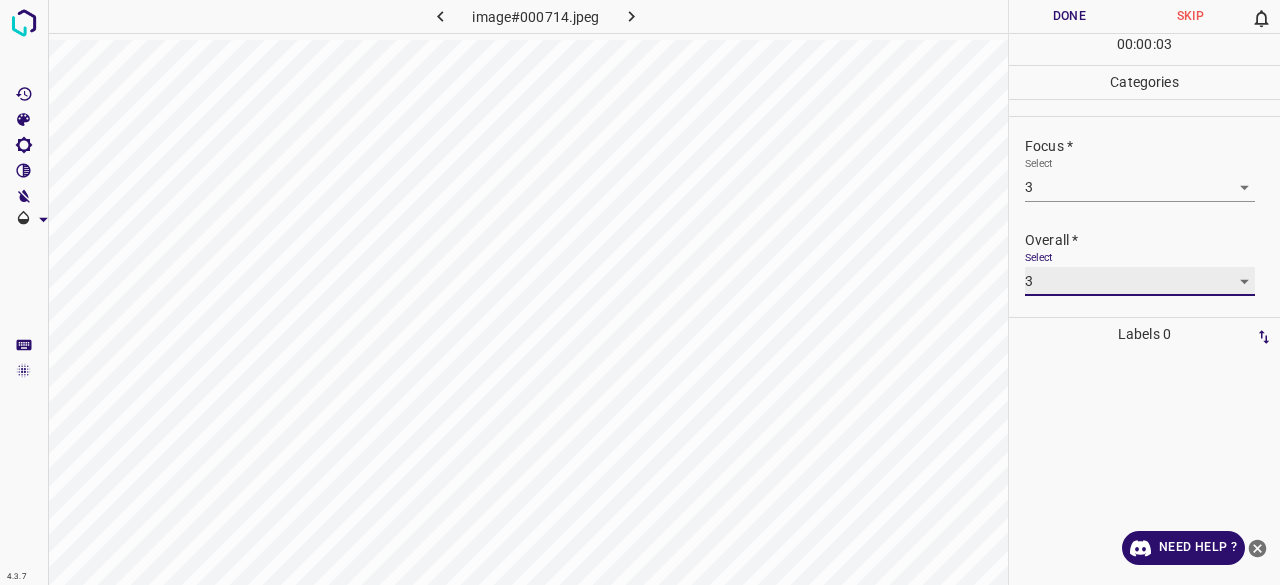 scroll, scrollTop: 0, scrollLeft: 0, axis: both 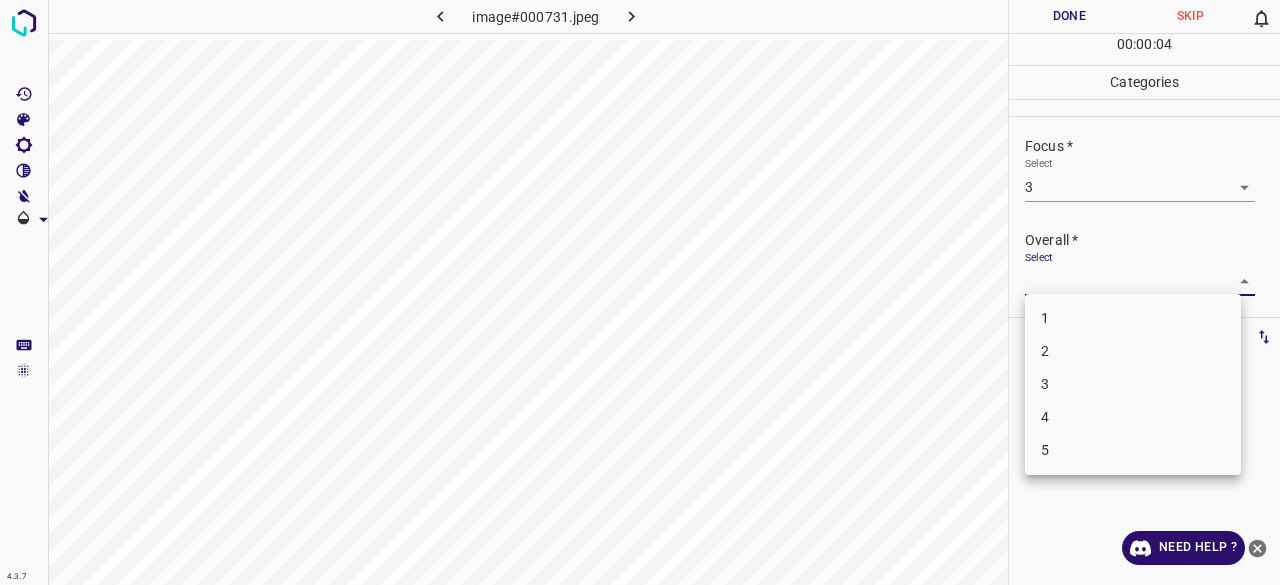 drag, startPoint x: 1042, startPoint y: 381, endPoint x: 1051, endPoint y: 369, distance: 15 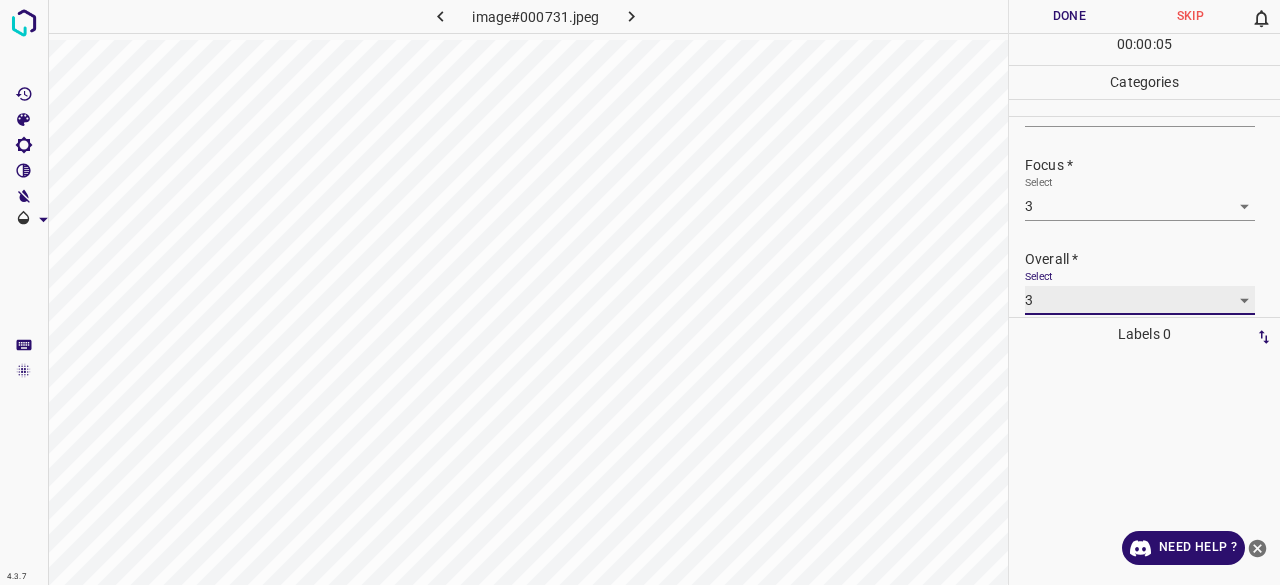 scroll, scrollTop: 98, scrollLeft: 0, axis: vertical 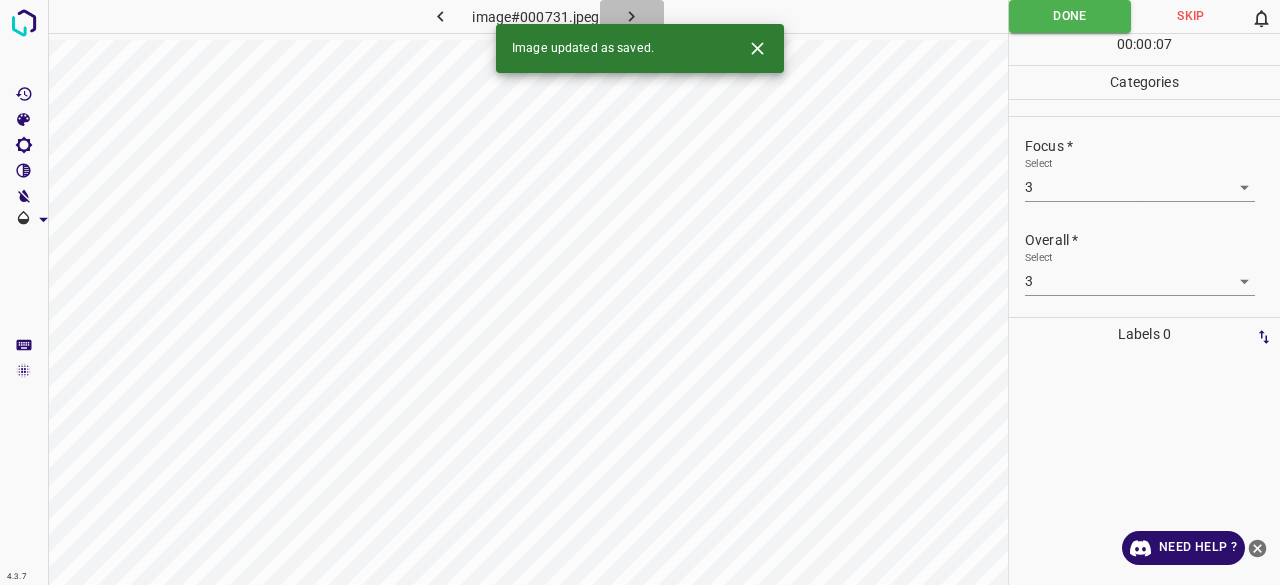 drag, startPoint x: 627, startPoint y: 17, endPoint x: 656, endPoint y: 34, distance: 33.61547 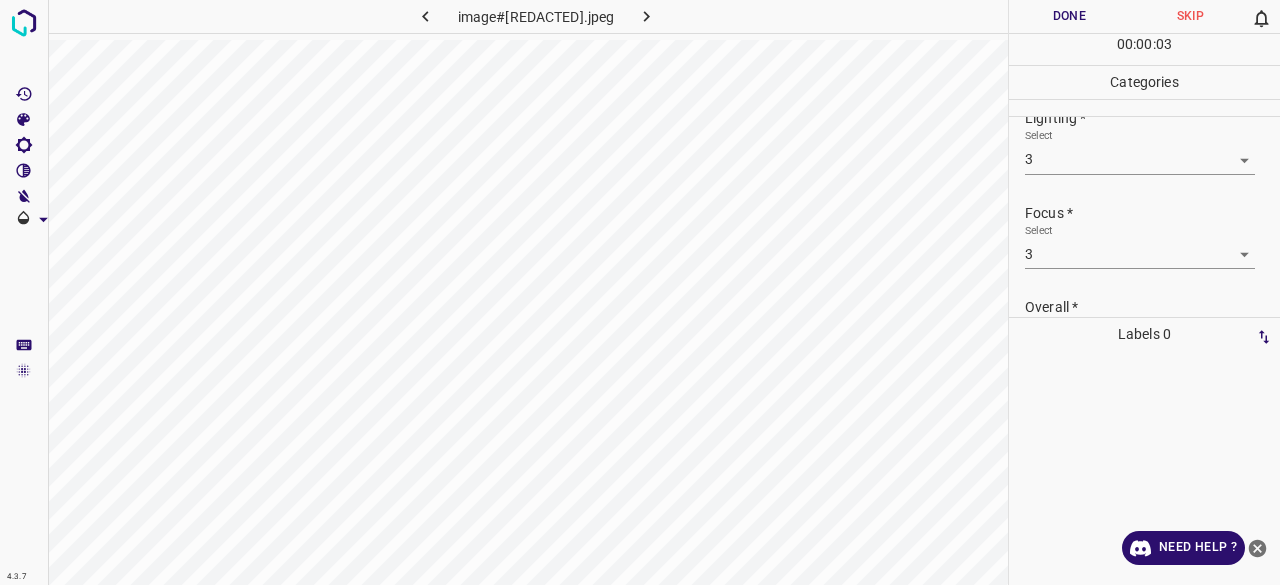 scroll, scrollTop: 0, scrollLeft: 0, axis: both 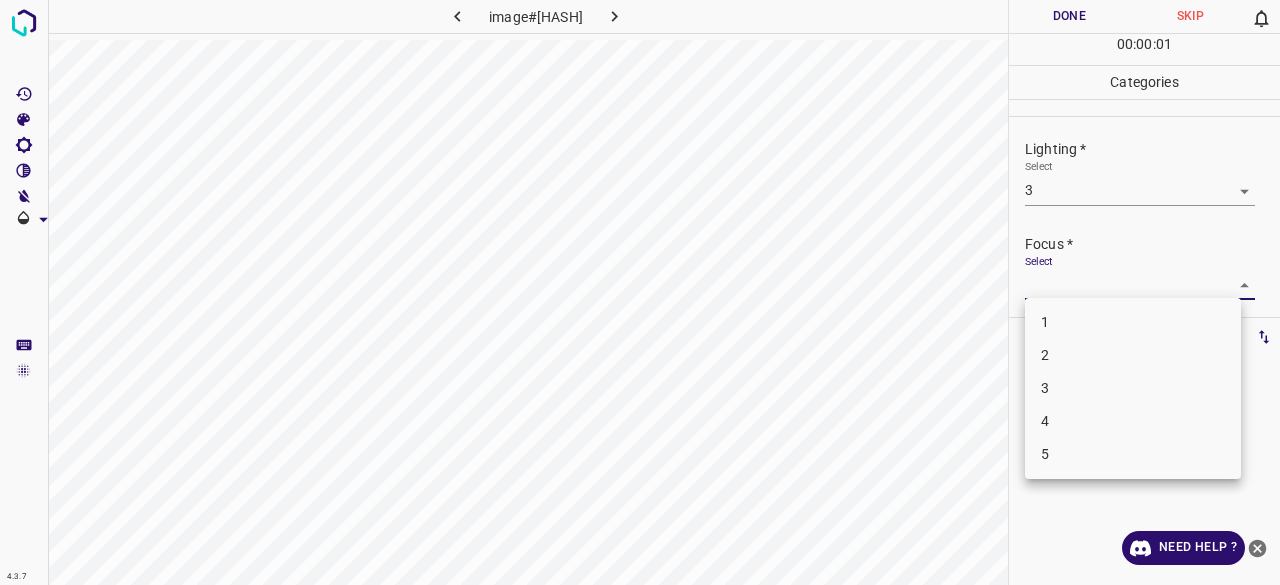 drag, startPoint x: 1055, startPoint y: 297, endPoint x: 1062, endPoint y: 284, distance: 14.764823 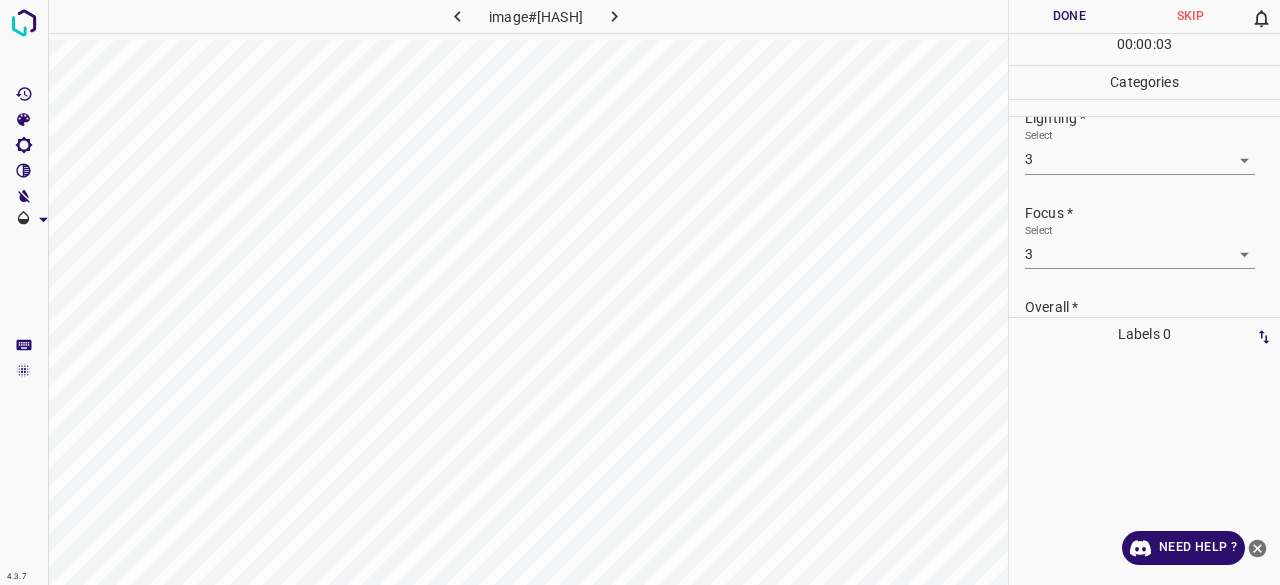 scroll, scrollTop: 0, scrollLeft: 0, axis: both 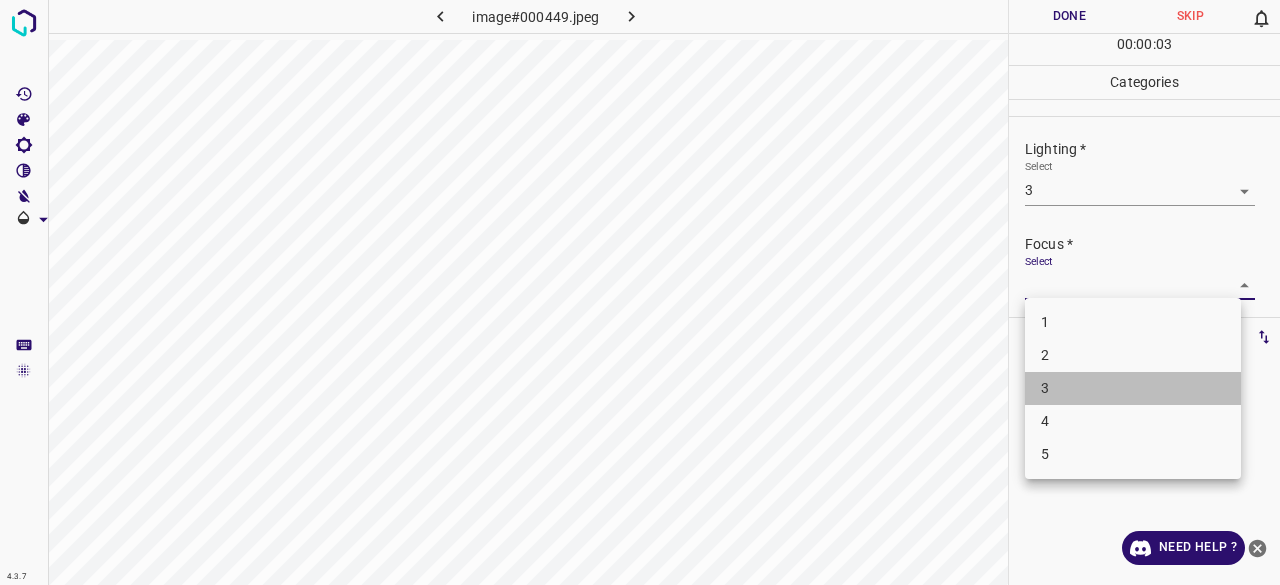 drag, startPoint x: 1070, startPoint y: 383, endPoint x: 1080, endPoint y: 297, distance: 86.579445 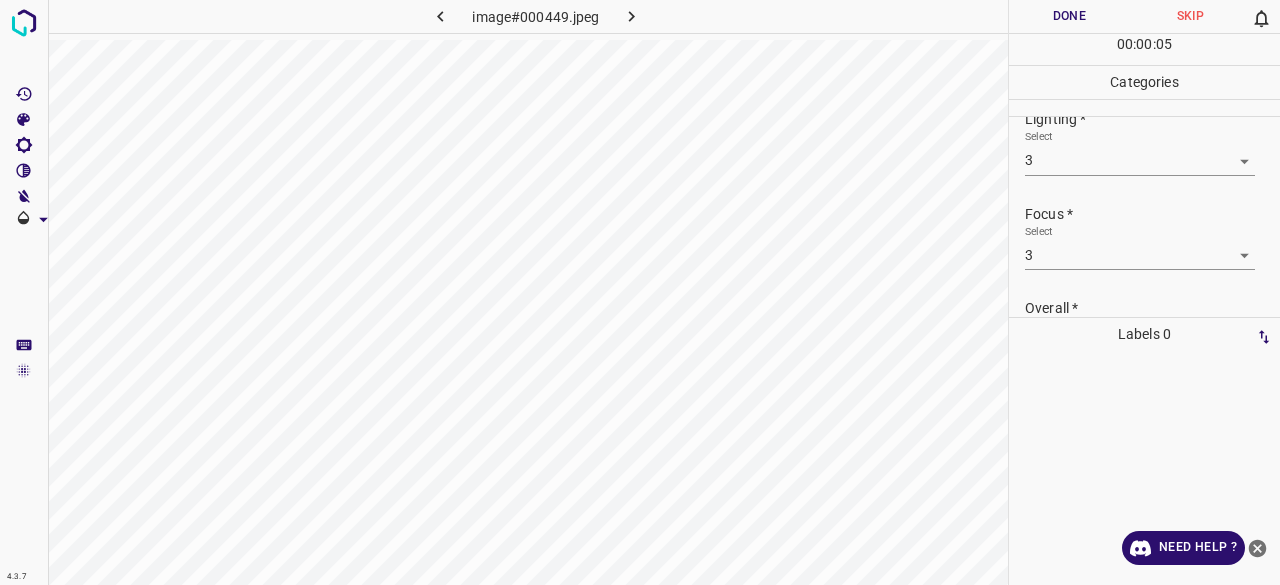 scroll, scrollTop: 0, scrollLeft: 0, axis: both 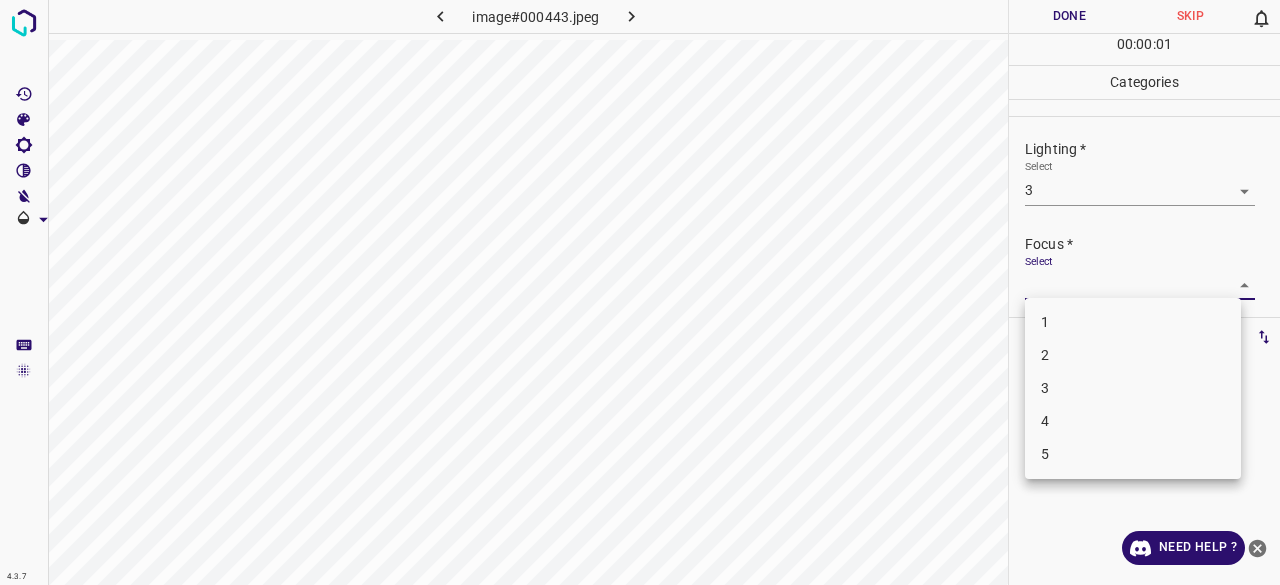 drag, startPoint x: 1072, startPoint y: 390, endPoint x: 1076, endPoint y: 379, distance: 11.7046995 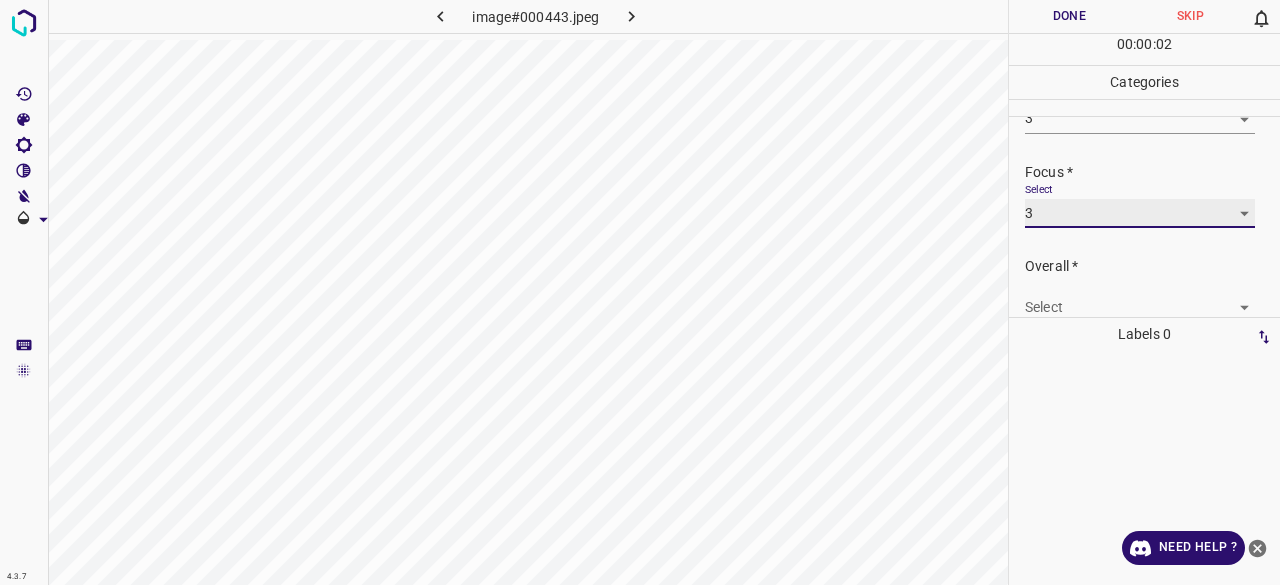scroll, scrollTop: 98, scrollLeft: 0, axis: vertical 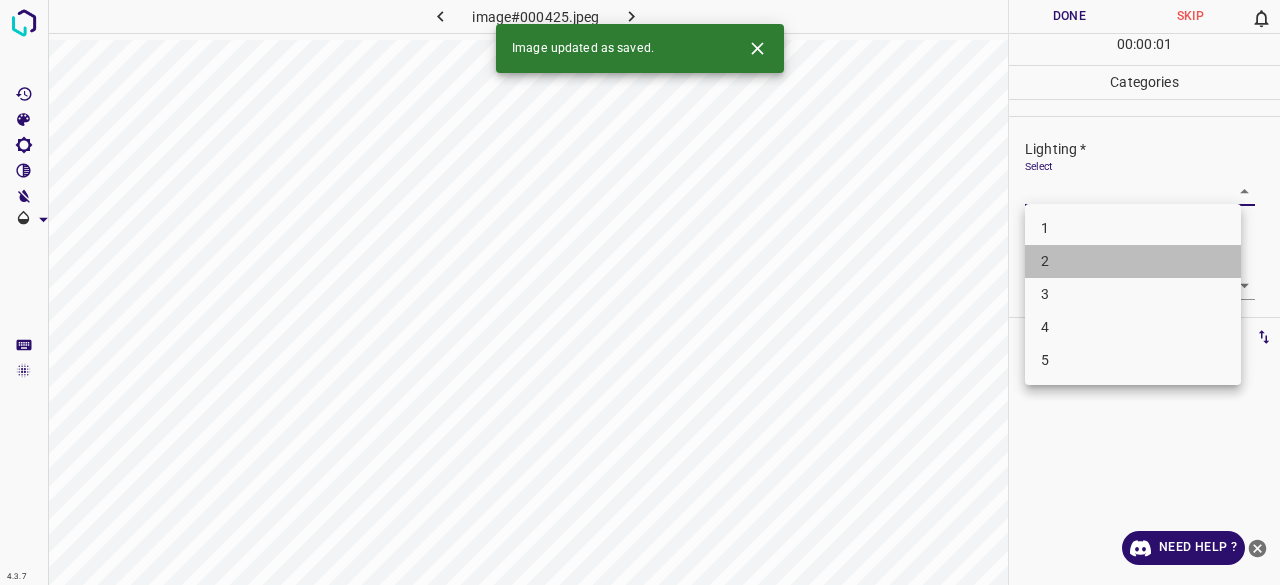 drag, startPoint x: 1054, startPoint y: 263, endPoint x: 1062, endPoint y: 303, distance: 40.792156 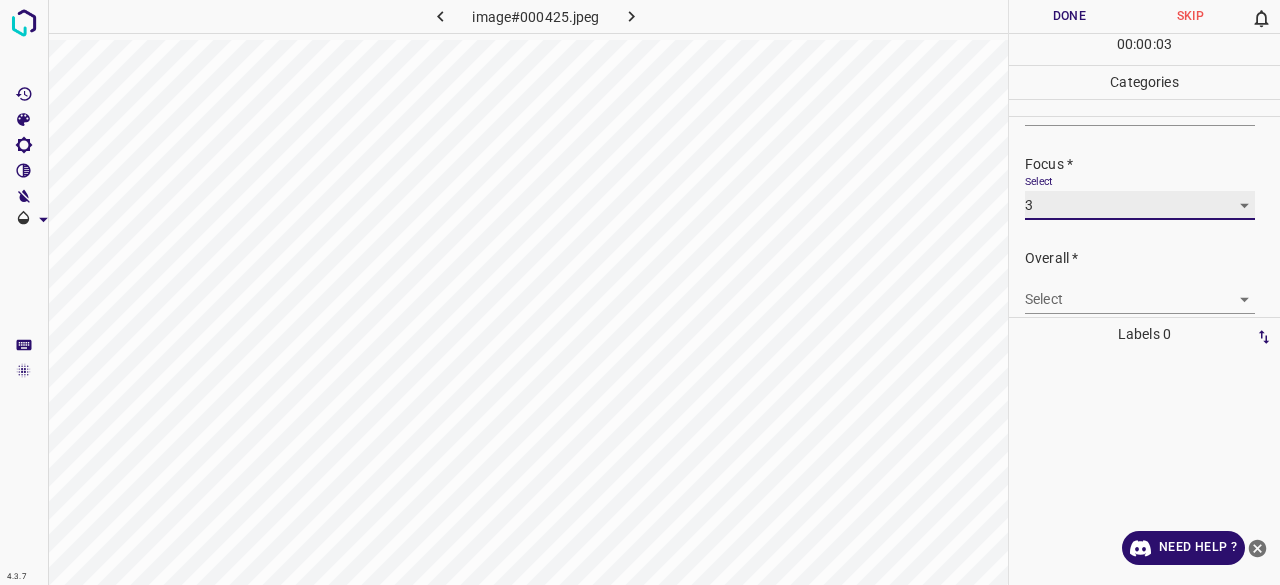 scroll, scrollTop: 98, scrollLeft: 0, axis: vertical 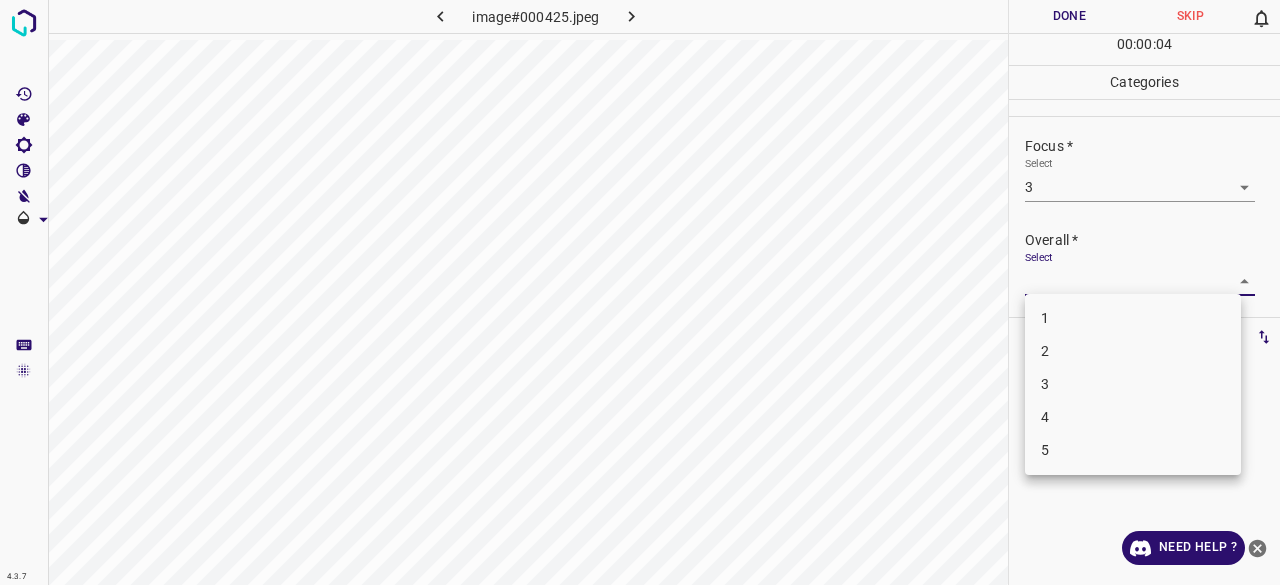 drag, startPoint x: 1076, startPoint y: 357, endPoint x: 1074, endPoint y: 389, distance: 32.06244 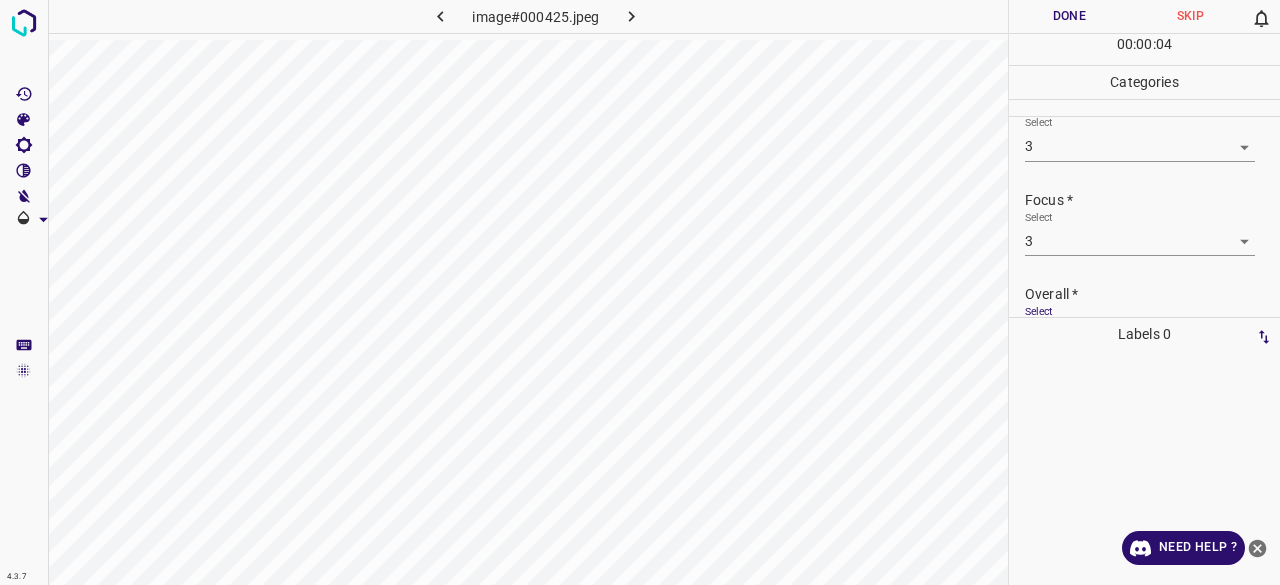 scroll, scrollTop: 0, scrollLeft: 0, axis: both 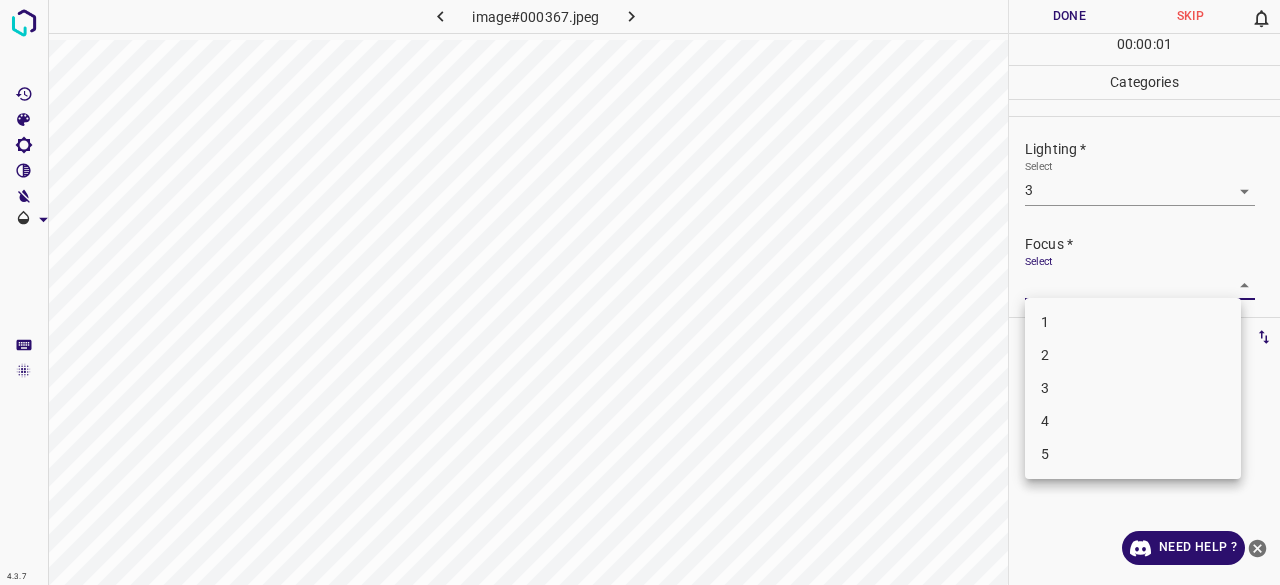 drag, startPoint x: 1061, startPoint y: 388, endPoint x: 1081, endPoint y: 310, distance: 80.523285 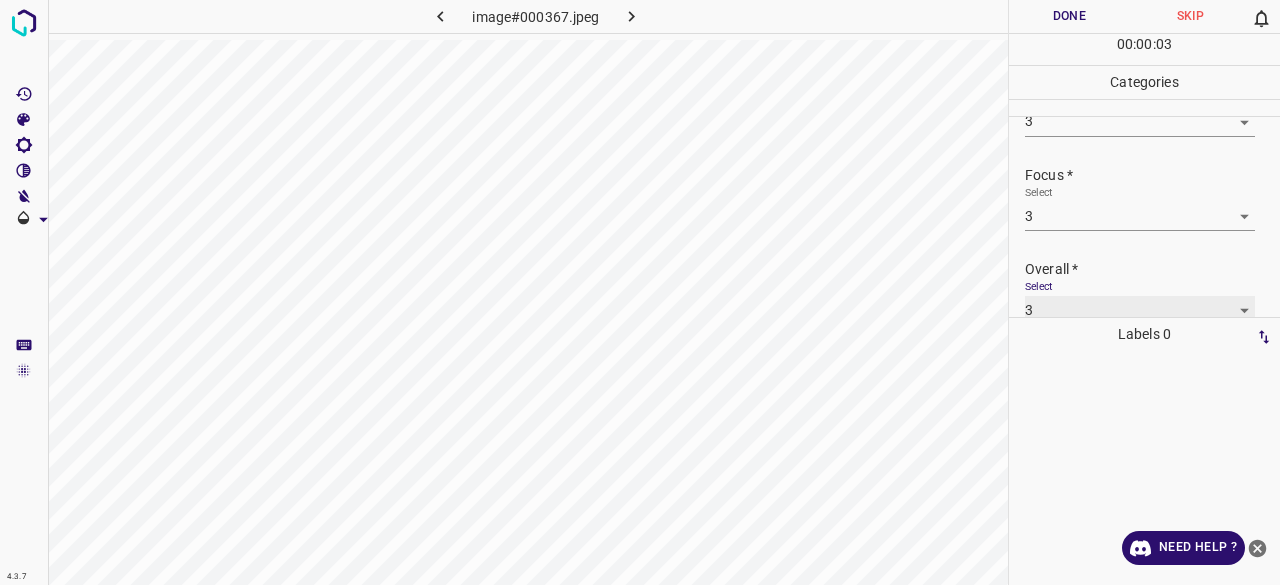 scroll, scrollTop: 98, scrollLeft: 0, axis: vertical 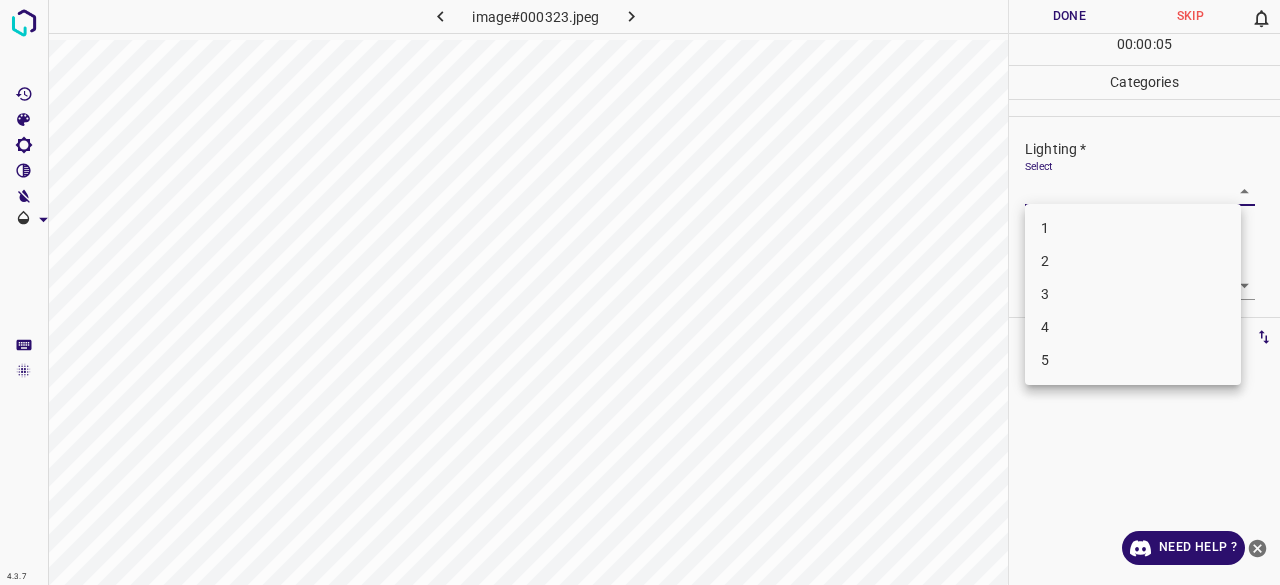 drag, startPoint x: 1060, startPoint y: 187, endPoint x: 1058, endPoint y: 257, distance: 70.028564 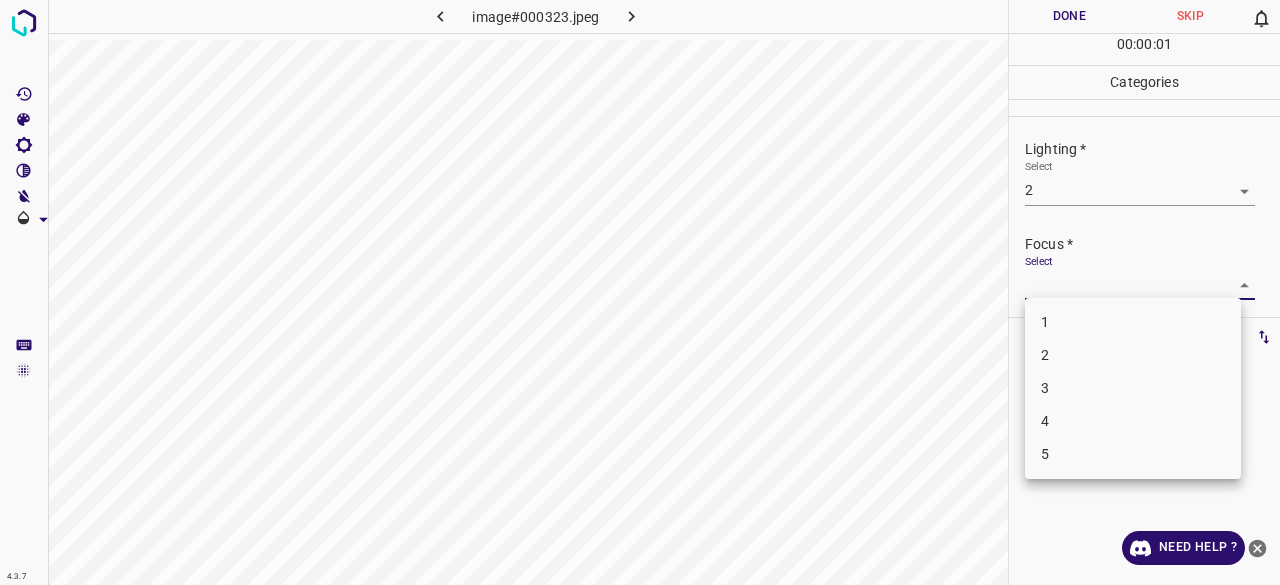 drag, startPoint x: 1060, startPoint y: 363, endPoint x: 1073, endPoint y: 349, distance: 19.104973 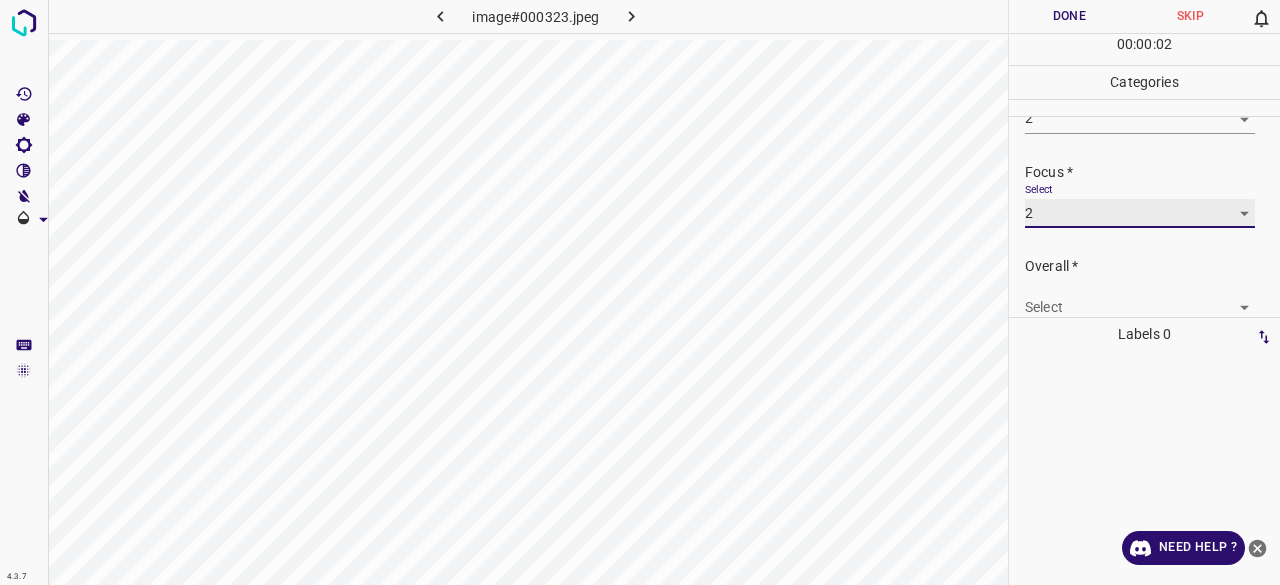scroll, scrollTop: 98, scrollLeft: 0, axis: vertical 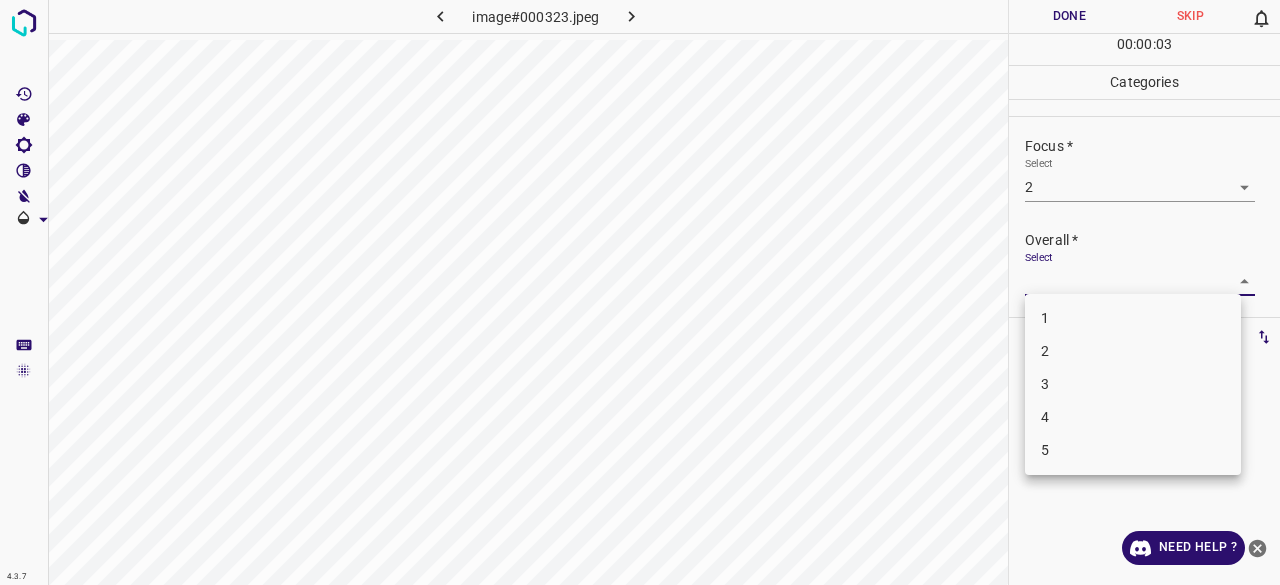 drag, startPoint x: 1064, startPoint y: 353, endPoint x: 1068, endPoint y: 329, distance: 24.33105 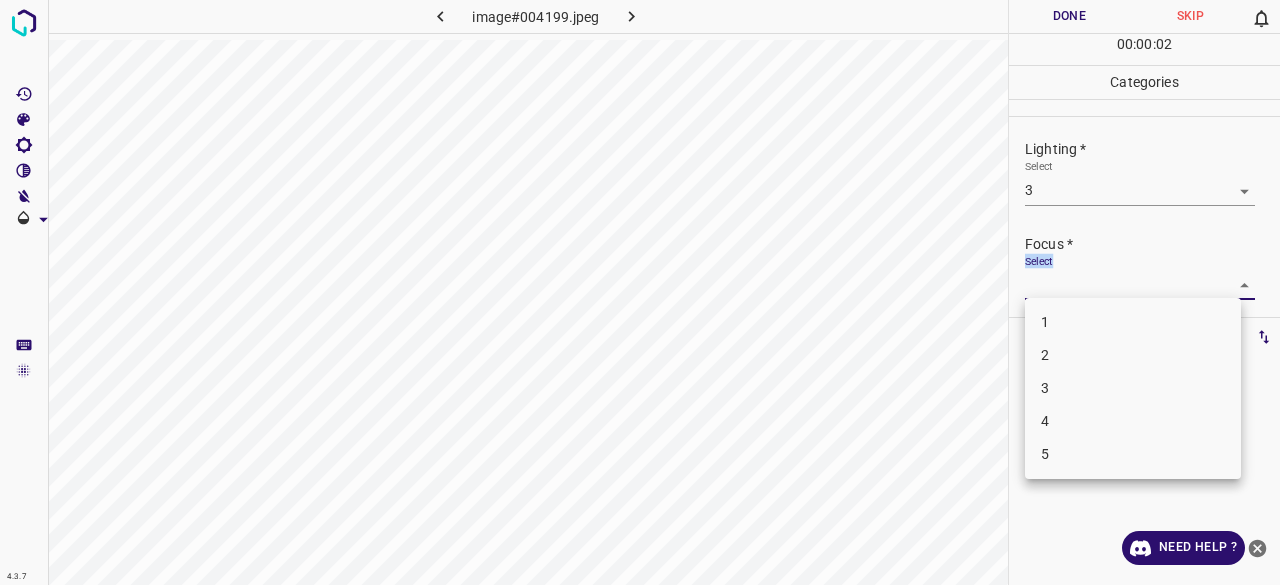 drag, startPoint x: 1063, startPoint y: 287, endPoint x: 1063, endPoint y: 314, distance: 27 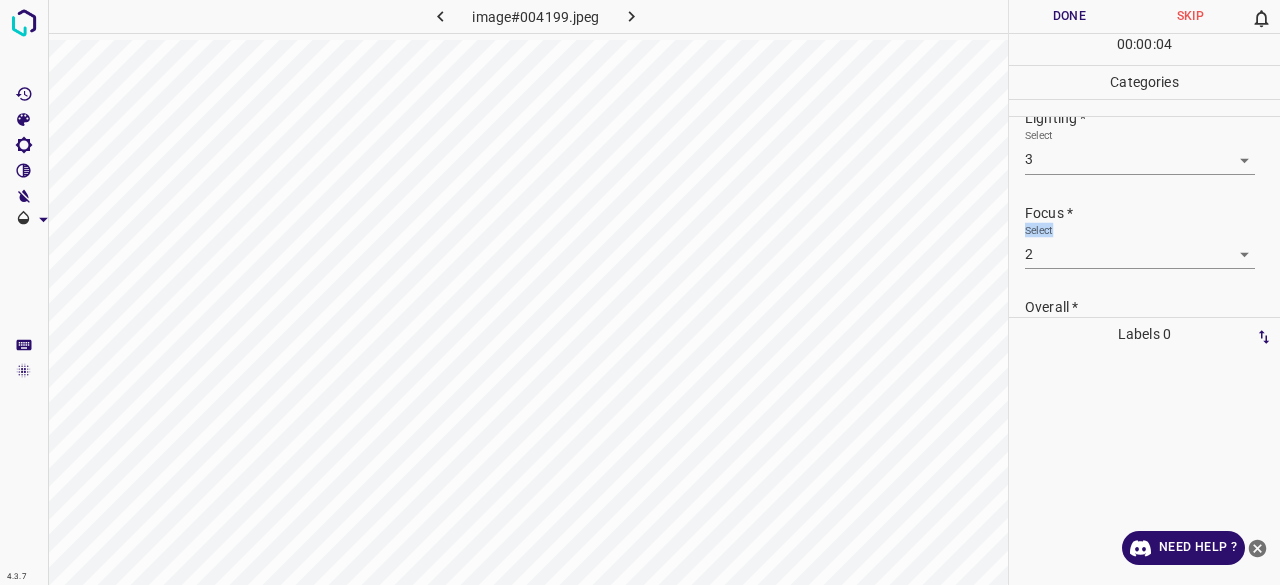 scroll, scrollTop: 0, scrollLeft: 0, axis: both 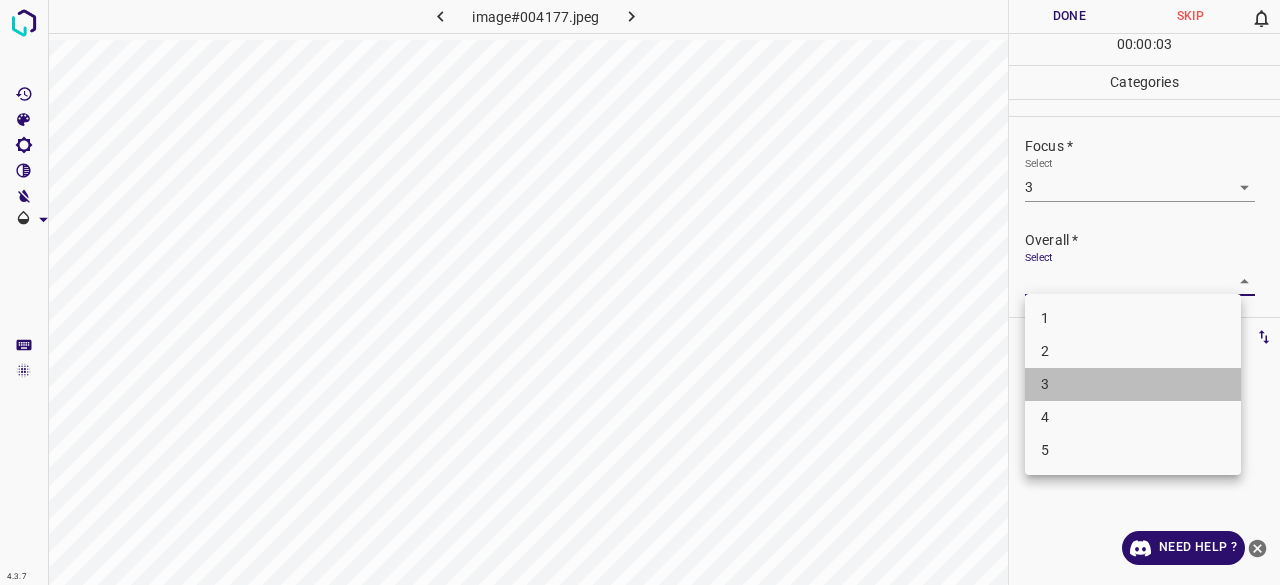 drag, startPoint x: 1070, startPoint y: 378, endPoint x: 1075, endPoint y: 387, distance: 10.29563 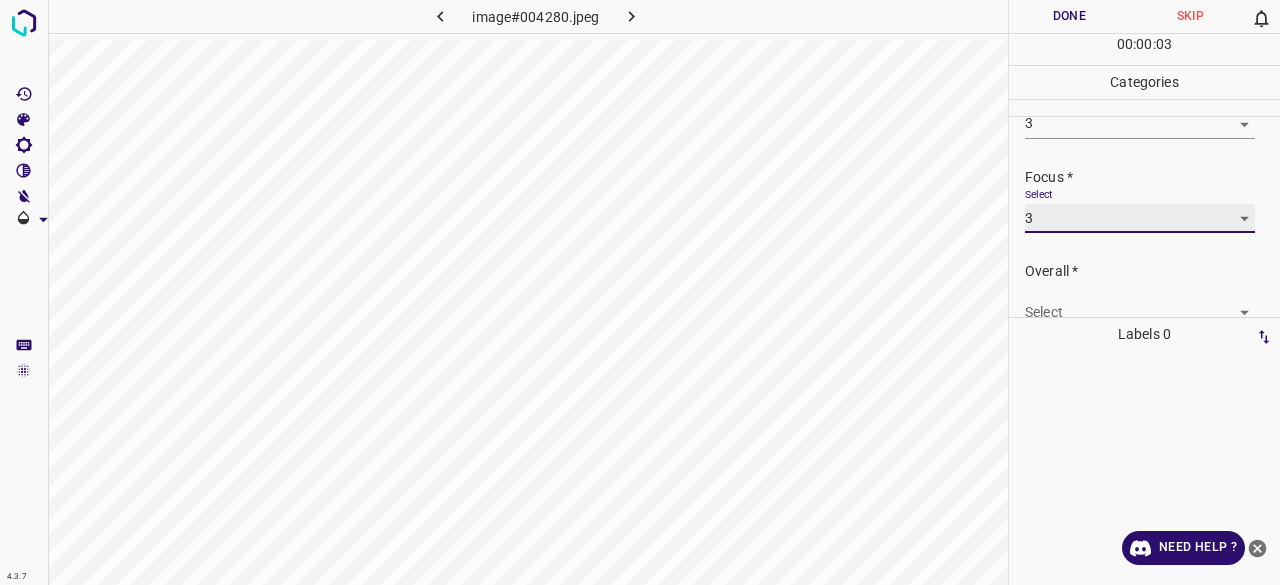 scroll, scrollTop: 98, scrollLeft: 0, axis: vertical 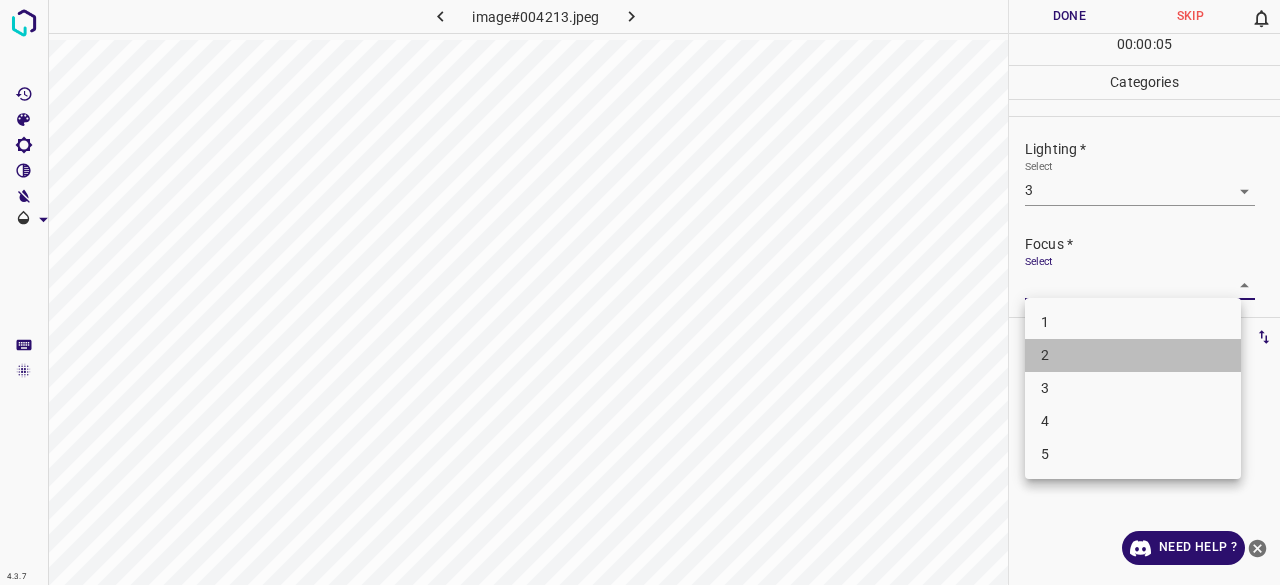 drag, startPoint x: 1074, startPoint y: 361, endPoint x: 1091, endPoint y: 259, distance: 103.40696 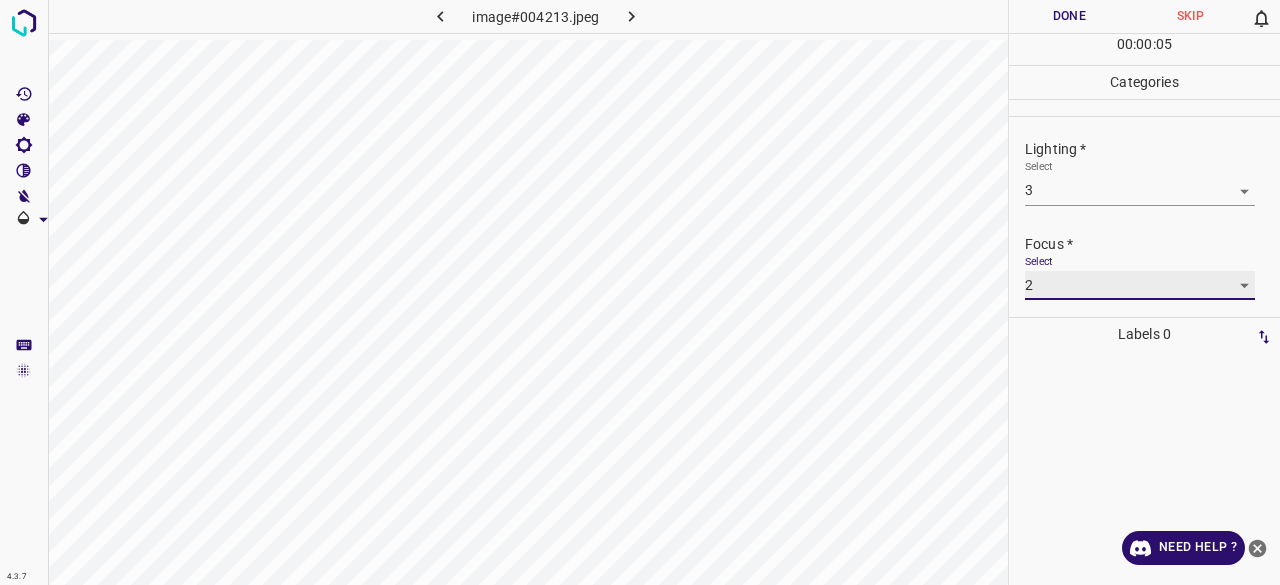 scroll, scrollTop: 98, scrollLeft: 0, axis: vertical 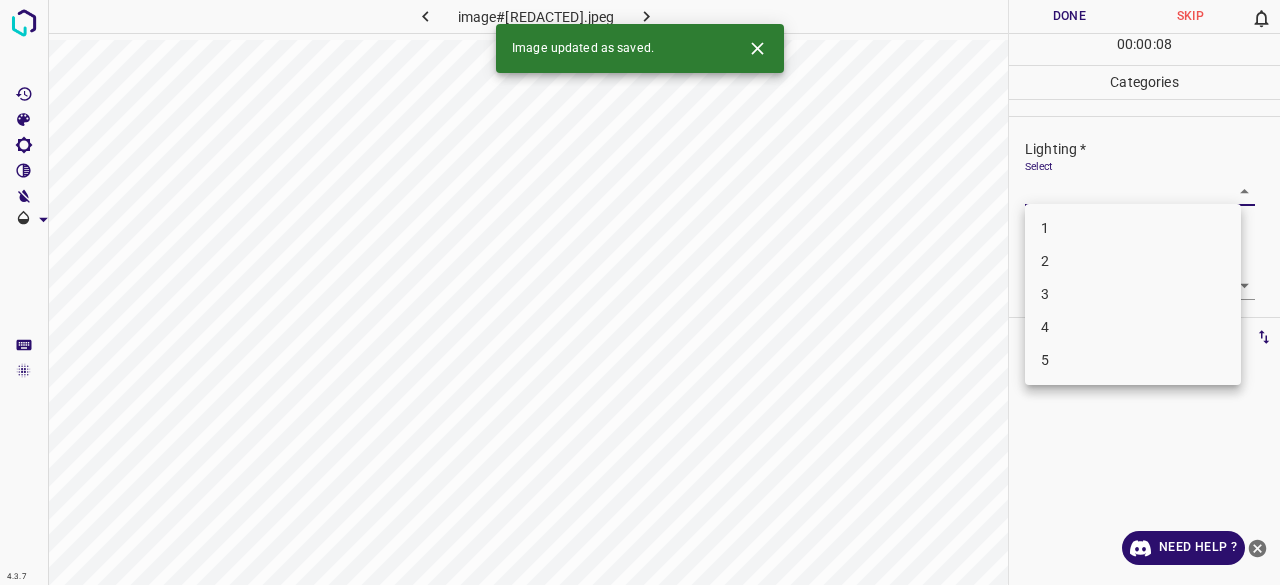drag, startPoint x: 1116, startPoint y: 183, endPoint x: 1078, endPoint y: 201, distance: 42.047592 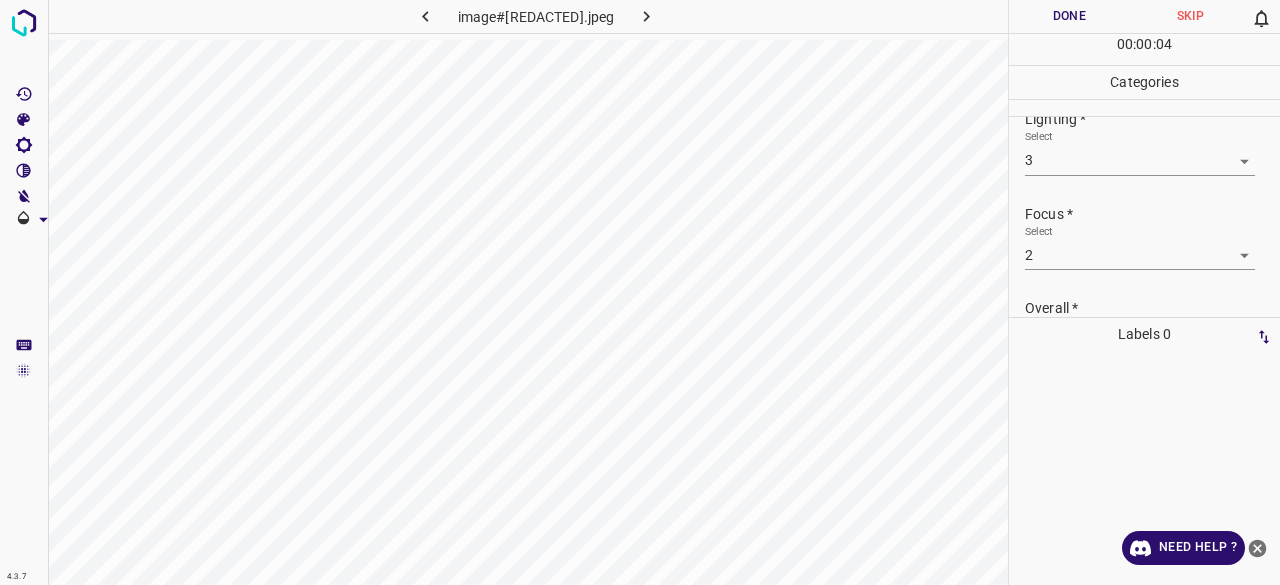 scroll, scrollTop: 0, scrollLeft: 0, axis: both 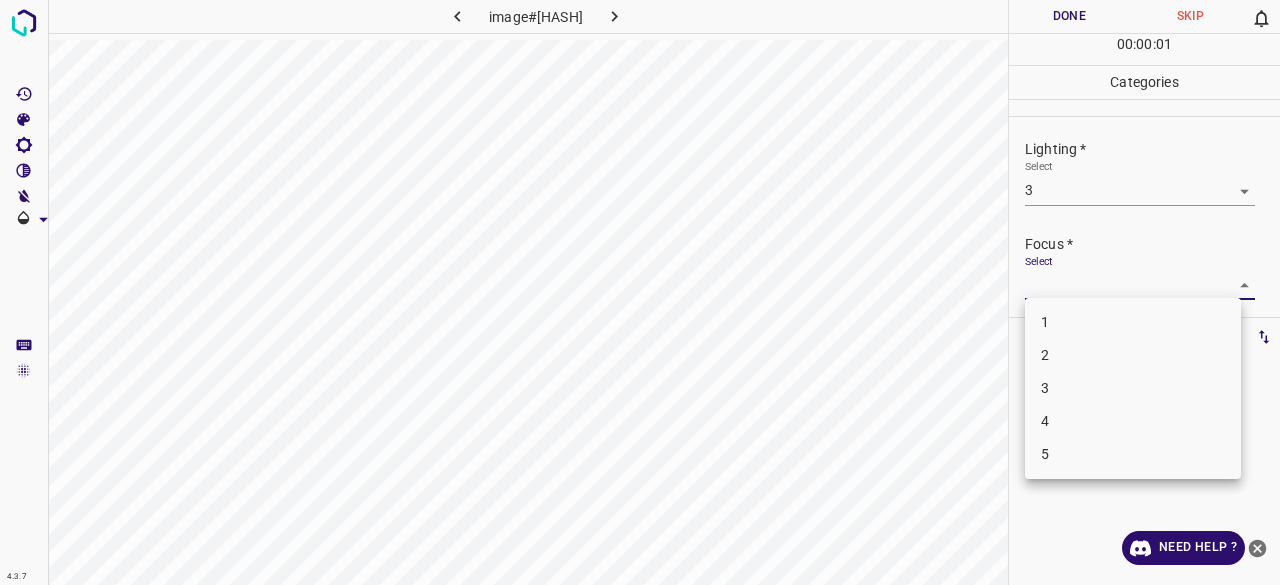 drag, startPoint x: 1044, startPoint y: 356, endPoint x: 1048, endPoint y: 384, distance: 28.284271 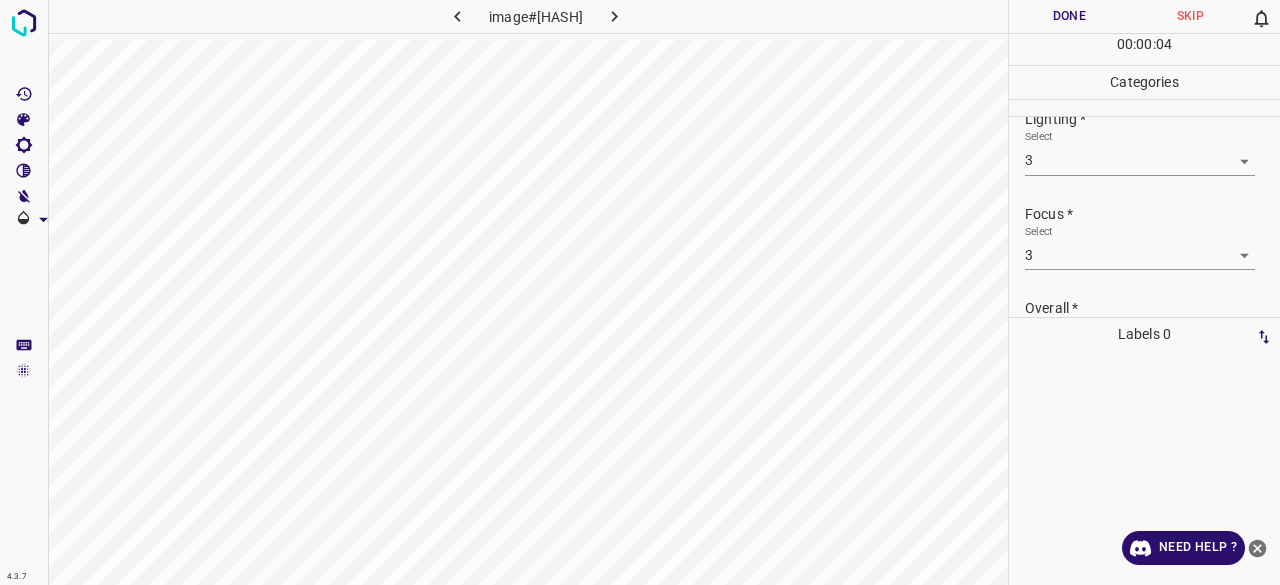 scroll, scrollTop: 0, scrollLeft: 0, axis: both 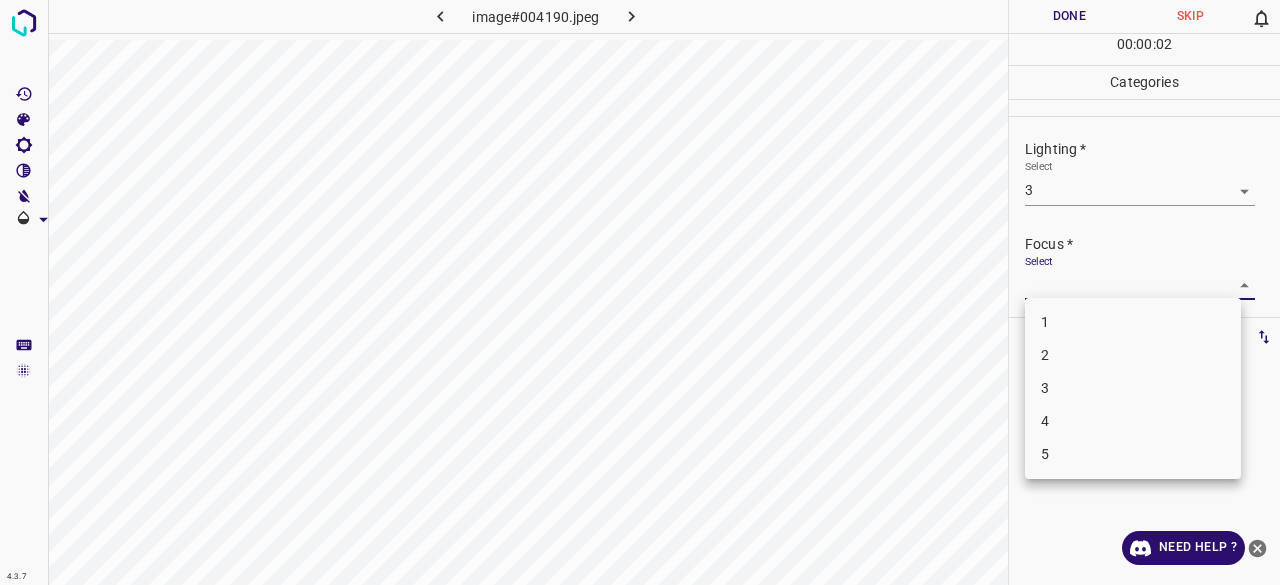 drag, startPoint x: 1050, startPoint y: 286, endPoint x: 1056, endPoint y: 389, distance: 103.17461 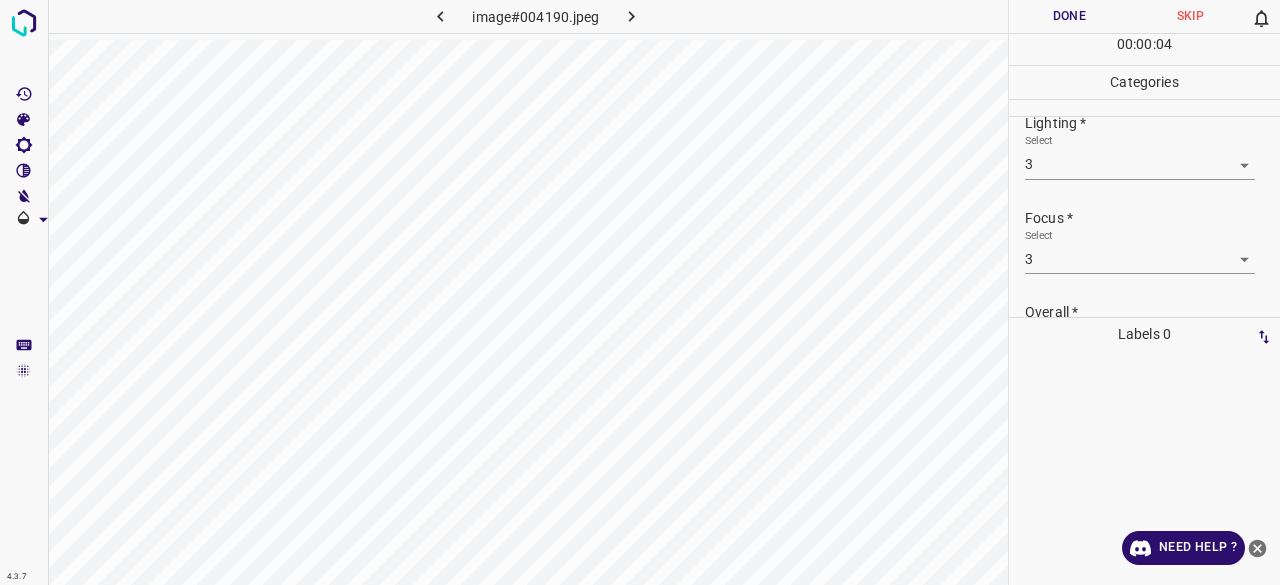 scroll, scrollTop: 0, scrollLeft: 0, axis: both 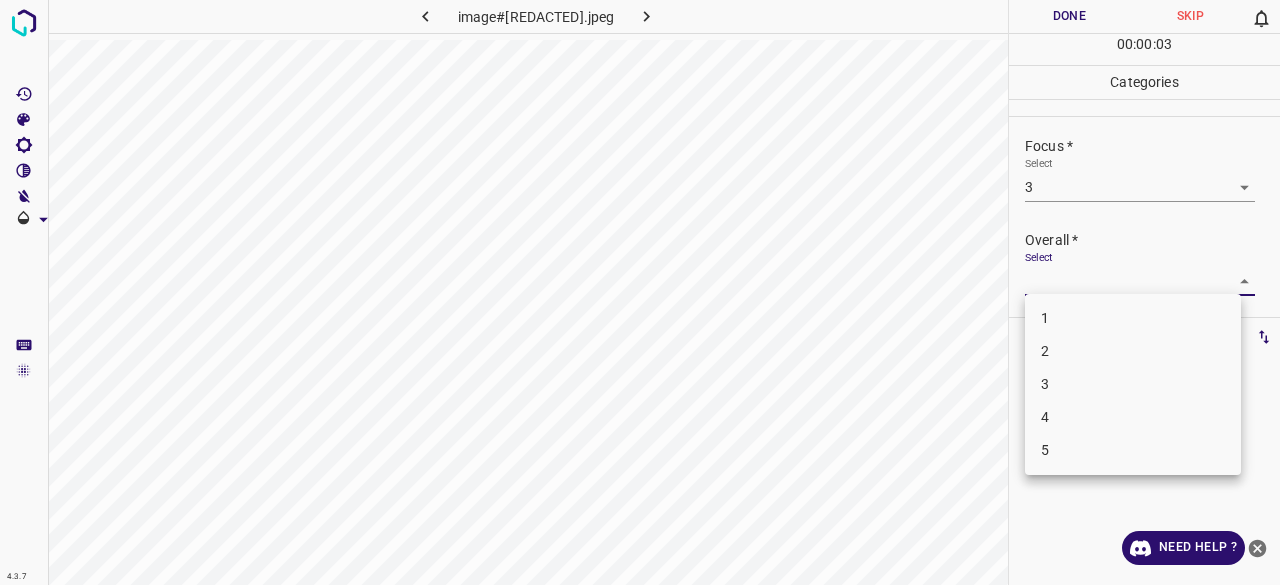 drag, startPoint x: 1059, startPoint y: 378, endPoint x: 1065, endPoint y: 365, distance: 14.3178215 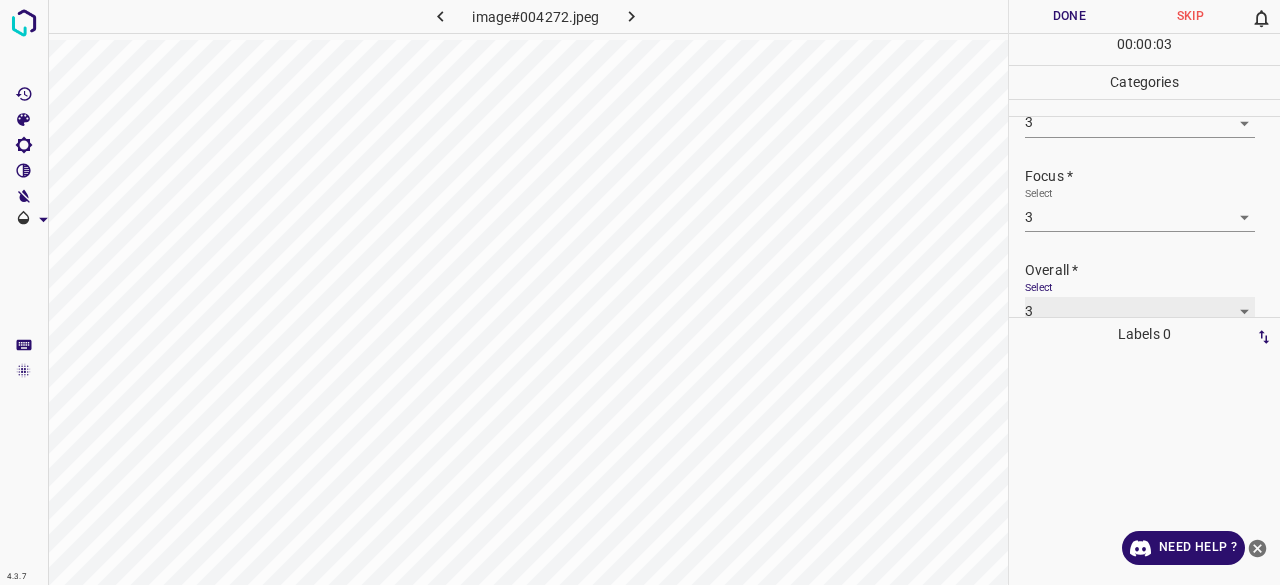 scroll, scrollTop: 98, scrollLeft: 0, axis: vertical 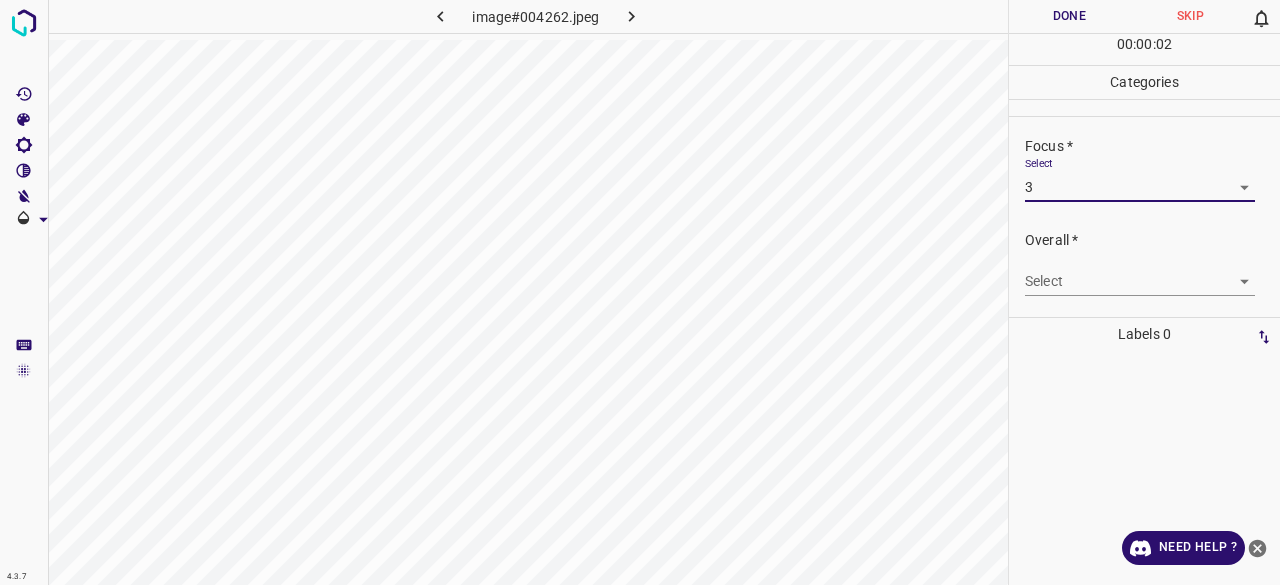 drag, startPoint x: 1073, startPoint y: 300, endPoint x: 1067, endPoint y: 285, distance: 16.155495 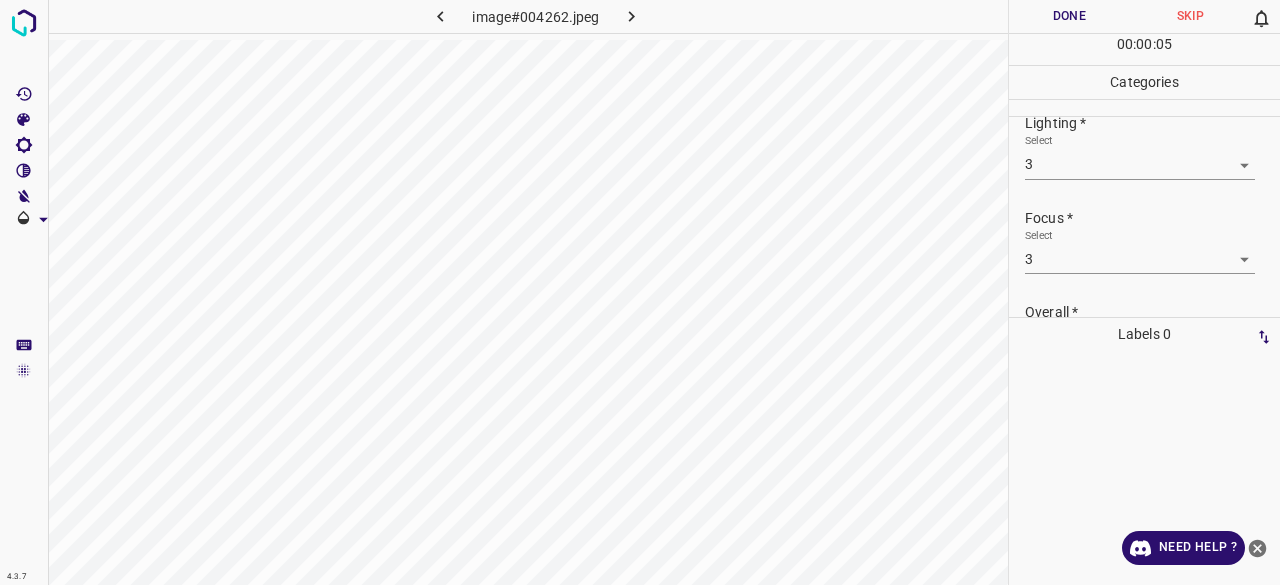 scroll, scrollTop: 98, scrollLeft: 0, axis: vertical 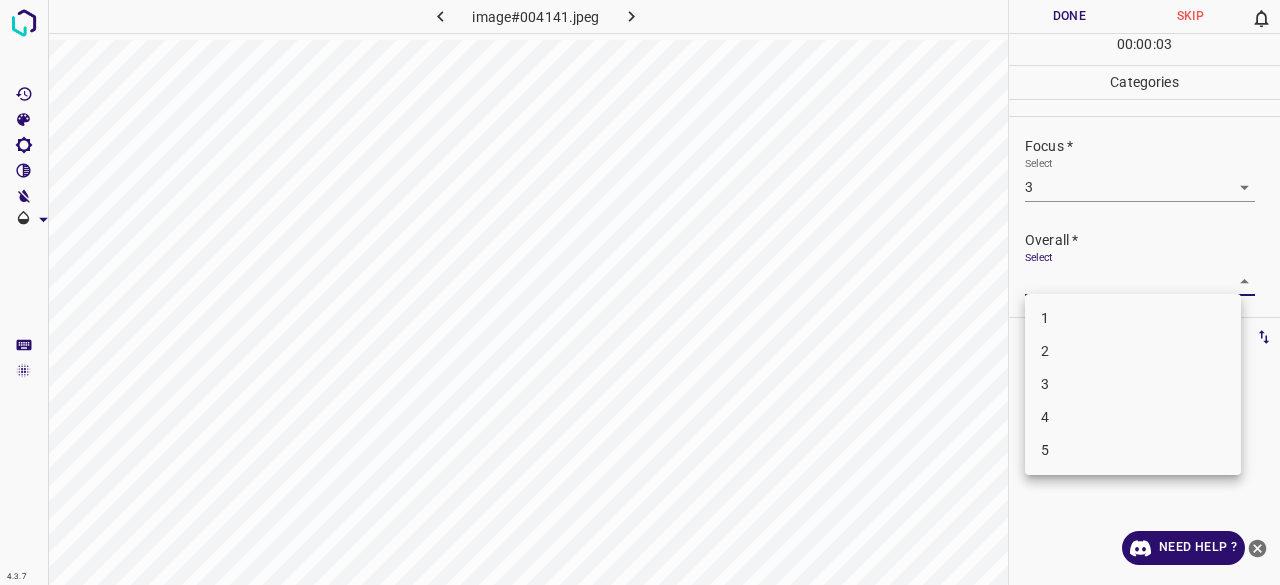 drag, startPoint x: 1066, startPoint y: 380, endPoint x: 1078, endPoint y: 316, distance: 65.11528 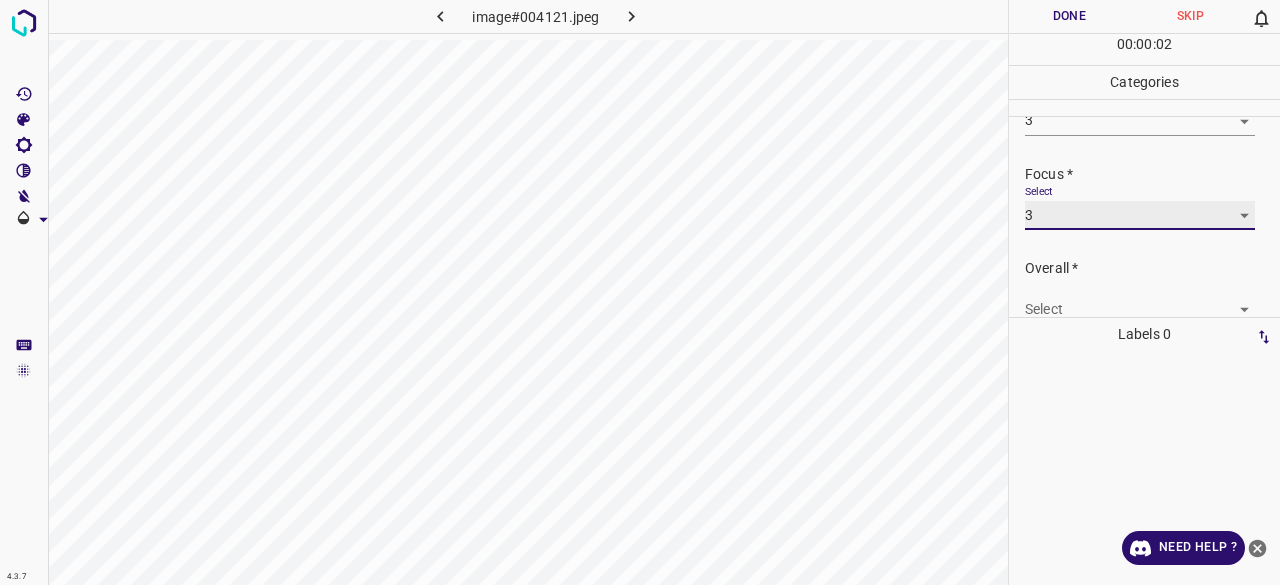 scroll, scrollTop: 98, scrollLeft: 0, axis: vertical 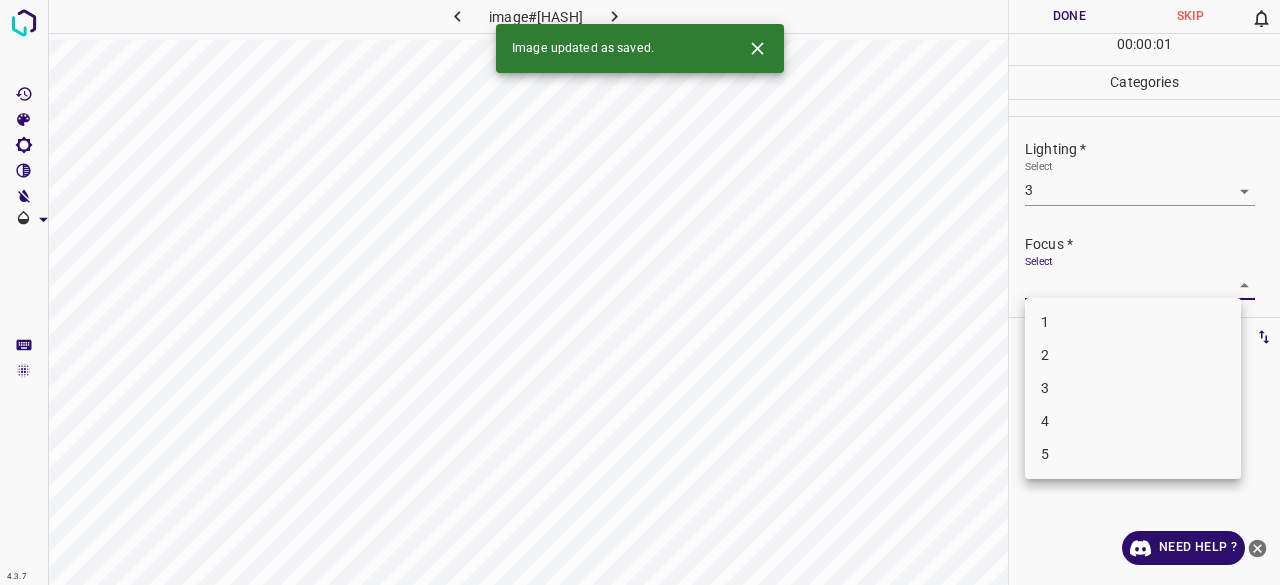 drag, startPoint x: 1046, startPoint y: 283, endPoint x: 1059, endPoint y: 303, distance: 23.853722 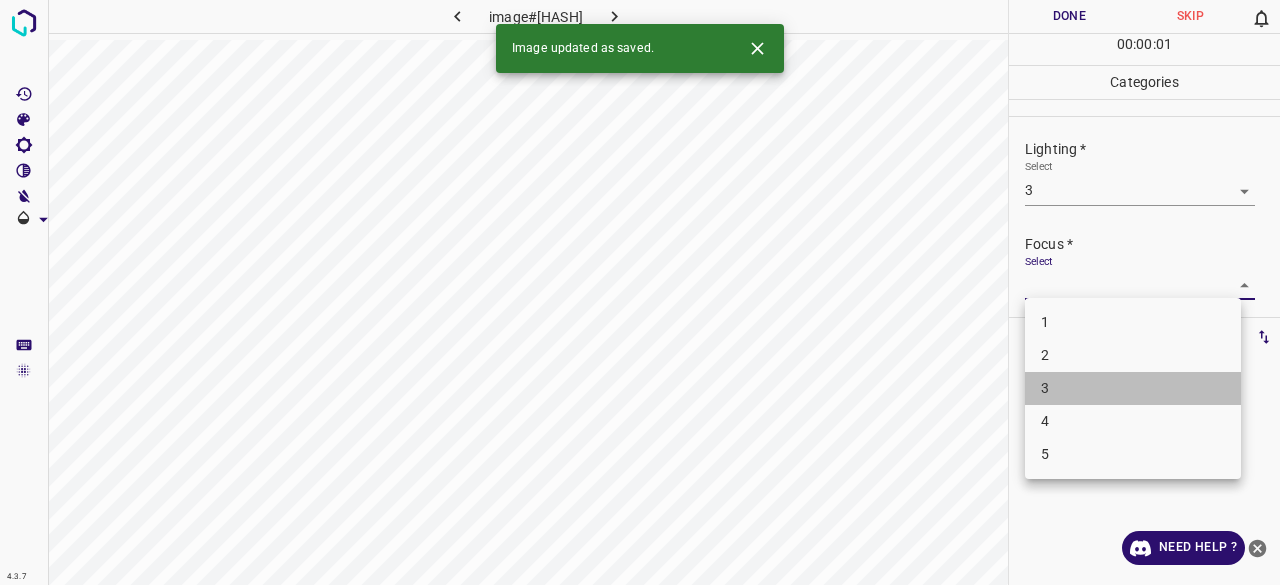 drag, startPoint x: 1068, startPoint y: 376, endPoint x: 1088, endPoint y: 323, distance: 56.648037 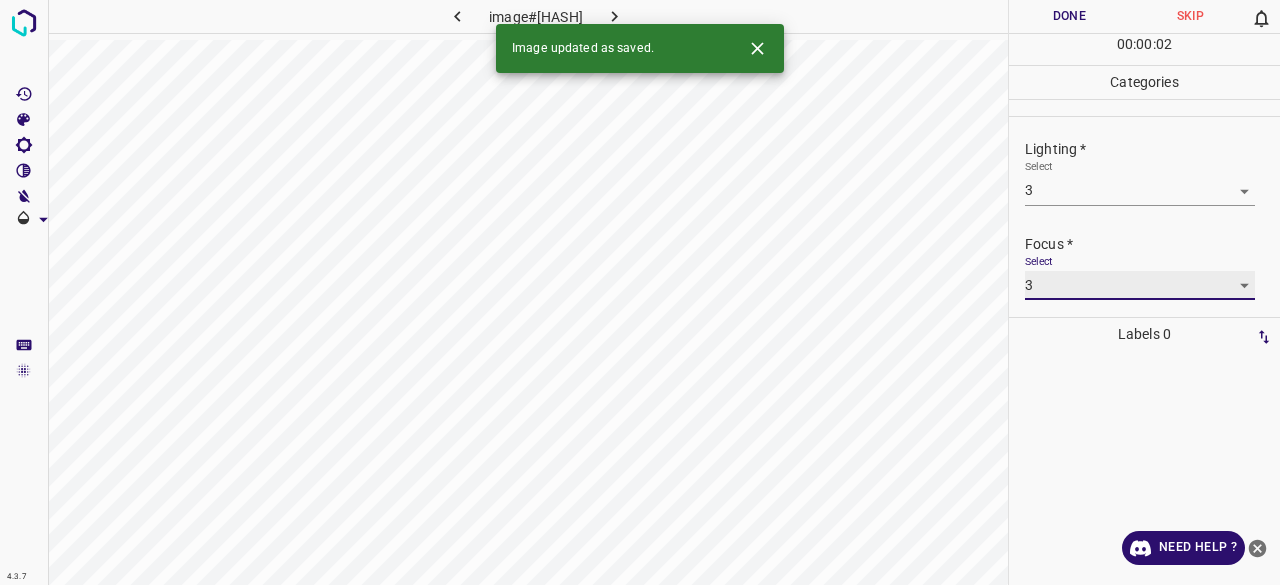 scroll, scrollTop: 98, scrollLeft: 0, axis: vertical 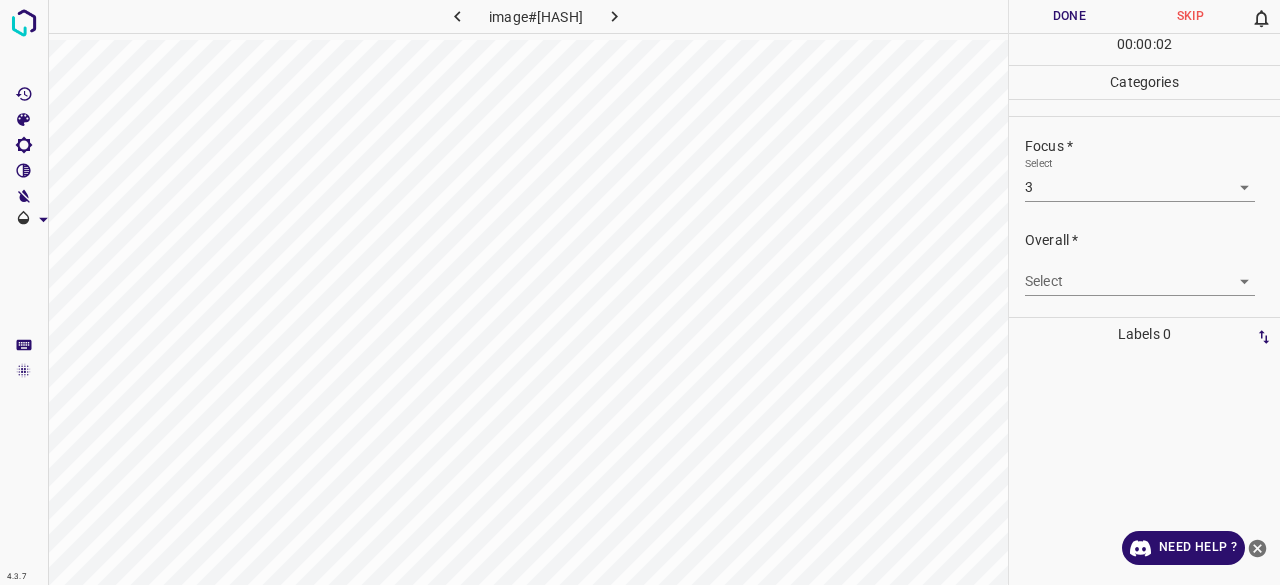 drag, startPoint x: 1090, startPoint y: 258, endPoint x: 1091, endPoint y: 269, distance: 11.045361 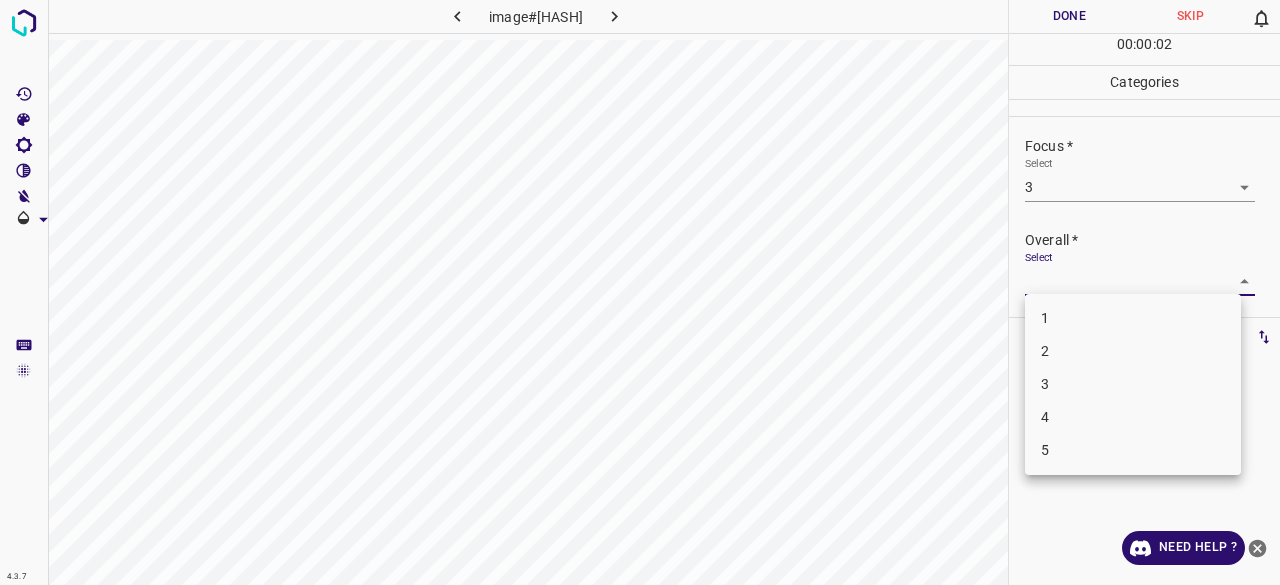 drag, startPoint x: 1066, startPoint y: 381, endPoint x: 1074, endPoint y: 363, distance: 19.697716 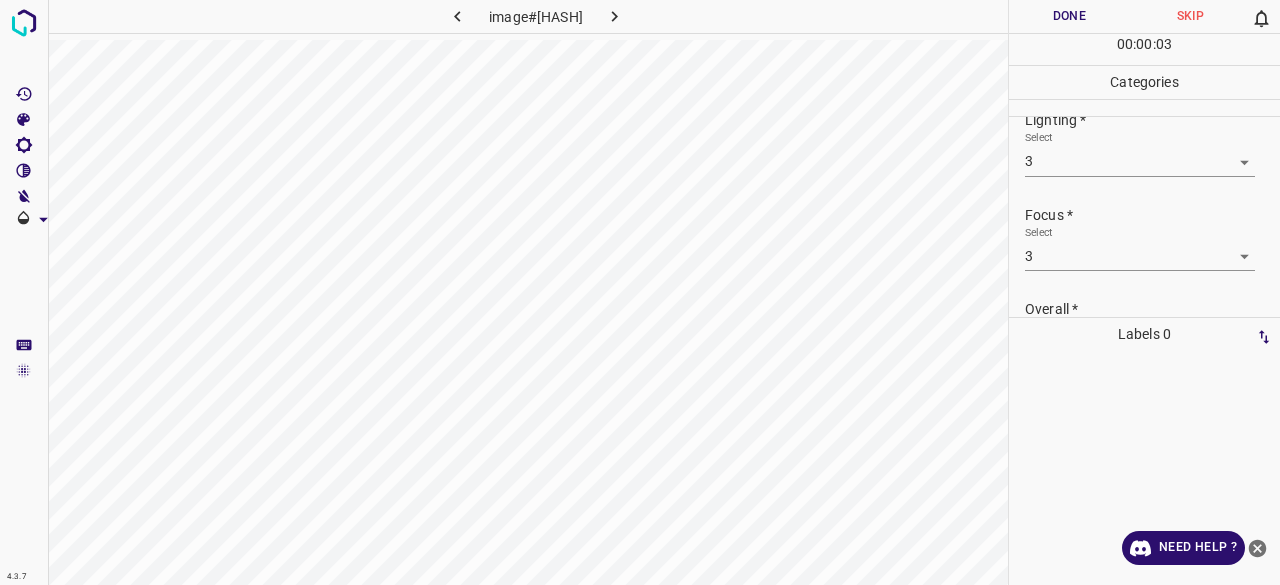 scroll, scrollTop: 0, scrollLeft: 0, axis: both 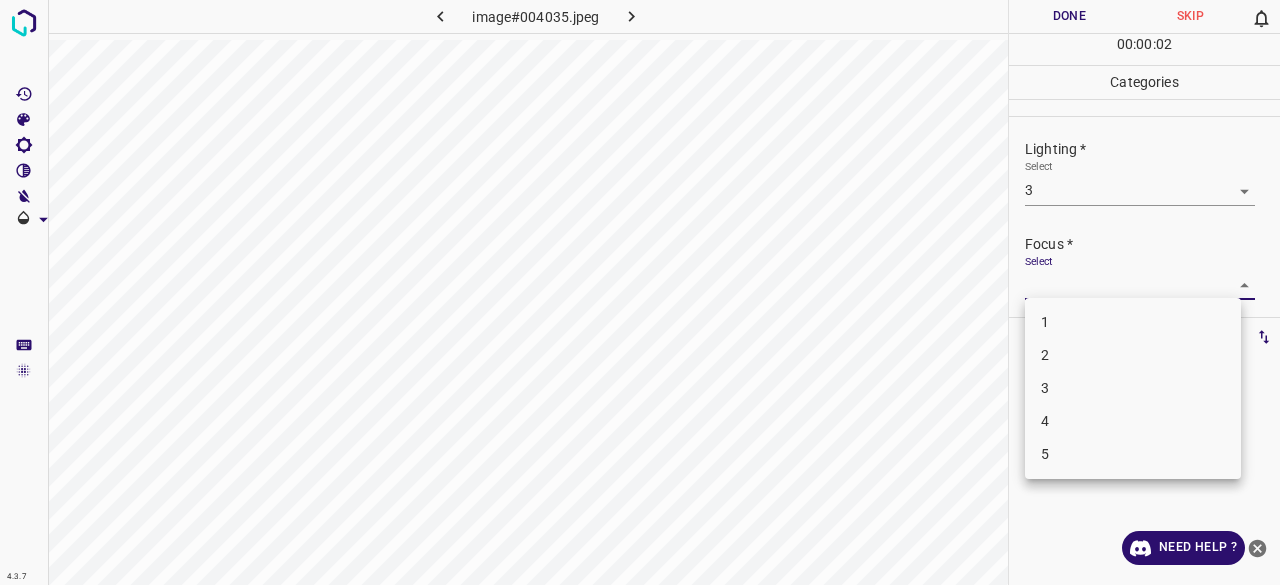 drag, startPoint x: 1050, startPoint y: 387, endPoint x: 1075, endPoint y: 349, distance: 45.486263 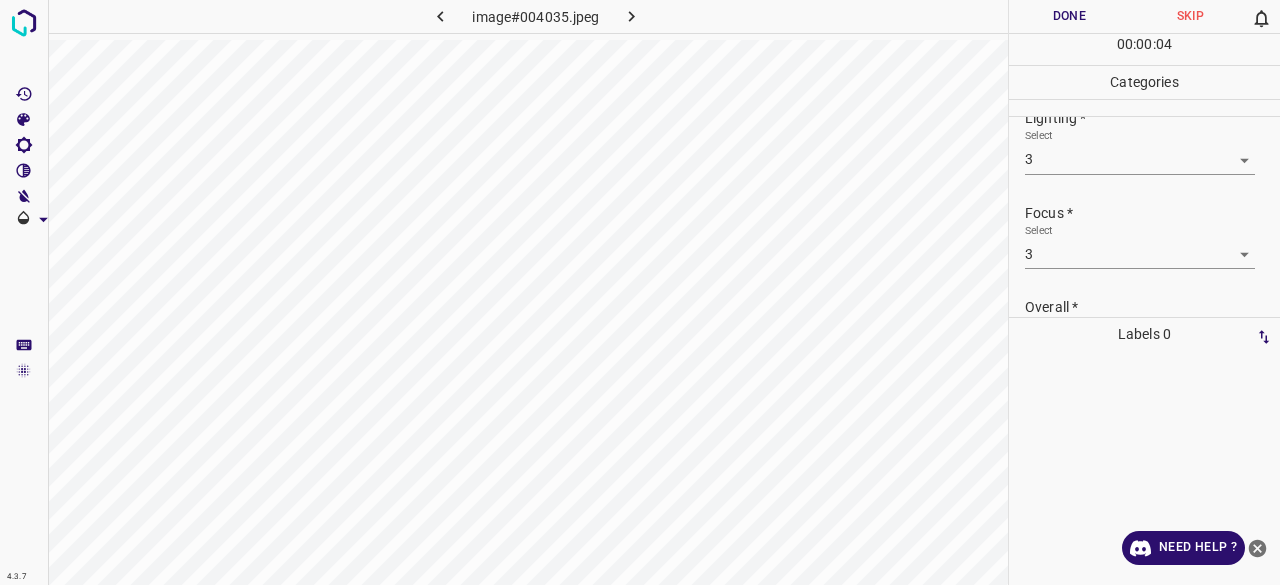 scroll, scrollTop: 0, scrollLeft: 0, axis: both 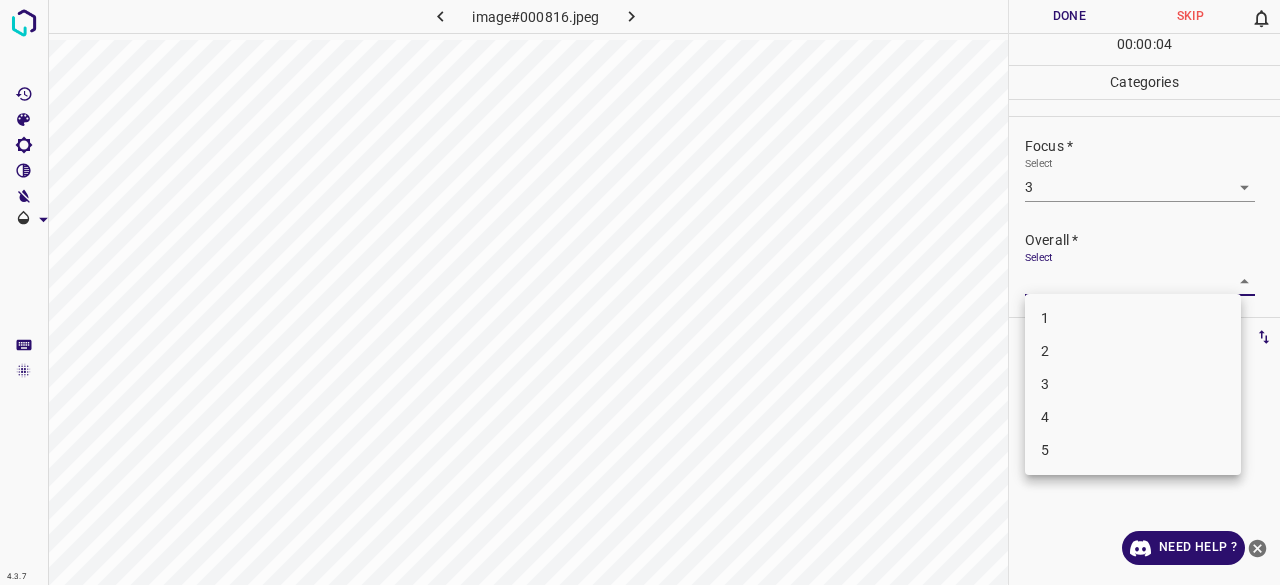 drag, startPoint x: 1041, startPoint y: 283, endPoint x: 1046, endPoint y: 304, distance: 21.587032 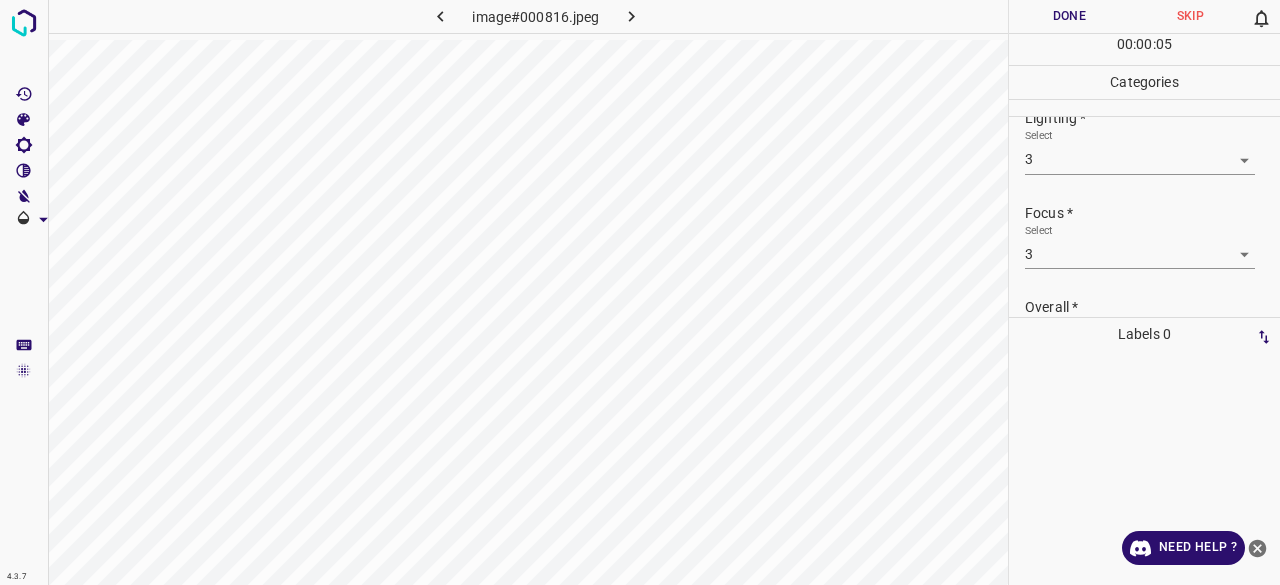 scroll, scrollTop: 0, scrollLeft: 0, axis: both 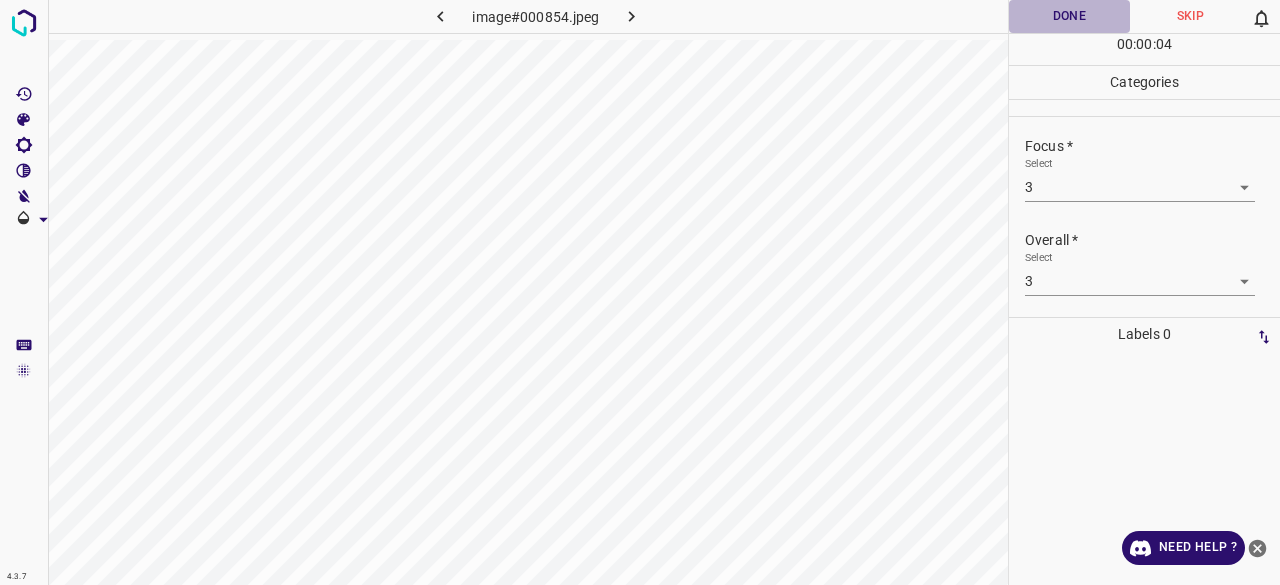 drag, startPoint x: 1073, startPoint y: 1, endPoint x: 961, endPoint y: 37, distance: 117.64353 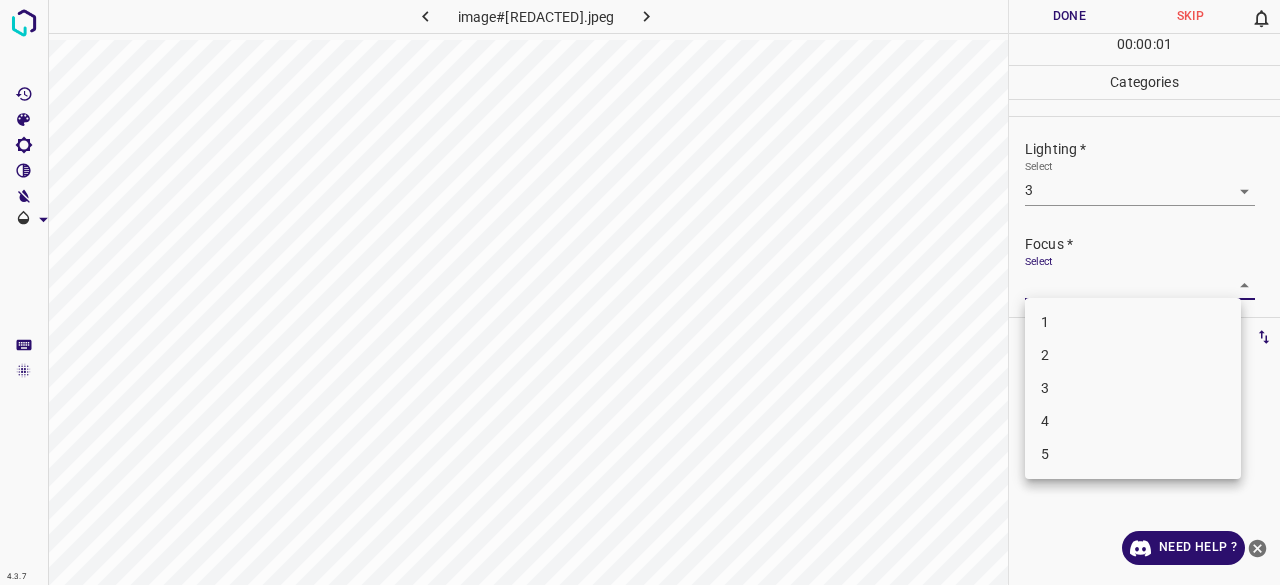 drag, startPoint x: 1084, startPoint y: 387, endPoint x: 1104, endPoint y: 321, distance: 68.96376 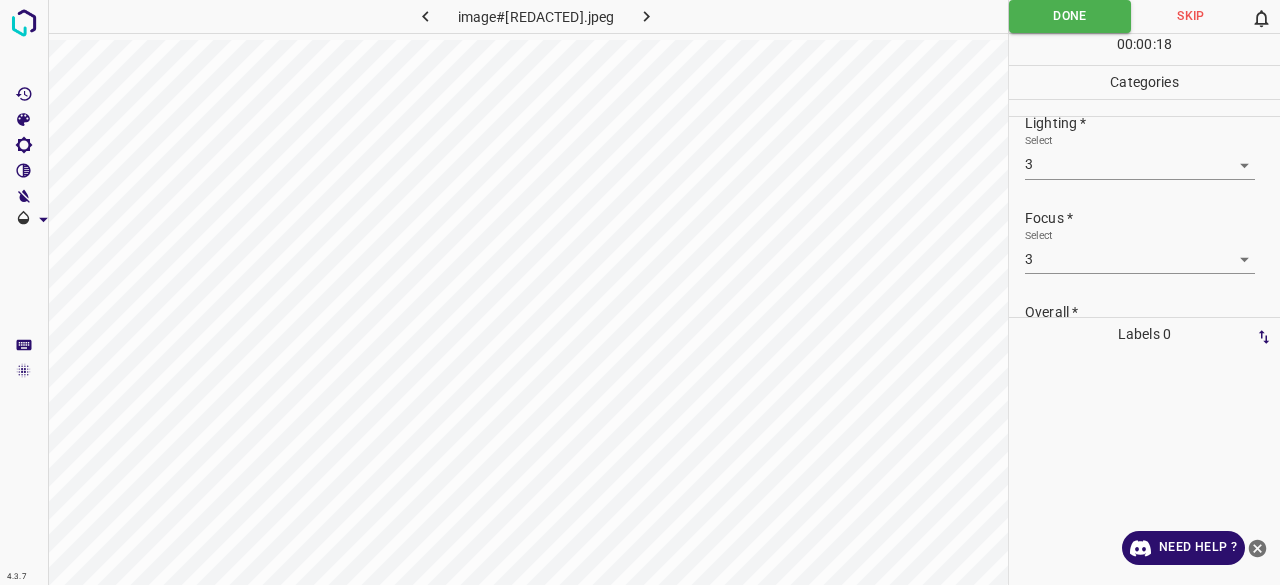 scroll, scrollTop: 0, scrollLeft: 0, axis: both 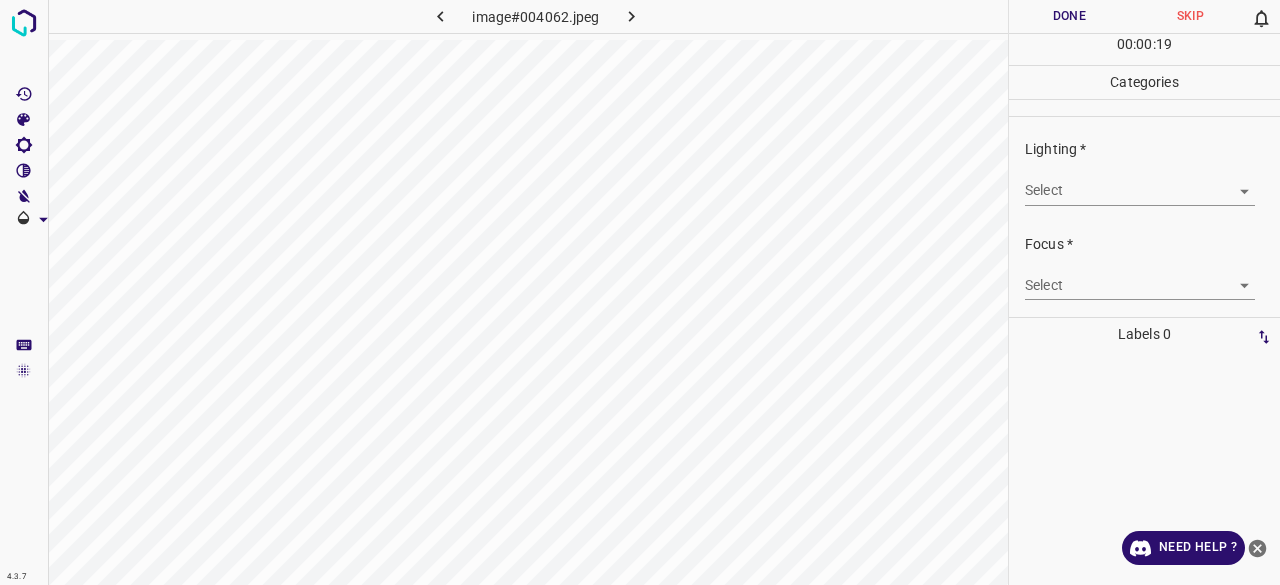 drag, startPoint x: 1076, startPoint y: 161, endPoint x: 1070, endPoint y: 170, distance: 10.816654 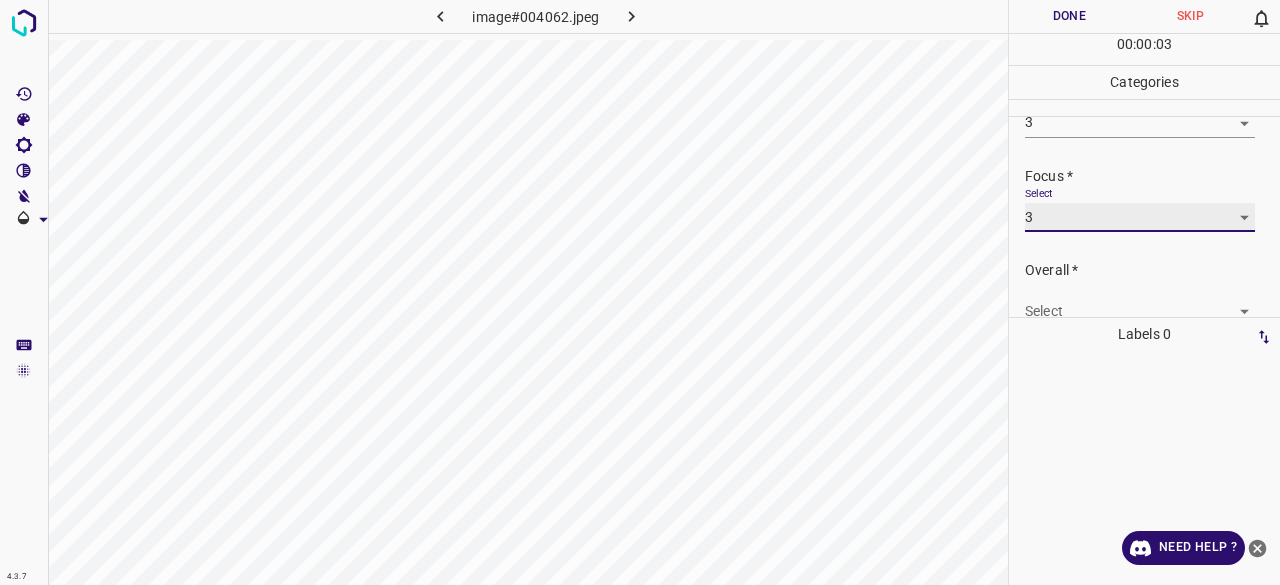 scroll, scrollTop: 98, scrollLeft: 0, axis: vertical 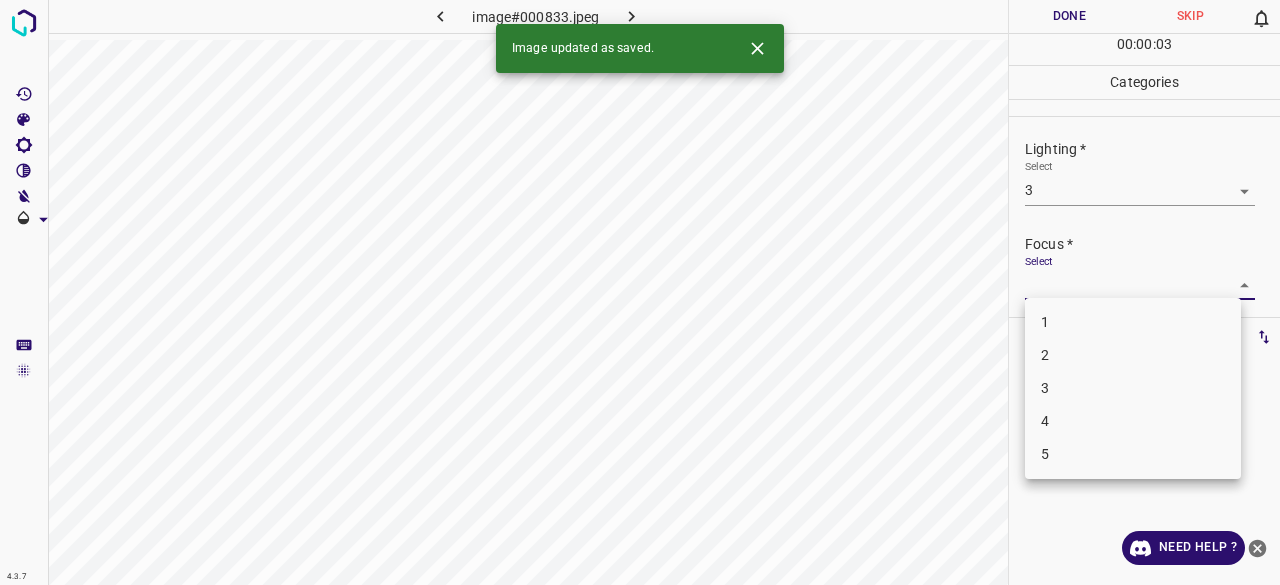 drag, startPoint x: 1058, startPoint y: 369, endPoint x: 1058, endPoint y: 382, distance: 13 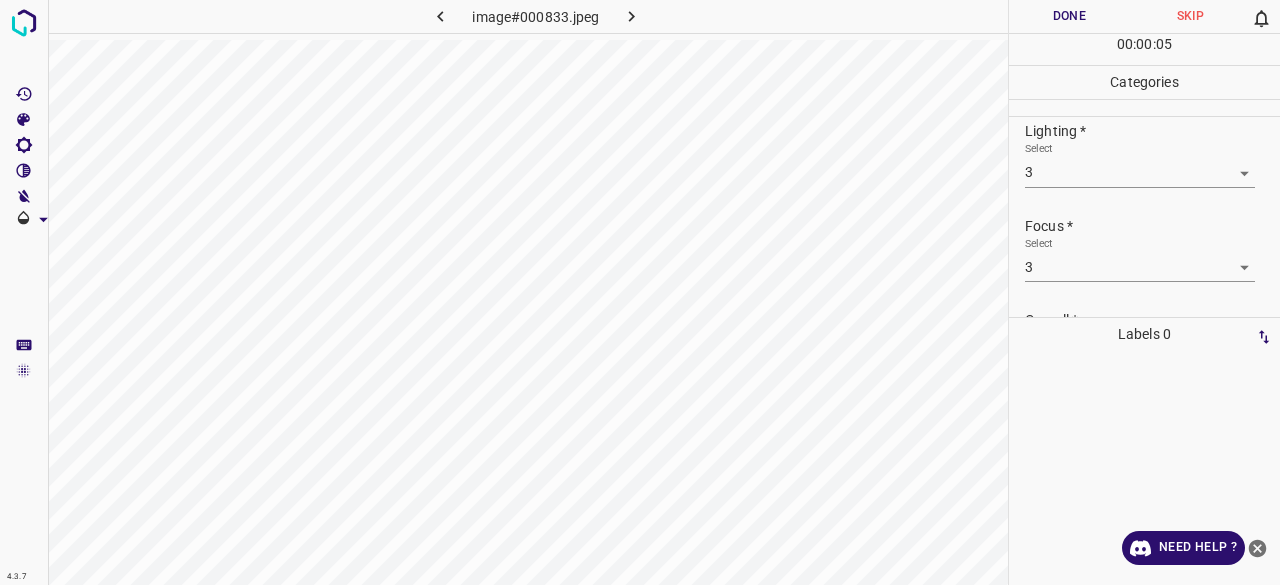 scroll, scrollTop: 0, scrollLeft: 0, axis: both 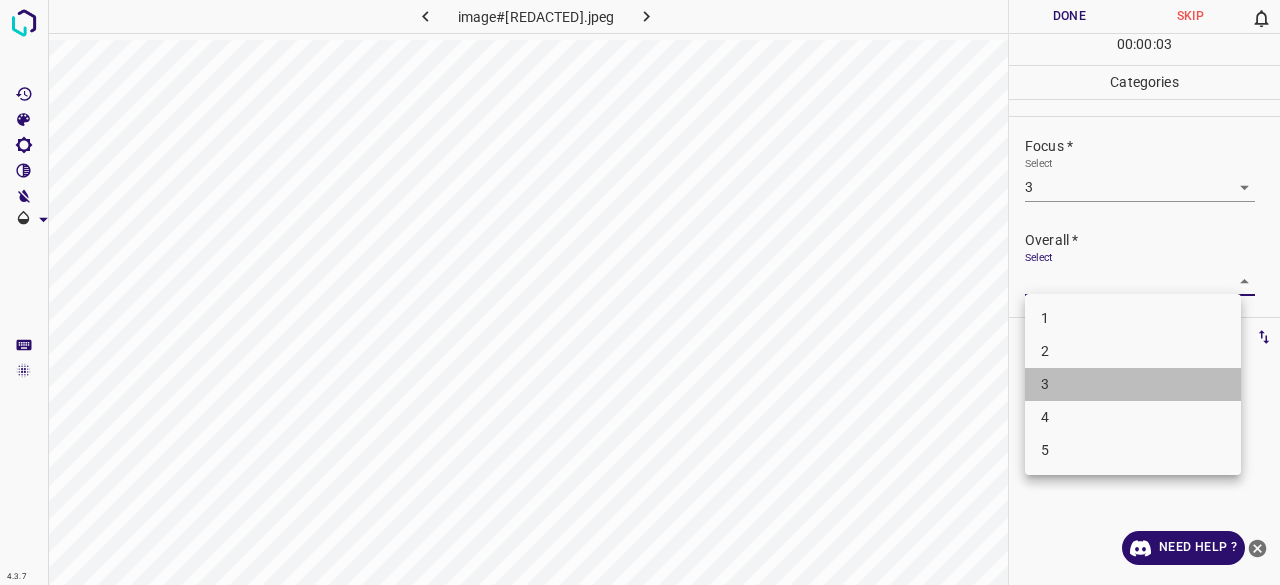 drag, startPoint x: 1050, startPoint y: 369, endPoint x: 1066, endPoint y: 323, distance: 48.703182 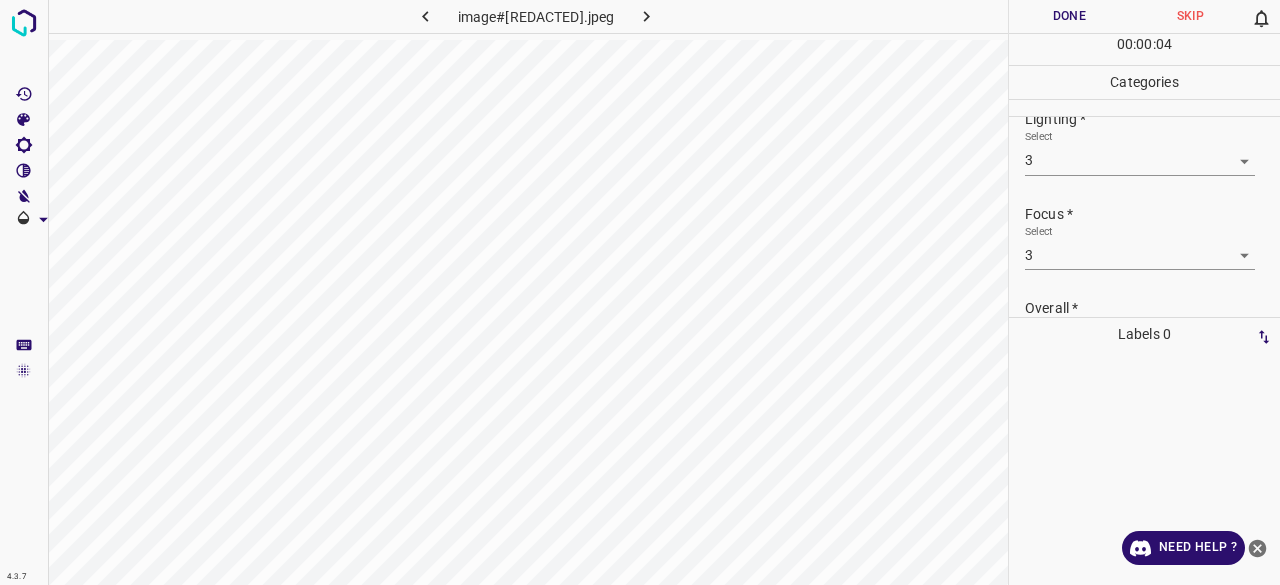 scroll, scrollTop: 0, scrollLeft: 0, axis: both 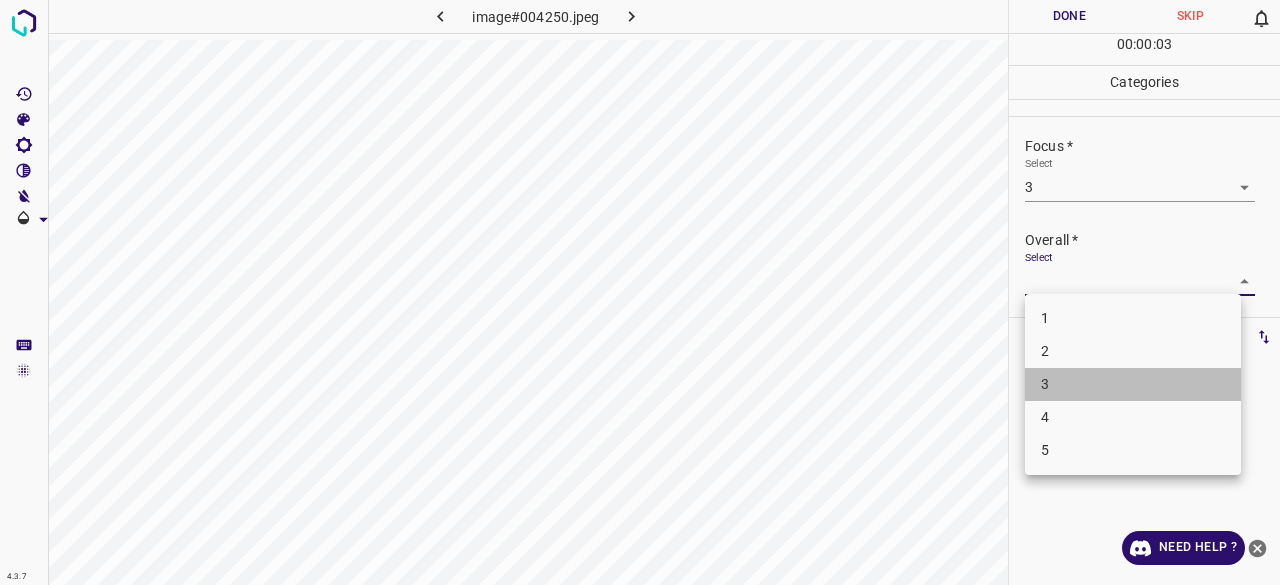 drag, startPoint x: 1071, startPoint y: 394, endPoint x: 1073, endPoint y: 371, distance: 23.086792 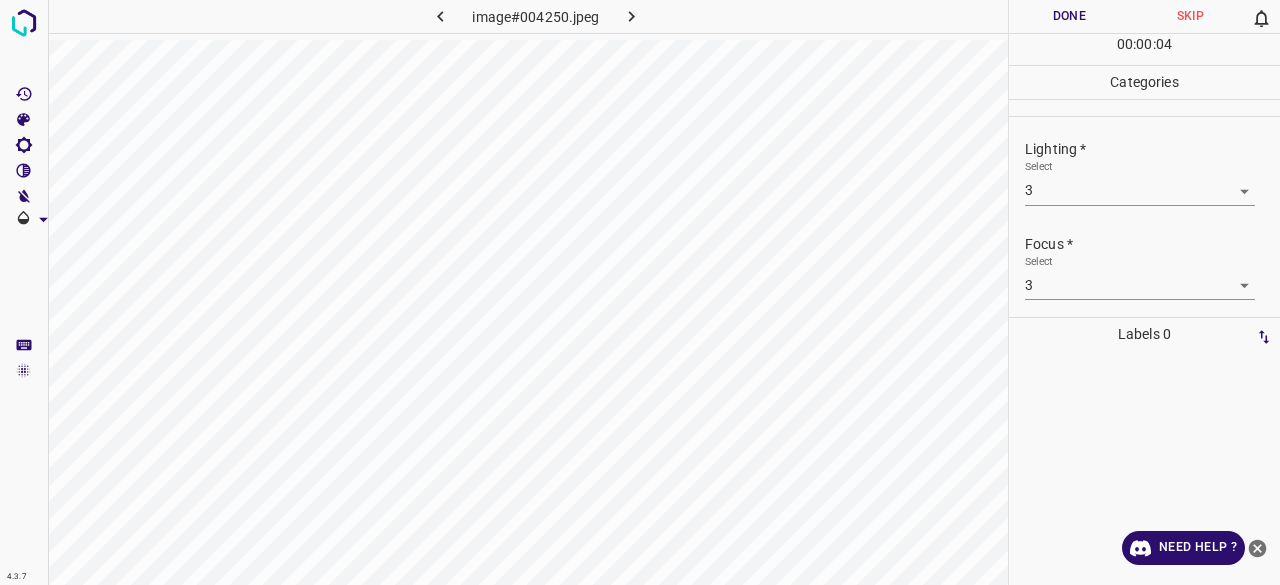 scroll, scrollTop: 98, scrollLeft: 0, axis: vertical 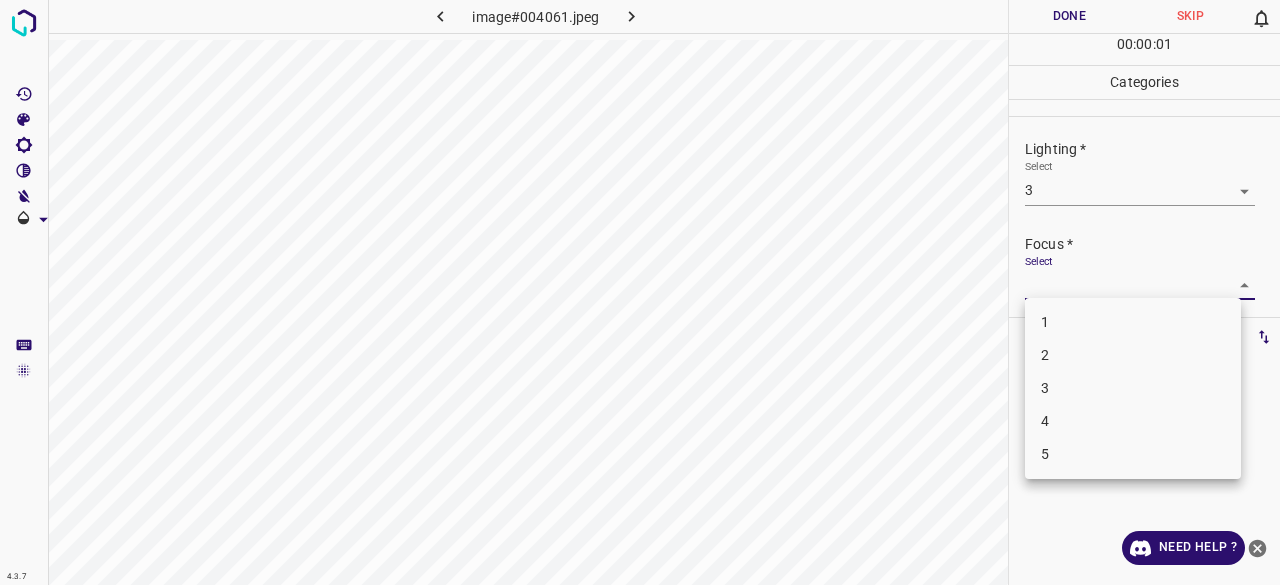 drag, startPoint x: 1072, startPoint y: 396, endPoint x: 1076, endPoint y: 381, distance: 15.524175 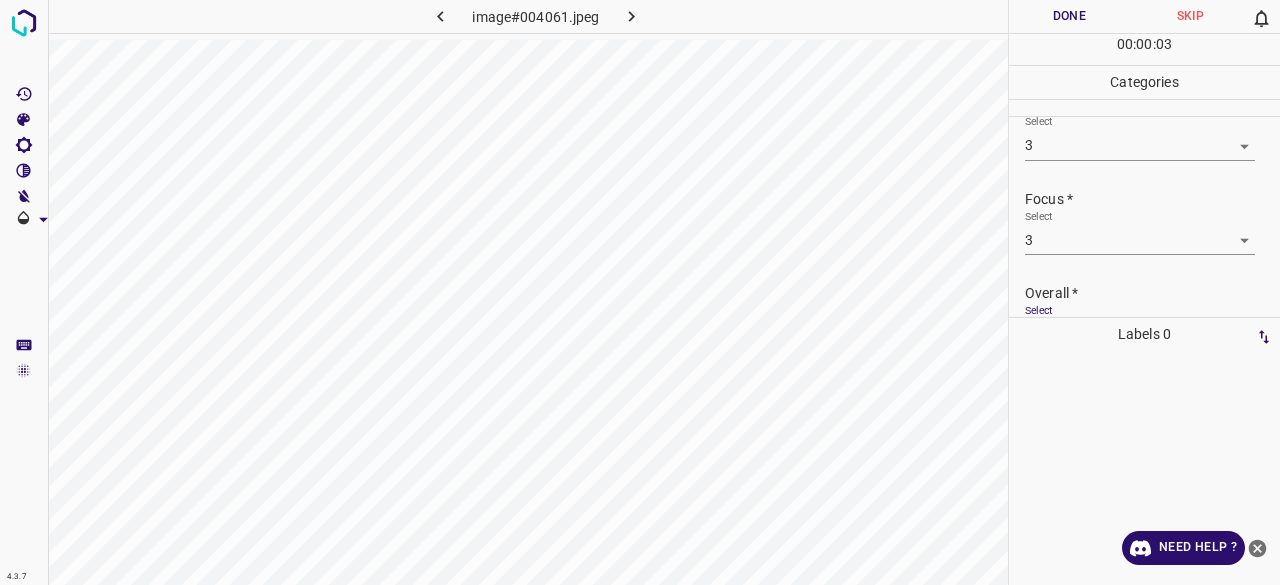 scroll, scrollTop: 0, scrollLeft: 0, axis: both 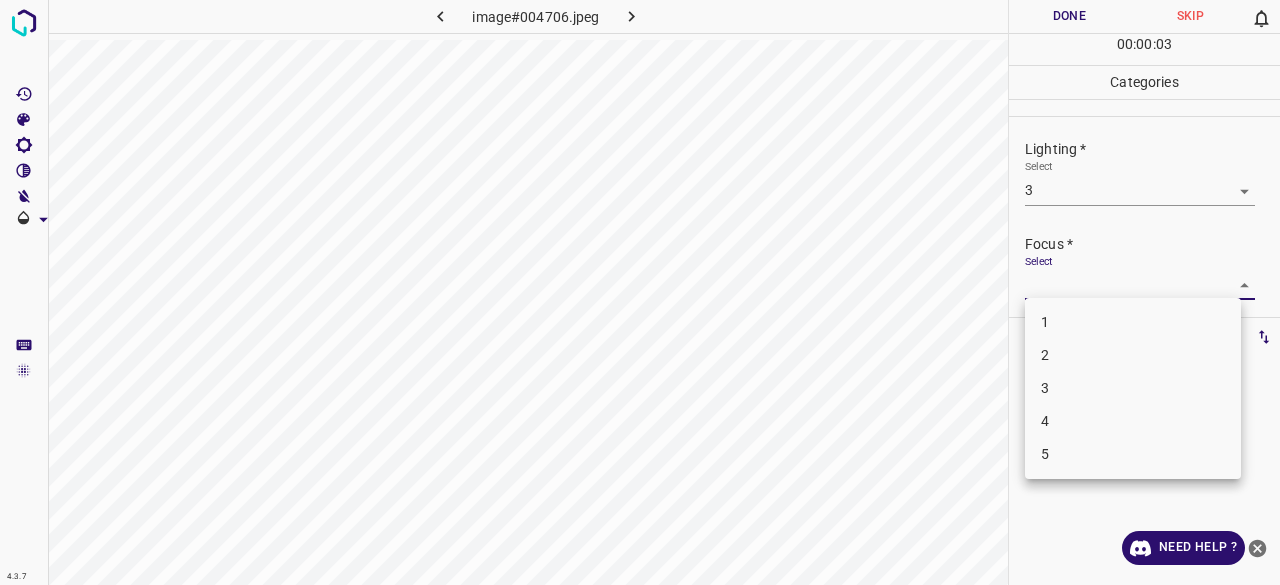 drag, startPoint x: 1058, startPoint y: 377, endPoint x: 1066, endPoint y: 307, distance: 70.45566 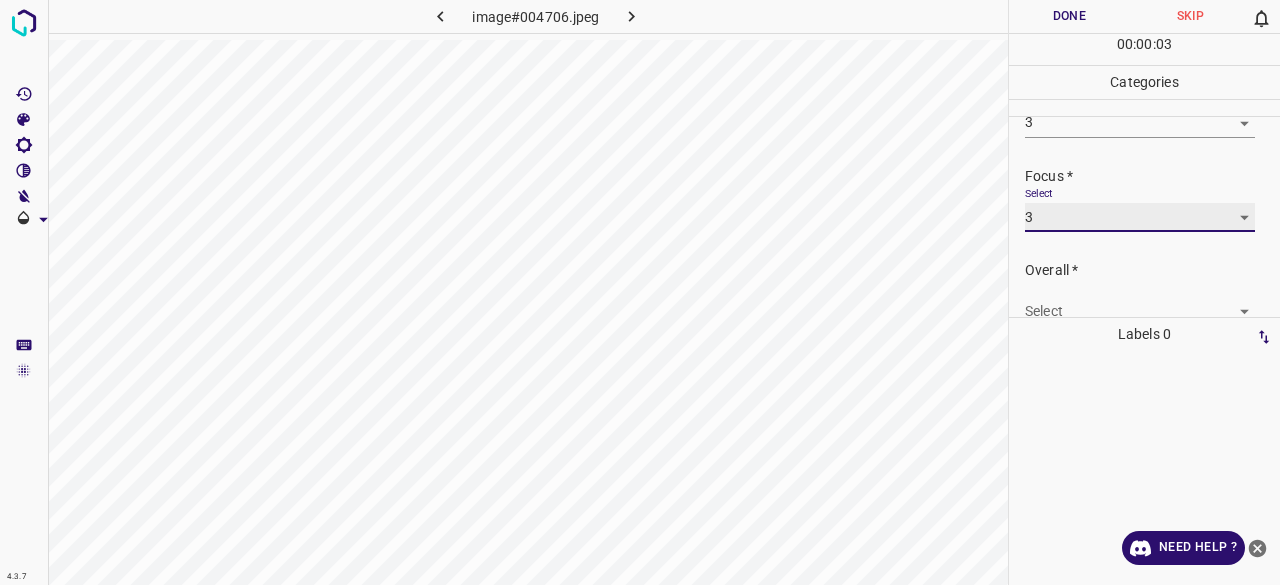 scroll, scrollTop: 98, scrollLeft: 0, axis: vertical 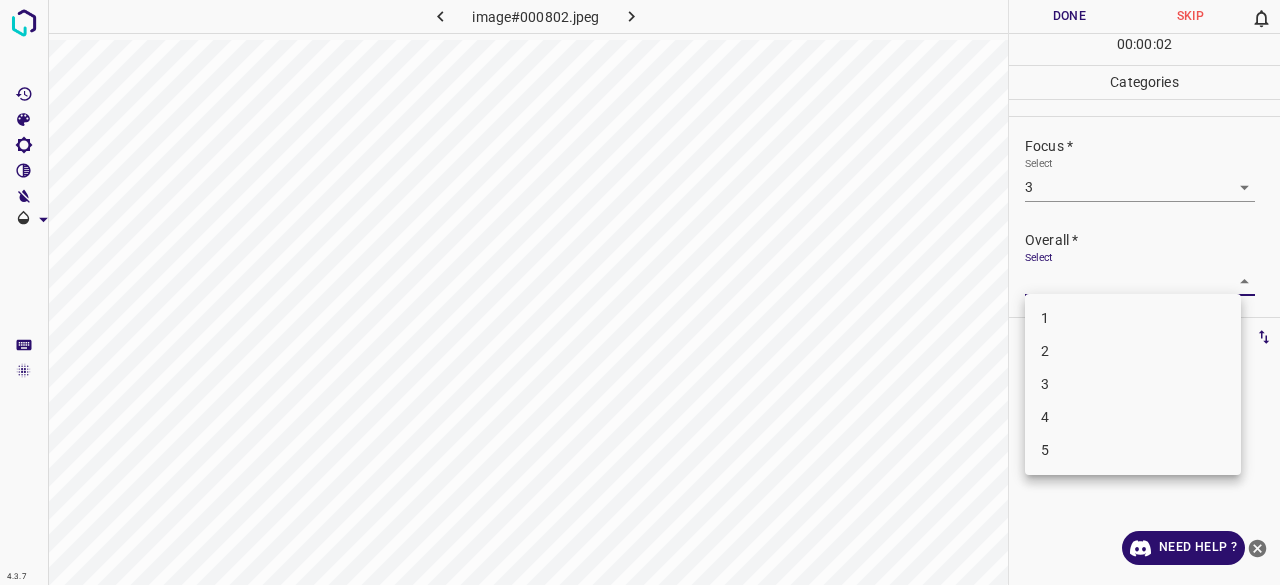 drag, startPoint x: 1046, startPoint y: 273, endPoint x: 1062, endPoint y: 299, distance: 30.528675 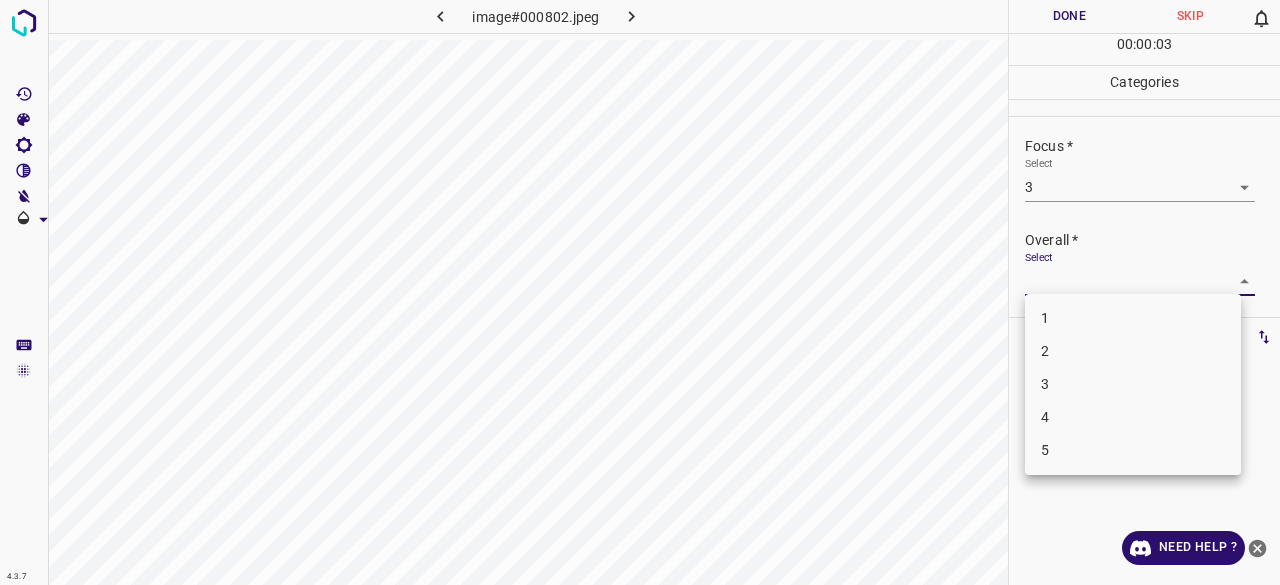 drag, startPoint x: 1067, startPoint y: 388, endPoint x: 1071, endPoint y: 371, distance: 17.464249 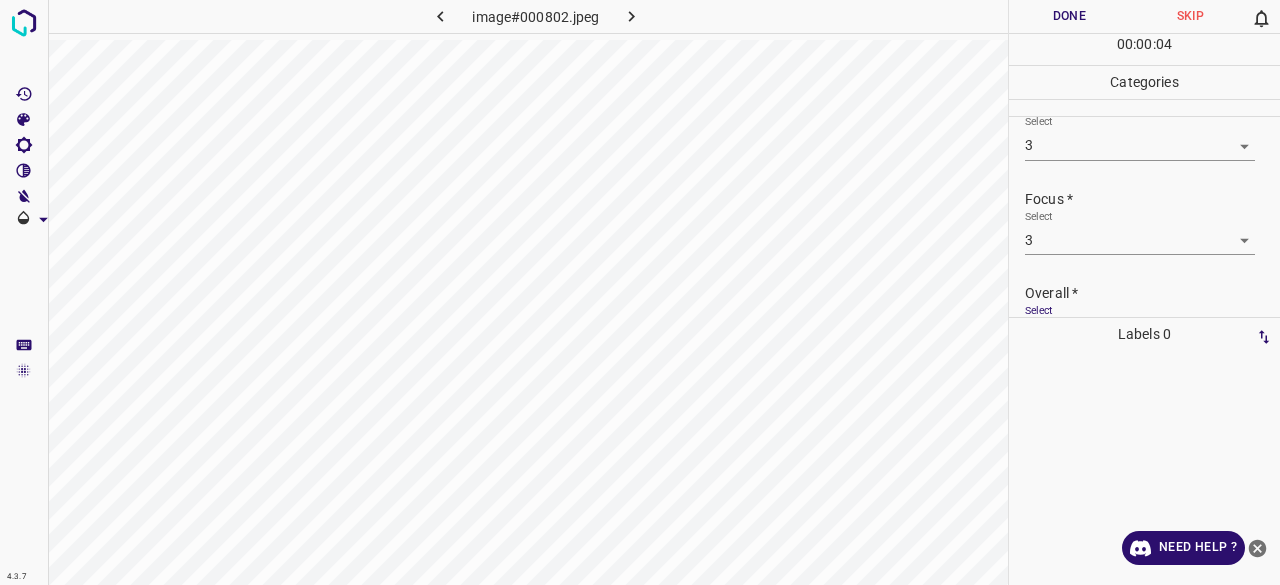 scroll, scrollTop: 0, scrollLeft: 0, axis: both 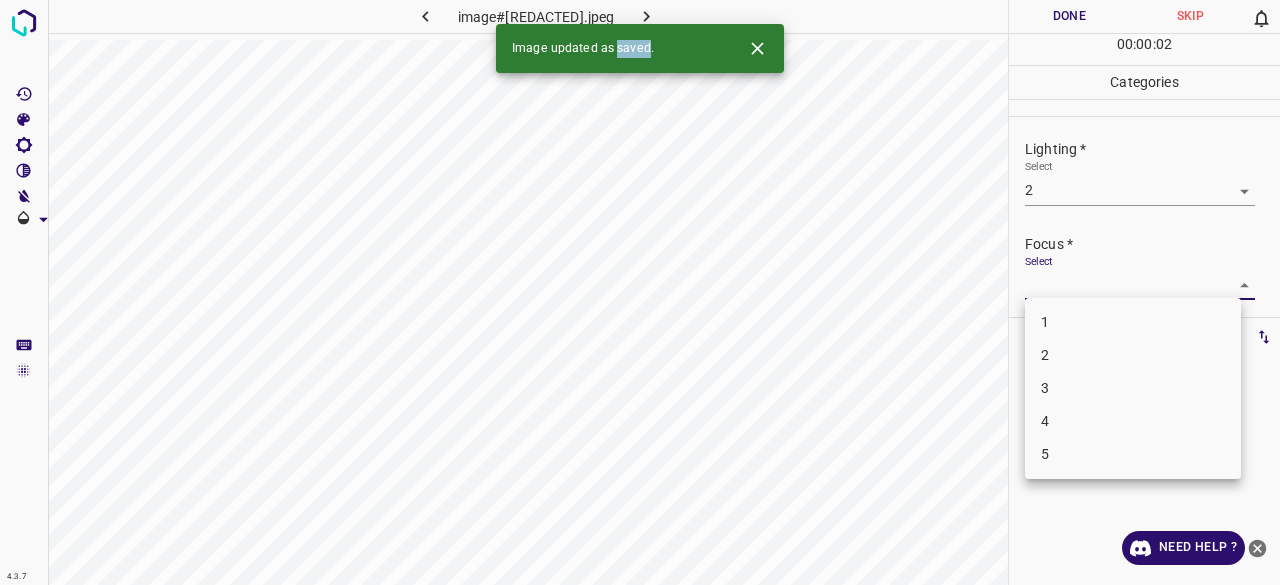 drag, startPoint x: 1063, startPoint y: 369, endPoint x: 1087, endPoint y: 275, distance: 97.015465 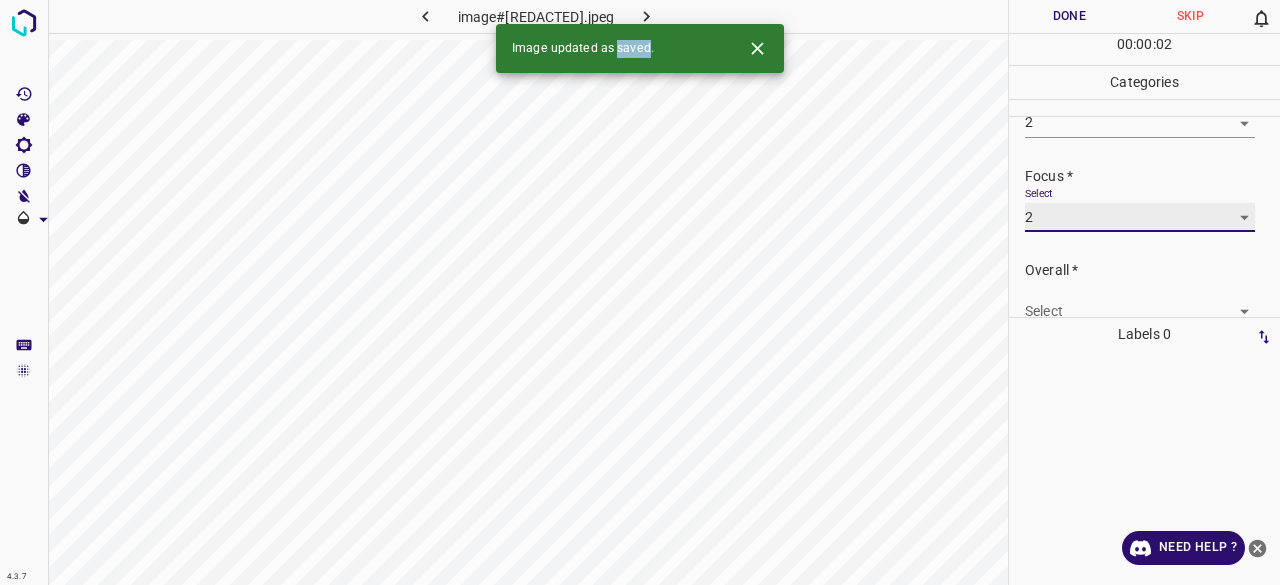 scroll, scrollTop: 98, scrollLeft: 0, axis: vertical 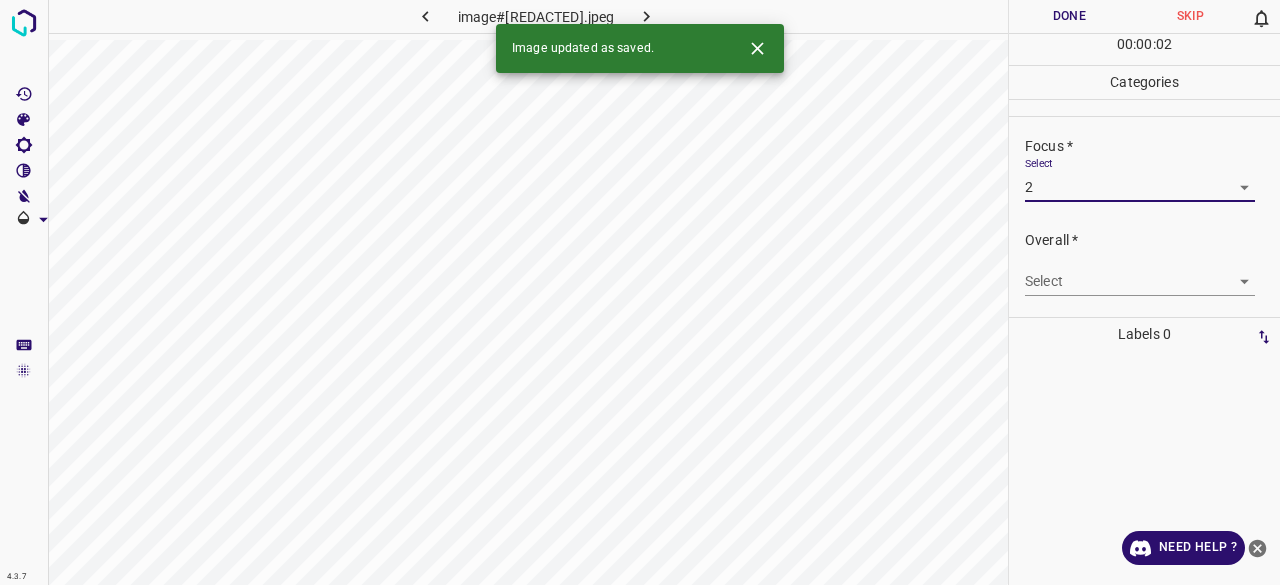 drag, startPoint x: 1084, startPoint y: 243, endPoint x: 1082, endPoint y: 277, distance: 34.058773 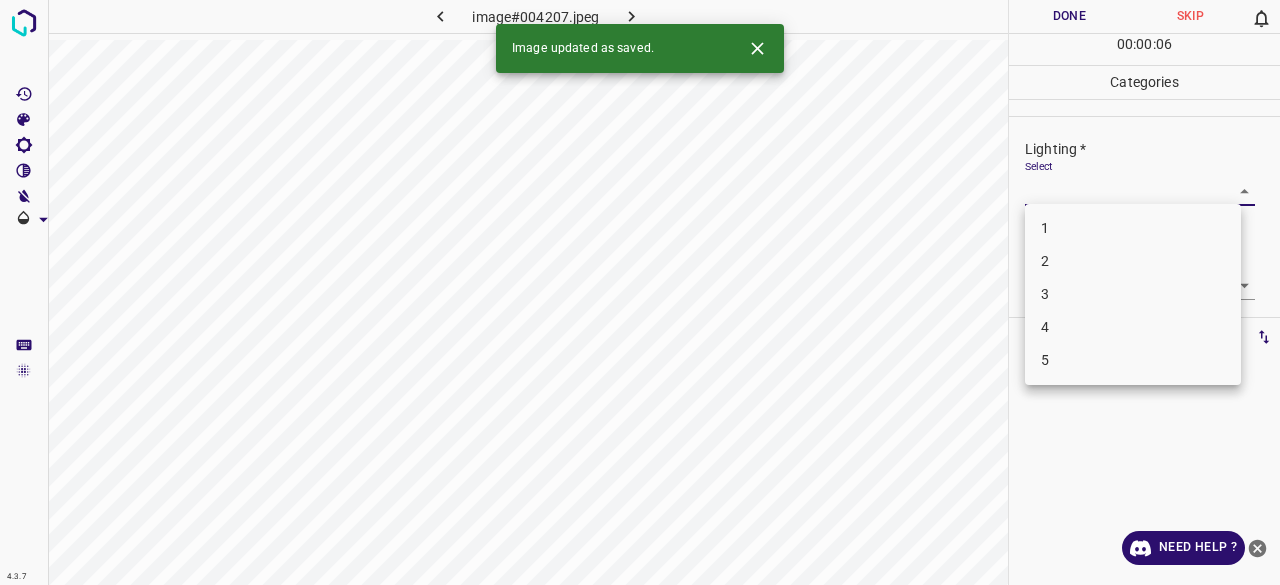 drag, startPoint x: 1060, startPoint y: 183, endPoint x: 1064, endPoint y: 198, distance: 15.524175 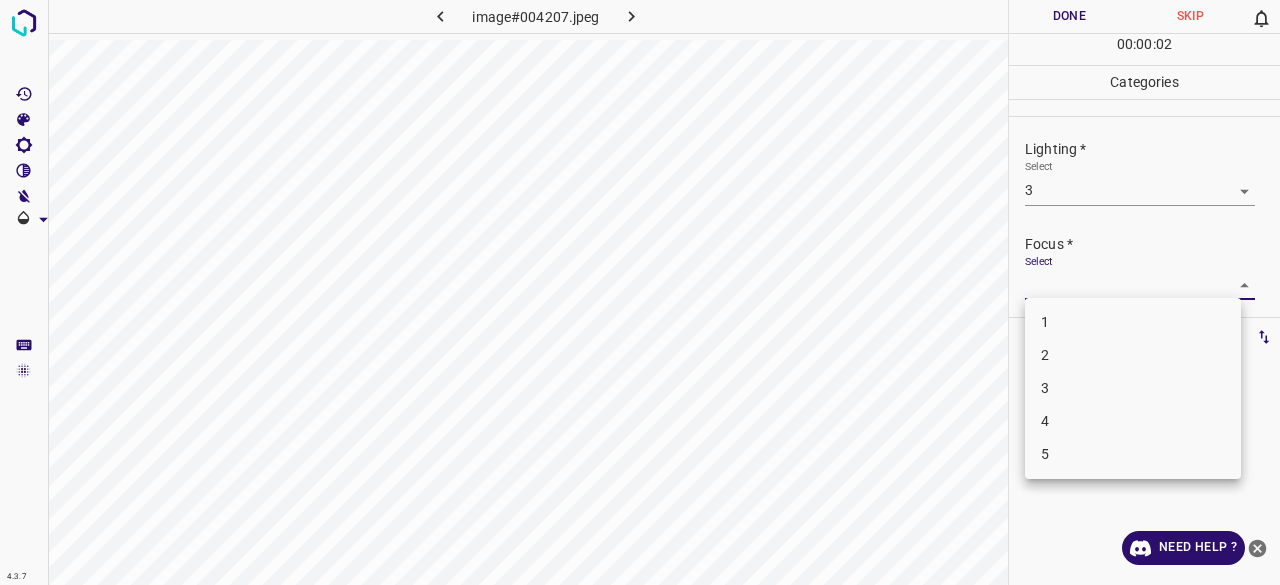 drag, startPoint x: 1058, startPoint y: 385, endPoint x: 1098, endPoint y: 275, distance: 117.047 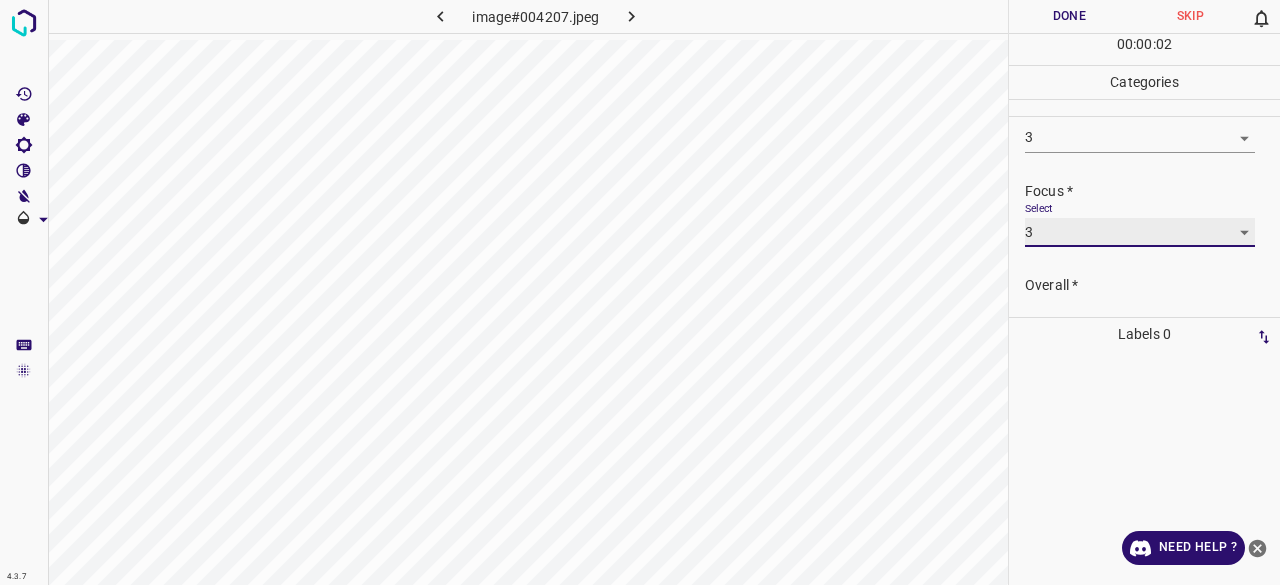 scroll, scrollTop: 98, scrollLeft: 0, axis: vertical 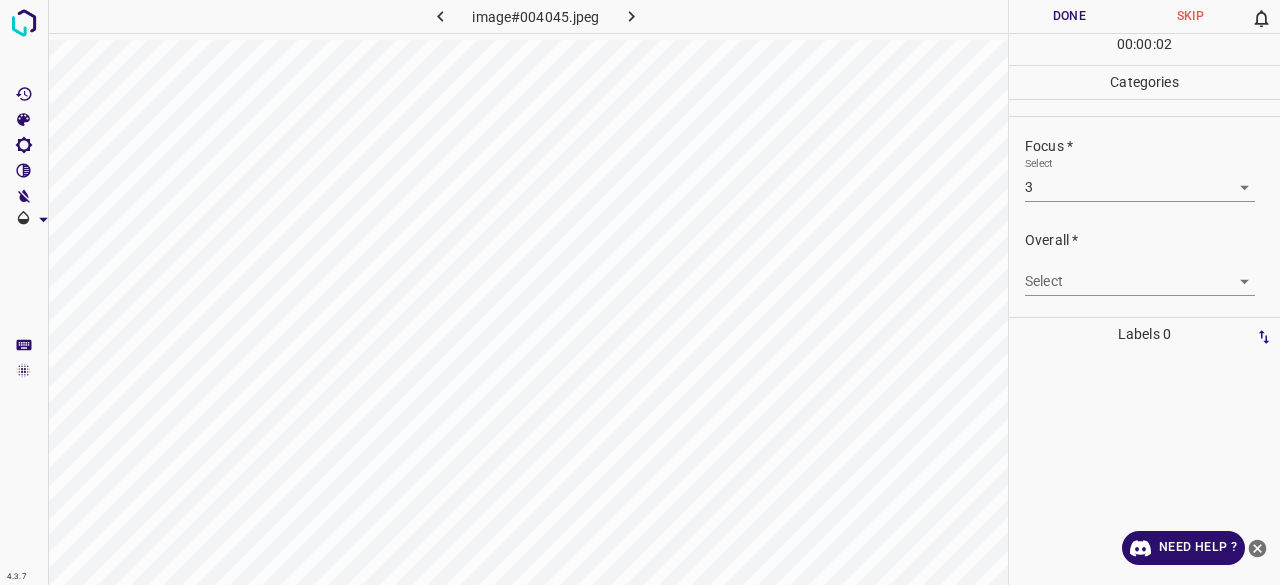 drag, startPoint x: 1058, startPoint y: 300, endPoint x: 1060, endPoint y: 285, distance: 15.132746 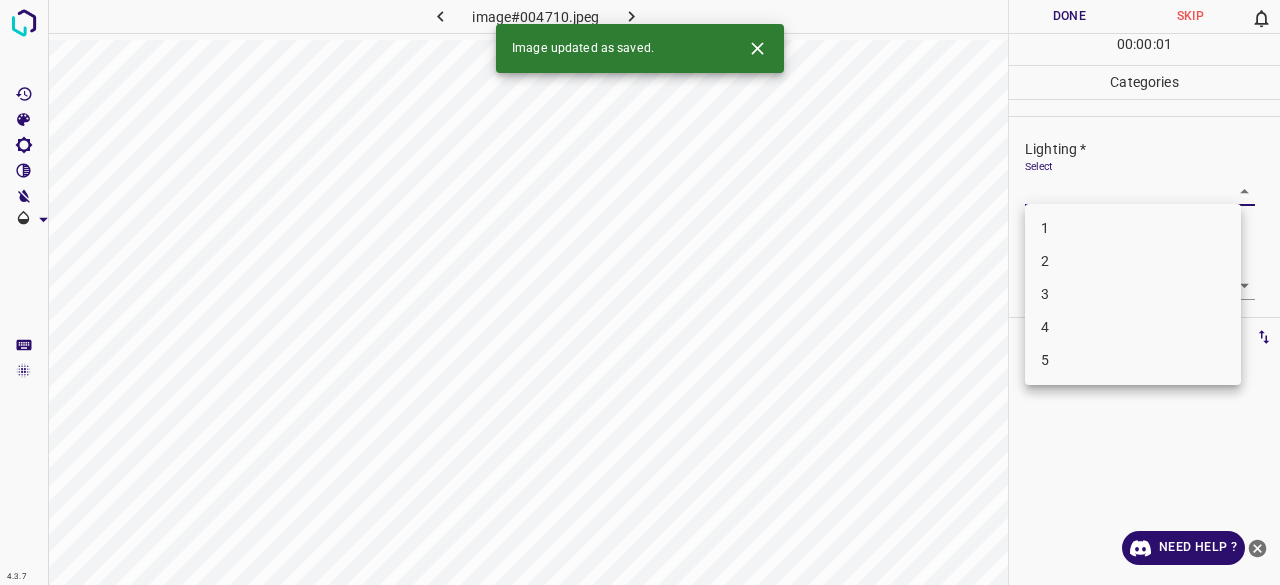 drag, startPoint x: 1044, startPoint y: 309, endPoint x: 1052, endPoint y: 301, distance: 11.313708 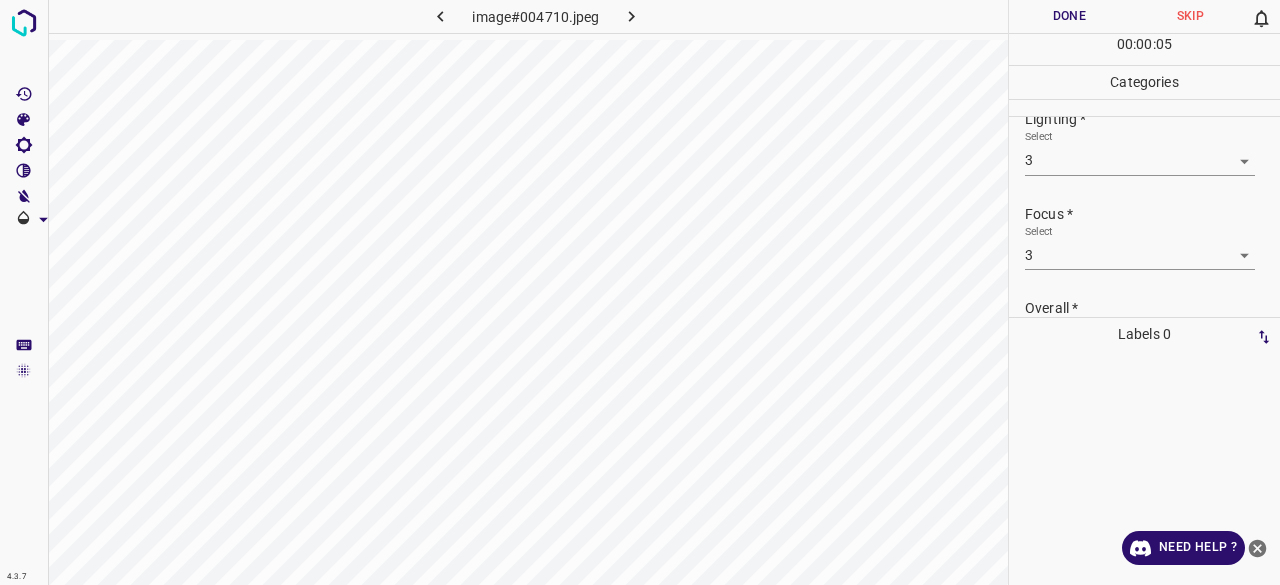 scroll, scrollTop: 0, scrollLeft: 0, axis: both 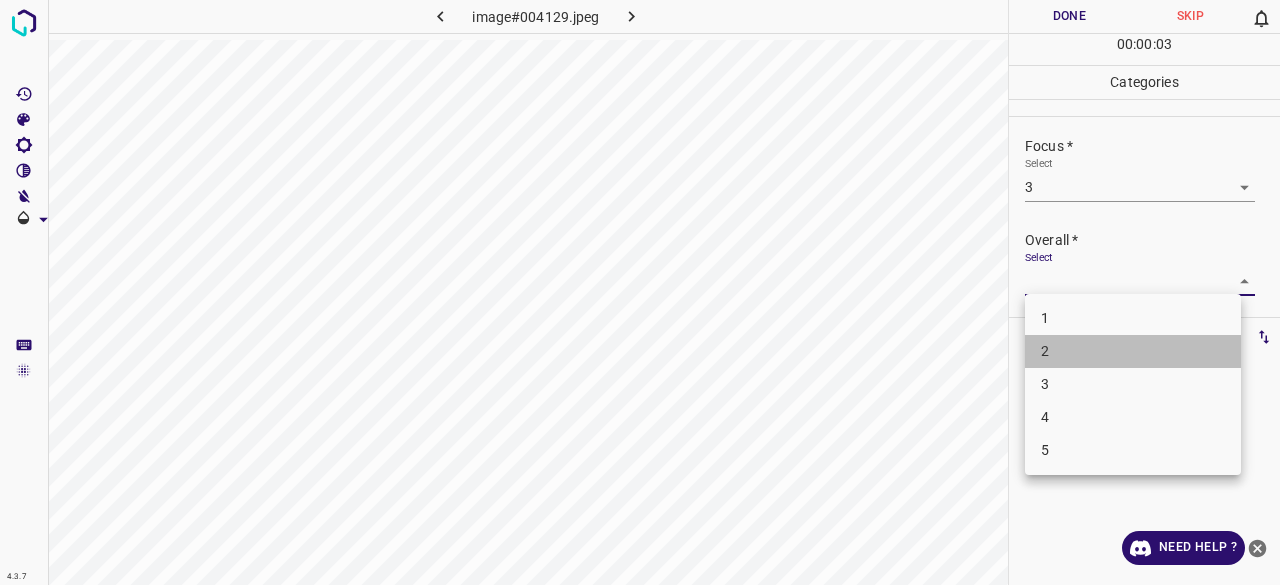 drag, startPoint x: 1054, startPoint y: 359, endPoint x: 1058, endPoint y: 383, distance: 24.33105 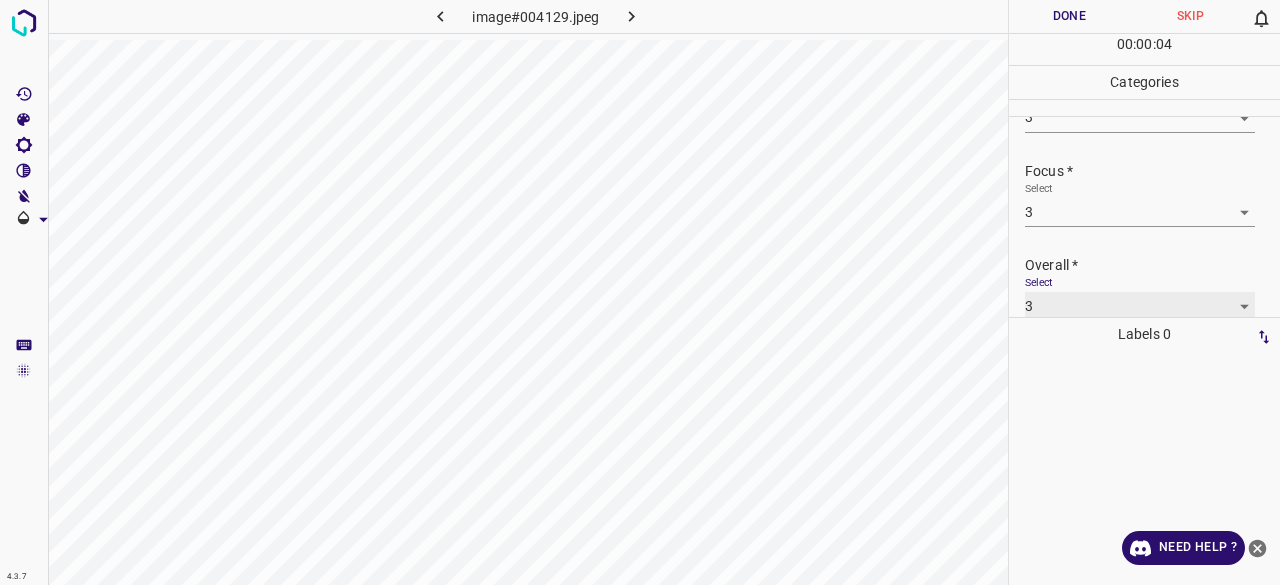 scroll, scrollTop: 0, scrollLeft: 0, axis: both 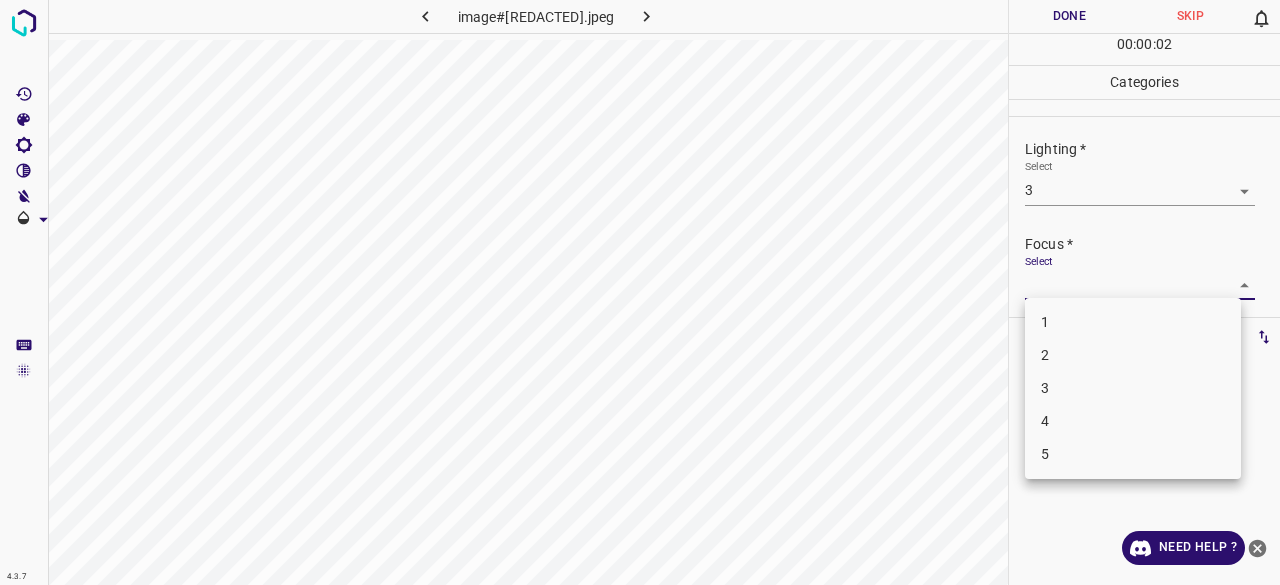 drag, startPoint x: 1078, startPoint y: 385, endPoint x: 1084, endPoint y: 361, distance: 24.738634 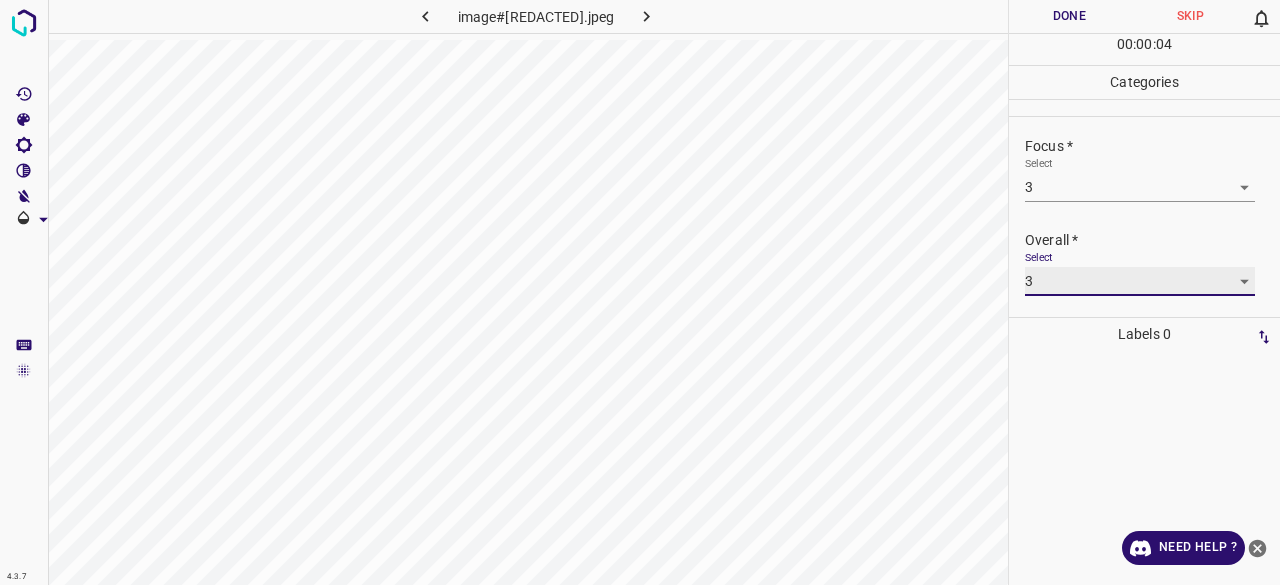 scroll, scrollTop: 0, scrollLeft: 0, axis: both 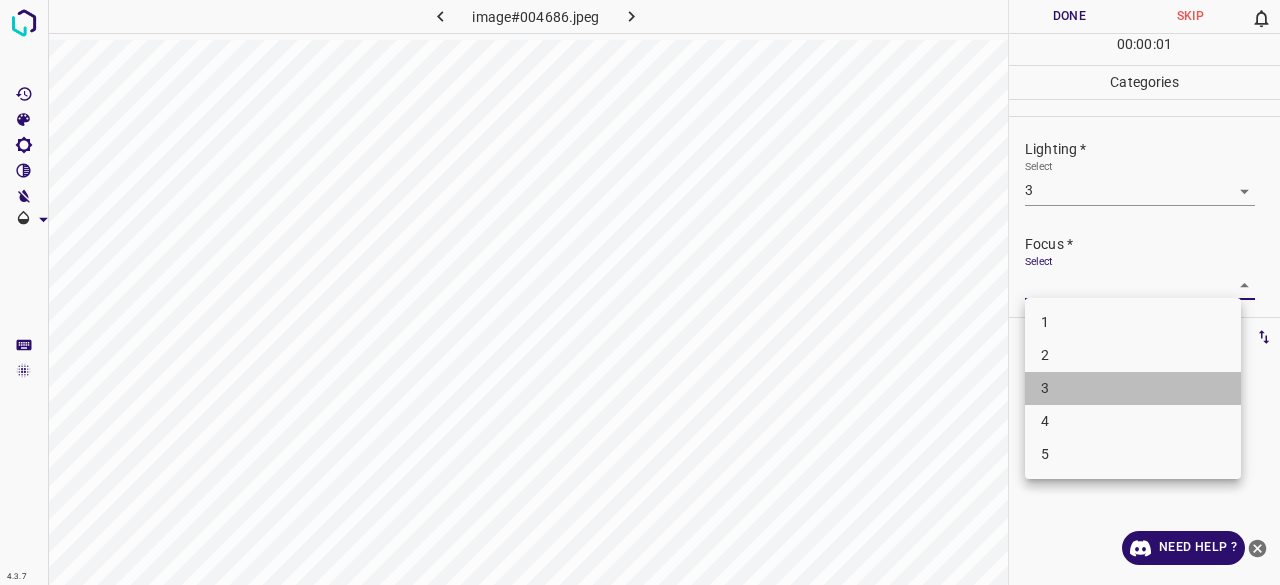 drag, startPoint x: 1058, startPoint y: 391, endPoint x: 1102, endPoint y: 263, distance: 135.3514 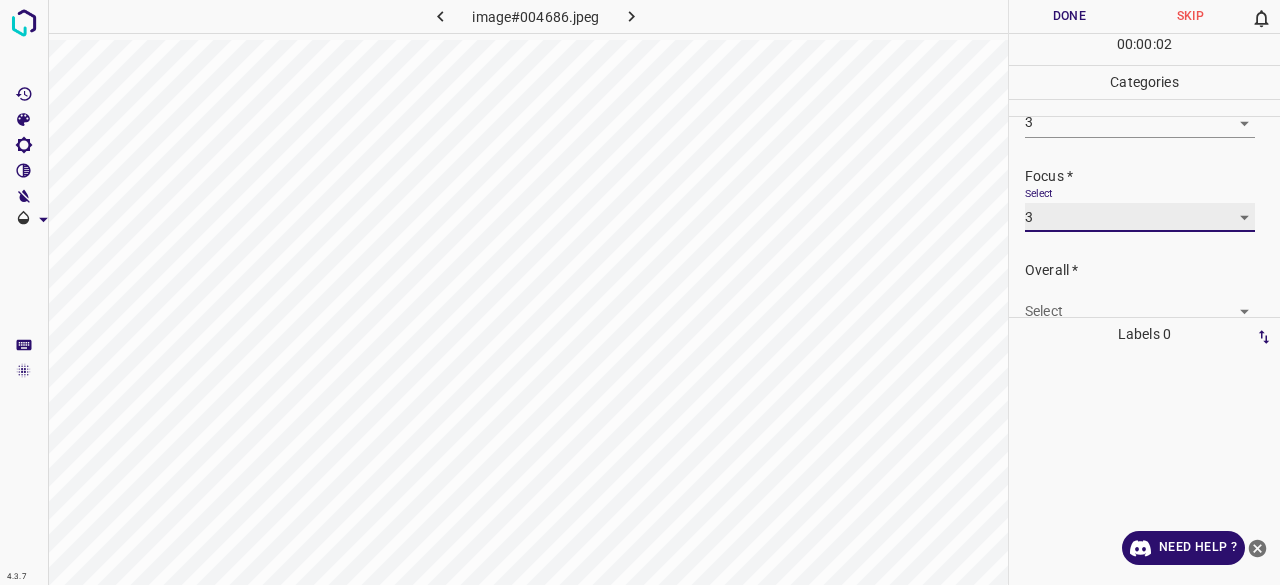 scroll, scrollTop: 98, scrollLeft: 0, axis: vertical 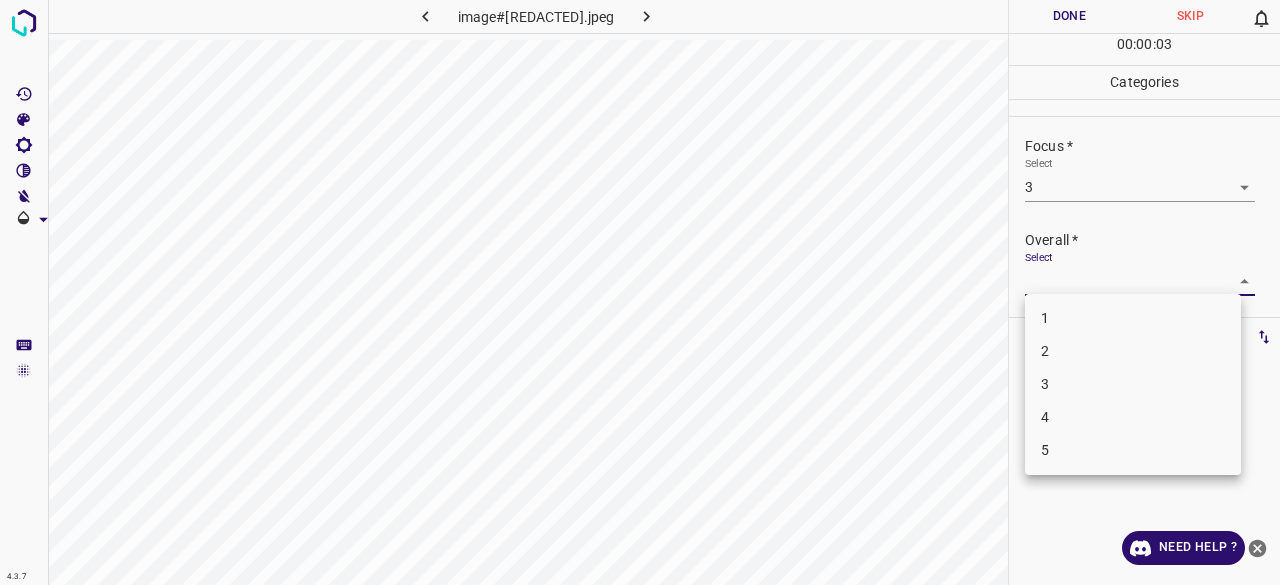drag, startPoint x: 1066, startPoint y: 365, endPoint x: 1068, endPoint y: 381, distance: 16.124516 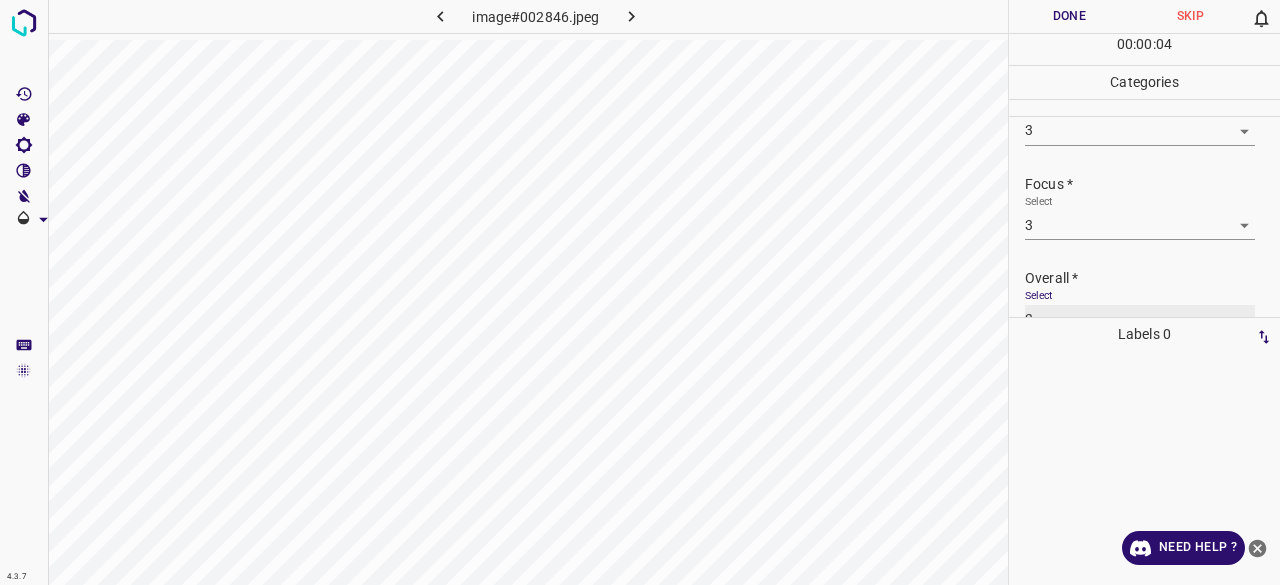 scroll, scrollTop: 0, scrollLeft: 0, axis: both 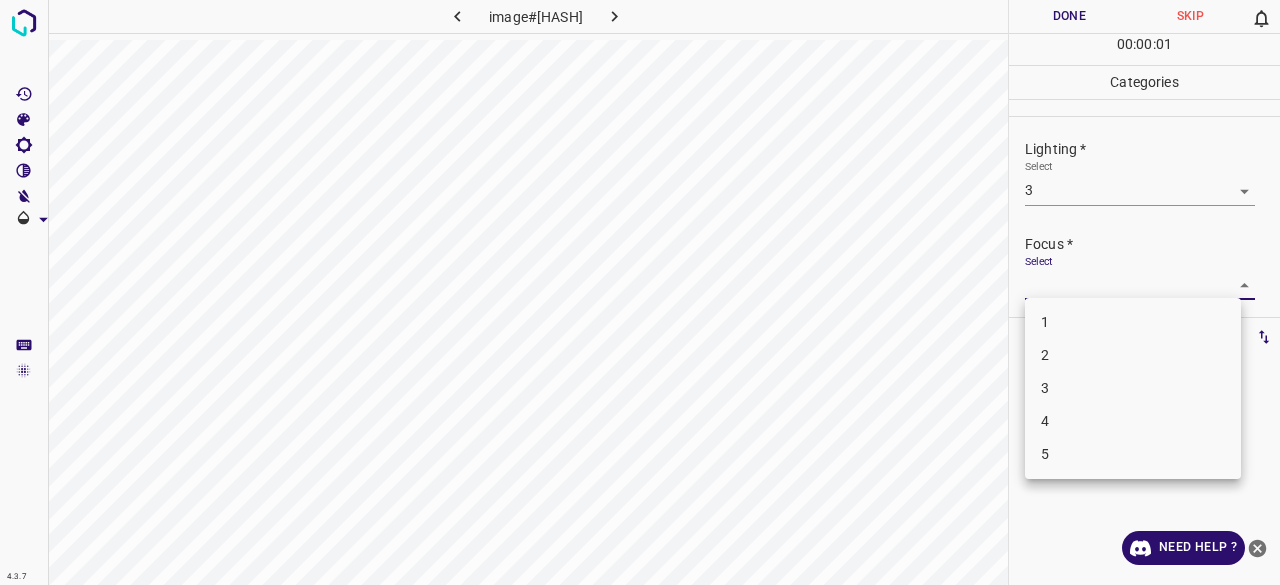 drag, startPoint x: 1054, startPoint y: 413, endPoint x: 1058, endPoint y: 395, distance: 18.439089 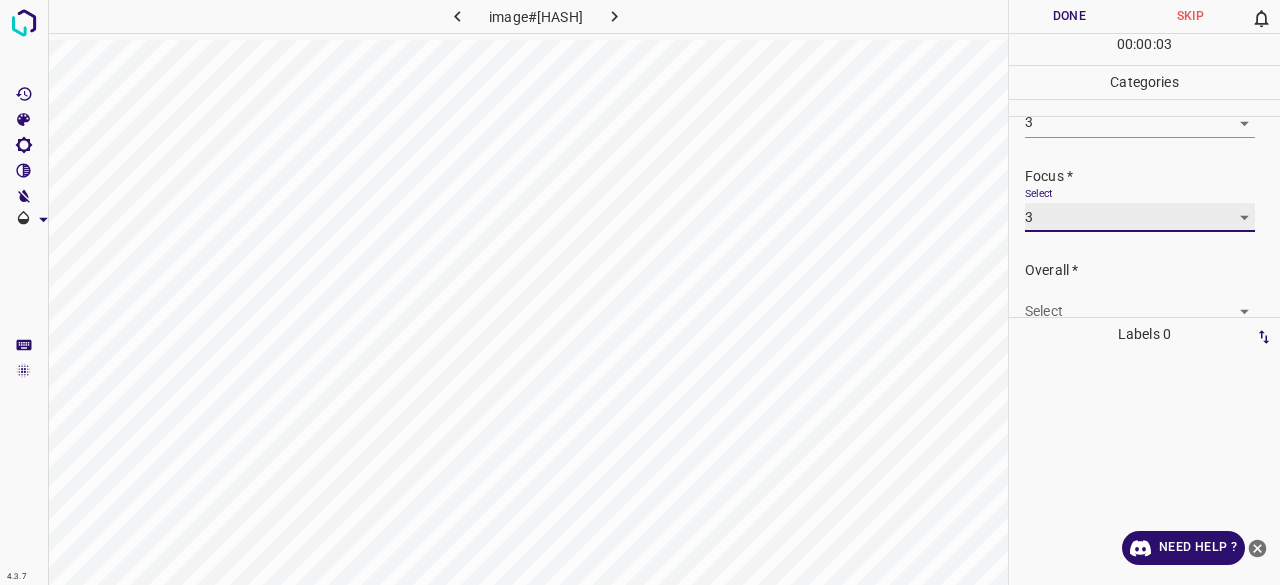 scroll, scrollTop: 98, scrollLeft: 0, axis: vertical 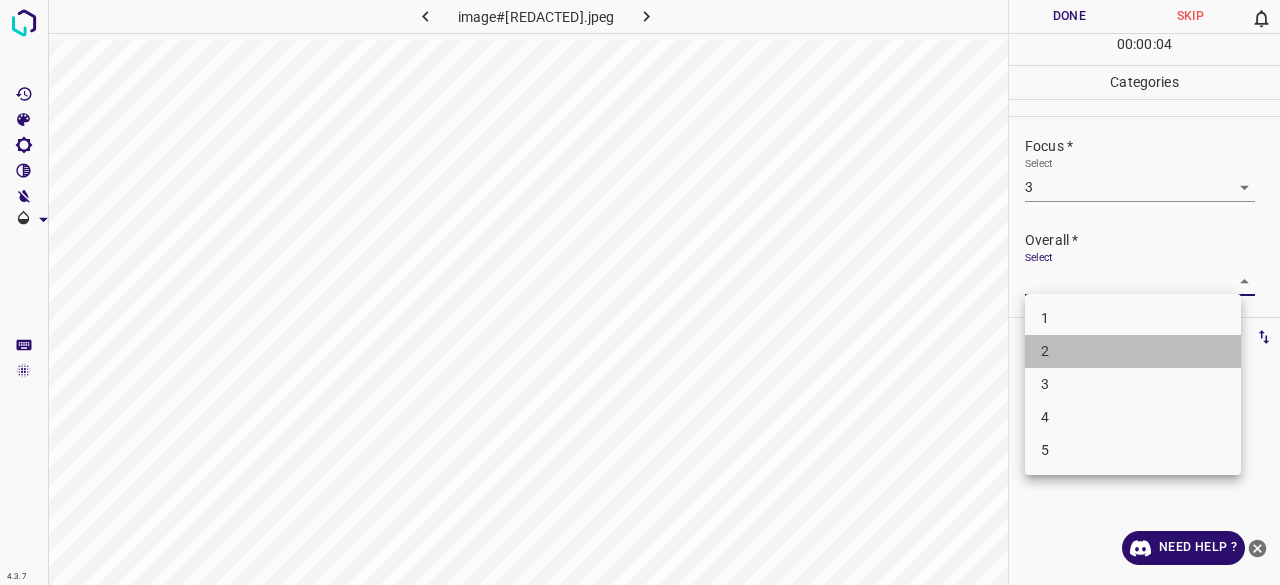 drag, startPoint x: 1078, startPoint y: 367, endPoint x: 1072, endPoint y: 377, distance: 11.661903 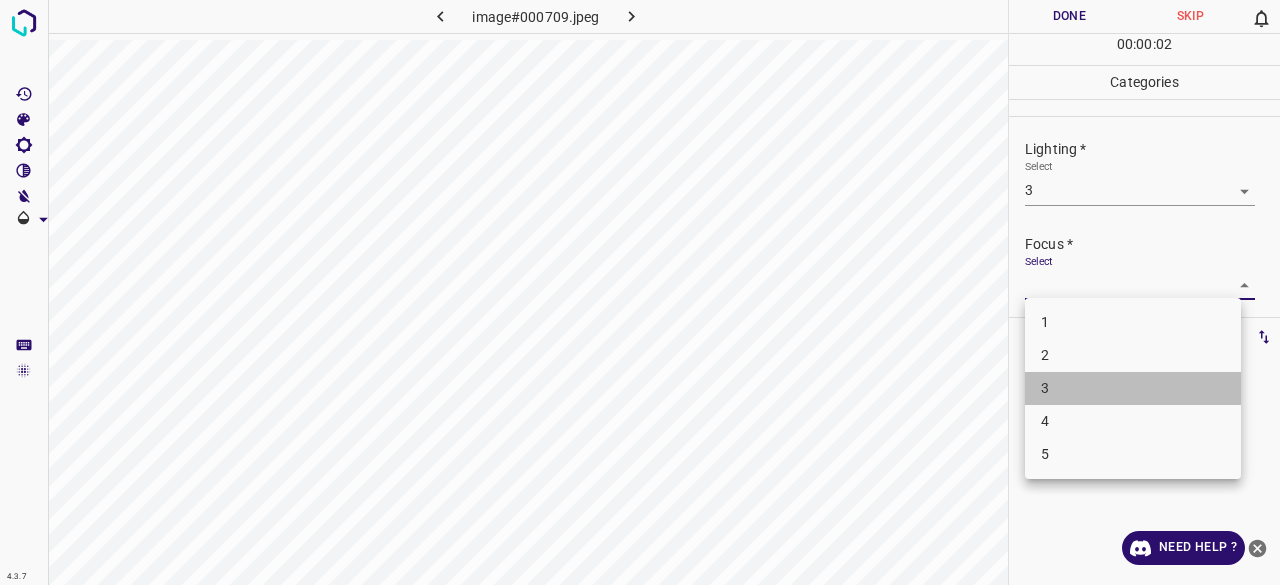 drag, startPoint x: 1069, startPoint y: 388, endPoint x: 1083, endPoint y: 351, distance: 39.56008 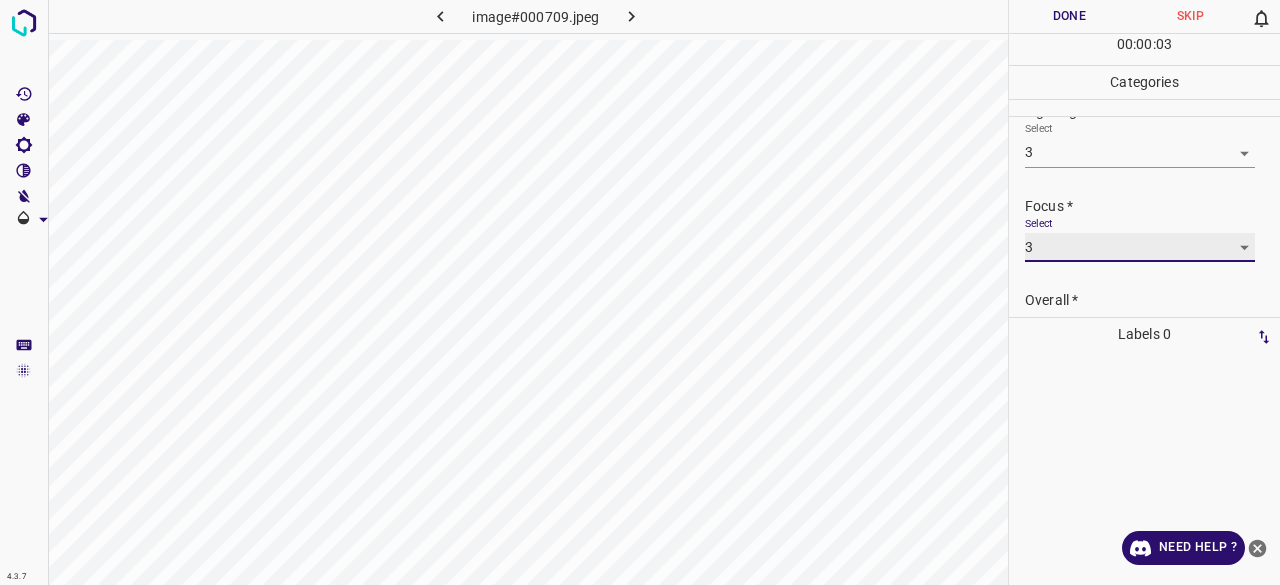 scroll, scrollTop: 98, scrollLeft: 0, axis: vertical 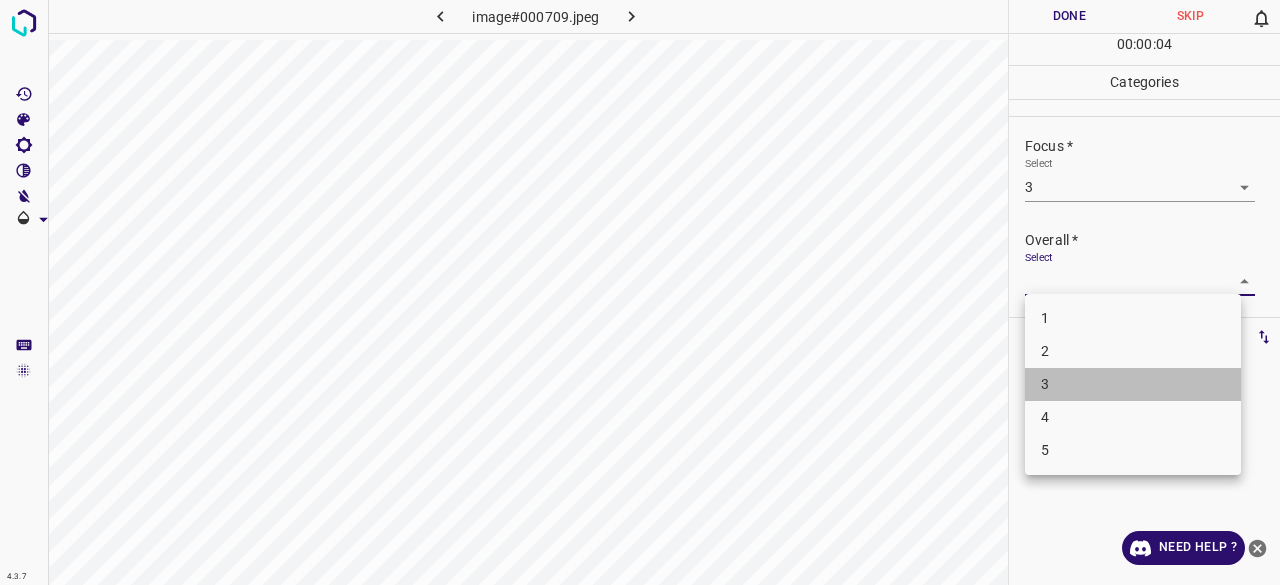 drag, startPoint x: 1064, startPoint y: 397, endPoint x: 1098, endPoint y: 331, distance: 74.24284 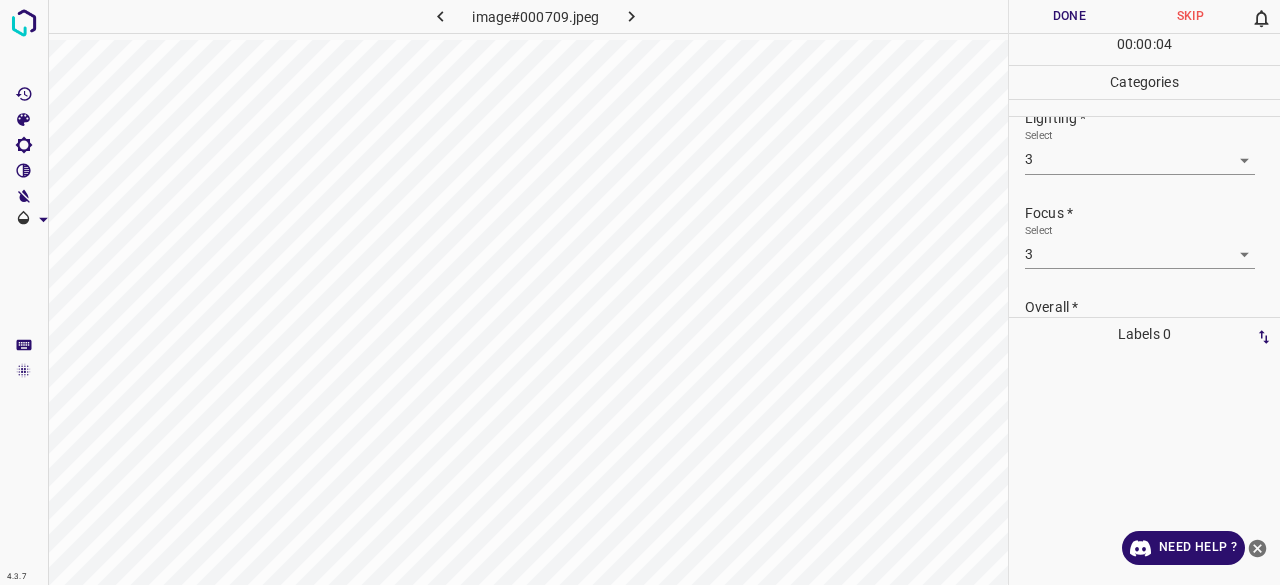 scroll, scrollTop: 0, scrollLeft: 0, axis: both 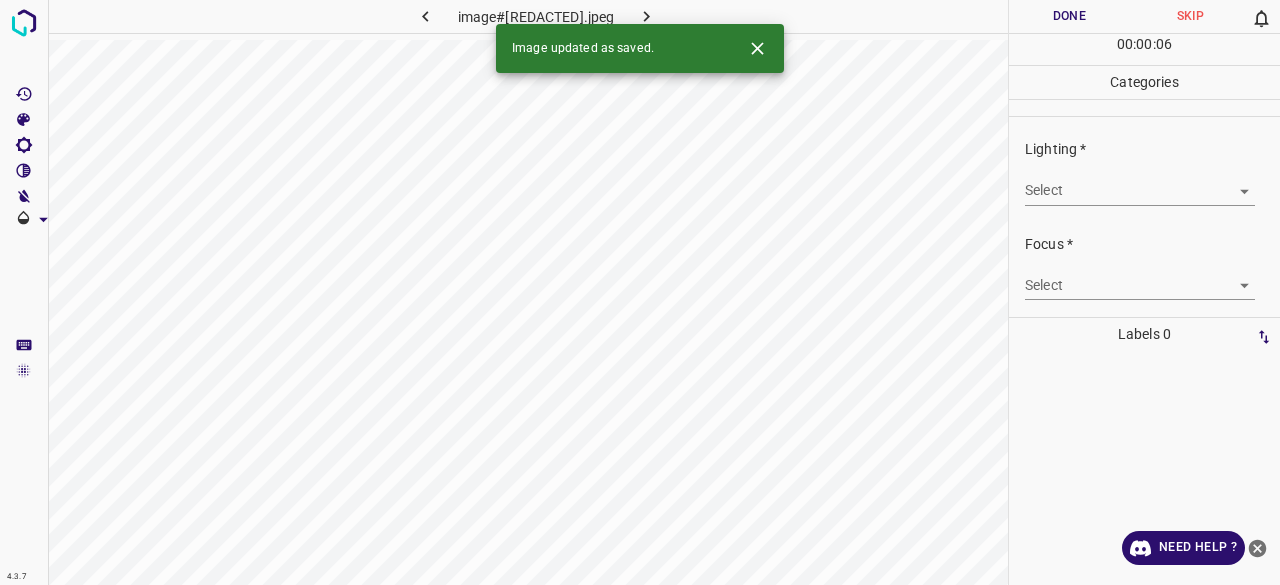 drag, startPoint x: 1057, startPoint y: 211, endPoint x: 1062, endPoint y: 199, distance: 13 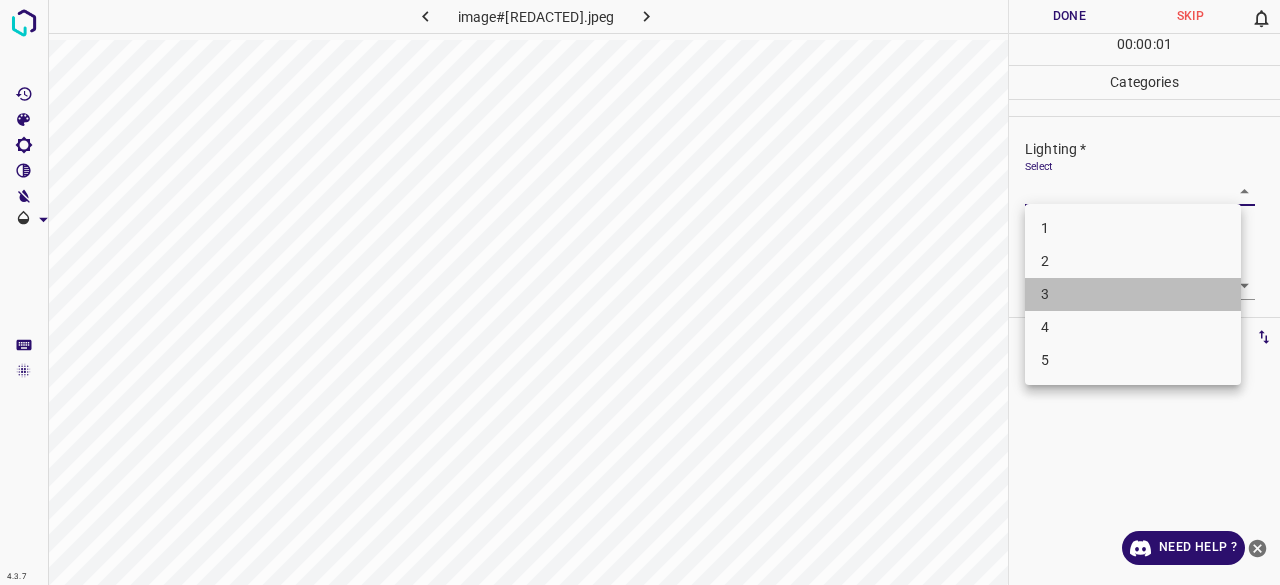 drag, startPoint x: 1062, startPoint y: 295, endPoint x: 1067, endPoint y: 284, distance: 12.083046 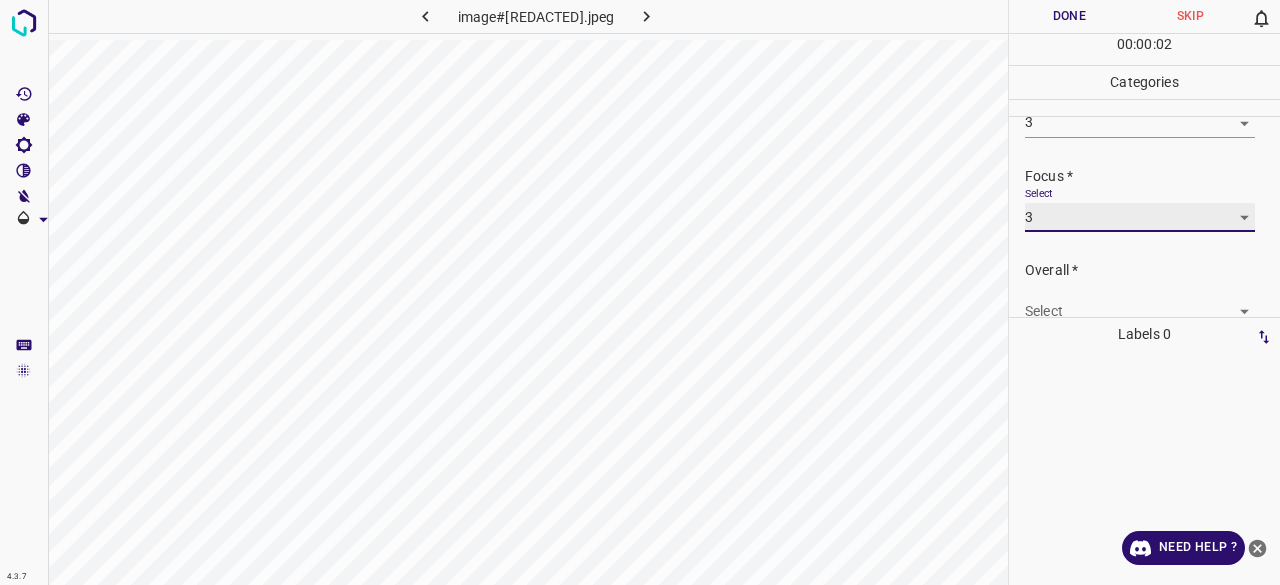 scroll, scrollTop: 98, scrollLeft: 0, axis: vertical 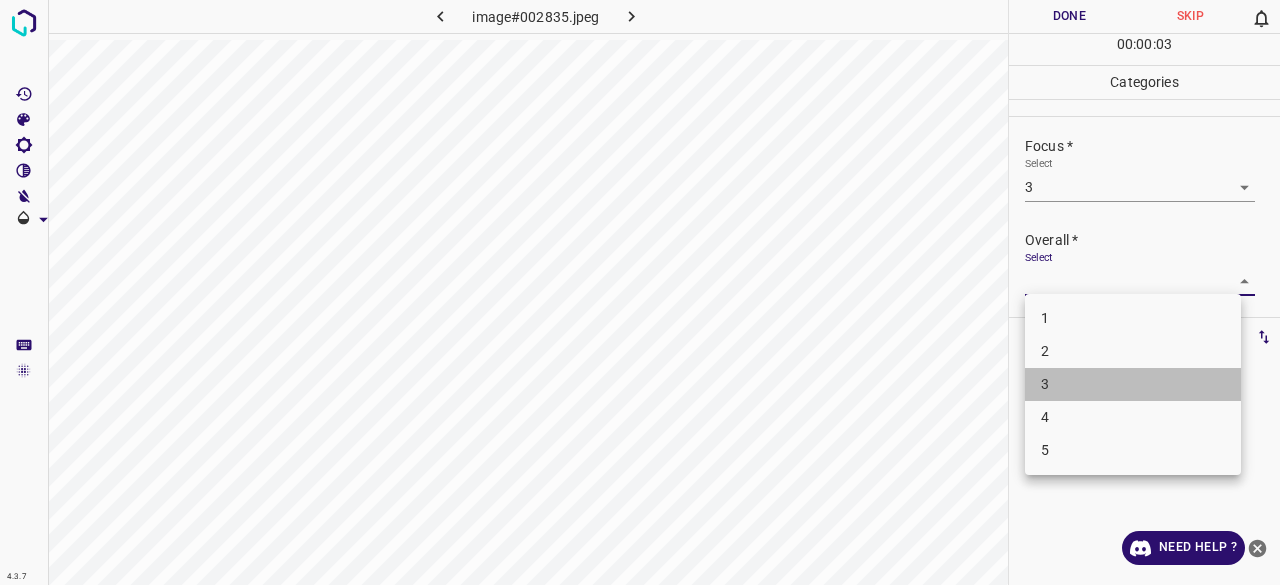 drag, startPoint x: 1060, startPoint y: 389, endPoint x: 1090, endPoint y: 227, distance: 164.75436 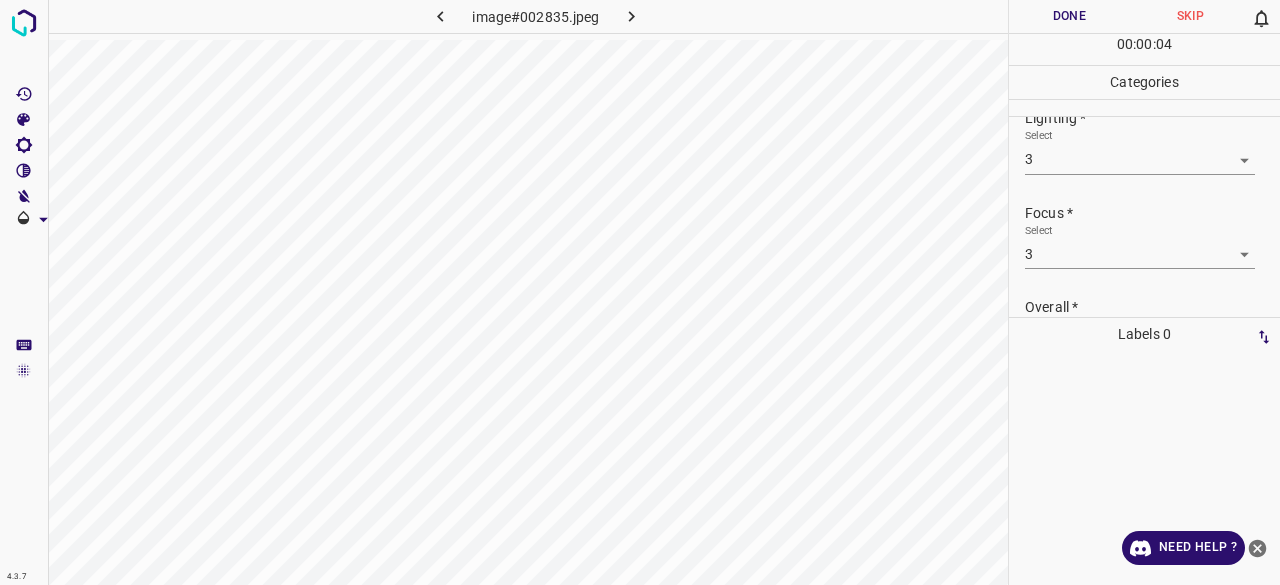 scroll, scrollTop: 0, scrollLeft: 0, axis: both 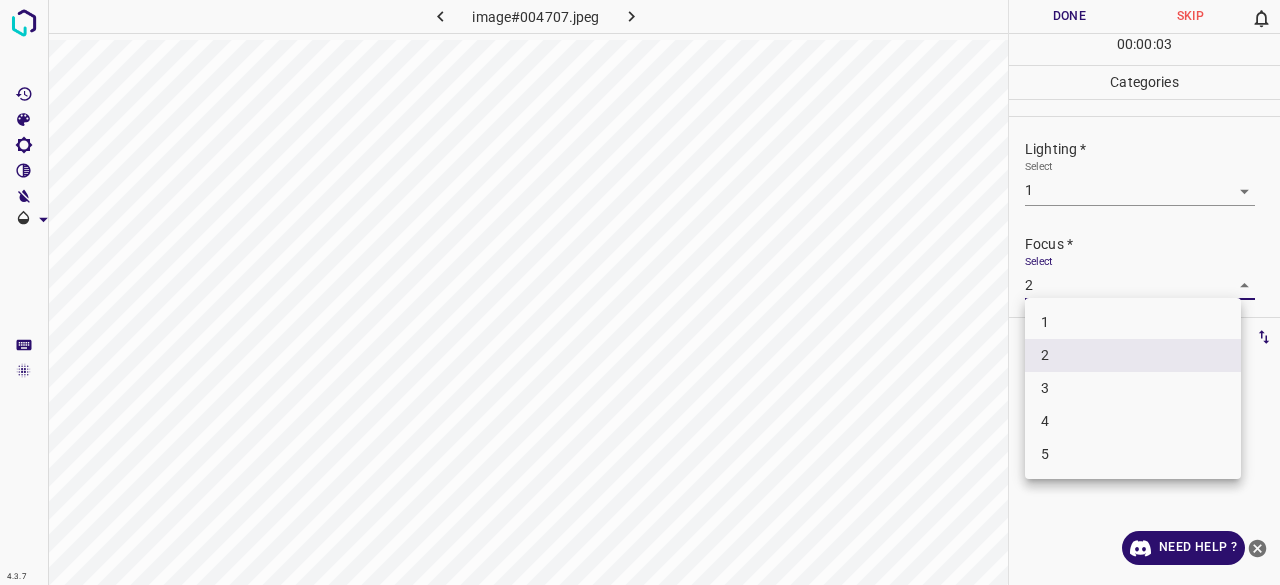 drag, startPoint x: 1055, startPoint y: 301, endPoint x: 1057, endPoint y: 314, distance: 13.152946 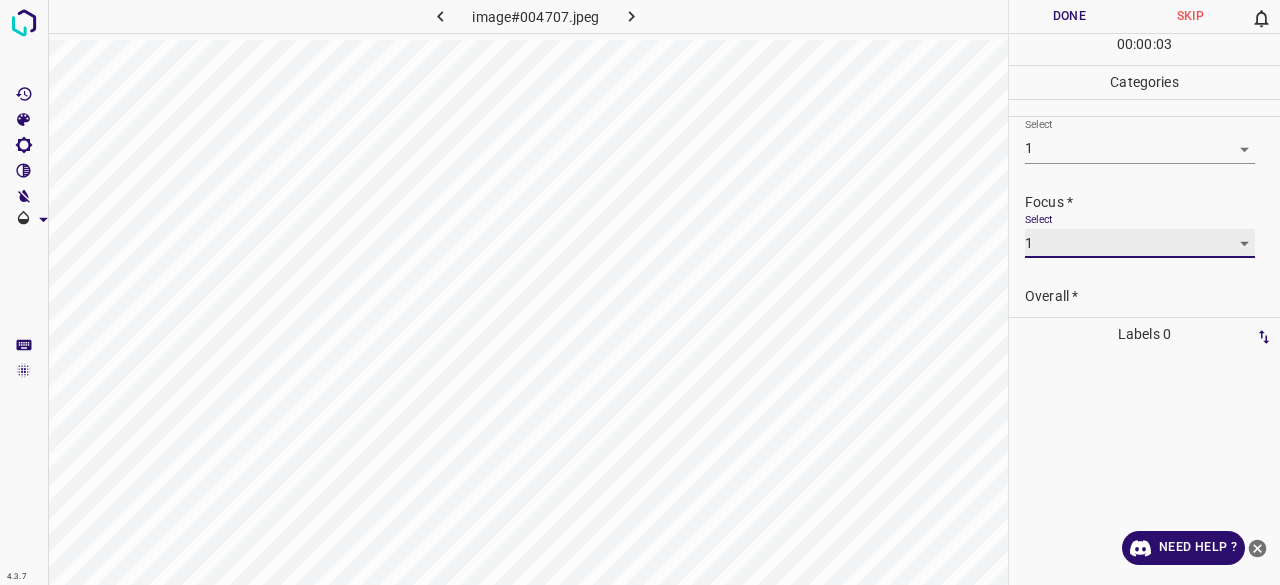 scroll, scrollTop: 98, scrollLeft: 0, axis: vertical 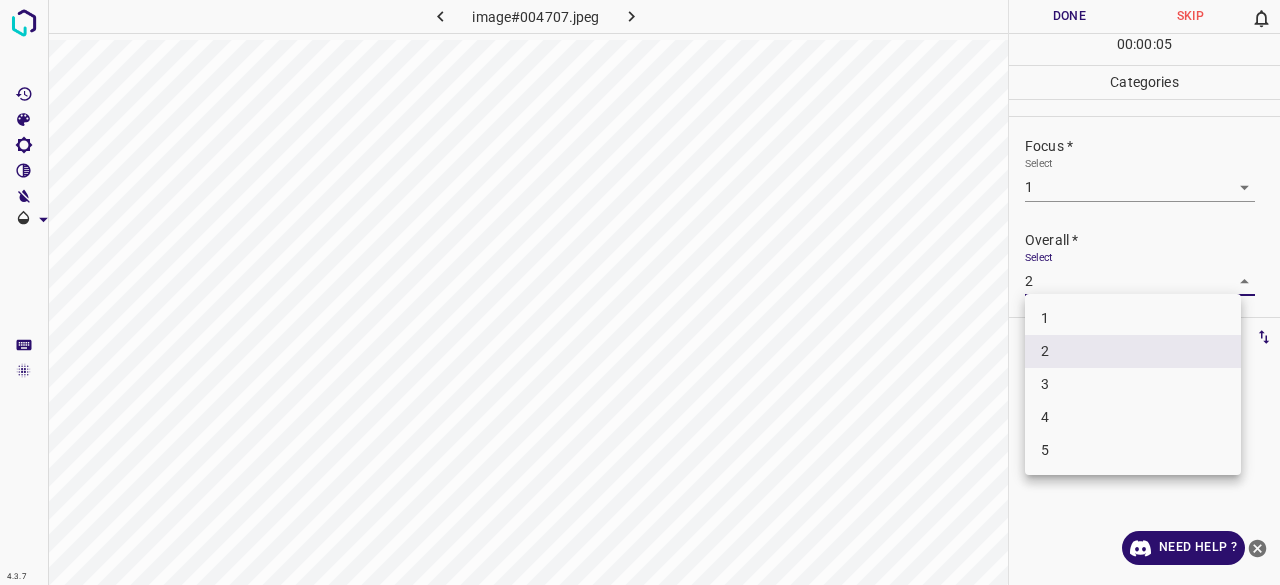 drag, startPoint x: 1069, startPoint y: 283, endPoint x: 1070, endPoint y: 306, distance: 23.021729 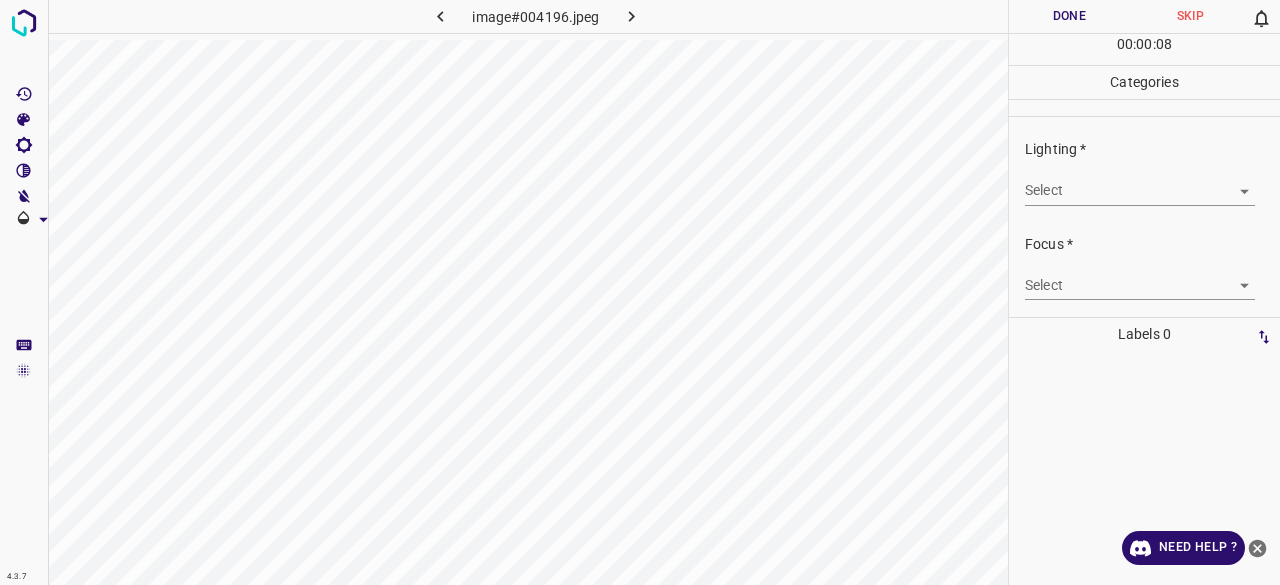 drag, startPoint x: 1062, startPoint y: 167, endPoint x: 1068, endPoint y: 182, distance: 16.155495 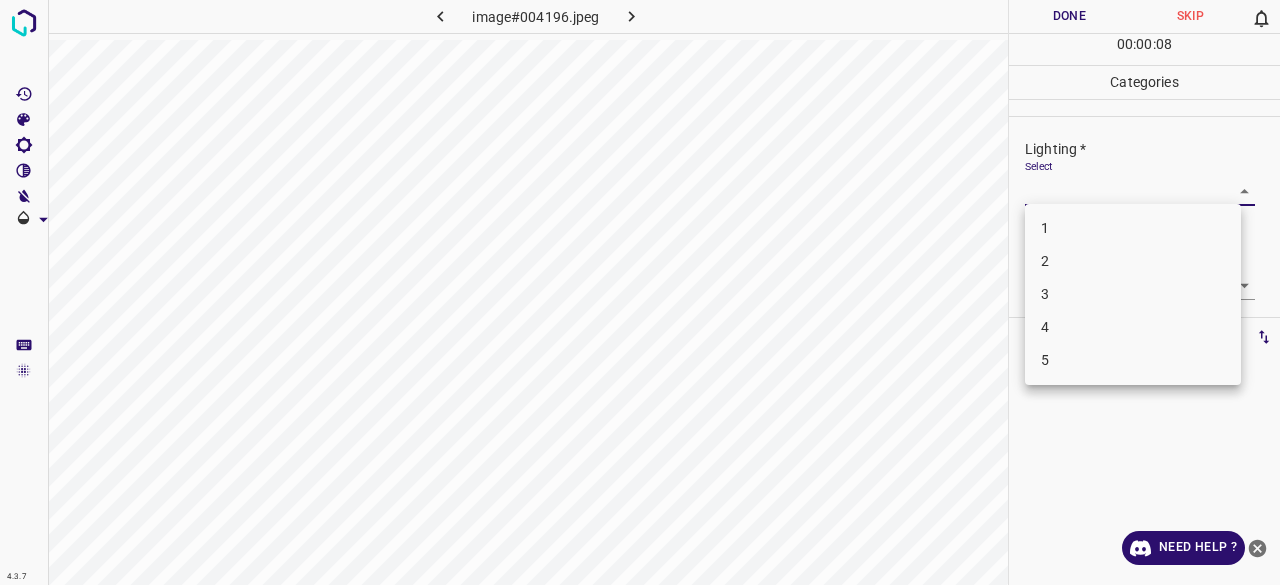 drag, startPoint x: 1068, startPoint y: 183, endPoint x: 1068, endPoint y: 203, distance: 20 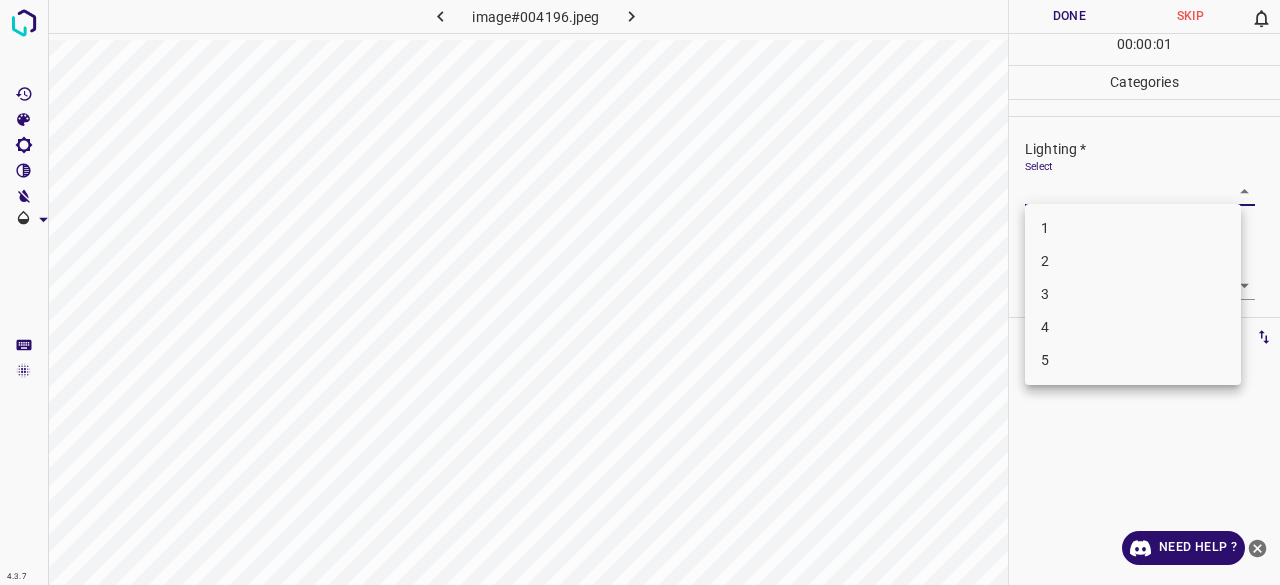 drag, startPoint x: 1073, startPoint y: 279, endPoint x: 1072, endPoint y: 290, distance: 11.045361 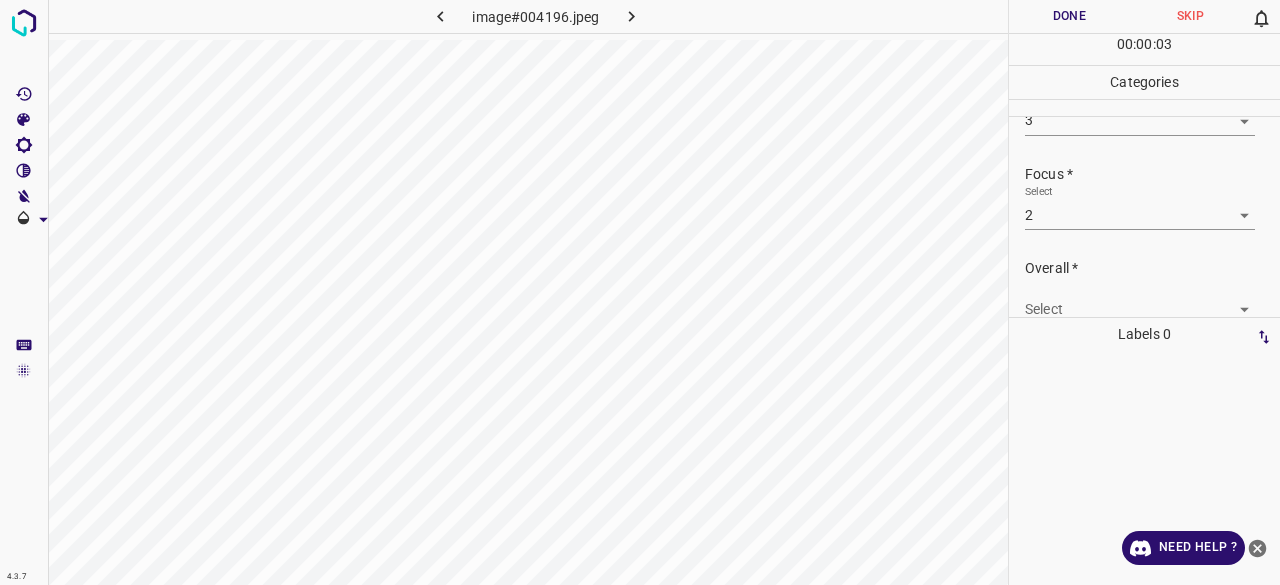 scroll, scrollTop: 98, scrollLeft: 0, axis: vertical 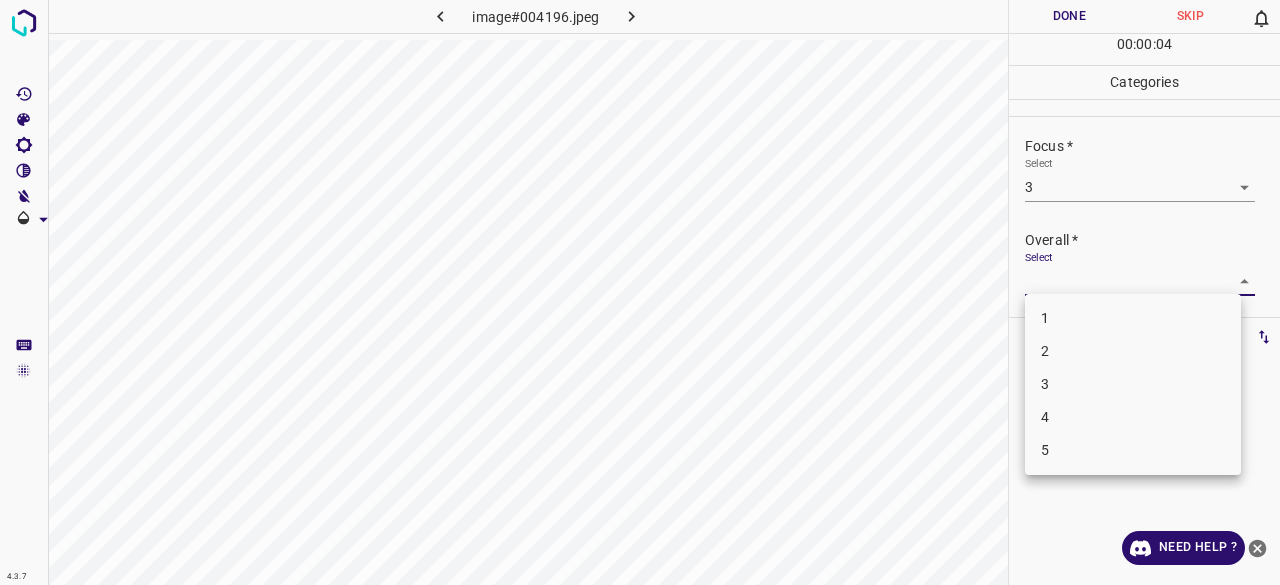drag, startPoint x: 1076, startPoint y: 385, endPoint x: 1081, endPoint y: 368, distance: 17.720045 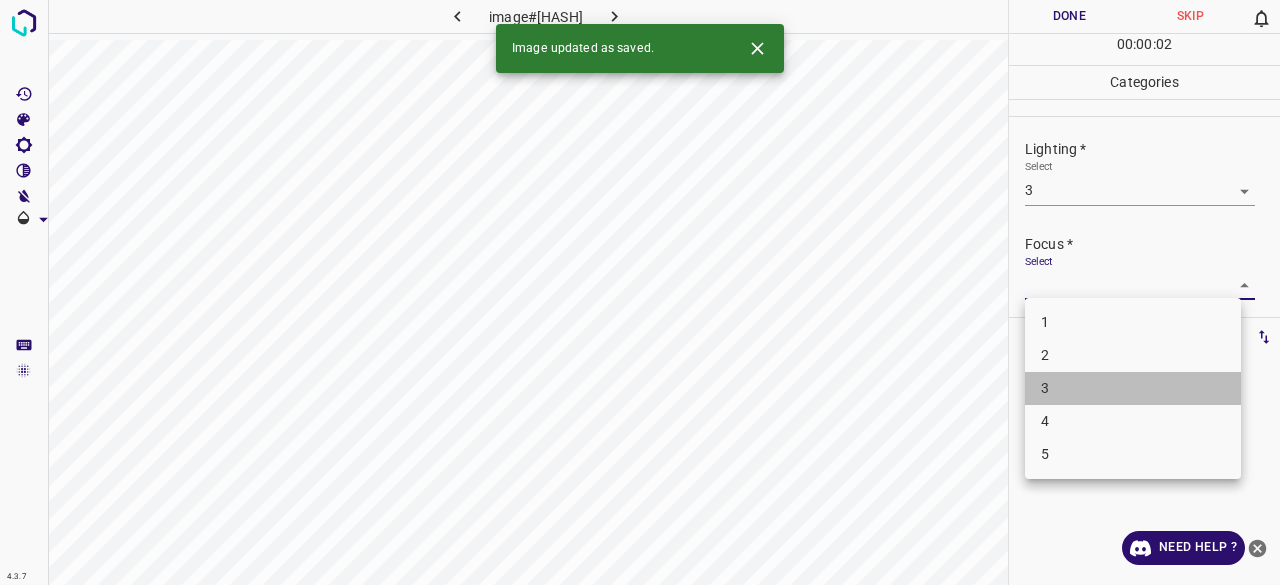 drag, startPoint x: 1076, startPoint y: 395, endPoint x: 1080, endPoint y: 379, distance: 16.492422 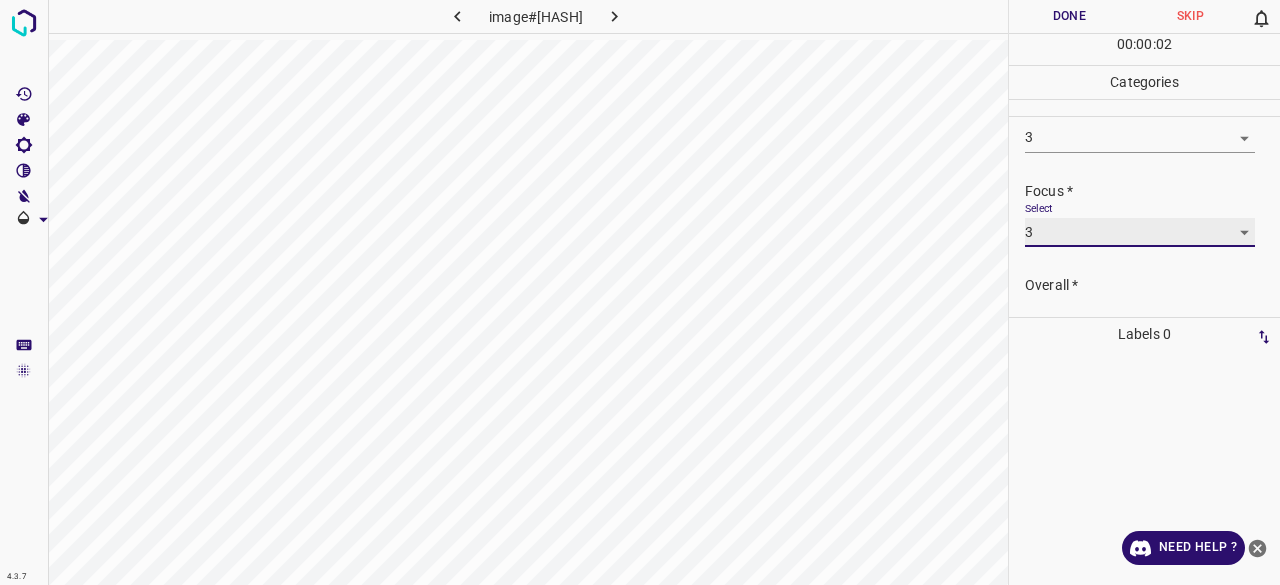 scroll, scrollTop: 98, scrollLeft: 0, axis: vertical 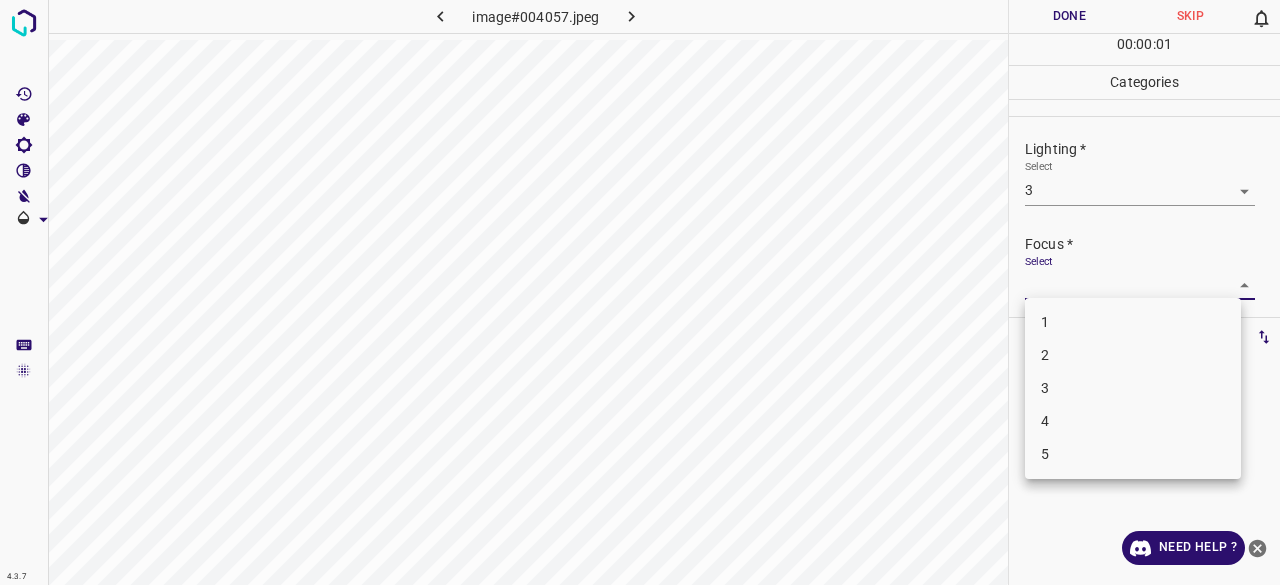 drag, startPoint x: 1070, startPoint y: 396, endPoint x: 1083, endPoint y: 305, distance: 91.92388 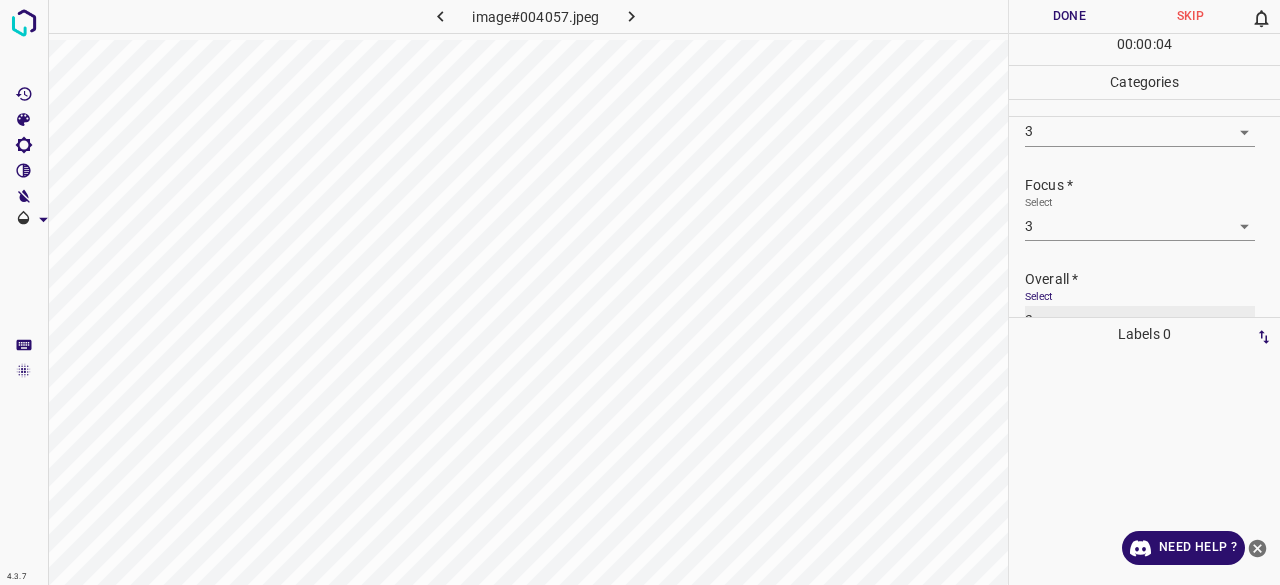 scroll, scrollTop: 0, scrollLeft: 0, axis: both 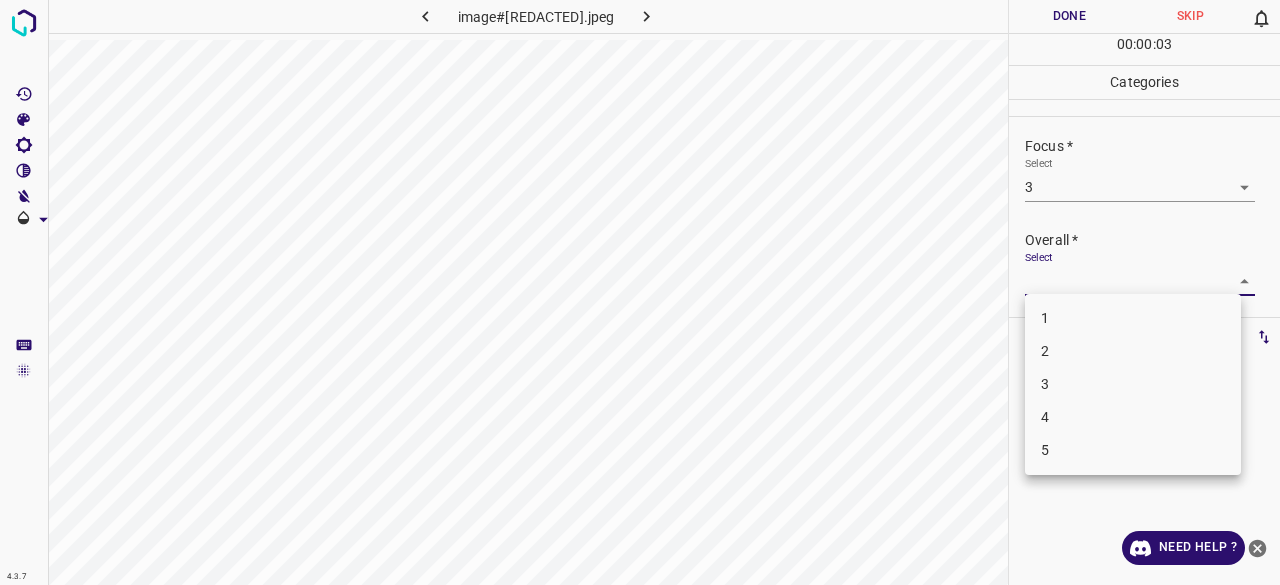 drag, startPoint x: 1063, startPoint y: 382, endPoint x: 1066, endPoint y: 311, distance: 71.063354 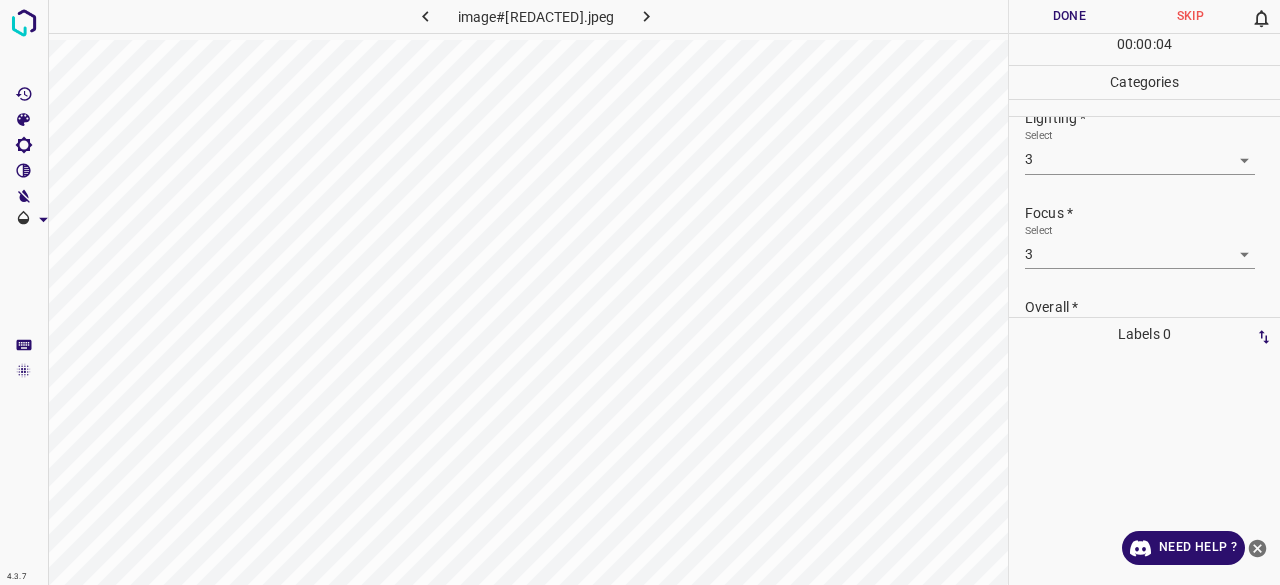 scroll, scrollTop: 0, scrollLeft: 0, axis: both 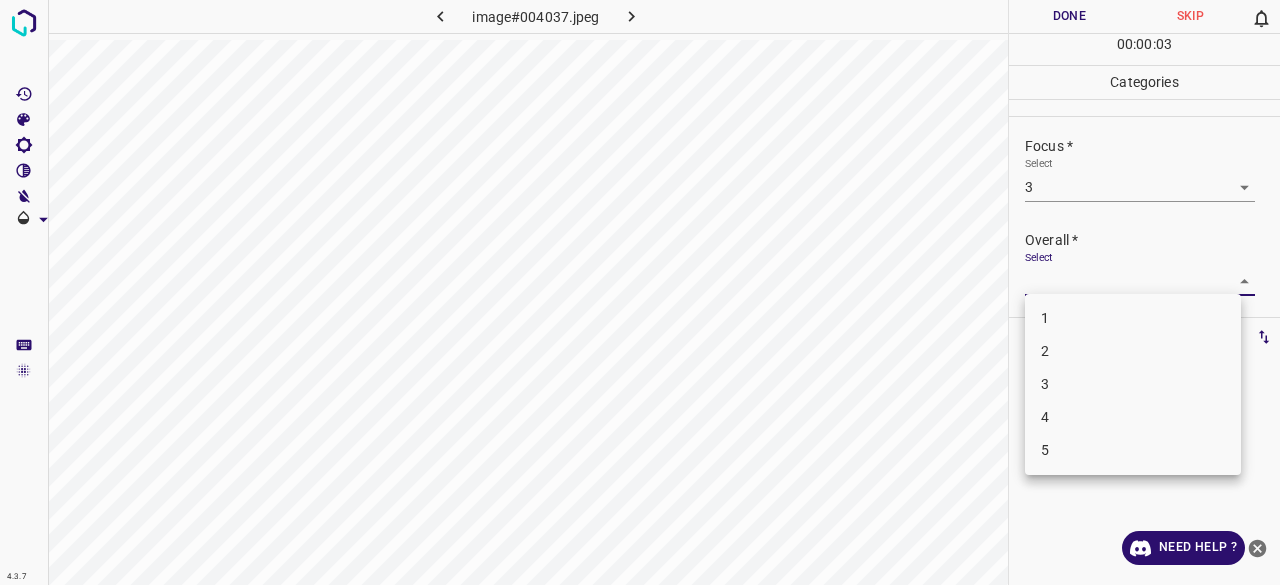 drag, startPoint x: 1056, startPoint y: 378, endPoint x: 1087, endPoint y: 225, distance: 156.10893 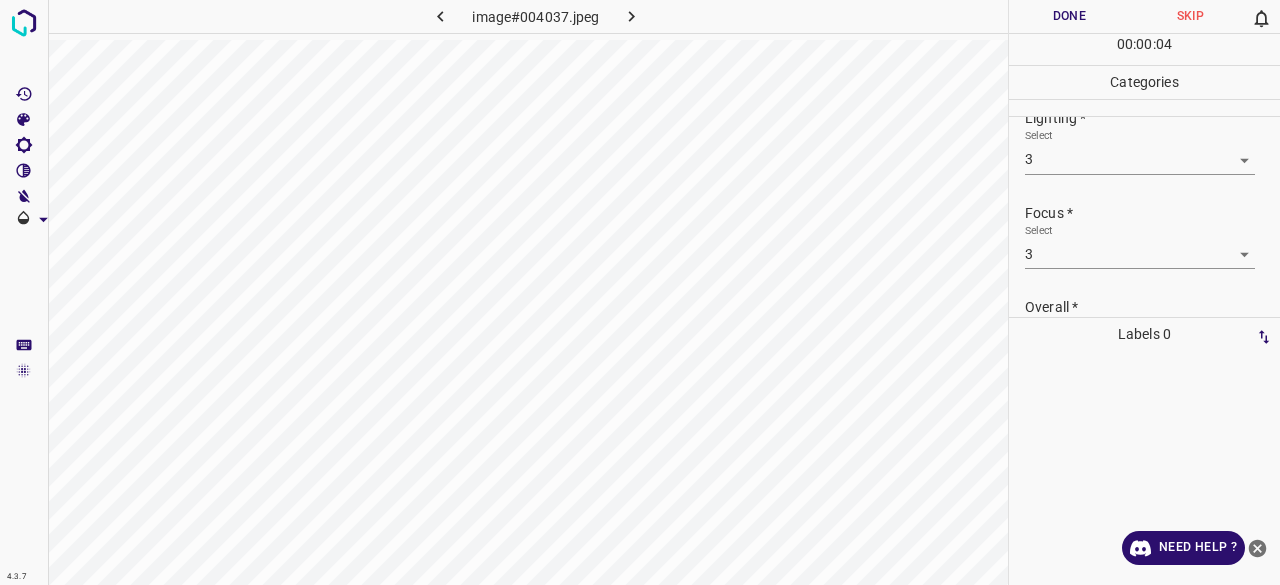 scroll, scrollTop: 0, scrollLeft: 0, axis: both 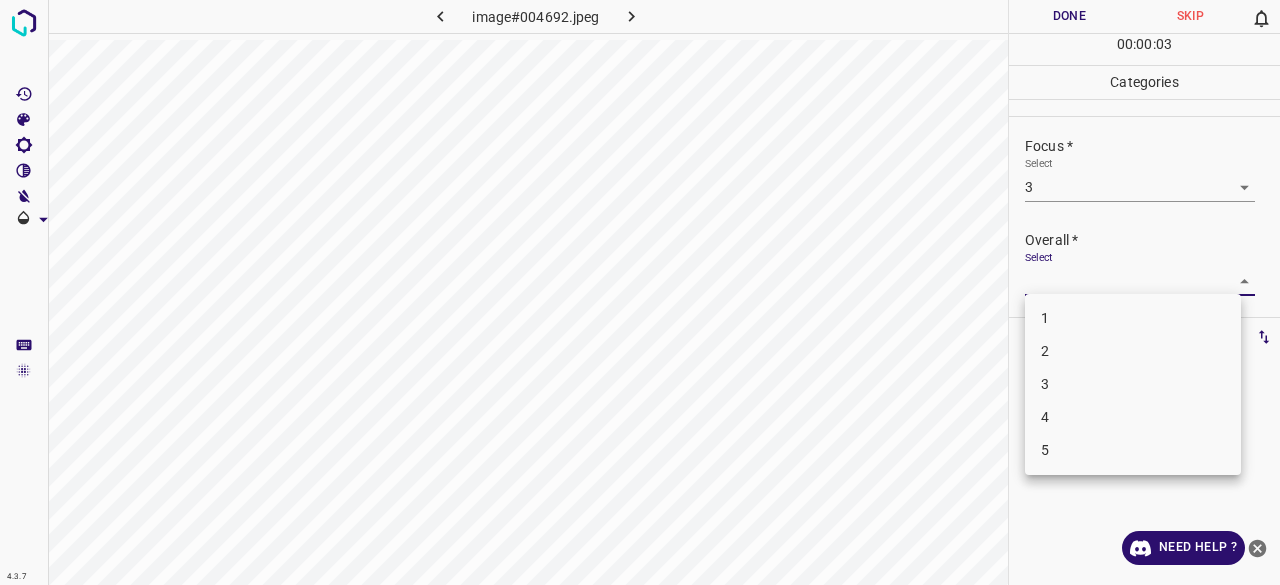 drag, startPoint x: 1044, startPoint y: 354, endPoint x: 1056, endPoint y: 401, distance: 48.507732 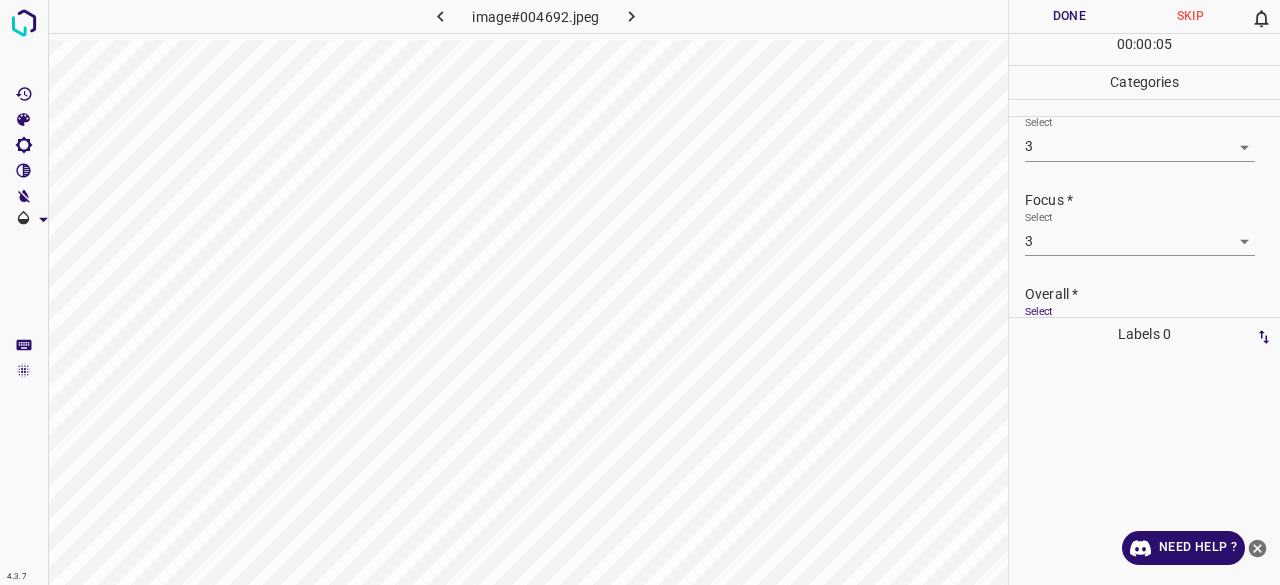 scroll, scrollTop: 0, scrollLeft: 0, axis: both 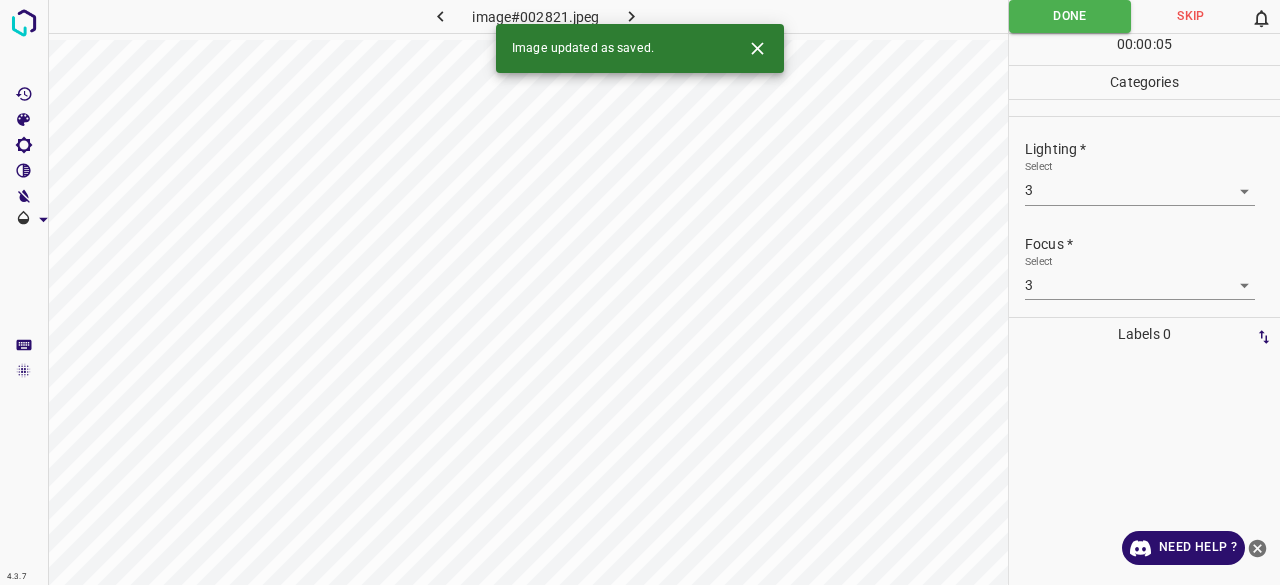 drag, startPoint x: 622, startPoint y: 14, endPoint x: 636, endPoint y: 28, distance: 19.79899 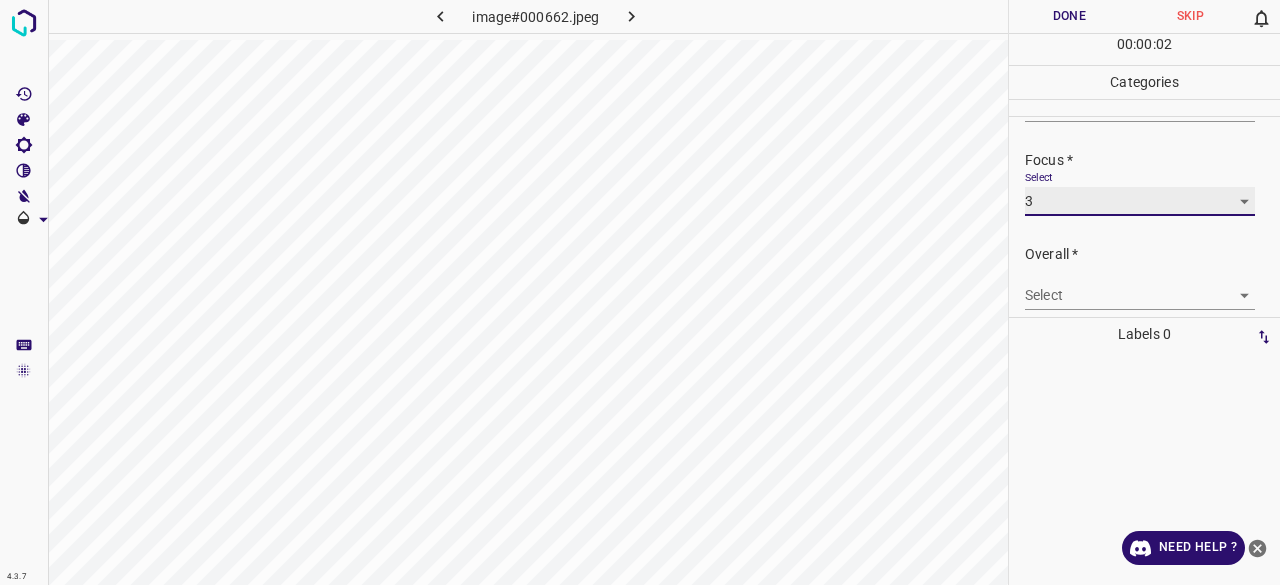 scroll, scrollTop: 98, scrollLeft: 0, axis: vertical 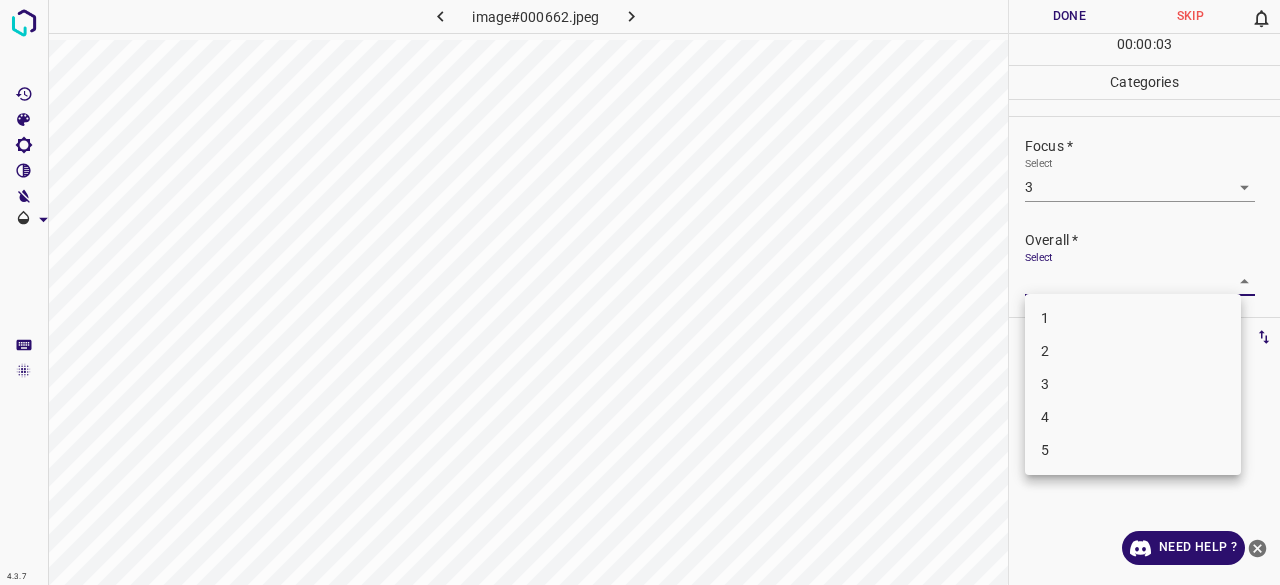drag, startPoint x: 1052, startPoint y: 376, endPoint x: 1070, endPoint y: 350, distance: 31.622776 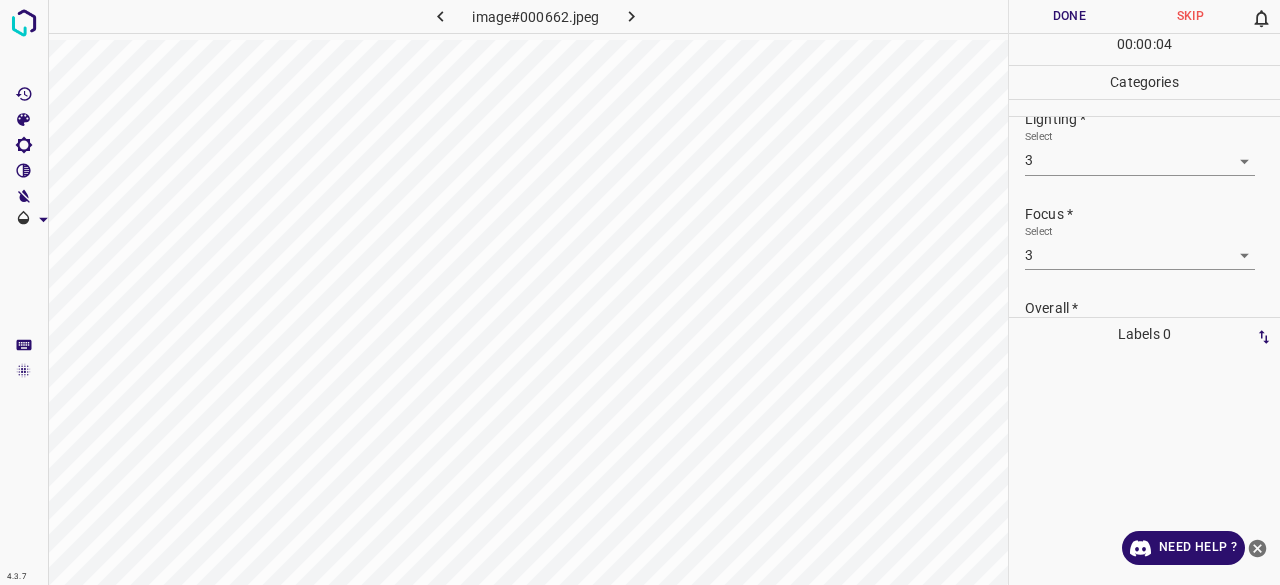 scroll, scrollTop: 0, scrollLeft: 0, axis: both 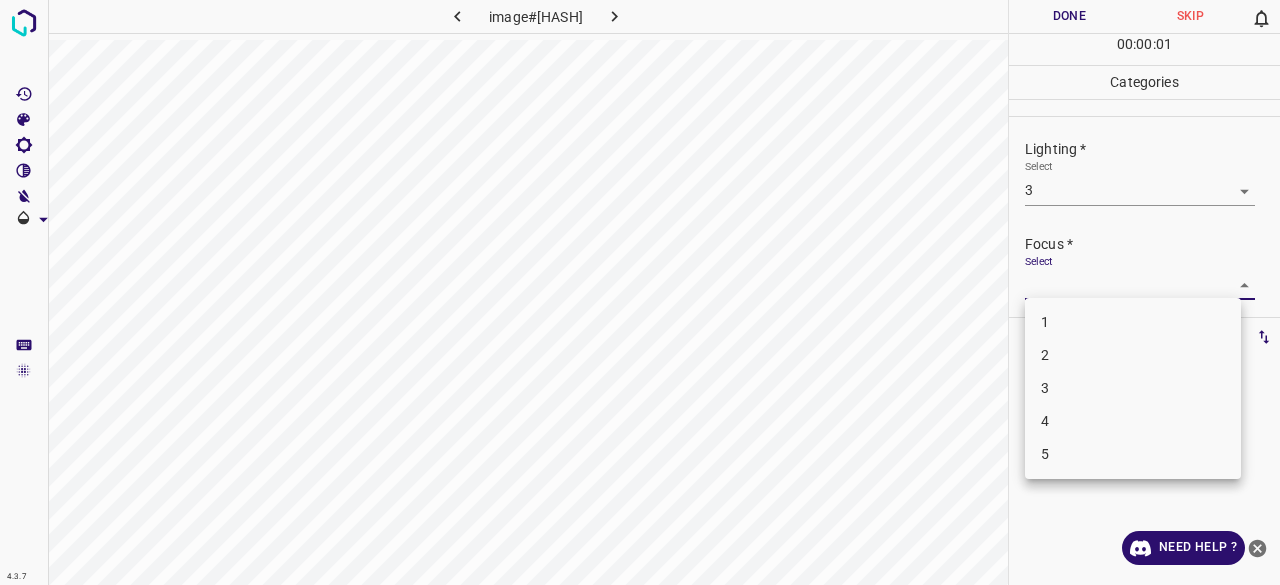 drag, startPoint x: 1060, startPoint y: 373, endPoint x: 1069, endPoint y: 345, distance: 29.410883 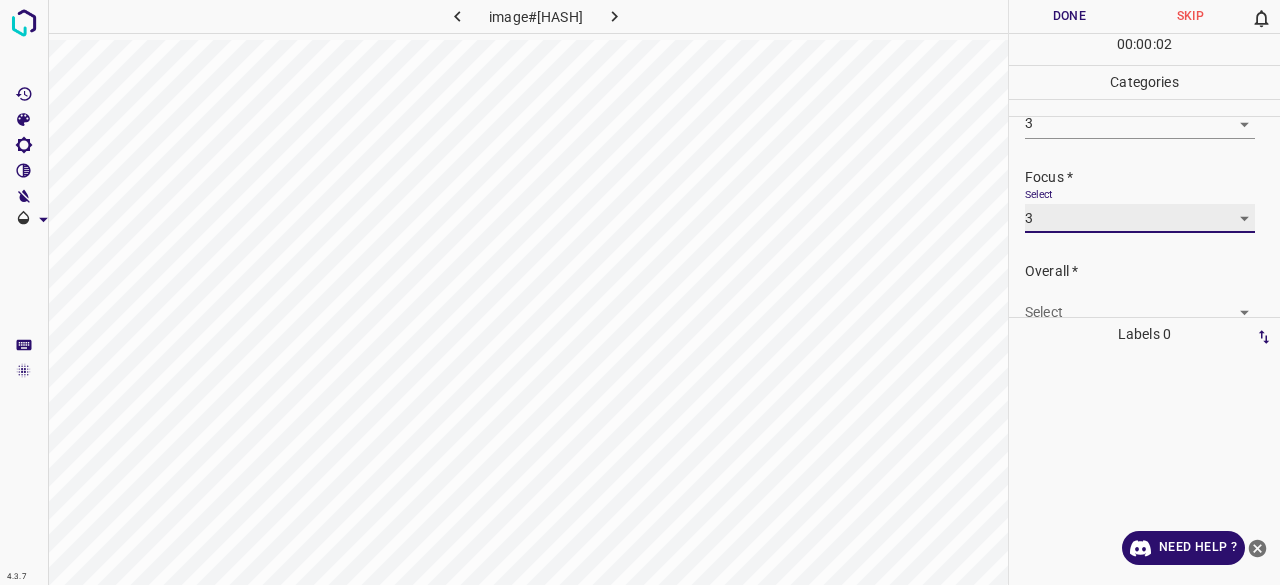 scroll, scrollTop: 98, scrollLeft: 0, axis: vertical 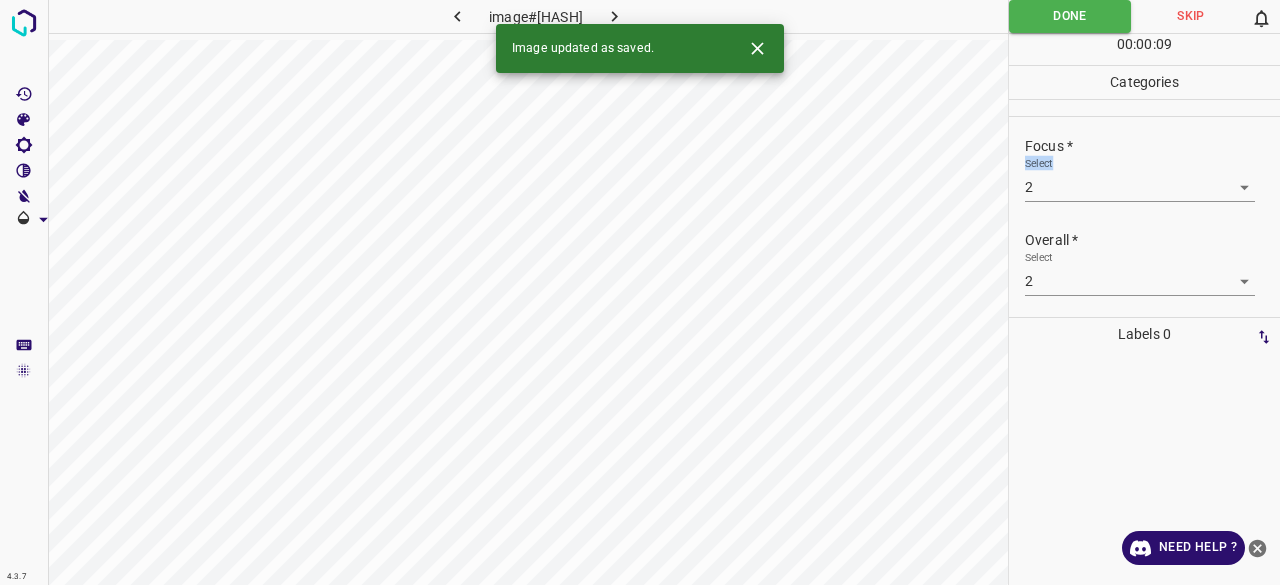 drag, startPoint x: 1032, startPoint y: 195, endPoint x: 1048, endPoint y: 197, distance: 16.124516 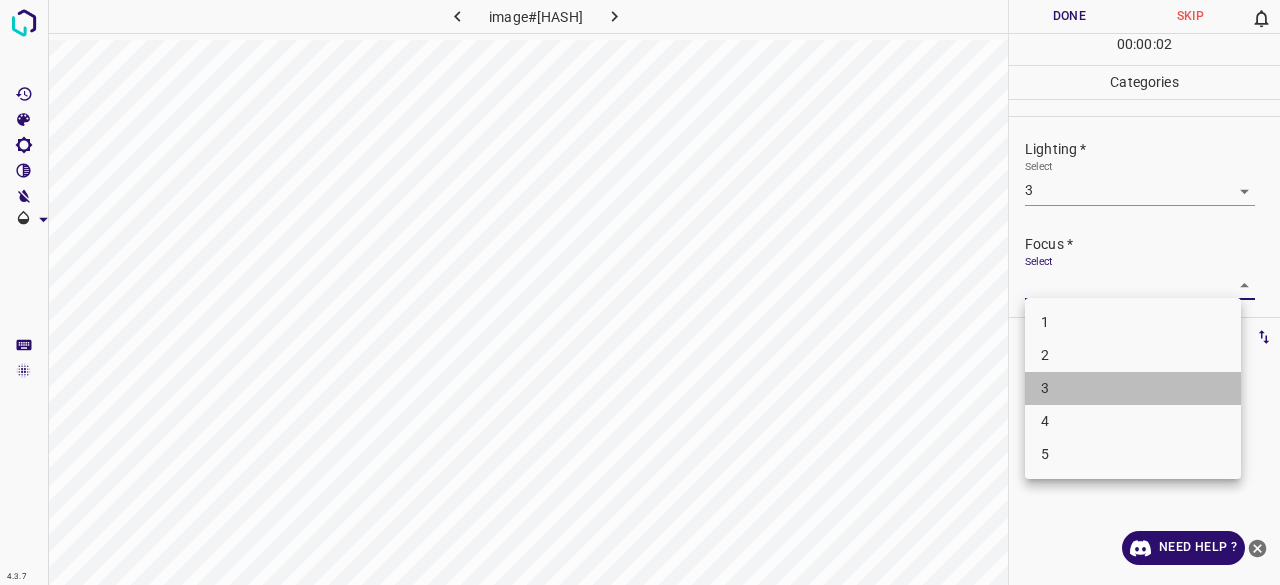 drag, startPoint x: 1084, startPoint y: 383, endPoint x: 1050, endPoint y: 297, distance: 92.47703 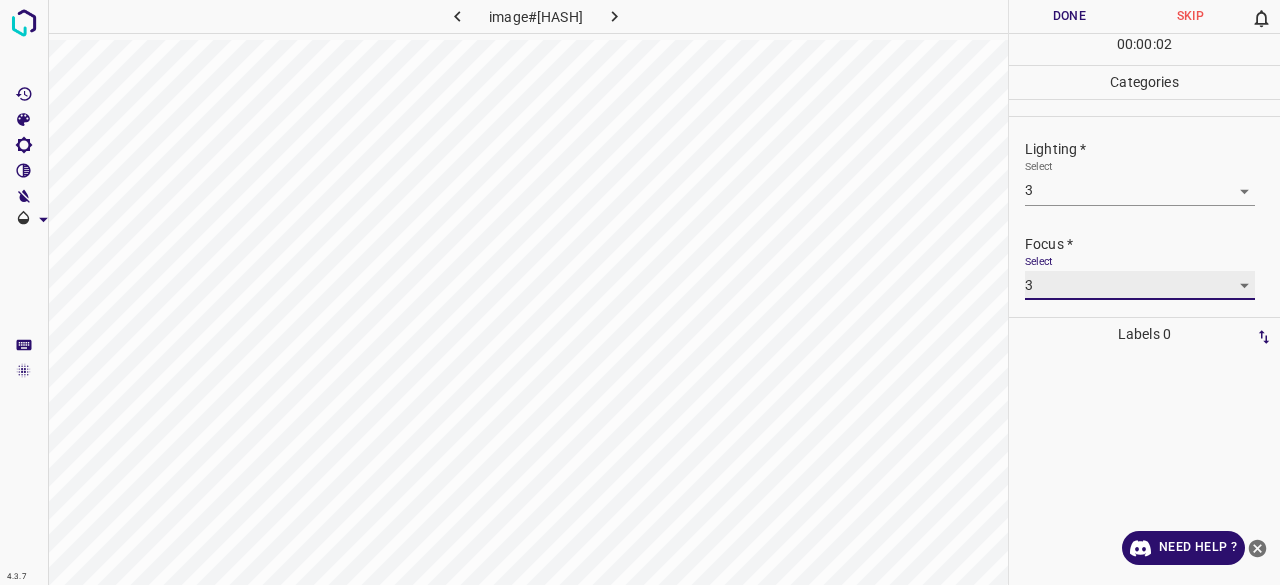 scroll, scrollTop: 98, scrollLeft: 0, axis: vertical 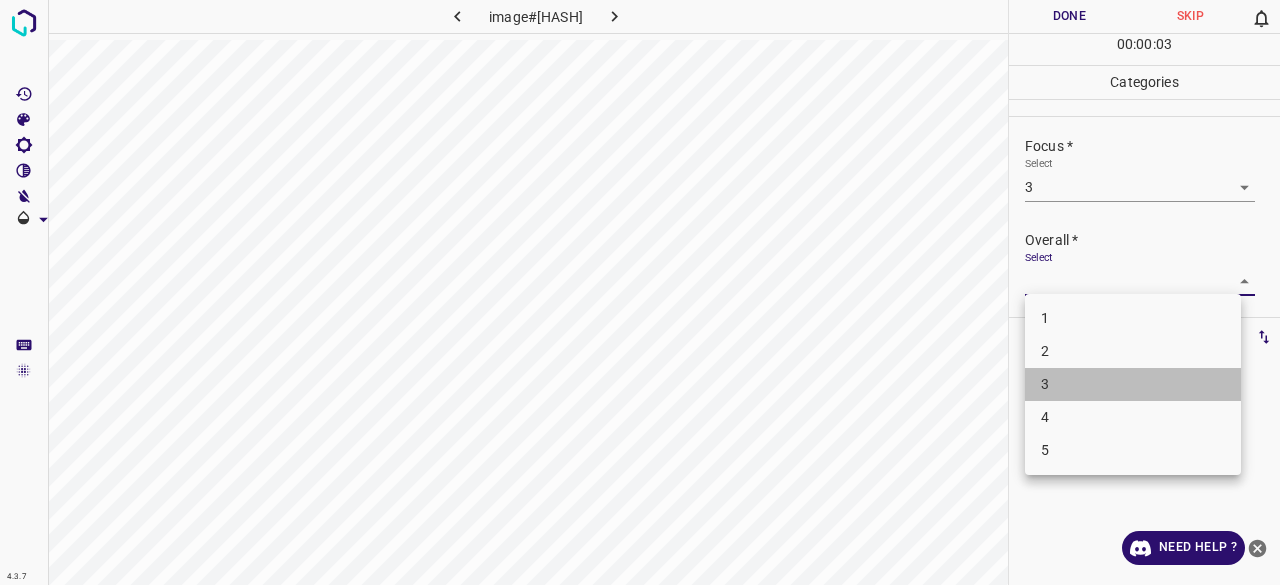 drag, startPoint x: 1068, startPoint y: 400, endPoint x: 1069, endPoint y: 255, distance: 145.00345 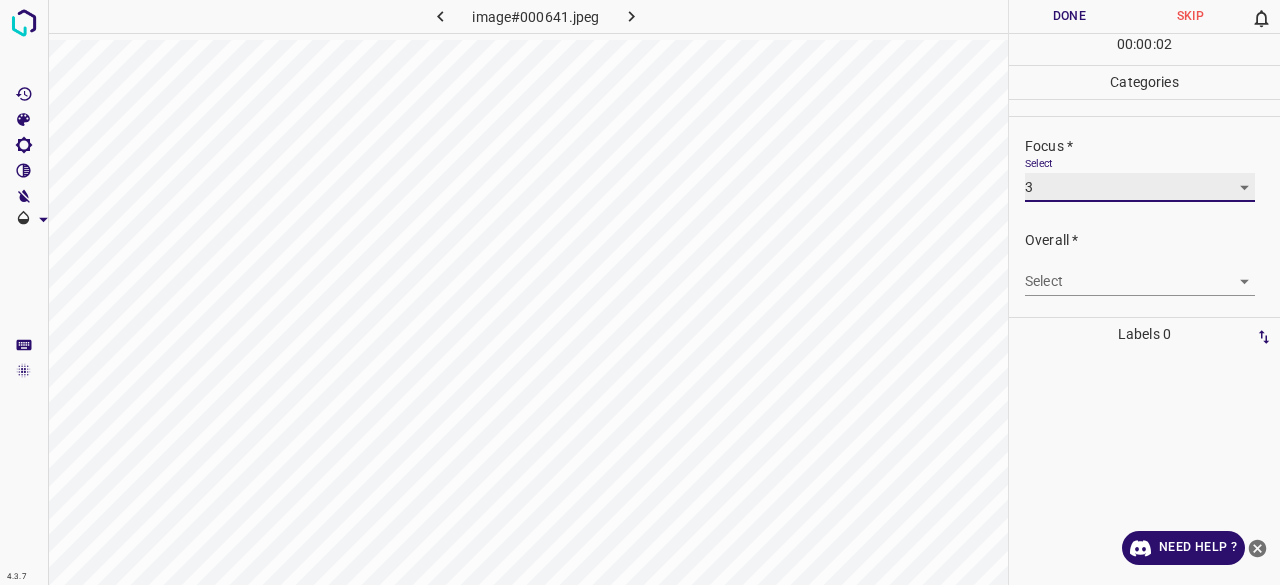 scroll, scrollTop: 98, scrollLeft: 0, axis: vertical 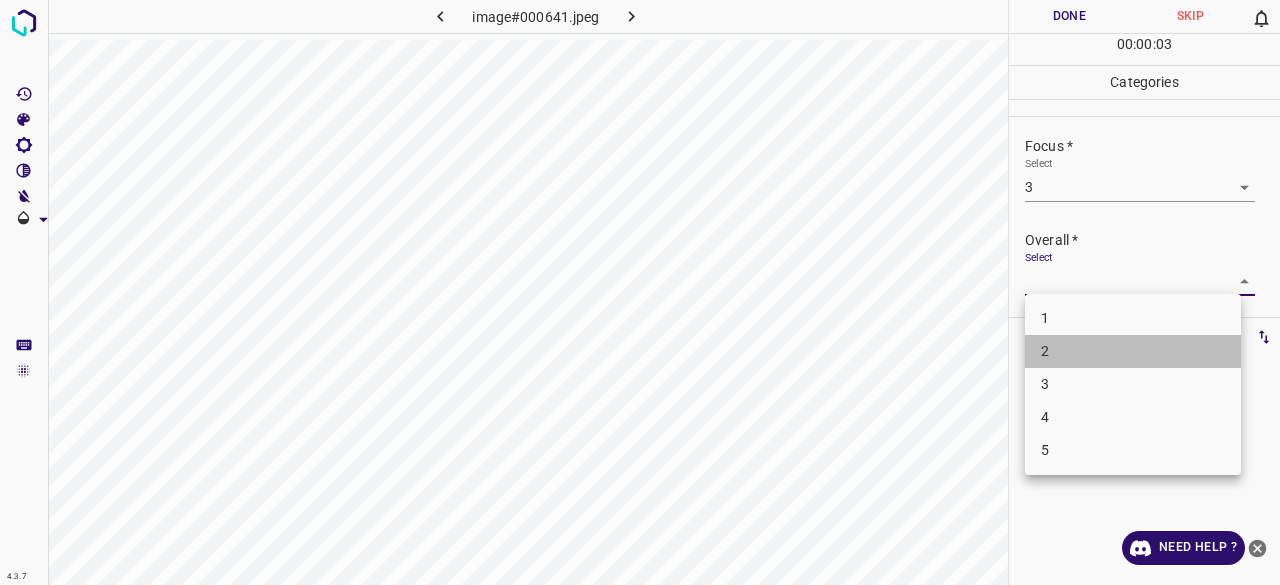 drag, startPoint x: 1070, startPoint y: 362, endPoint x: 1072, endPoint y: 373, distance: 11.18034 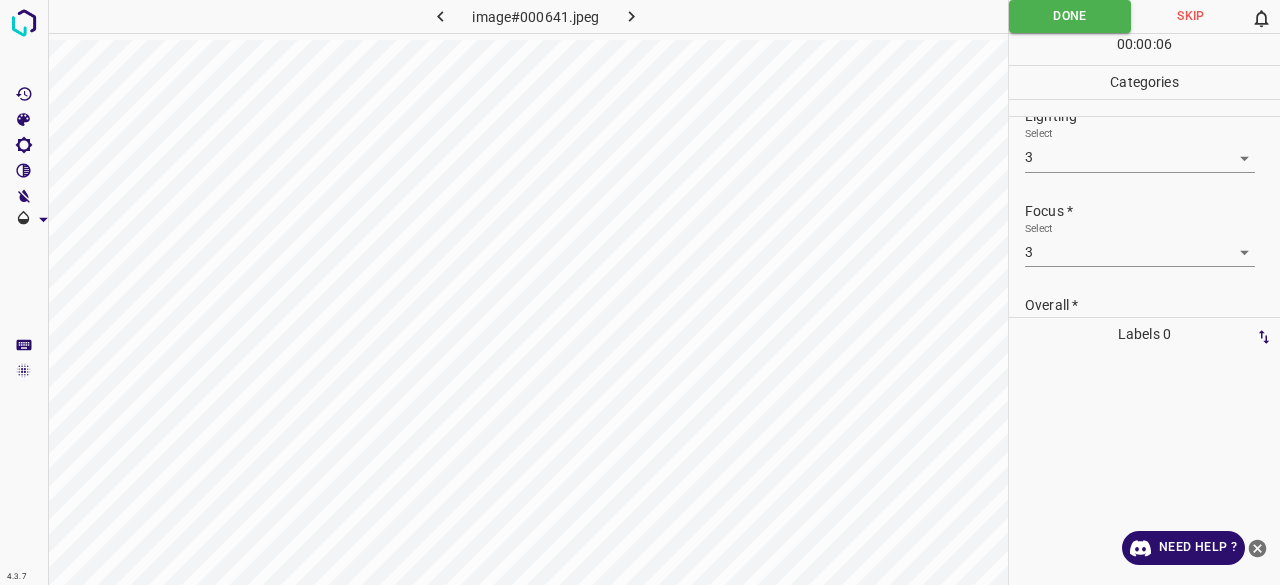 scroll, scrollTop: 98, scrollLeft: 0, axis: vertical 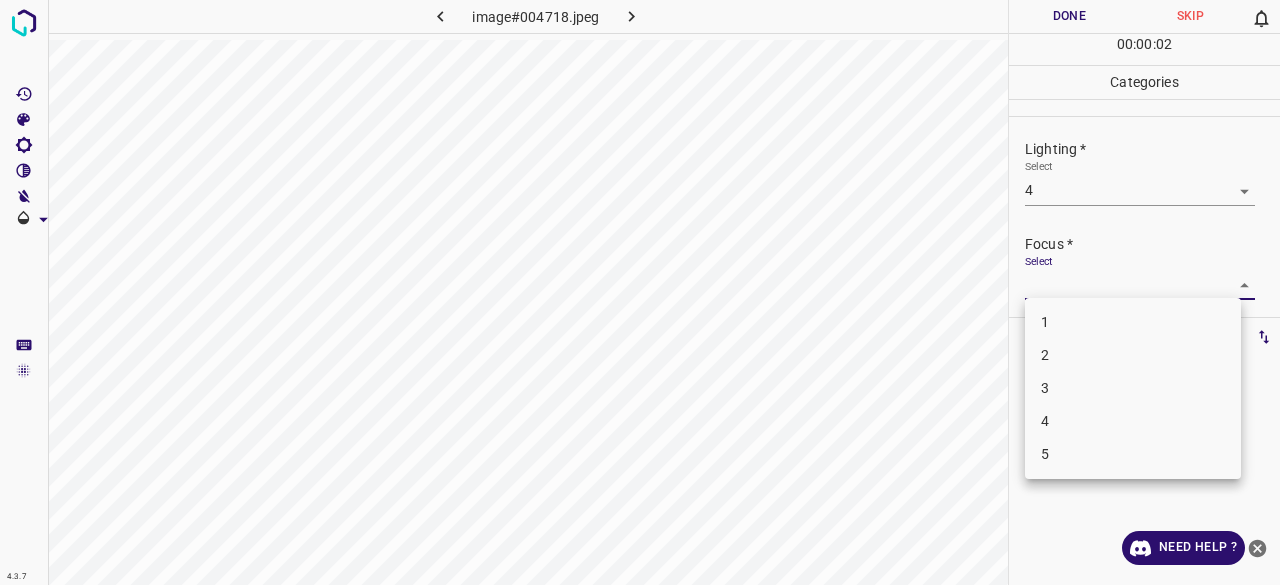 drag, startPoint x: 1054, startPoint y: 212, endPoint x: 1059, endPoint y: 197, distance: 15.811388 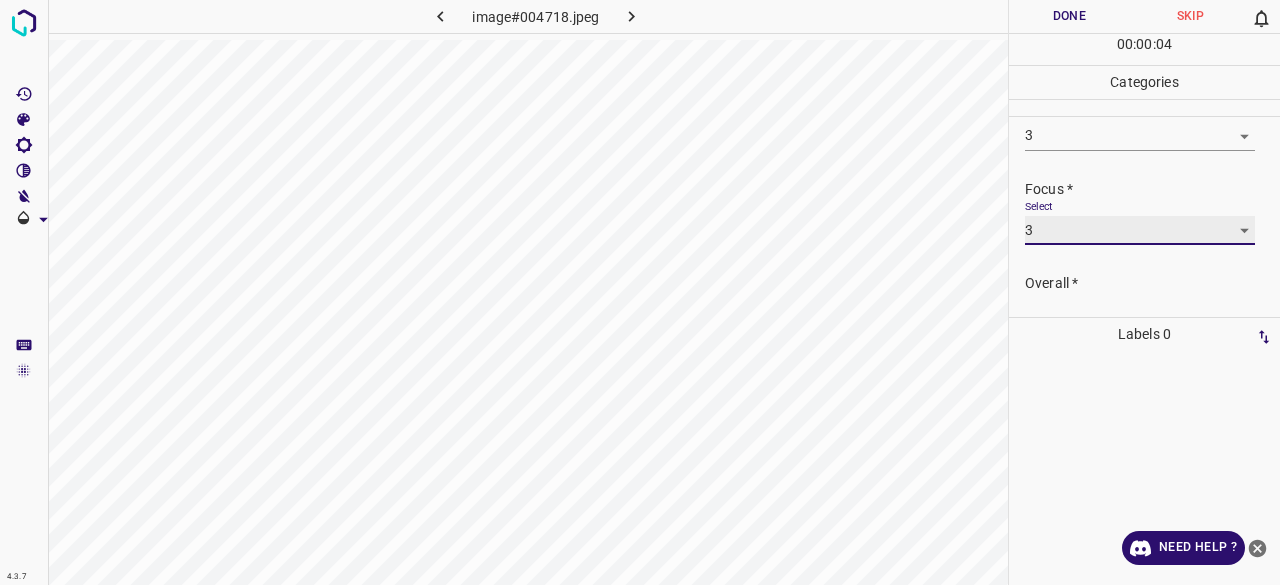 scroll, scrollTop: 98, scrollLeft: 0, axis: vertical 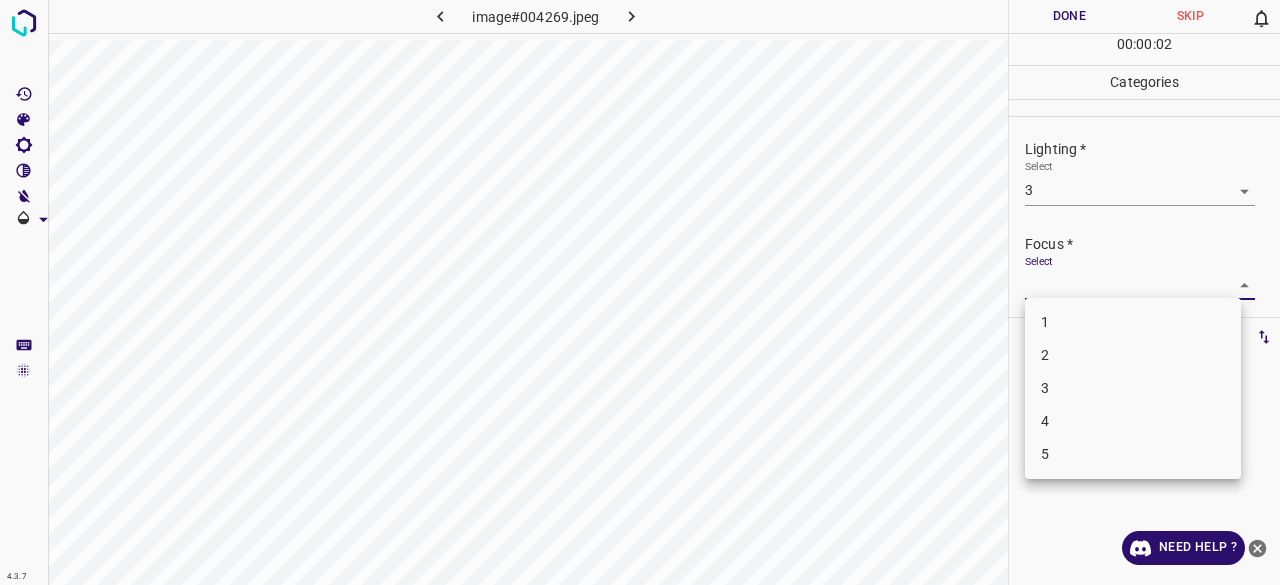 drag, startPoint x: 1086, startPoint y: 389, endPoint x: 1095, endPoint y: 337, distance: 52.773098 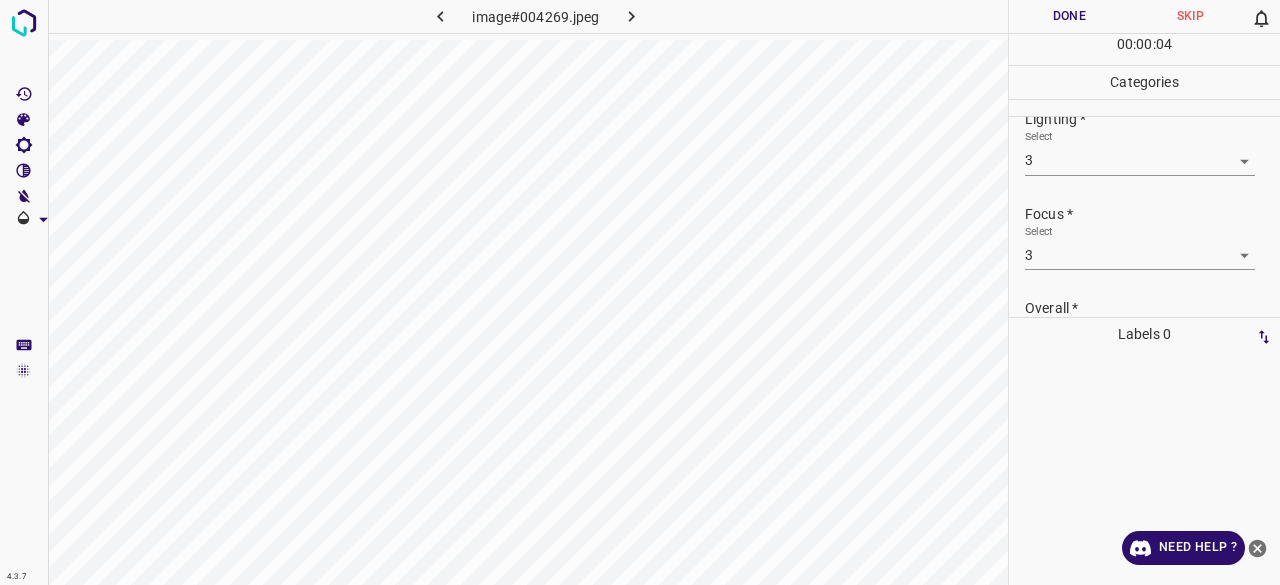 scroll, scrollTop: 0, scrollLeft: 0, axis: both 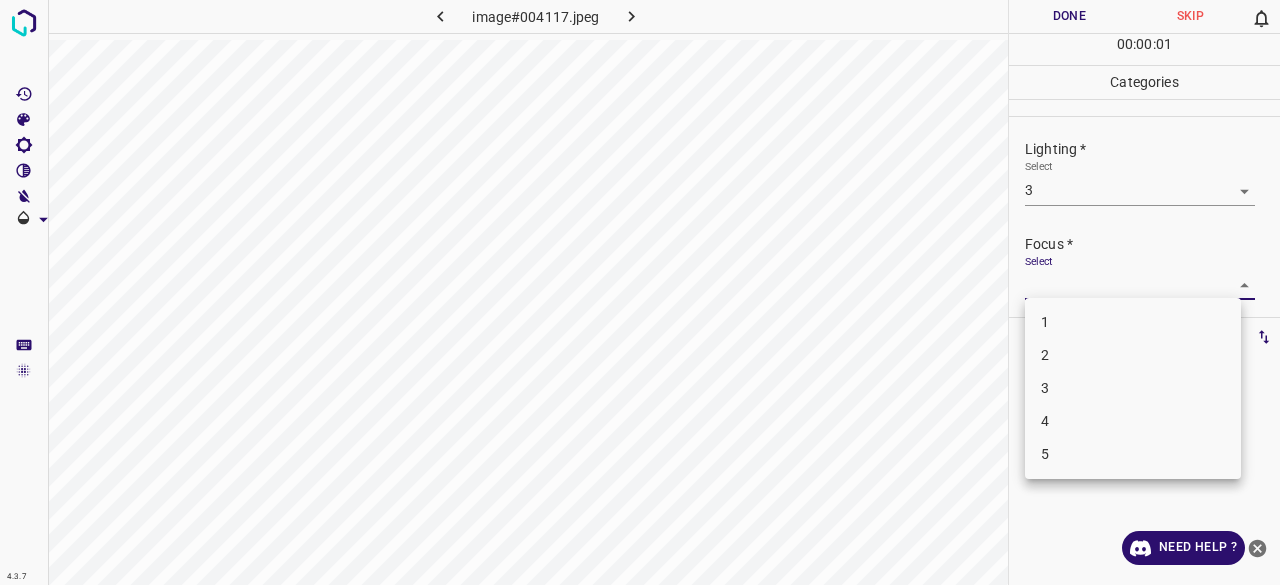 drag, startPoint x: 1059, startPoint y: 378, endPoint x: 1069, endPoint y: 366, distance: 15.6205 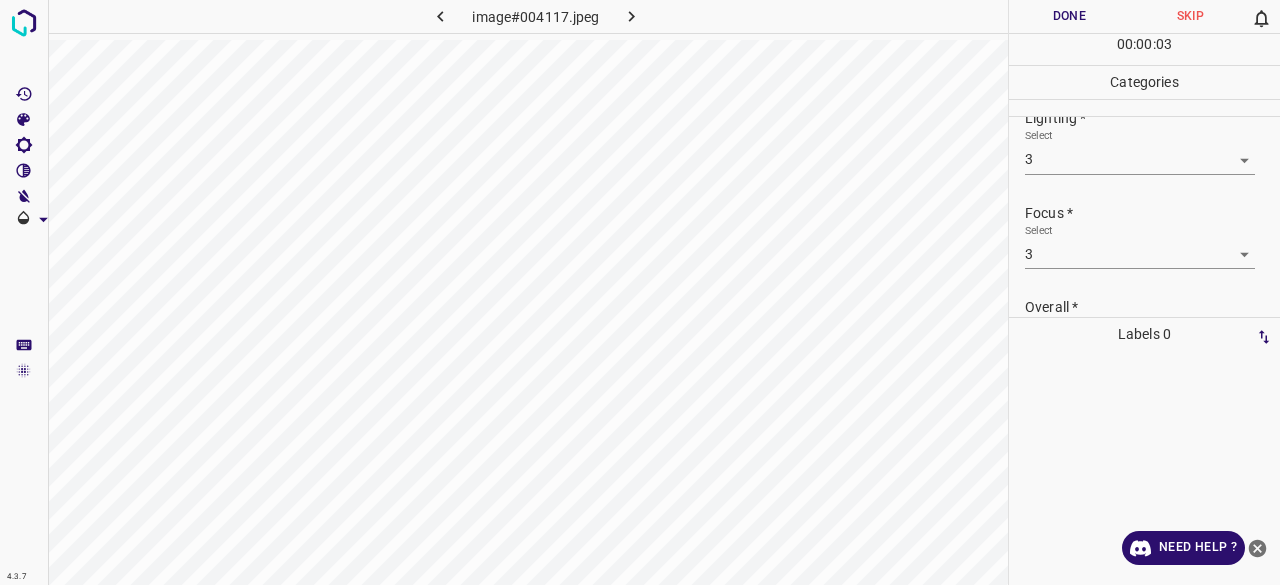 scroll, scrollTop: 0, scrollLeft: 0, axis: both 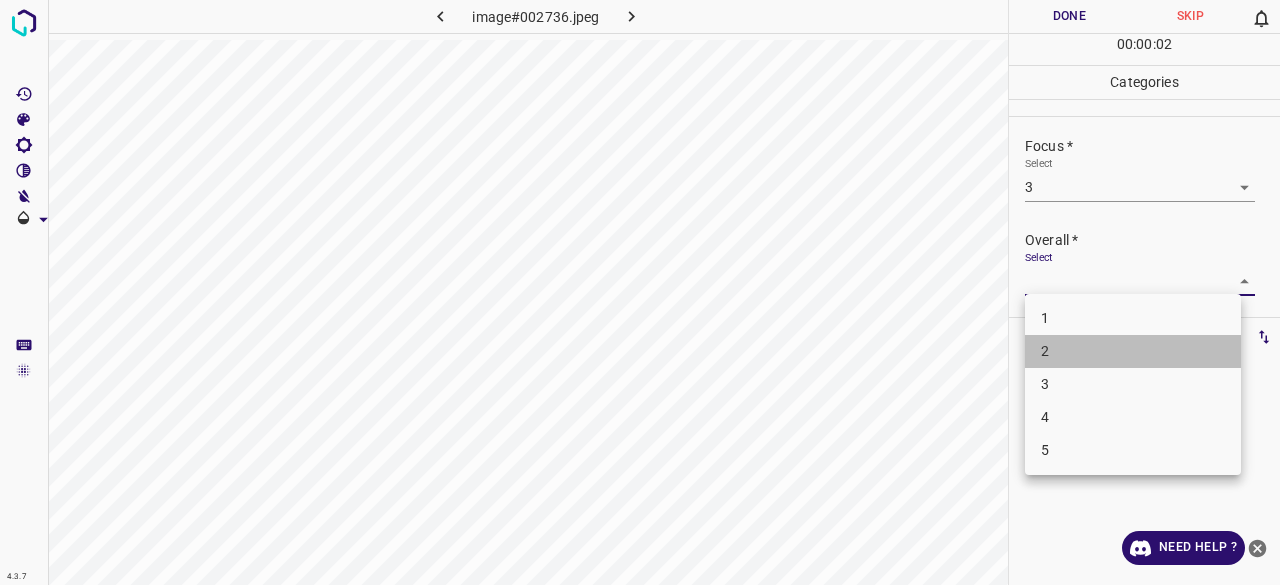 drag, startPoint x: 1059, startPoint y: 359, endPoint x: 1062, endPoint y: 375, distance: 16.27882 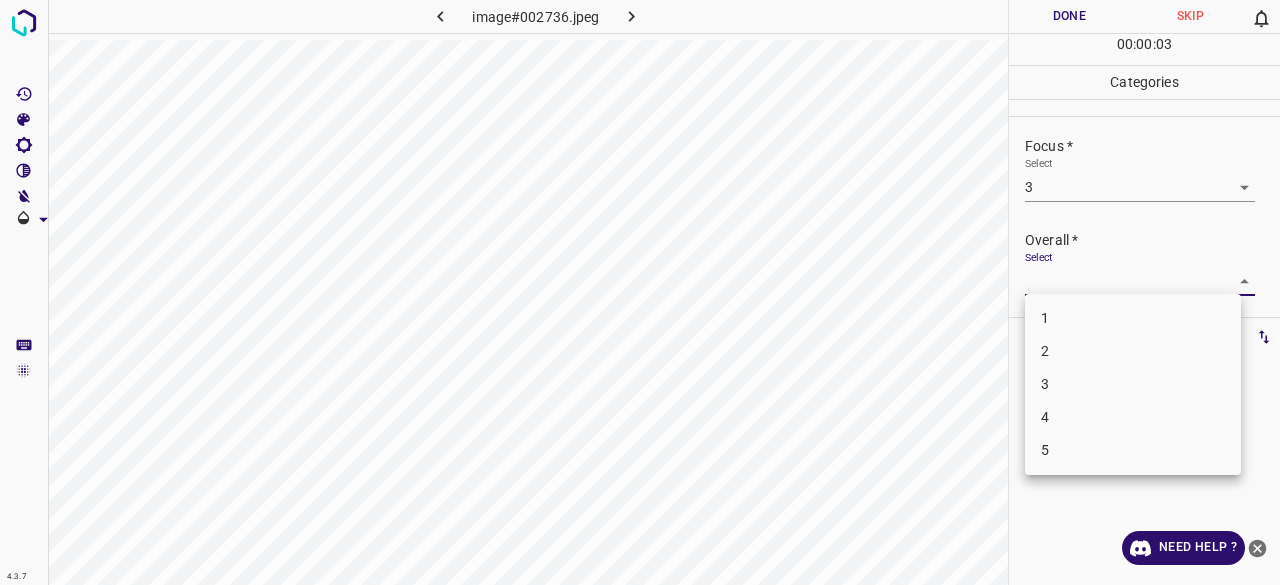 drag, startPoint x: 1062, startPoint y: 375, endPoint x: 1064, endPoint y: 319, distance: 56.0357 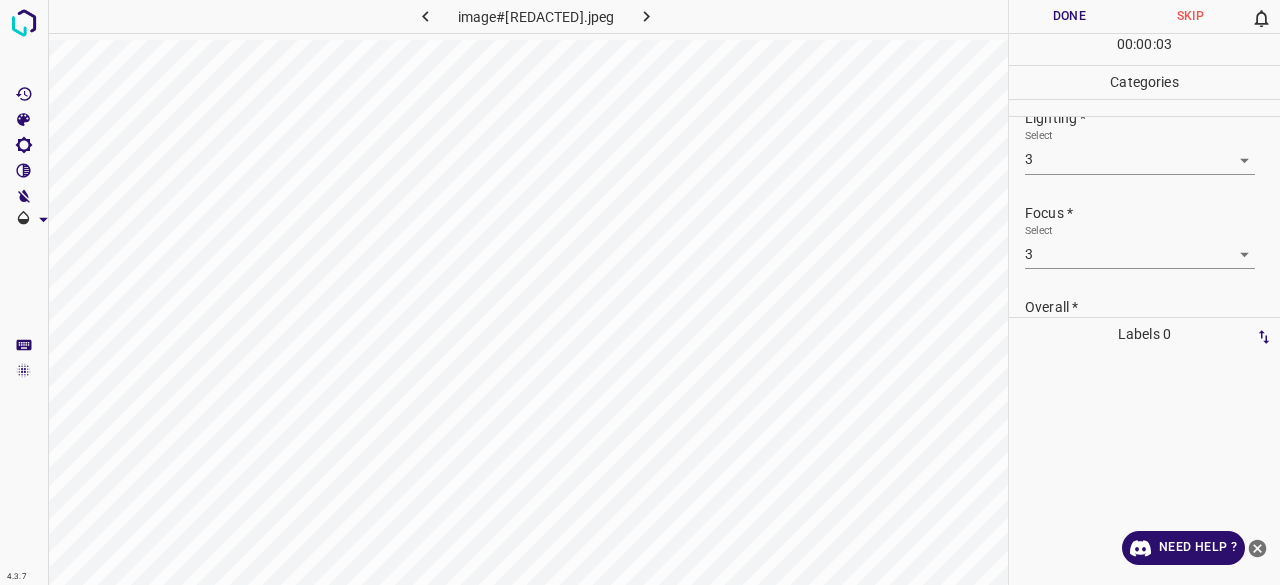 scroll, scrollTop: 0, scrollLeft: 0, axis: both 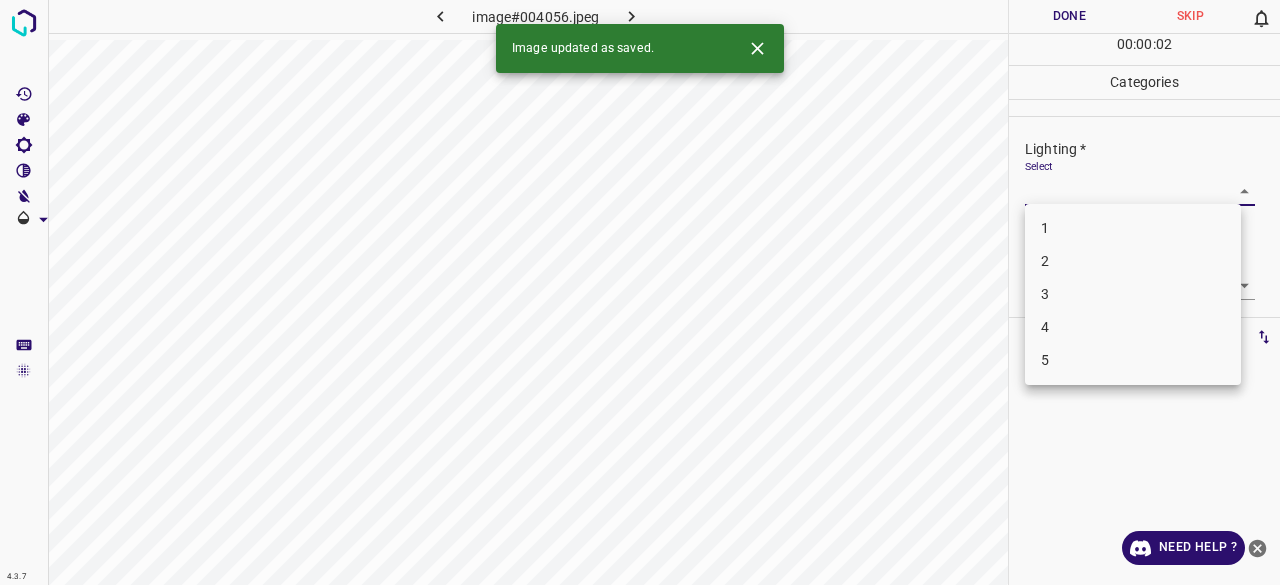 drag, startPoint x: 1080, startPoint y: 292, endPoint x: 1068, endPoint y: 285, distance: 13.892444 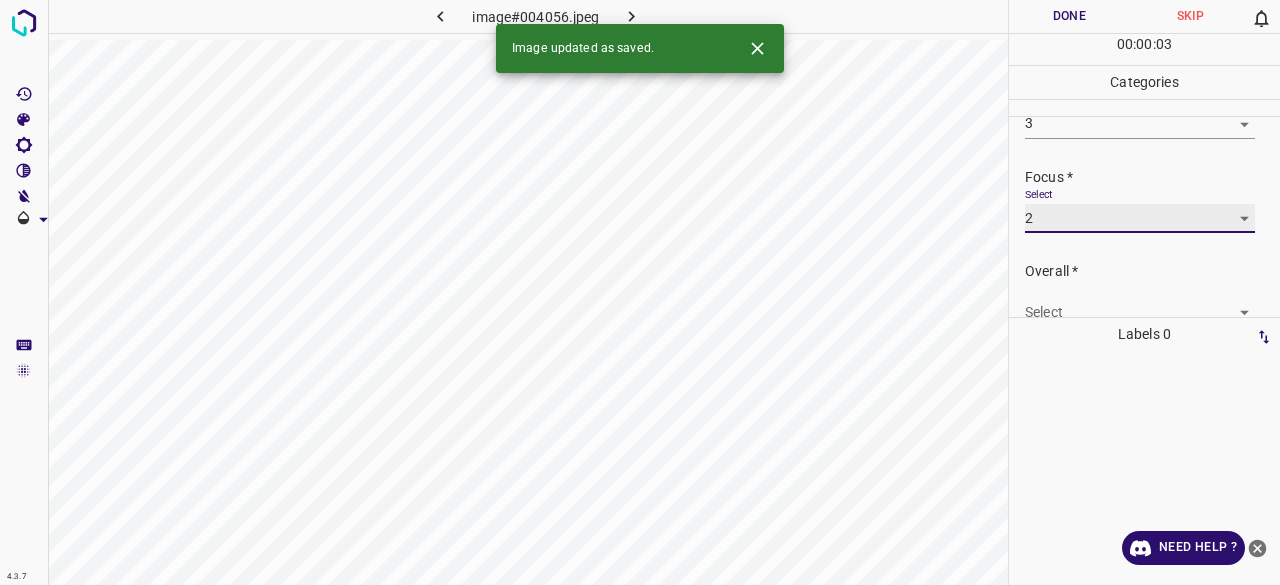 scroll, scrollTop: 98, scrollLeft: 0, axis: vertical 